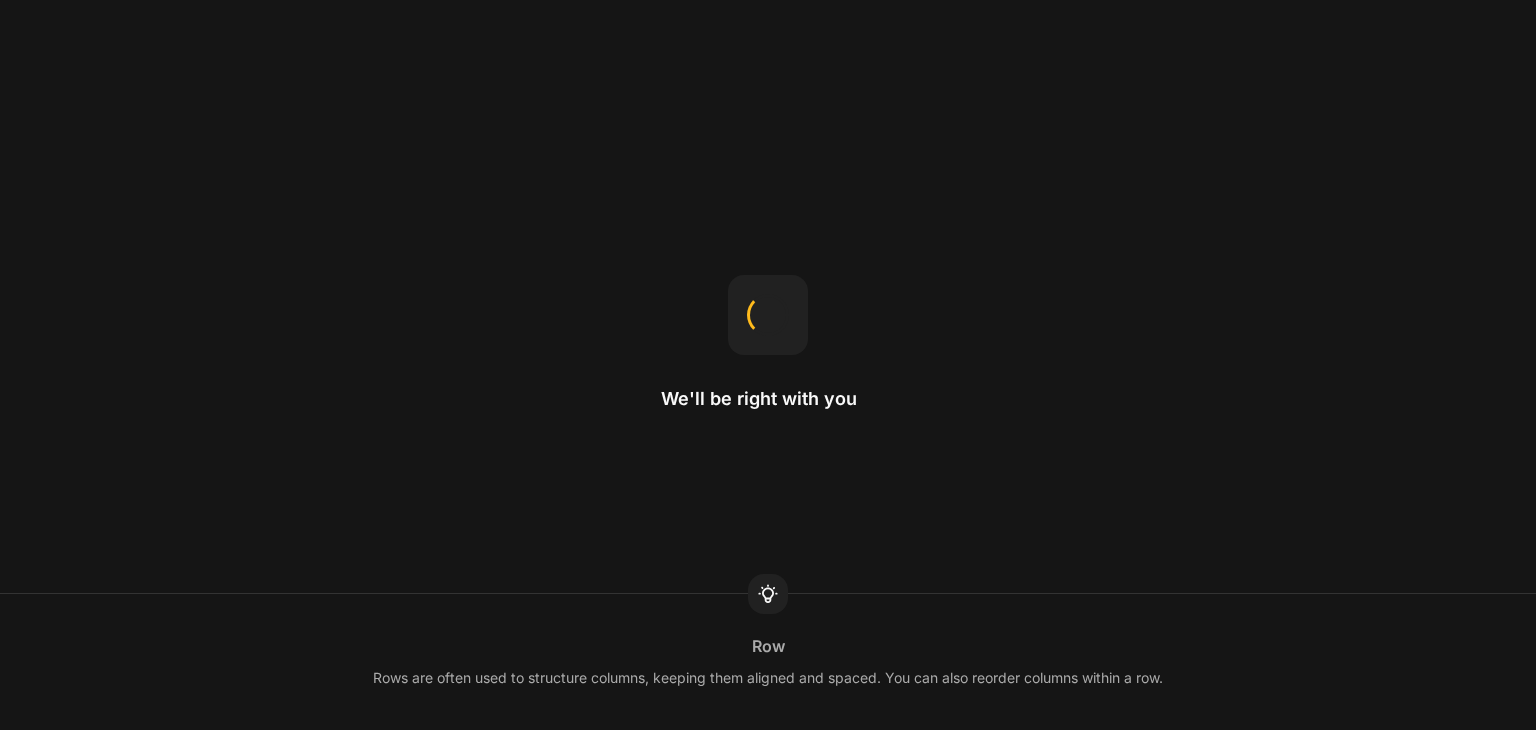 scroll, scrollTop: 0, scrollLeft: 0, axis: both 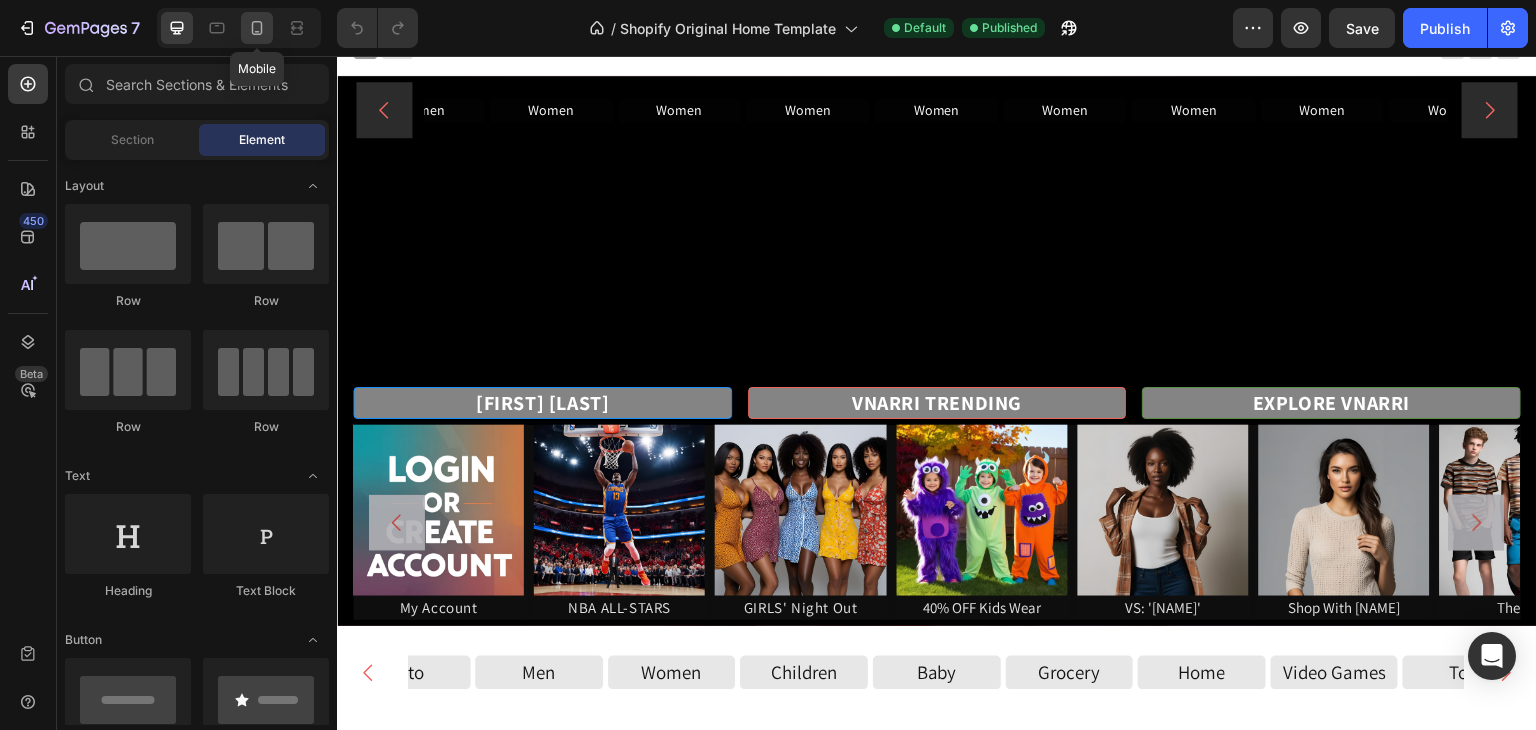 click 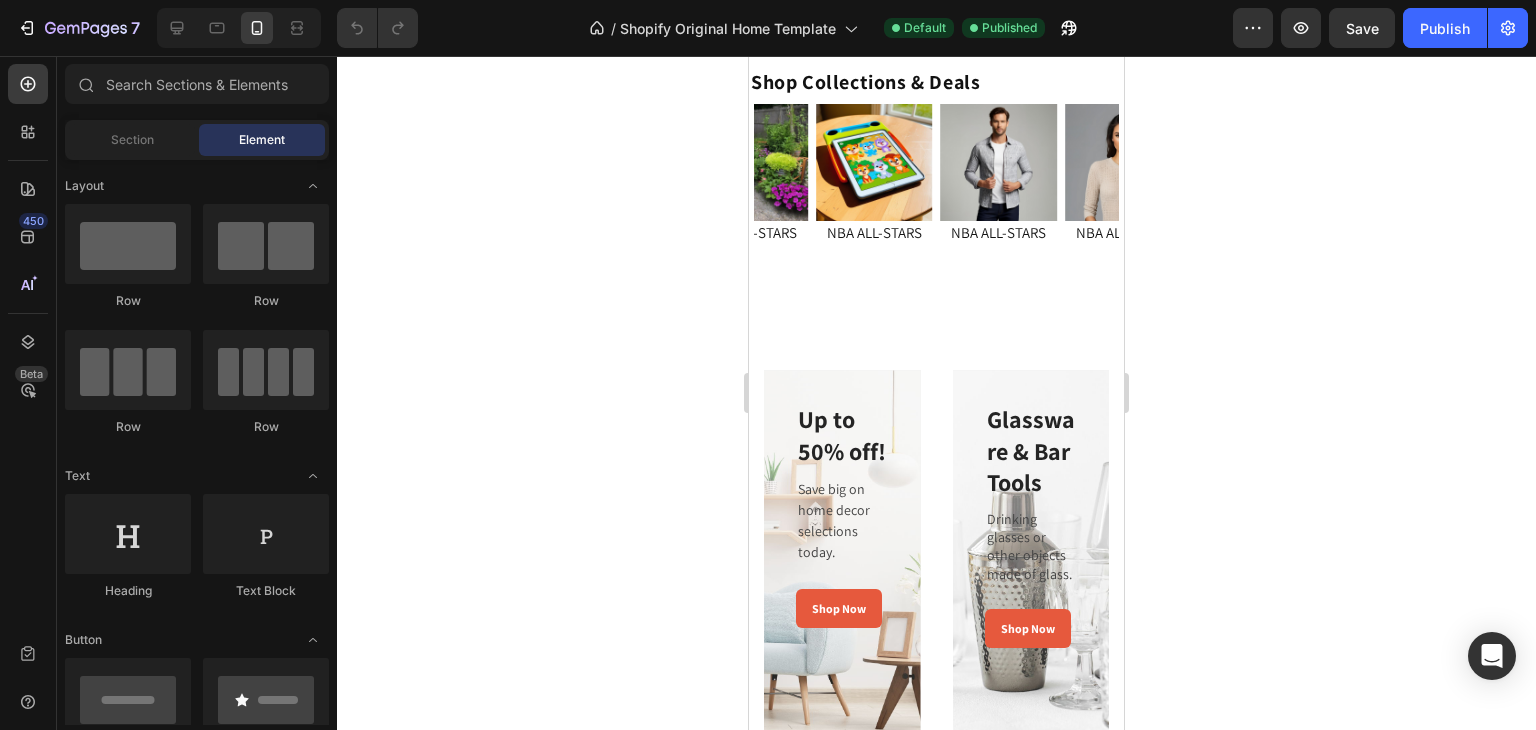 scroll, scrollTop: 958, scrollLeft: 0, axis: vertical 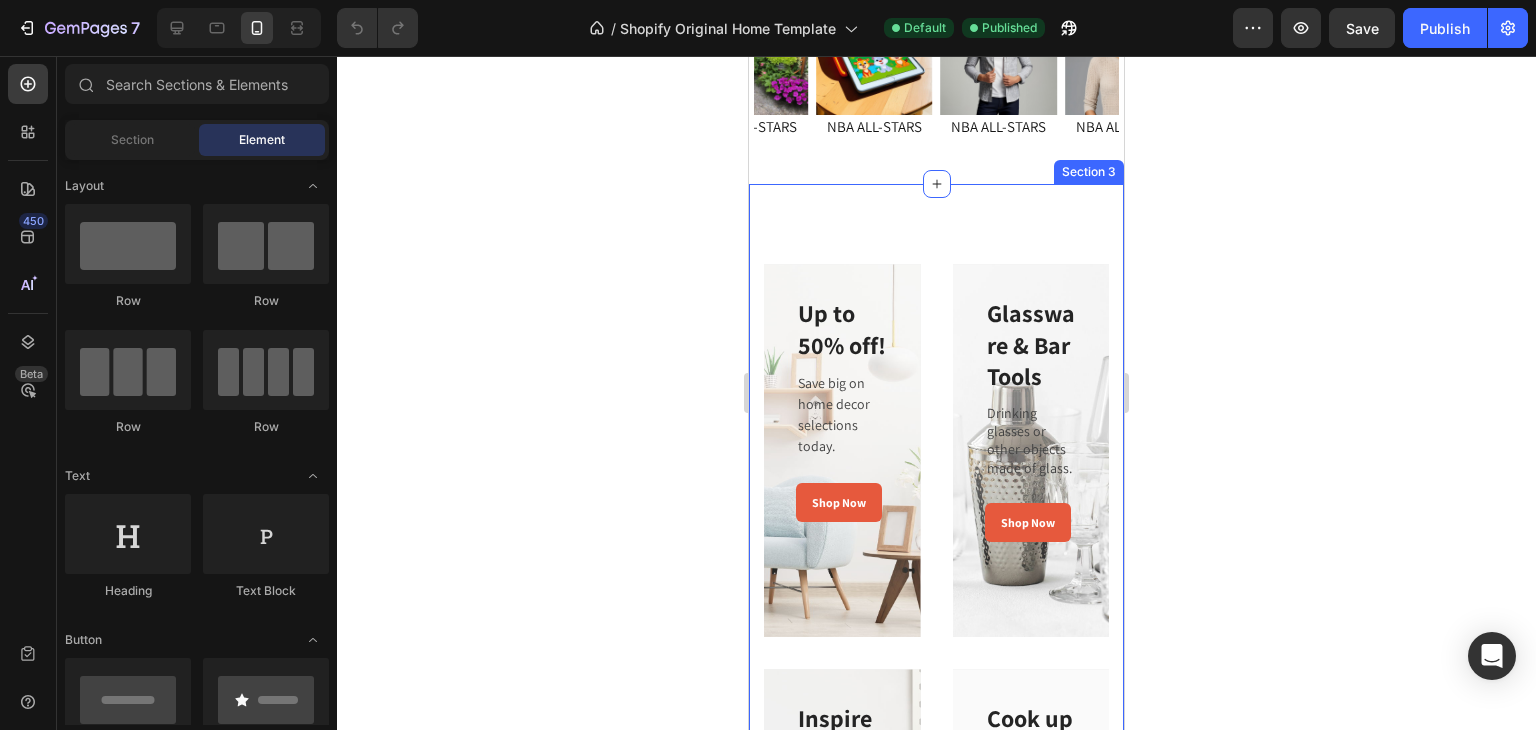 click on "Up to 50% off! Heading Save big on home decor selections today. Text block Shop Now Button Row Row Hero Banner Row Inspire Creativity Heading Add some personality and  warn to your home office! Text block Shop Now Button Row Row Hero Banner Row Row Cook up a Storm Heading Browse our quality pots & pans. Text block Shop Now Button Row Row Hero Banner Row Glassware & Bar Tools Heading Drinking glasses or other objects made of glass. Text block Shop Now Button Row Row Hero Banner Row Row Glassware & Bar Tools Heading Drinking glasses or other objects made of glass. Text block Shop Now Button Row Row Hero Banner Cook up a Storm Heading Browse our quality pots & pans. Text block Shop Now Button Row Row Hero Banner Section 3" at bounding box center [936, 1058] 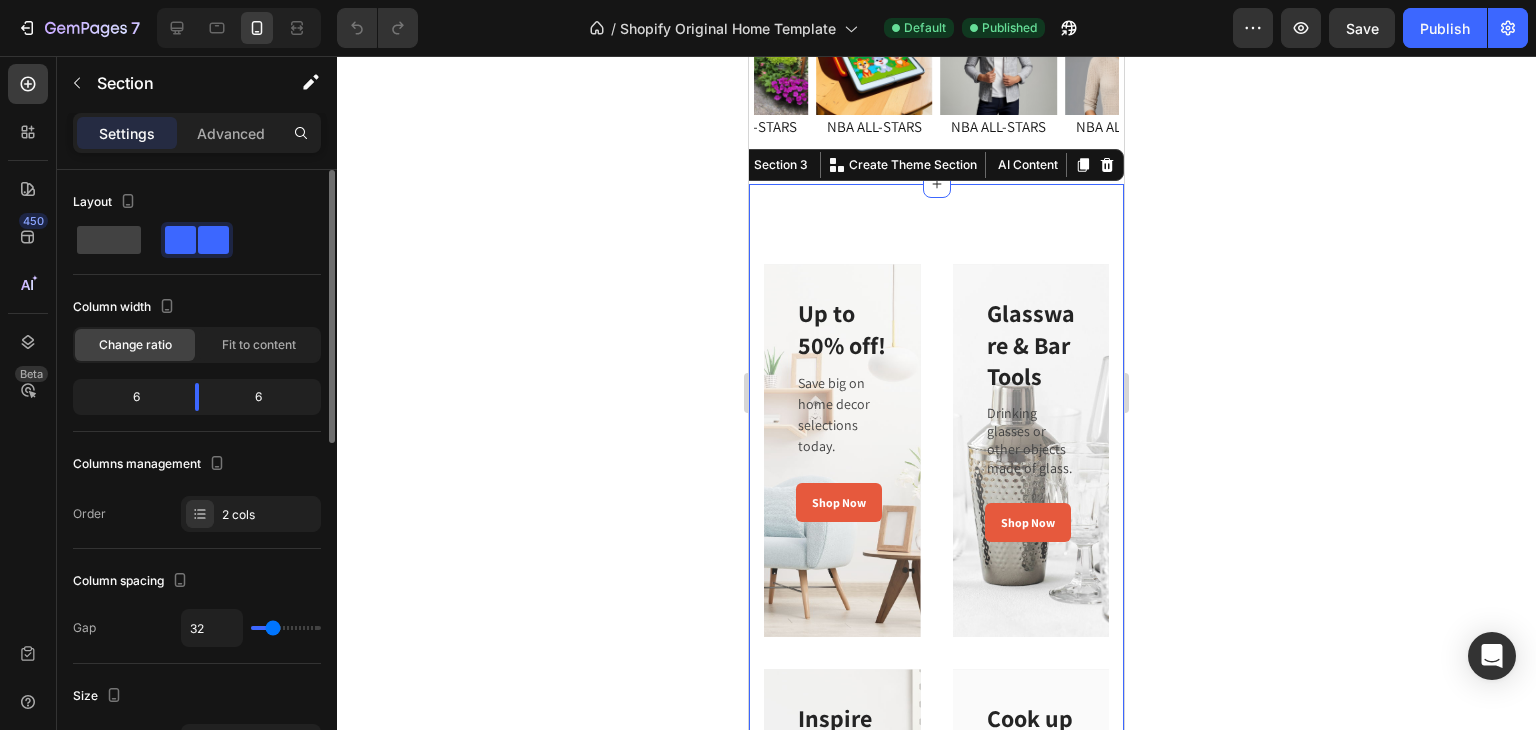 type on "0" 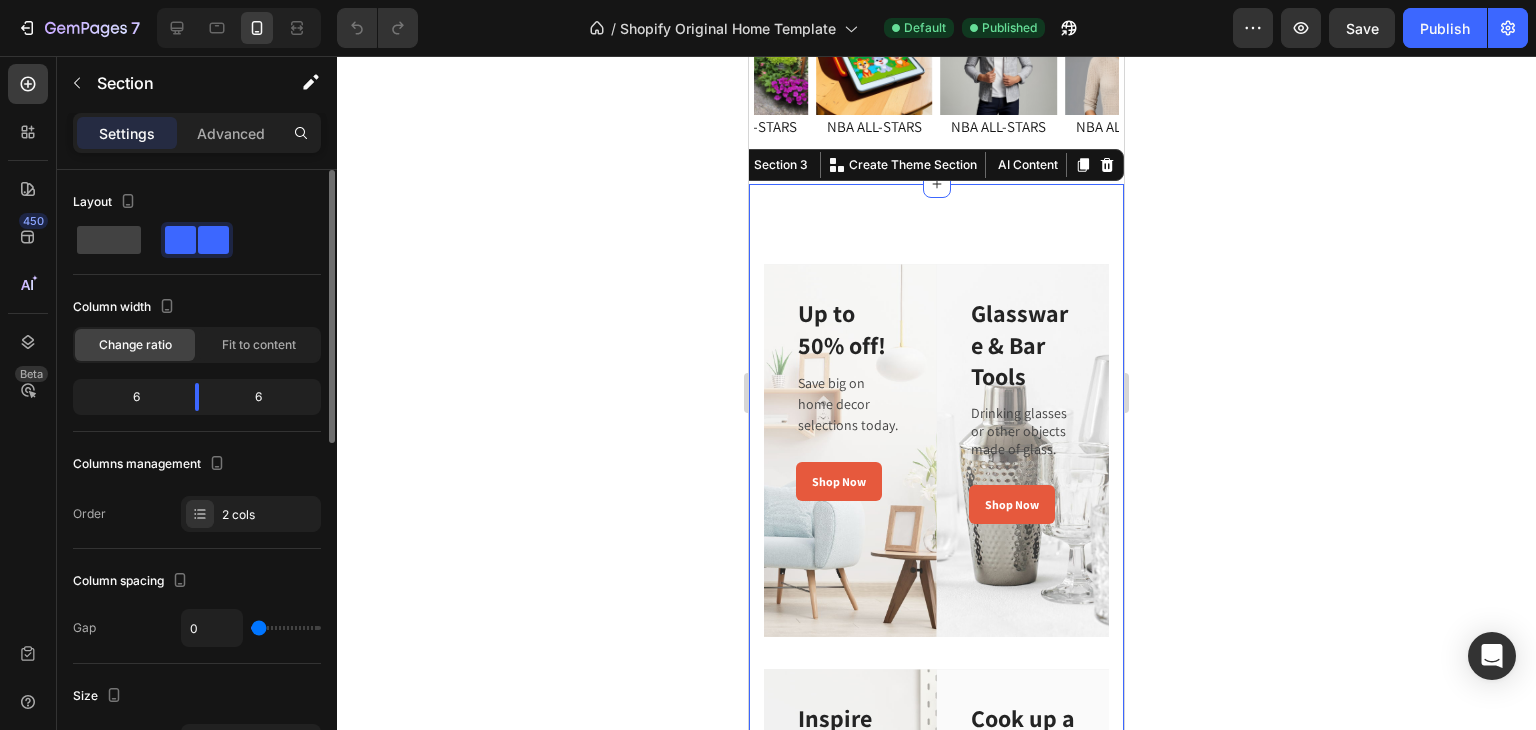 type on "6" 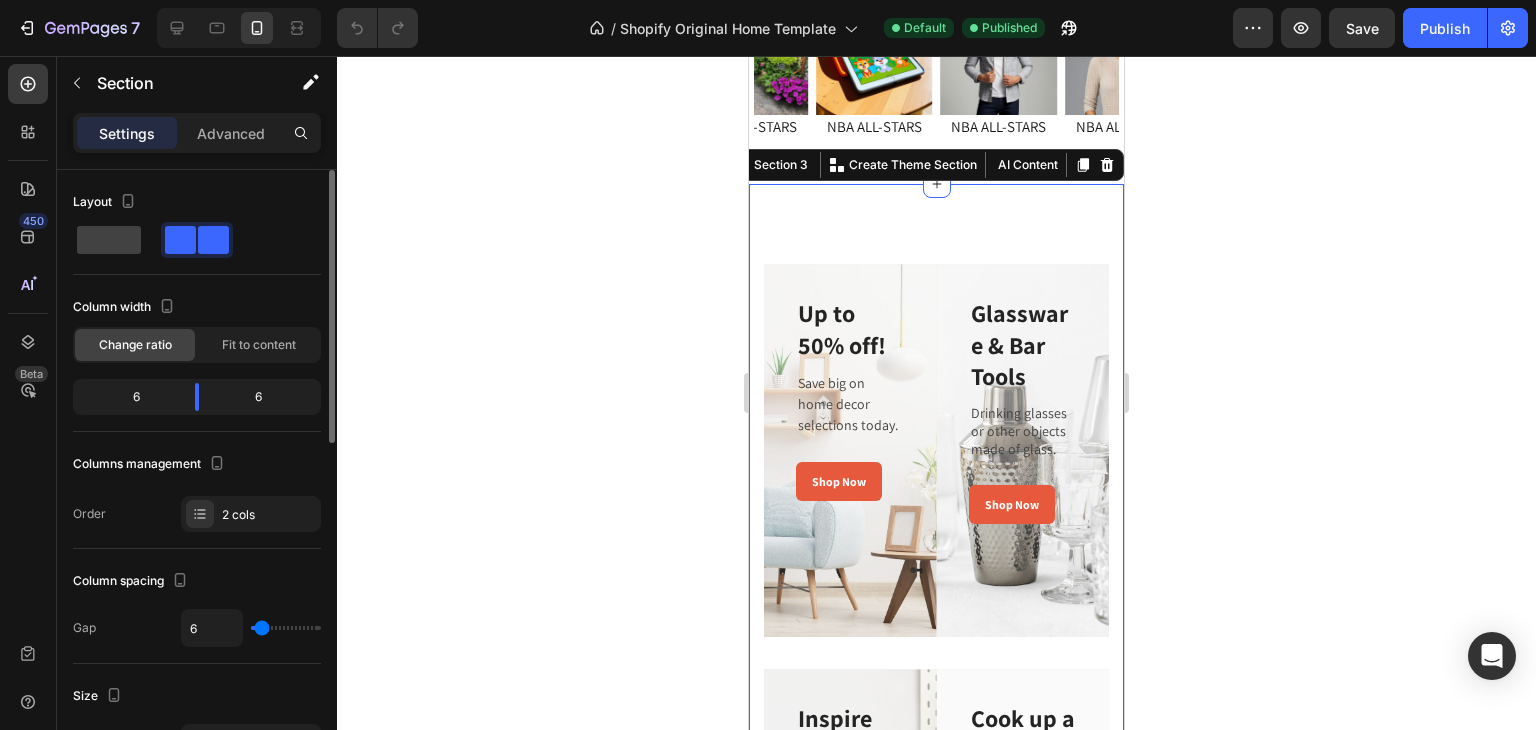 type on "14" 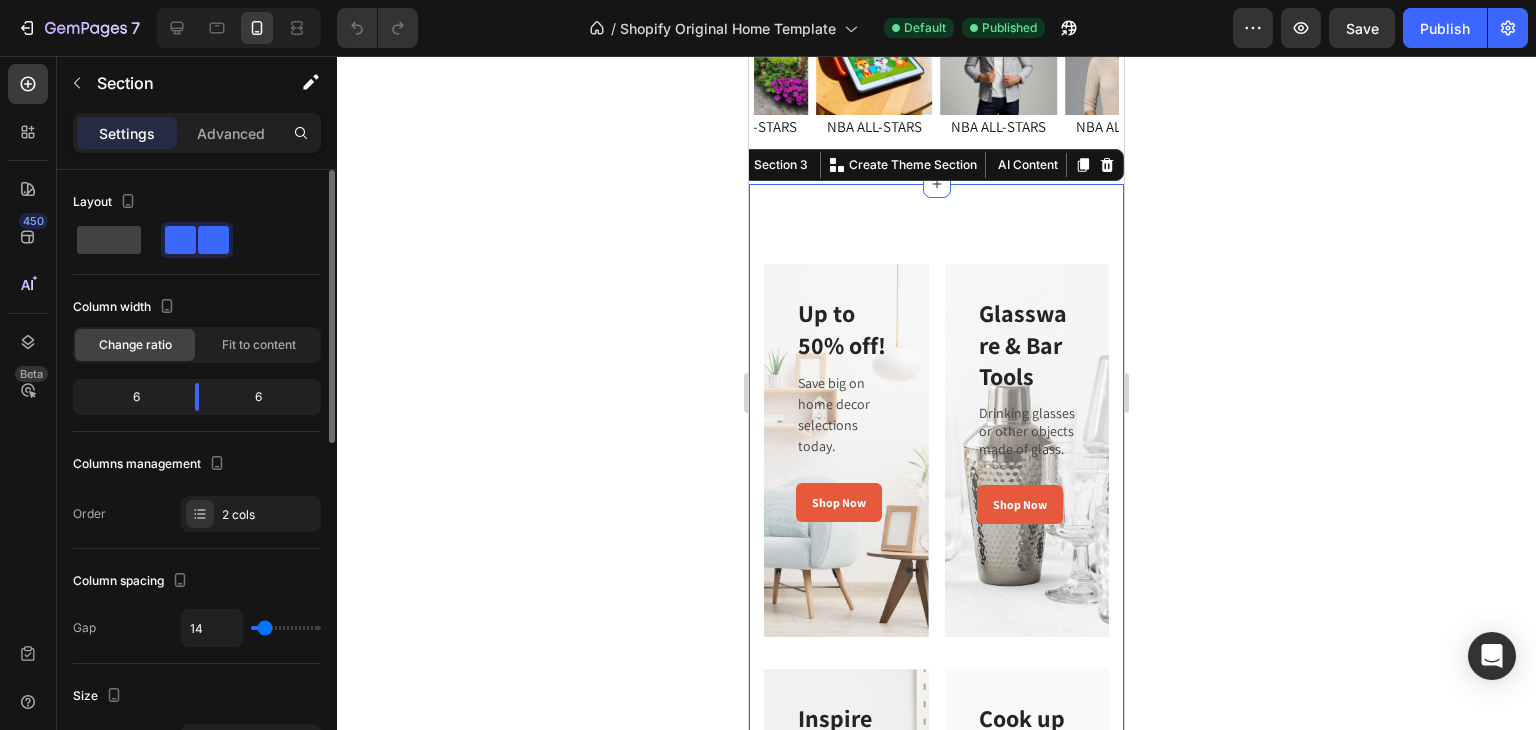 type on "16" 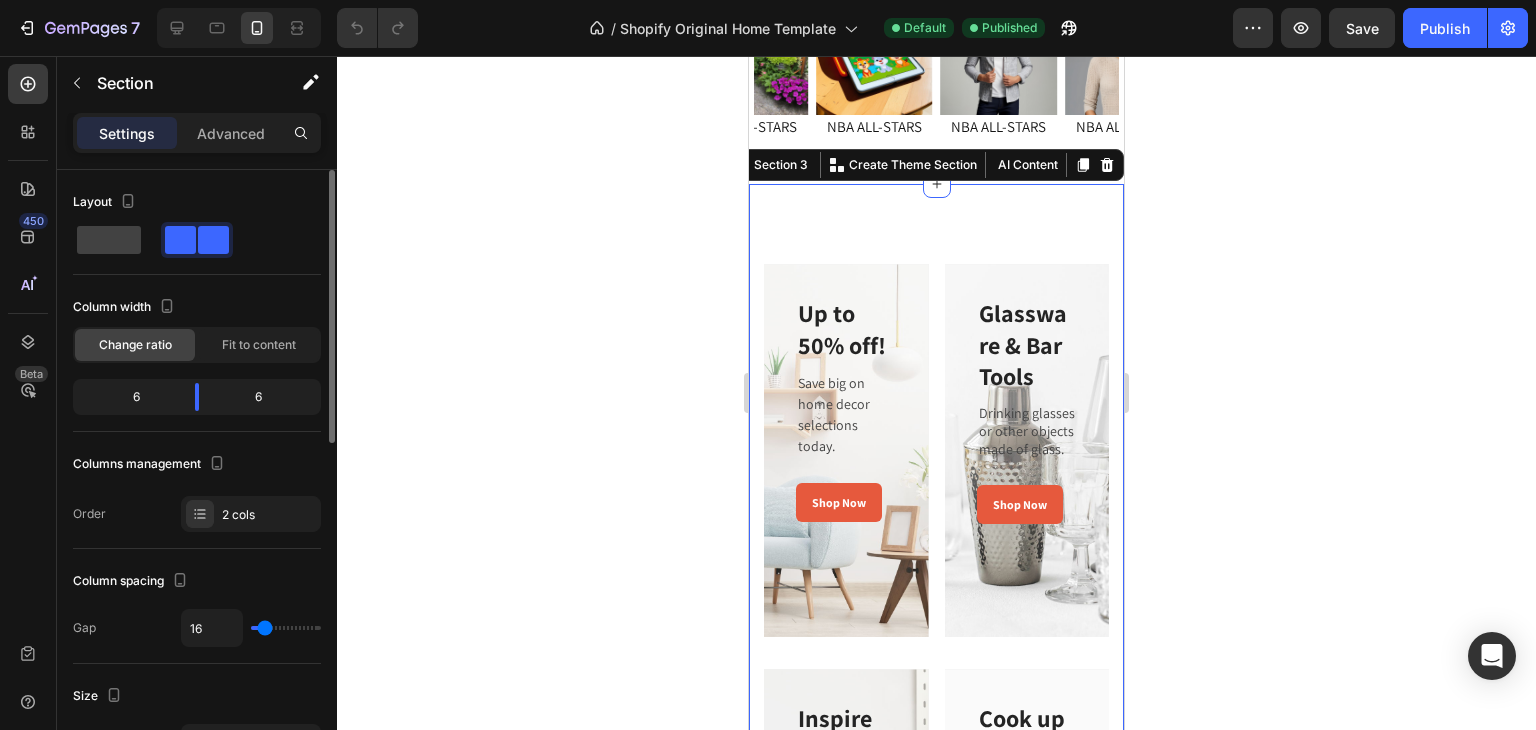 type on "16" 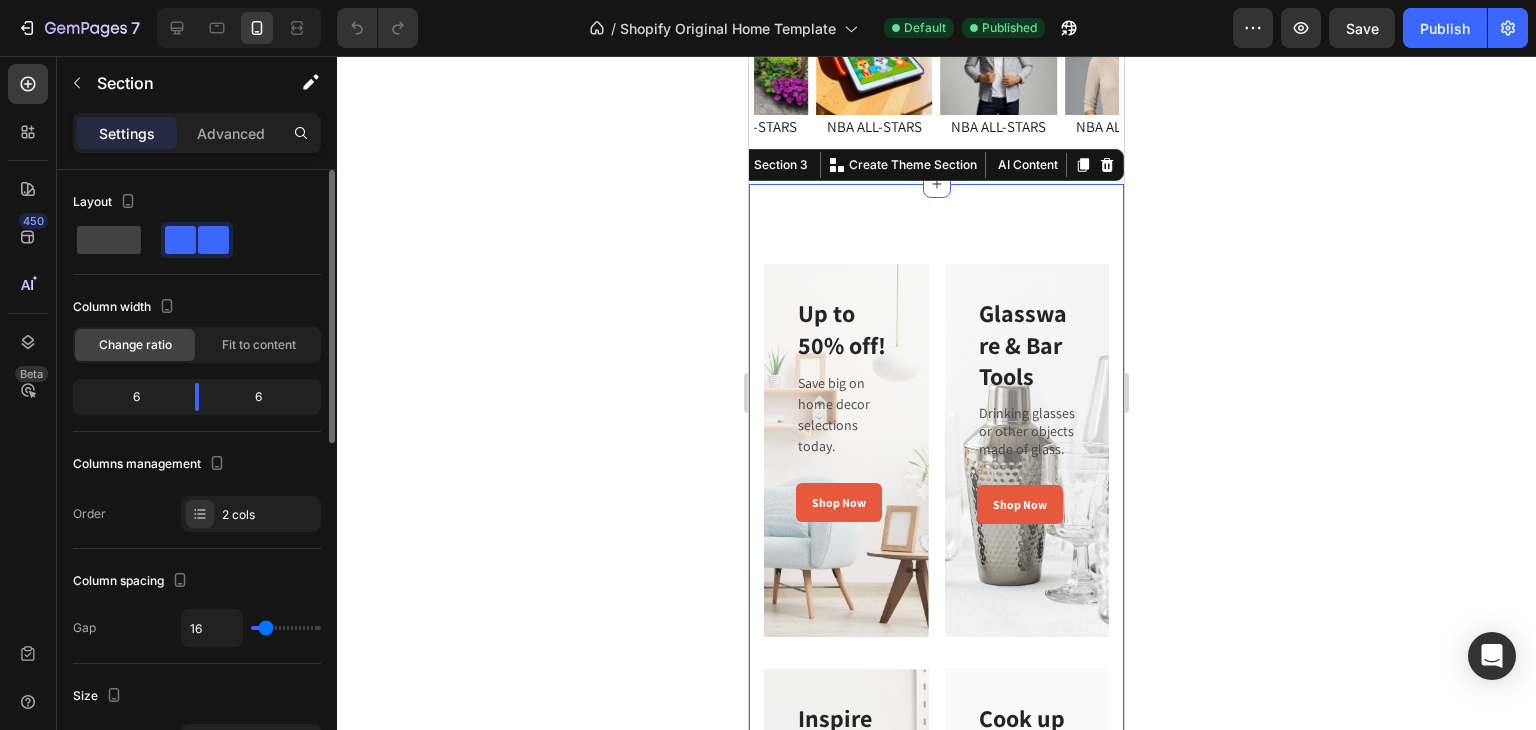 type on "13" 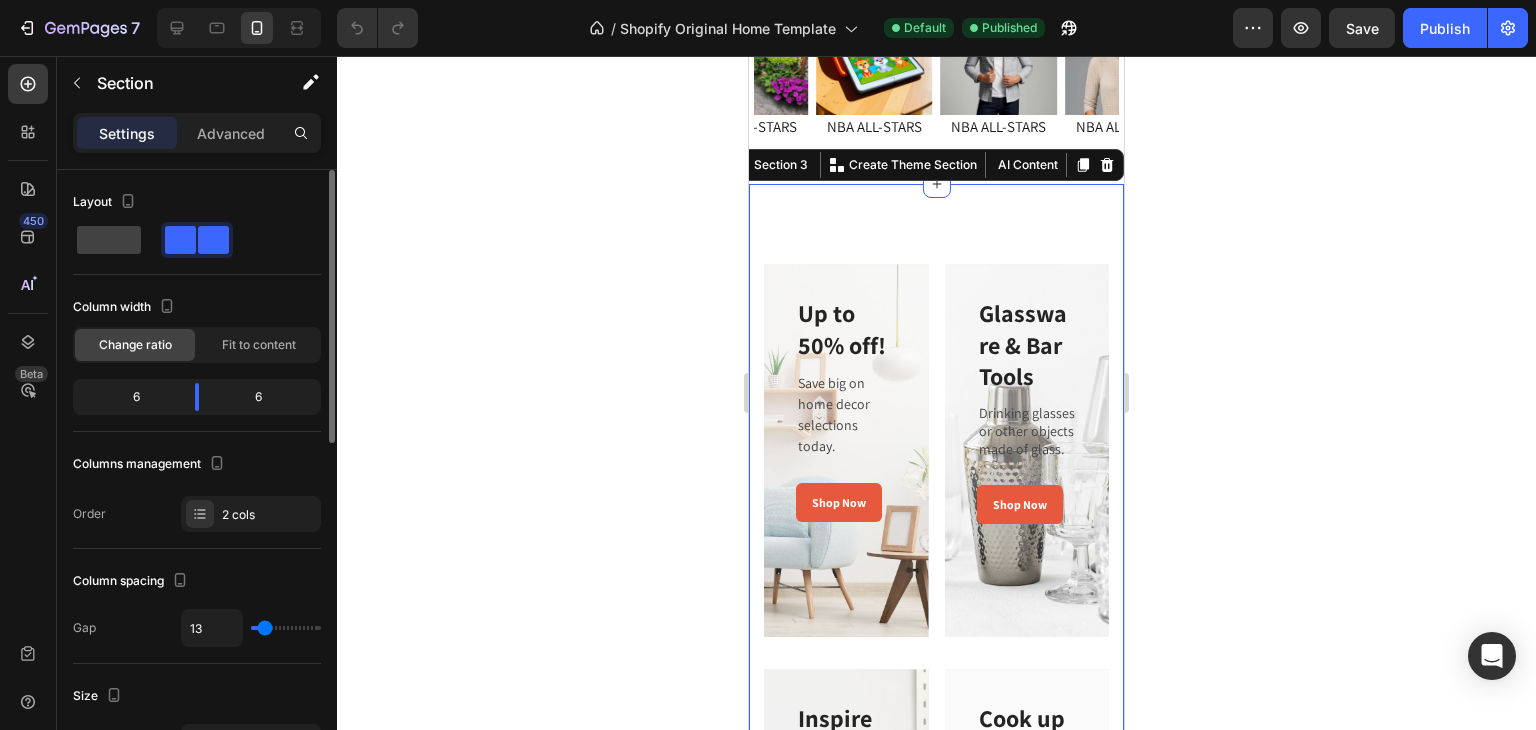type on "12" 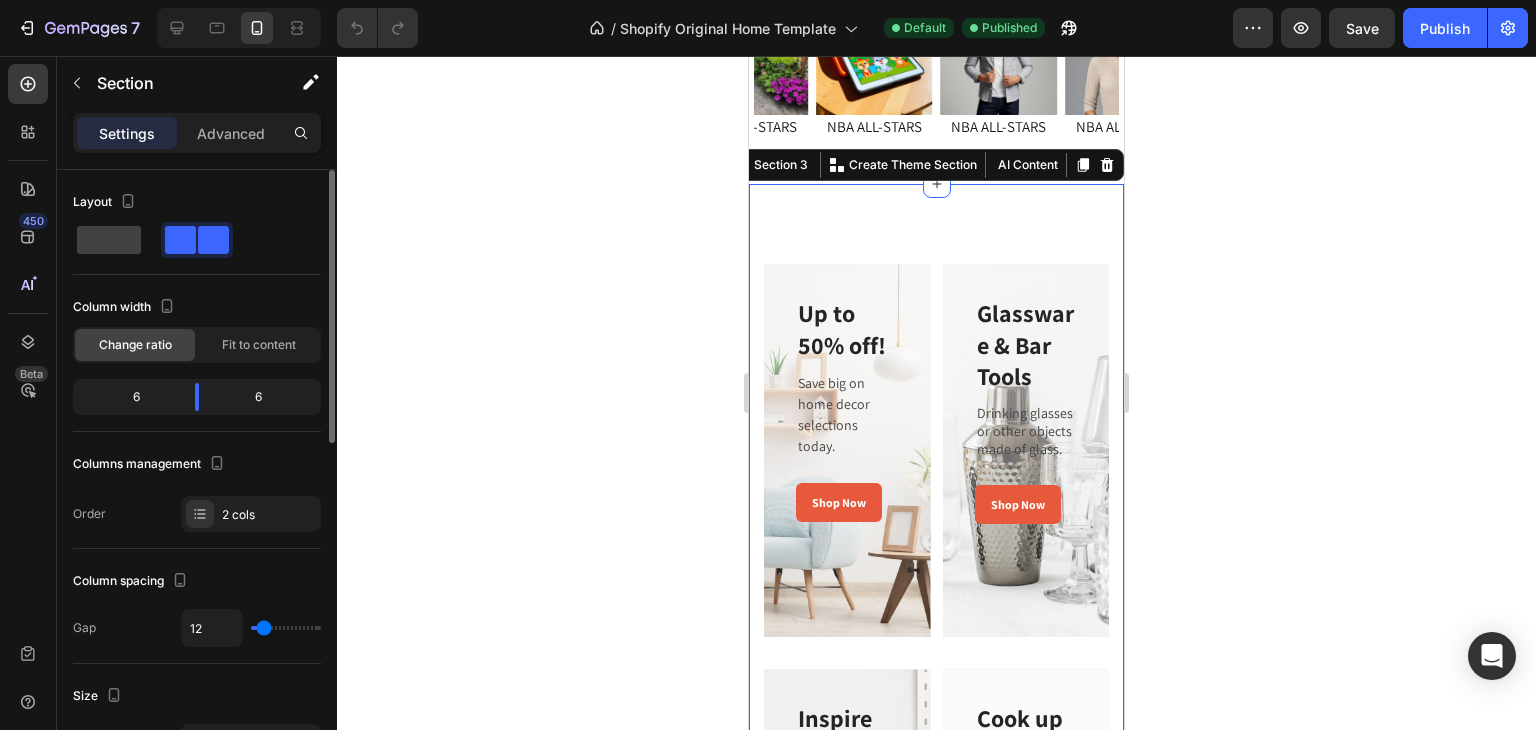 type on "11" 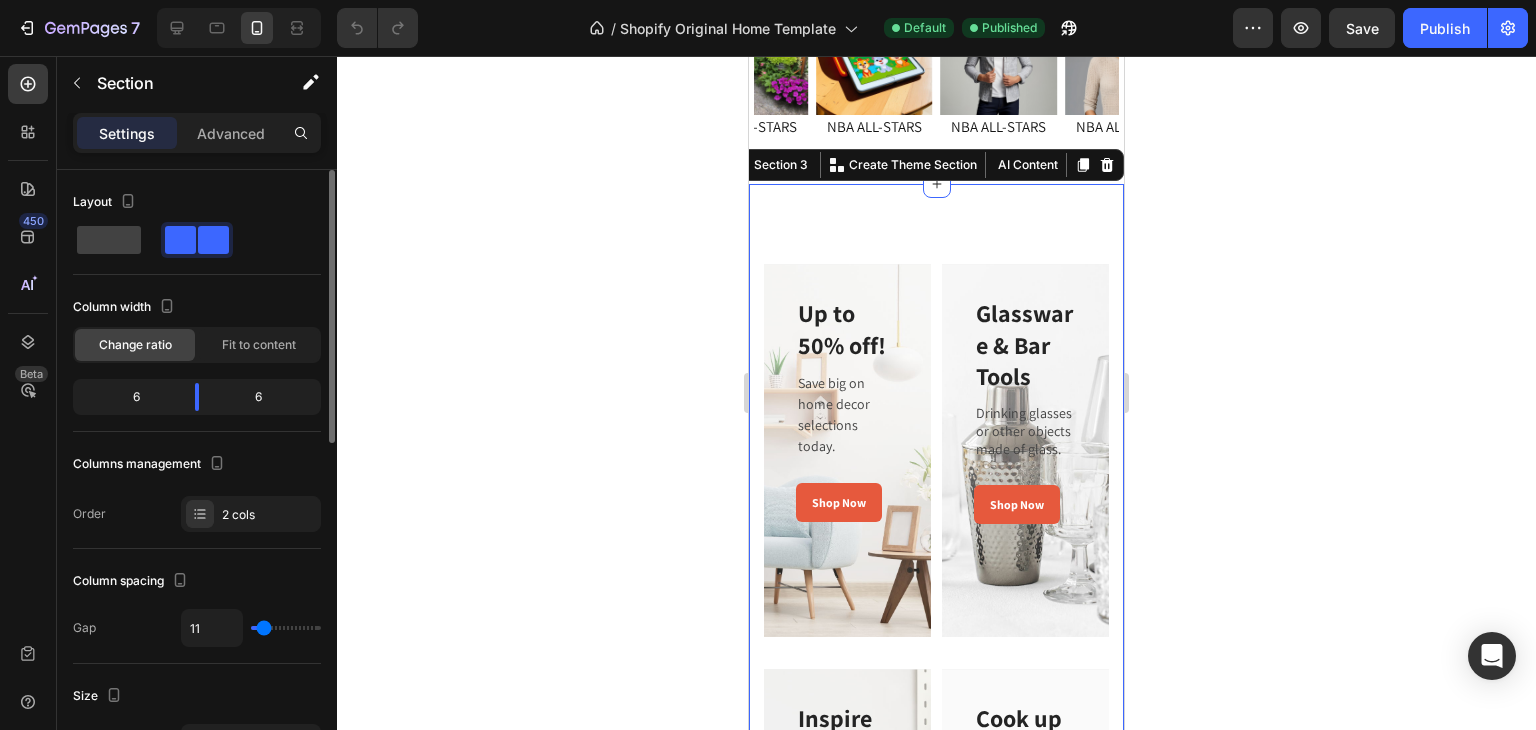 type on "10" 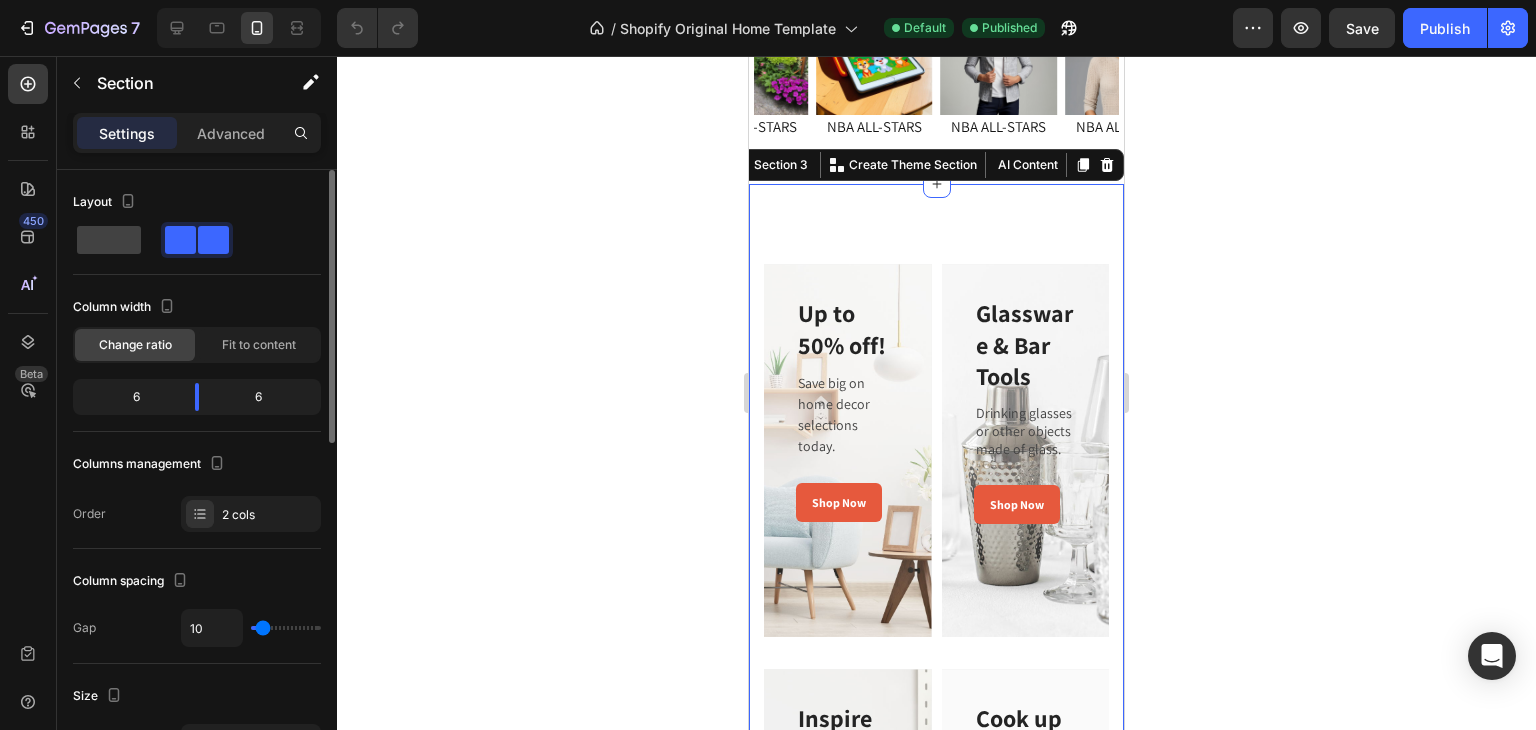type on "7" 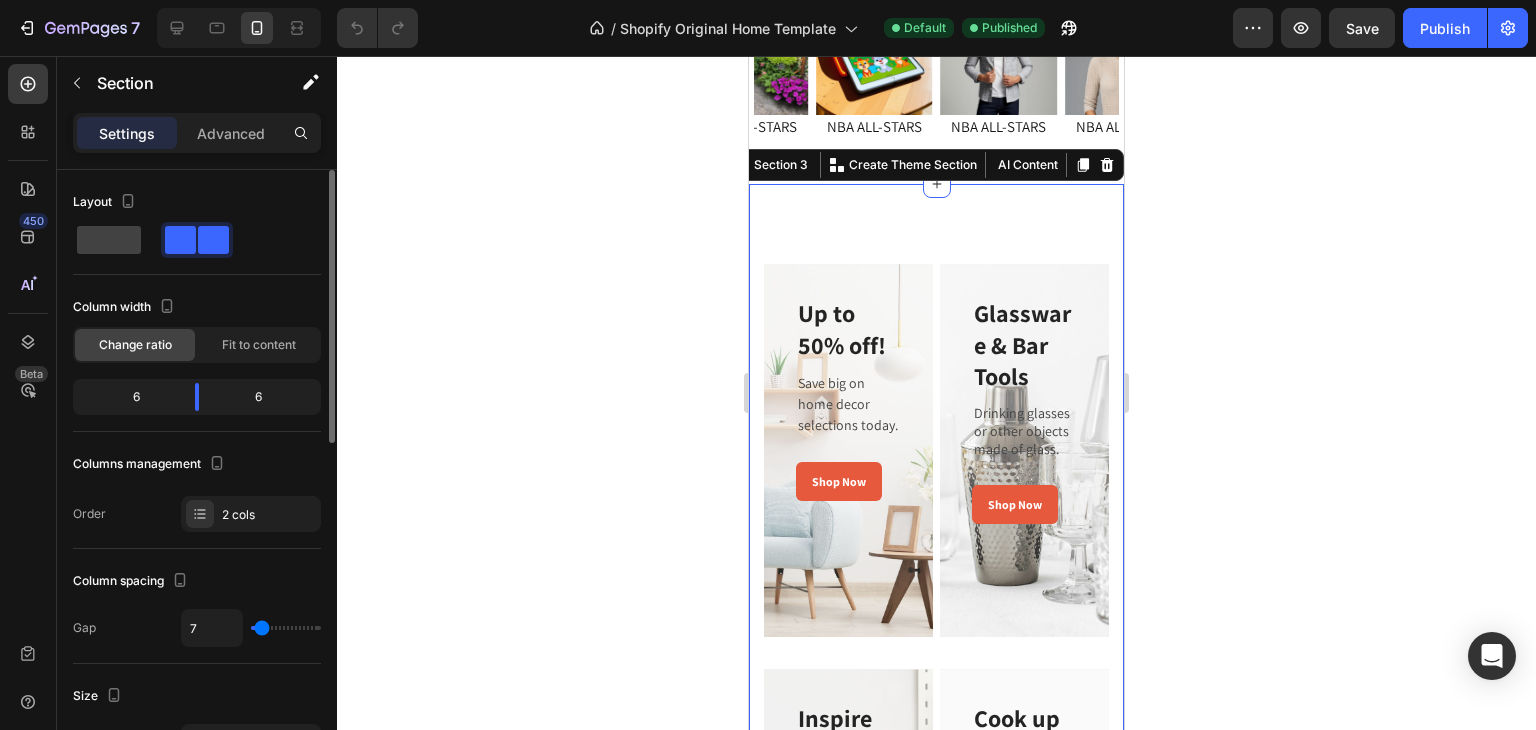 type on "7" 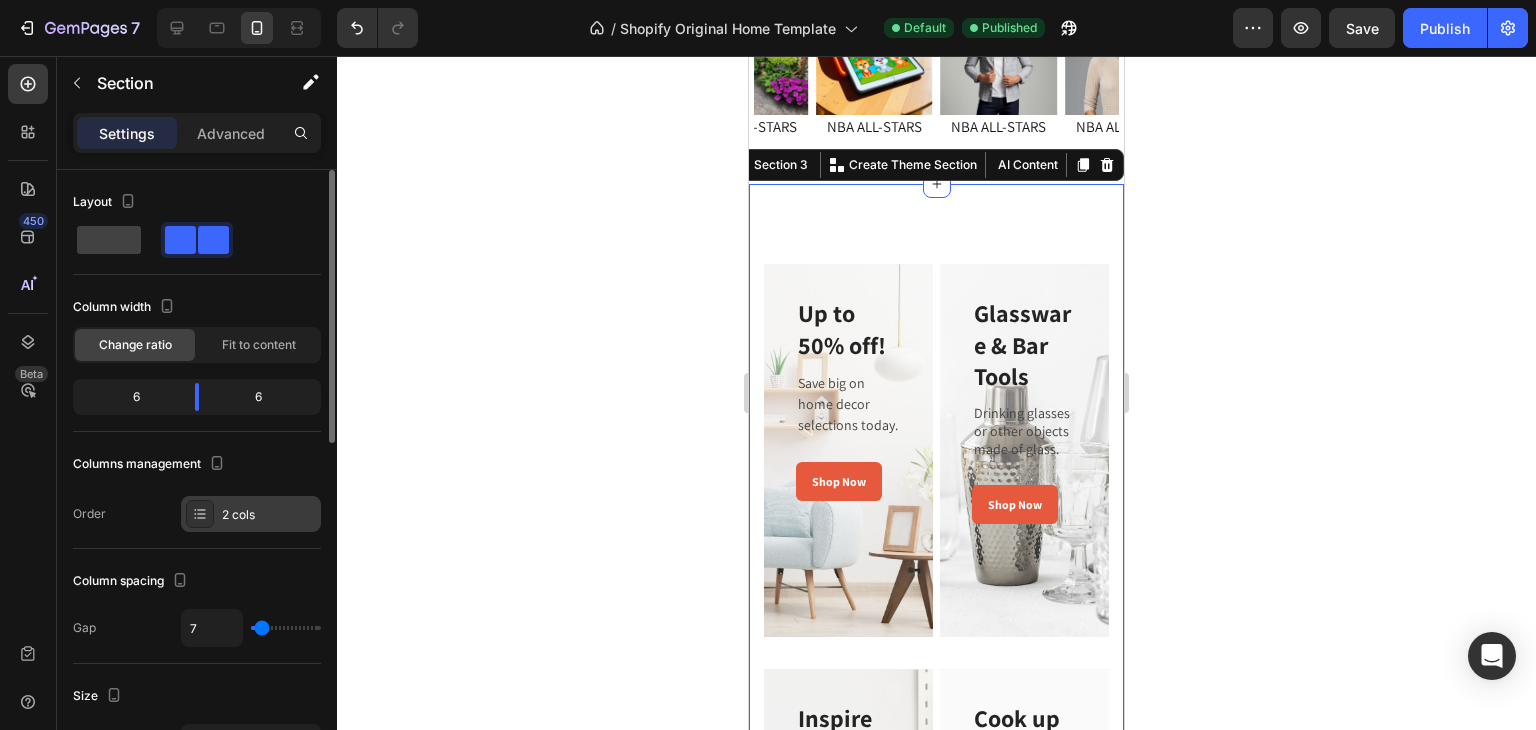 click on "2 cols" at bounding box center (269, 515) 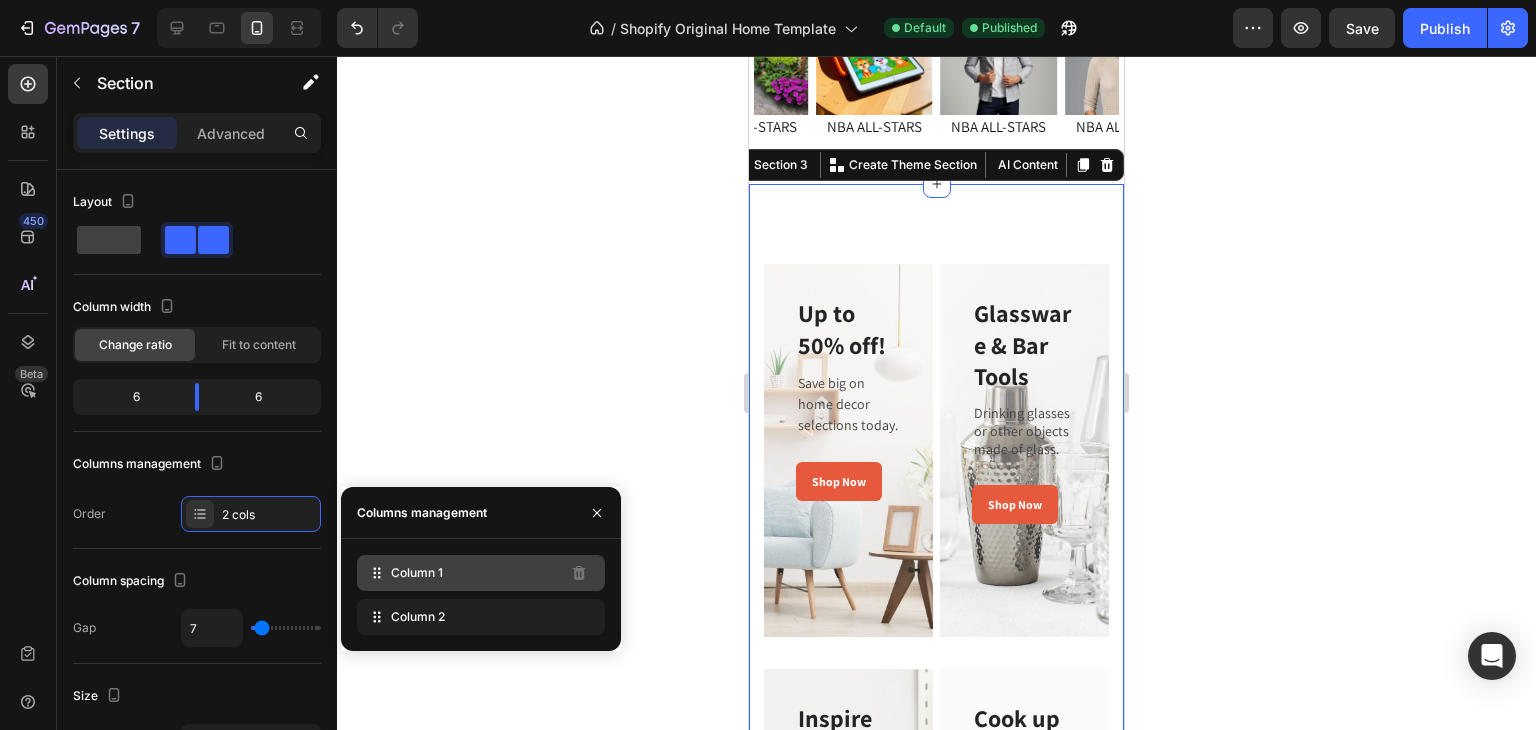 click on "Column 1" 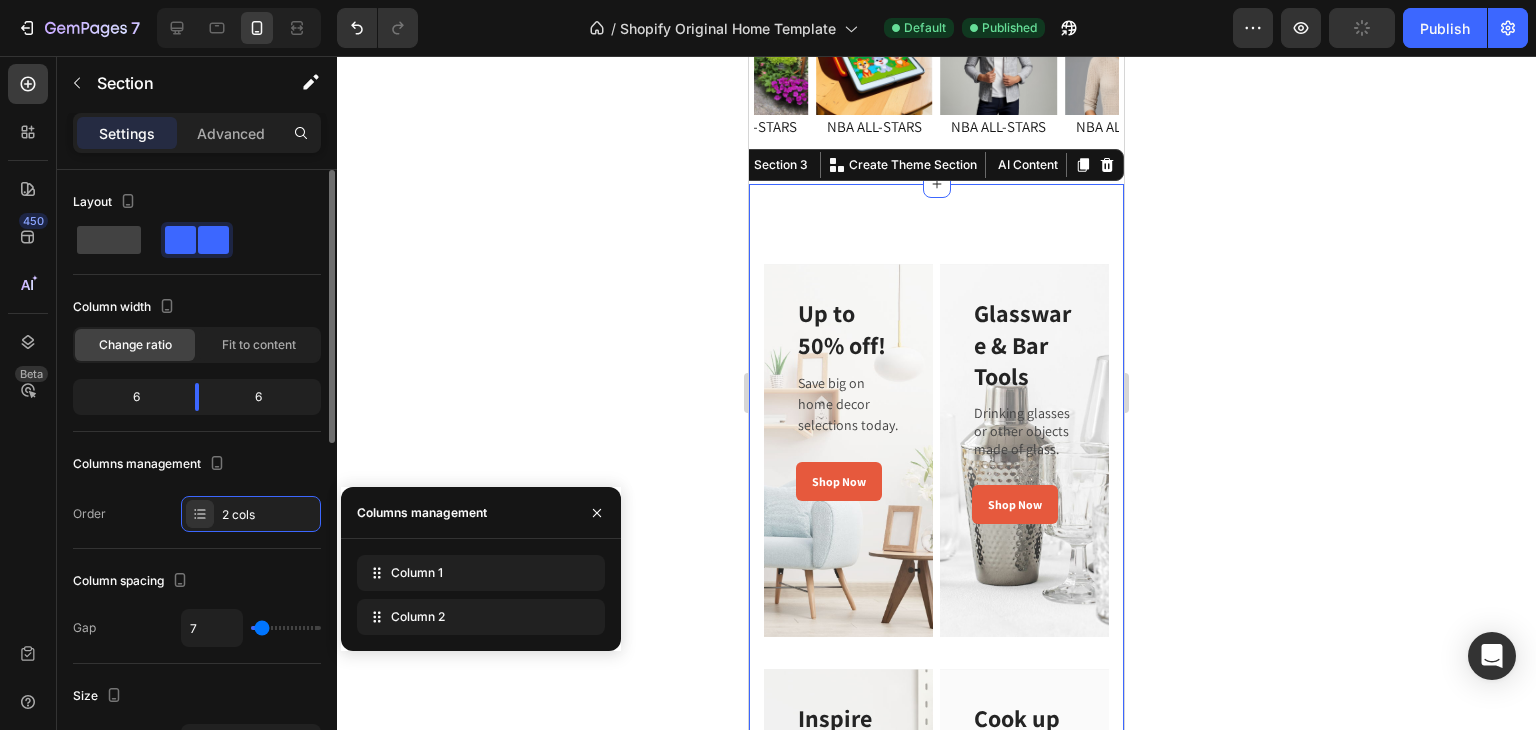 click on "Columns management" at bounding box center [197, 464] 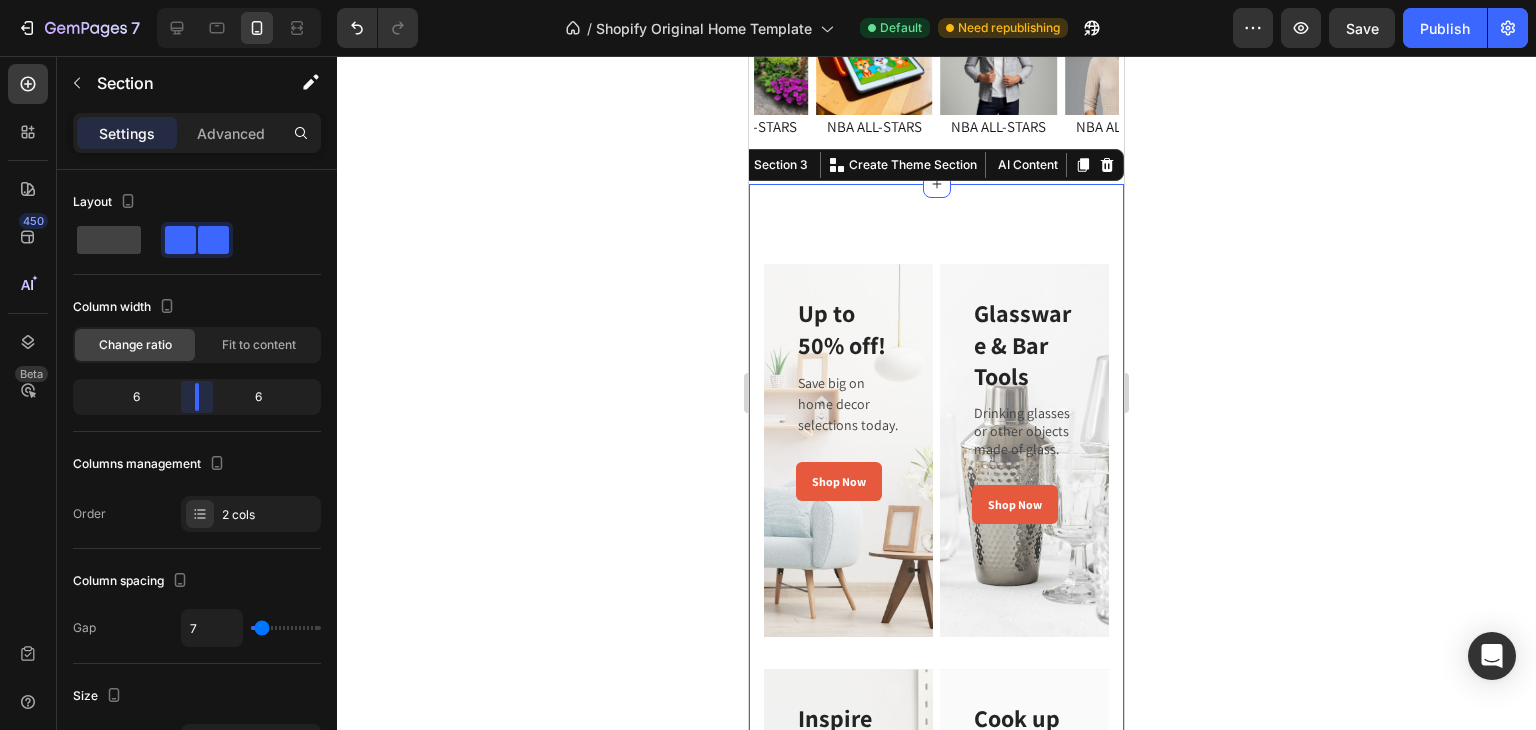 click on "7   /  Shopify Original Home Template Default Need republishing Preview  Save   Publish  450 Beta Sections(18) Elements(83) Section Element Hero Section Product Detail Brands Trusted Badges Guarantee Product Breakdown How to use Testimonials Compare Bundle FAQs Social Proof Brand Story Product List Collection Blog List Contact Sticky Add to Cart Custom Footer Browse Library 450 Layout
Row
Row
Row
Row Text
Heading
Text Block Button
Button
Button Media
Image
Image" at bounding box center [768, 0] 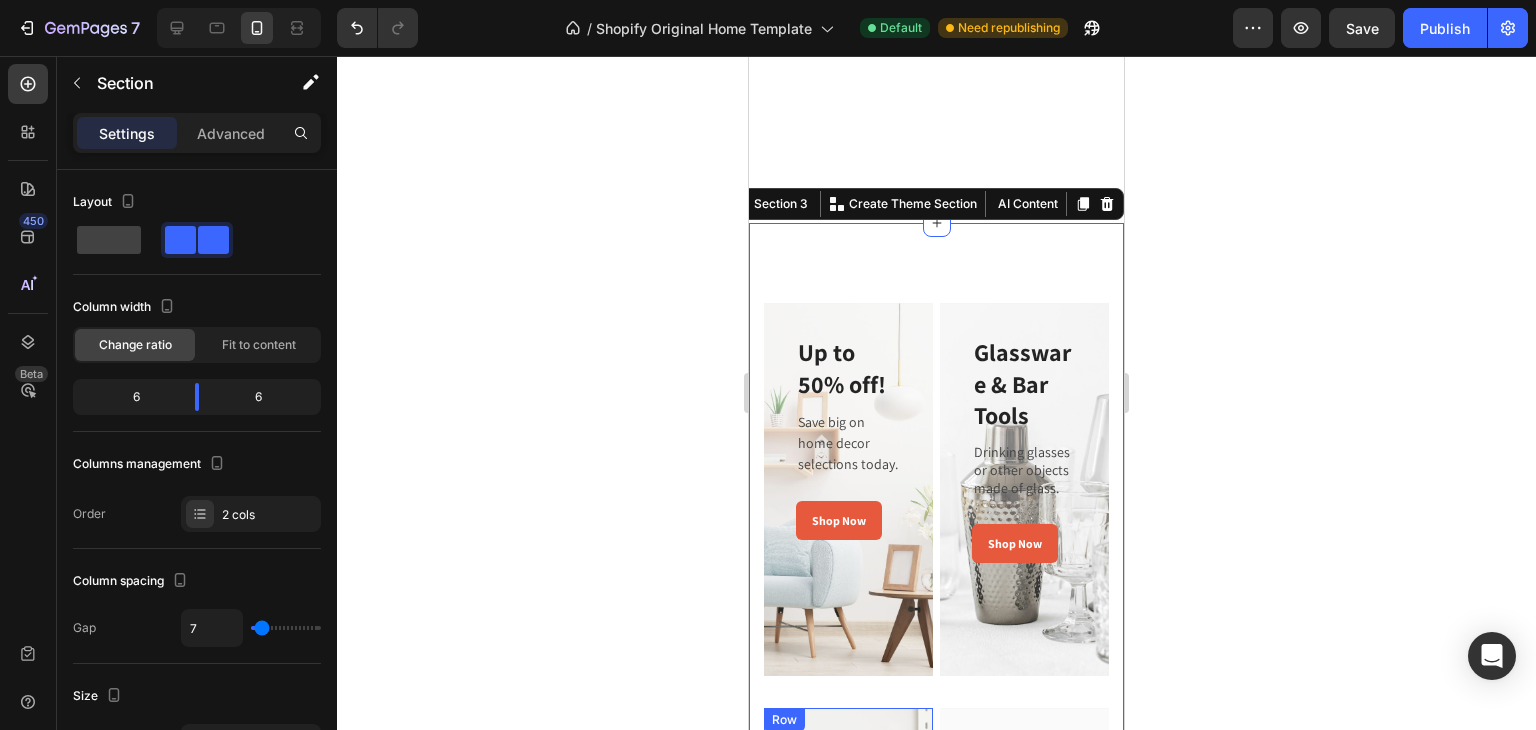 scroll, scrollTop: 1345, scrollLeft: 0, axis: vertical 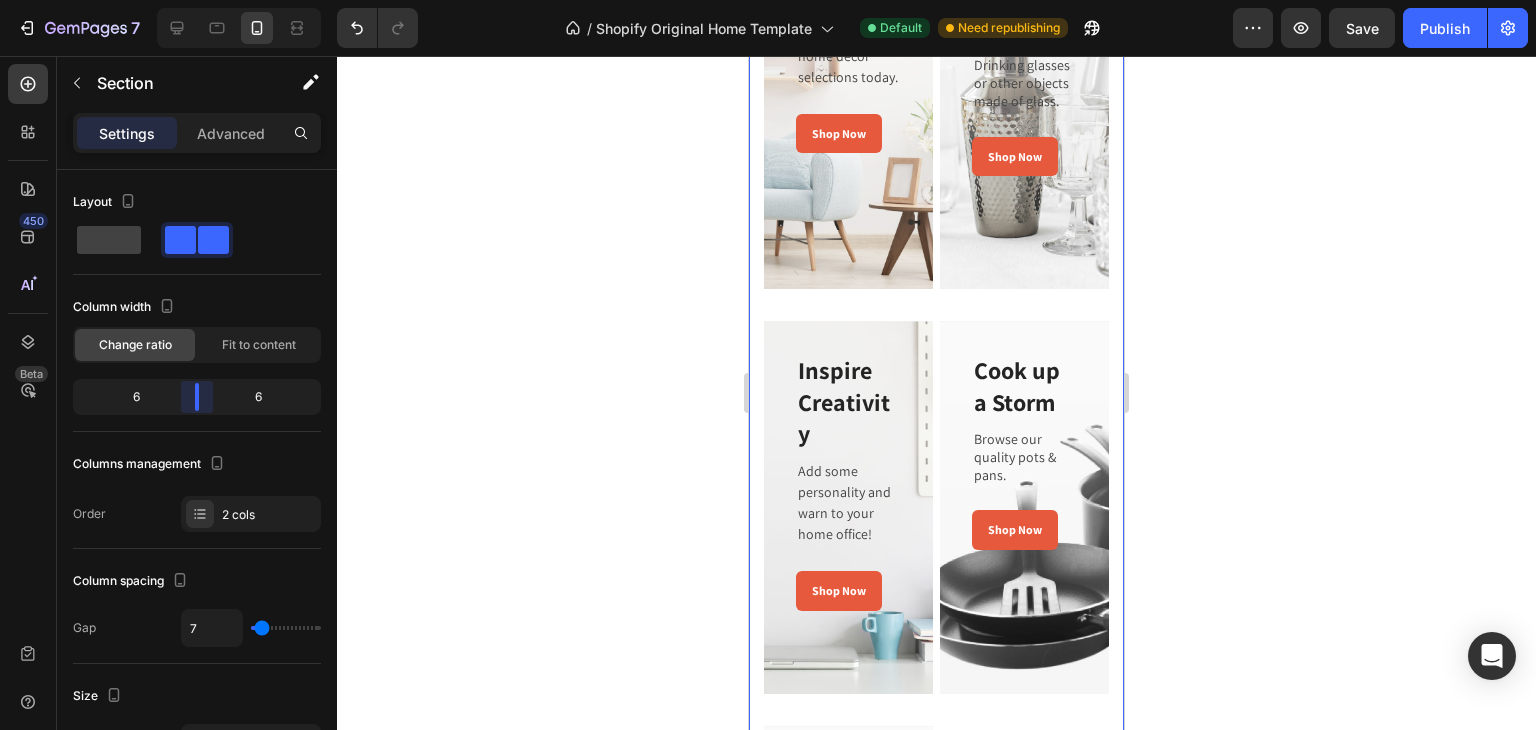 click on "7   /  Shopify Original Home Template Default Need republishing Preview  Save   Publish  450 Beta Sections(18) Elements(83) Section Element Hero Section Product Detail Brands Trusted Badges Guarantee Product Breakdown How to use Testimonials Compare Bundle FAQs Social Proof Brand Story Product List Collection Blog List Contact Sticky Add to Cart Custom Footer Browse Library 450 Layout
Row
Row
Row
Row Text
Heading
Text Block Button
Button
Button Media
Image
Image" at bounding box center [768, 0] 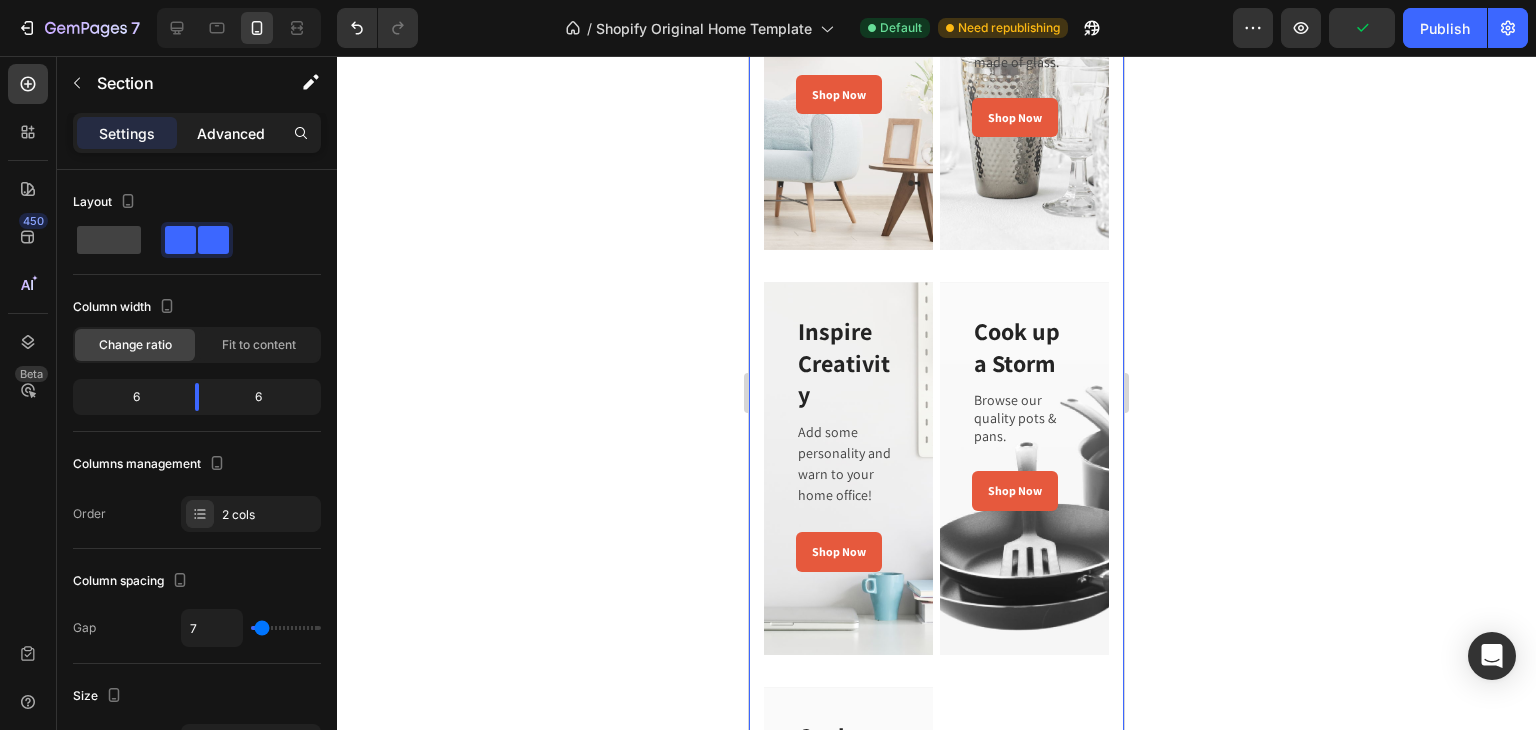 click on "Advanced" 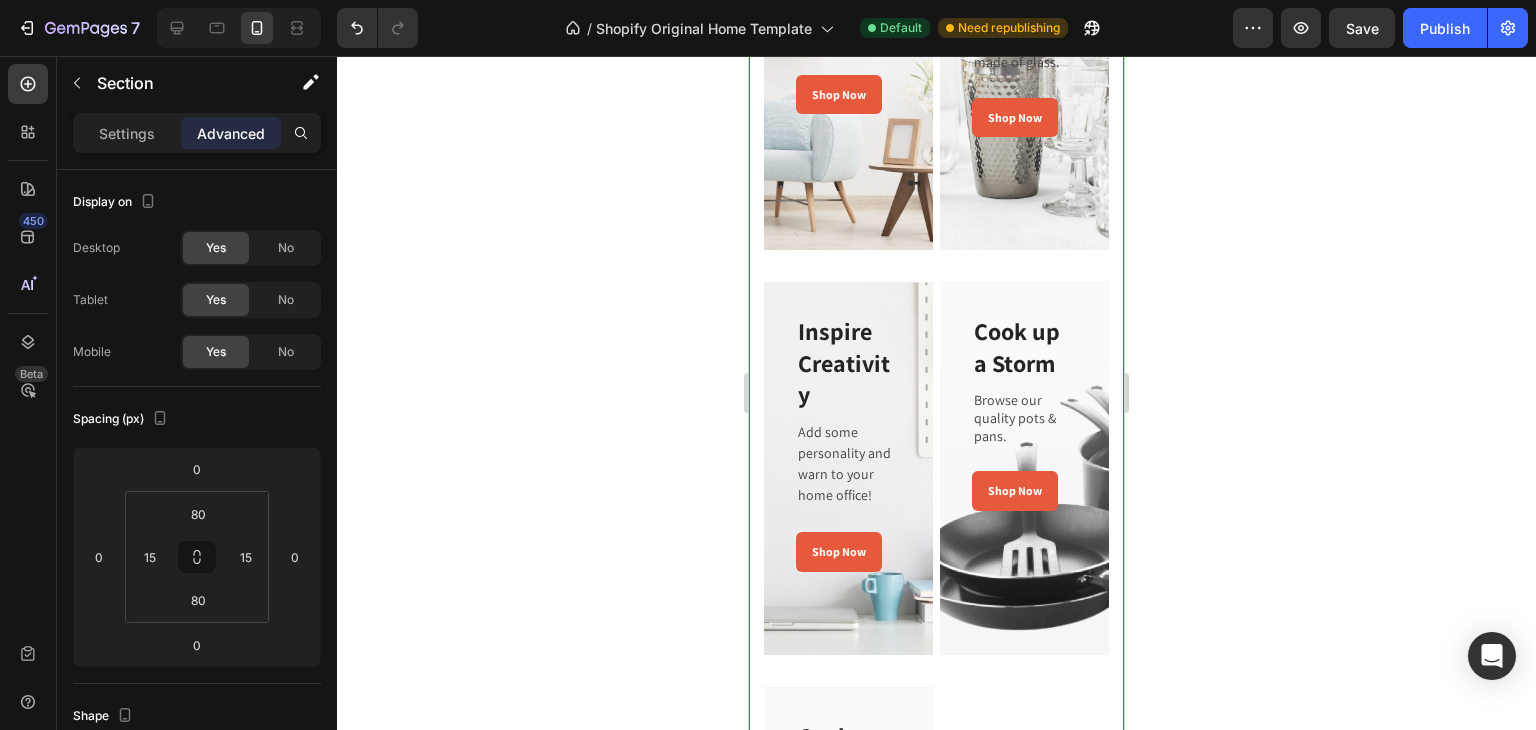 scroll, scrollTop: 1052, scrollLeft: 0, axis: vertical 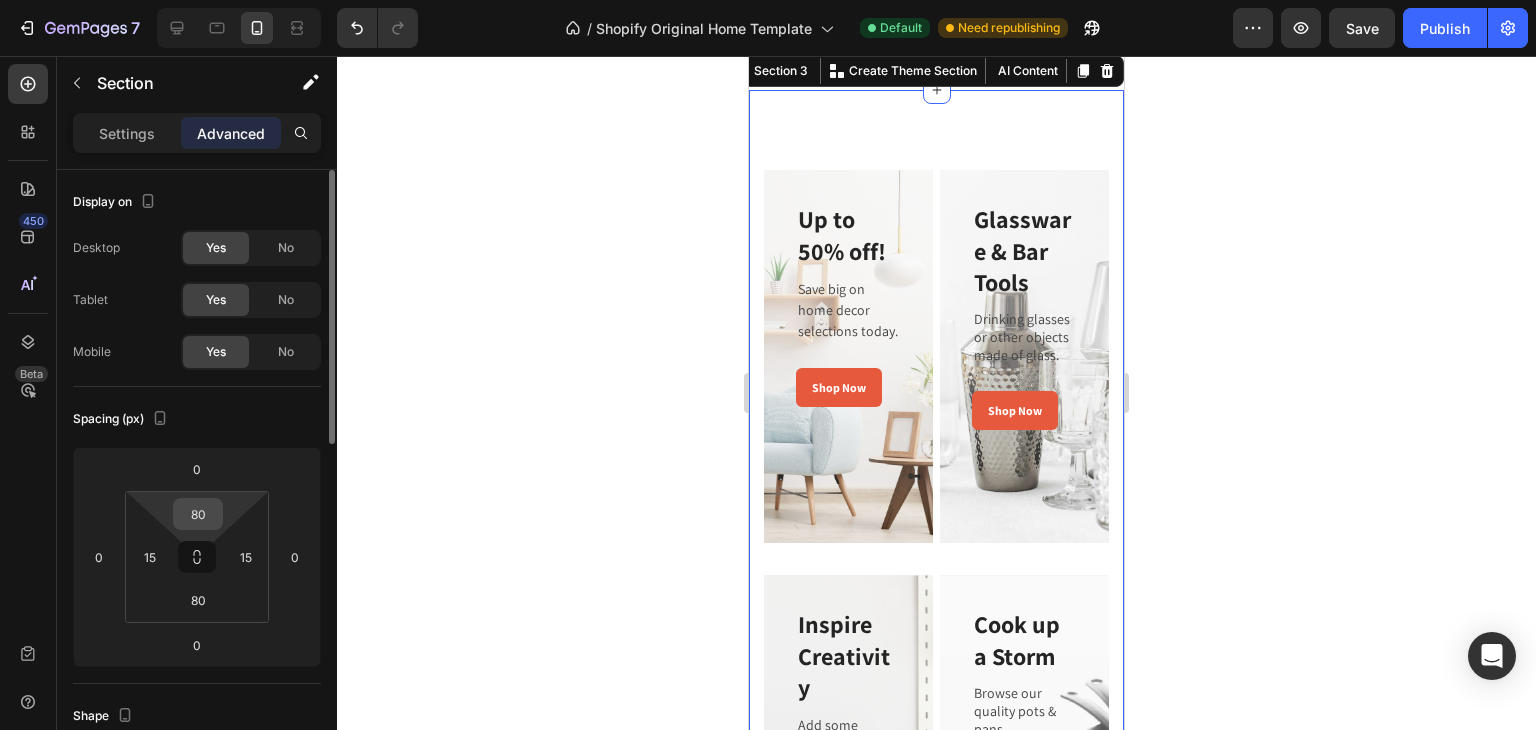 click on "80" at bounding box center (198, 514) 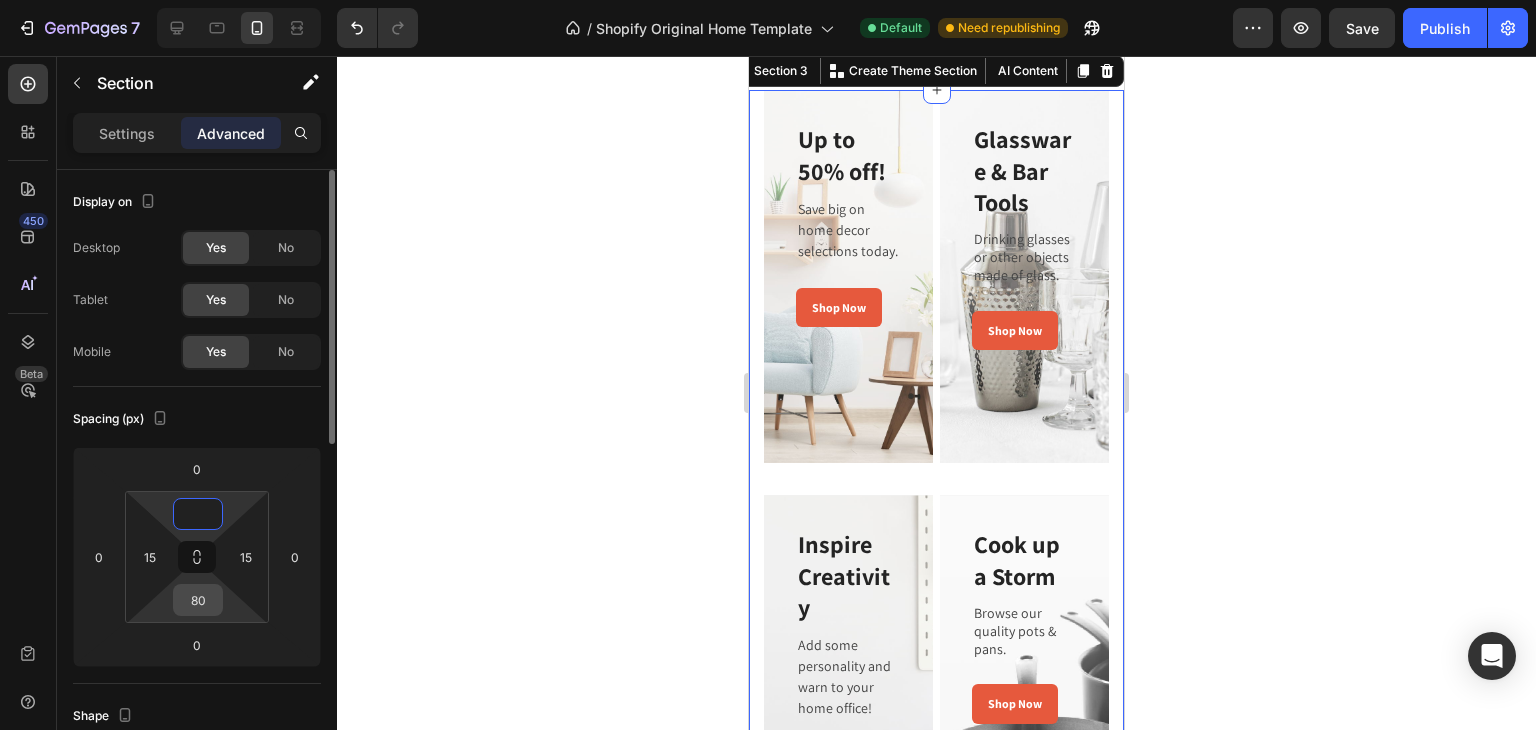 type on "0" 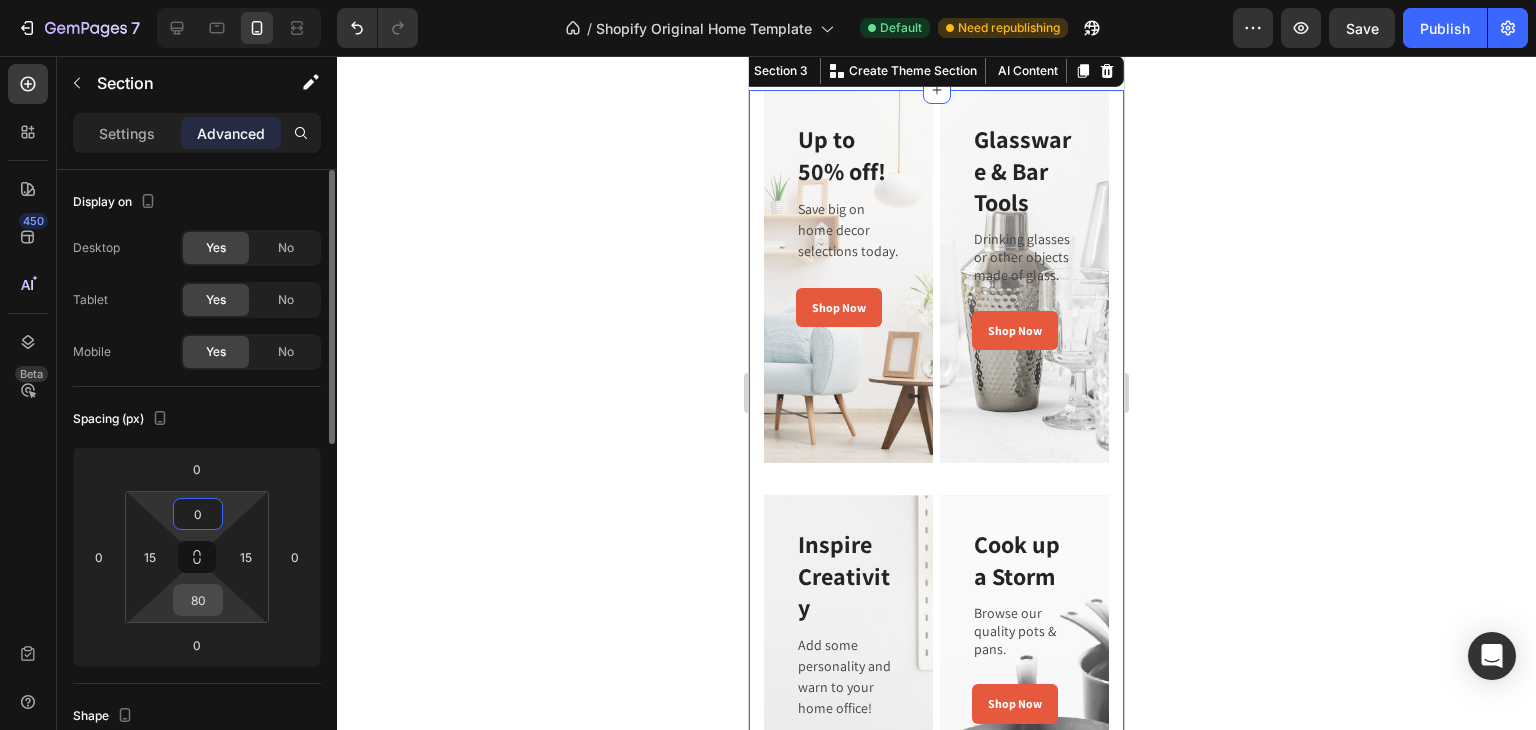 click on "80" at bounding box center (198, 600) 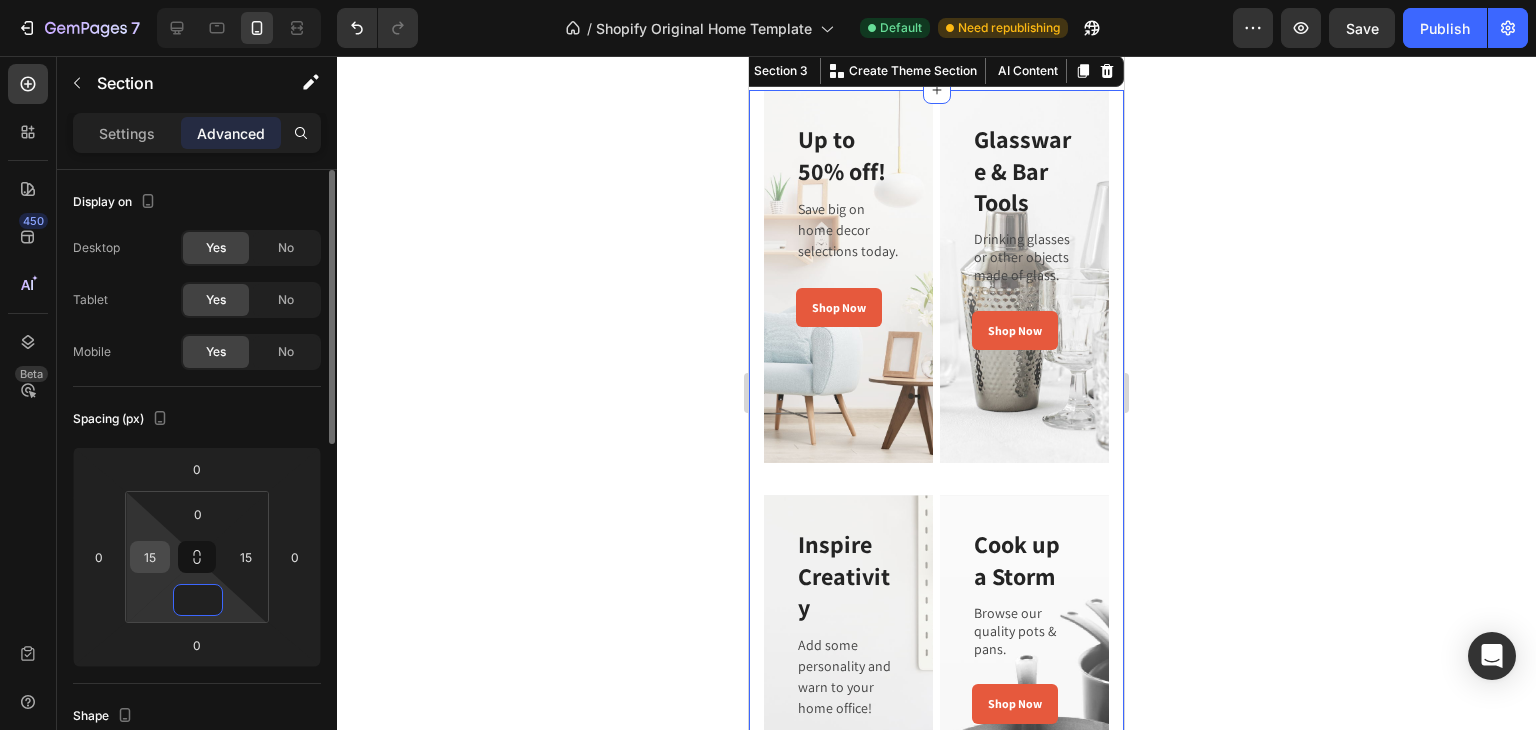 type on "0" 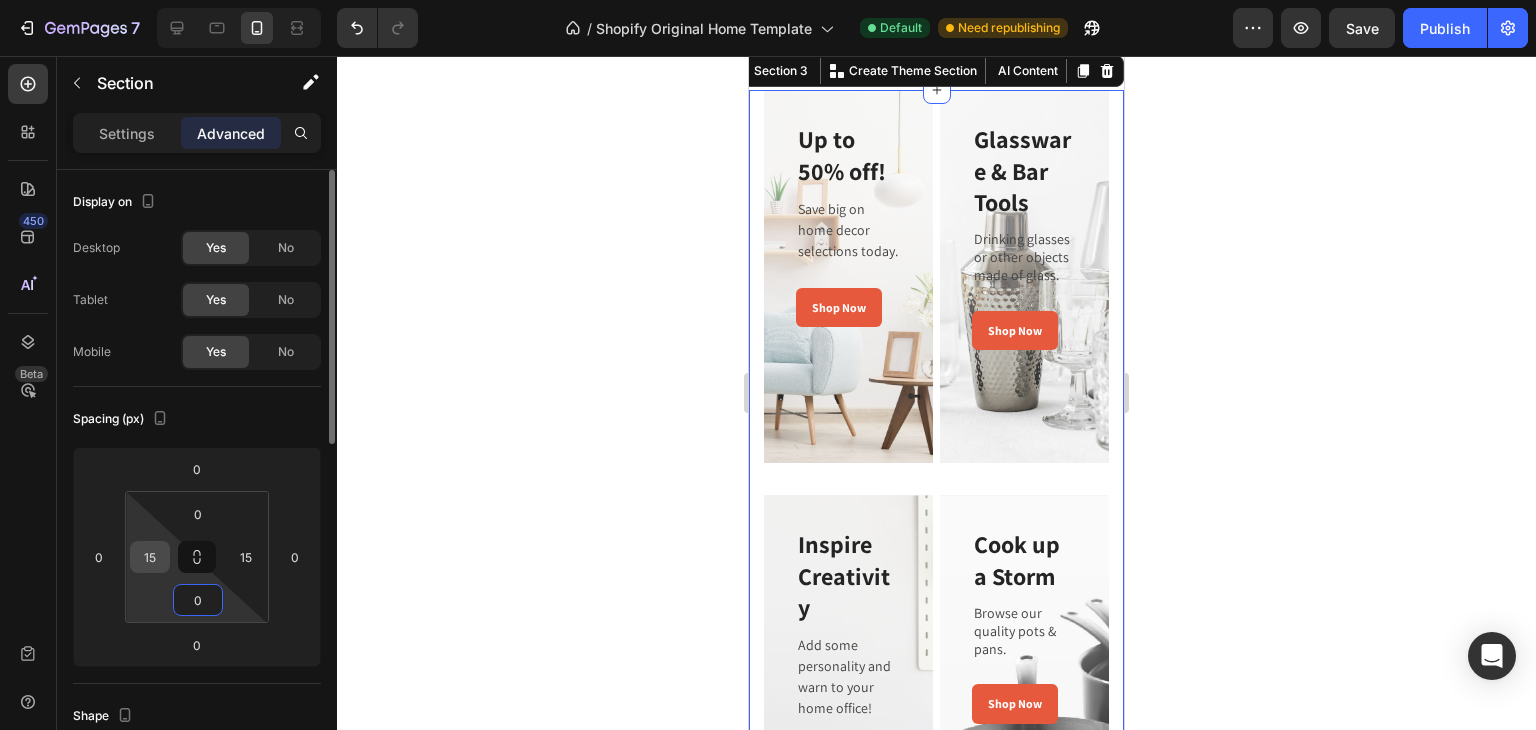 click on "15" at bounding box center [150, 557] 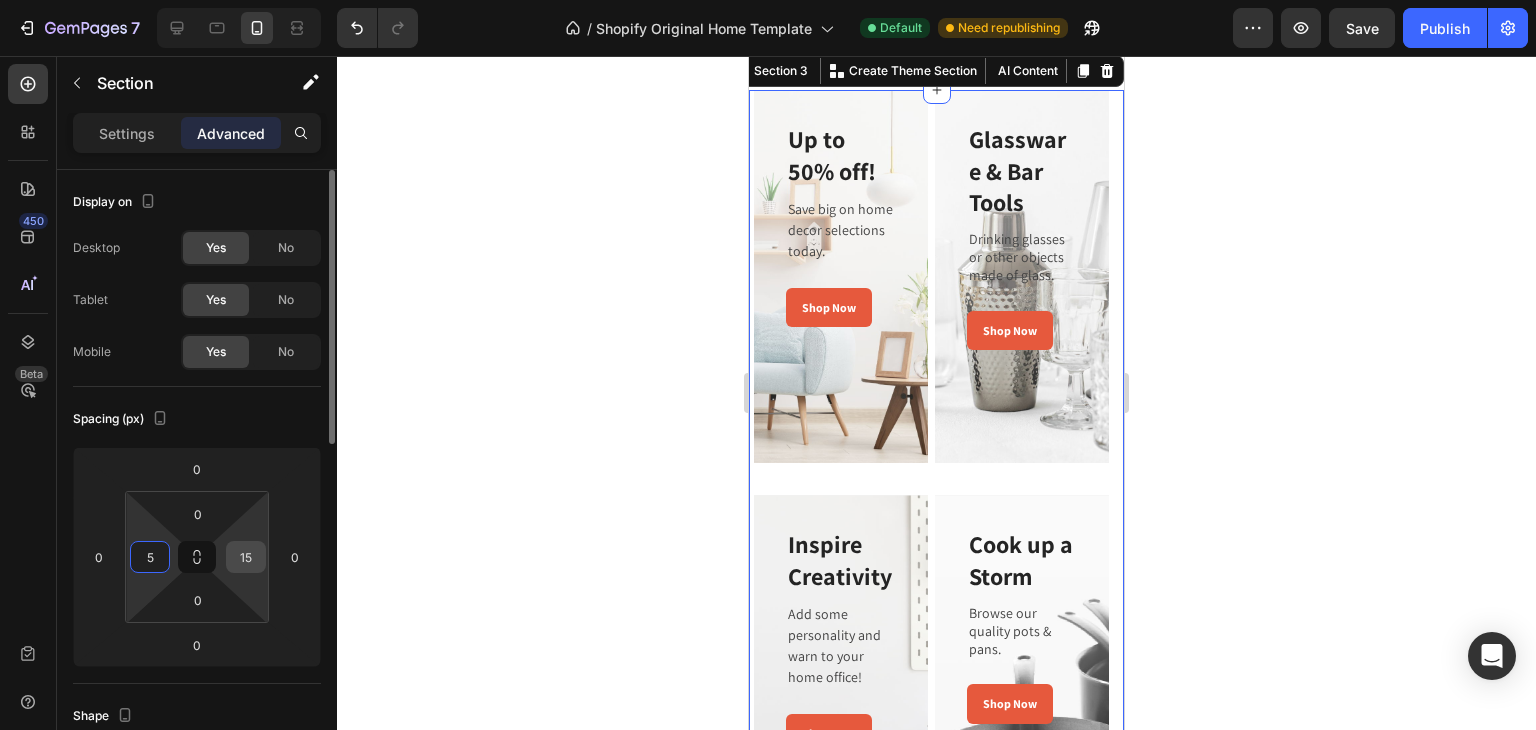 type on "5" 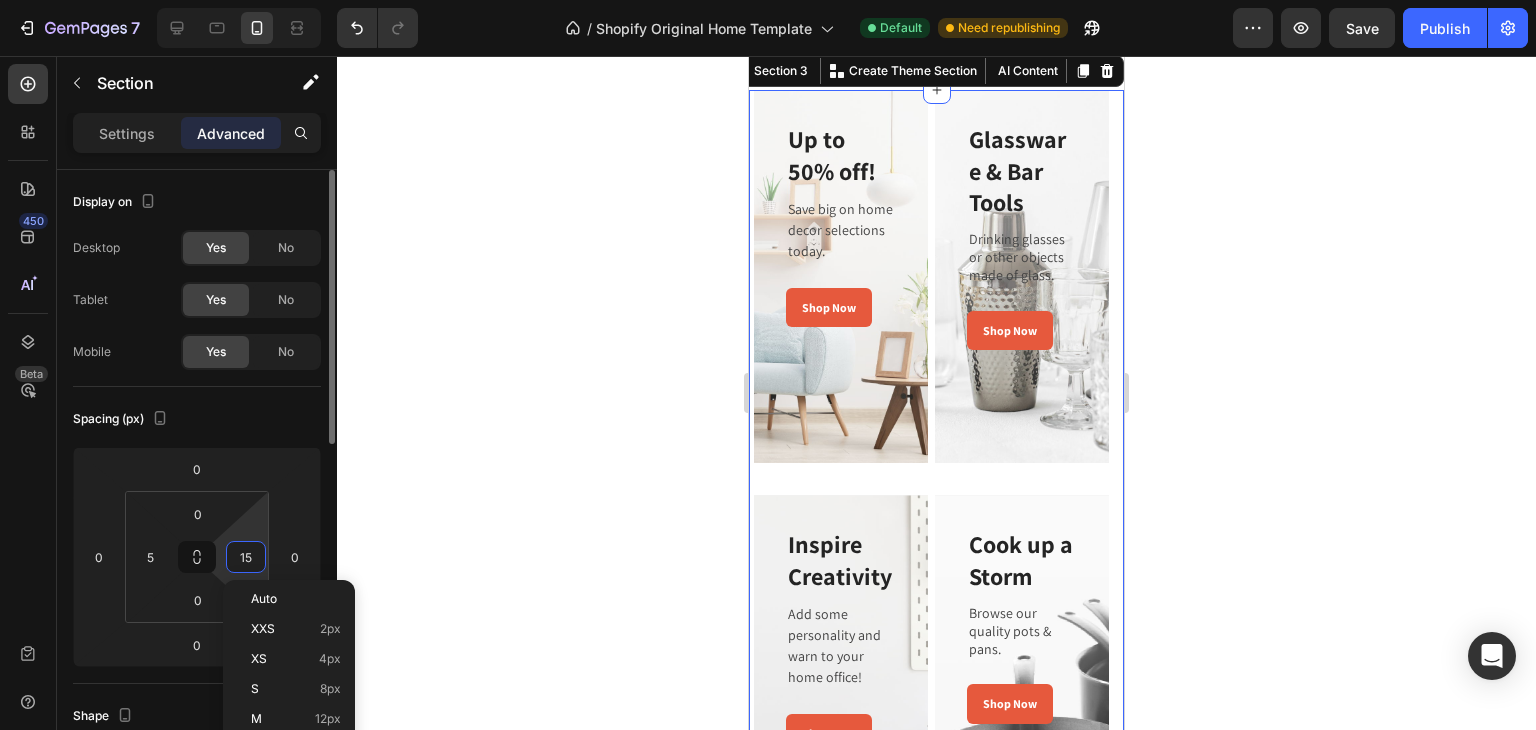 type on "5" 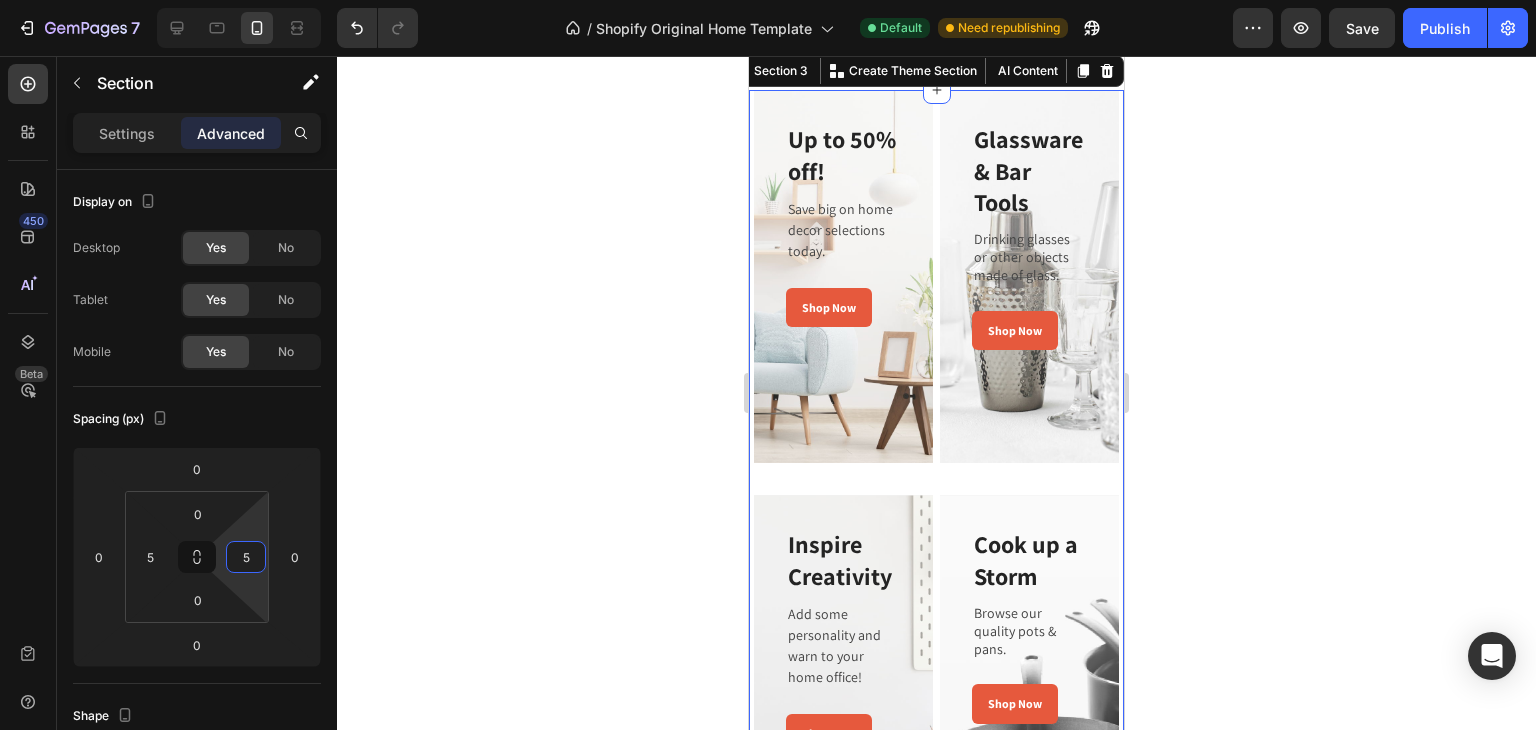 click 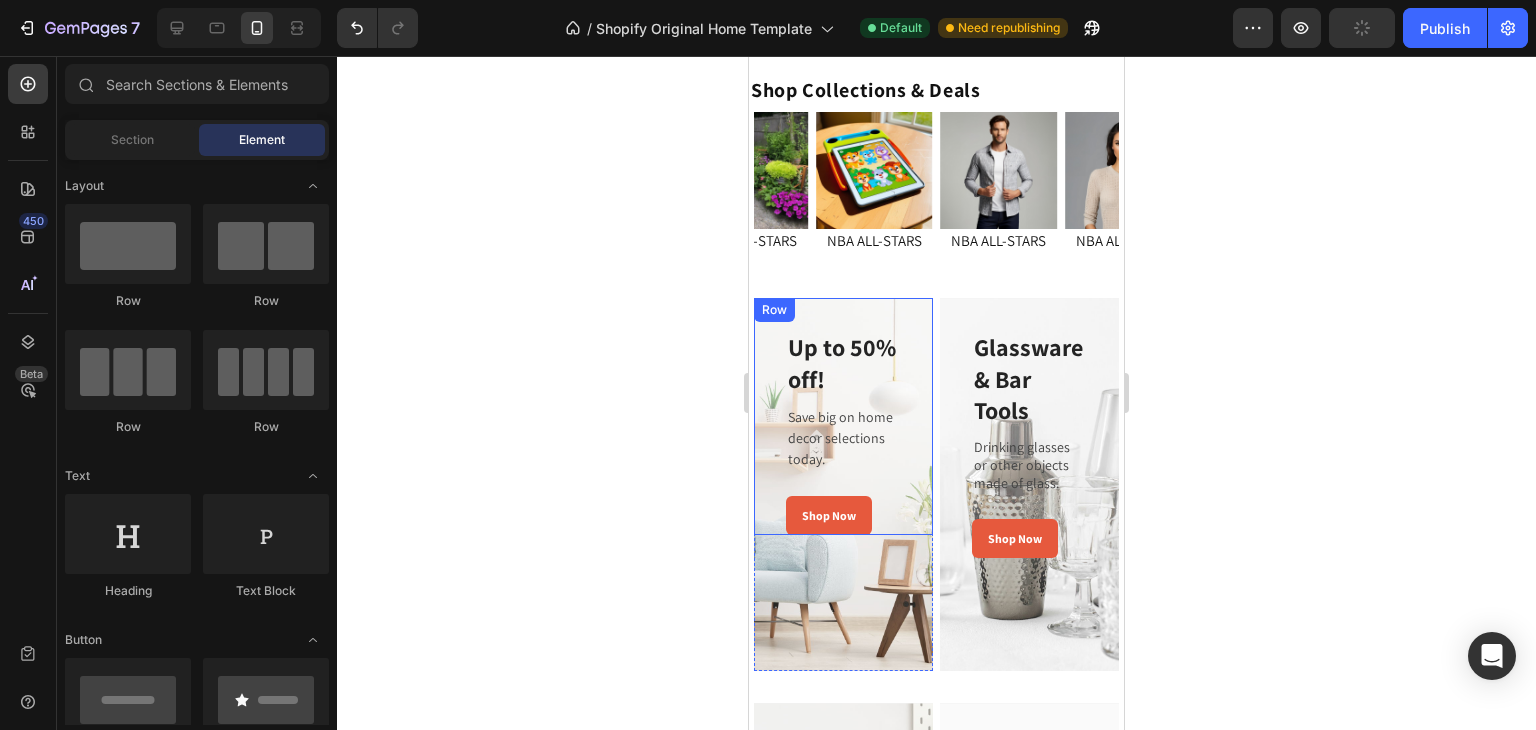 scroll, scrollTop: 709, scrollLeft: 0, axis: vertical 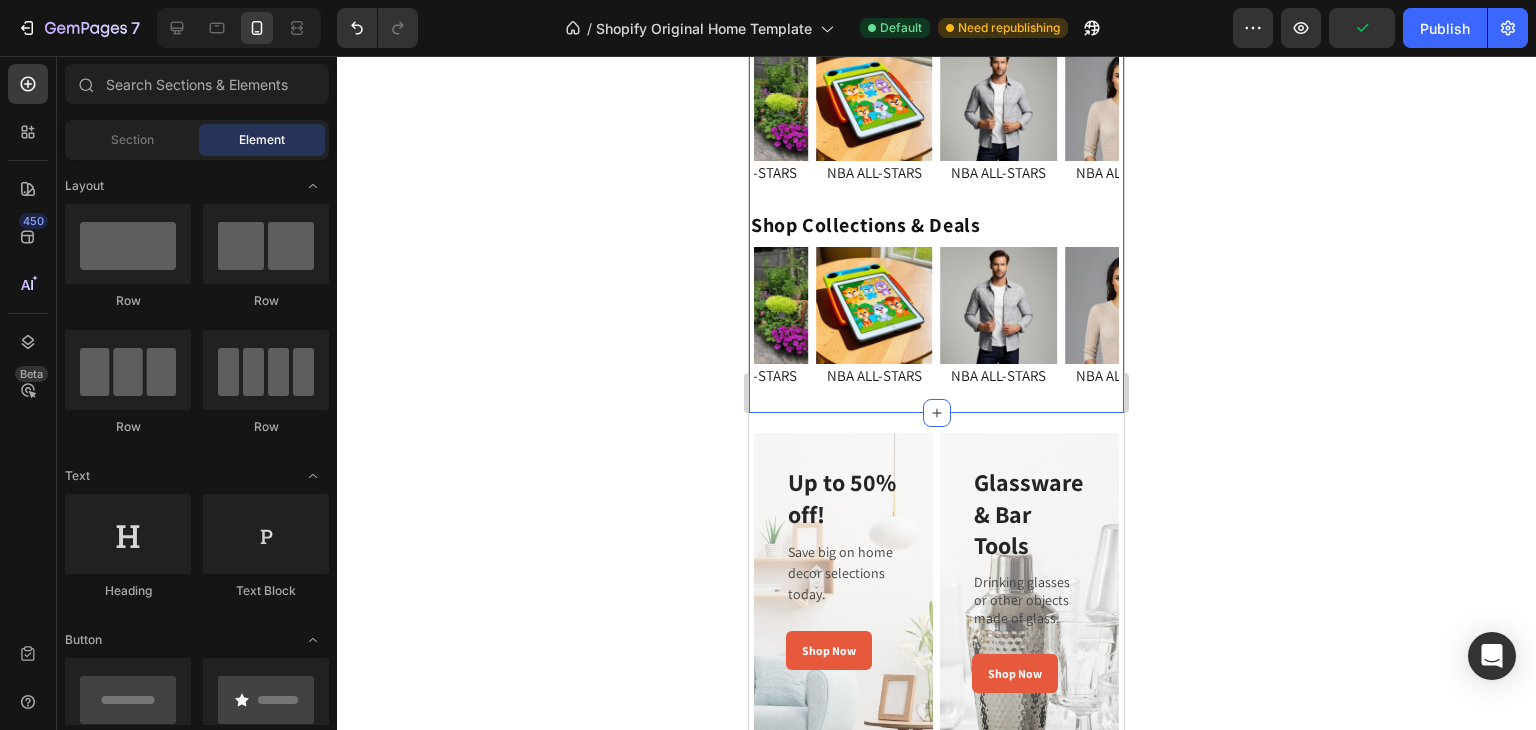 click on "Image NBA ALL-STARS  Heading Image NBA ALL-STARS  Heading Image NBA ALL-STARS  Heading Image NBA ALL-STARS  Heading Image NBA ALL-STARS  Heading Image NBA ALL-STARS  Heading Image NBA ALL-STARS  Heading Image NBA ALL-STARS  Heading Image Image Image Image Image Image NBA ALL-STARS  Heading Image NBA ALL-STARS  Heading Carousel" at bounding box center (936, 325) 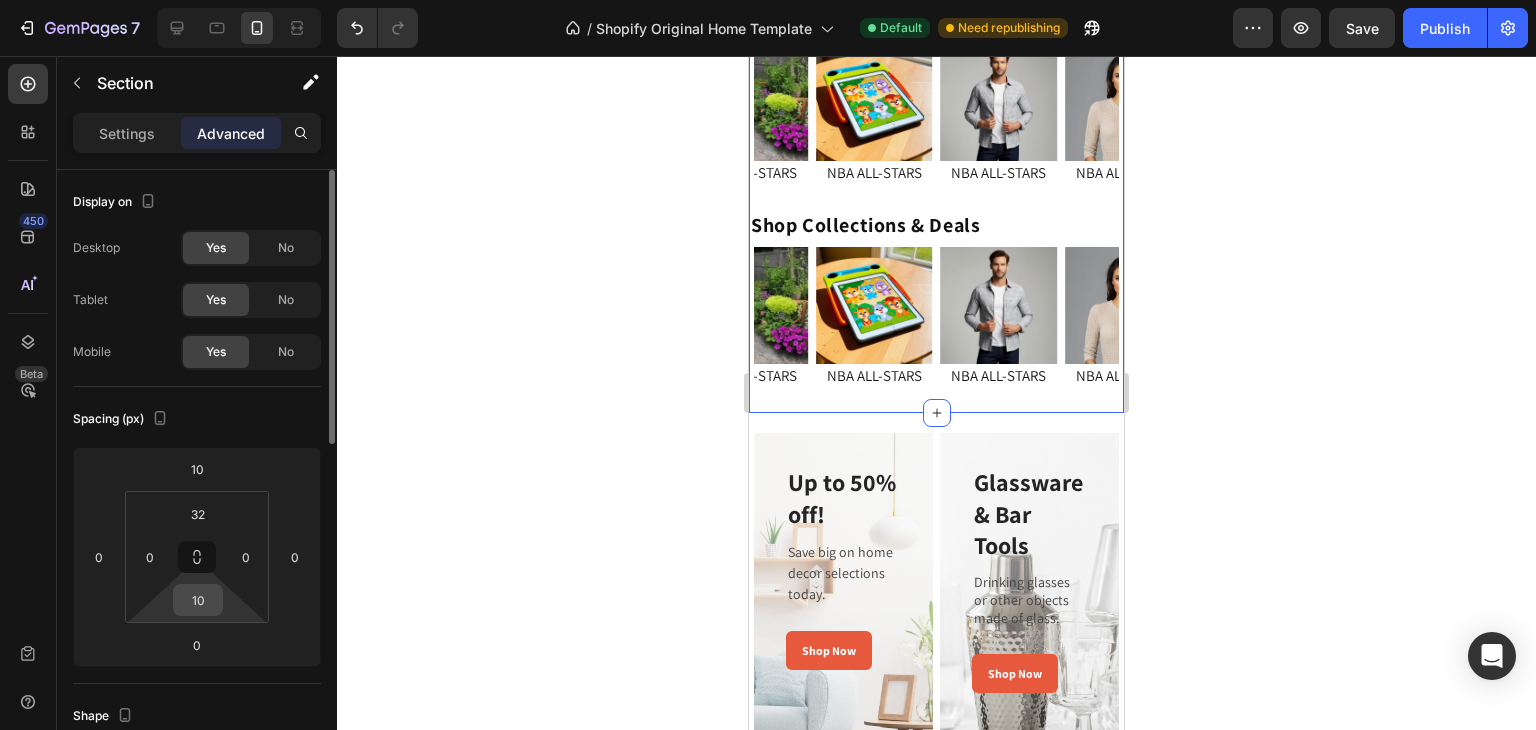 click on "10" at bounding box center (198, 600) 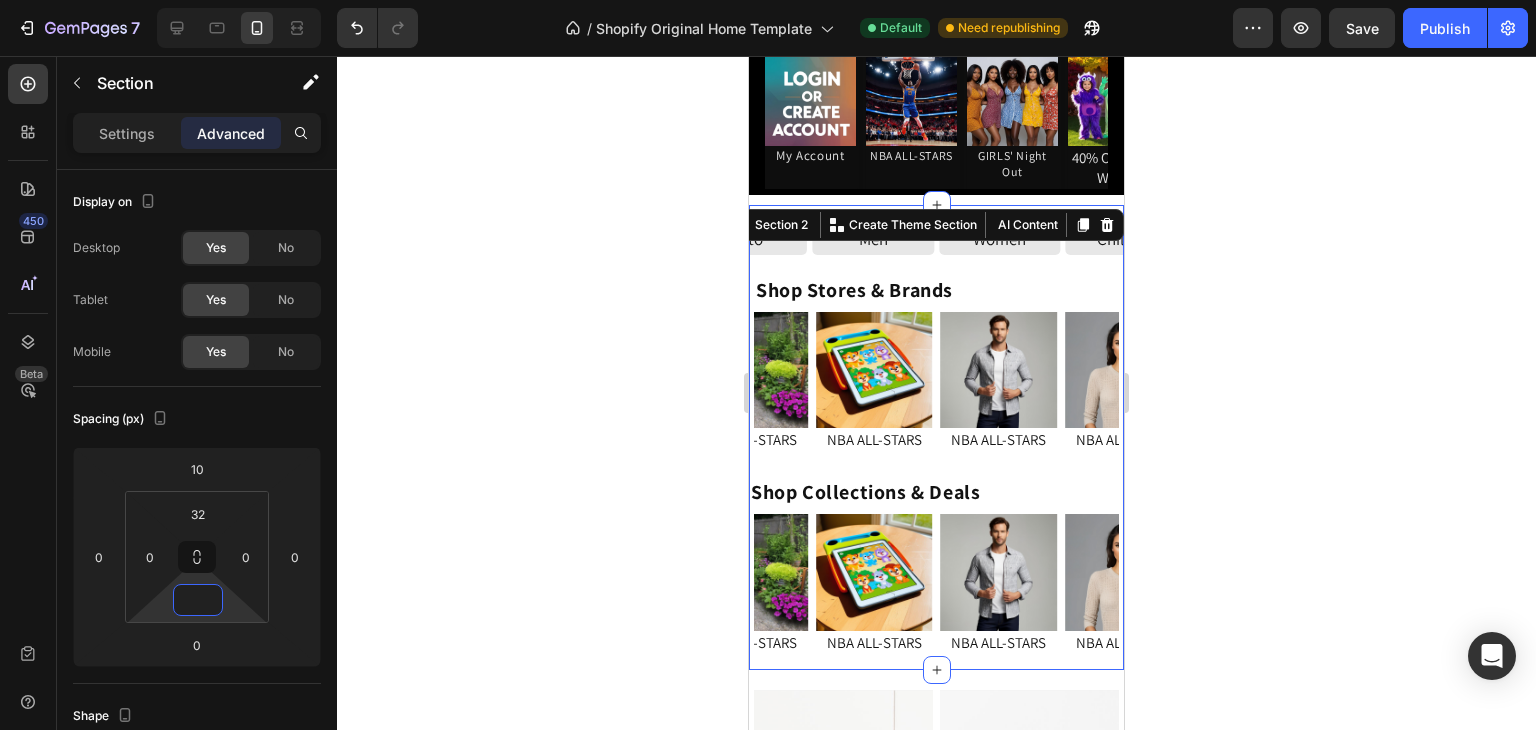 scroll, scrollTop: 459, scrollLeft: 0, axis: vertical 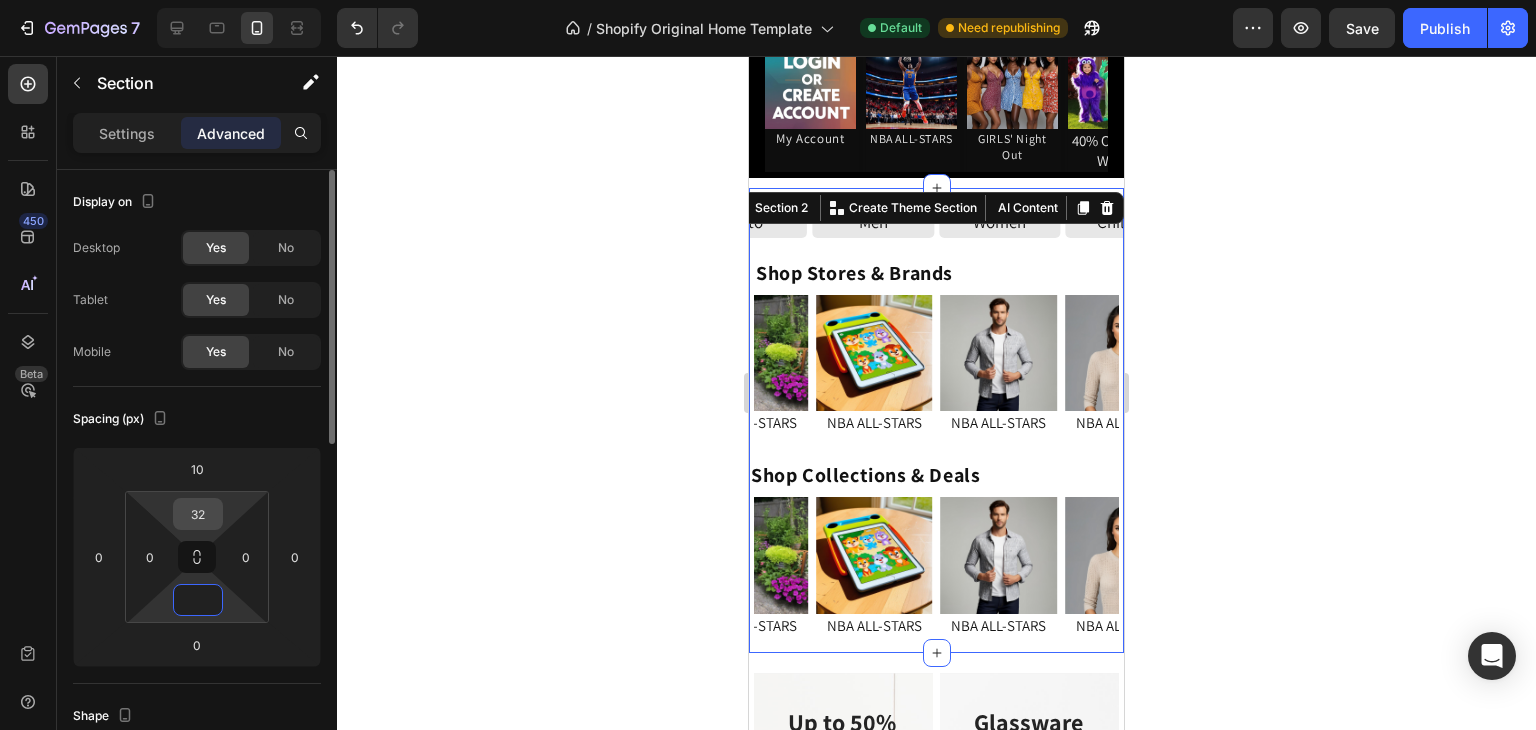 type on "0" 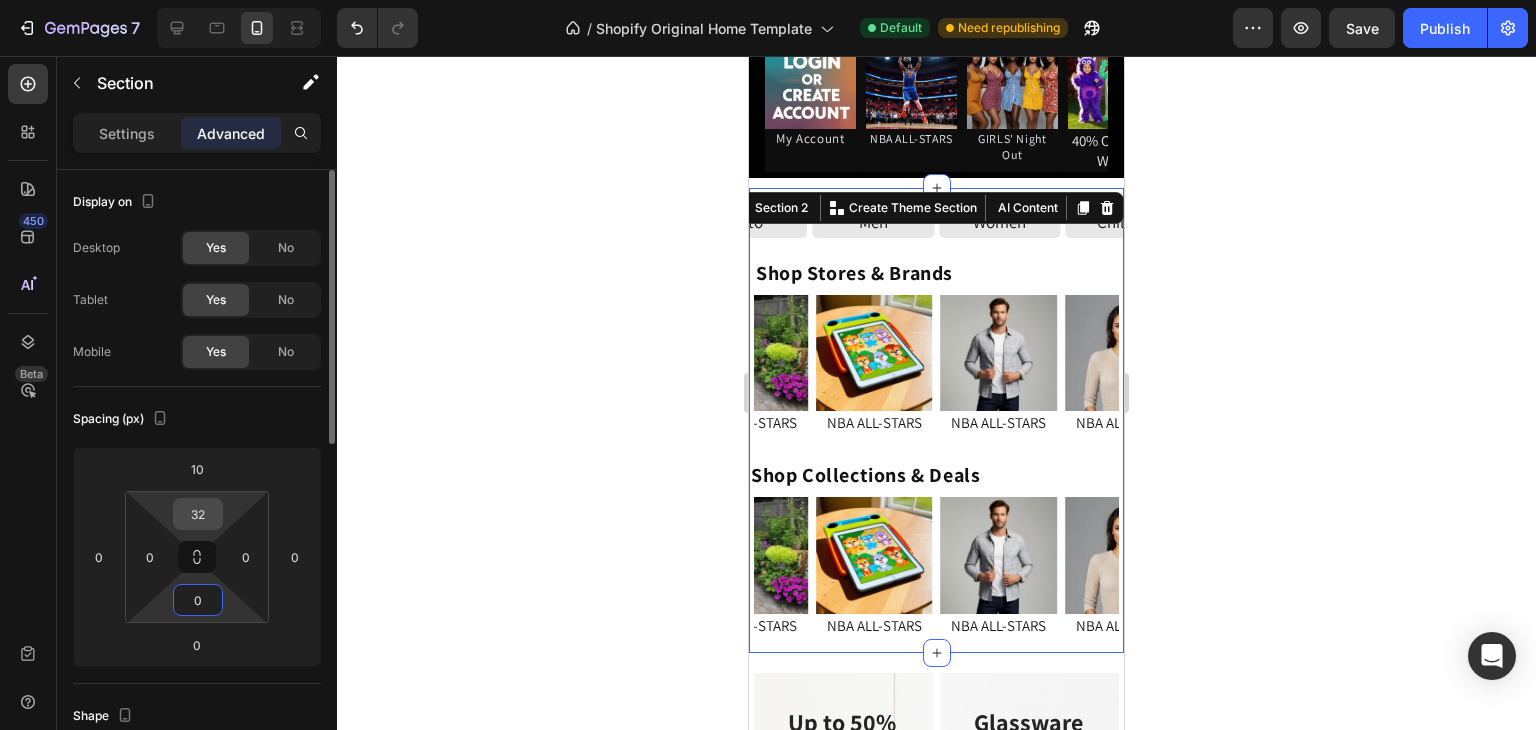 click on "32" at bounding box center (198, 514) 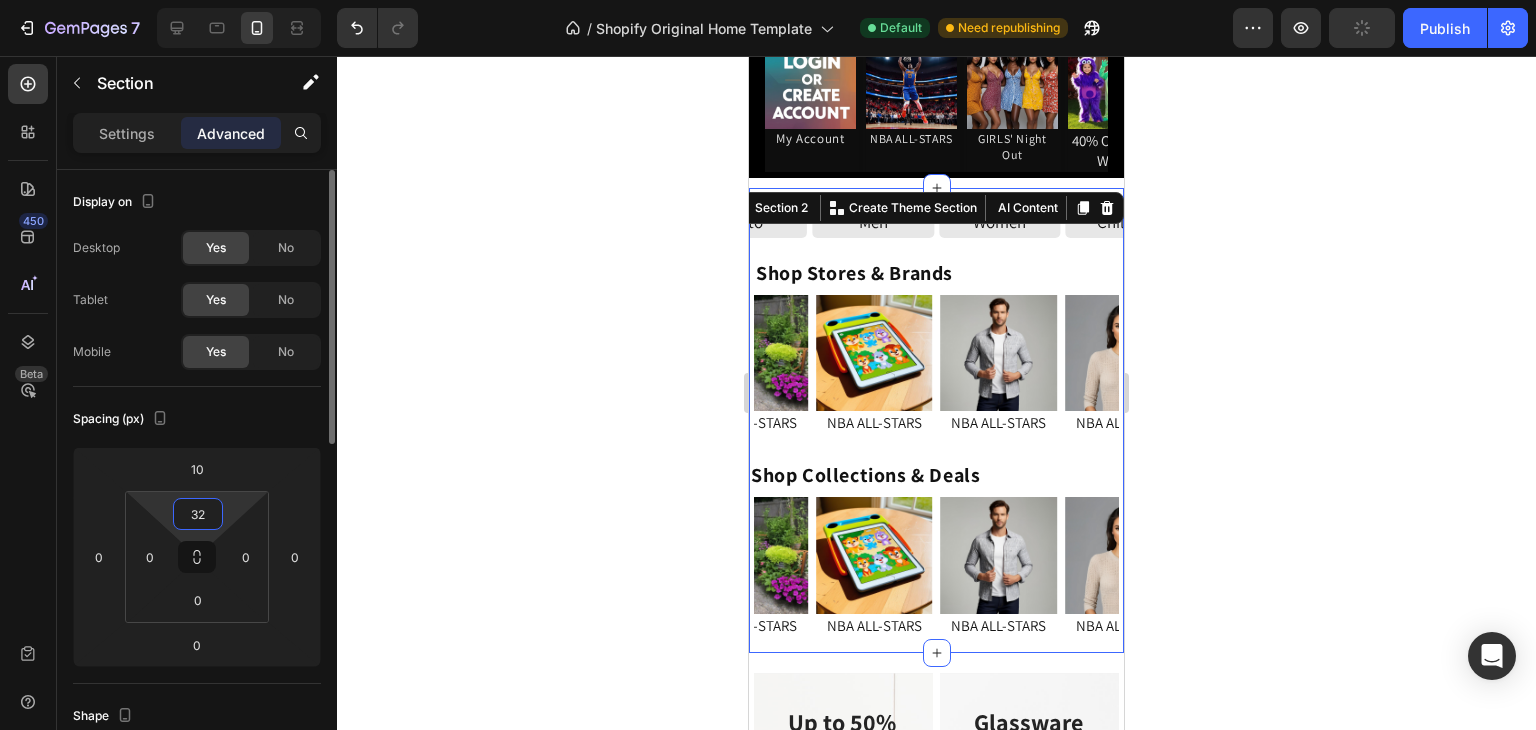 type on "3" 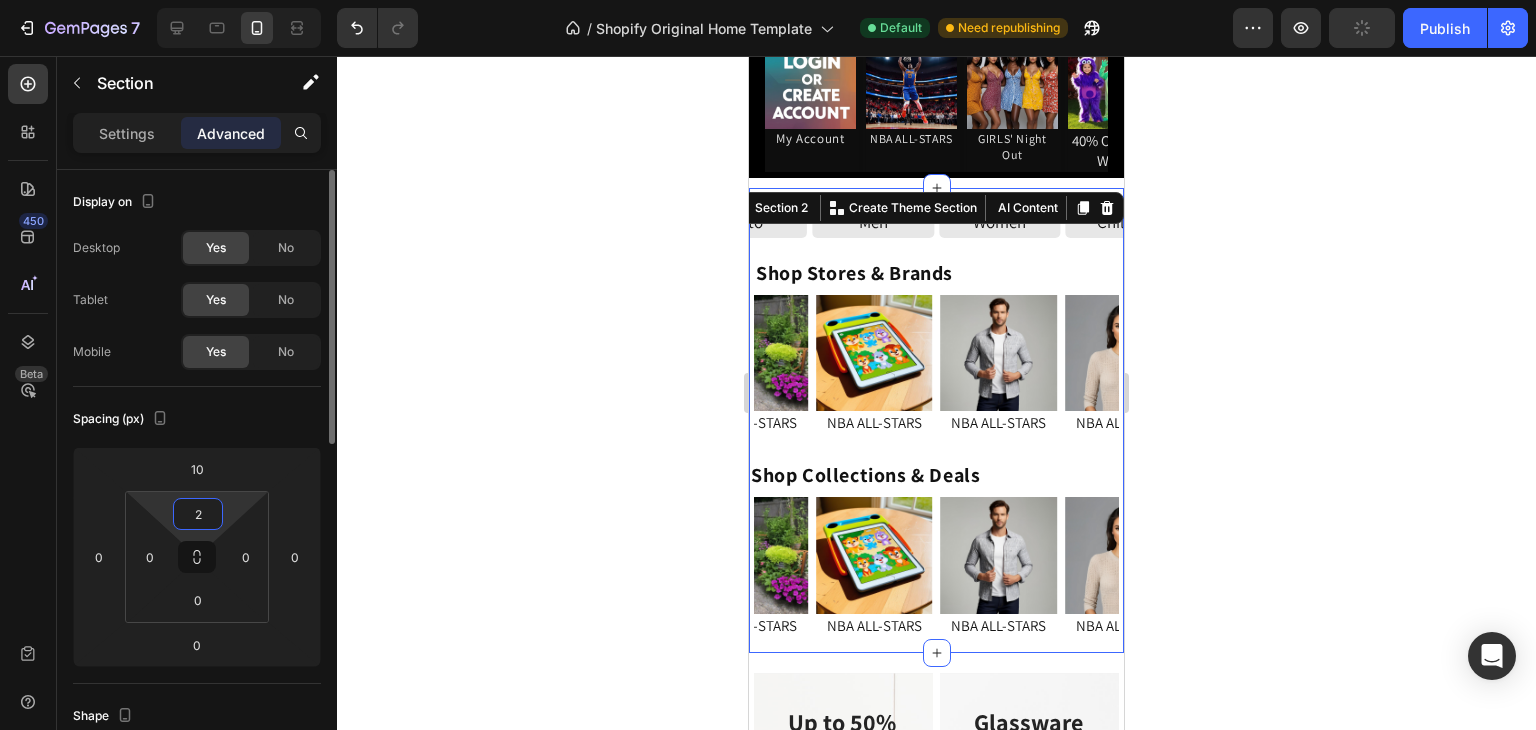 type on "25" 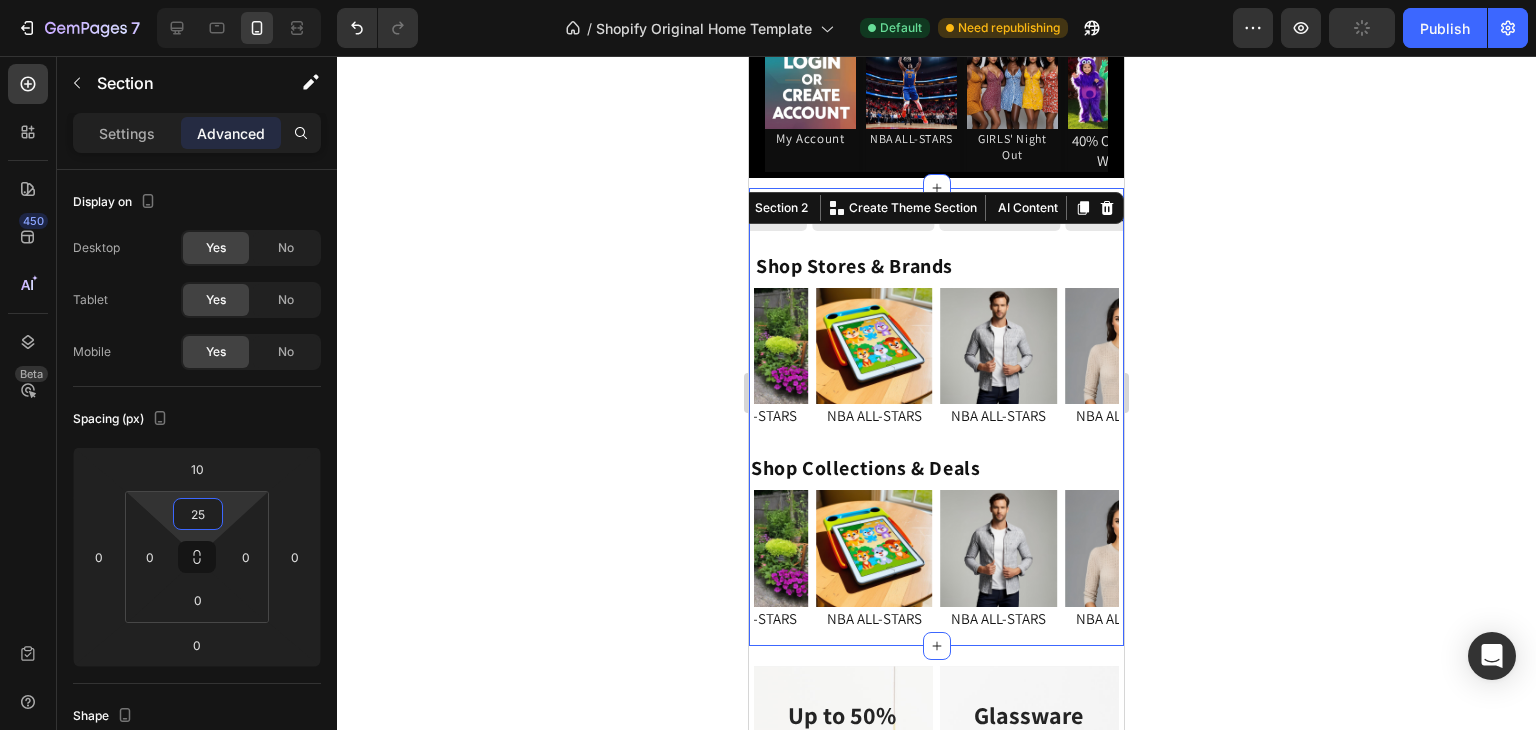 click 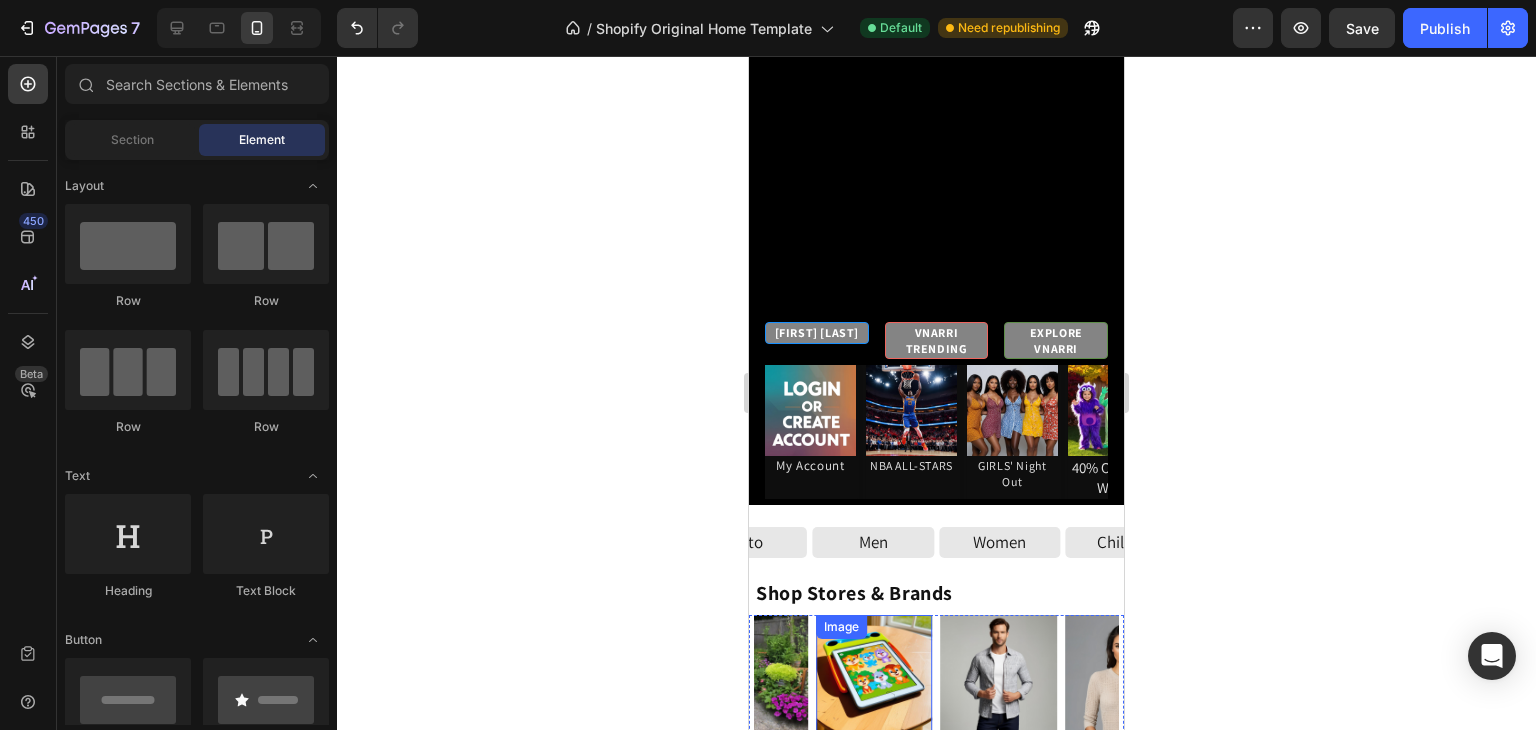 scroll, scrollTop: 133, scrollLeft: 0, axis: vertical 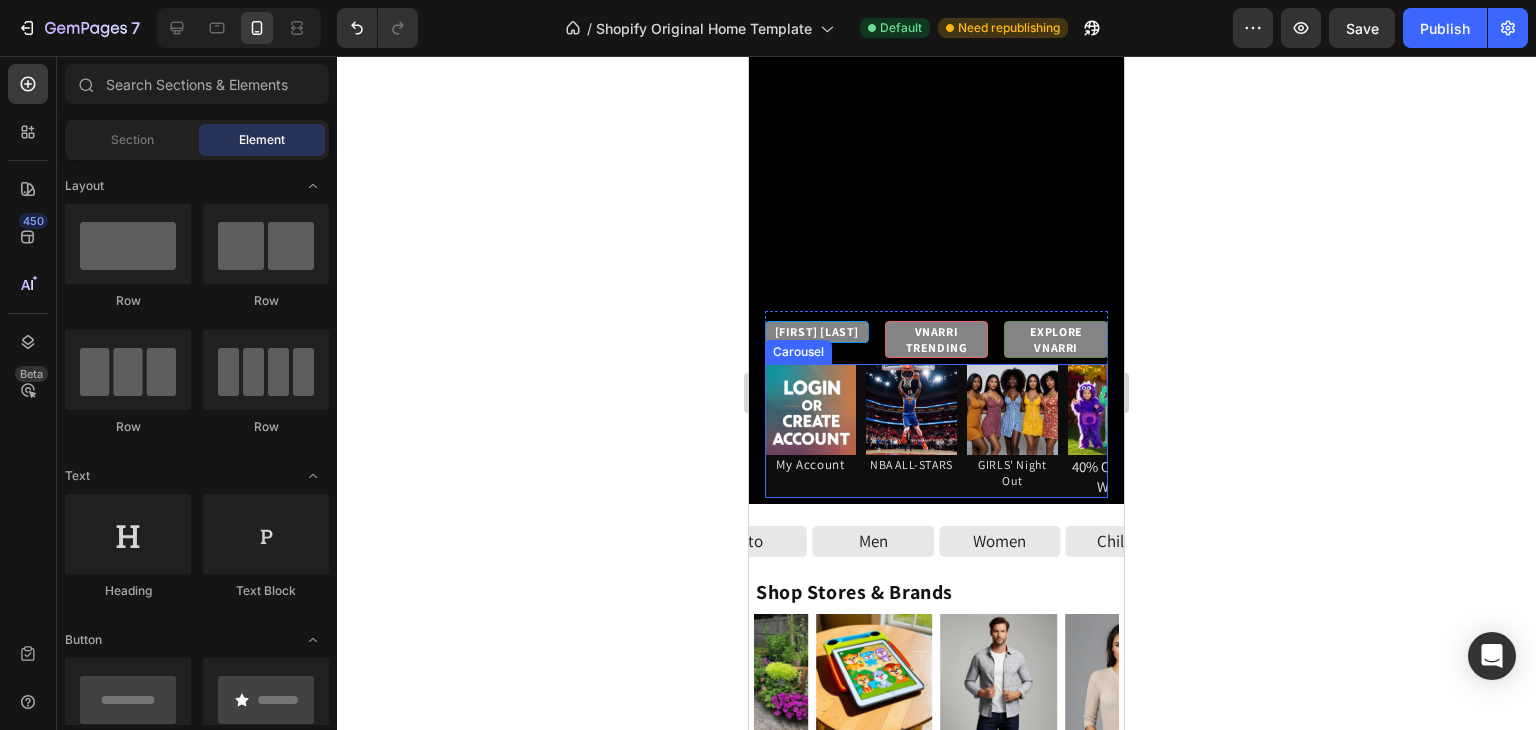 click on "Image NBA ALL-STARS  Heading" at bounding box center [911, 431] 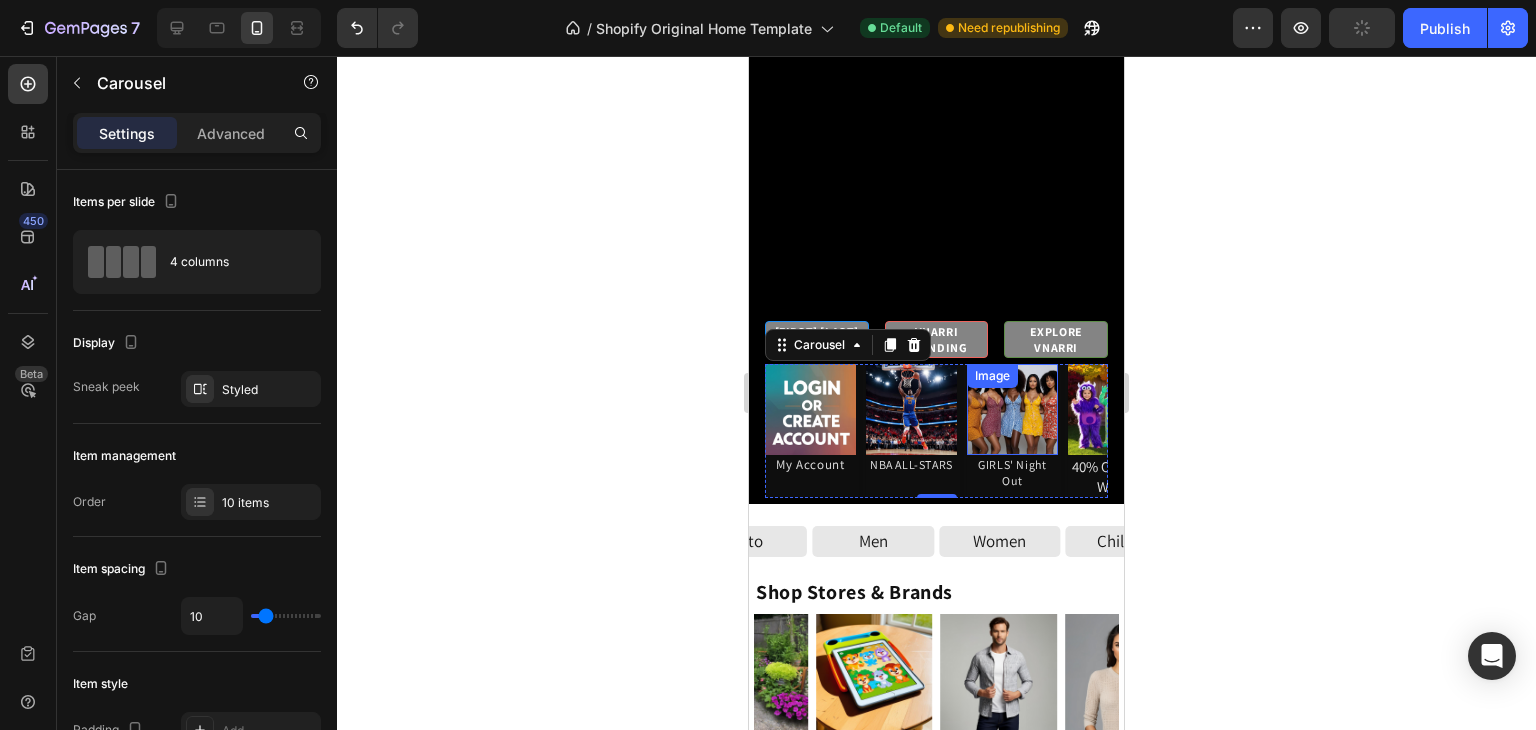 scroll, scrollTop: 0, scrollLeft: 0, axis: both 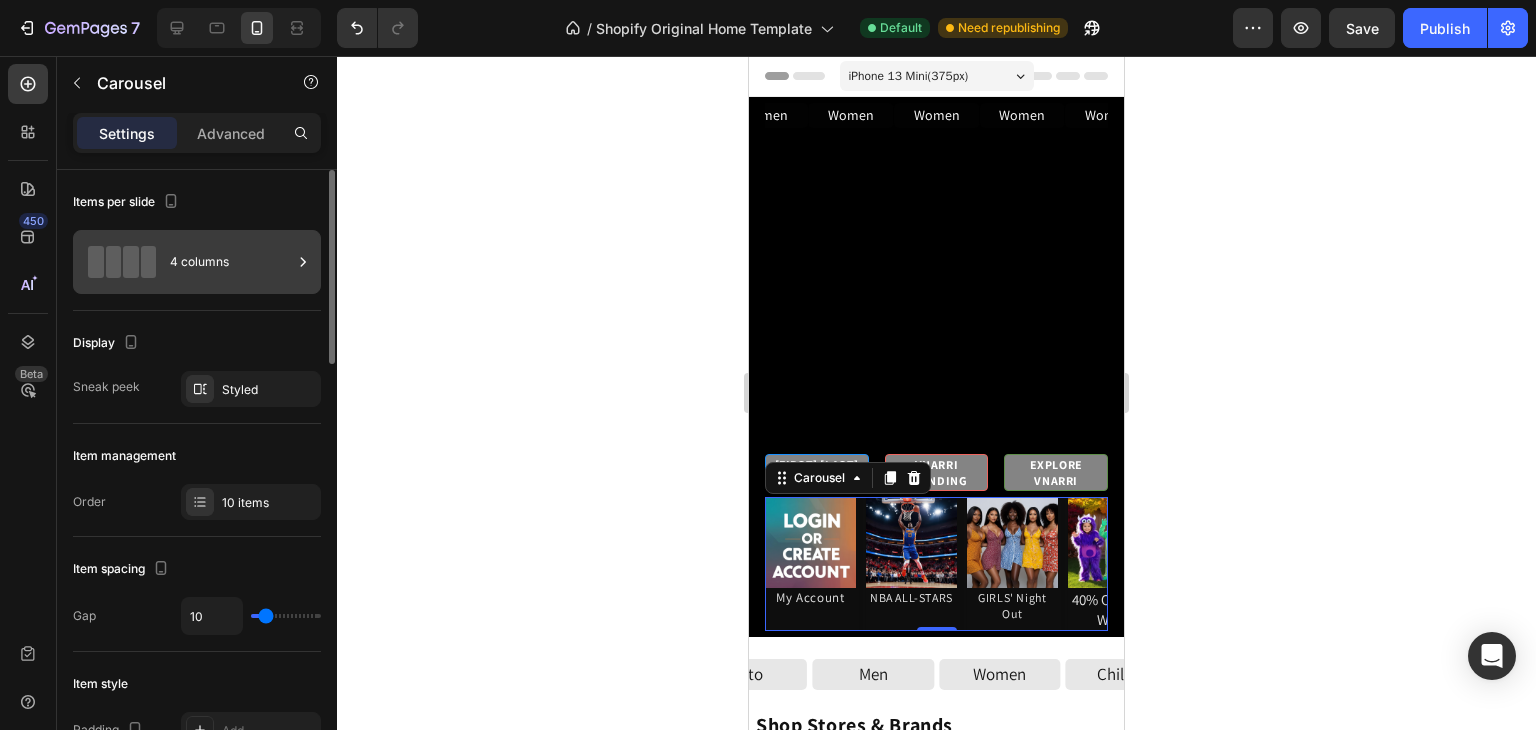 click on "4 columns" at bounding box center [231, 262] 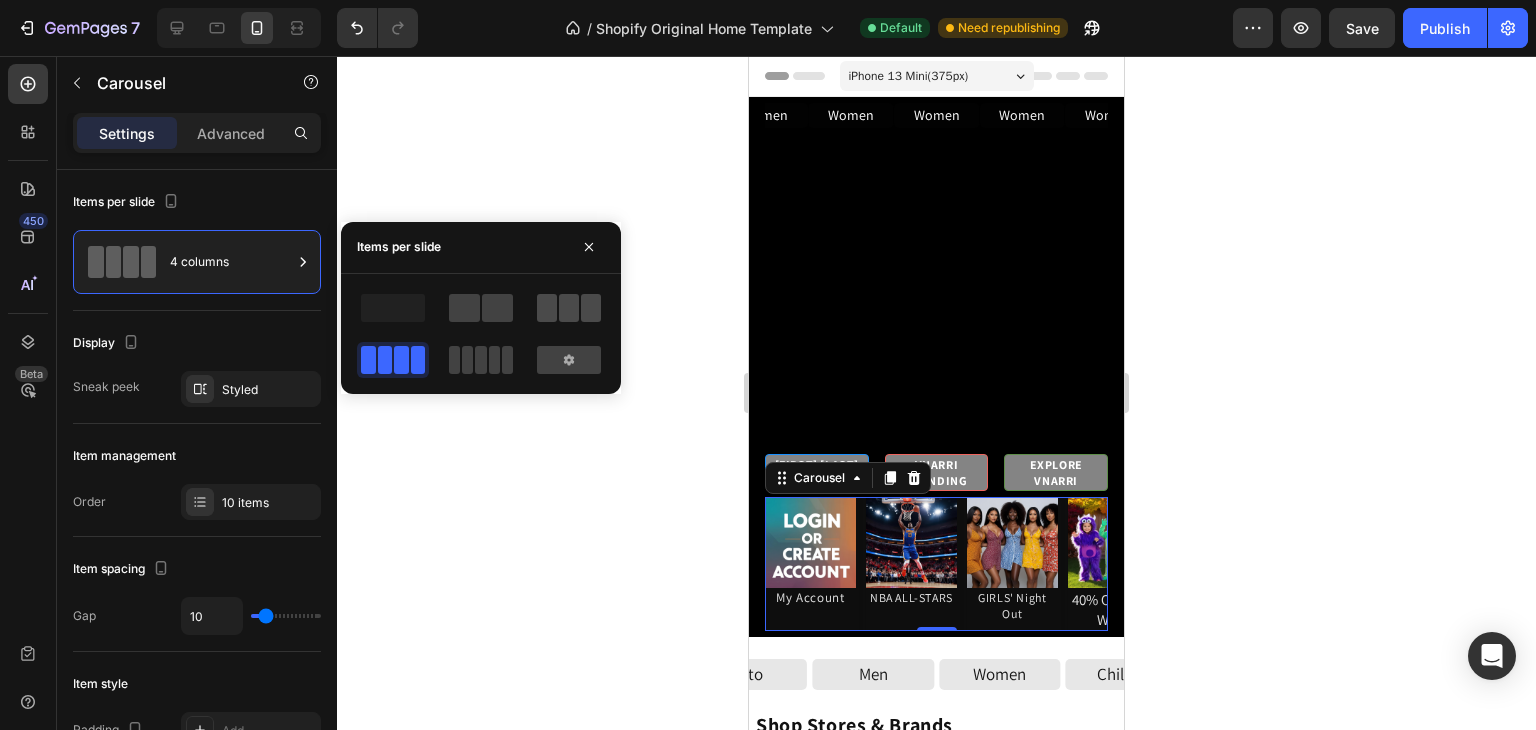 click 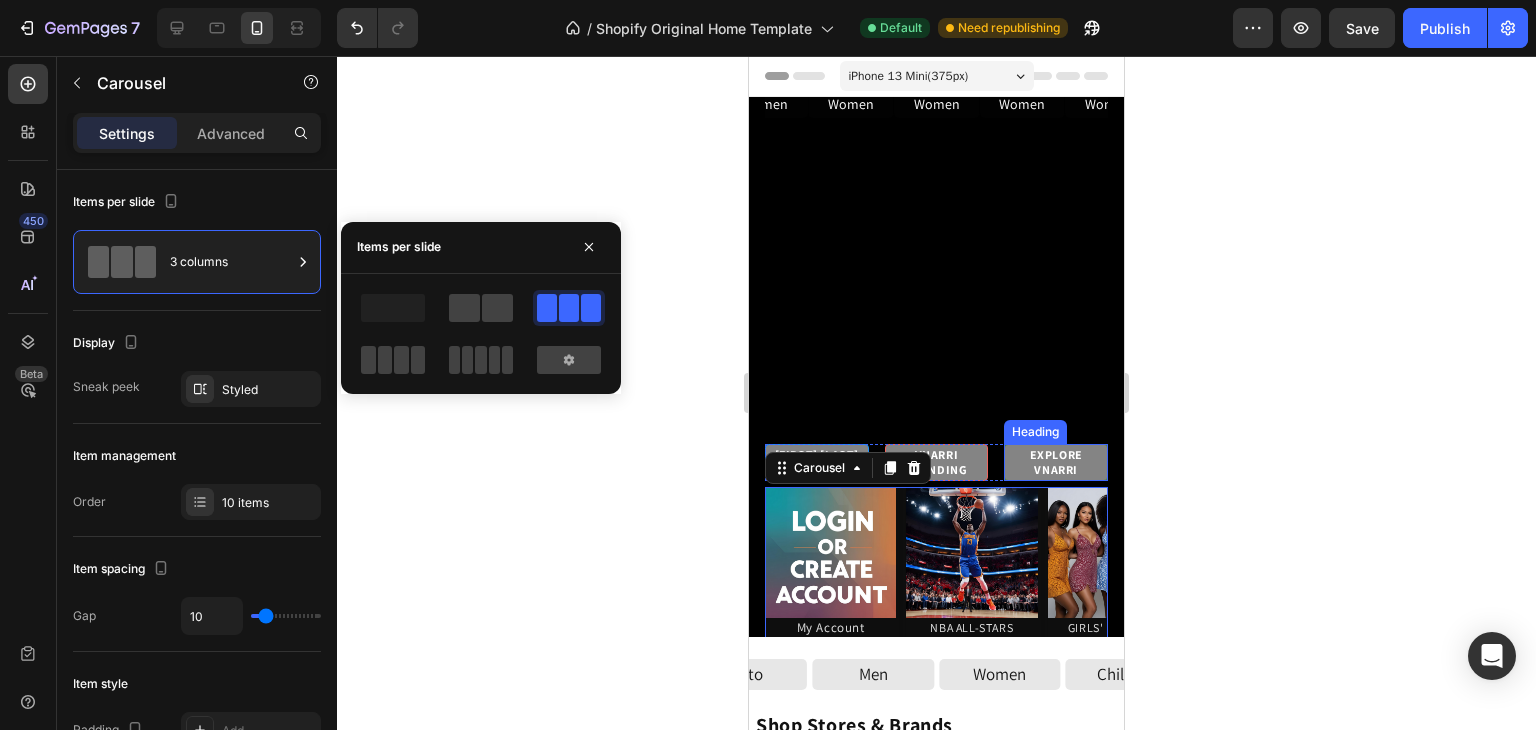 click 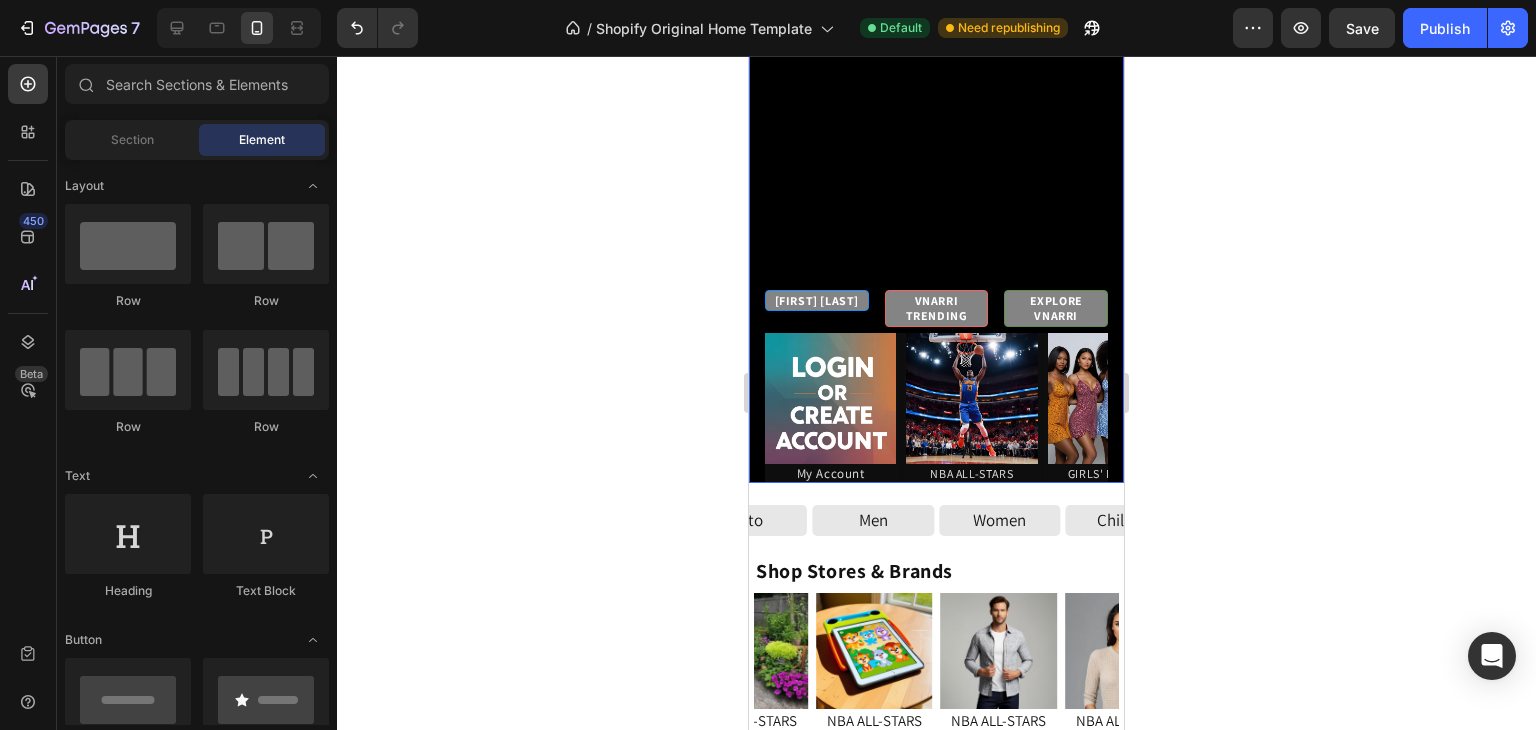 scroll, scrollTop: 0, scrollLeft: 0, axis: both 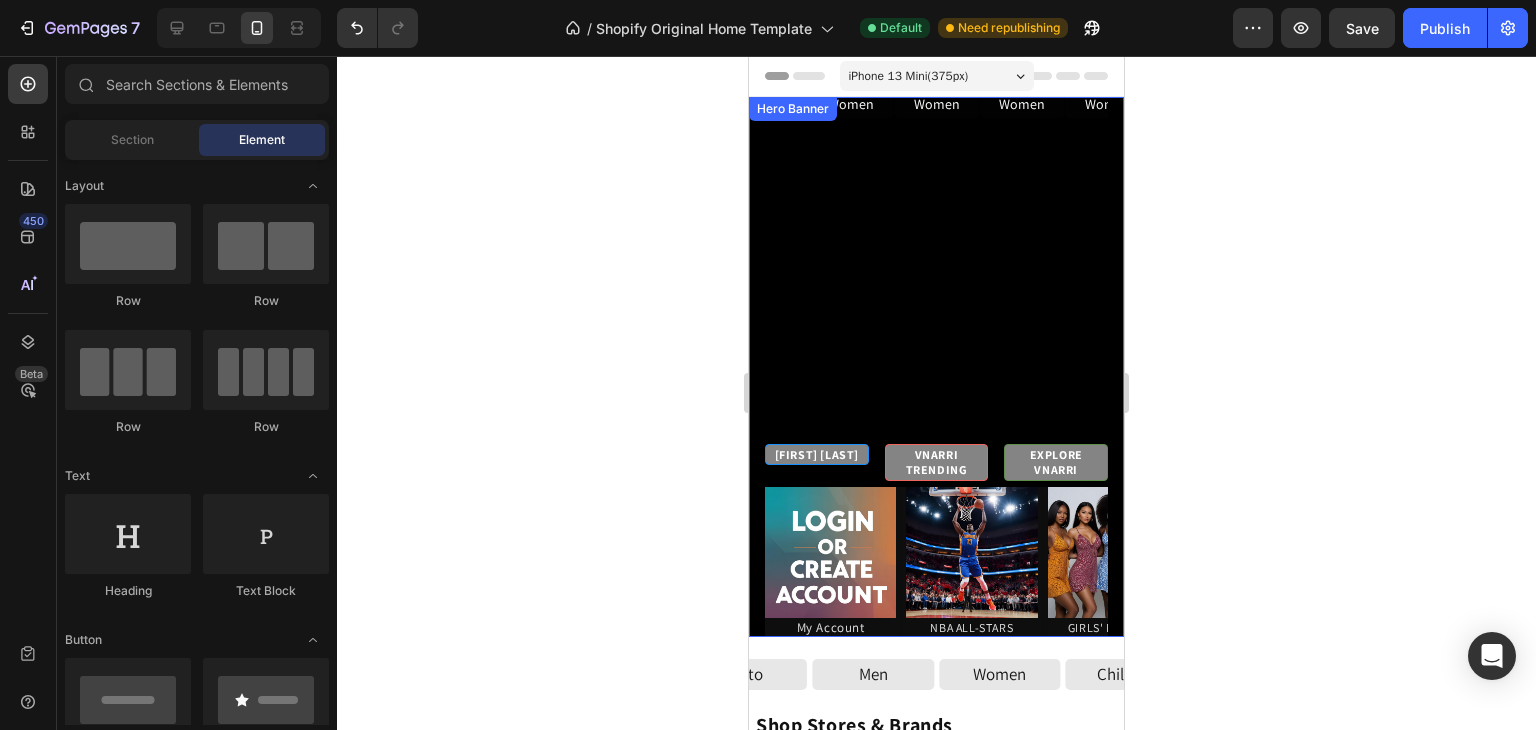 click on "Women Button Women Button Women Button Women Button Women Button Women Button Women Button Women Button Women Button Women Button Women Button Women Button Women Button Women Button Women Button Women Button Women Button Carousel" at bounding box center (936, 230) 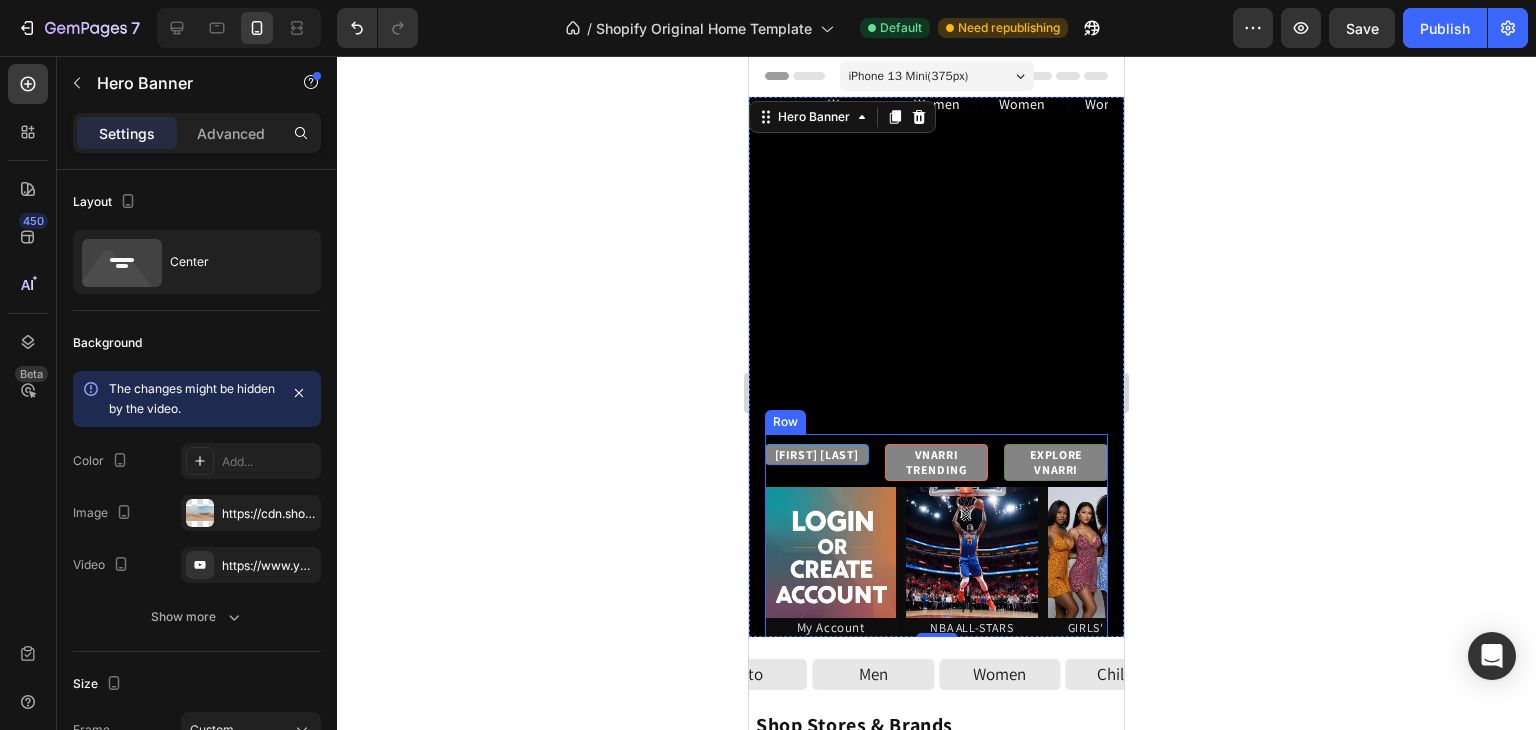 click on "[FIRST] [LAST] Heading VNARRI TRENDING Heading EXPLORE VNARRI Heading Row Image My Account Heading Image NBA ALL-STARS Heading Image GIRLS' Night Out Heading Image 40% OFF Kids Wear Heading Image VS: '[NAME]' Heading Image Shop With [NAME] Heading Image The Boyz Heading Image Image Image Carousel" at bounding box center (936, 538) 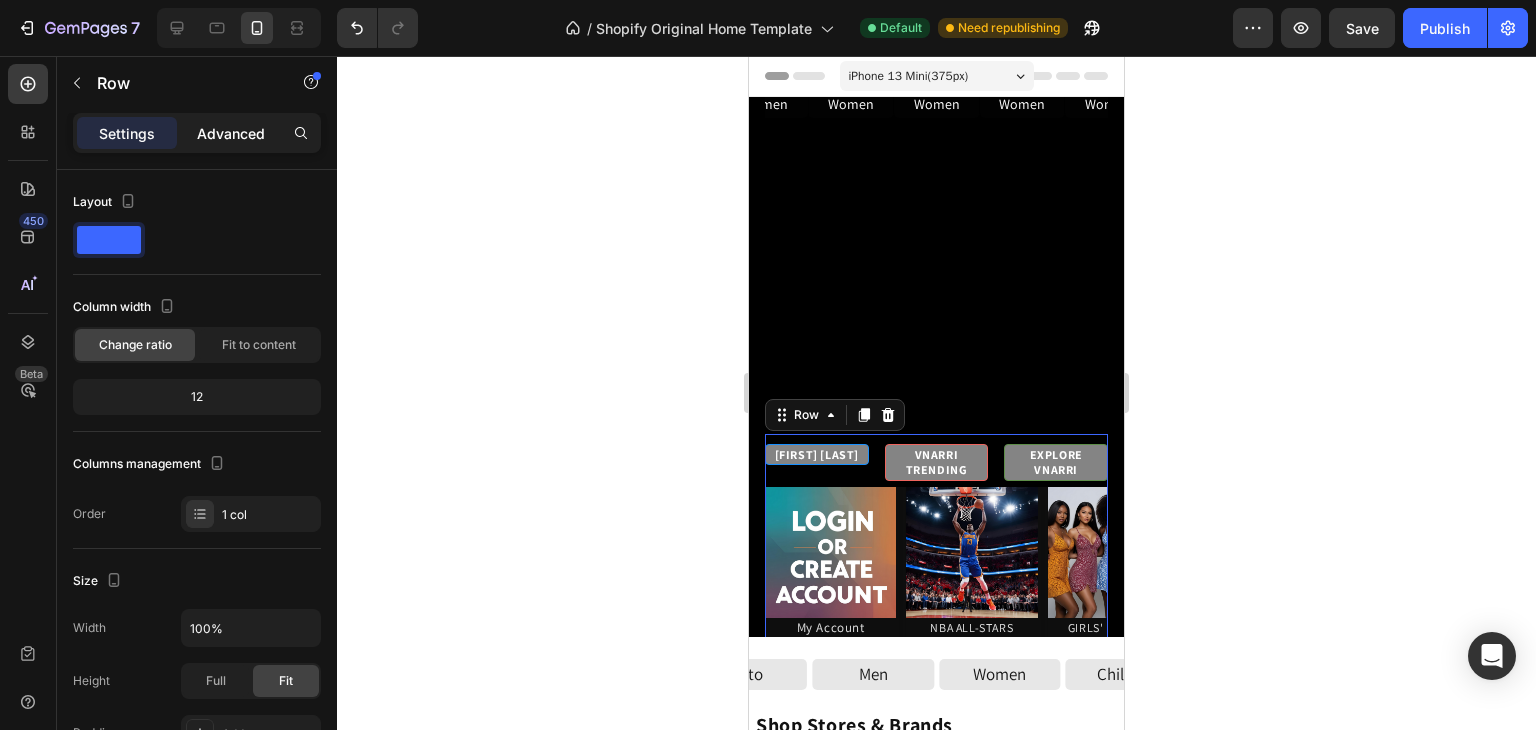 click on "Advanced" 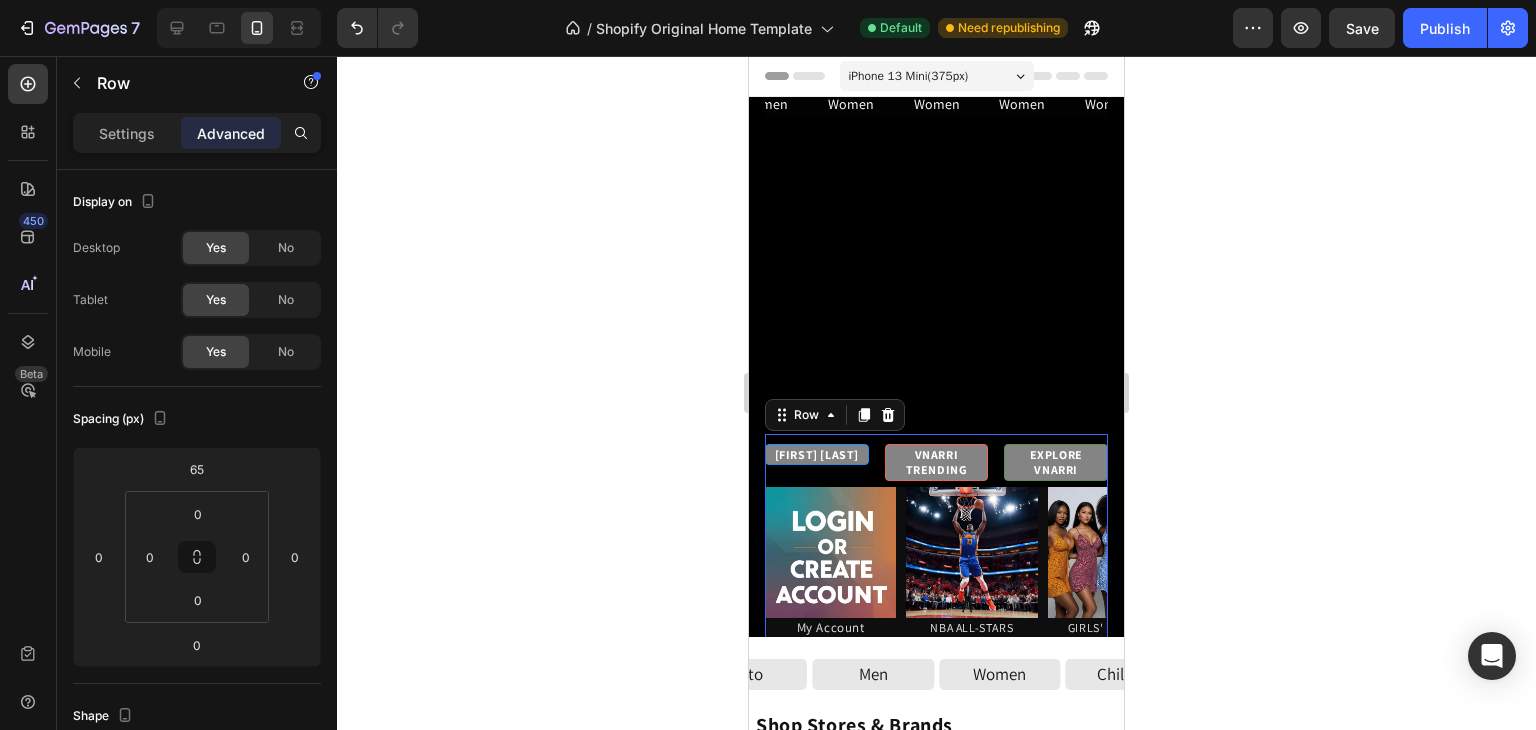 click on "Advanced" 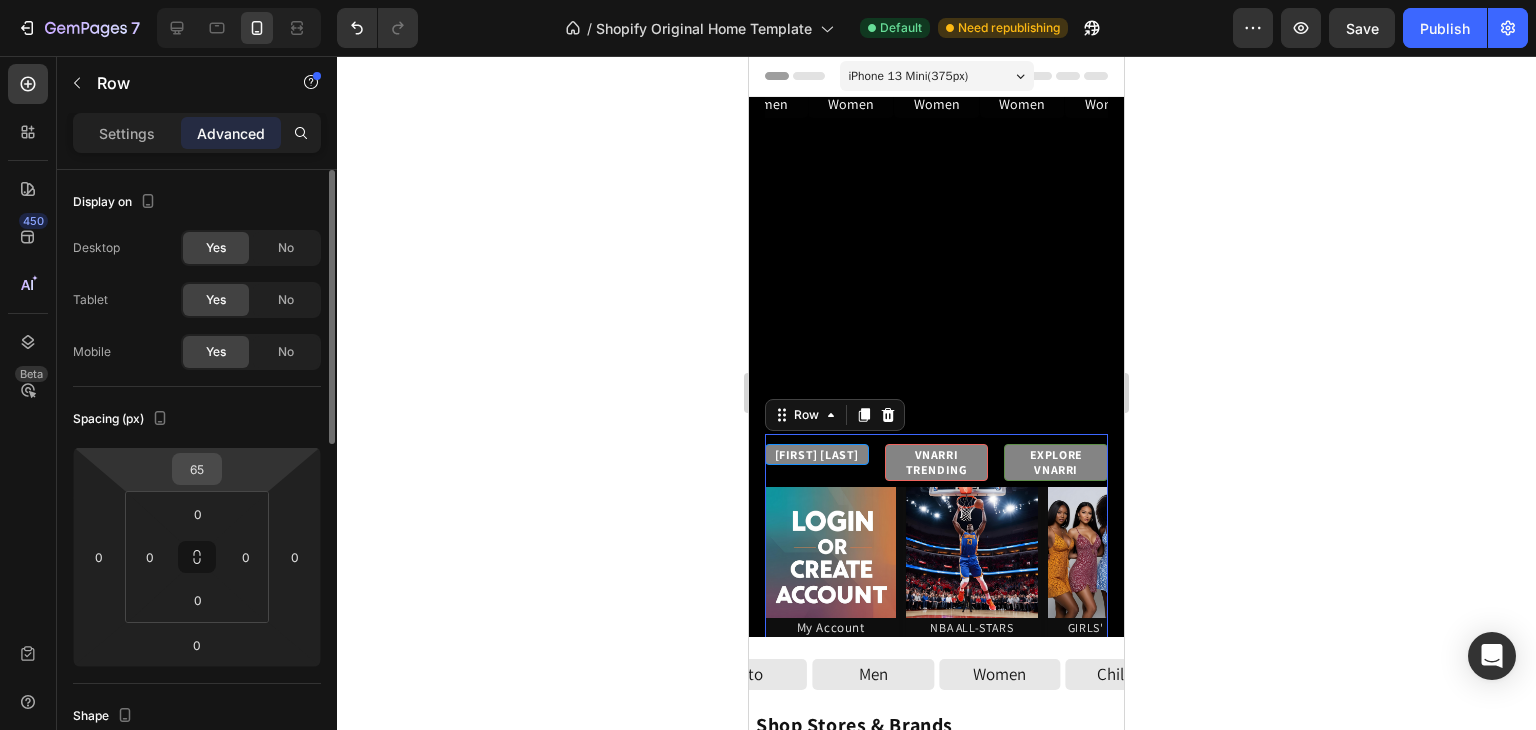 click on "65" at bounding box center (197, 469) 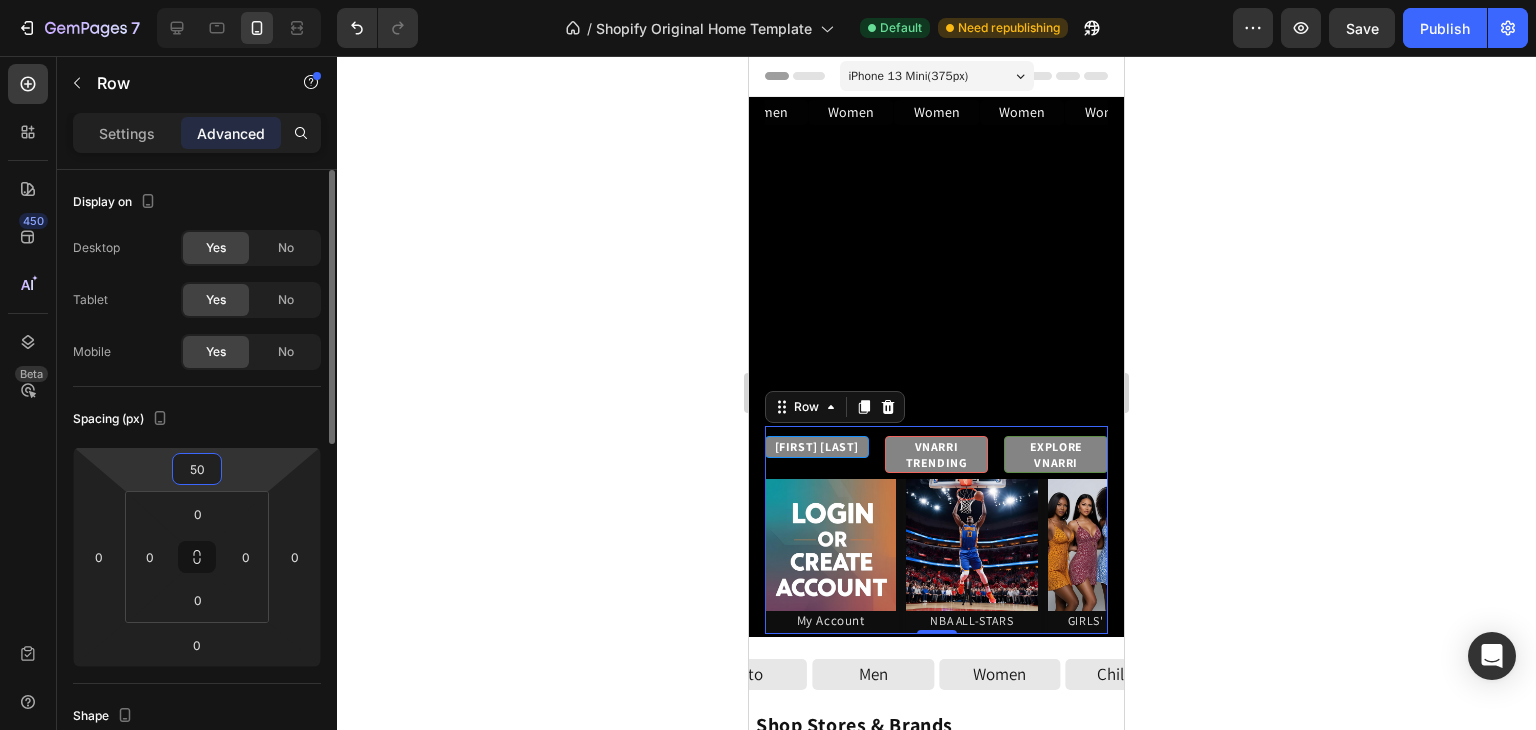 type on "5" 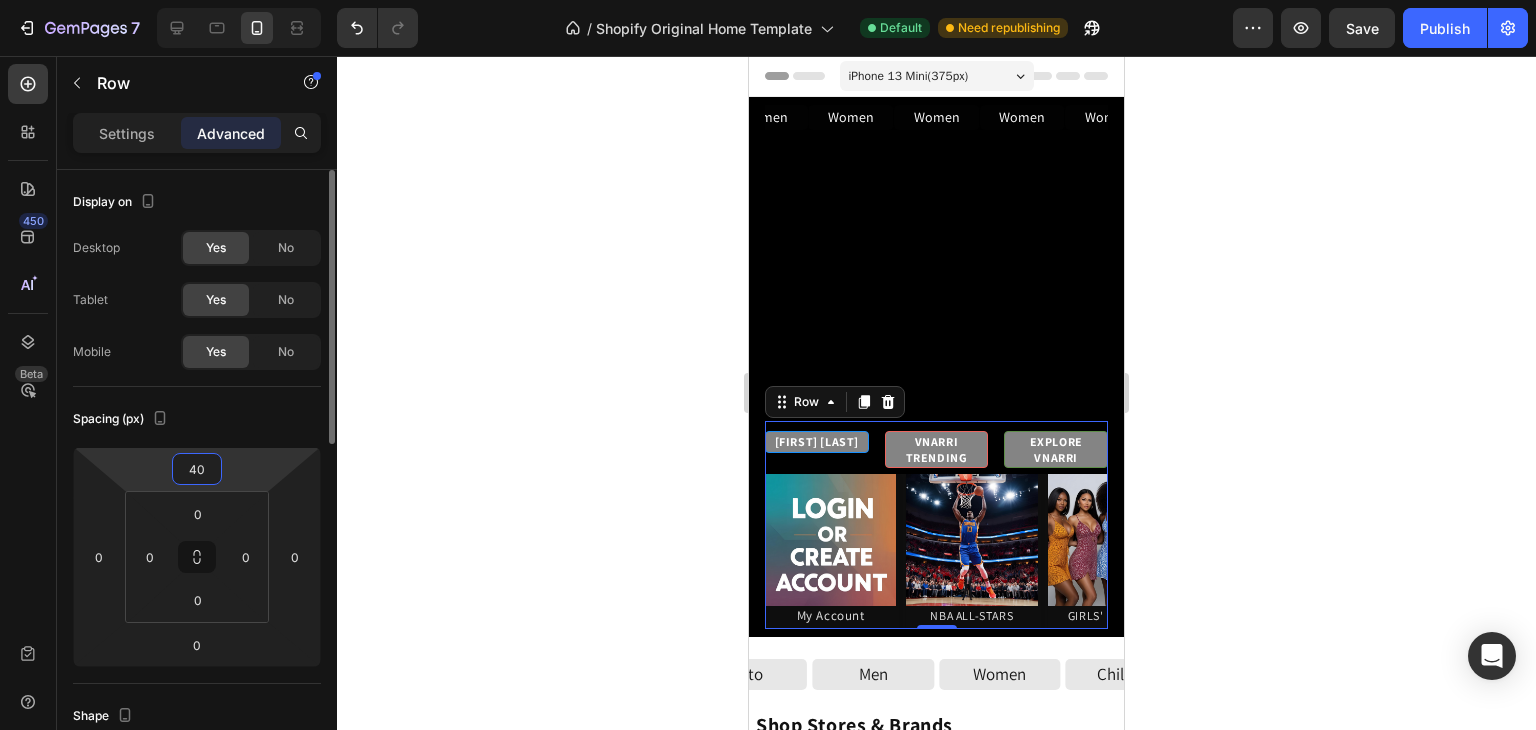 type on "4" 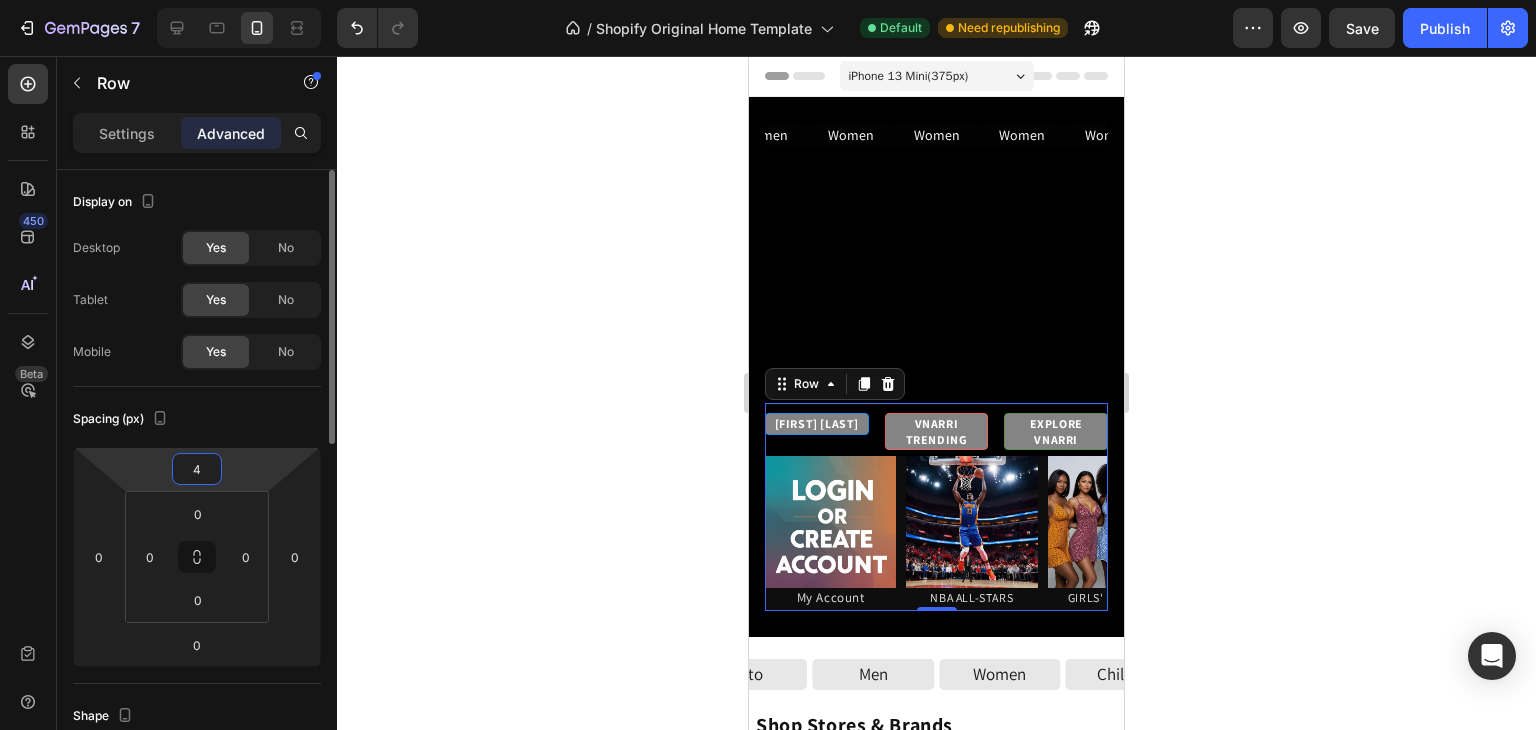 type 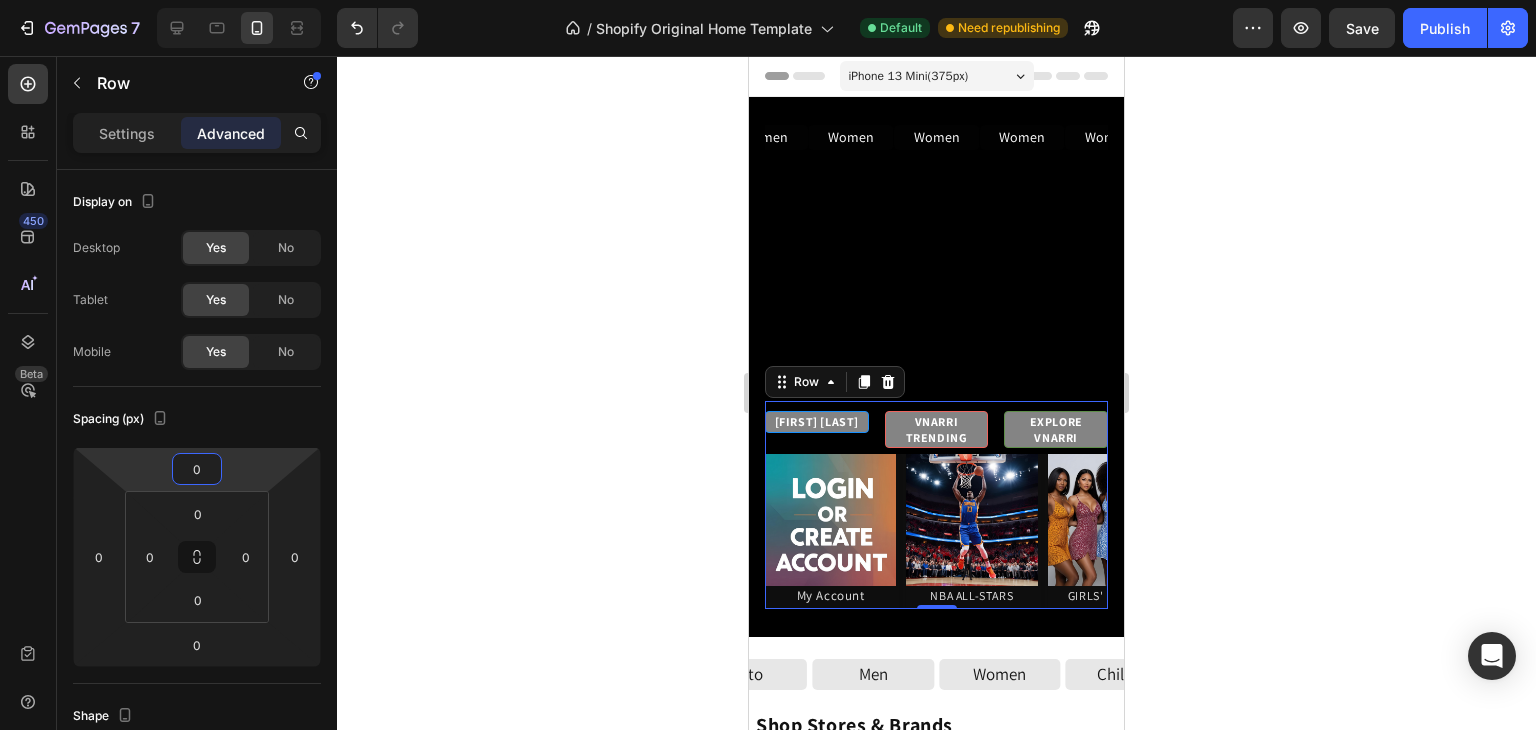click 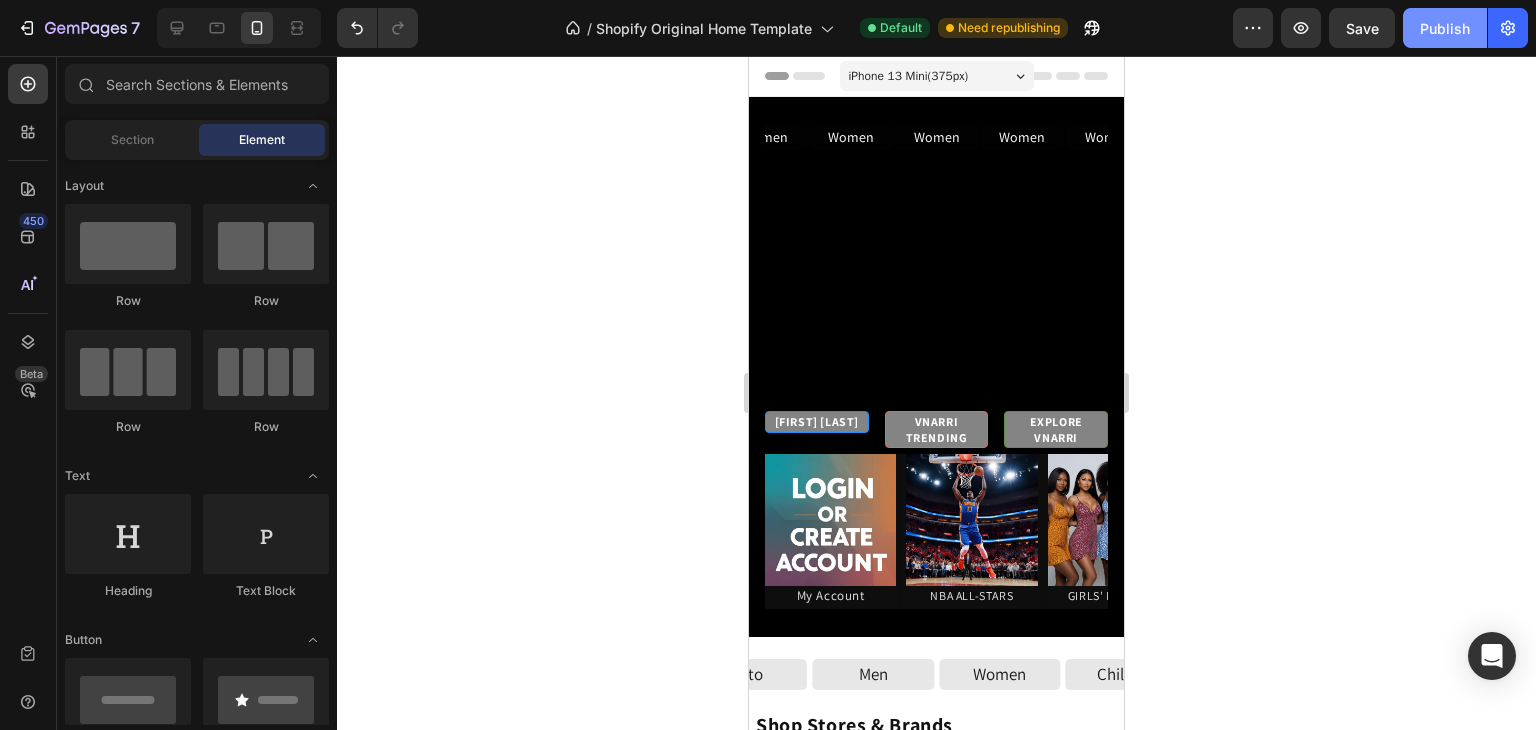 click on "Publish" 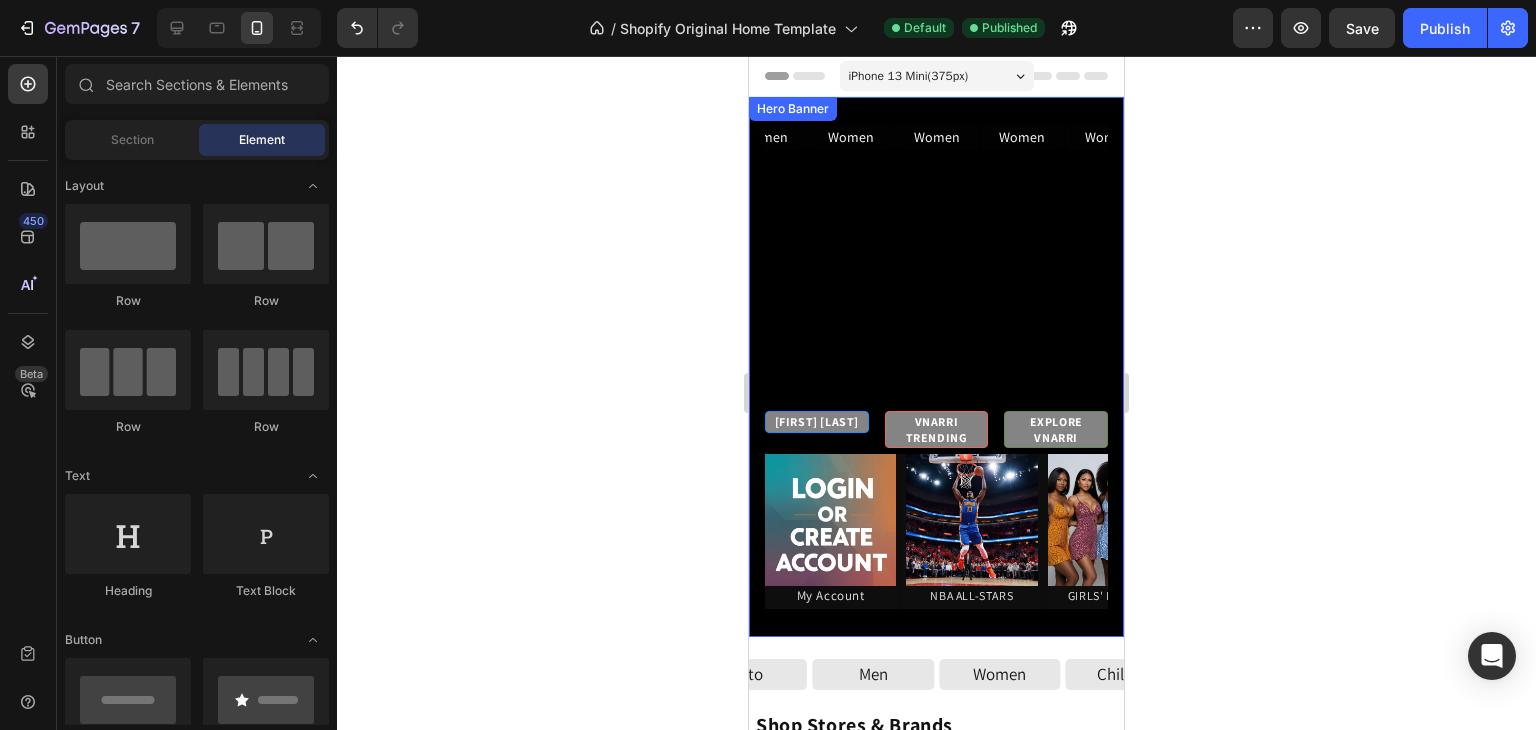 click on "Women Button Women Button Women Button Women Button Women Button Women Button Women Button Women Button Women Button Women Button Women Button Women Button Women Button Women Button Women Button Women Button Women Button Carousel" at bounding box center (936, 263) 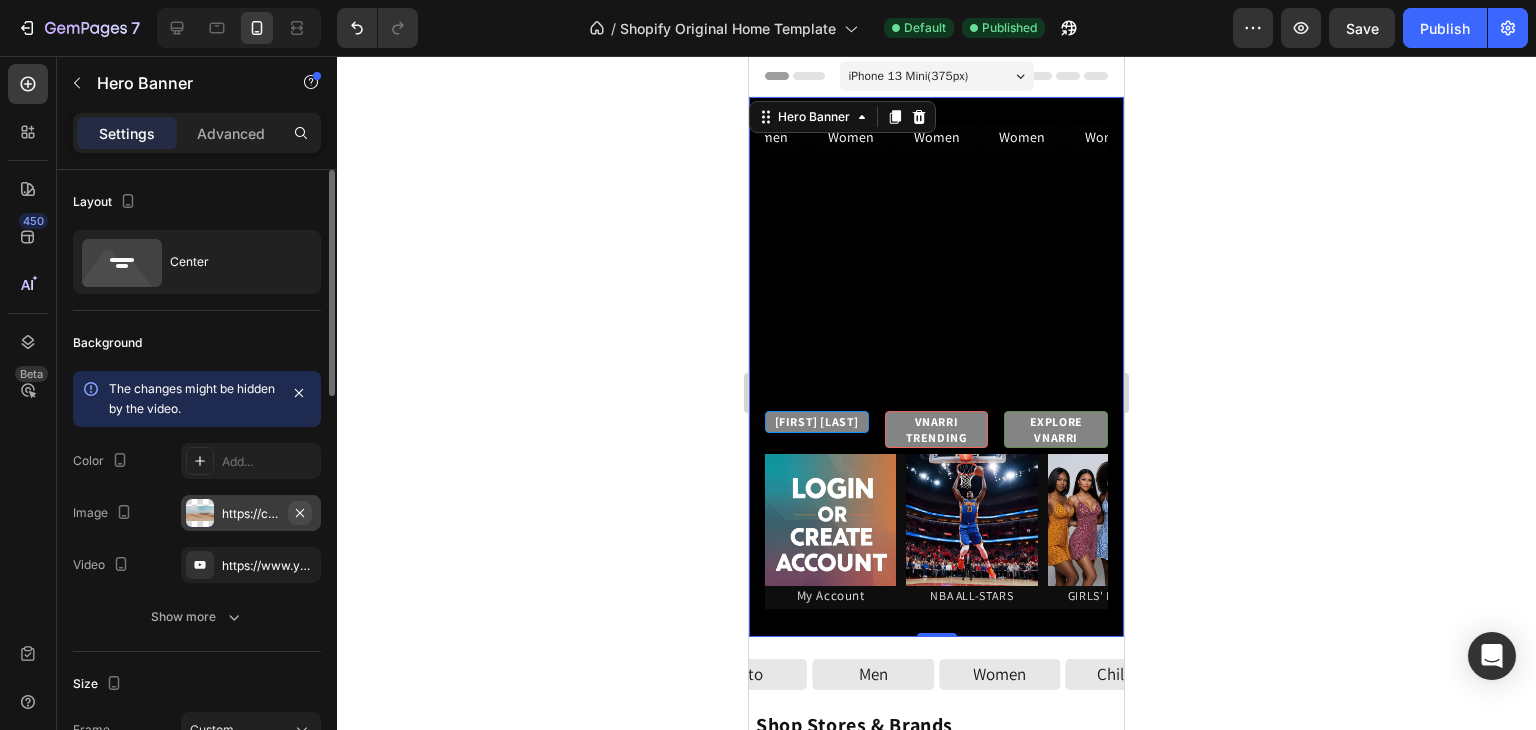 click 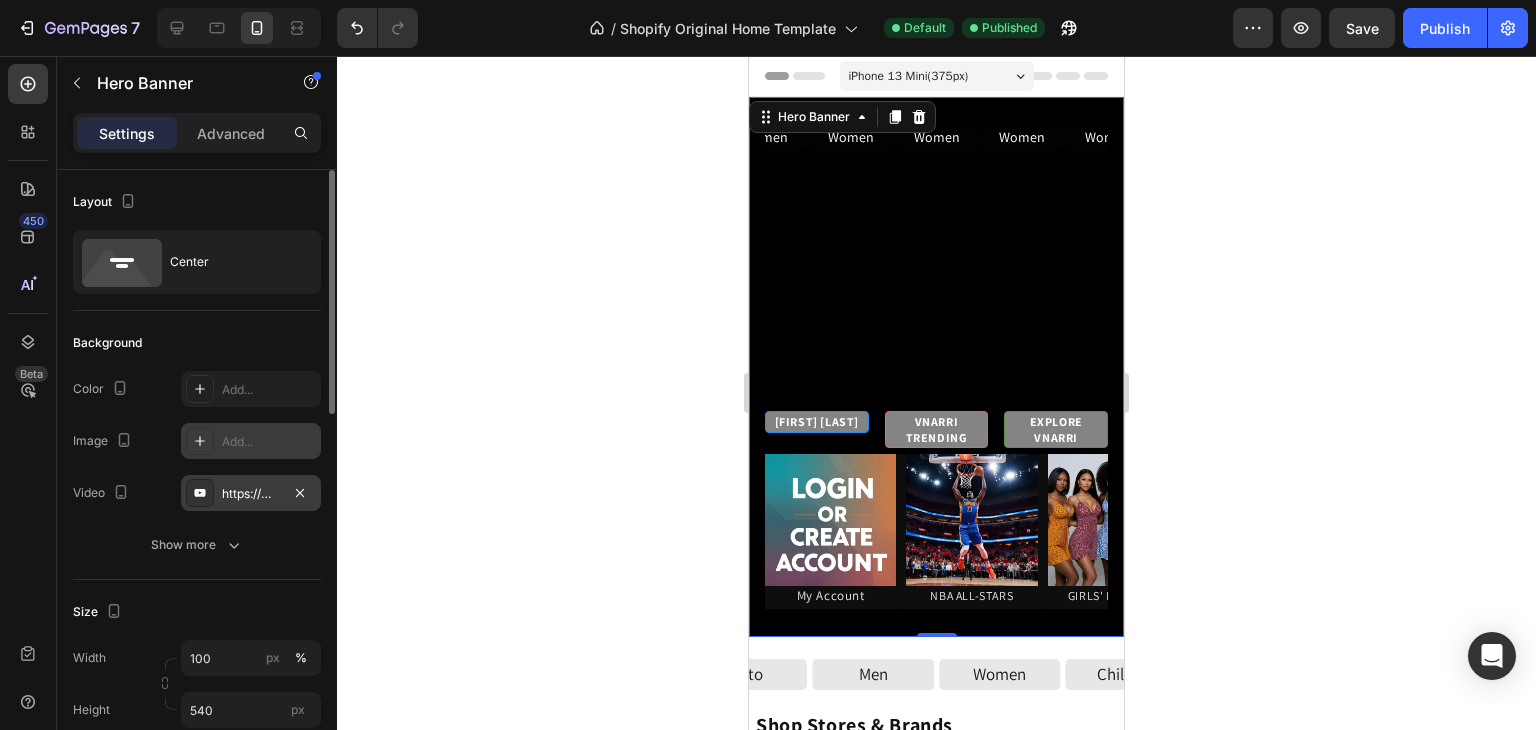 click on "https://www.youtube.com/watch?v=Py9S2bD0RZQ&list=RDPy9S2bD0RZQ&start_radio=1" at bounding box center (251, 494) 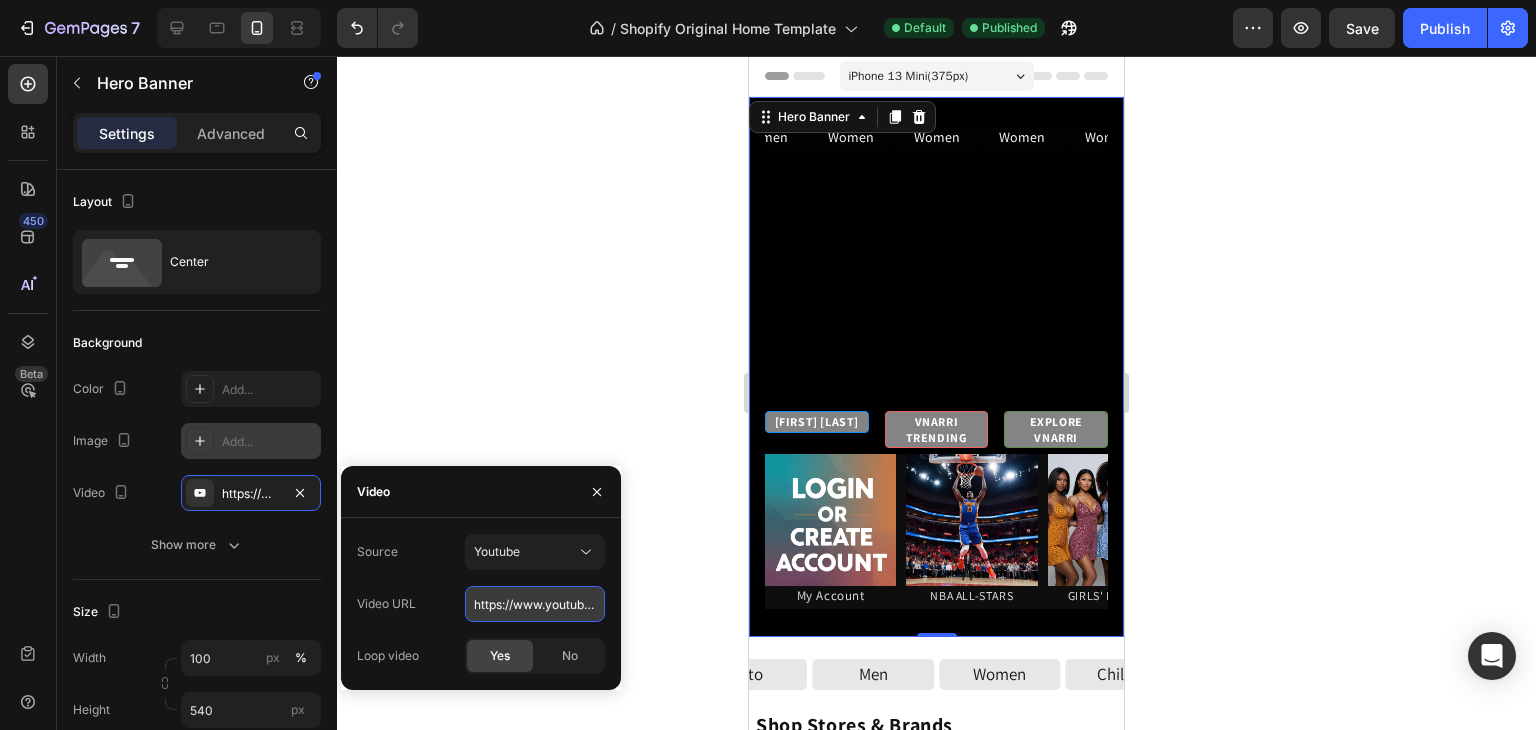 click on "https://www.youtube.com/watch?v=Py9S2bD0RZQ&list=RDPy9S2bD0RZQ&start_radio=1" at bounding box center (535, 604) 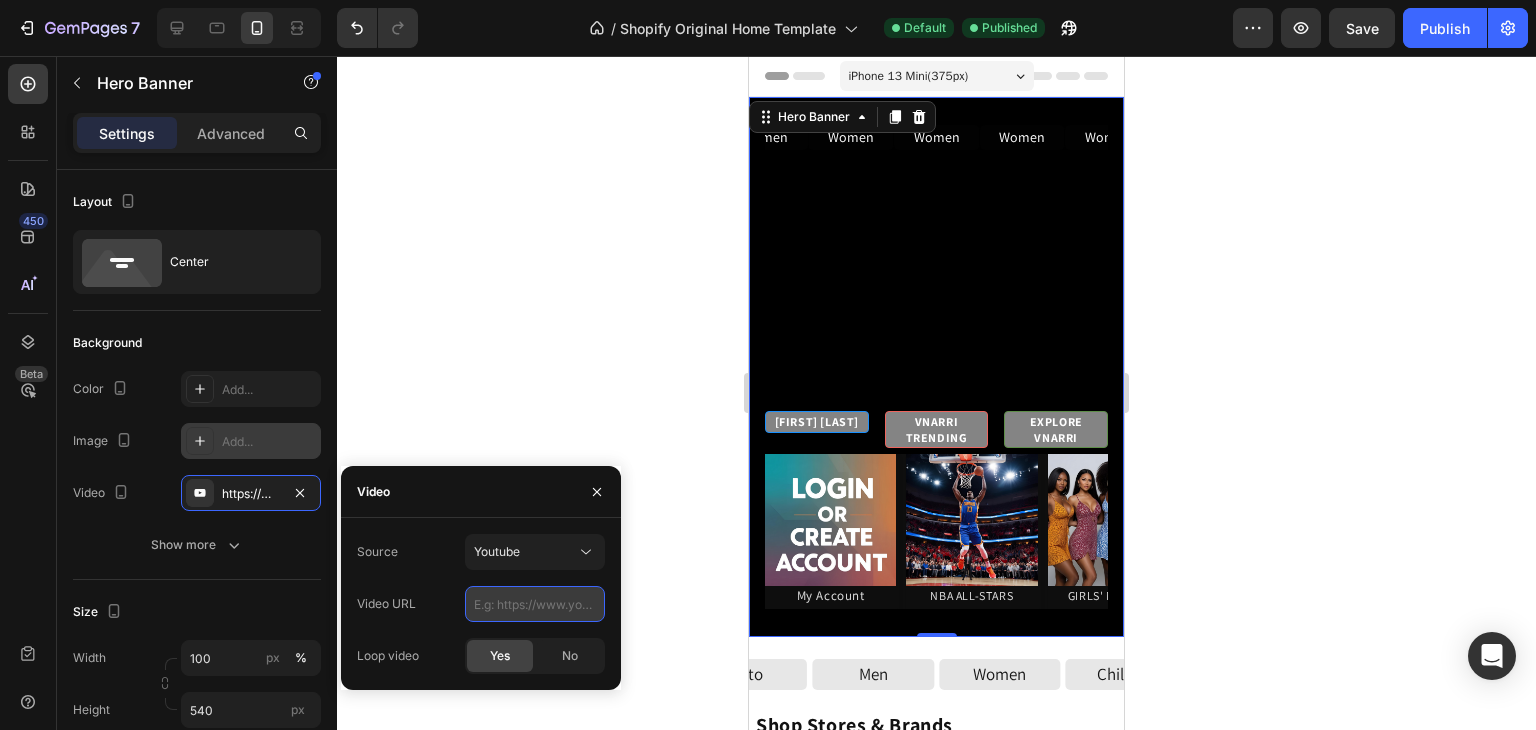 click at bounding box center [535, 604] 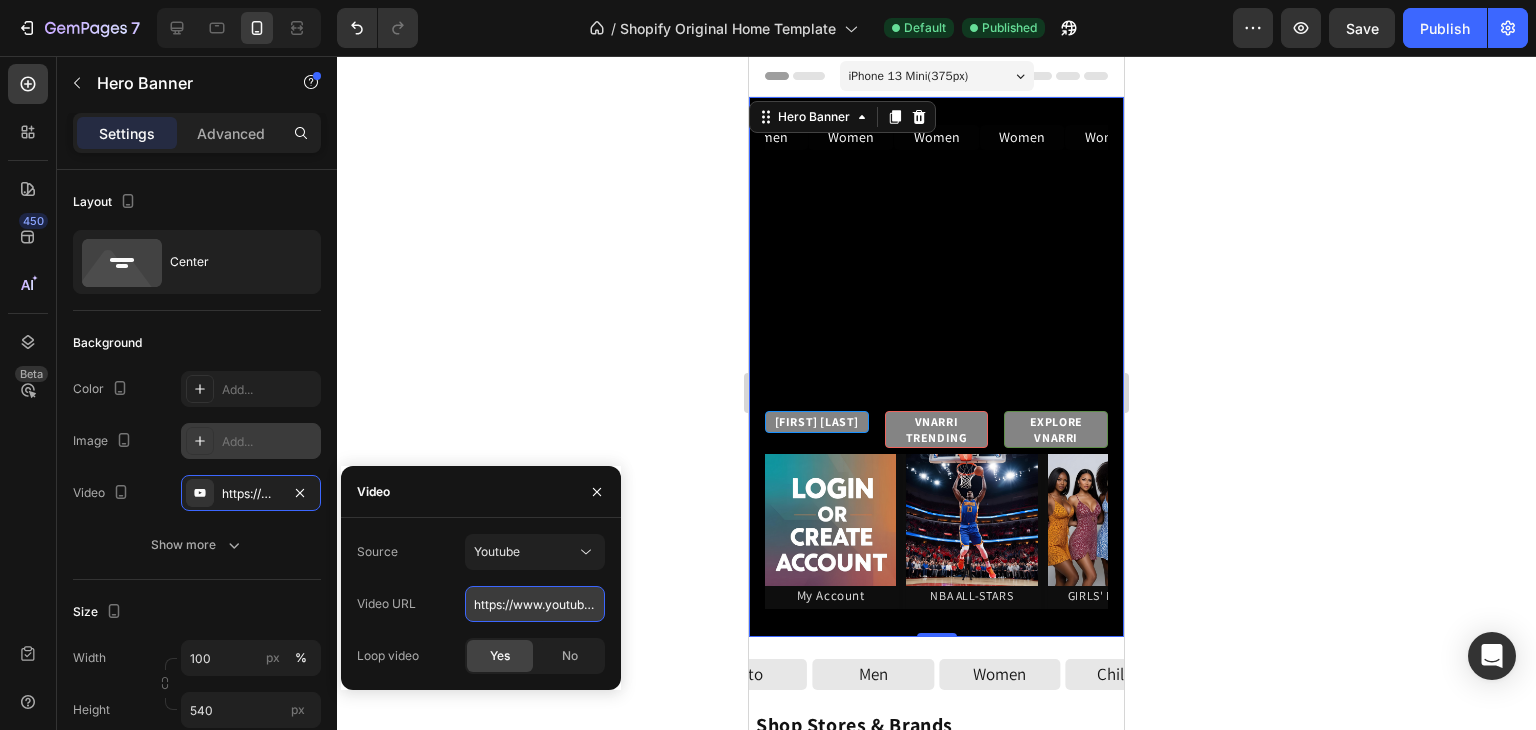 scroll, scrollTop: 0, scrollLeft: 373, axis: horizontal 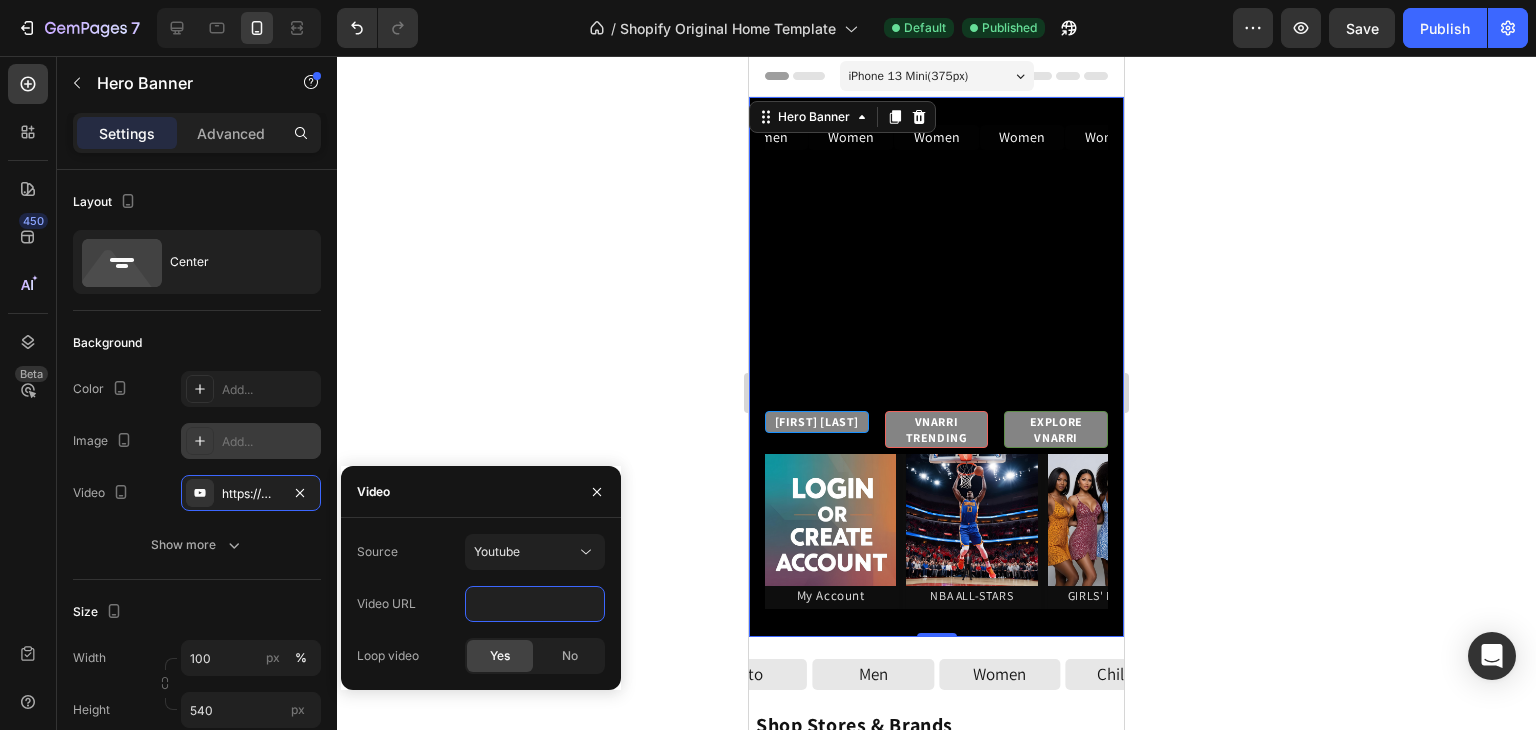 type on "https://www.youtube.com/watch?v=LOO3FJo1c2w&list=RDLOO3FJo1c2w&start_radio=1" 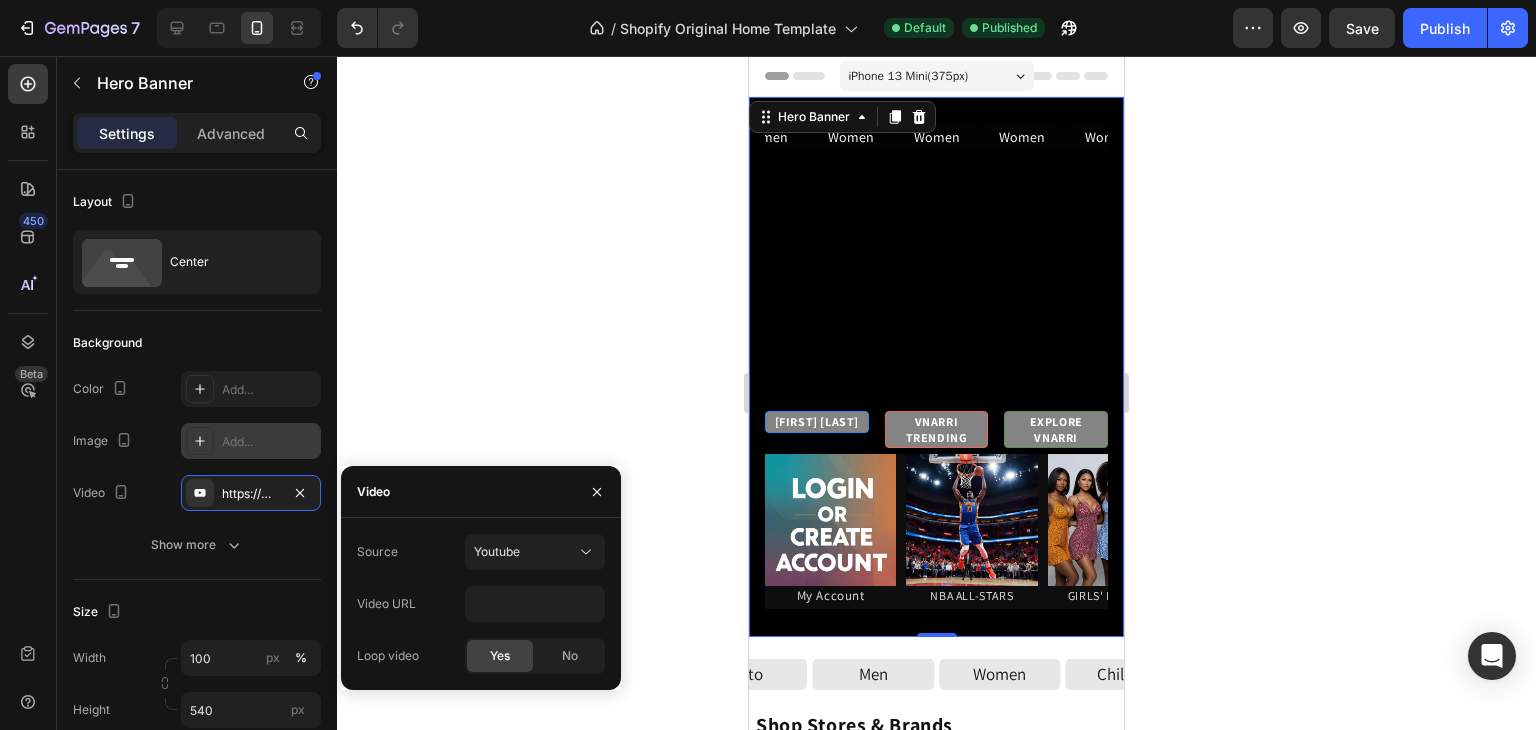click on "Video" at bounding box center [481, 492] 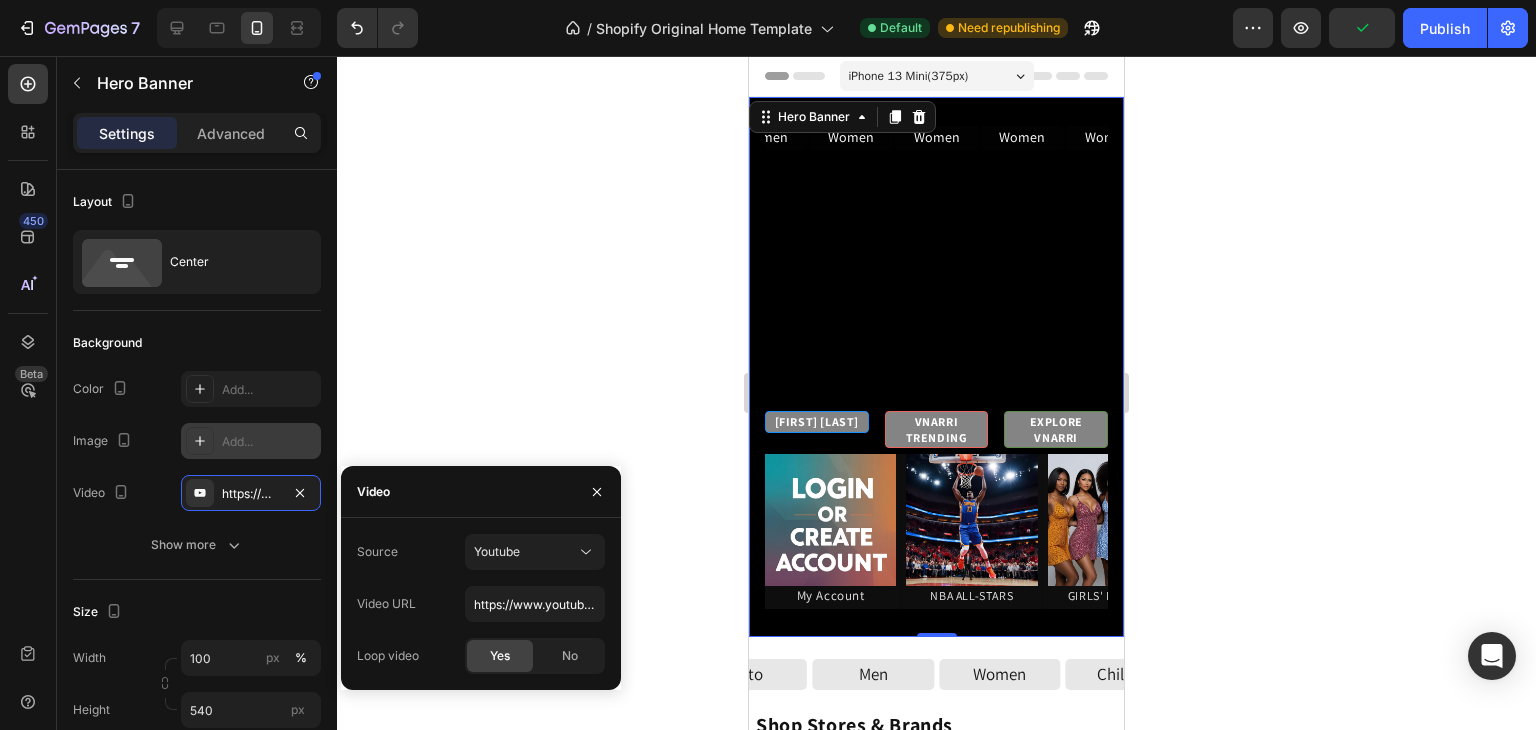 click 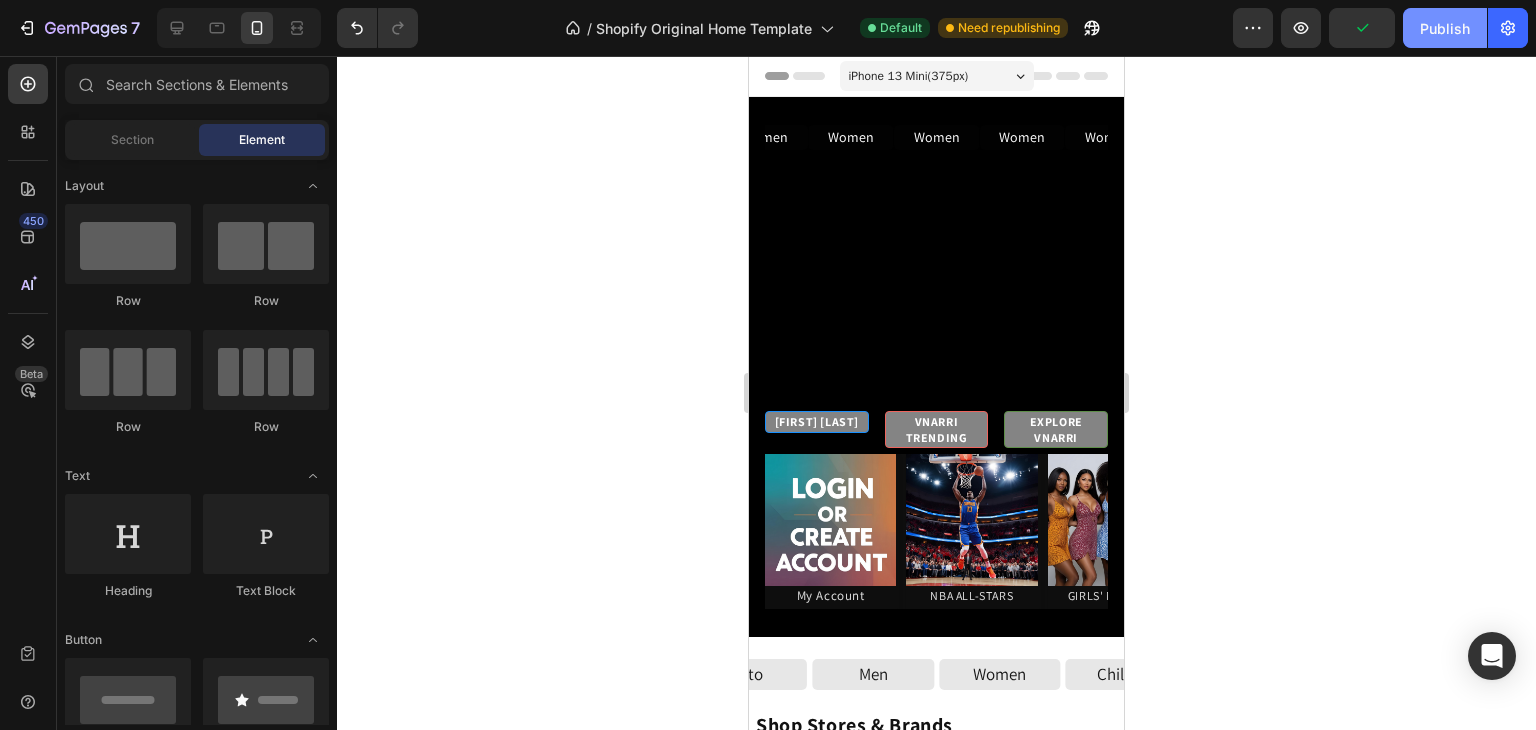 click on "Publish" 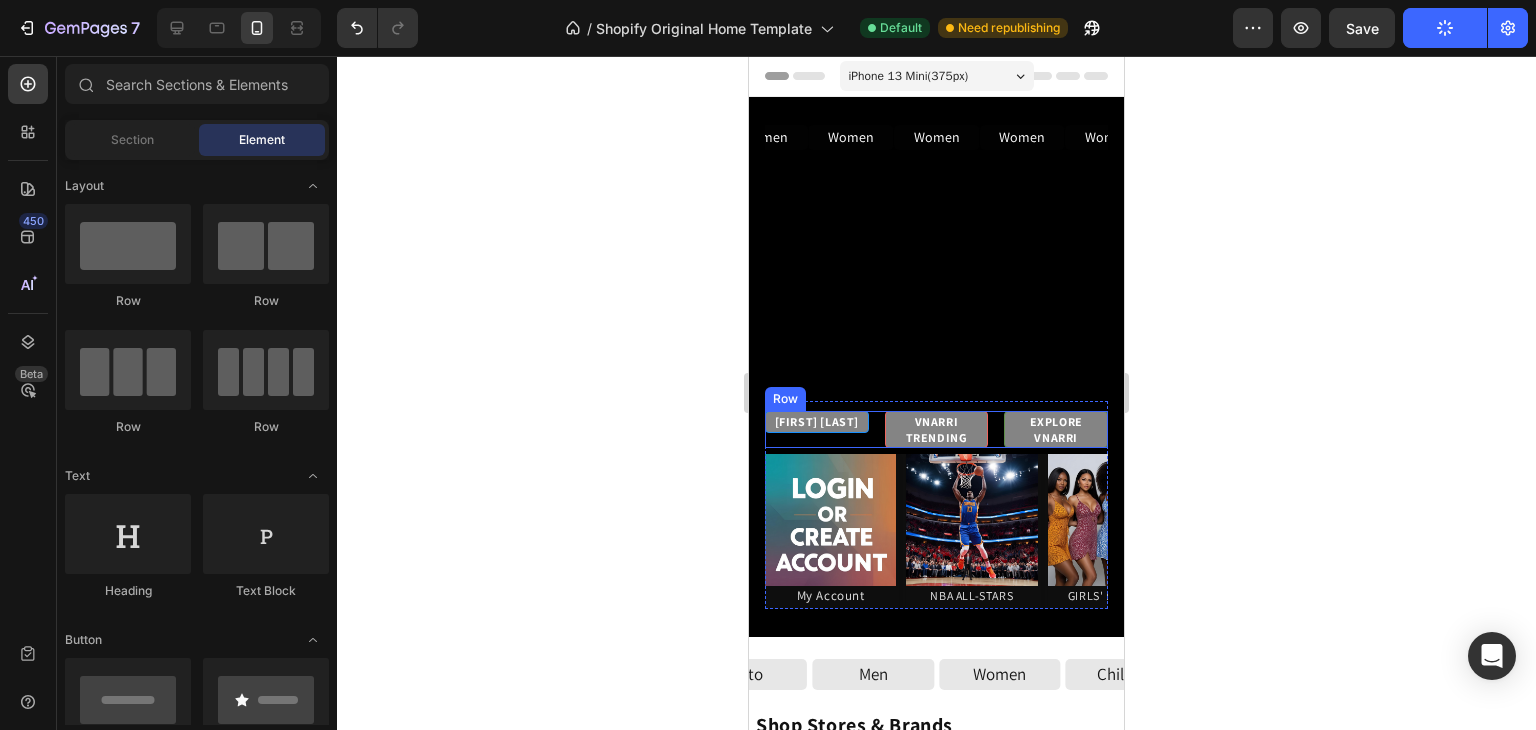 click on "[FIRST] [LAST] Heading VNARRI TRENDING Heading EXPLORE VNARRI Heading Row" at bounding box center (936, 429) 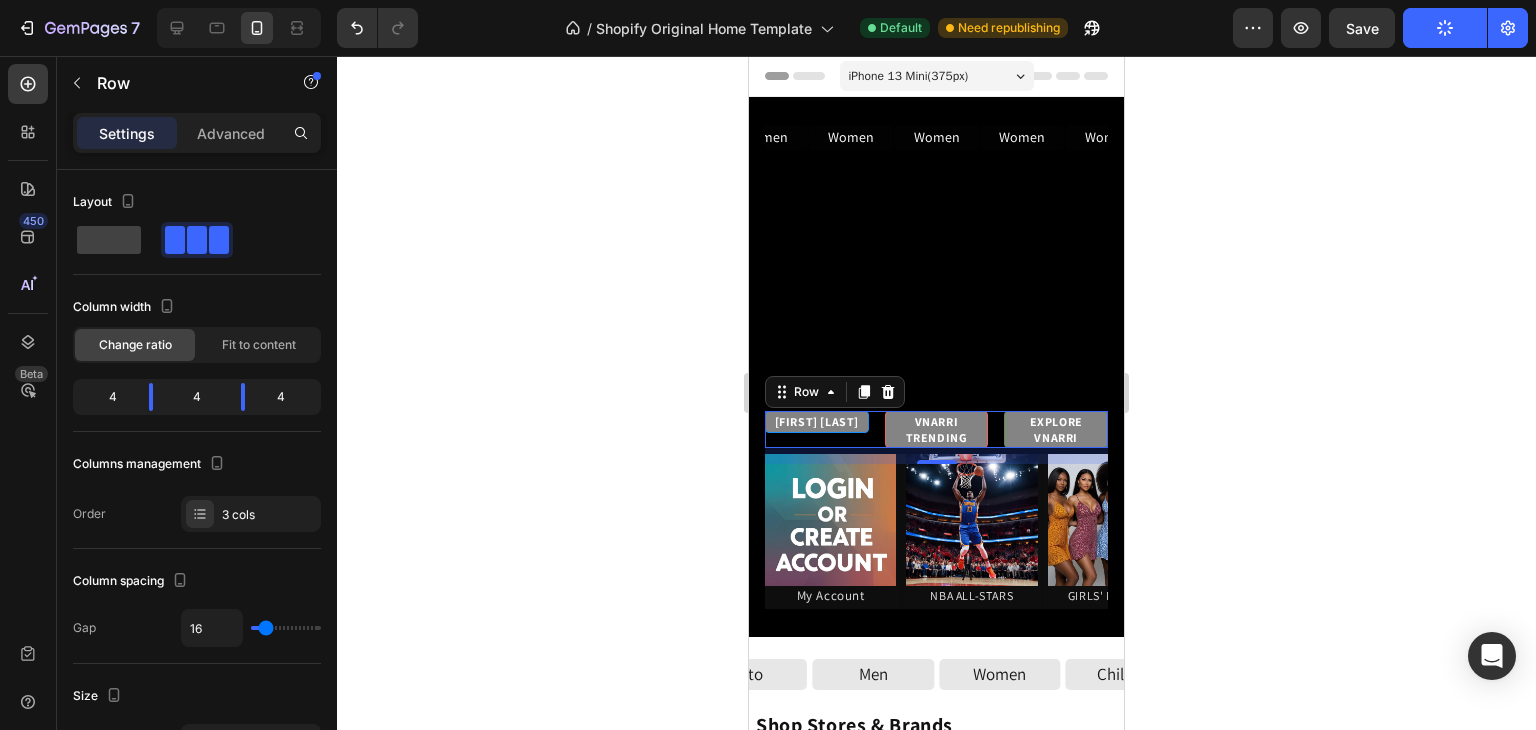 click on "16" at bounding box center (936, 456) 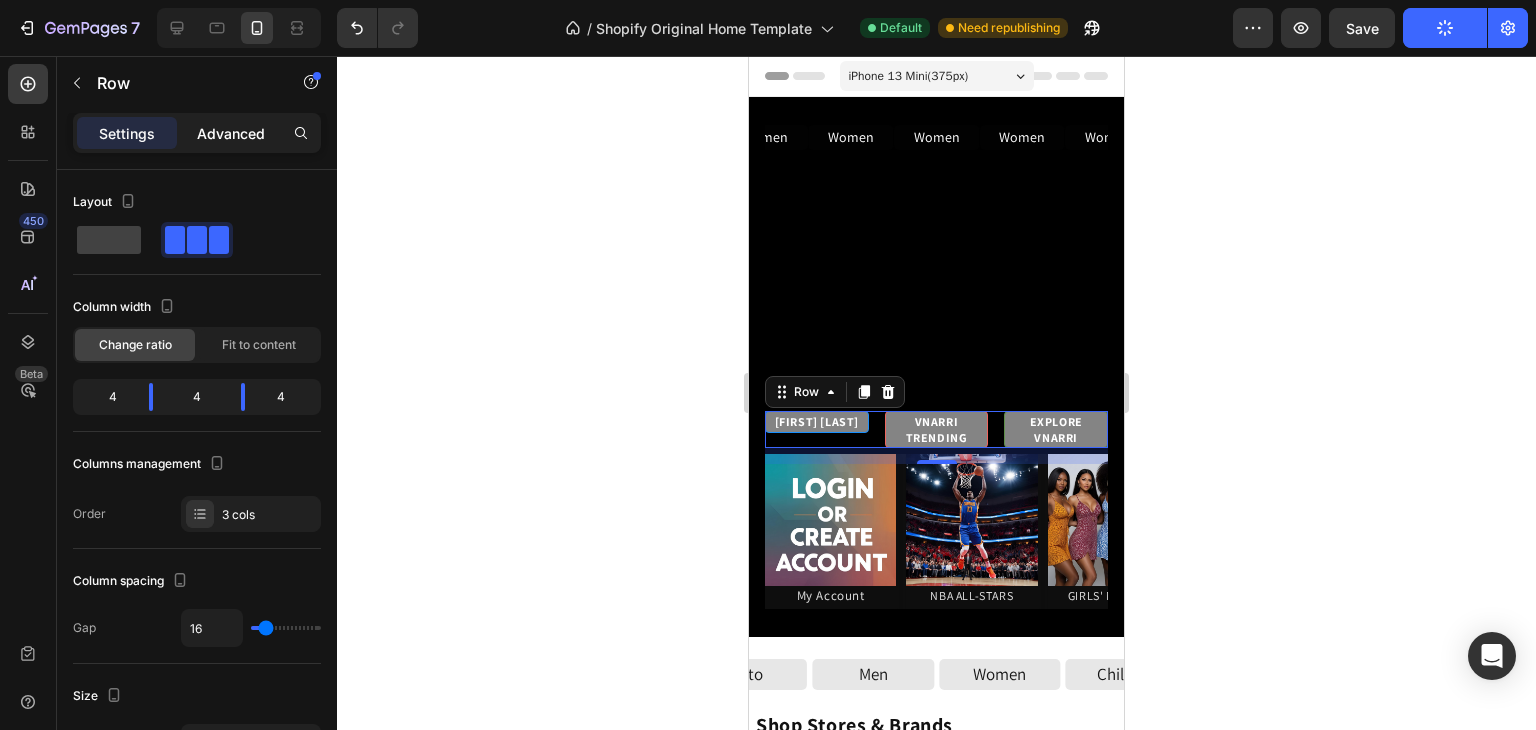 click on "Advanced" at bounding box center [231, 133] 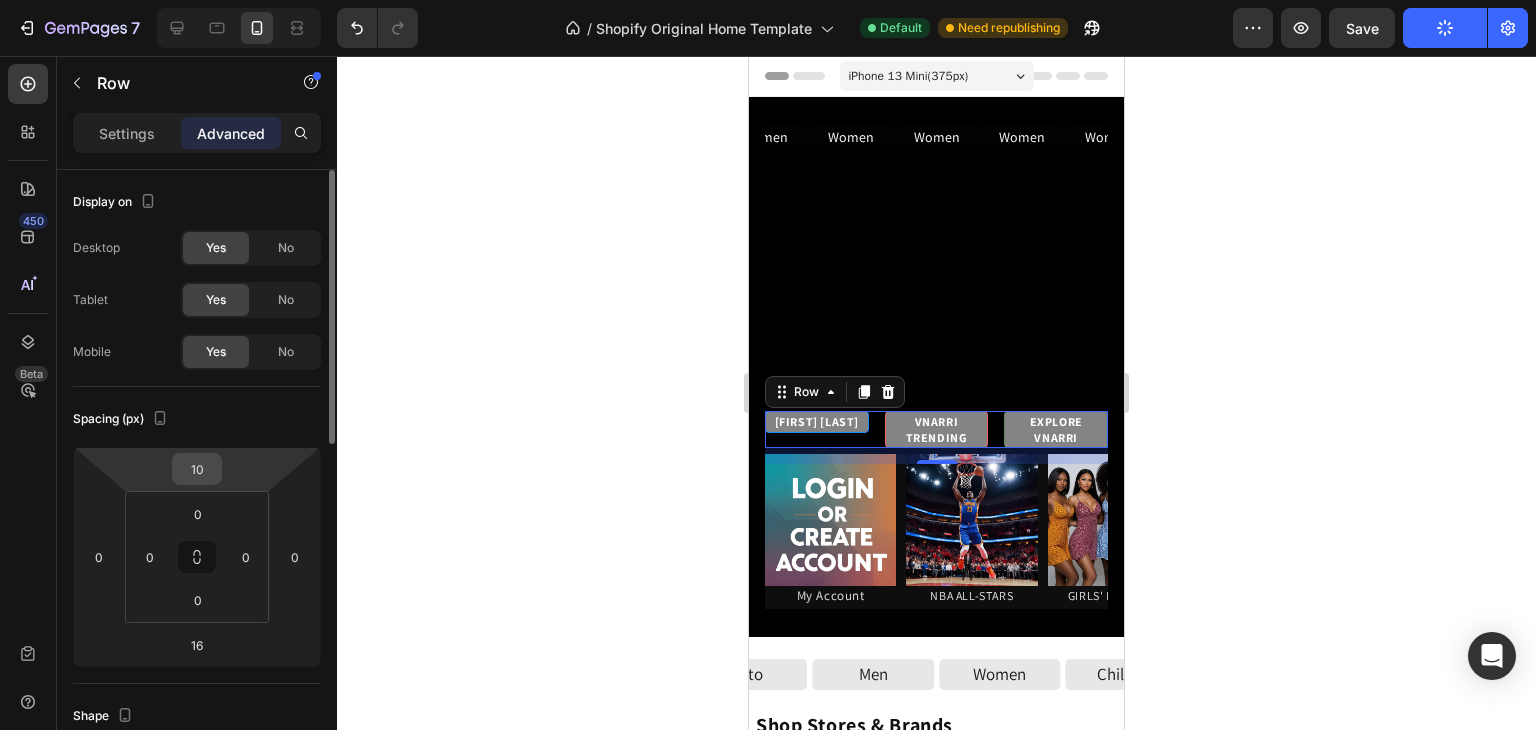 click on "10" at bounding box center [197, 469] 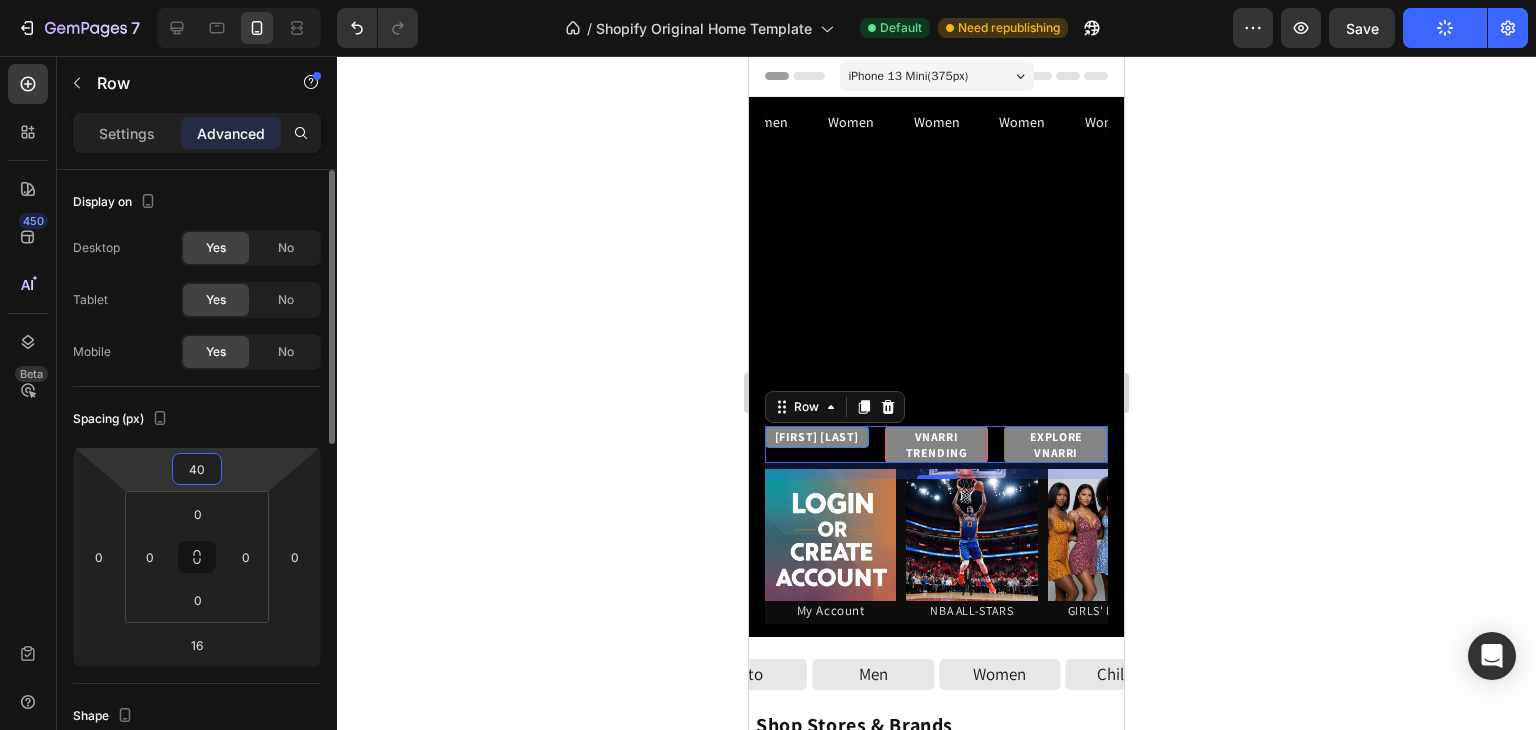 type on "4" 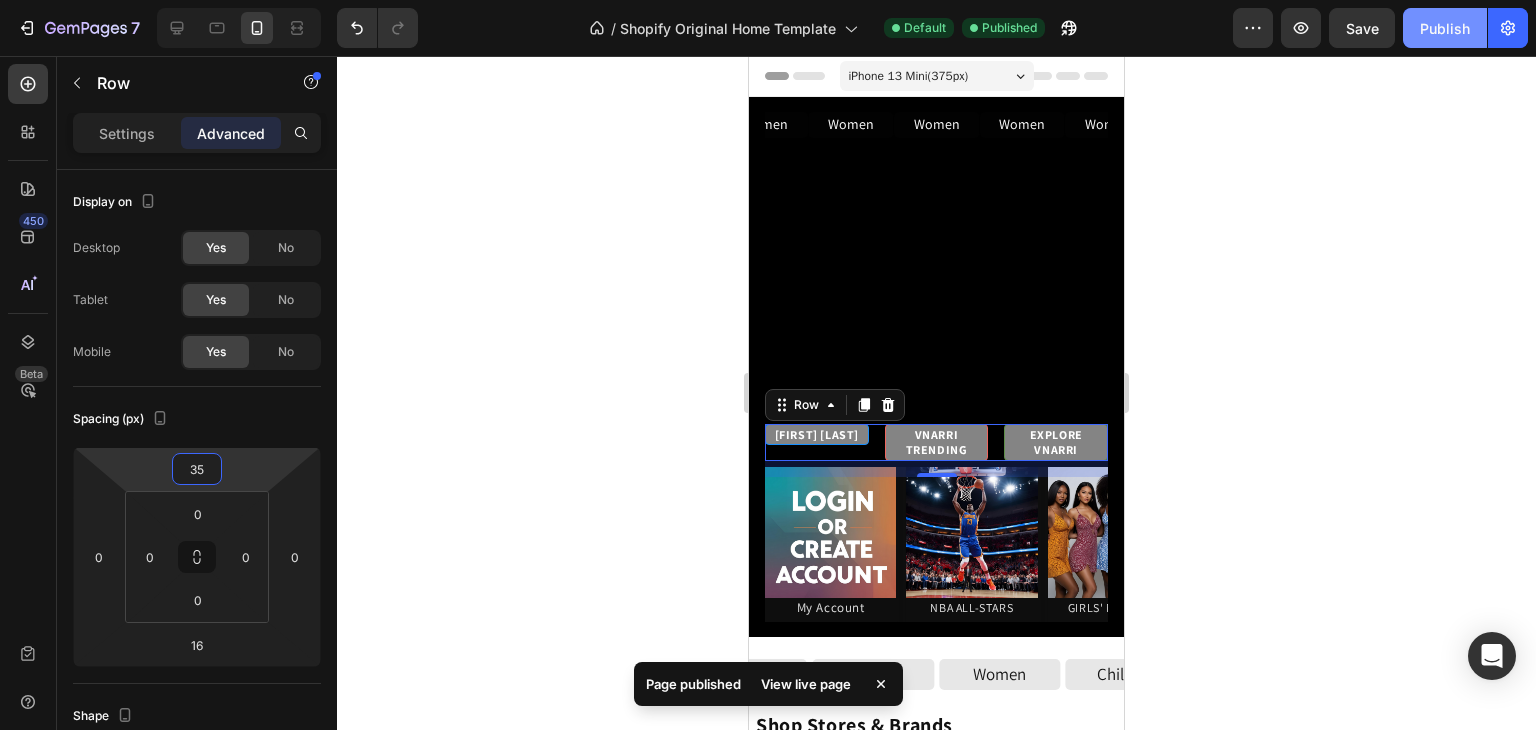 type on "35" 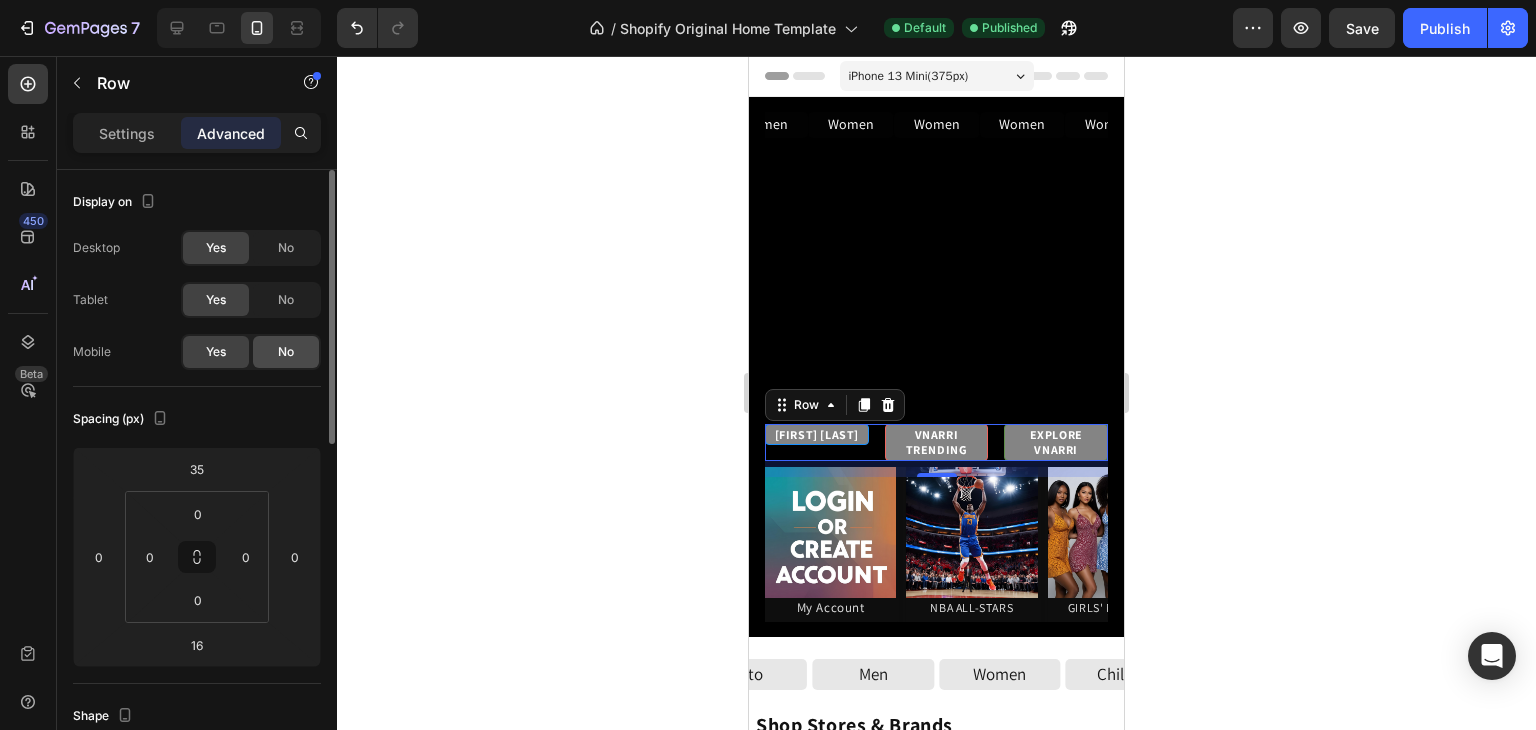 click on "No" 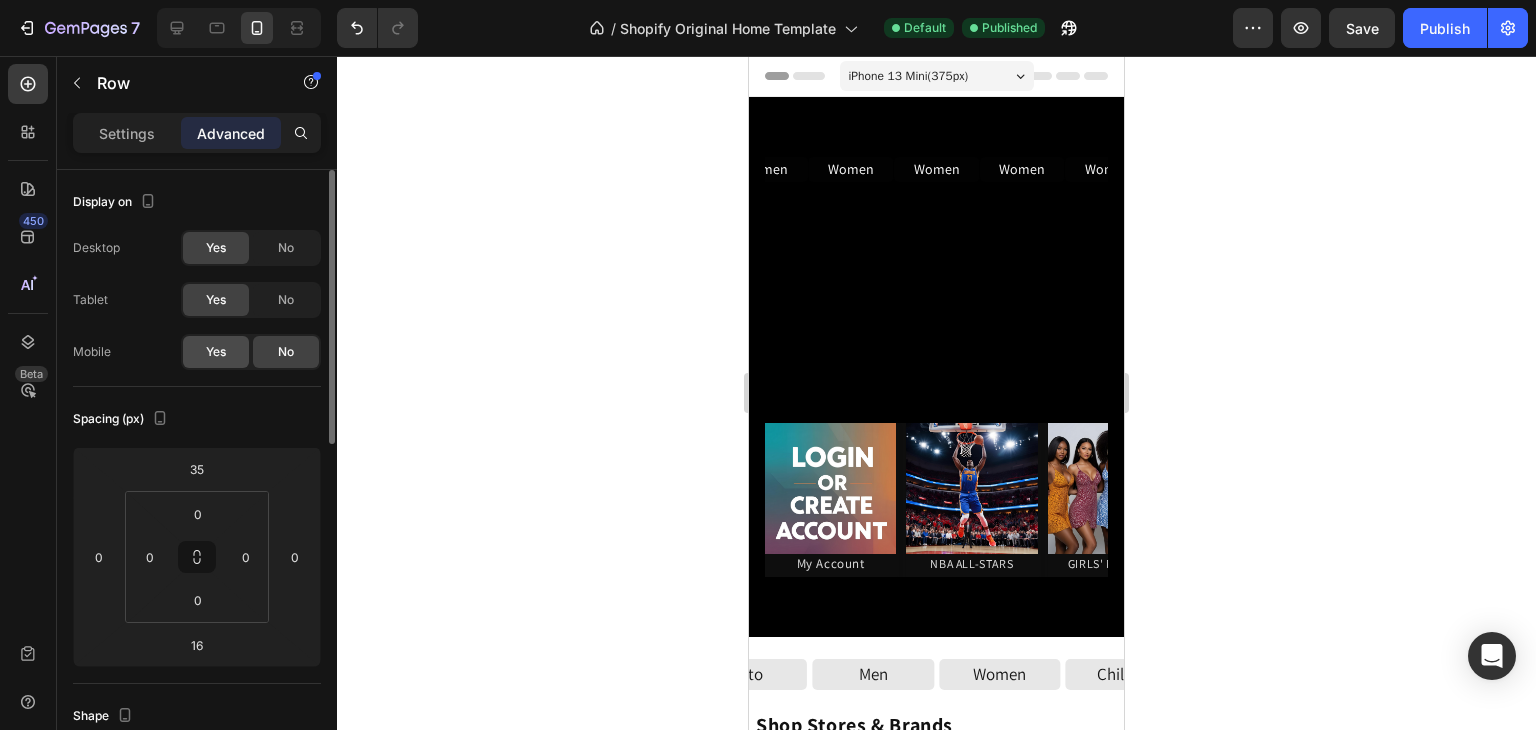 click on "Yes" 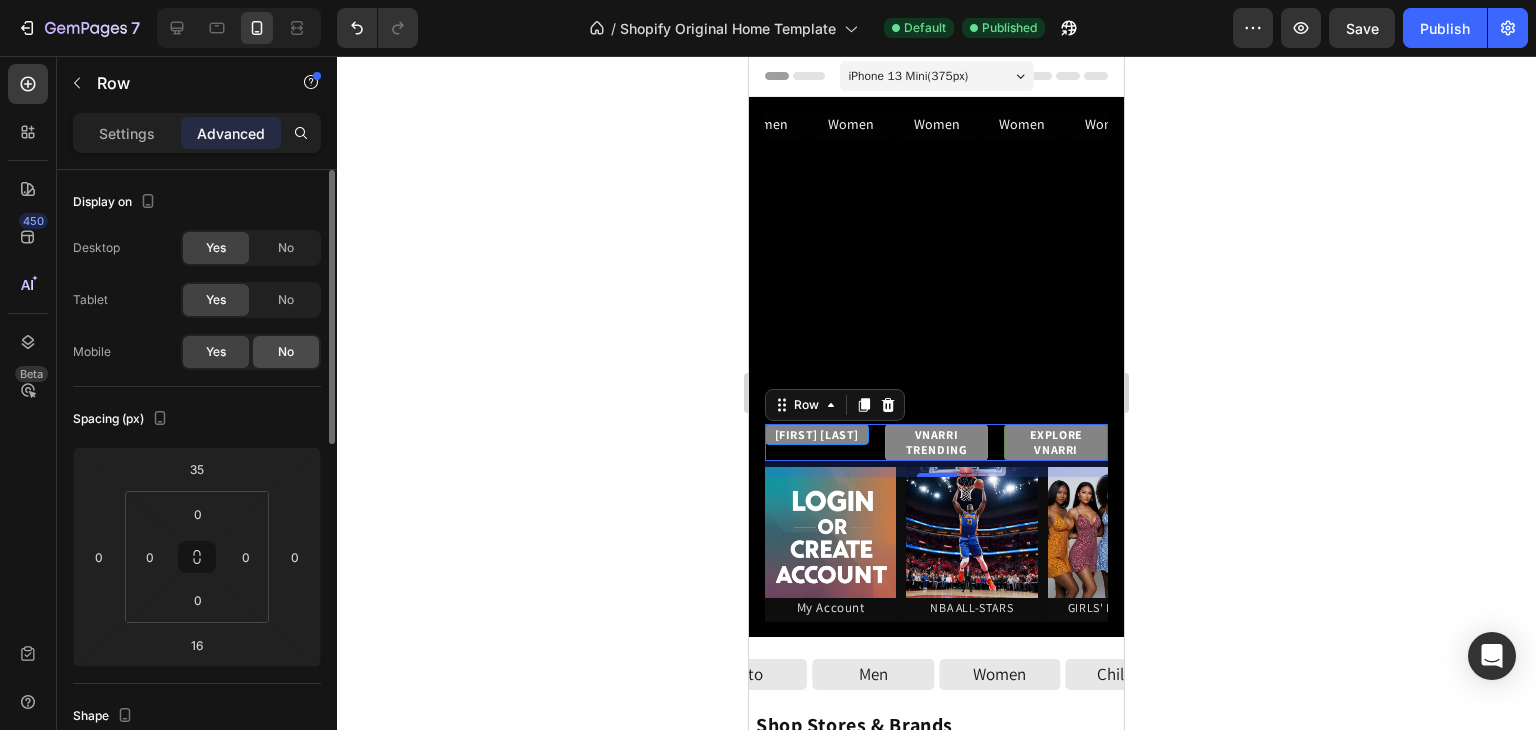 click on "No" 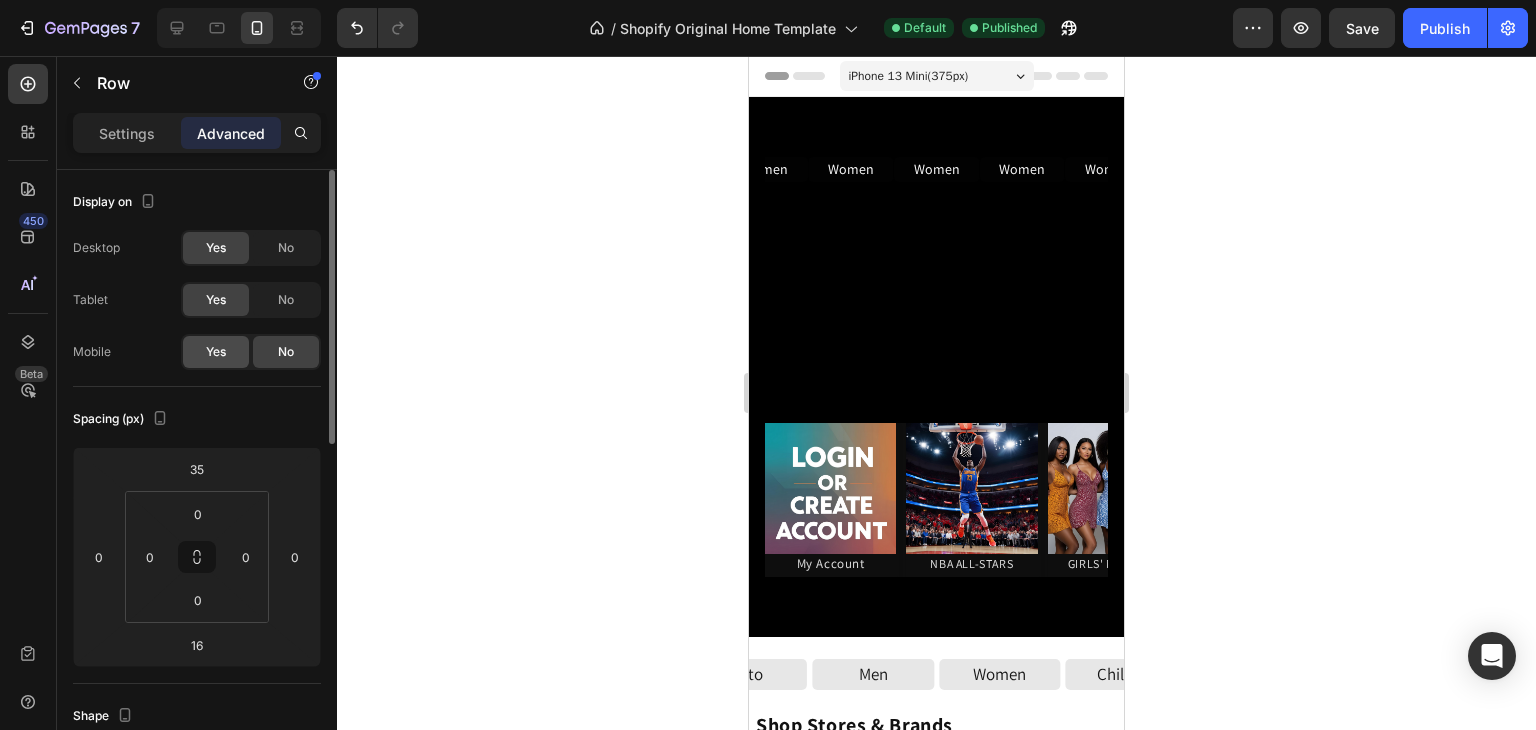 click on "Yes" 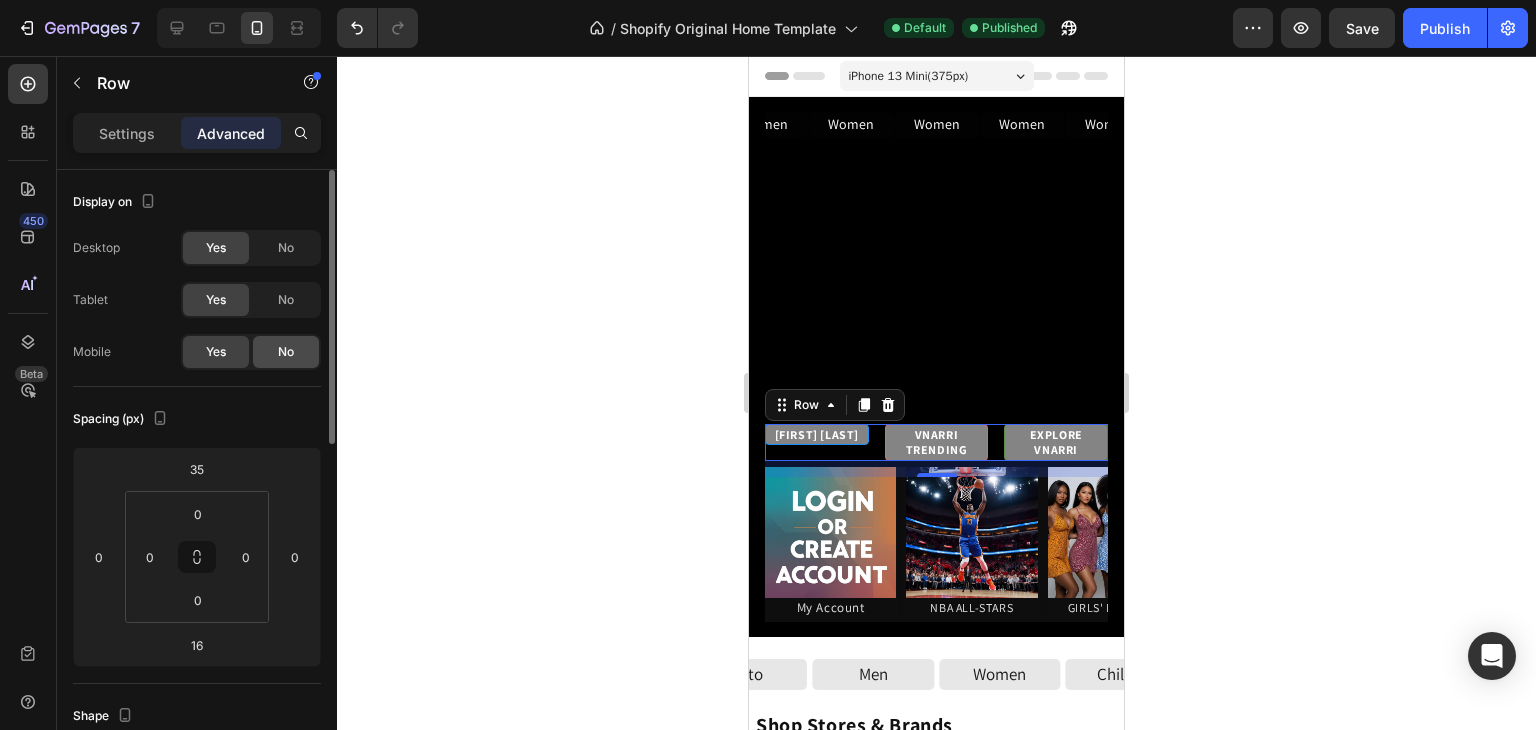 click on "No" 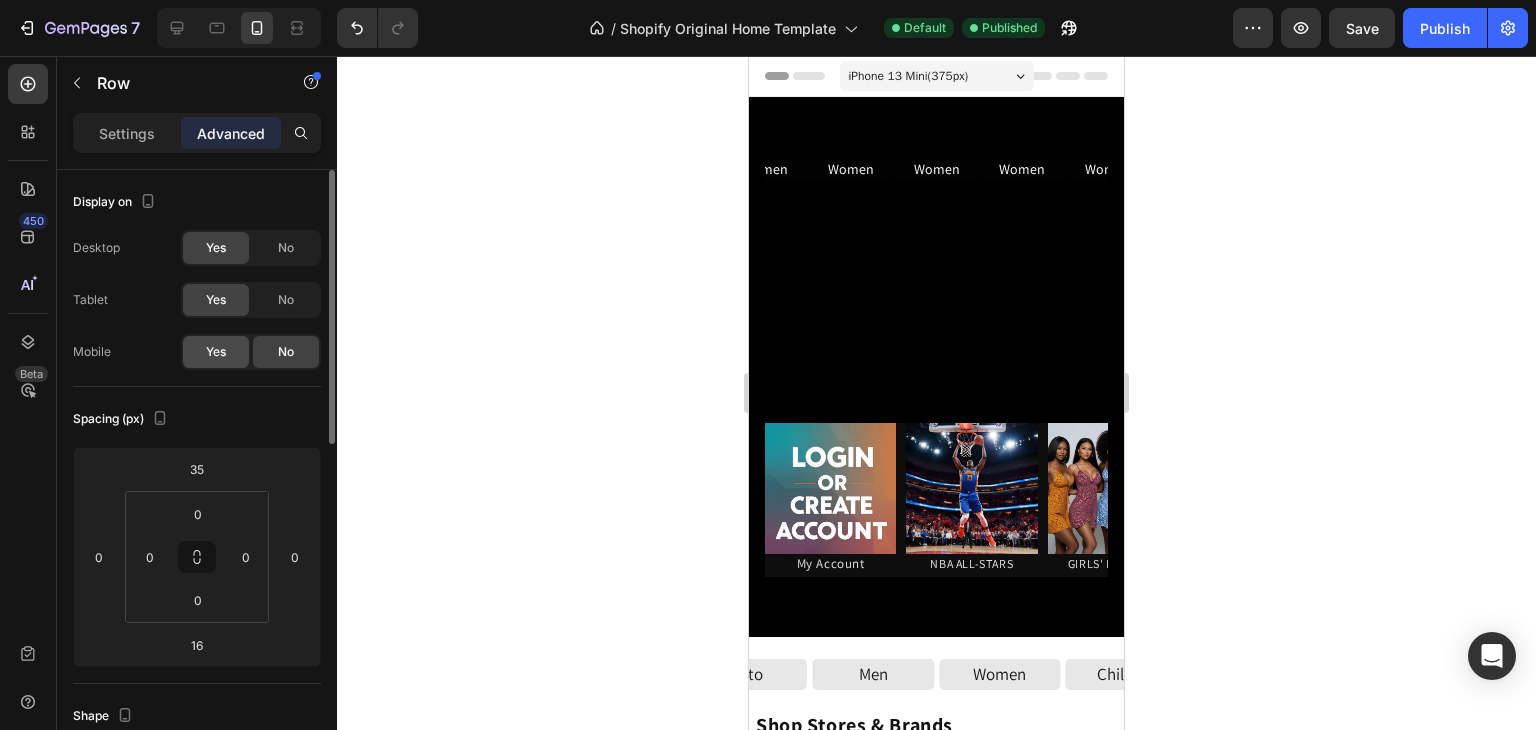 click on "Yes" 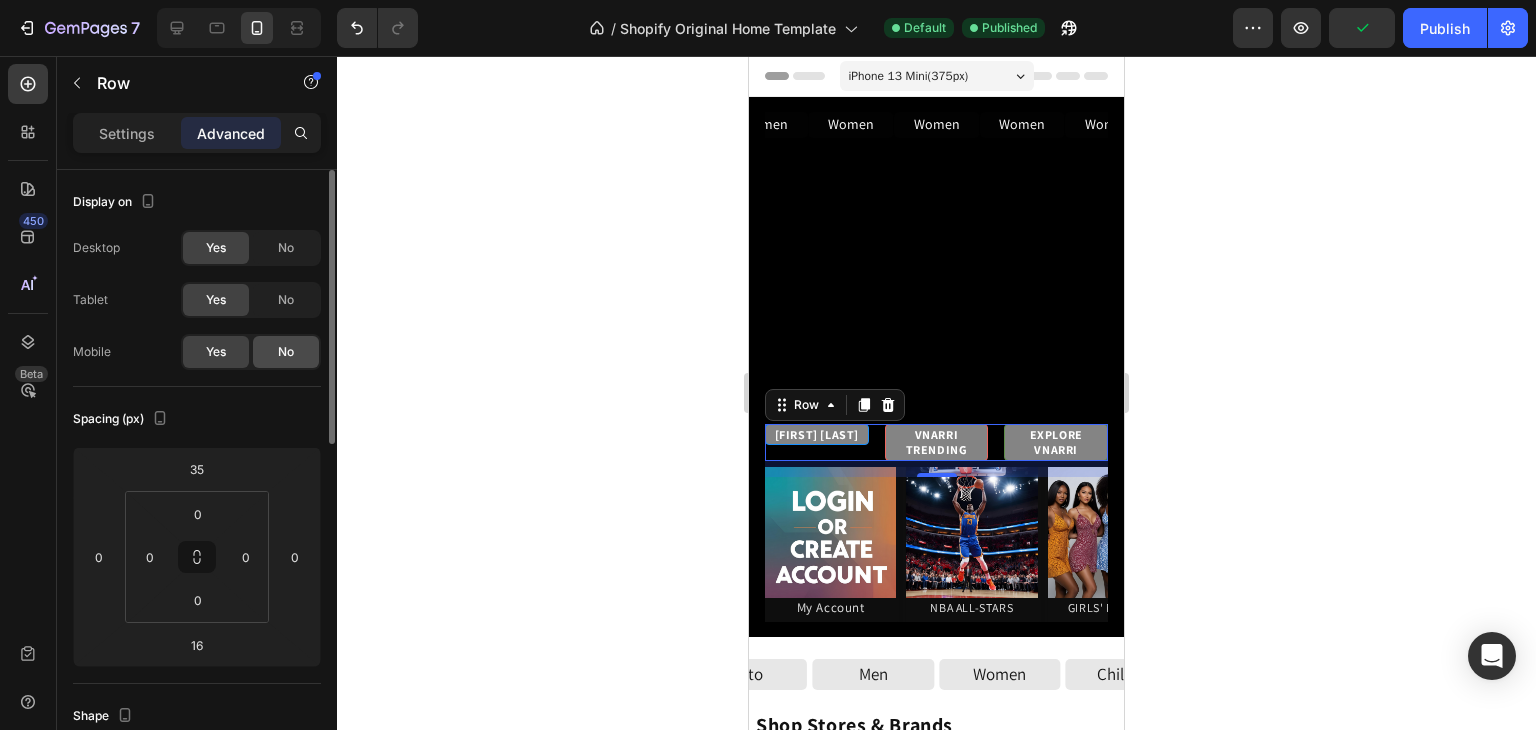 click on "No" 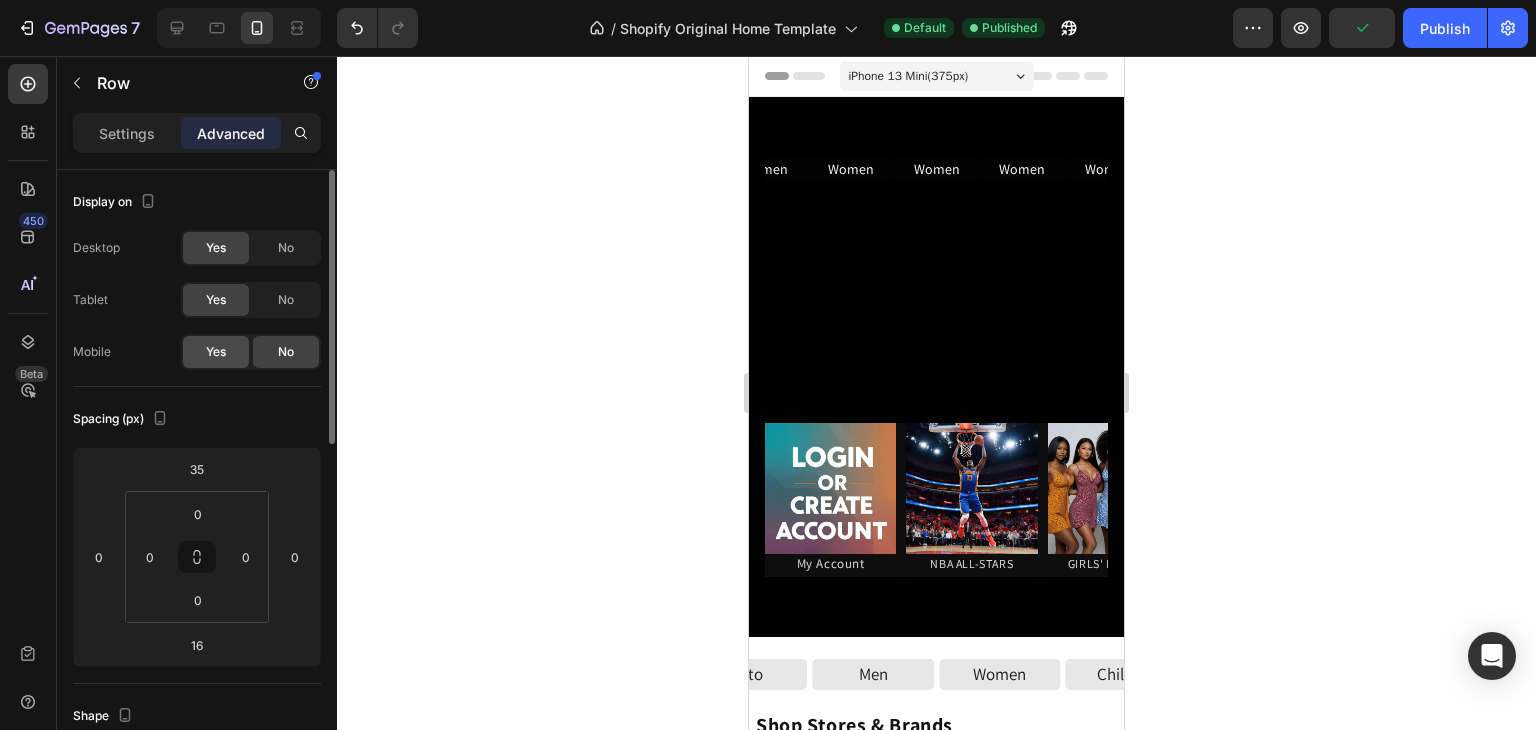 click on "Yes" 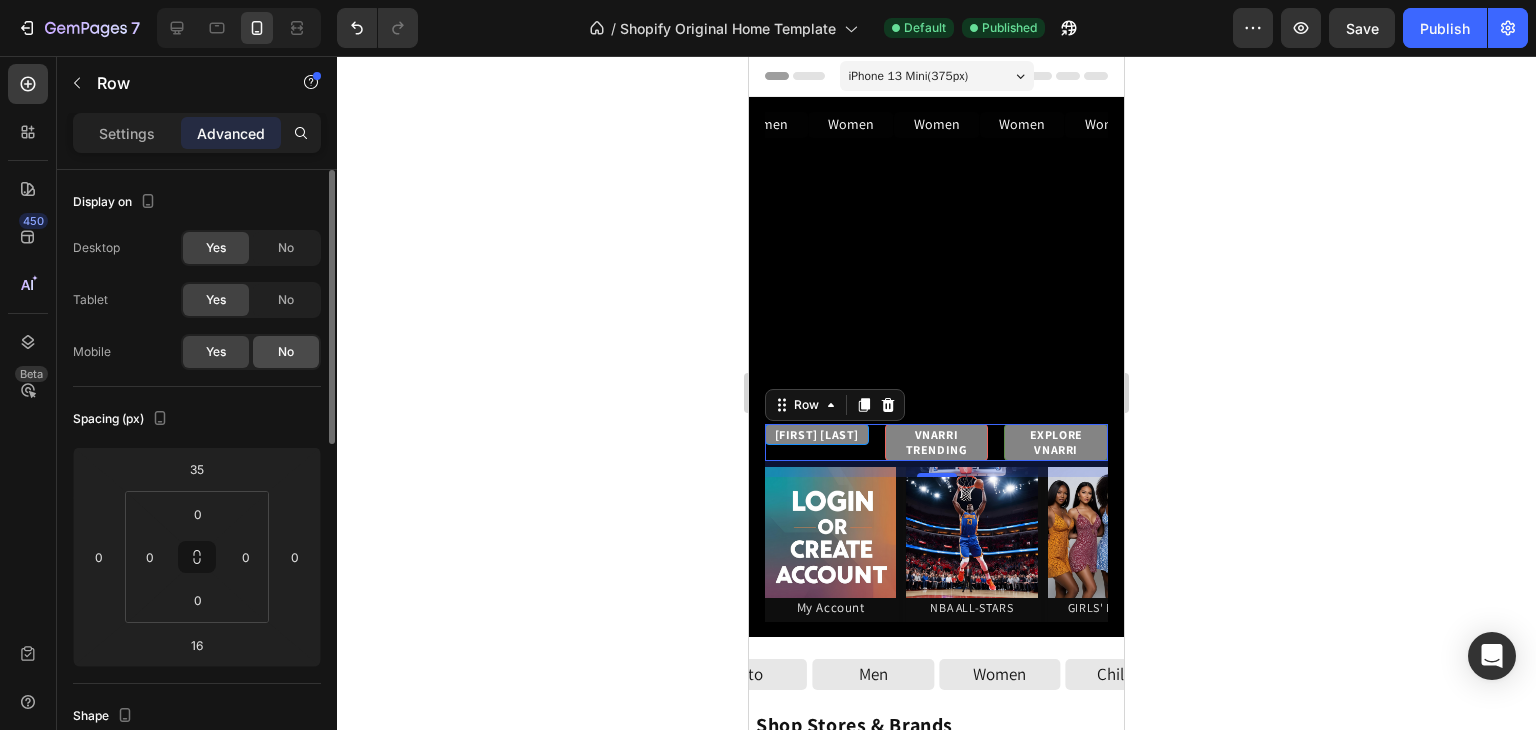 click on "No" 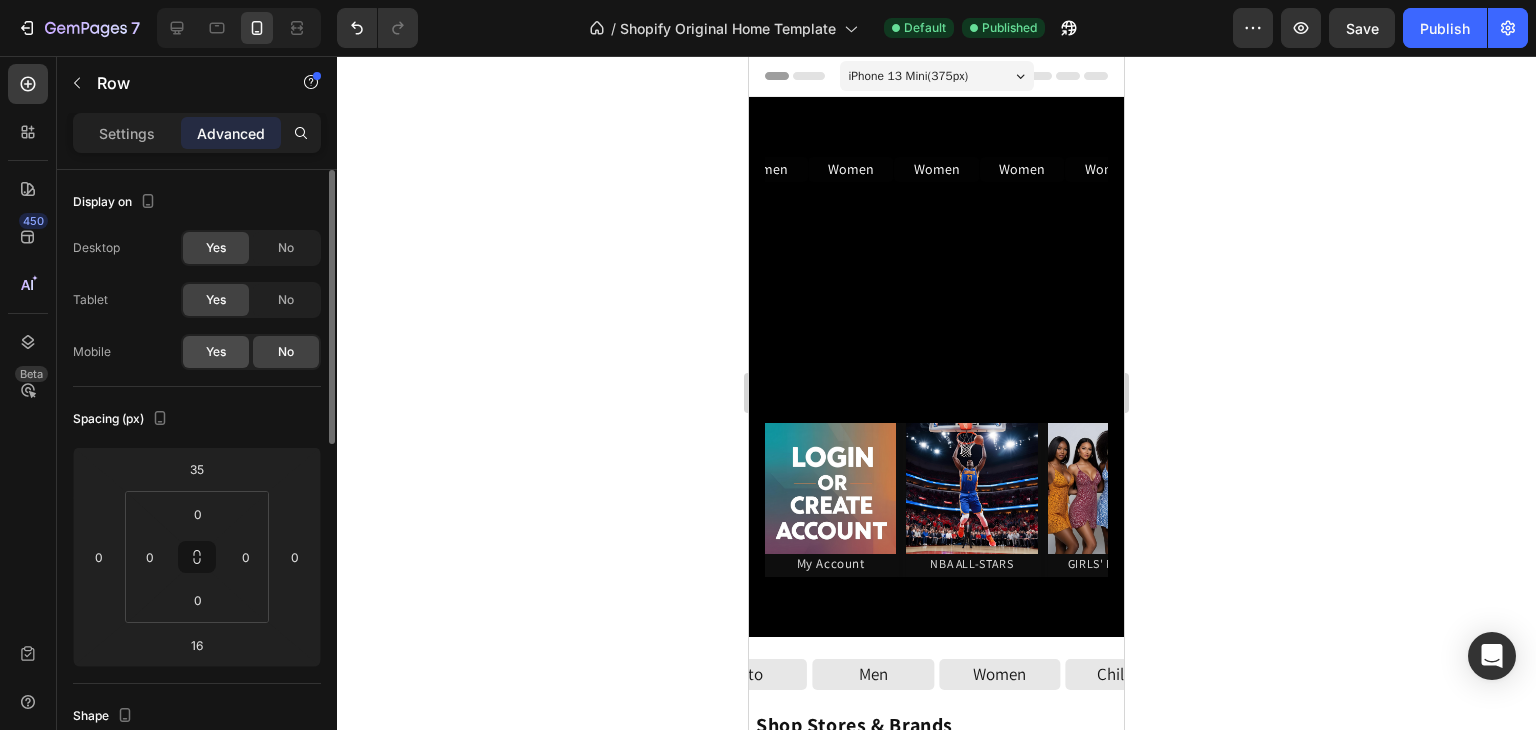 click on "Yes" 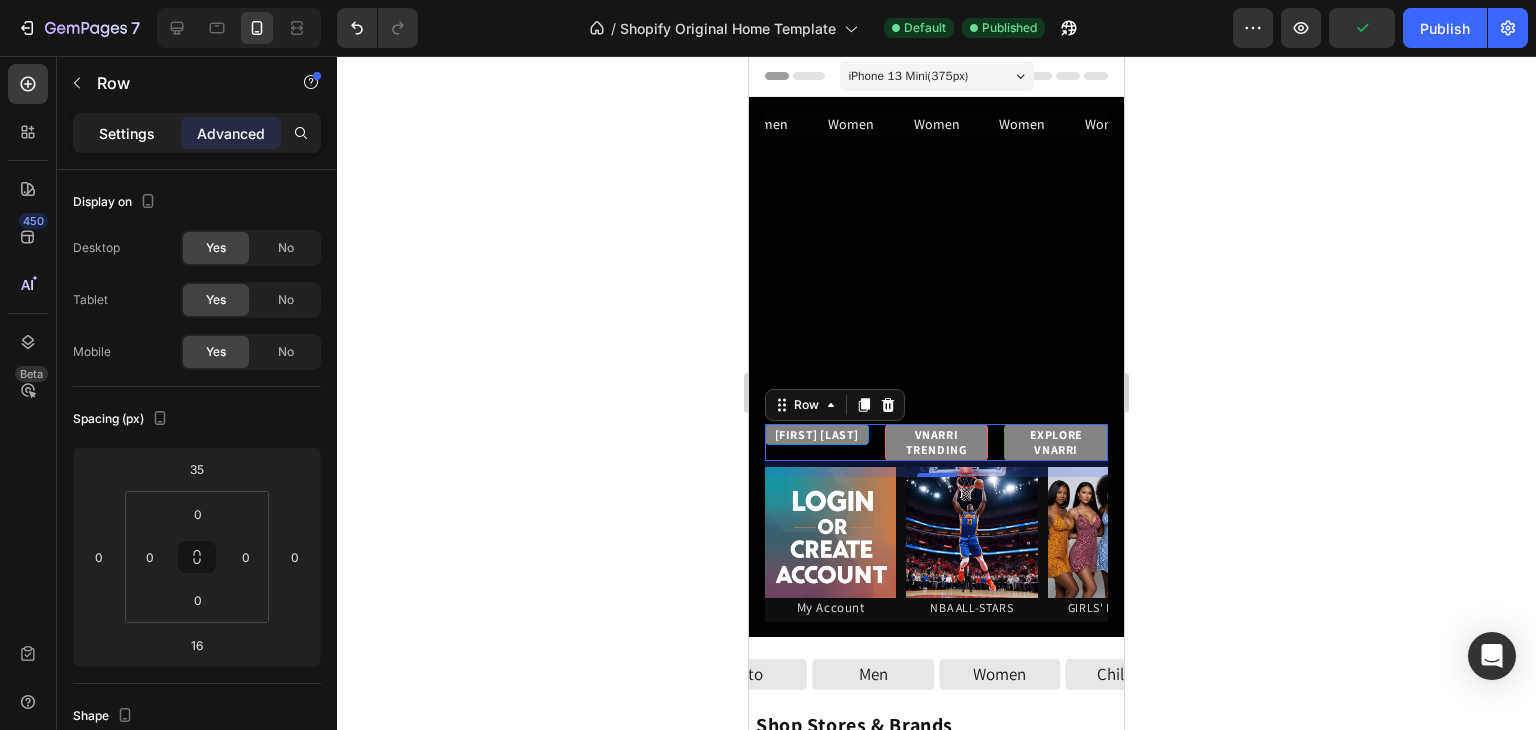 click on "Settings" 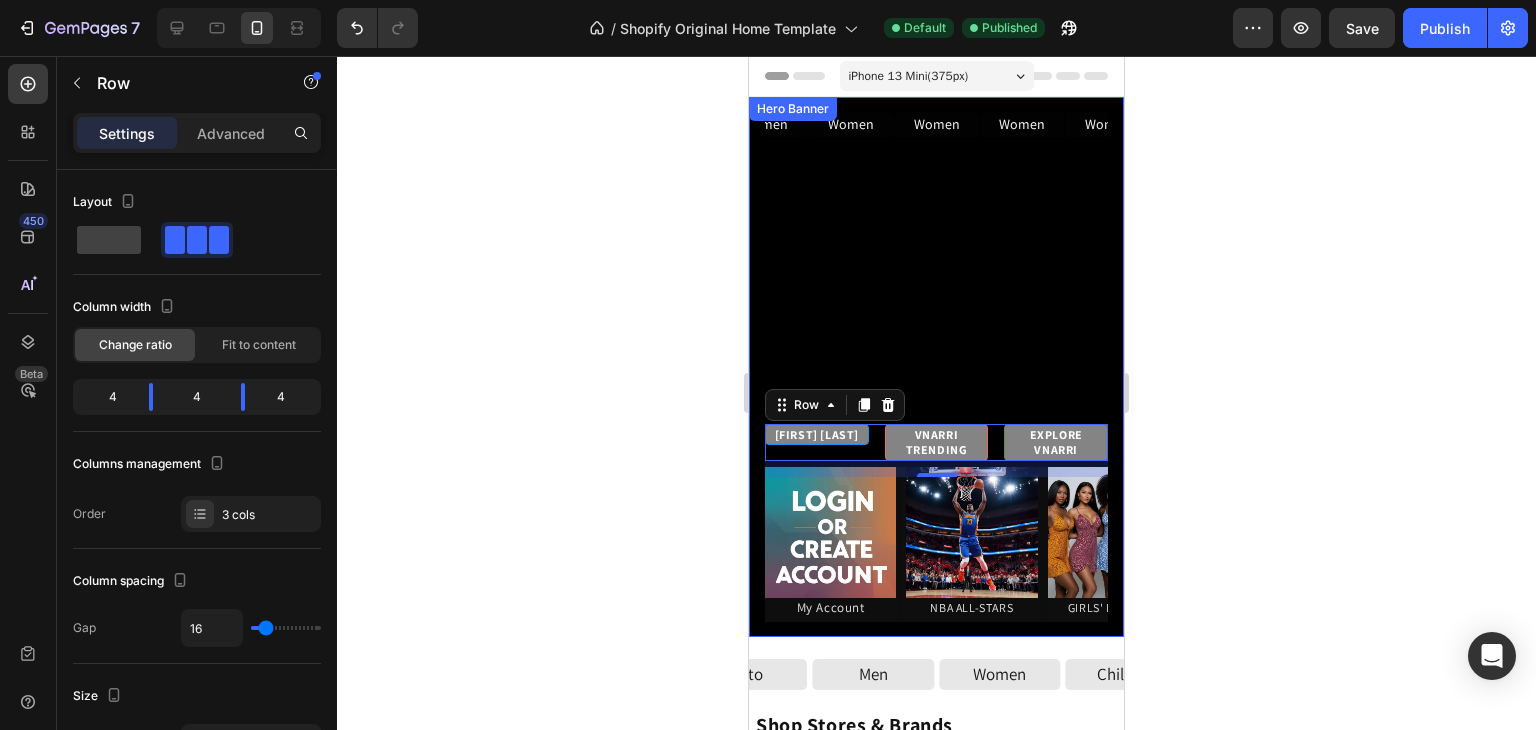 click on "Women Button Women Button Women Button Women Button Women Button Women Button Women Button Women Button Women Button Women Button Women Button Women Button Women Button Women Button Women Button Women Button Women Button Carousel" at bounding box center (936, 250) 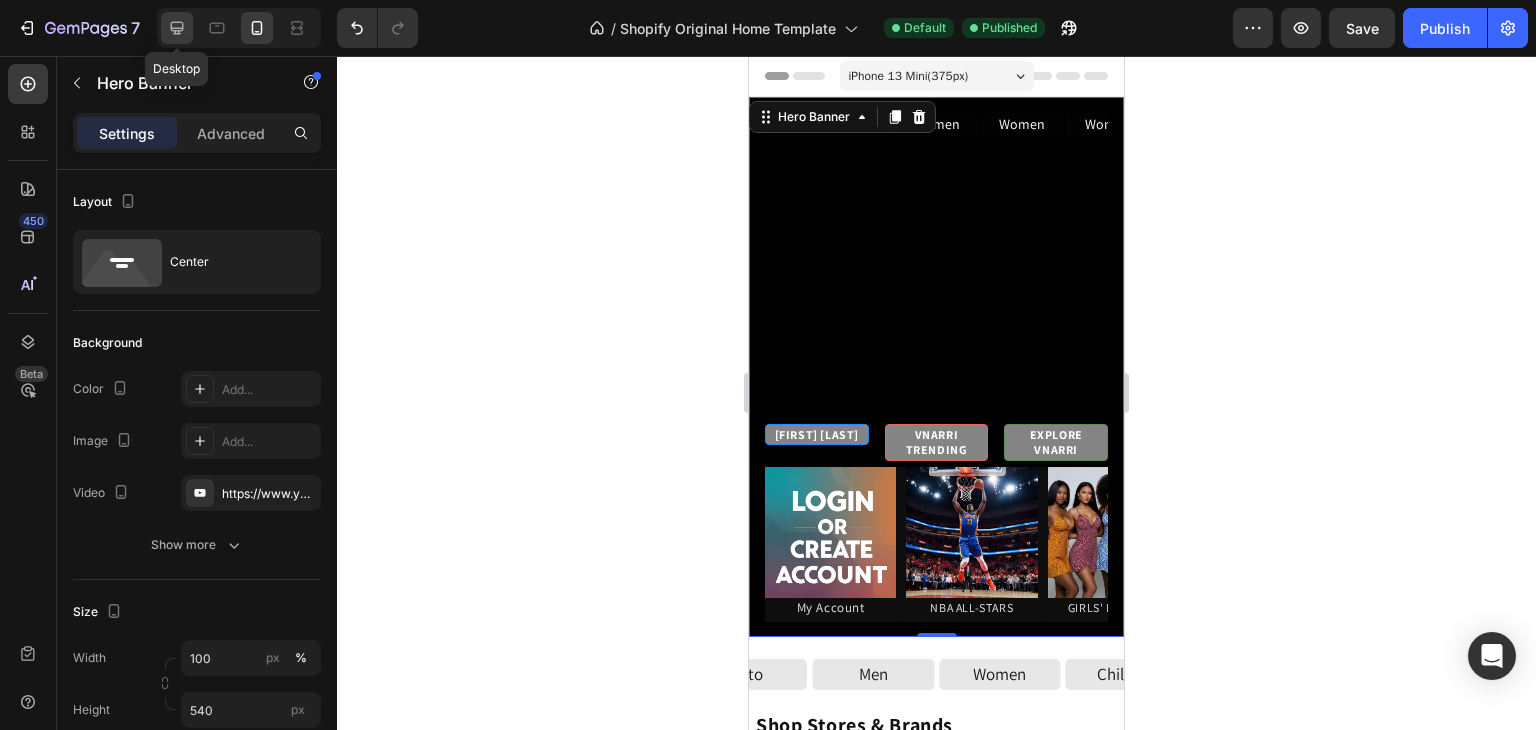 click 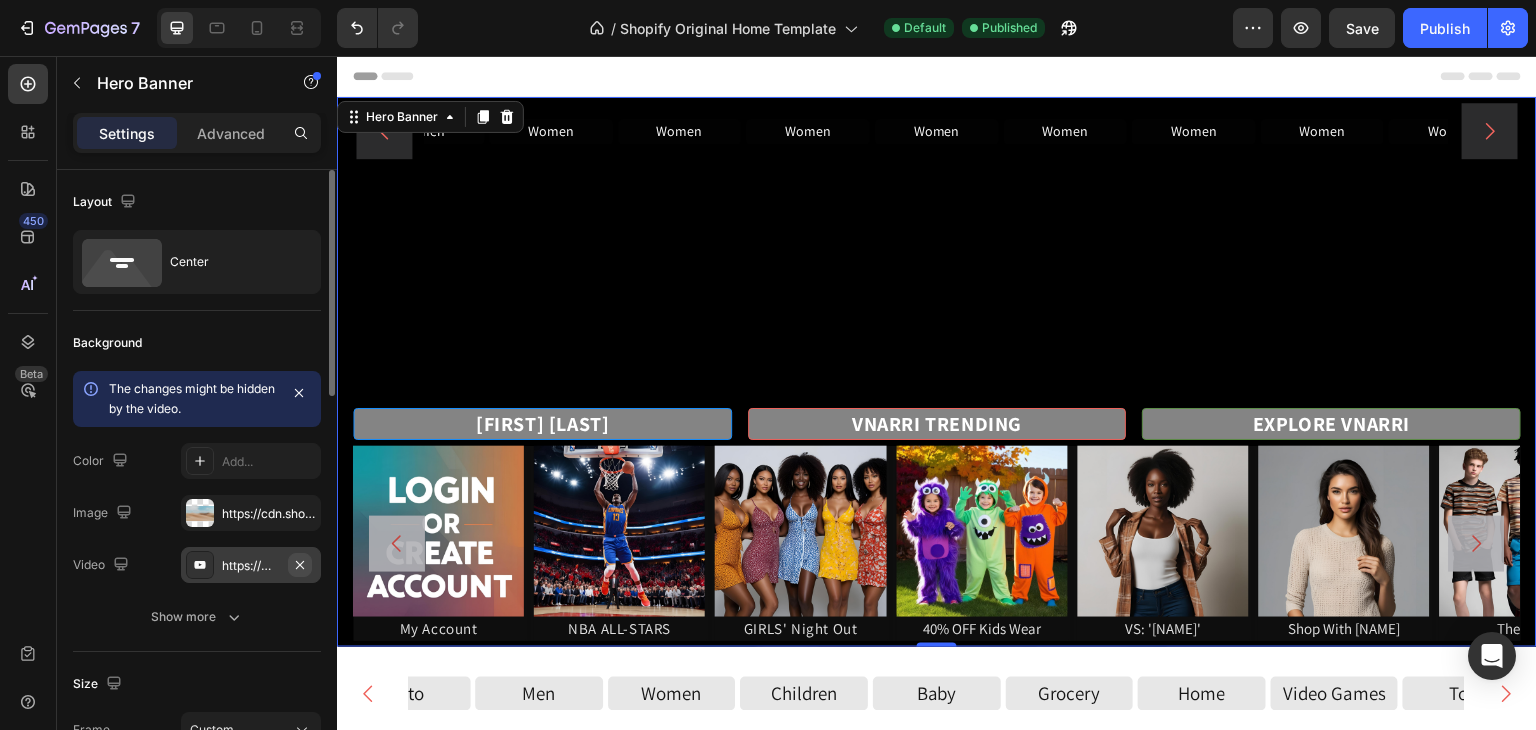 click 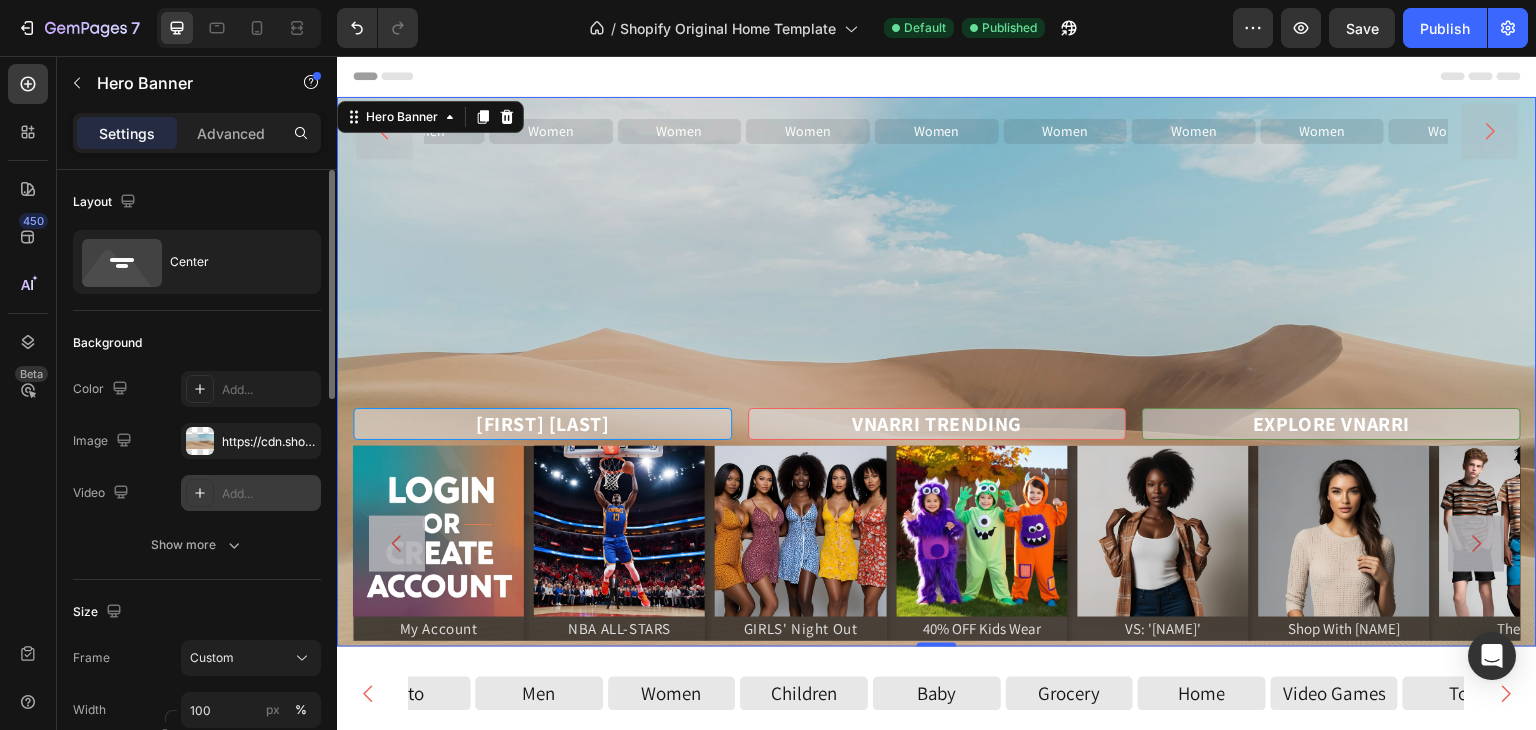 click at bounding box center (239, 28) 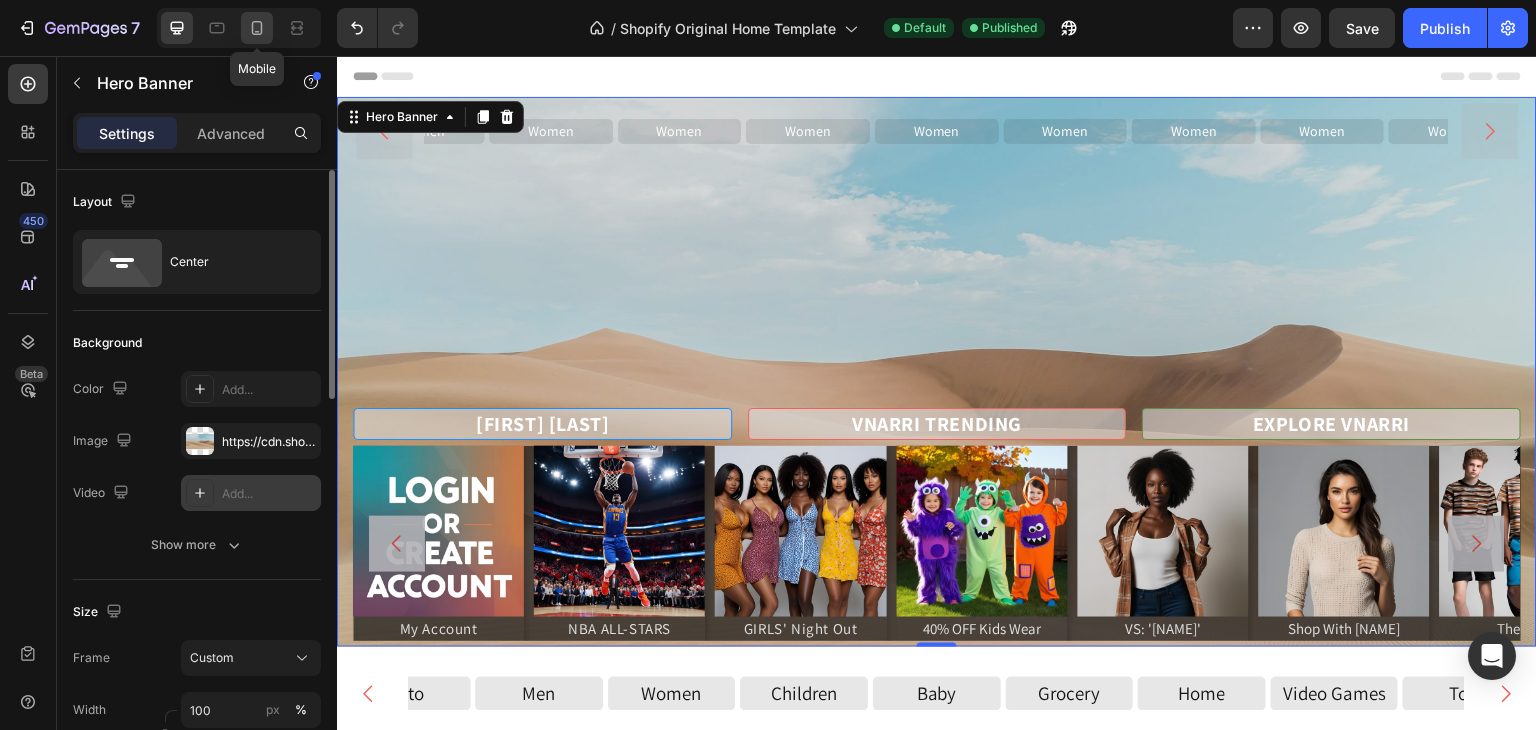 click 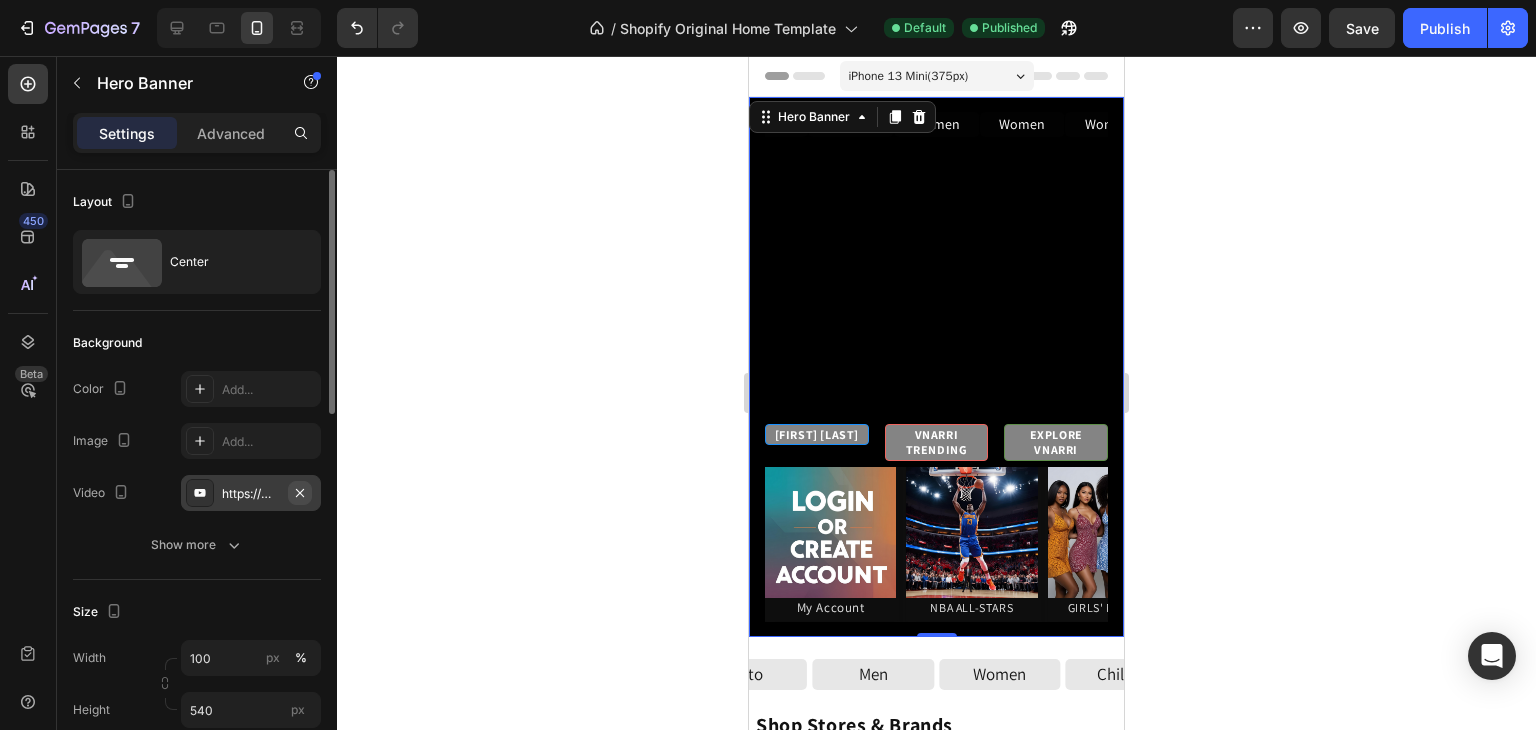 click 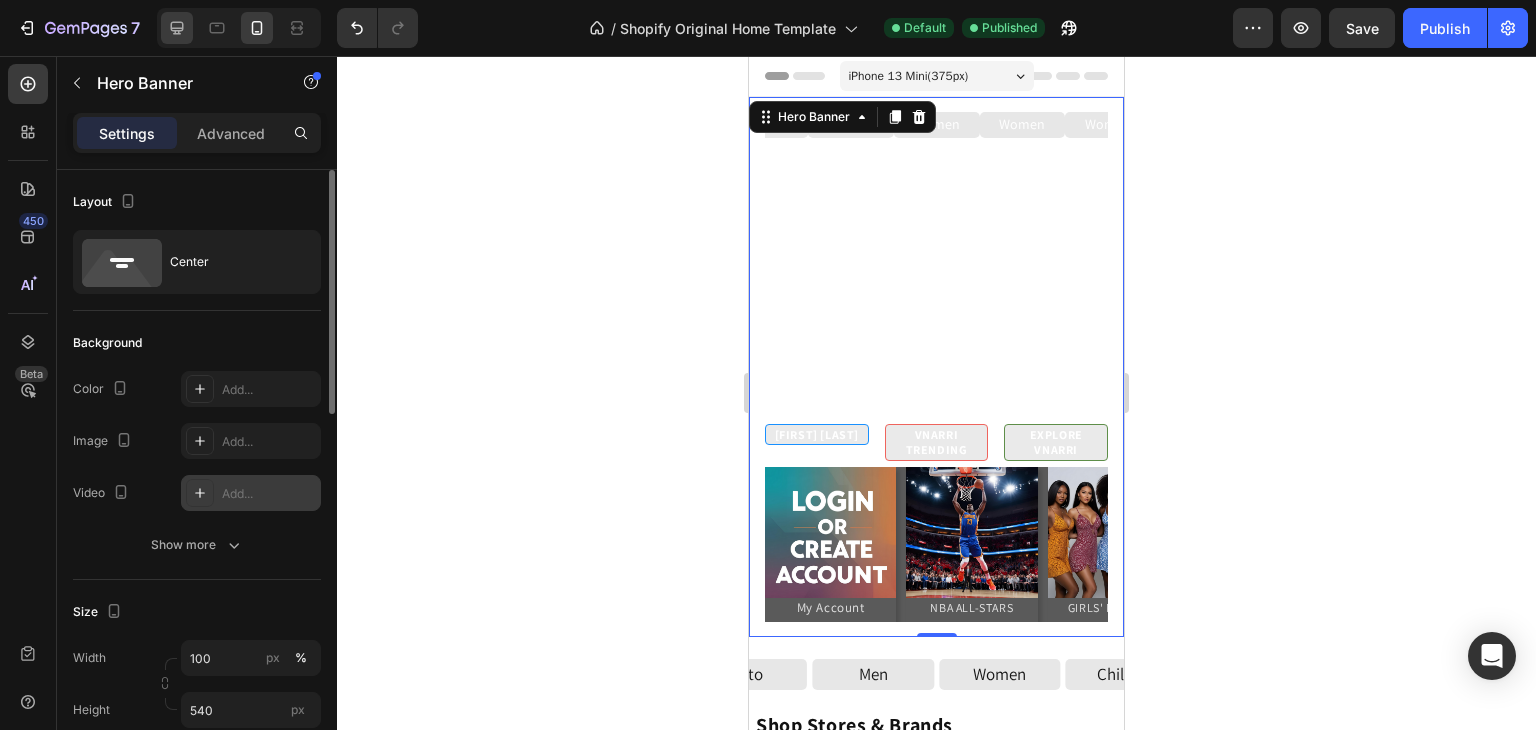 click 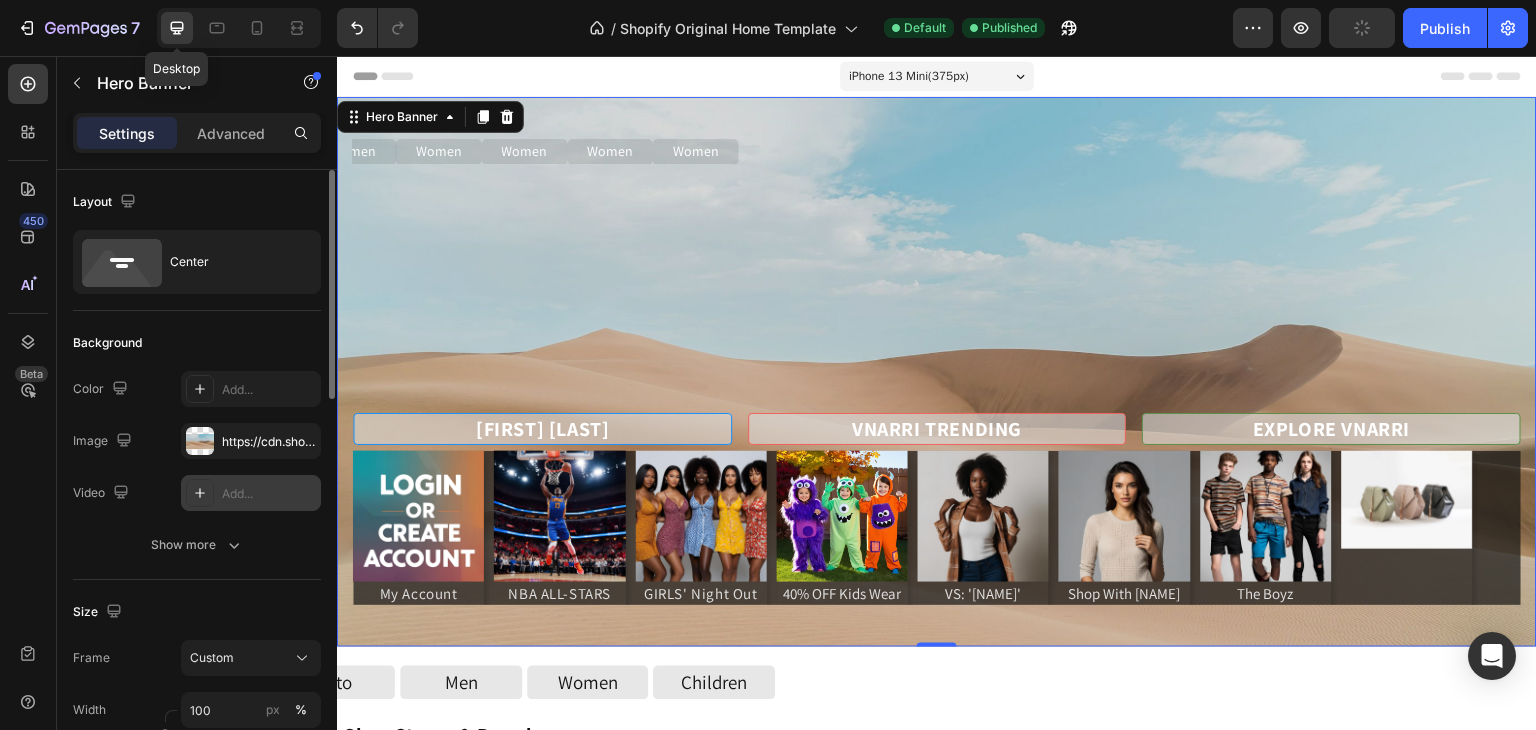 type on "550" 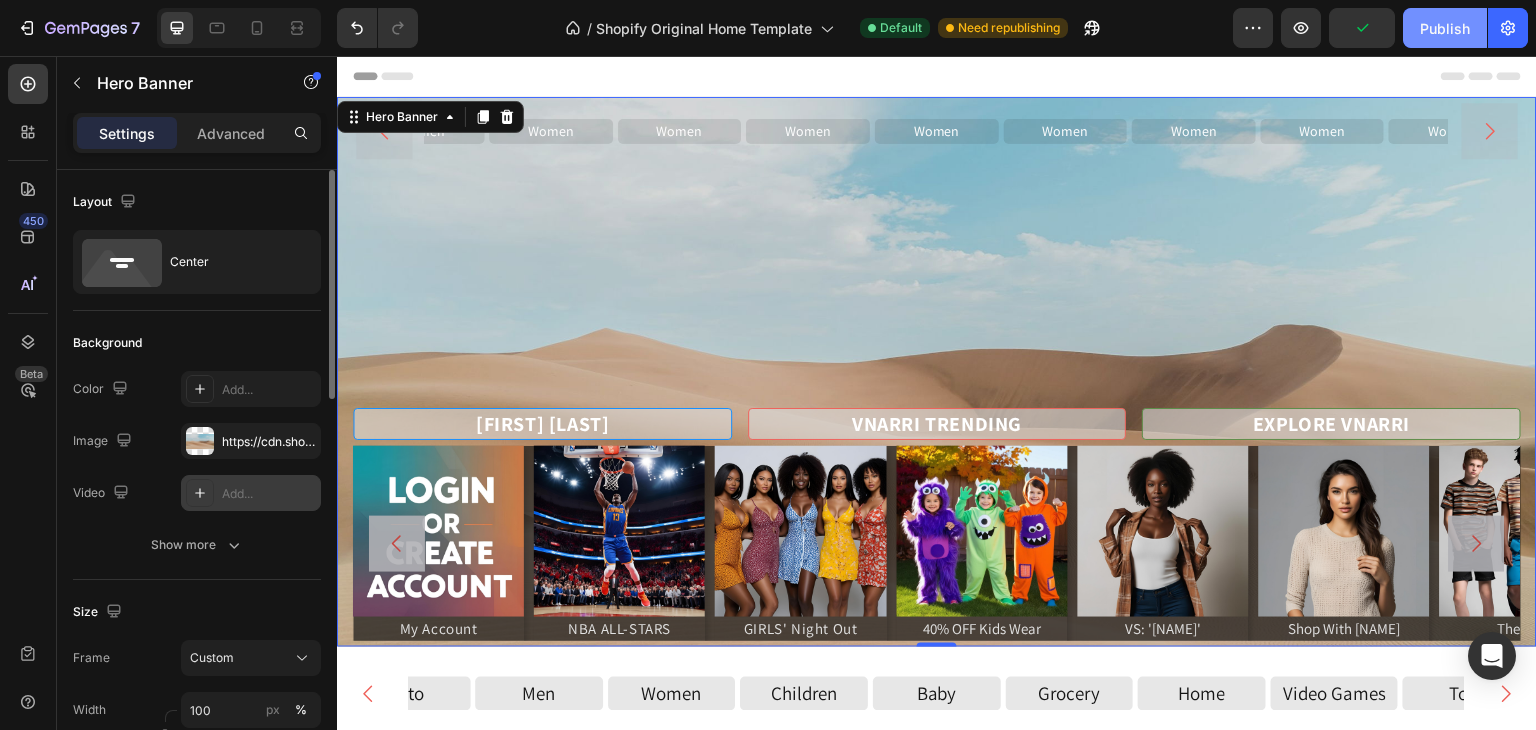 click on "Publish" at bounding box center (1445, 28) 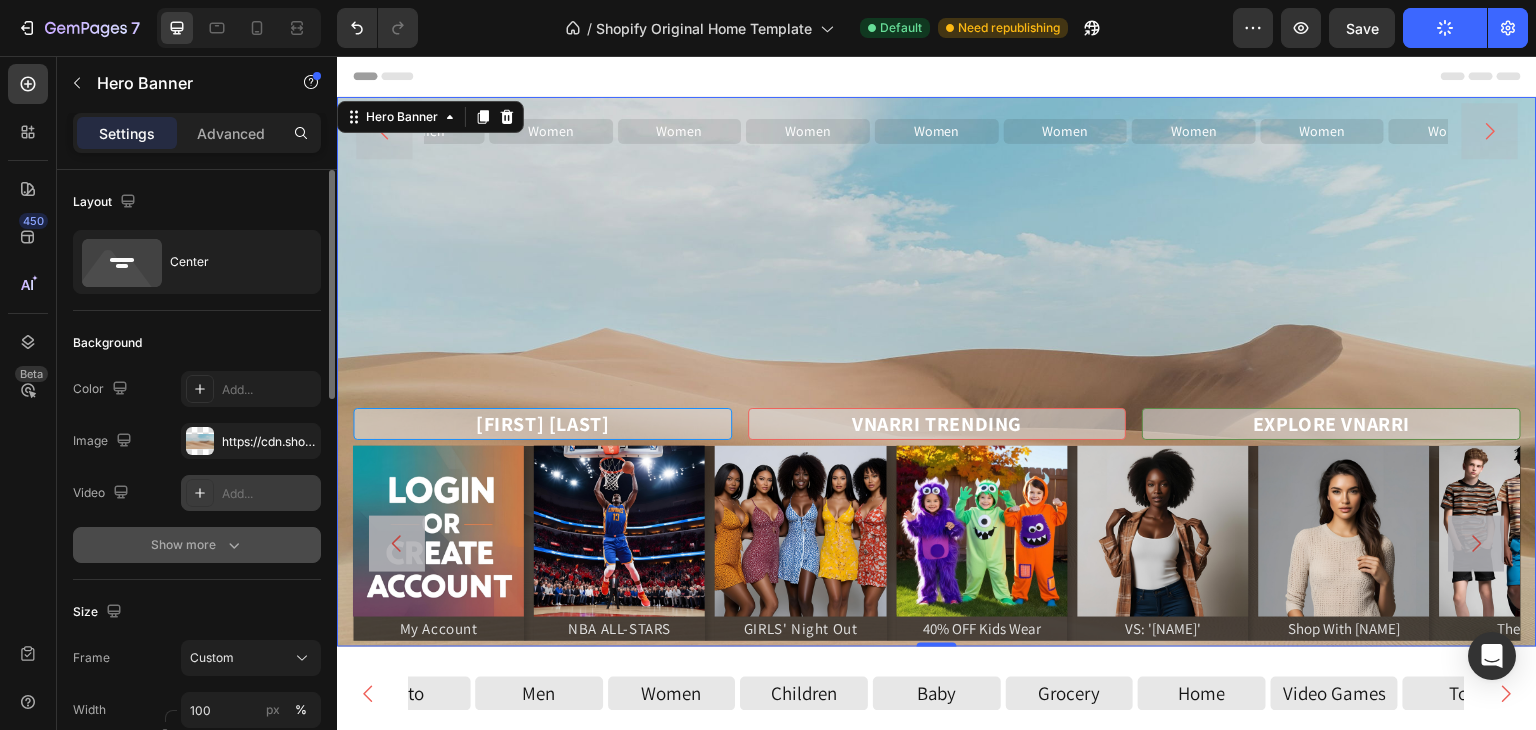 click on "Show more" at bounding box center [197, 545] 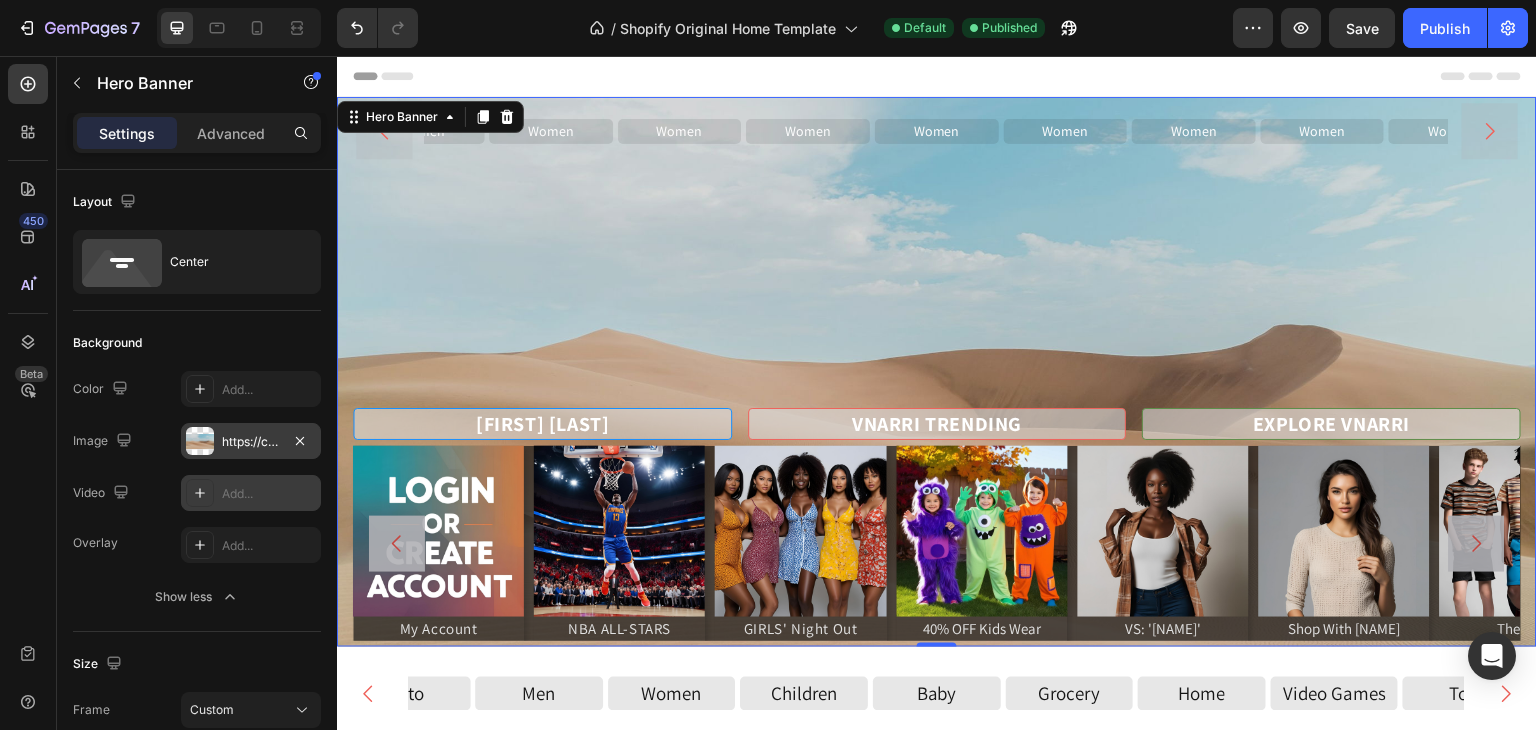 click on "https://cdn.shopify.com/s/files/1/2005/9307/files/background_settings.jpg" at bounding box center (251, 442) 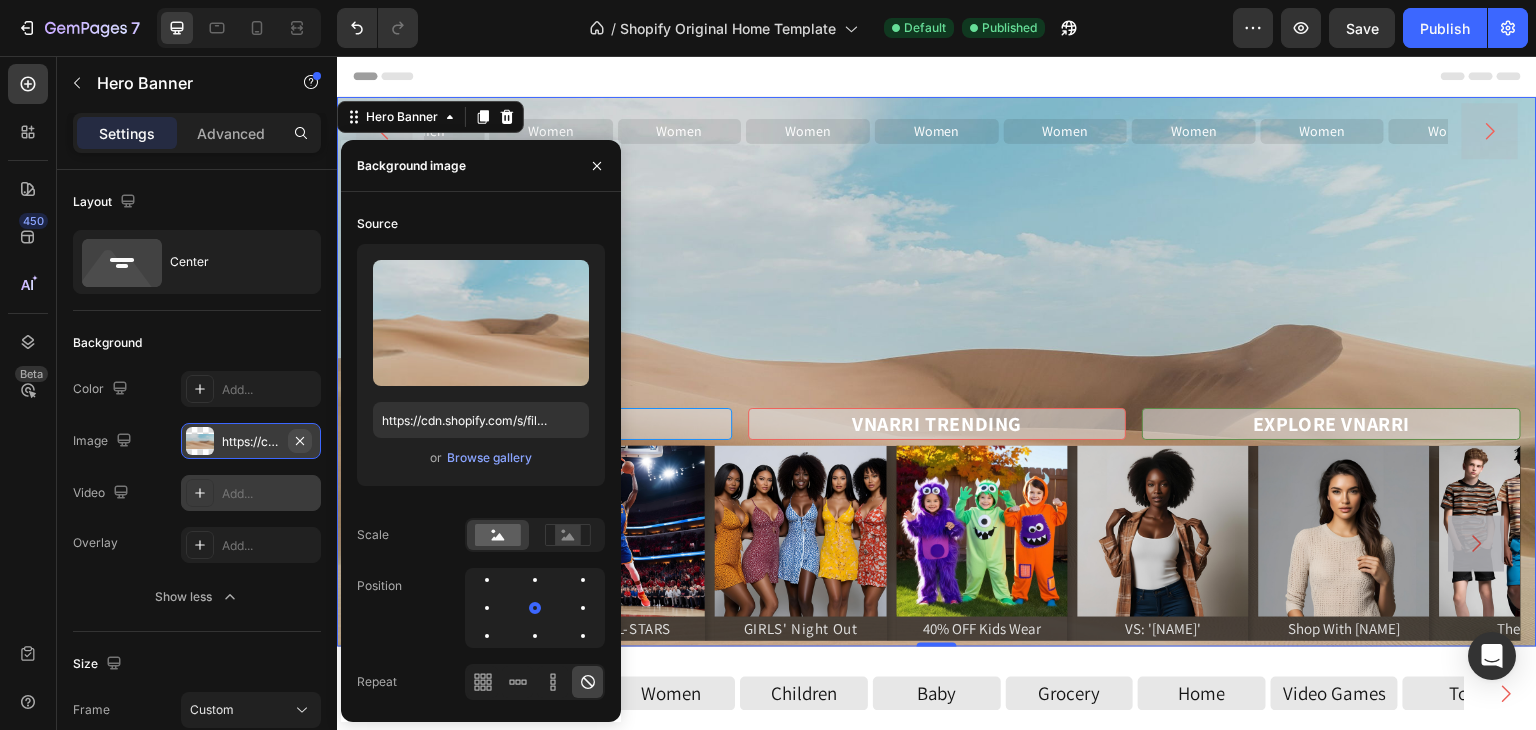 click 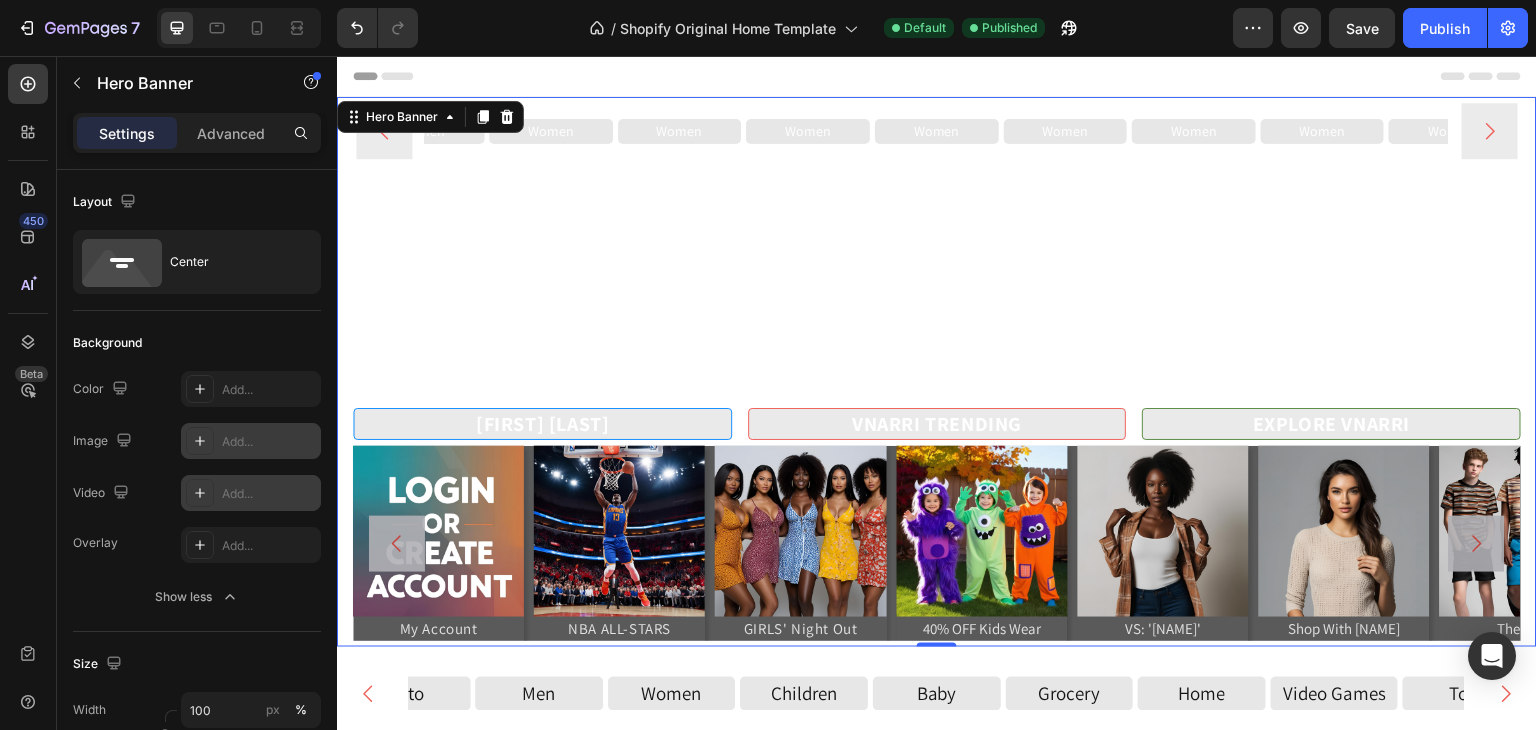 click on "Add..." at bounding box center (269, 494) 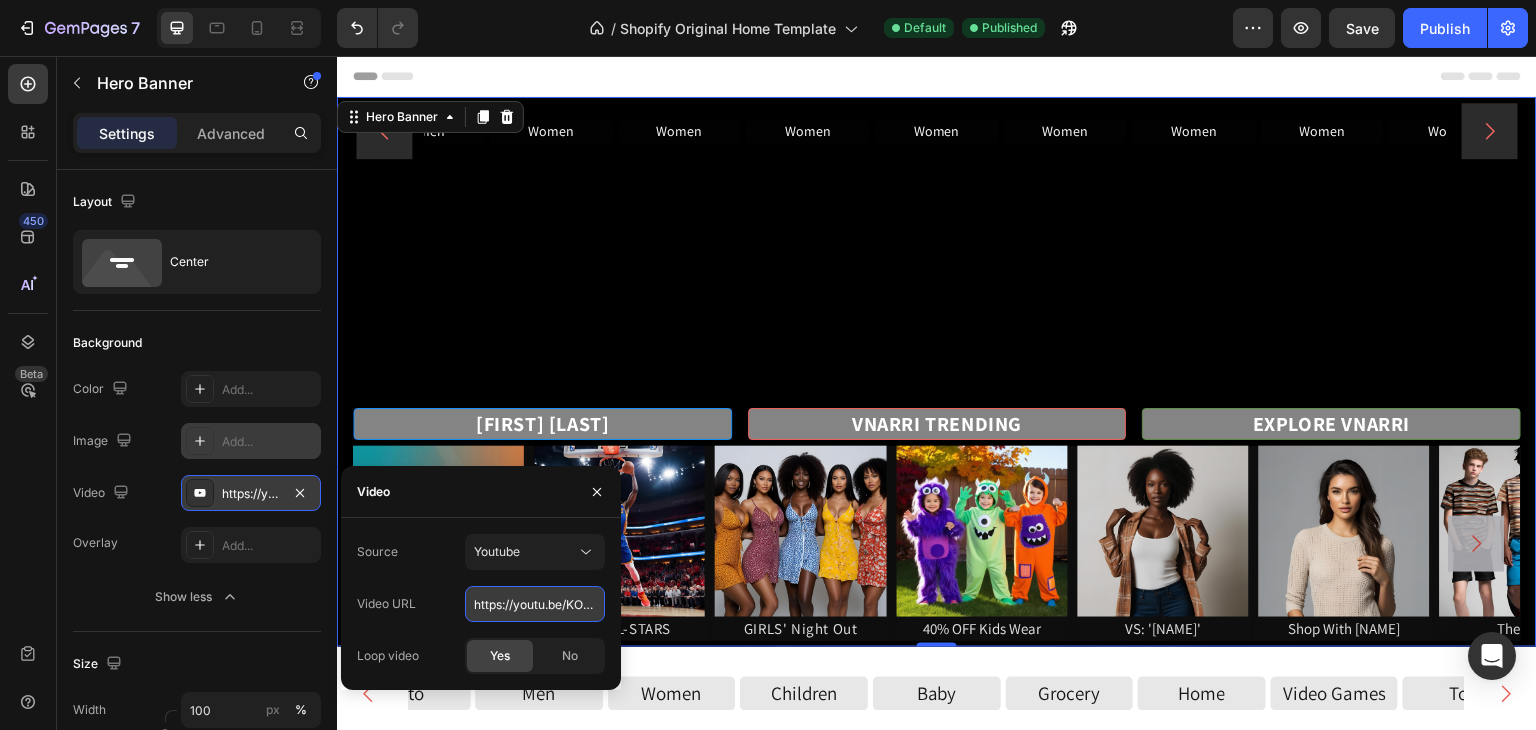 click on "https://youtu.be/KOxfzBp72uk" at bounding box center [535, 604] 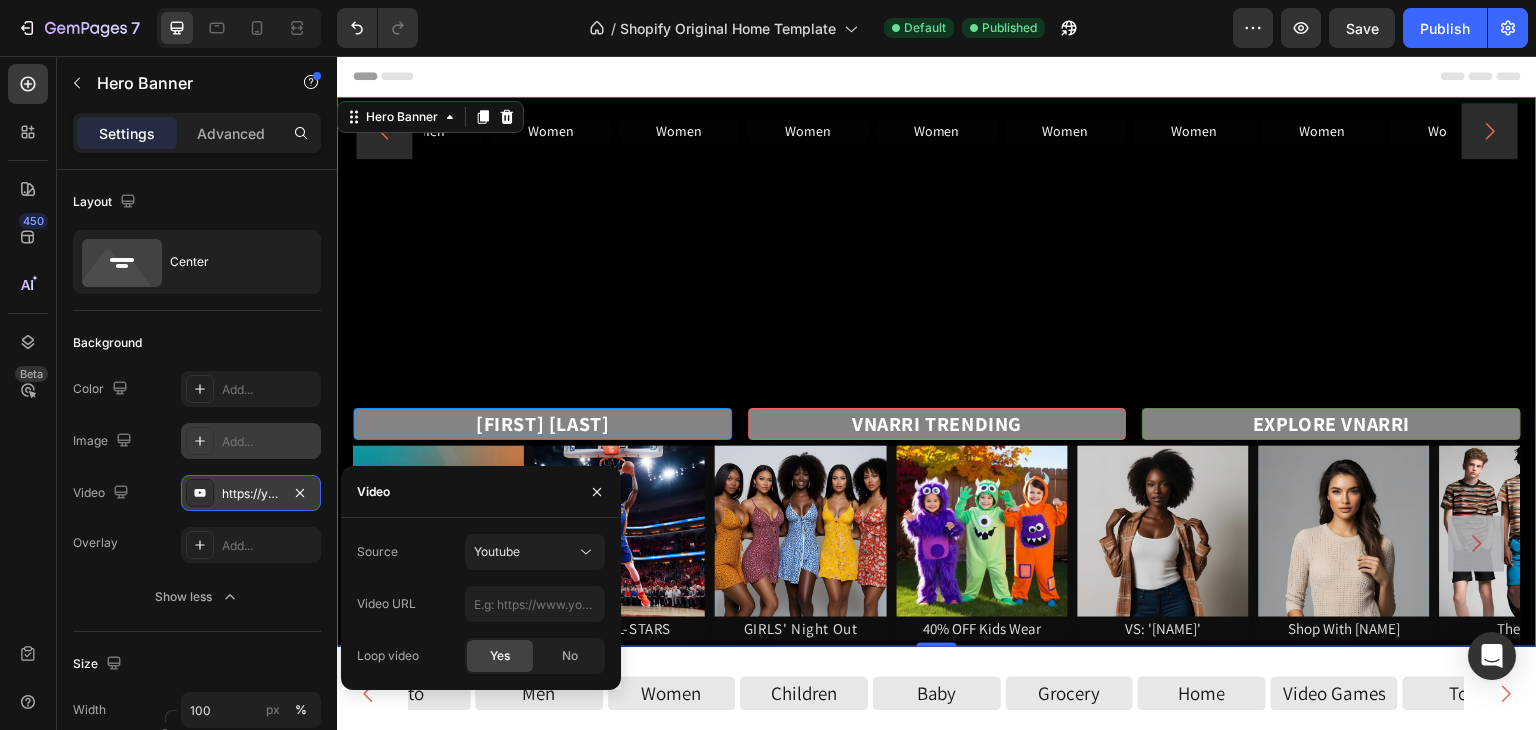 click on "Video" at bounding box center (481, 492) 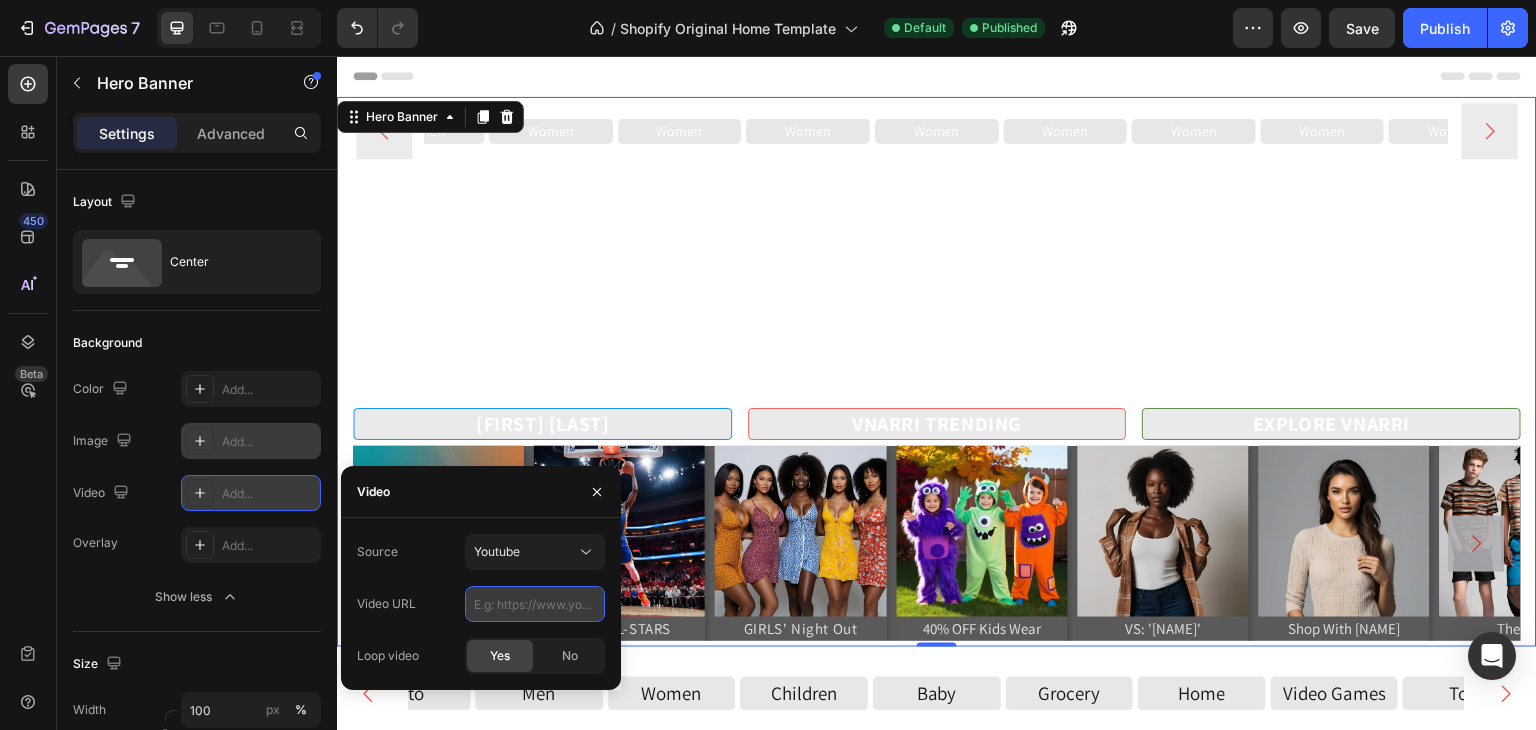 click at bounding box center (535, 604) 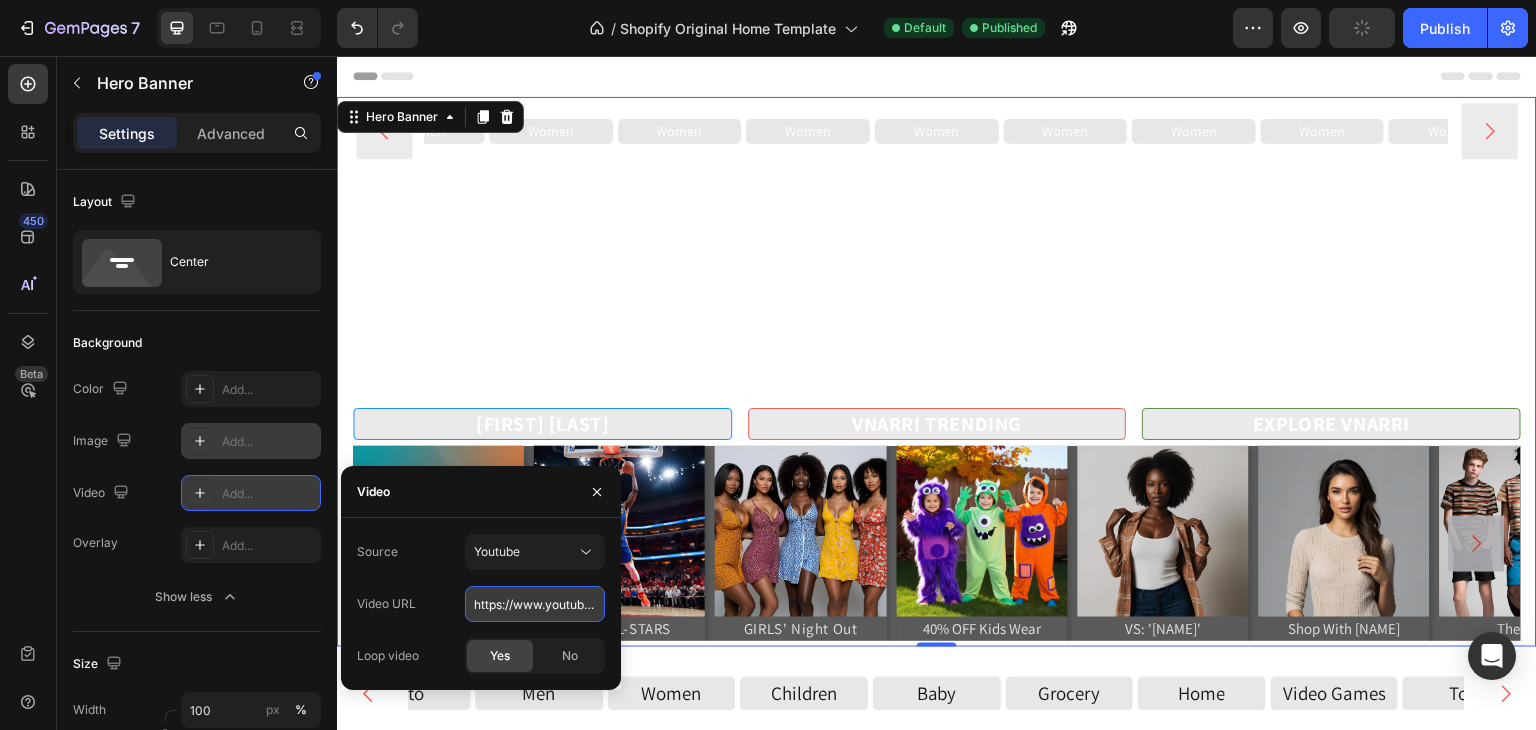 scroll, scrollTop: 0, scrollLeft: 373, axis: horizontal 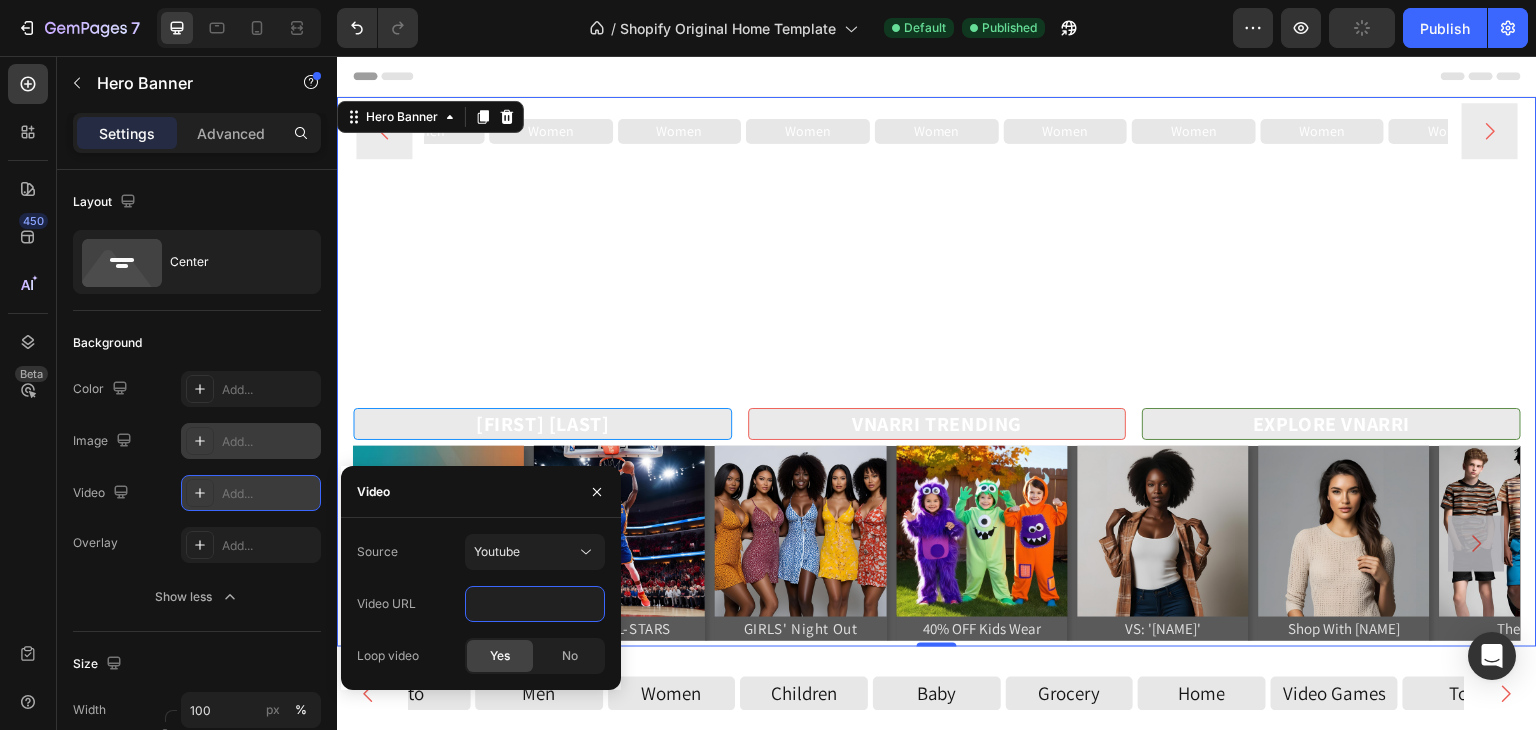 type on "https://www.youtube.com/watch?v=LOO3FJo1c2w&list=RDLOO3FJo1c2w&start_radio=1" 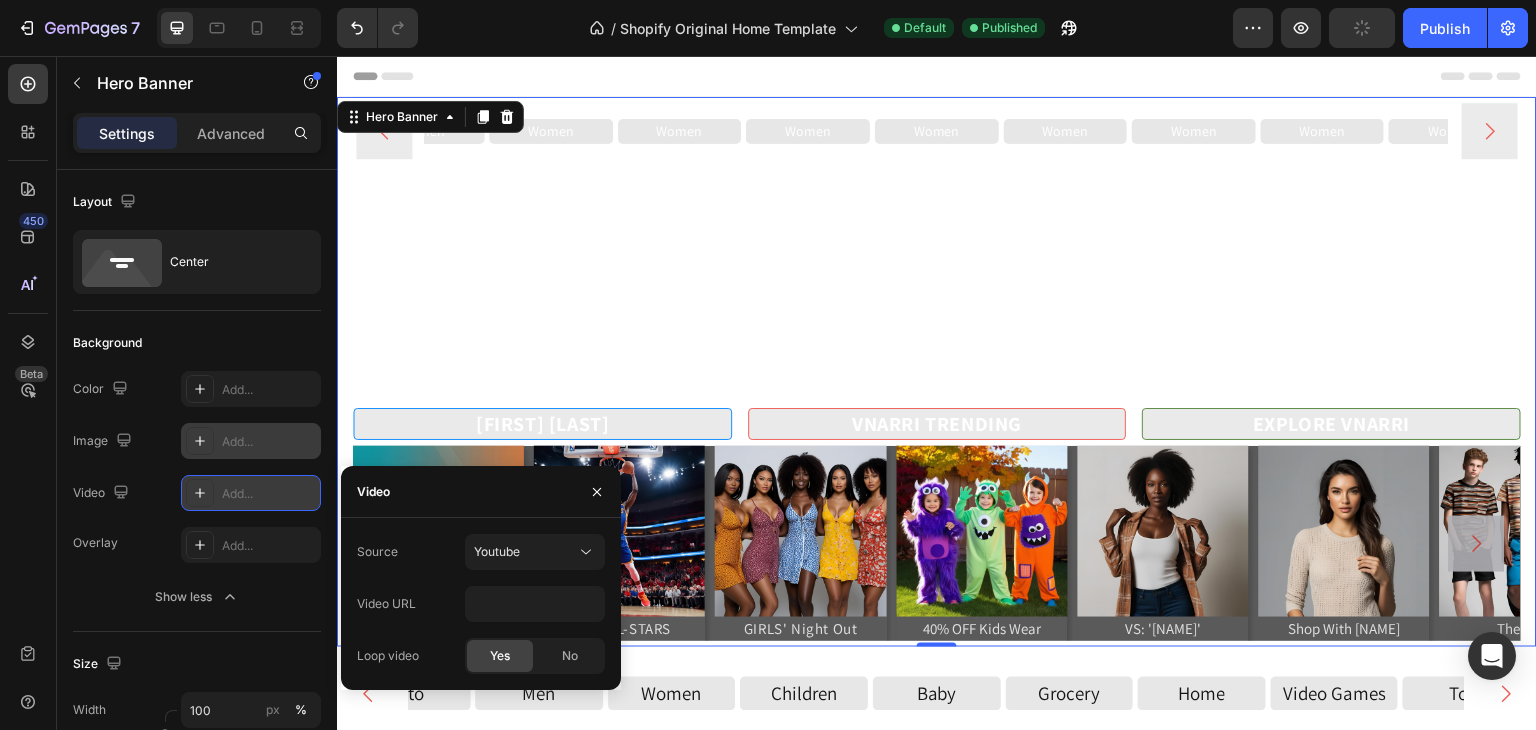 click on "Video" at bounding box center (481, 492) 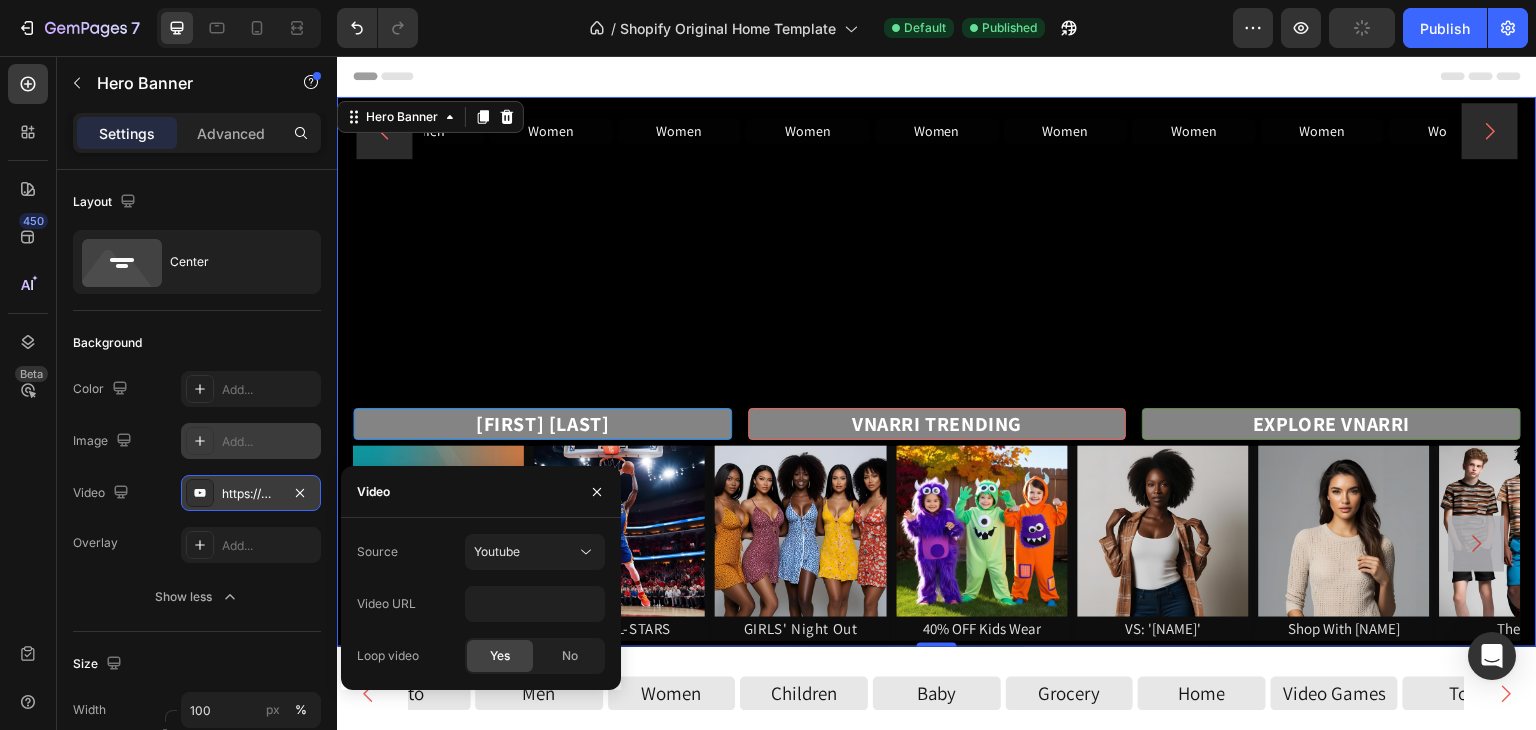 scroll, scrollTop: 0, scrollLeft: 0, axis: both 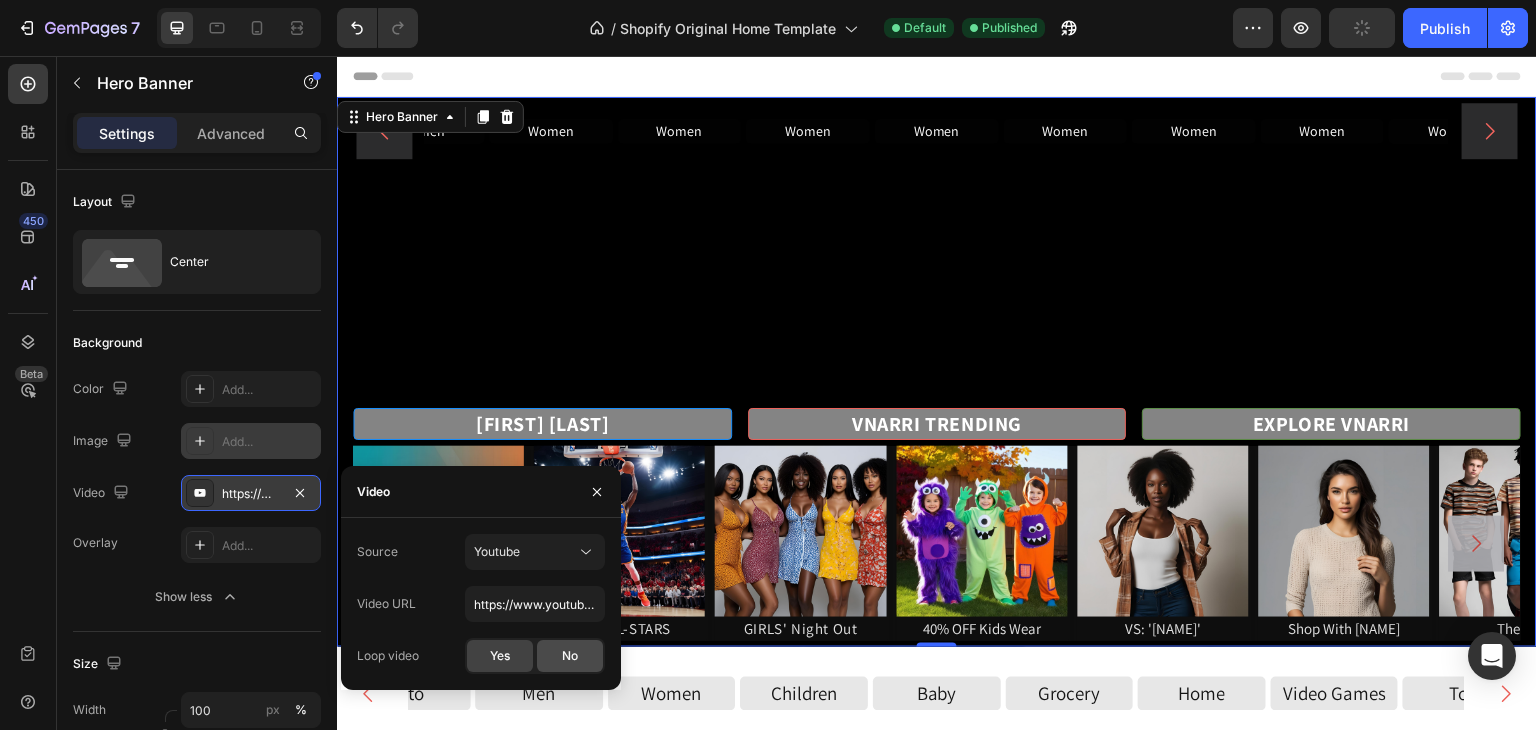 click on "No" 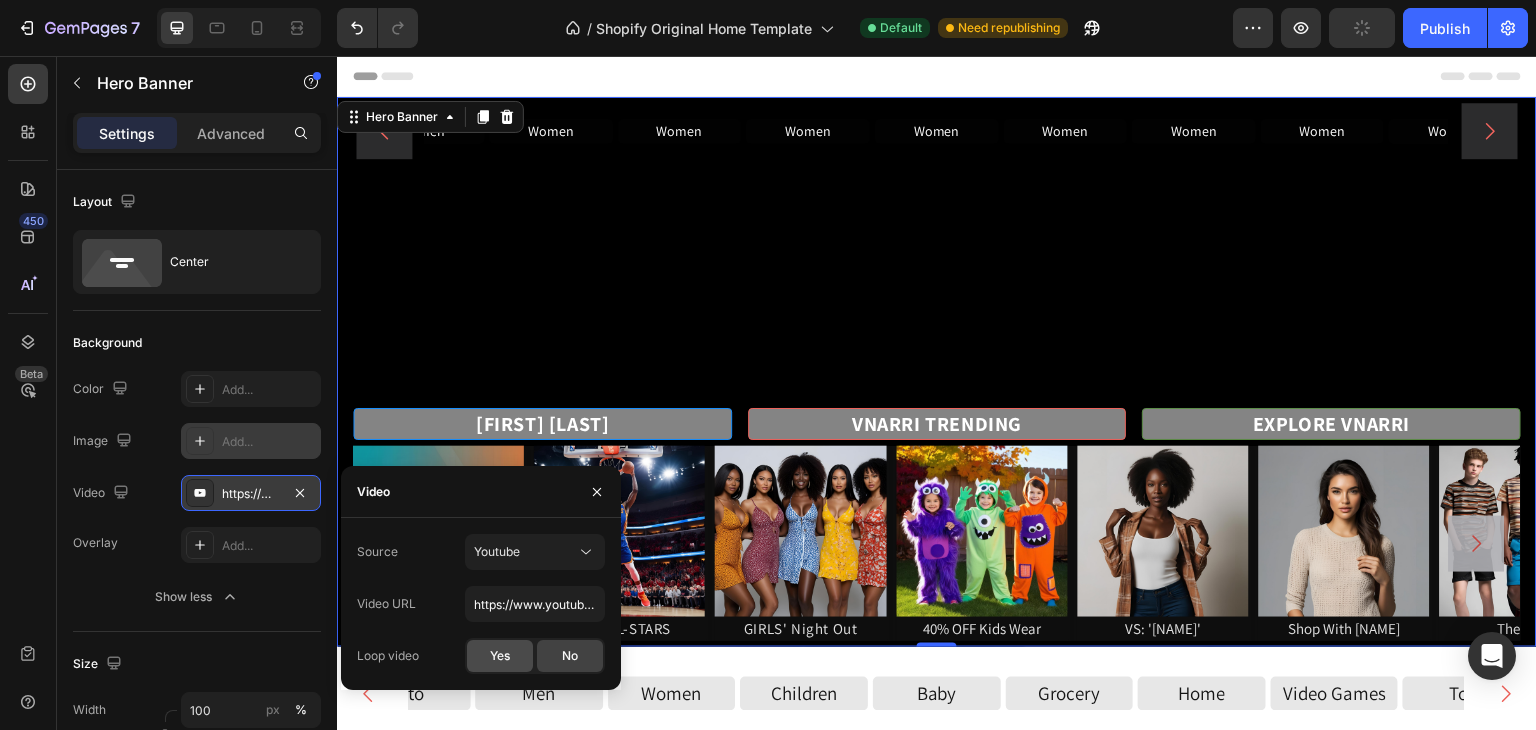 click on "Yes" 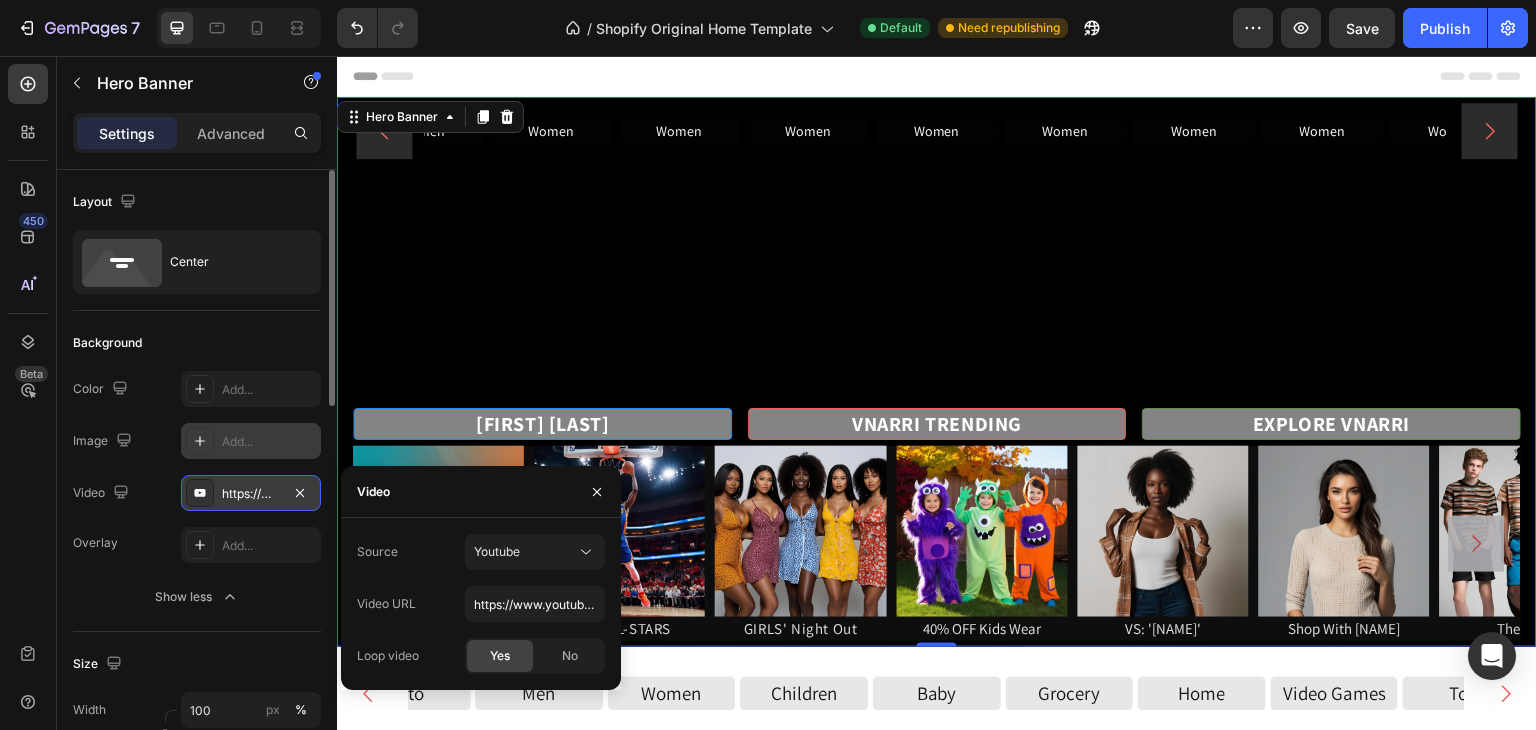 click on "Background" at bounding box center (197, 343) 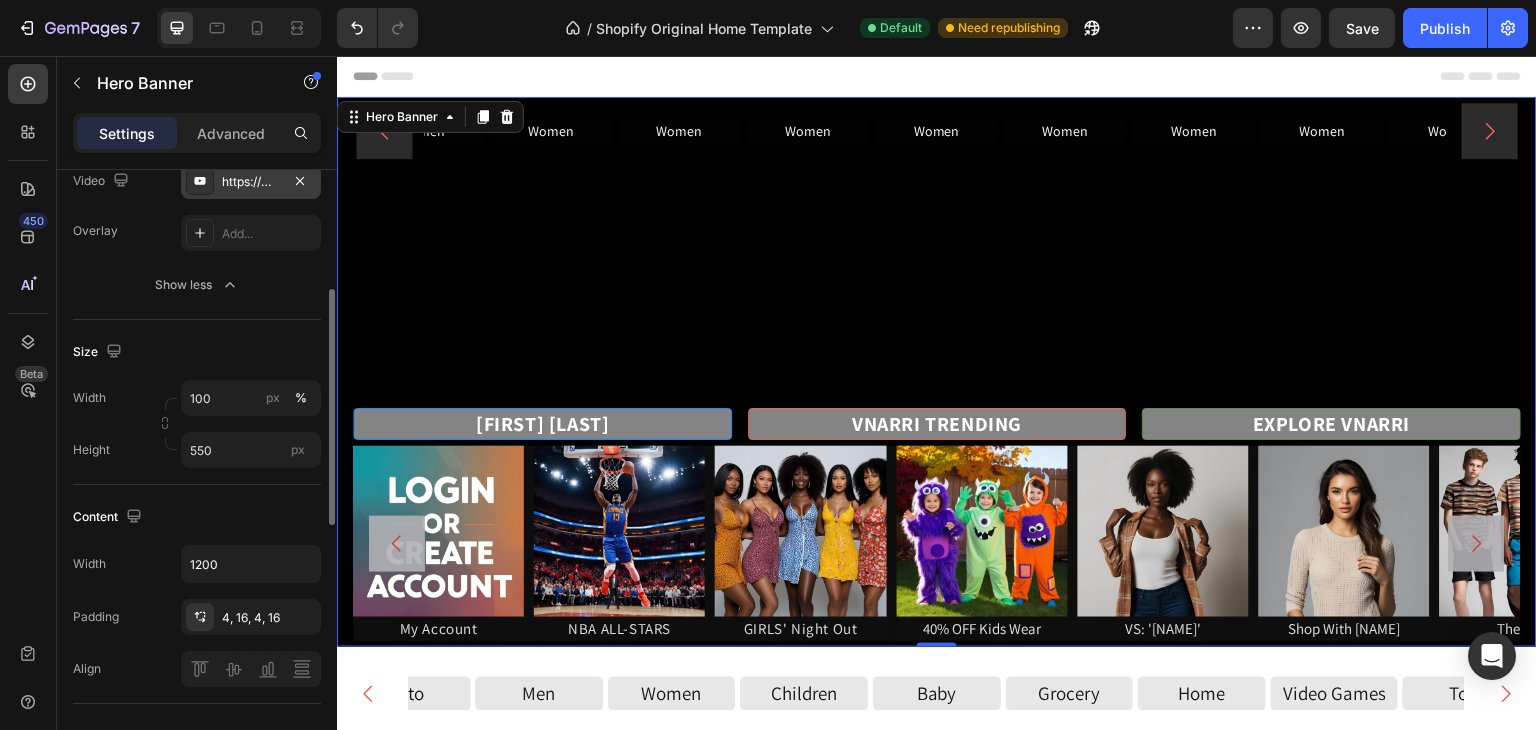 scroll, scrollTop: 312, scrollLeft: 0, axis: vertical 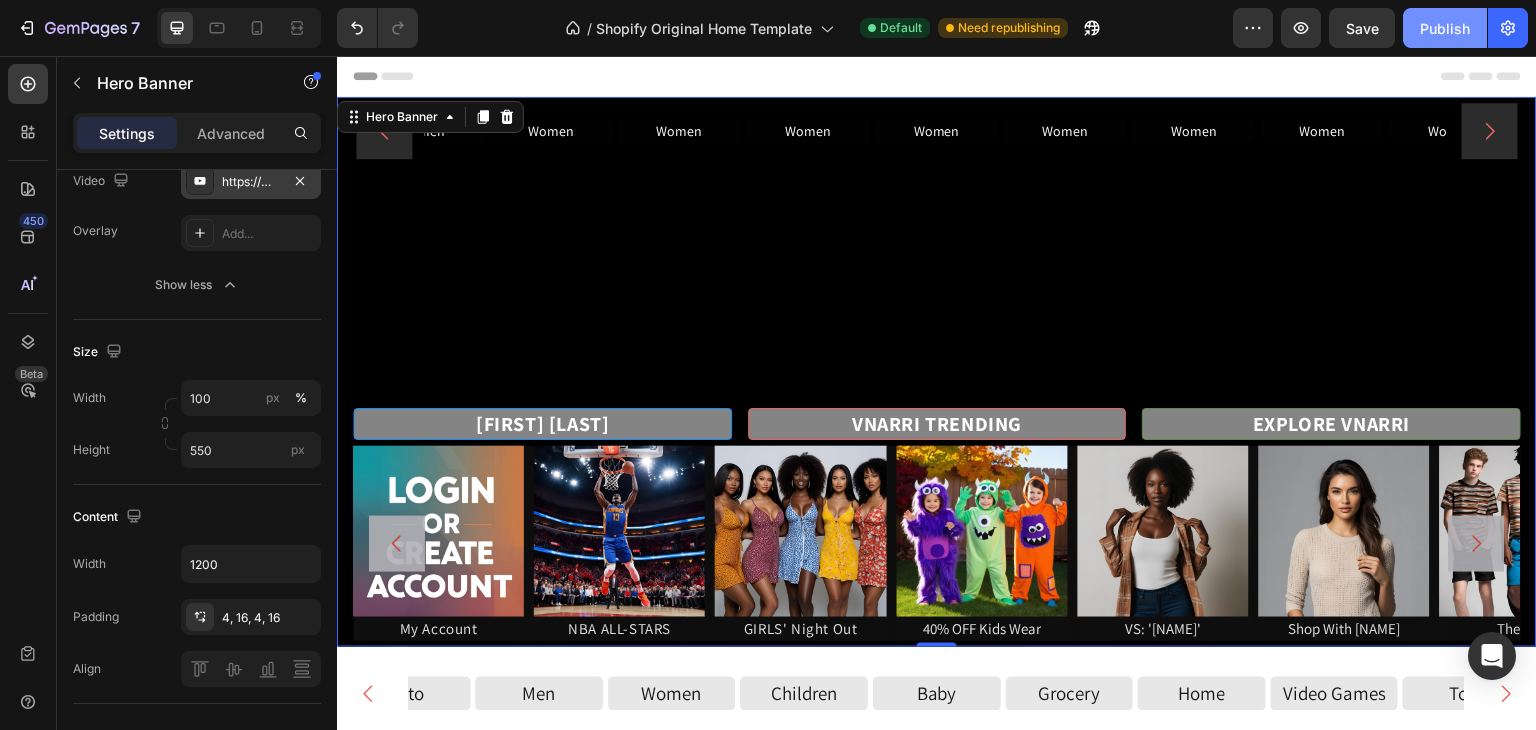 click on "Publish" at bounding box center (1445, 28) 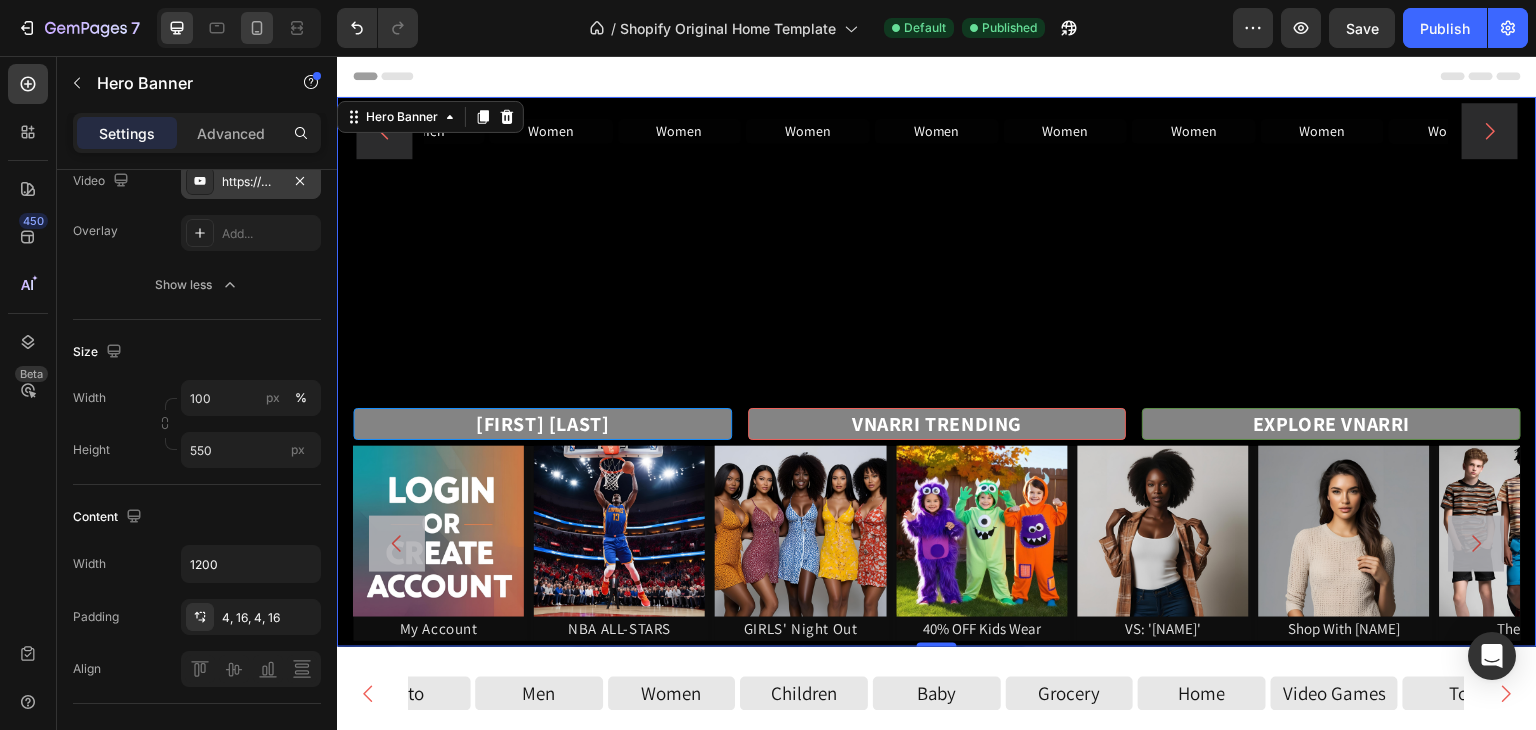 click 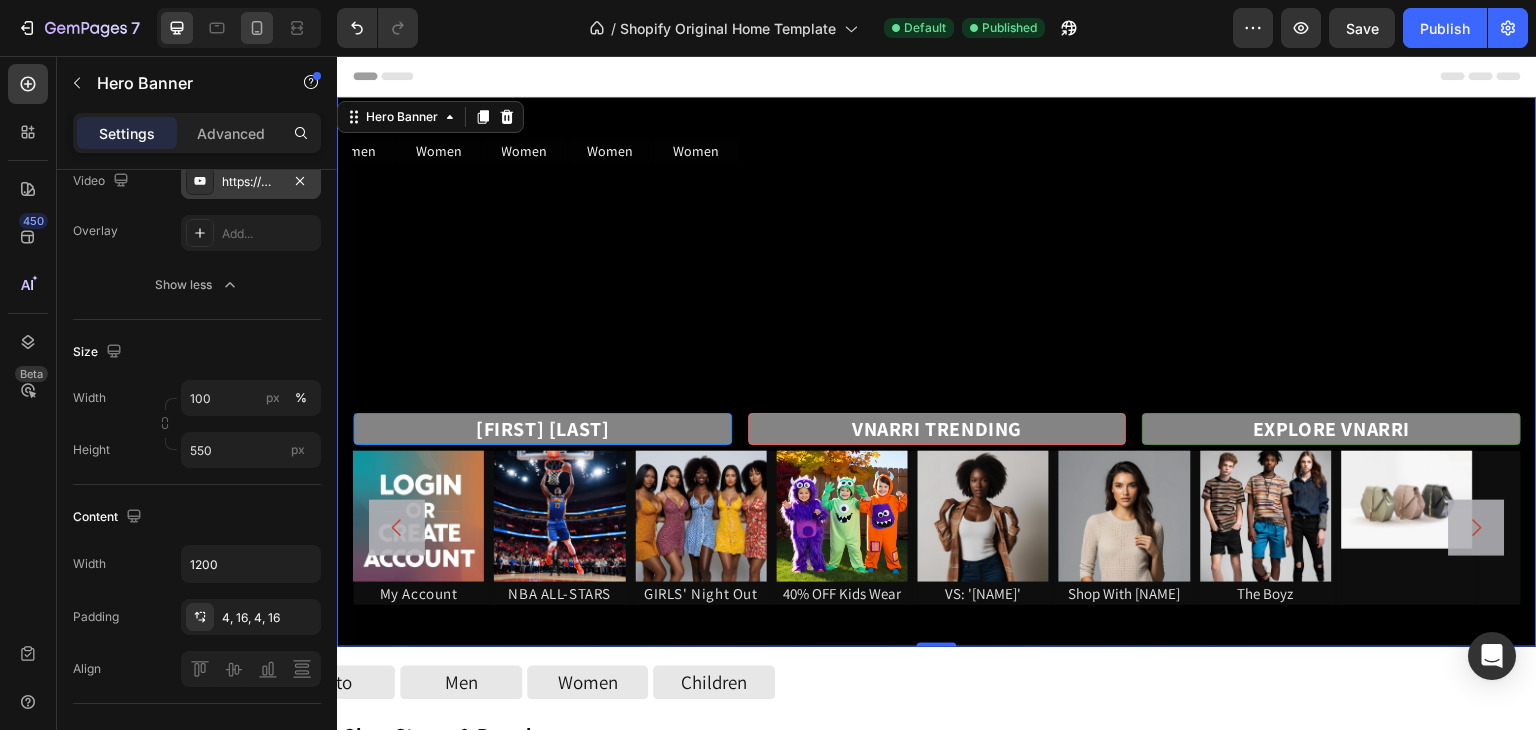 type on "540" 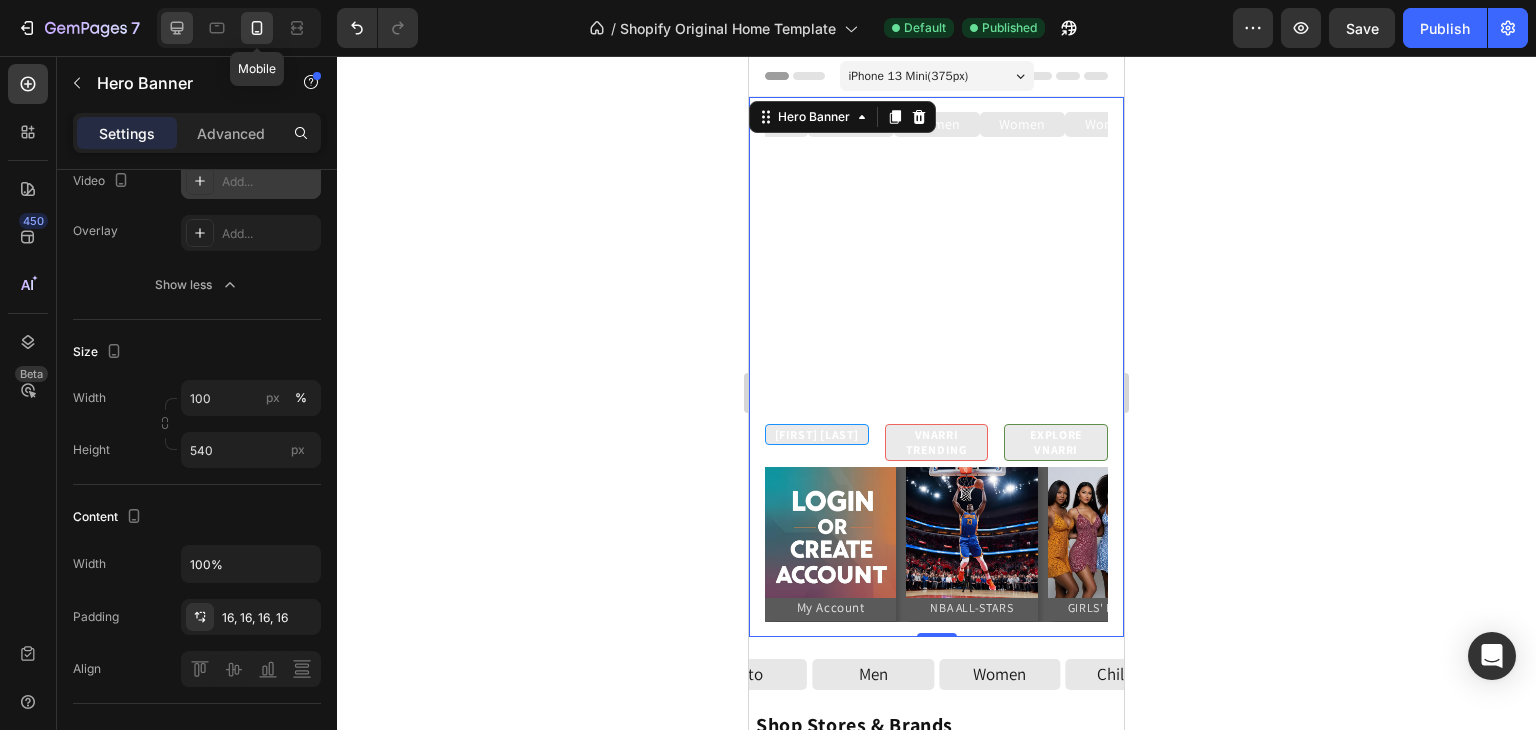 click 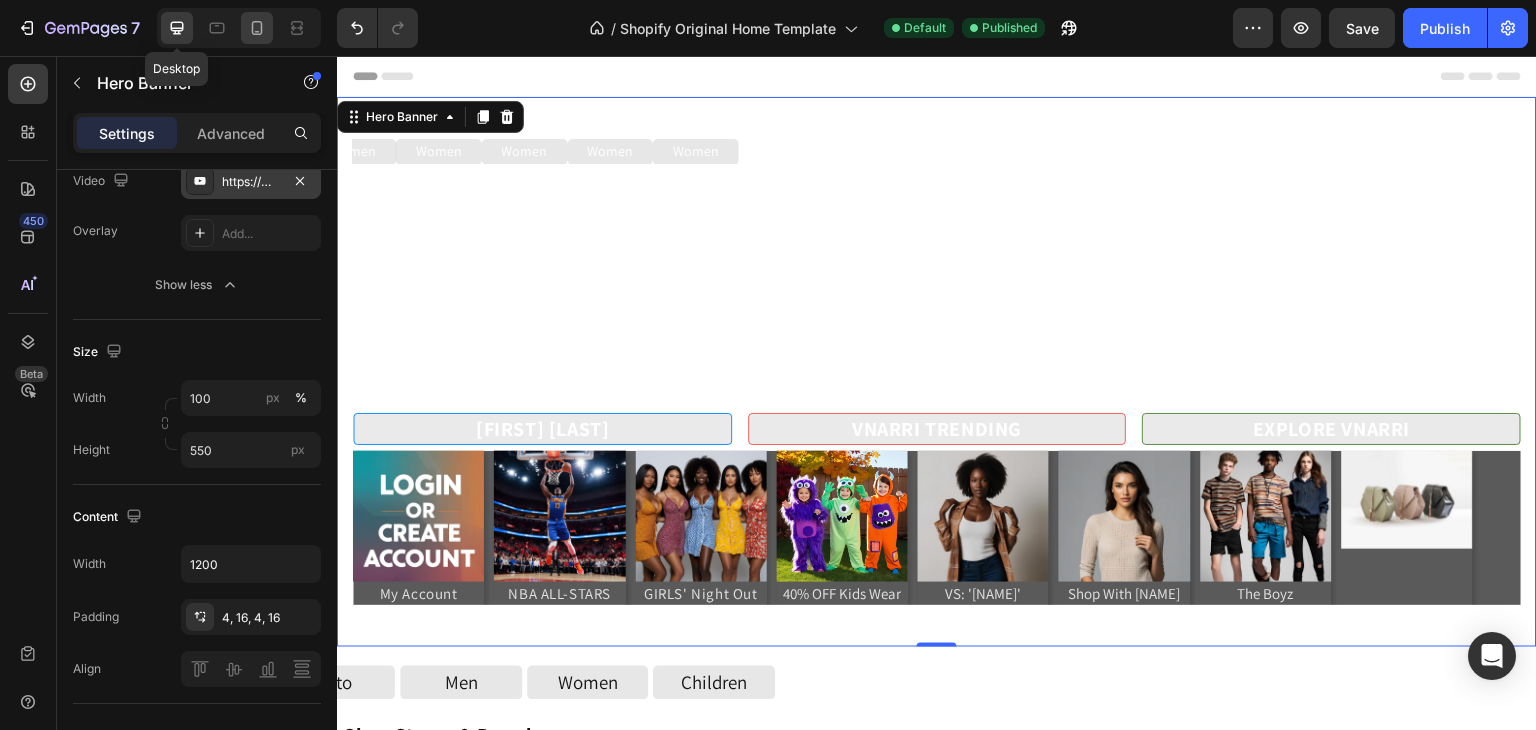 click 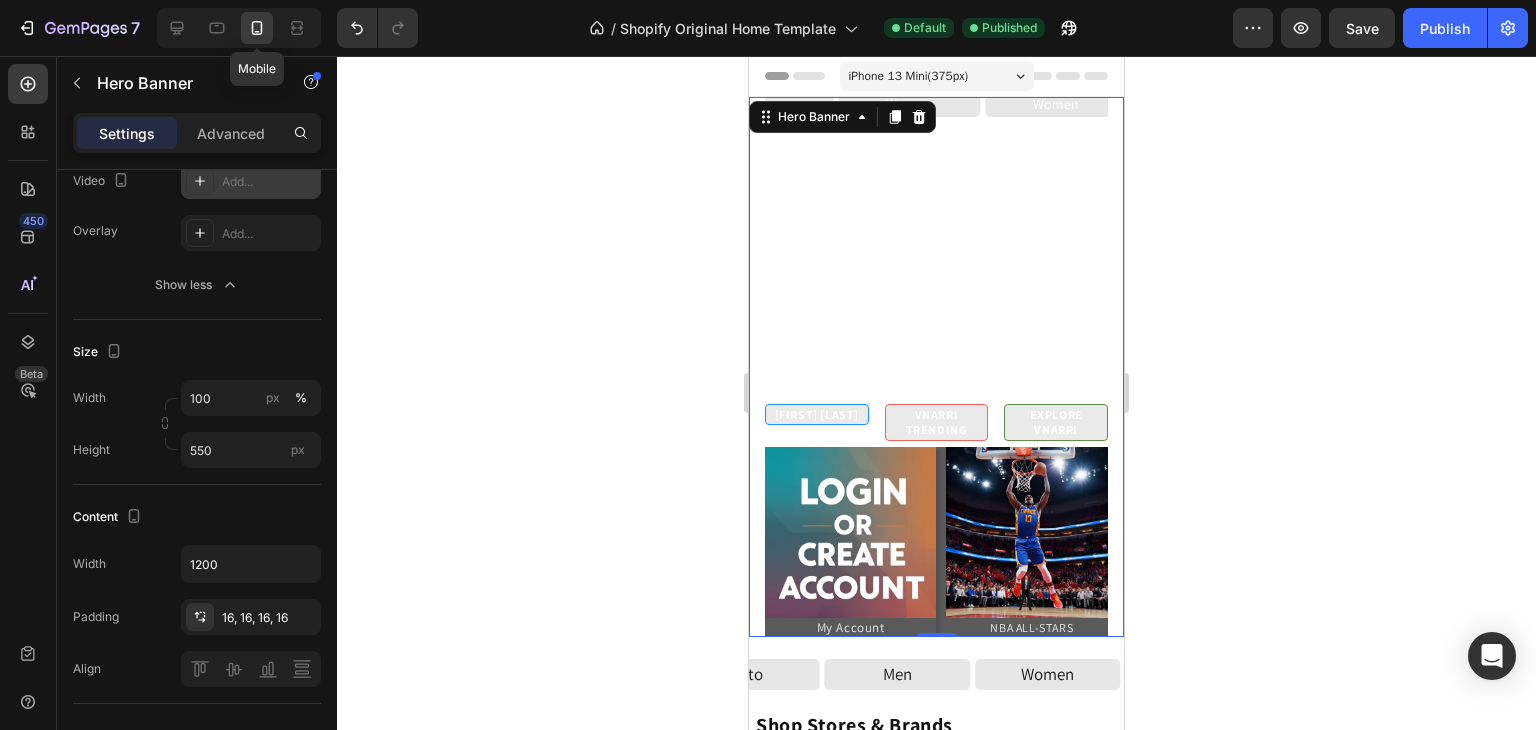 type on "540" 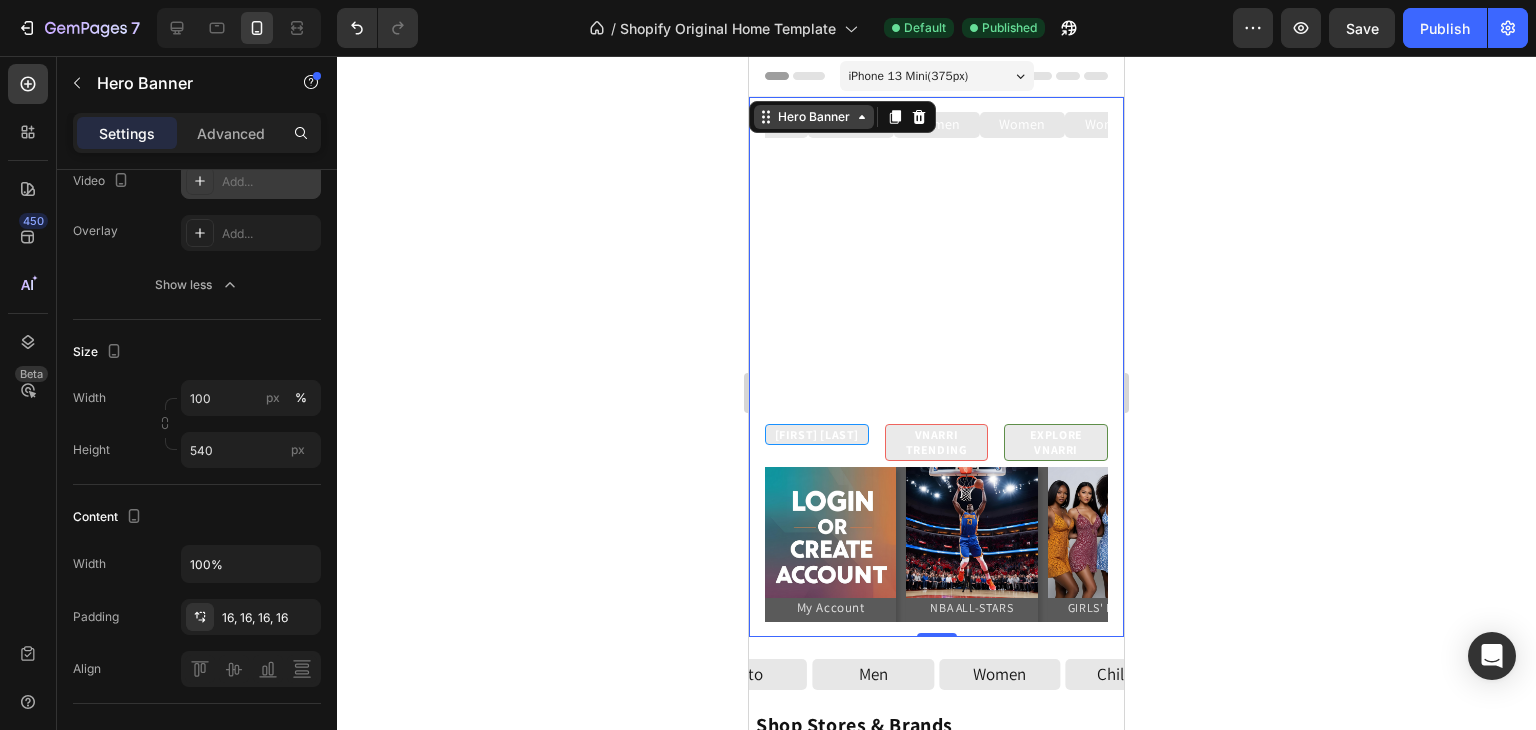 click on "Hero Banner" at bounding box center [814, 117] 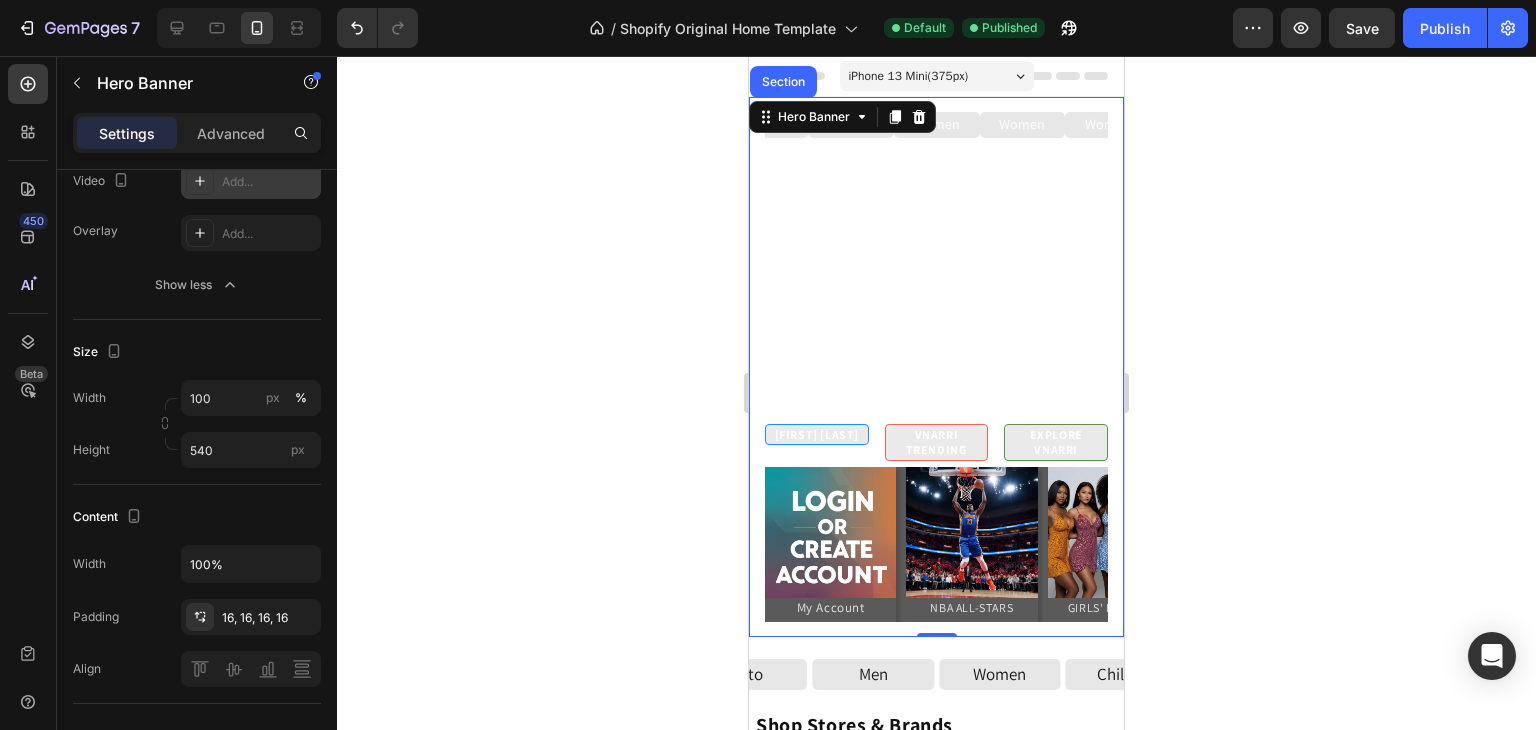 scroll, scrollTop: 0, scrollLeft: 0, axis: both 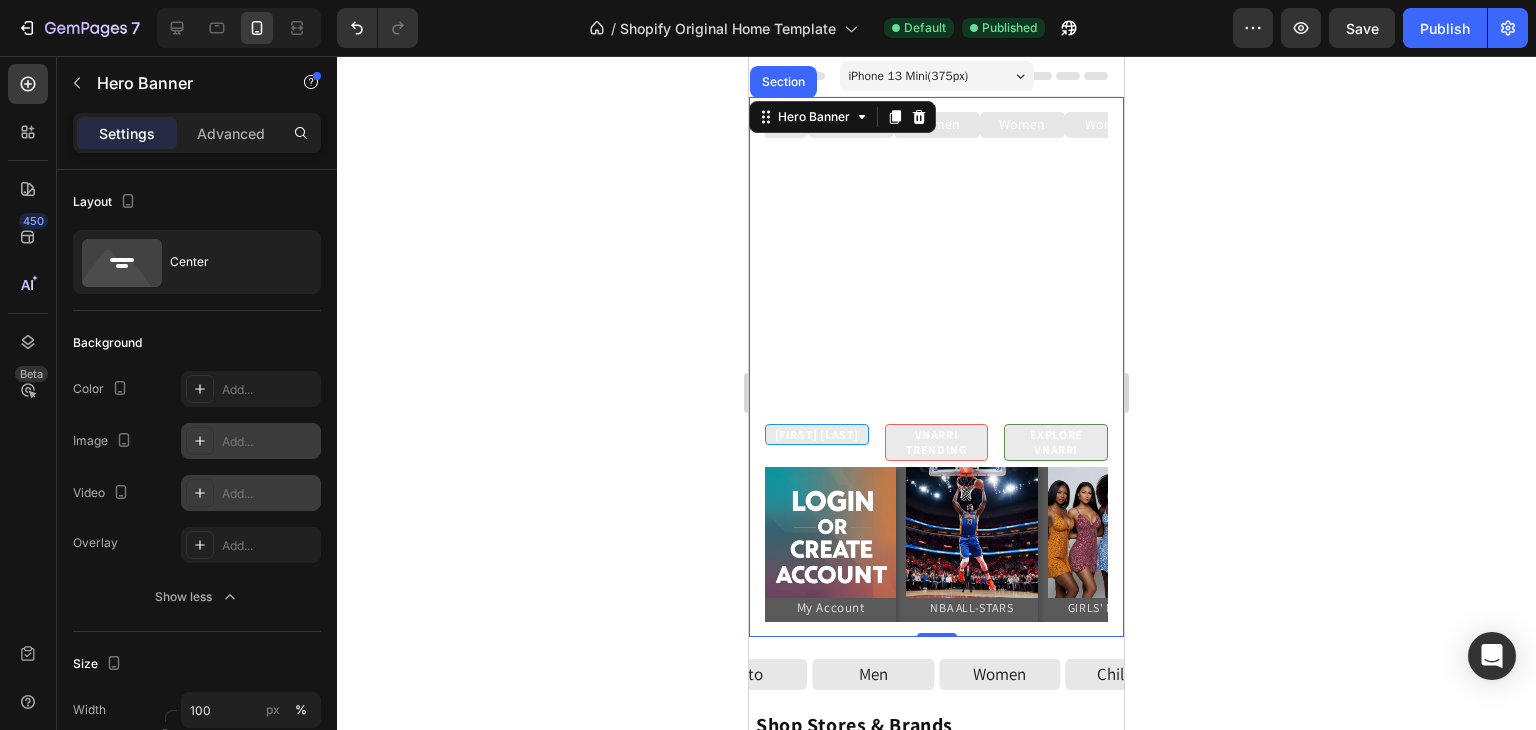 click on "Add..." at bounding box center [269, 494] 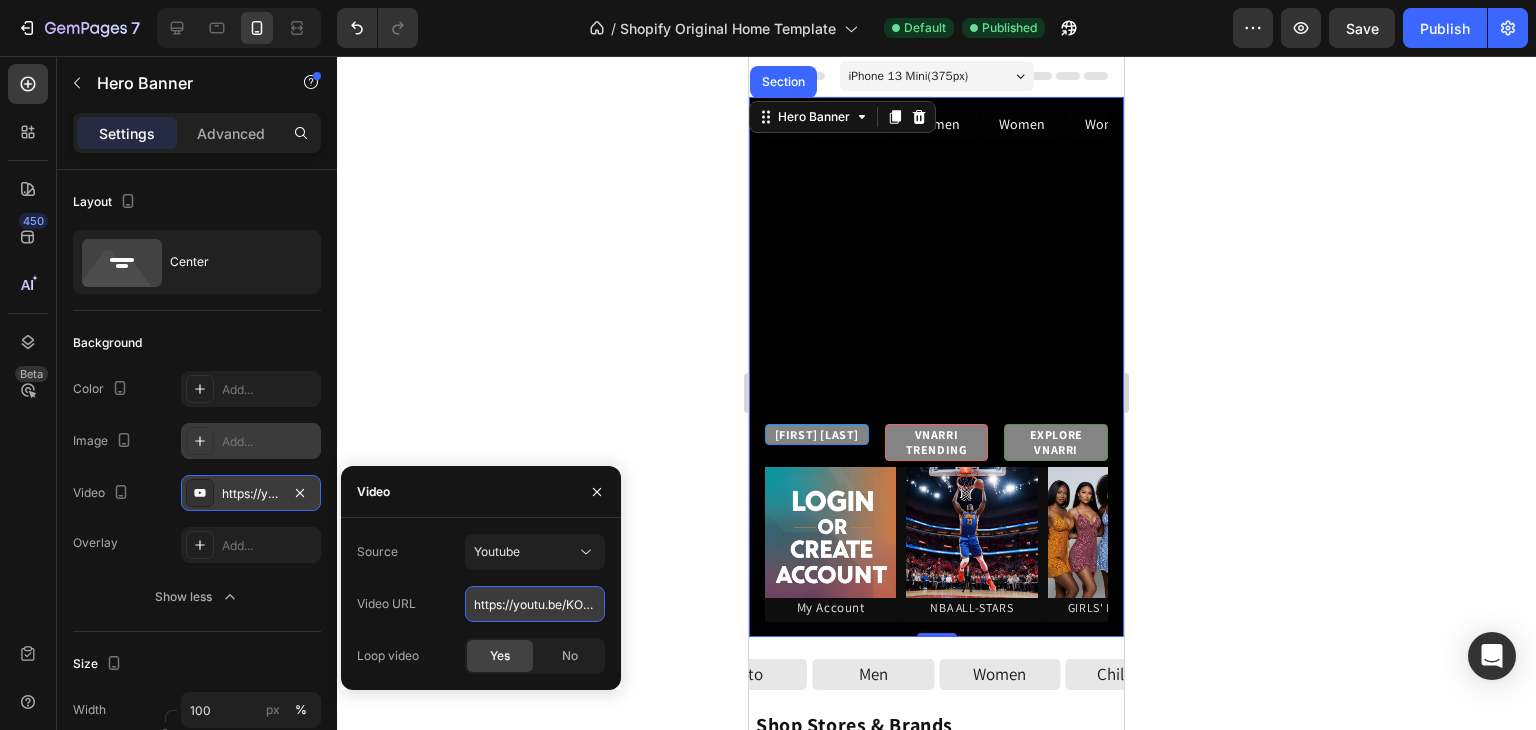 click on "https://youtu.be/KOxfzBp72uk" at bounding box center [535, 604] 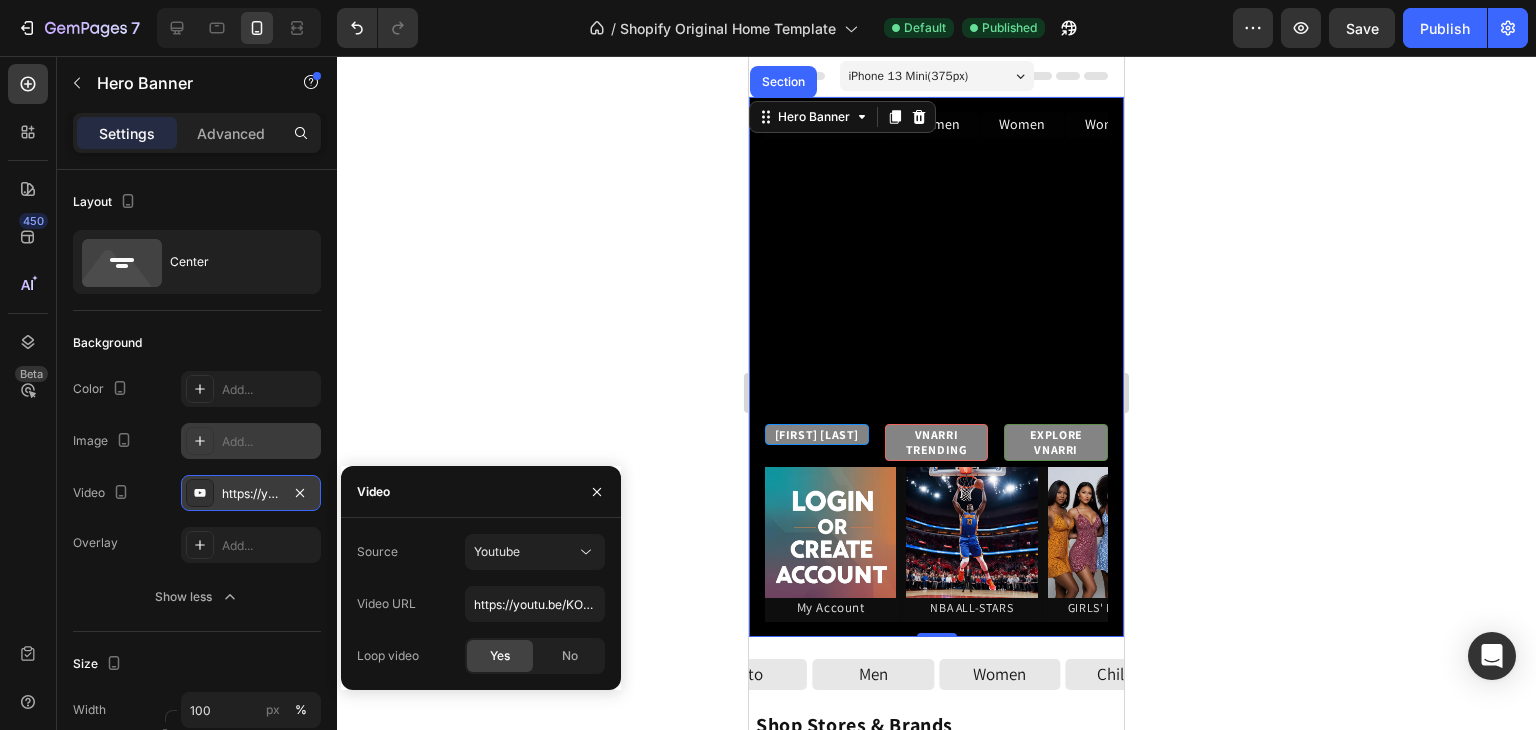 click 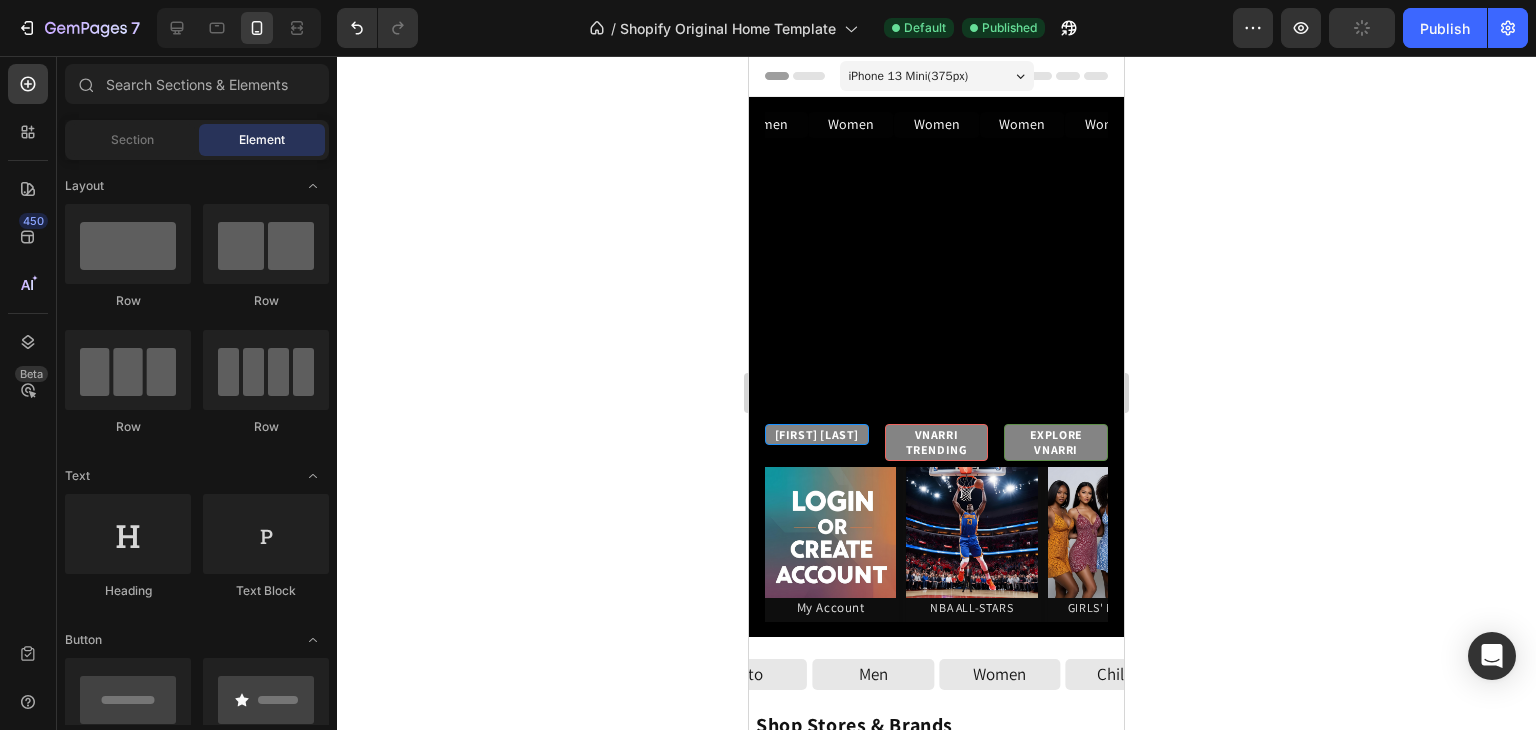 click on "7   /  Shopify Original Home Template Default Published Preview  Publish" 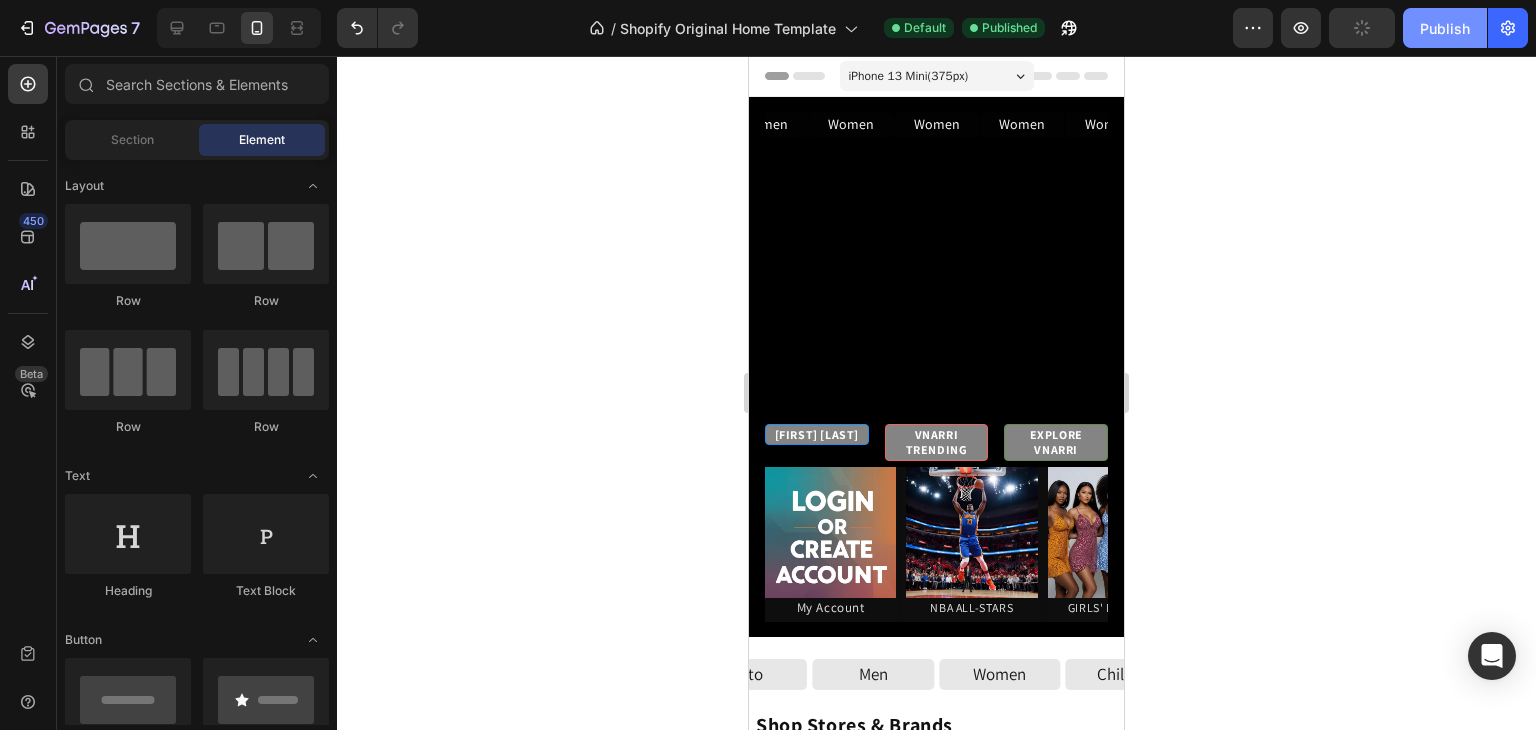 click on "Publish" at bounding box center [1445, 28] 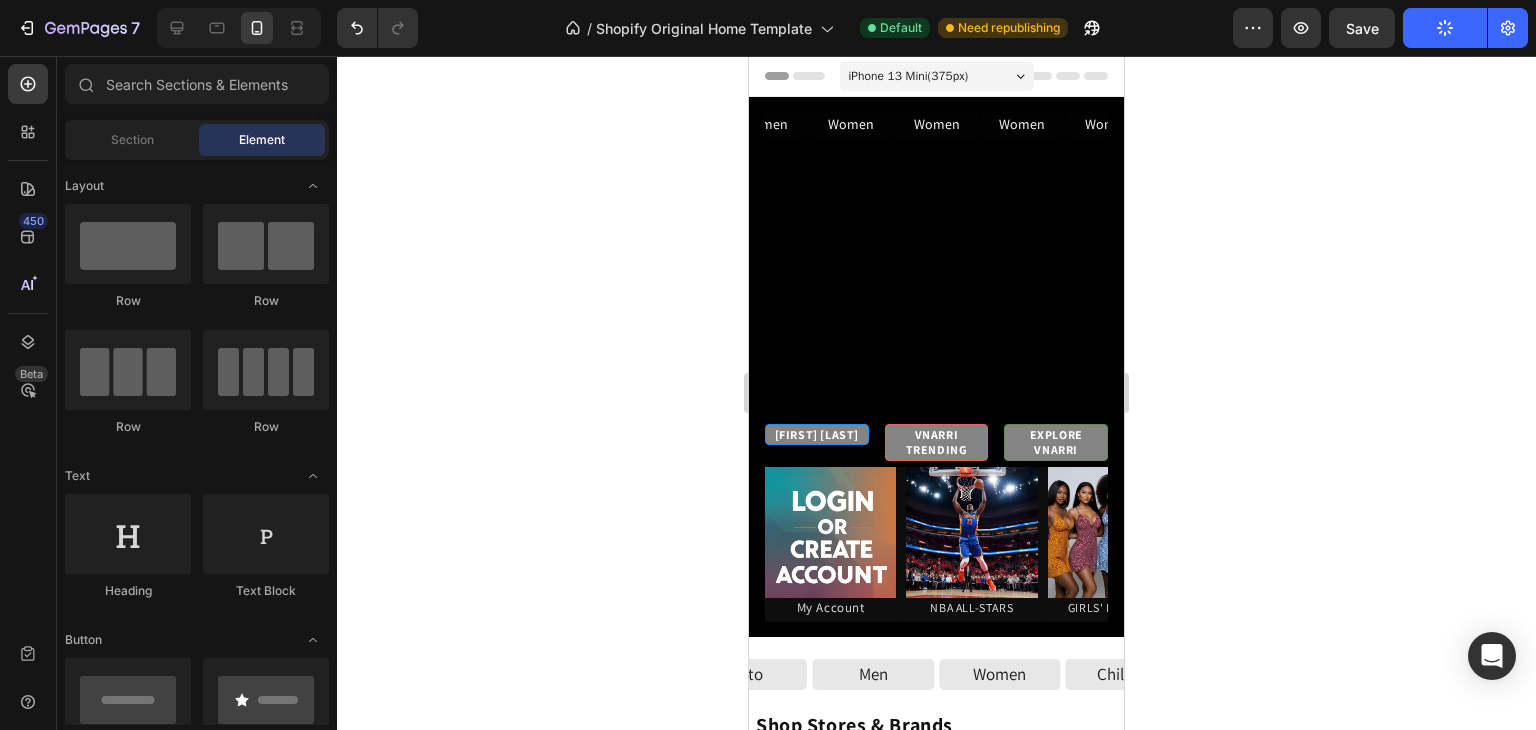 click on "450 Beta" at bounding box center (28, 393) 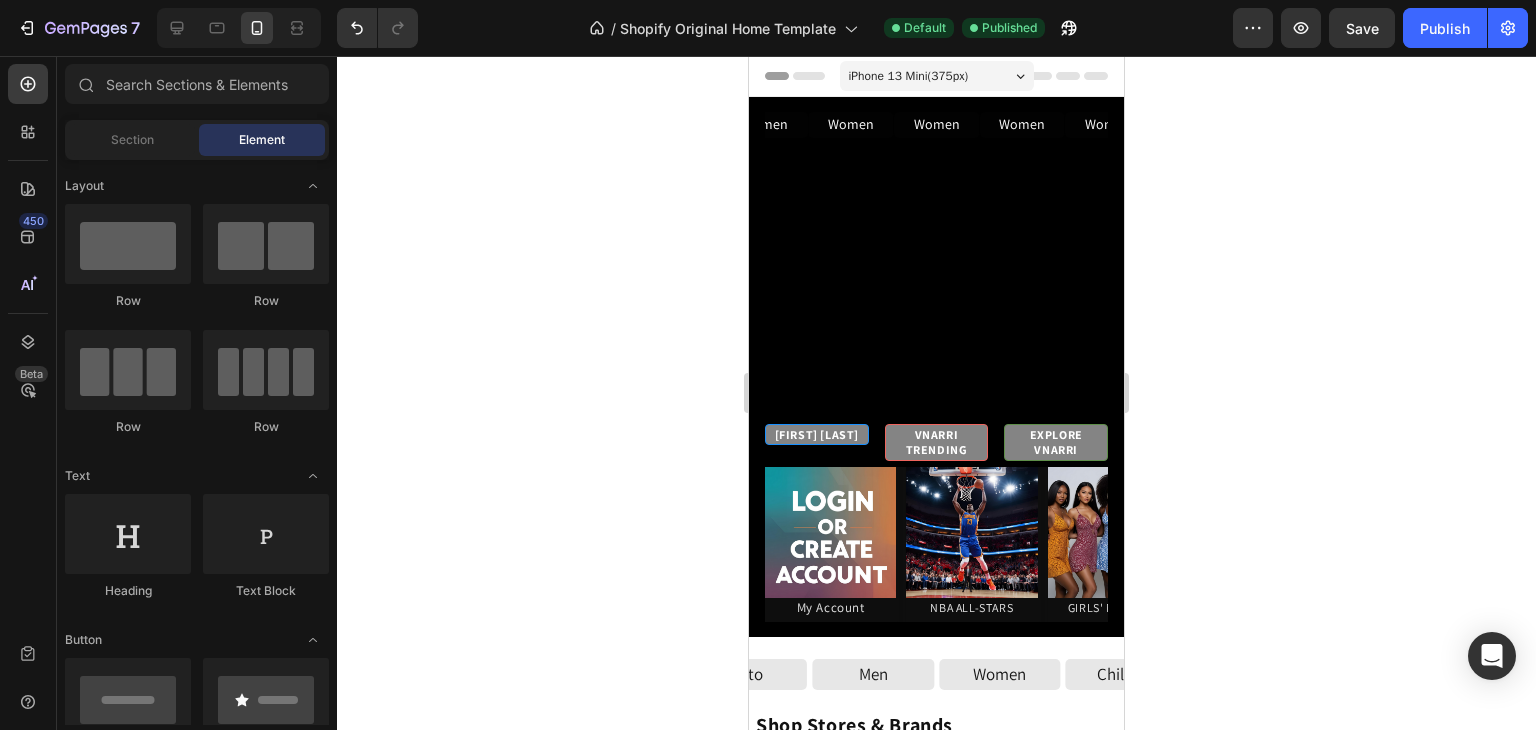 click on "Women Button Women Button Women Button Women Button Women Button Women Button Women Button Women Button Women Button Women Button Women Button Women Button Women Button Women Button Women Button Women Button Women Button Carousel" at bounding box center [936, 250] 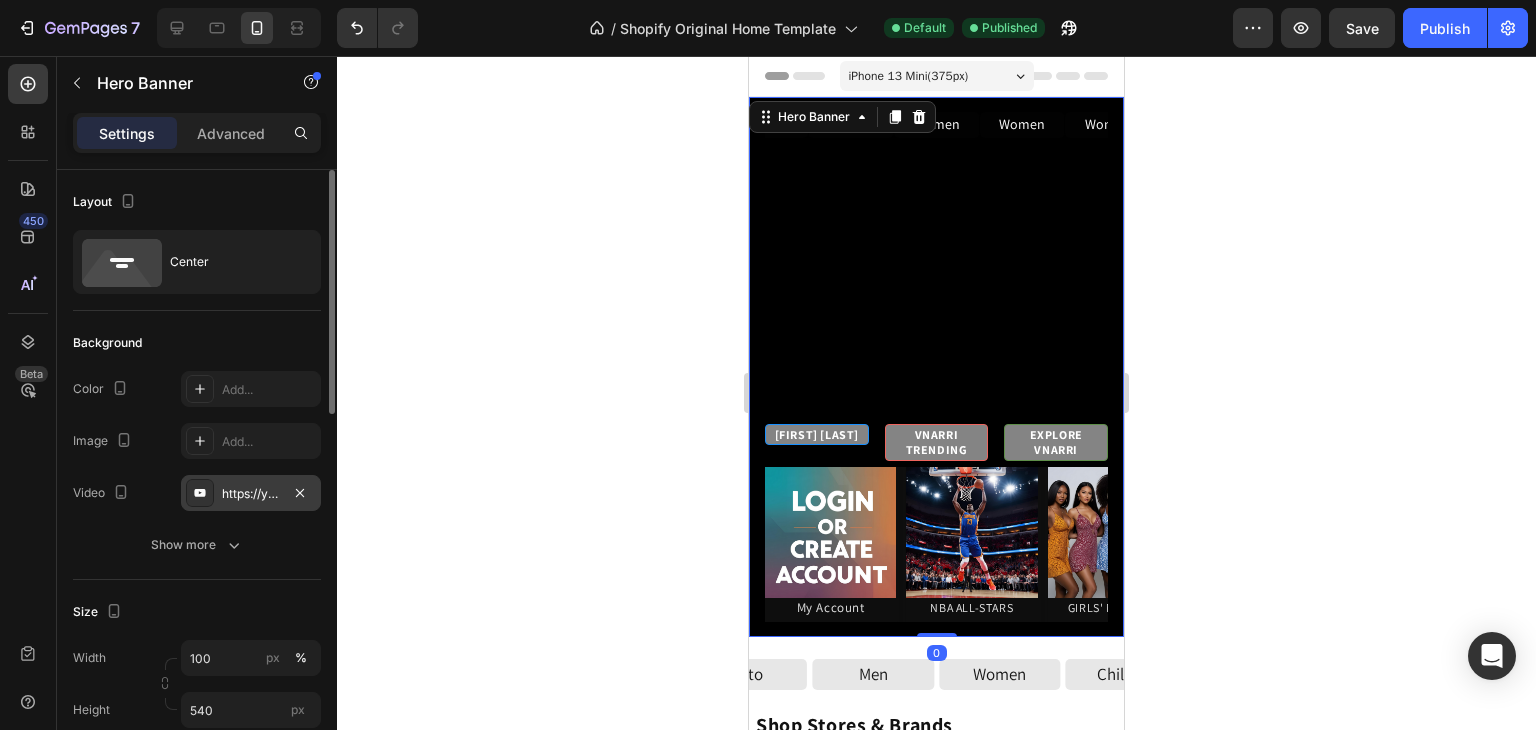 click on "https://youtu.be/KOxfzBp72uk" at bounding box center (251, 494) 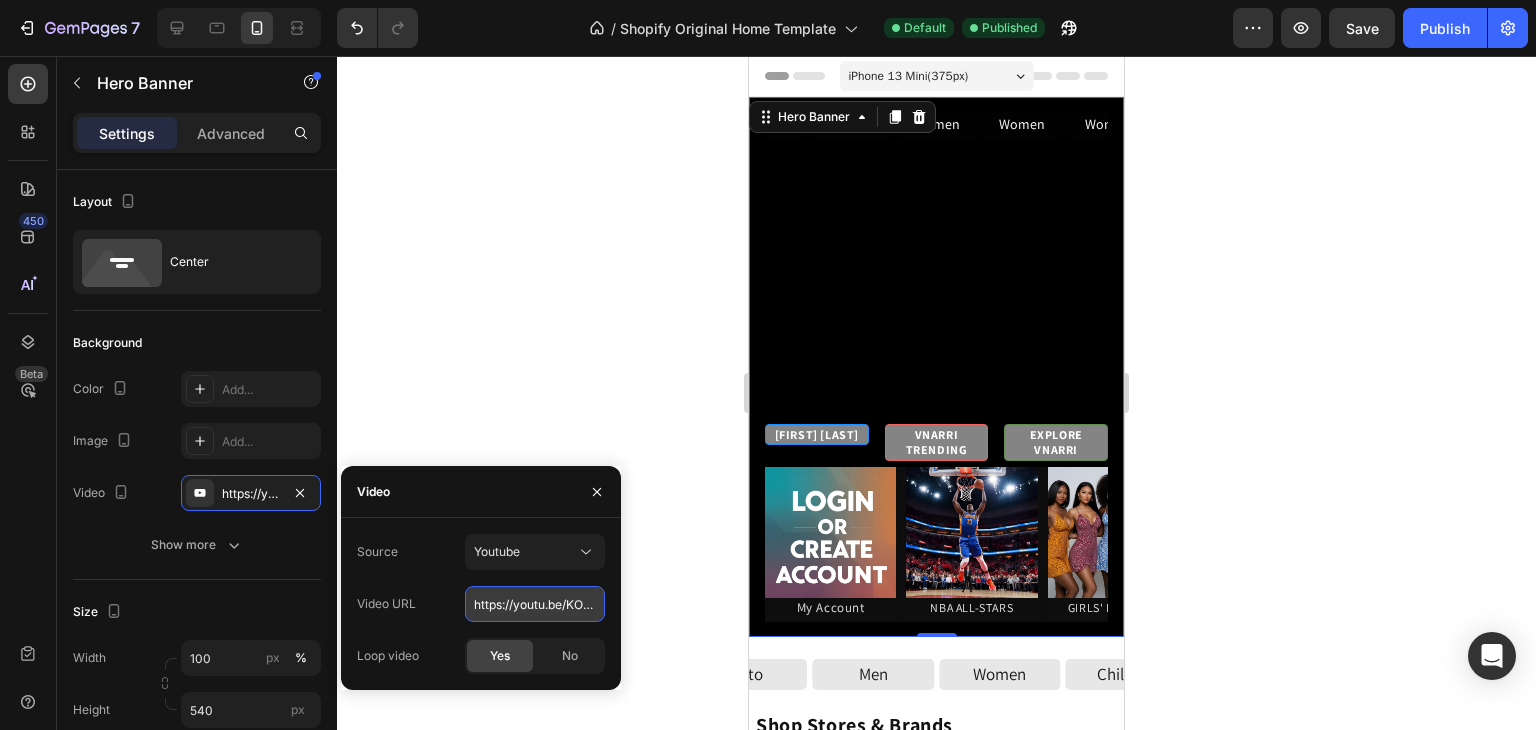 click on "https://youtu.be/KOxfzBp72uk" at bounding box center [535, 604] 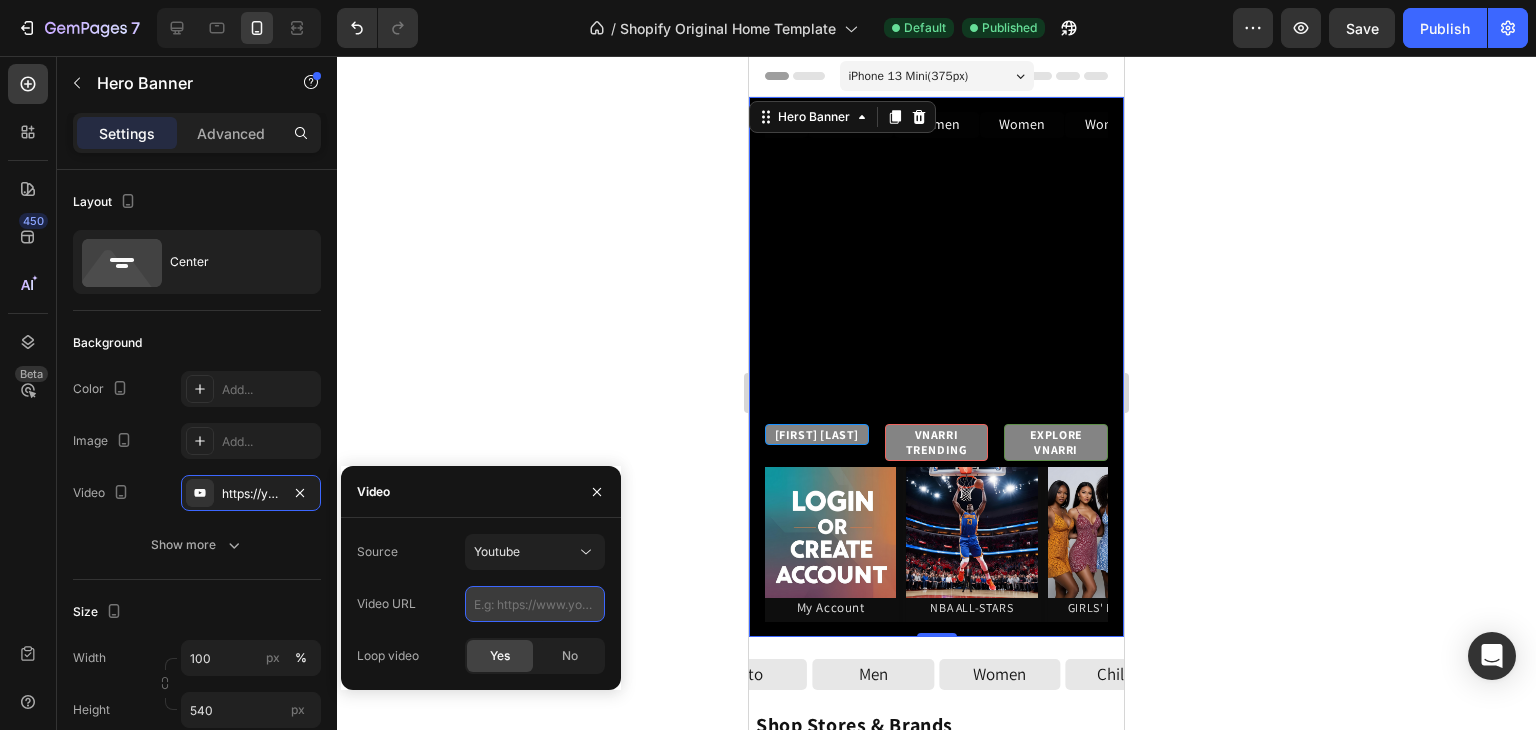 click at bounding box center [535, 604] 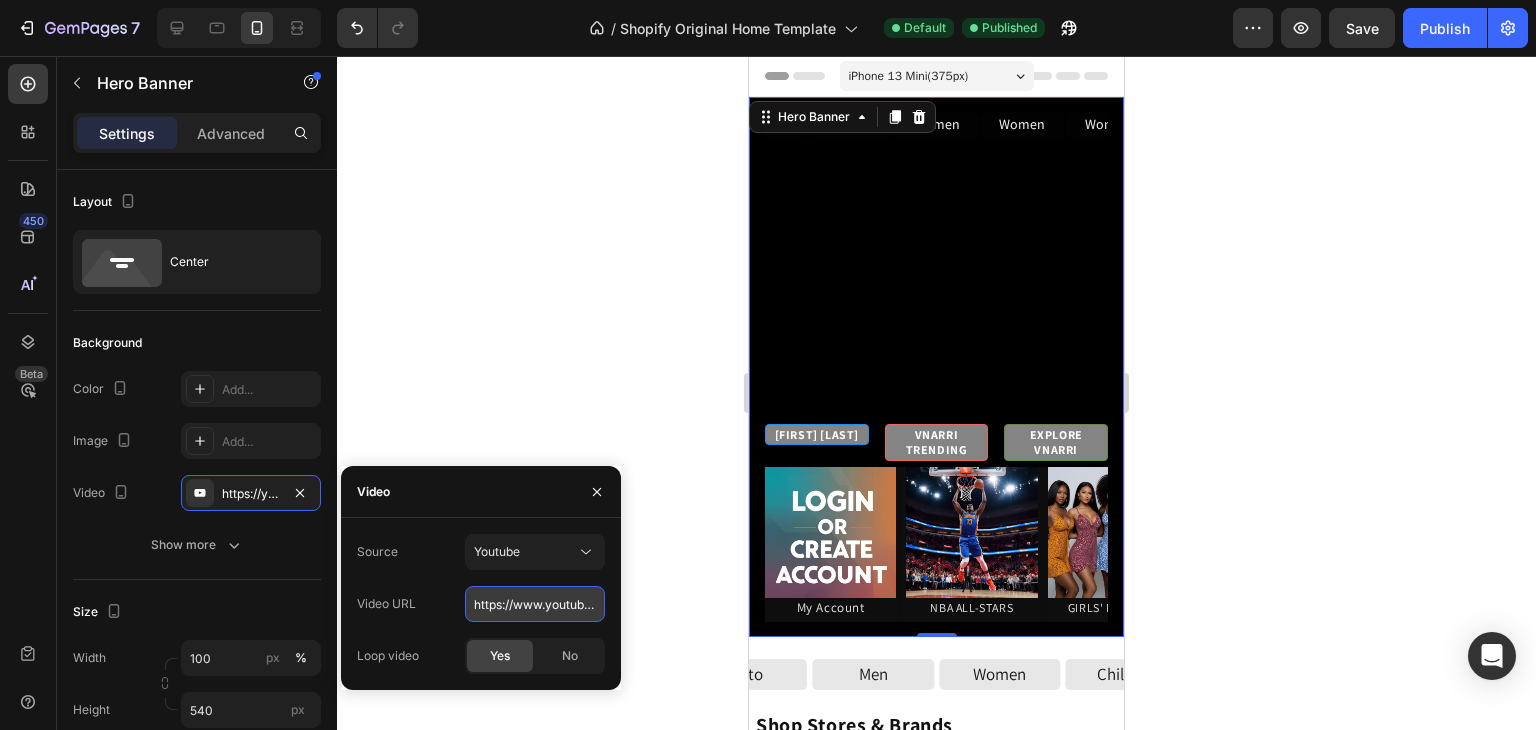 scroll, scrollTop: 0, scrollLeft: 373, axis: horizontal 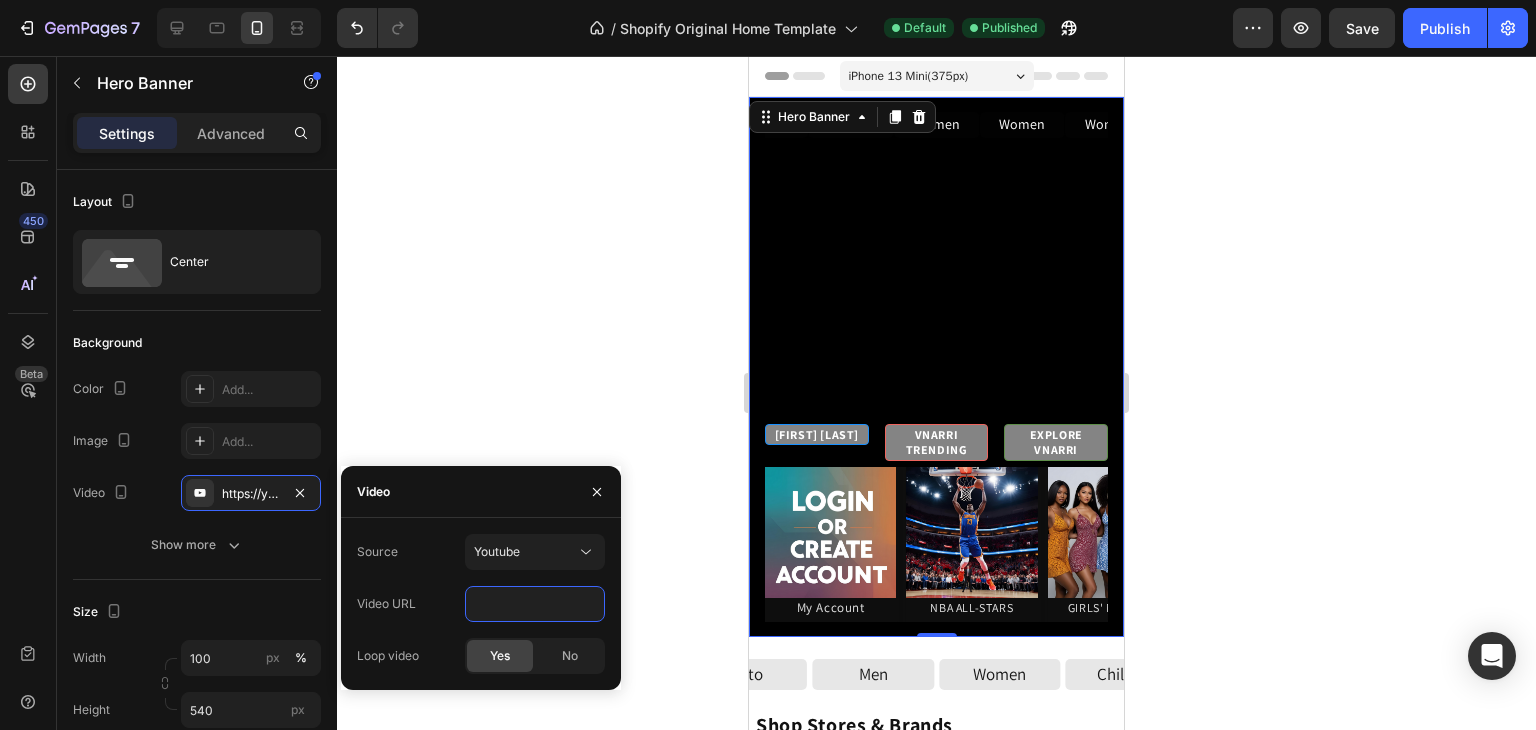 type on "https://www.youtube.com/watch?v=LOO3FJo1c2w&list=RDLOO3FJo1c2w&start_radio=1" 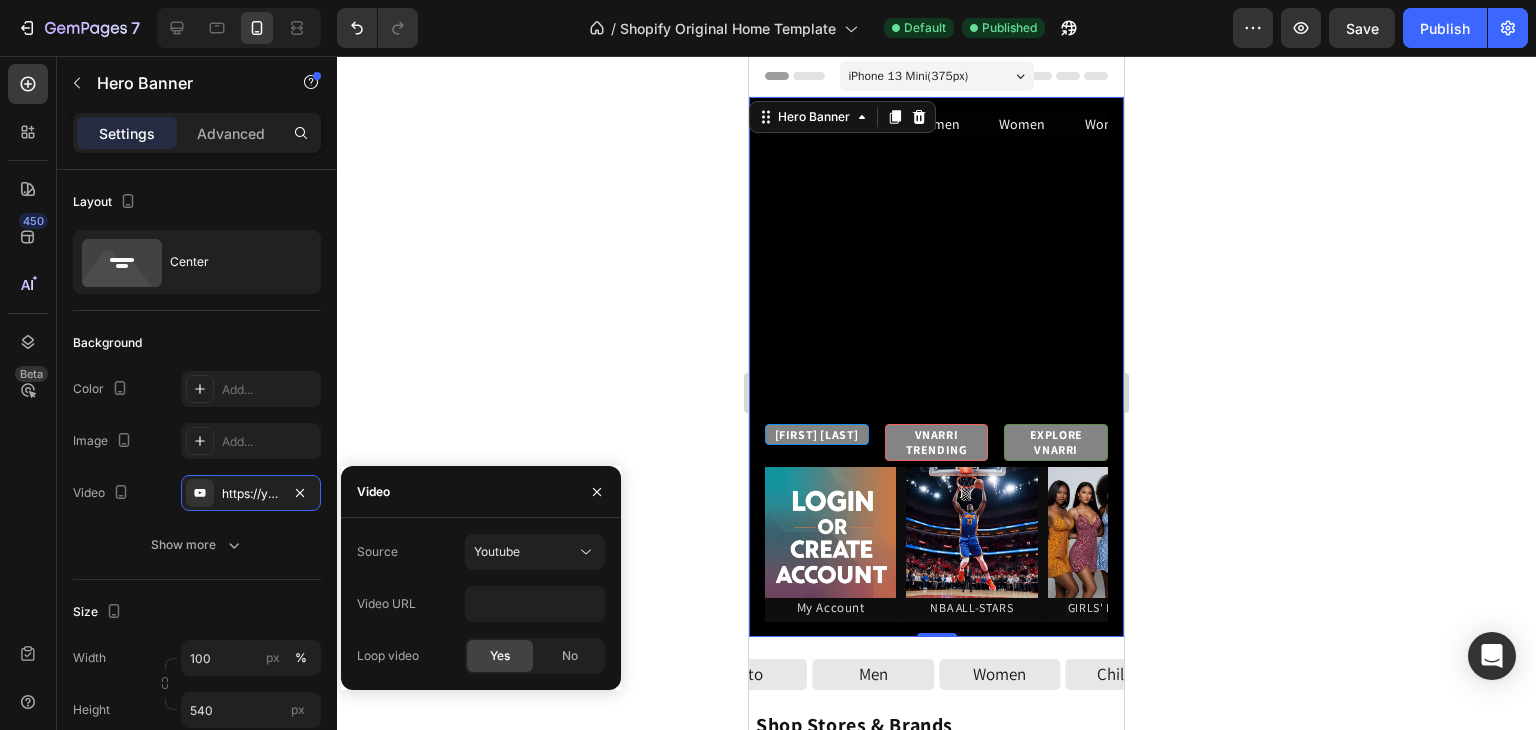 click on "Video" at bounding box center (481, 492) 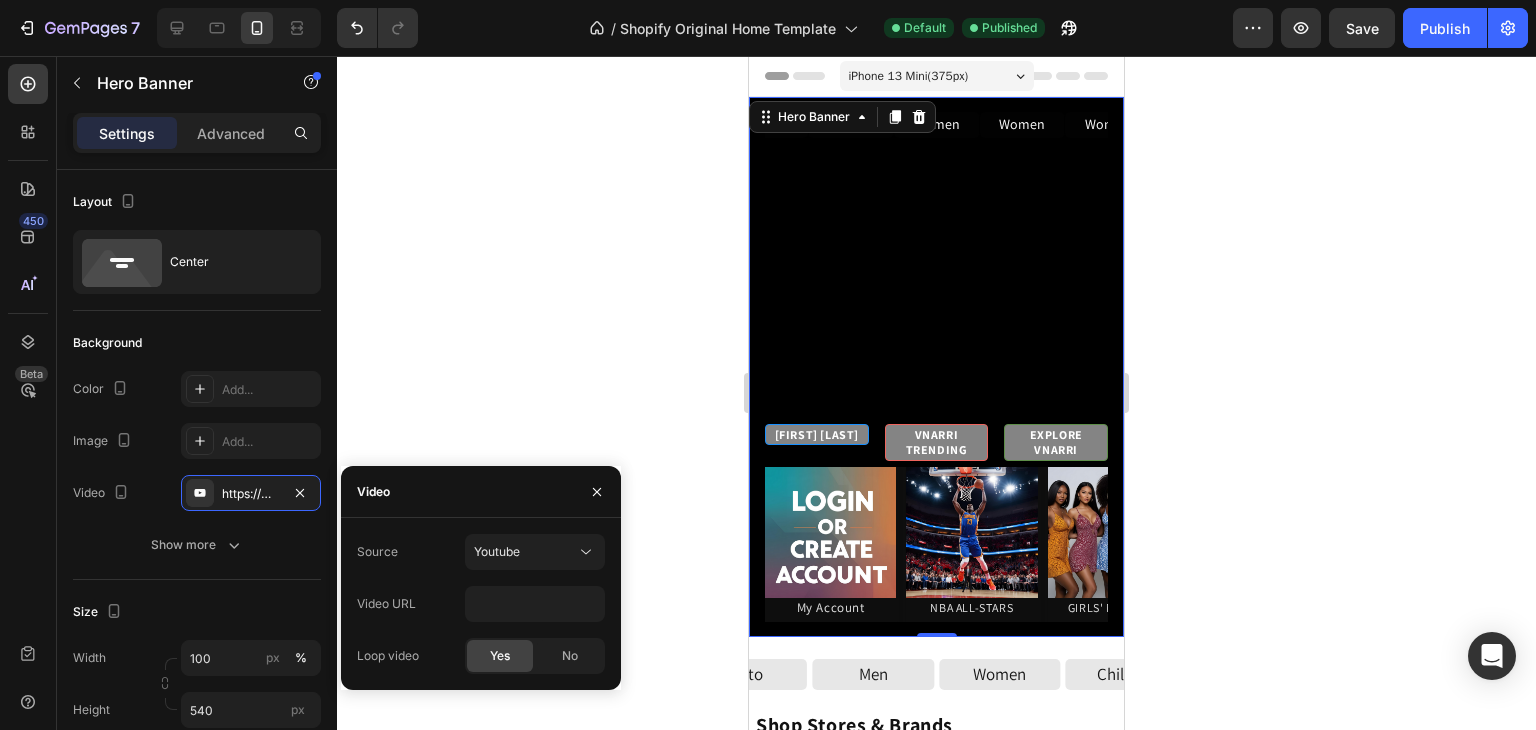 scroll, scrollTop: 0, scrollLeft: 0, axis: both 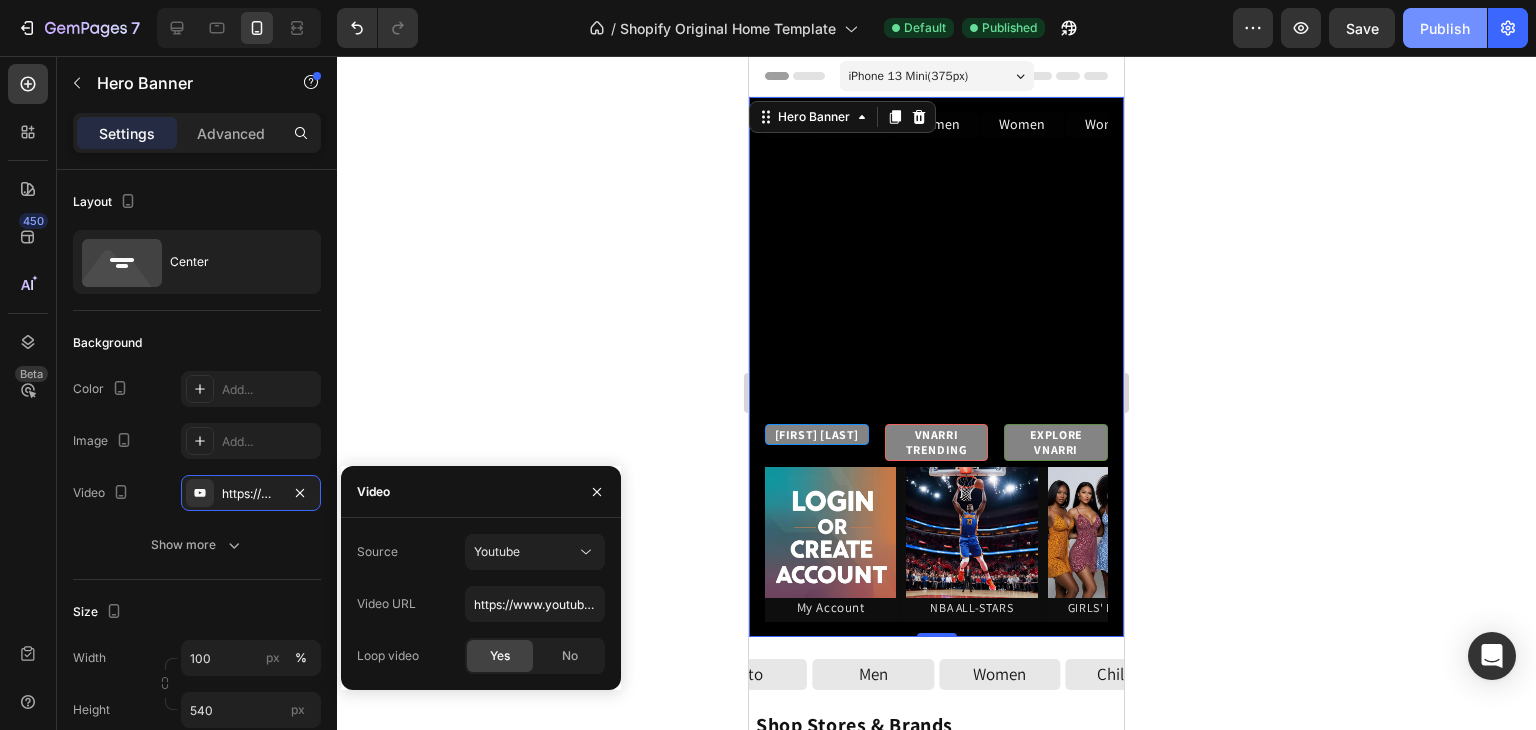 click on "Publish" 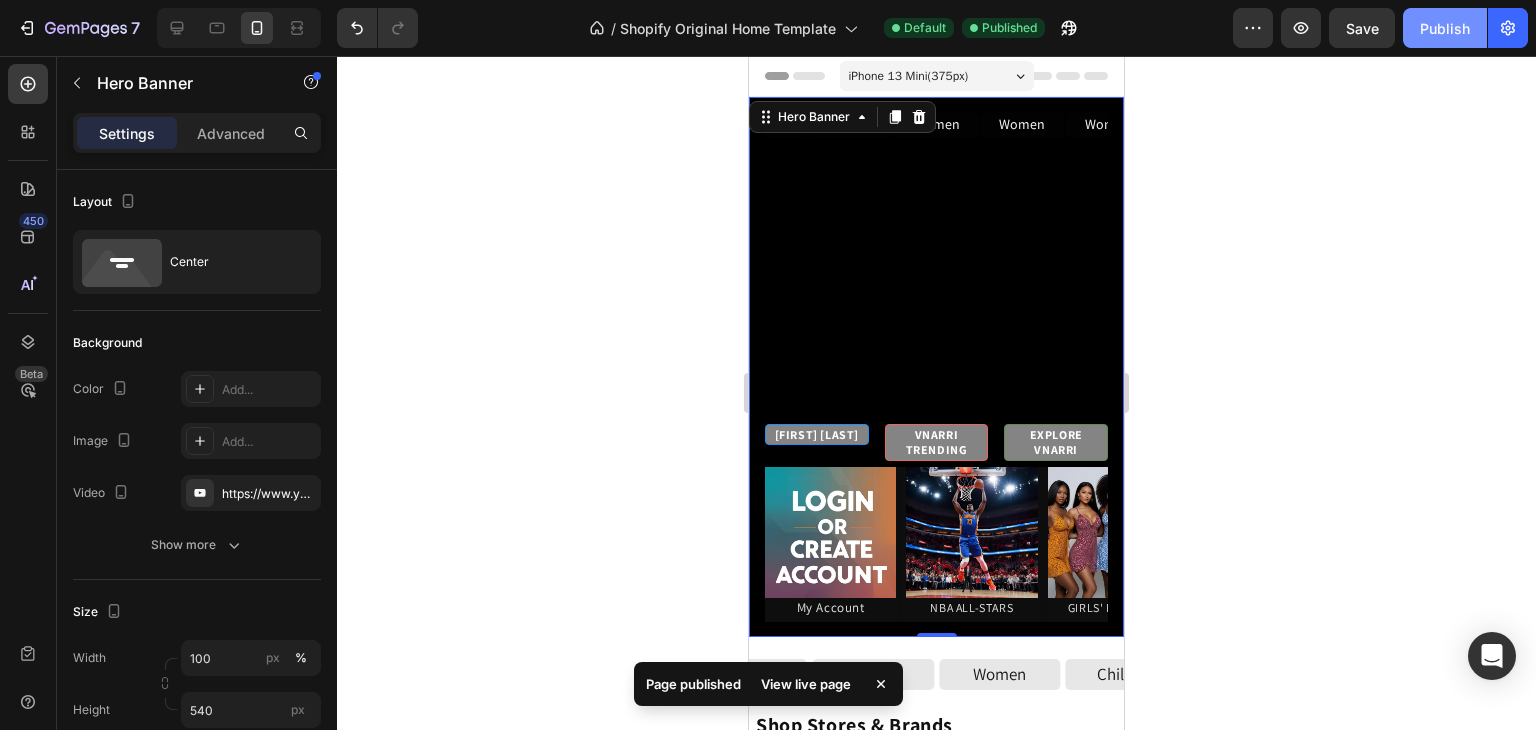 click on "Publish" 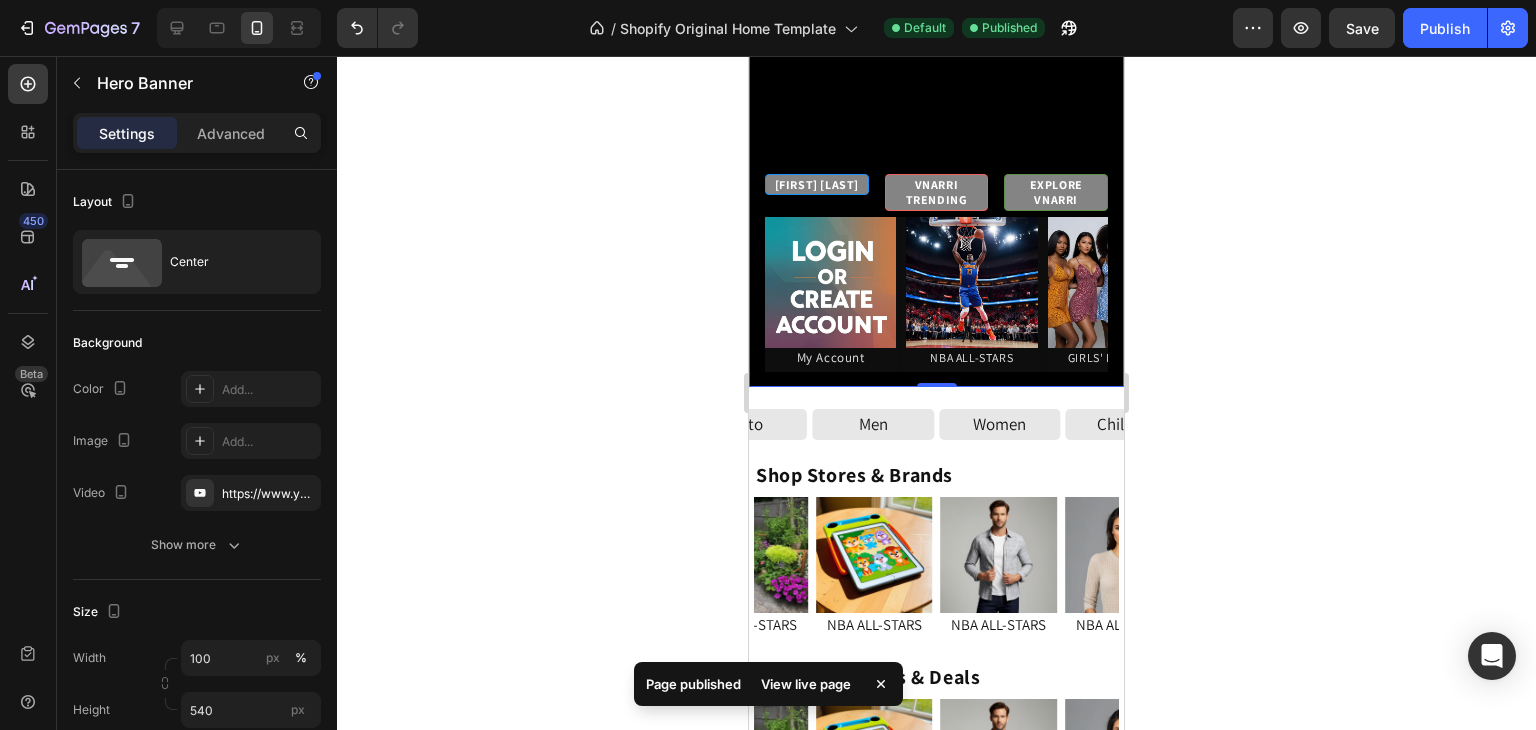 scroll, scrollTop: 0, scrollLeft: 0, axis: both 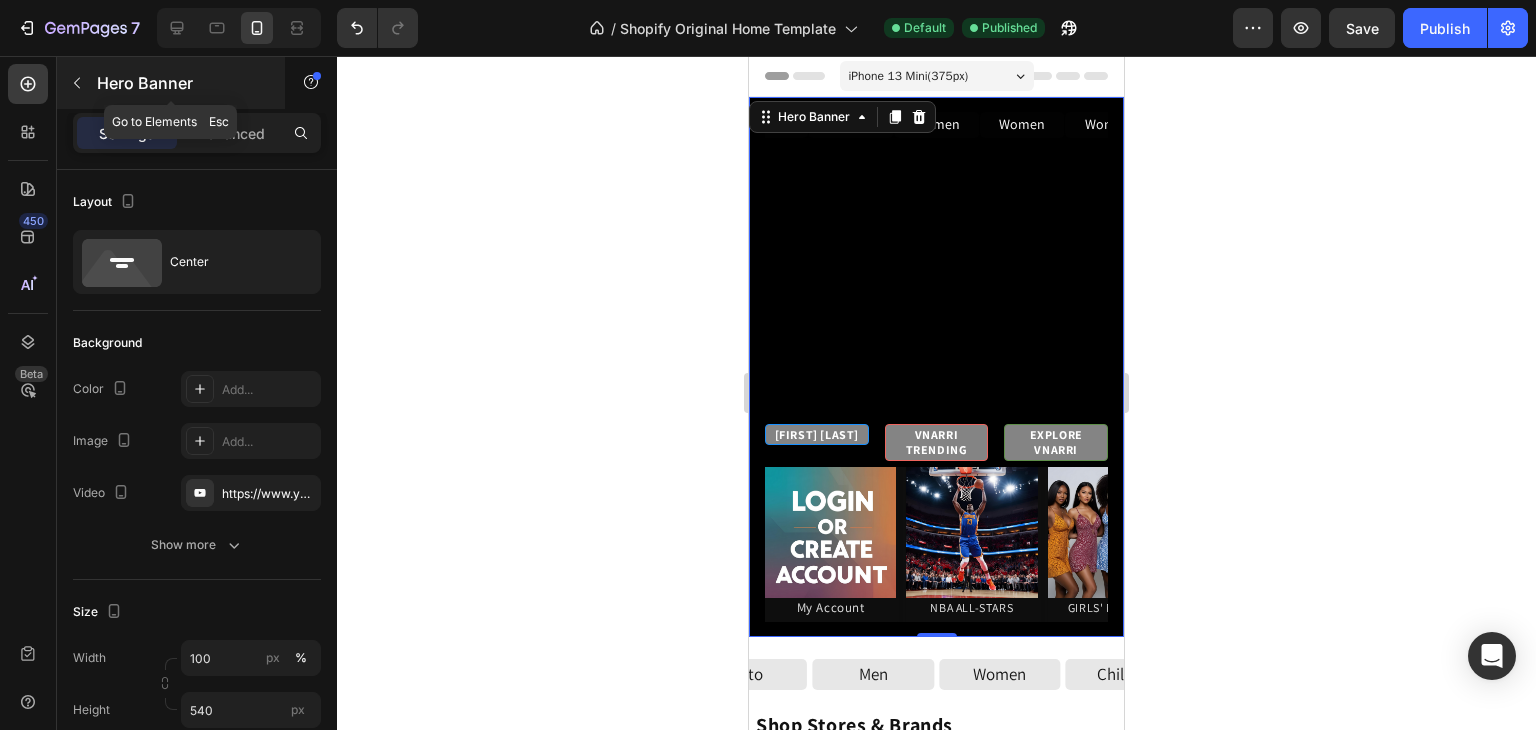 click 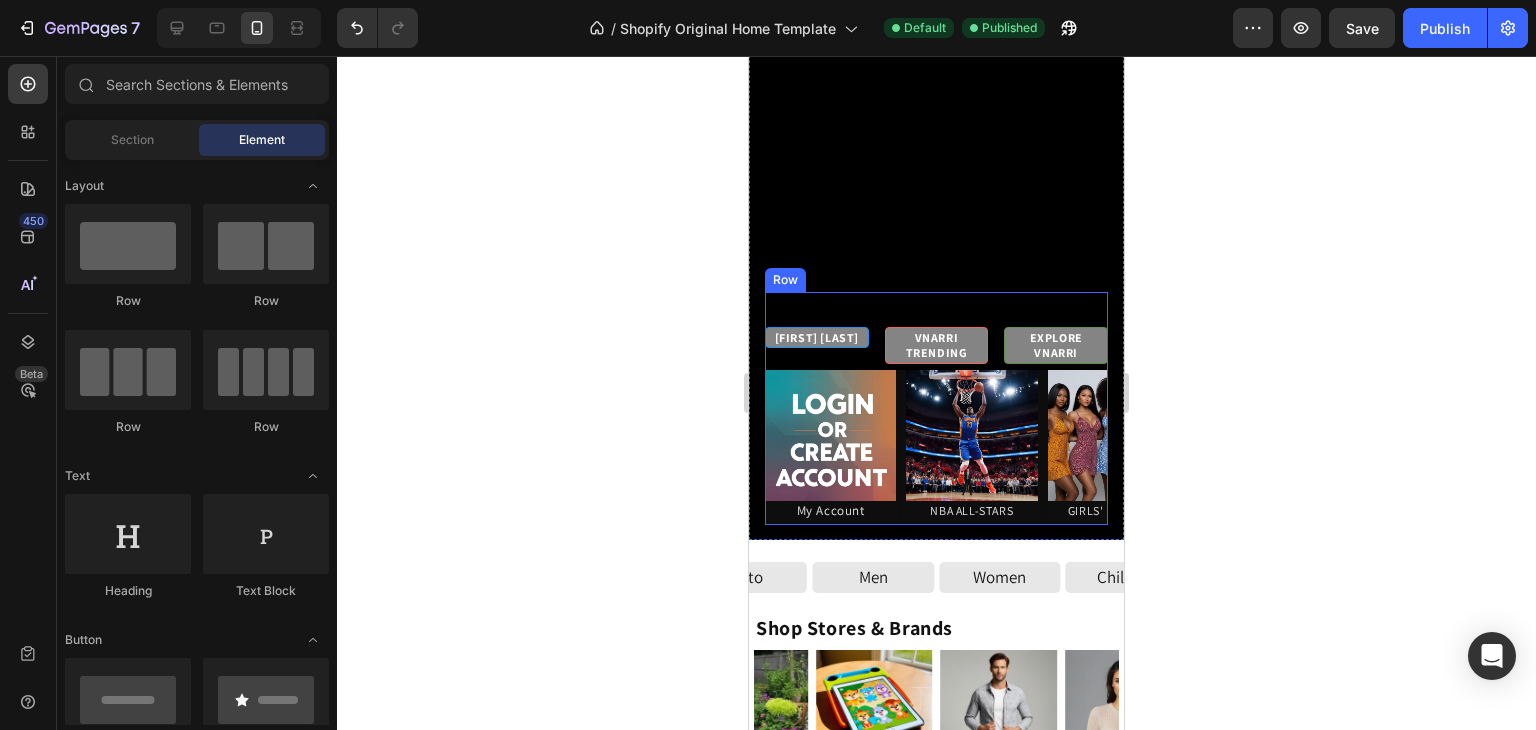 scroll, scrollTop: 96, scrollLeft: 0, axis: vertical 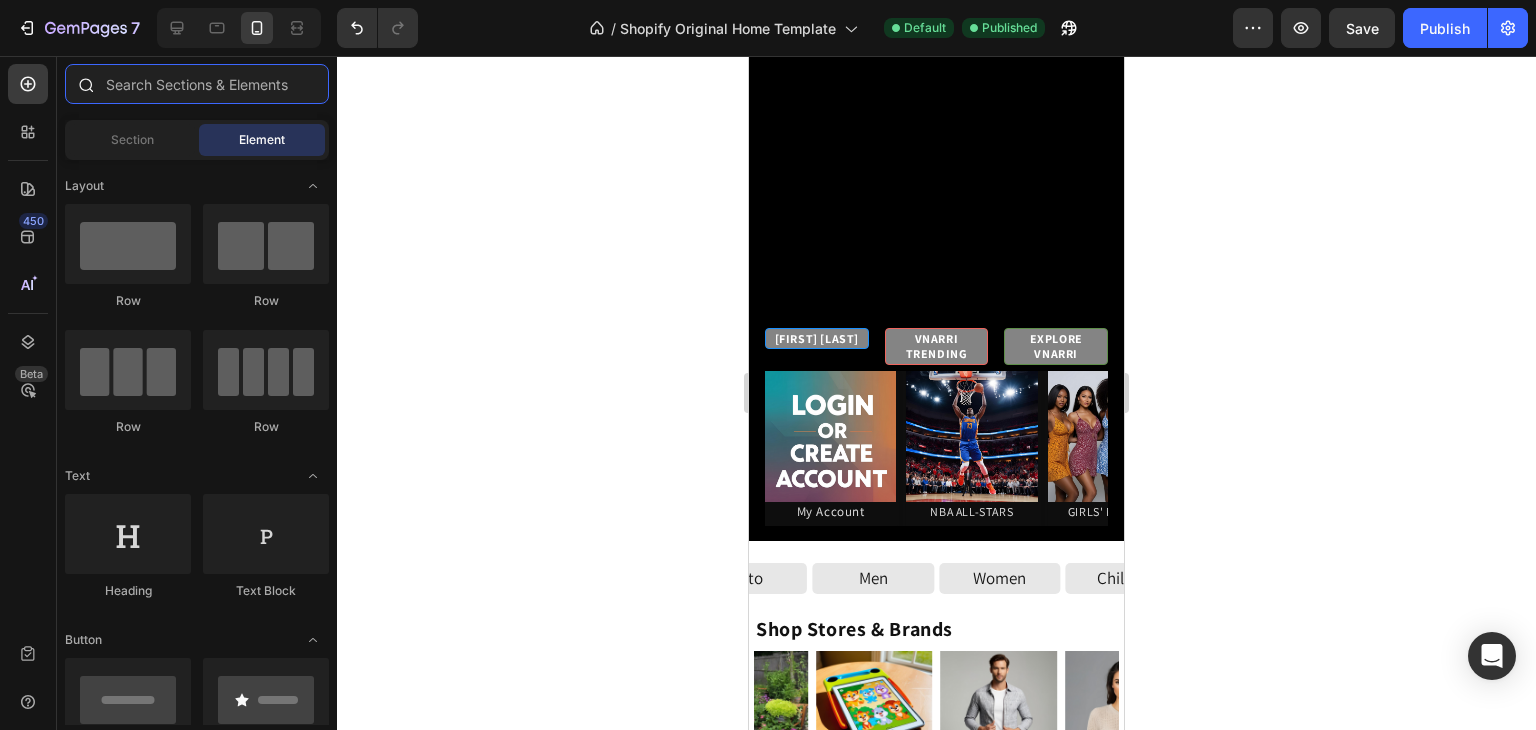 click at bounding box center (197, 84) 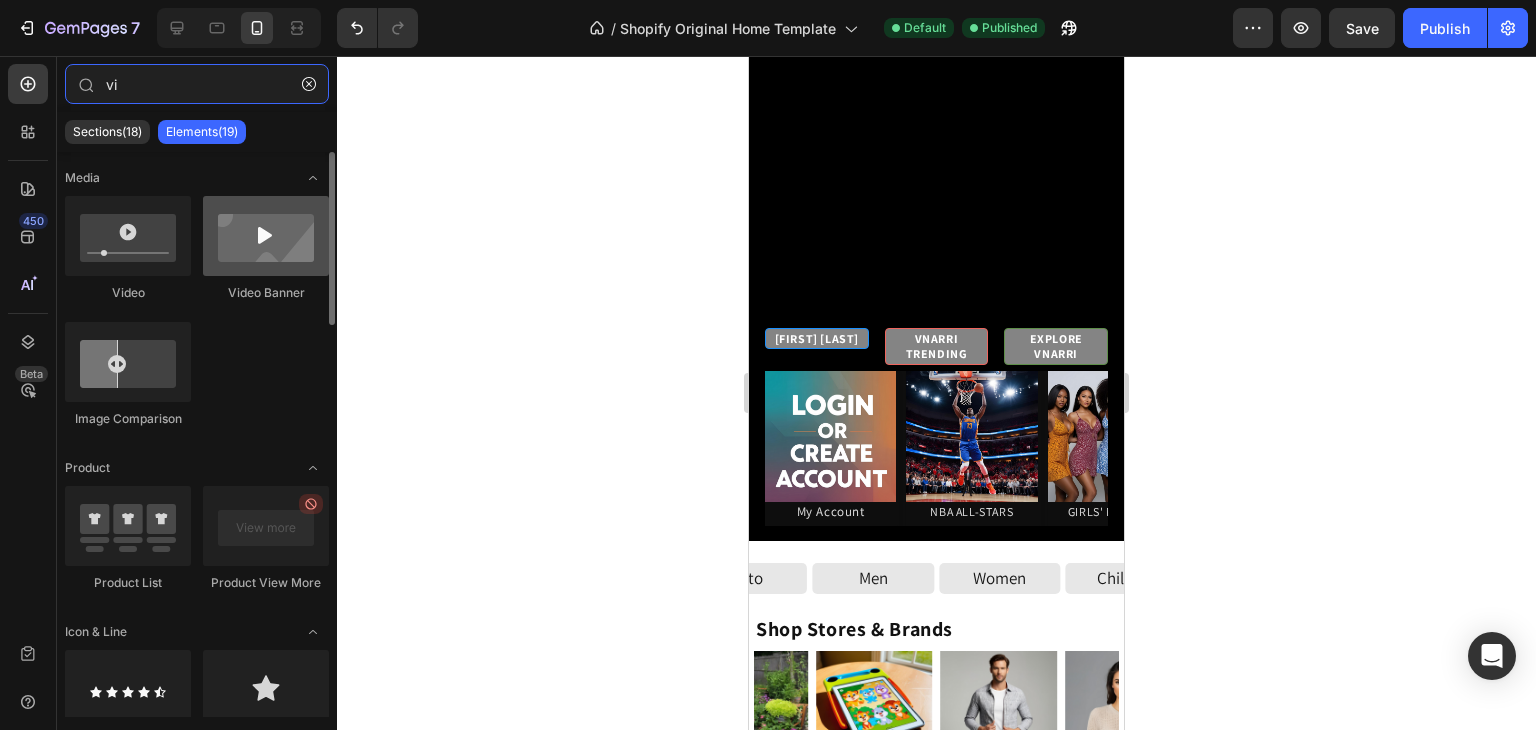 type on "vi" 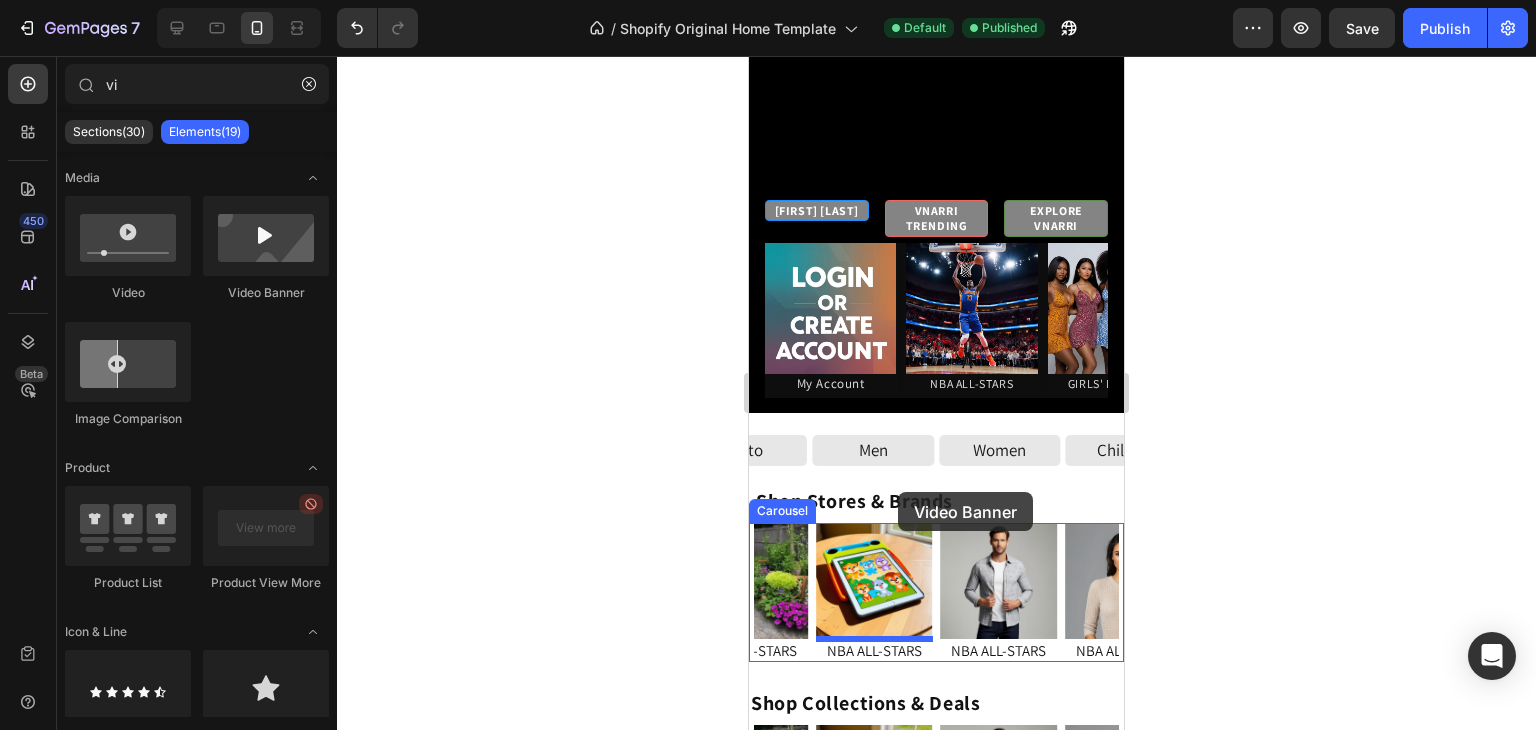 scroll, scrollTop: 244, scrollLeft: 0, axis: vertical 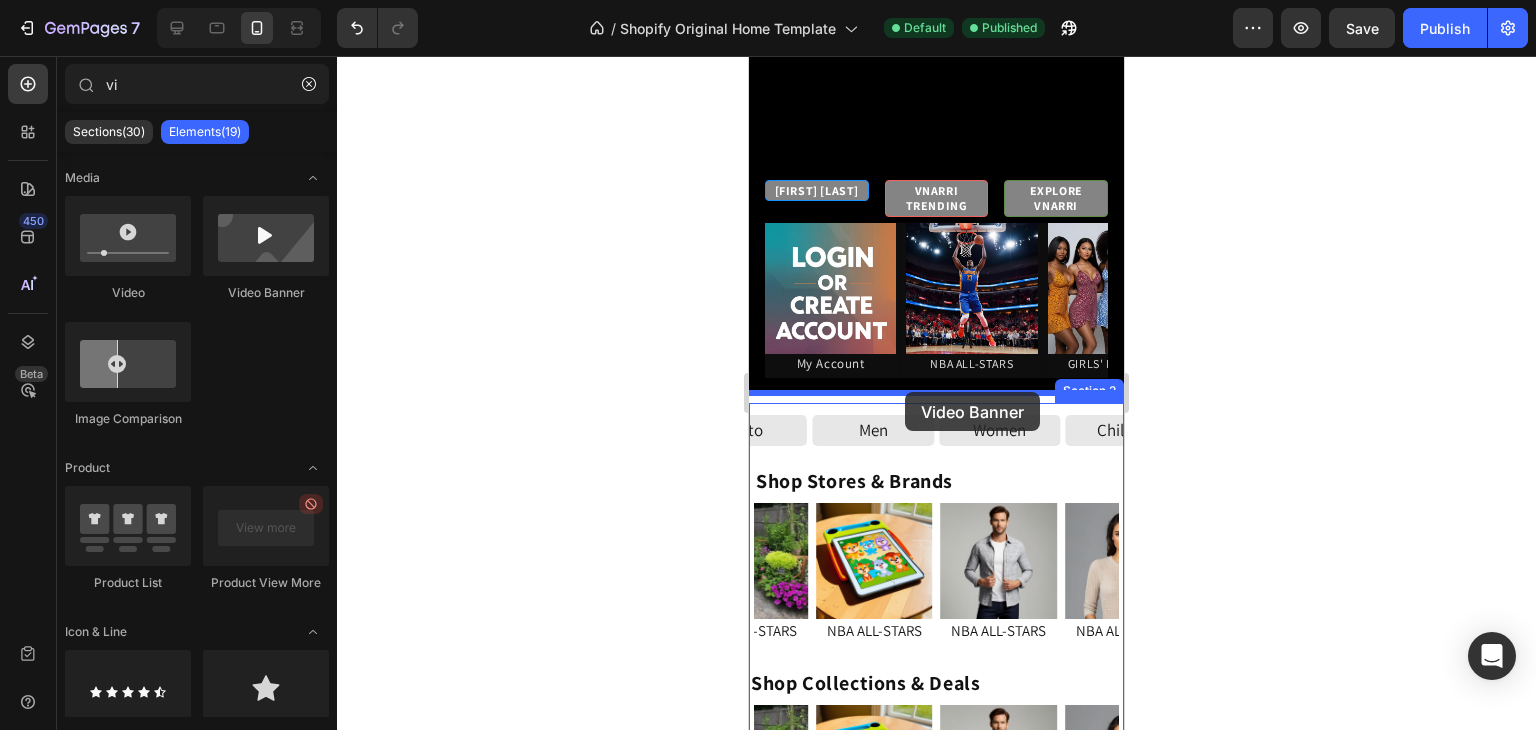 drag, startPoint x: 997, startPoint y: 325, endPoint x: 905, endPoint y: 396, distance: 116.21101 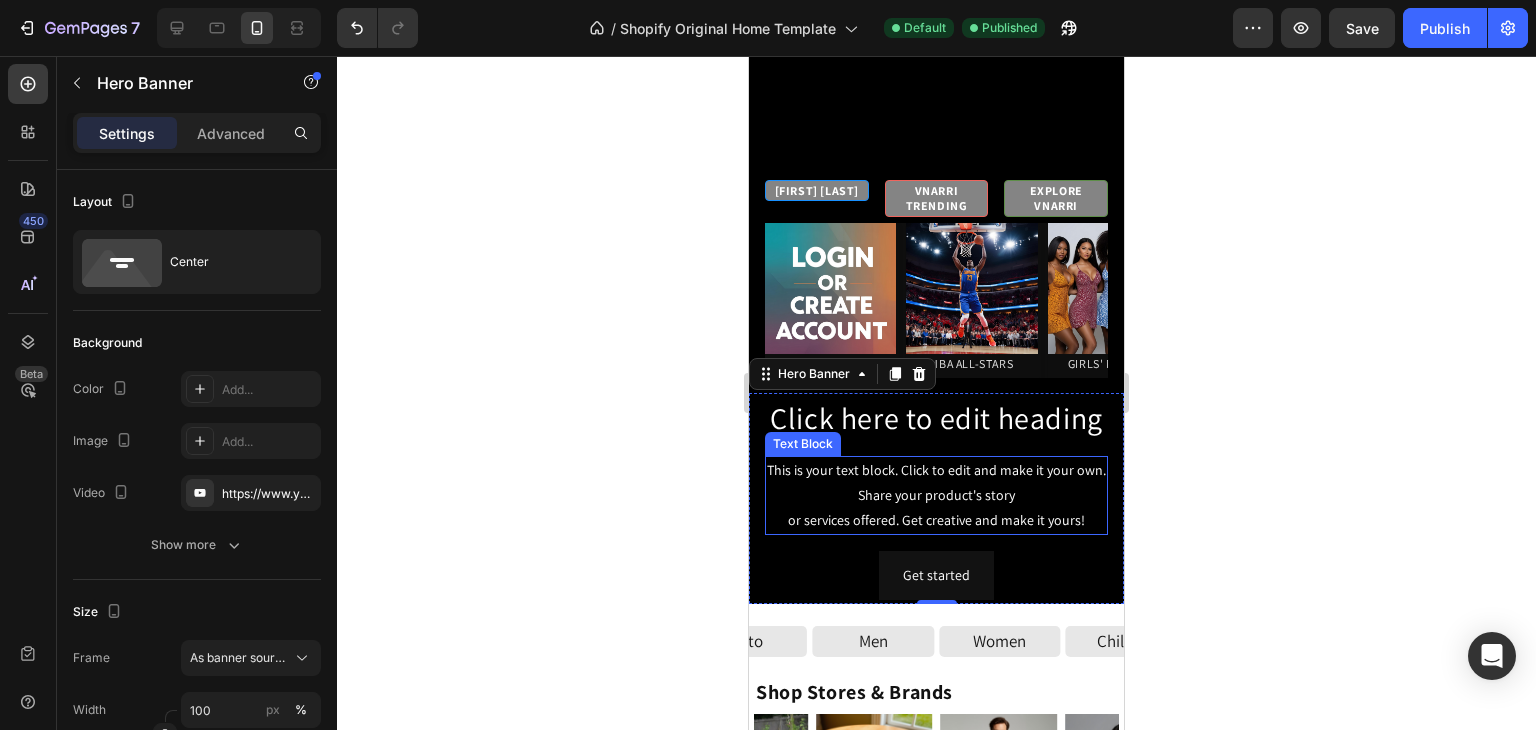 click on "This is your text block. Click to edit and make it your own. Share your product's story                   or services offered. Get creative and make it yours!" at bounding box center [936, 496] 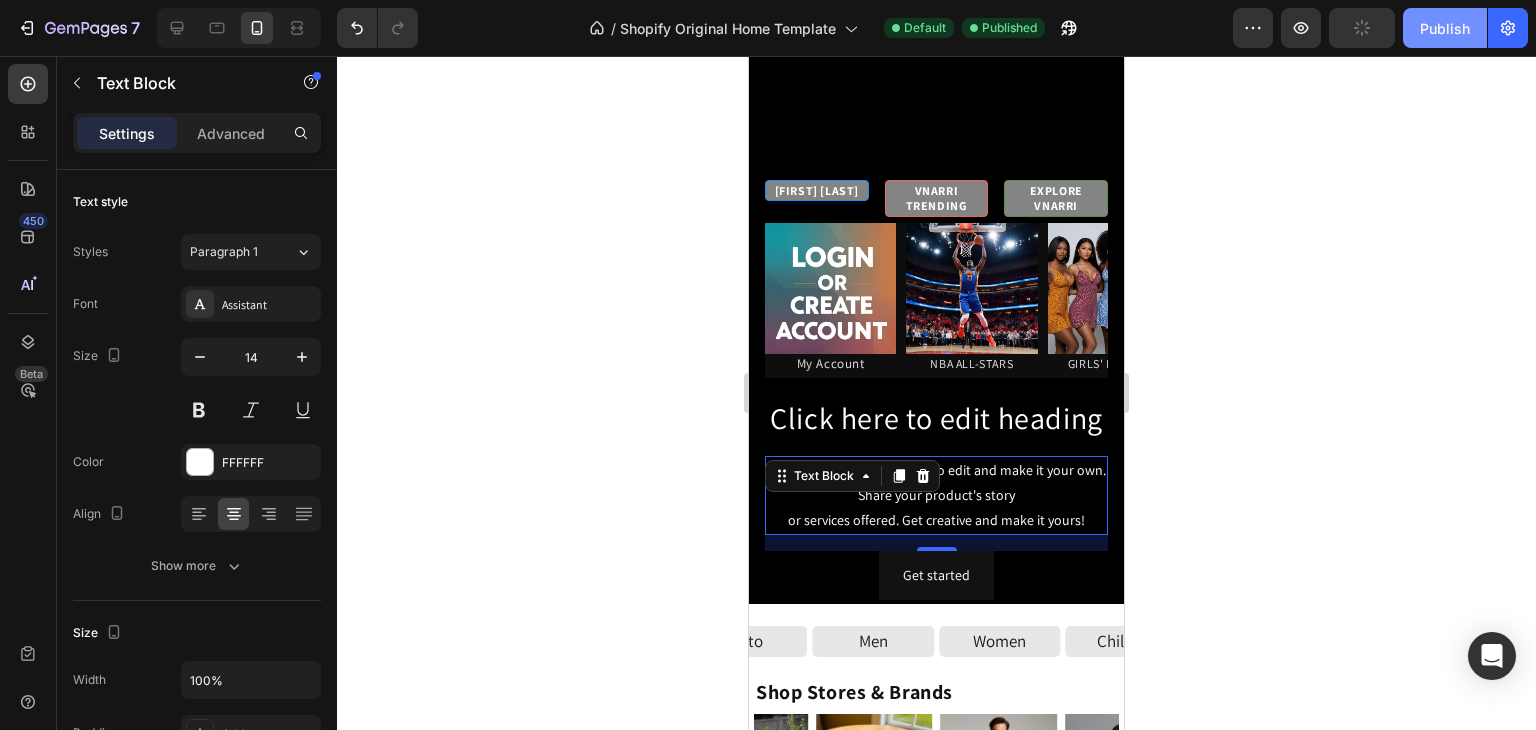 click on "Publish" 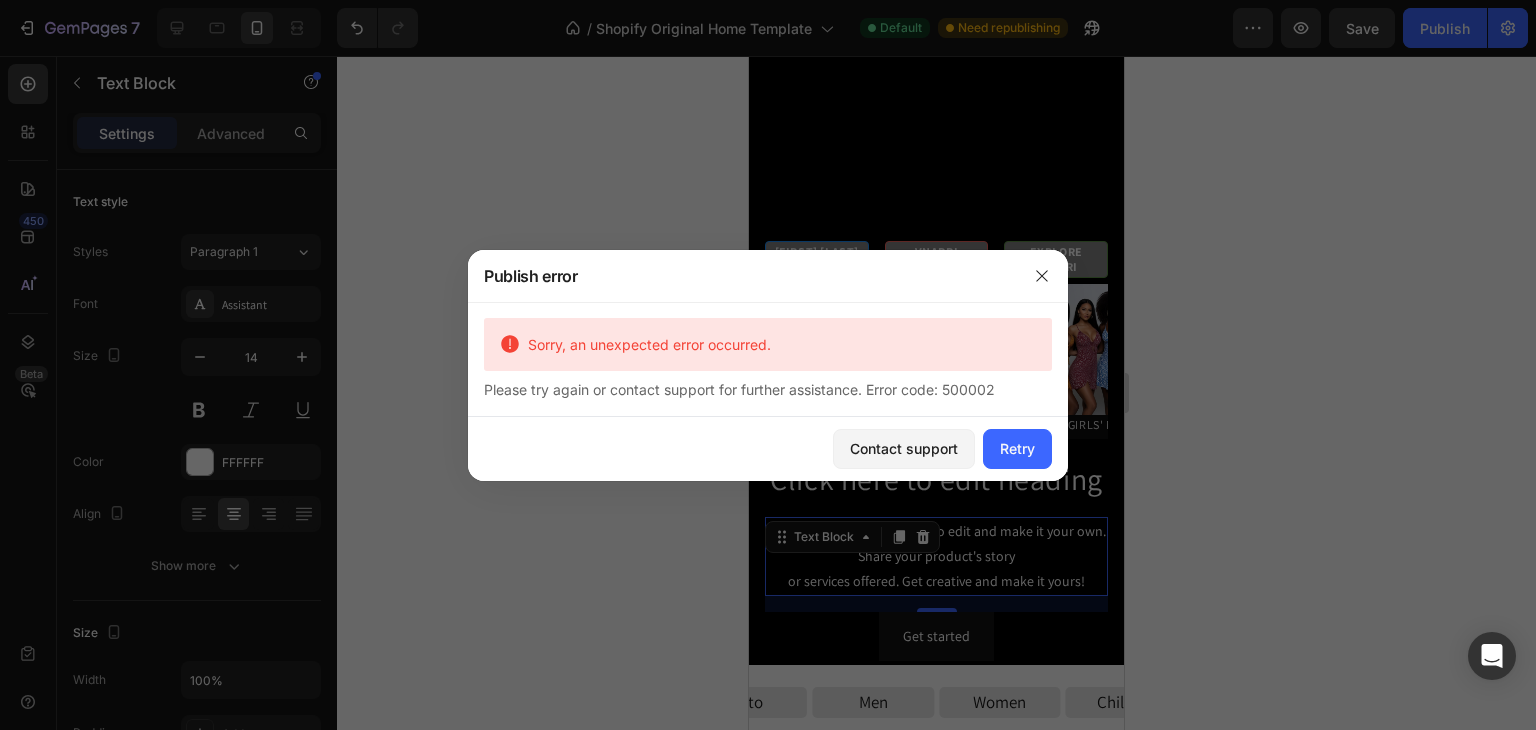 scroll, scrollTop: 188, scrollLeft: 0, axis: vertical 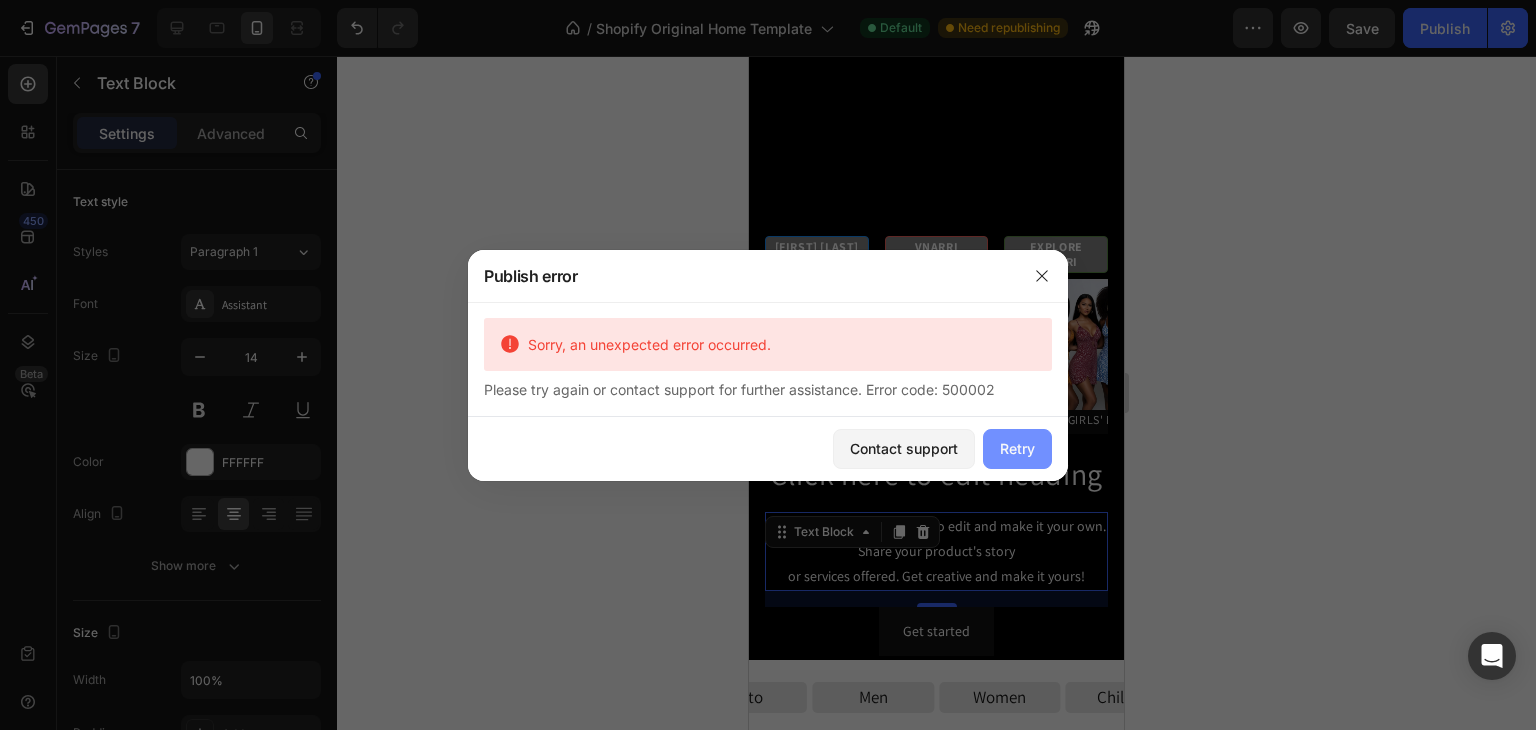 click on "Retry" at bounding box center [1017, 449] 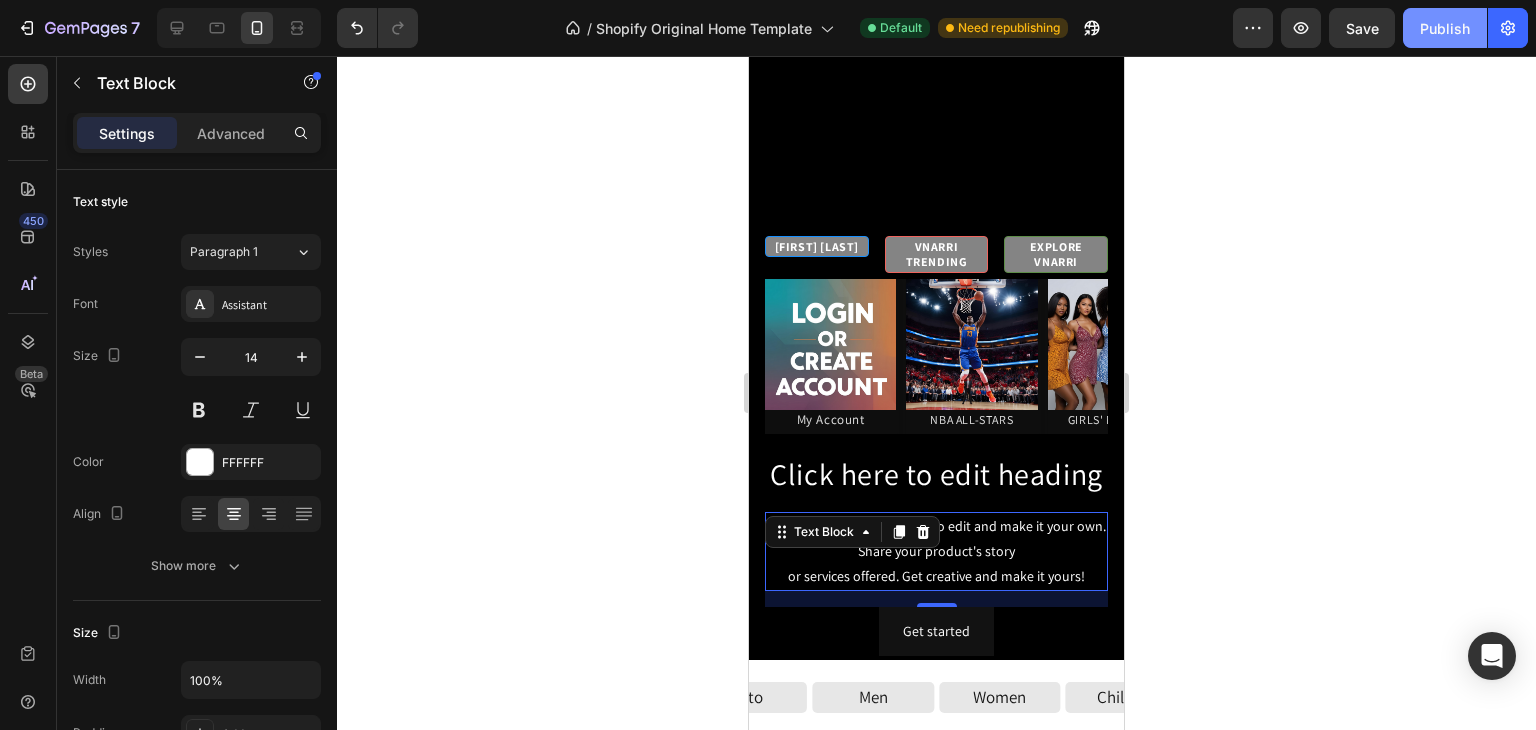click on "Publish" at bounding box center (1445, 28) 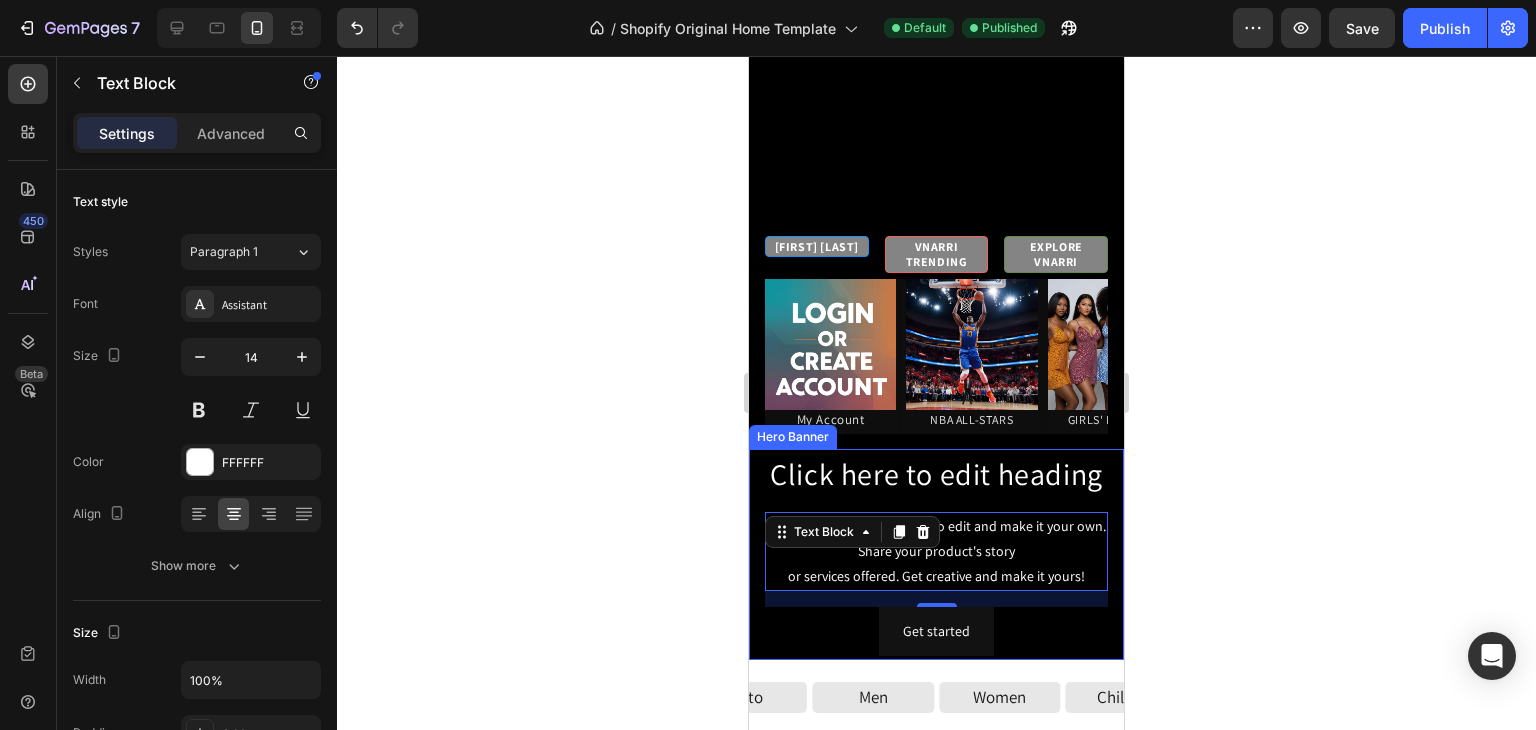 click on "Click here to edit heading Heading This is your text block. Click to edit and make it your own. Share your product's story                   or services offered. Get creative and make it yours! Text Block   16 Get started Button" at bounding box center [936, 555] 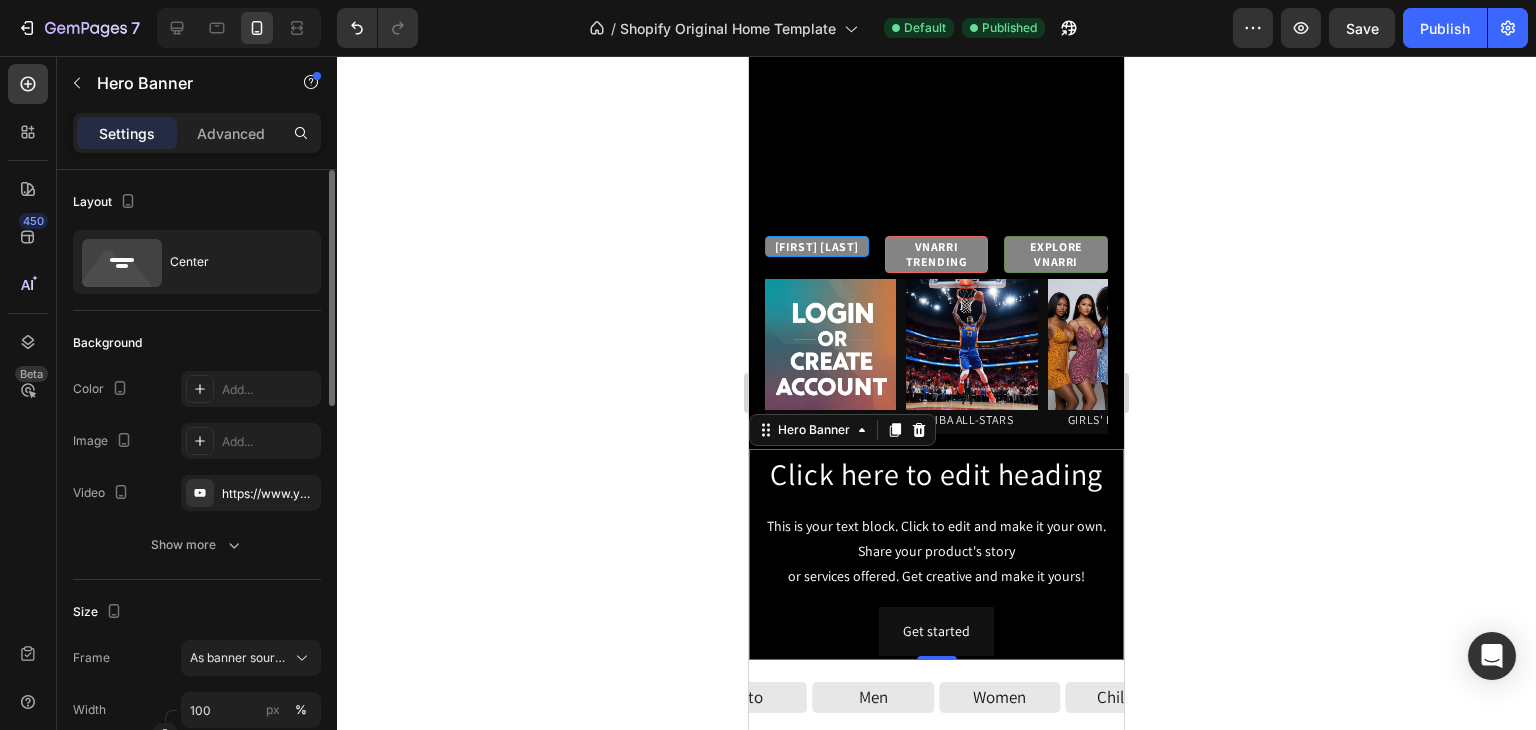 click on "Background The changes might be hidden by  the video. Color Add... Image Add... Video https://www.youtube.com/watch?v=drIt4RH_kyQ Show more" 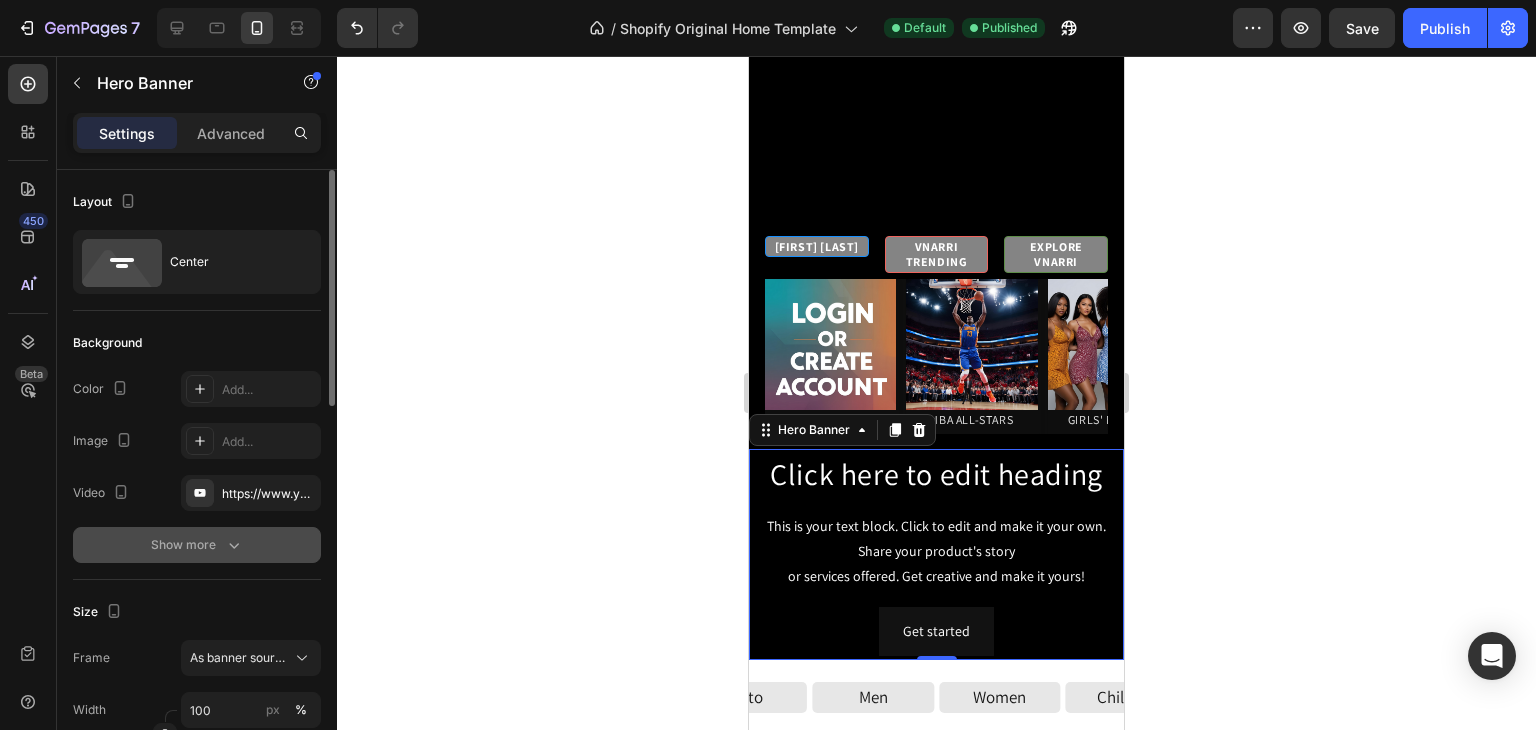 click on "Show more" at bounding box center [197, 545] 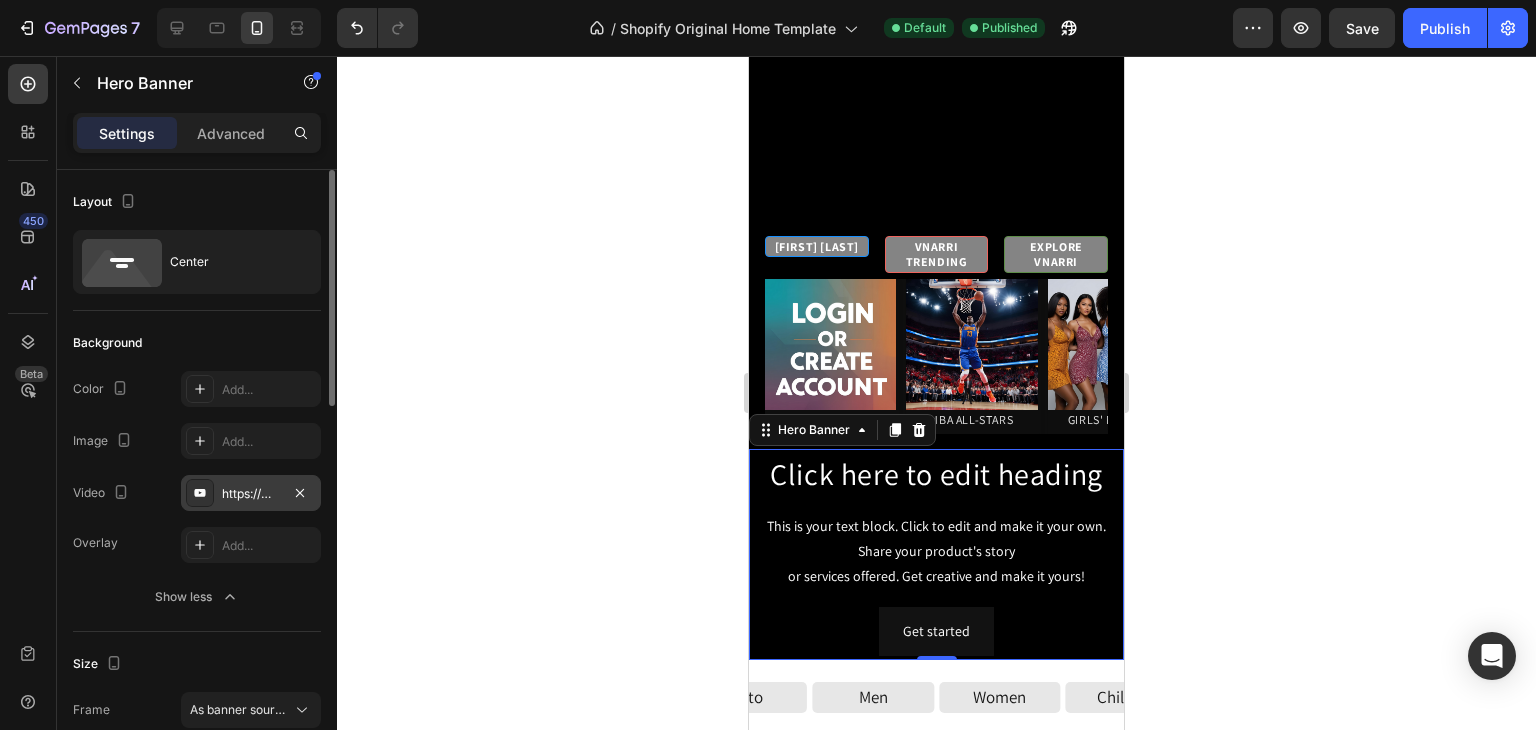click on "https://www.youtube.com/watch?v=drIt4RH_kyQ" at bounding box center [251, 493] 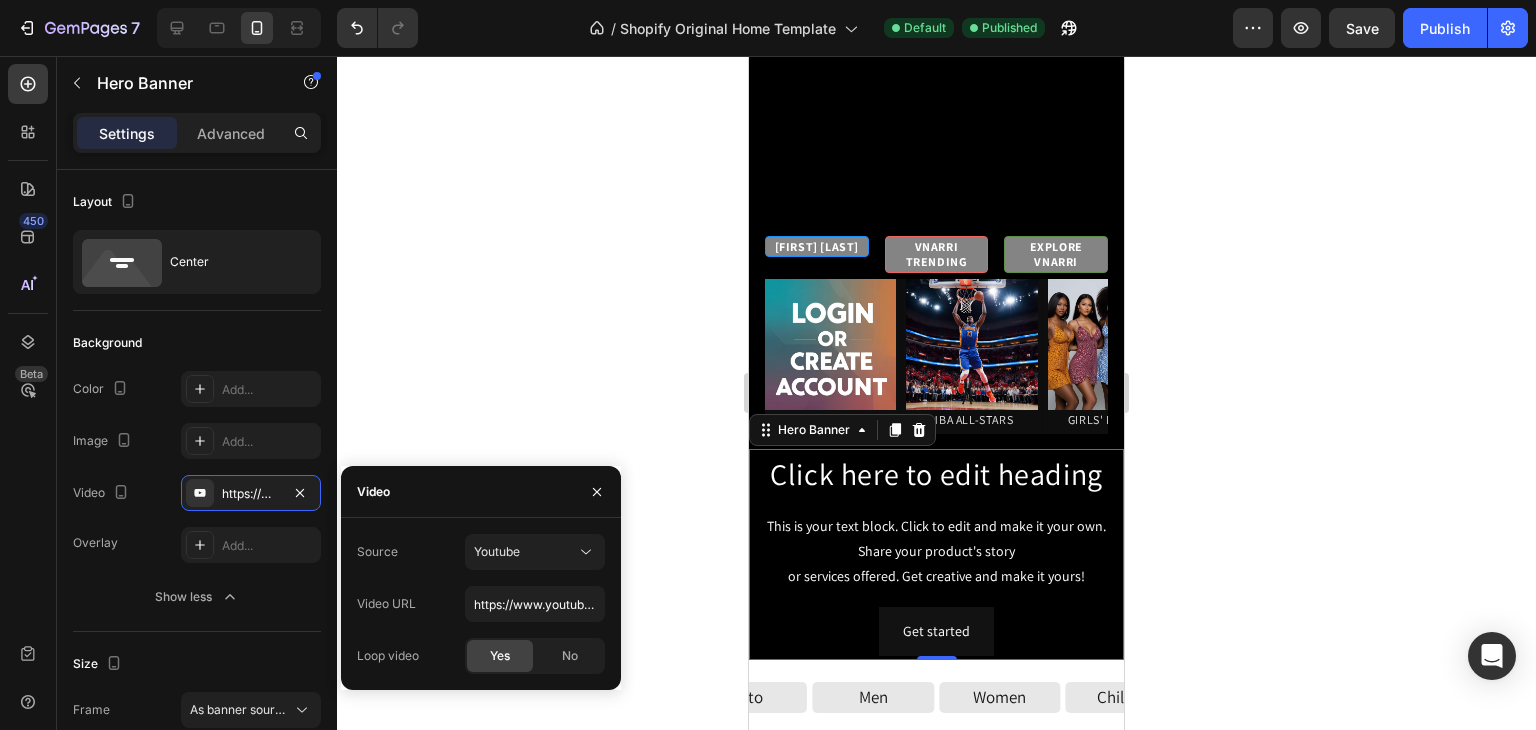 click on "Yes" 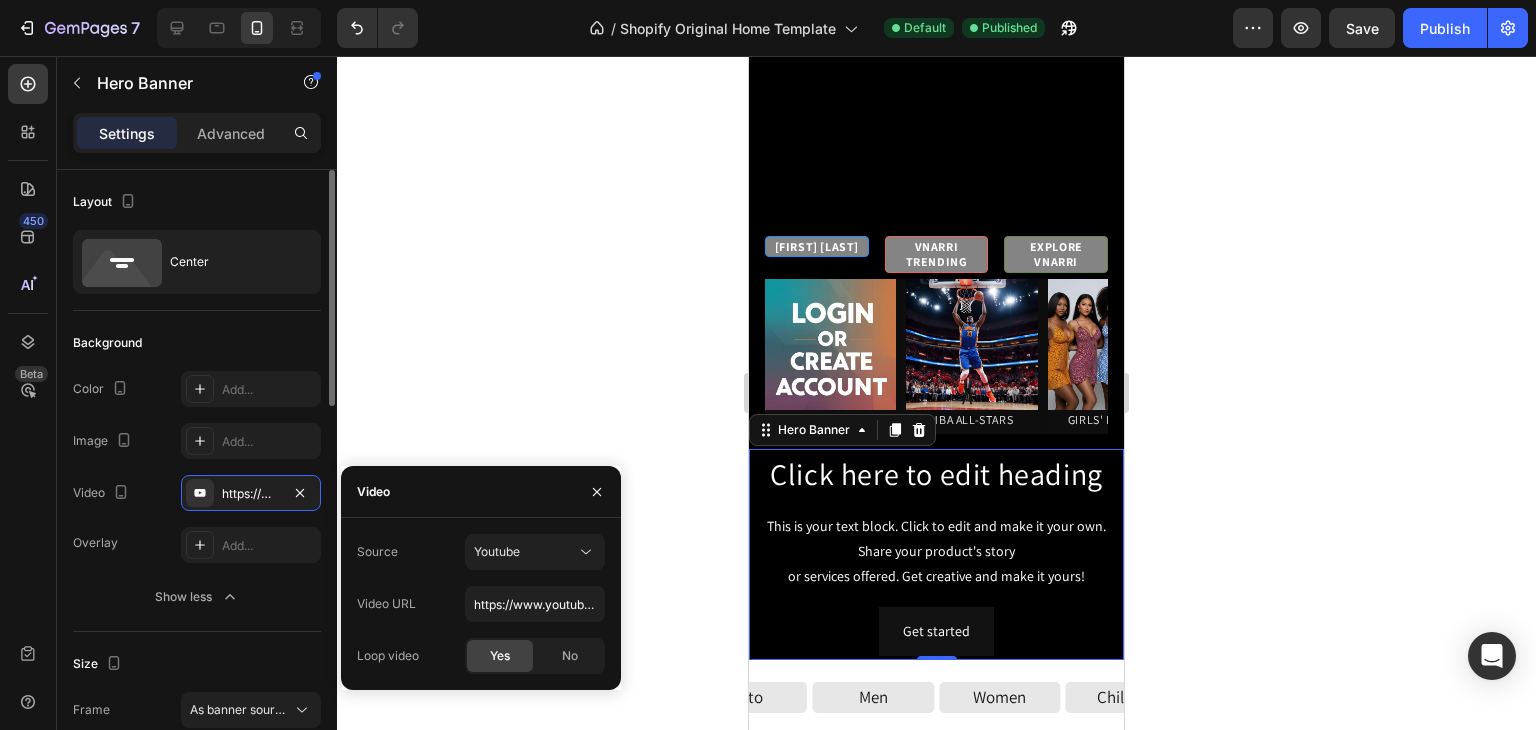 click on "Background" at bounding box center (197, 343) 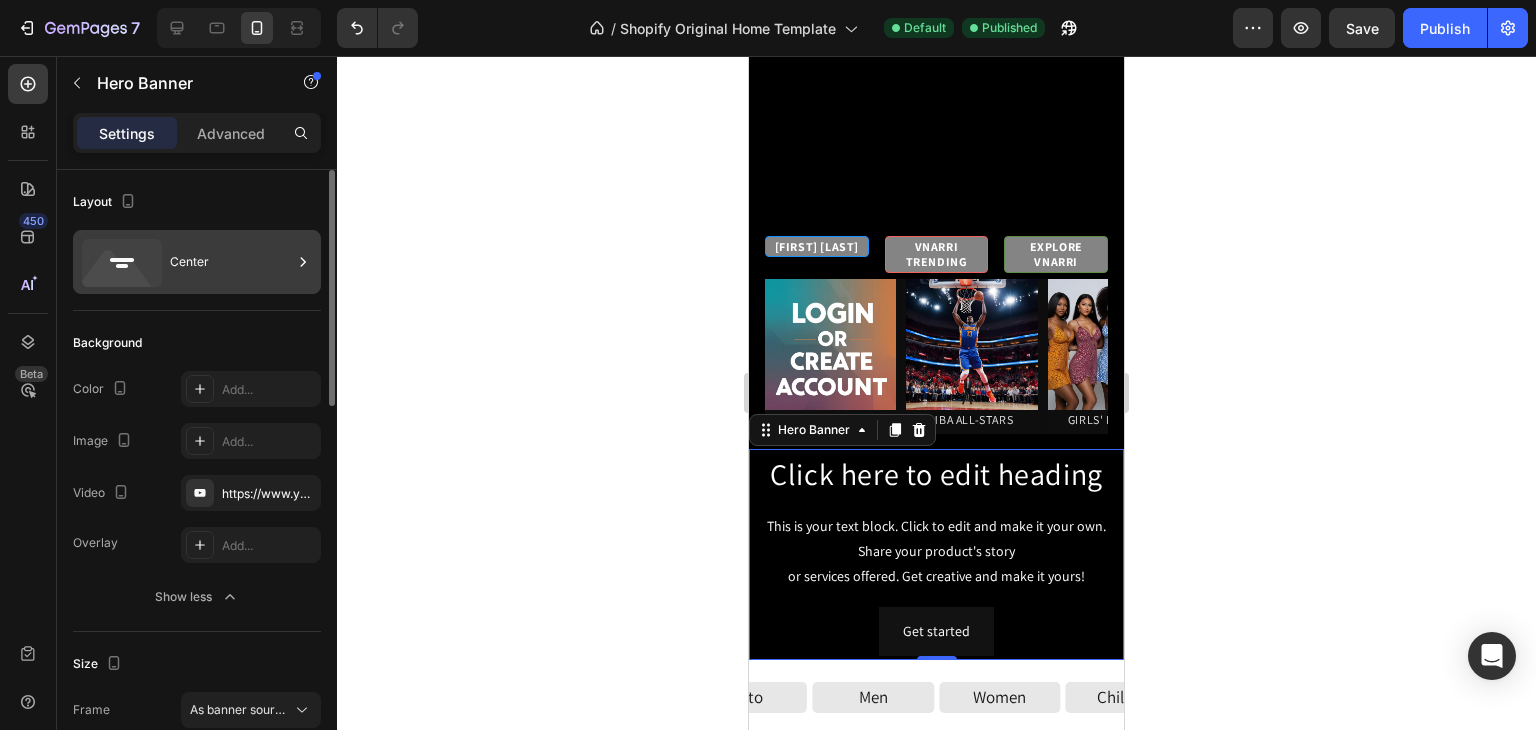click 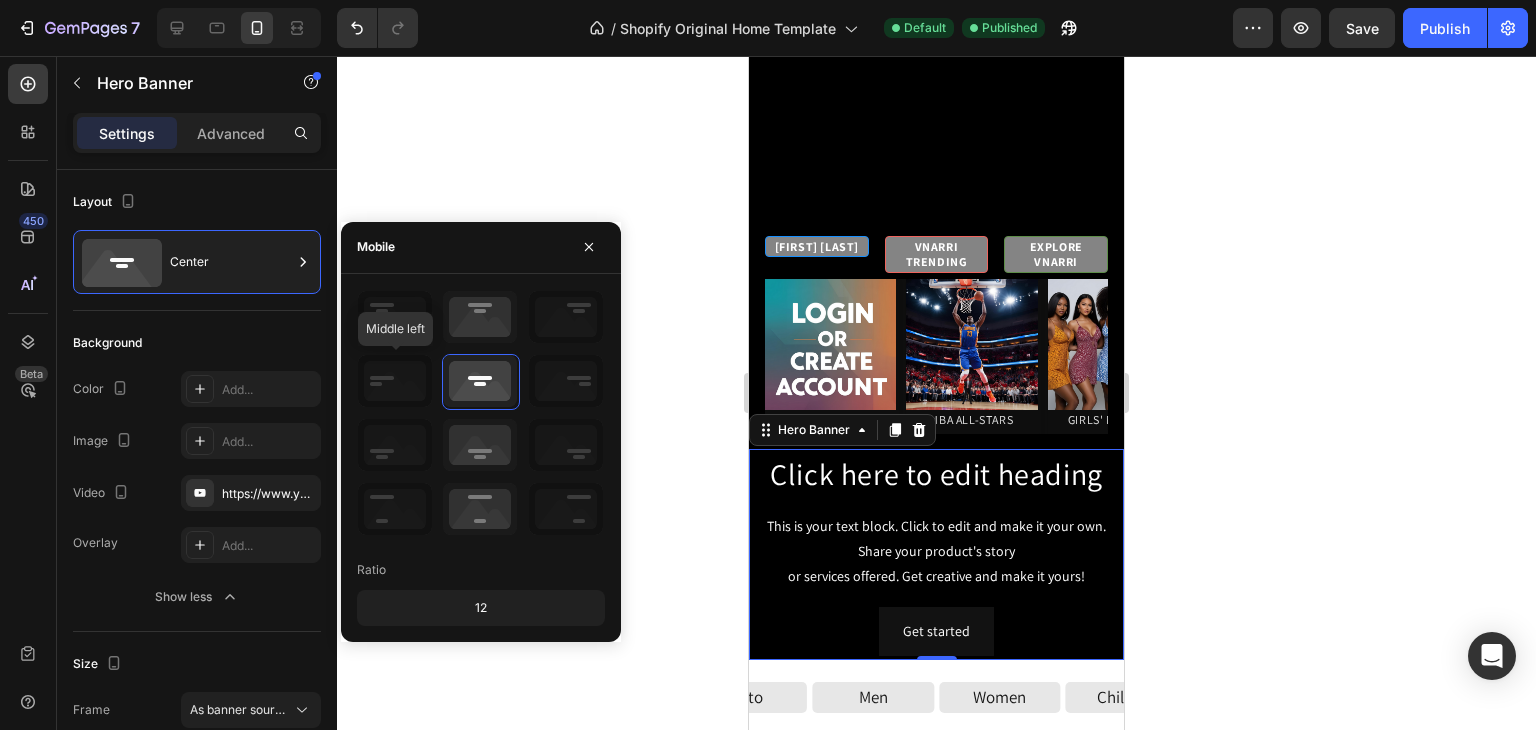 click 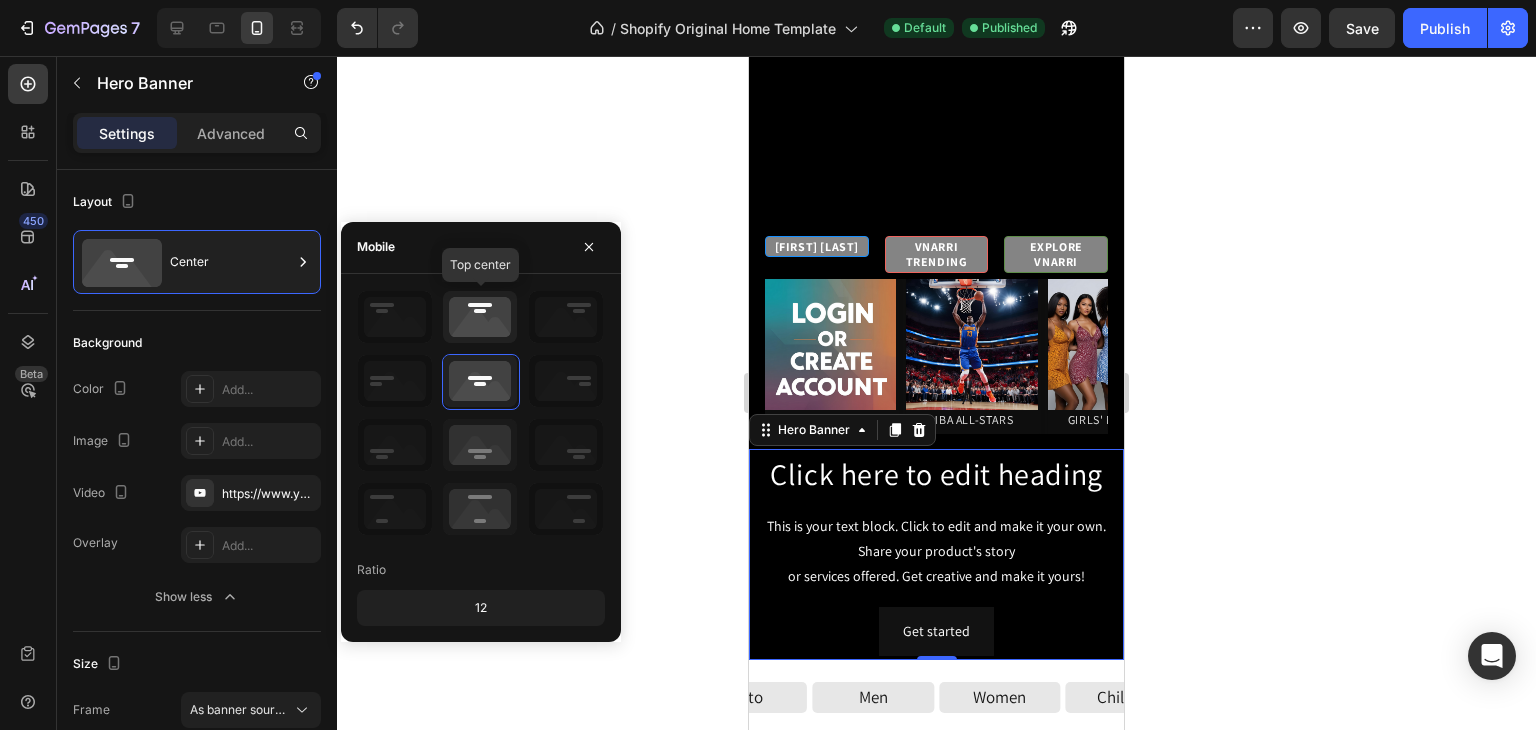 click 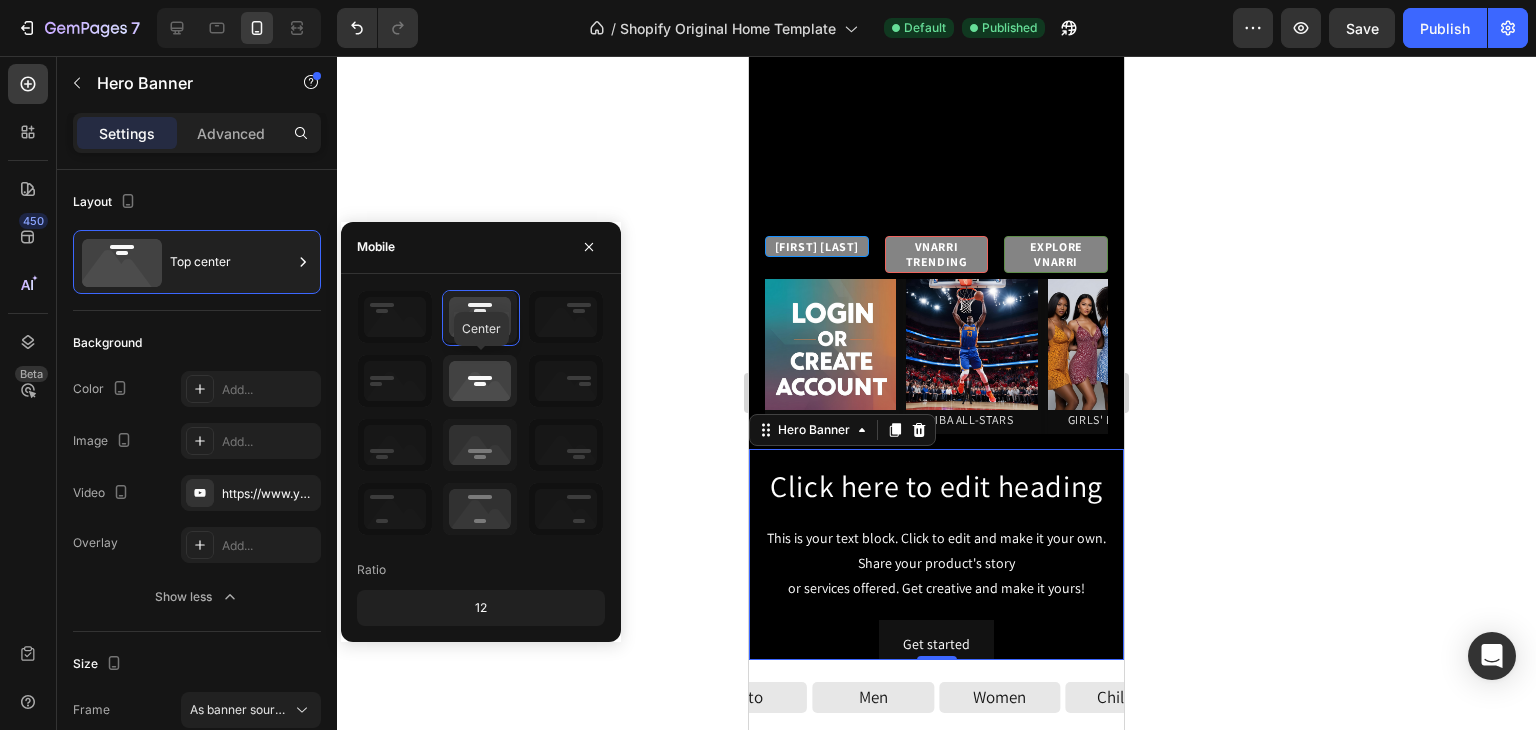 click 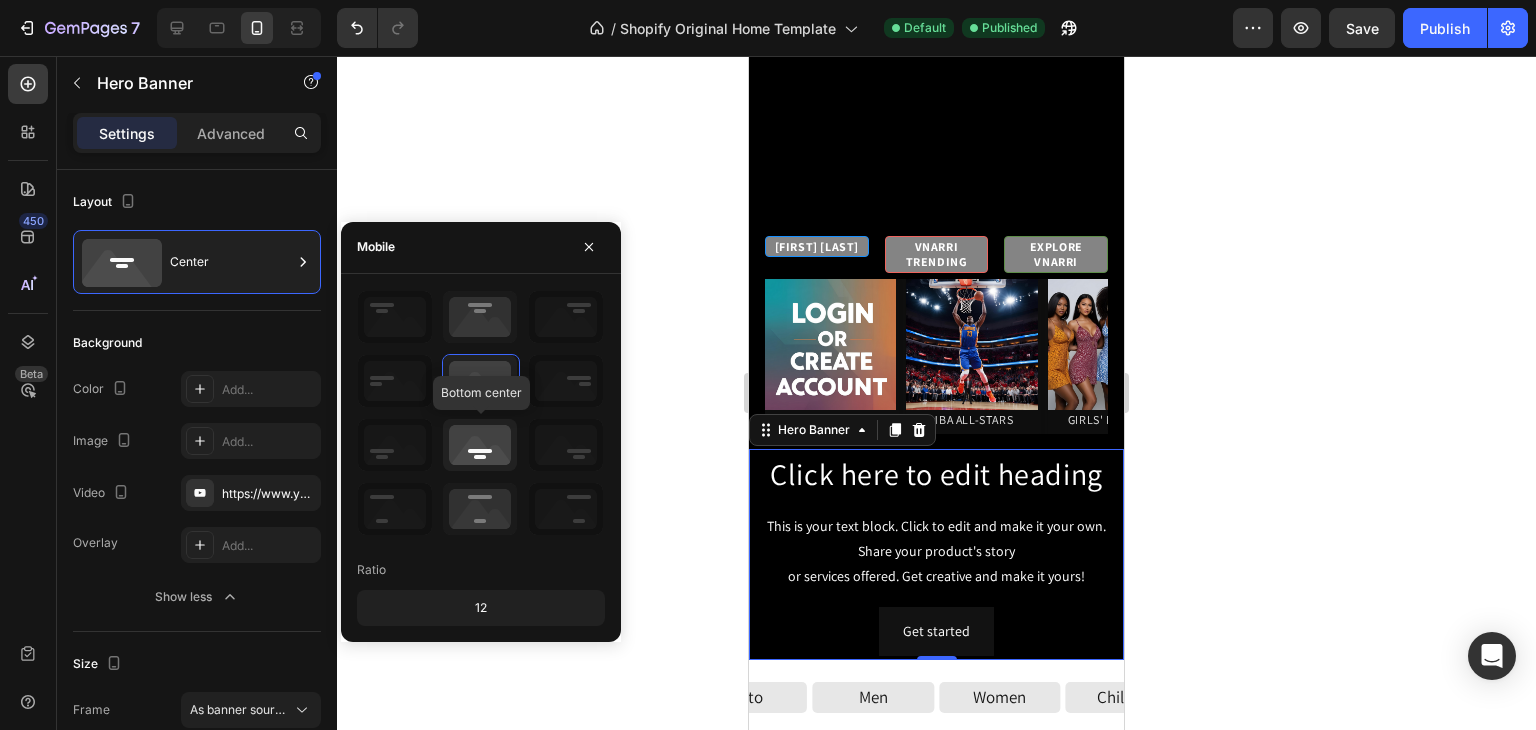 click 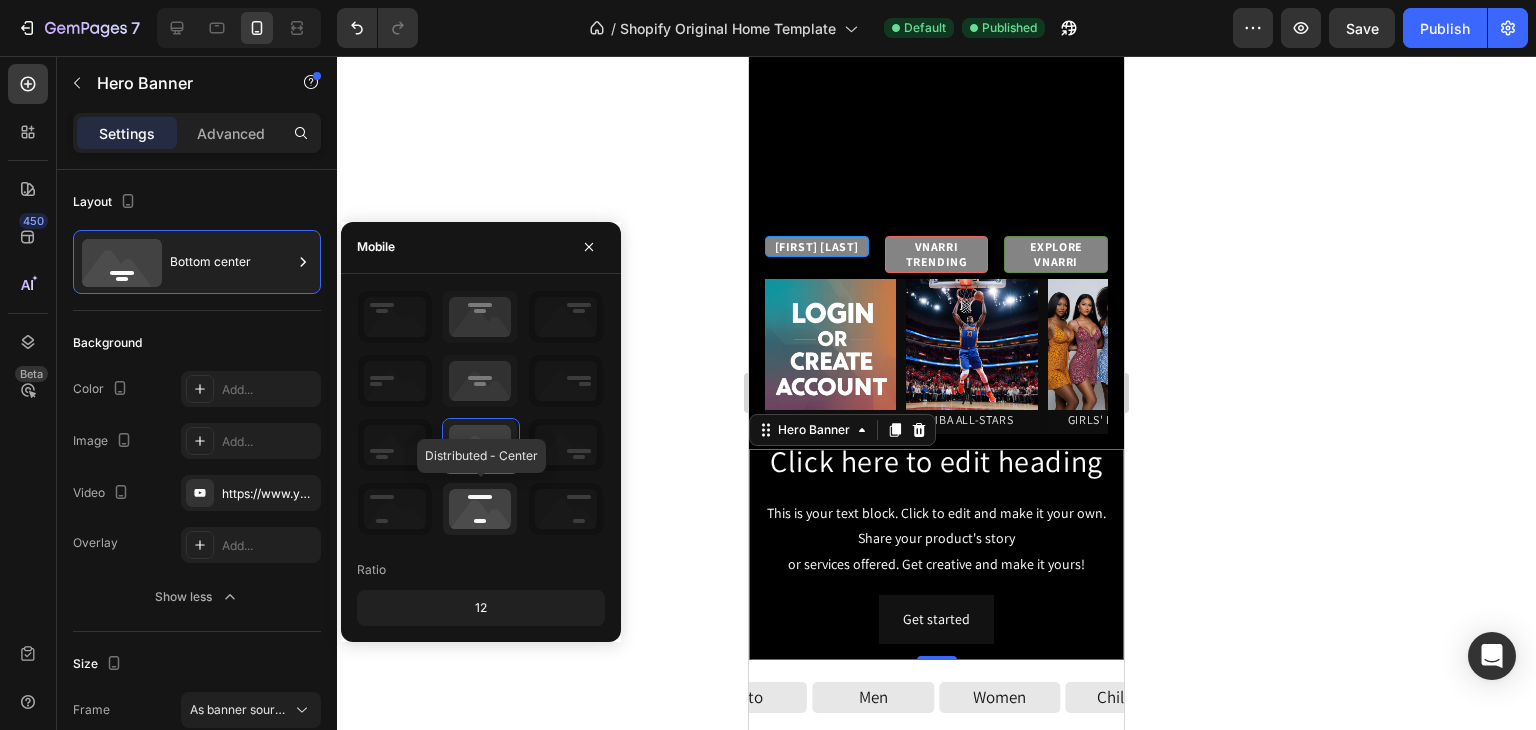 click 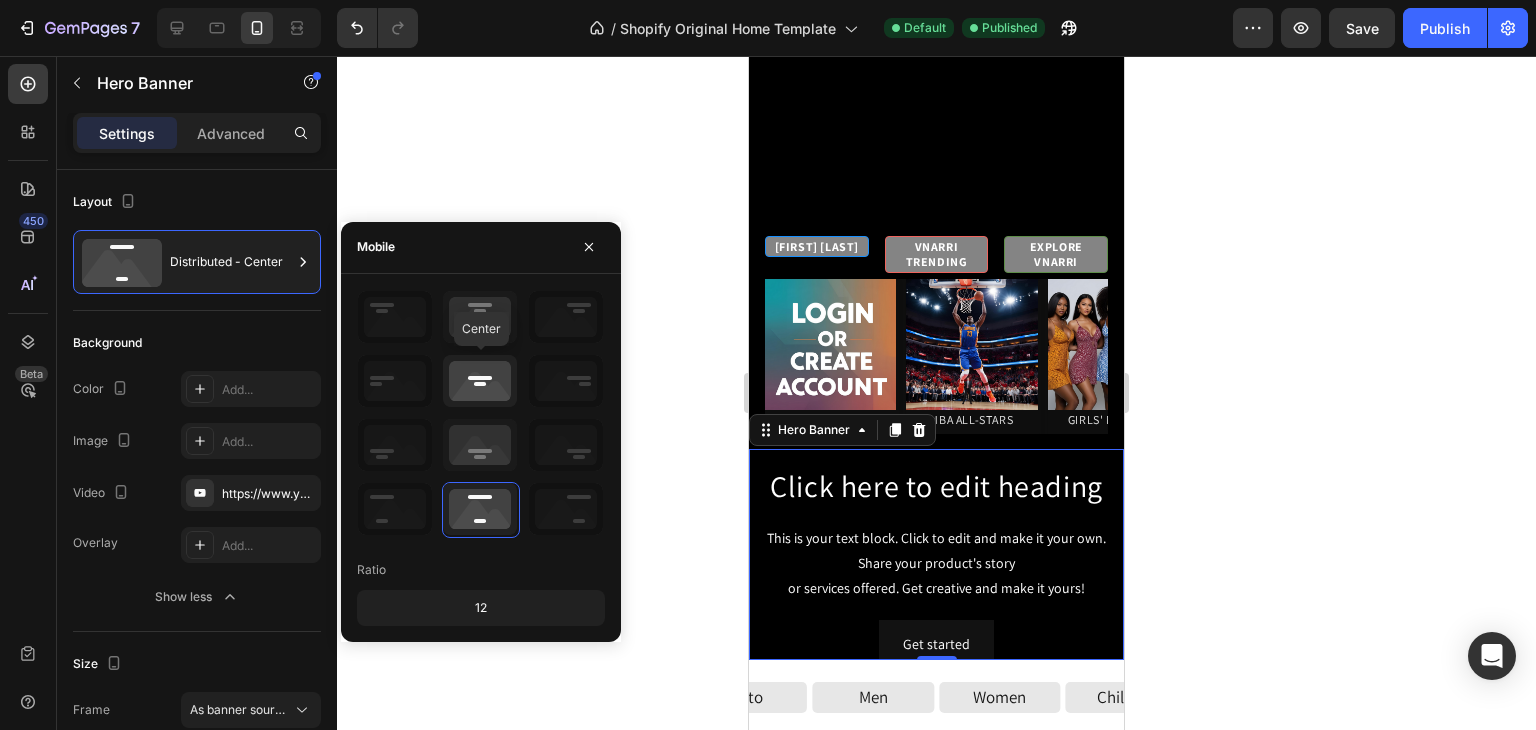 click 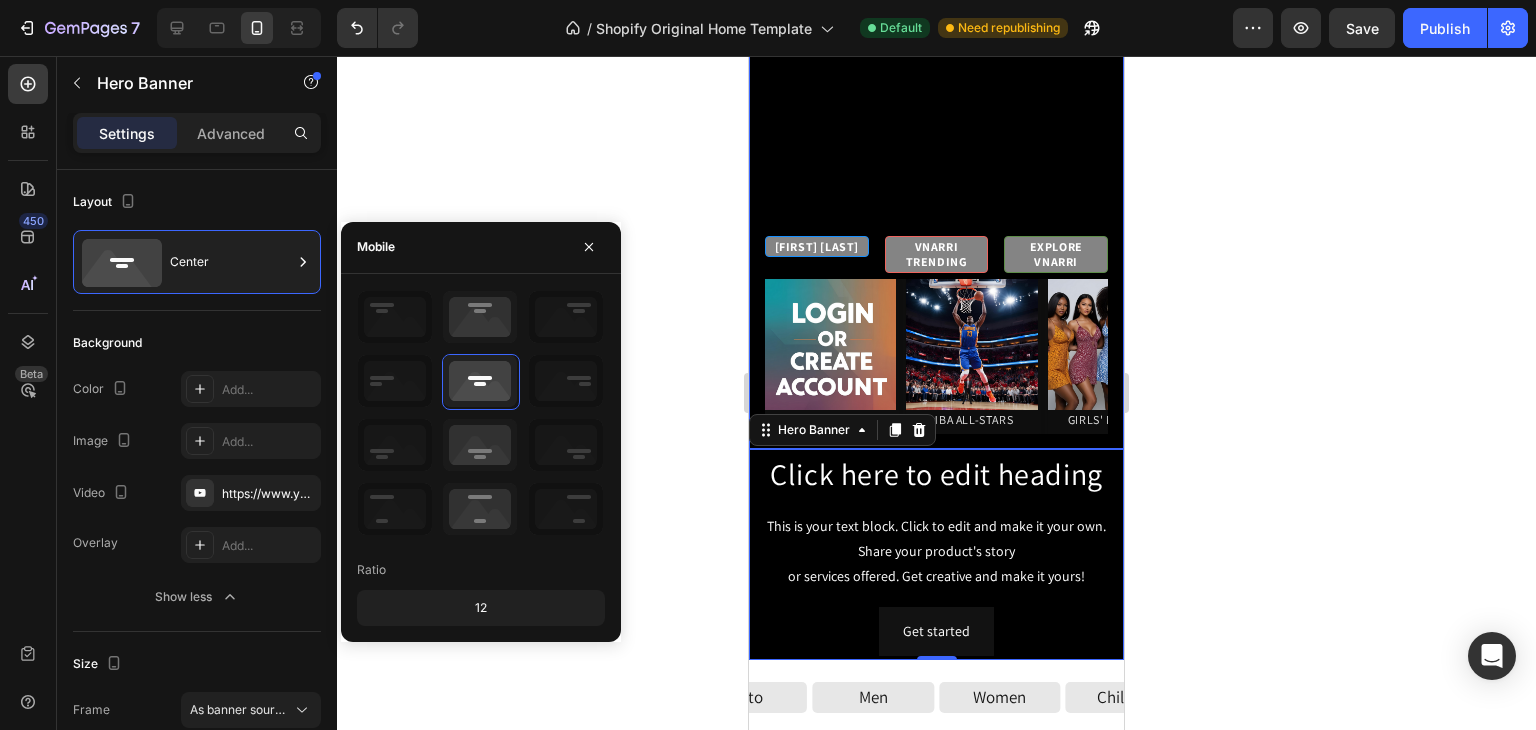 click on "Women Button Women Button Women Button Women Button Women Button Women Button Women Button Women Button Women Button Women Button Women Button Women Button Women Button Women Button Women Button Women Button Women Button Carousel" at bounding box center [936, 62] 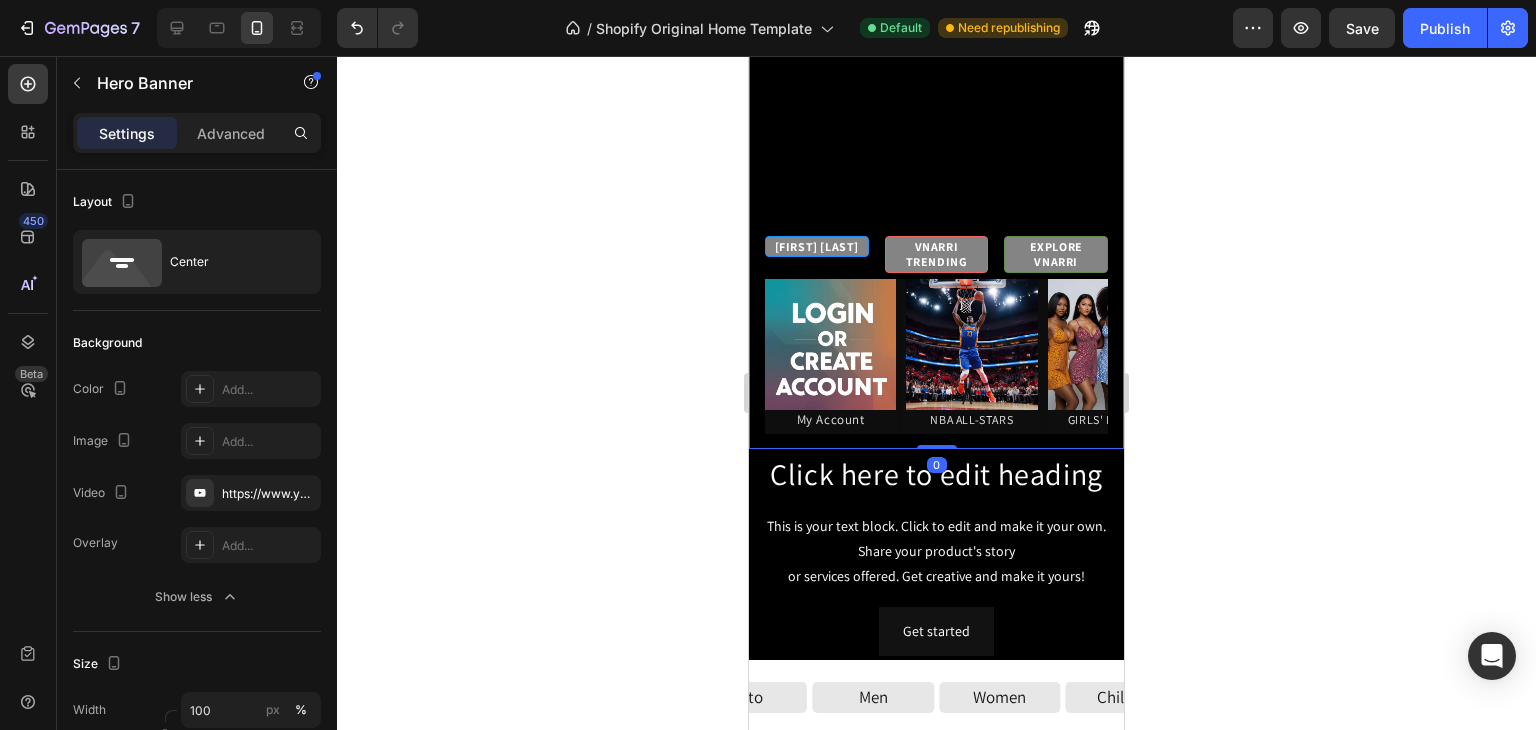 click on "Women Button Women Button Women Button Women Button Women Button Women Button Women Button Women Button Women Button Women Button Women Button Women Button Women Button Women Button Women Button Women Button Women Button Carousel" at bounding box center (936, 62) 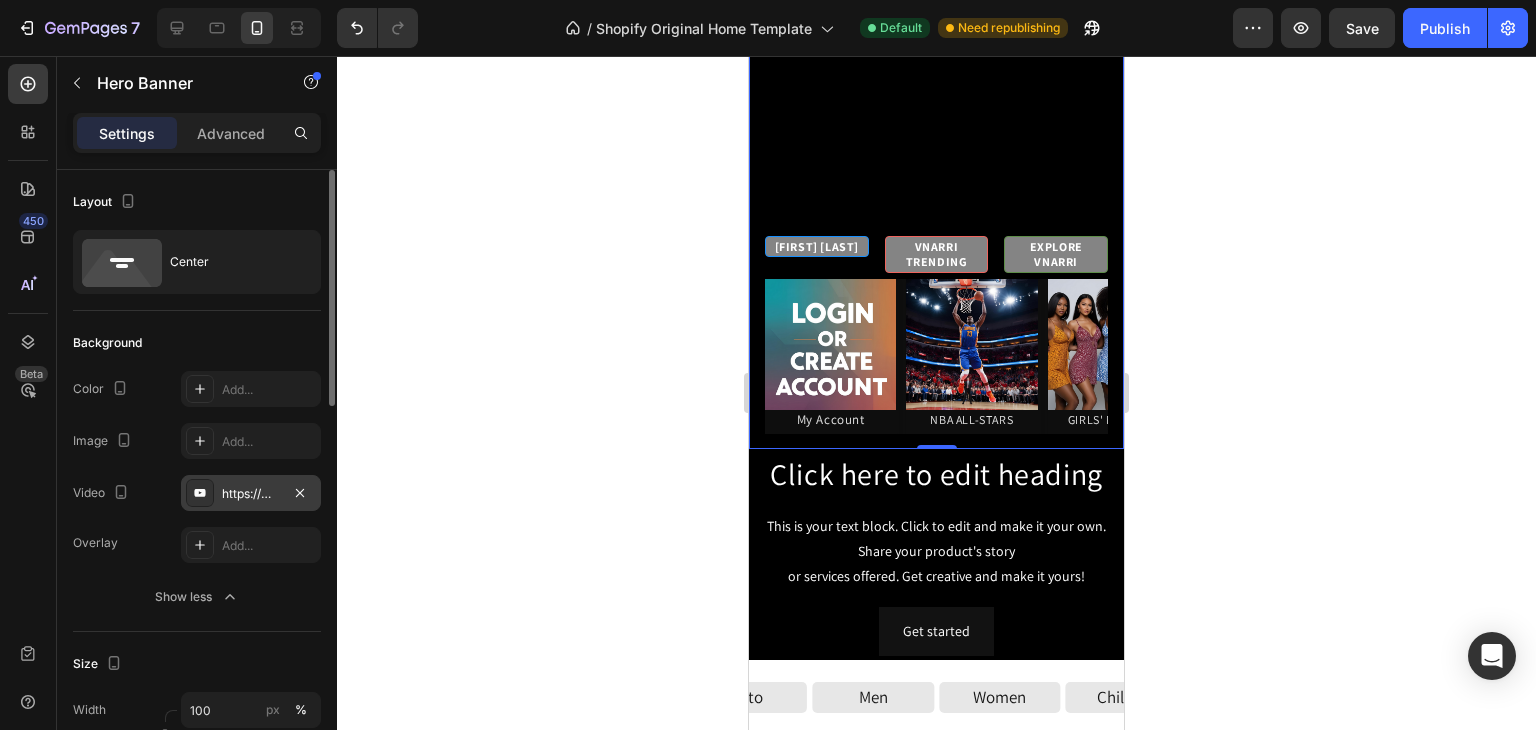 click on "https://www.youtube.com/watch?v=LOO3FJo1c2w&list=RDLOO3FJo1c2w&start_radio=1" at bounding box center (251, 493) 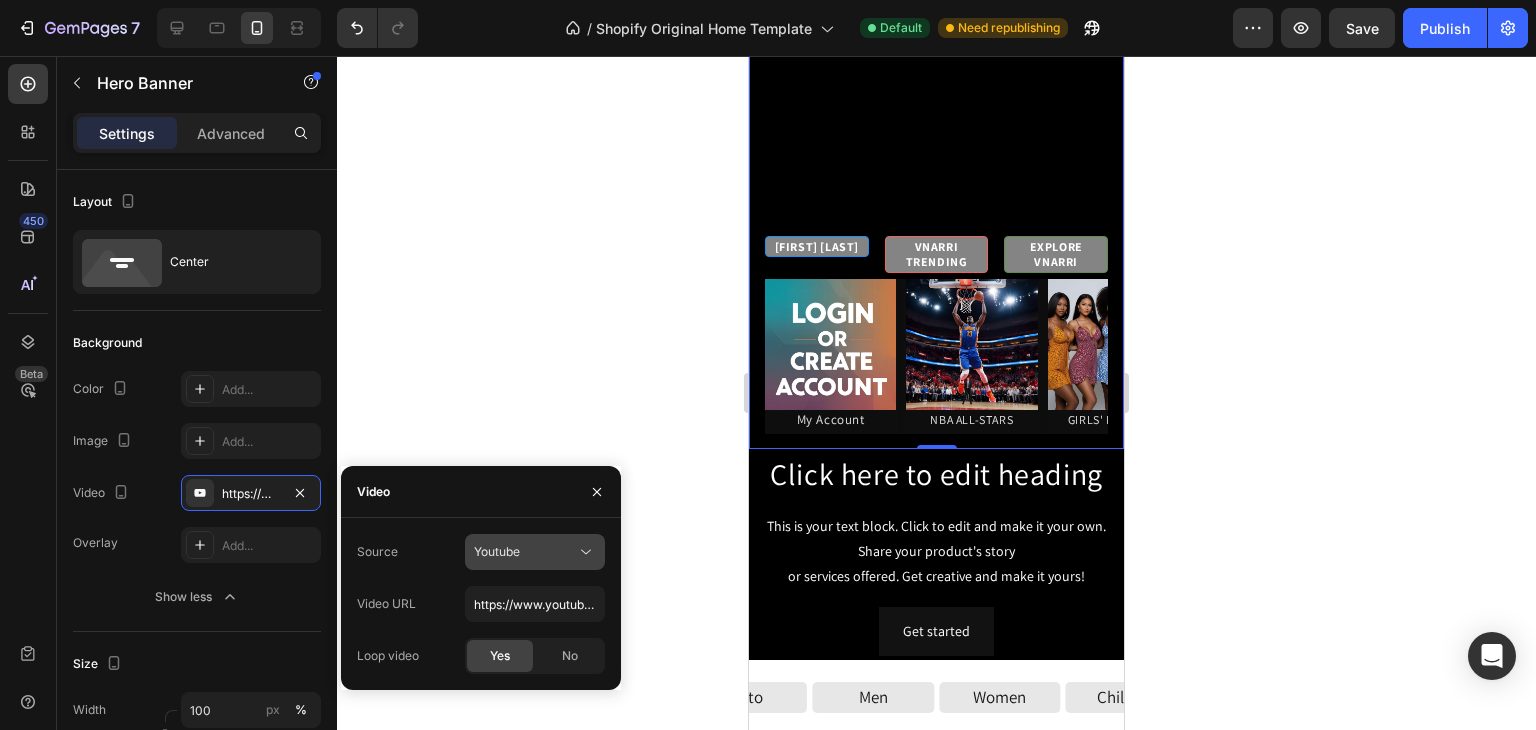 click on "Youtube" at bounding box center [497, 551] 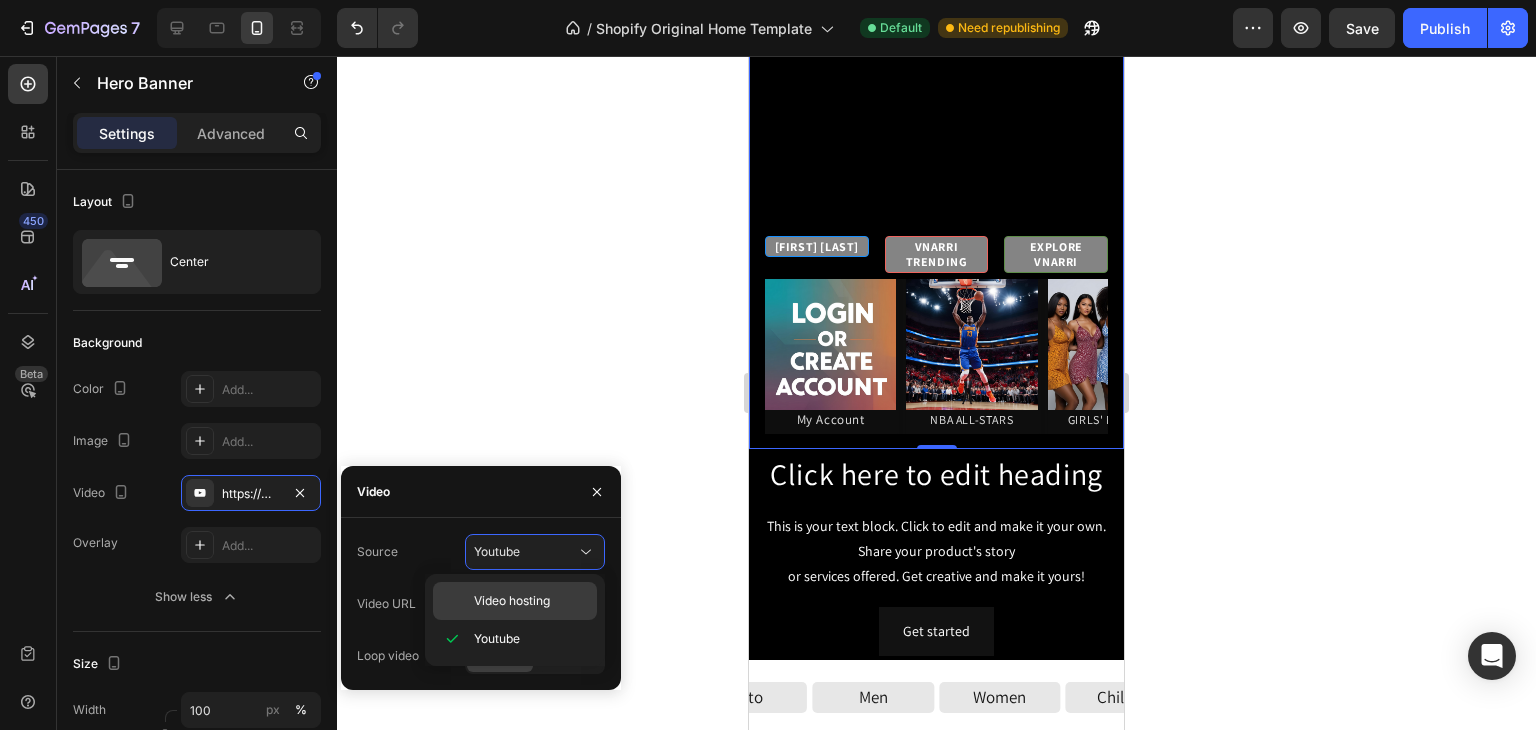 click on "Video hosting" 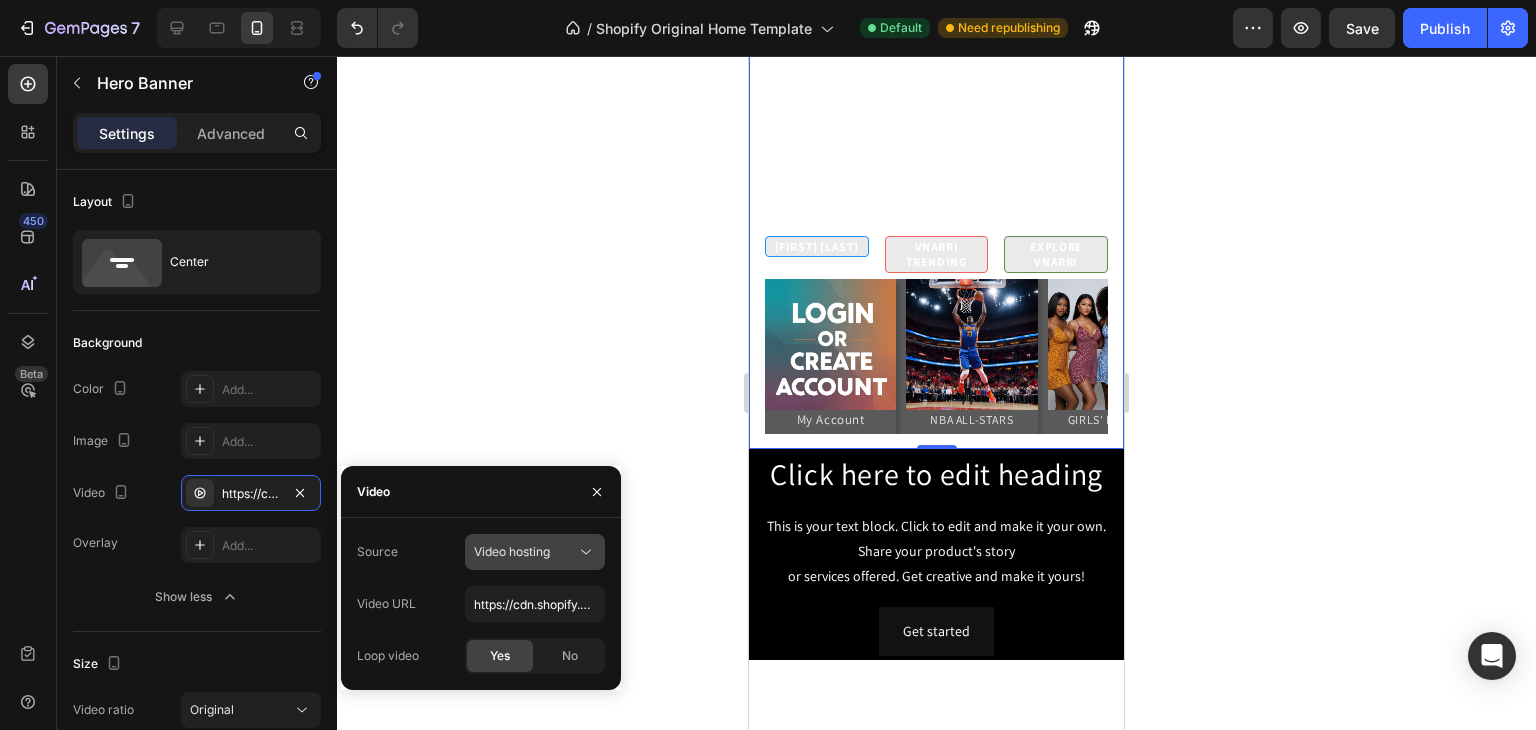 scroll, scrollTop: 0, scrollLeft: 0, axis: both 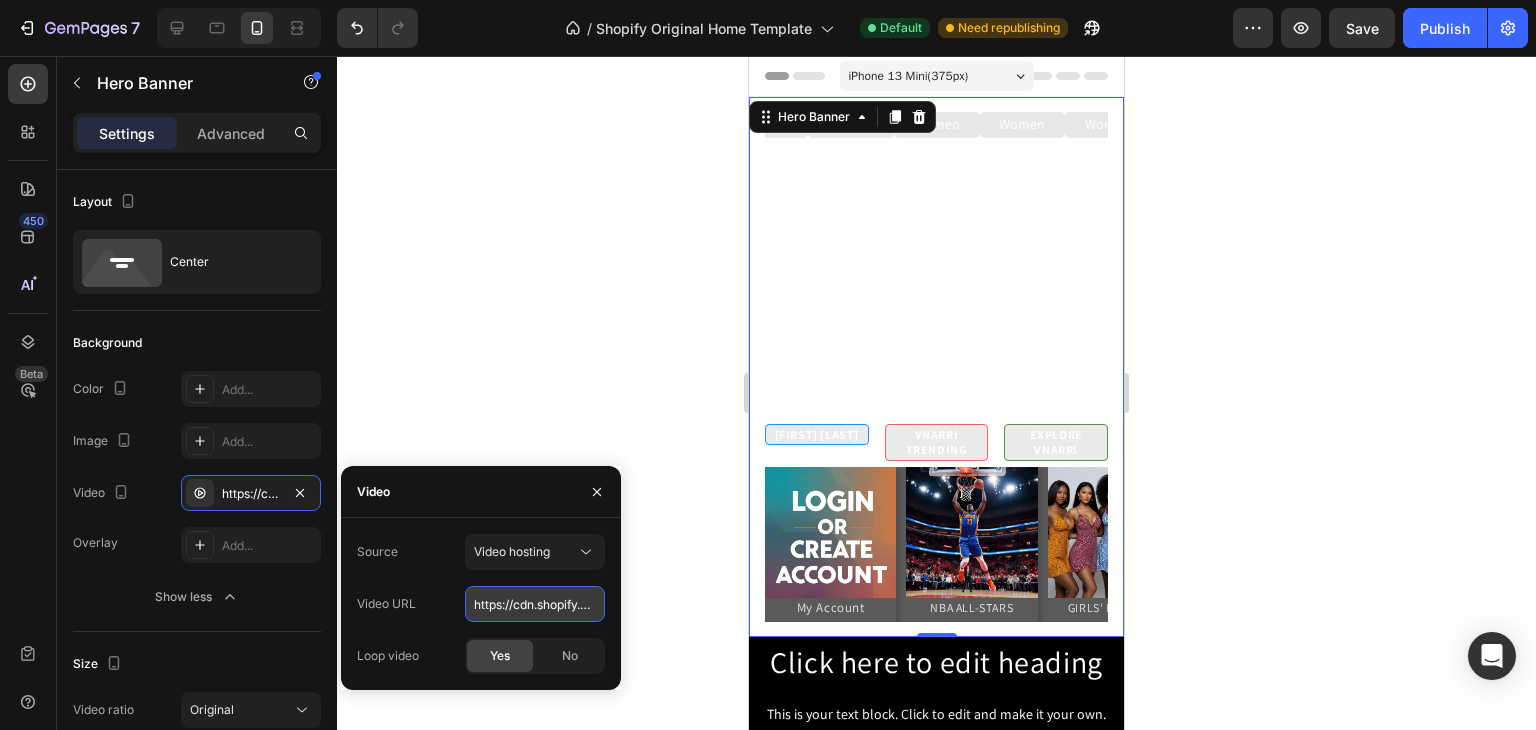 click on "https://cdn.shopify.com/videos/c/o/v/92a407d4e0c94a288eb54cac18c387dc.mp4" at bounding box center (535, 604) 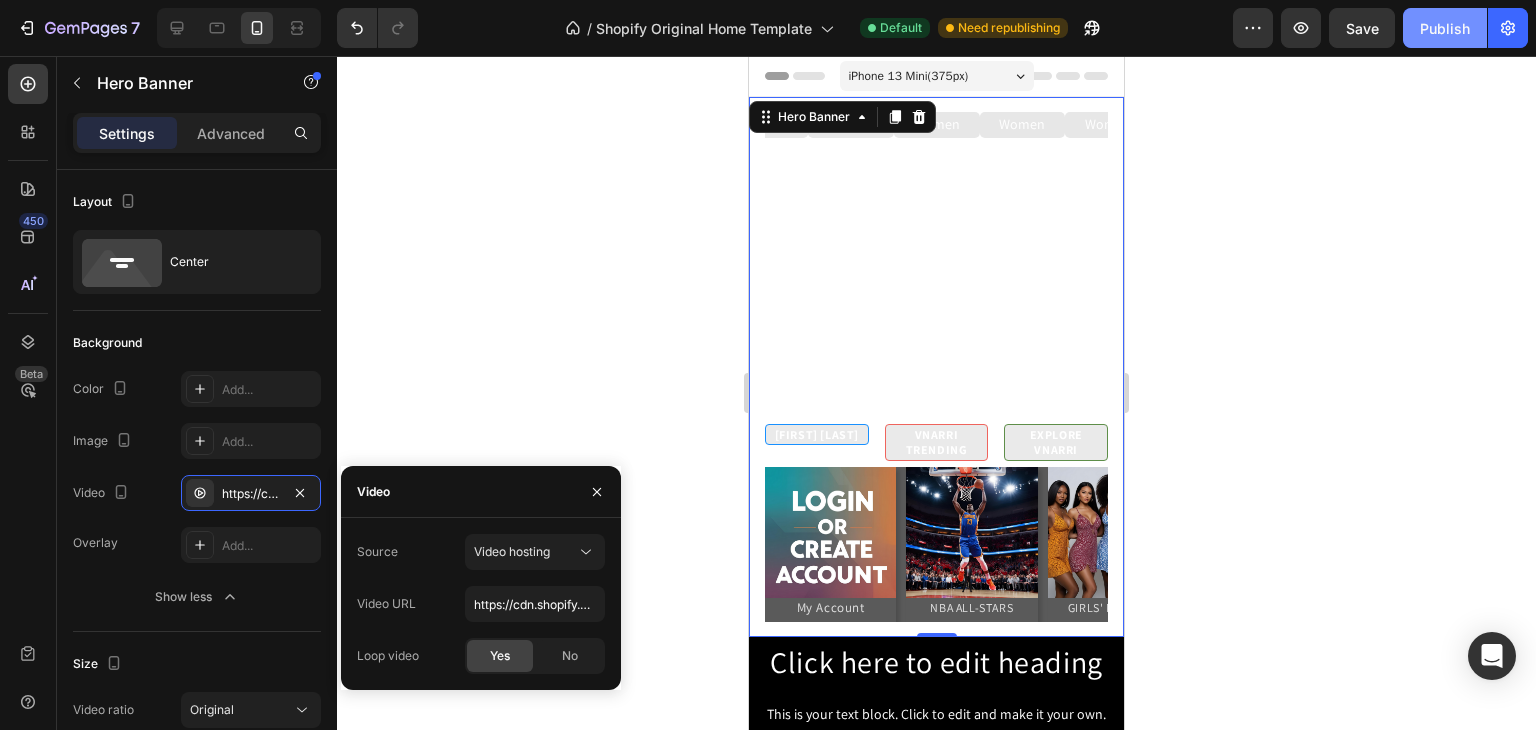click on "Publish" at bounding box center (1445, 28) 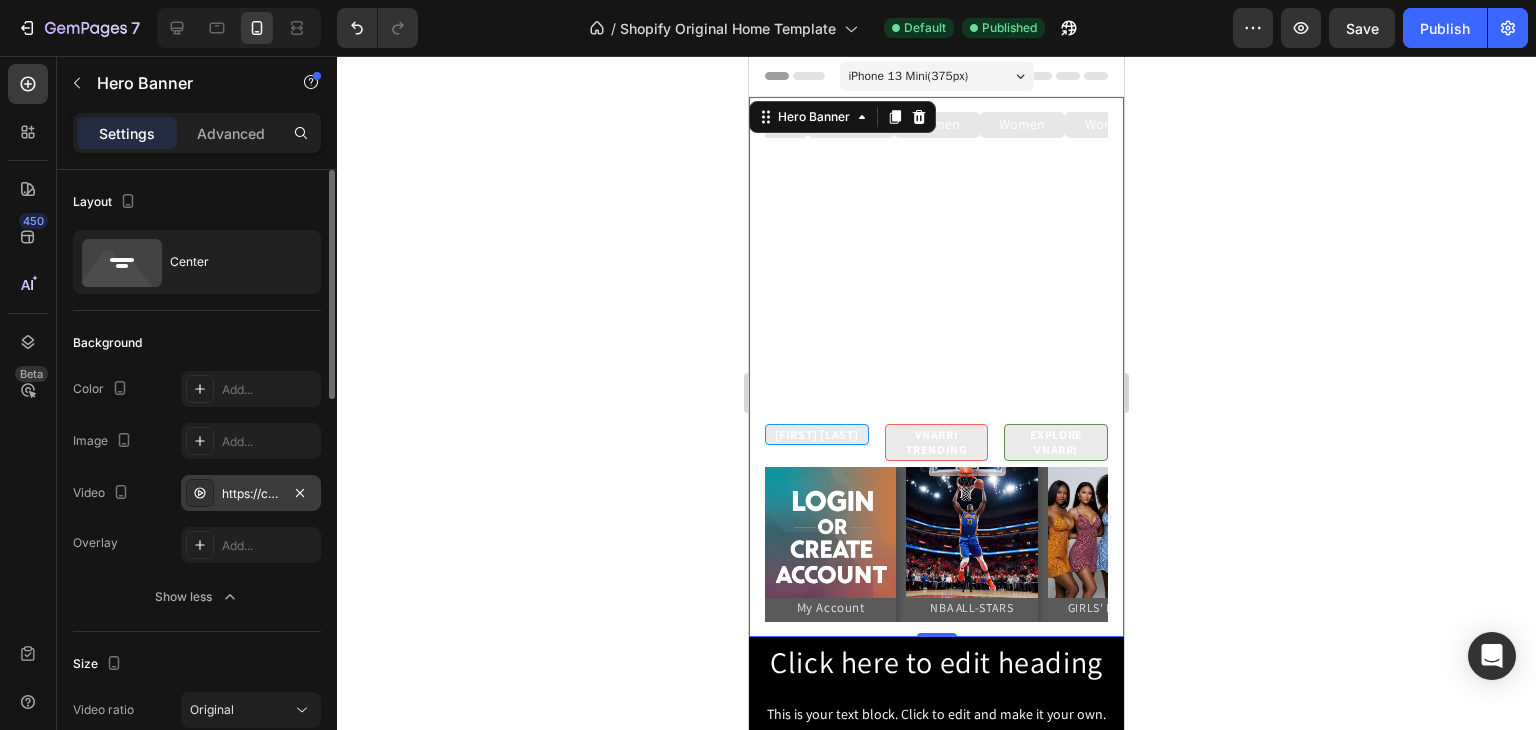 click on "https://cdn.shopify.com/videos/c/o/v/92a407d4e0c94a288eb54cac18c387dc.mp4" at bounding box center [251, 494] 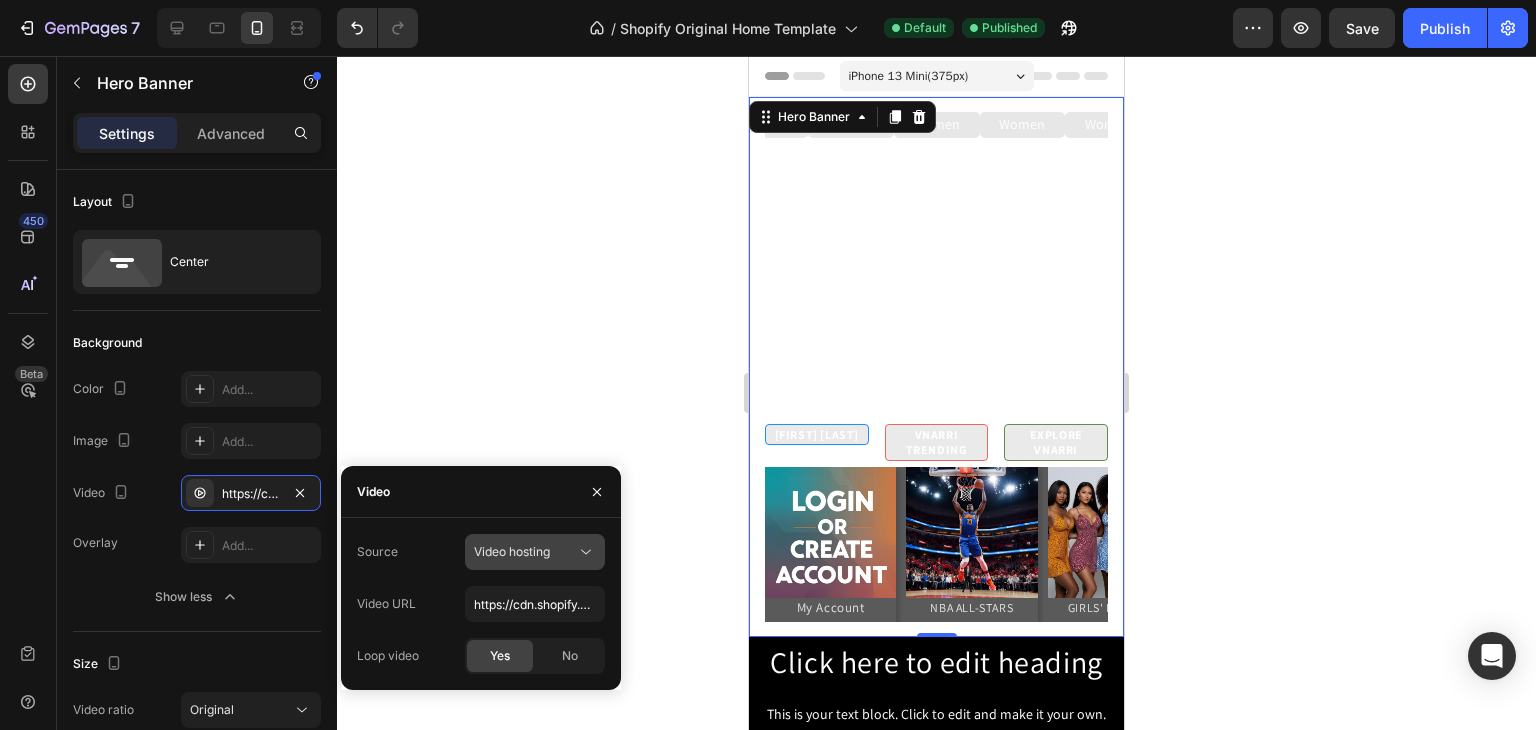 click on "Video hosting" at bounding box center [512, 551] 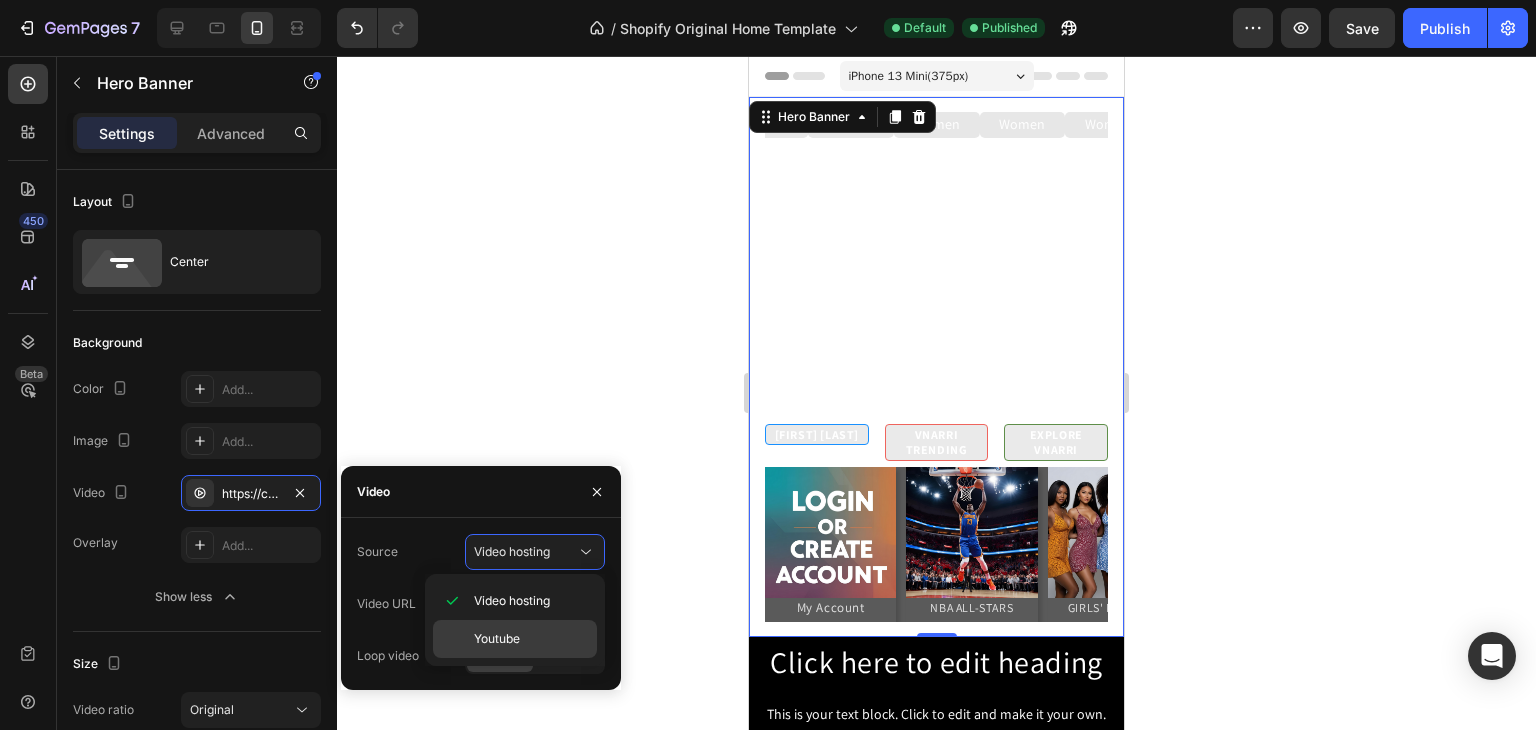 click on "Youtube" 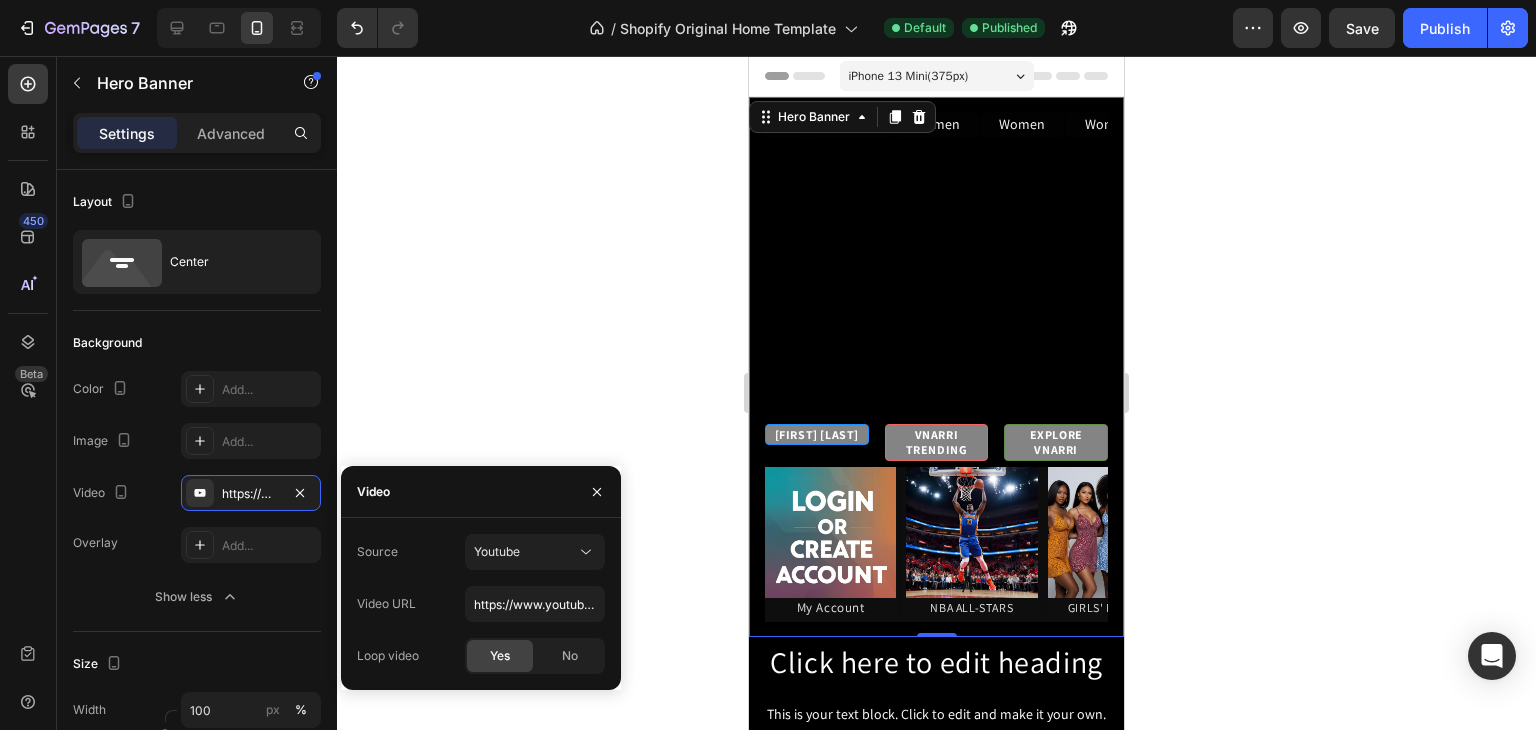 click on "Video" at bounding box center (481, 492) 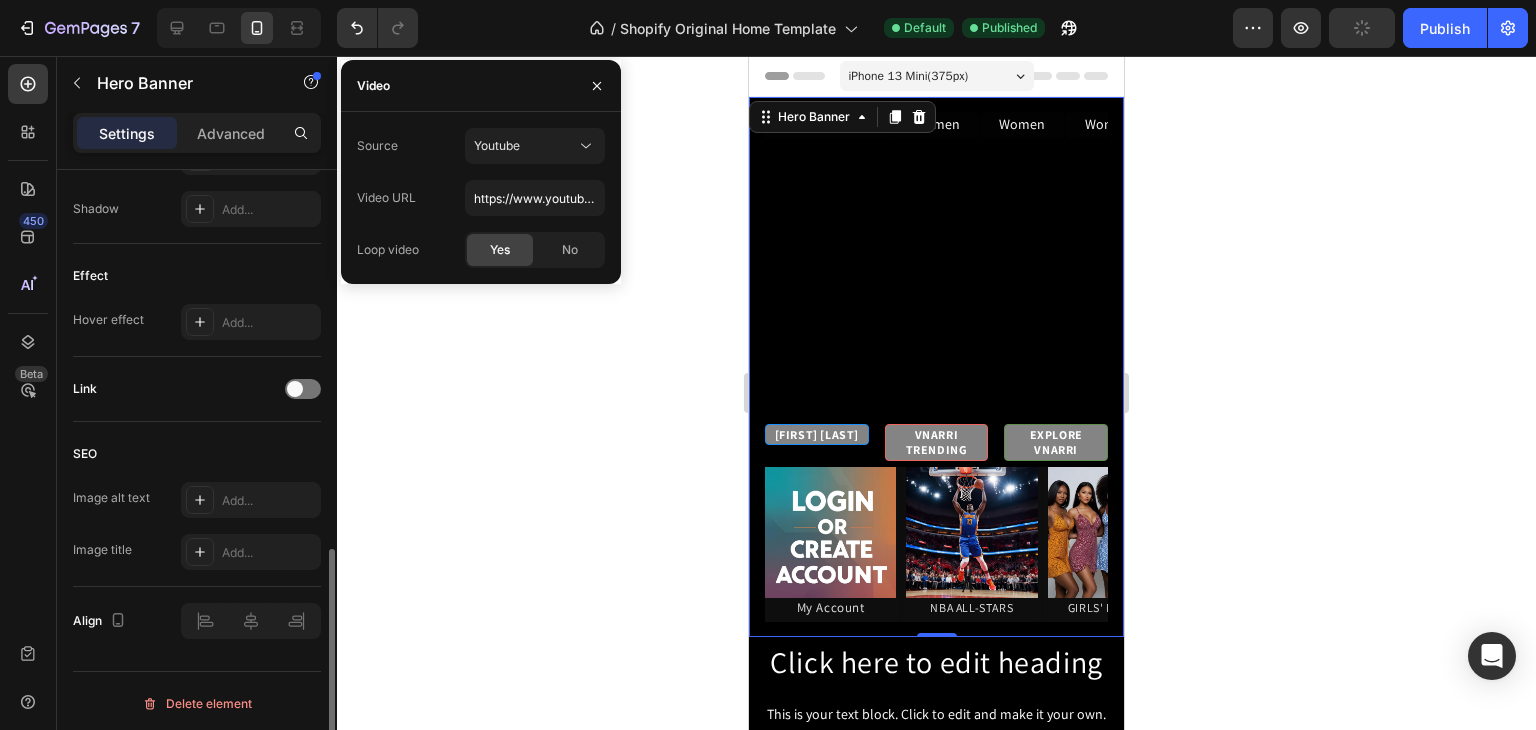 scroll, scrollTop: 992, scrollLeft: 0, axis: vertical 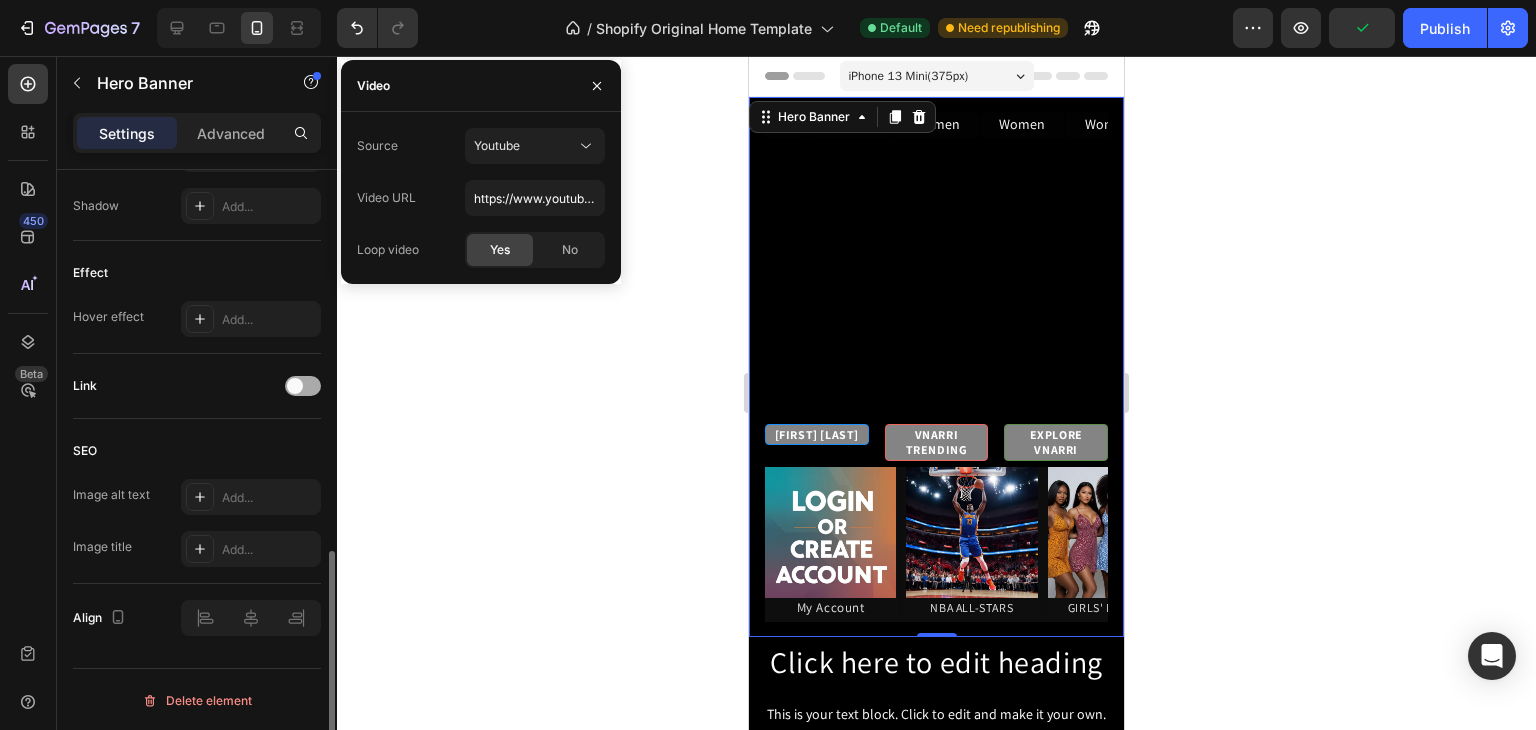 click at bounding box center [303, 386] 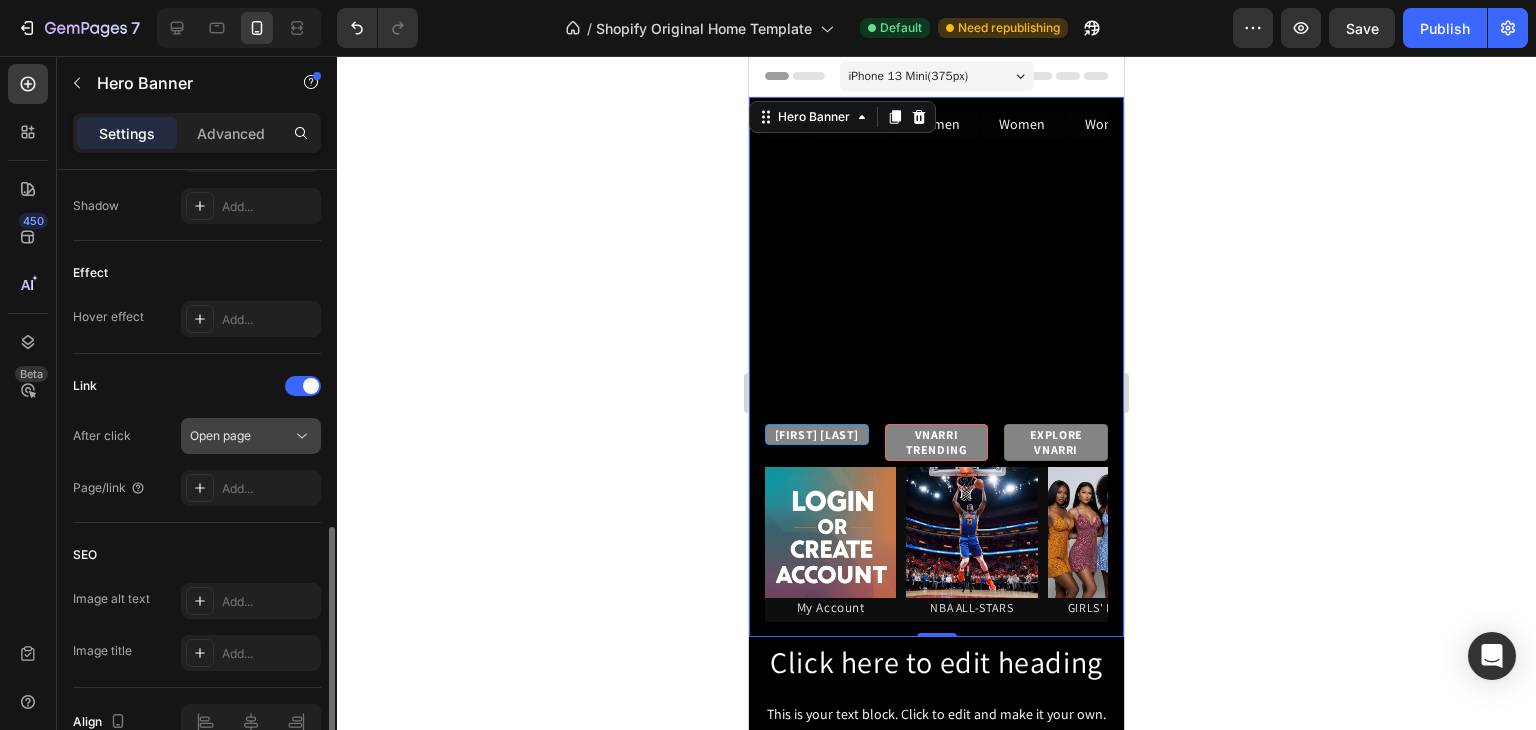 click on "Open page" at bounding box center [241, 436] 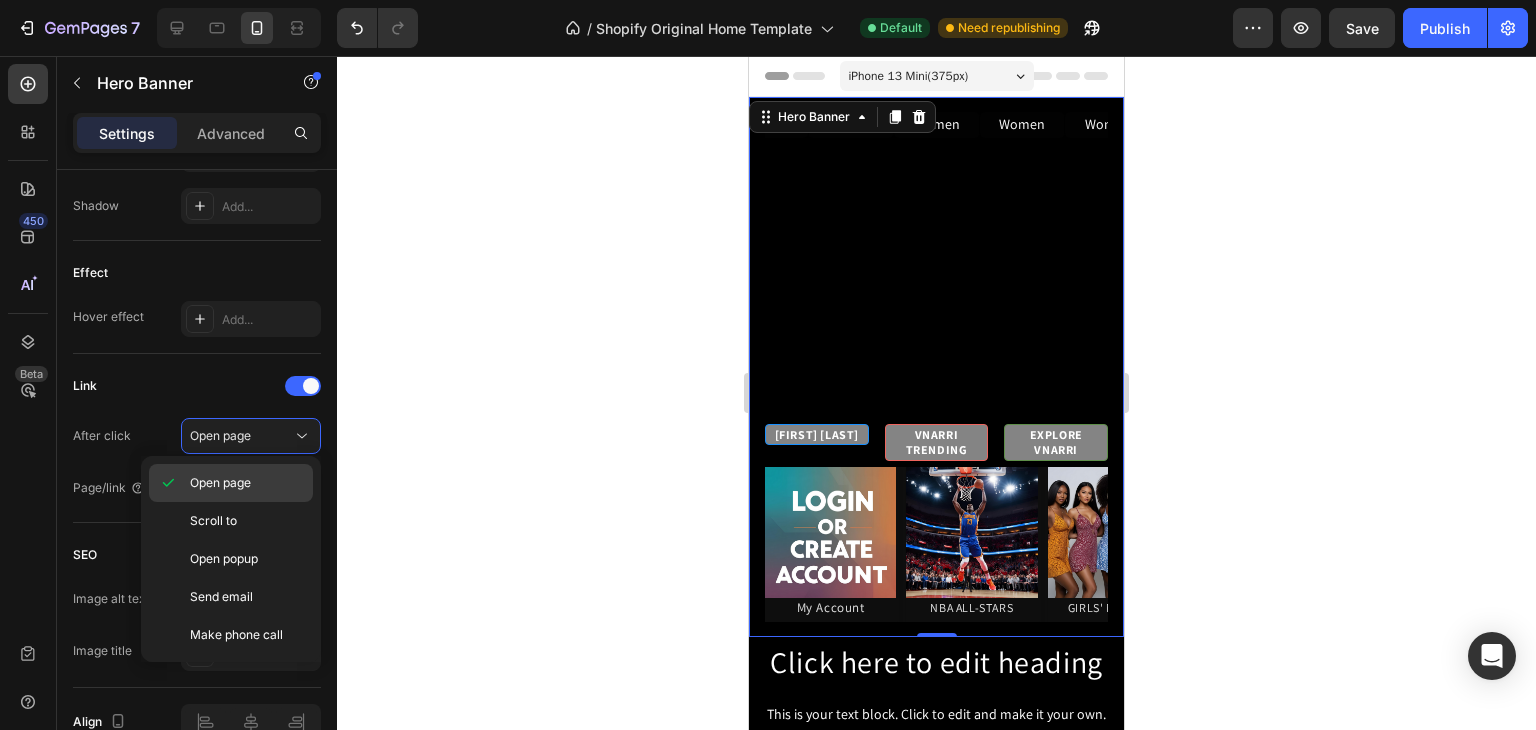 click on "Open page" at bounding box center [247, 483] 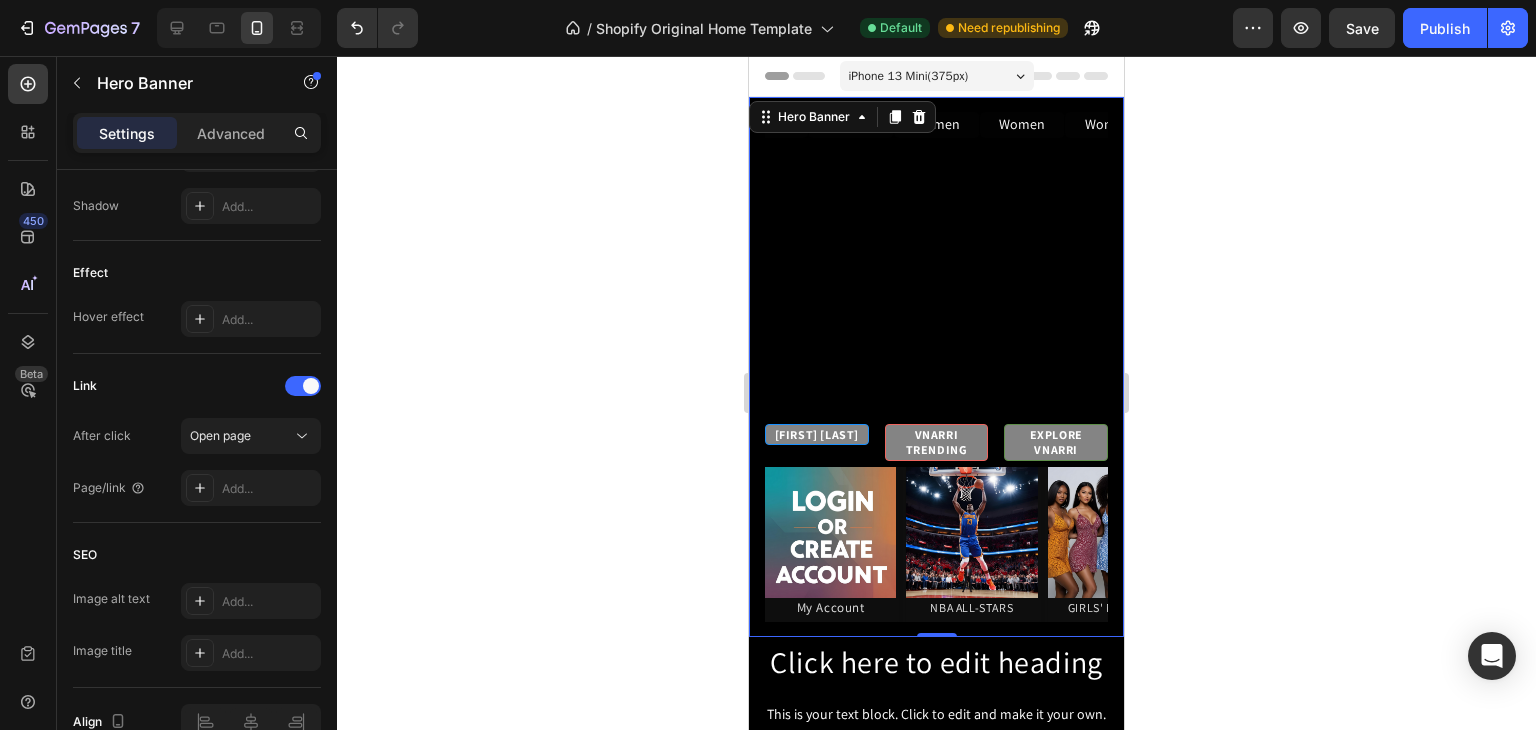 click on "Add..." at bounding box center [269, 489] 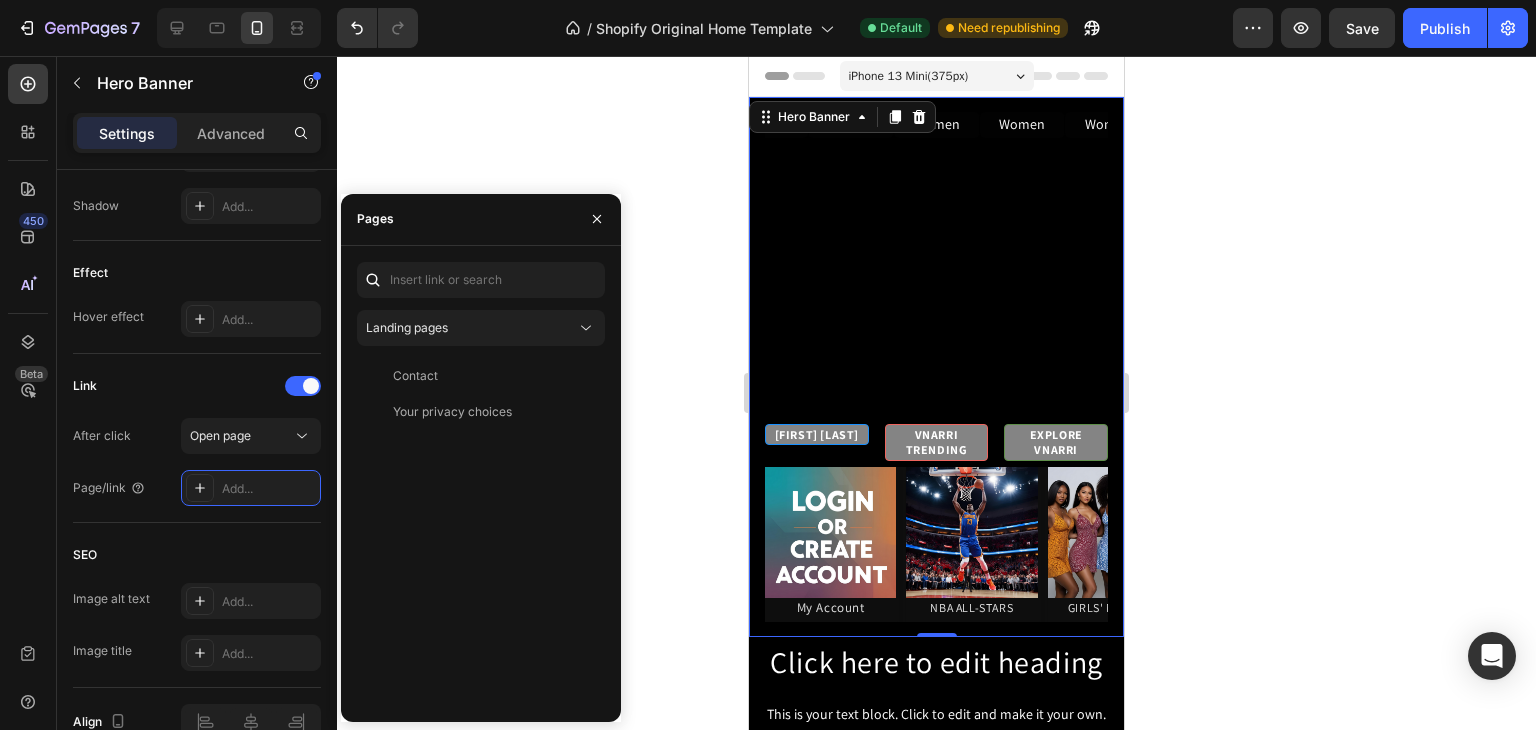 click on "Add..." at bounding box center [269, 489] 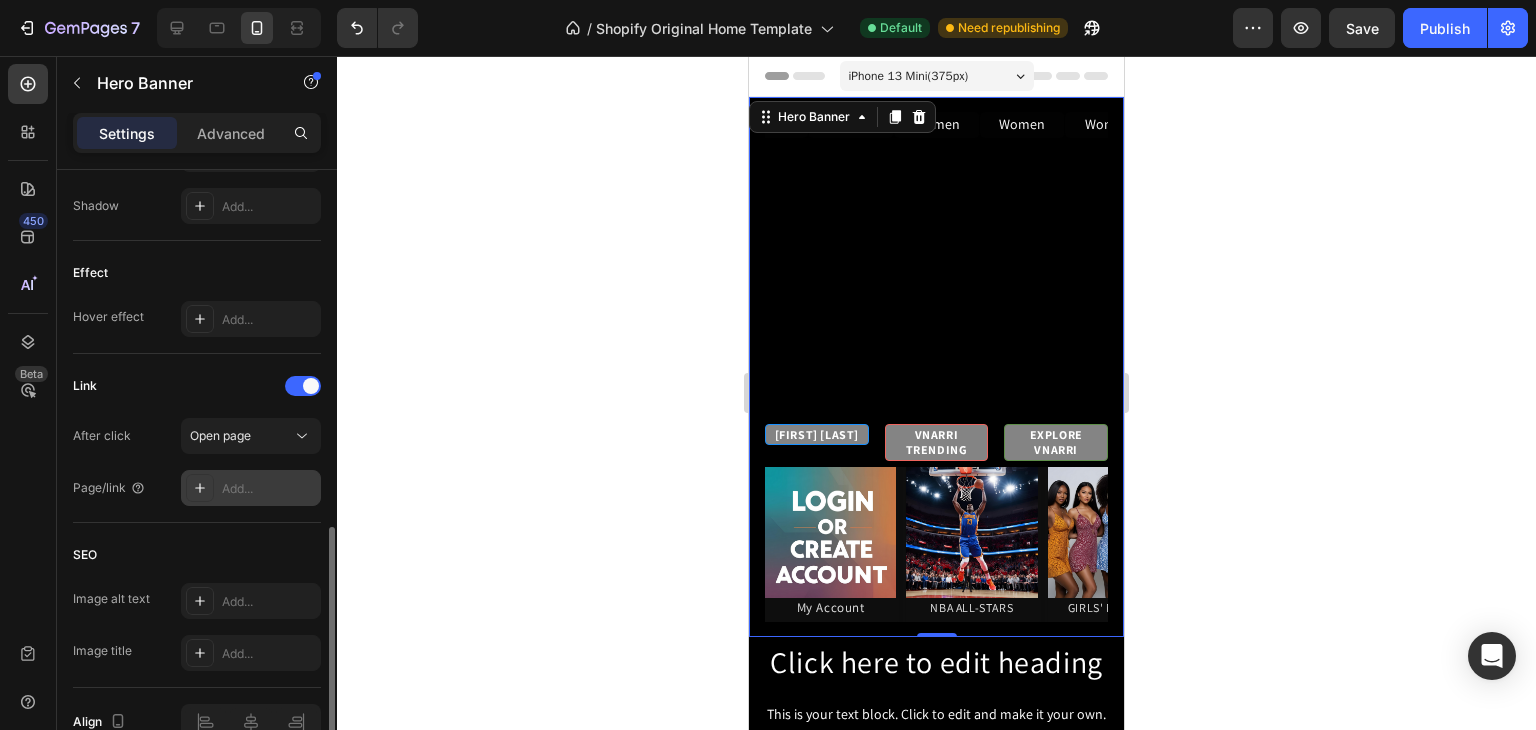 click on "Add..." at bounding box center (269, 489) 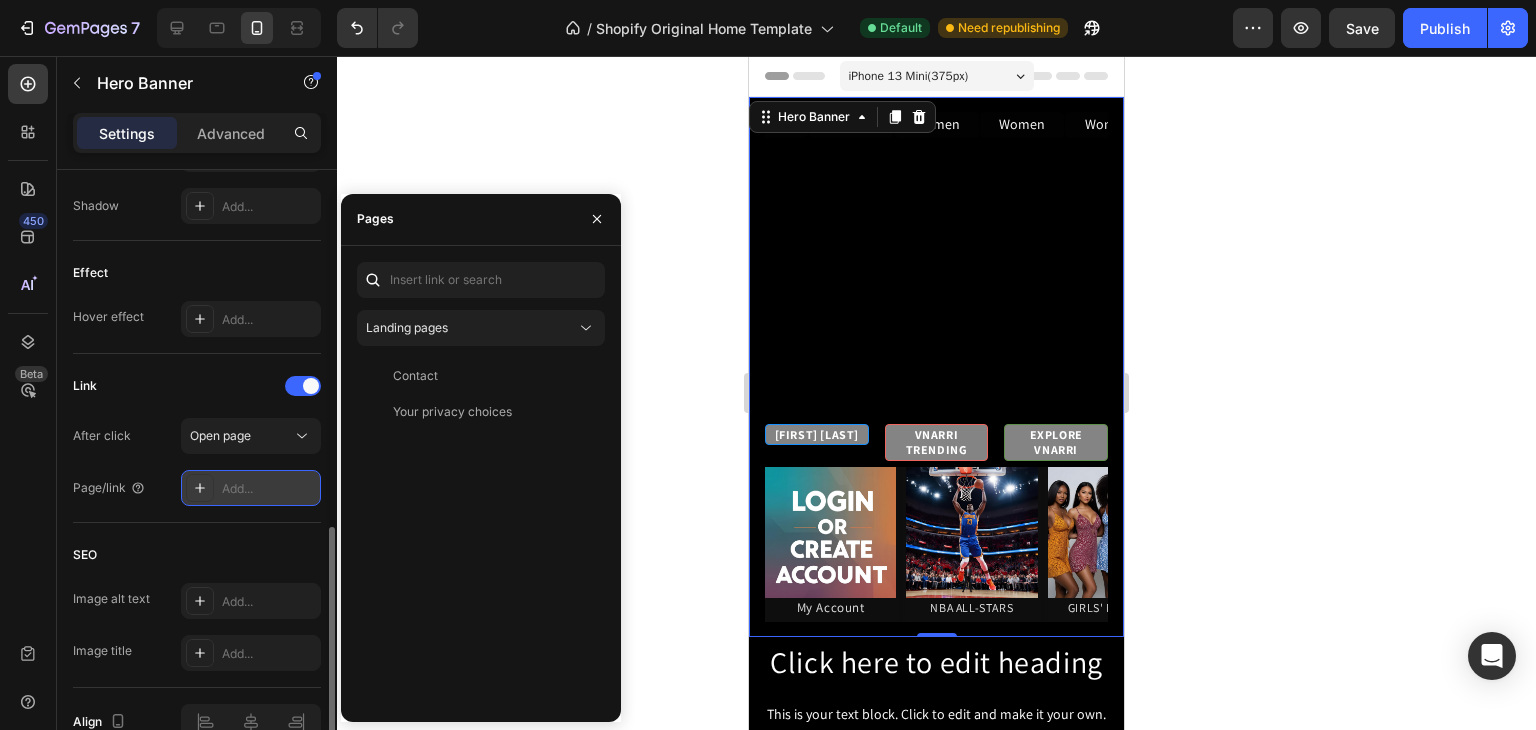 click on "Add..." at bounding box center [269, 489] 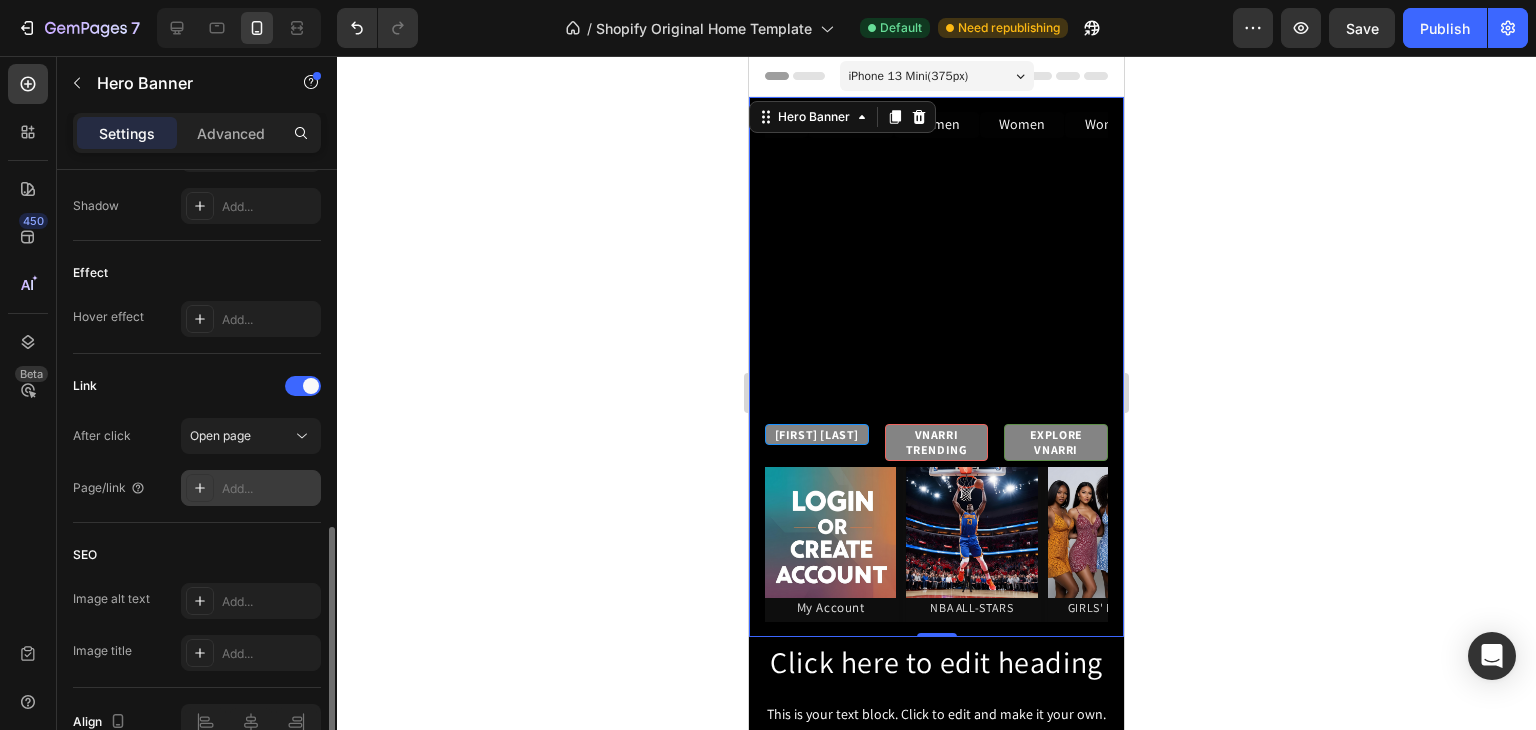 click on "Add..." at bounding box center (251, 488) 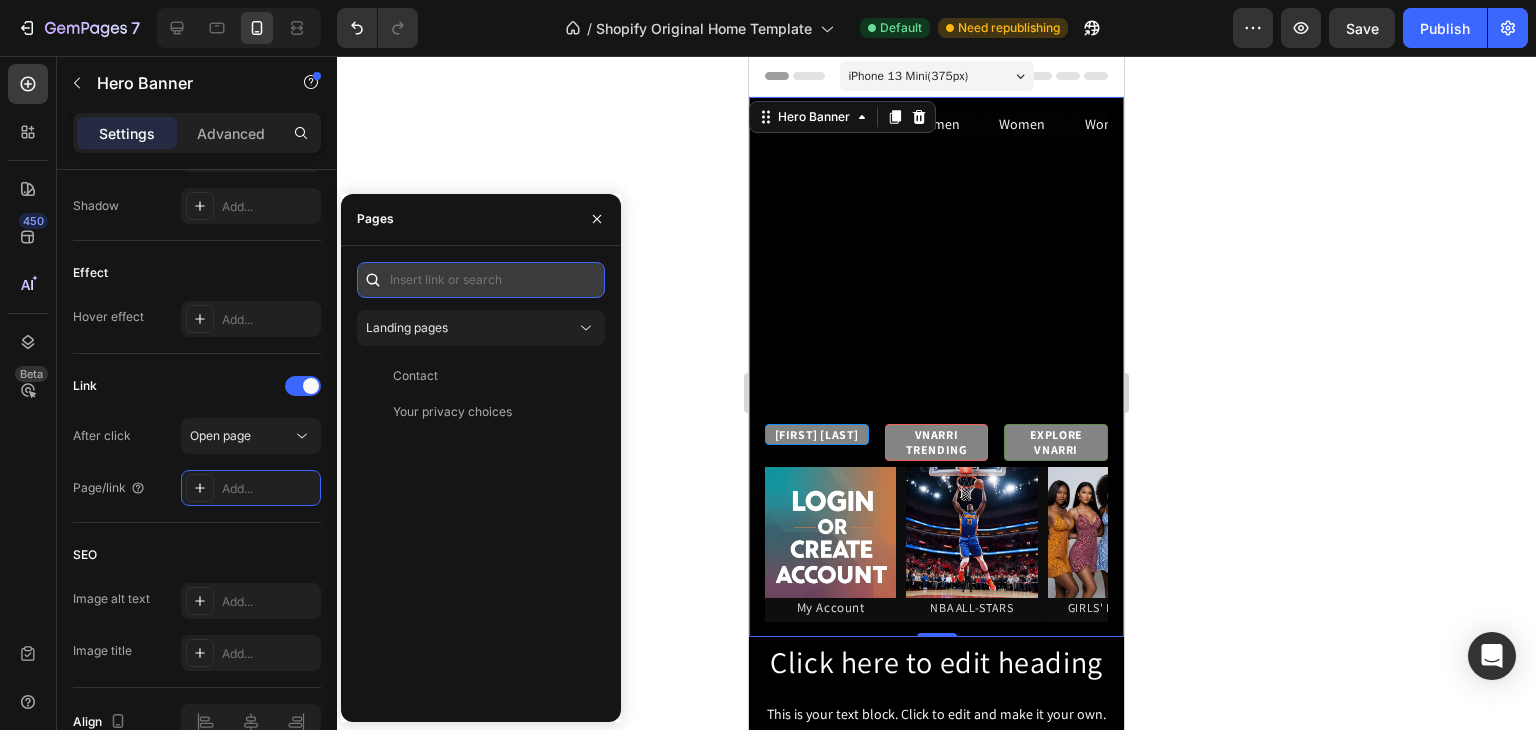 click at bounding box center (481, 280) 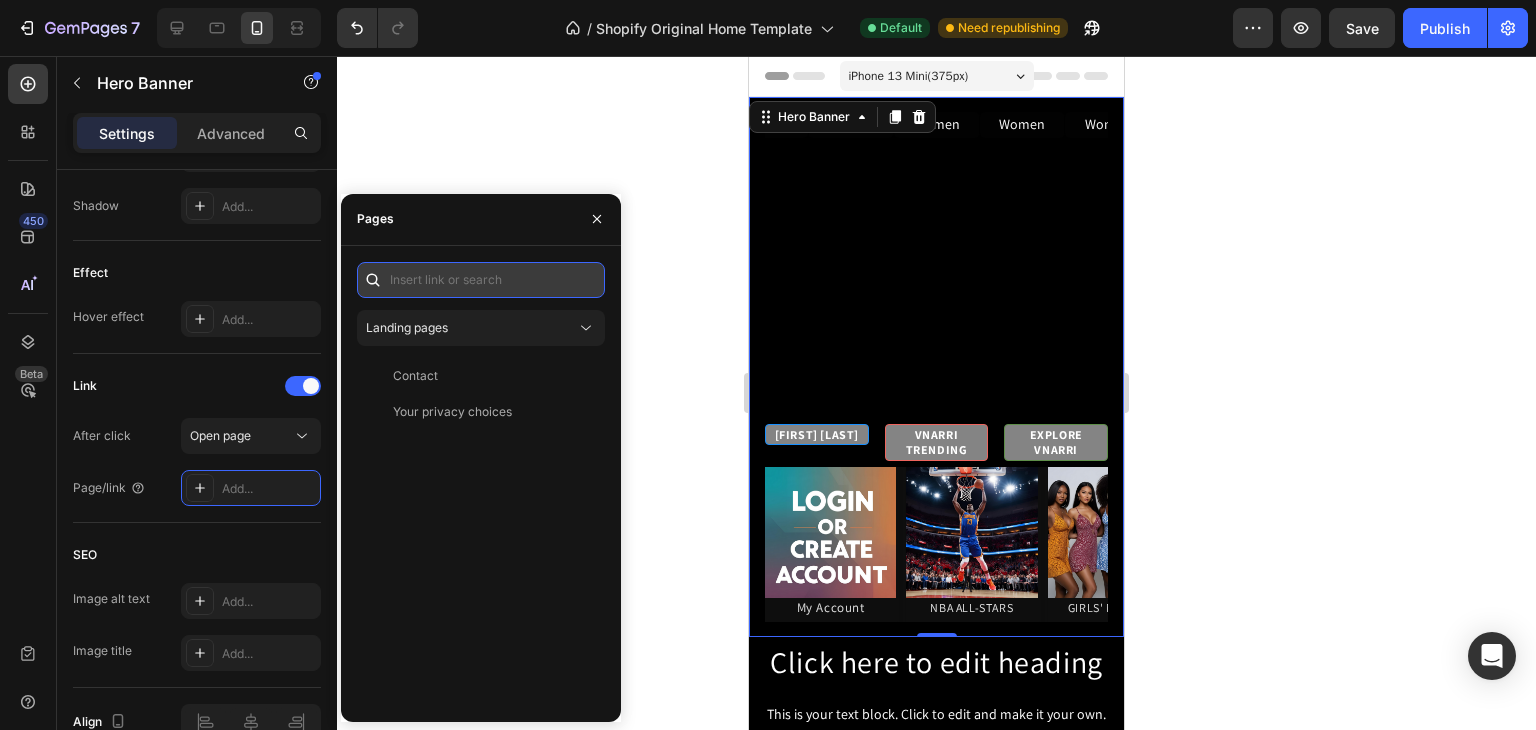 paste on "https://www.youtube.com/watch?v=LOO3FJo1c2w&list=RDLOO3FJo1c2w&start_radio=1" 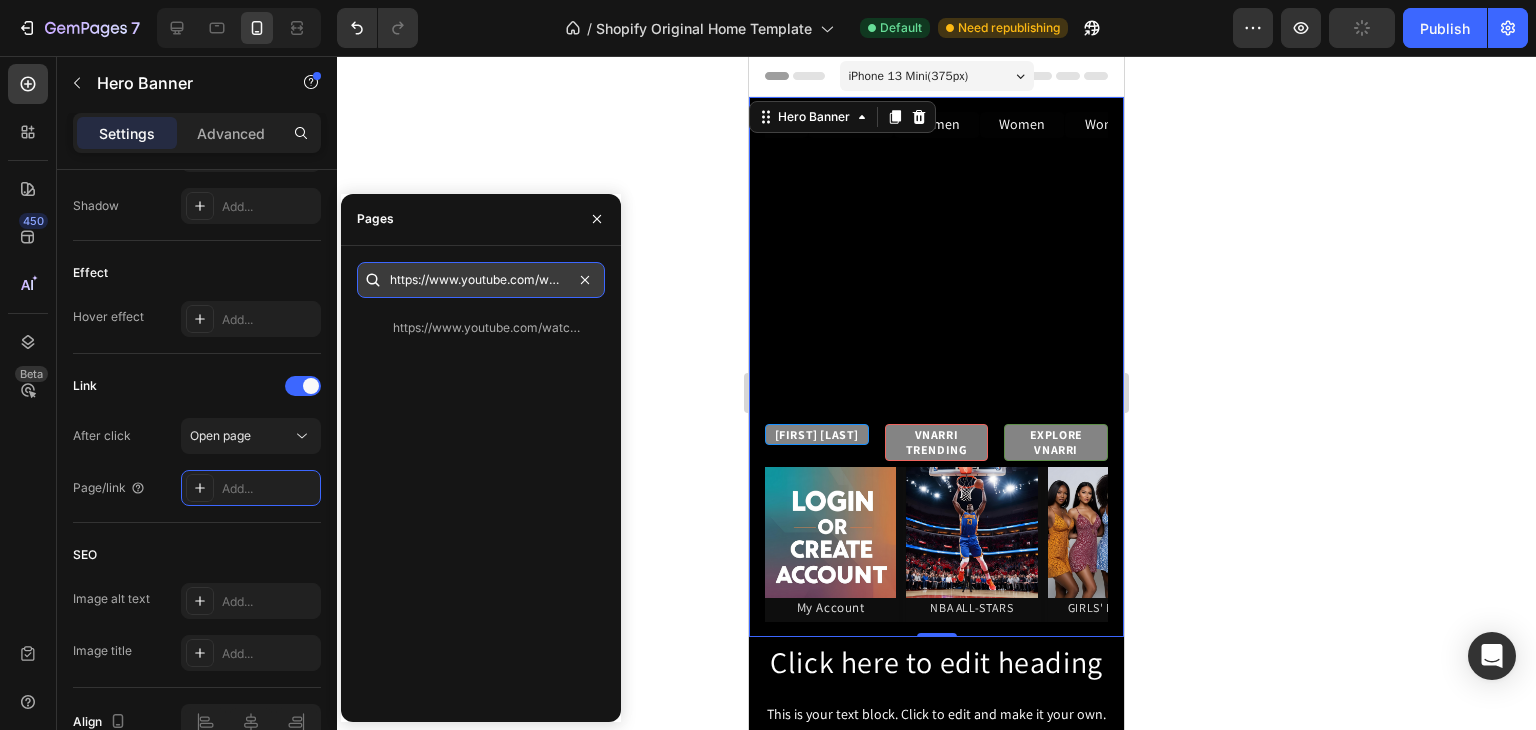 scroll, scrollTop: 0, scrollLeft: 321, axis: horizontal 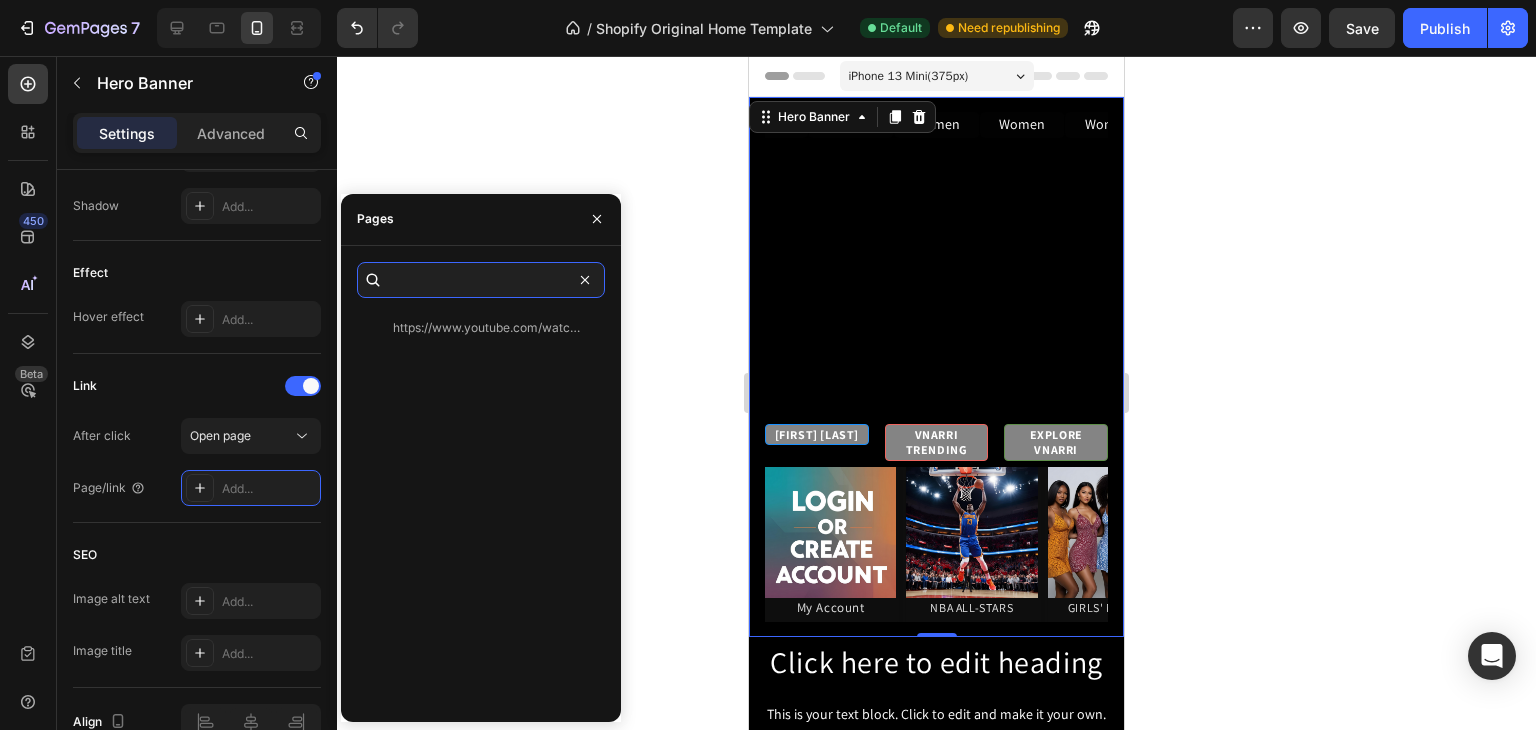 type on "https://www.youtube.com/watch?v=LOO3FJo1c2w&list=RDLOO3FJo1c2w&start_radio=1" 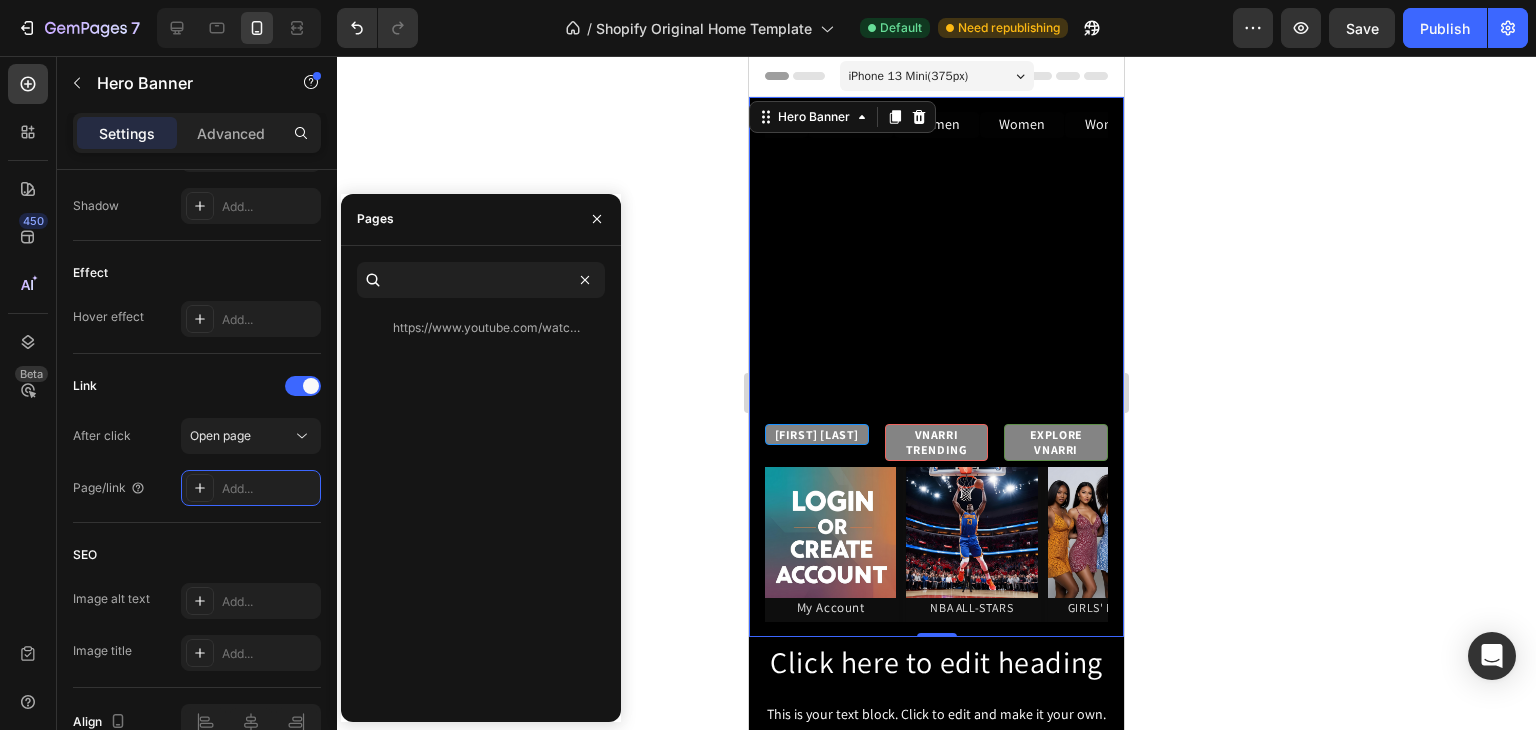 click on "Pages" at bounding box center [481, 220] 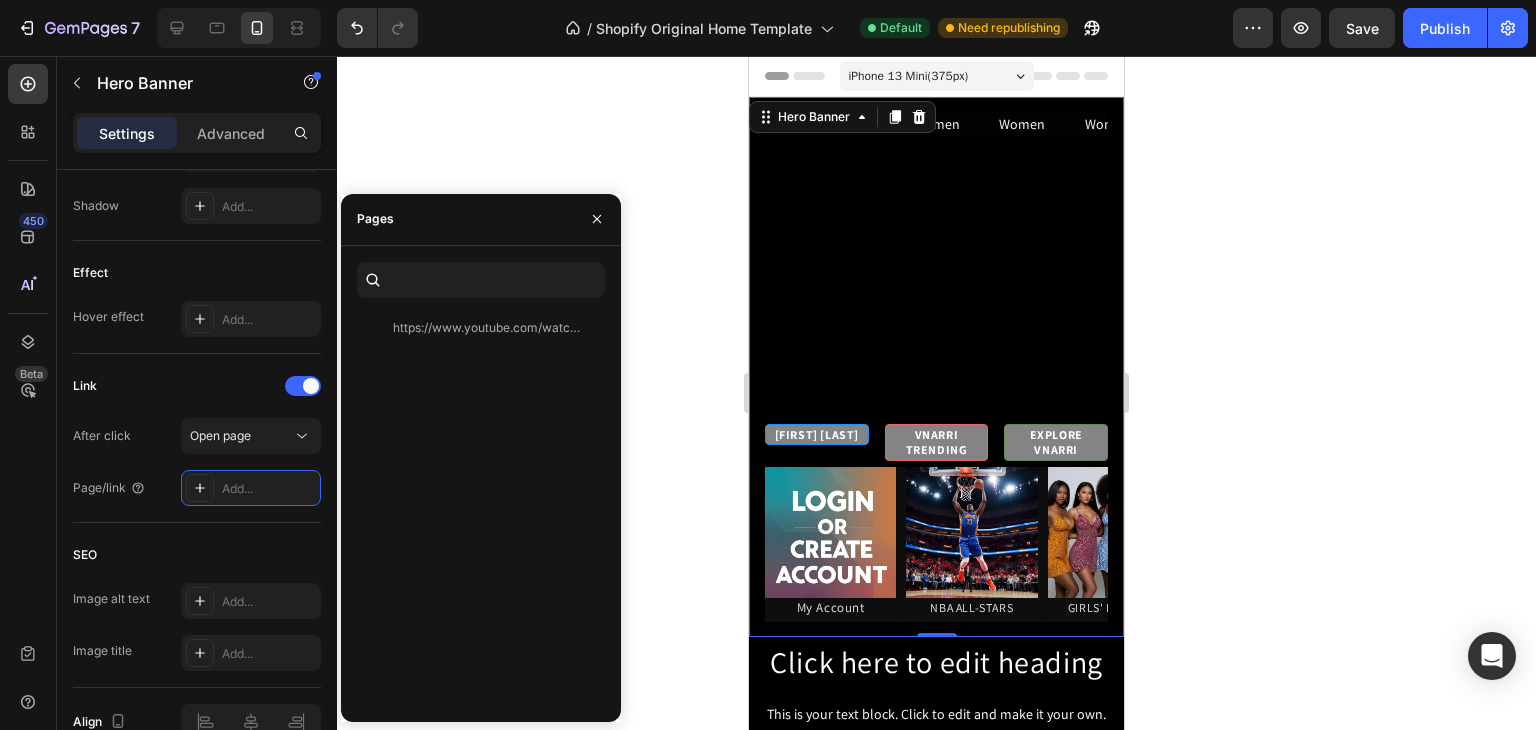 scroll, scrollTop: 0, scrollLeft: 0, axis: both 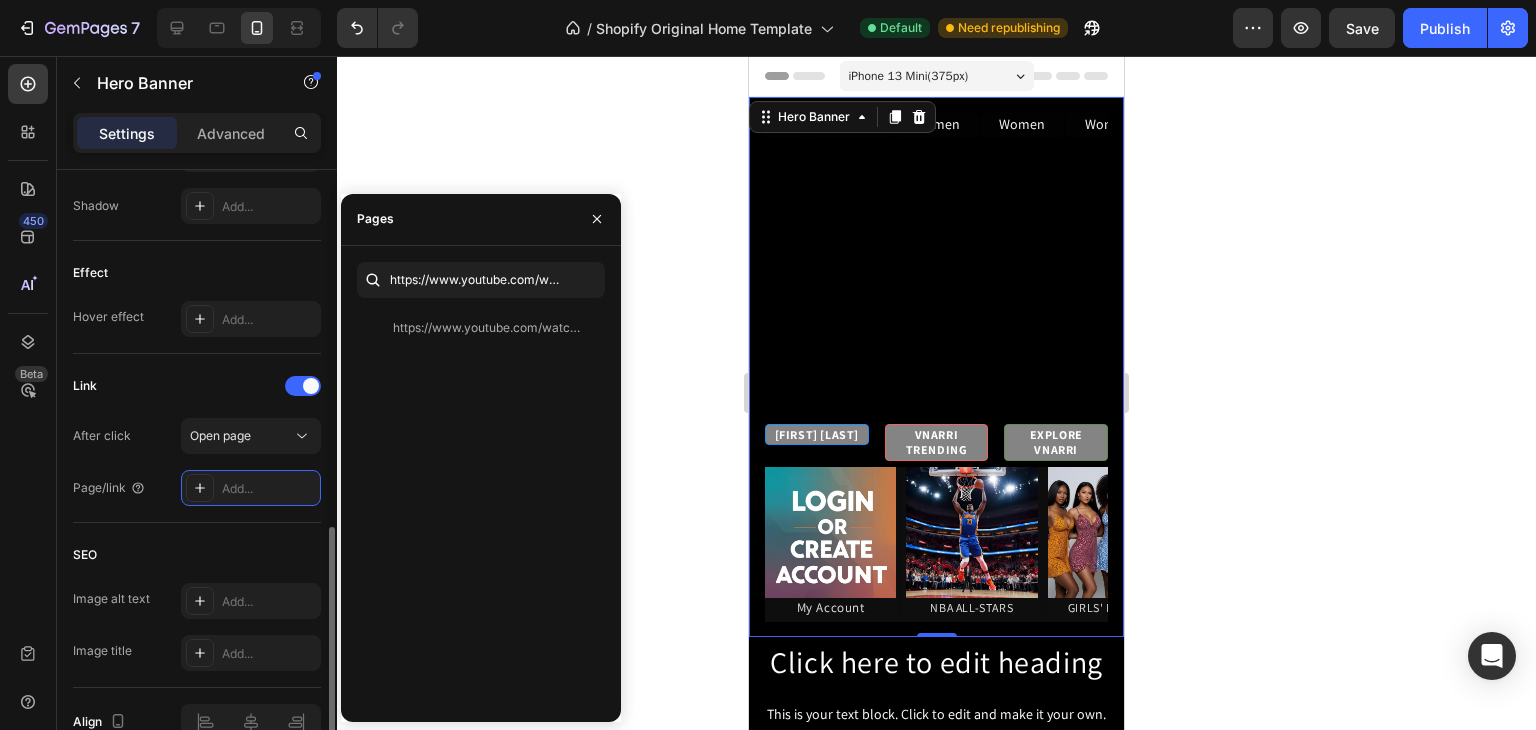 click on "Link" at bounding box center [197, 386] 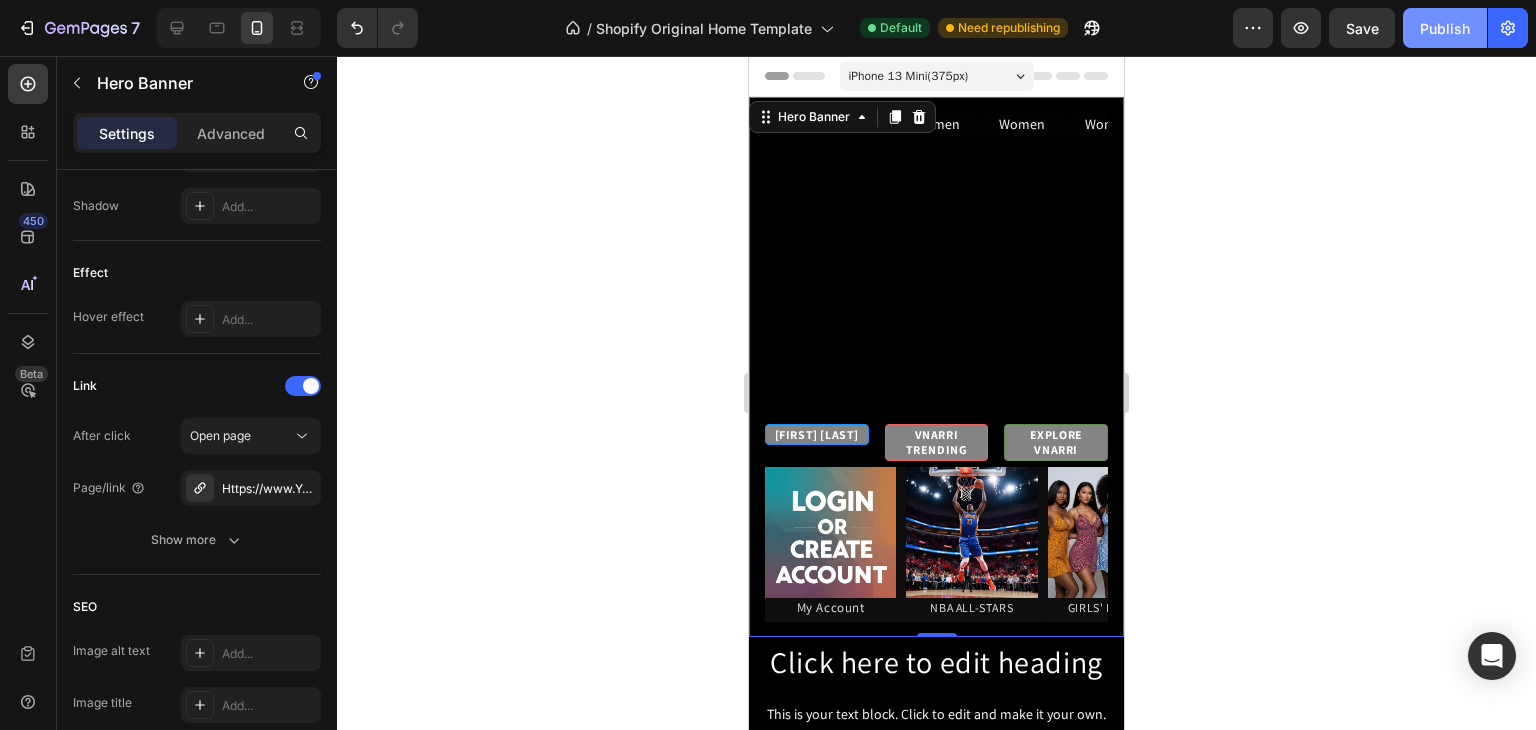 click on "Publish" at bounding box center [1445, 28] 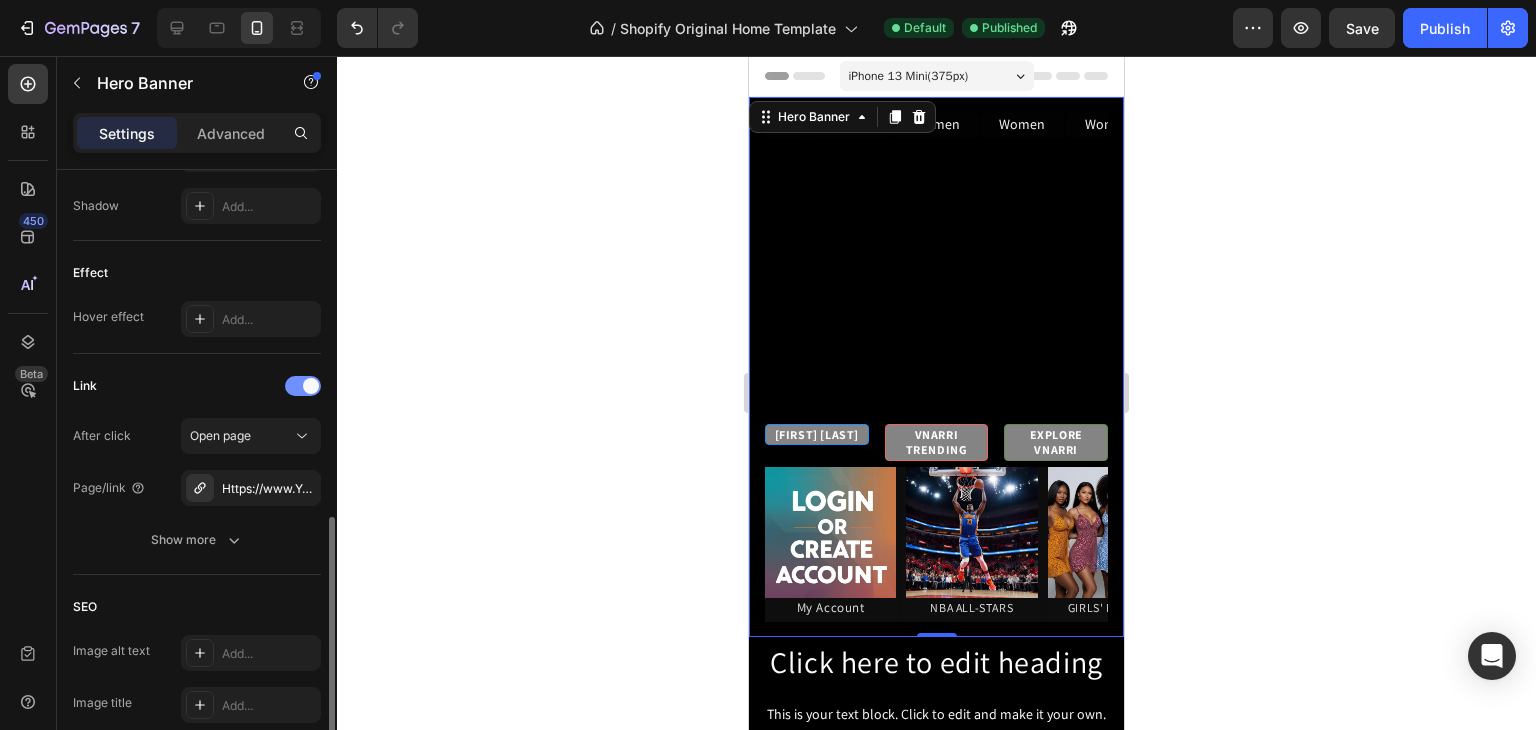 click at bounding box center (311, 386) 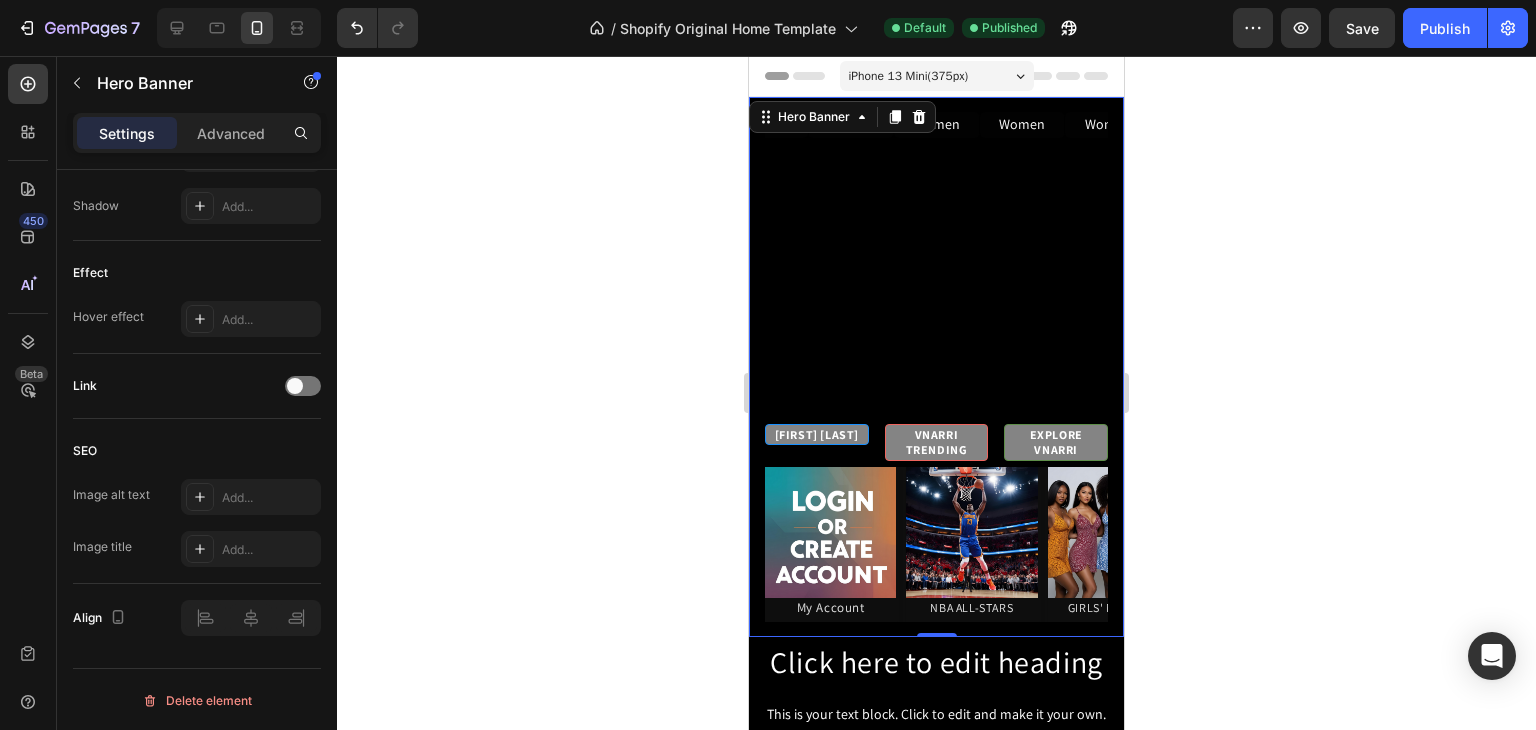 scroll, scrollTop: 214, scrollLeft: 0, axis: vertical 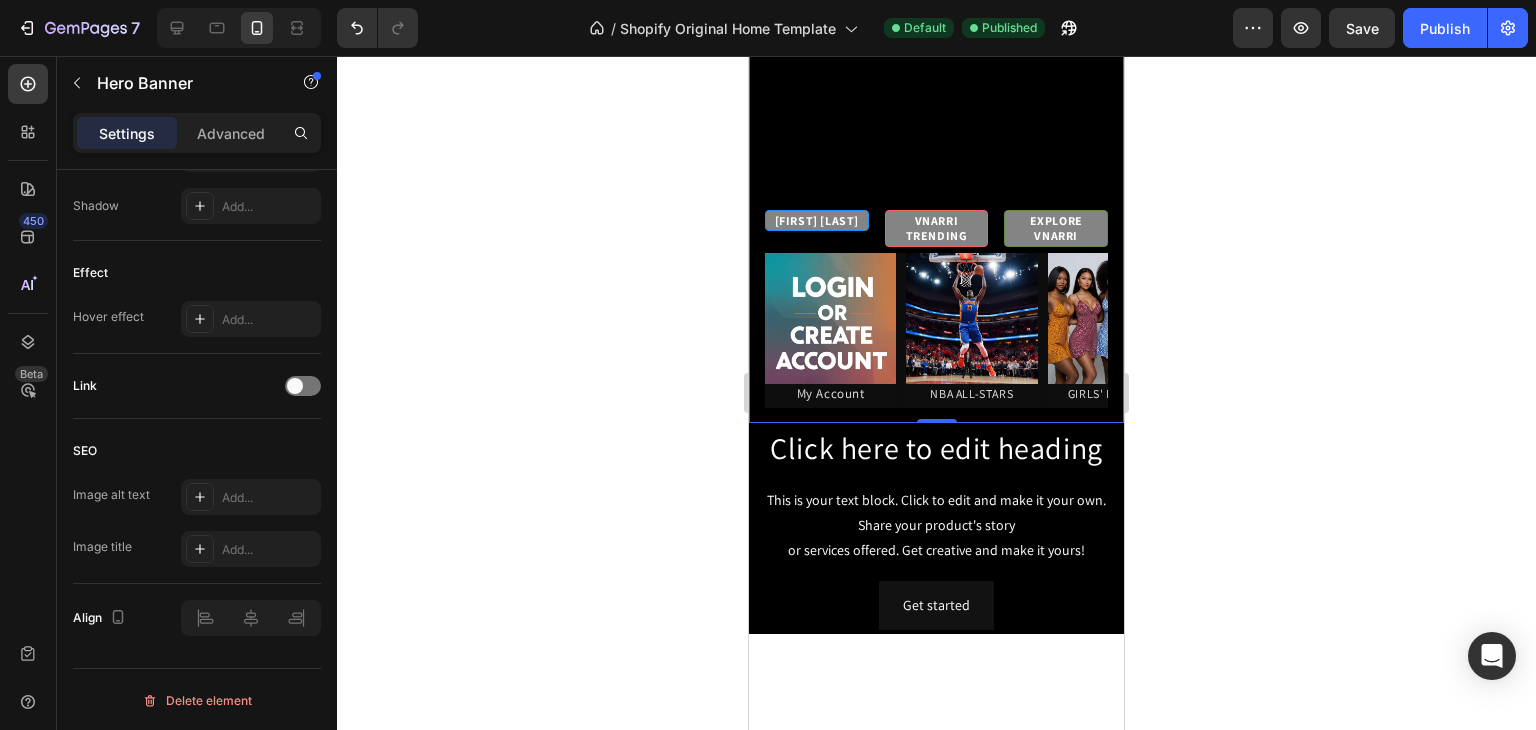 click on "This is your text block. Click to edit and make it your own. Share your product's story                   or services offered. Get creative and make it yours!" at bounding box center (936, 526) 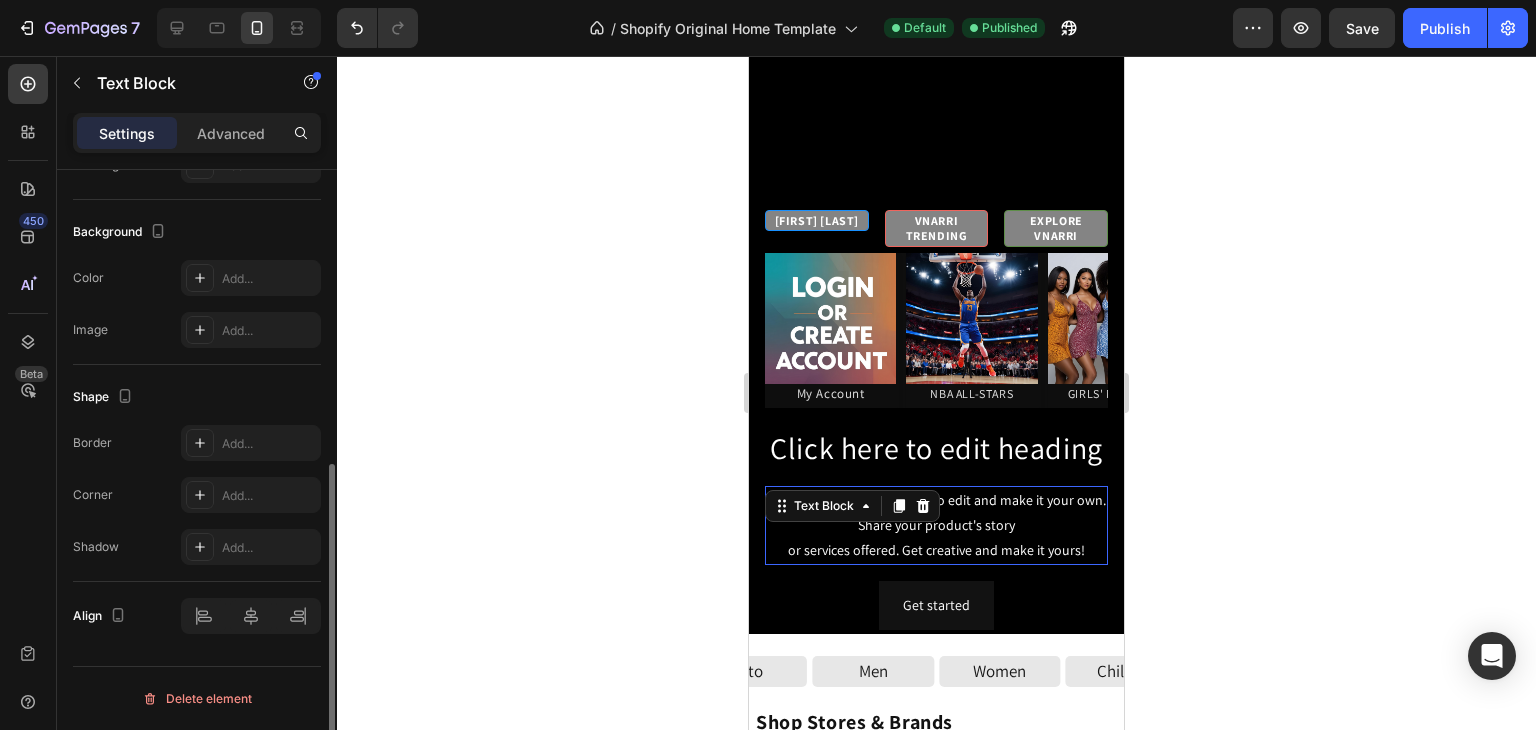 scroll, scrollTop: 0, scrollLeft: 0, axis: both 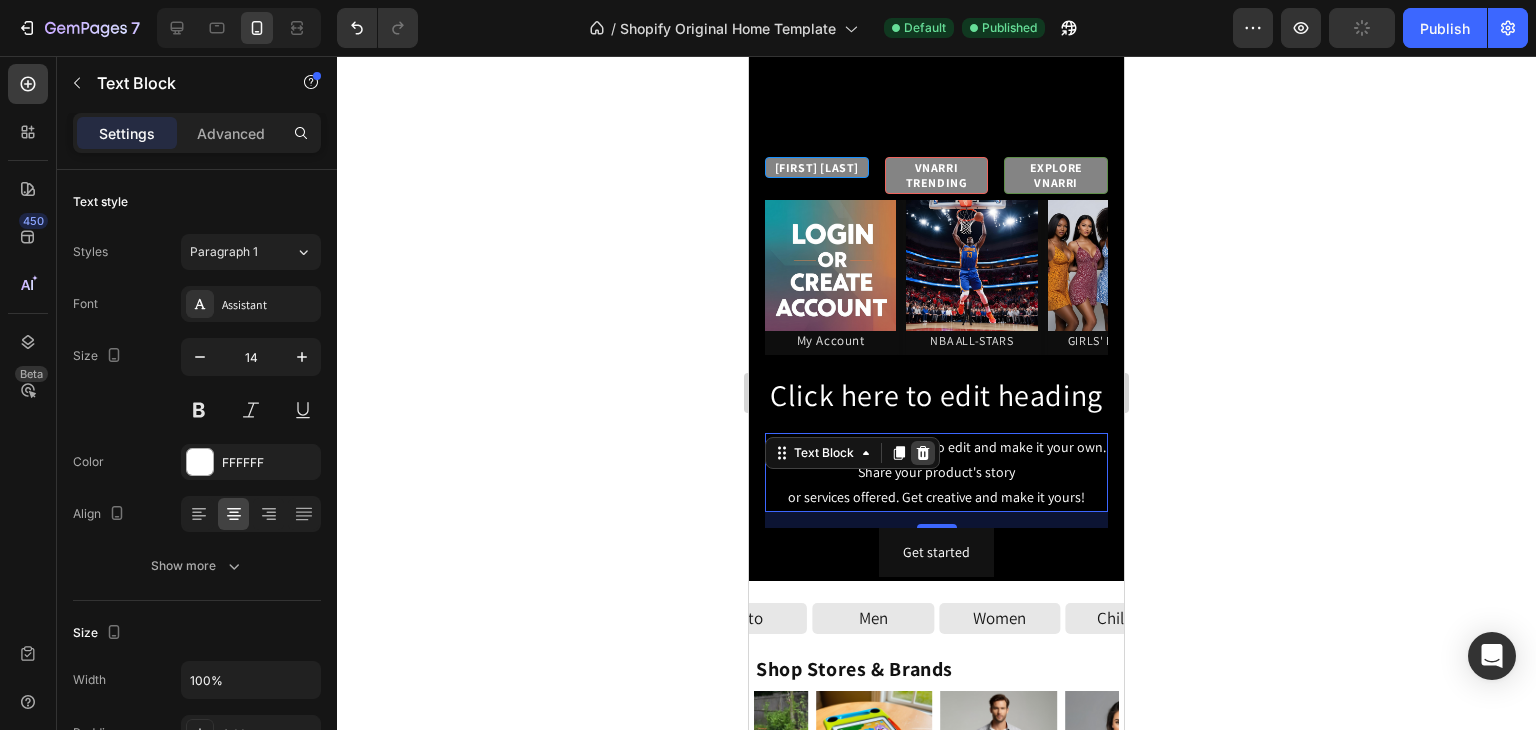 click at bounding box center (923, 453) 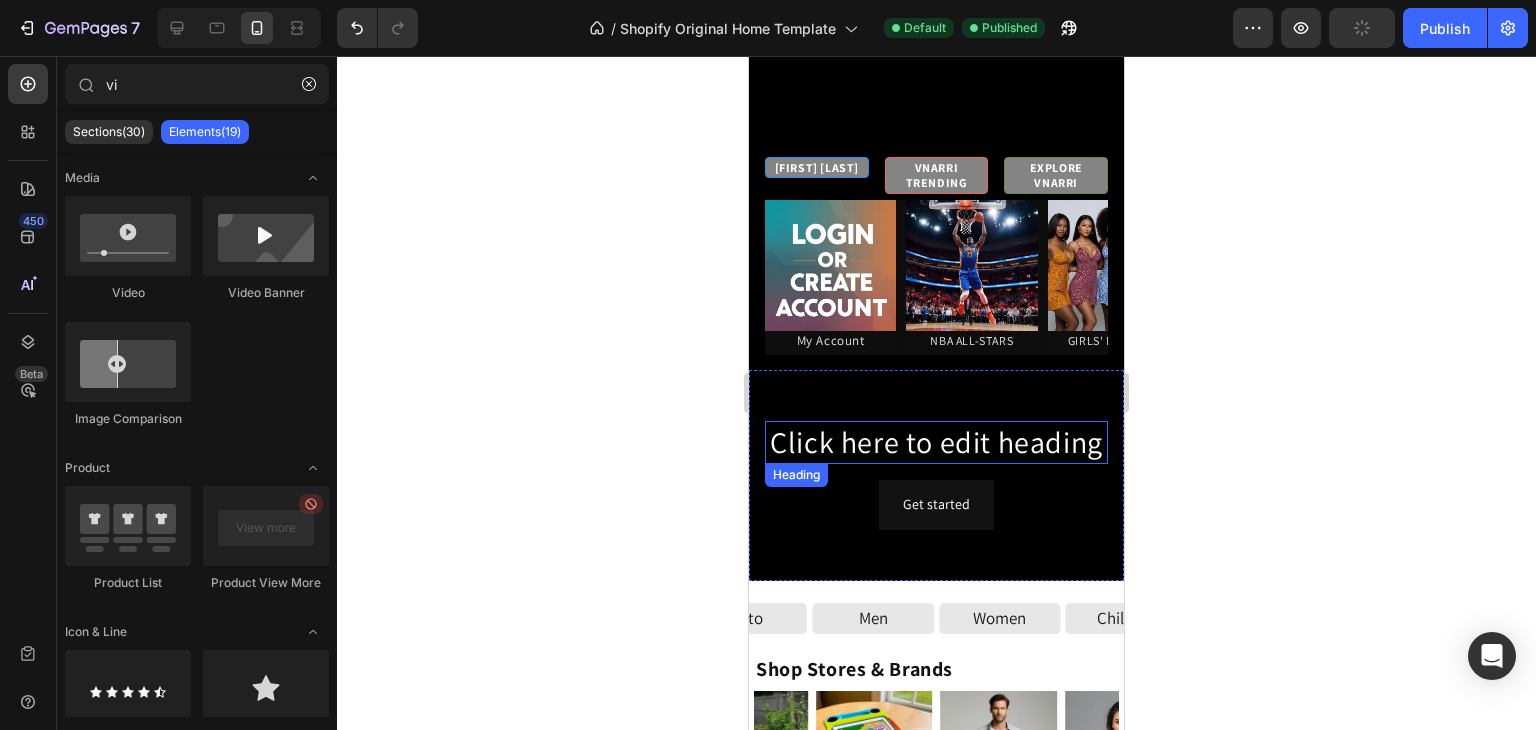 click on "Click here to edit heading" at bounding box center [936, 442] 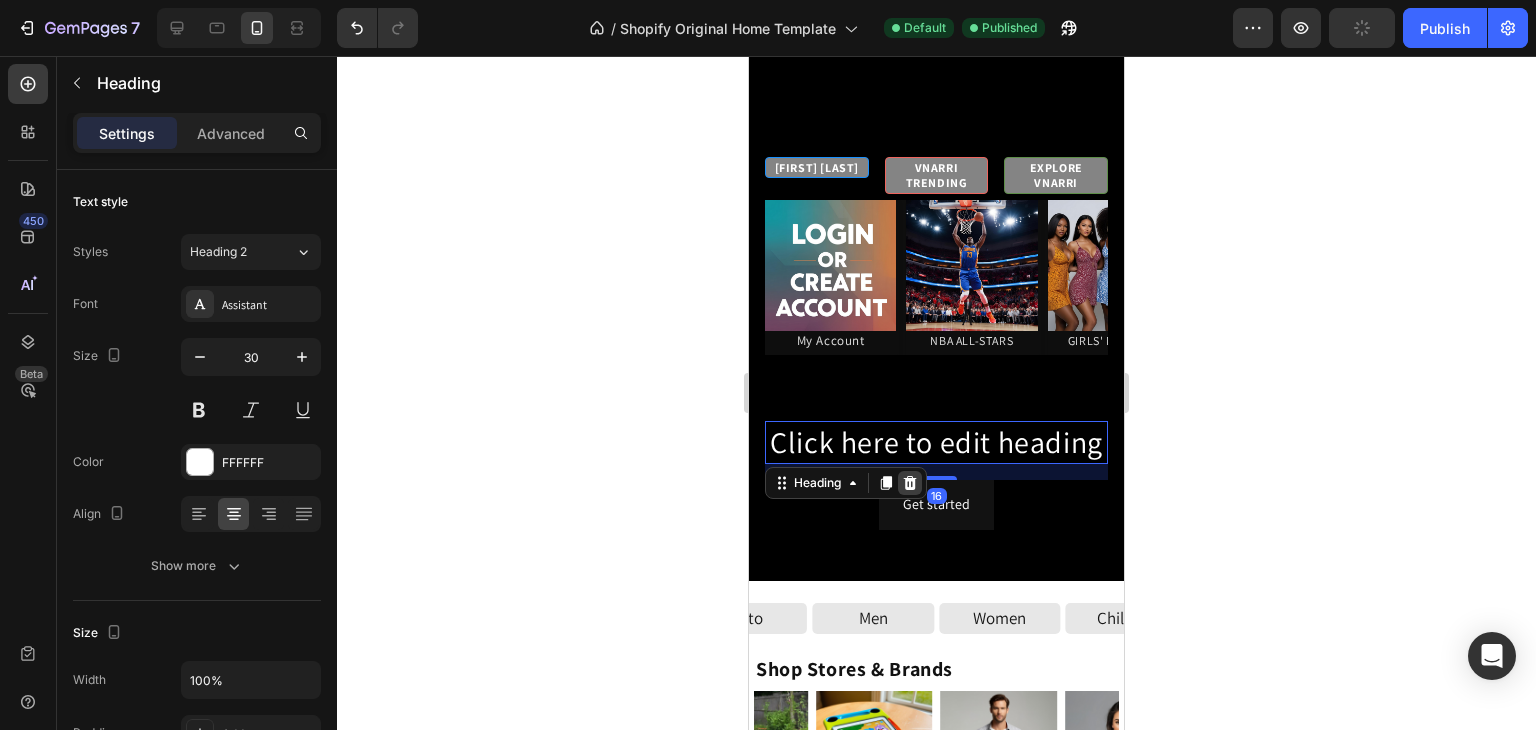 click 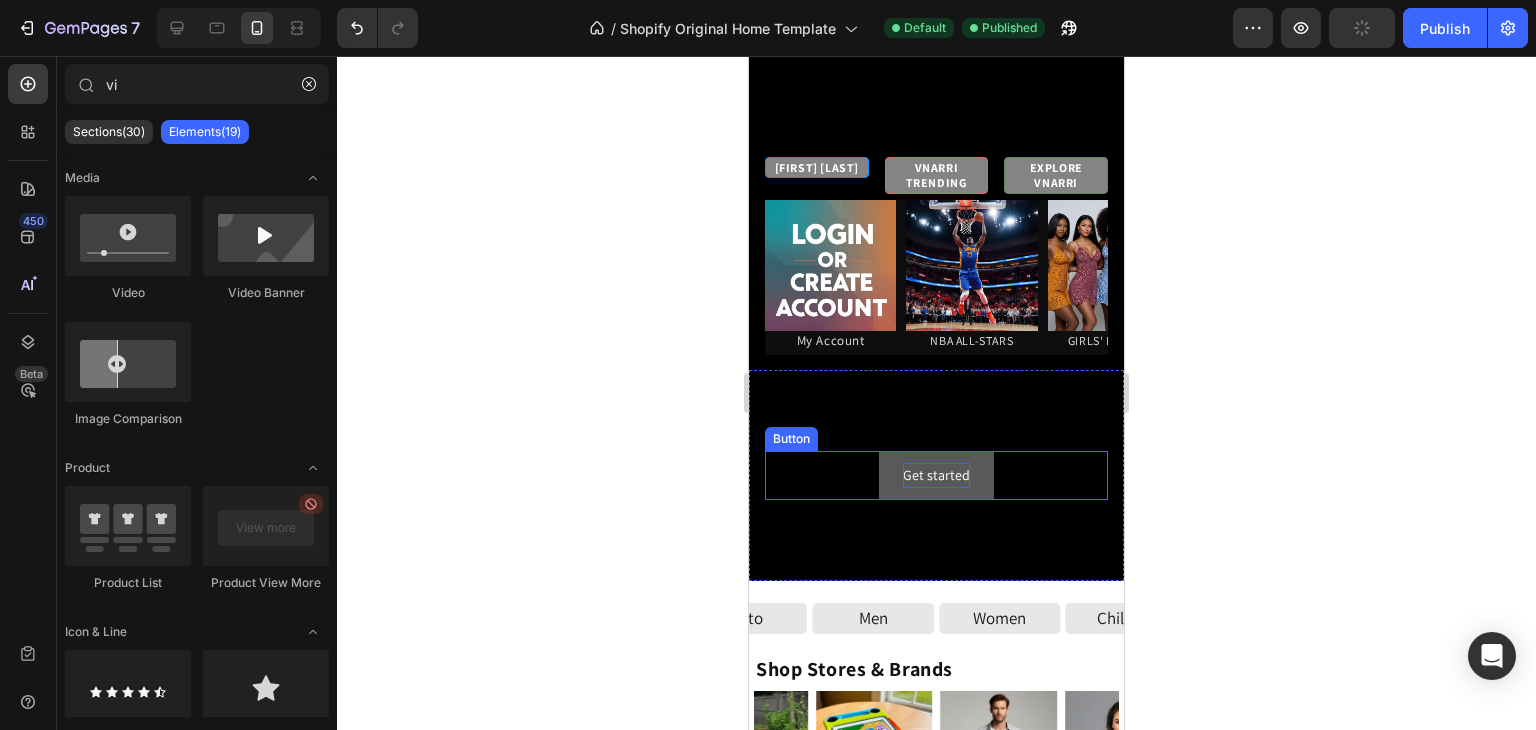 click on "Get started" at bounding box center [936, 475] 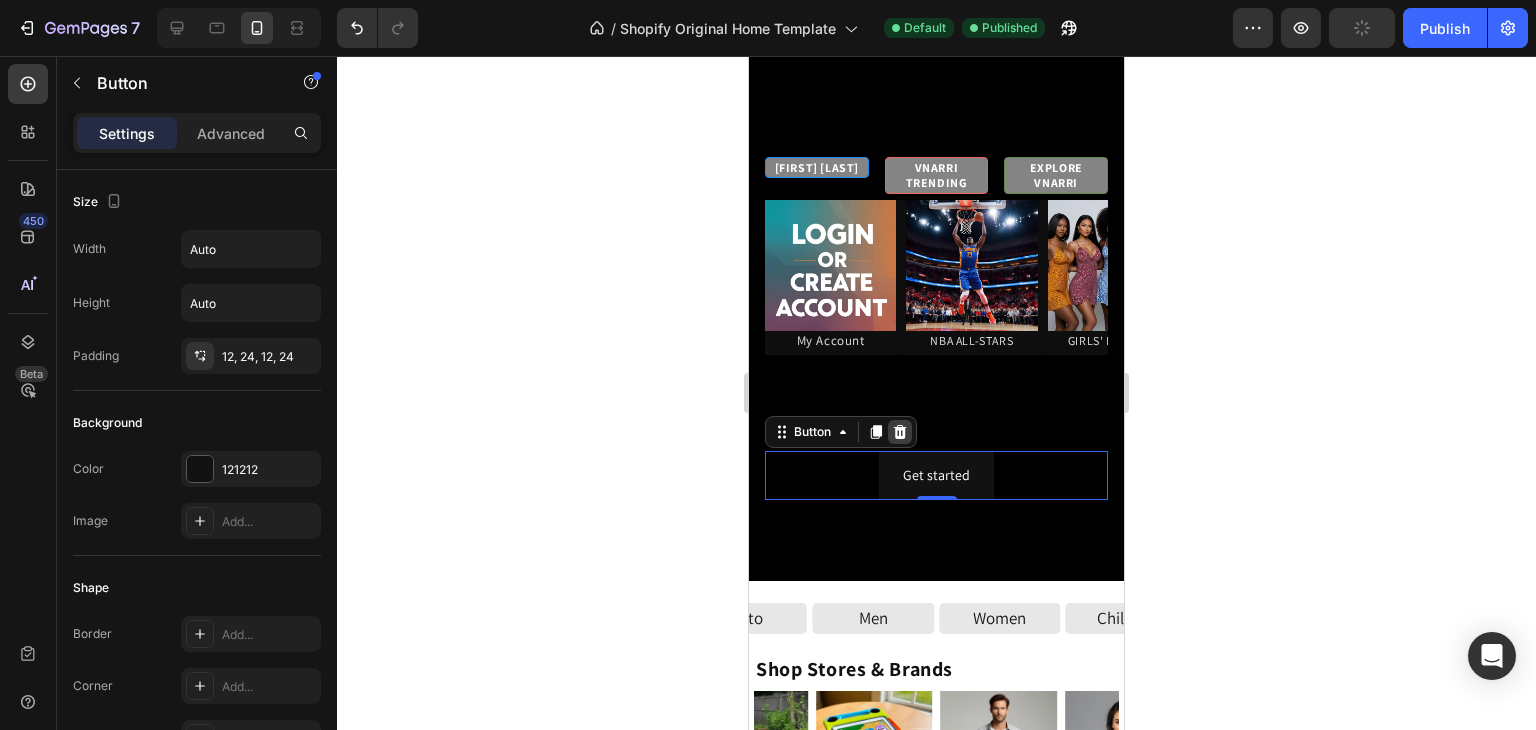 click 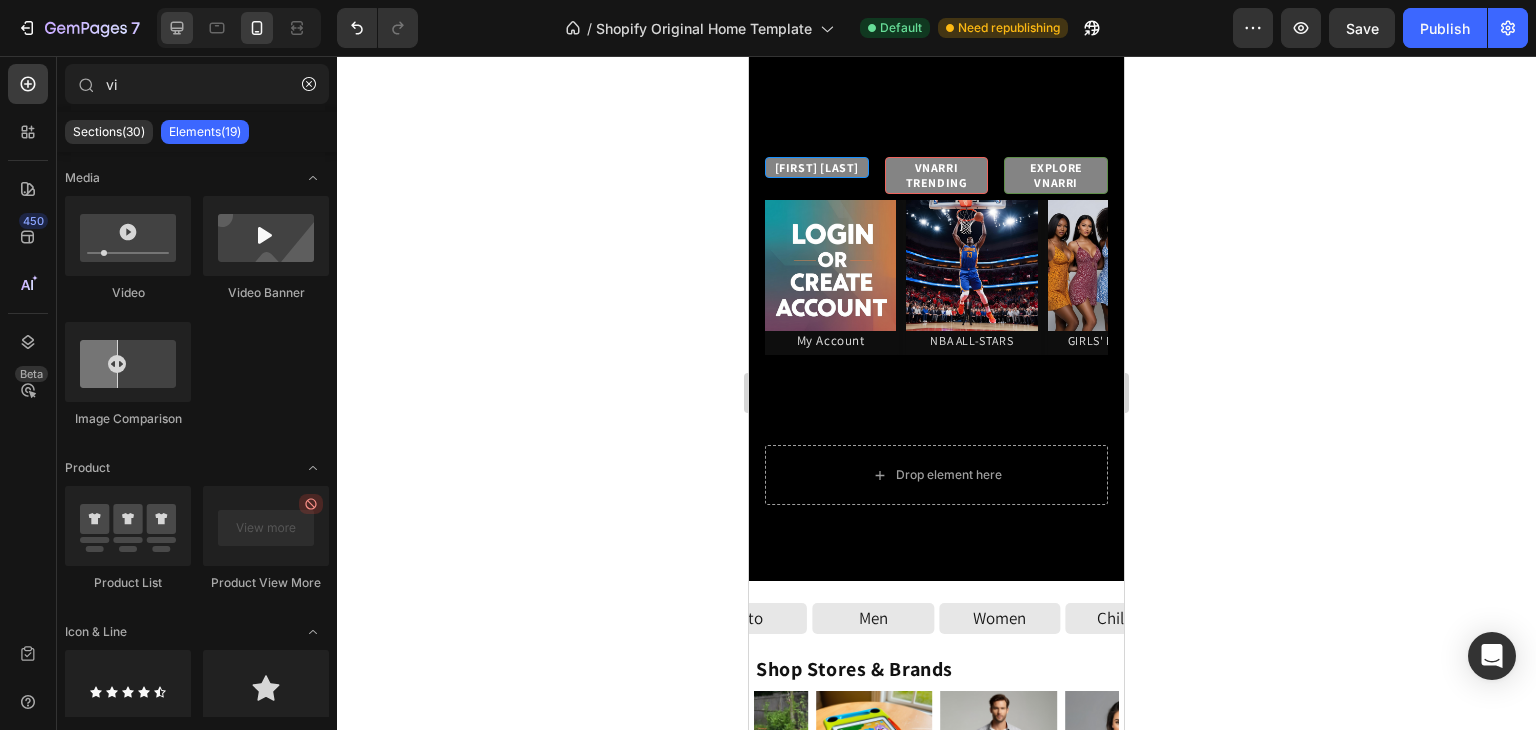 click 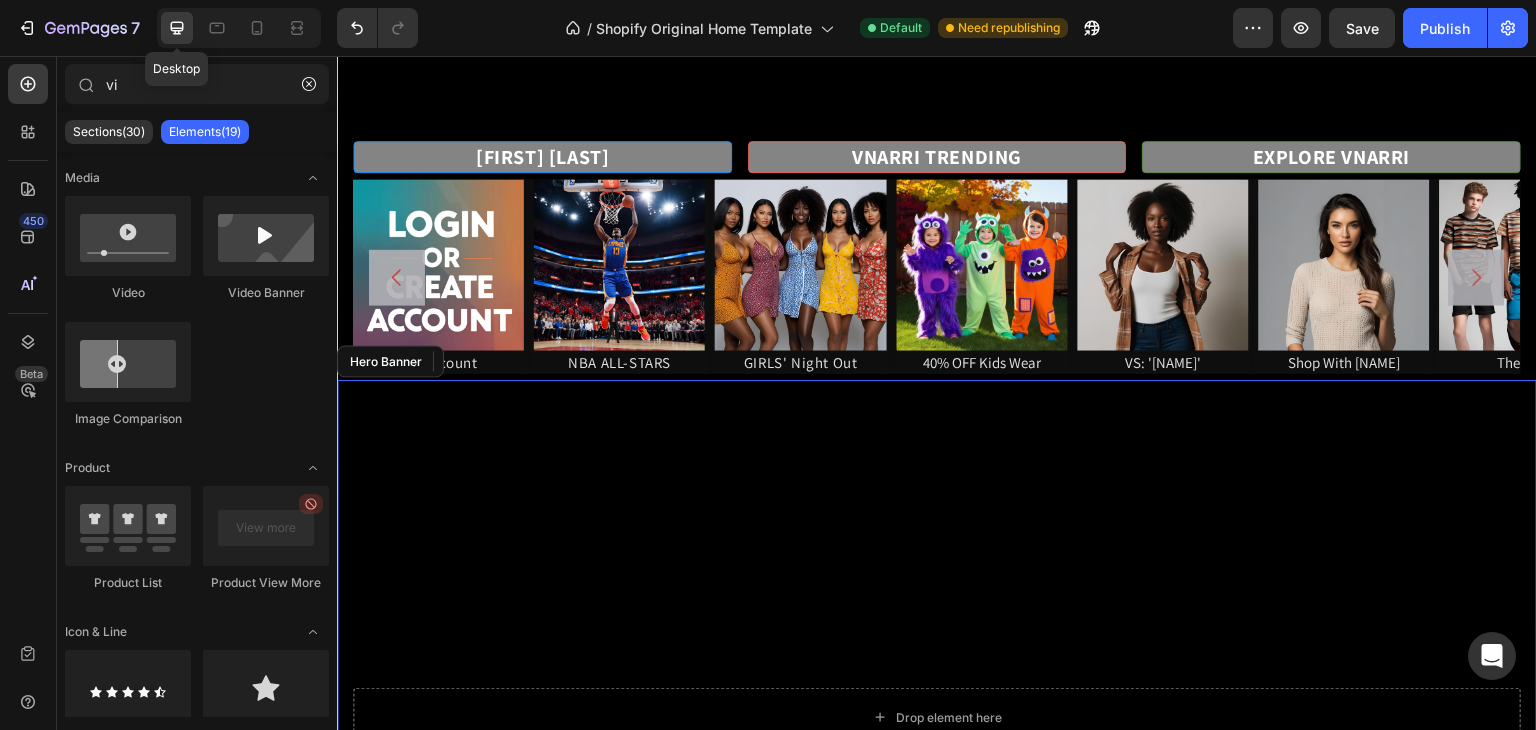 scroll, scrollTop: 276, scrollLeft: 0, axis: vertical 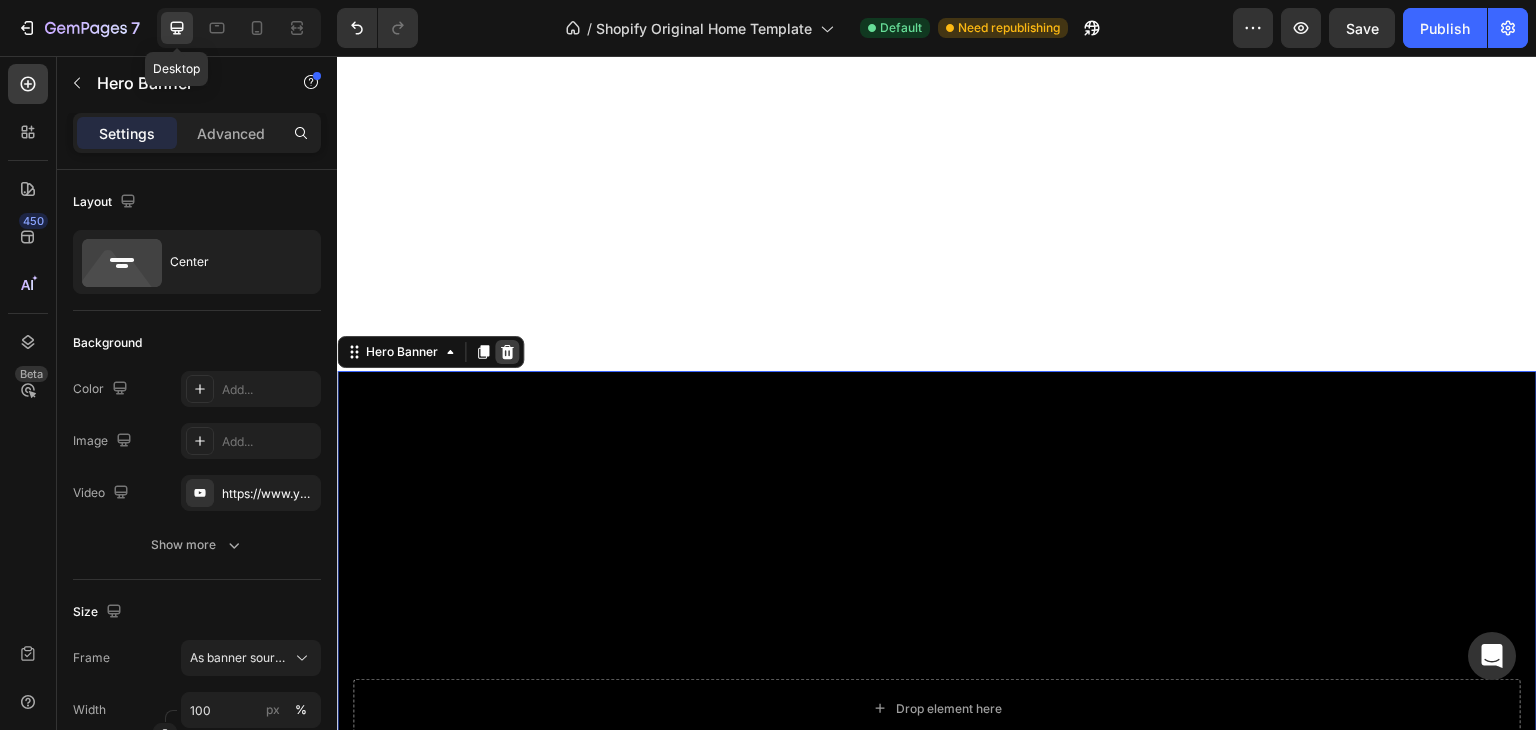 click 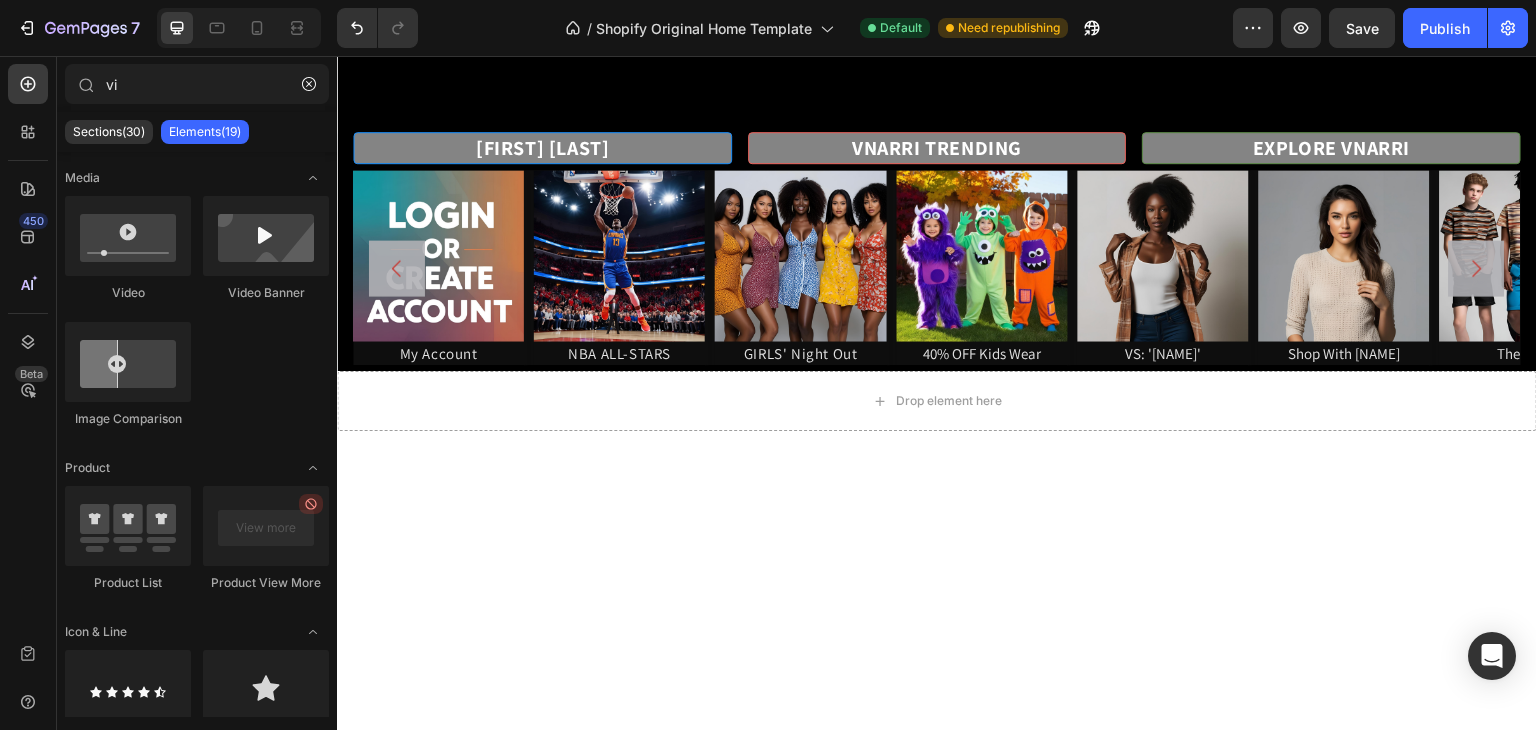 scroll, scrollTop: 378, scrollLeft: 0, axis: vertical 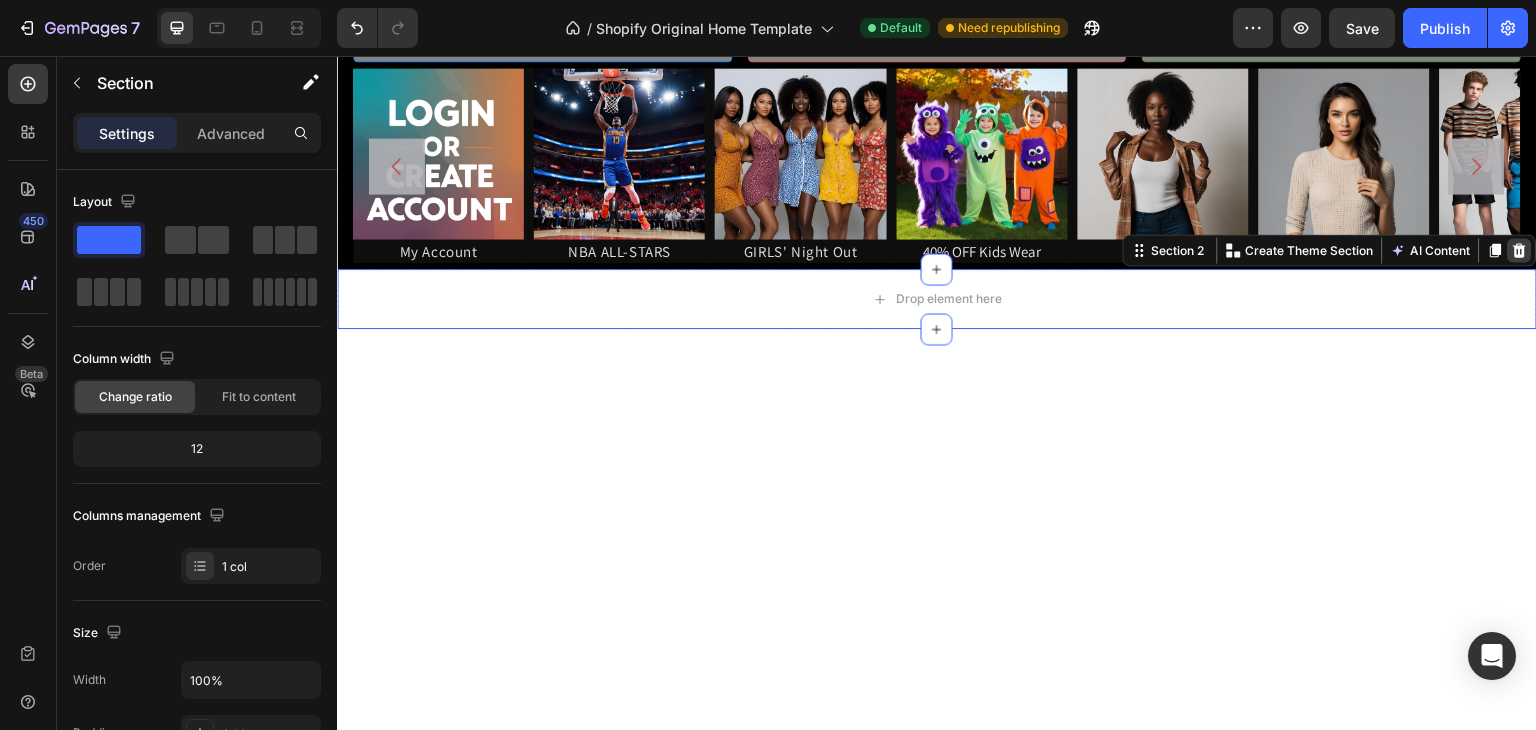 click 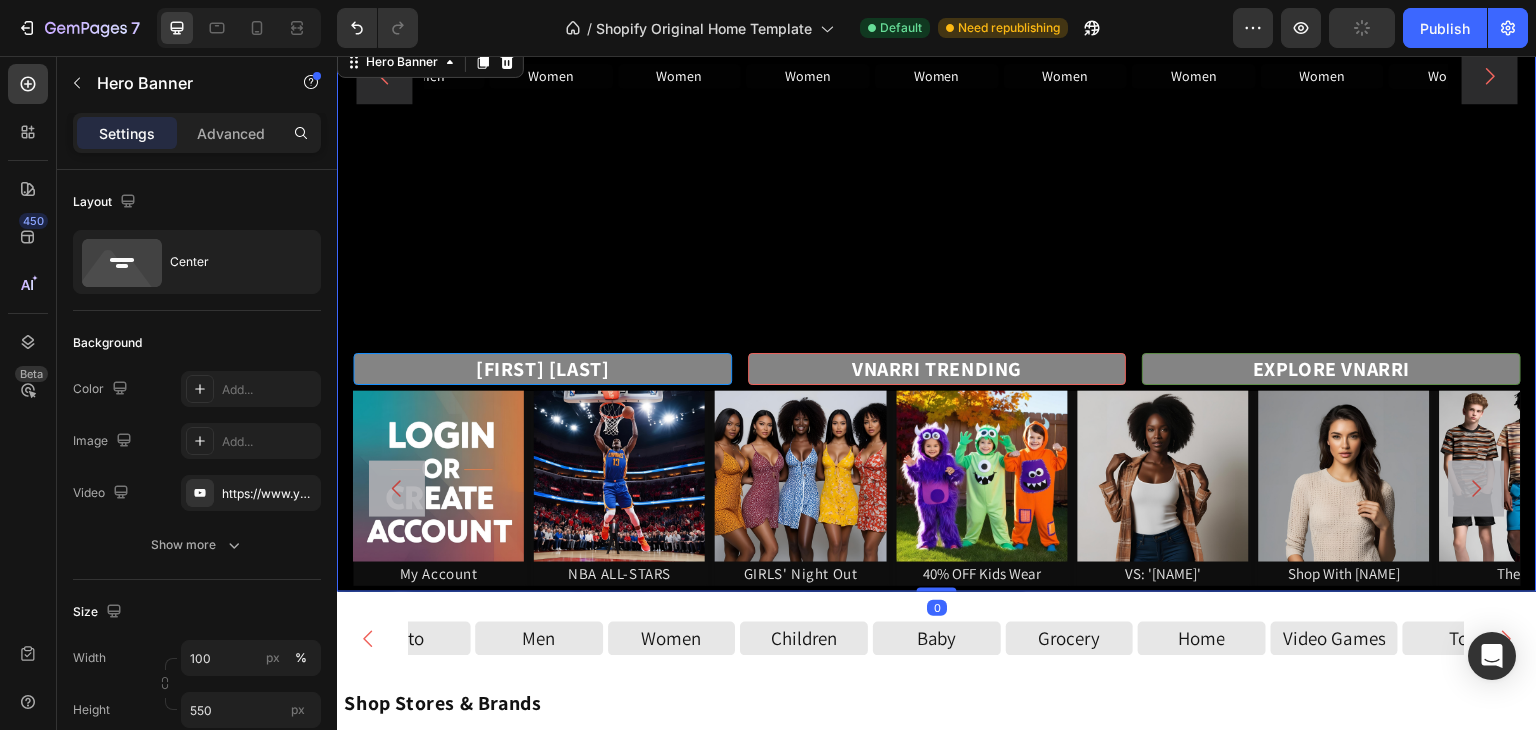 scroll, scrollTop: 0, scrollLeft: 0, axis: both 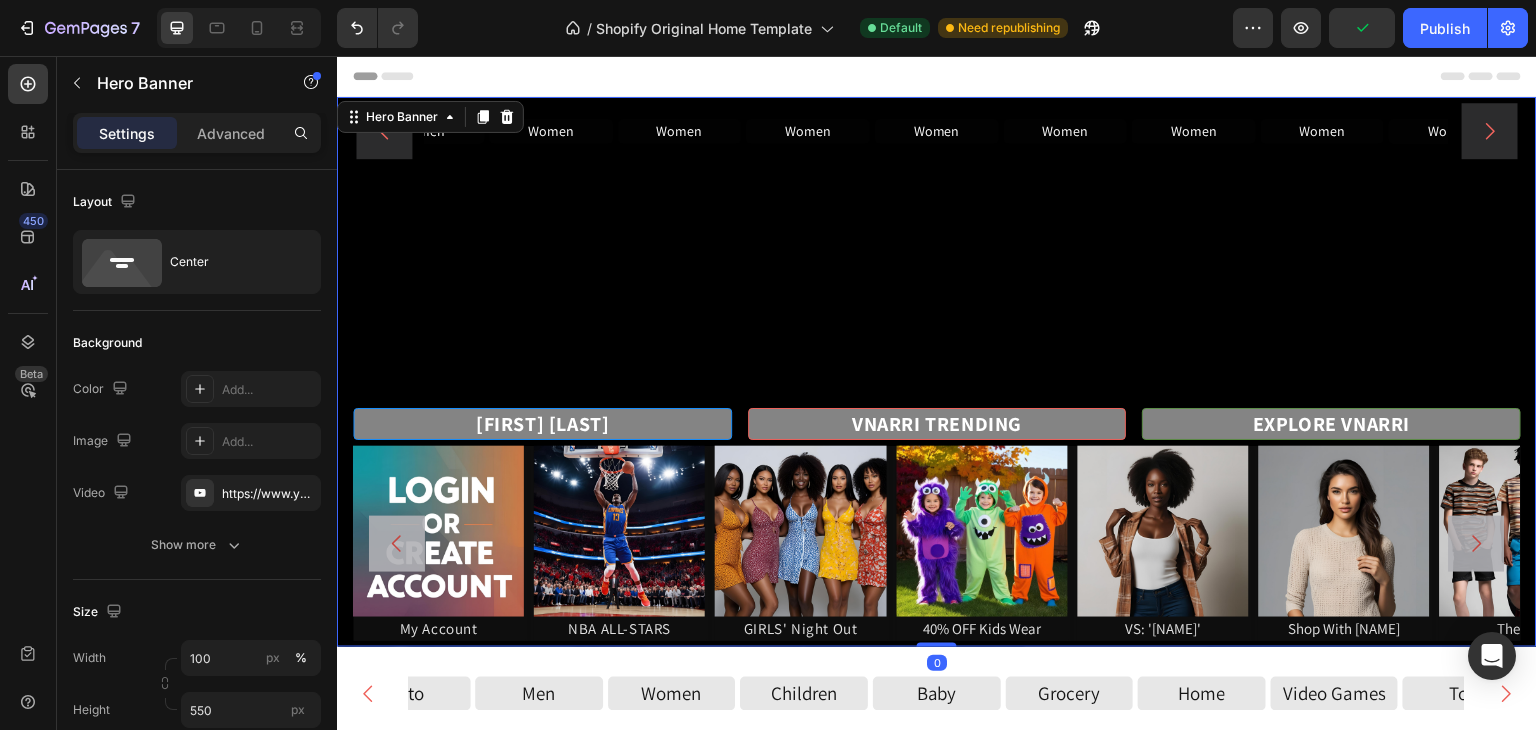 click on "Women Button Women Button Women Button Women Button Women Button Women Button Women Button Women Button Women Button Women Button Women Button Women Button Women Button Women Button Women Button Women Button Women Button
Carousel" at bounding box center [937, 250] 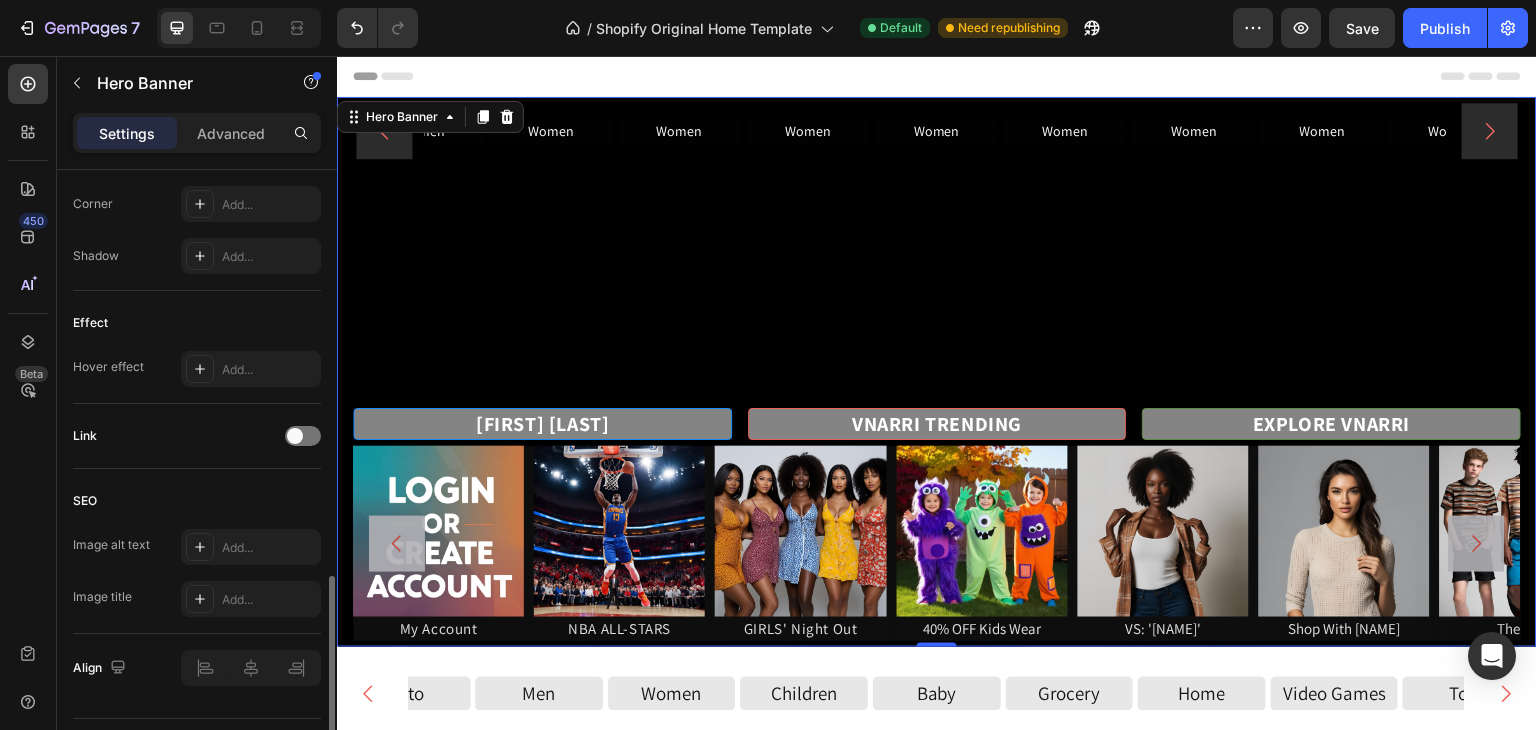 scroll, scrollTop: 940, scrollLeft: 0, axis: vertical 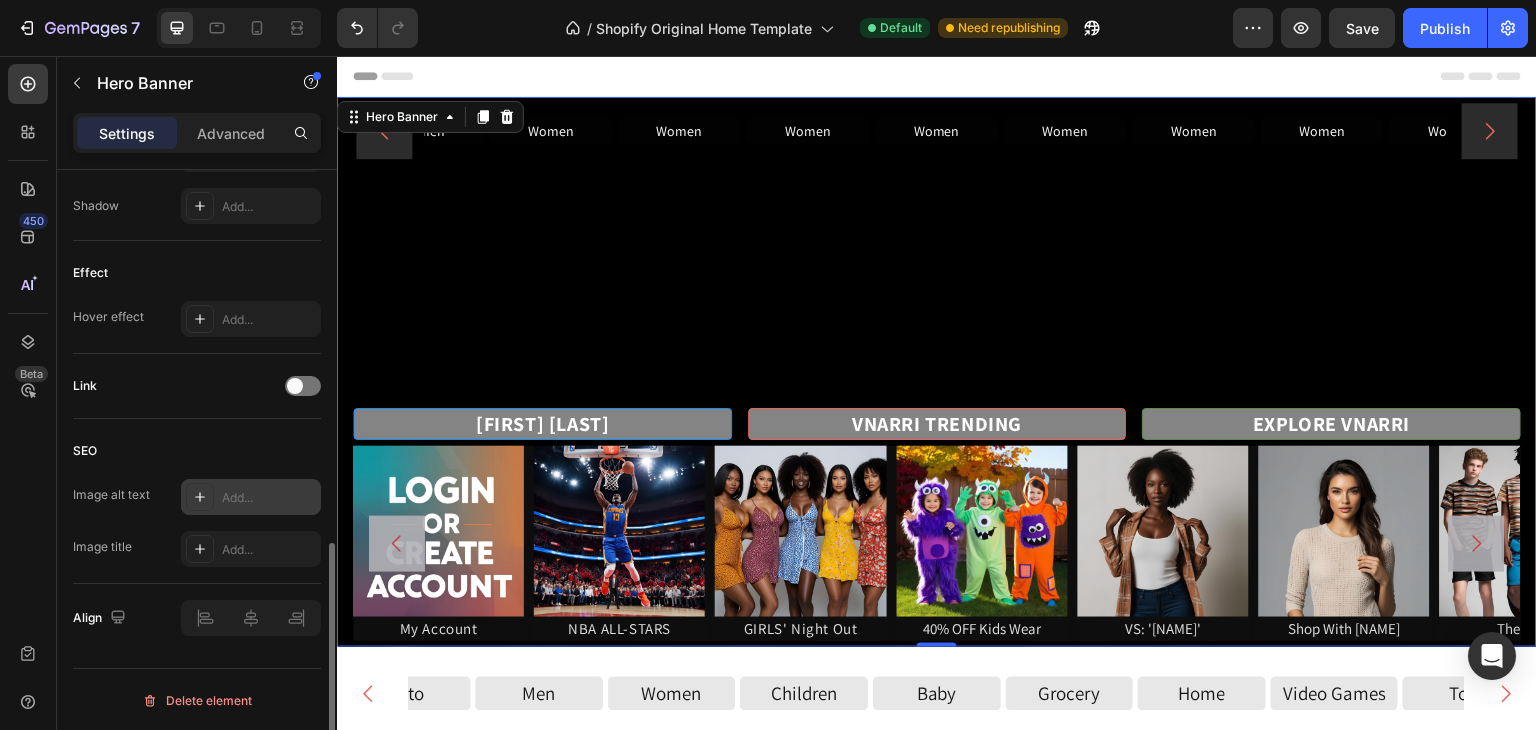 click on "Add..." at bounding box center [251, 497] 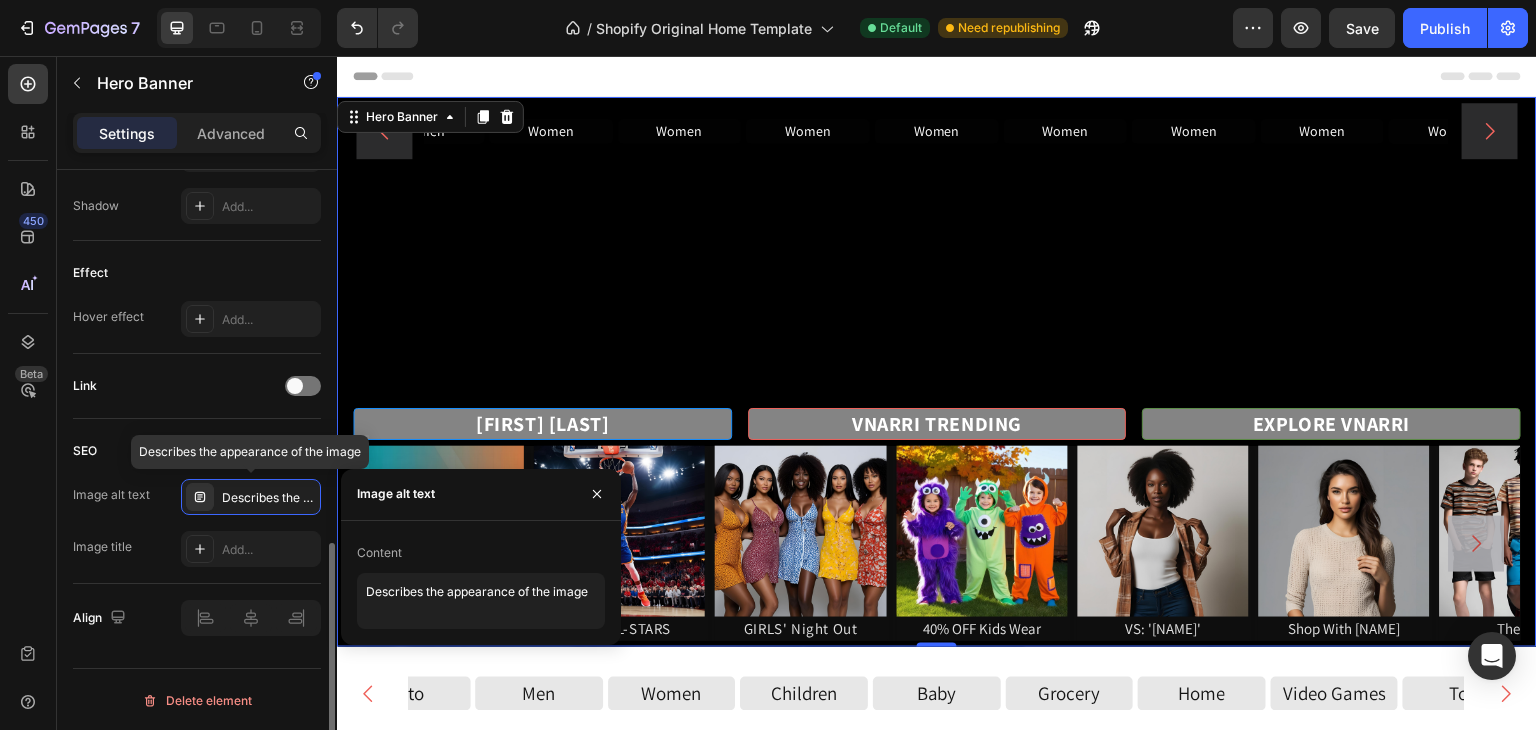 click on "Effect" at bounding box center [197, 273] 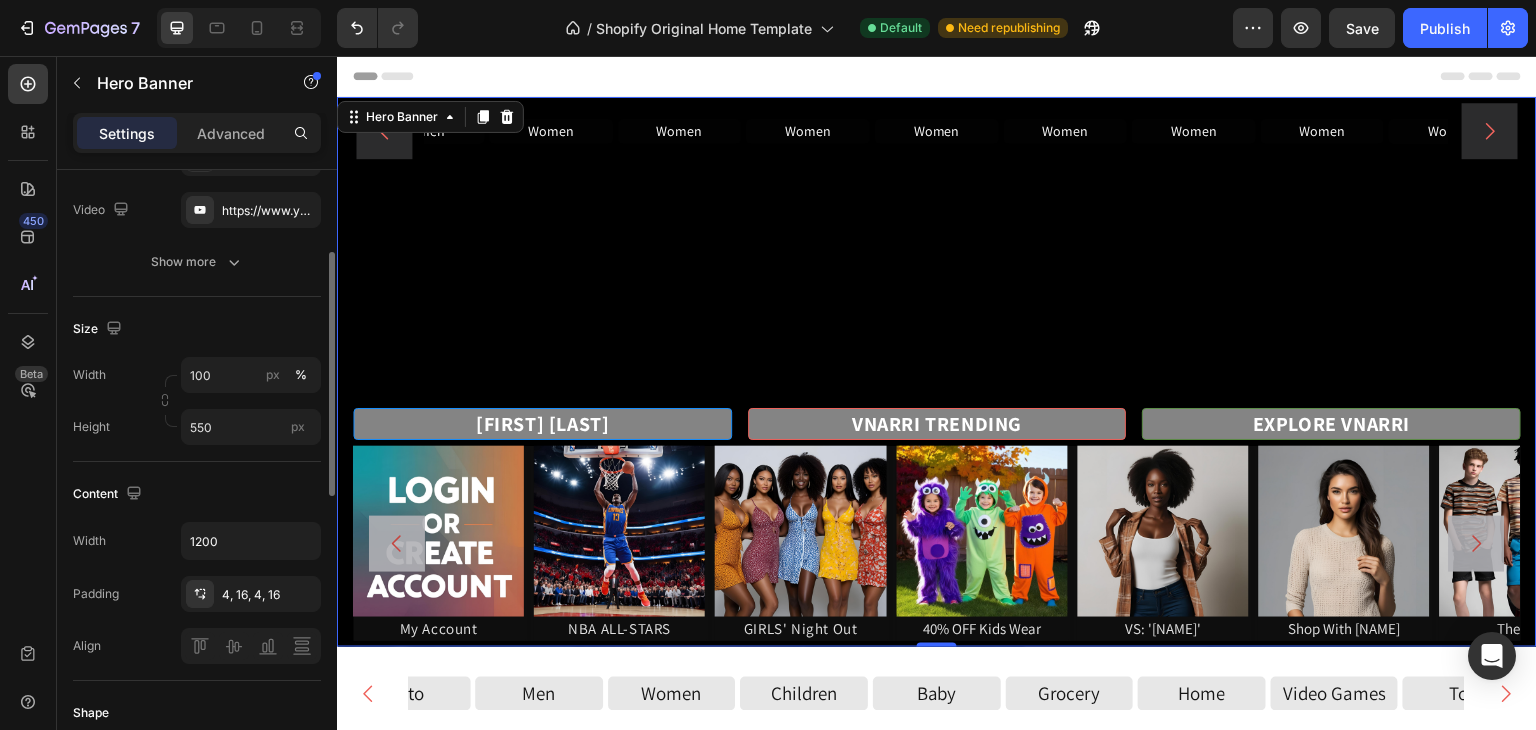 scroll, scrollTop: 262, scrollLeft: 0, axis: vertical 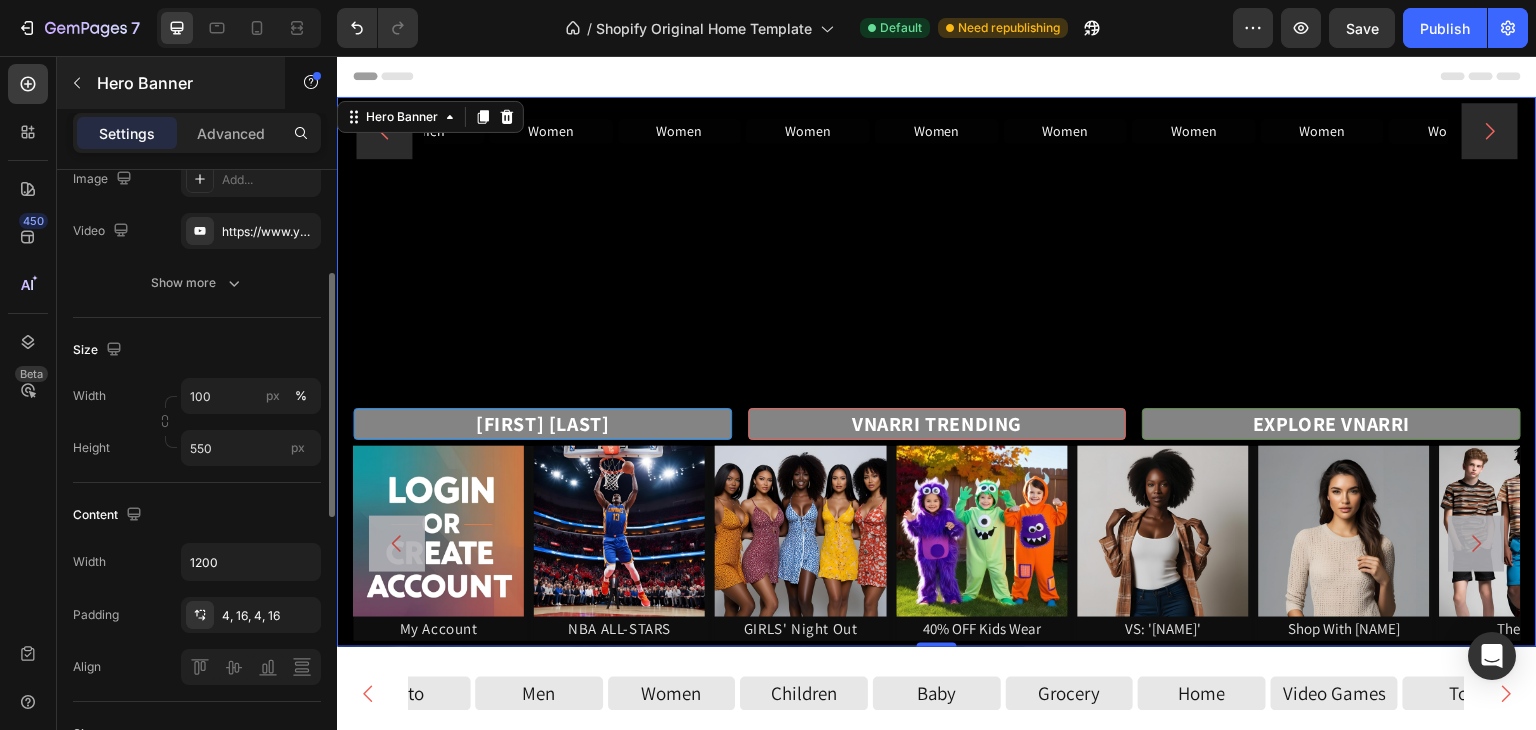 click 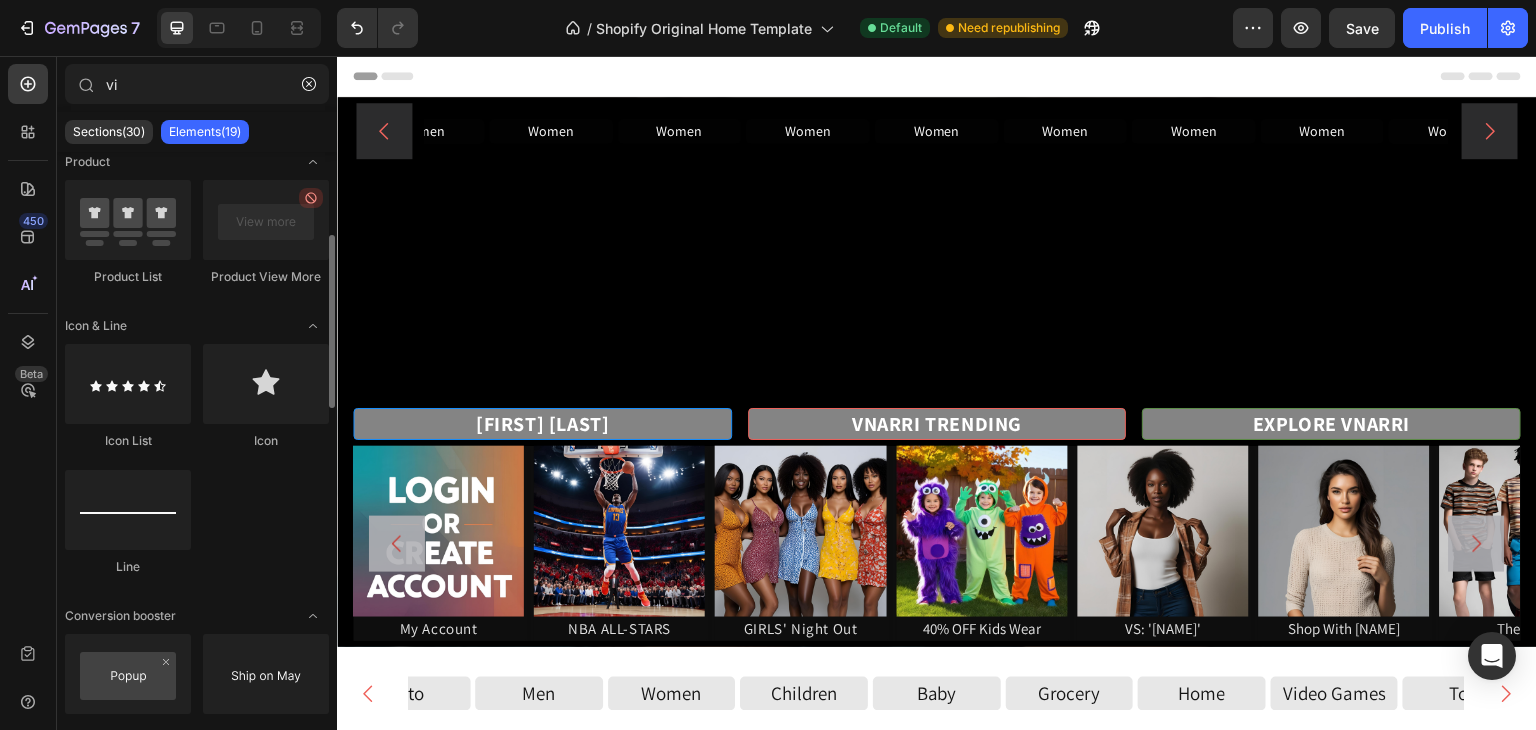 scroll, scrollTop: 309, scrollLeft: 0, axis: vertical 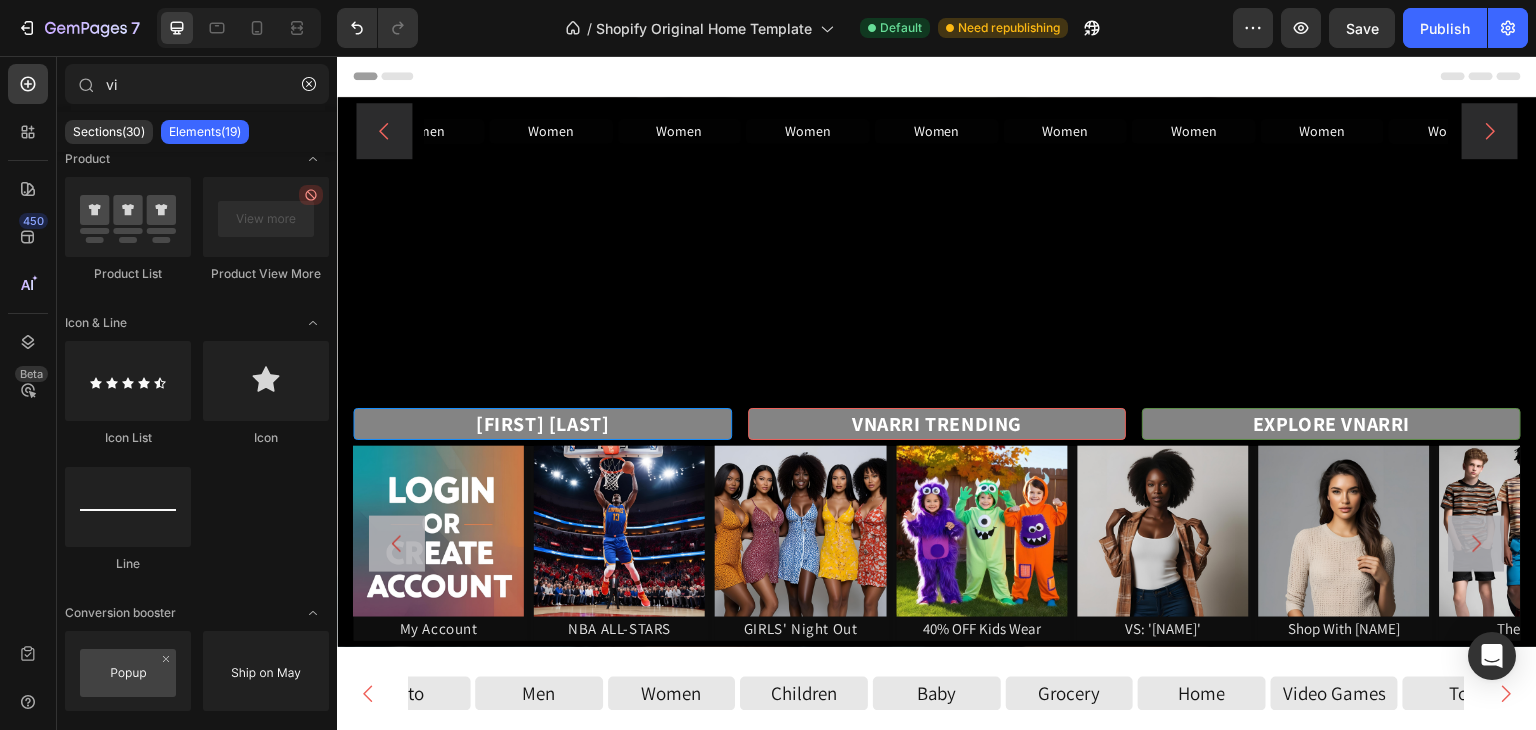 click on "Elements(19)" at bounding box center [205, 132] 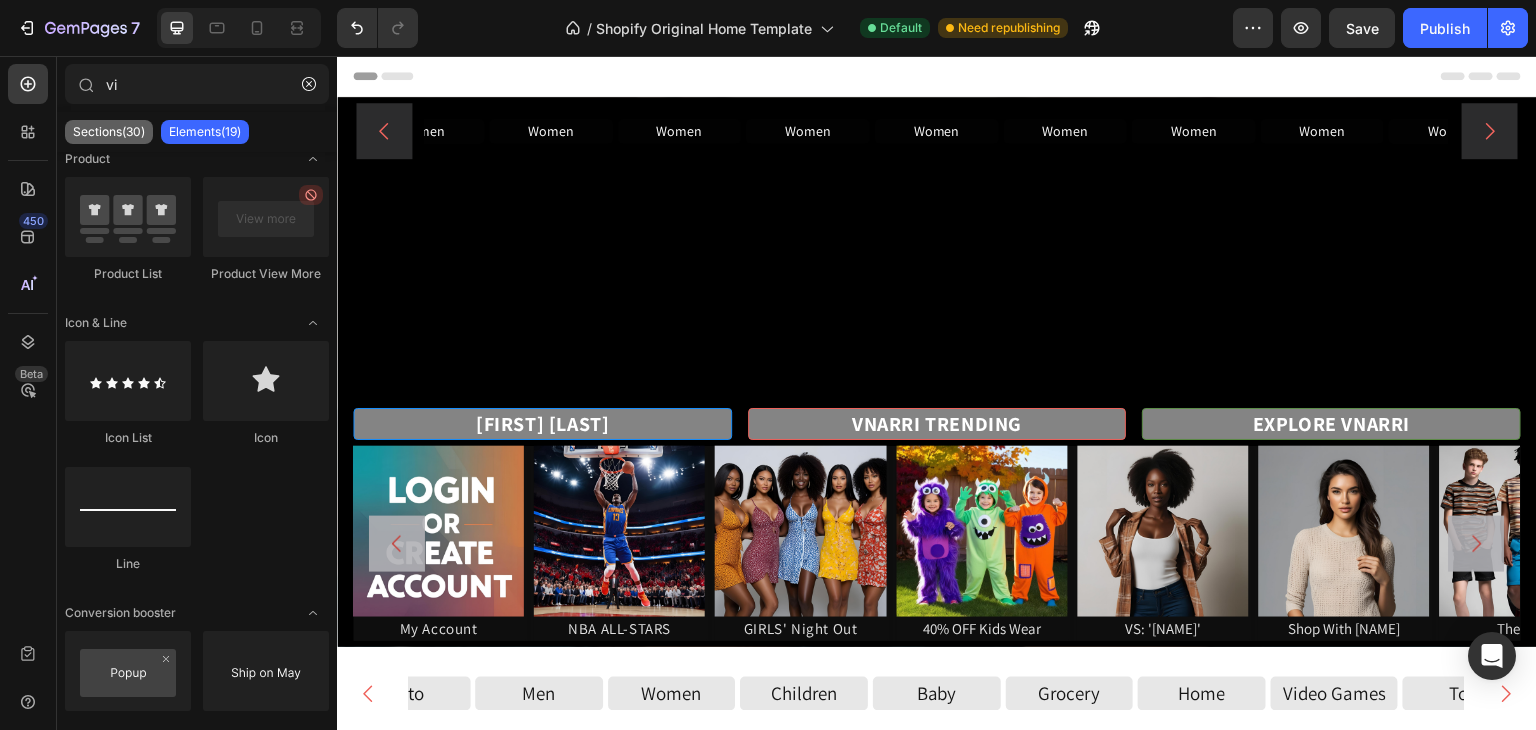 click on "Sections(30)" at bounding box center (109, 132) 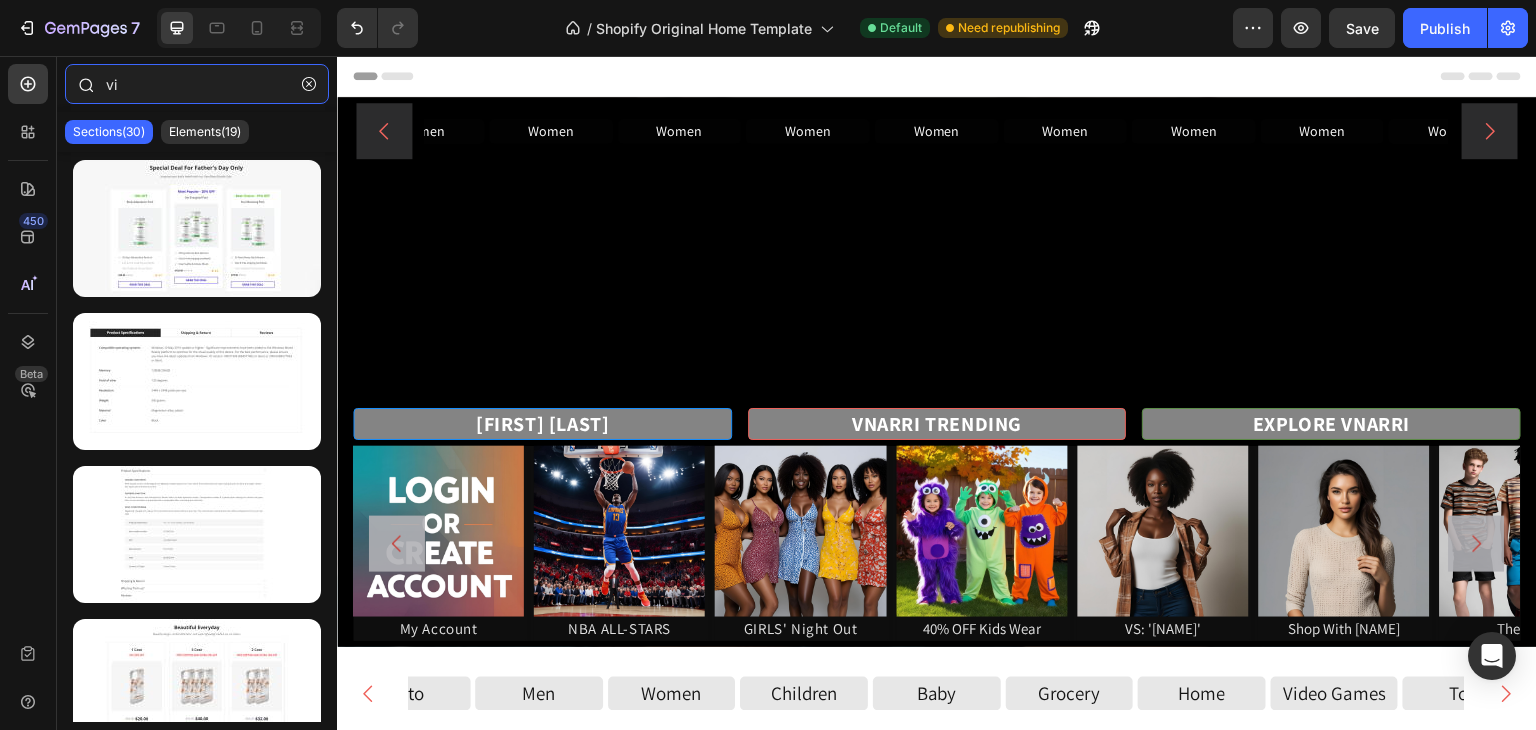 click on "vi" at bounding box center (197, 84) 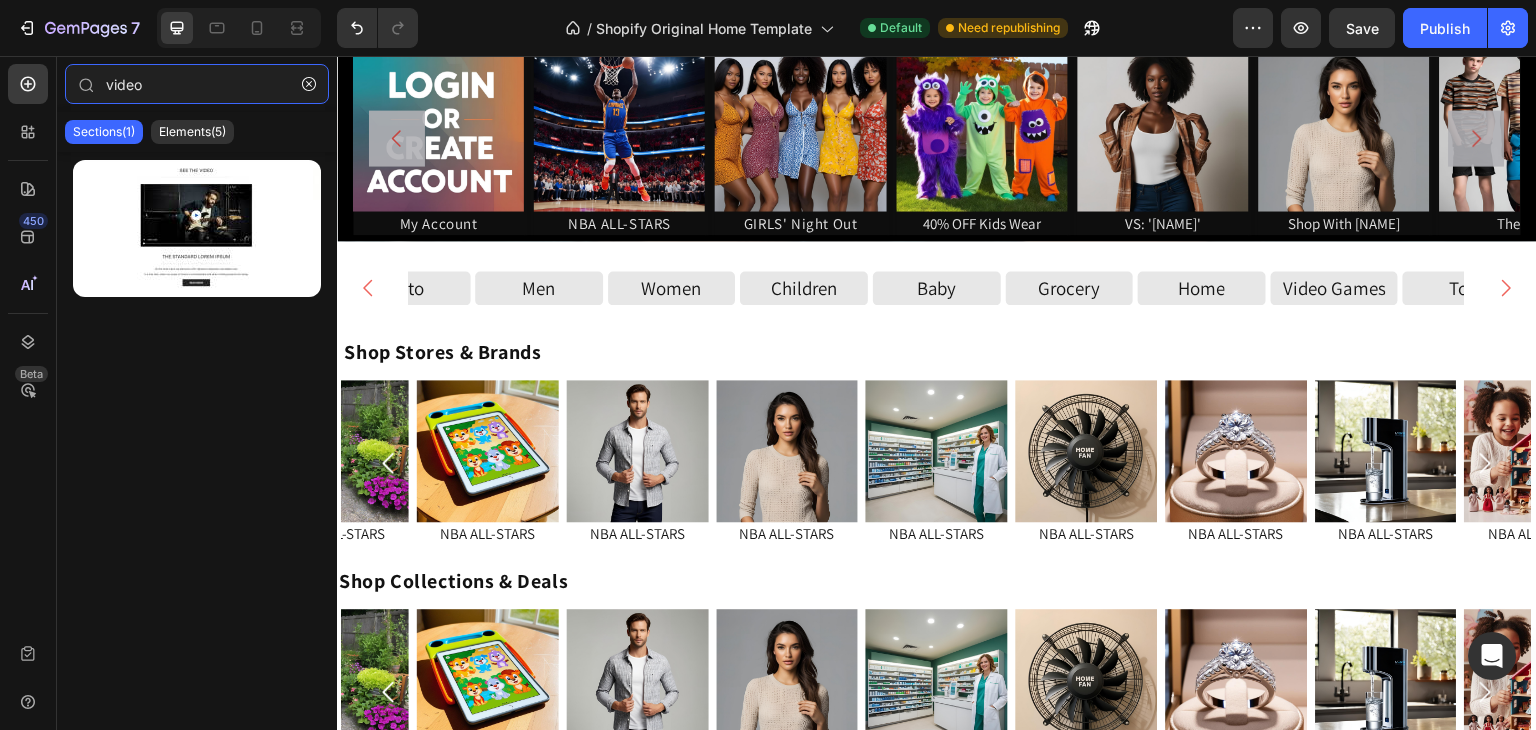 scroll, scrollTop: 431, scrollLeft: 0, axis: vertical 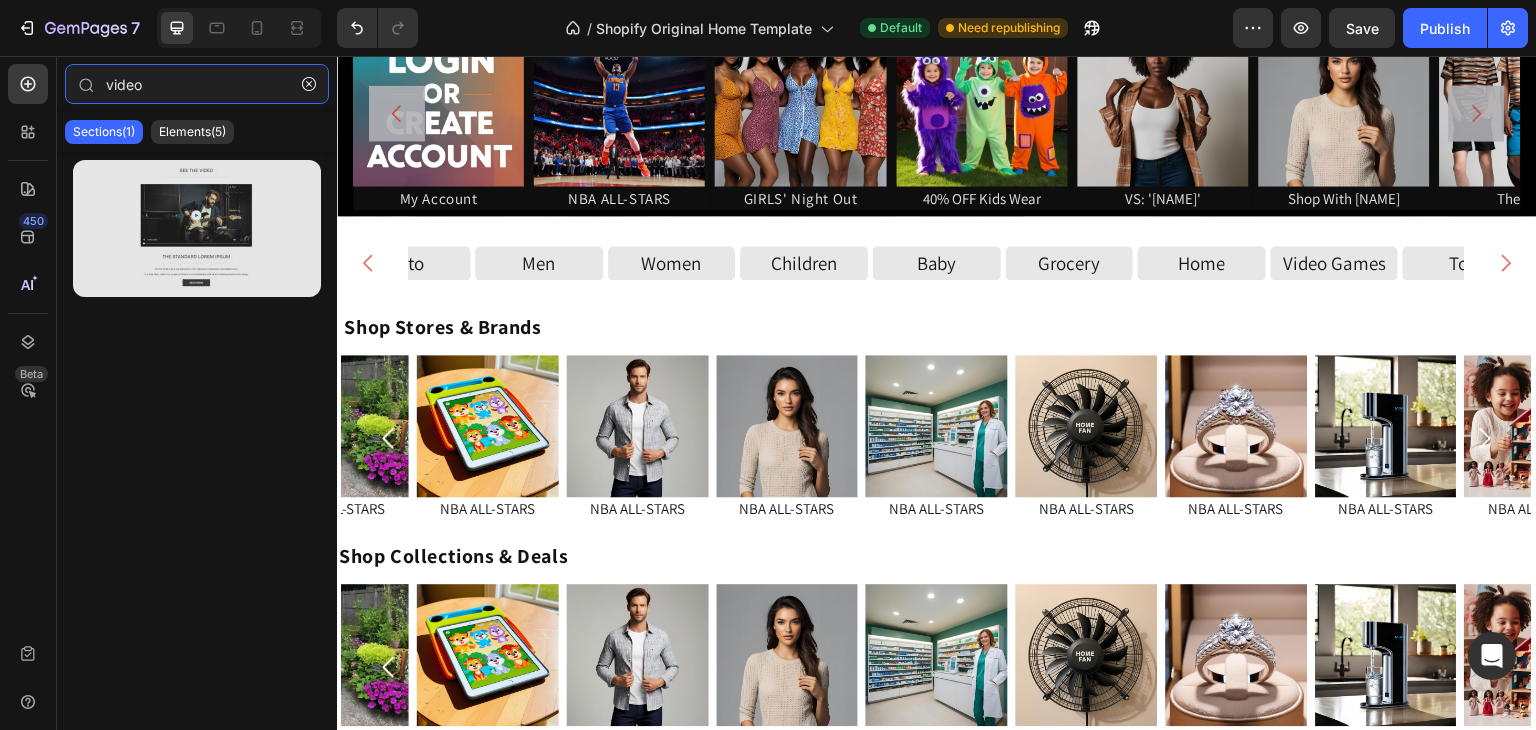 type on "video" 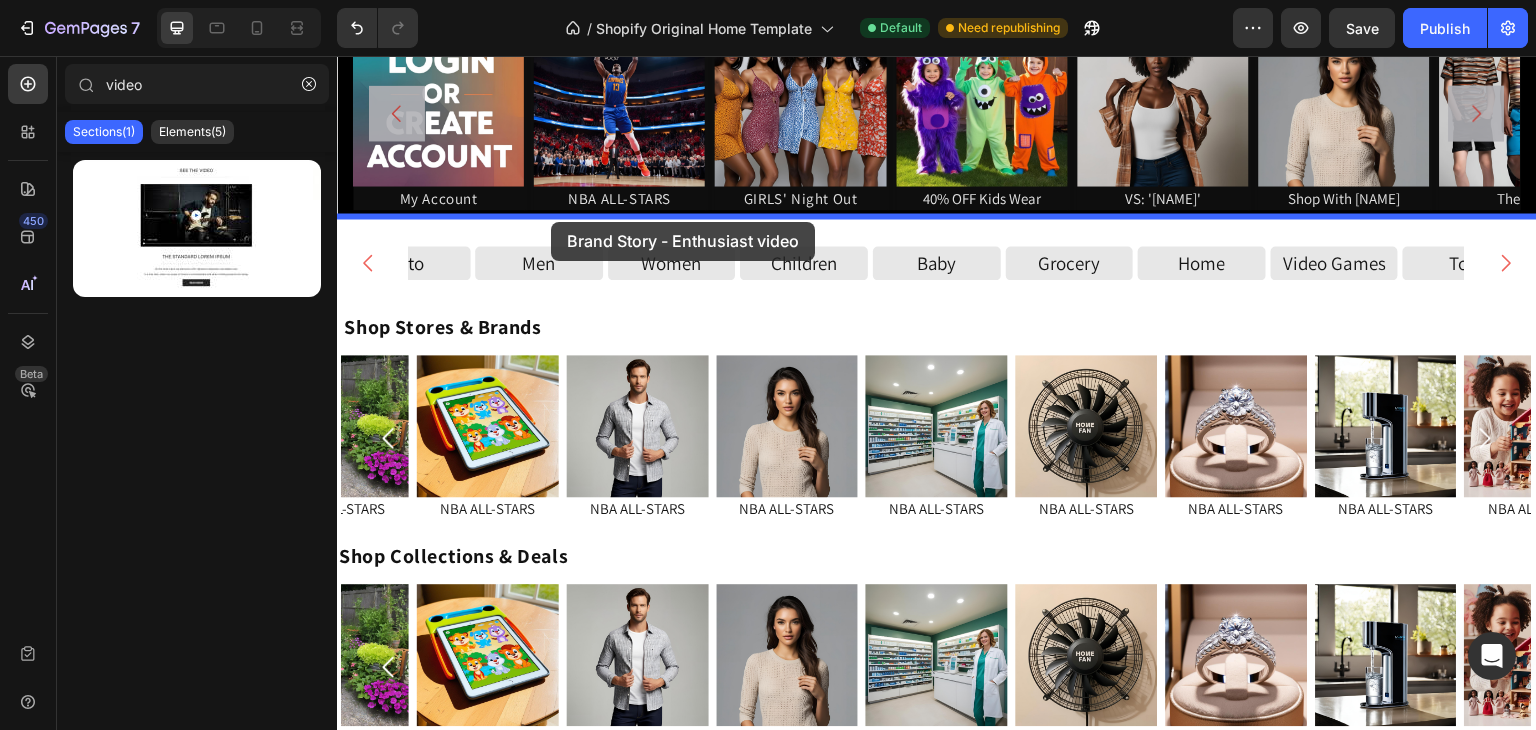 drag, startPoint x: 504, startPoint y: 255, endPoint x: 551, endPoint y: 222, distance: 57.428215 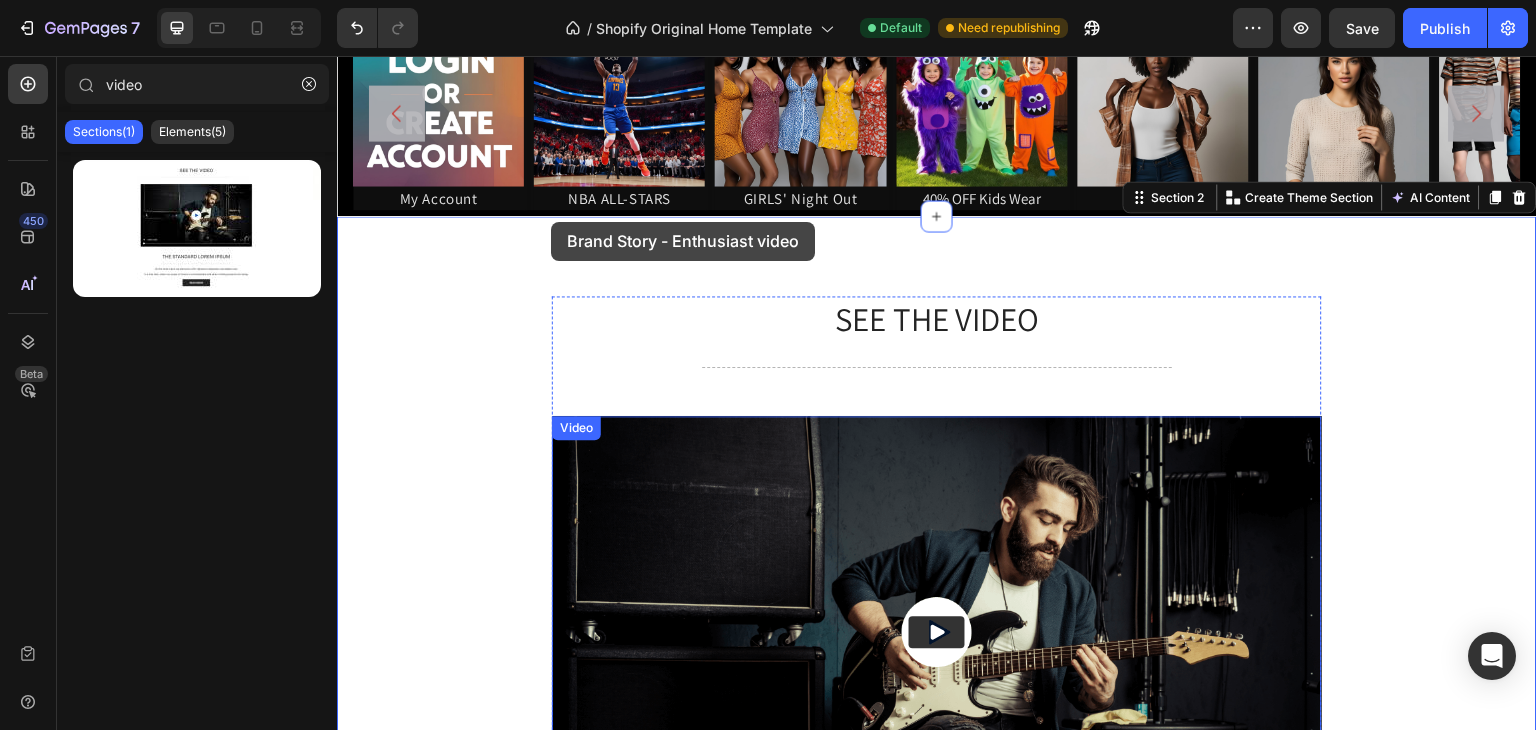 scroll, scrollTop: 678, scrollLeft: 0, axis: vertical 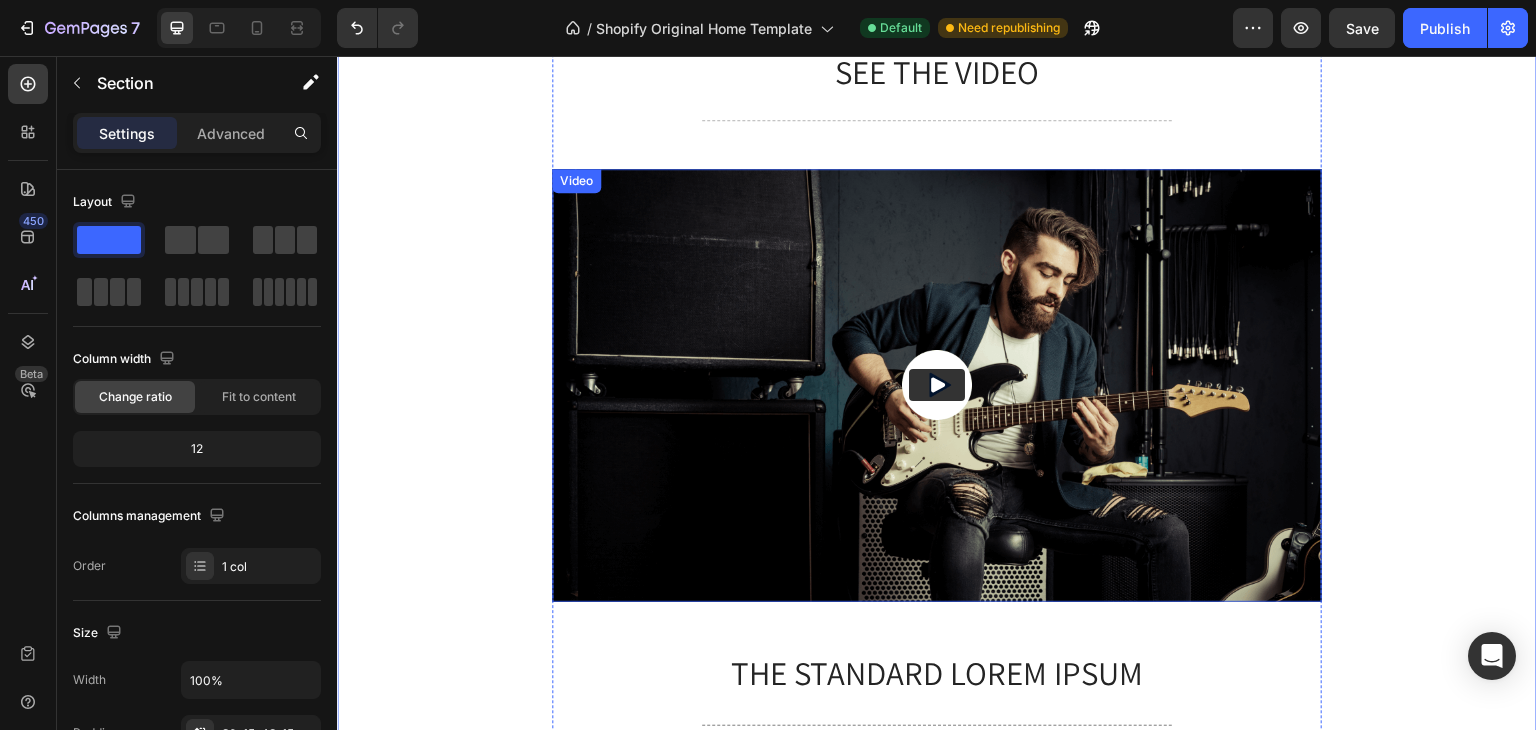 click 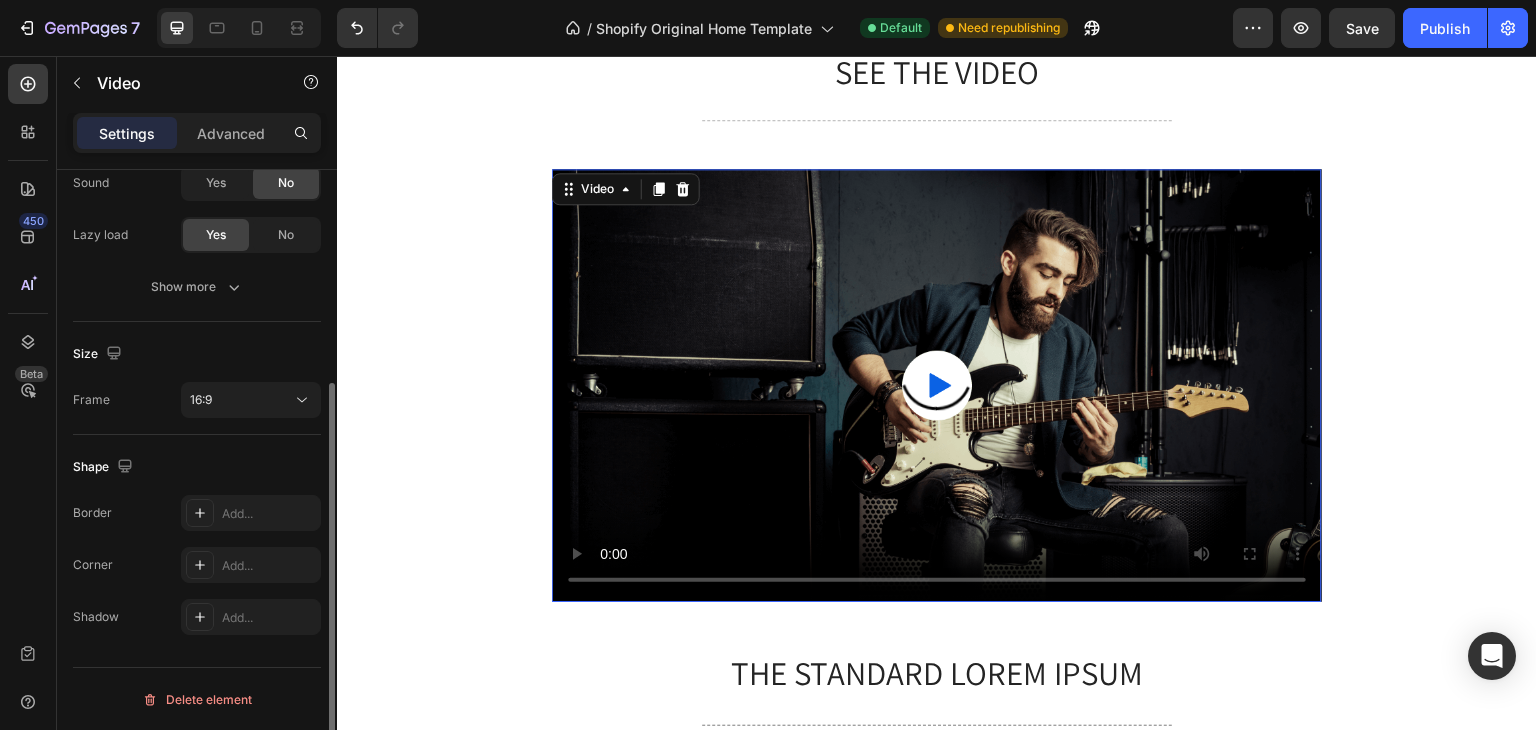 scroll, scrollTop: 0, scrollLeft: 0, axis: both 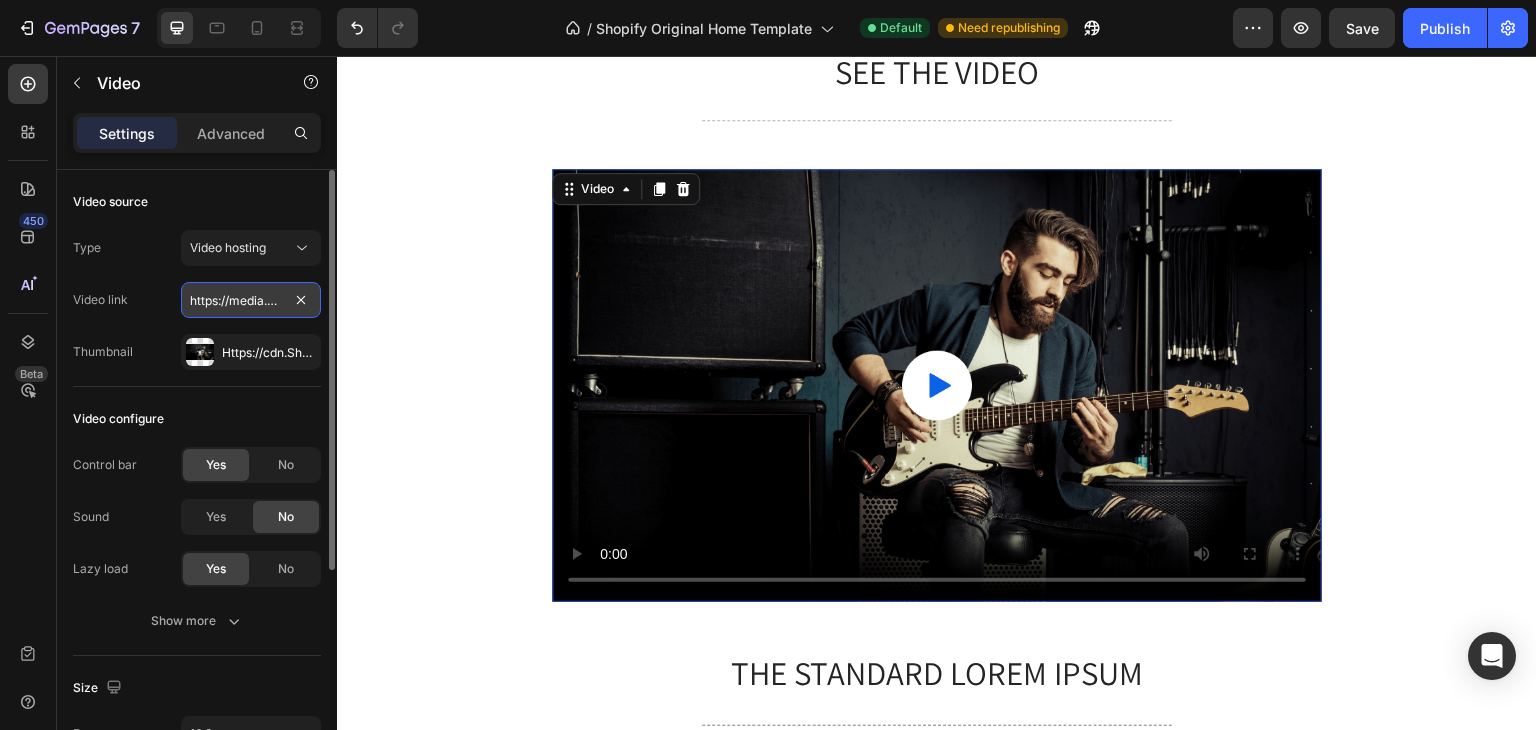 click on "https://media.w3.org/2010/05/sintel/trailer.mp4" at bounding box center [251, 300] 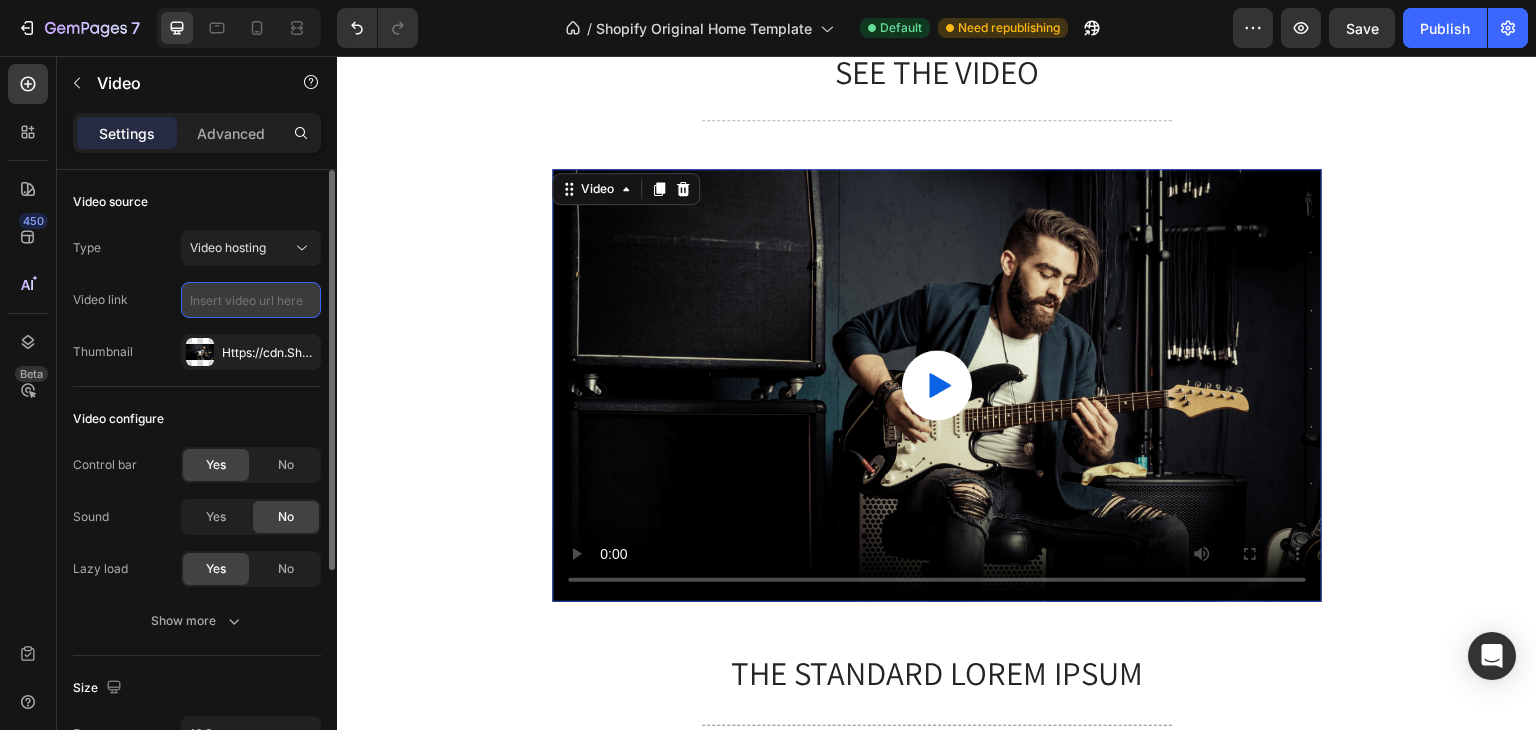 click at bounding box center [251, 300] 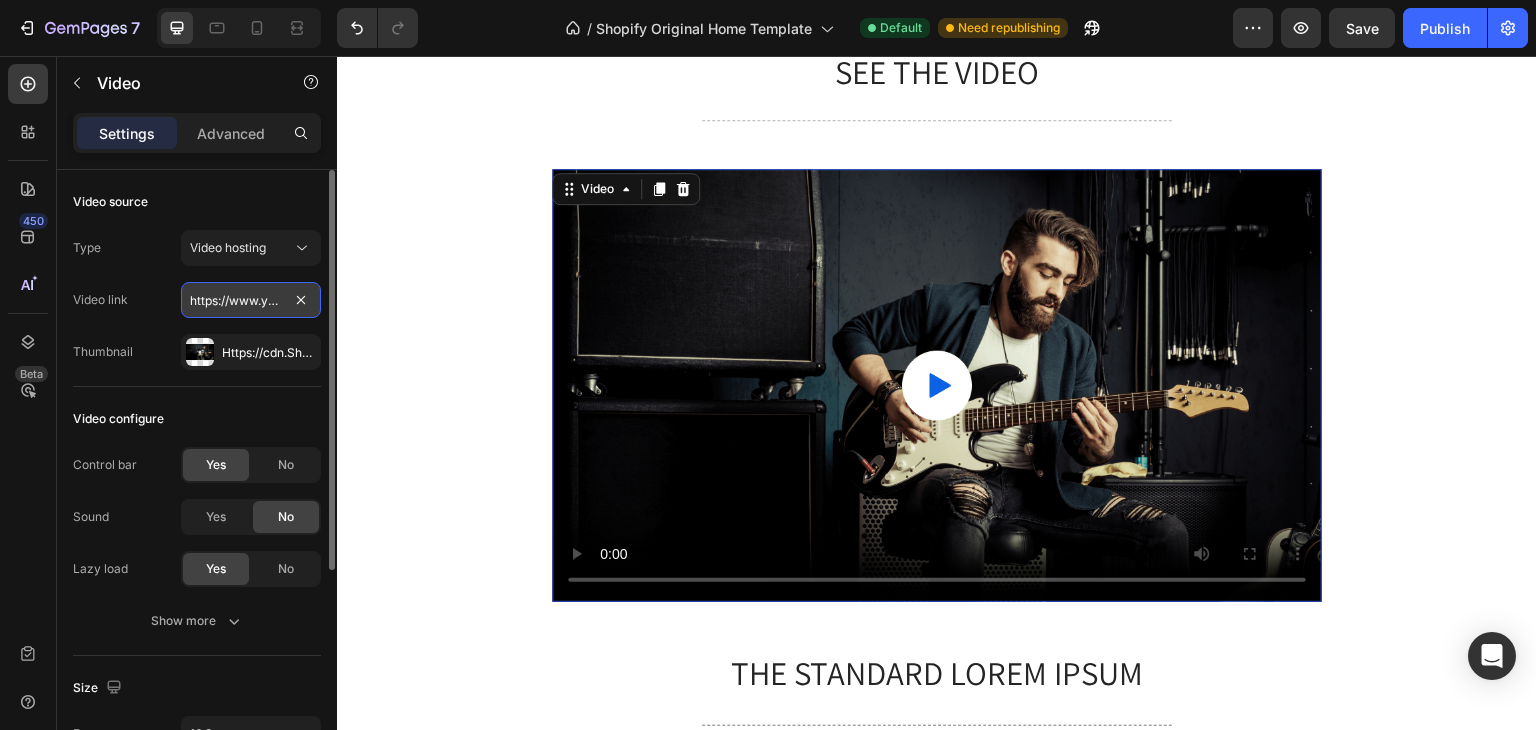 scroll, scrollTop: 0, scrollLeft: 405, axis: horizontal 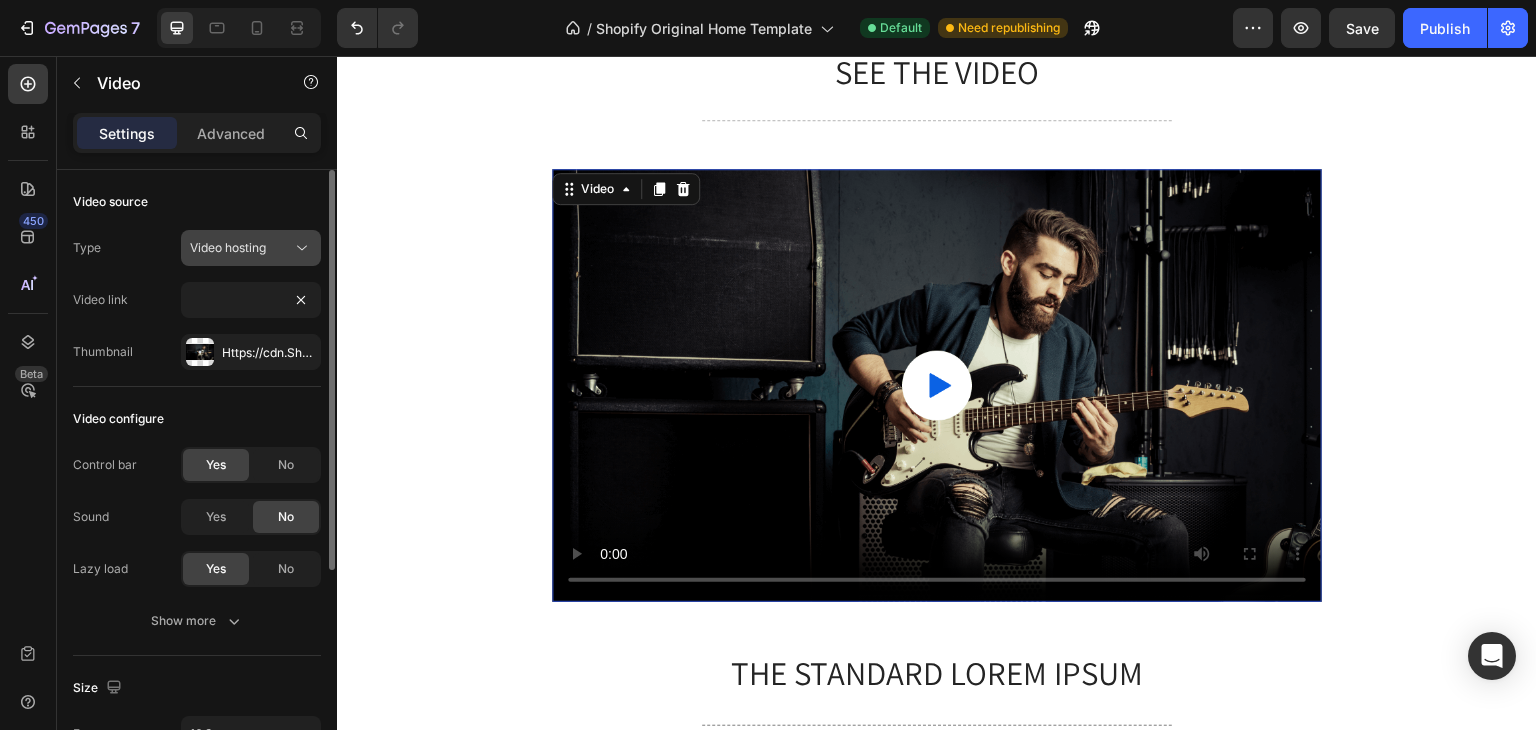 click on "Video hosting" at bounding box center (241, 248) 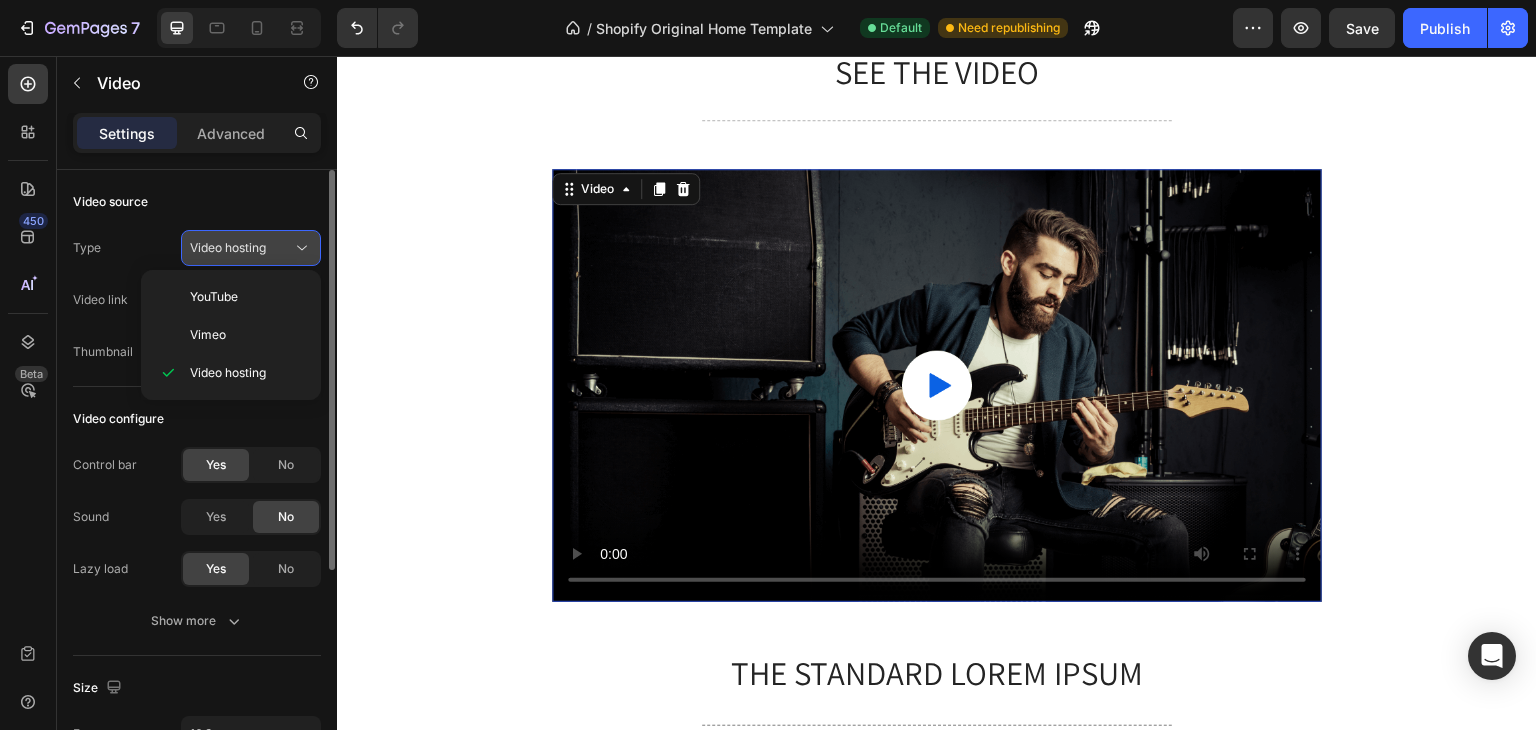 scroll, scrollTop: 0, scrollLeft: 0, axis: both 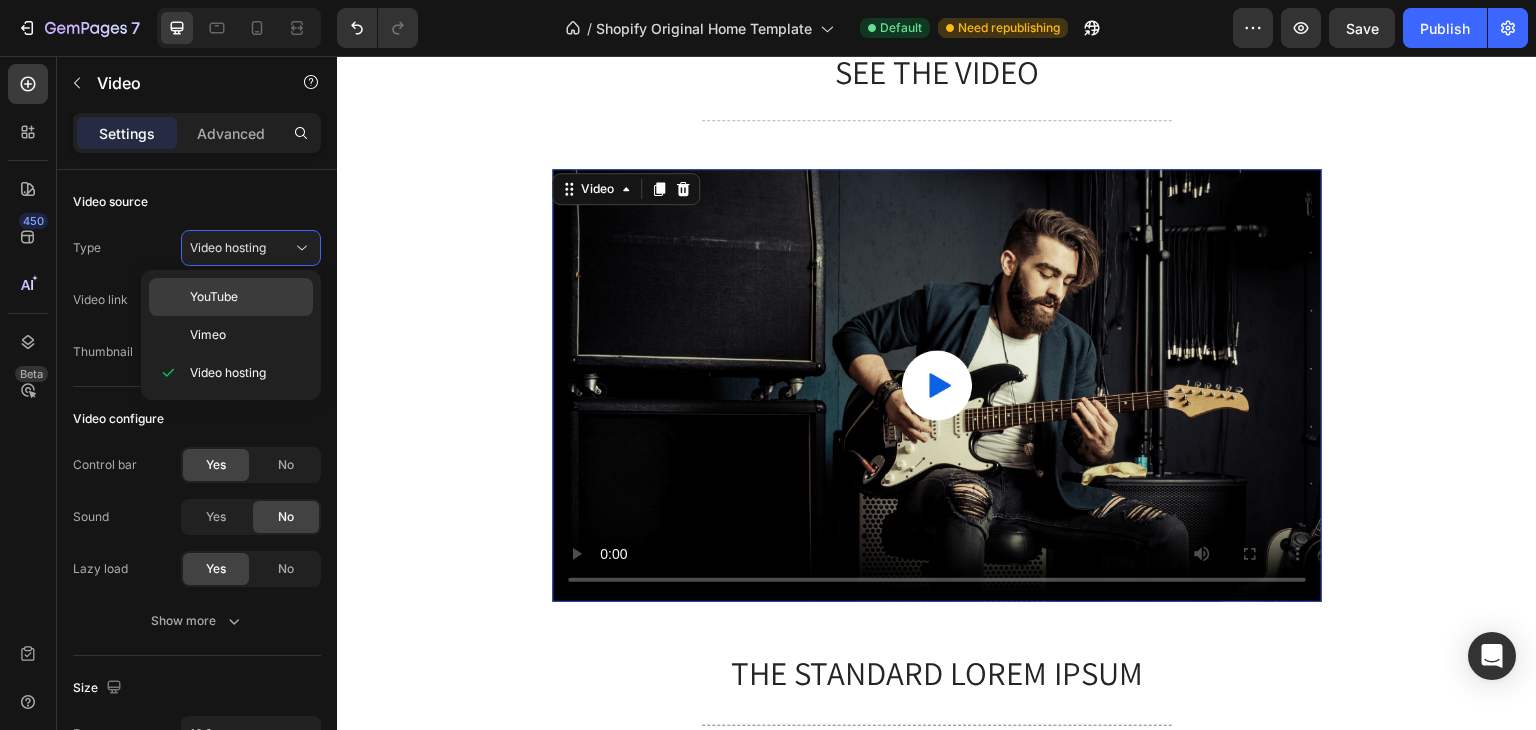 click on "YouTube" at bounding box center [247, 297] 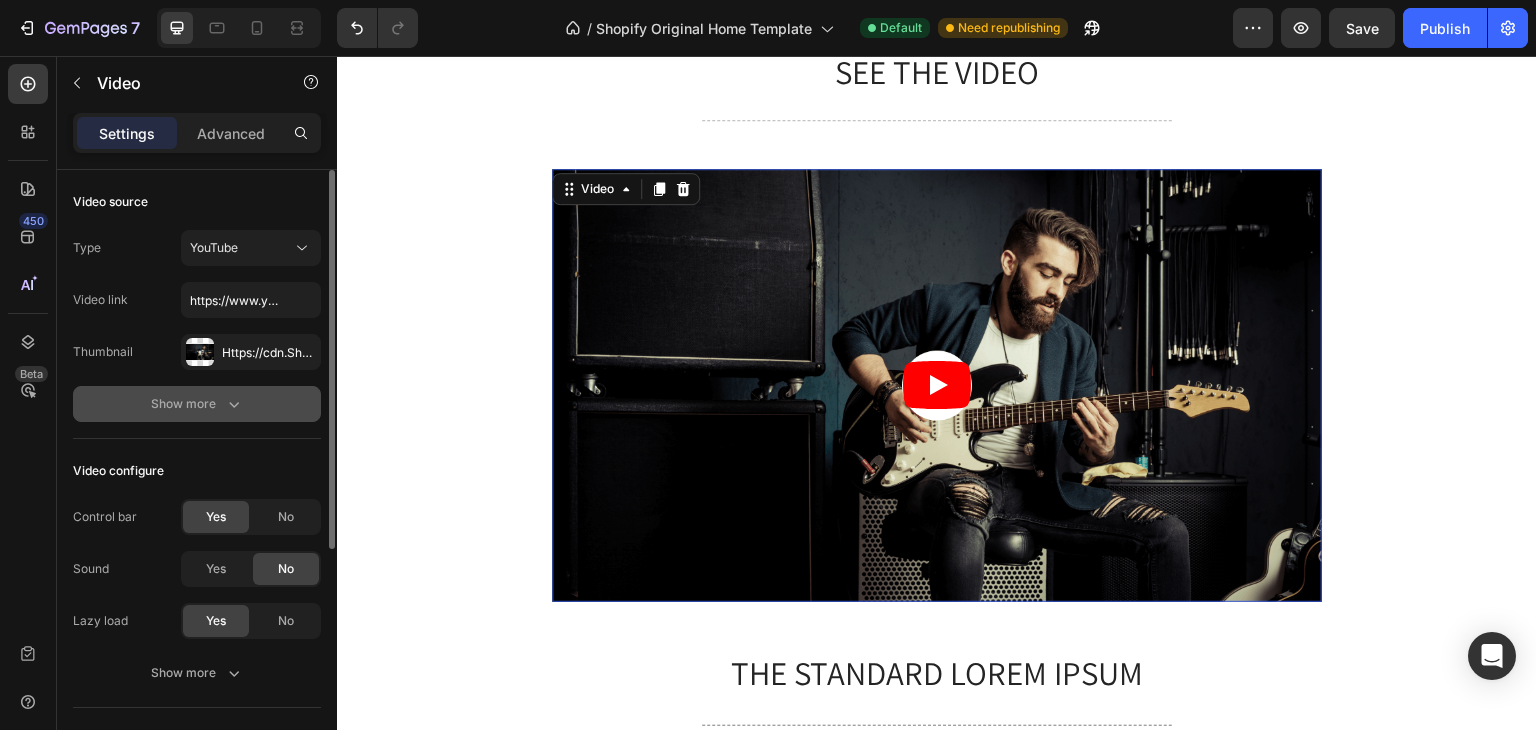 click on "Show more" at bounding box center (197, 404) 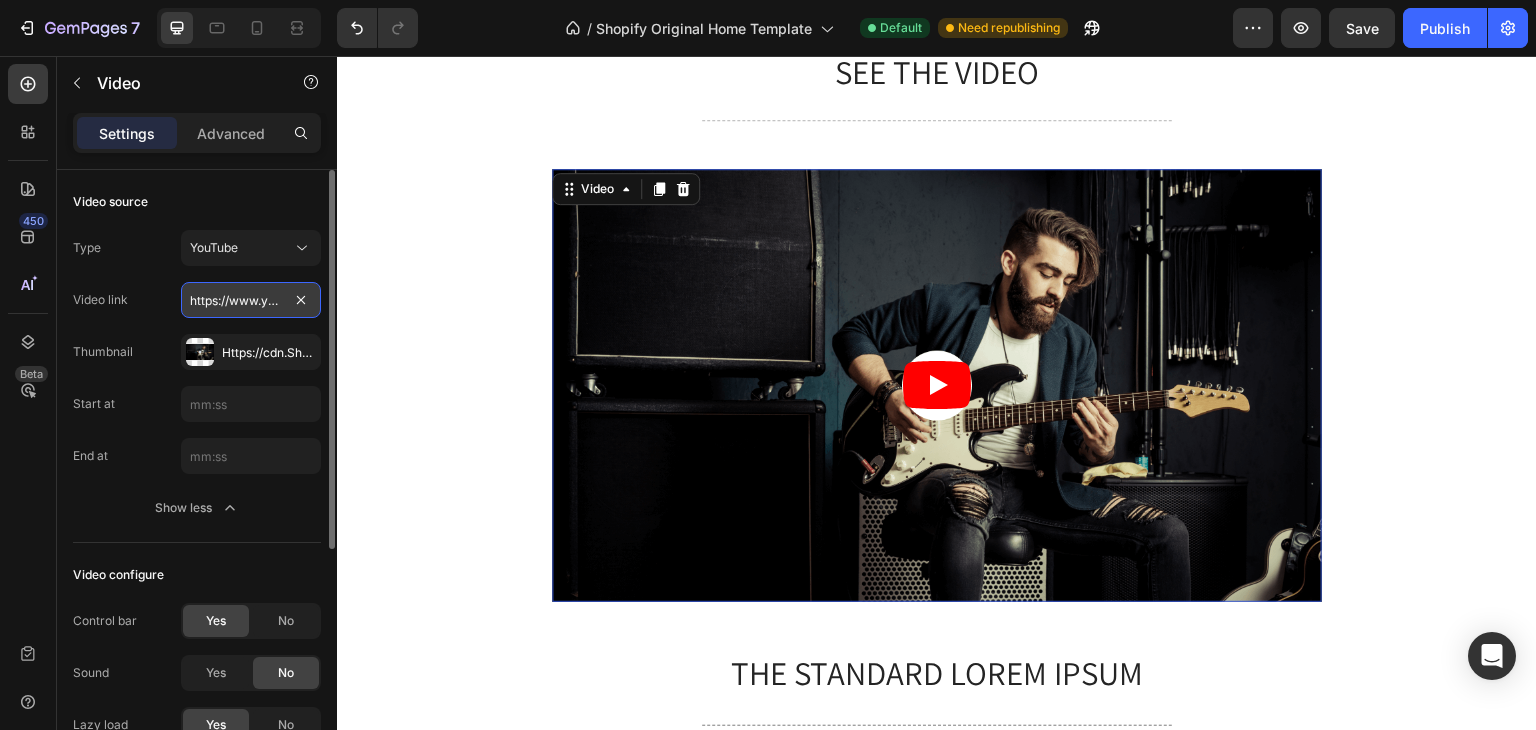 click on "https://www.youtube.com/watch?v=cyzh48XRS4M" at bounding box center (251, 300) 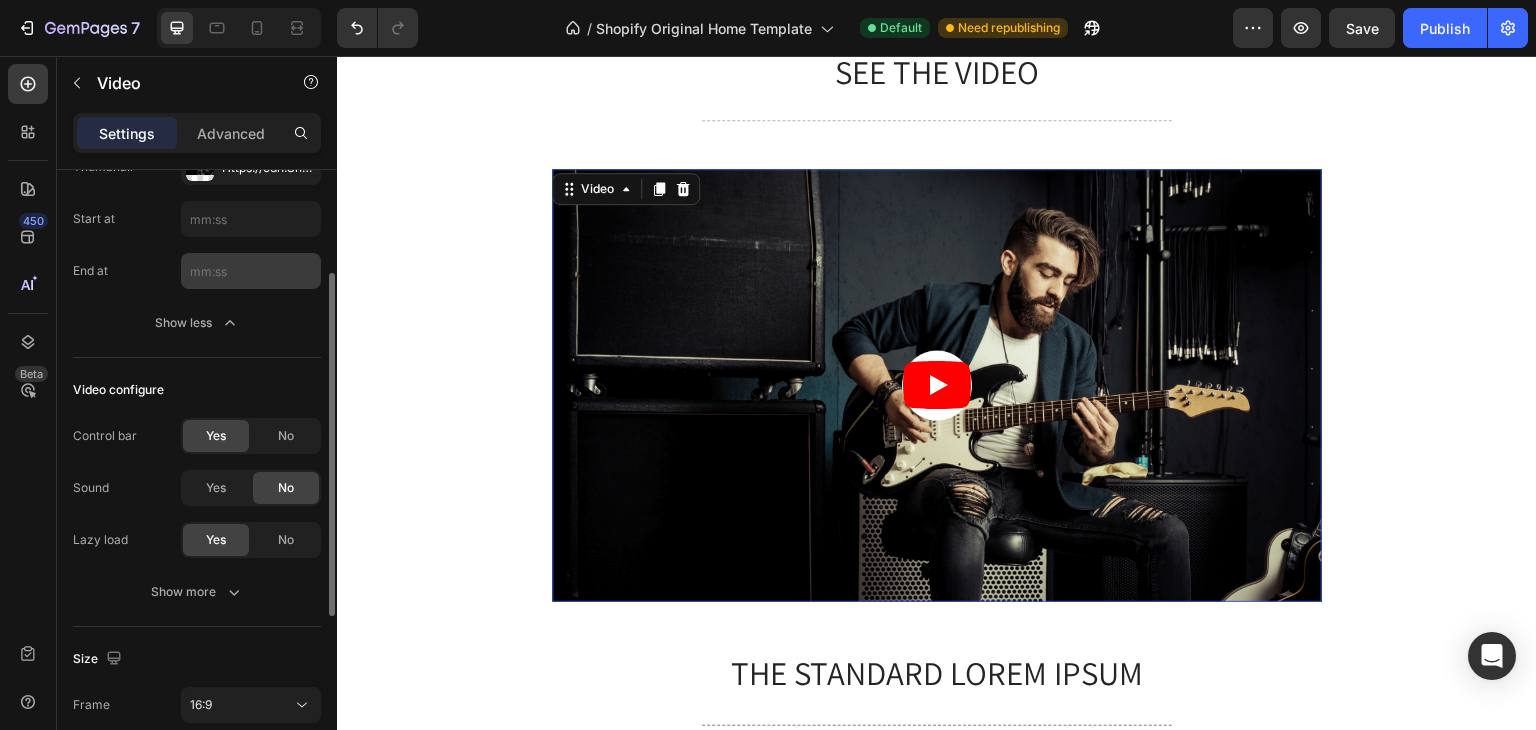 scroll, scrollTop: 190, scrollLeft: 0, axis: vertical 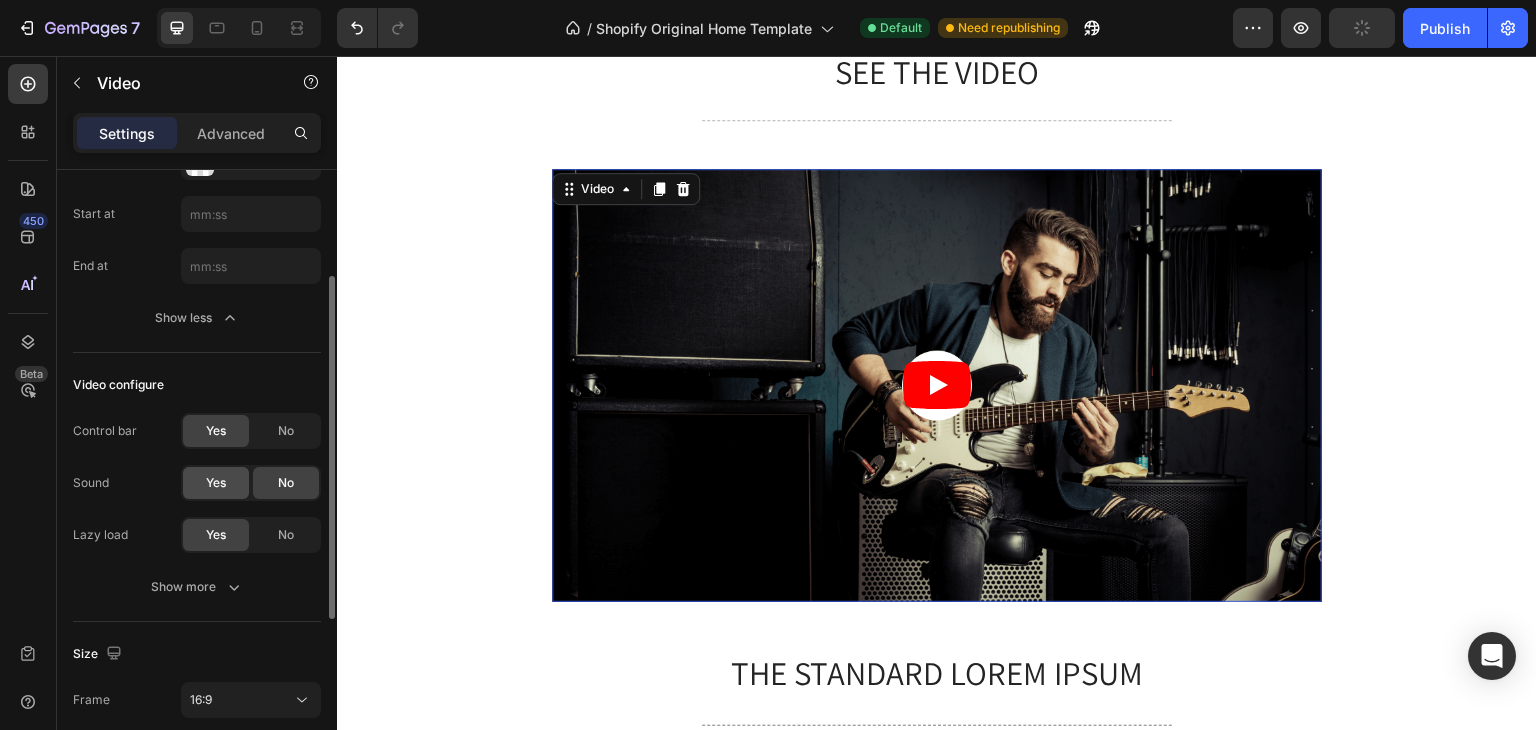 click on "Yes" 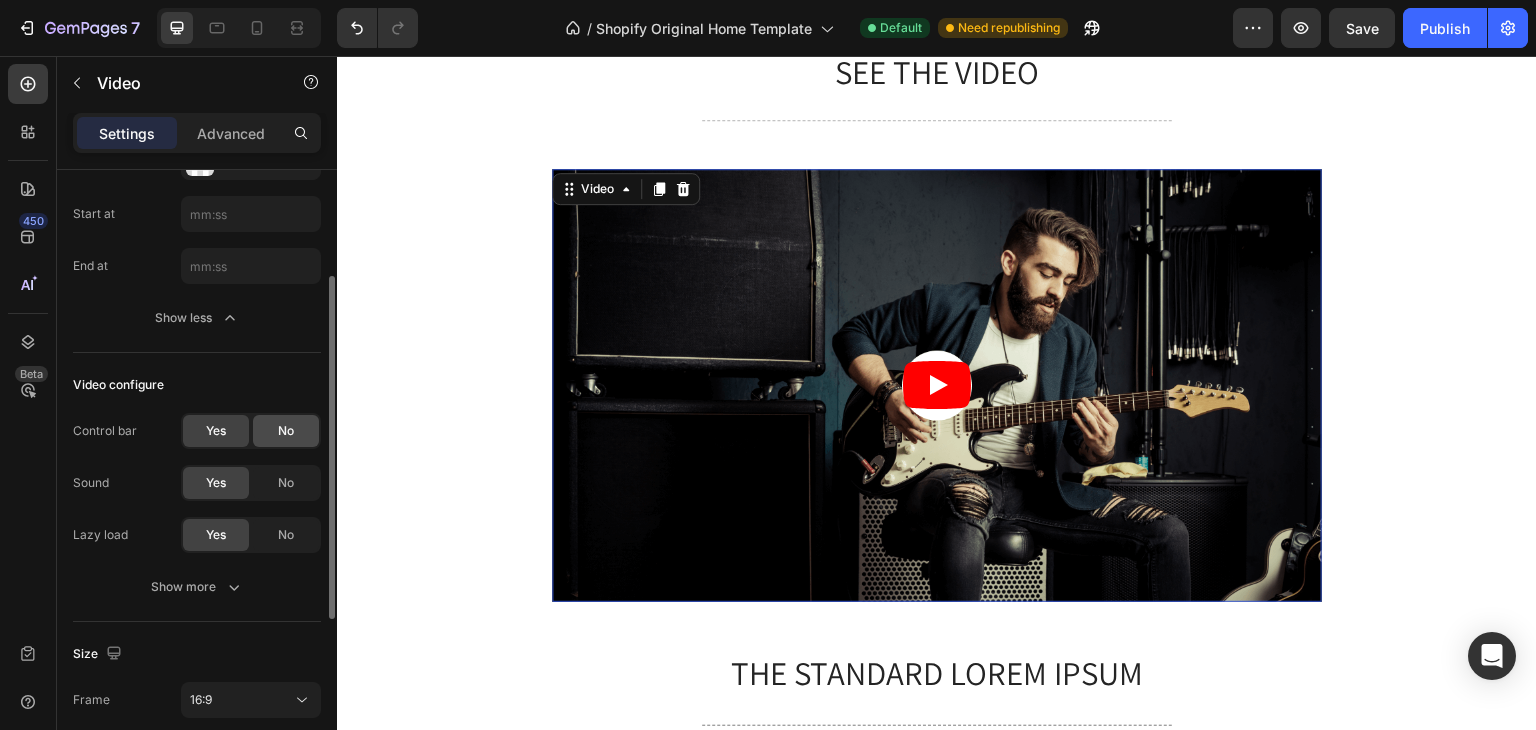 click on "No" 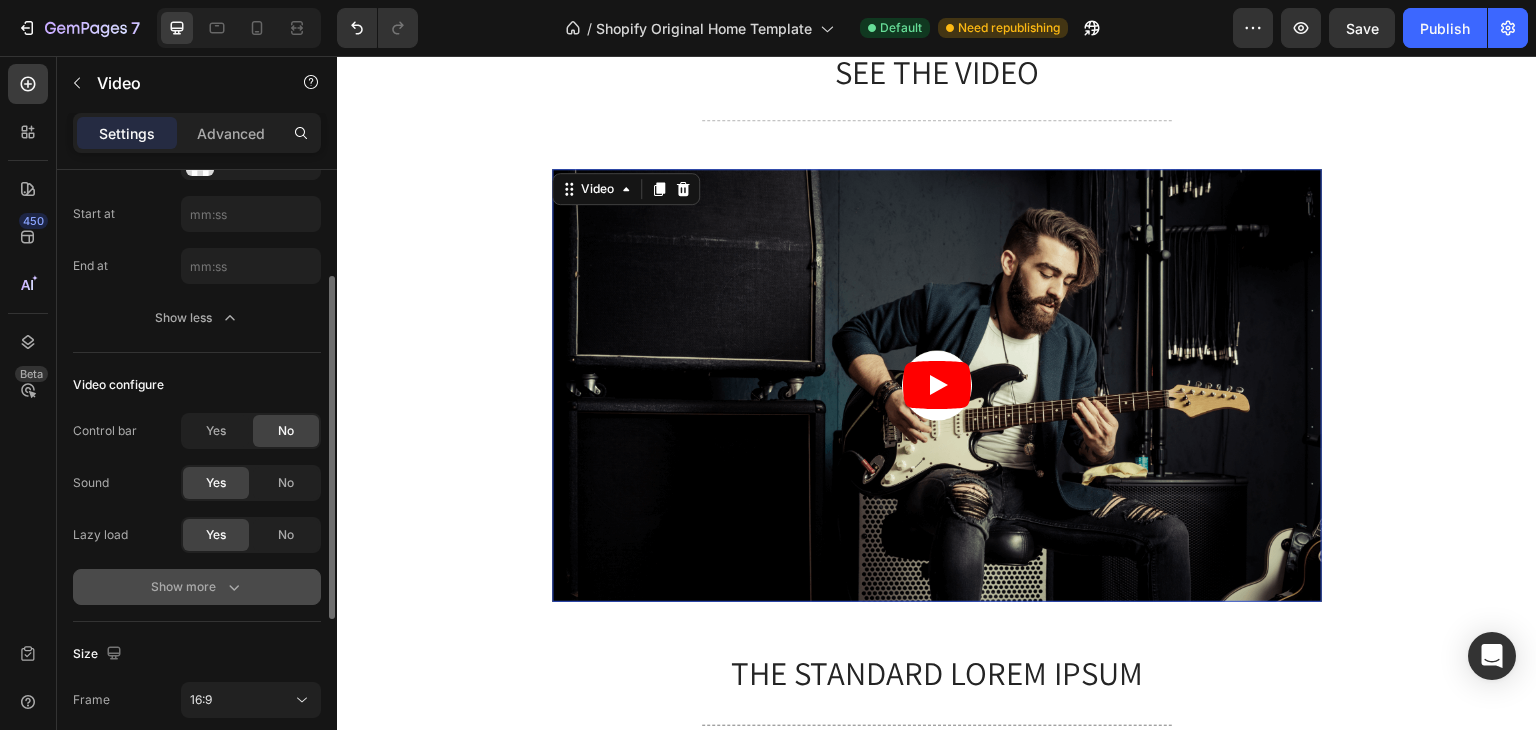 click on "Show more" at bounding box center (197, 587) 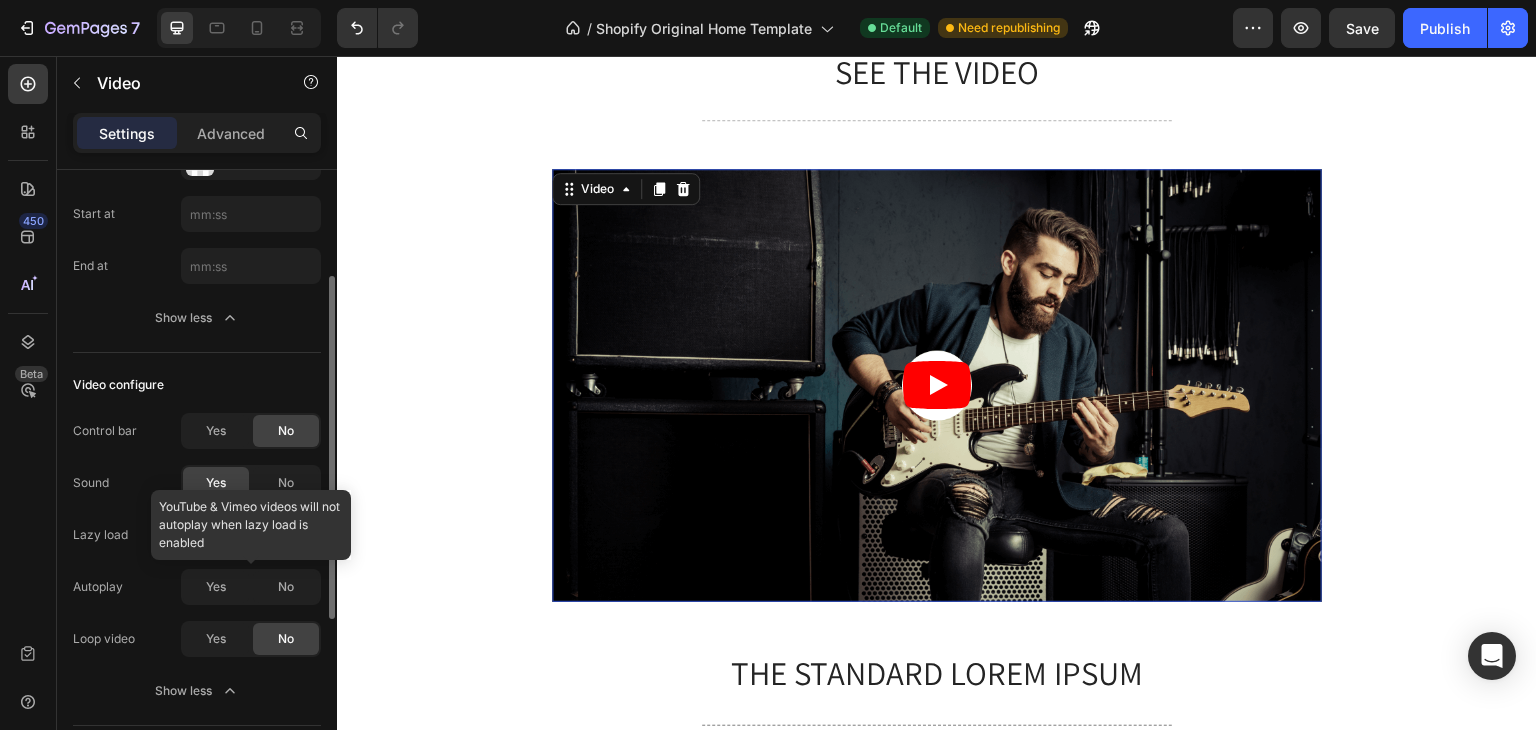 click 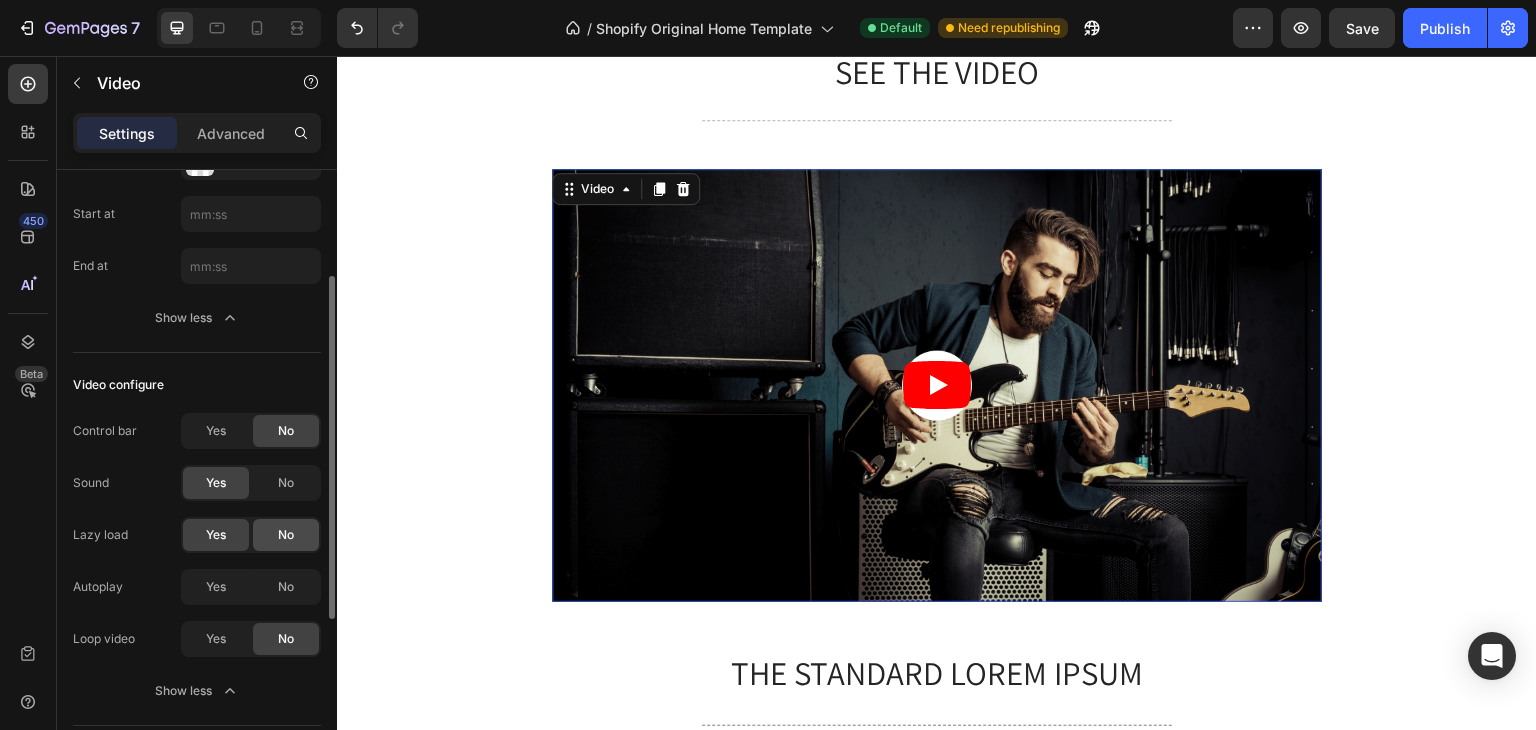 click on "No" 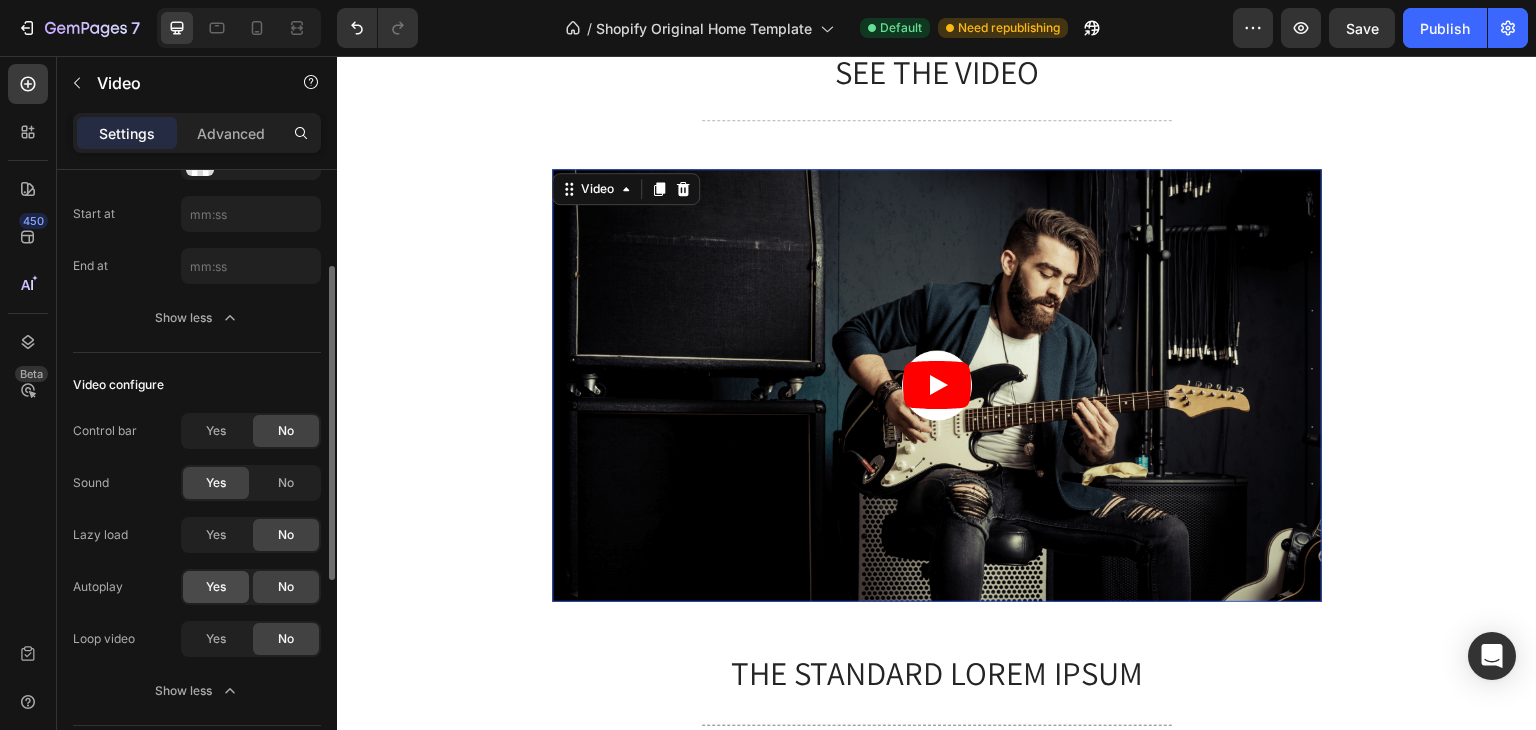 click on "Yes" 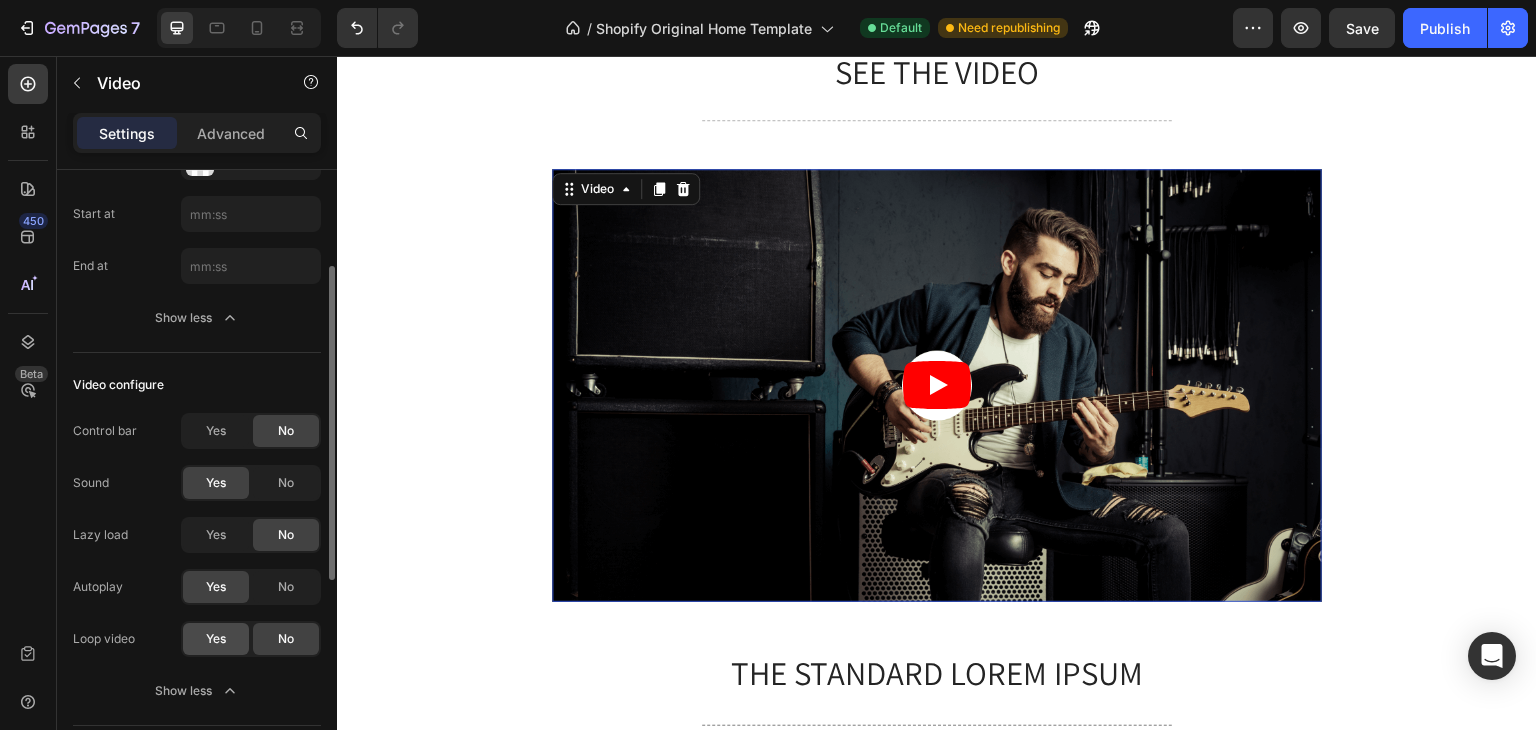 click on "Yes" 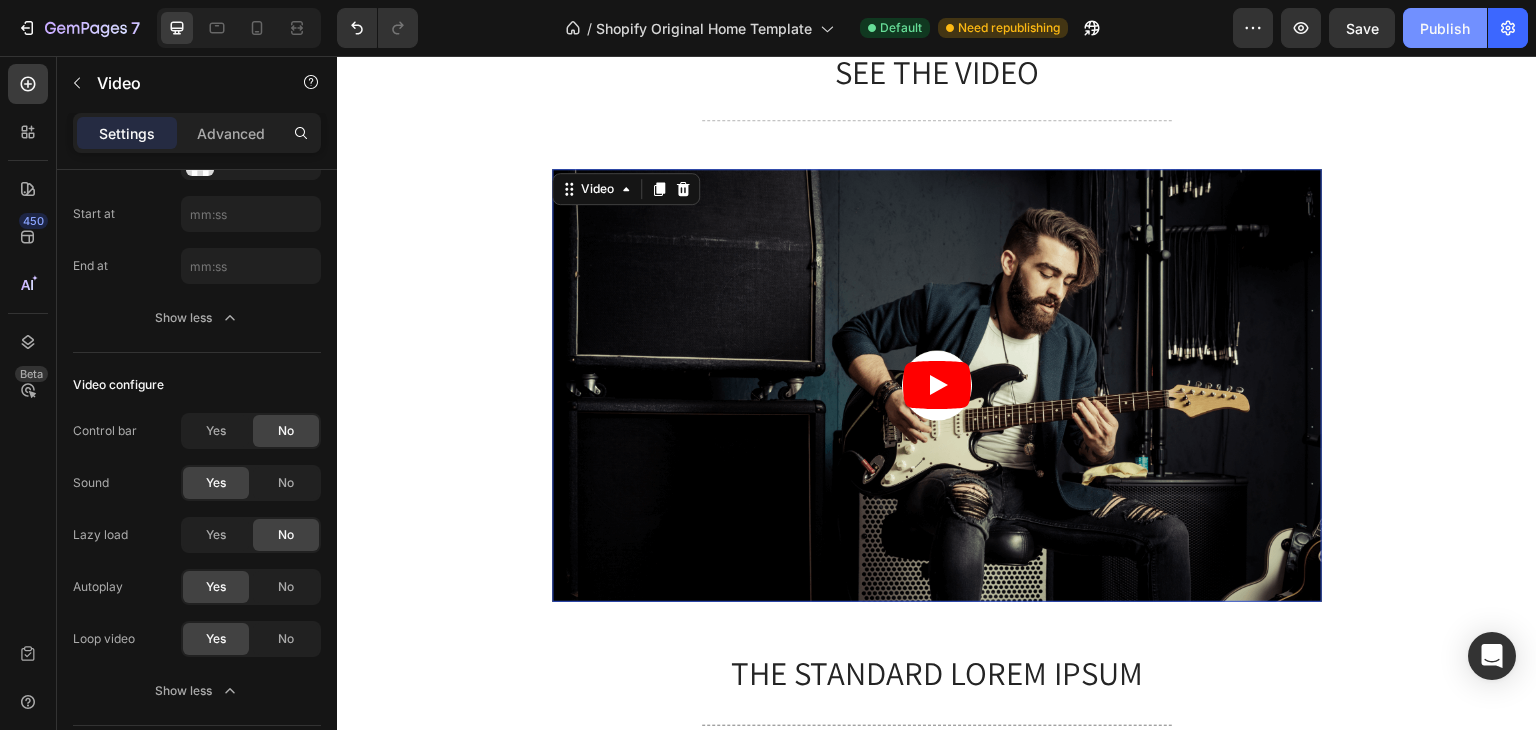 click on "Publish" at bounding box center [1445, 28] 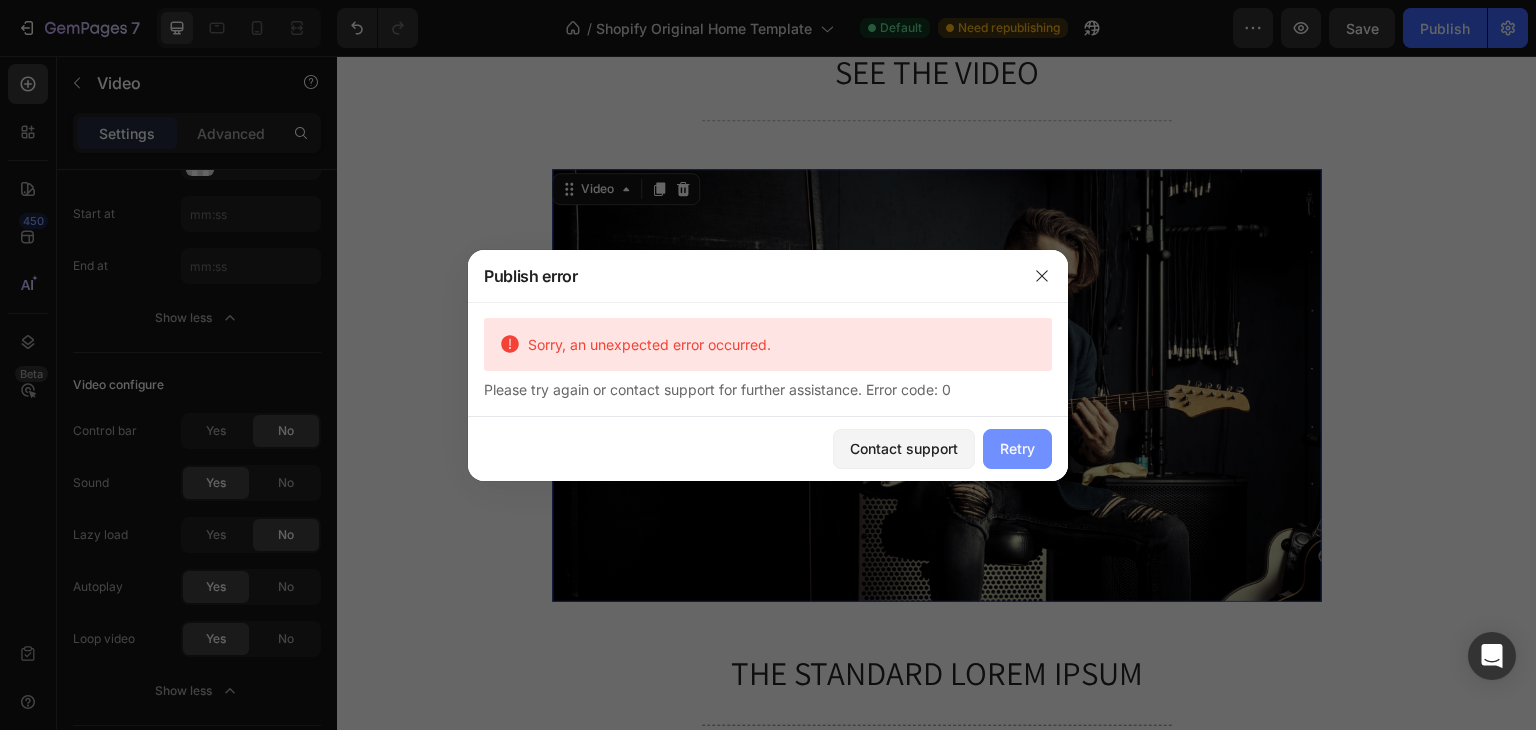 click on "Retry" at bounding box center [1017, 449] 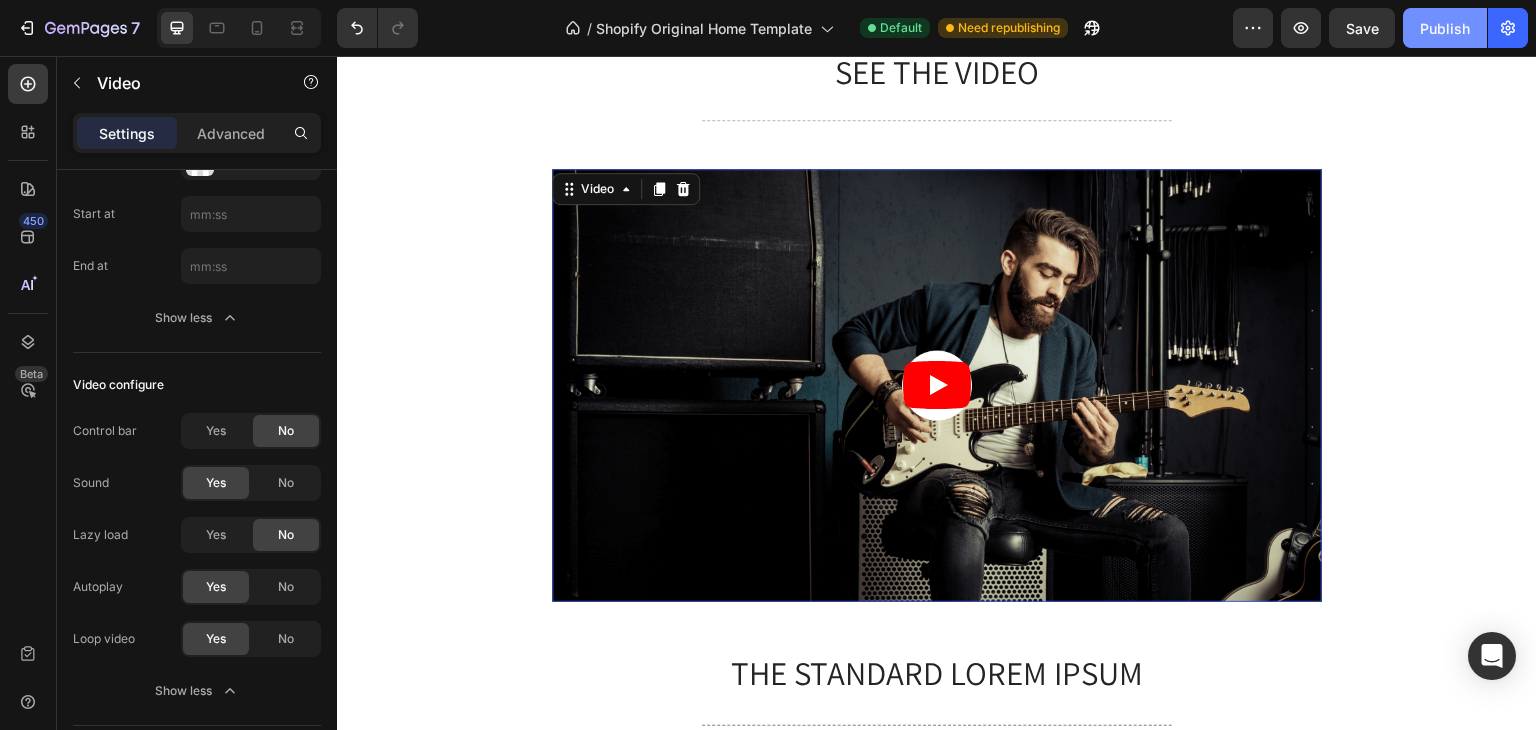 click on "Publish" 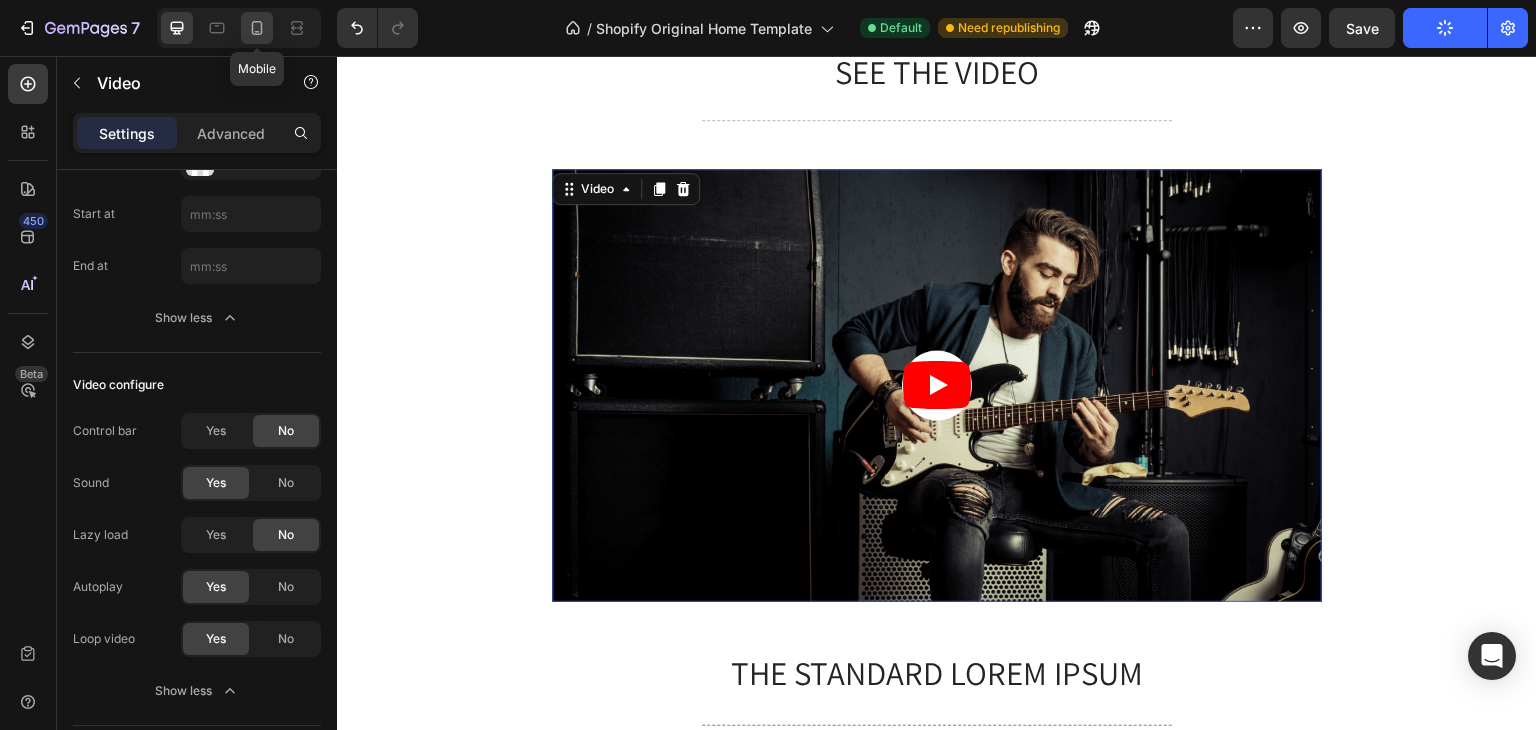 click 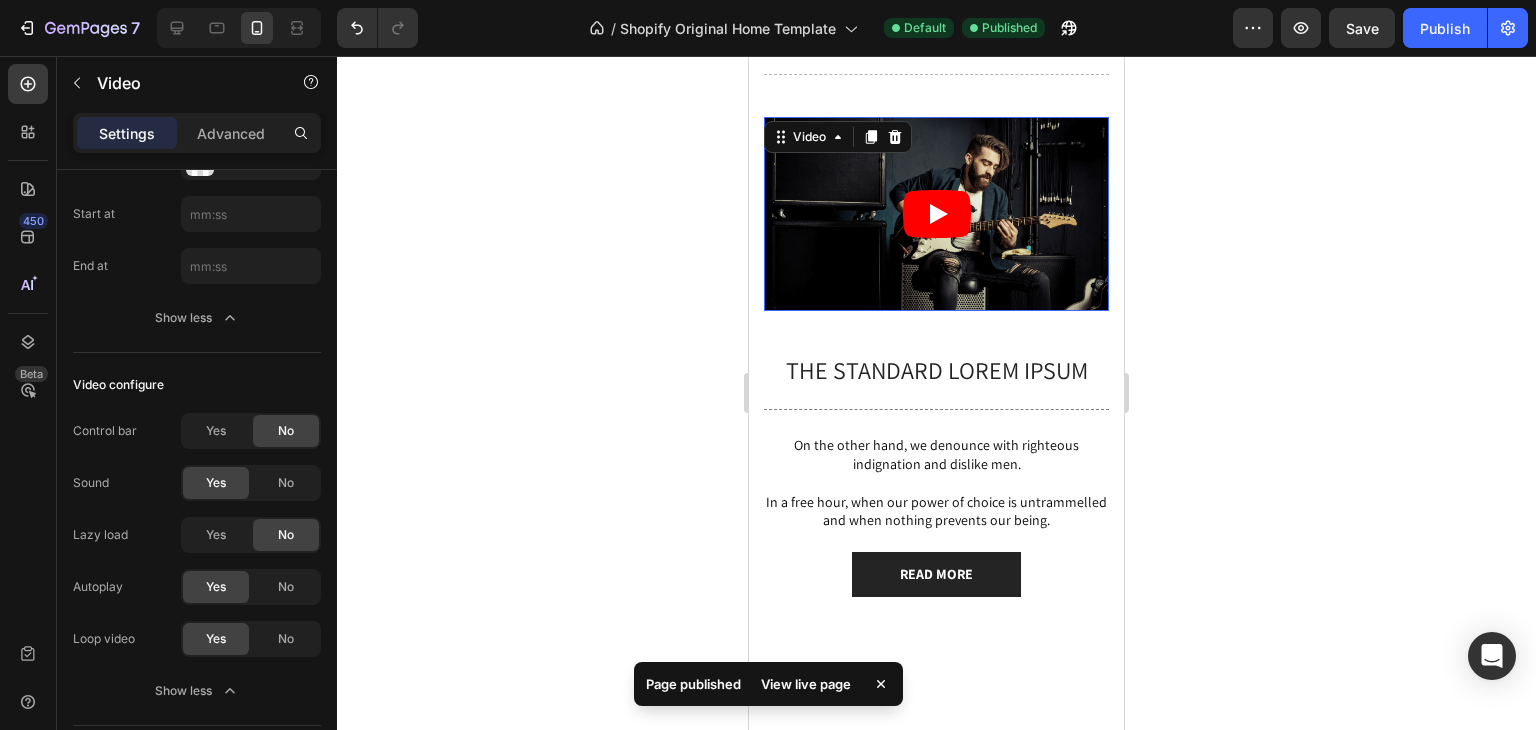 scroll, scrollTop: 324, scrollLeft: 0, axis: vertical 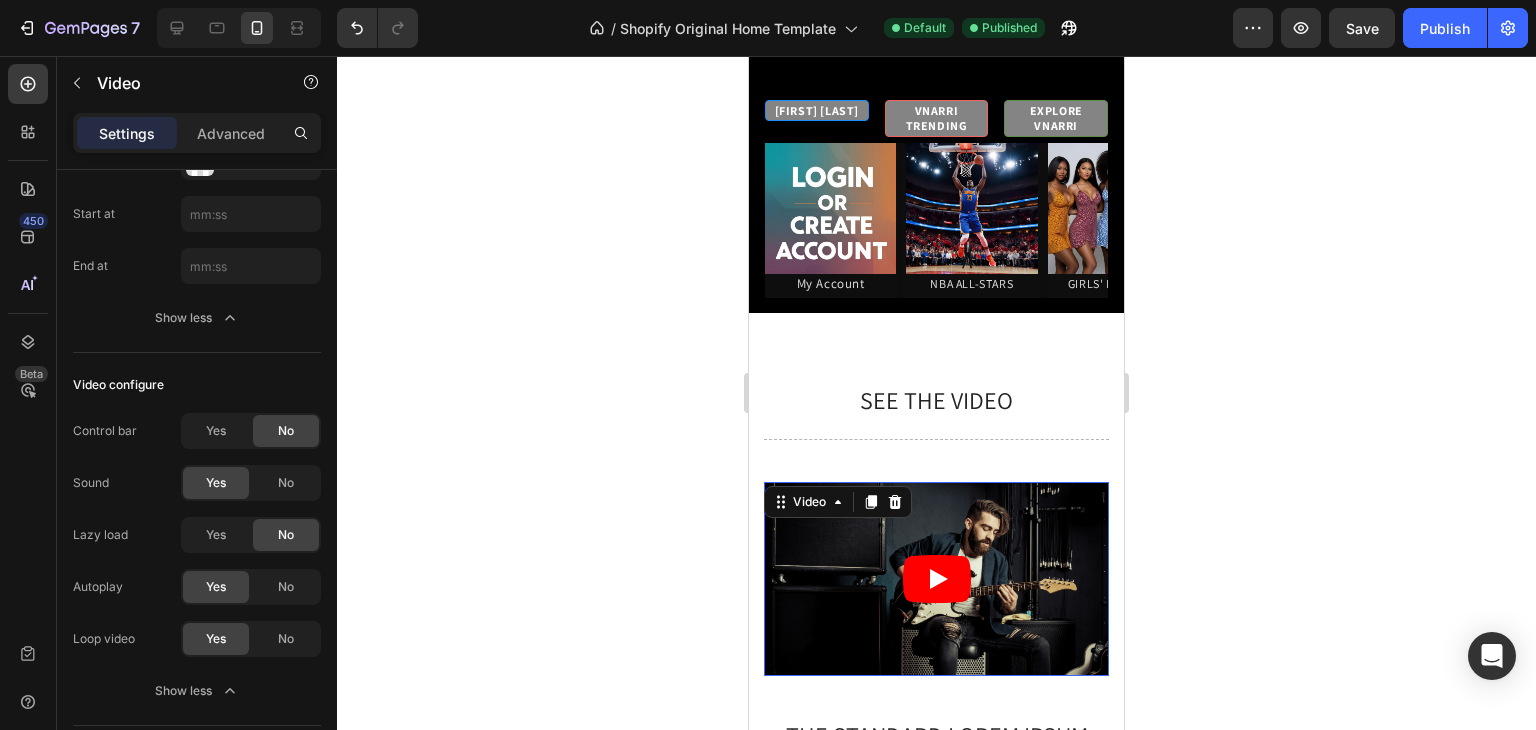 click 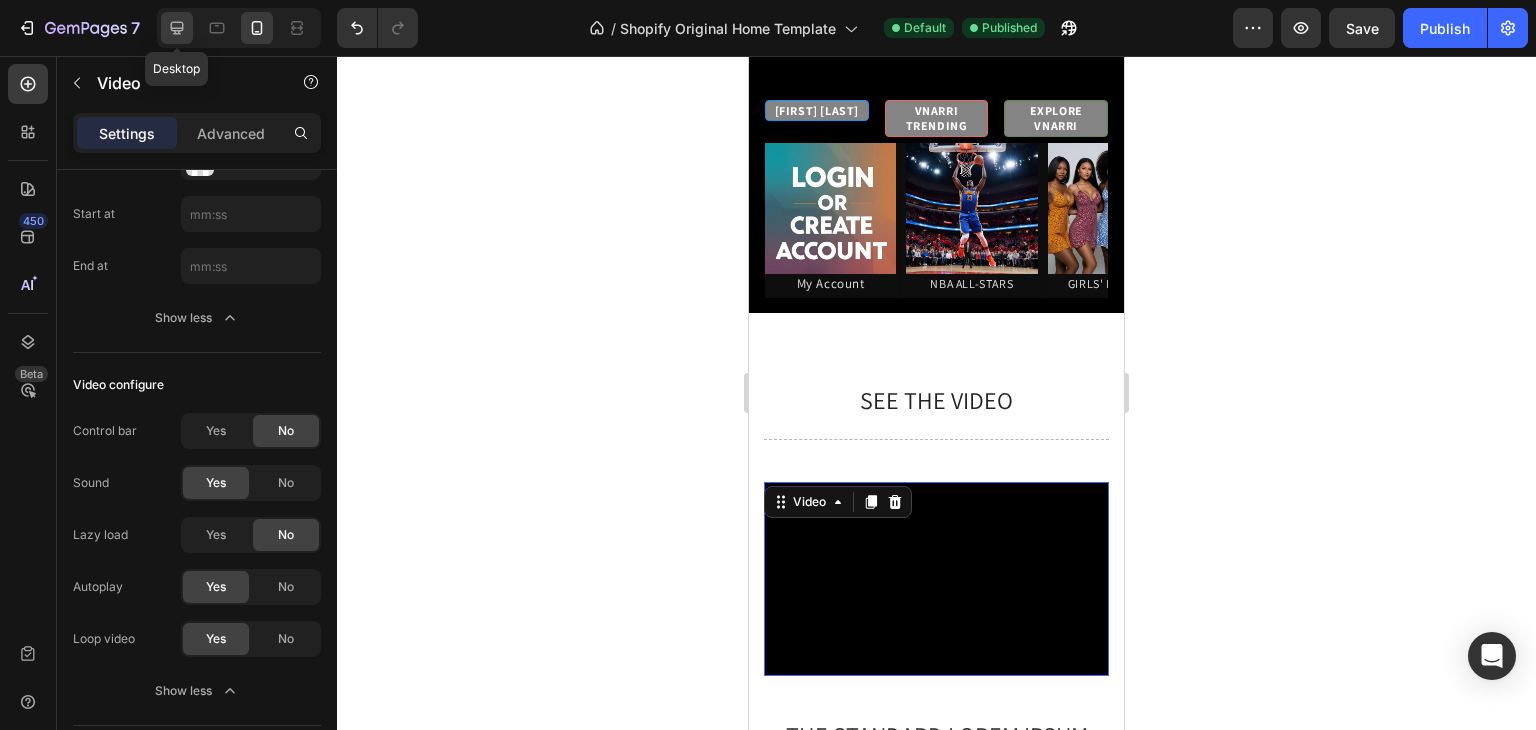 click 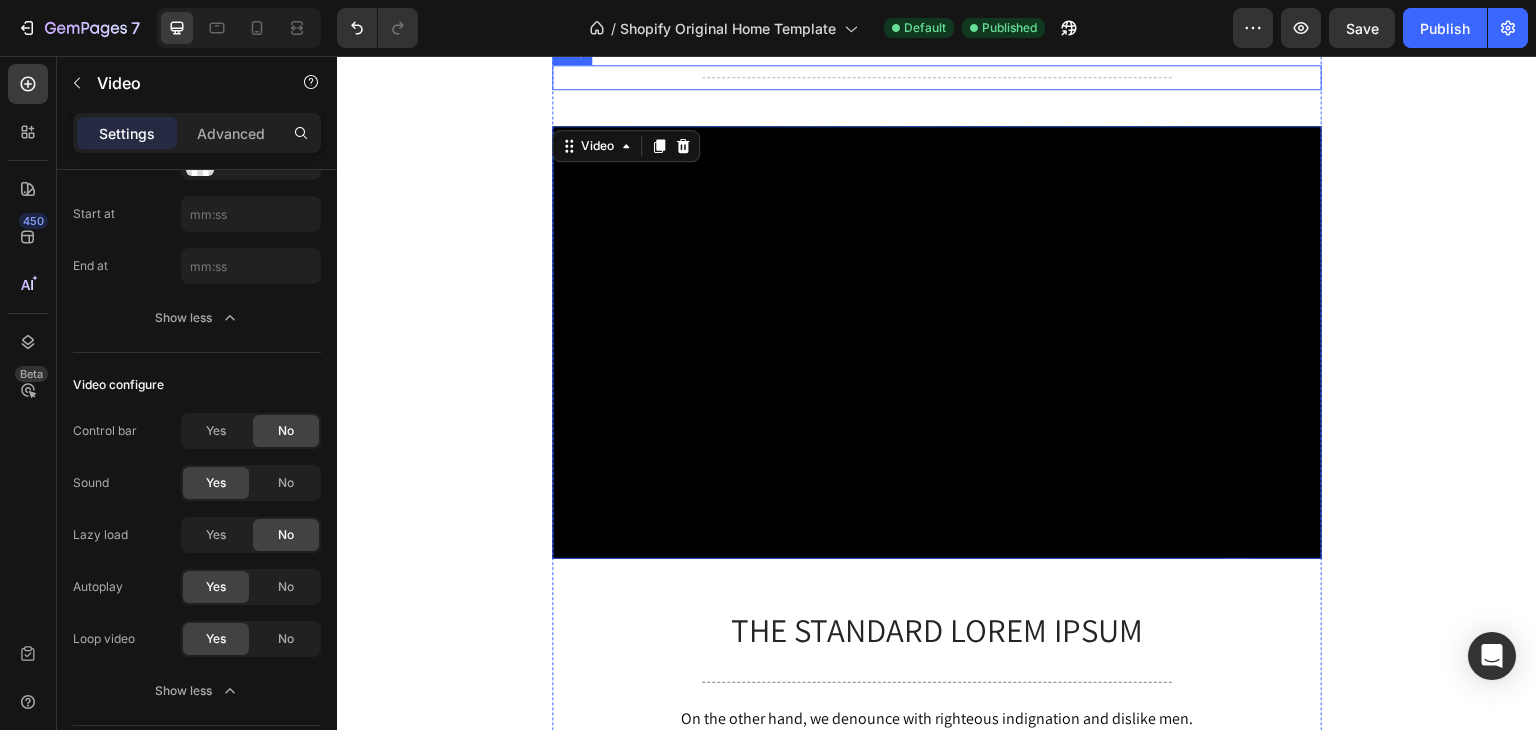 scroll, scrollTop: 720, scrollLeft: 0, axis: vertical 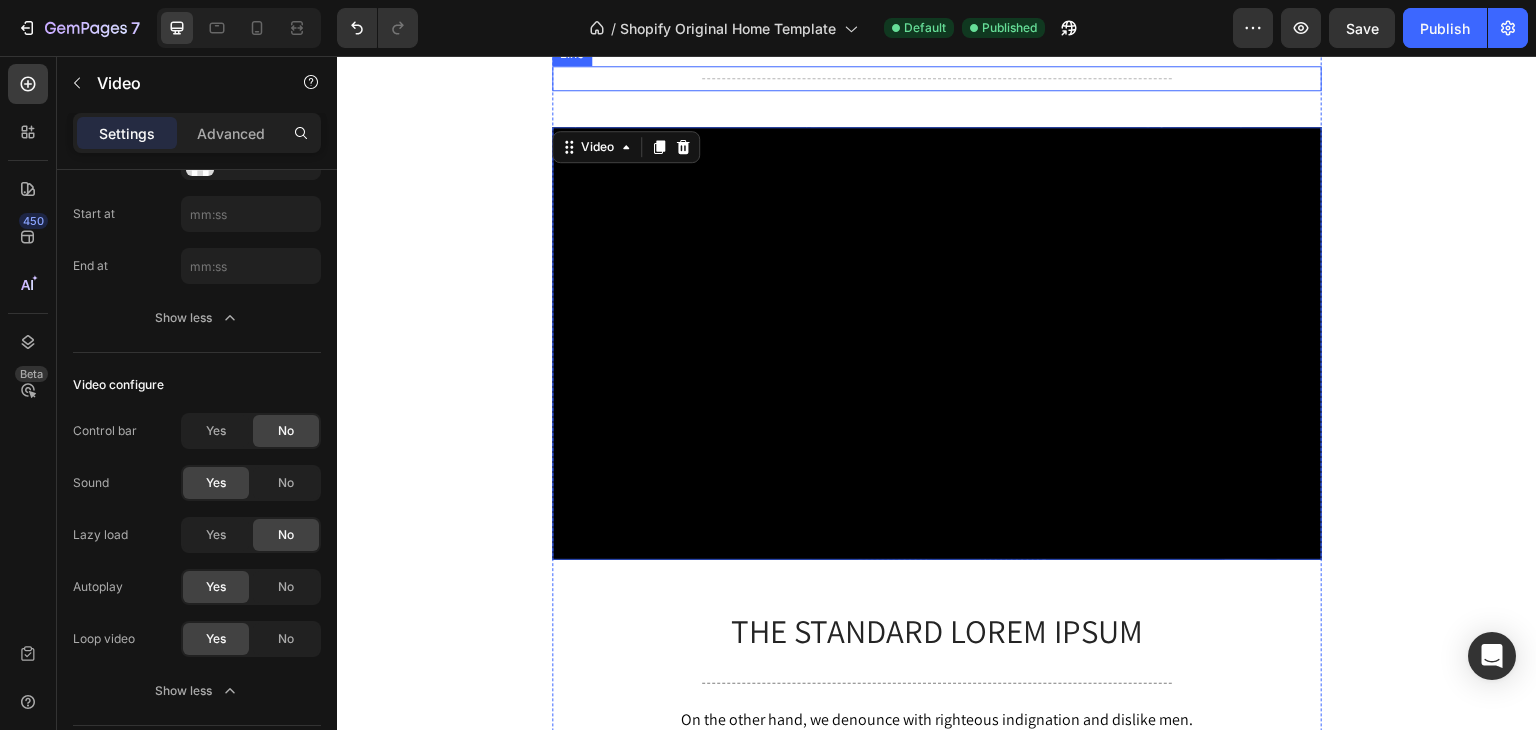 click on "SEE THE VIDEO" at bounding box center (937, 30) 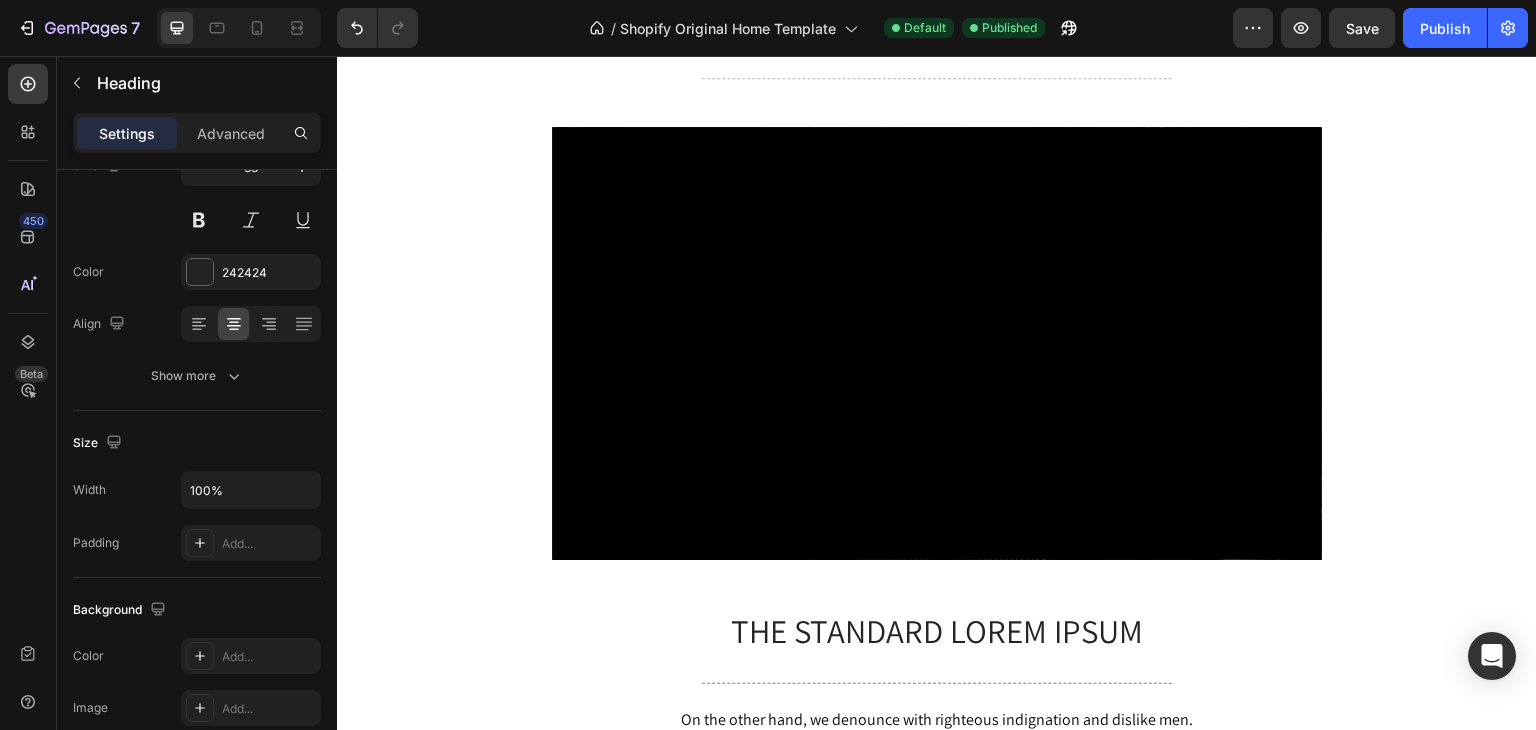 scroll, scrollTop: 452, scrollLeft: 0, axis: vertical 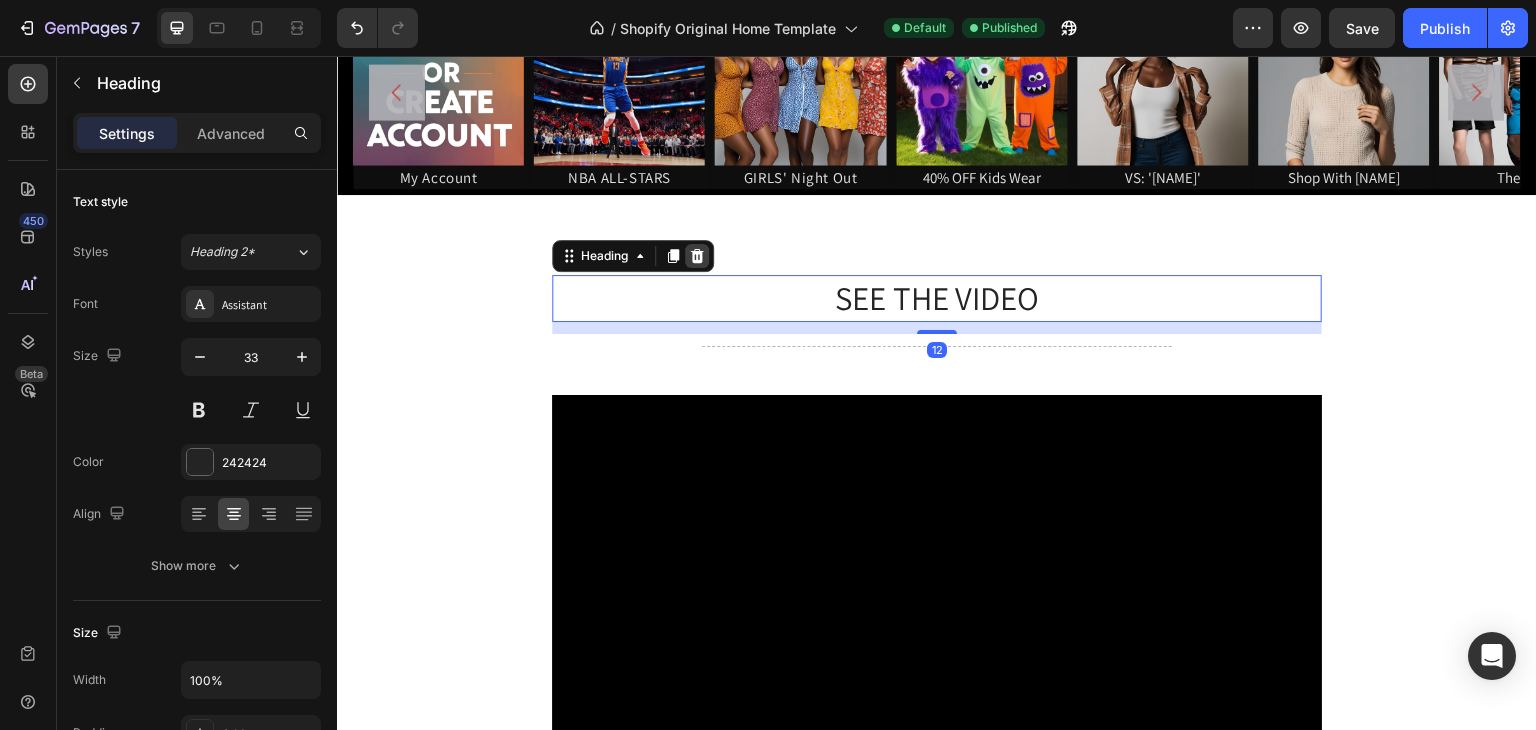 click 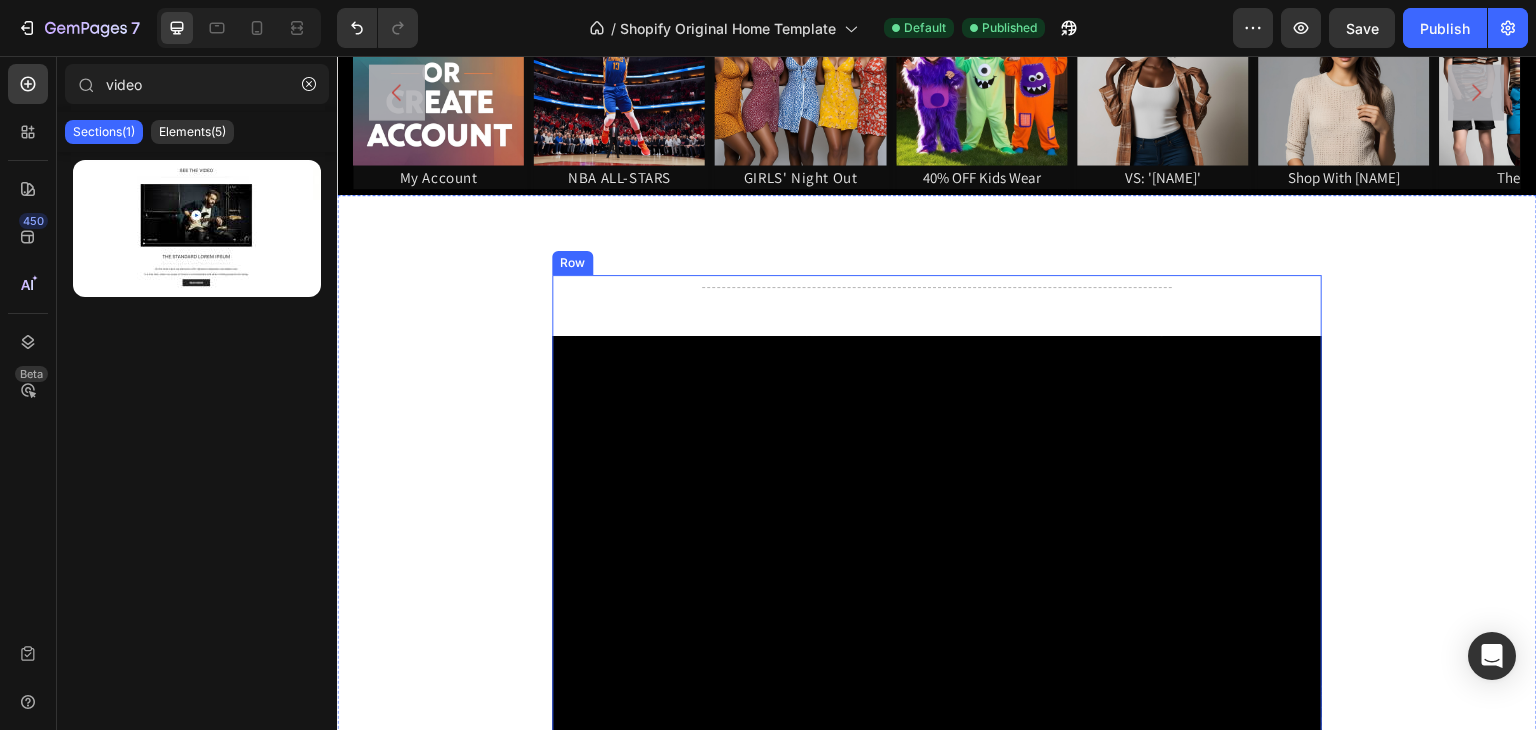 click on "Title Line Video The standard Lorem Ipsum Text Block                Title Line On the other hand, we denounce with righteous indignation and dislike men. Text Block In a free hour, when our power of choice is untrammelled and when nothing prevents our being. Text Block READ MORE Button" at bounding box center [937, 673] 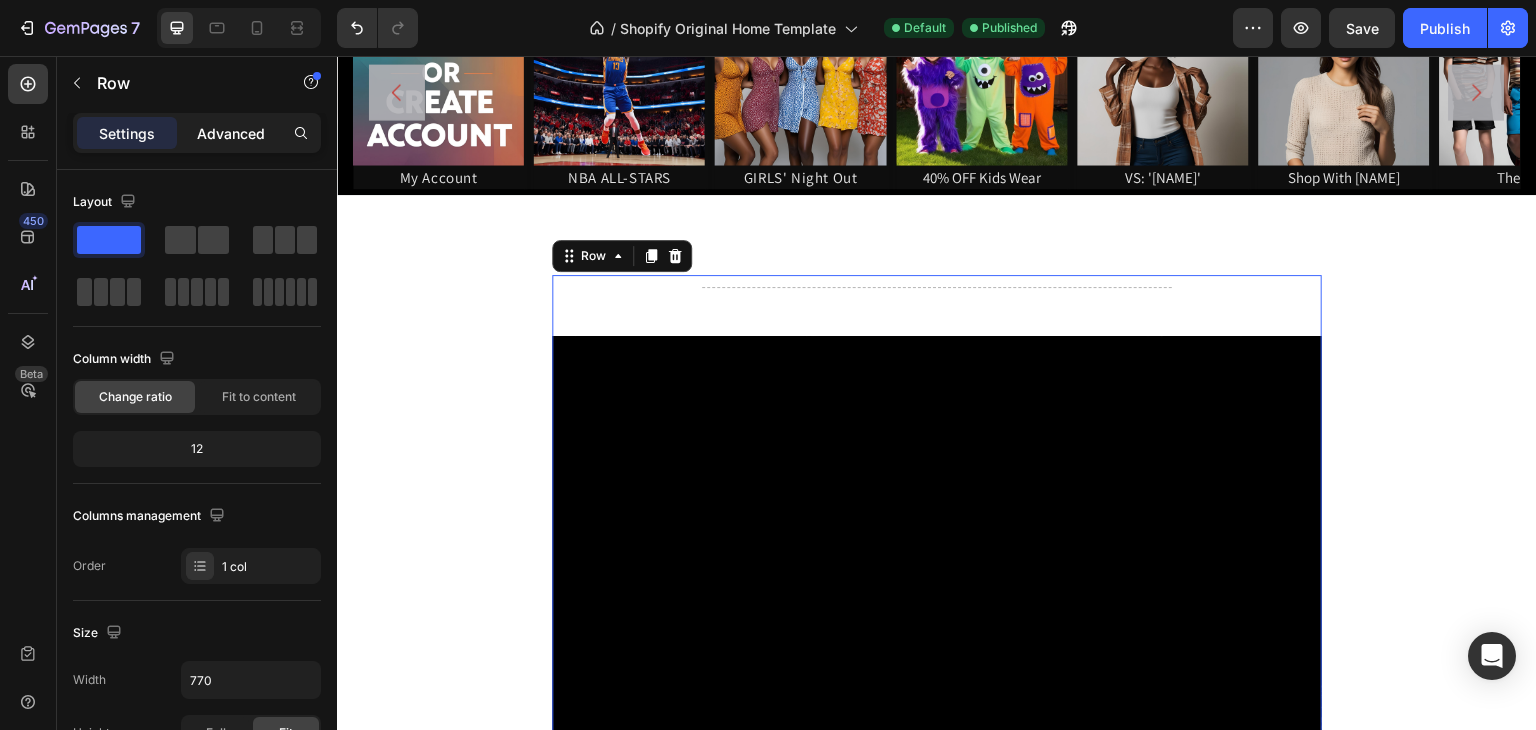 click on "Advanced" at bounding box center [231, 133] 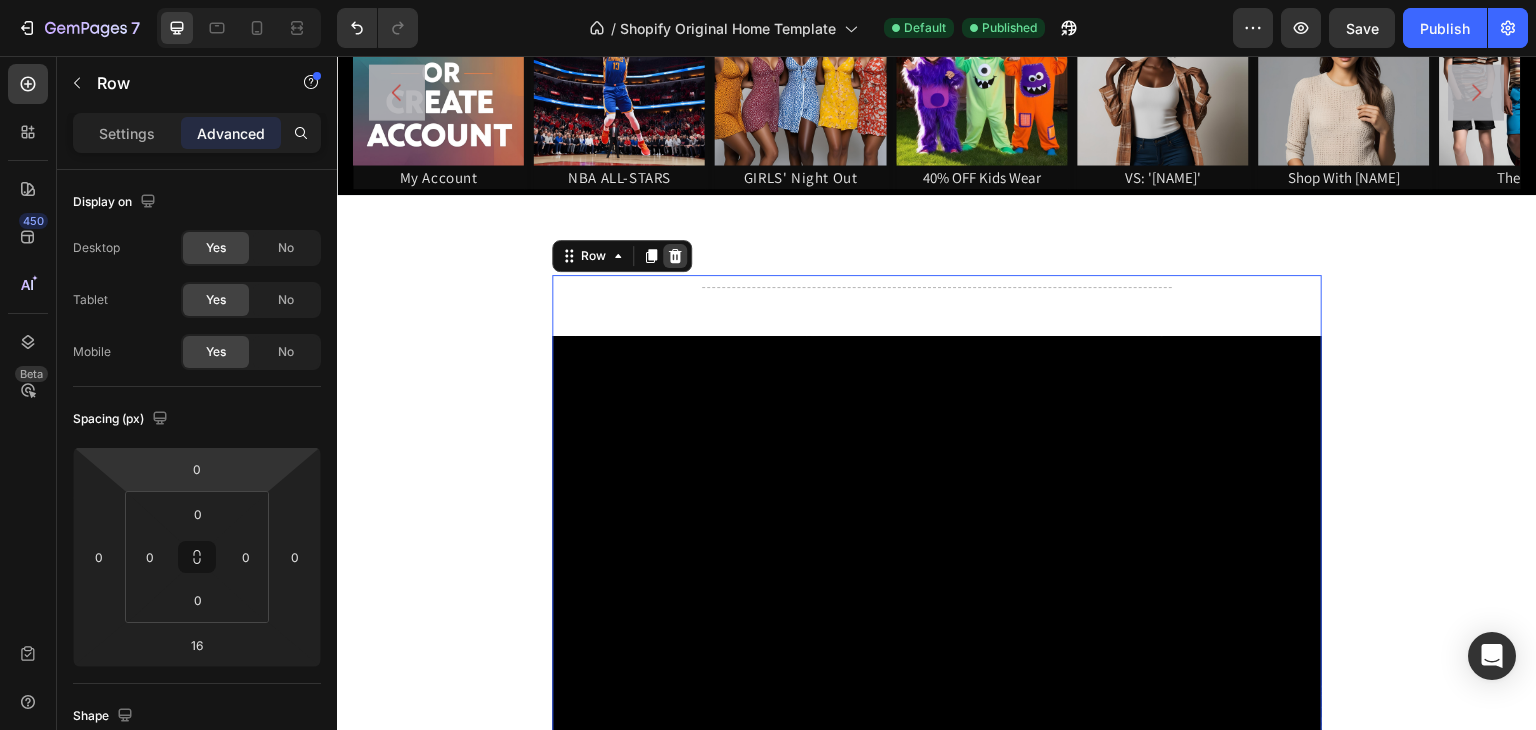 click 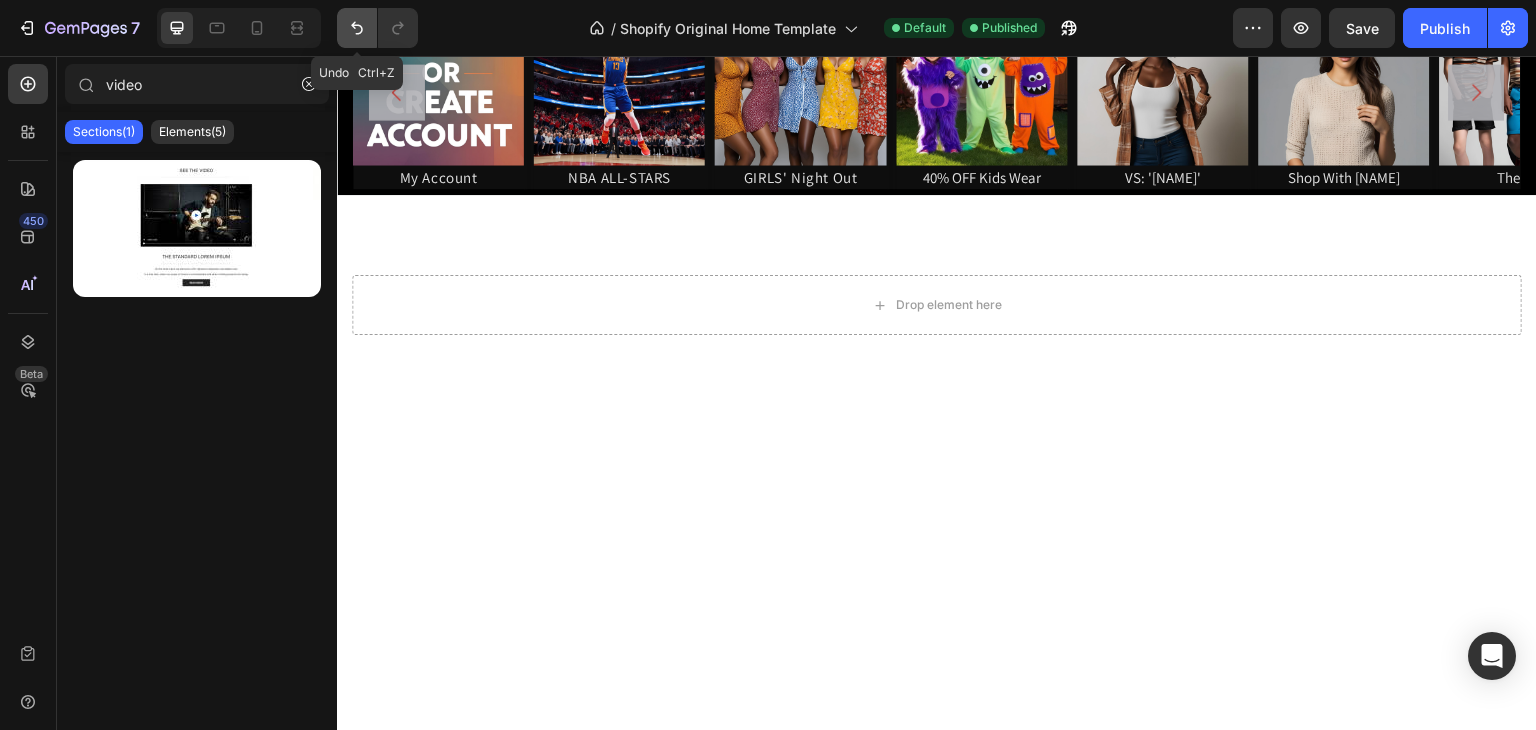 click 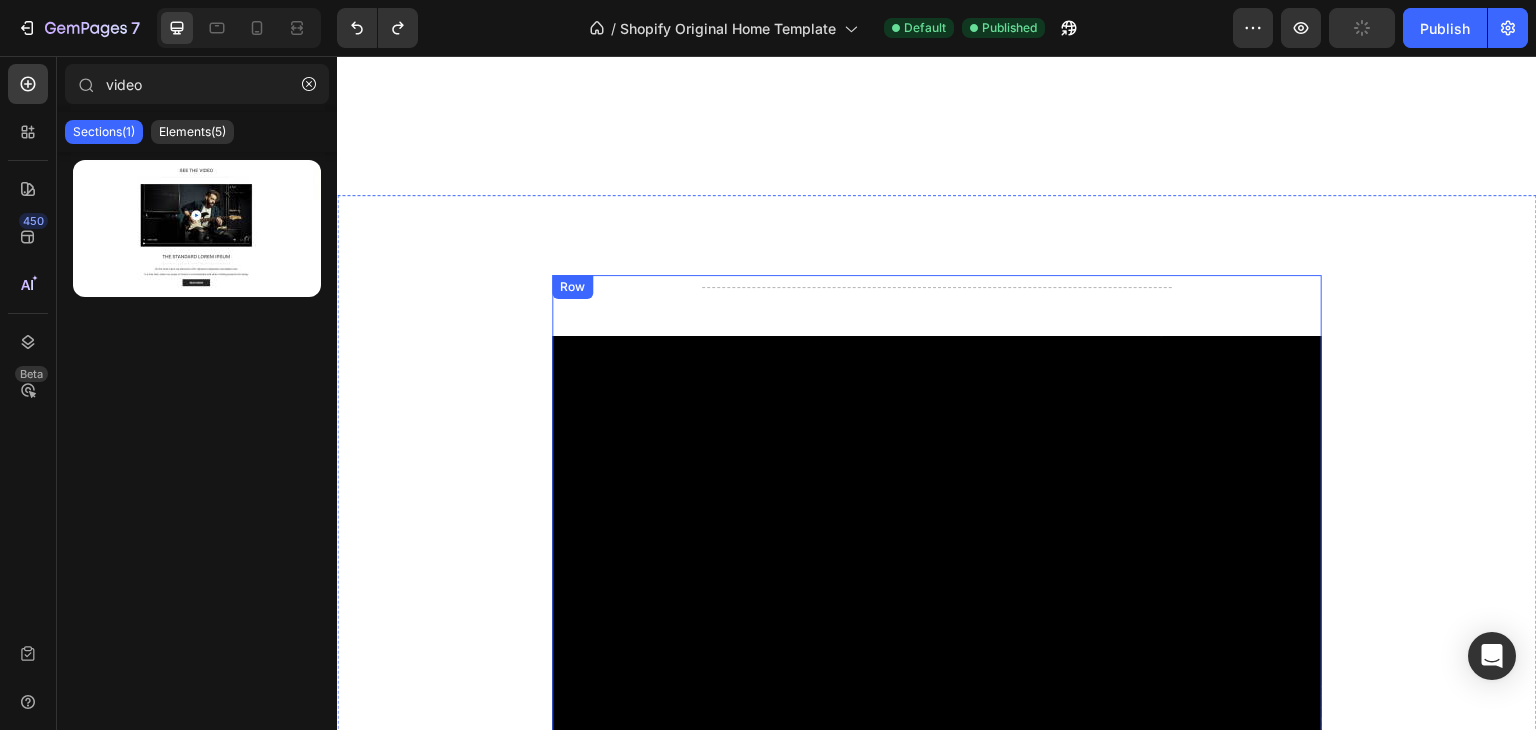 click on "The standard Lorem Ipsum" at bounding box center [937, 840] 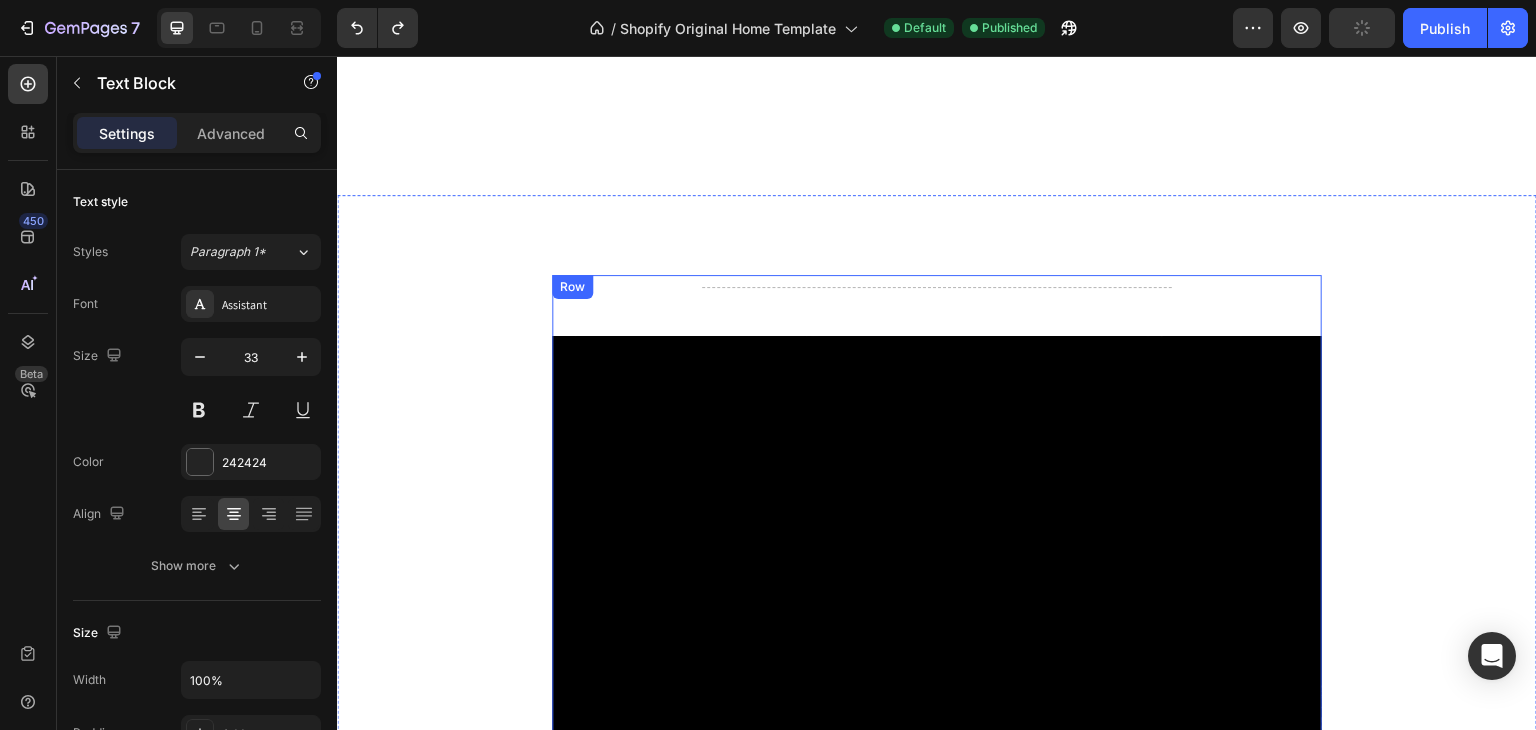 scroll, scrollTop: 833, scrollLeft: 0, axis: vertical 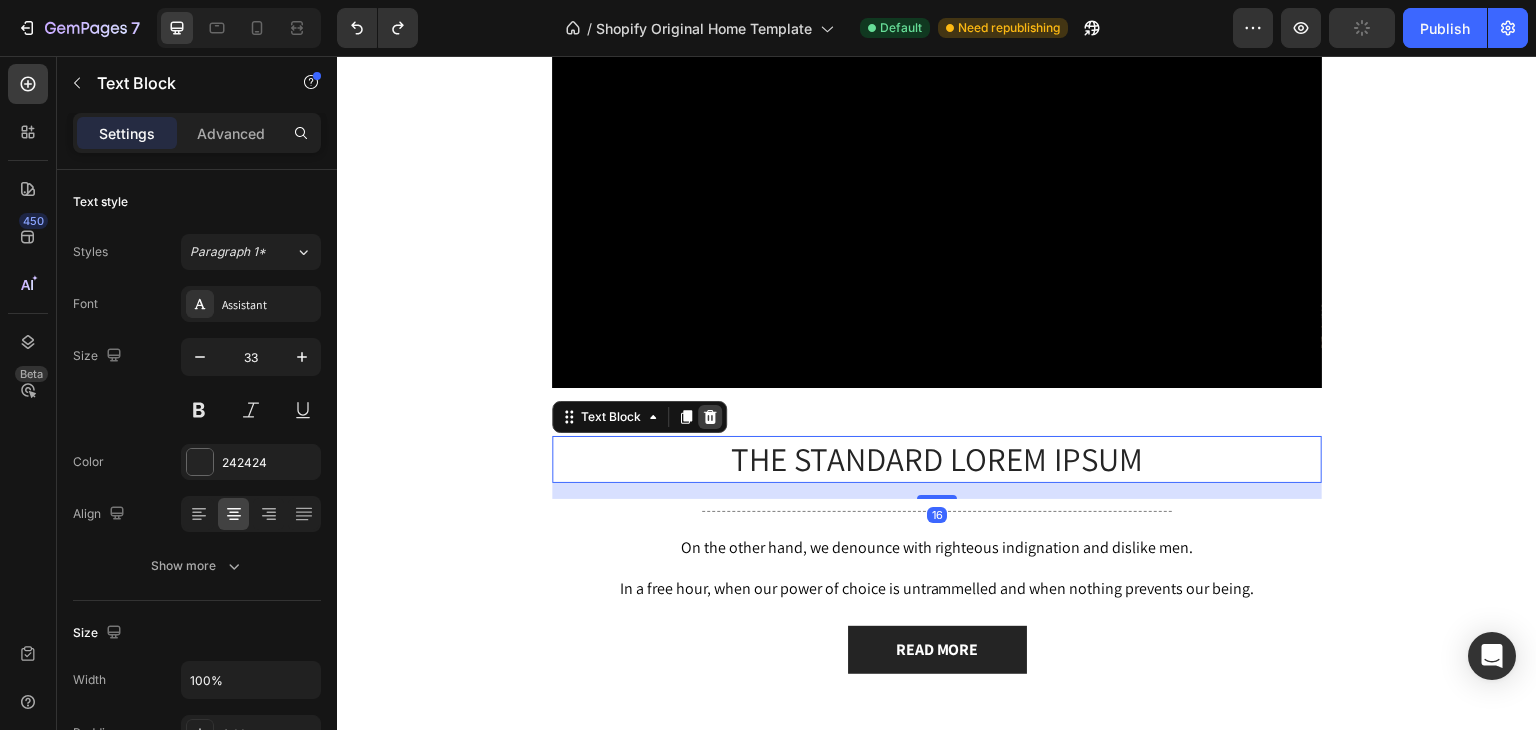 click 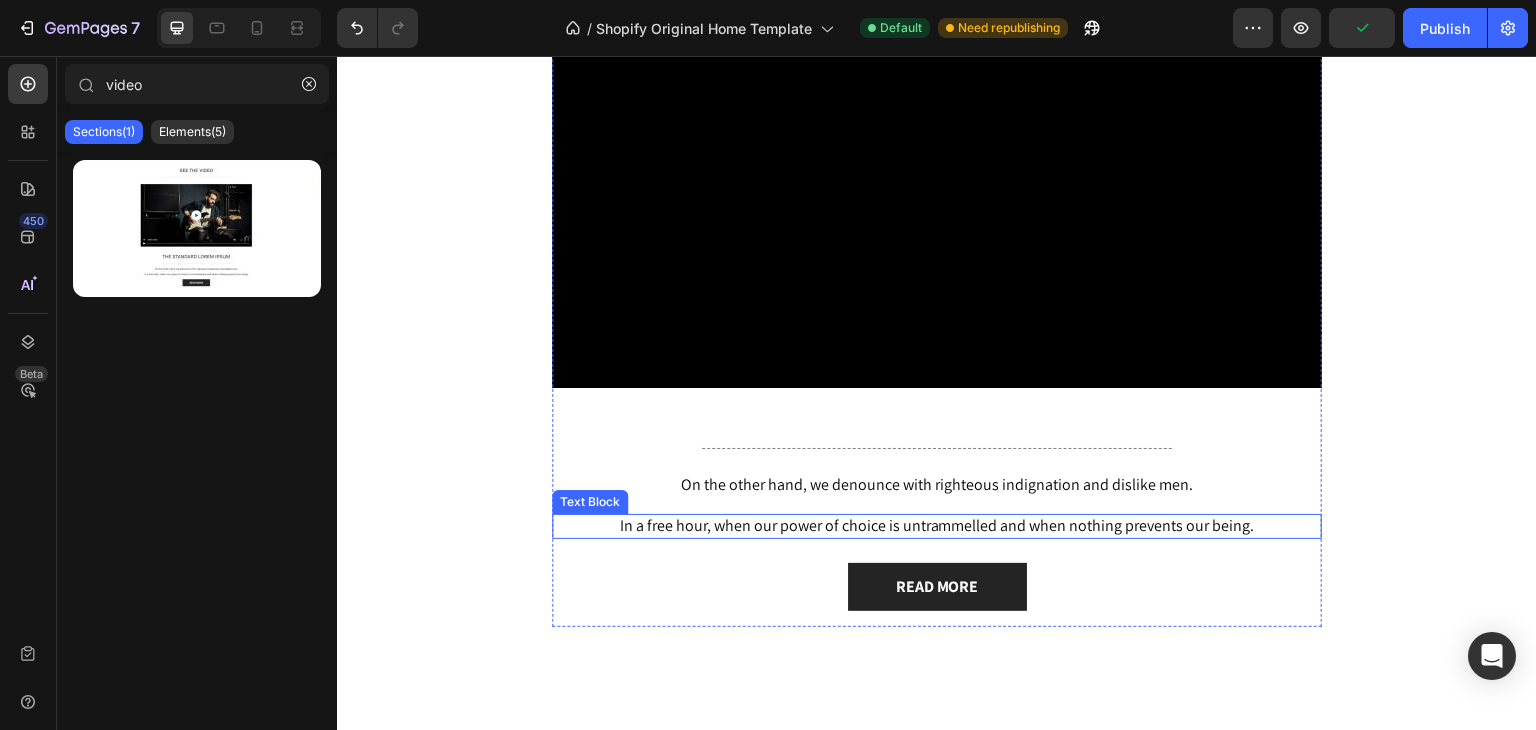 click on "In a free hour, when our power of choice is untrammelled and when nothing prevents our being." at bounding box center [937, 526] 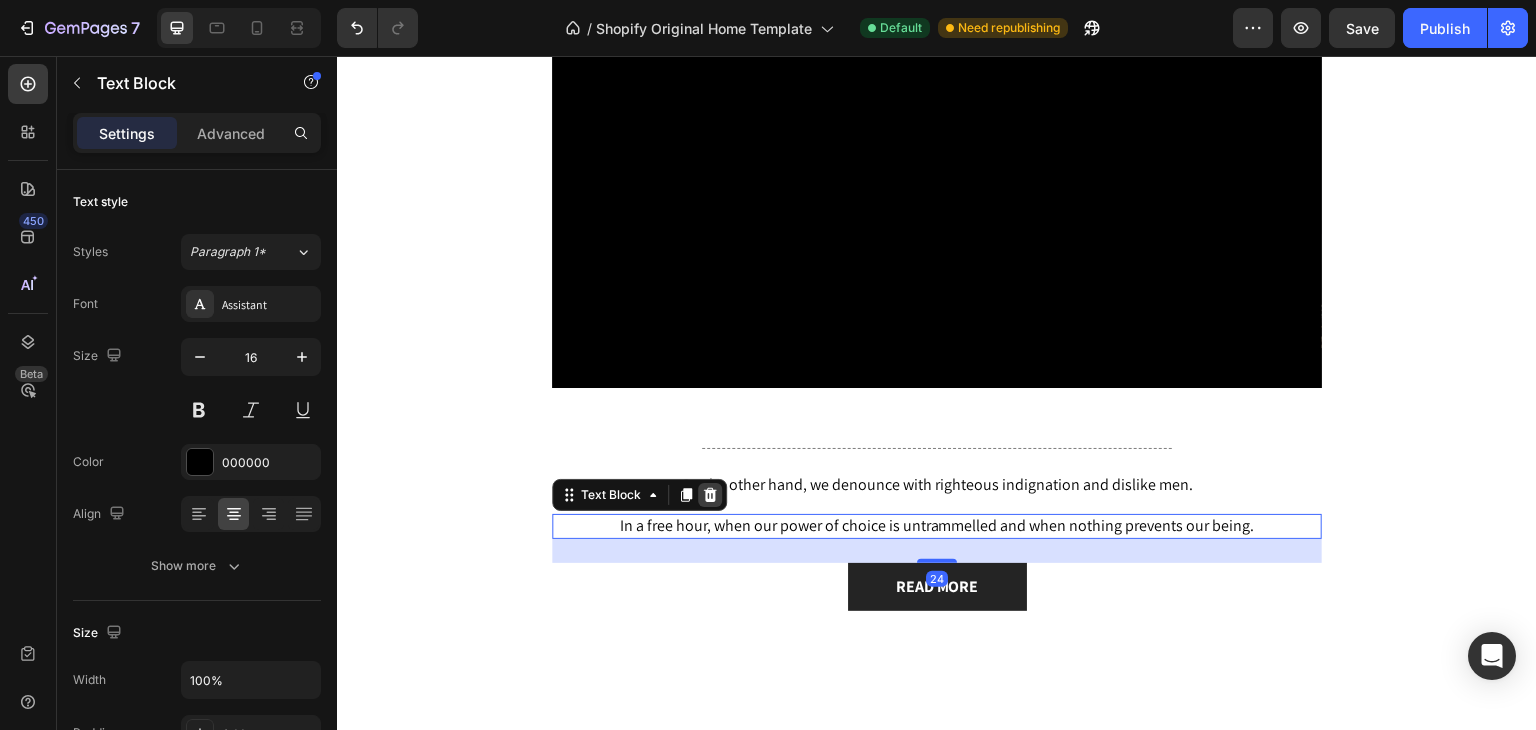 click 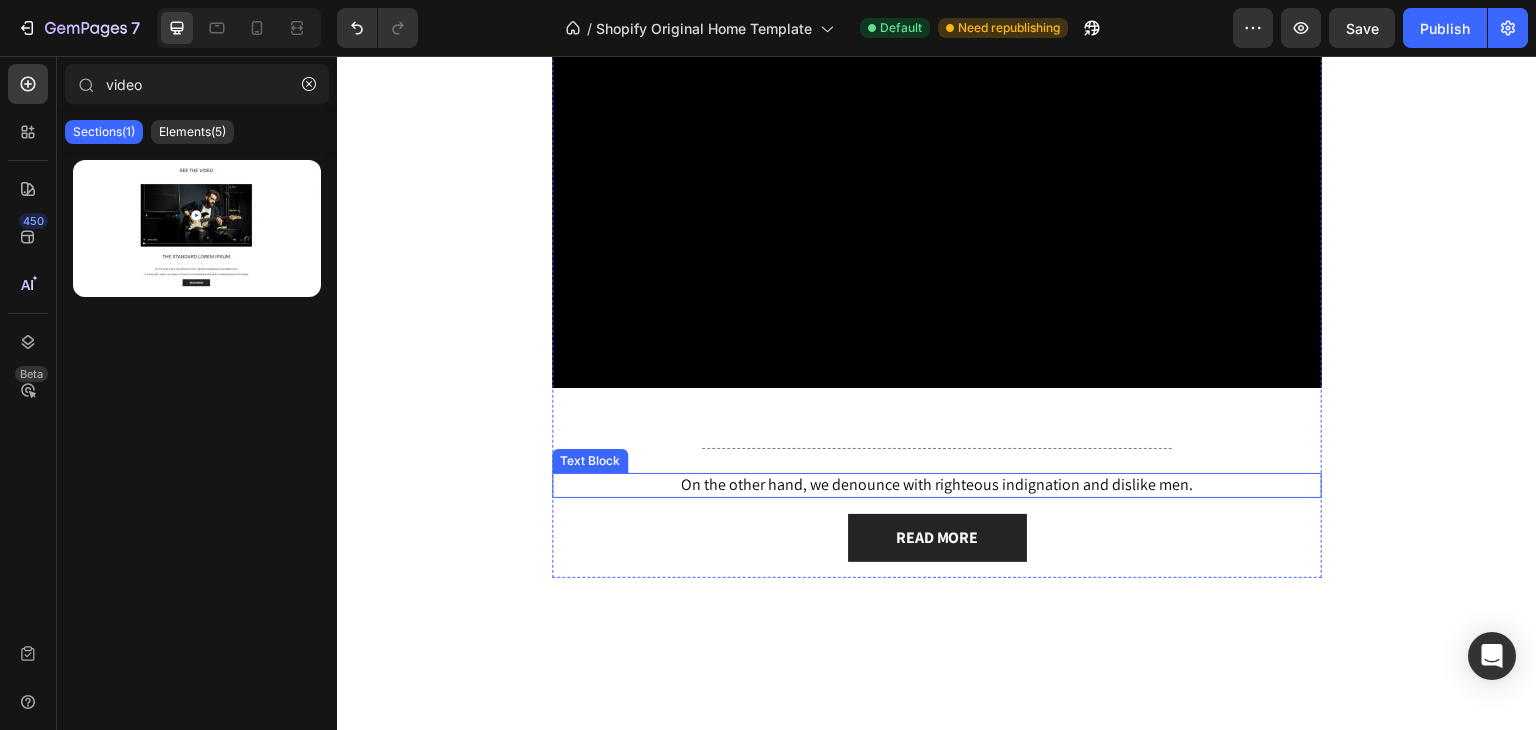 click on "On the other hand, we denounce with righteous indignation and dislike men." at bounding box center [937, 485] 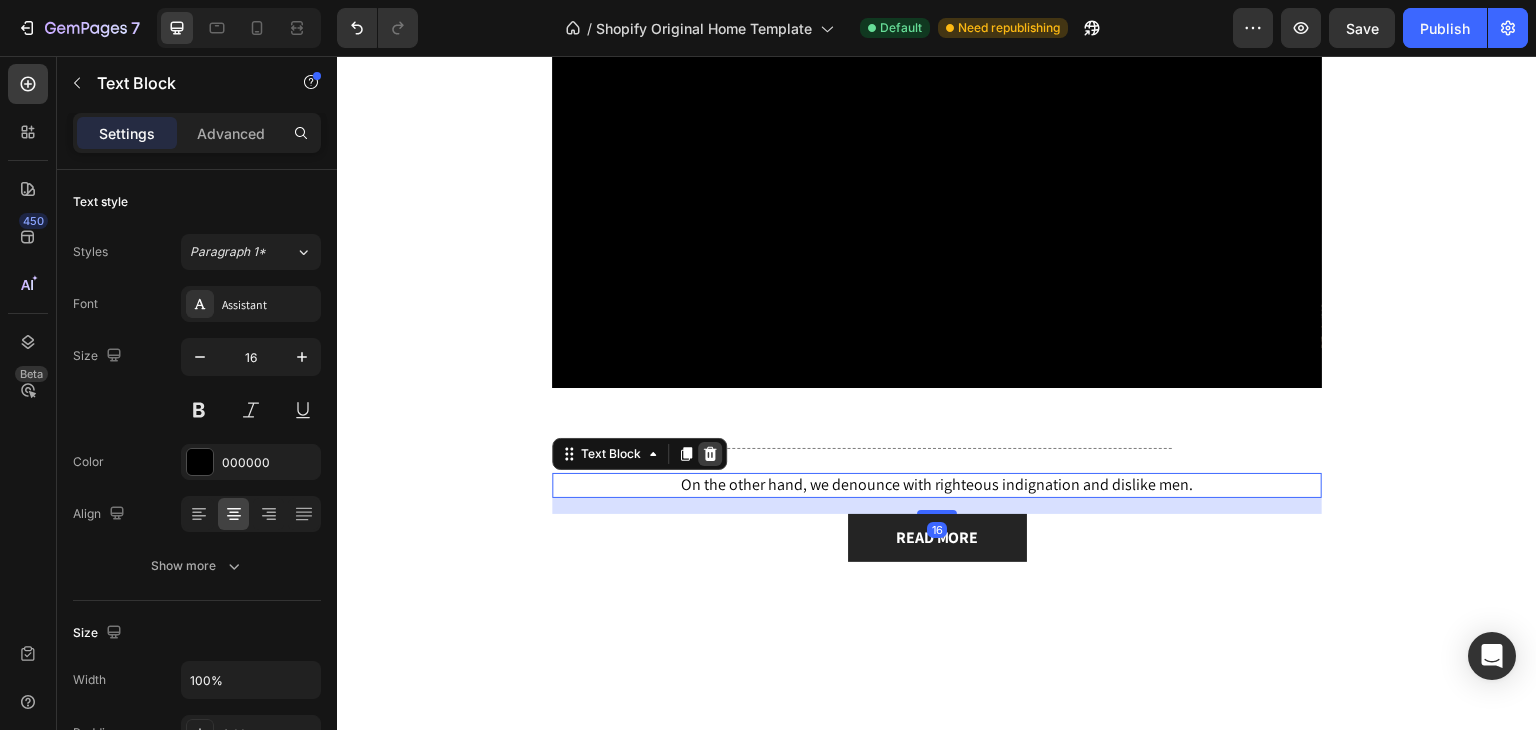 click 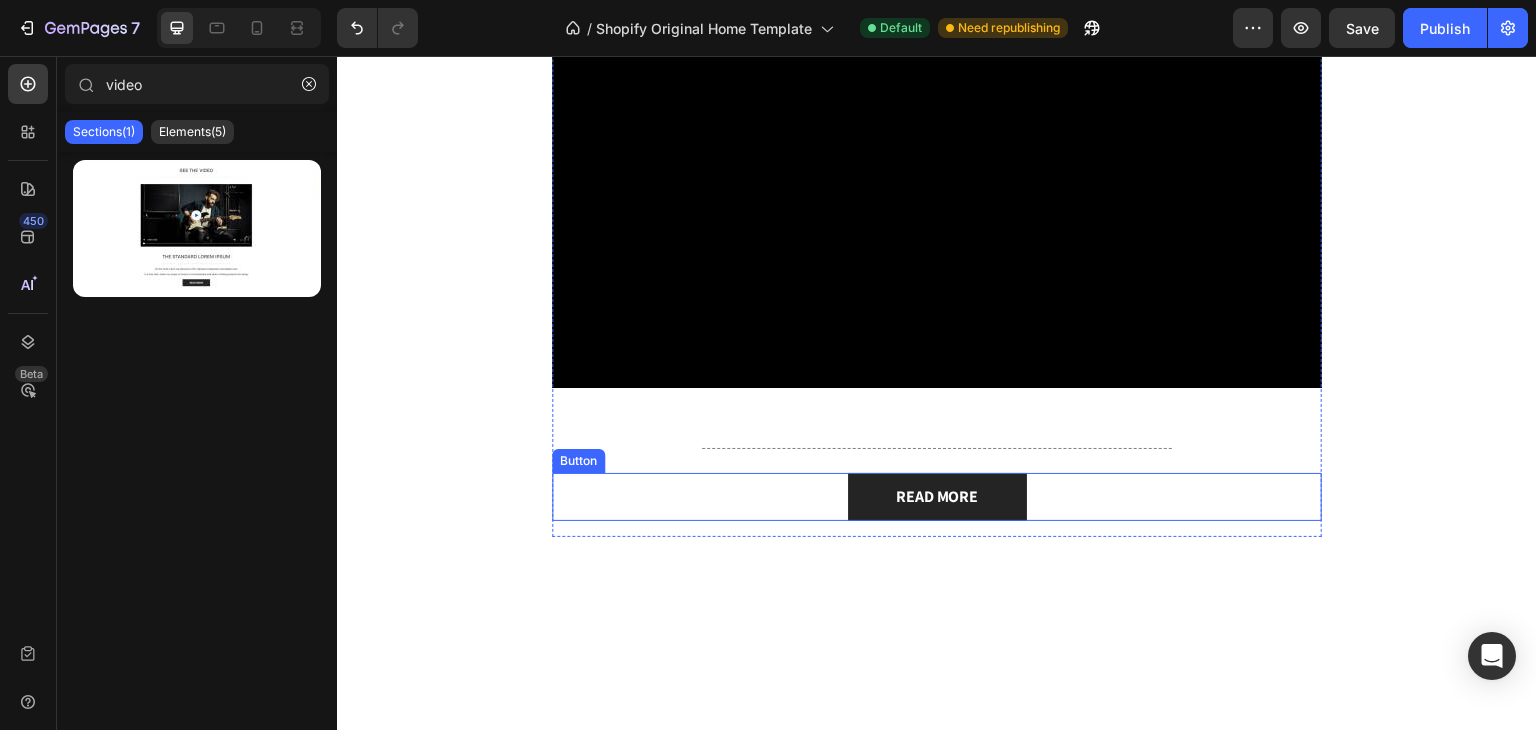 click on "READ MORE Button" at bounding box center [937, 497] 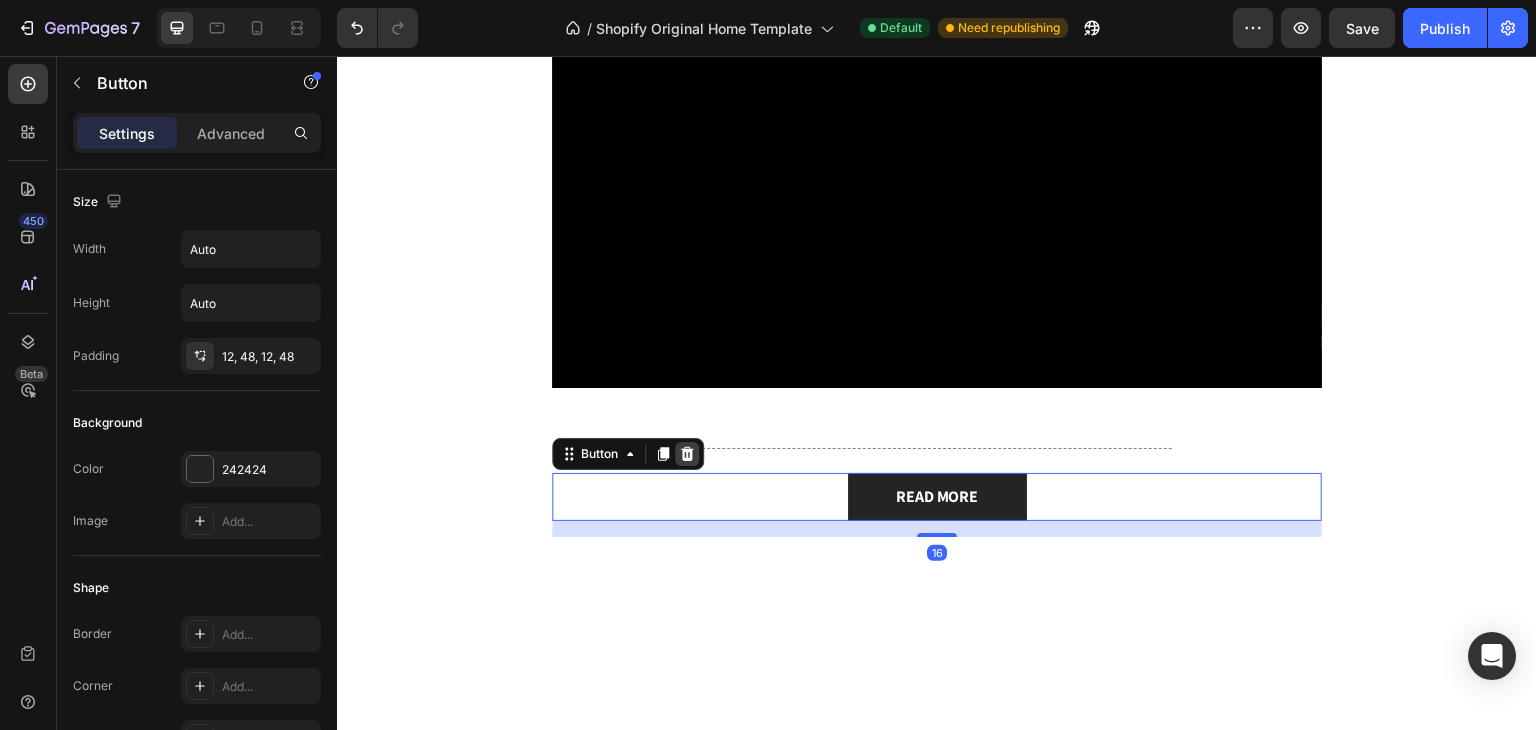 click 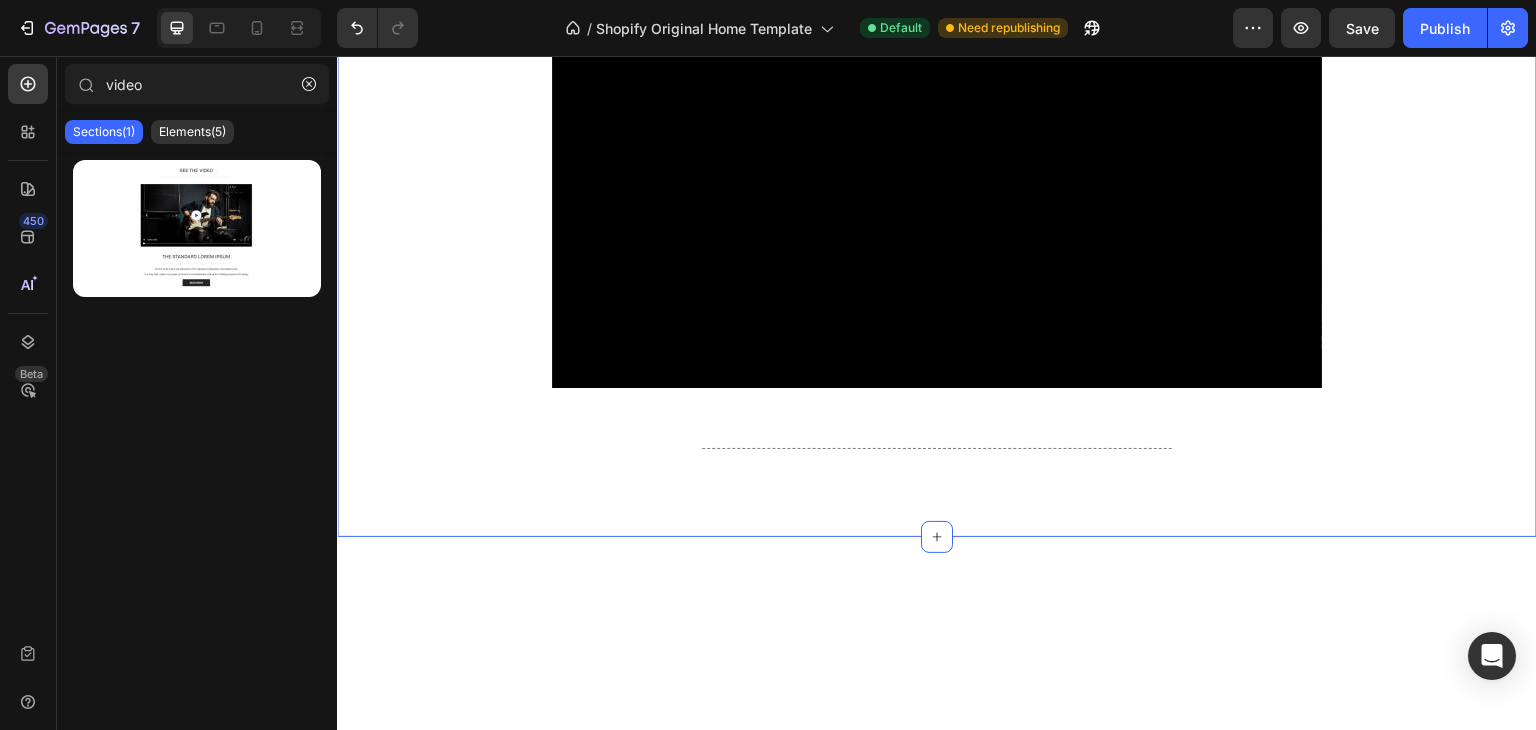 click on "Title Line Video                Title Line Row" at bounding box center (937, 191) 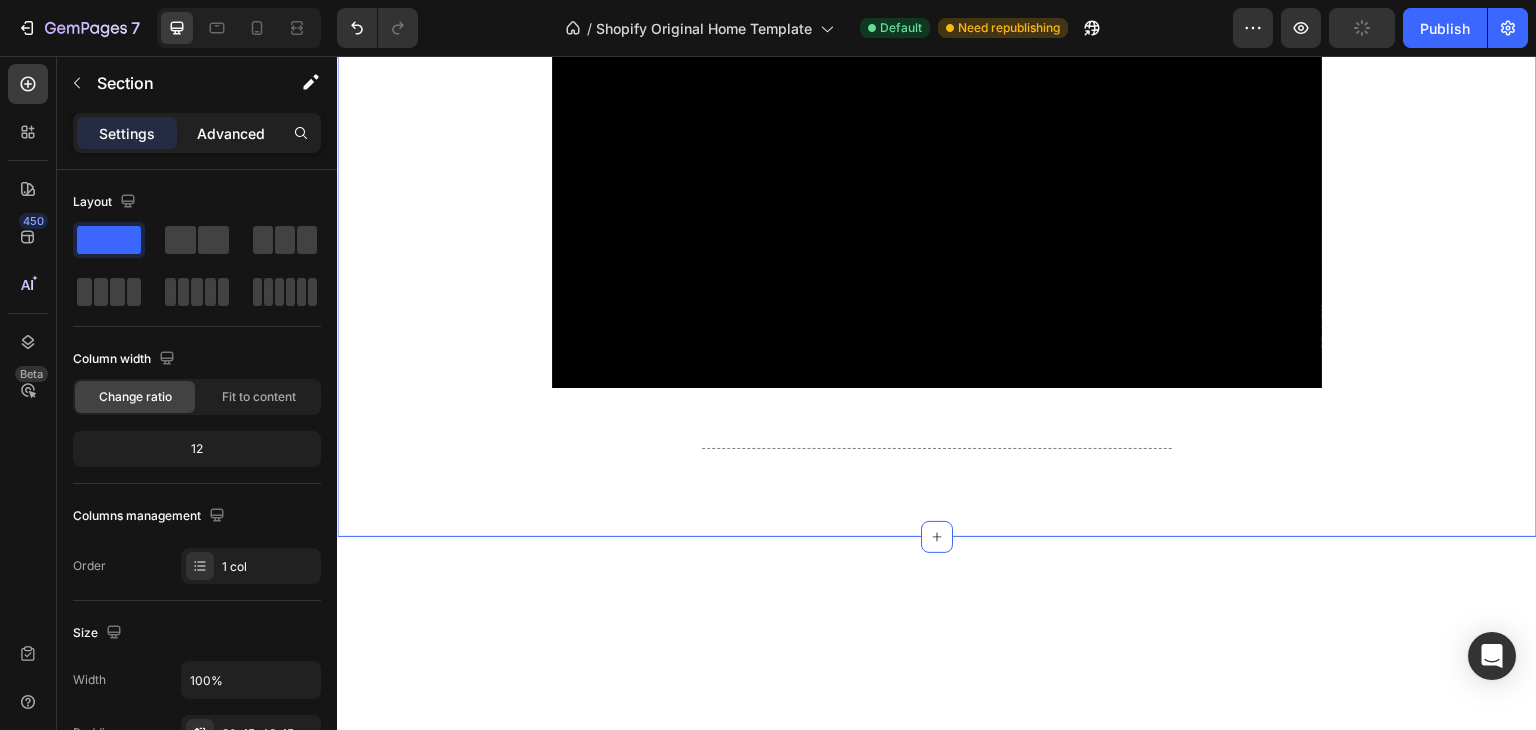 click on "Advanced" at bounding box center [231, 133] 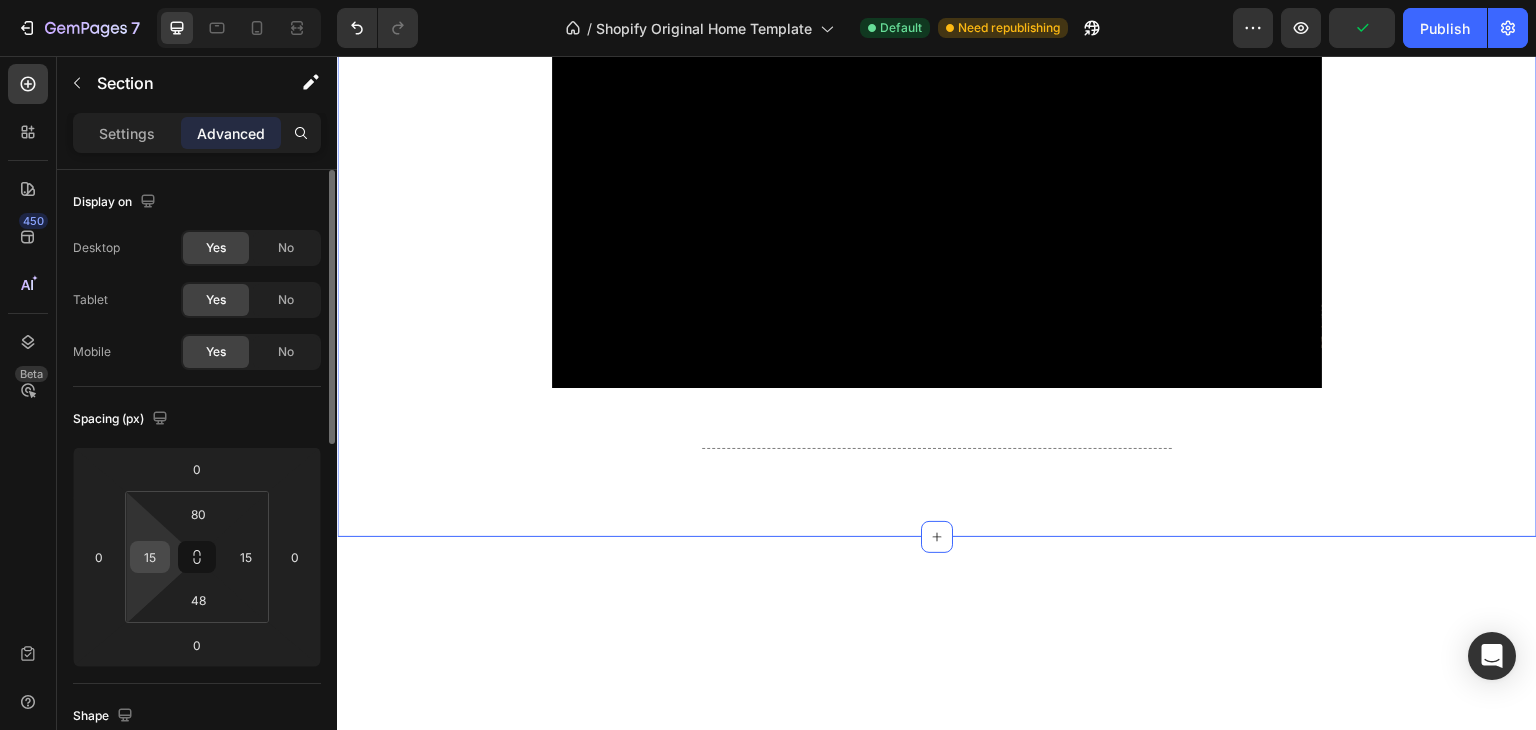 click on "15" at bounding box center [150, 557] 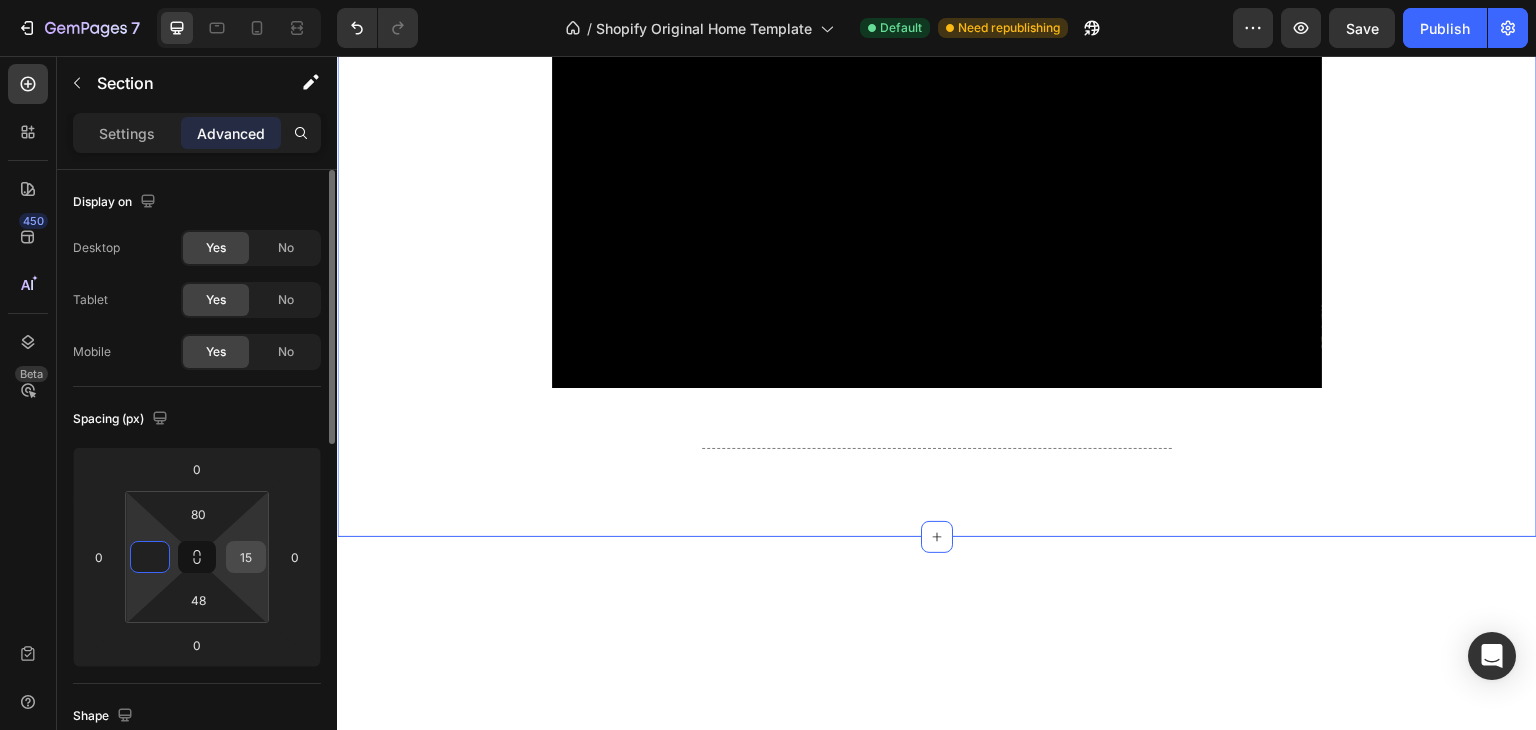 type on "0" 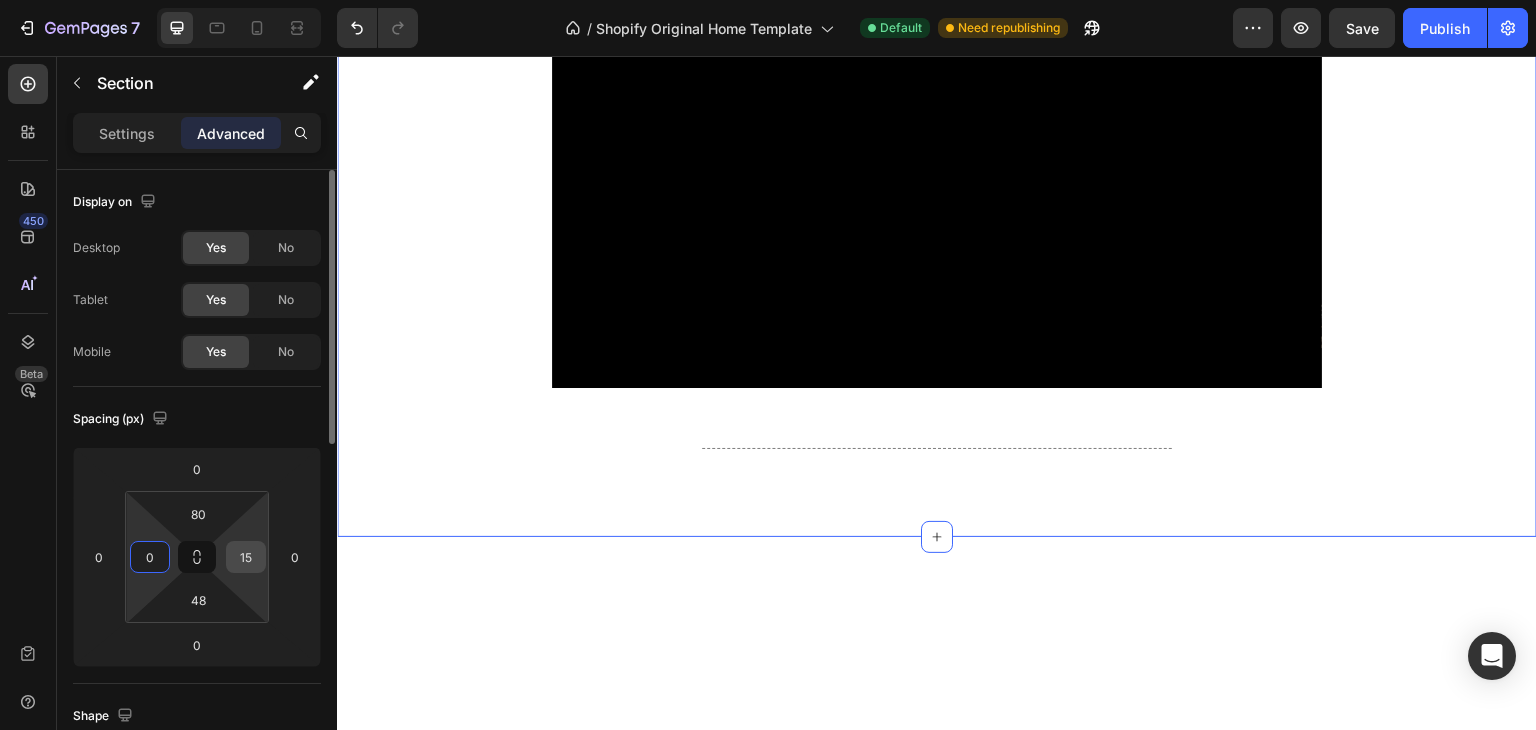 click on "15" at bounding box center [246, 557] 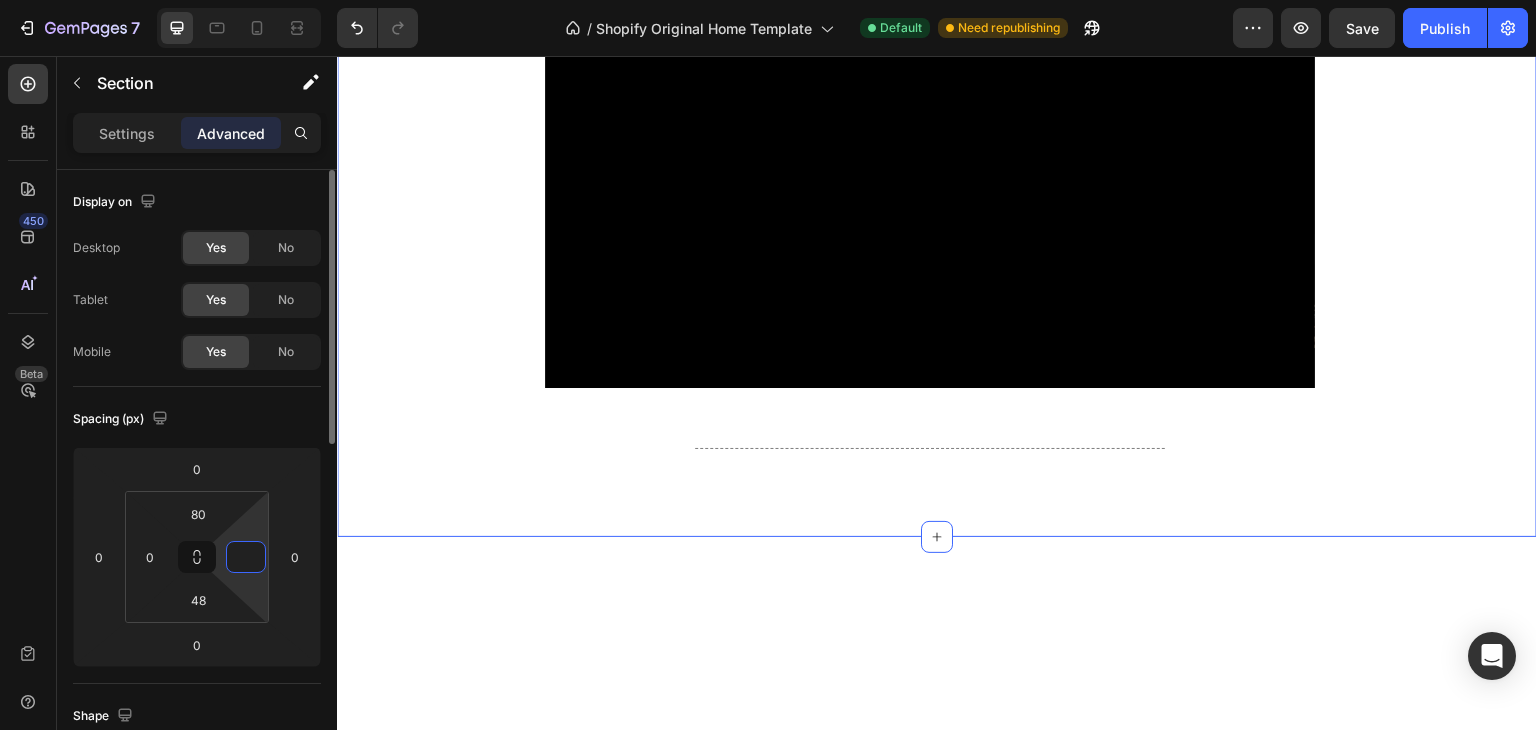 type on "0" 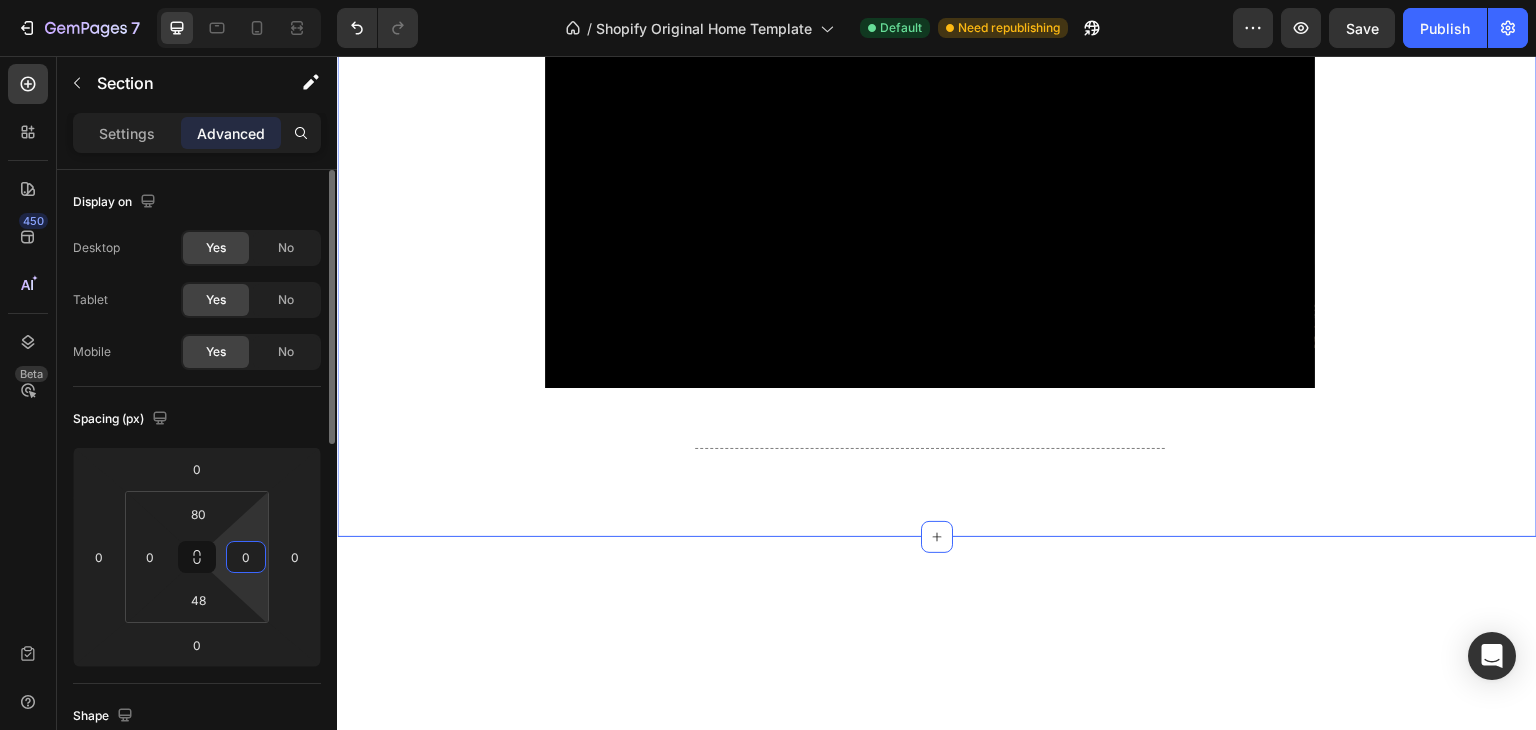 click on "Spacing (px)" at bounding box center [197, 419] 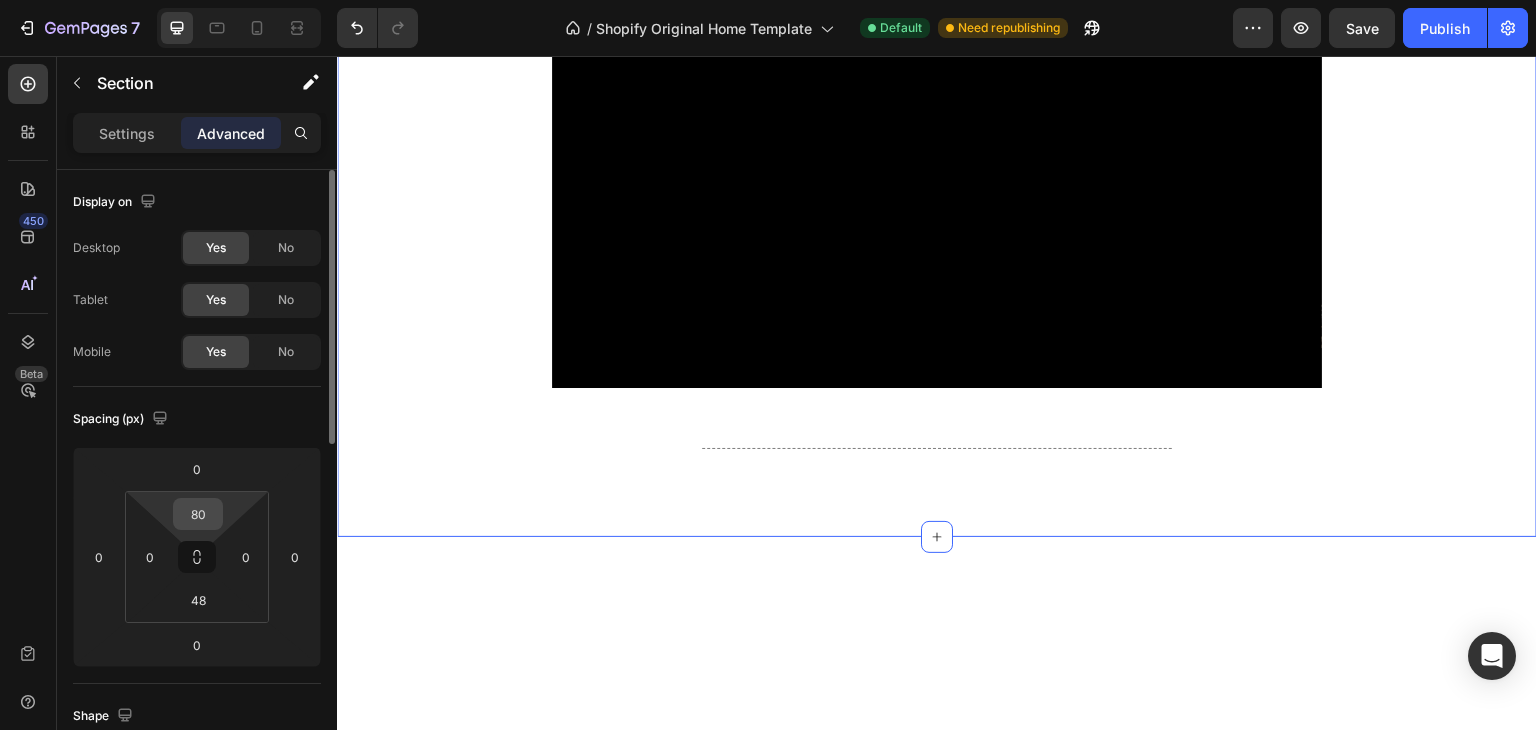 click on "80" at bounding box center (198, 514) 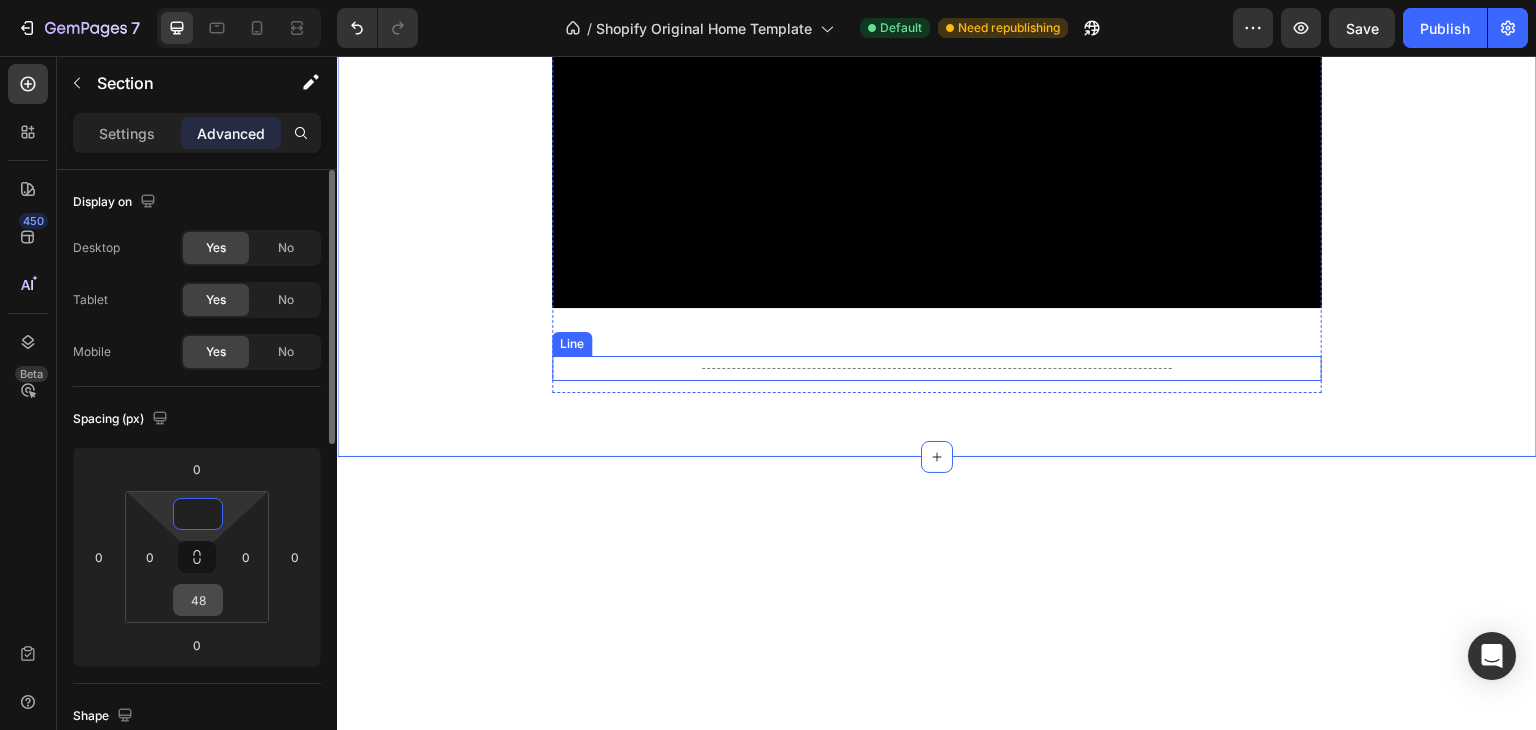 type on "0" 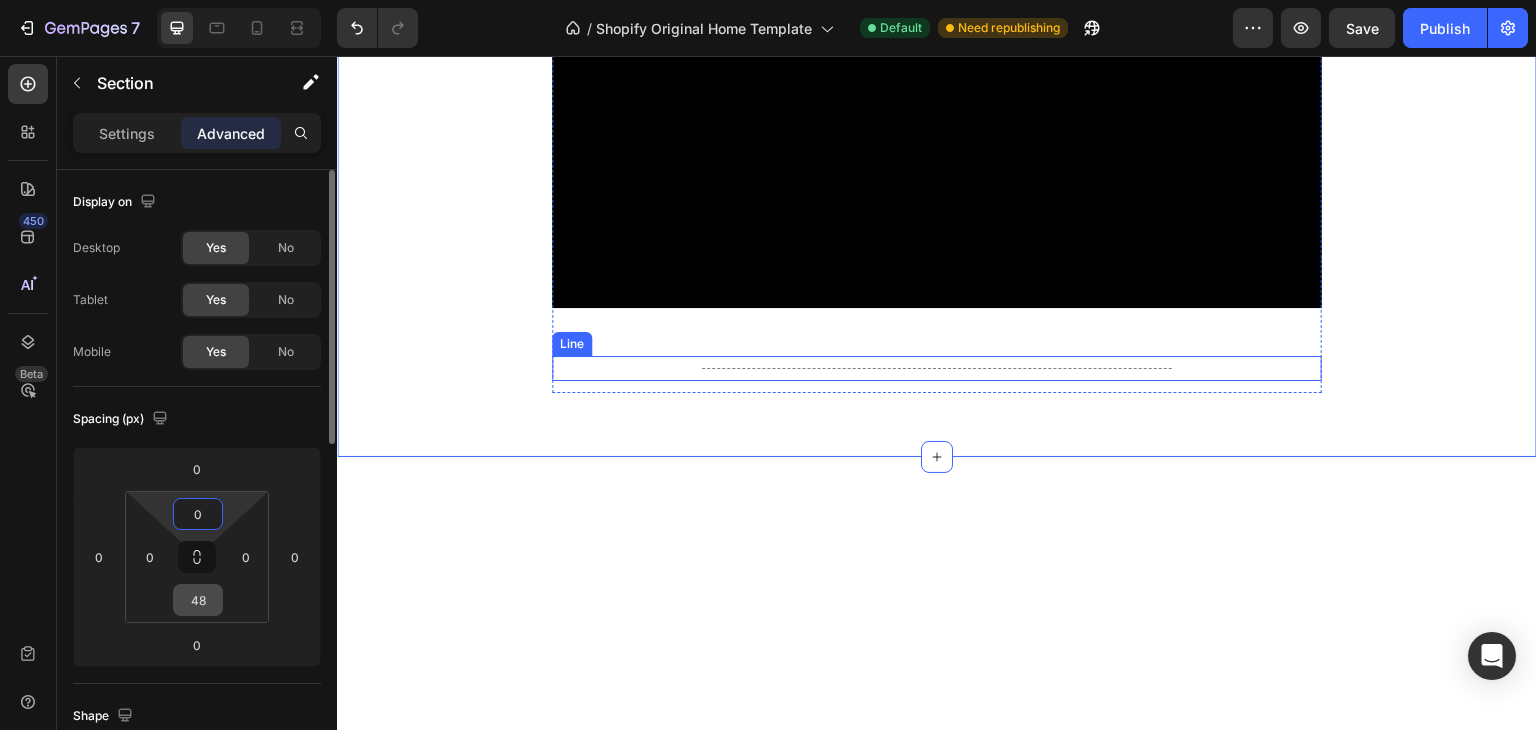 click on "48" at bounding box center [198, 600] 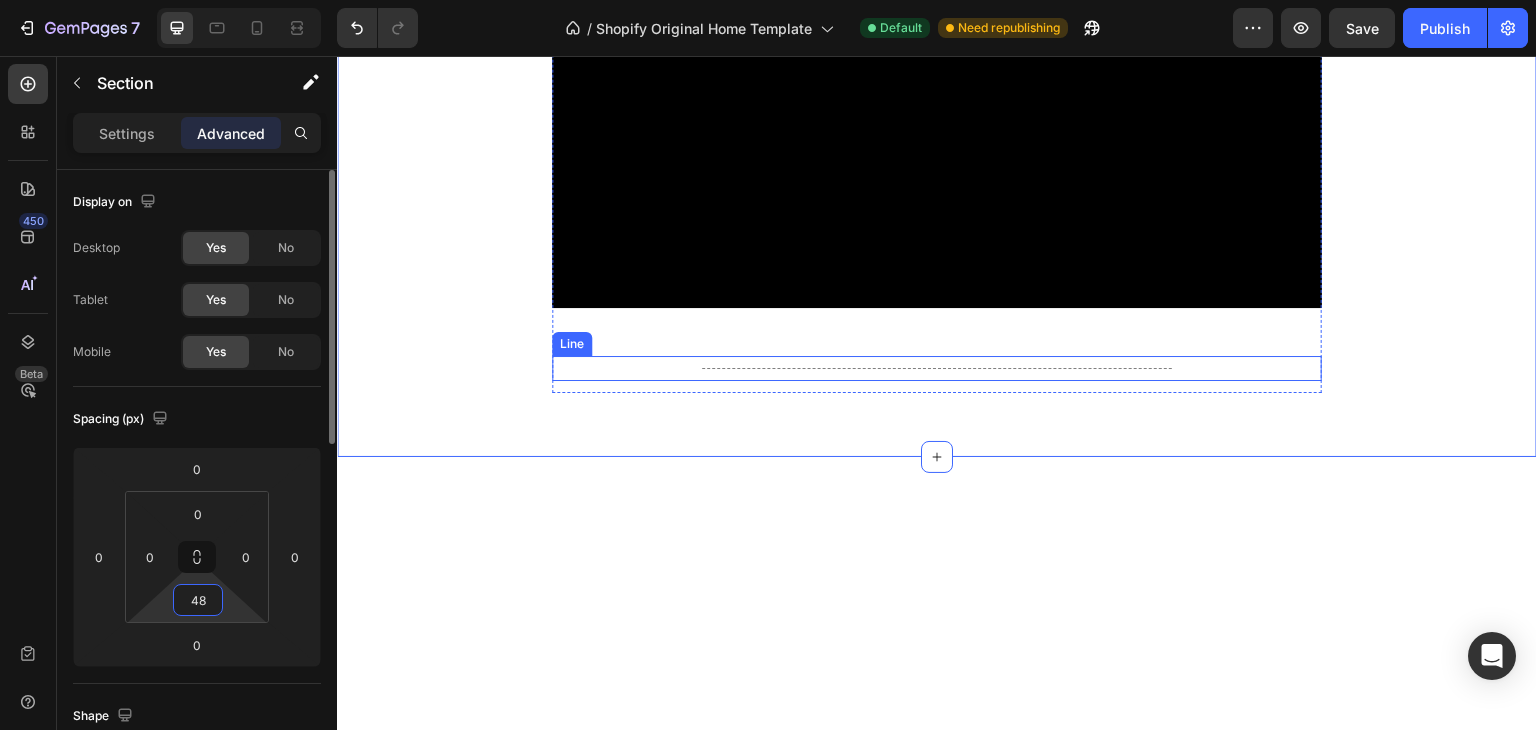 type on "4" 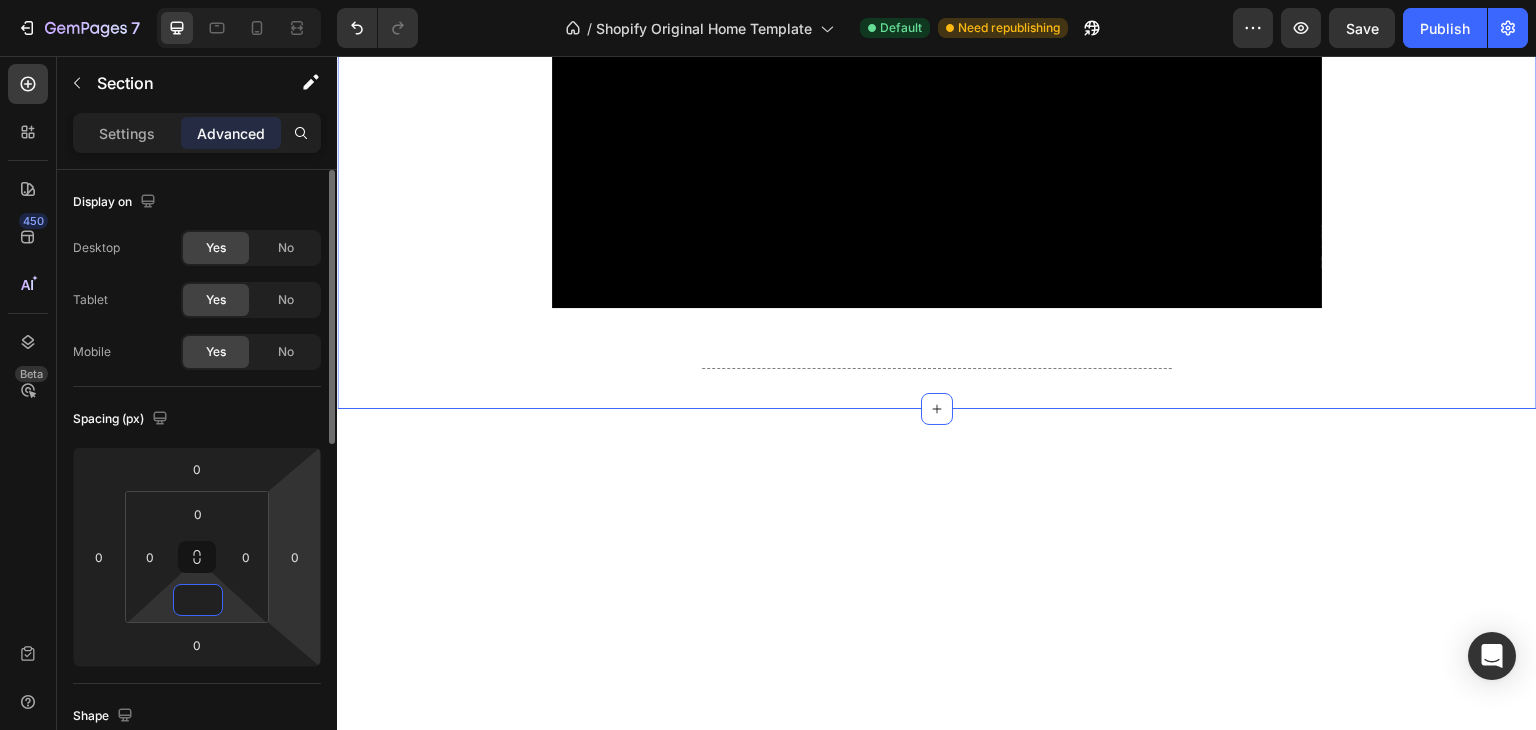 click on "7   /  Shopify Original Home Template Default Need republishing Preview  Save   Publish  450 Beta video Sections(1) Elements(5) Media
Video
Video Banner
Image Comparison Conversion booster
Popup Icon & Line
Line Section Settings Advanced Display on Desktop Yes No Tablet Yes No Mobile Yes No Spacing (px) 0 0 0 0 0 0 0 Shape Border Add... Corner Add... Shadow Add... Position Static Opacity 100% Animation Upgrade to Build plan  to unlock Animation & other premium features. Interaction Upgrade to Optimize plan  to unlock Interaction & other premium features. CSS class Delete element 333333 100 % 333333 100 % Save Preview View live page" at bounding box center [768, 0] 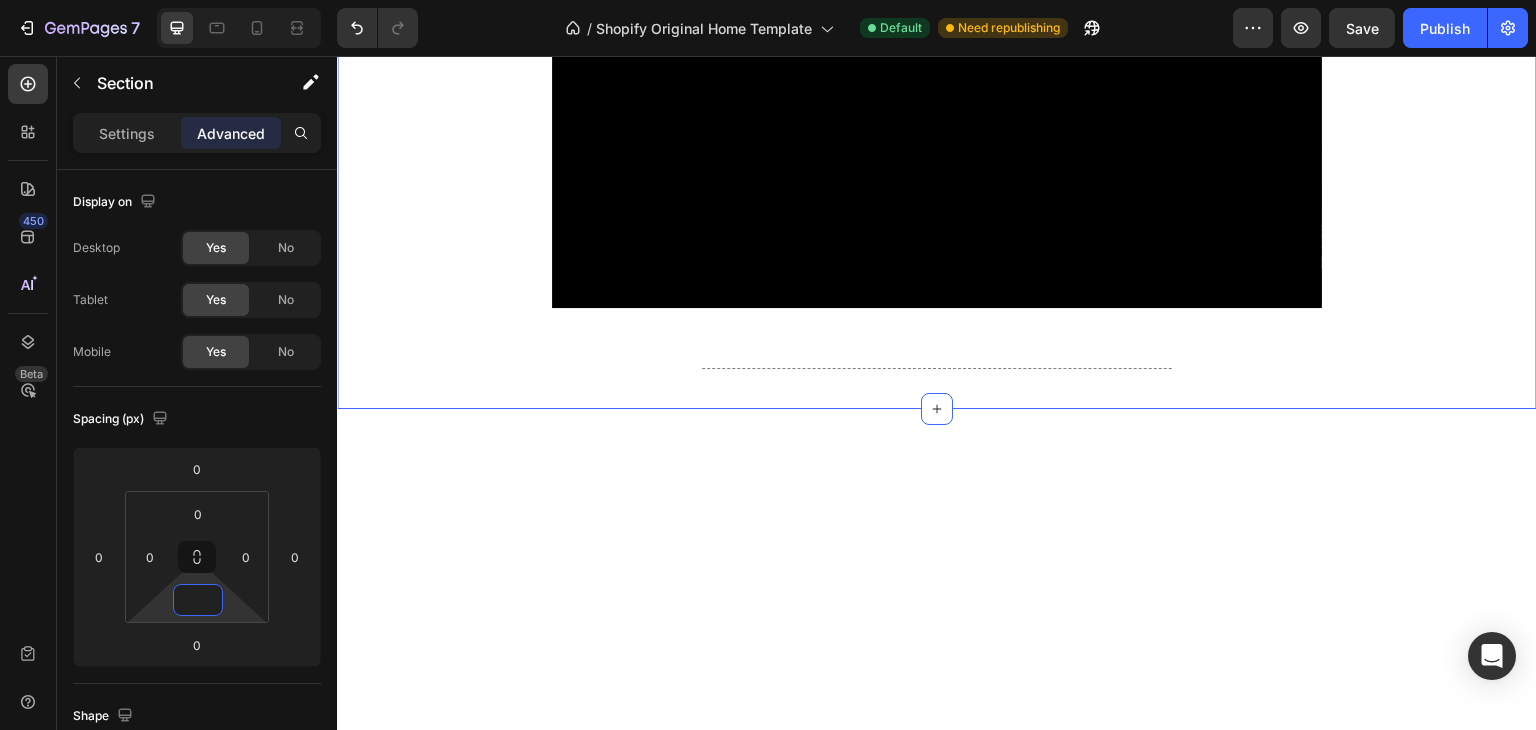 click on "Title Line Video                Title Line Row" at bounding box center [937, 111] 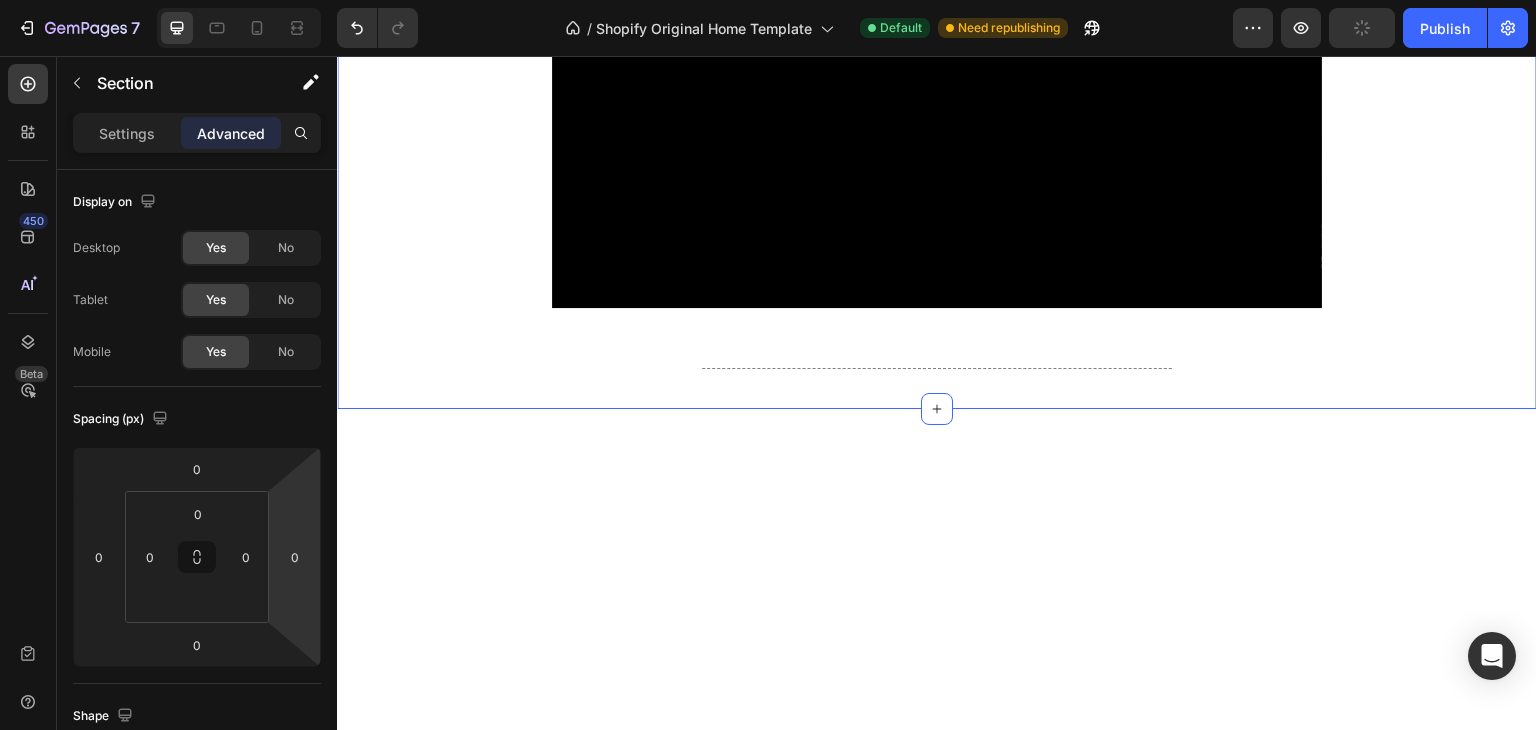 type on "0" 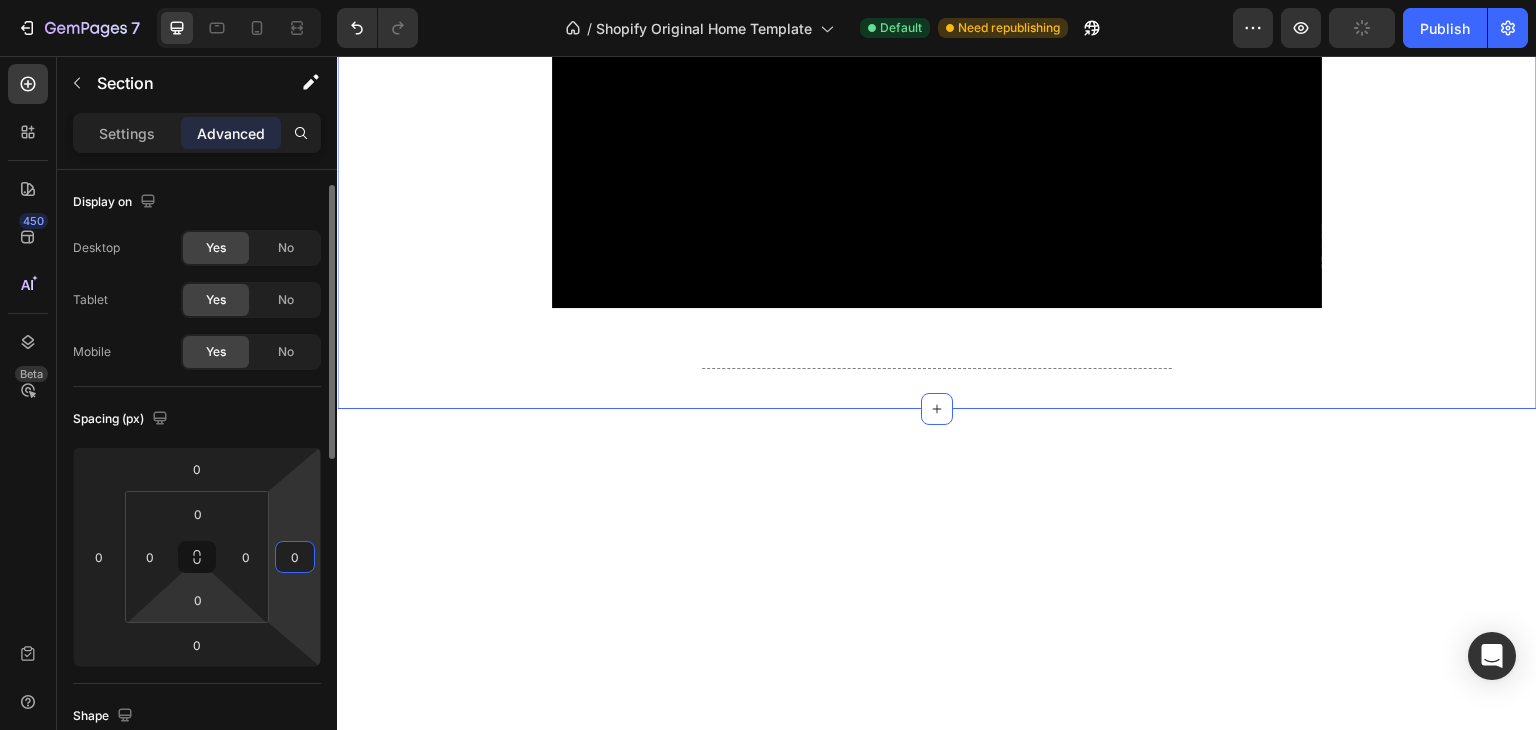 scroll, scrollTop: 166, scrollLeft: 0, axis: vertical 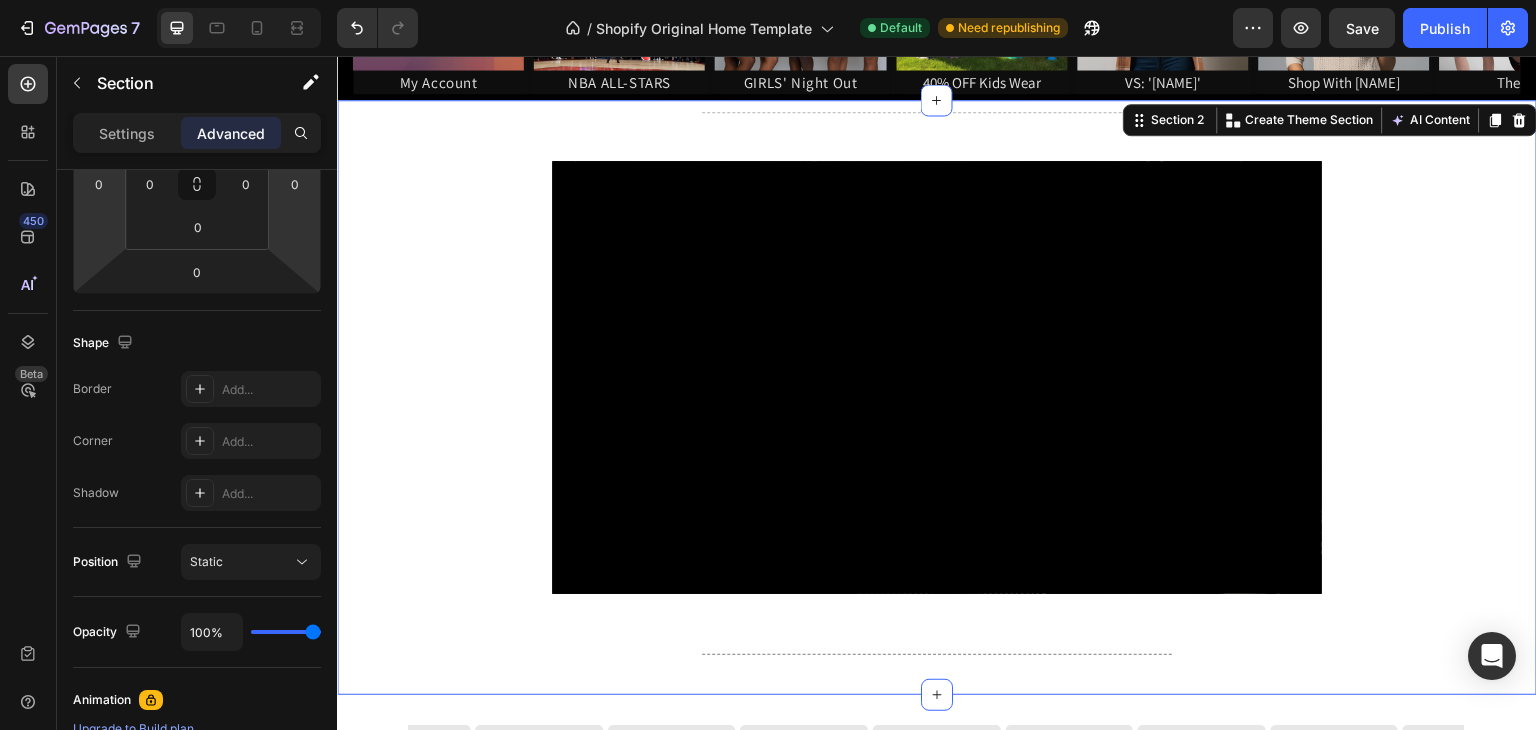 click on "Settings Advanced" at bounding box center (197, 141) 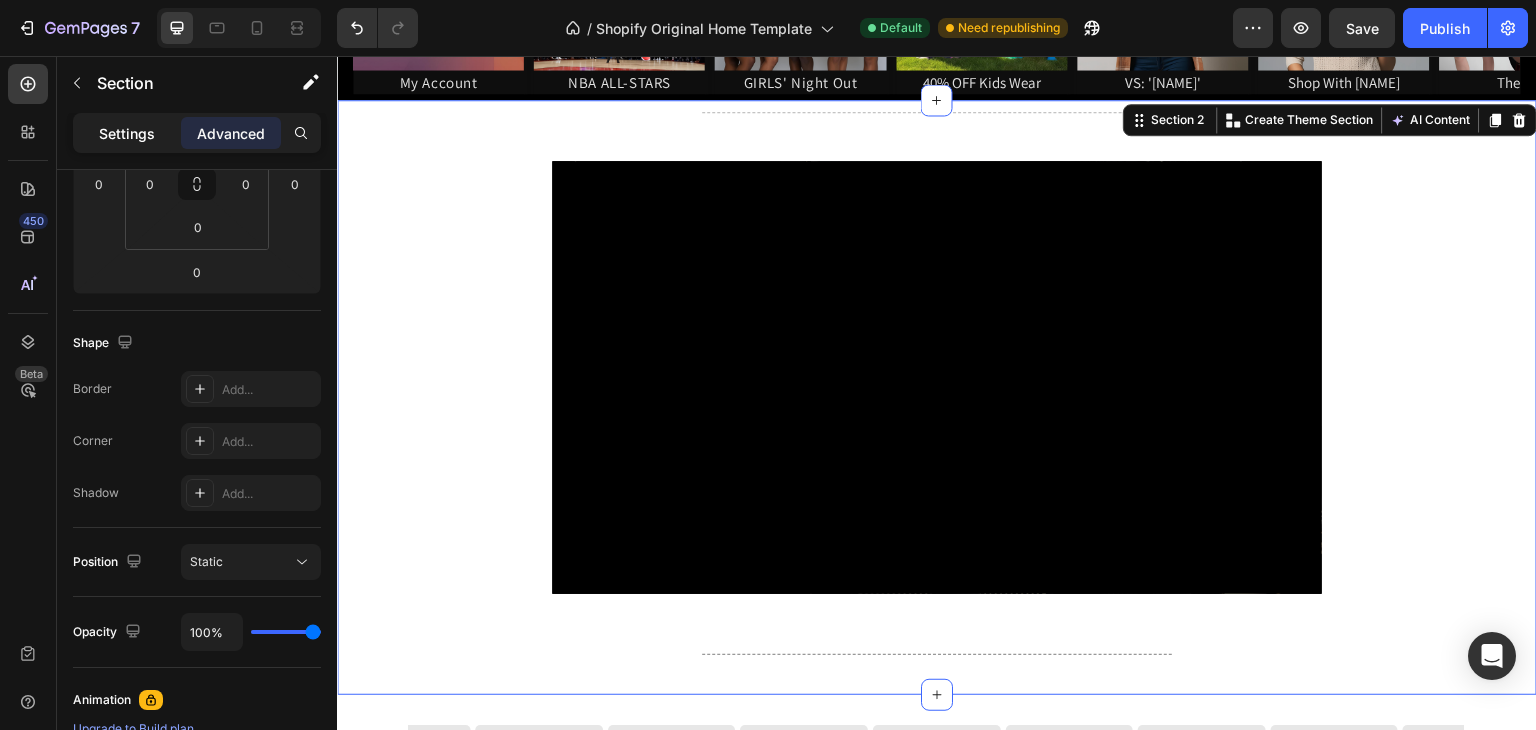 click on "Settings" 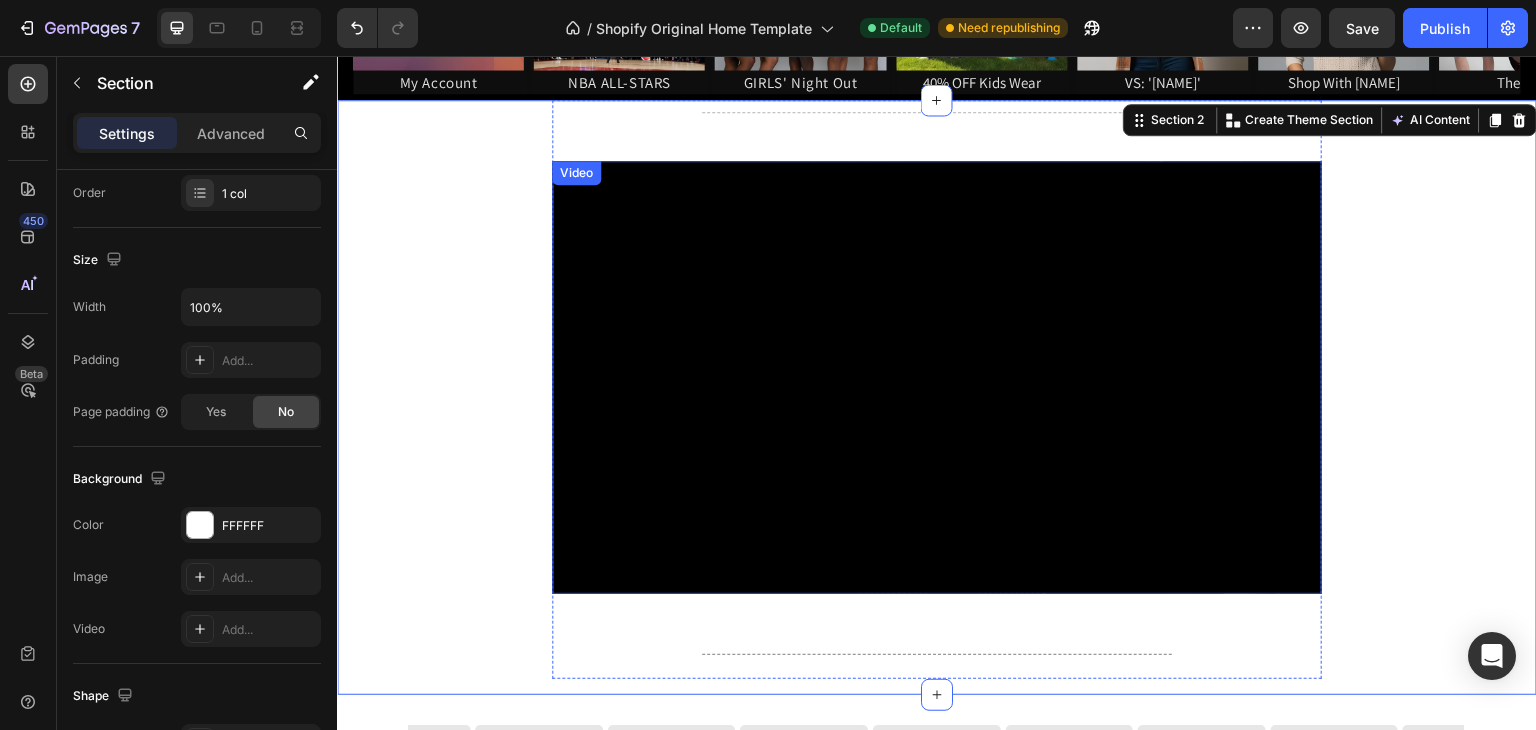 click on "Video" at bounding box center (576, 173) 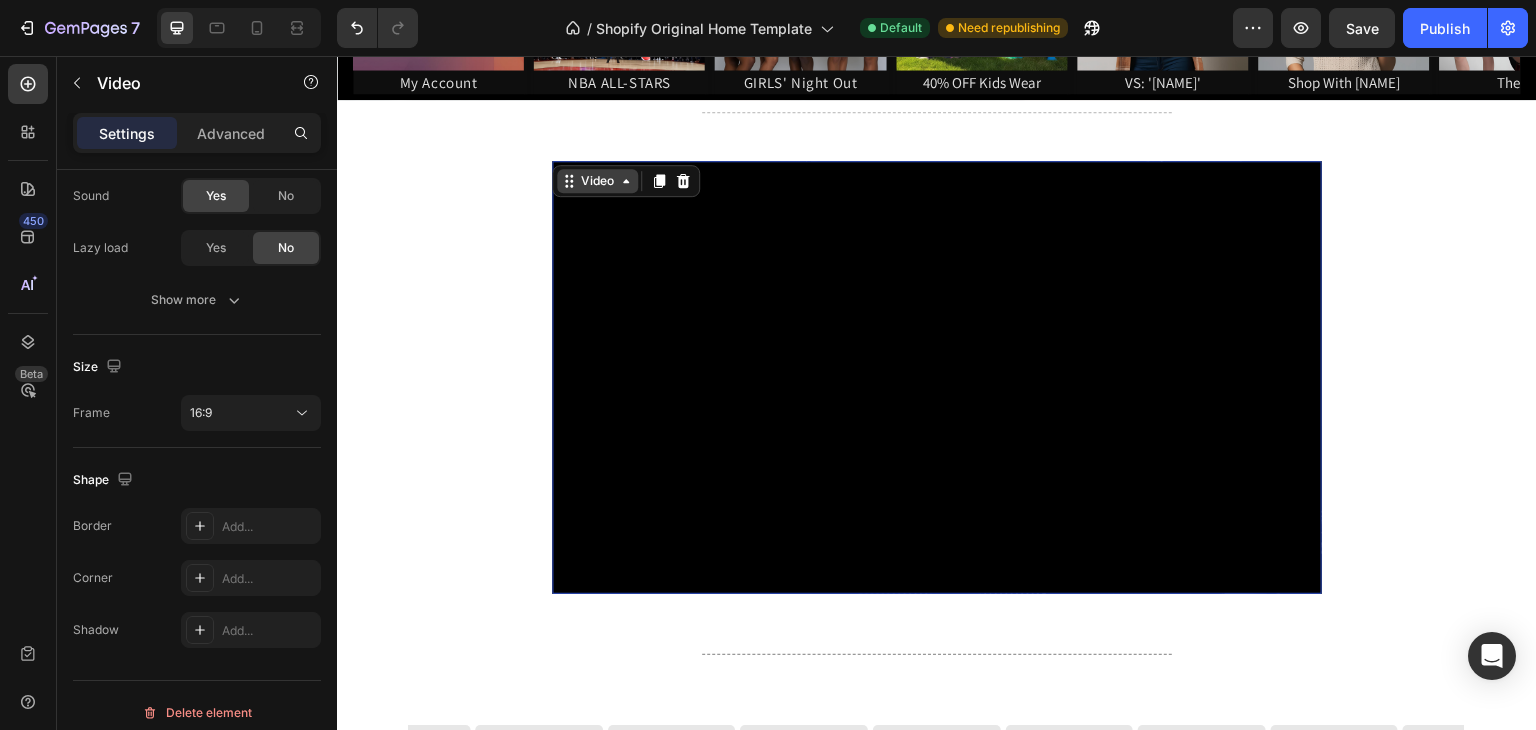 scroll, scrollTop: 0, scrollLeft: 0, axis: both 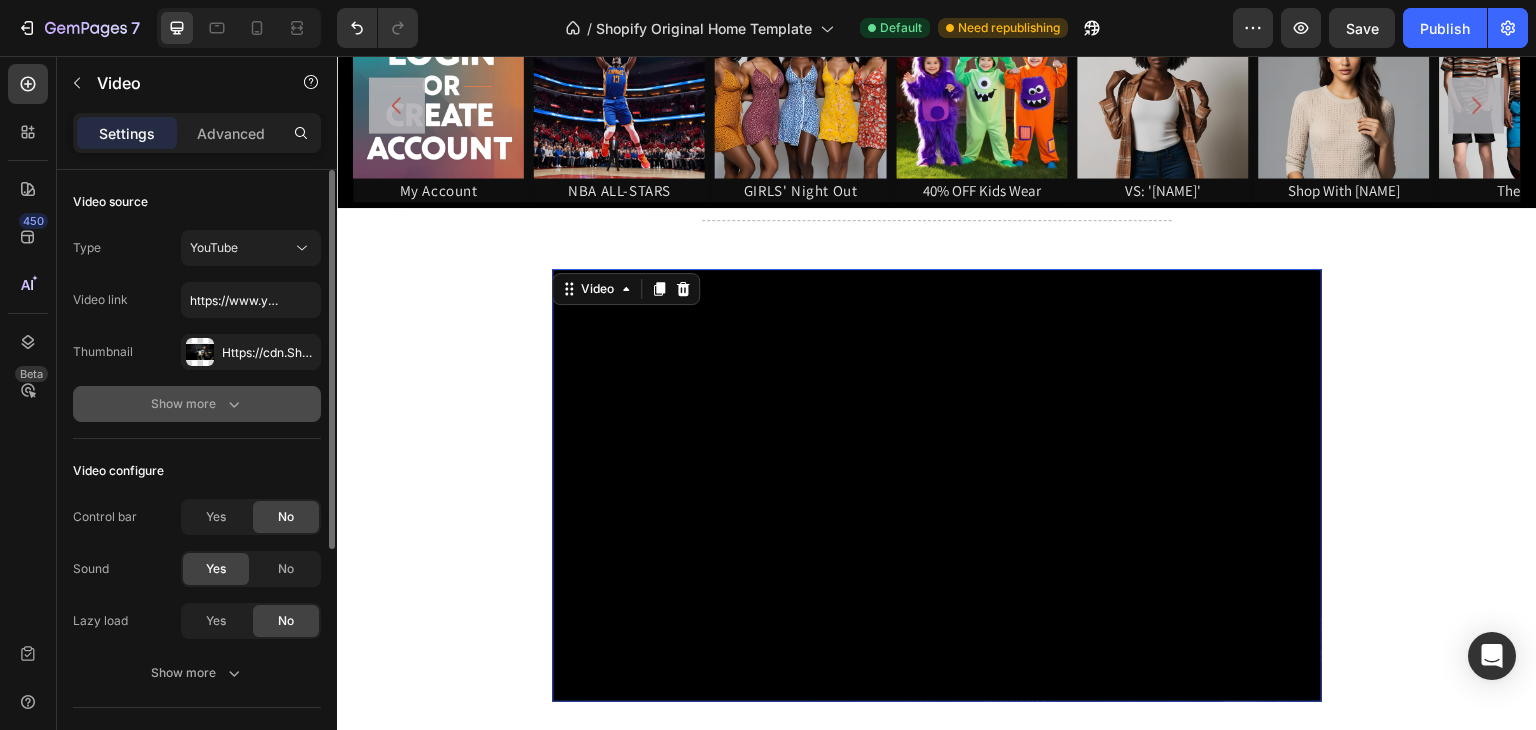 click 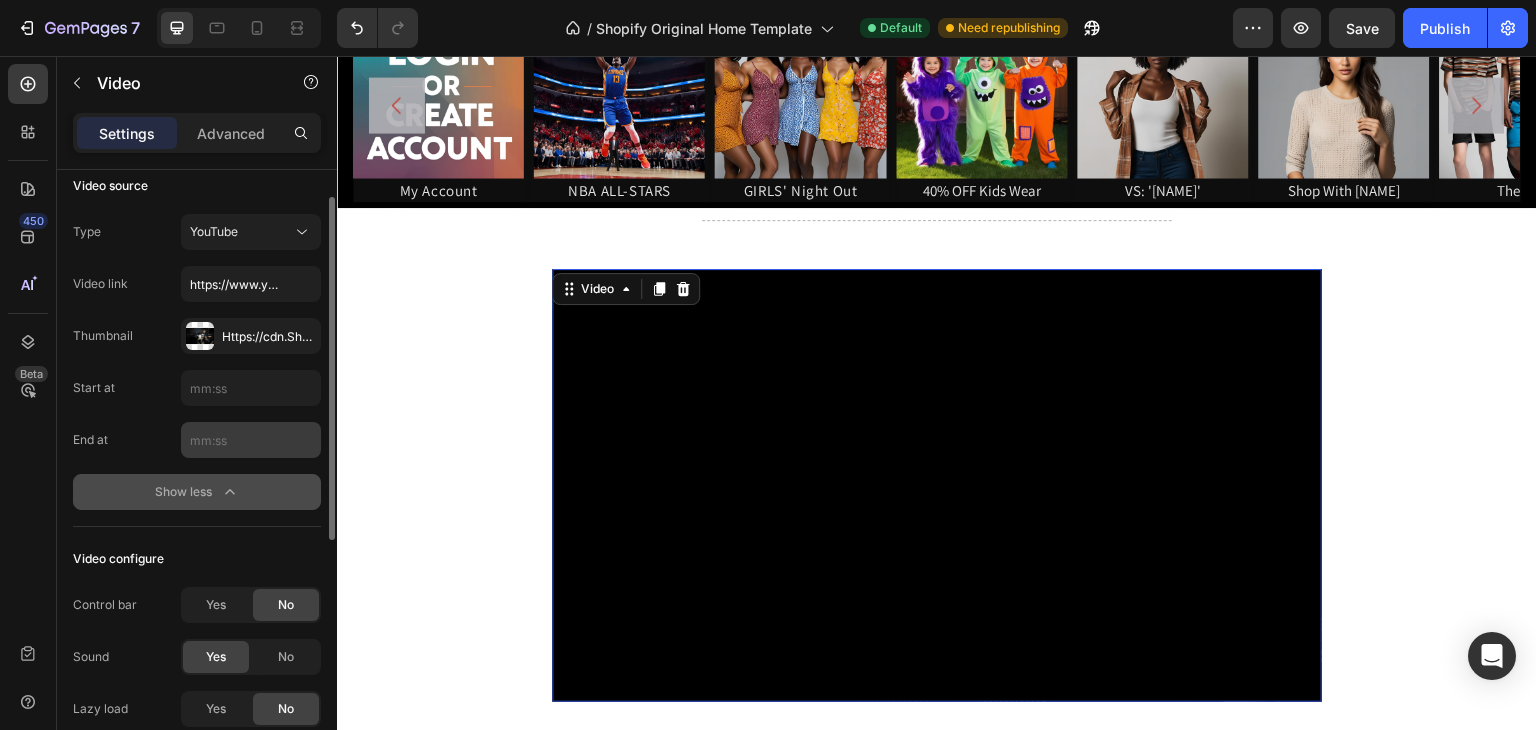 scroll, scrollTop: 0, scrollLeft: 0, axis: both 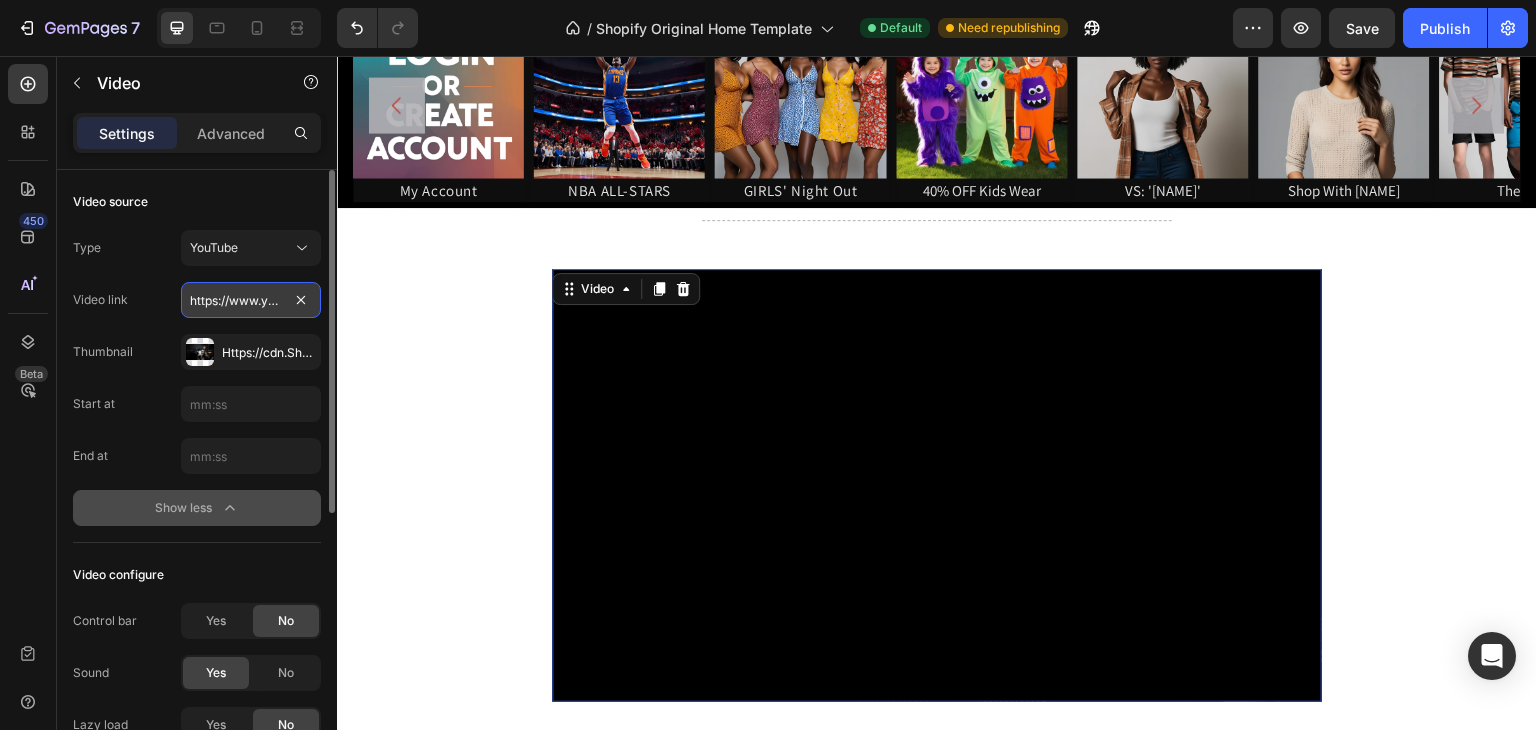 click on "https://www.youtube.com/watch?v=cyzh48XRS4M" at bounding box center (251, 300) 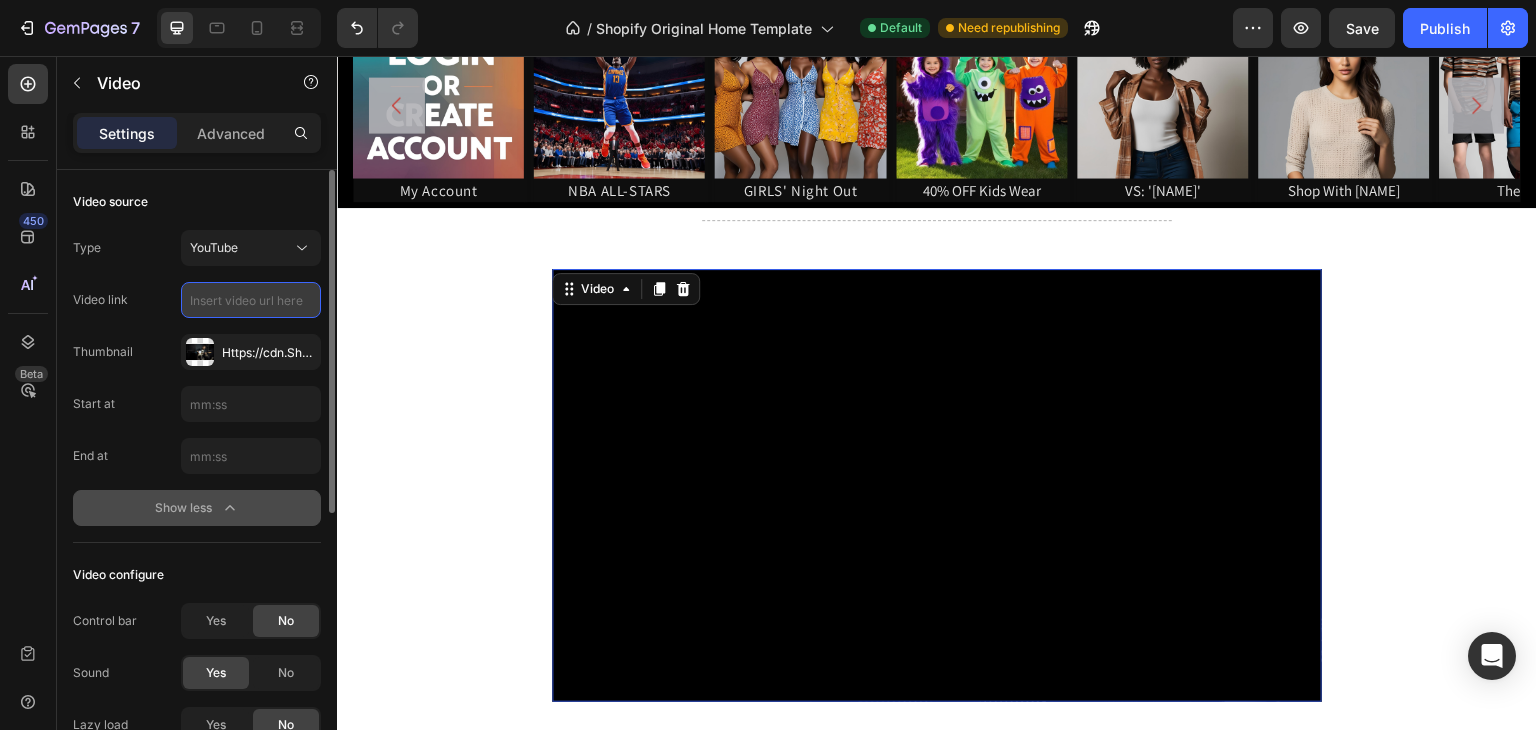 click at bounding box center (251, 300) 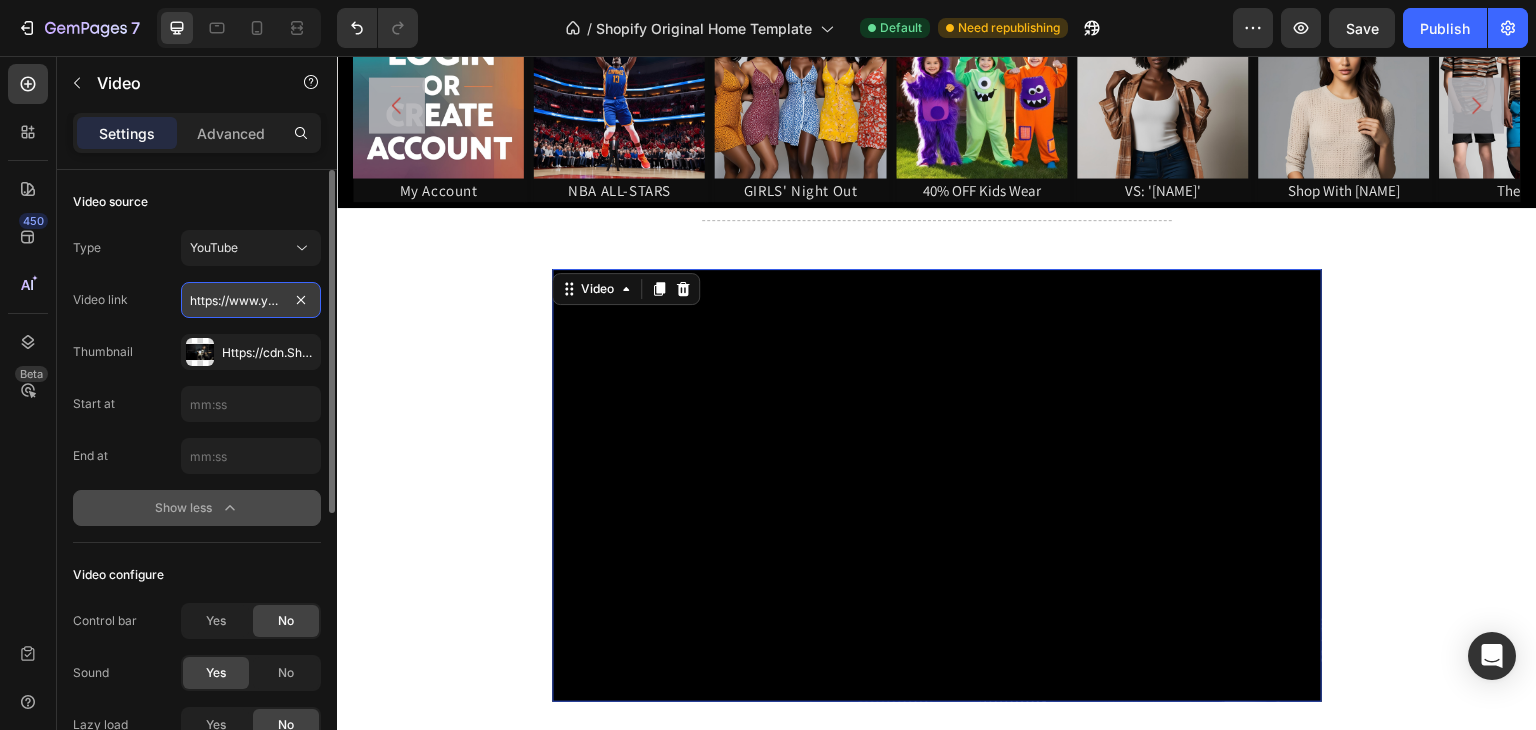 scroll, scrollTop: 0, scrollLeft: 405, axis: horizontal 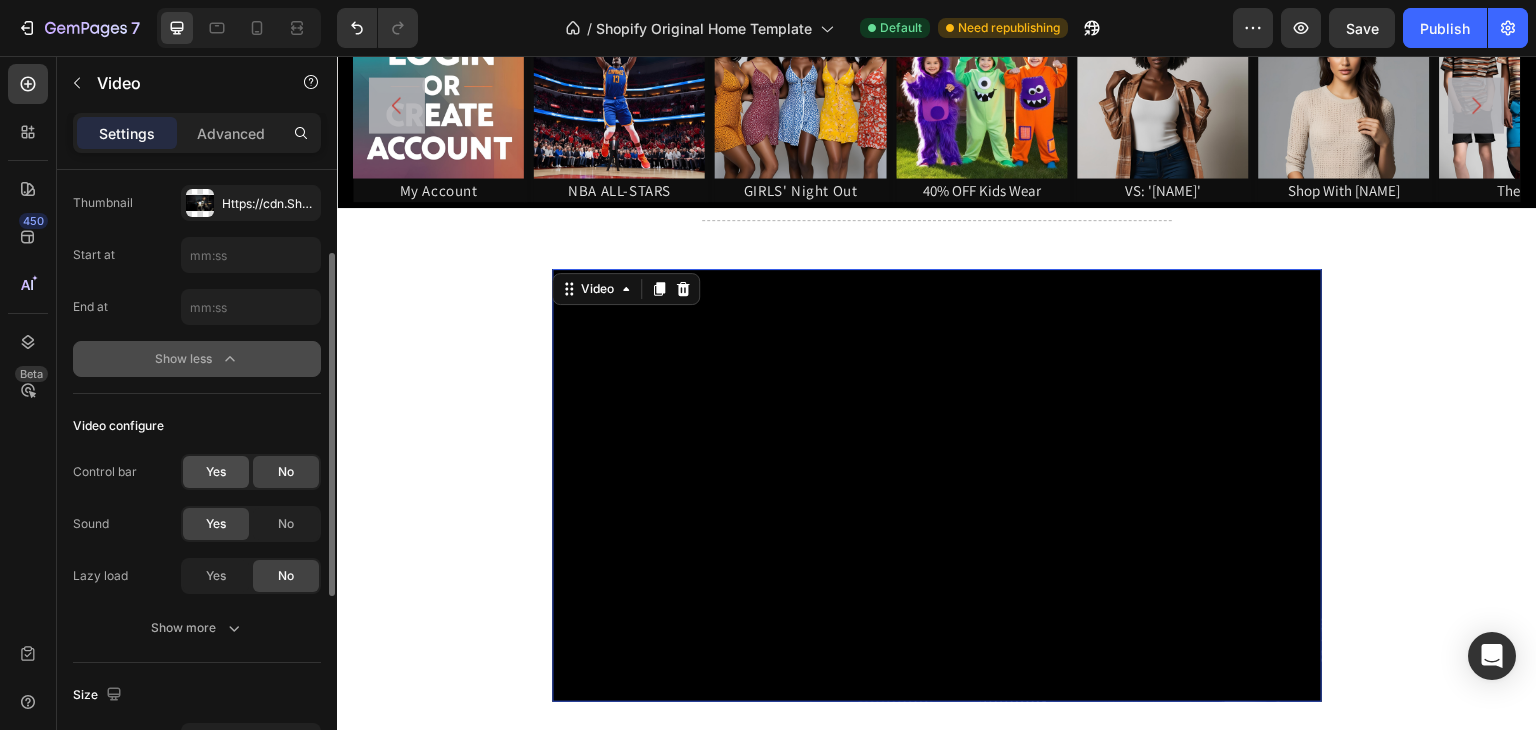 type on "https://www.youtube.com/watch?v=LOO3FJo1c2w&list=RDLOO3FJo1c2w&start_radio=1" 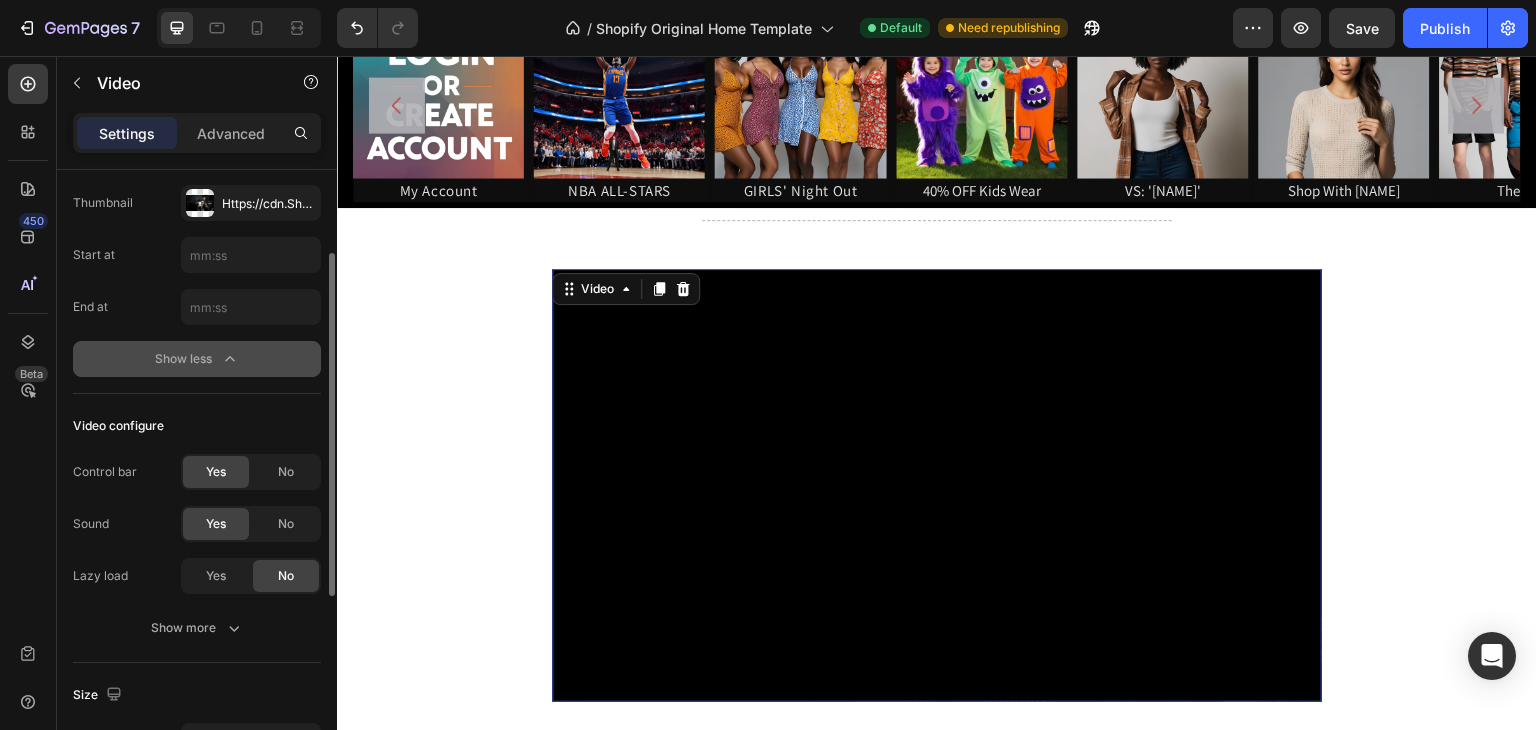 scroll, scrollTop: 0, scrollLeft: 0, axis: both 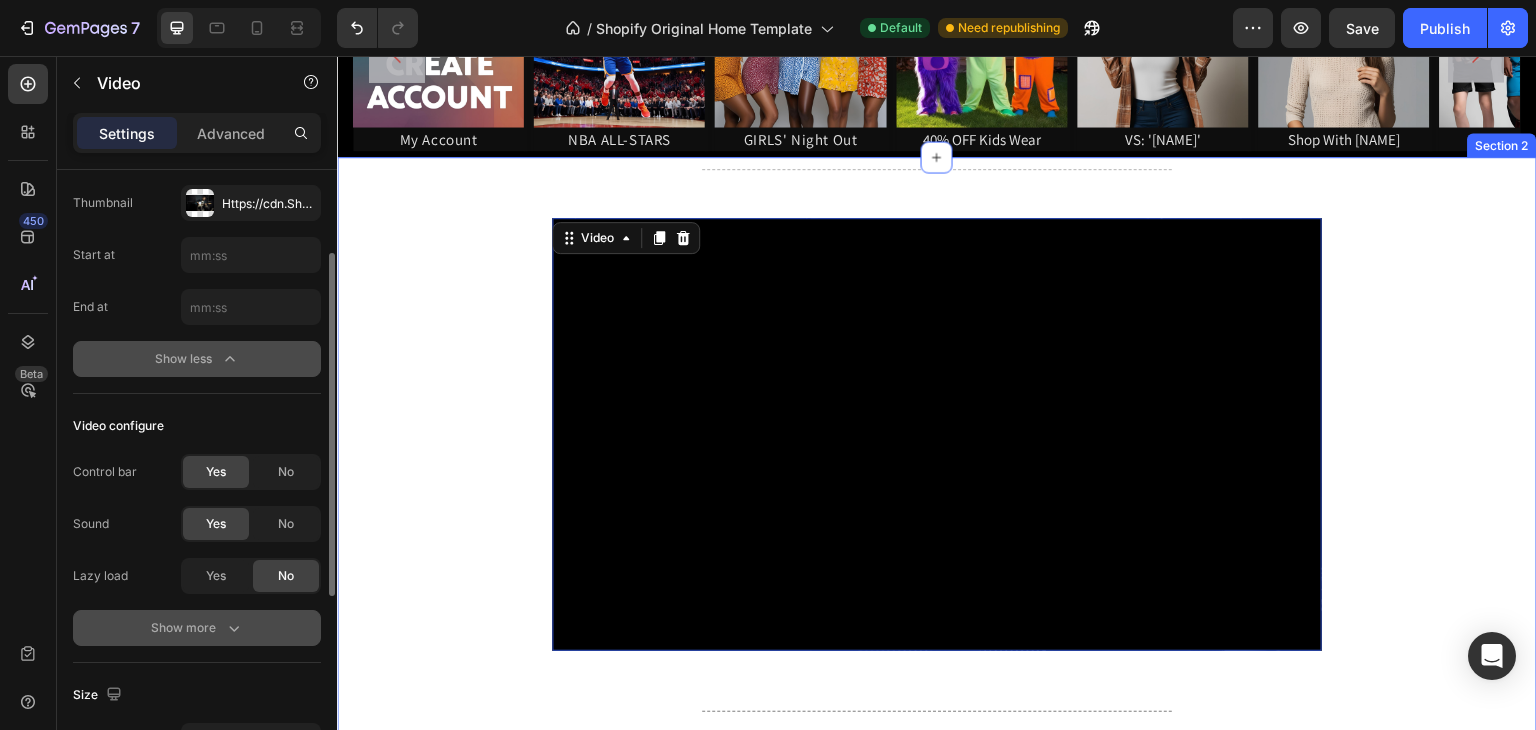 click 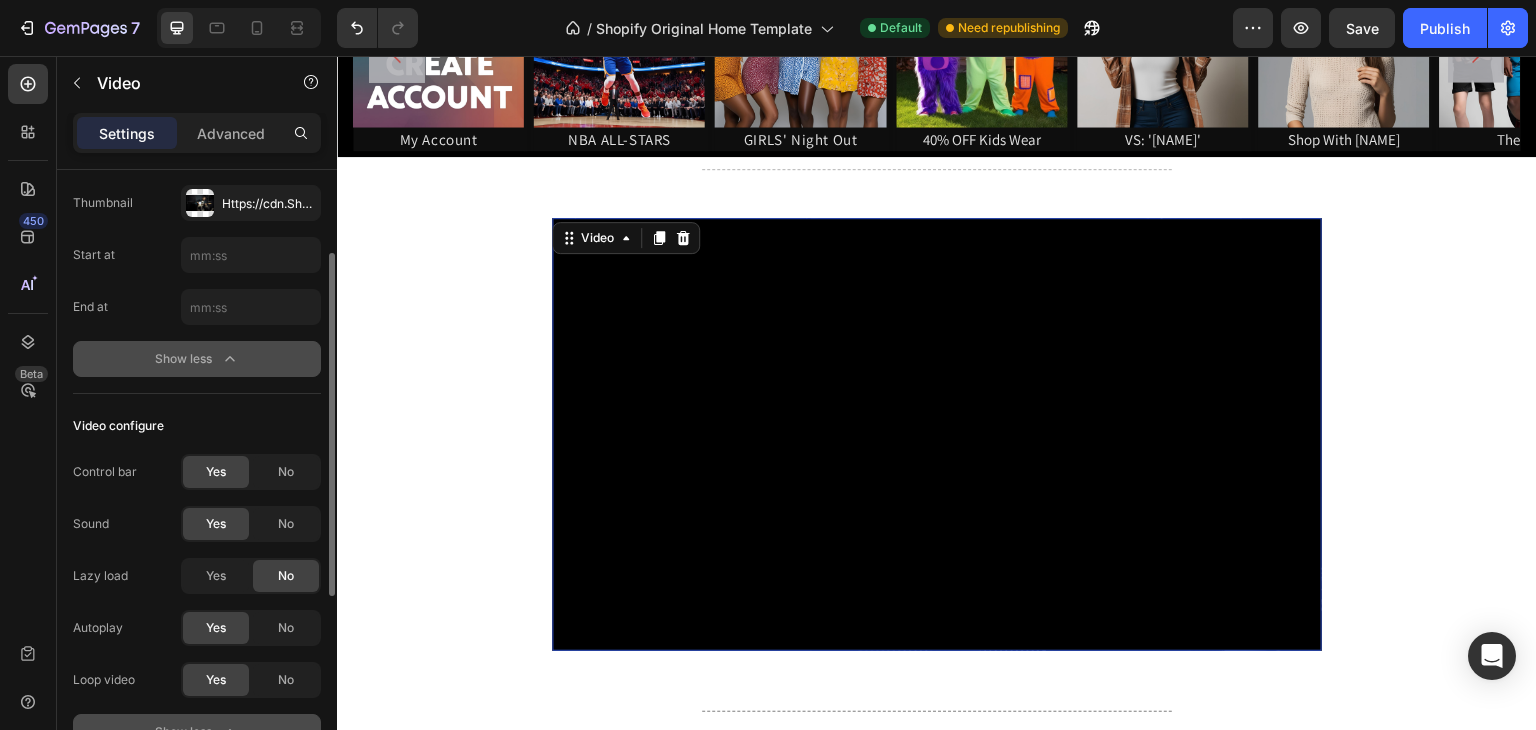 scroll, scrollTop: 517, scrollLeft: 0, axis: vertical 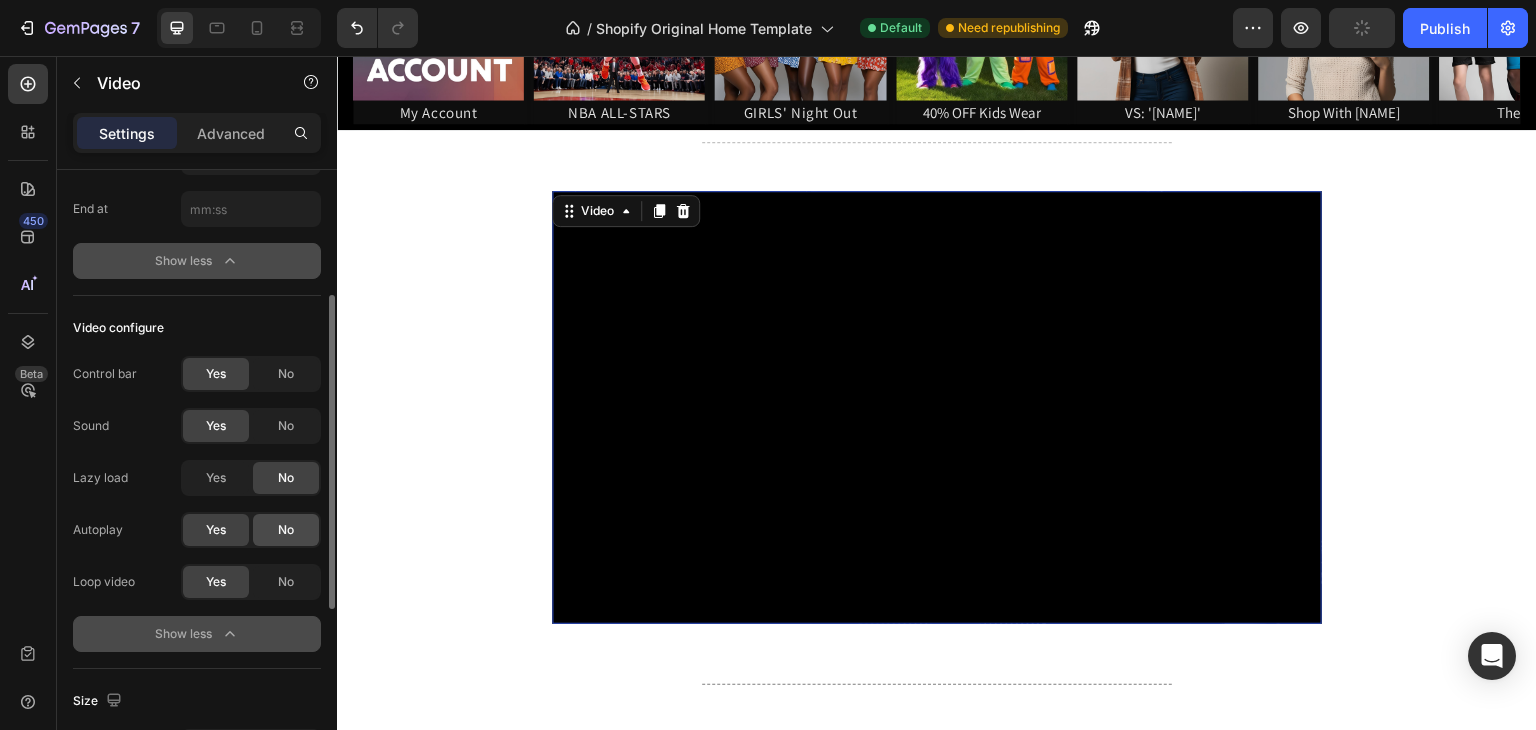 click on "No" 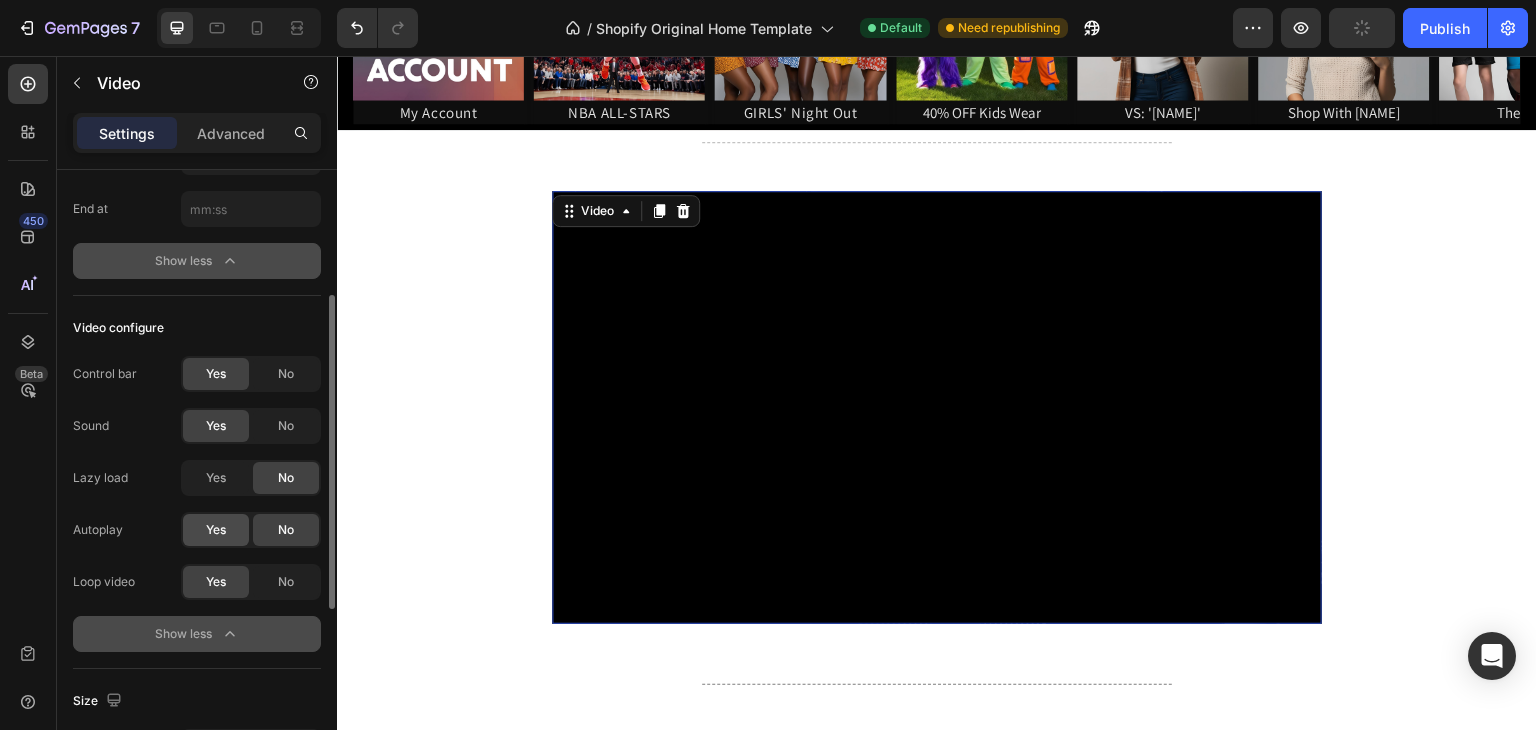 click on "Yes" 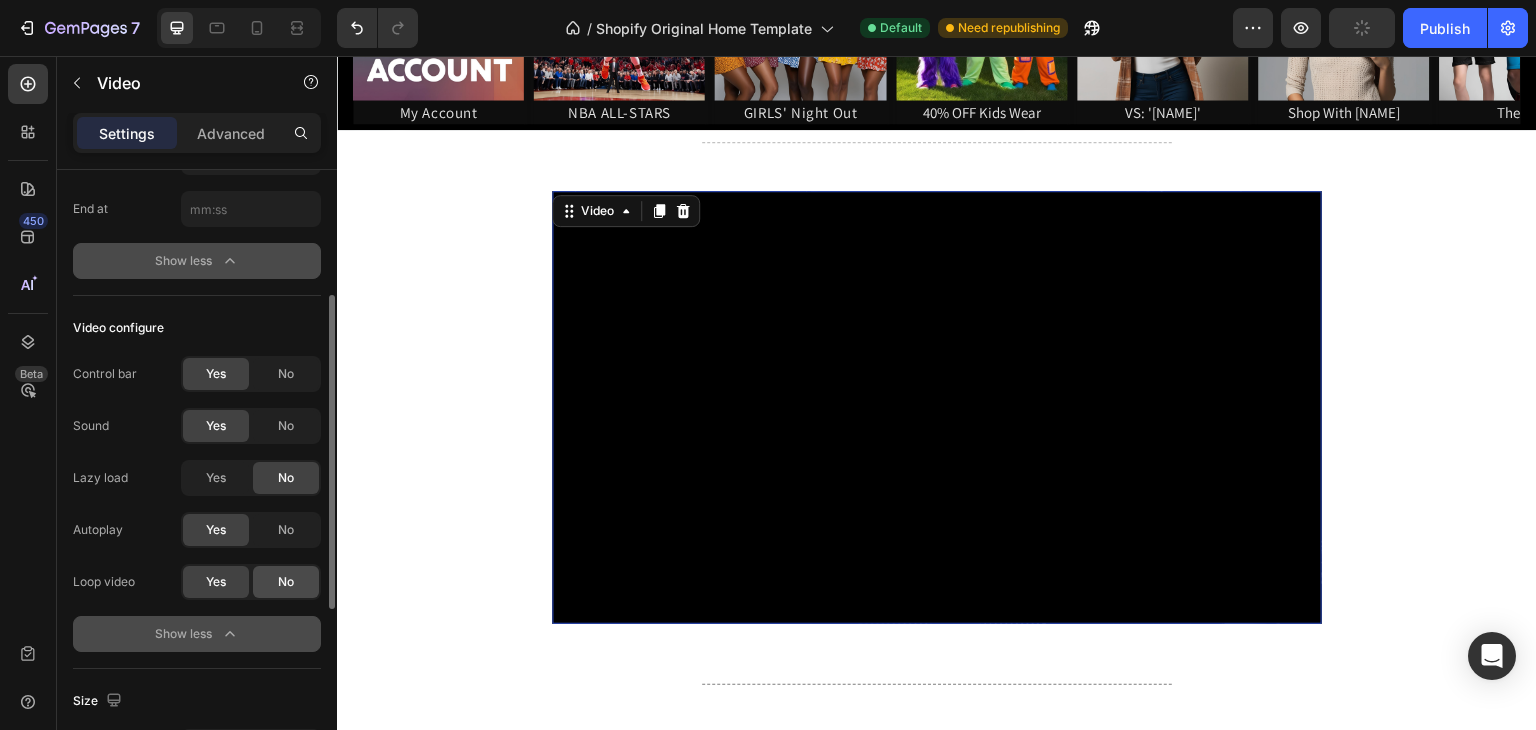 click on "No" 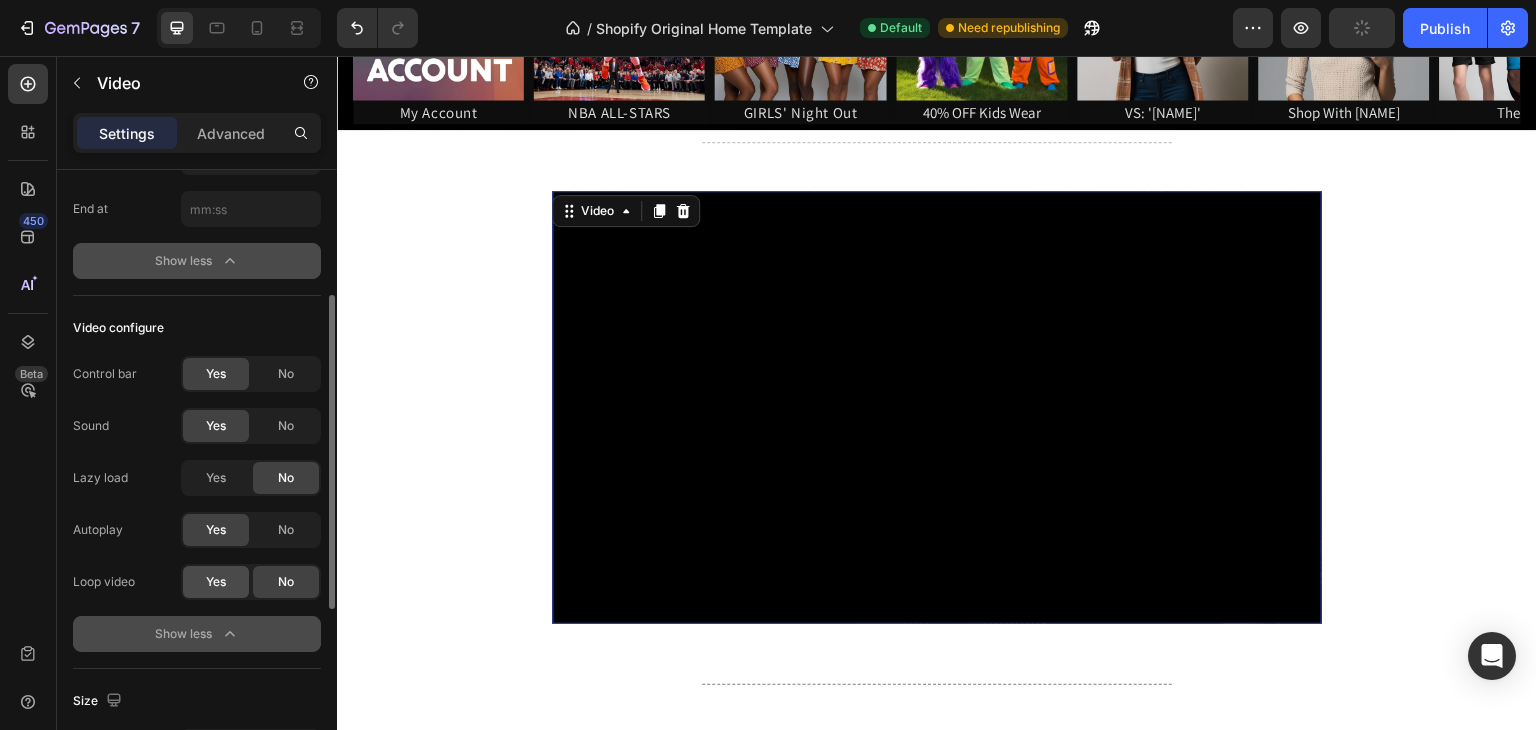 click on "Yes" 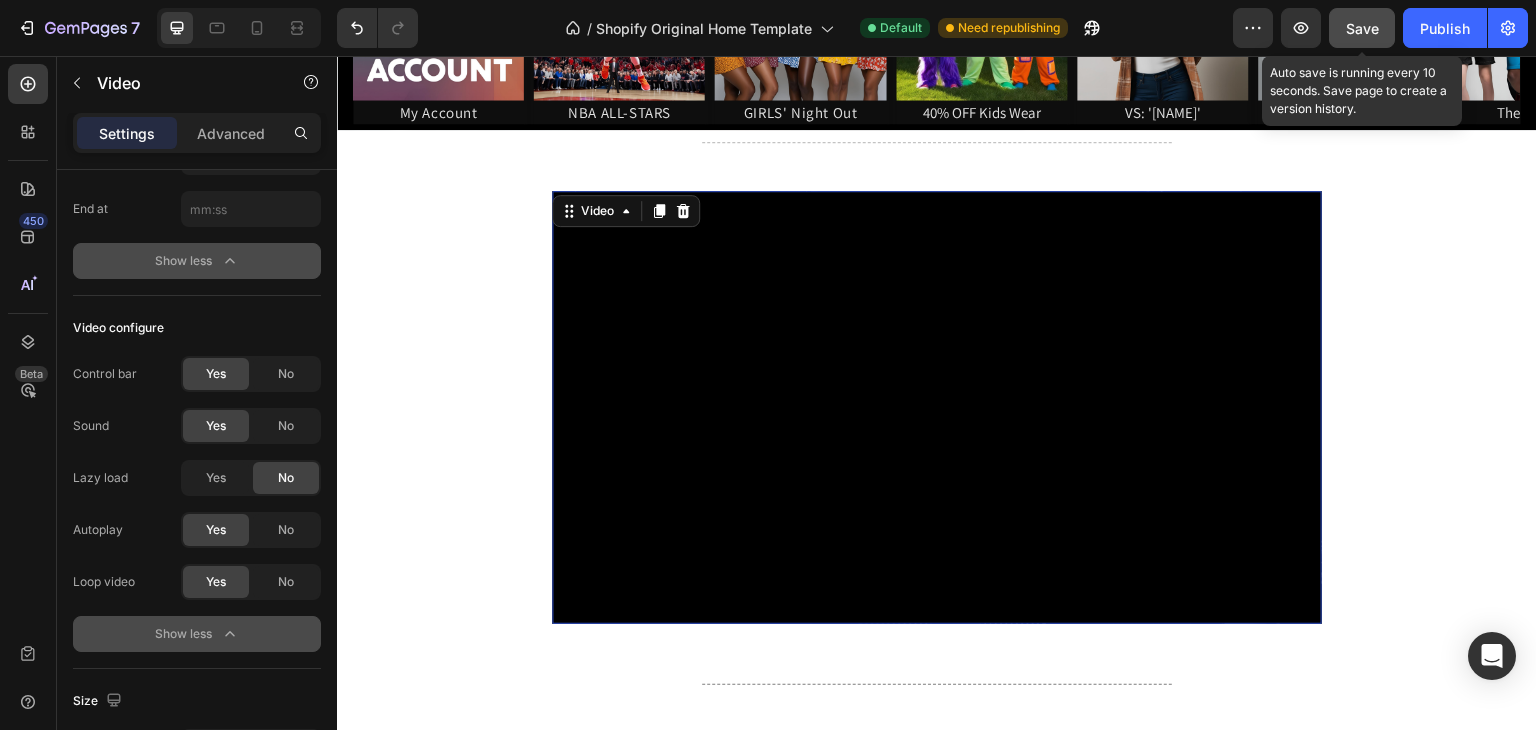 click on "Save" at bounding box center [1362, 28] 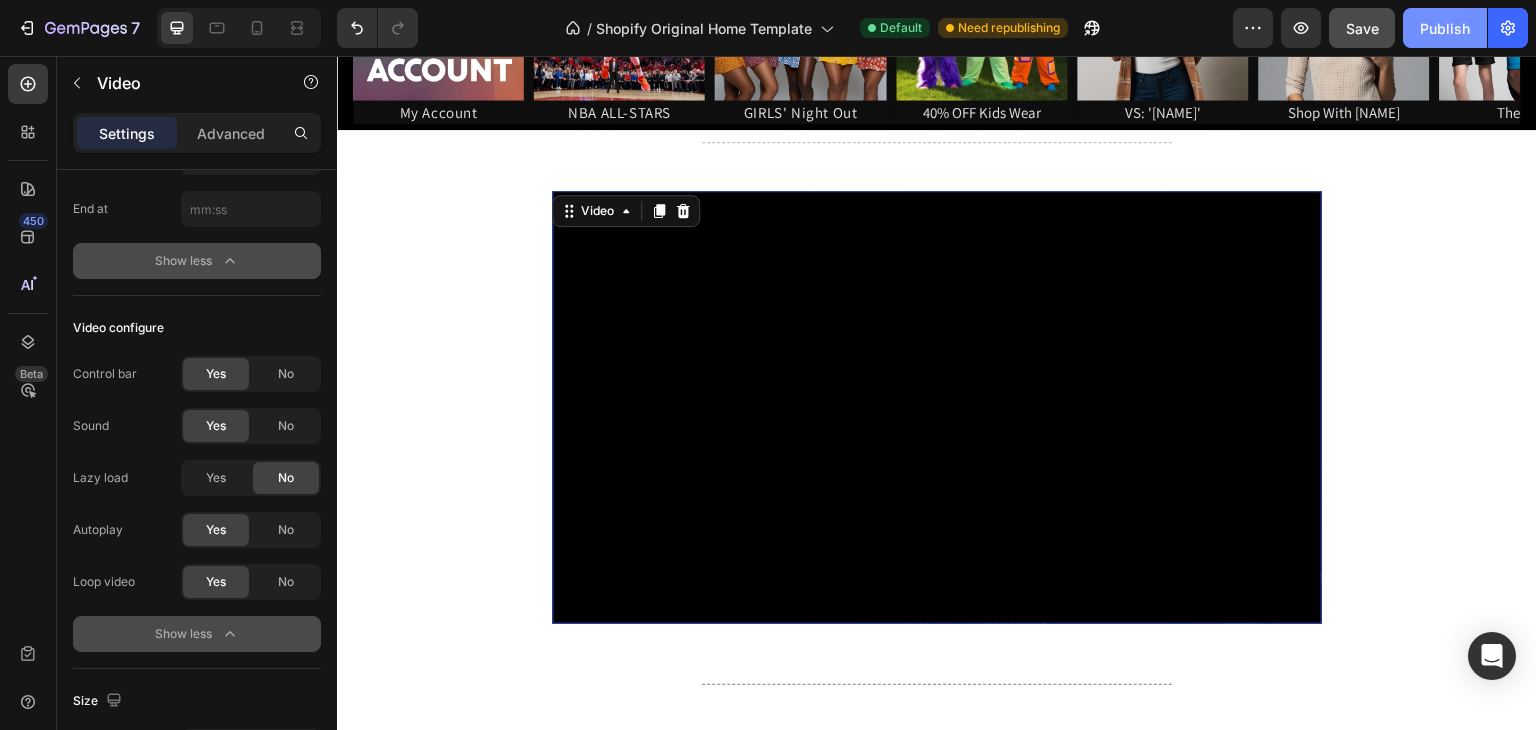click on "Publish" at bounding box center [1445, 28] 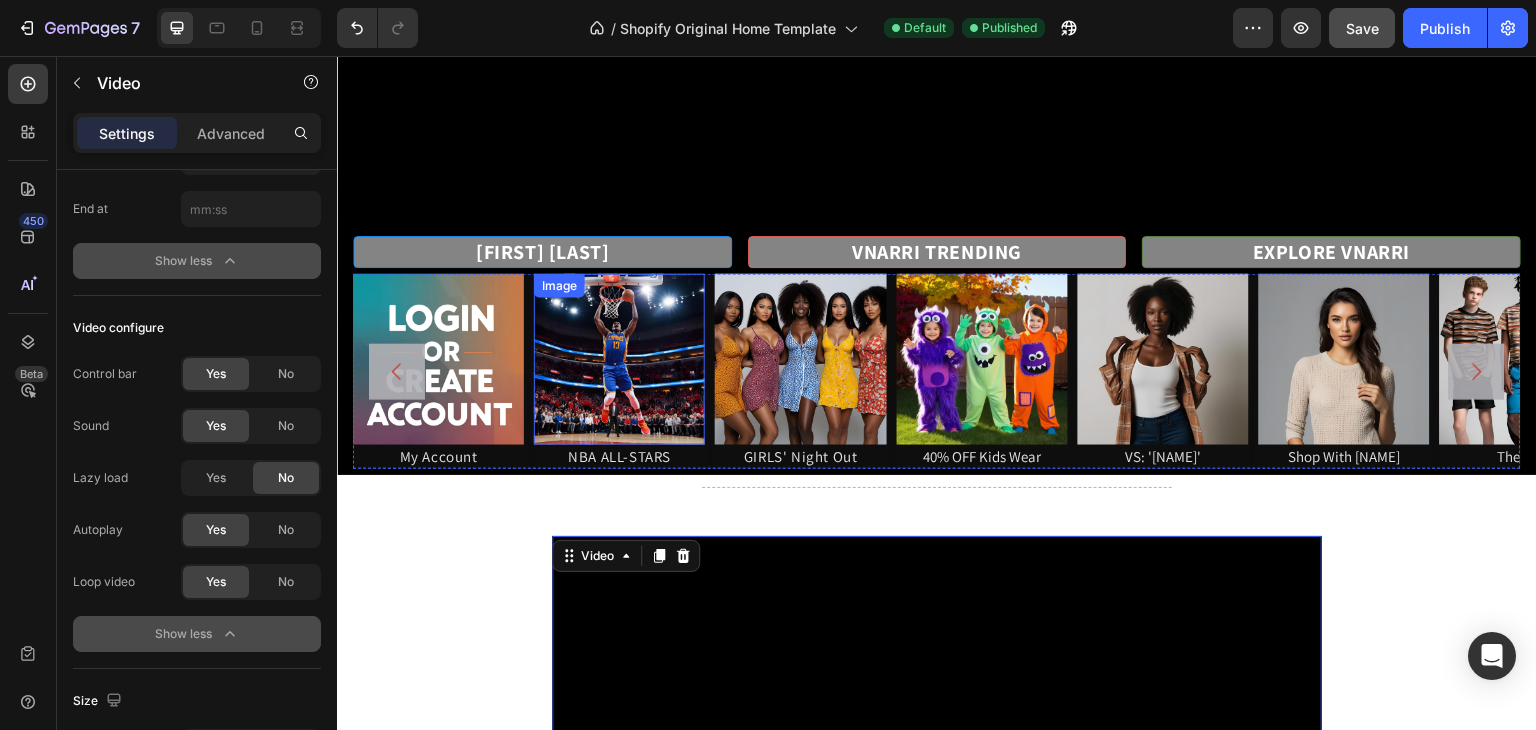 scroll, scrollTop: 470, scrollLeft: 0, axis: vertical 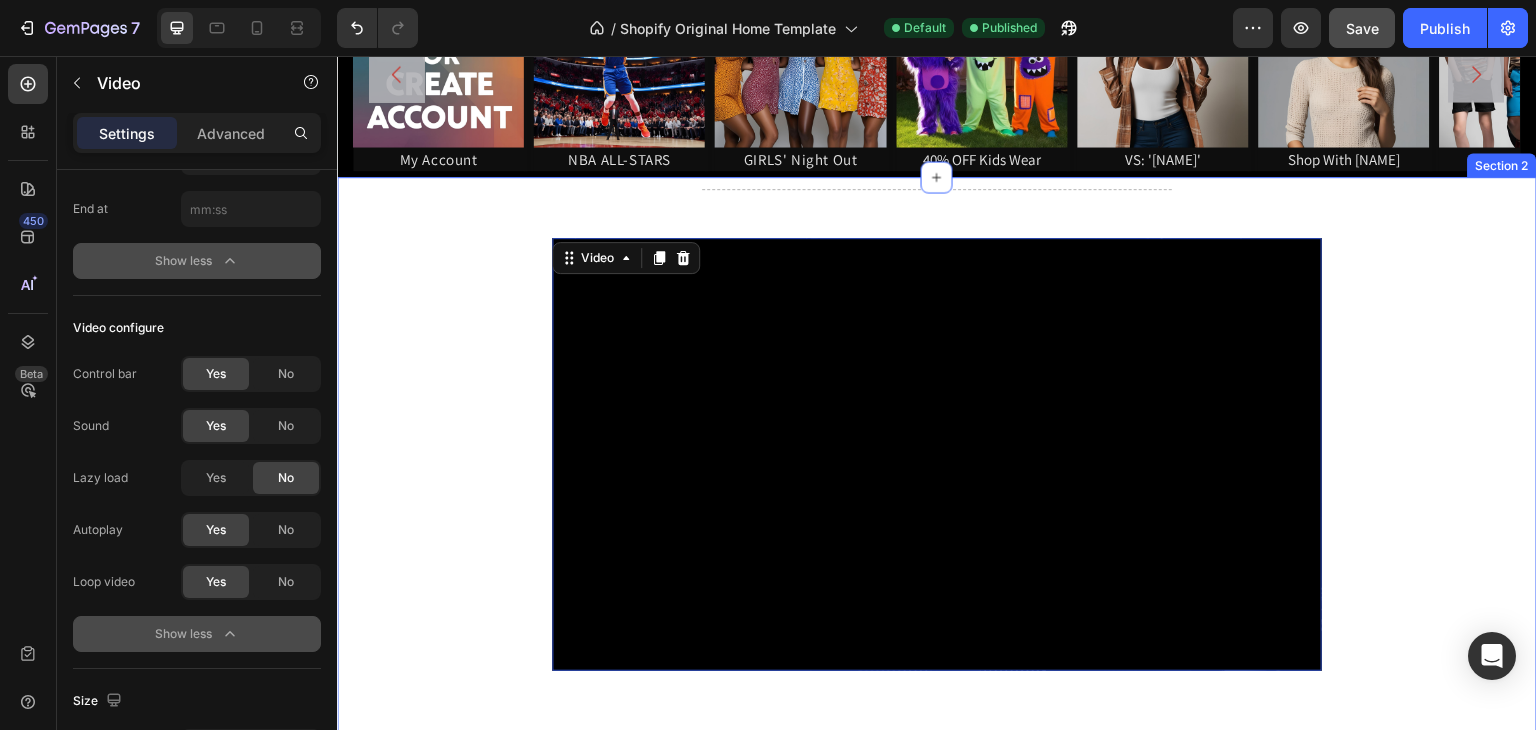 click on "Title Line Video   48                Title Line Row" at bounding box center (937, 474) 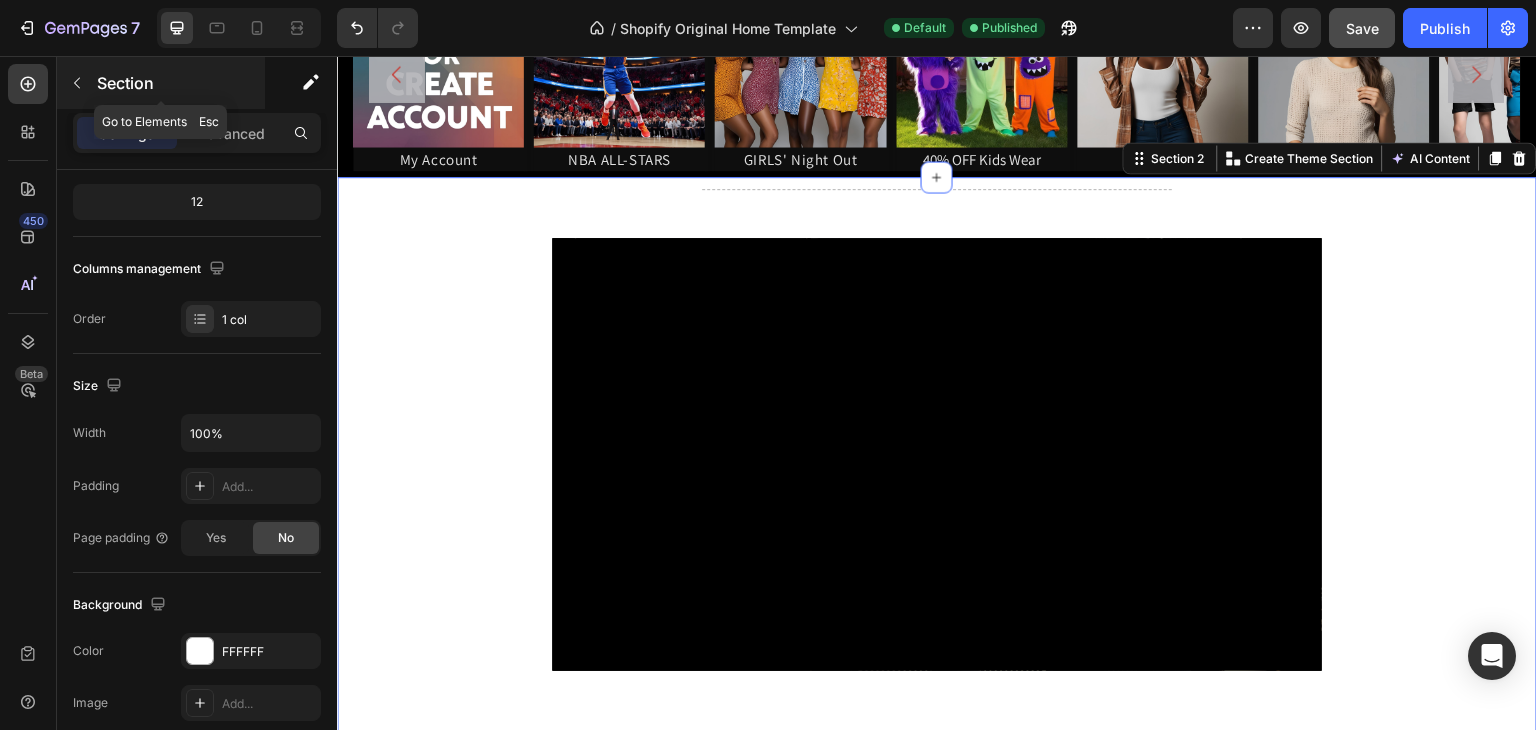 scroll, scrollTop: 0, scrollLeft: 0, axis: both 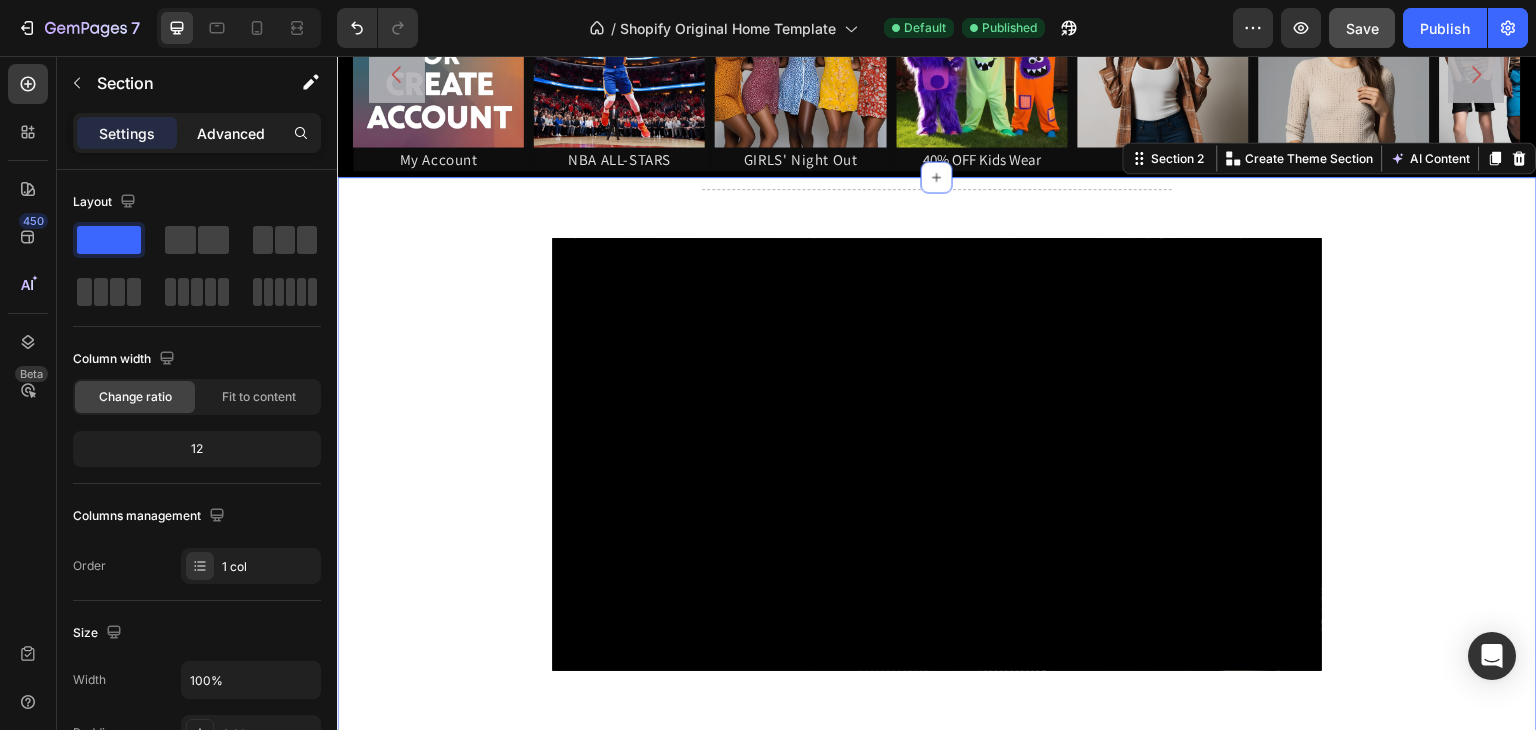 click on "Advanced" at bounding box center (231, 133) 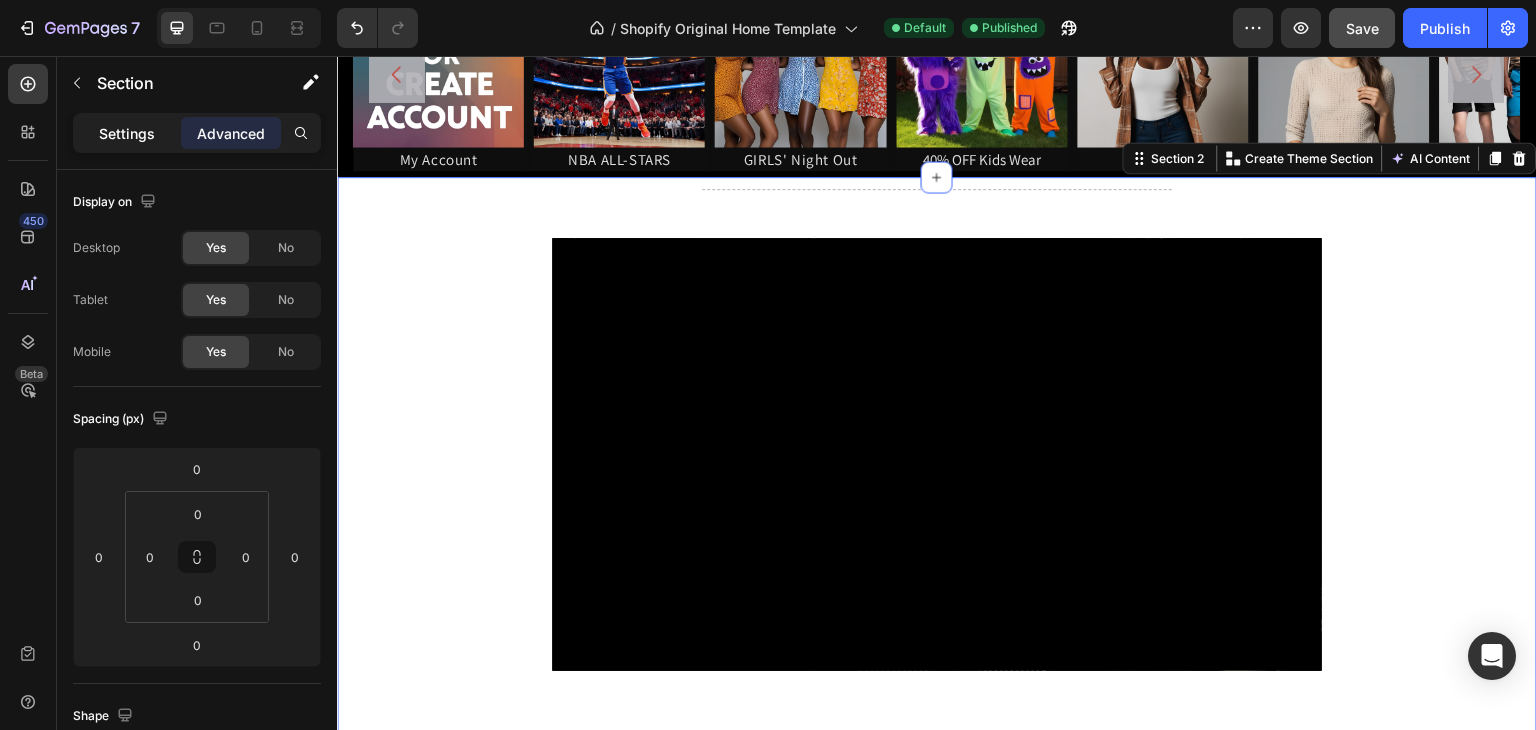 click on "Settings" at bounding box center [127, 133] 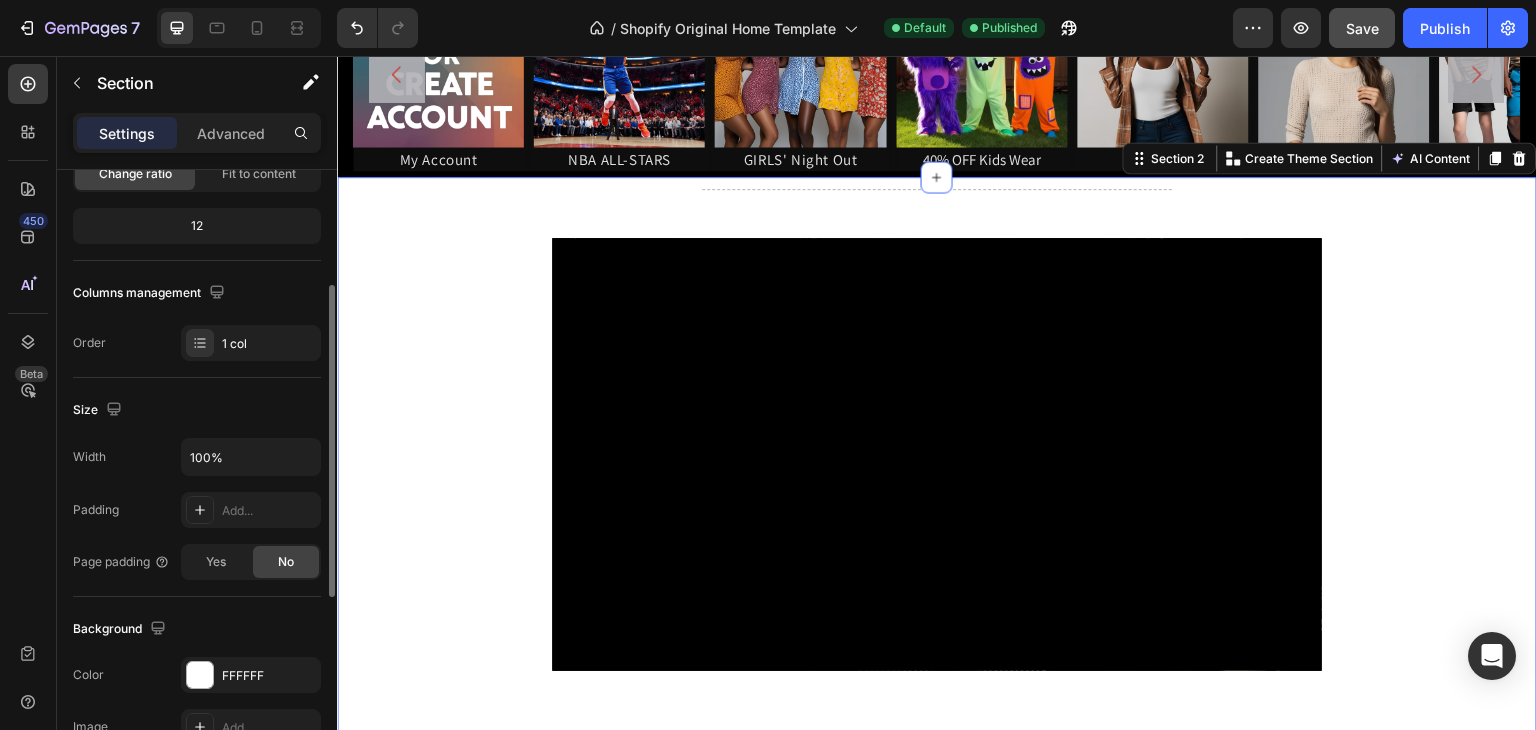 scroll, scrollTop: 225, scrollLeft: 0, axis: vertical 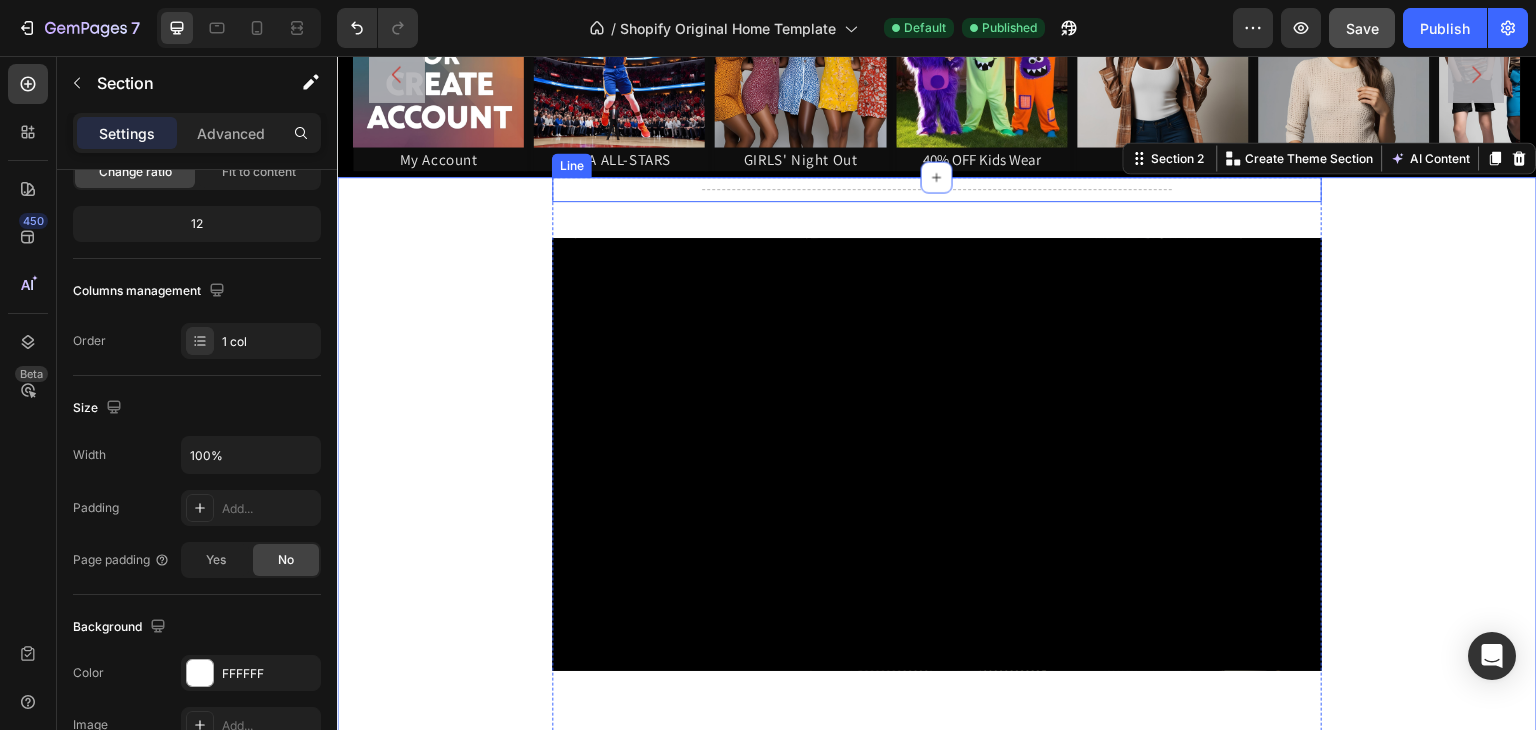 click on "Title Line" at bounding box center [937, 189] 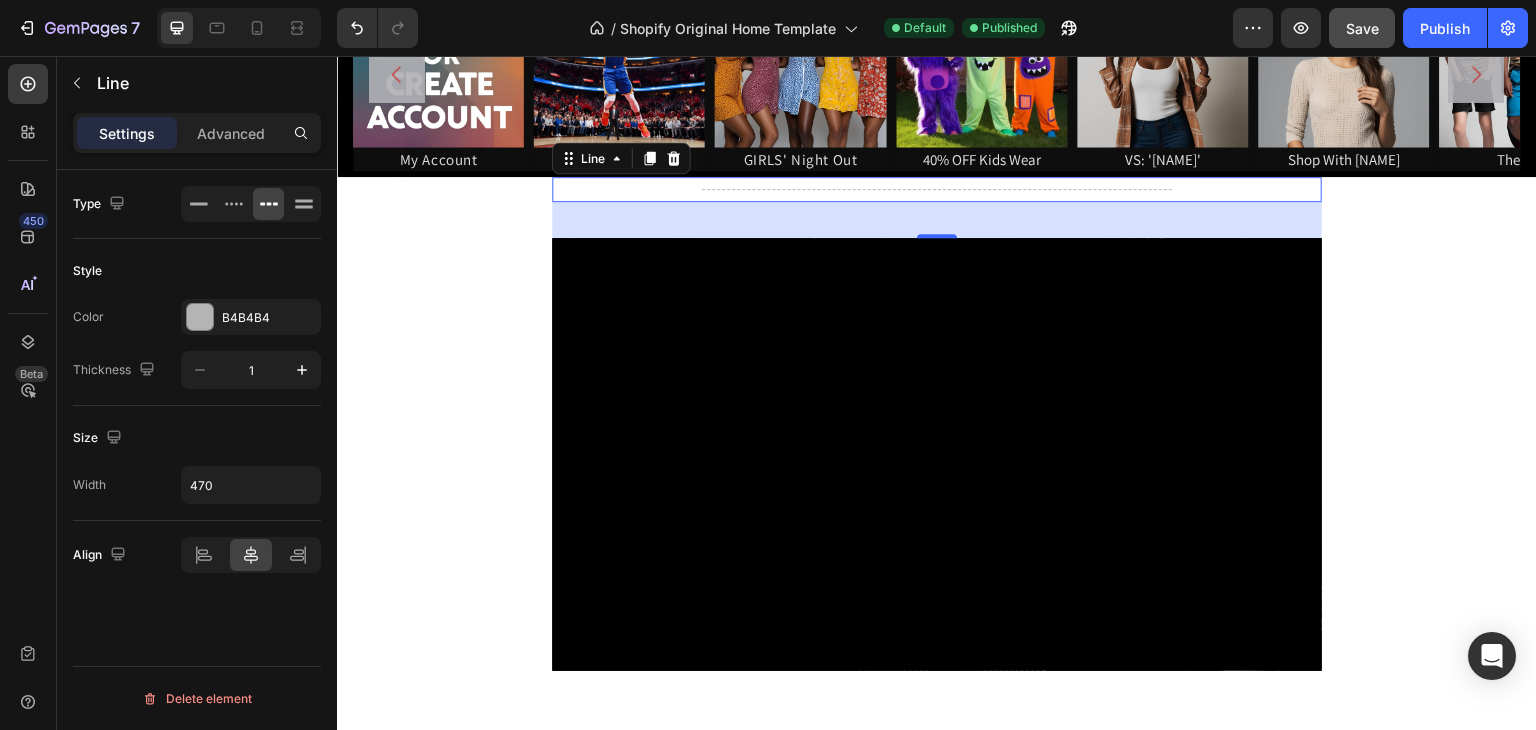 scroll, scrollTop: 0, scrollLeft: 0, axis: both 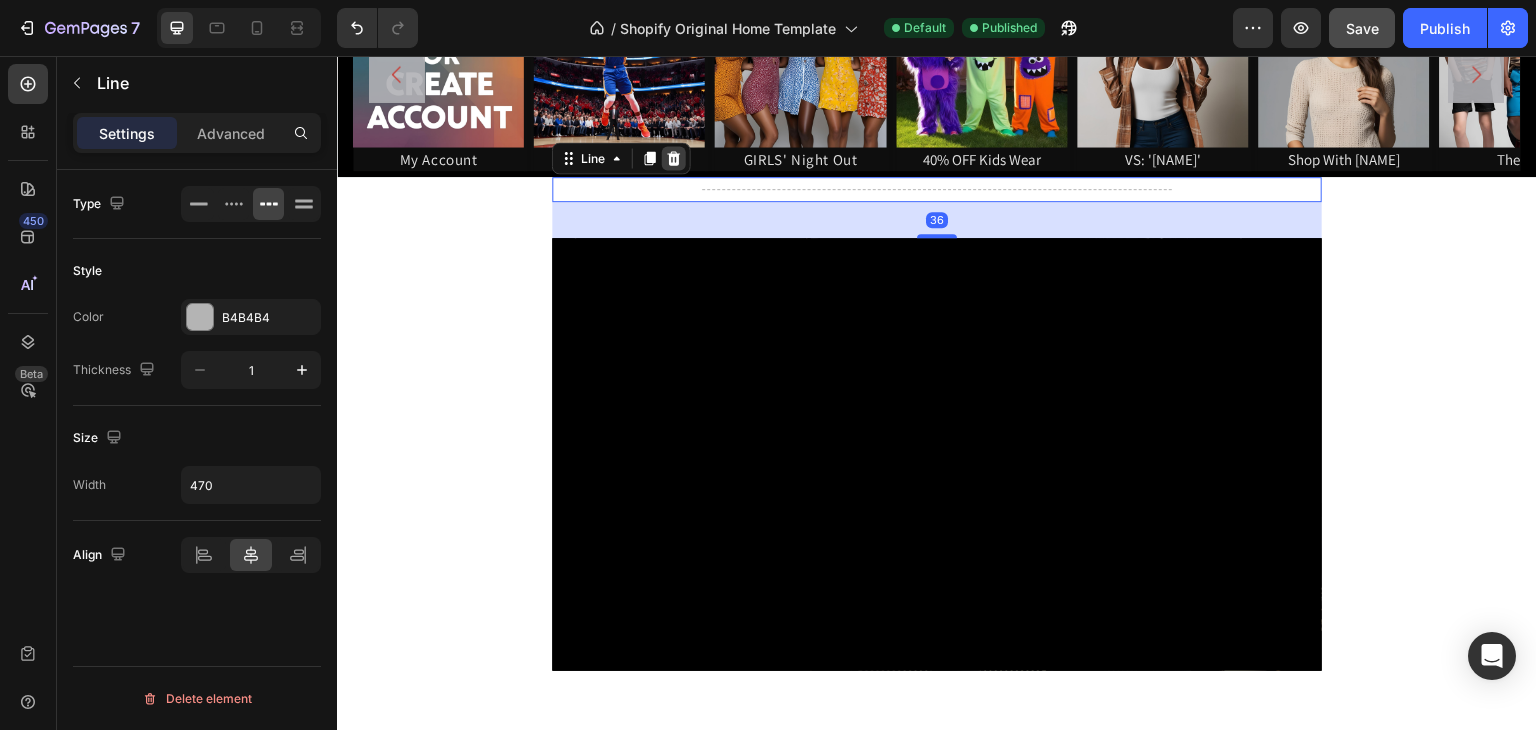 click 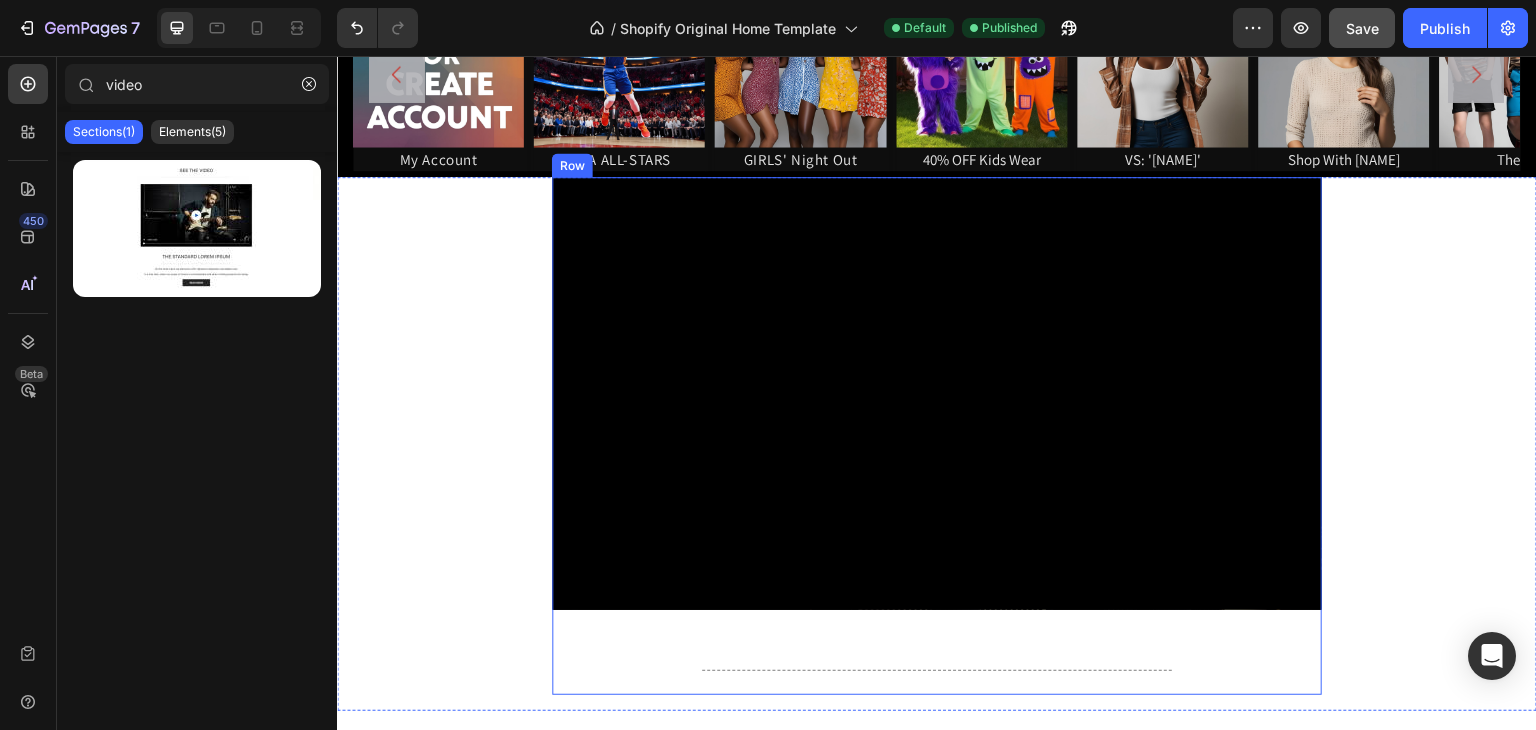 click on "Video                Title Line" at bounding box center [937, 436] 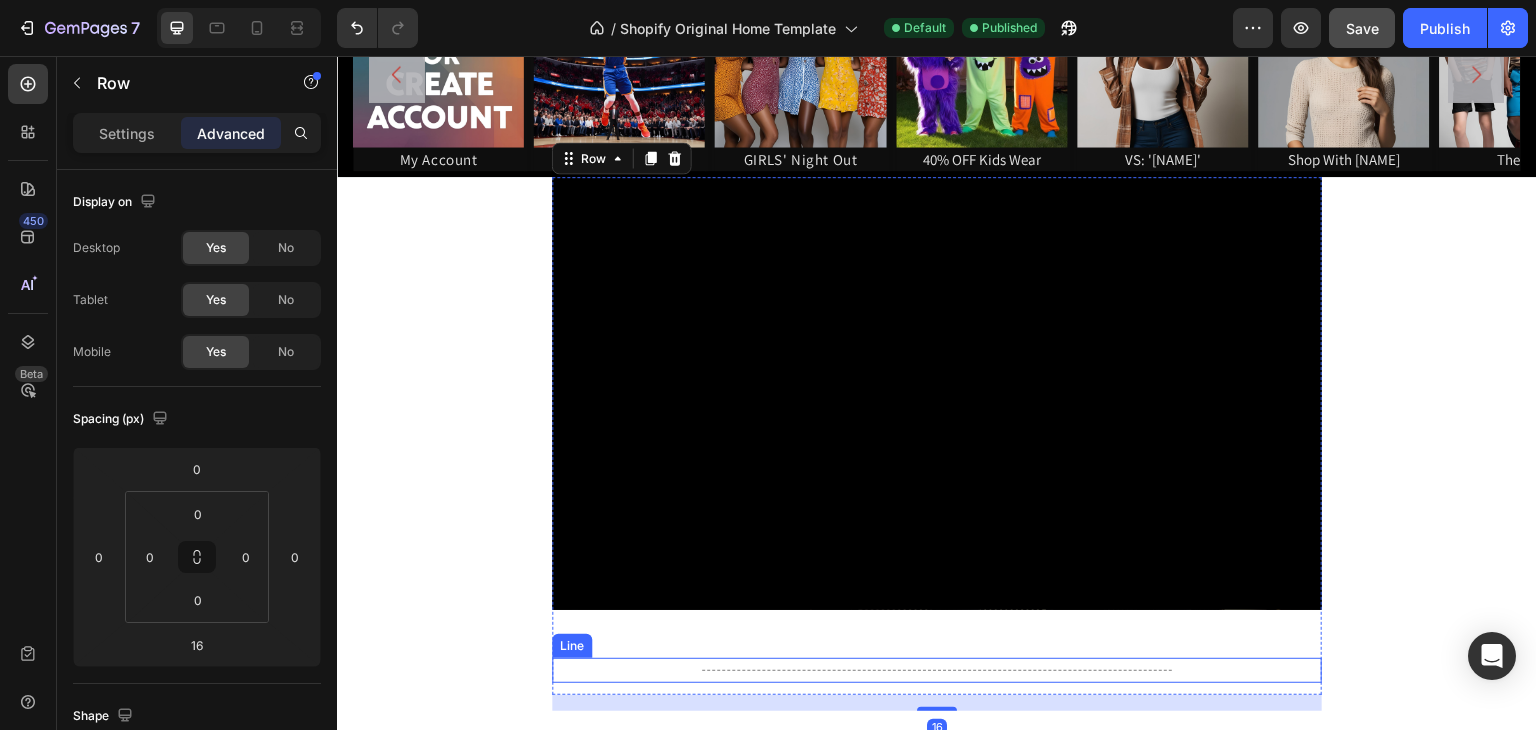 click on "Title Line" at bounding box center (937, 670) 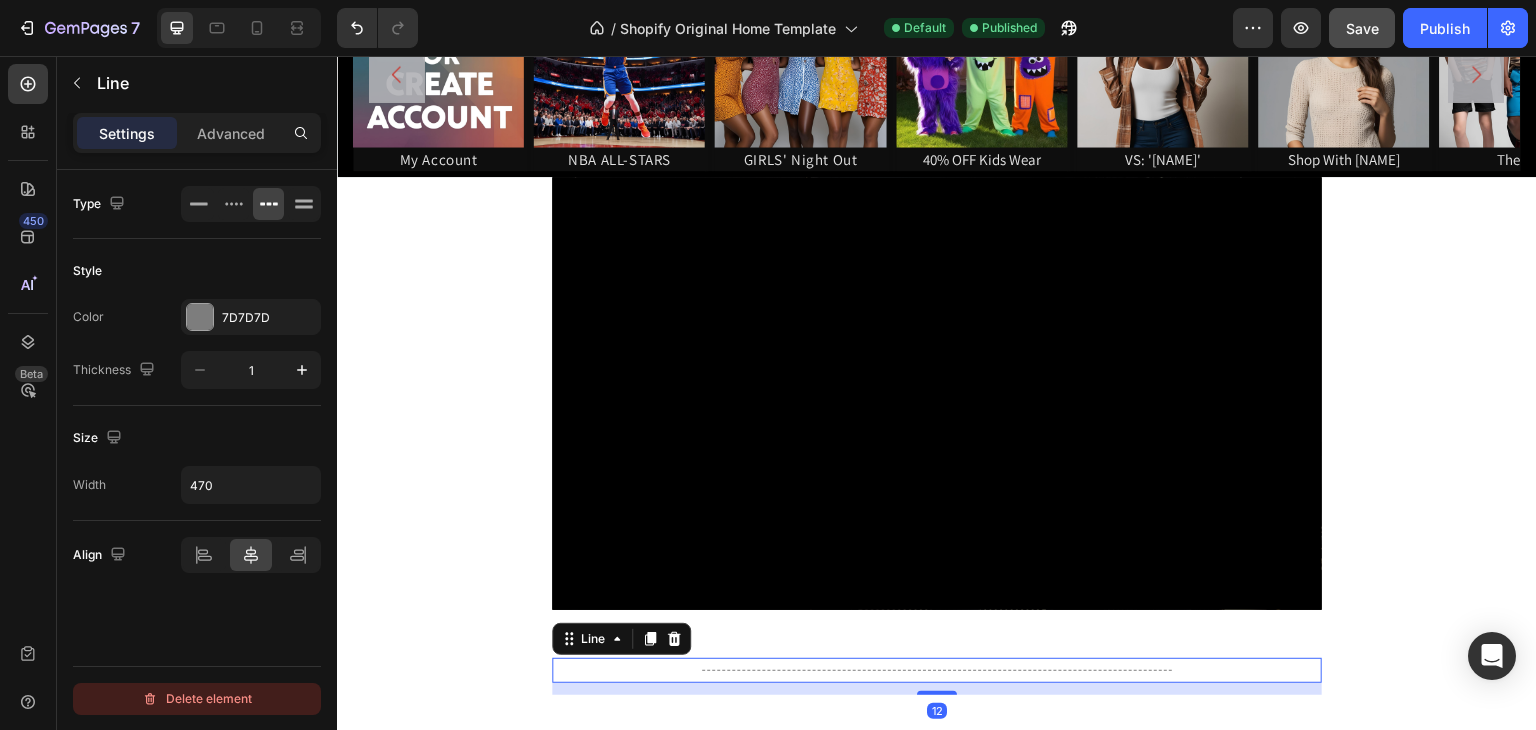 click on "Delete element" at bounding box center (197, 699) 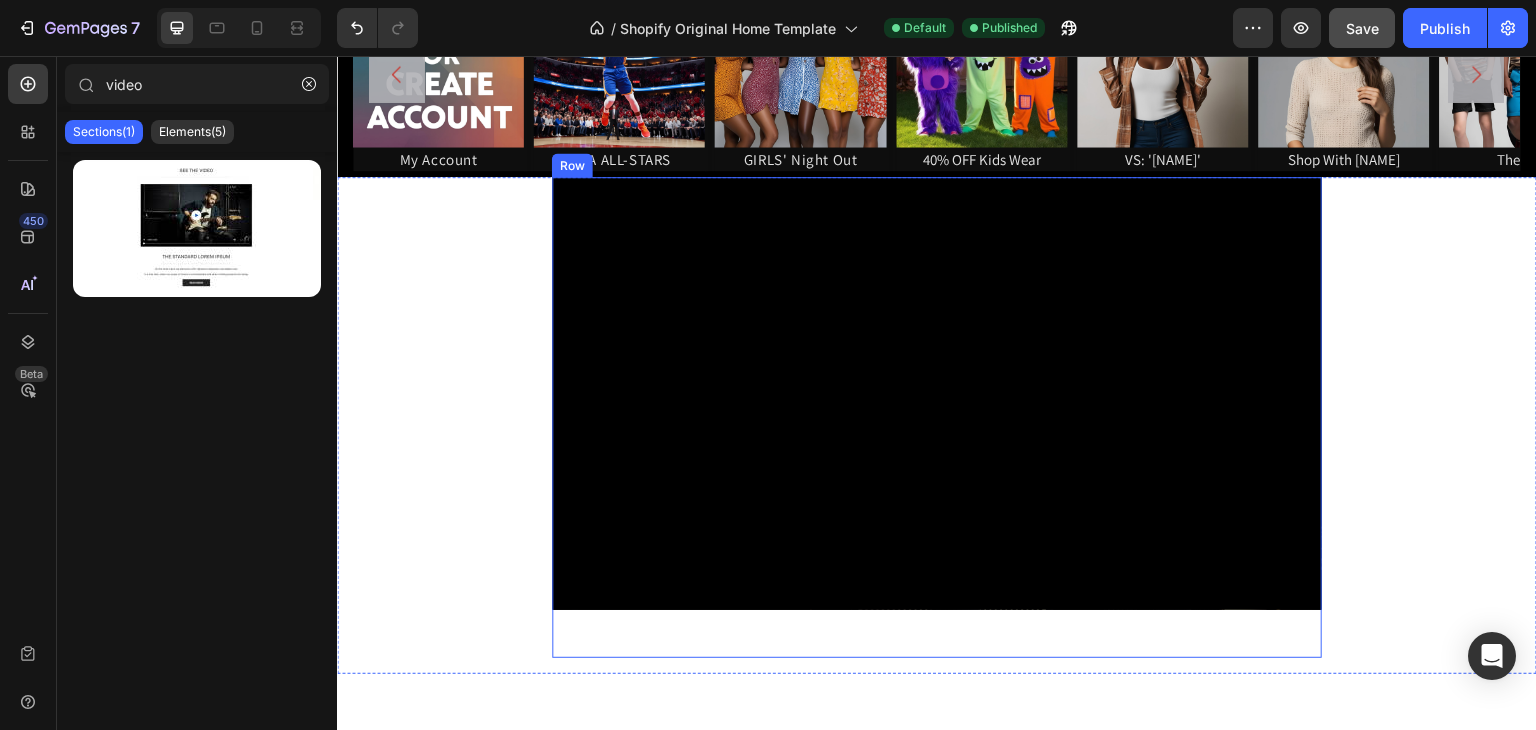 click on "Video" at bounding box center [937, 417] 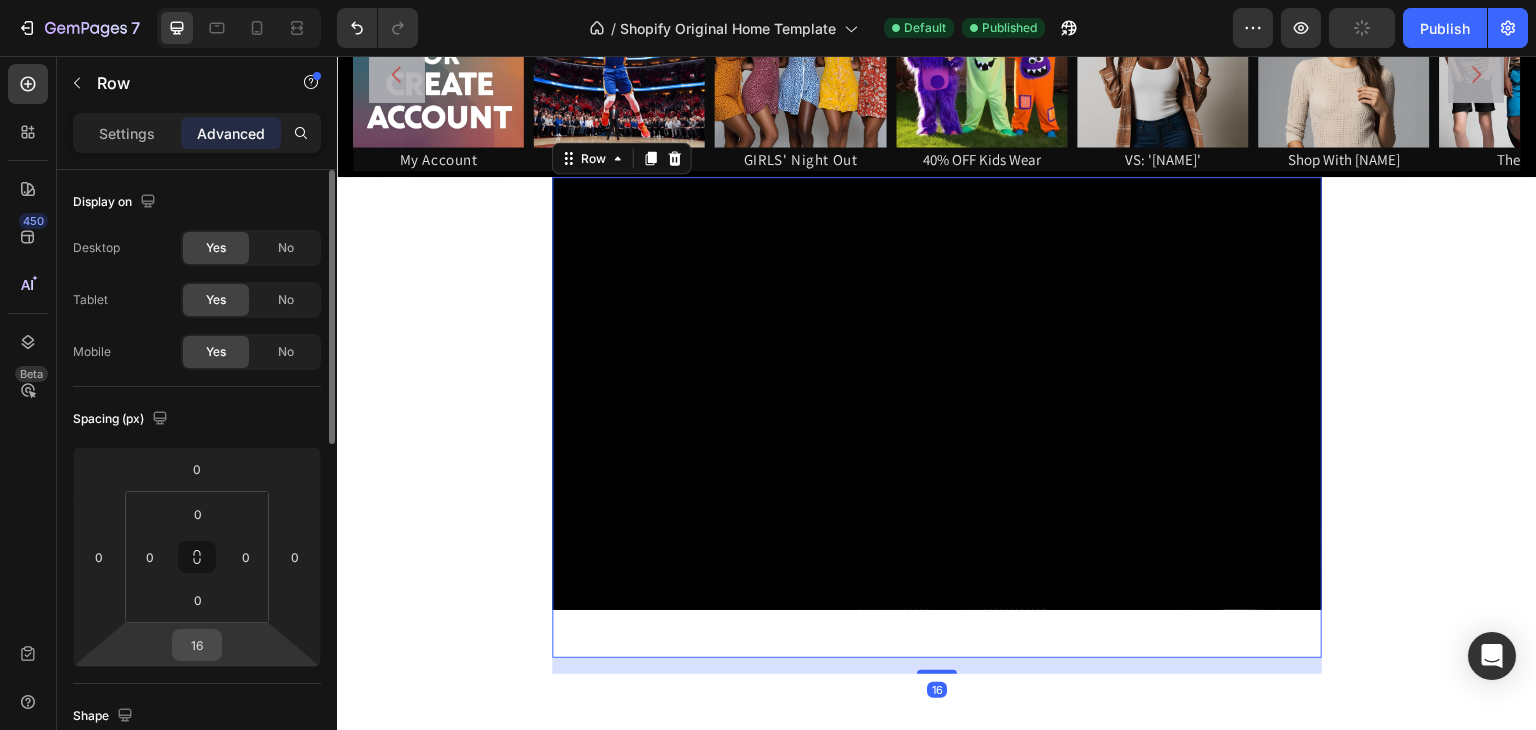 click on "16" at bounding box center [197, 645] 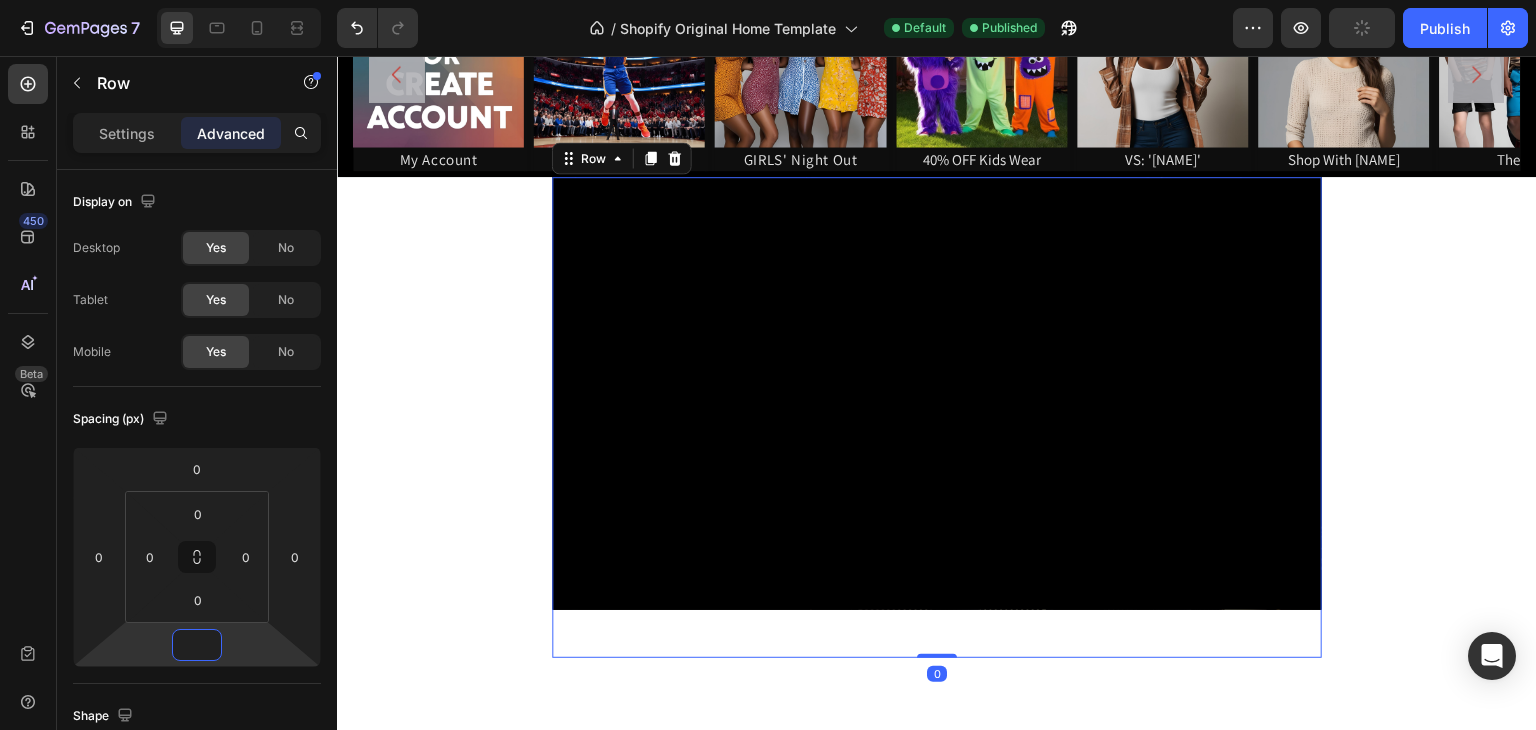 click on "Video" at bounding box center (937, 417) 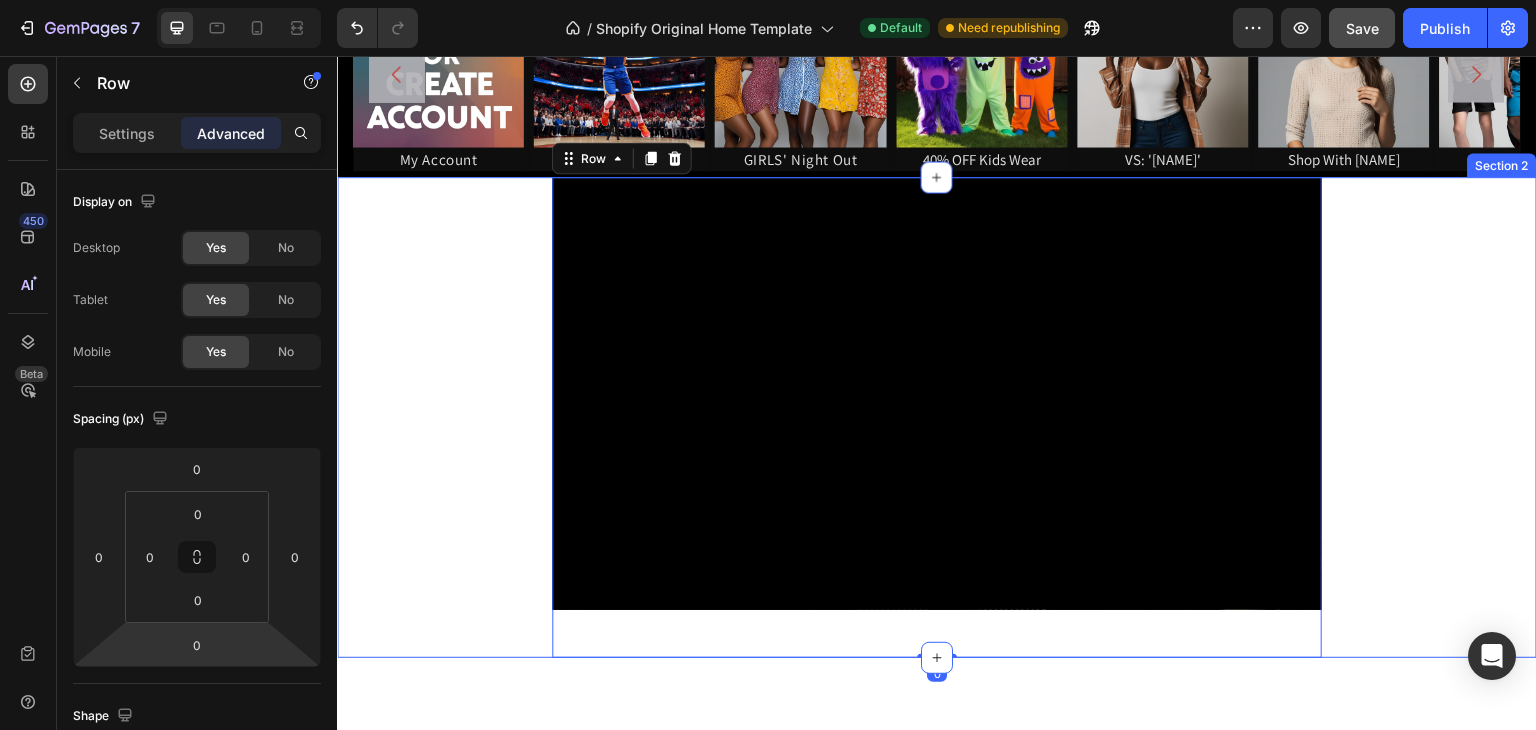 click on "Video Row   0" at bounding box center [937, 417] 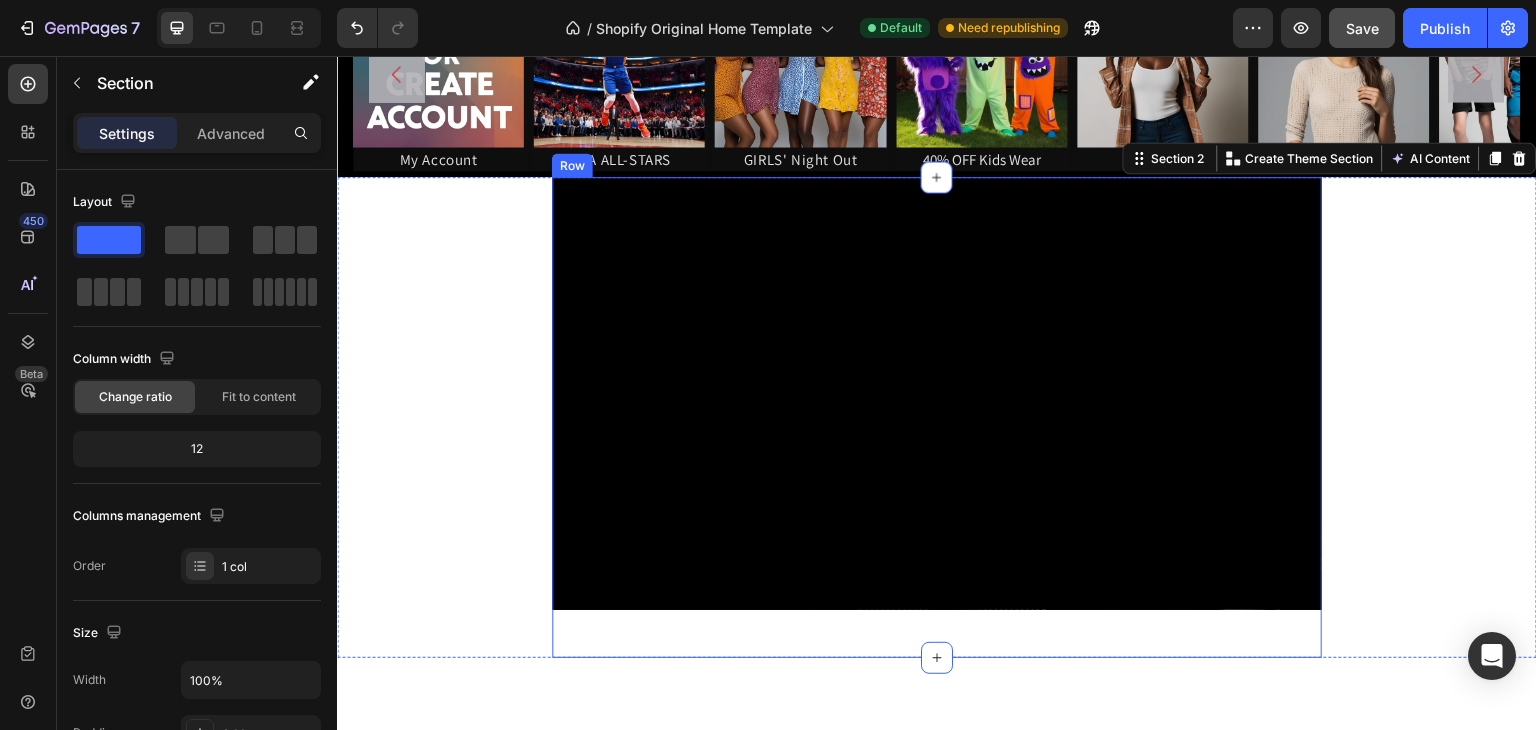 click on "Video" at bounding box center (937, 417) 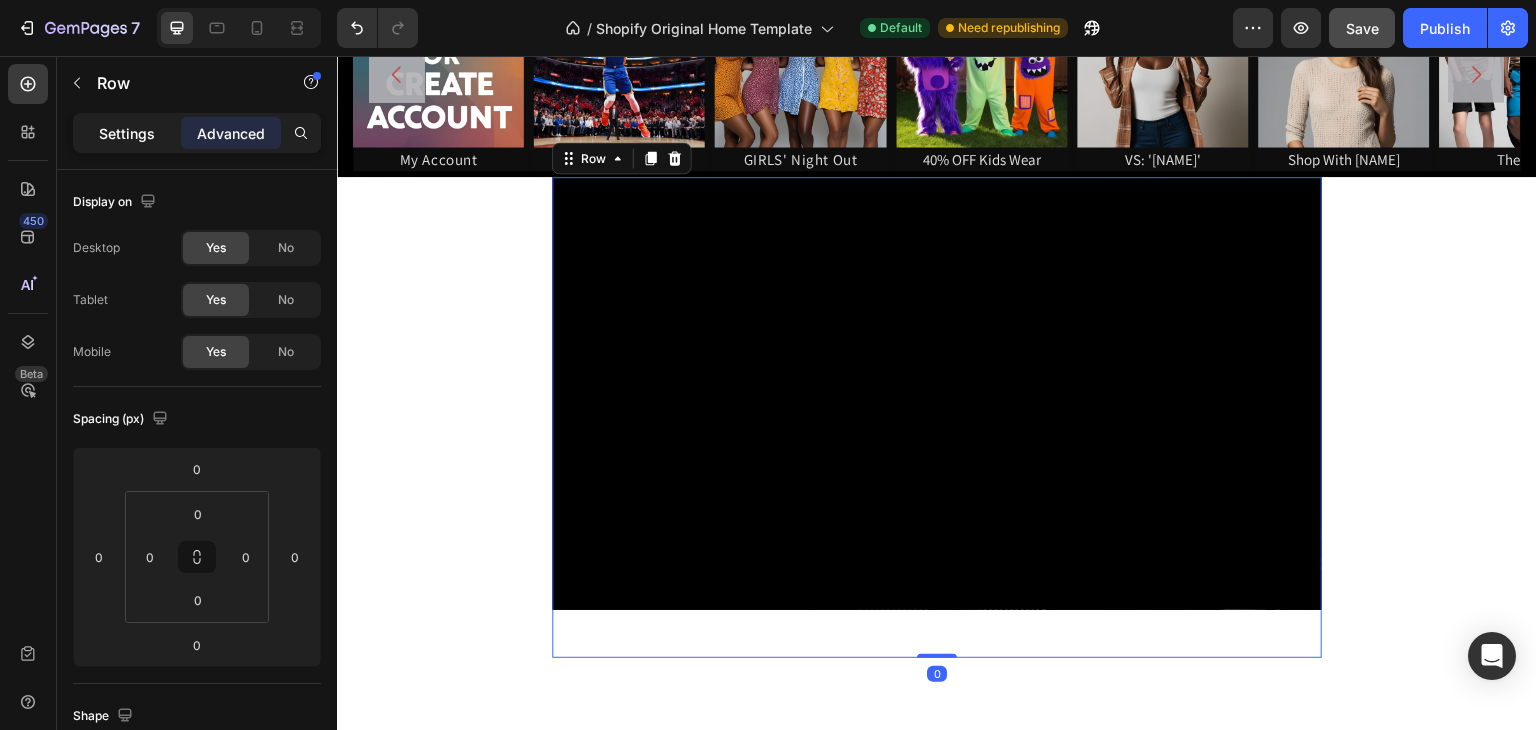 click on "Settings" at bounding box center (127, 133) 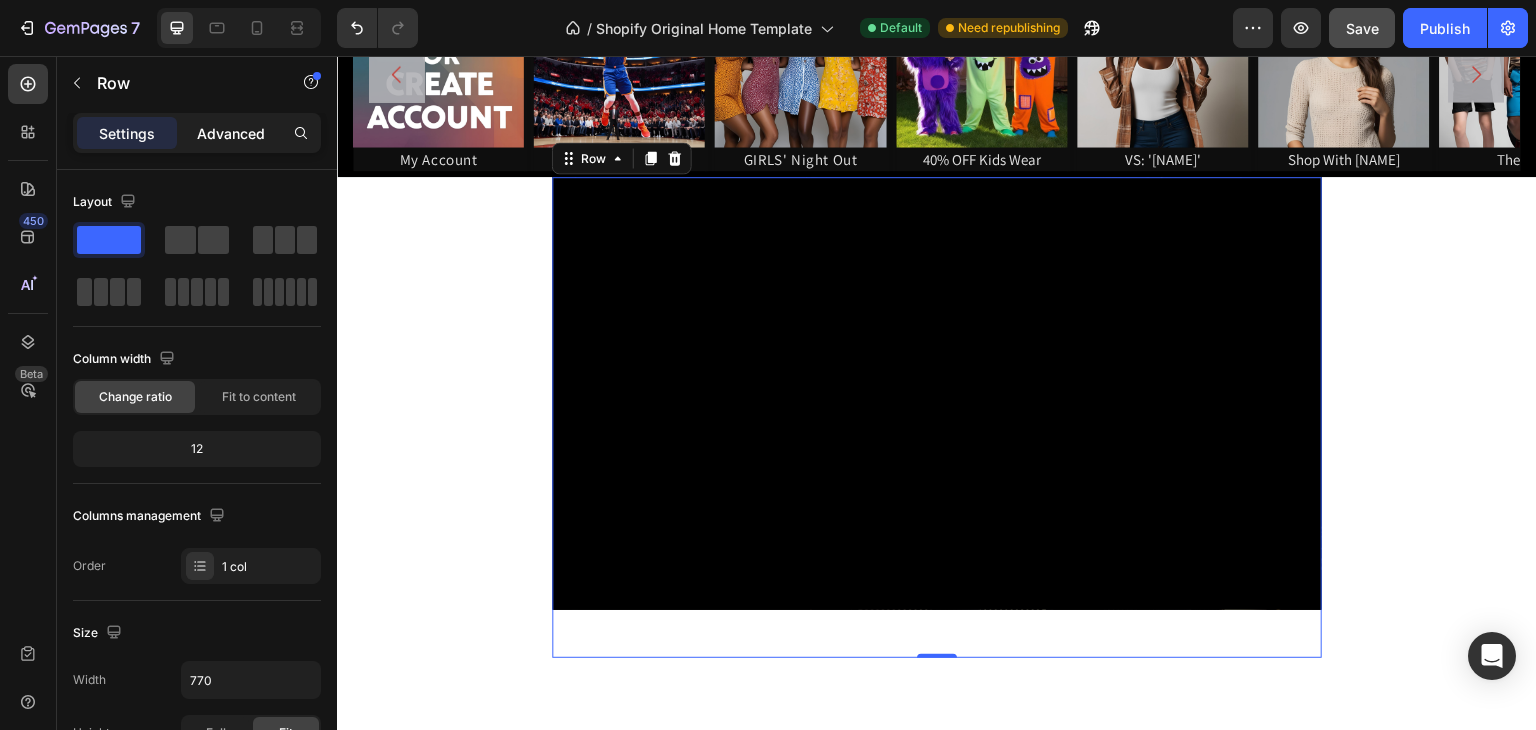 click on "Advanced" 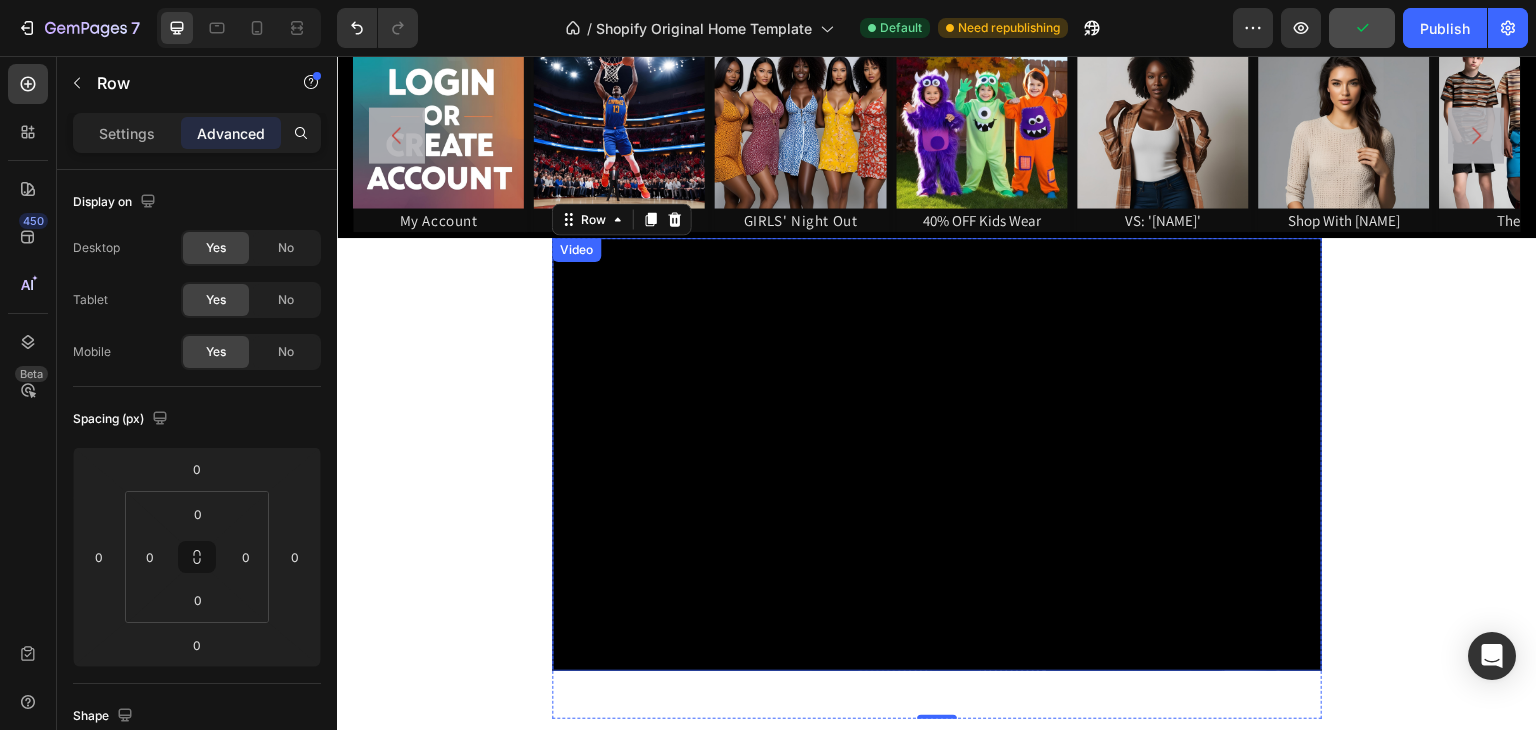 scroll, scrollTop: 392, scrollLeft: 0, axis: vertical 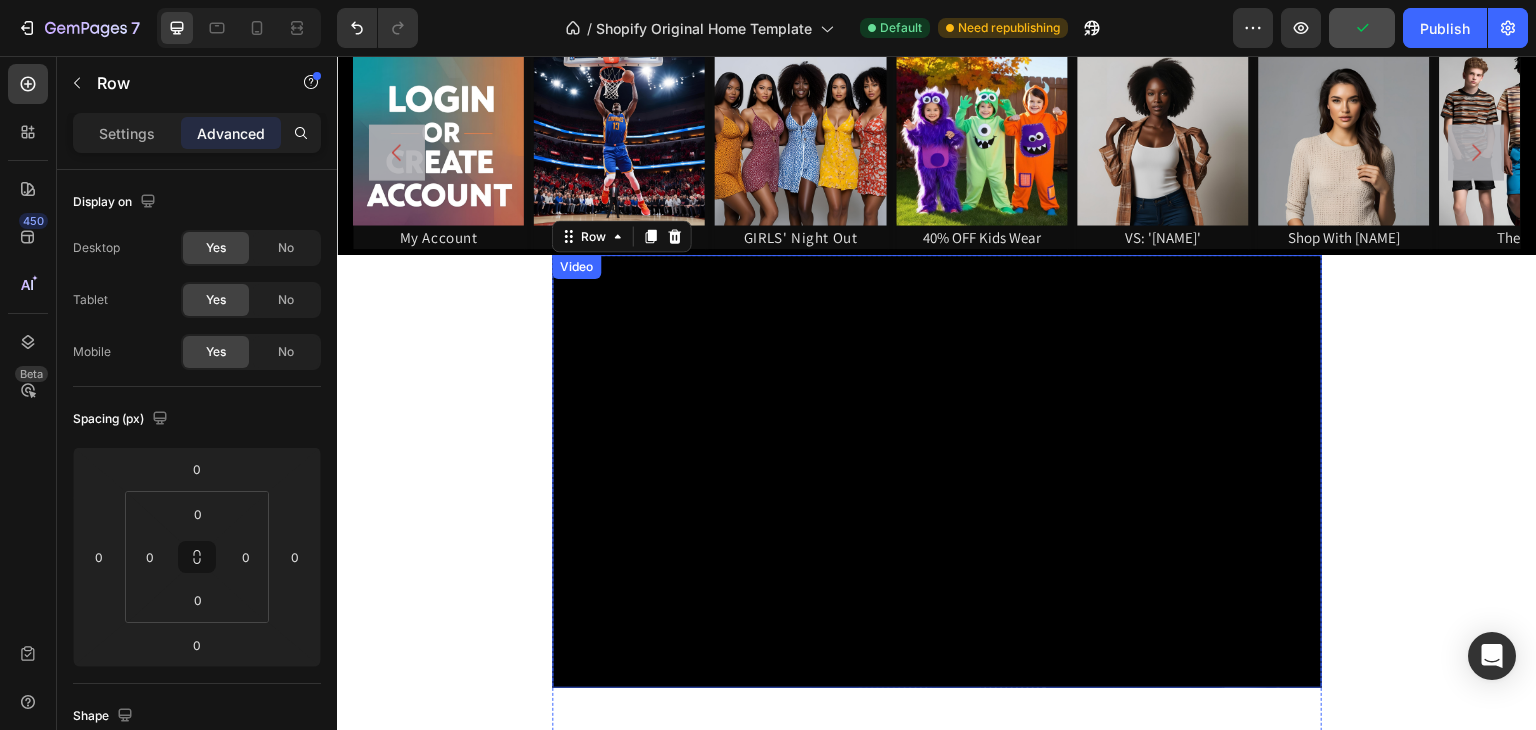 click on "Video" at bounding box center (576, 267) 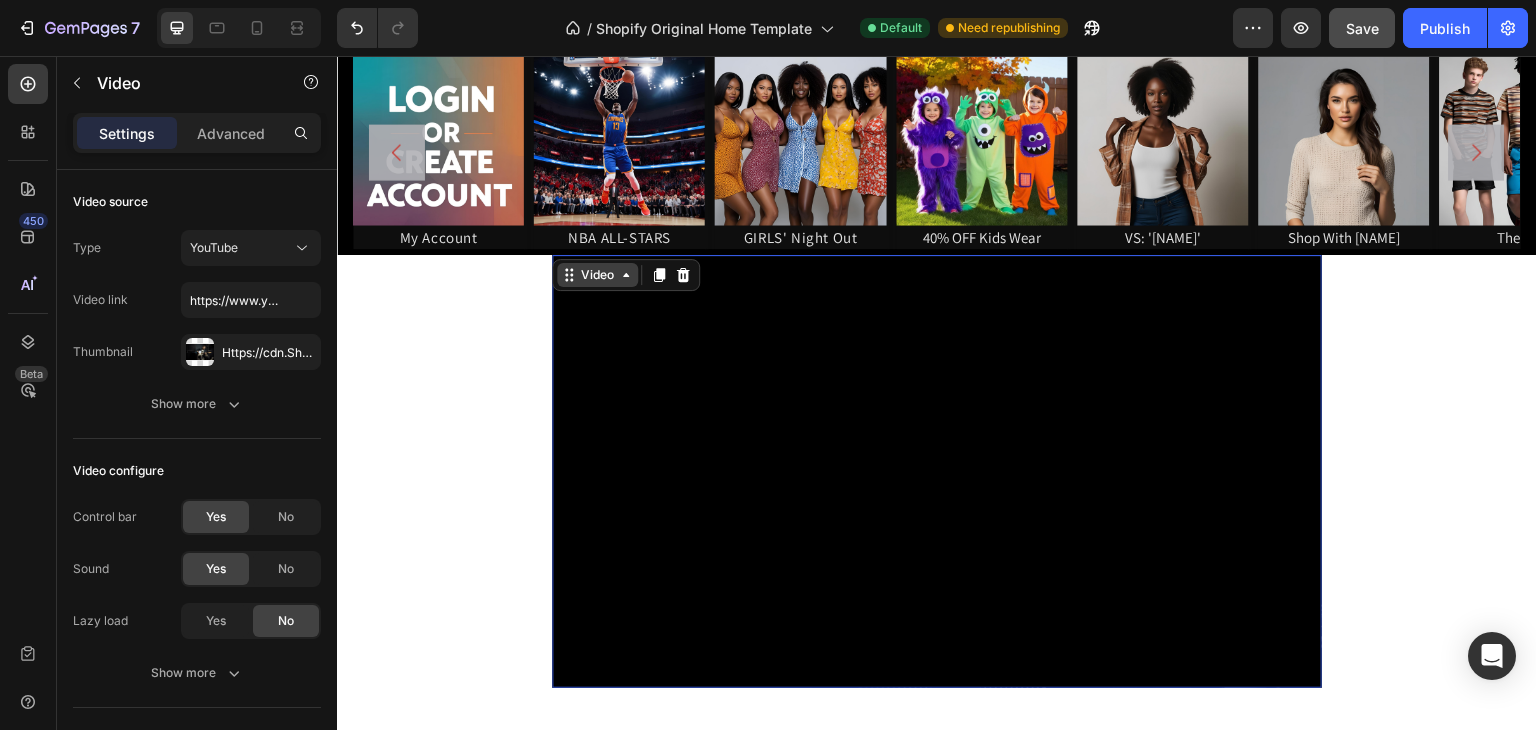 scroll, scrollTop: 384, scrollLeft: 0, axis: vertical 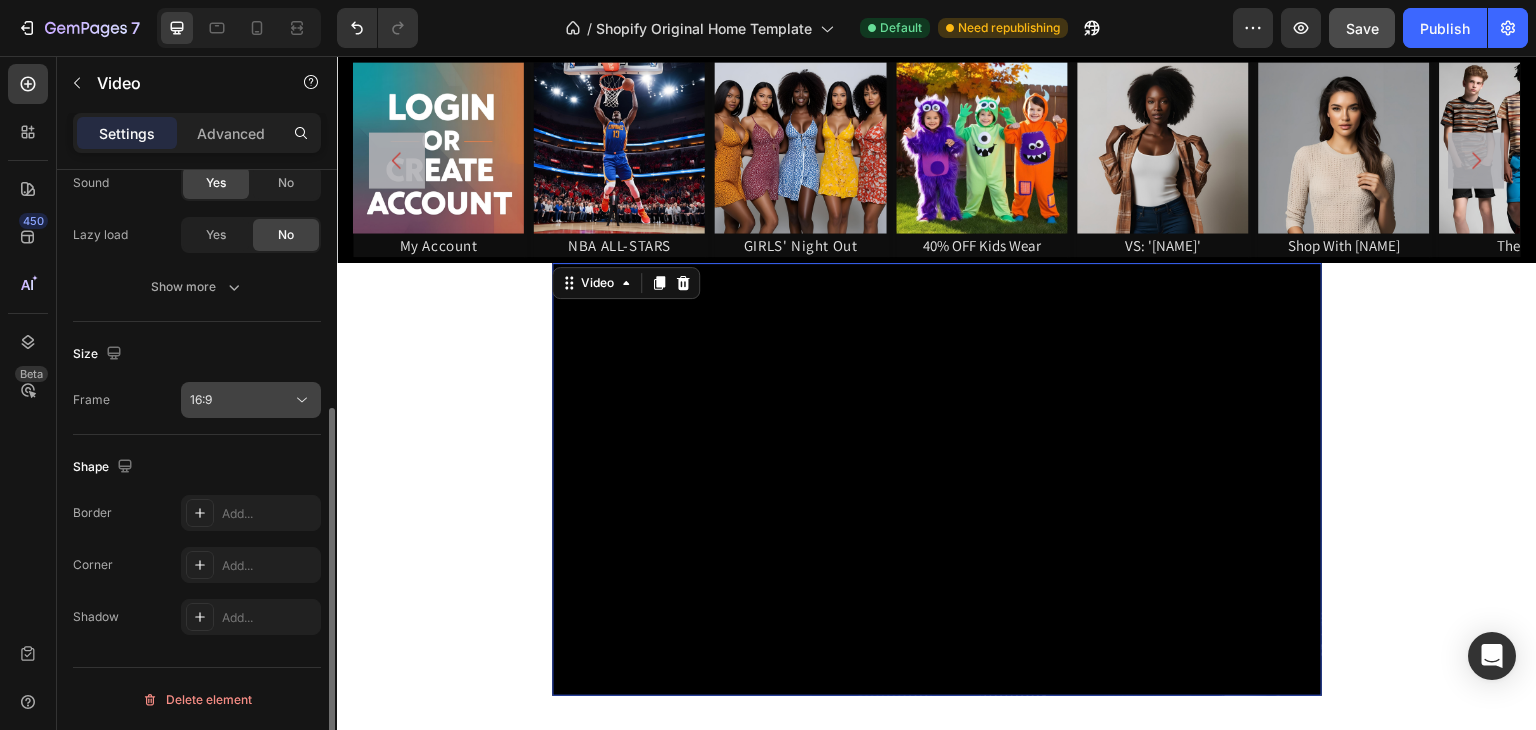 click on "16:9" at bounding box center [241, 400] 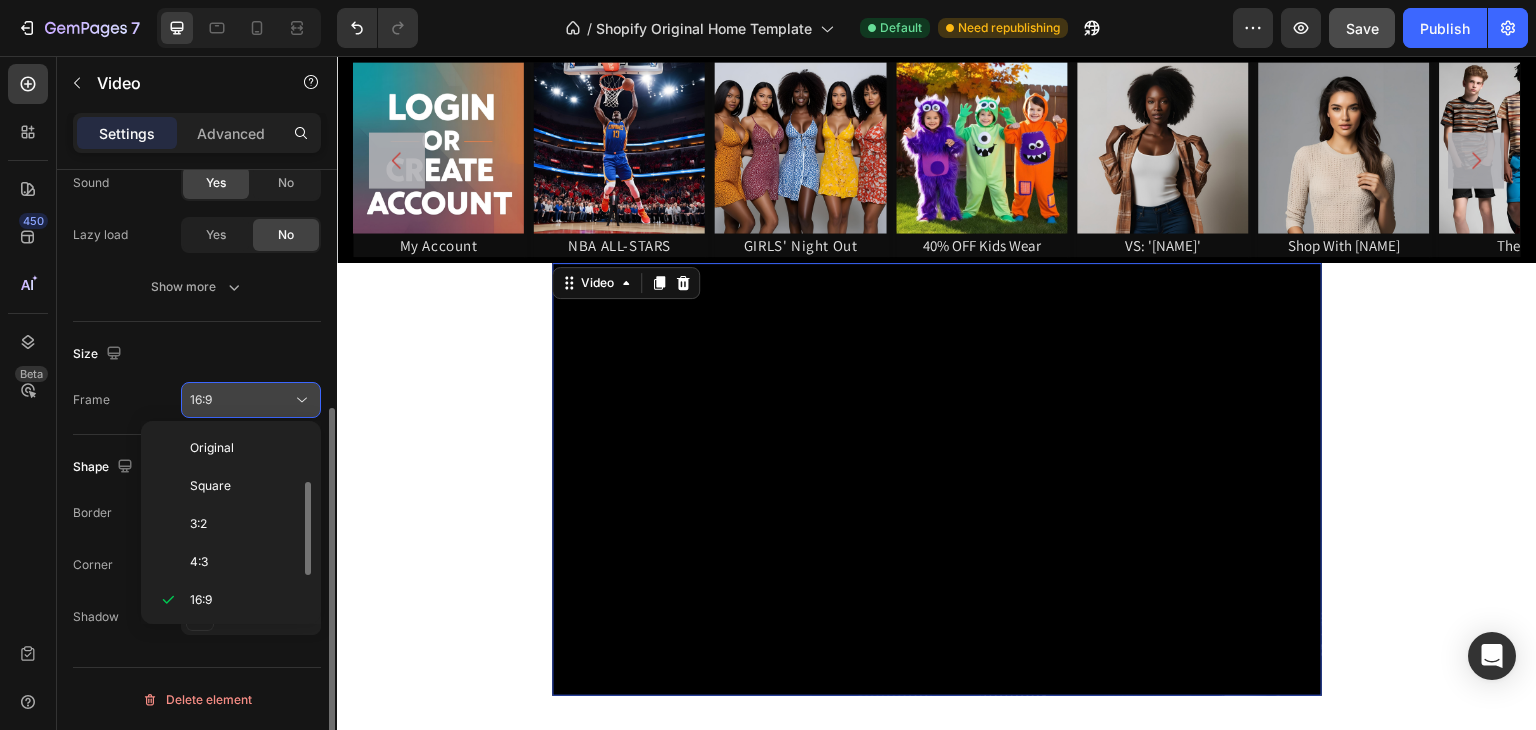 scroll, scrollTop: 36, scrollLeft: 0, axis: vertical 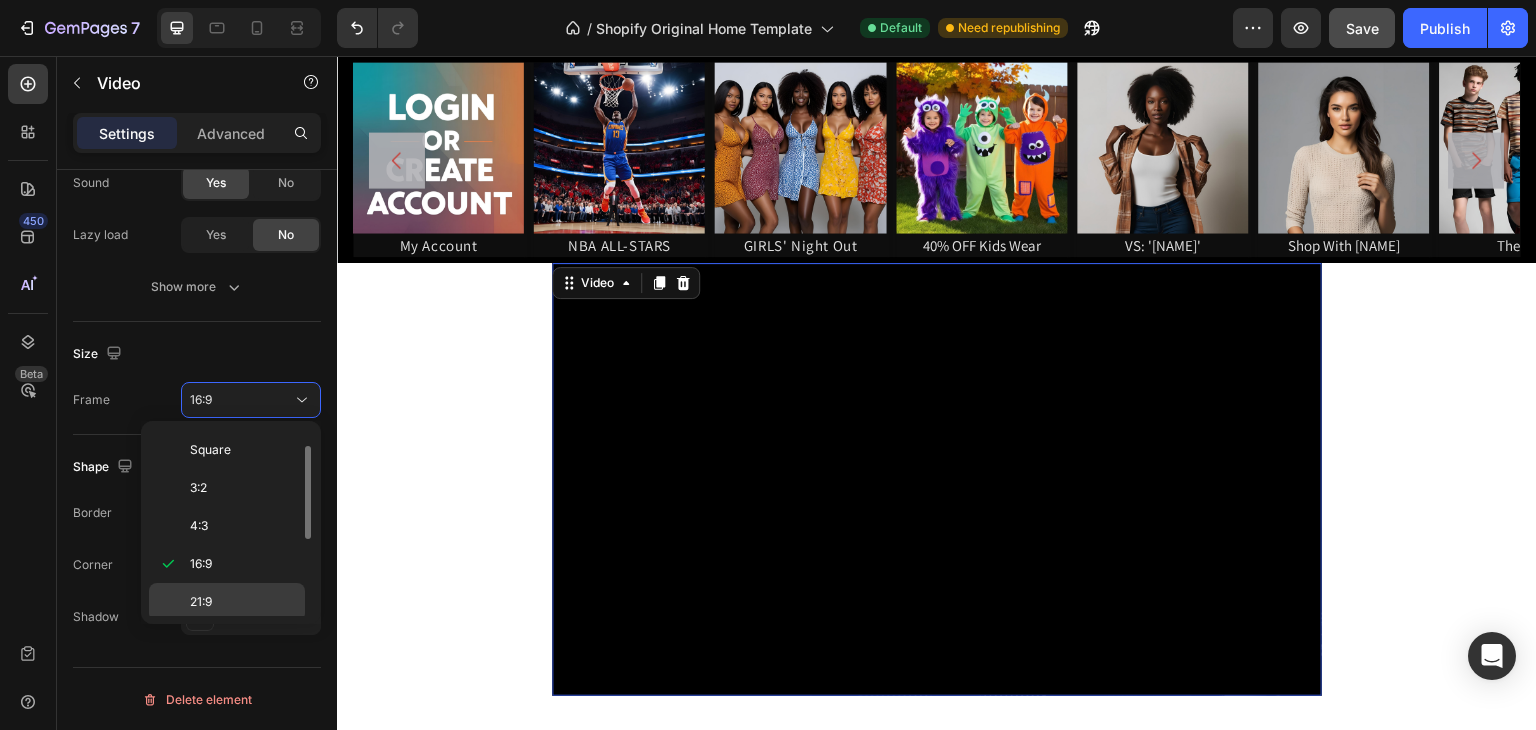 click on "21:9" at bounding box center [243, 602] 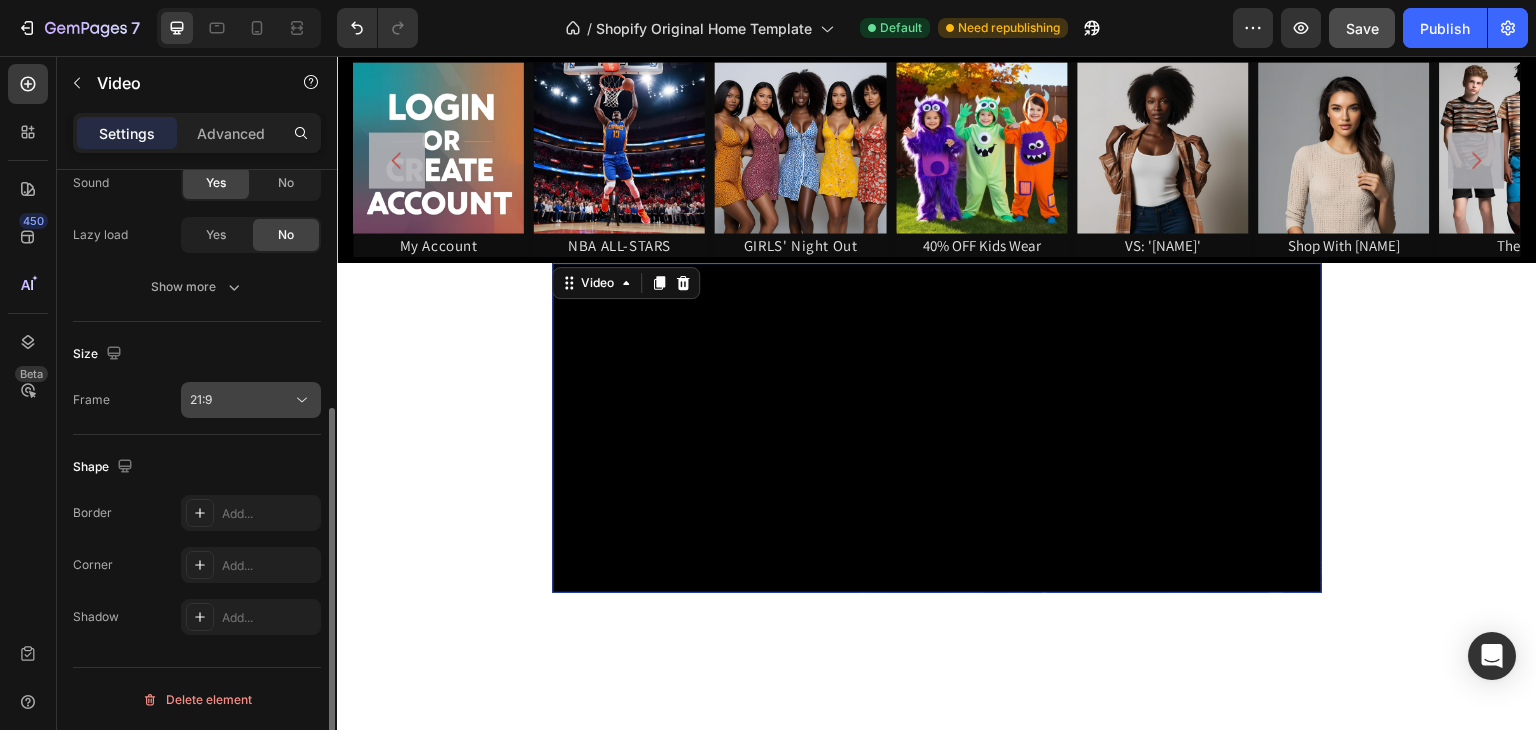 click on "21:9" at bounding box center (241, 400) 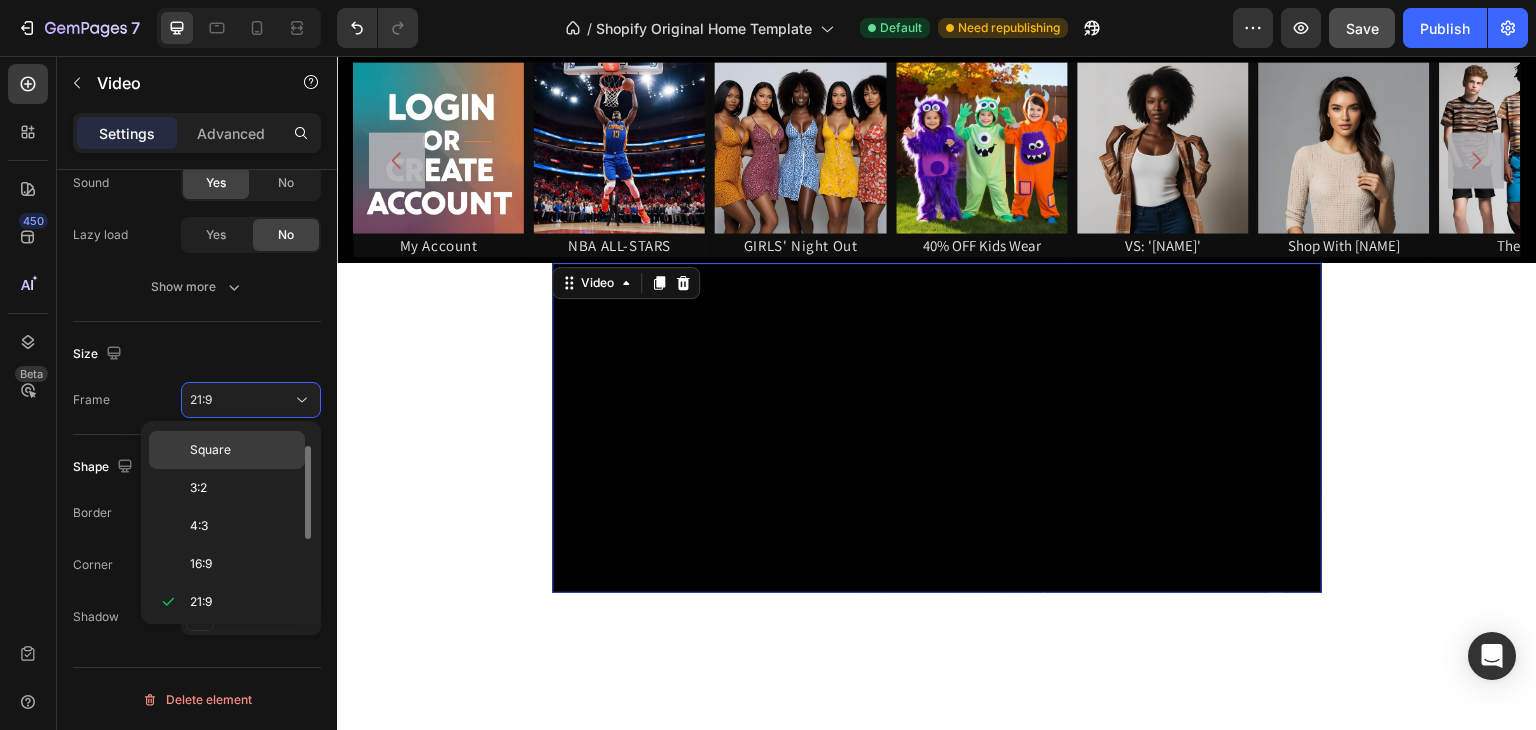 click on "Square" 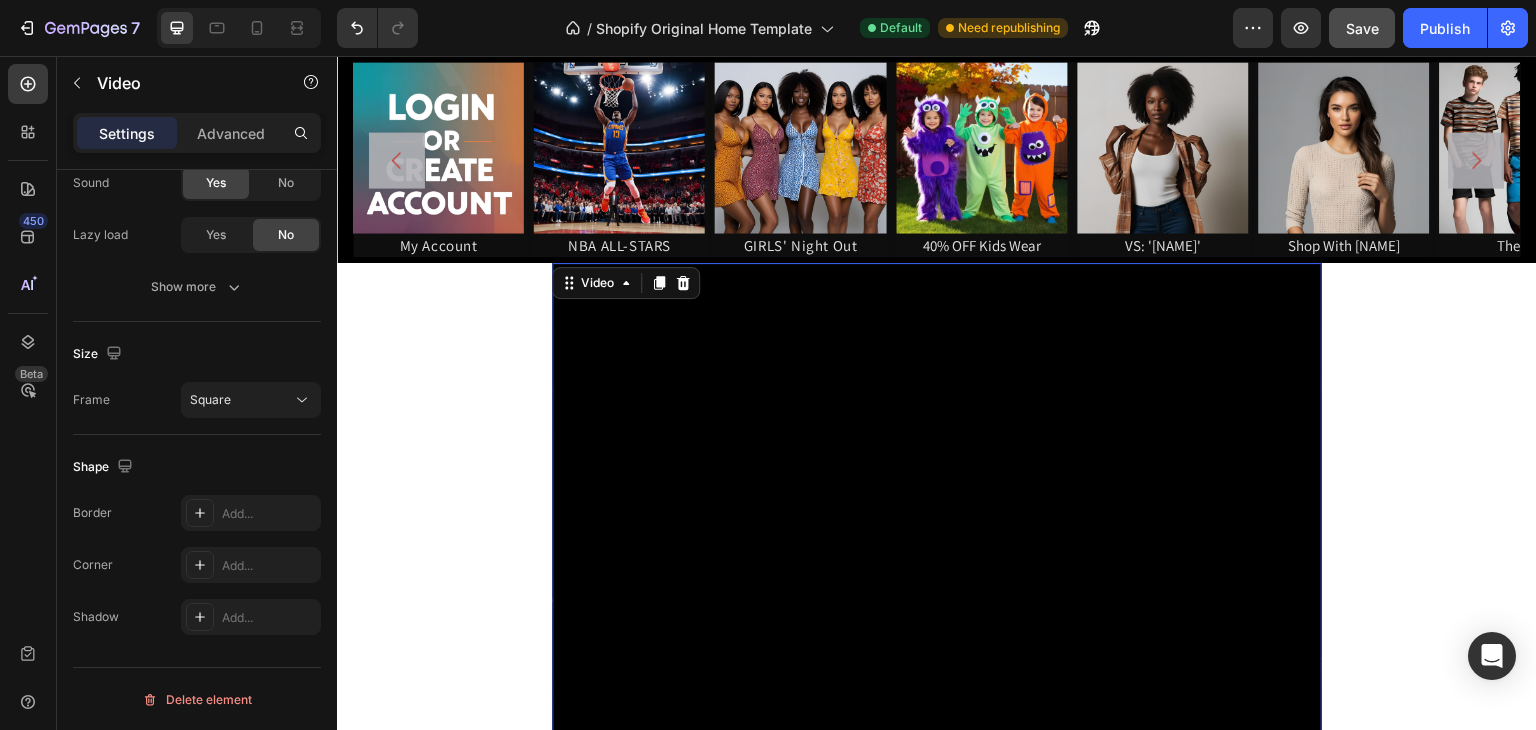 scroll, scrollTop: 592, scrollLeft: 0, axis: vertical 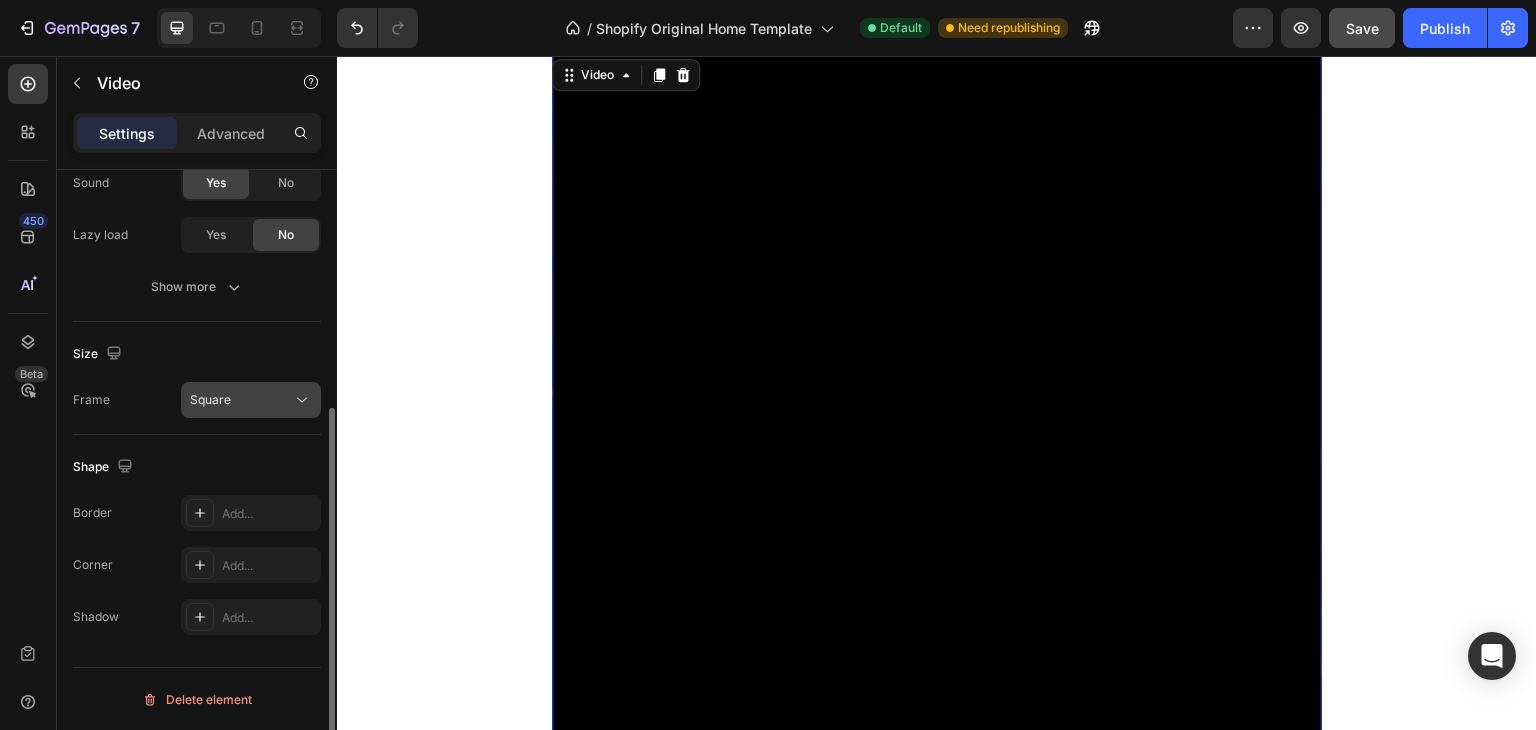 click on "Square" at bounding box center [241, 400] 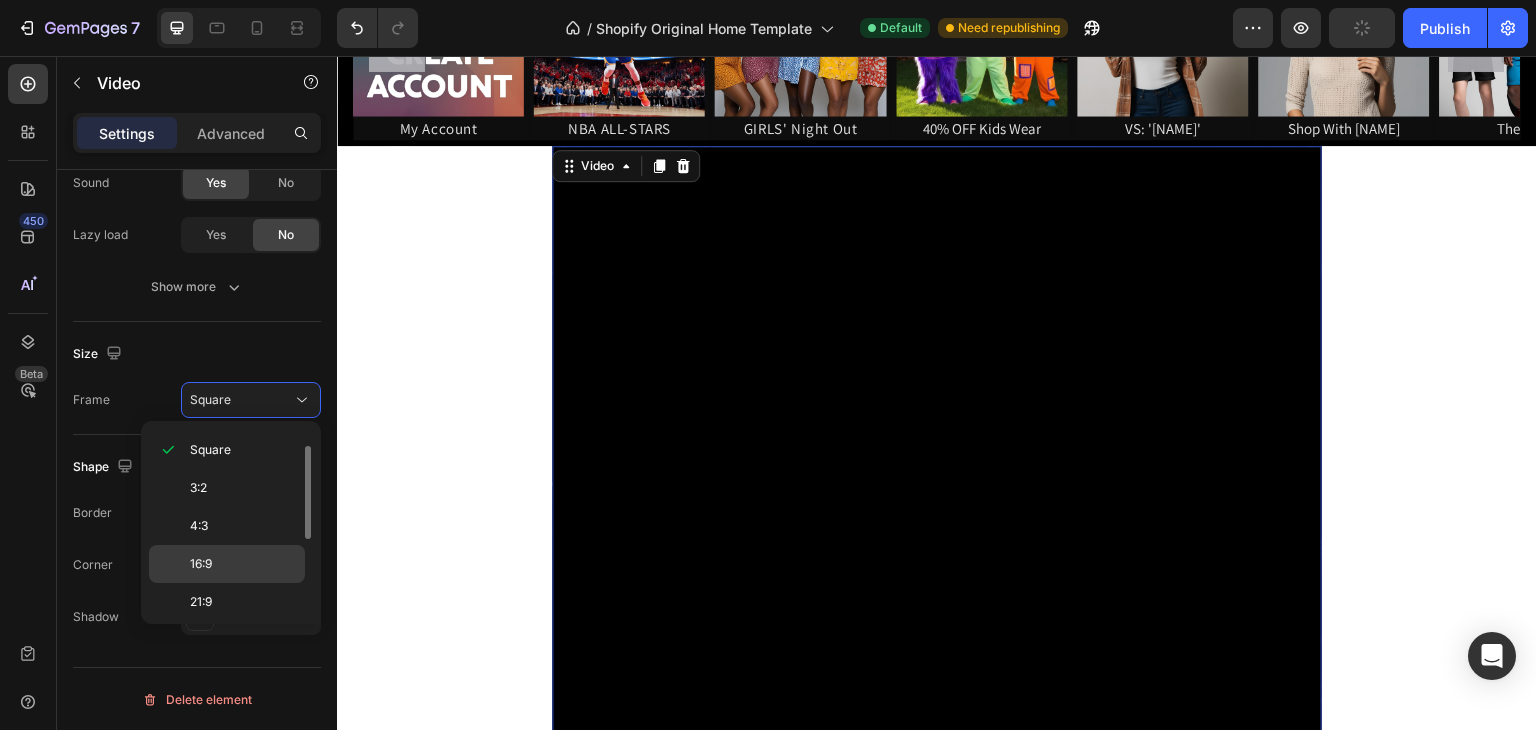 click on "16:9" 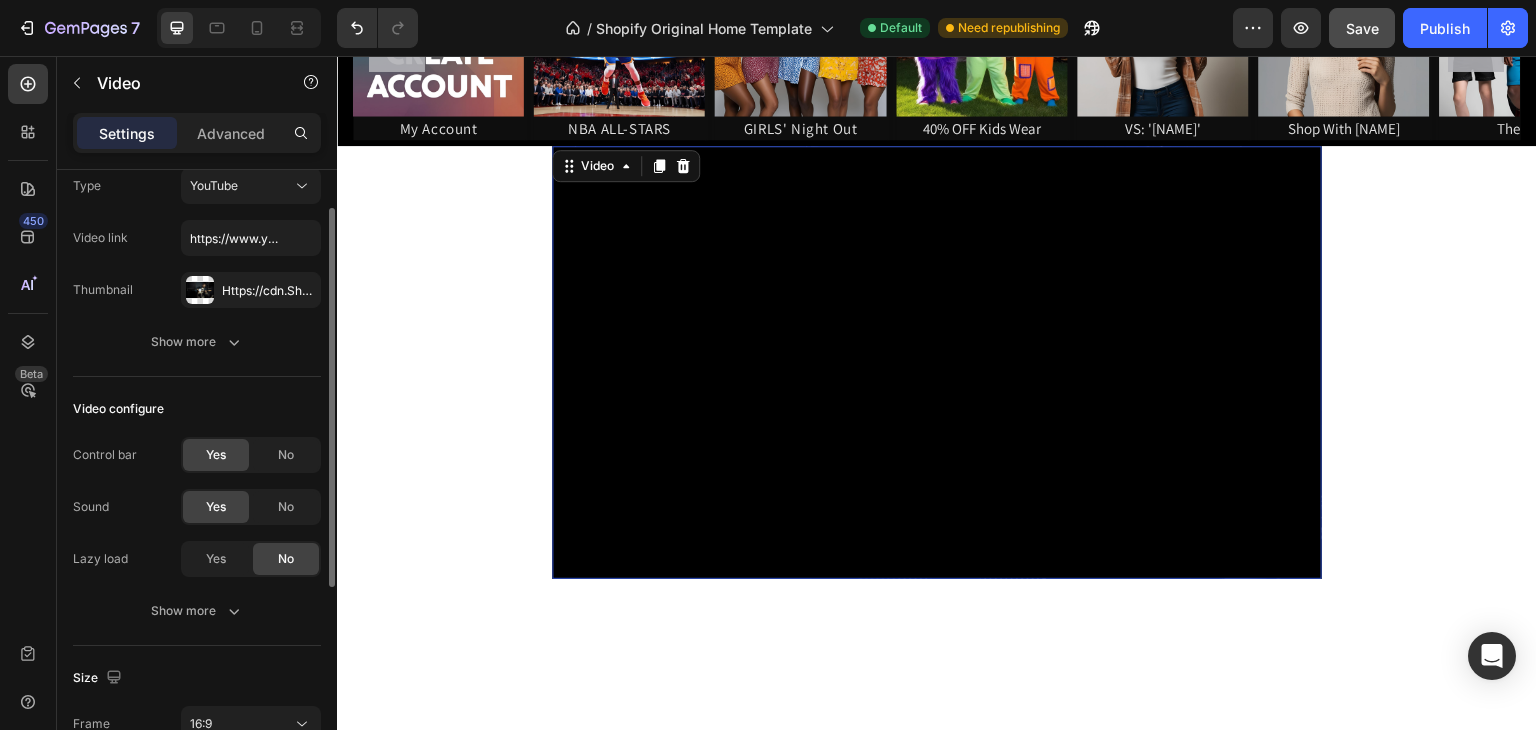 scroll, scrollTop: 0, scrollLeft: 0, axis: both 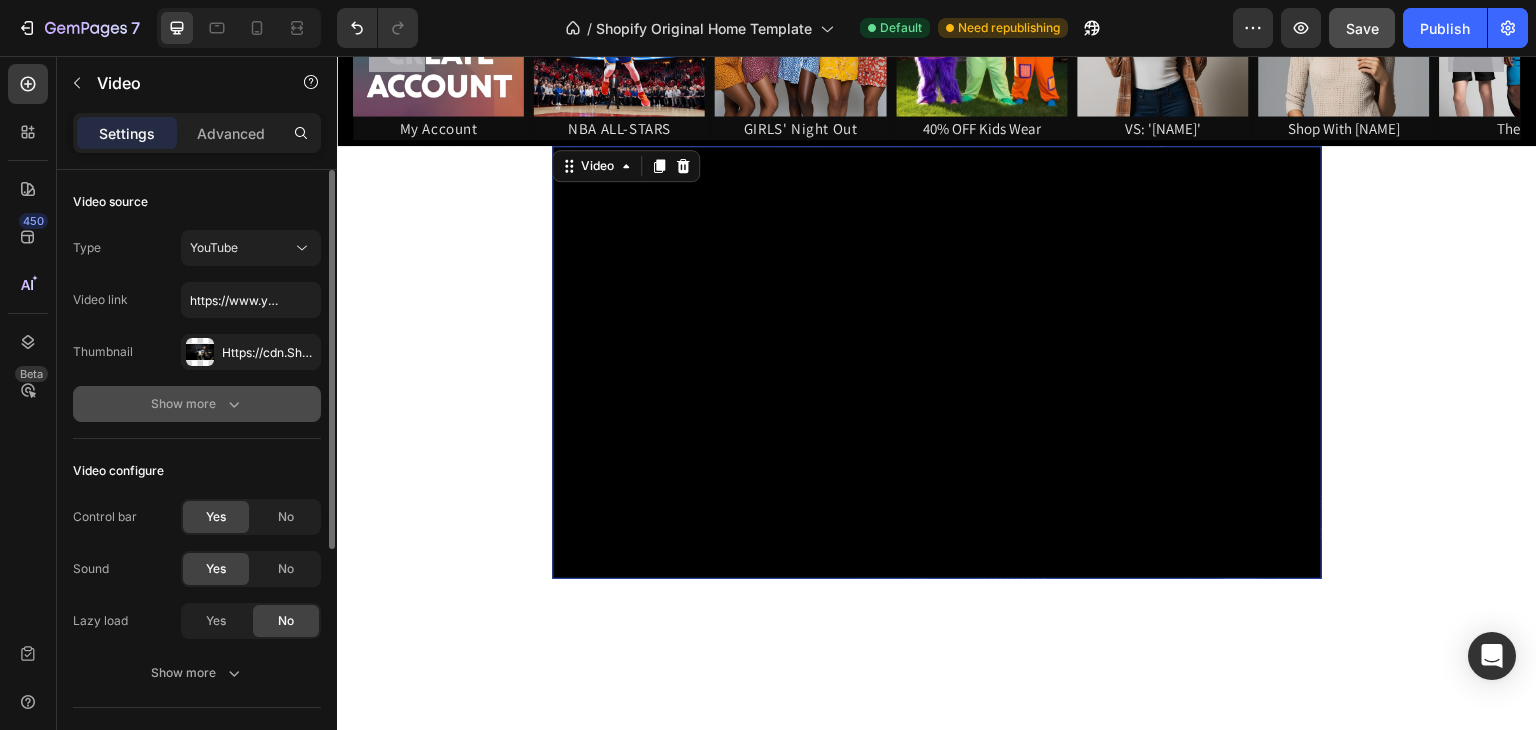click on "Show more" at bounding box center [197, 404] 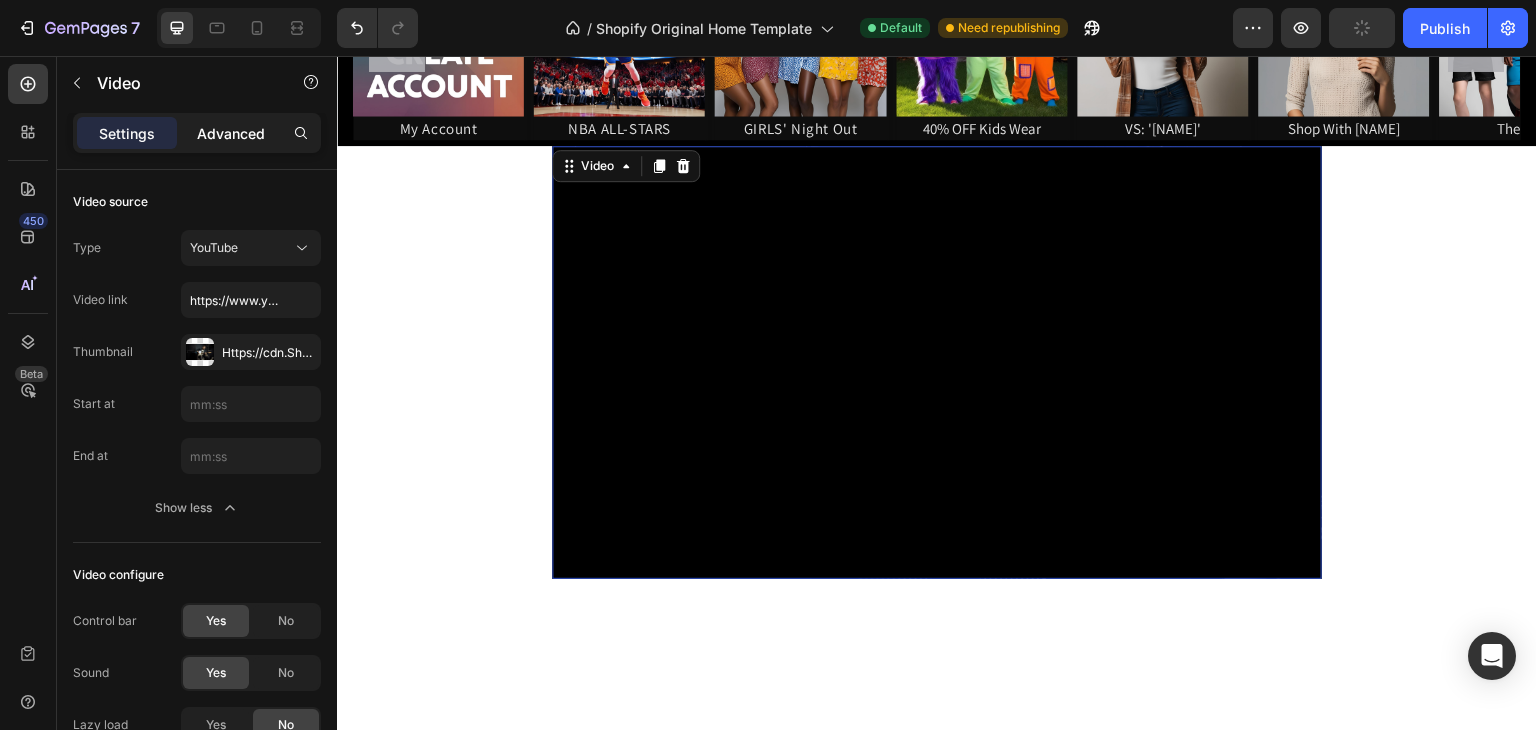 click on "Advanced" at bounding box center (231, 133) 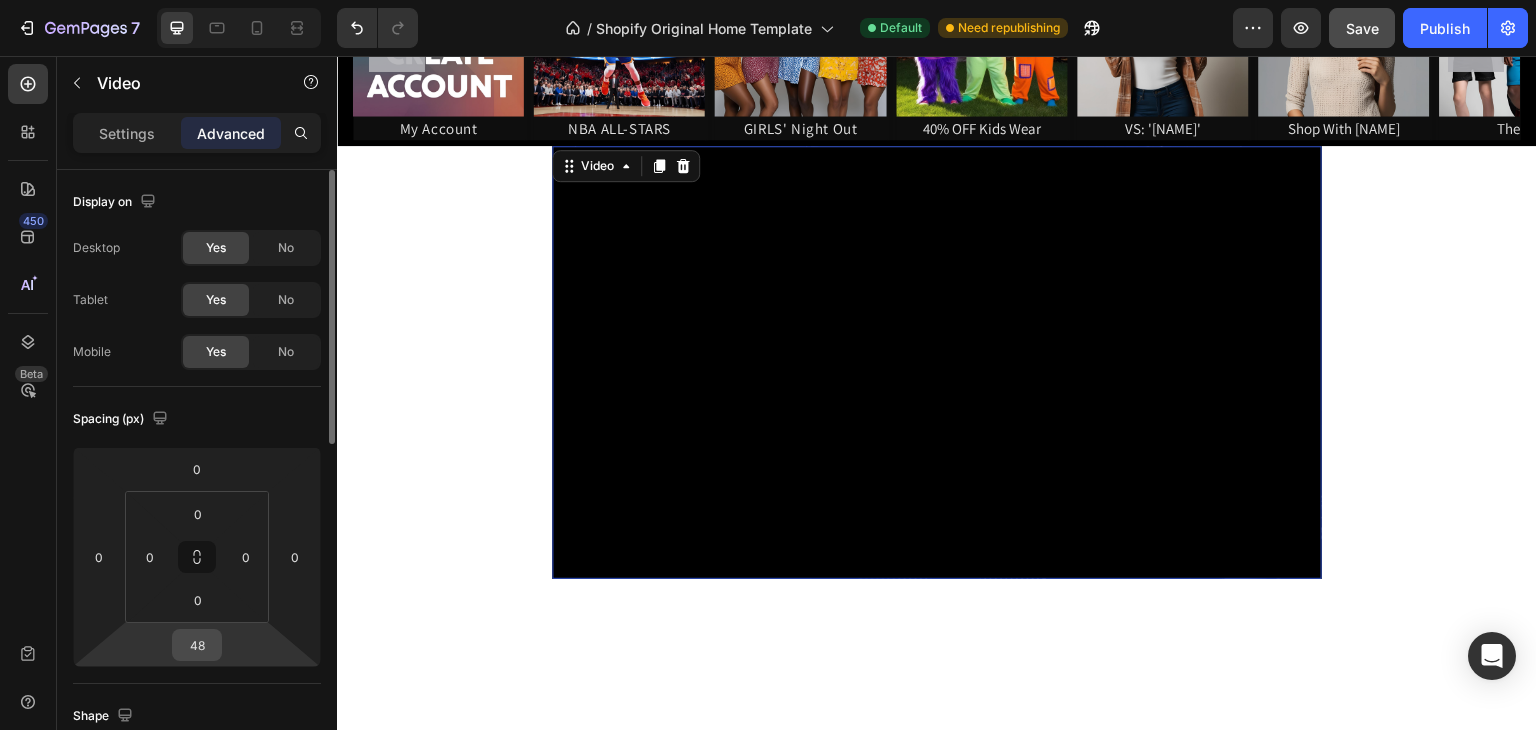 click on "48" at bounding box center (197, 645) 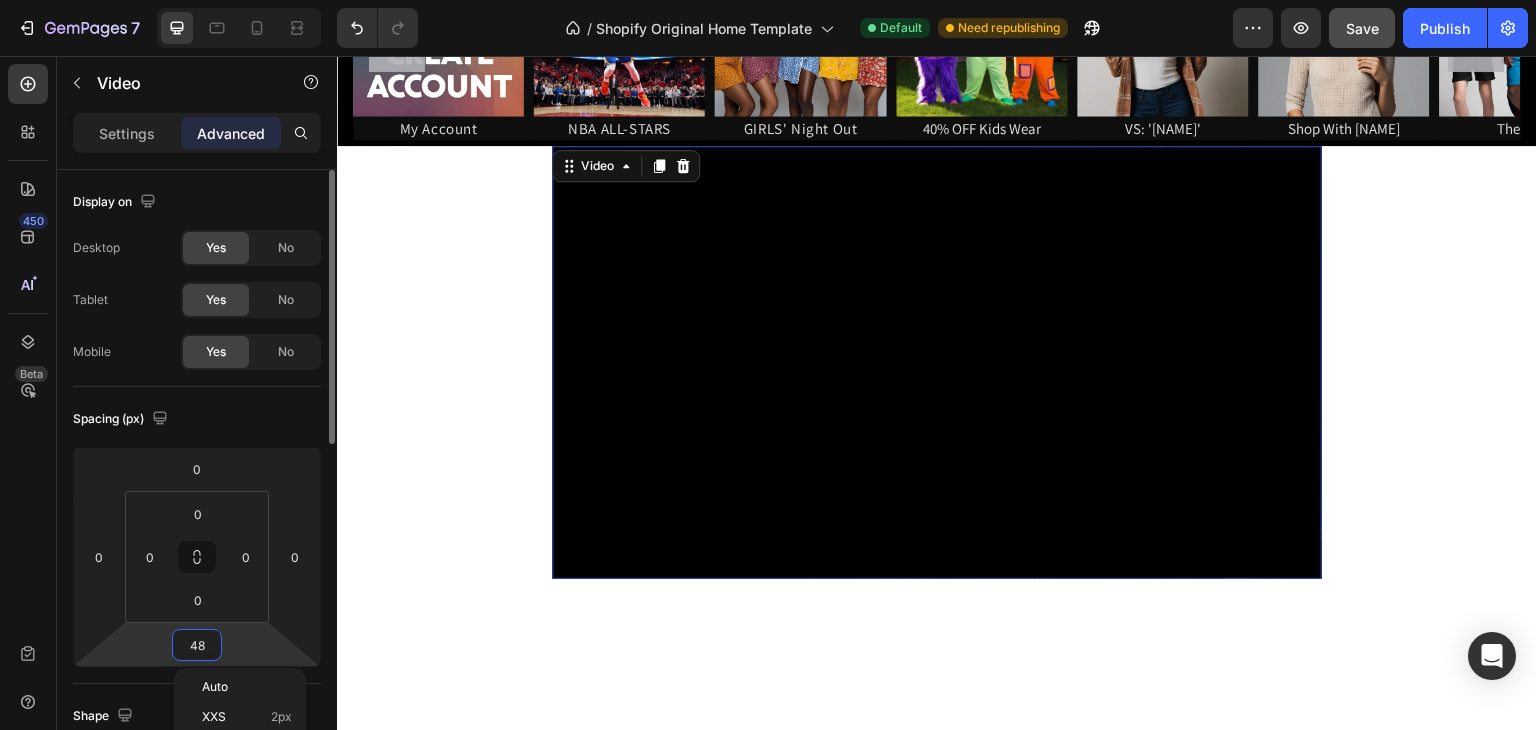 type 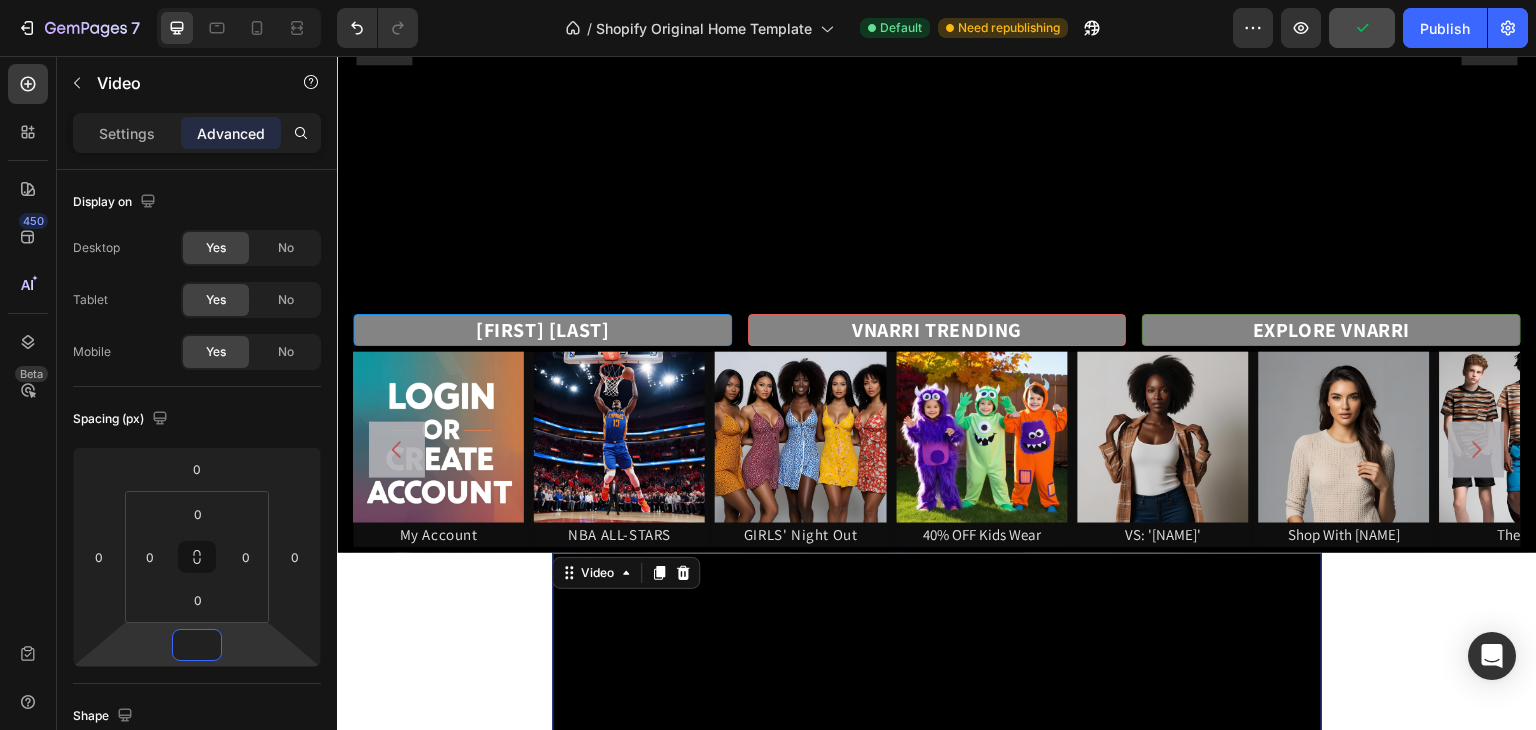 scroll, scrollTop: 425, scrollLeft: 0, axis: vertical 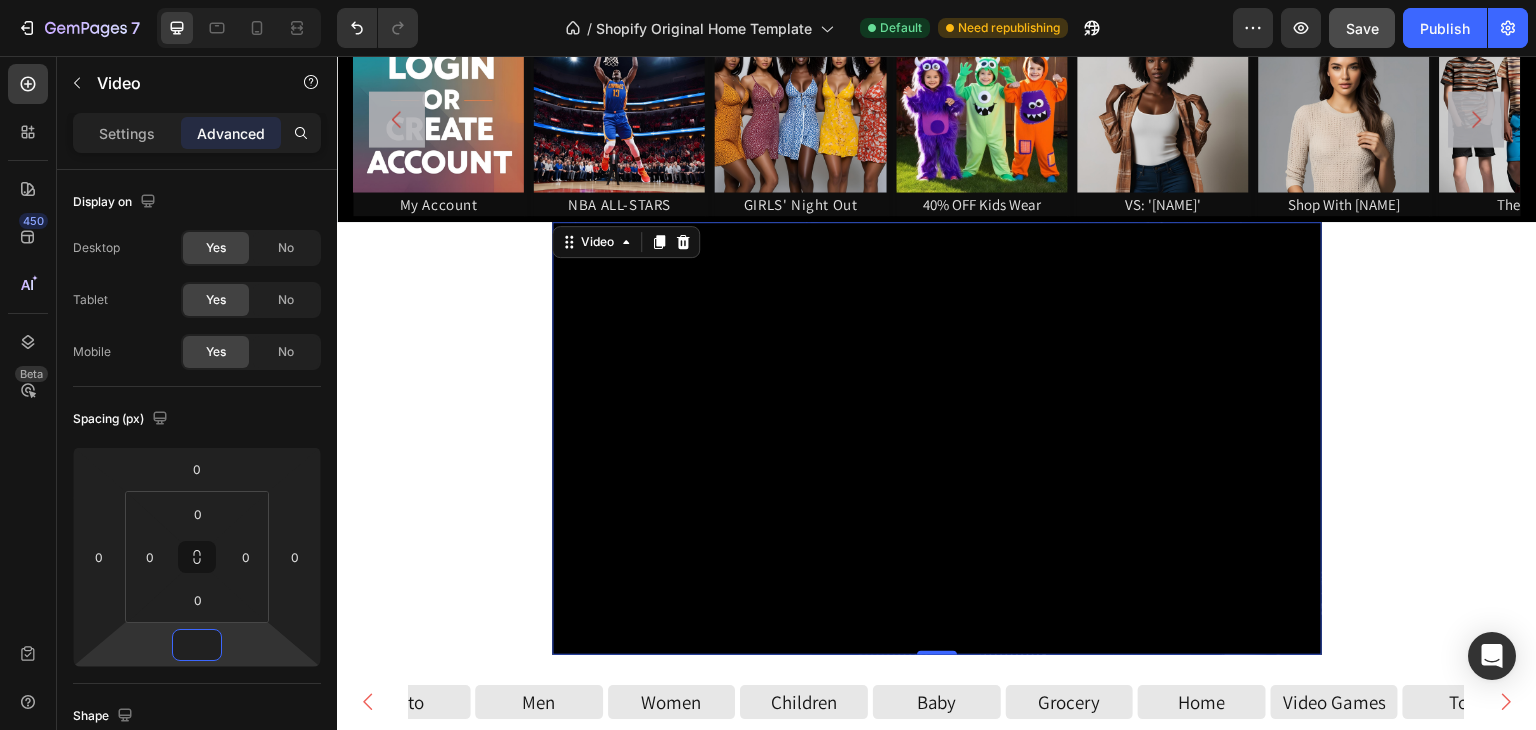 click on "Women Button Women Button Women Button Women Button Women Button Women Button Women Button Women Button Women Button Women Button Women Button Women Button Women Button Women Button Women Button Women Button Women Button
Carousel" at bounding box center [937, -175] 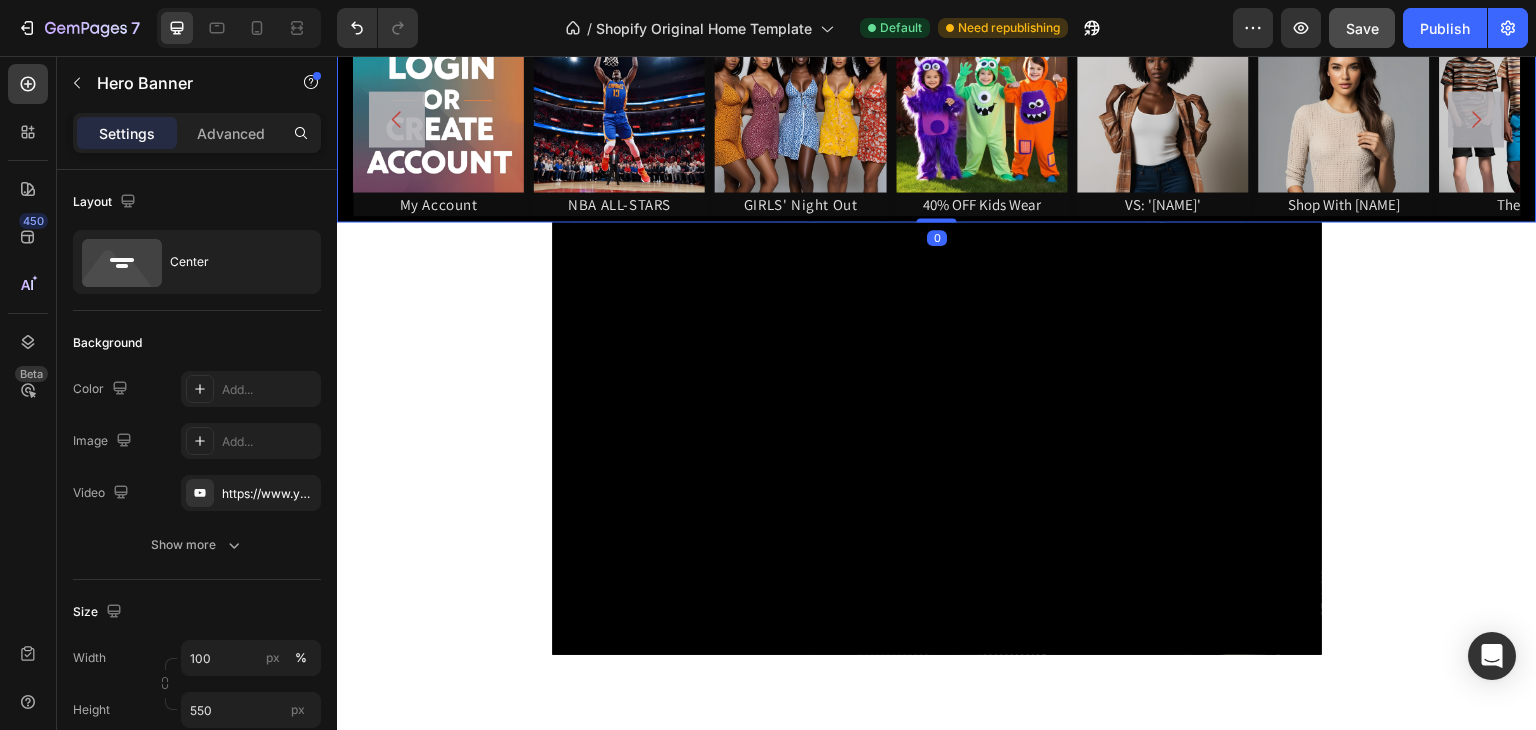 scroll, scrollTop: 0, scrollLeft: 0, axis: both 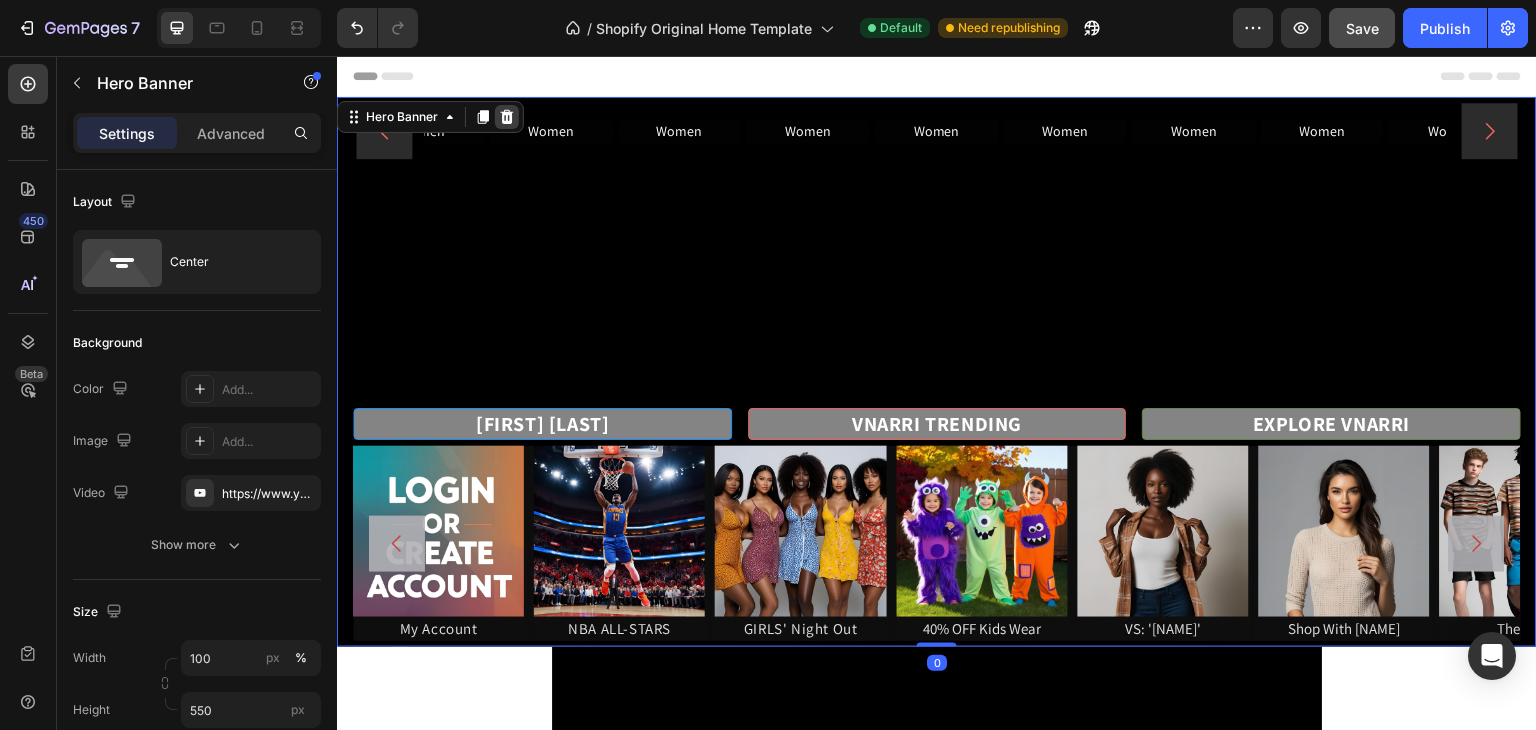 click 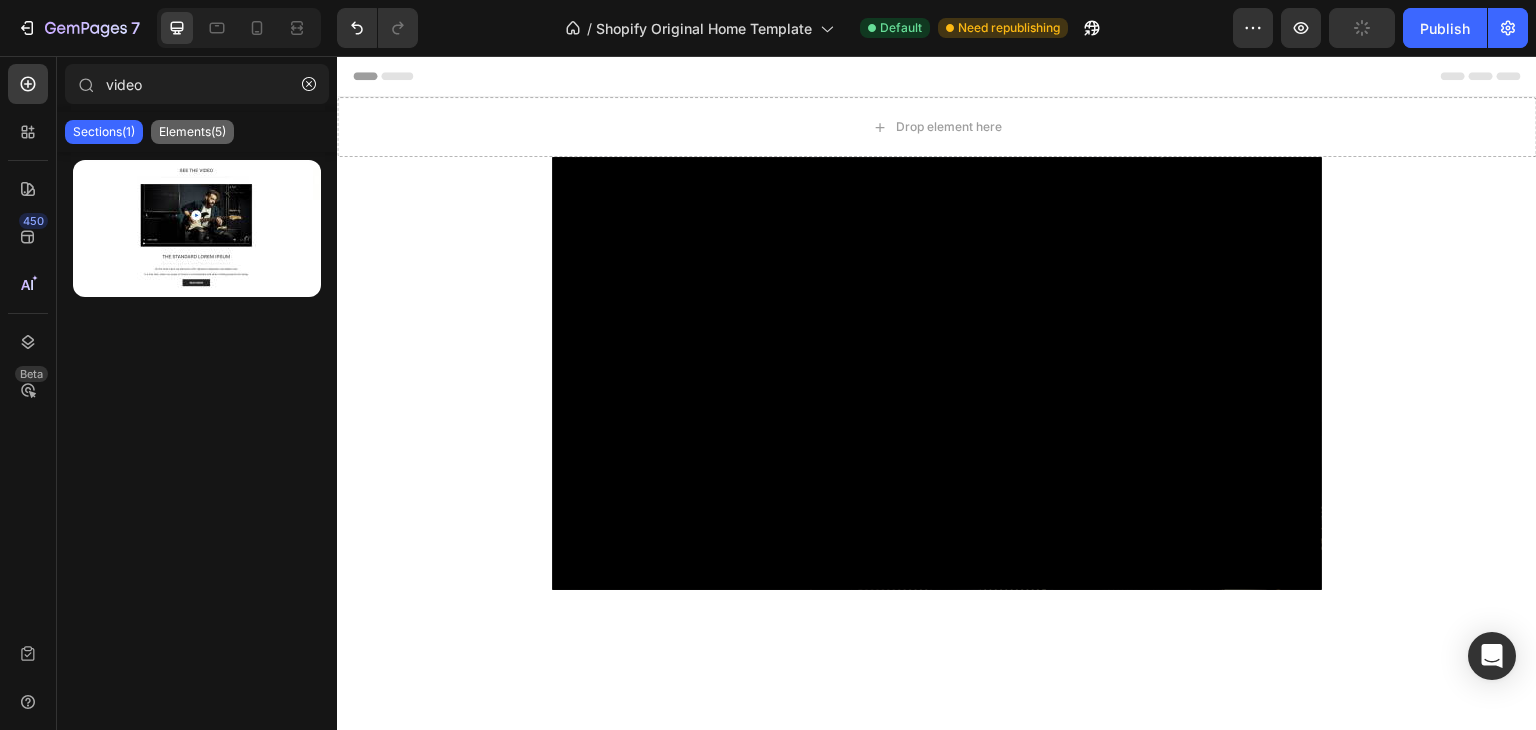 click on "Elements(5)" at bounding box center [192, 132] 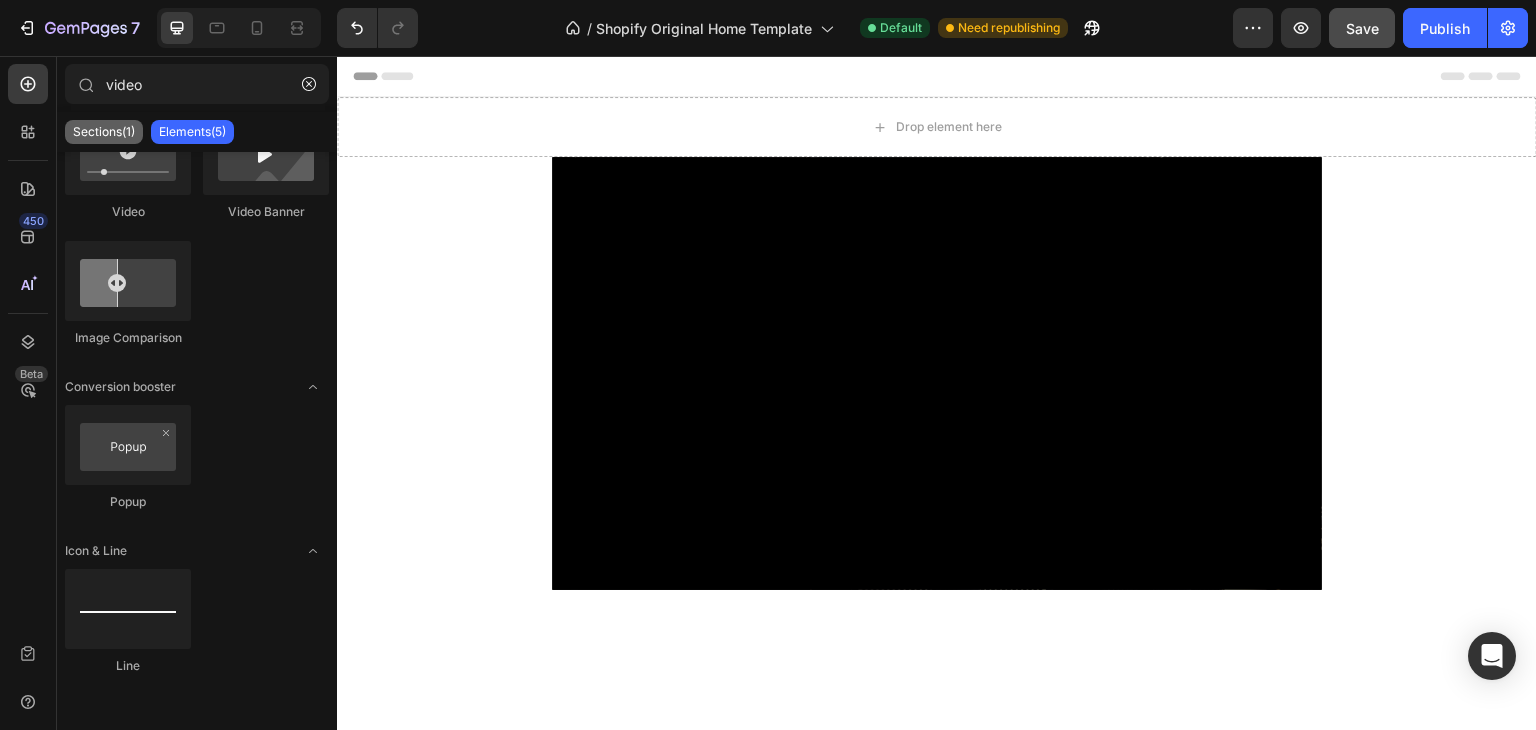 click on "Sections(1)" at bounding box center (104, 132) 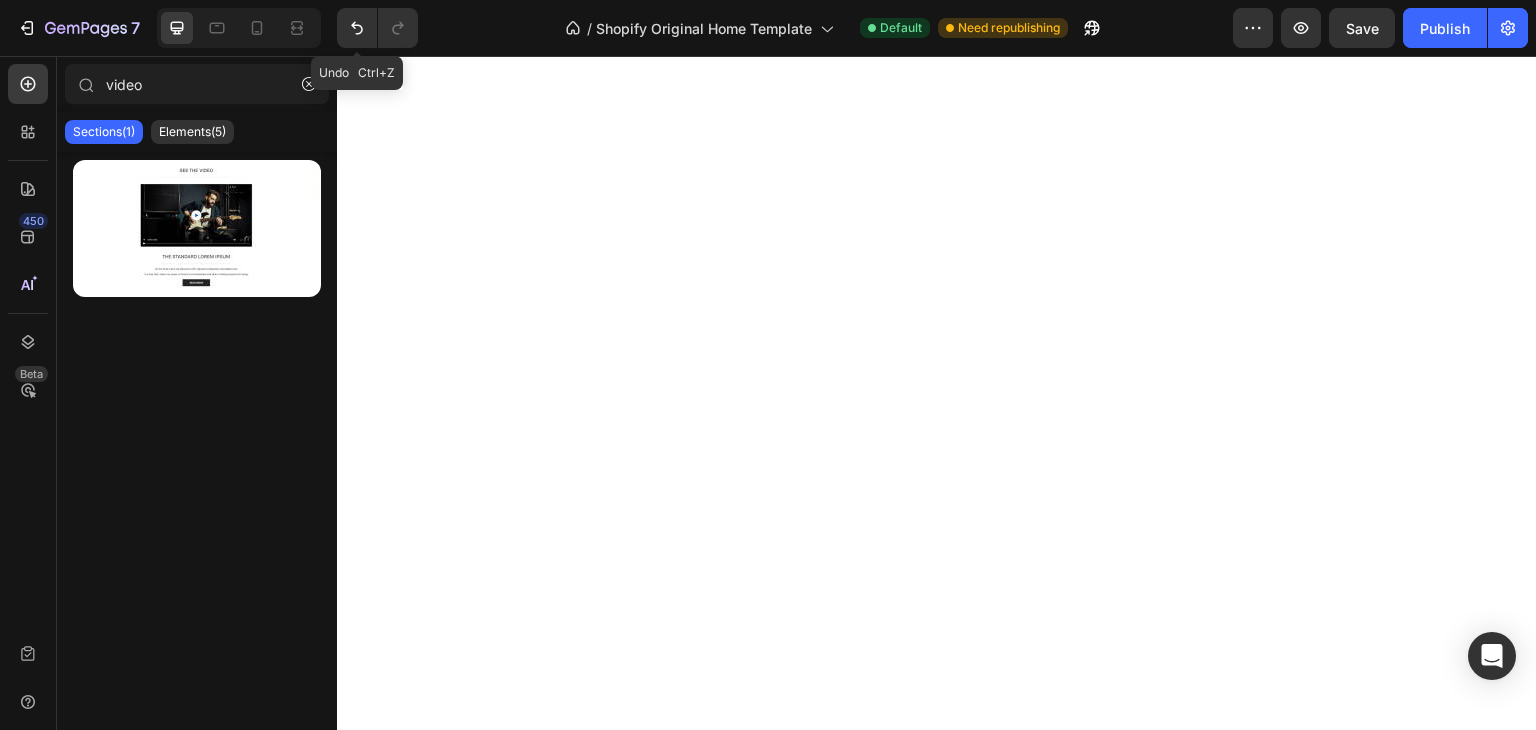 scroll, scrollTop: 0, scrollLeft: 0, axis: both 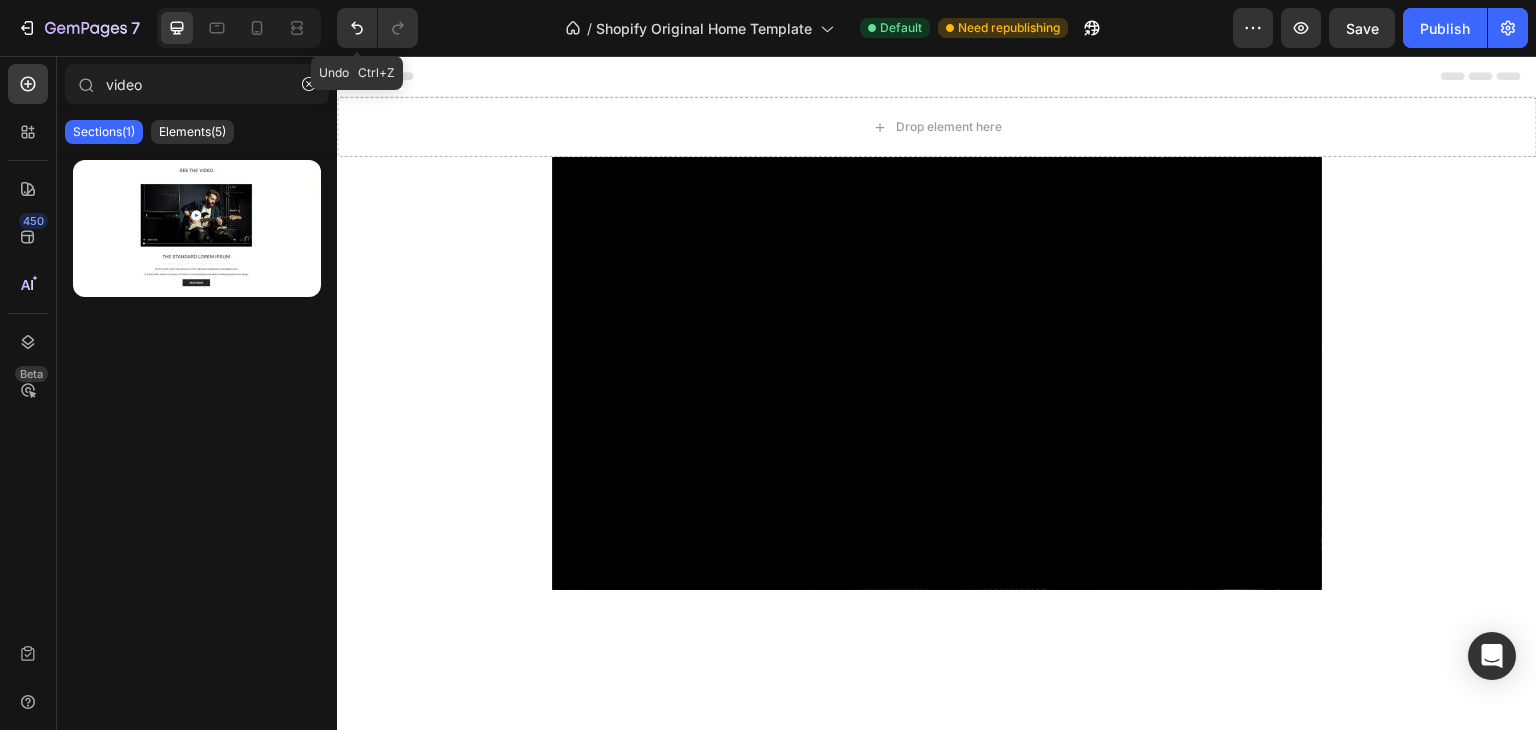 click 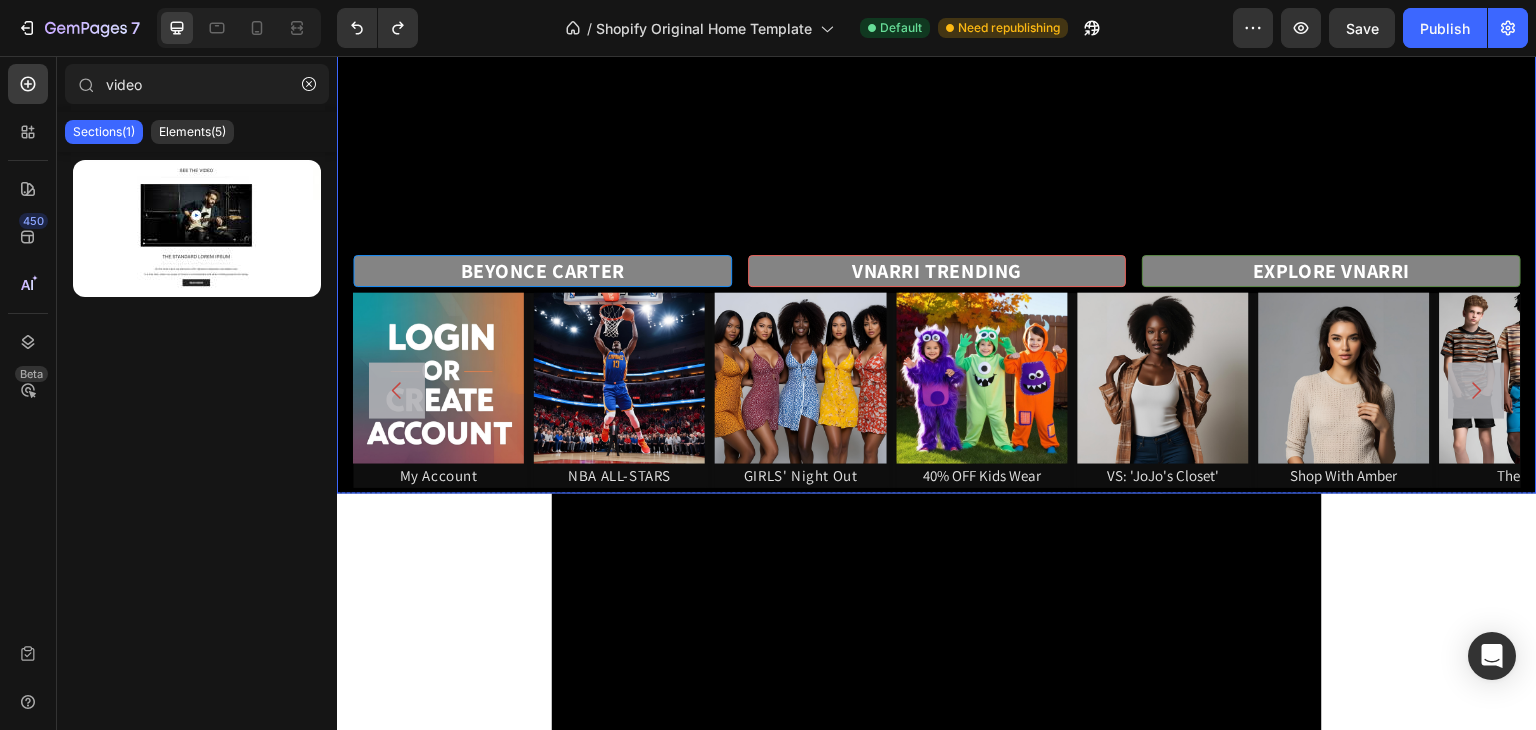 scroll, scrollTop: 305, scrollLeft: 0, axis: vertical 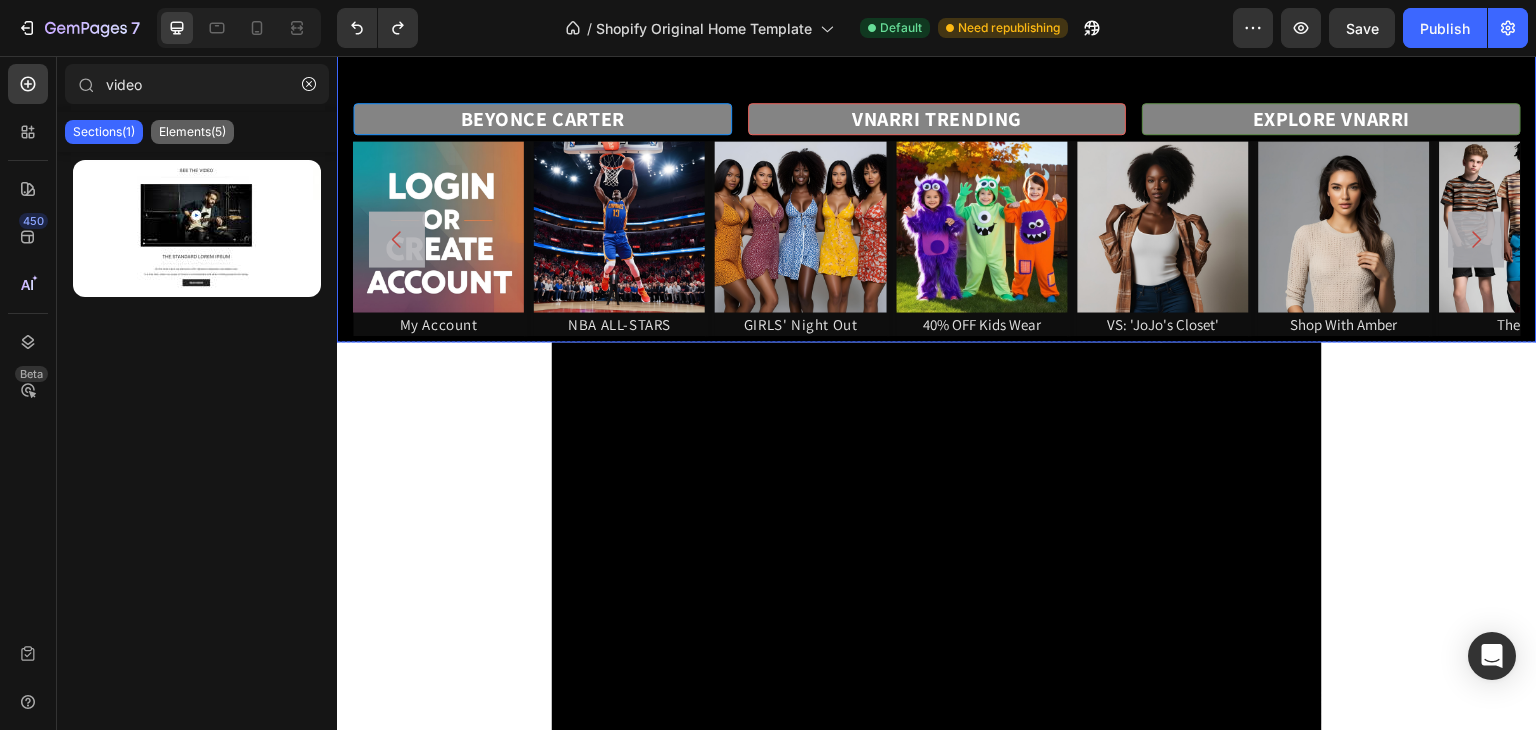 click on "Elements(5)" at bounding box center [192, 132] 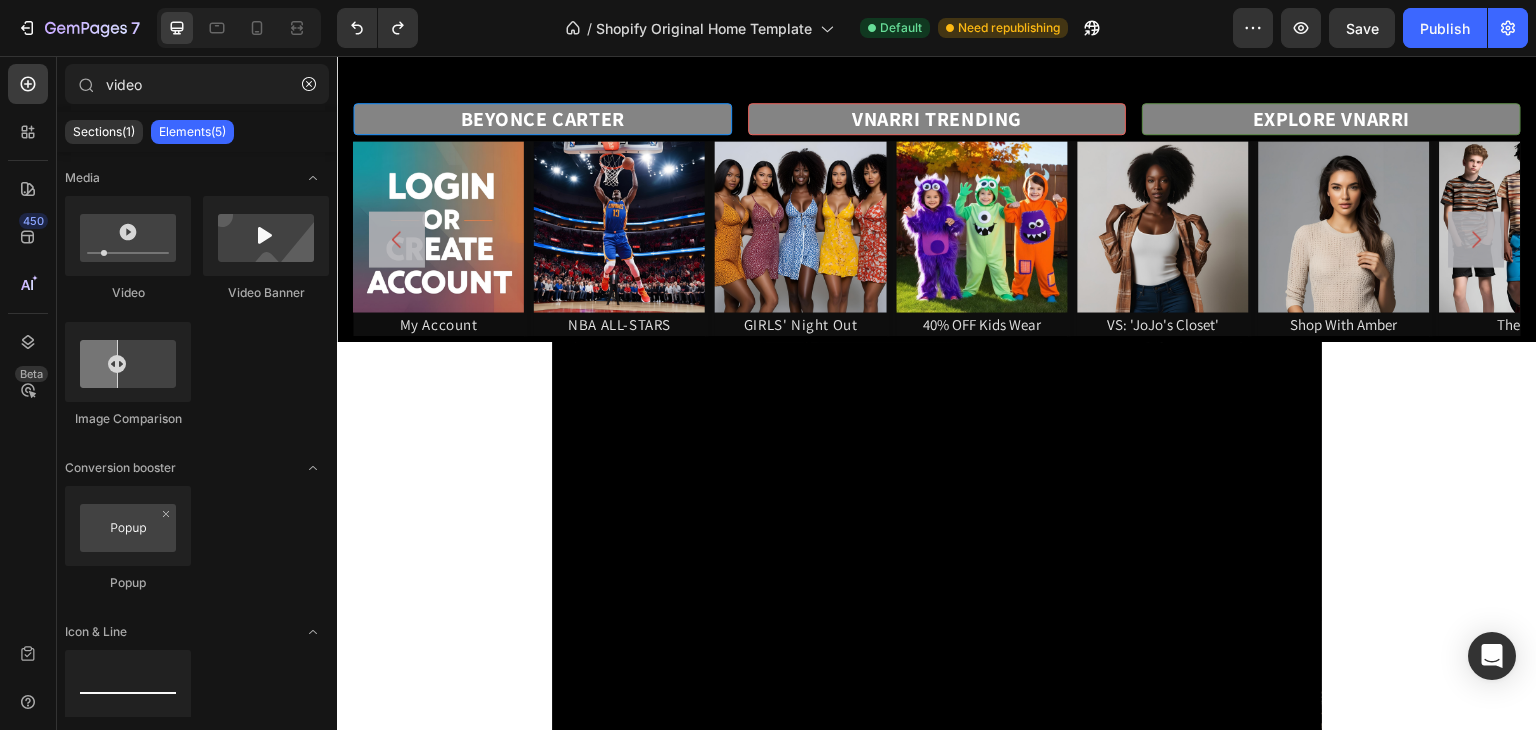 scroll, scrollTop: 370, scrollLeft: 0, axis: vertical 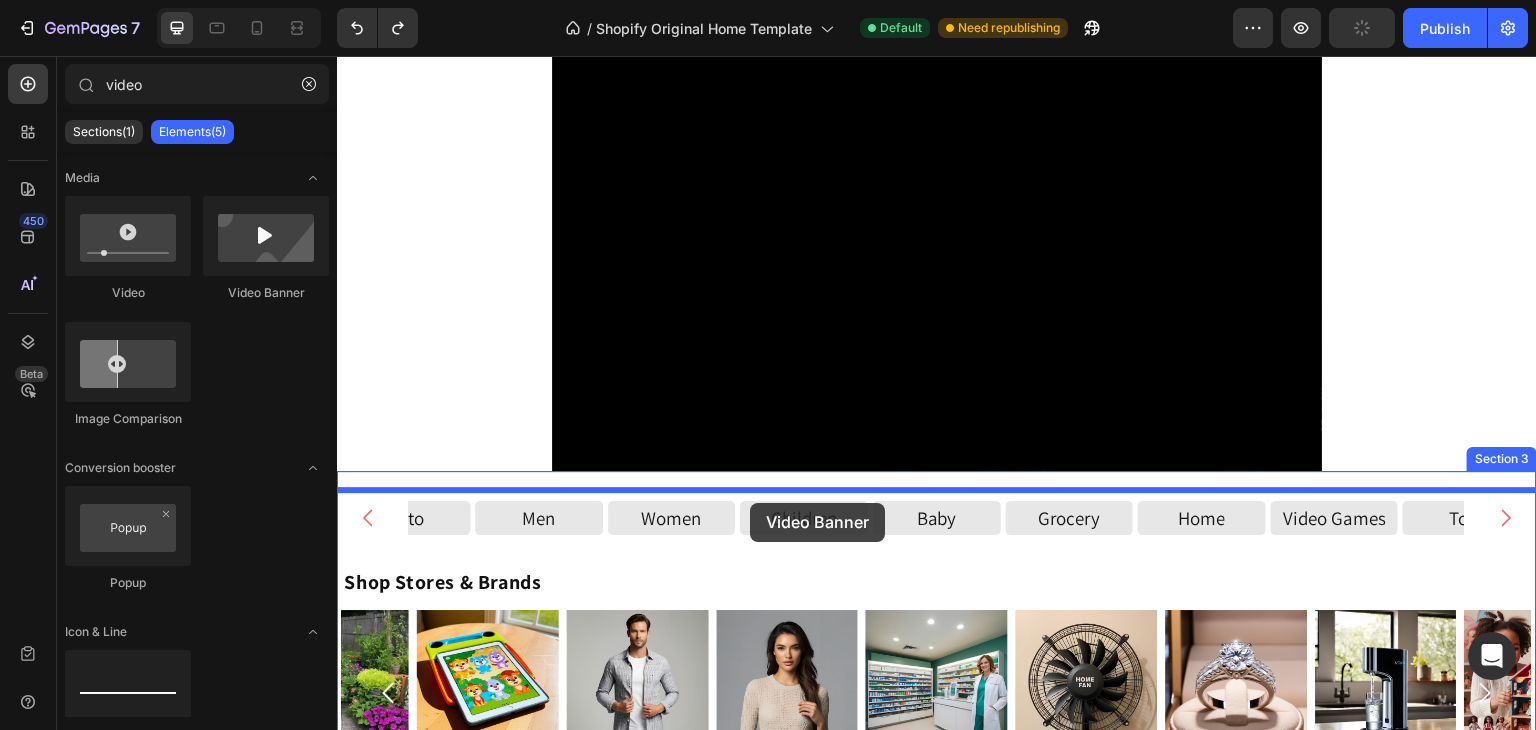 drag, startPoint x: 592, startPoint y: 292, endPoint x: 750, endPoint y: 503, distance: 263.60007 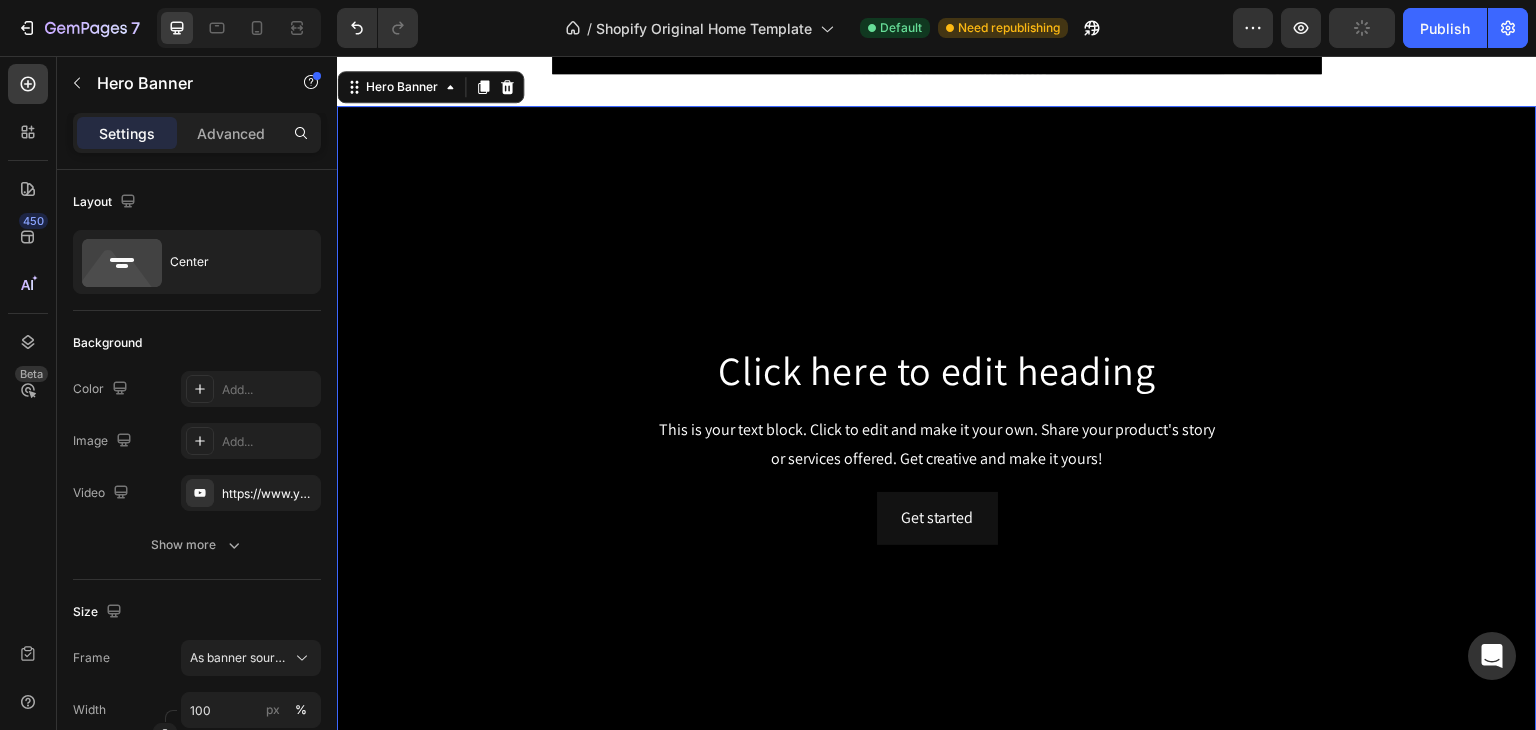 scroll, scrollTop: 1004, scrollLeft: 0, axis: vertical 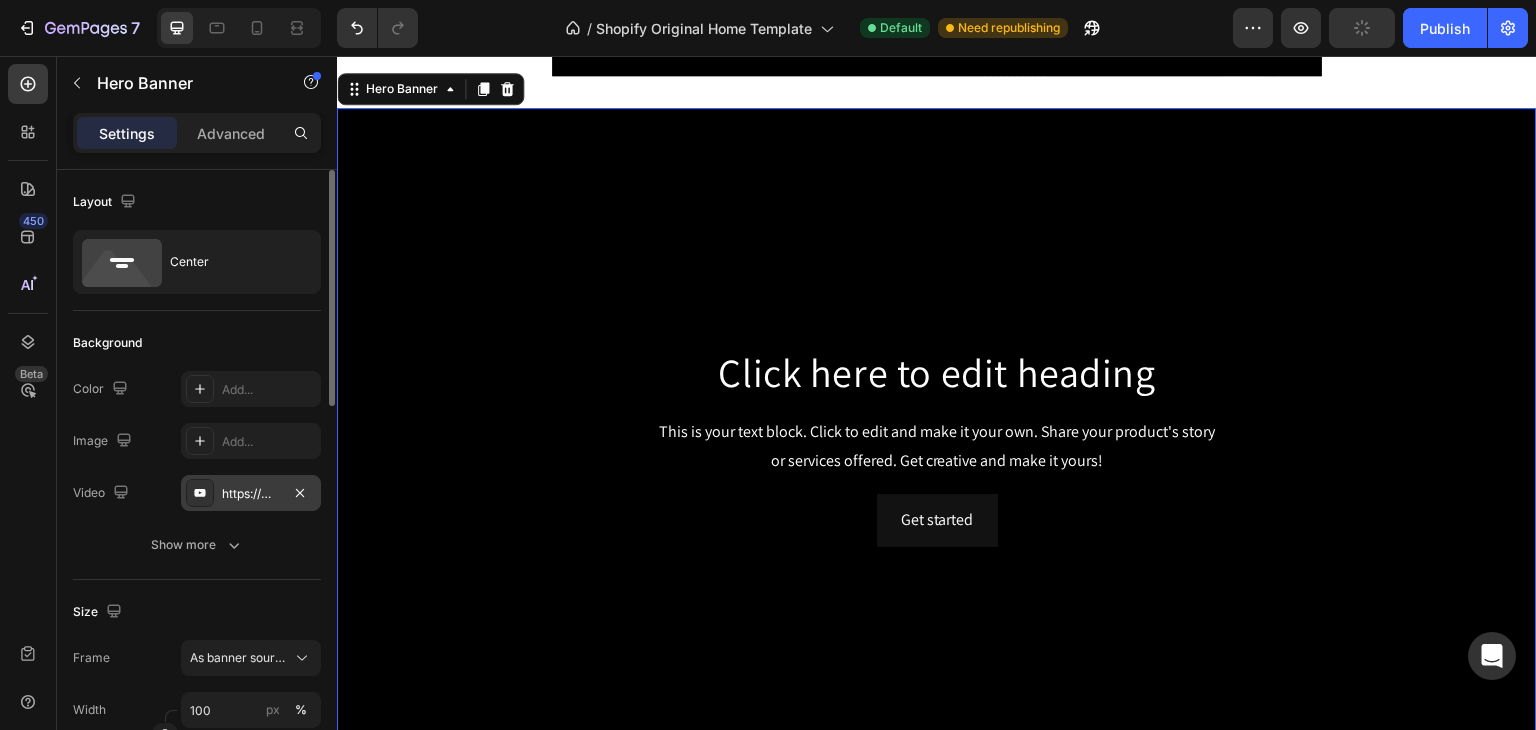 click on "https://www.youtube.com/watch?v=drIt4RH_kyQ" at bounding box center [251, 494] 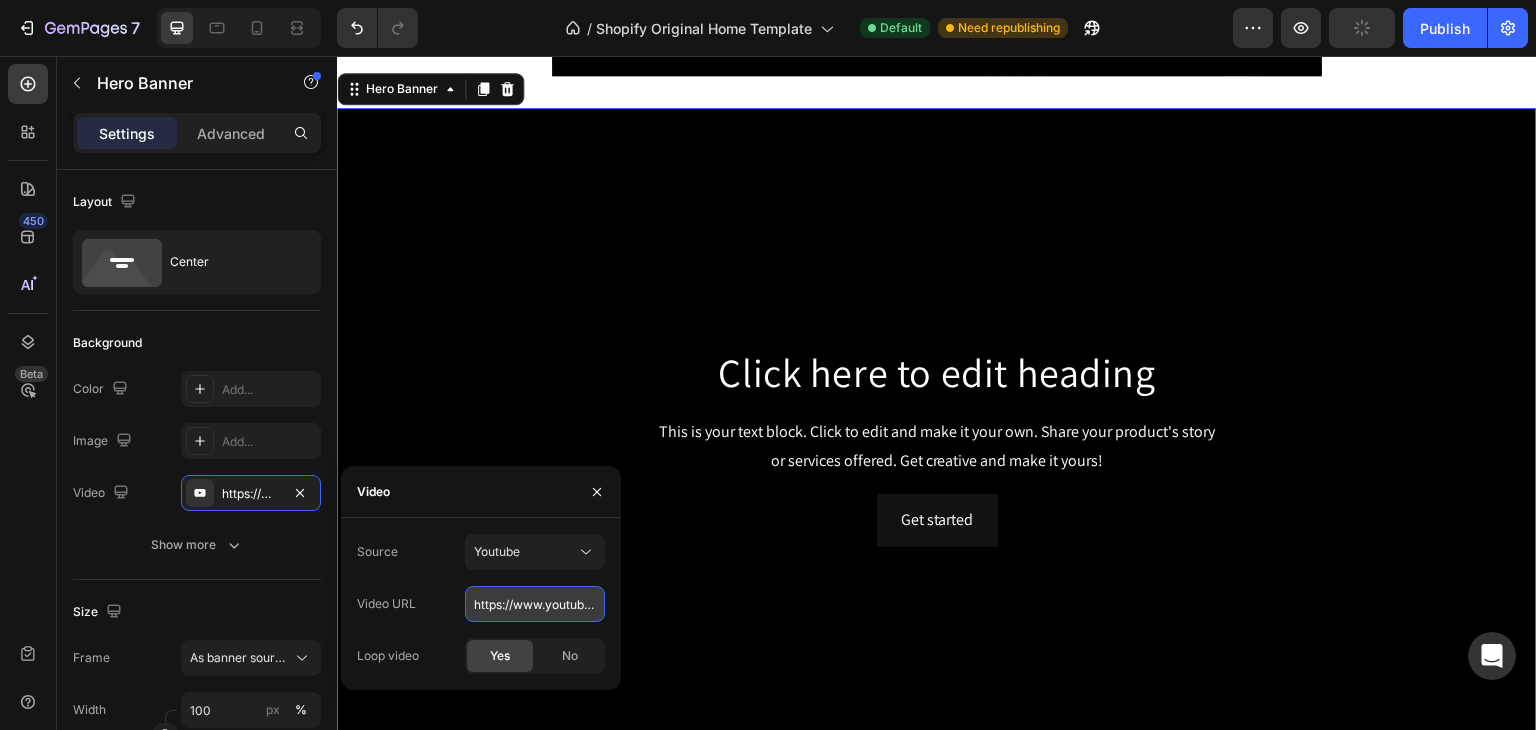 click on "https://www.youtube.com/watch?v=drIt4RH_kyQ" at bounding box center [535, 604] 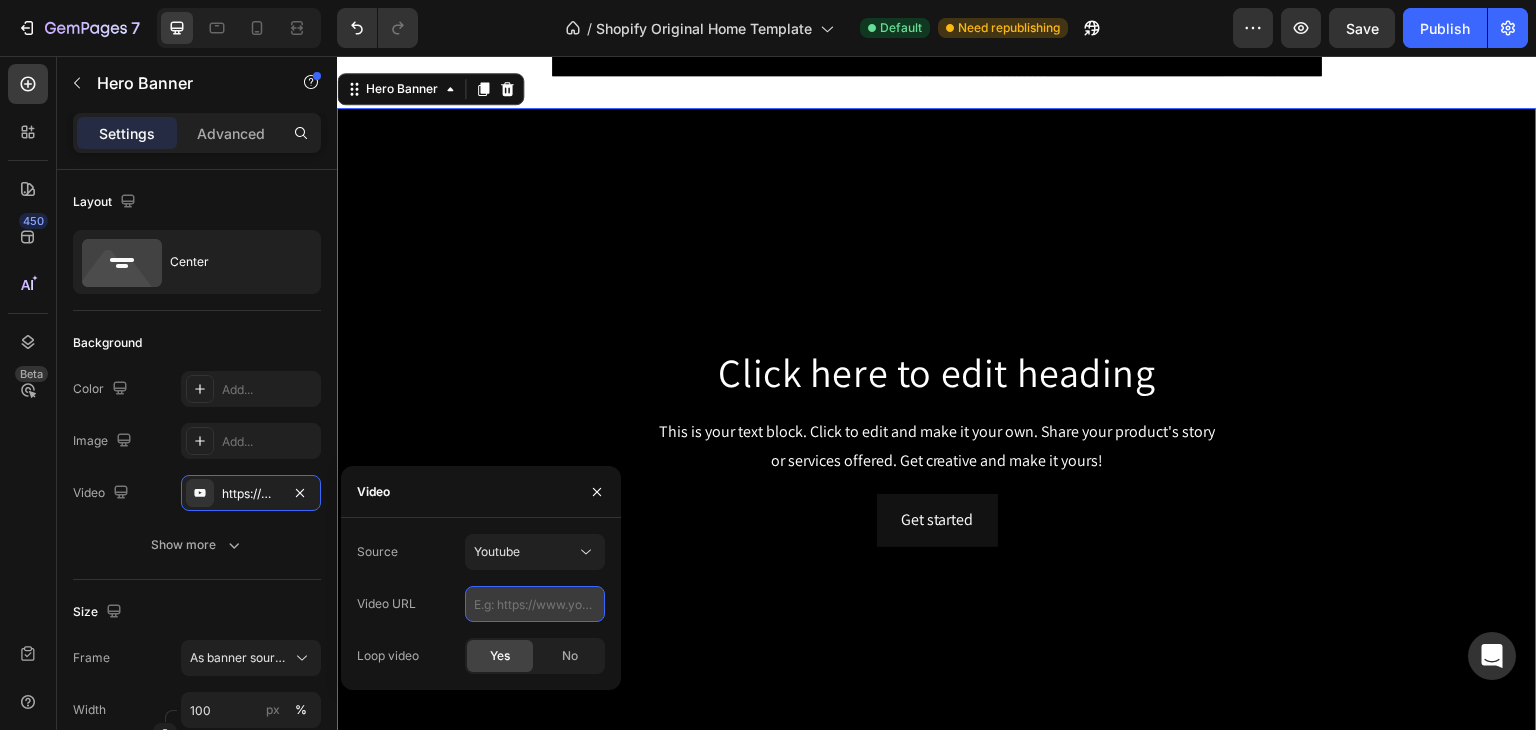 click at bounding box center (535, 604) 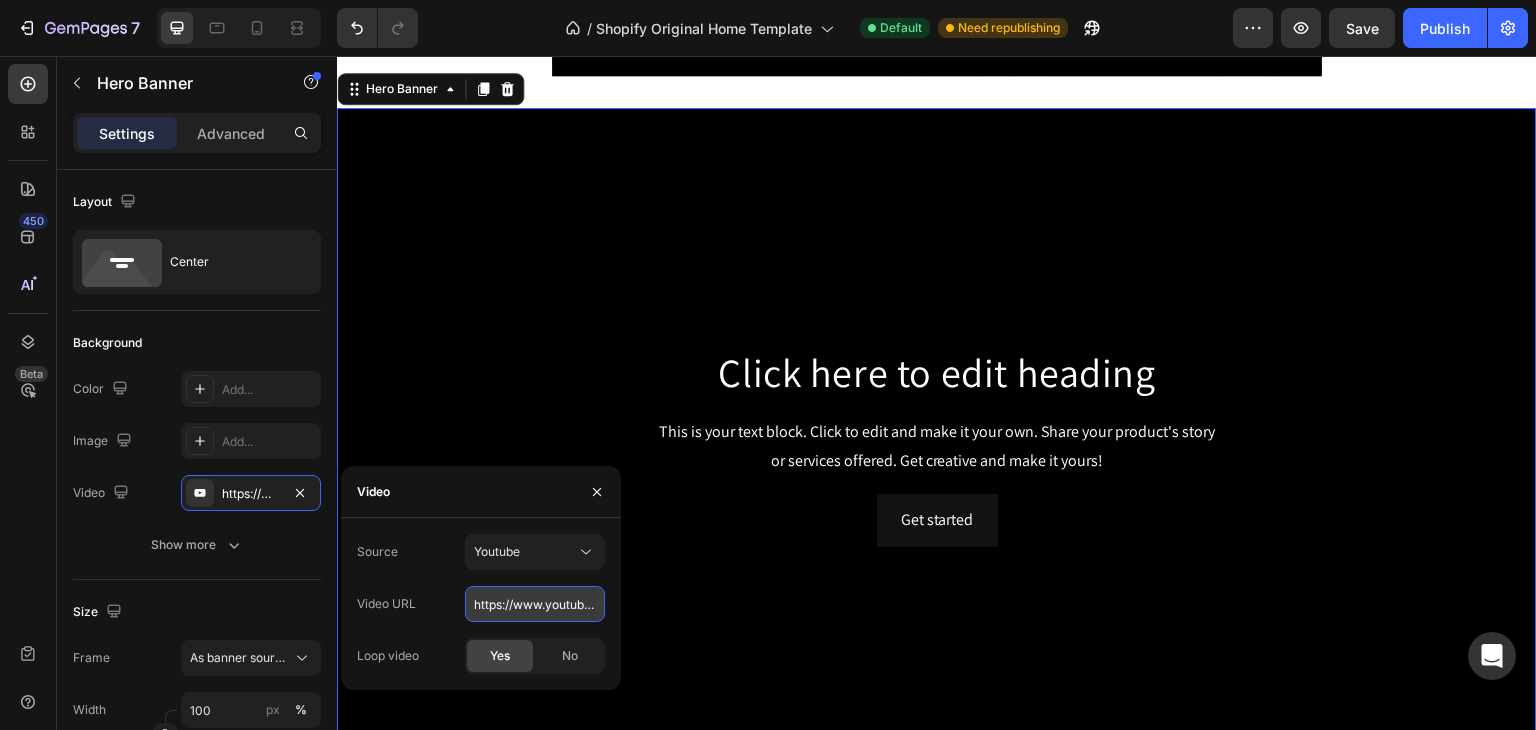 scroll, scrollTop: 0, scrollLeft: 373, axis: horizontal 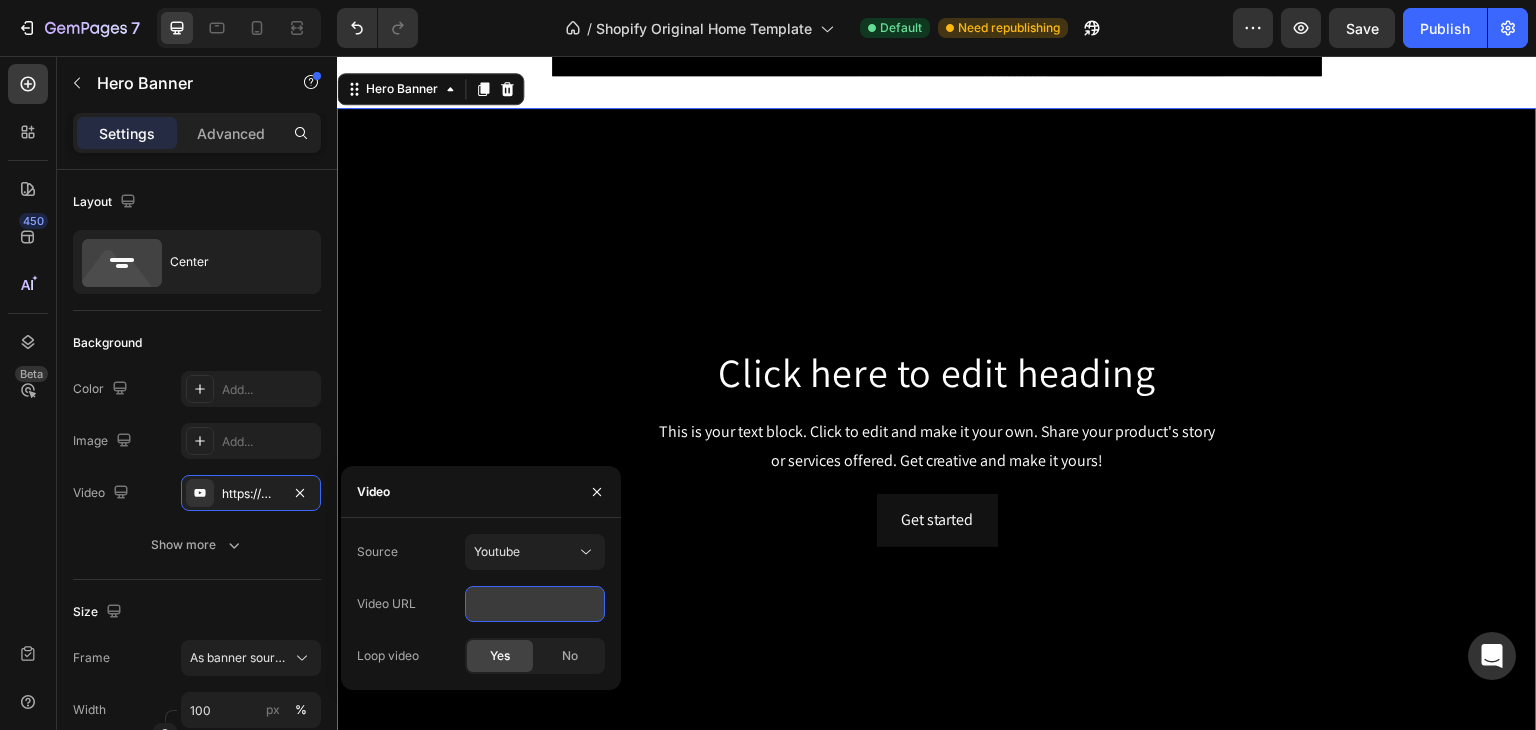 type on "https://www.youtube.com/watch?v=LOO3FJo1c2w&list=RDLOO3FJo1c2w&start_radio=1" 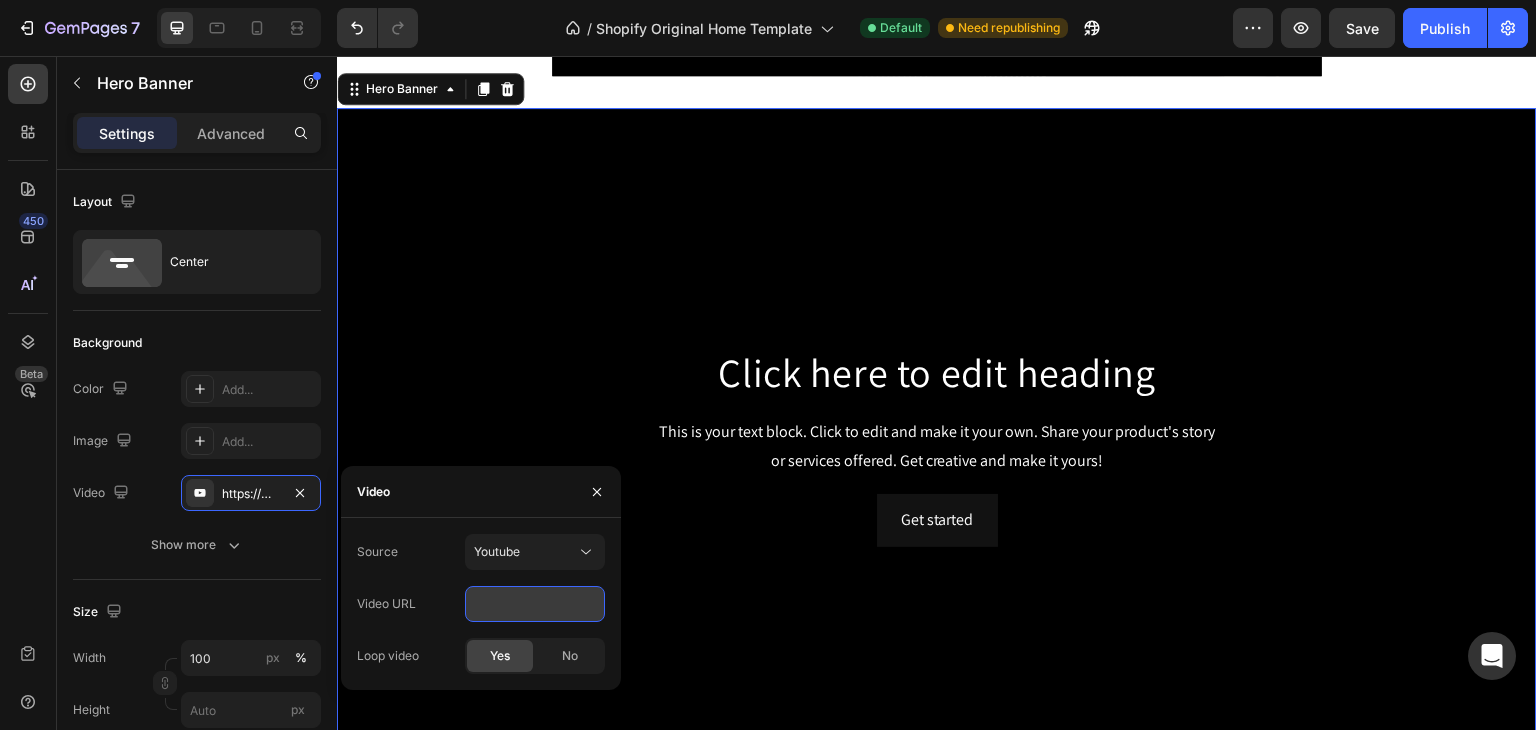 type on "Auto" 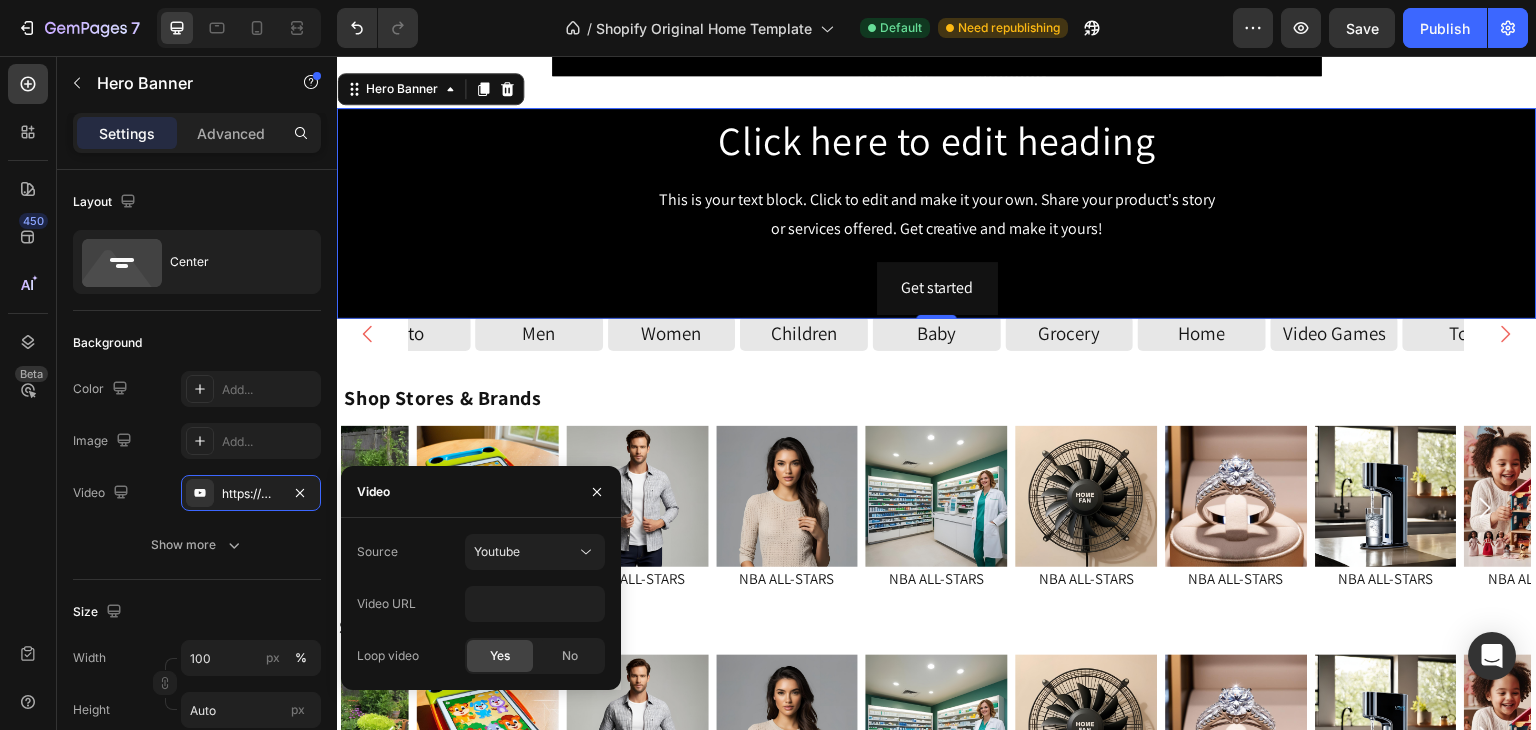click on "Video" at bounding box center [481, 492] 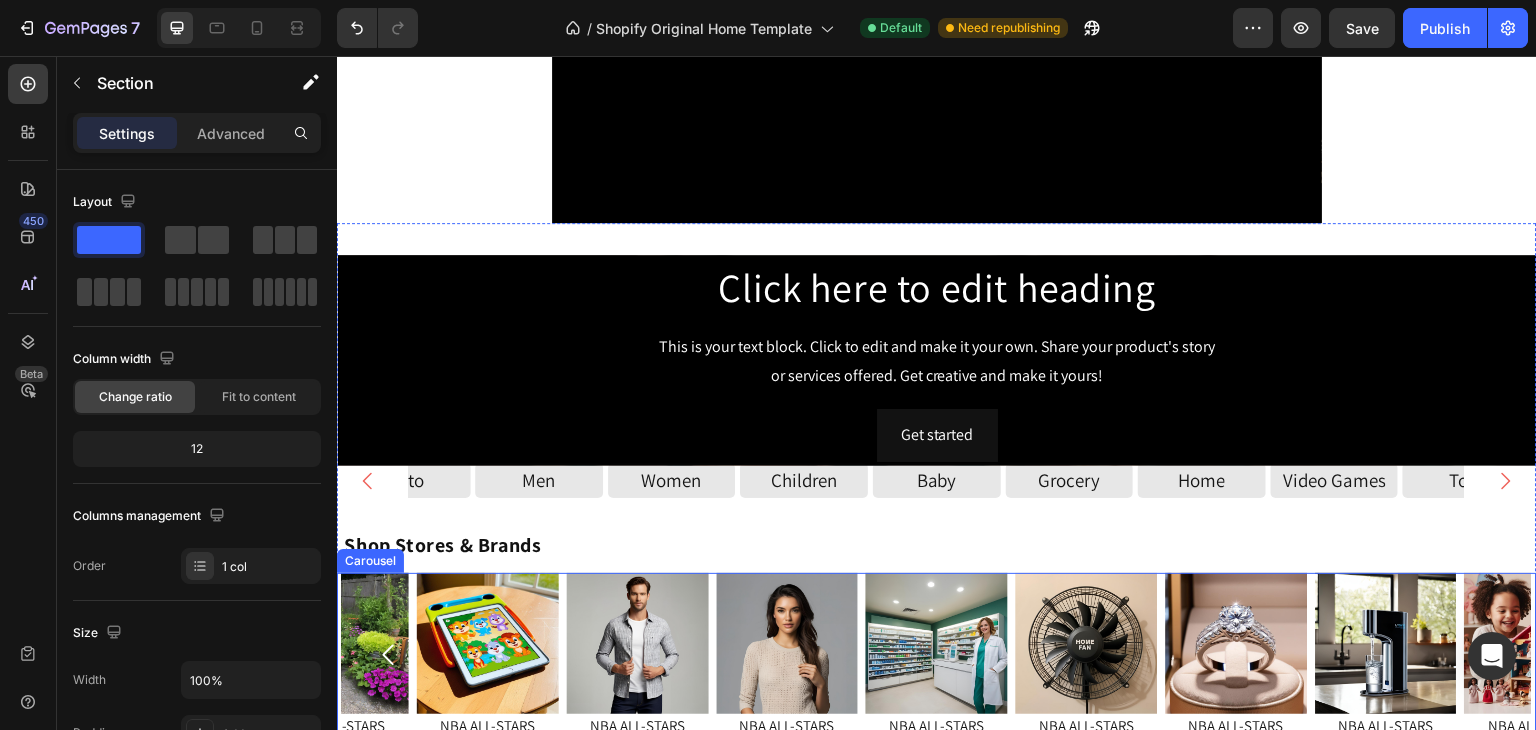 scroll, scrollTop: 878, scrollLeft: 0, axis: vertical 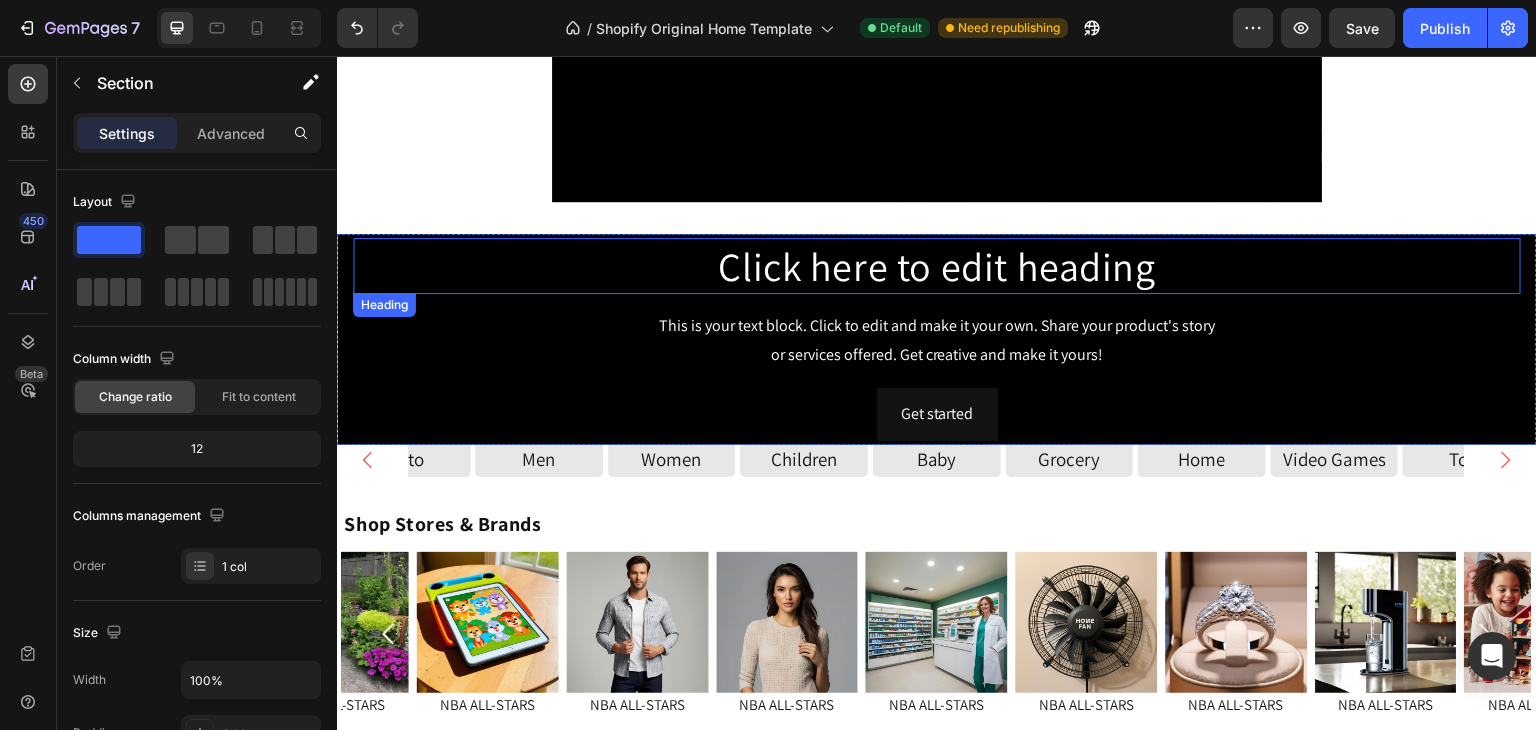 click on "Click here to edit heading" at bounding box center [937, 266] 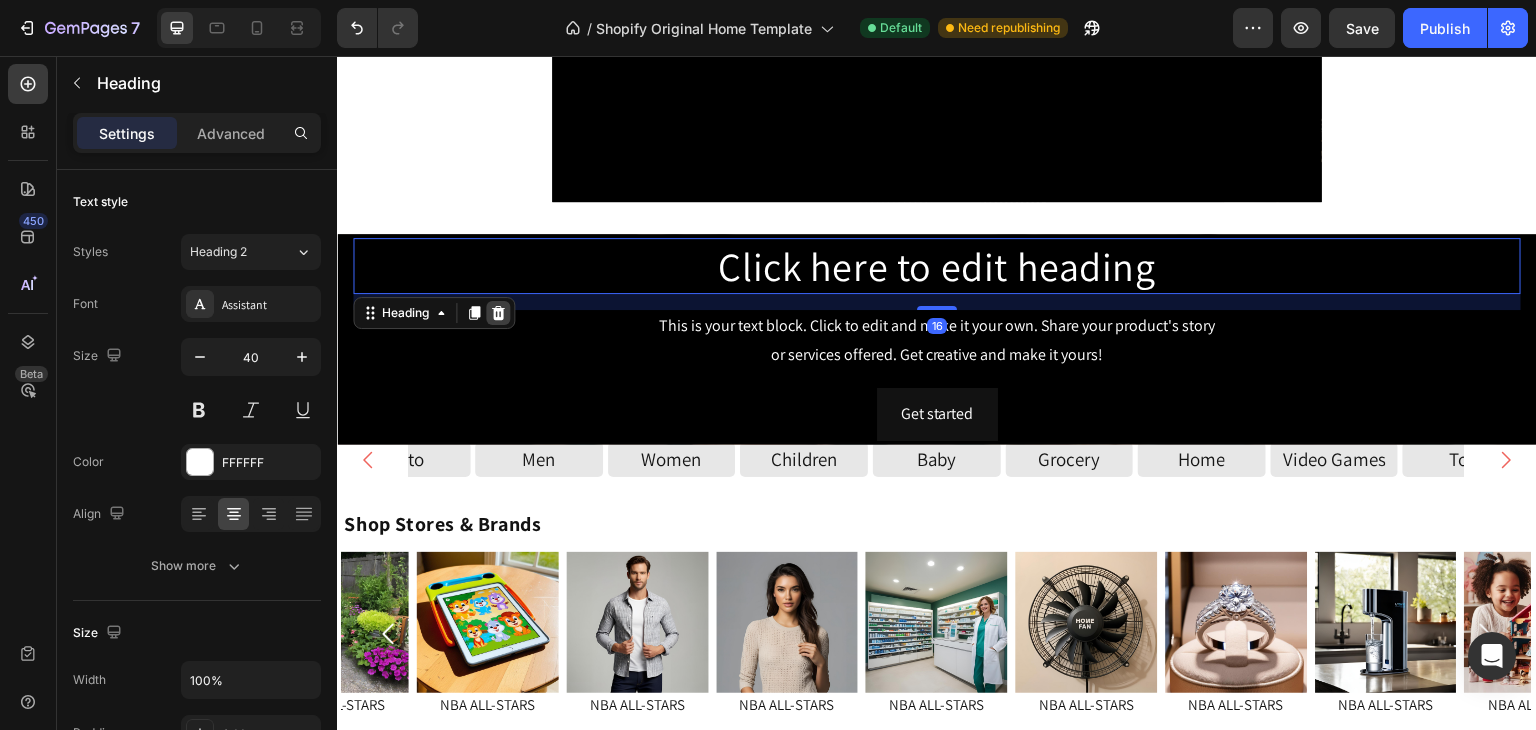 click 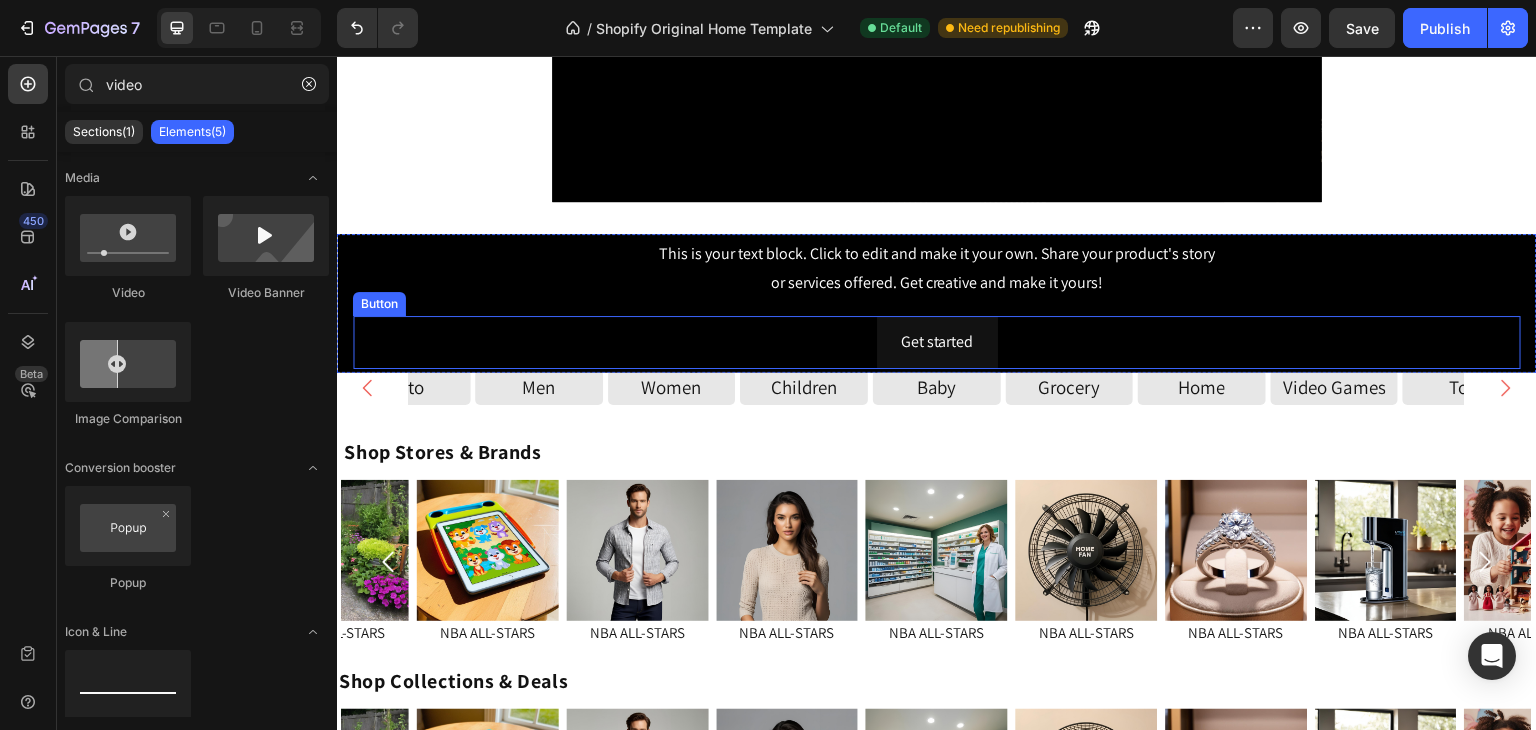 click on "Get started Button" at bounding box center [937, 342] 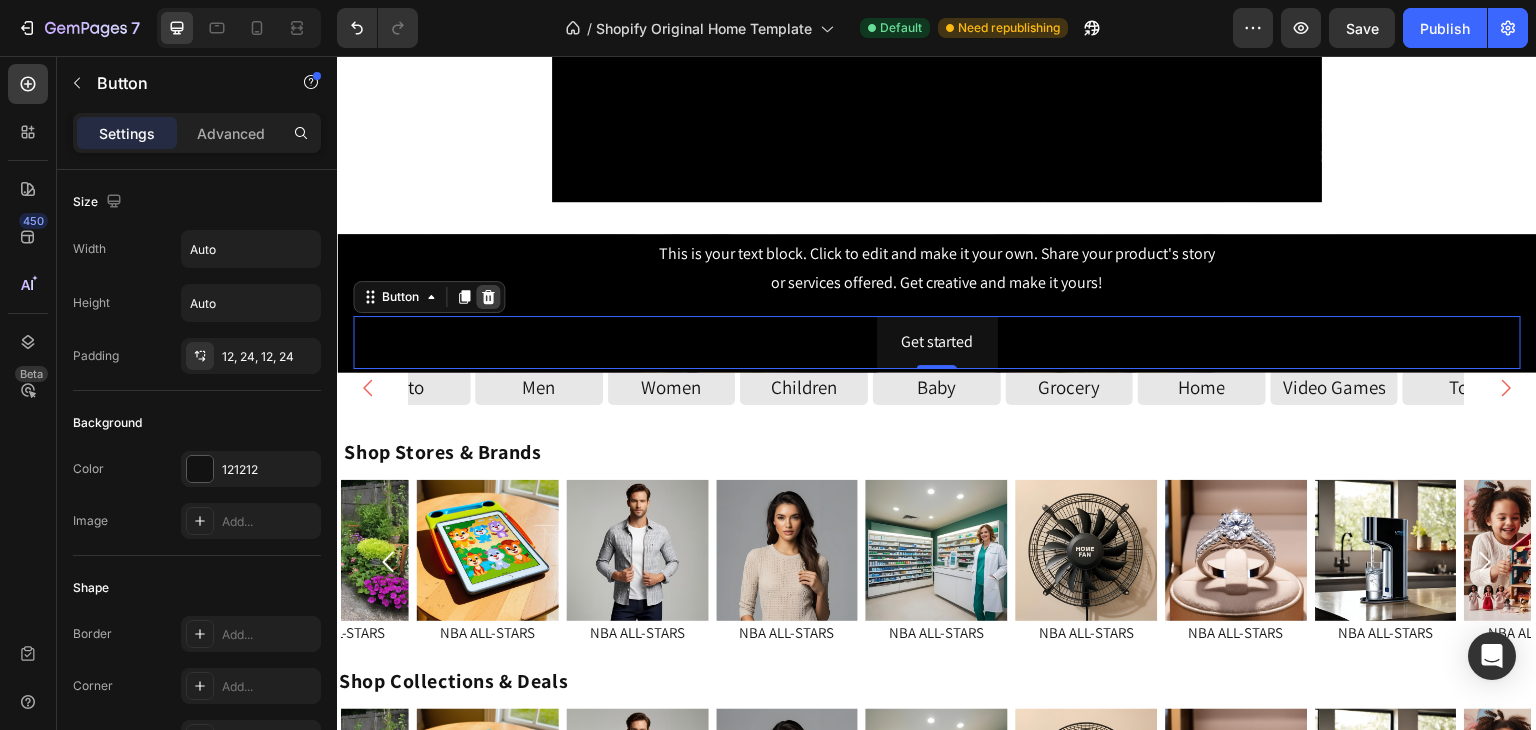 click 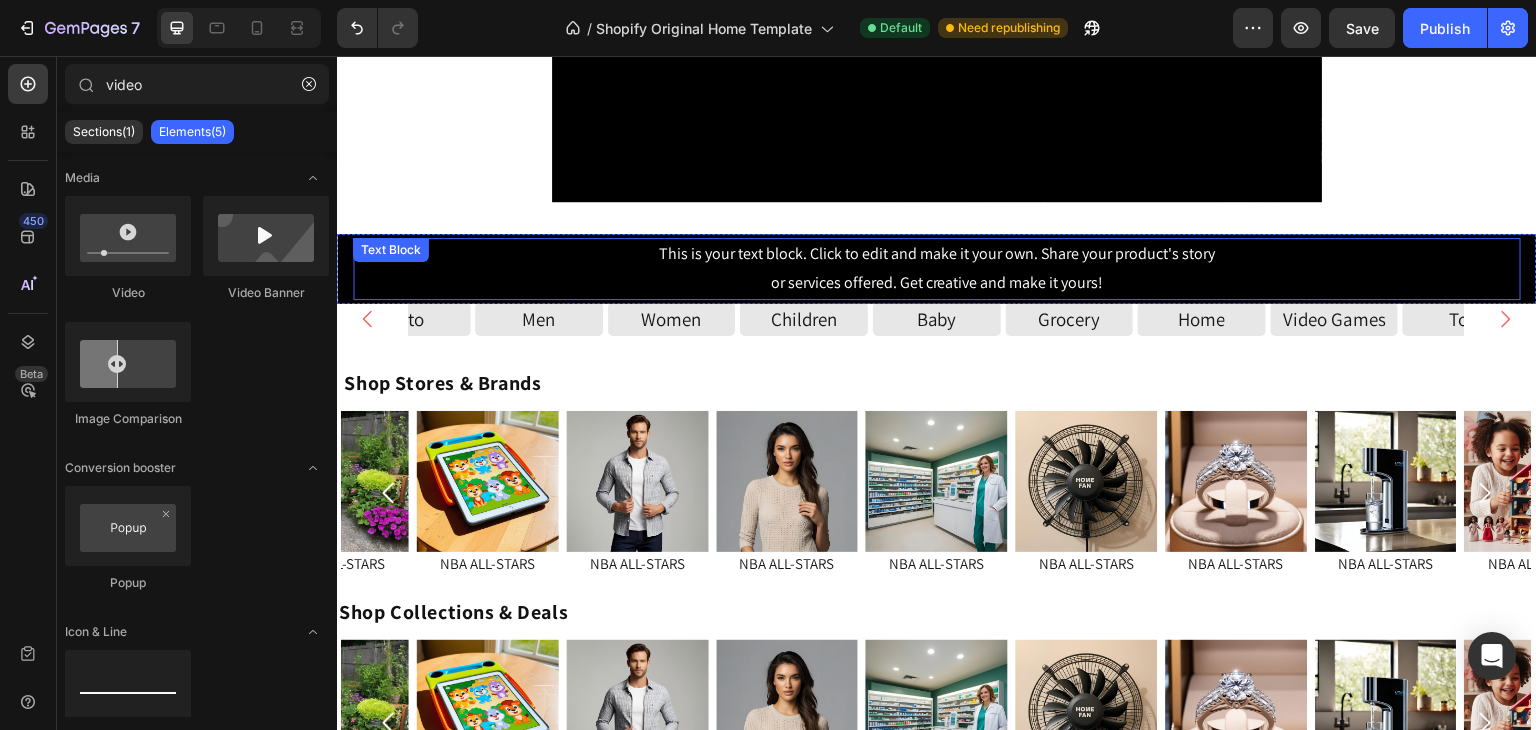 click on "This is your text block. Click to edit and make it your own. Share your product's story                   or services offered. Get creative and make it yours!" at bounding box center (937, 269) 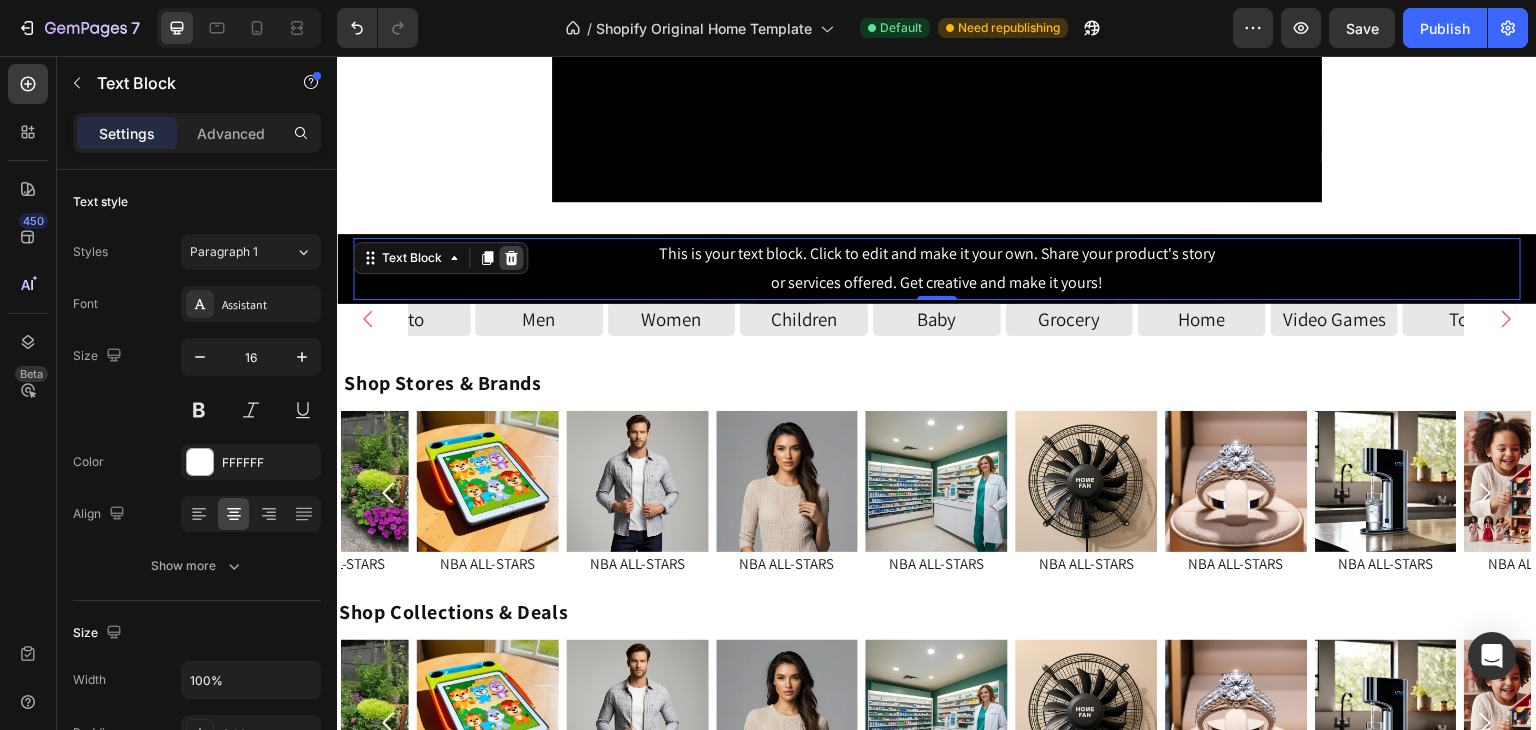 click 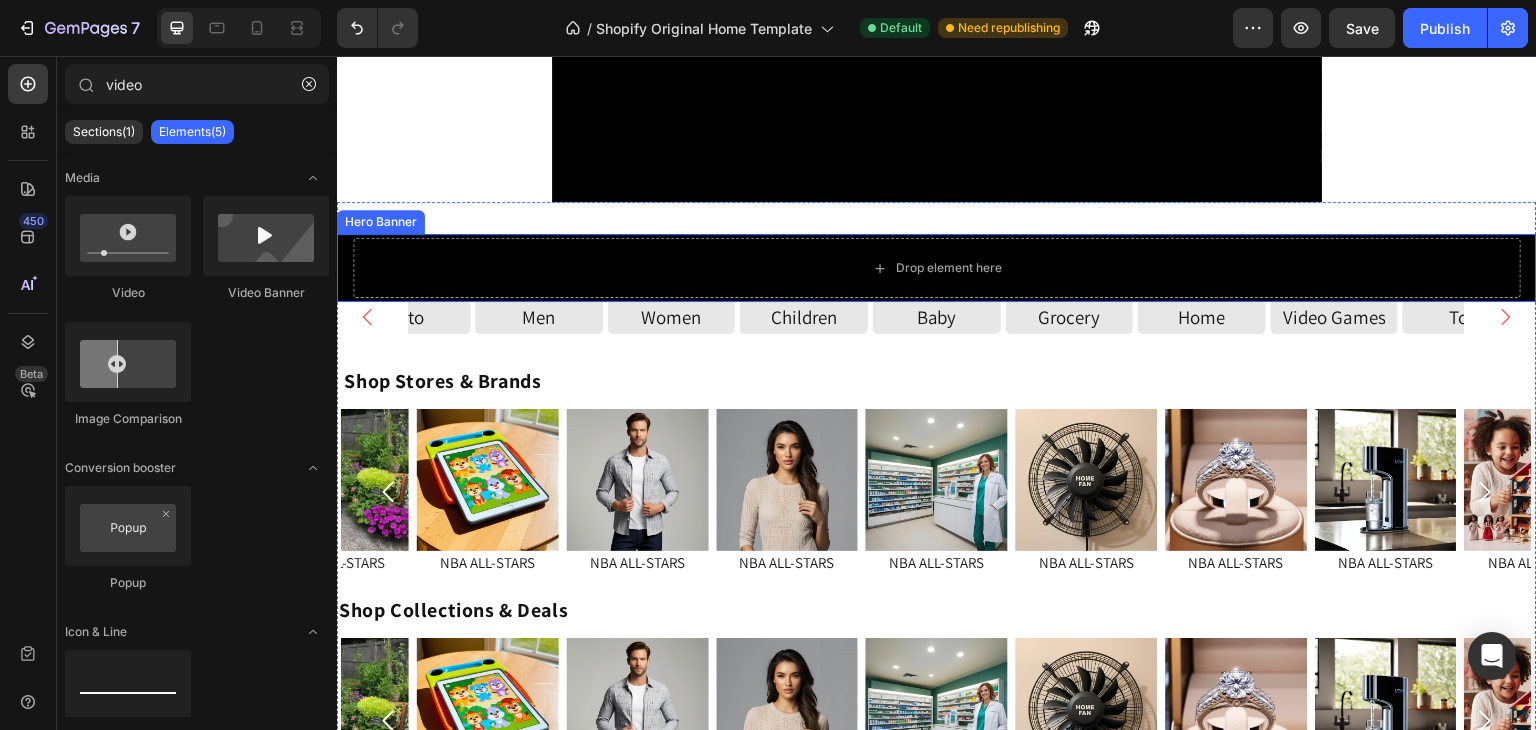 click on "Drop element here" at bounding box center [937, 268] 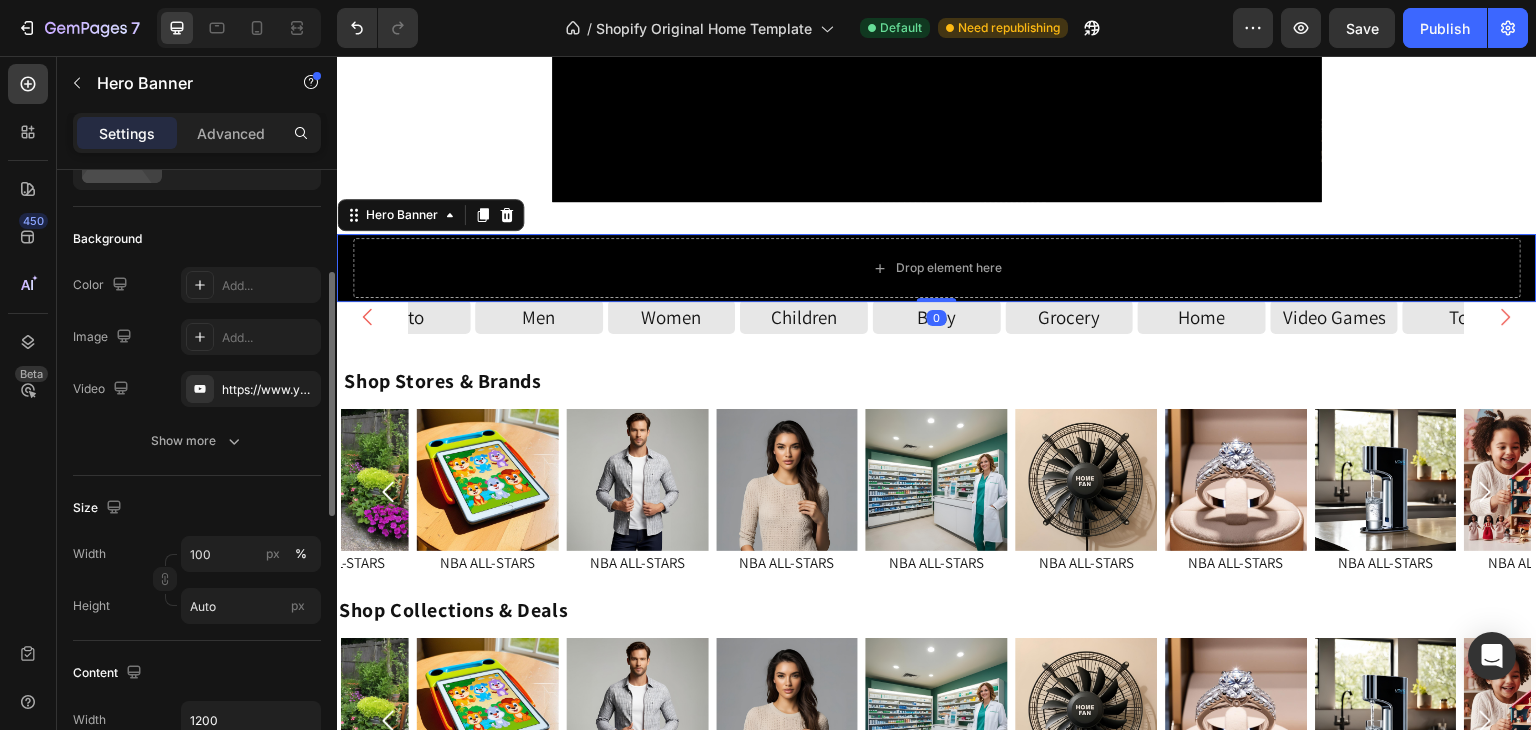 scroll, scrollTop: 148, scrollLeft: 0, axis: vertical 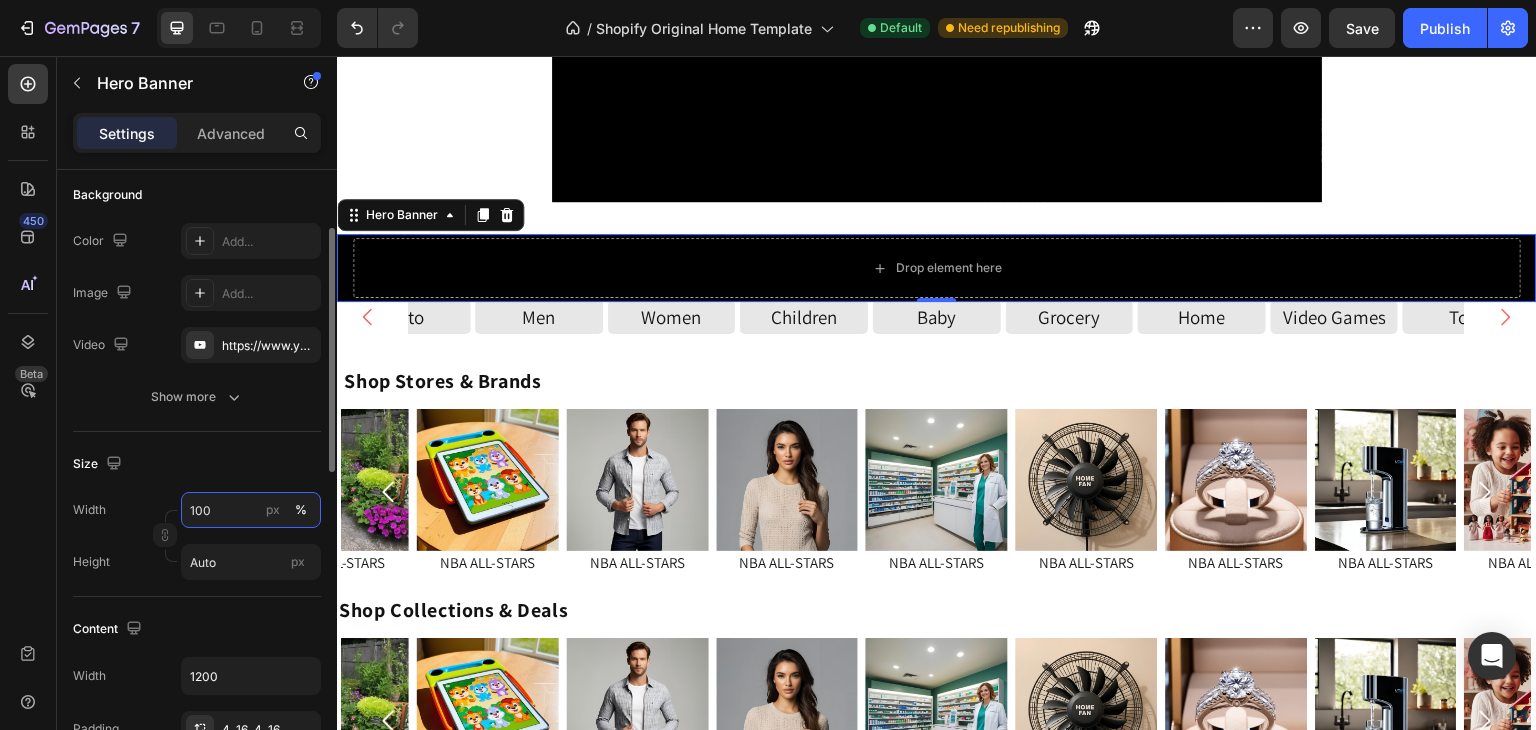 click on "100" at bounding box center [251, 510] 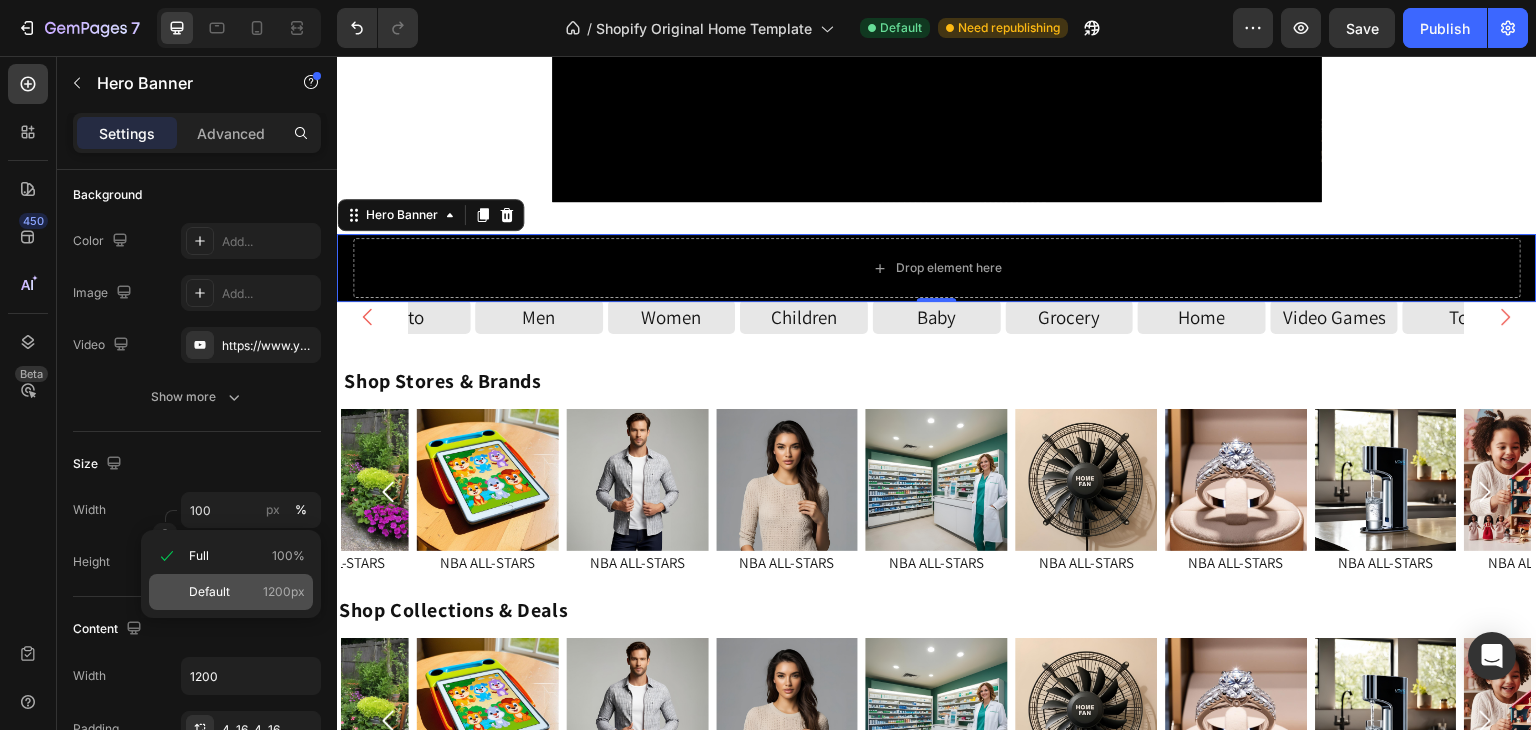 click on "Default 1200px" 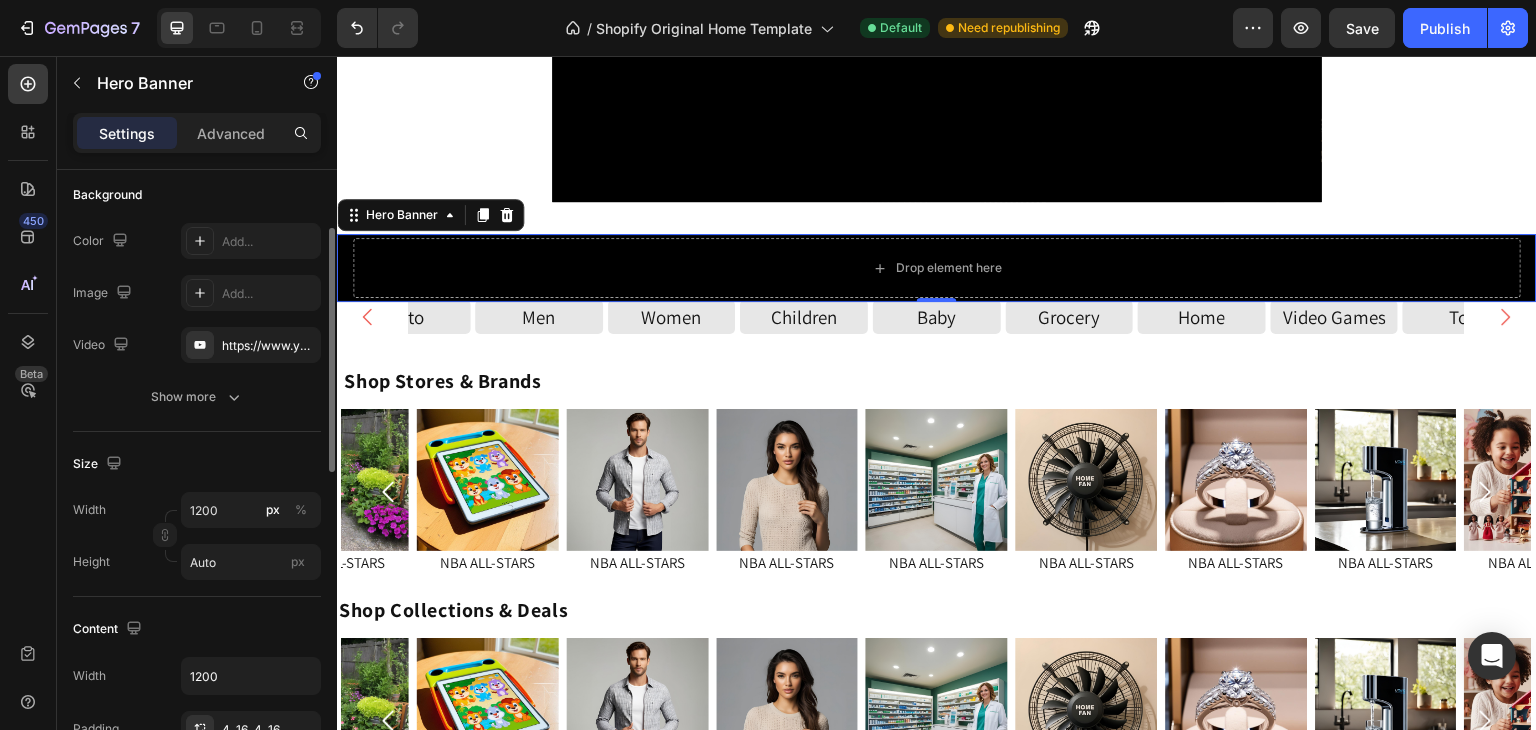 click on "Size" at bounding box center [197, 464] 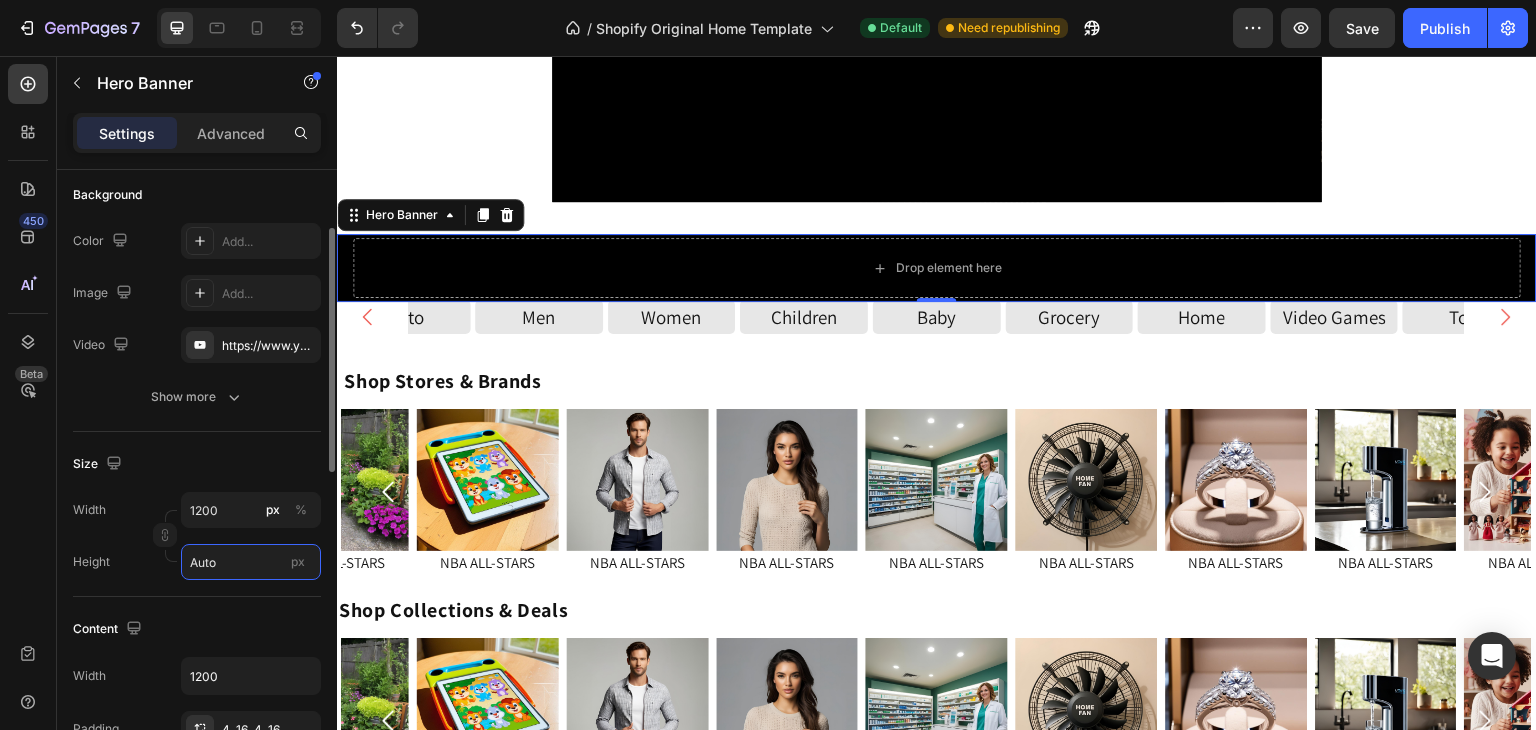 click on "Auto" at bounding box center [251, 562] 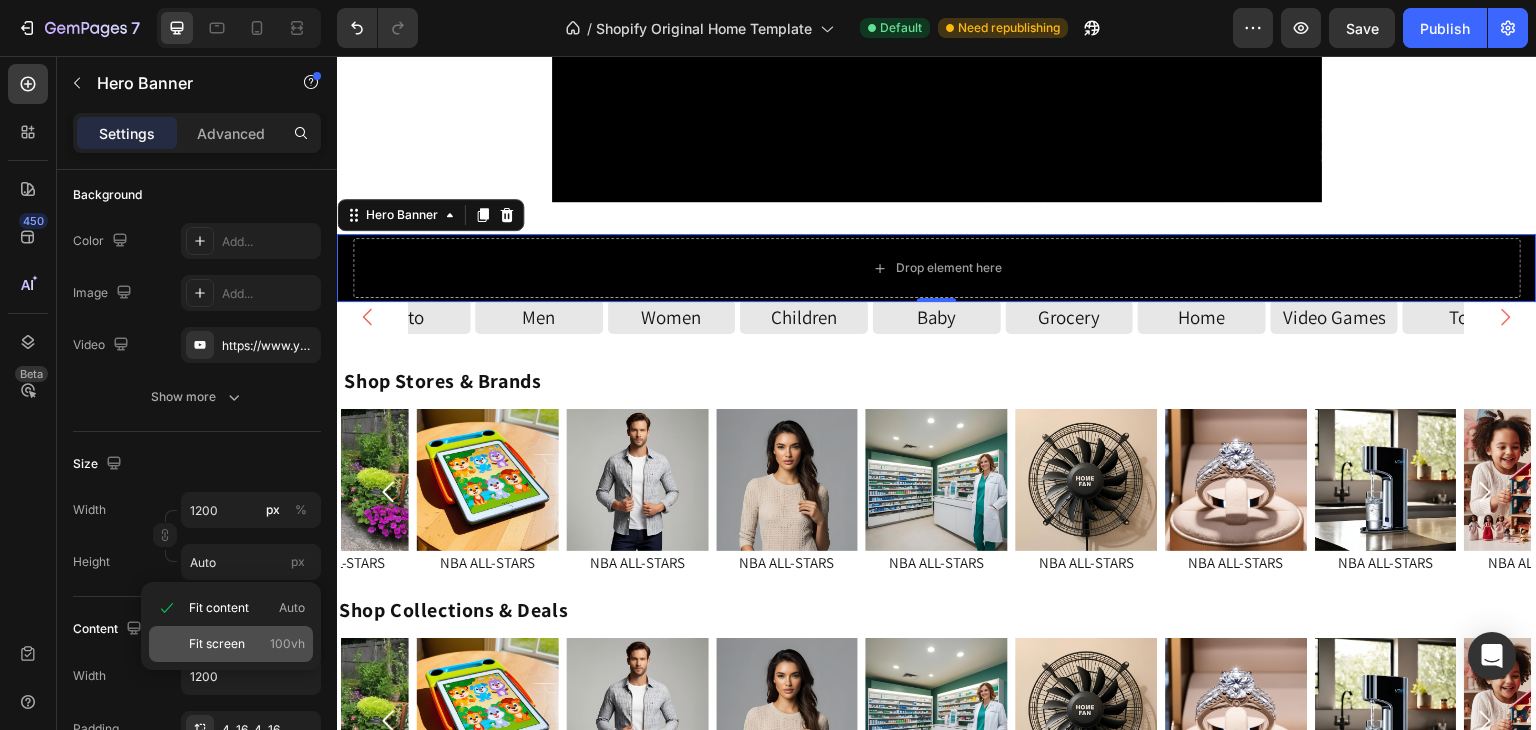 click on "Fit screen 100vh" 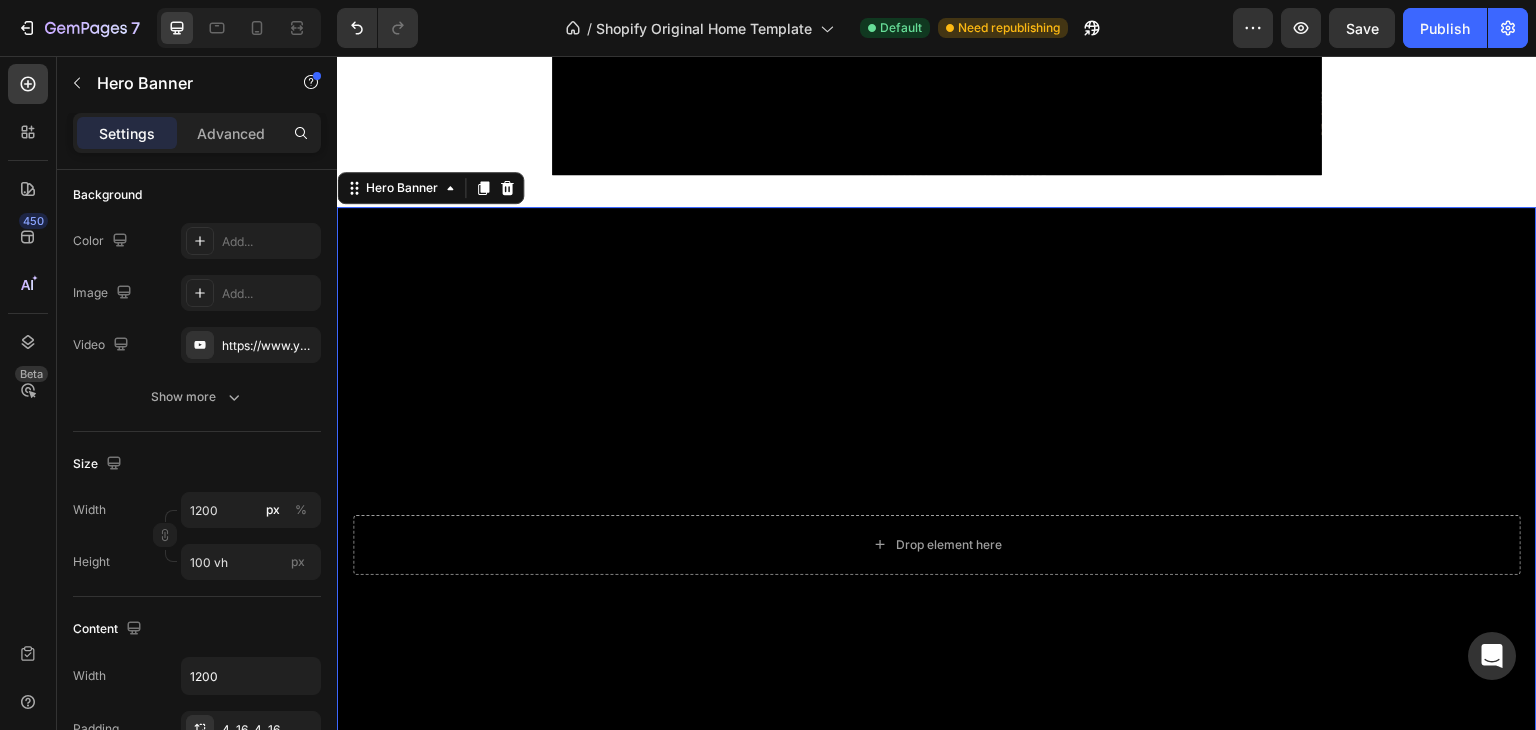 scroll, scrollTop: 781, scrollLeft: 0, axis: vertical 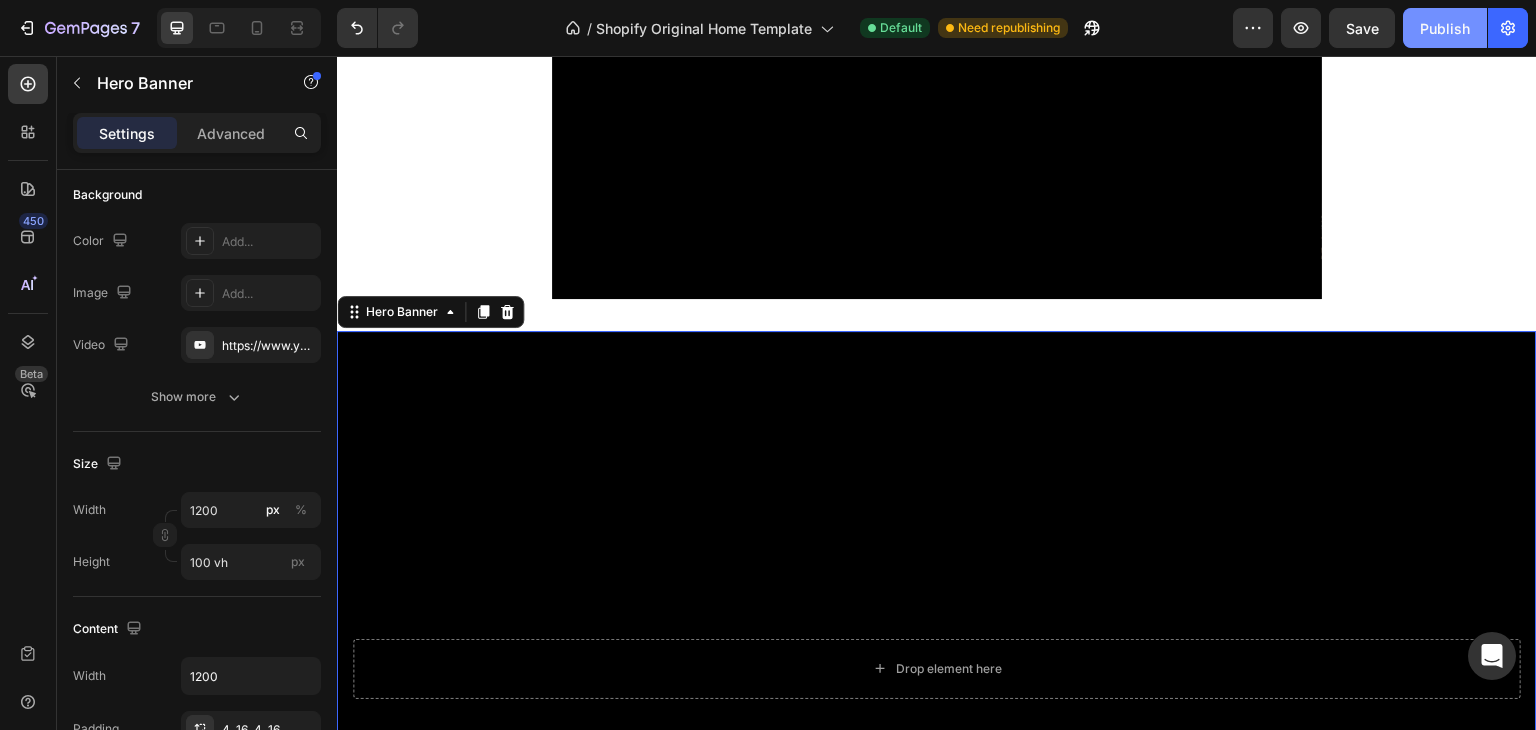 click on "Publish" 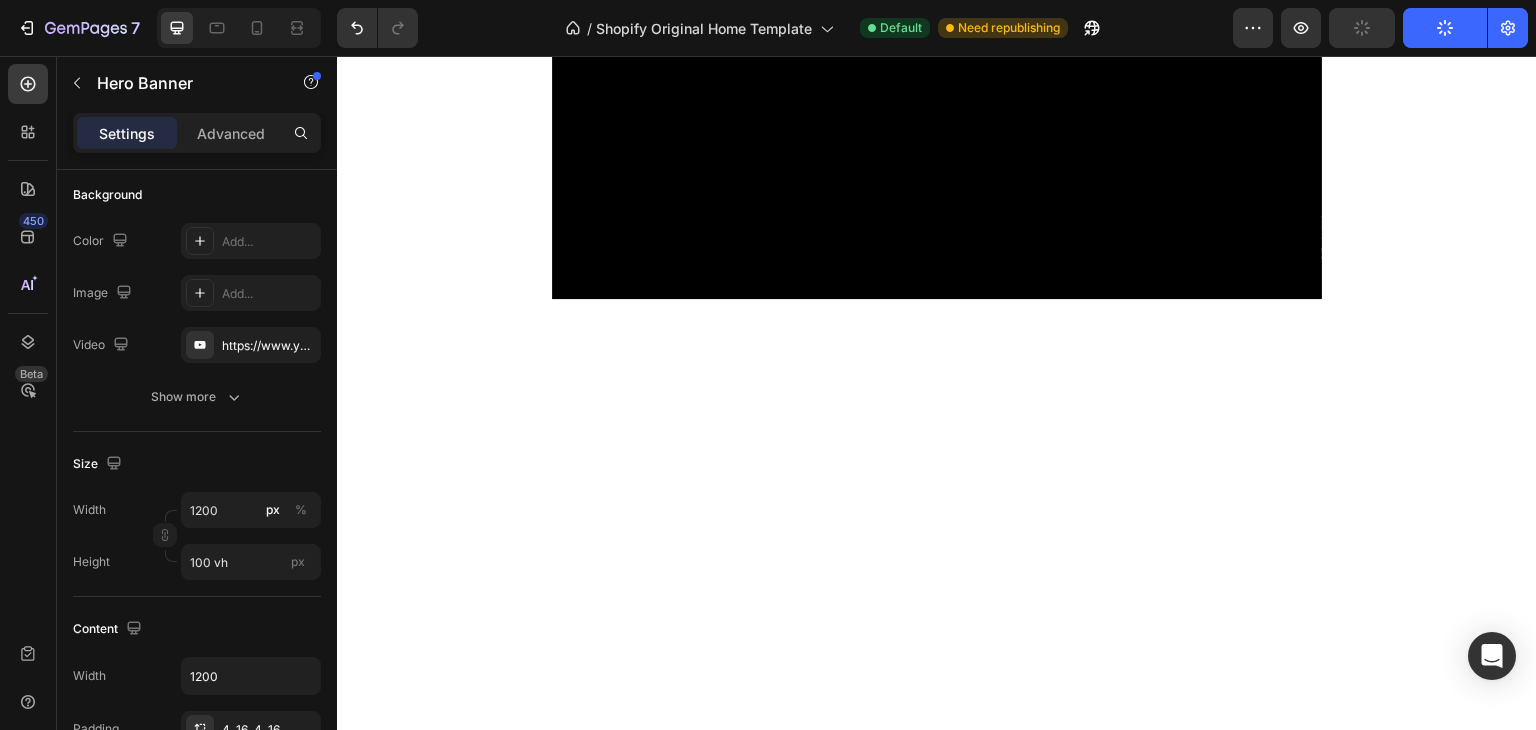 scroll, scrollTop: 0, scrollLeft: 0, axis: both 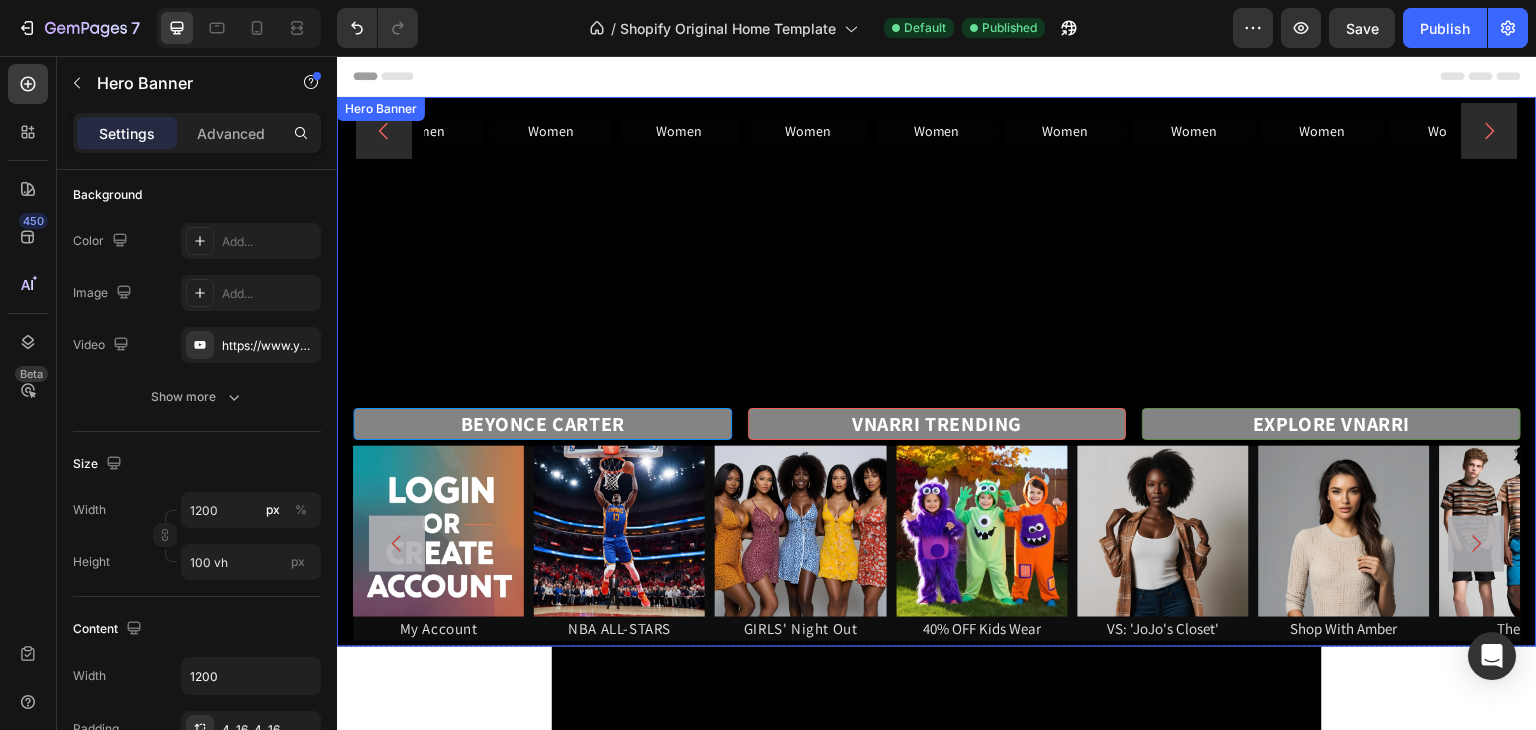 click at bounding box center (937, 863) 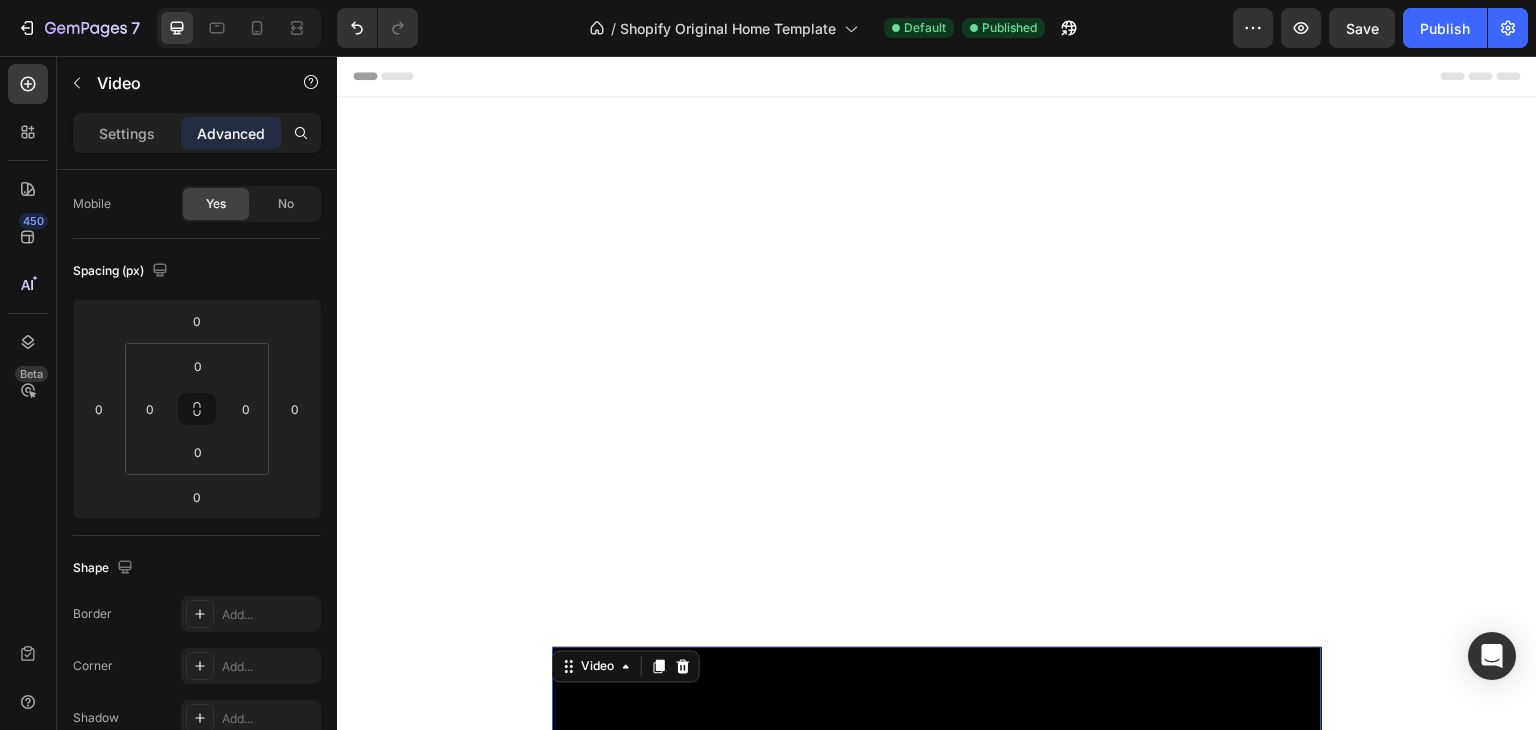 scroll, scrollTop: 1038, scrollLeft: 0, axis: vertical 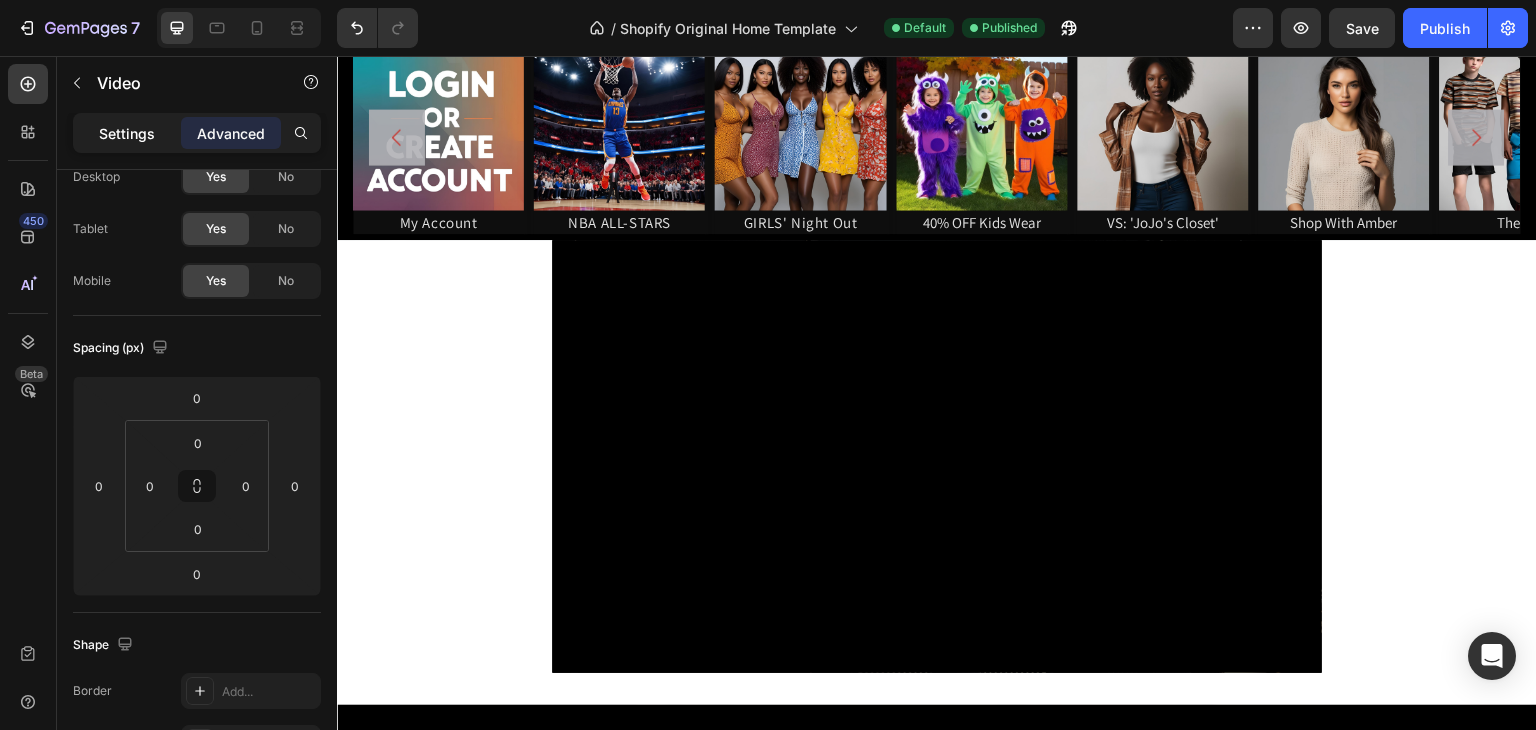 click on "Settings" at bounding box center [127, 133] 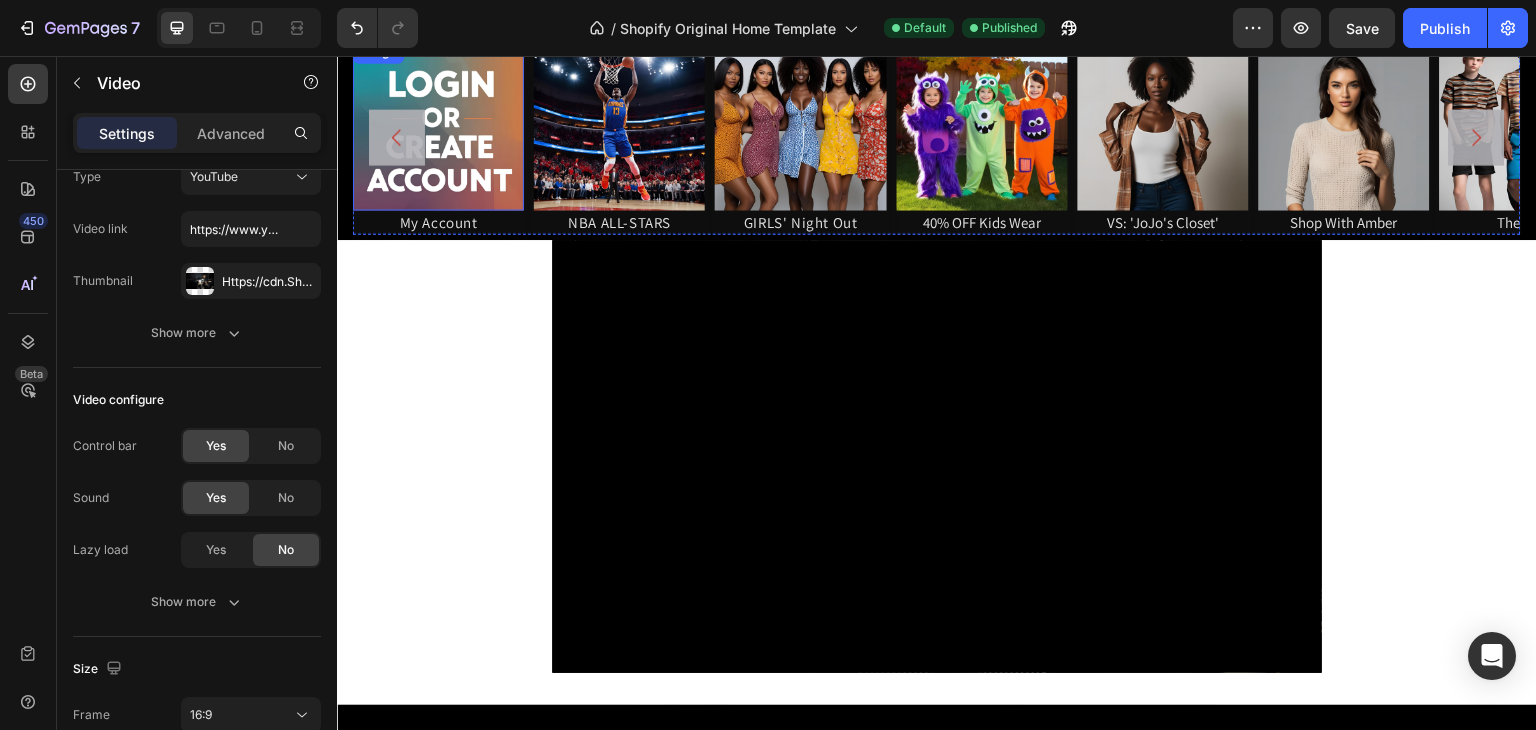 click at bounding box center [438, 124] 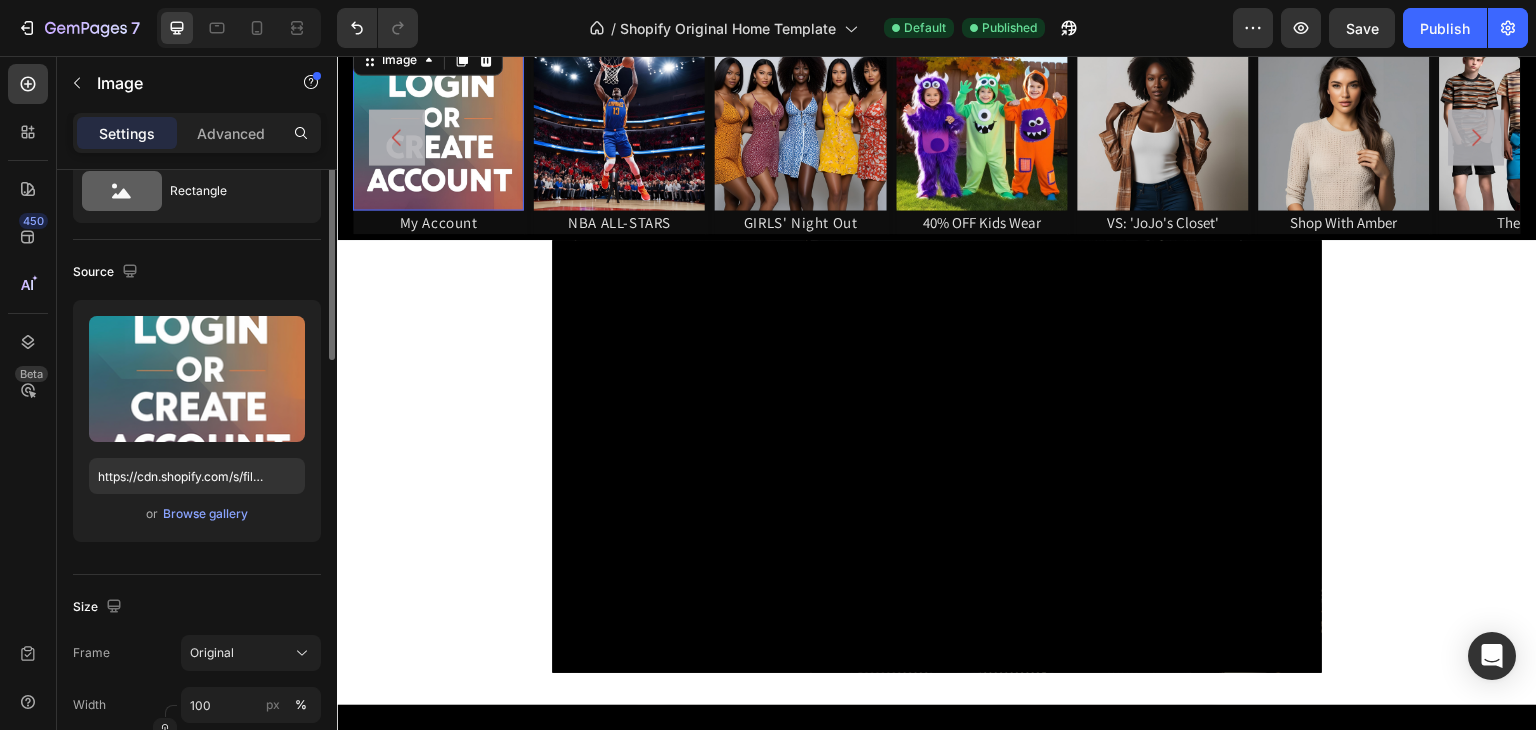 scroll, scrollTop: 0, scrollLeft: 0, axis: both 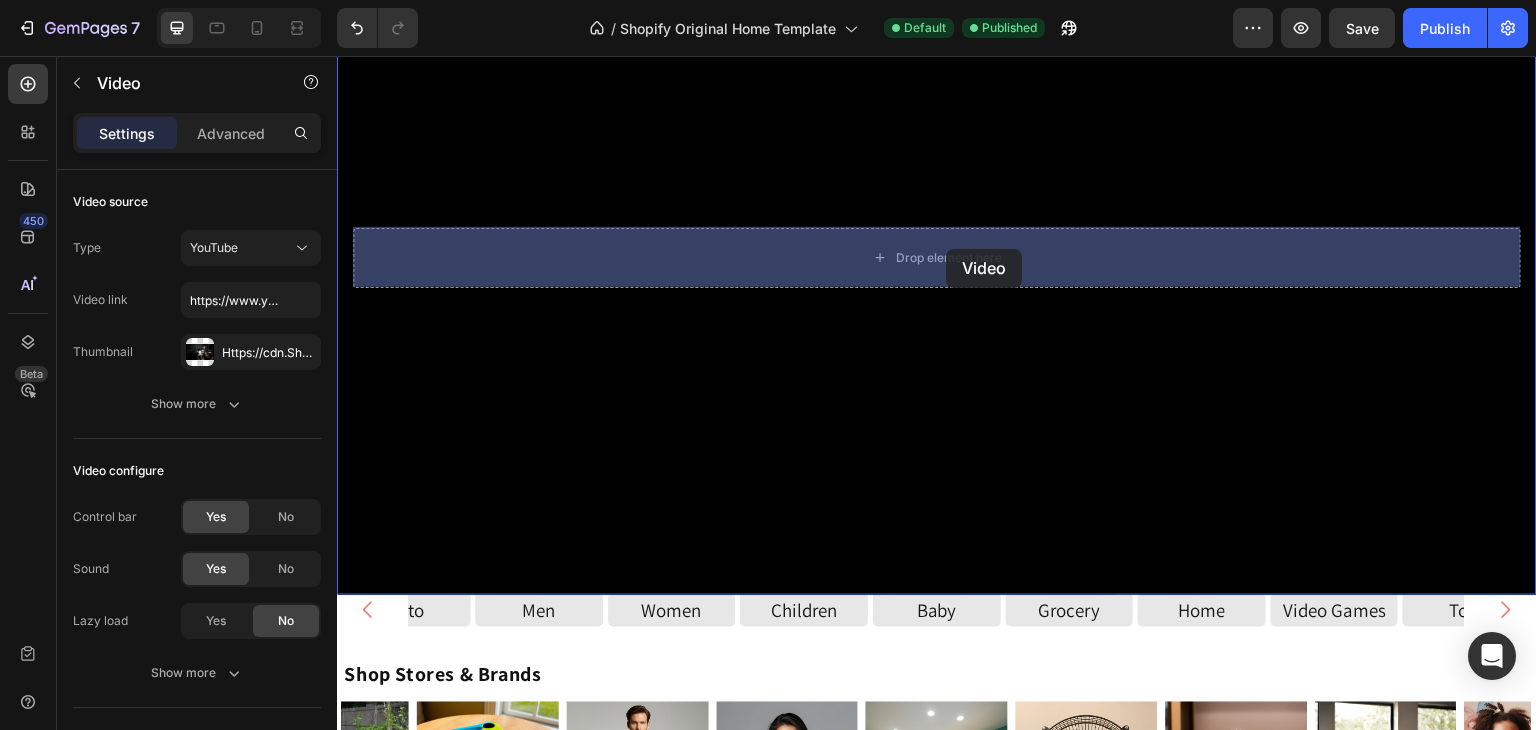 drag, startPoint x: 573, startPoint y: 251, endPoint x: 947, endPoint y: 249, distance: 374.00534 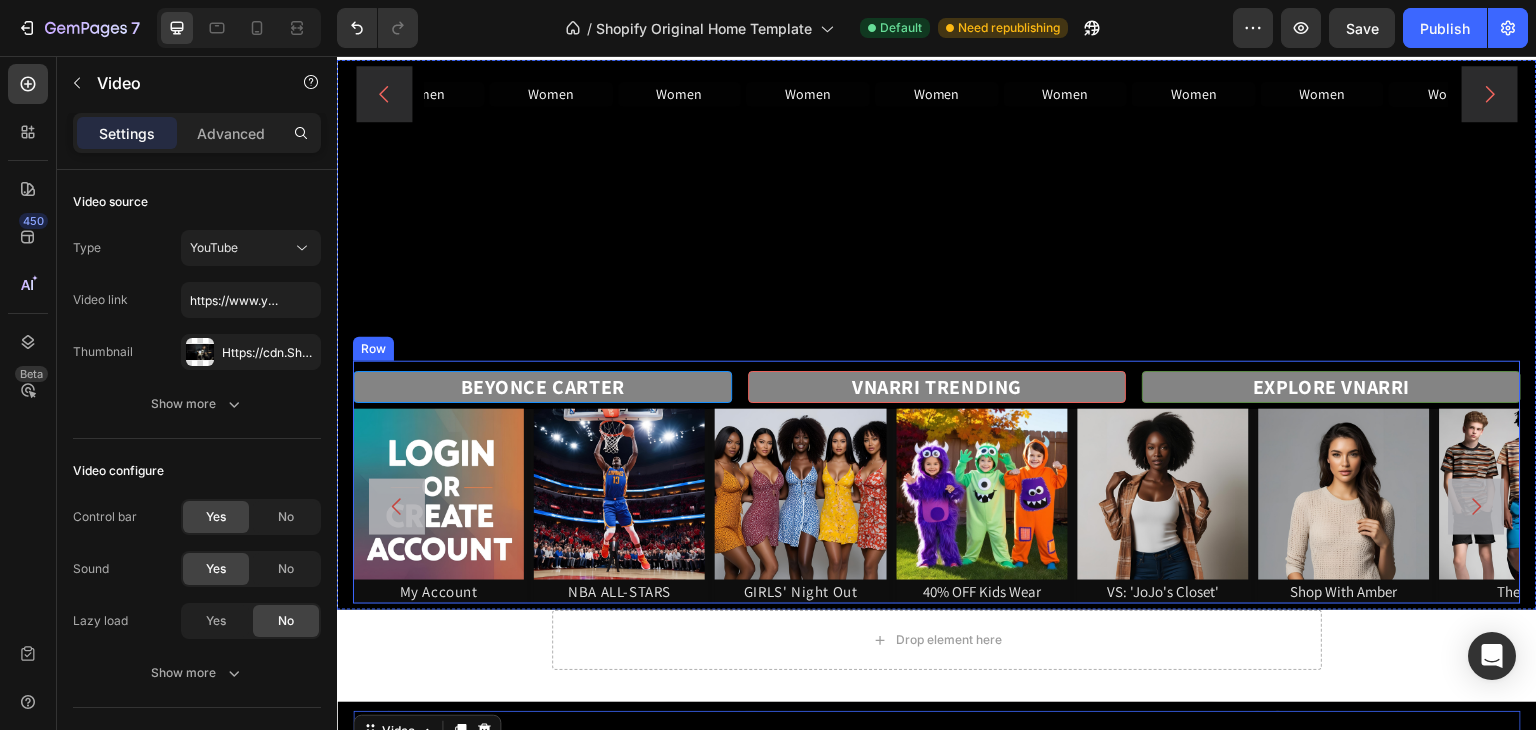 scroll, scrollTop: 32, scrollLeft: 0, axis: vertical 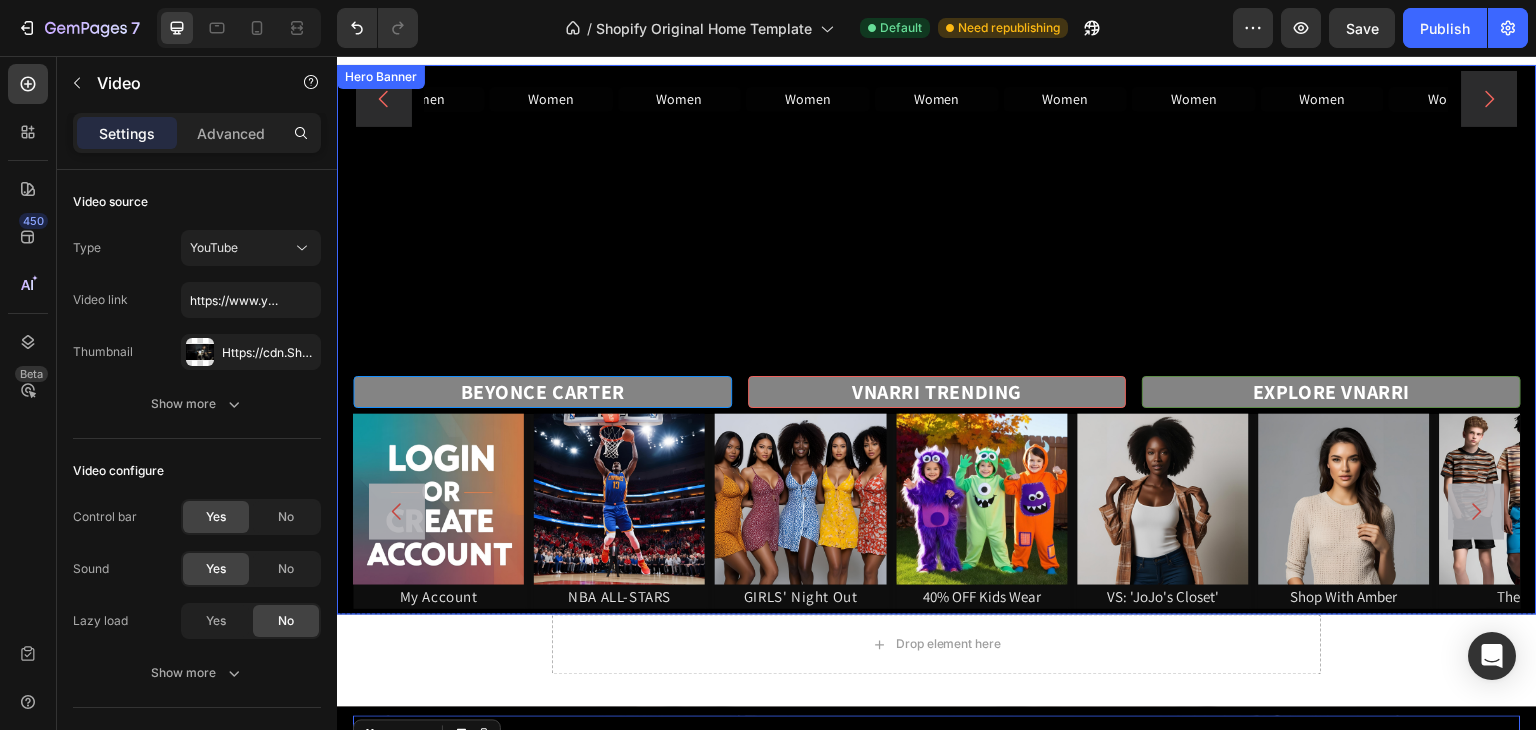 click on "Women Button Women Button Women Button Women Button Women Button Women Button Women Button Women Button Women Button Women Button Women Button Women Button Women Button Women Button Women Button Women Button Women Button
Carousel" at bounding box center (937, 218) 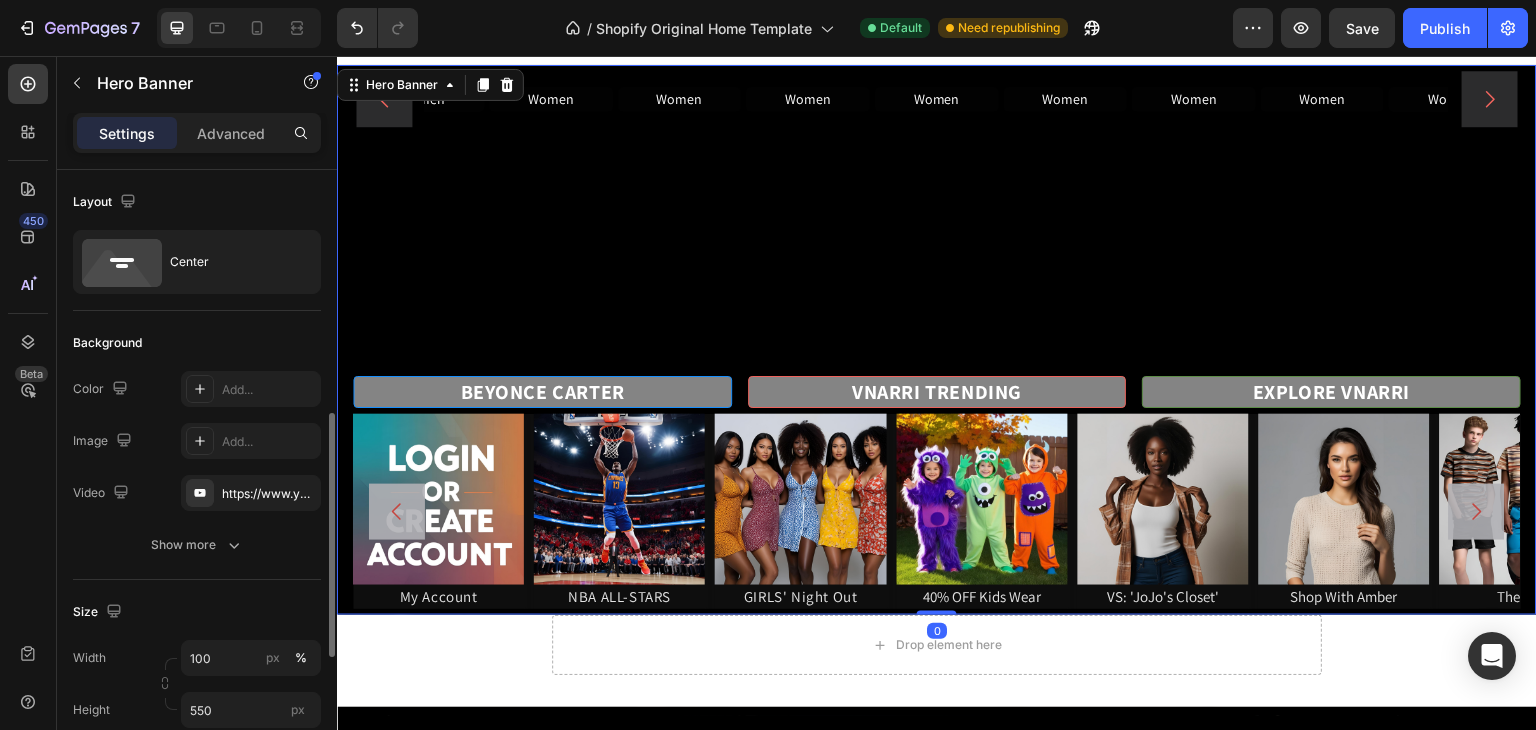scroll, scrollTop: 175, scrollLeft: 0, axis: vertical 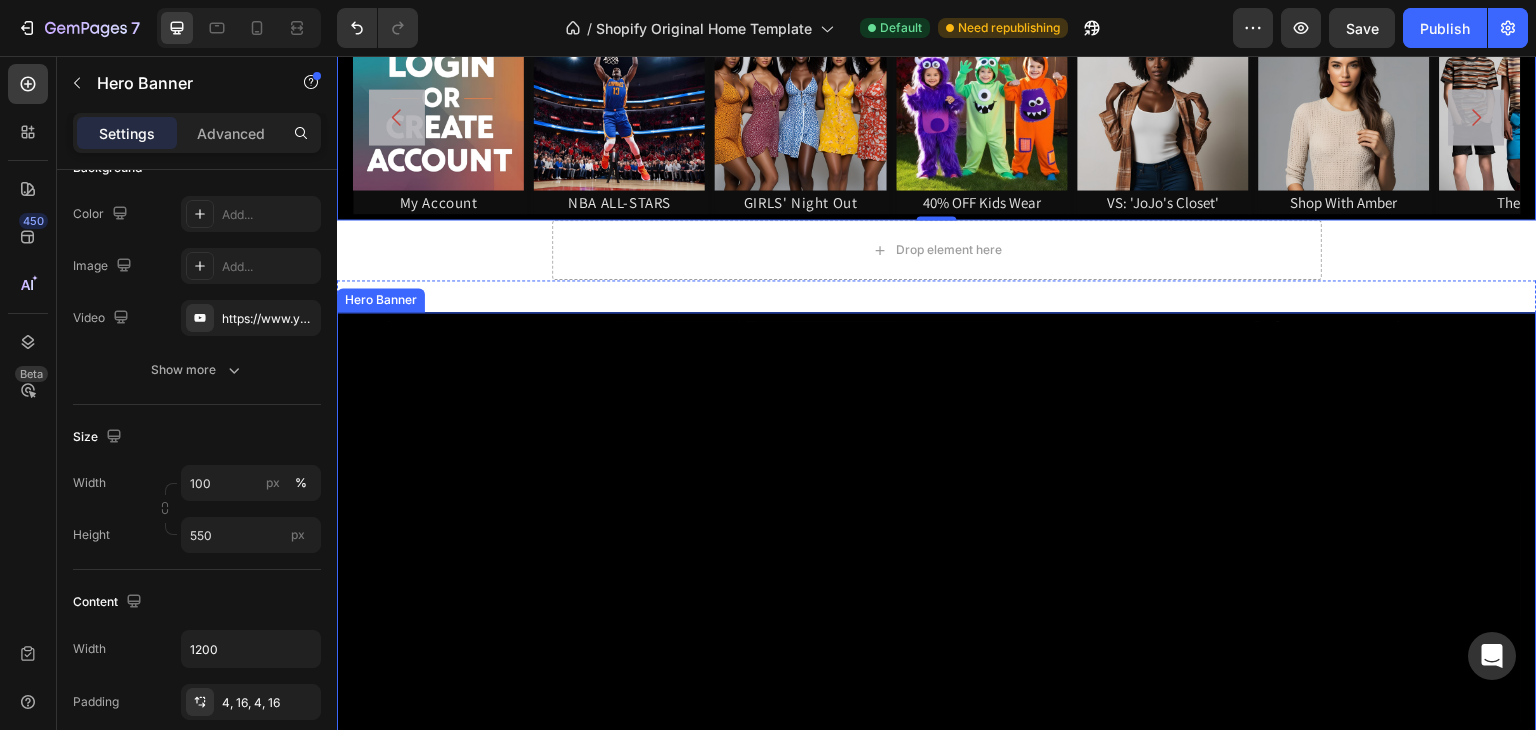 click on "Video" at bounding box center [937, 649] 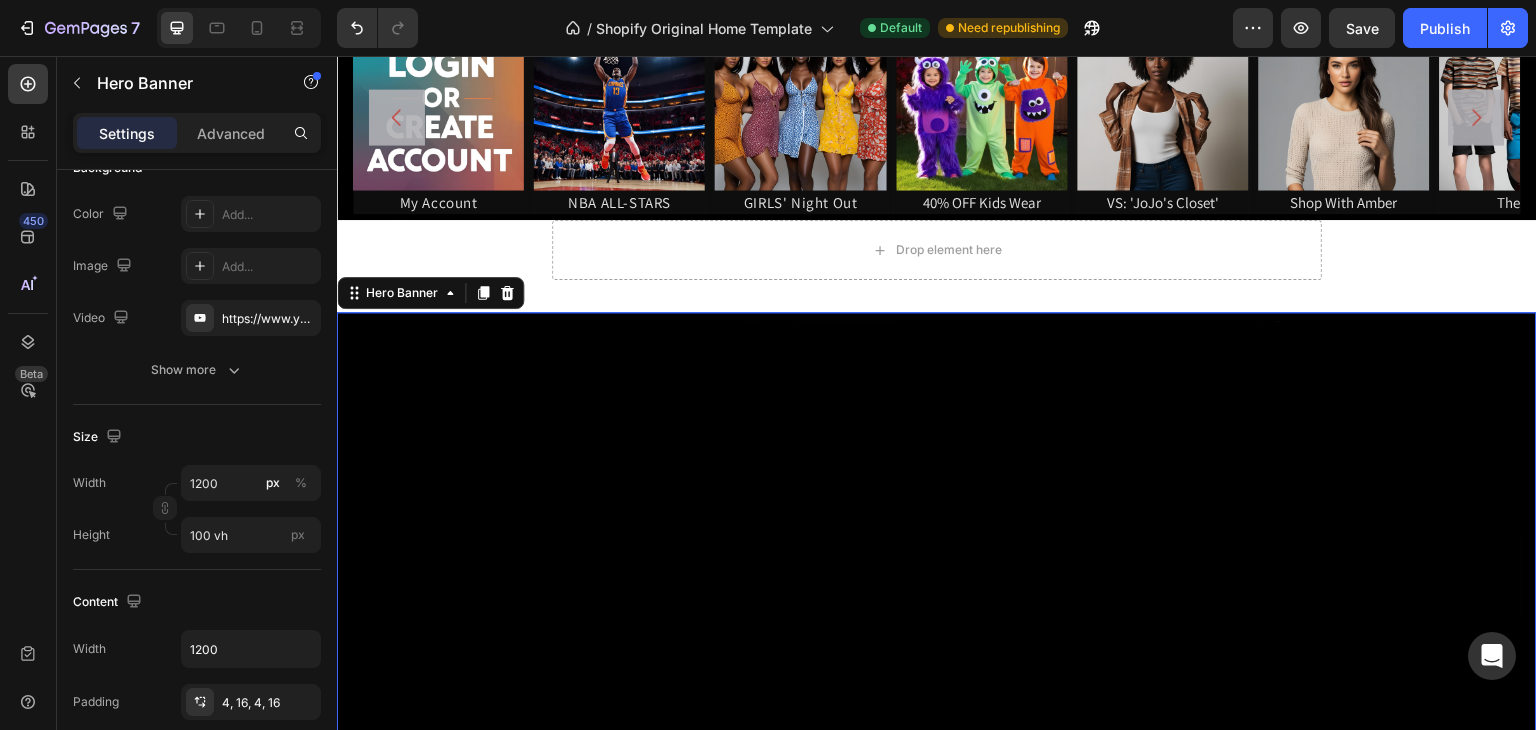 click on "Video" at bounding box center [937, 649] 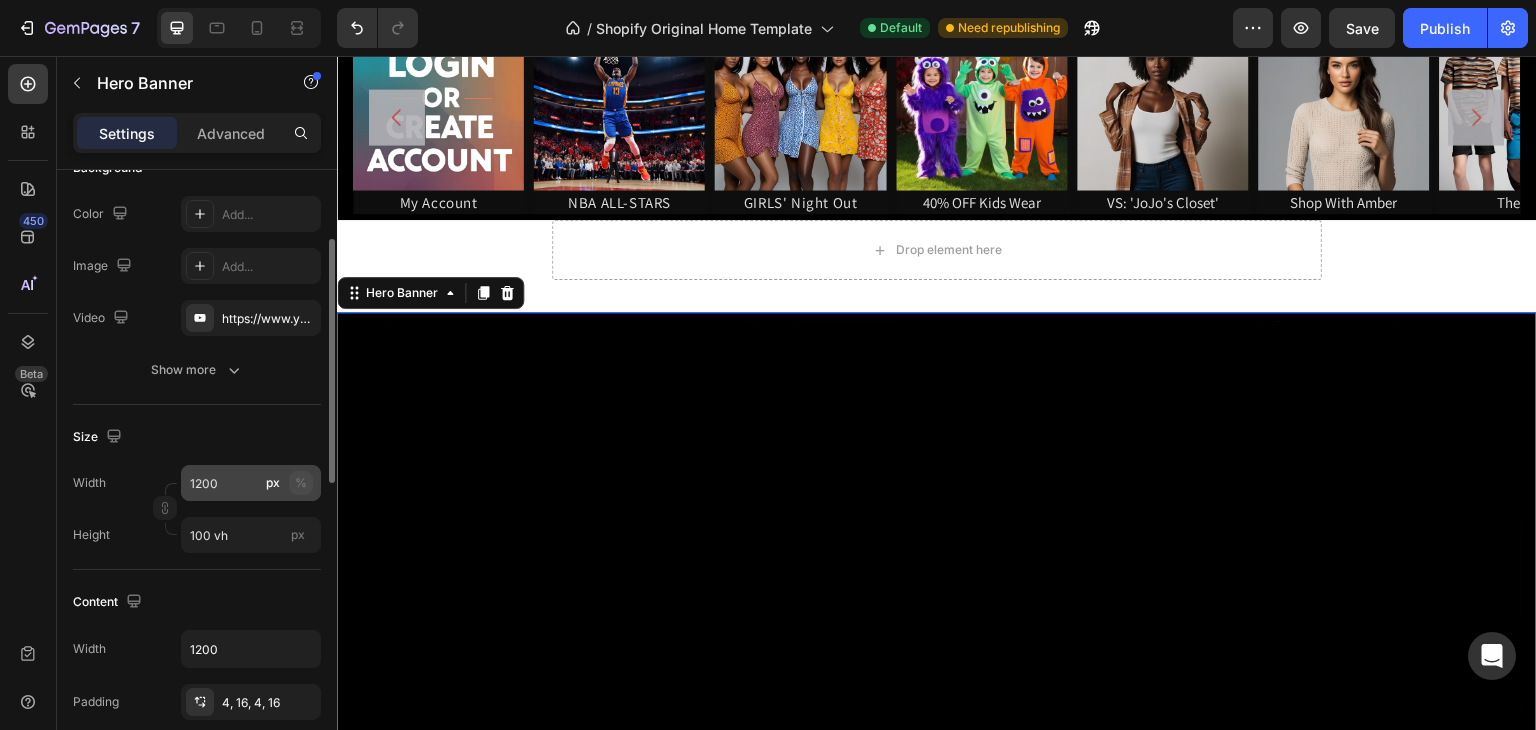 click on "%" at bounding box center [301, 483] 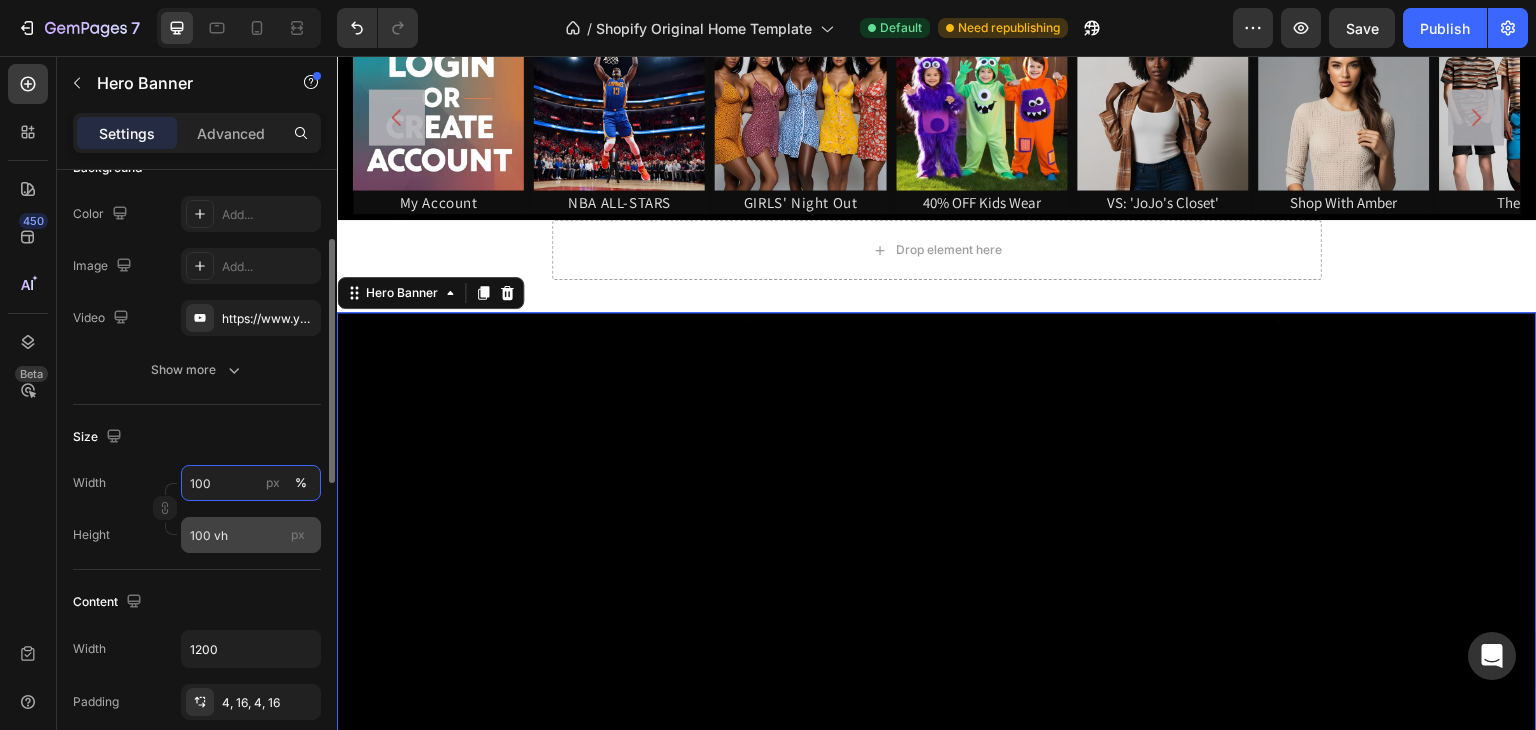 type on "100" 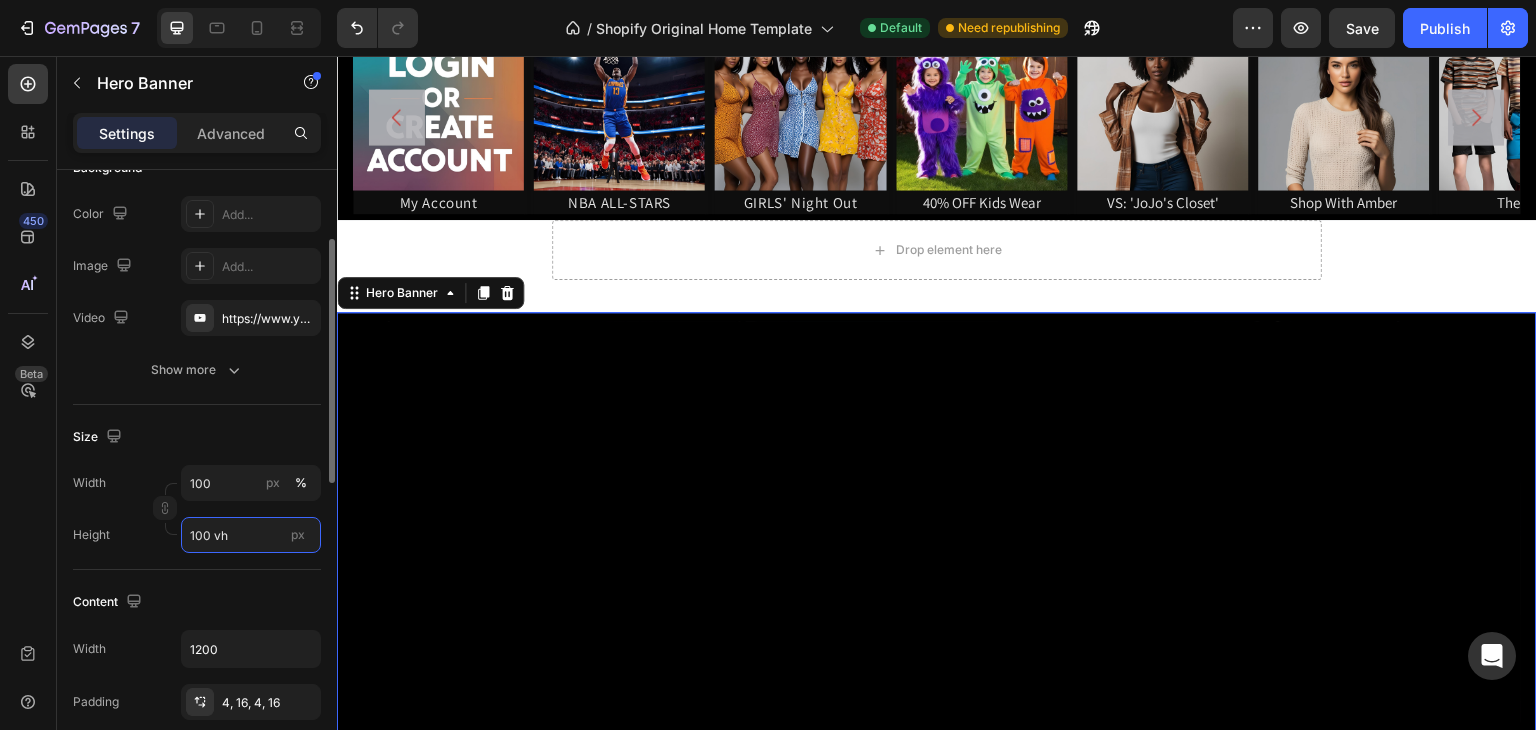 click on "100 vh" at bounding box center (251, 535) 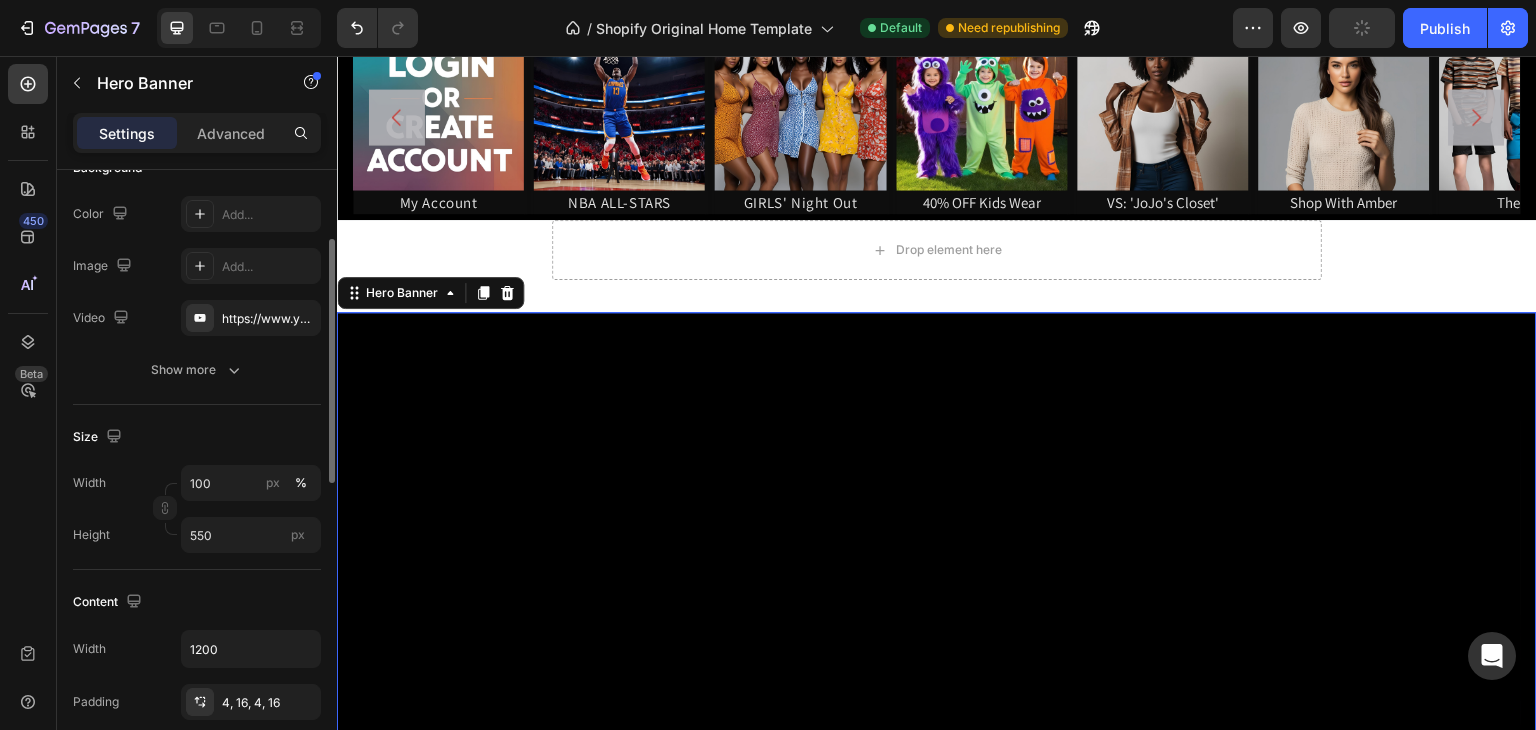 click on "Size" at bounding box center (197, 437) 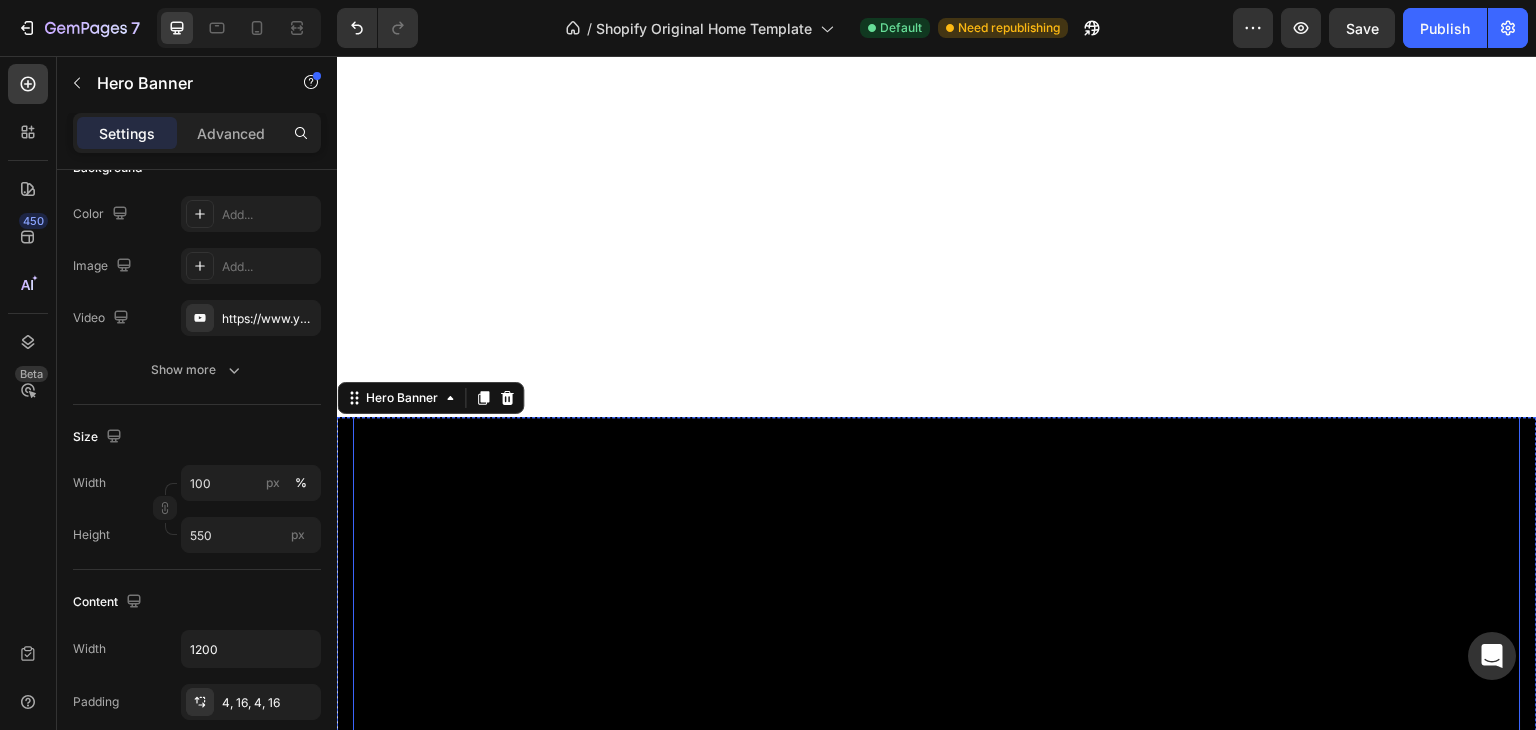 scroll, scrollTop: 632, scrollLeft: 0, axis: vertical 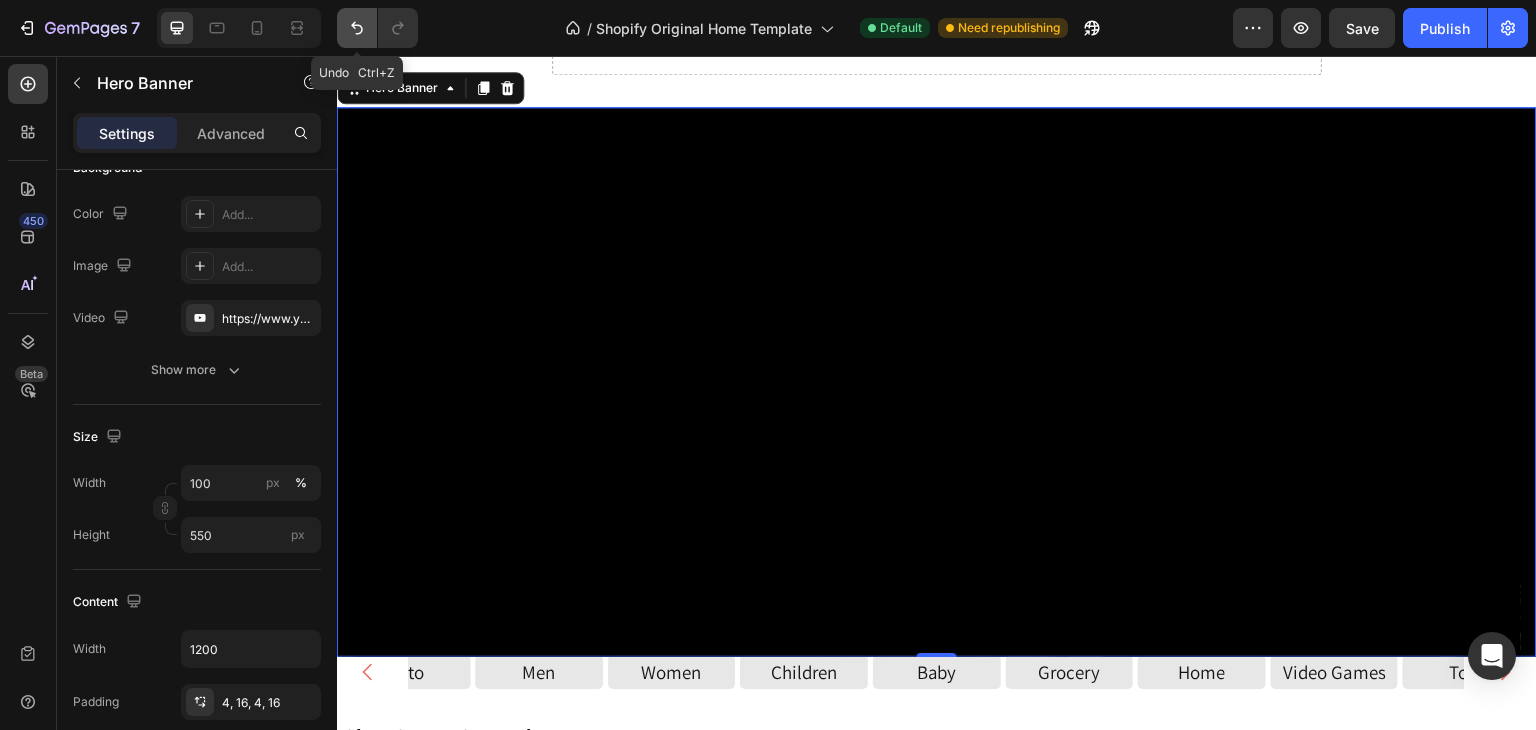 click 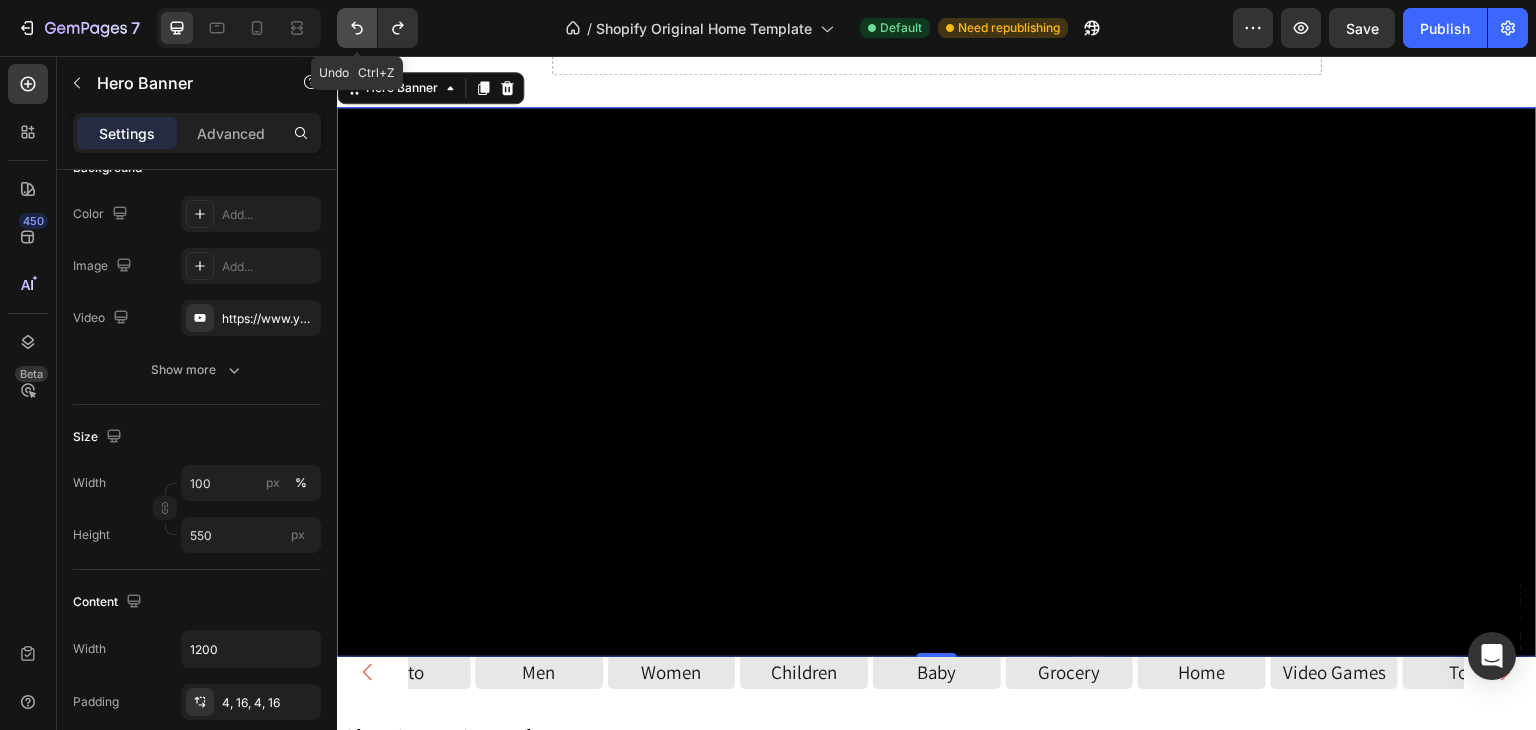 click 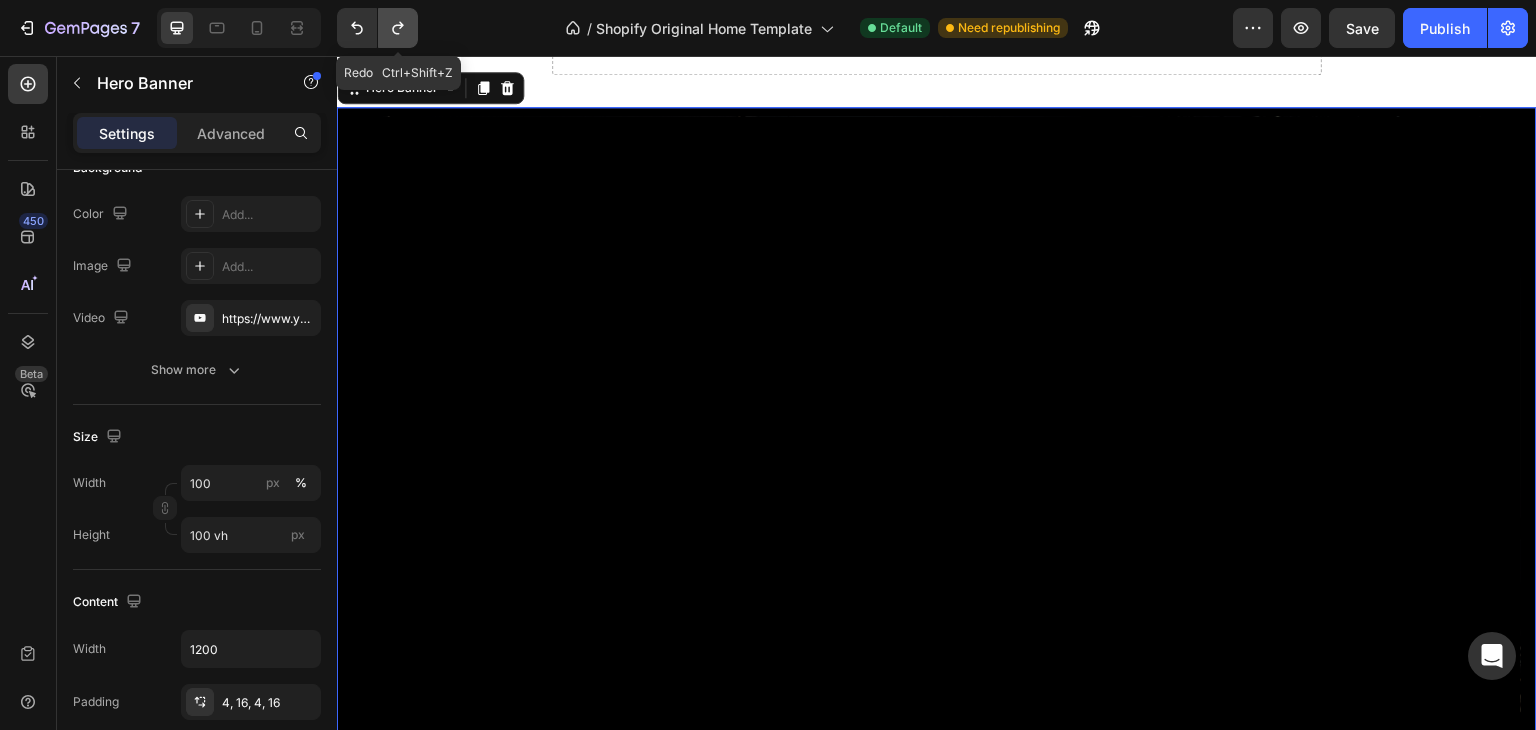 click 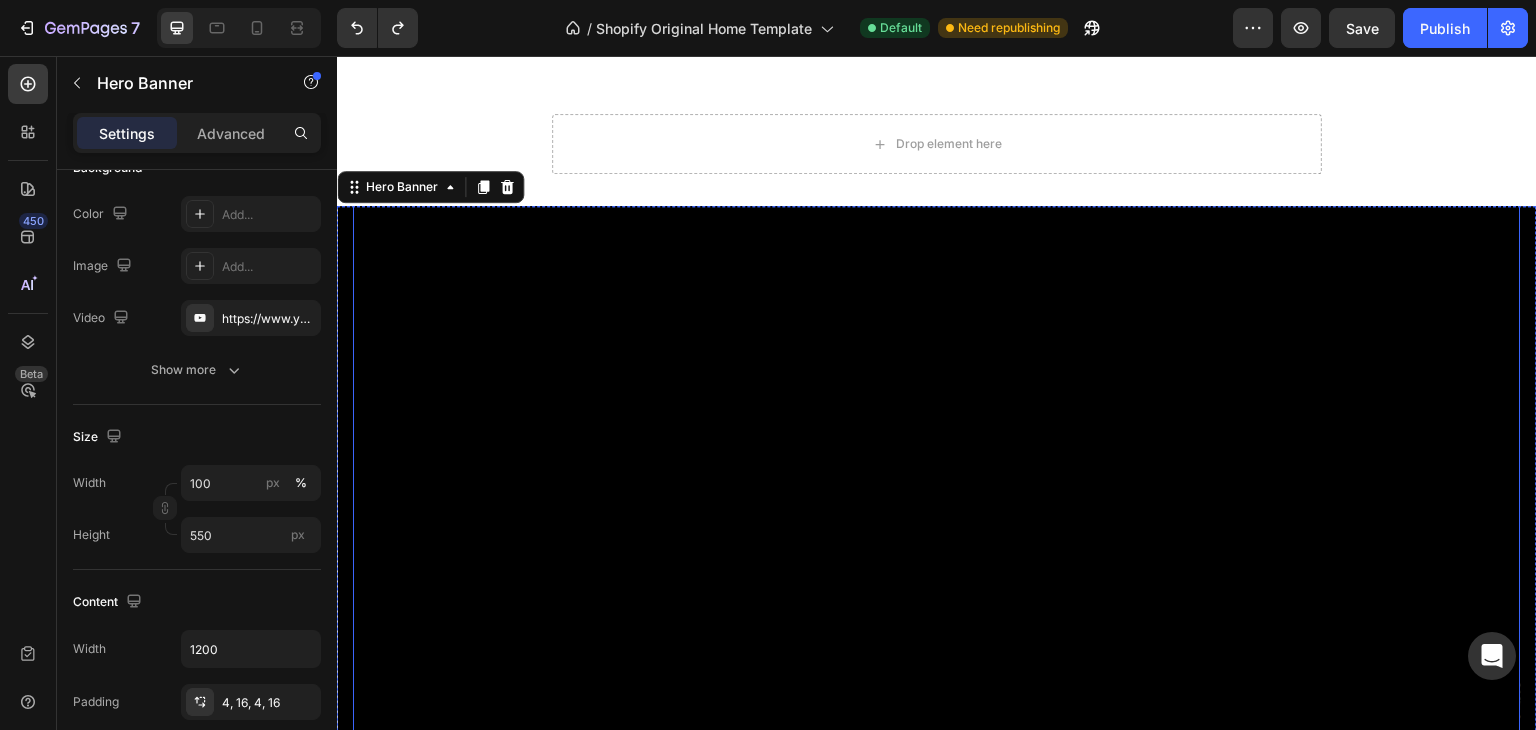 scroll, scrollTop: 634, scrollLeft: 0, axis: vertical 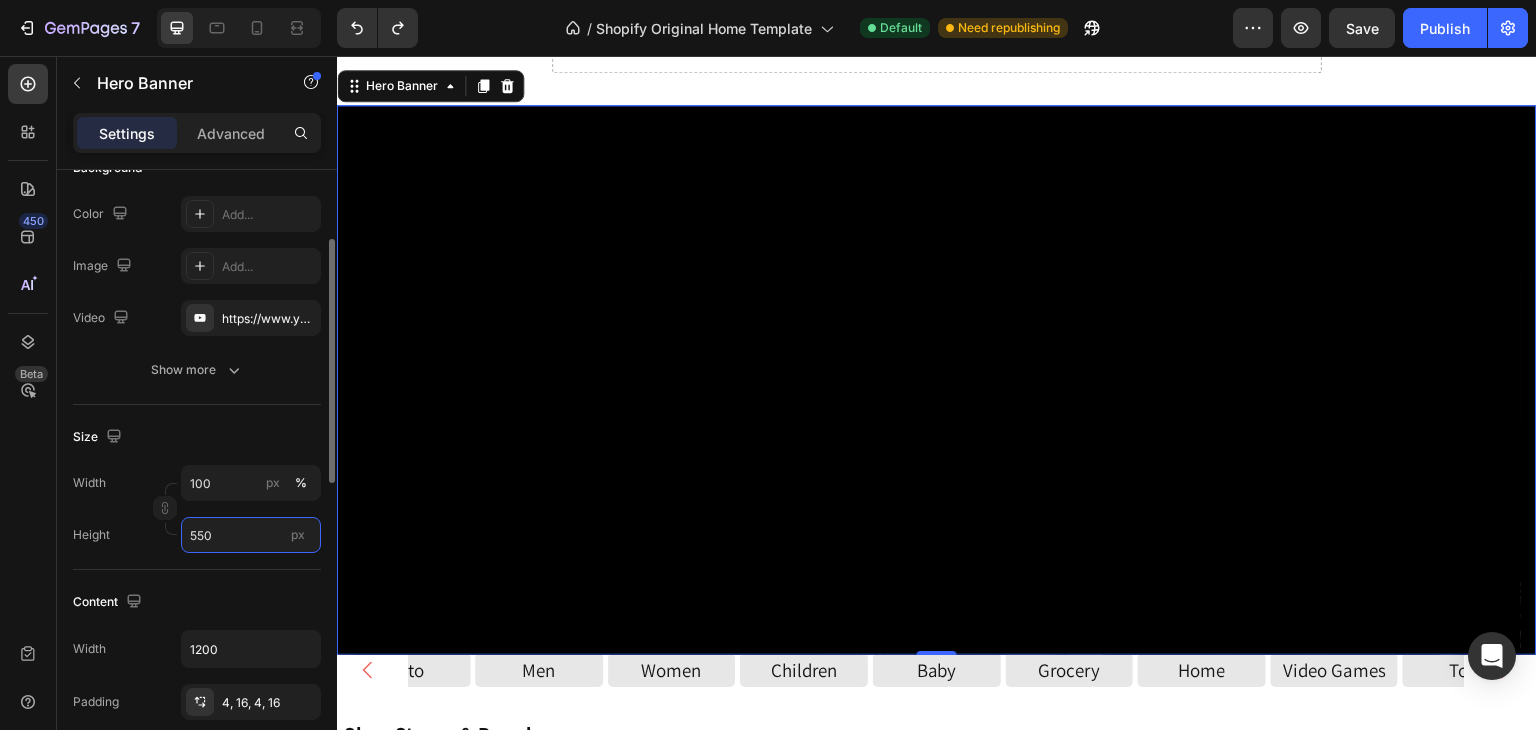 click on "550" at bounding box center (251, 535) 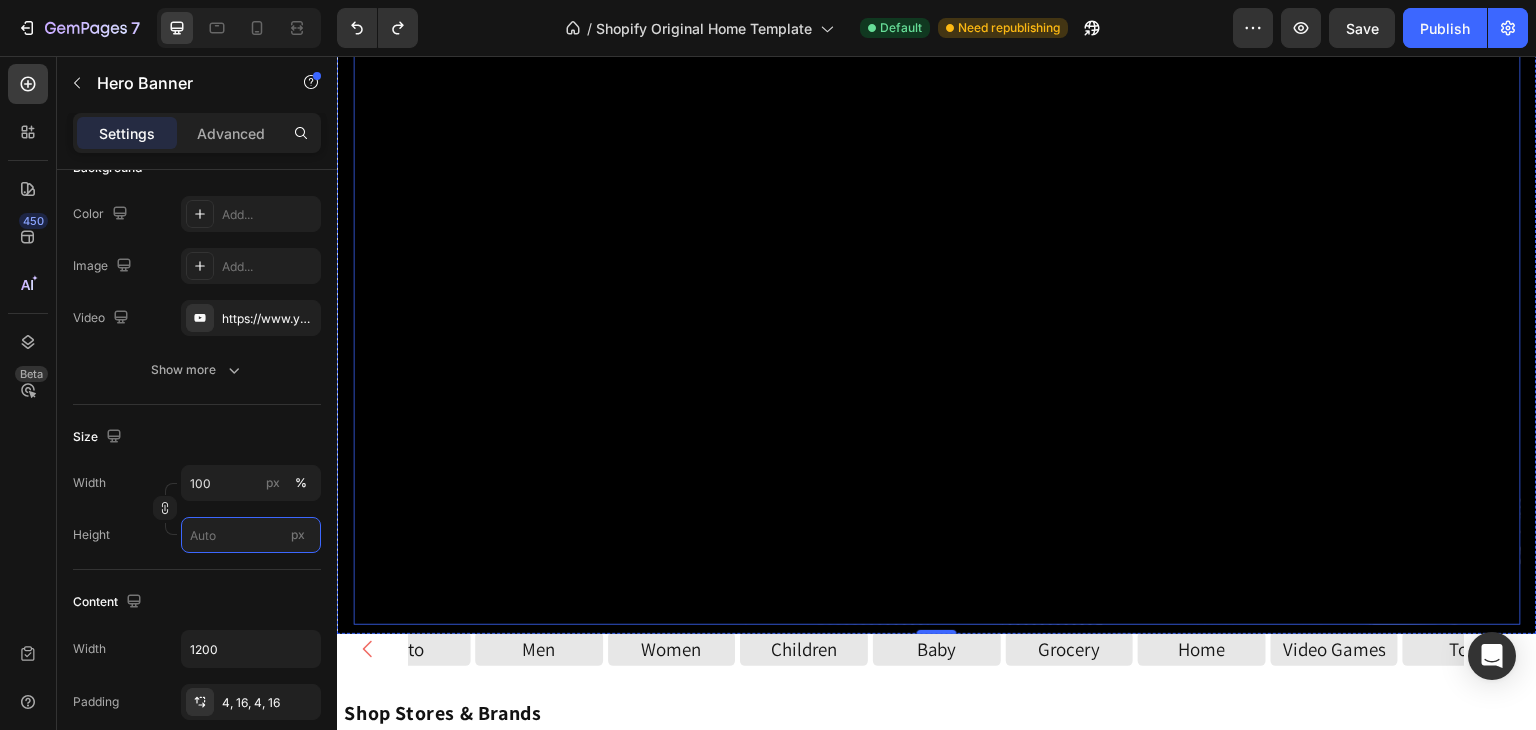 scroll, scrollTop: 763, scrollLeft: 0, axis: vertical 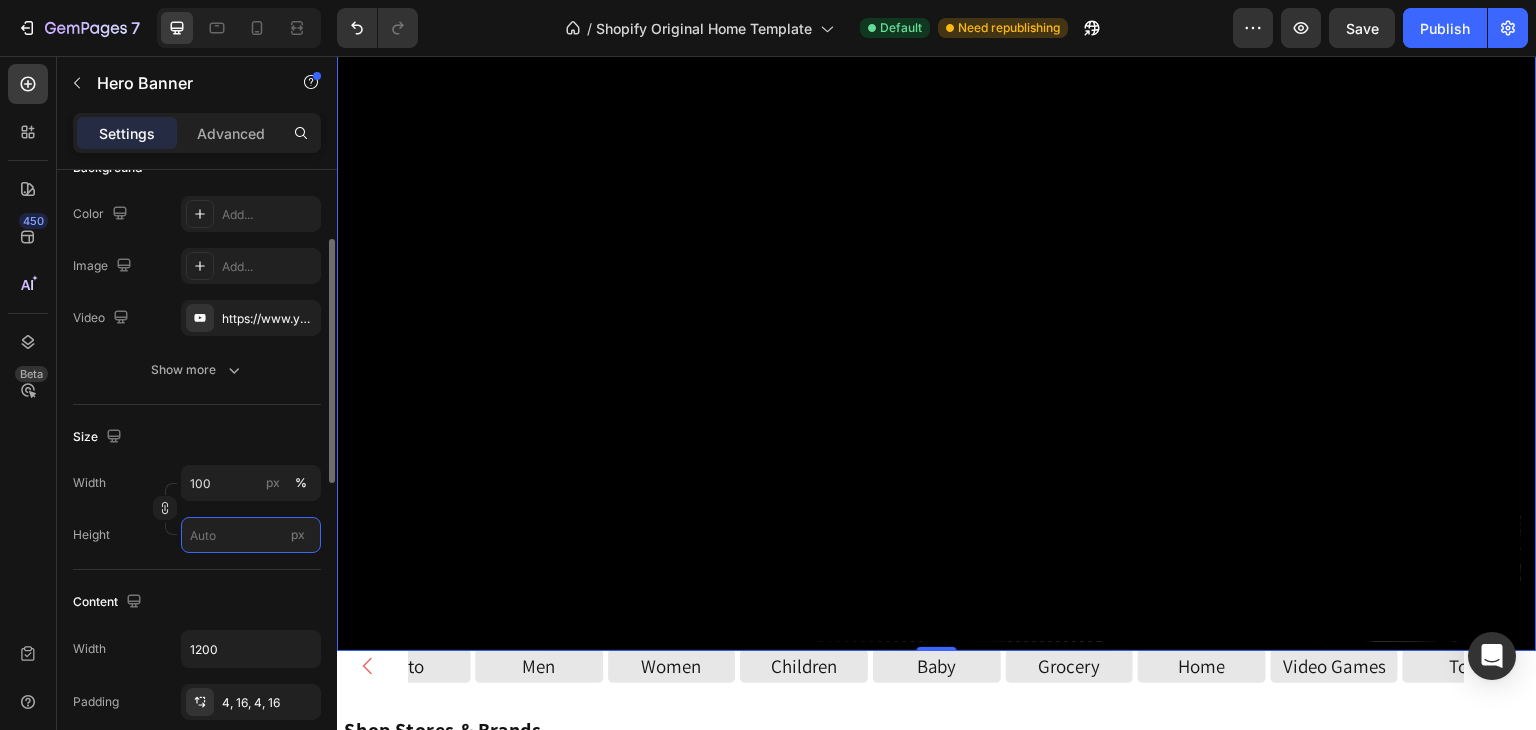 click on "px" at bounding box center (251, 535) 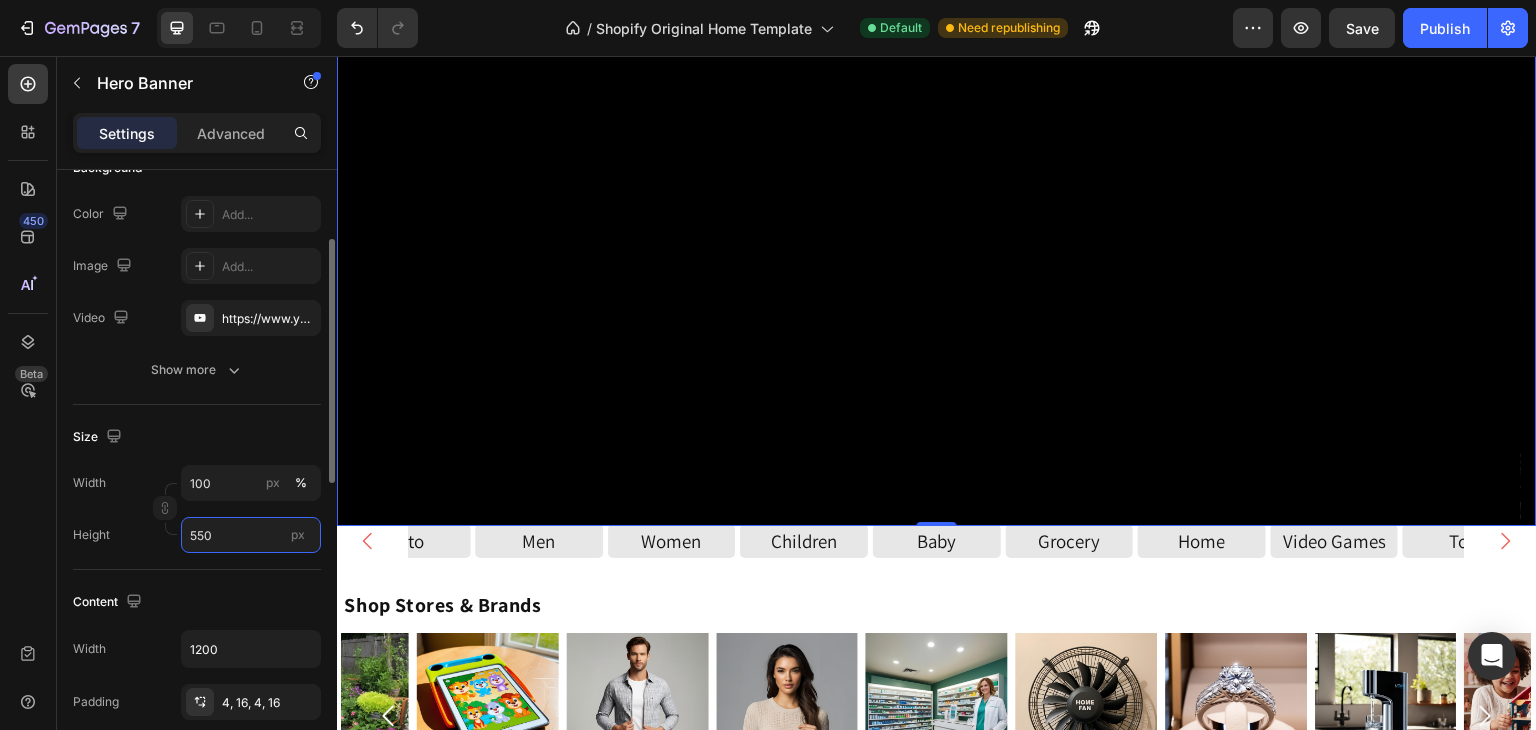 type on "550" 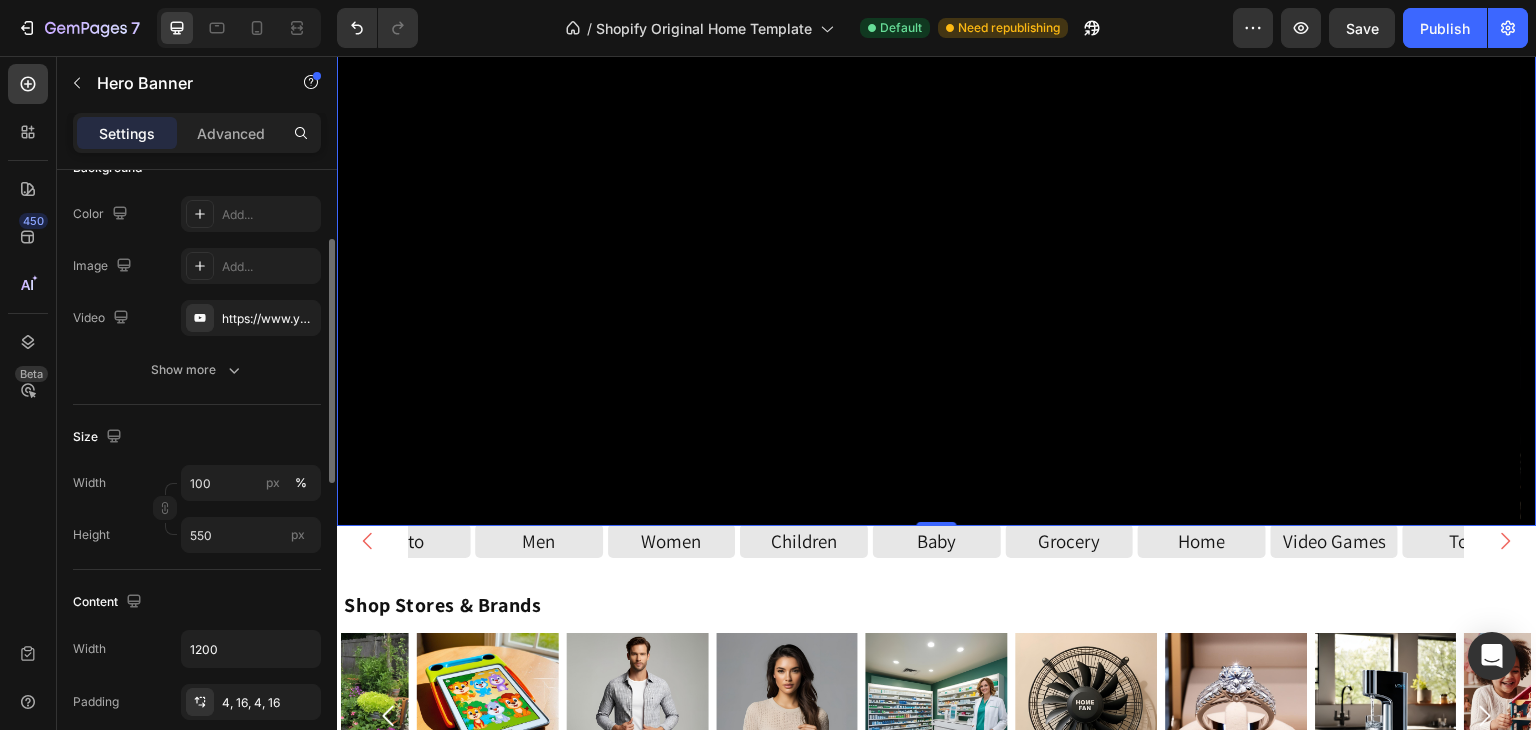click on "Size" at bounding box center (197, 437) 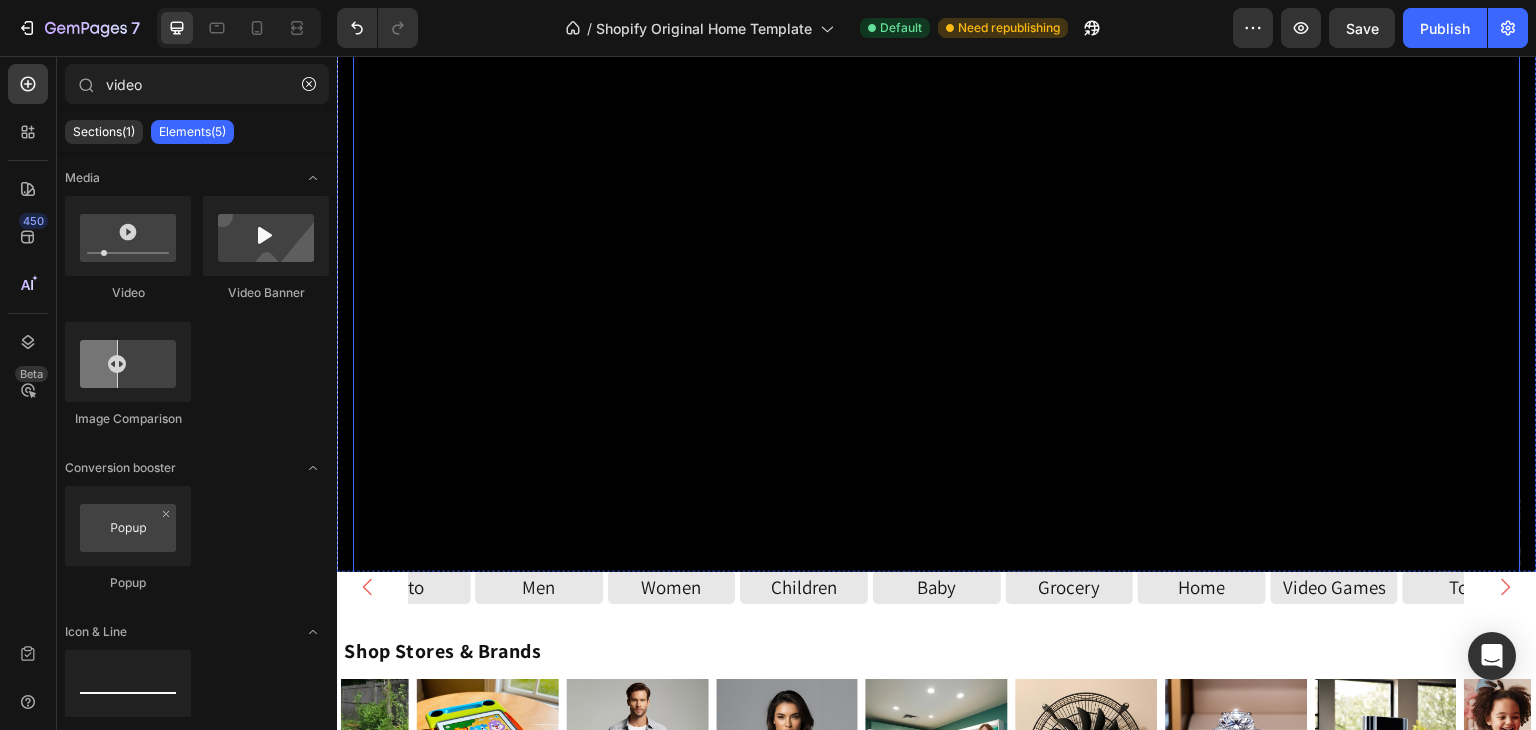 scroll, scrollTop: 342, scrollLeft: 0, axis: vertical 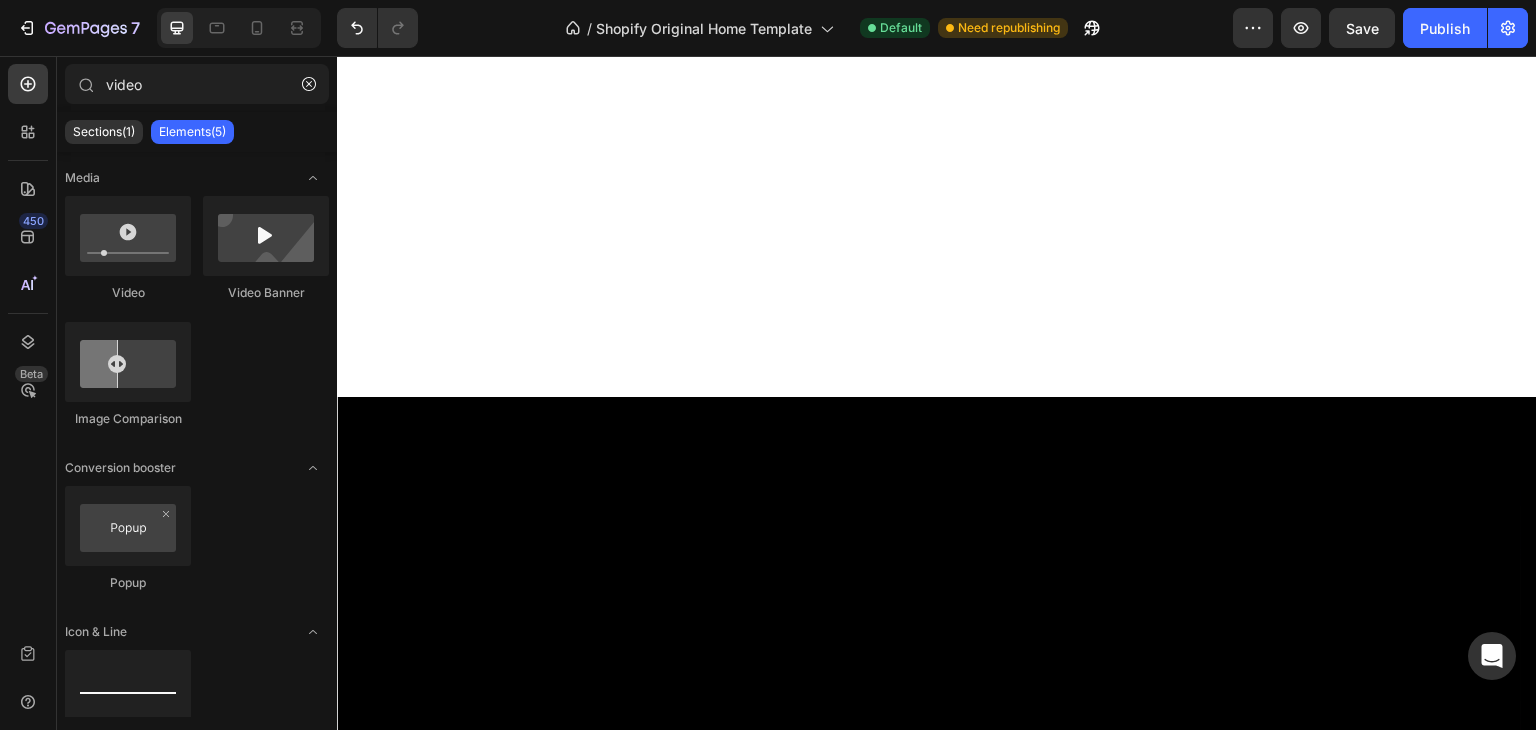 click at bounding box center [937, 30] 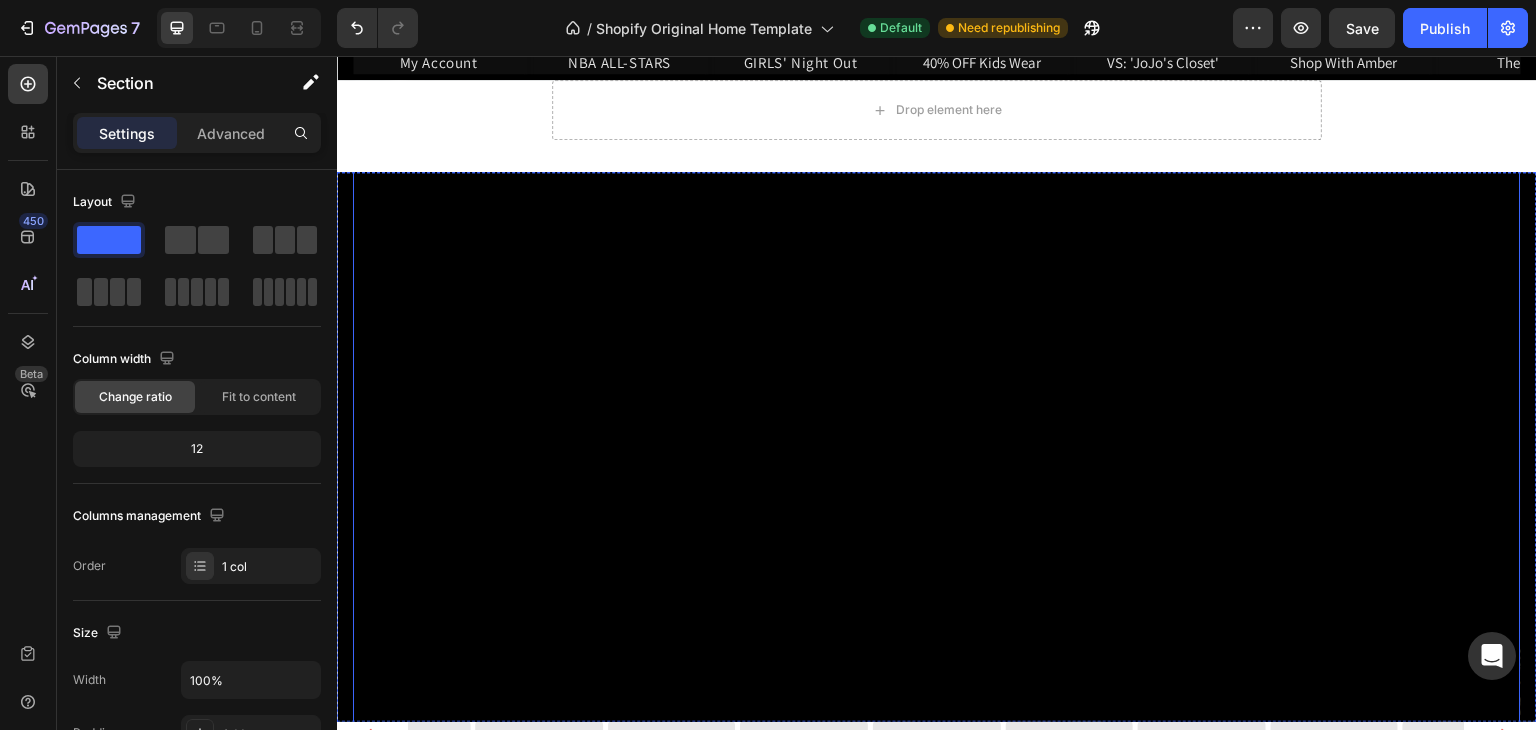 scroll, scrollTop: 0, scrollLeft: 0, axis: both 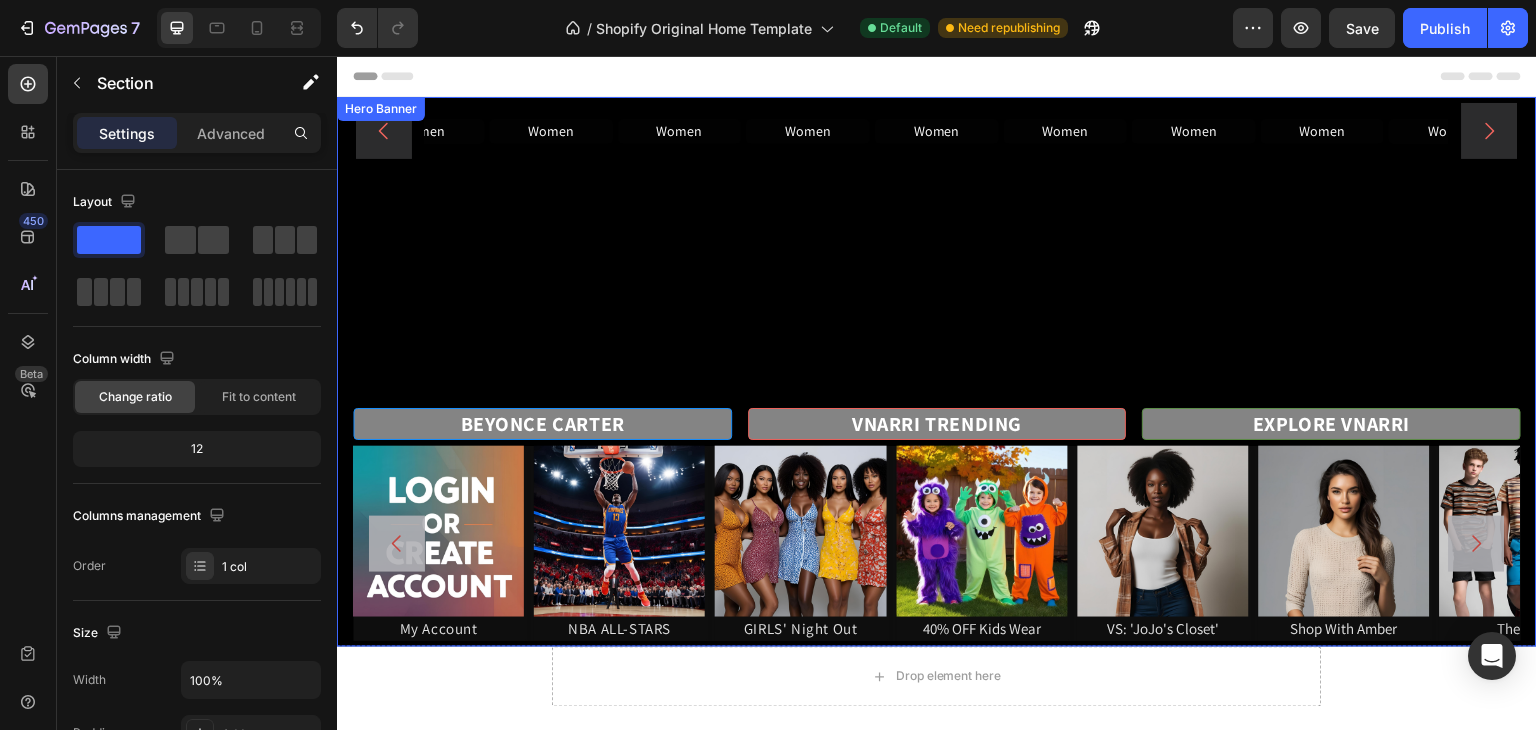 click on "Women Button Women Button Women Button Women Button Women Button Women Button Women Button Women Button Women Button Women Button Women Button Women Button Women Button Women Button Women Button Women Button Women Button
Carousel" at bounding box center (937, 250) 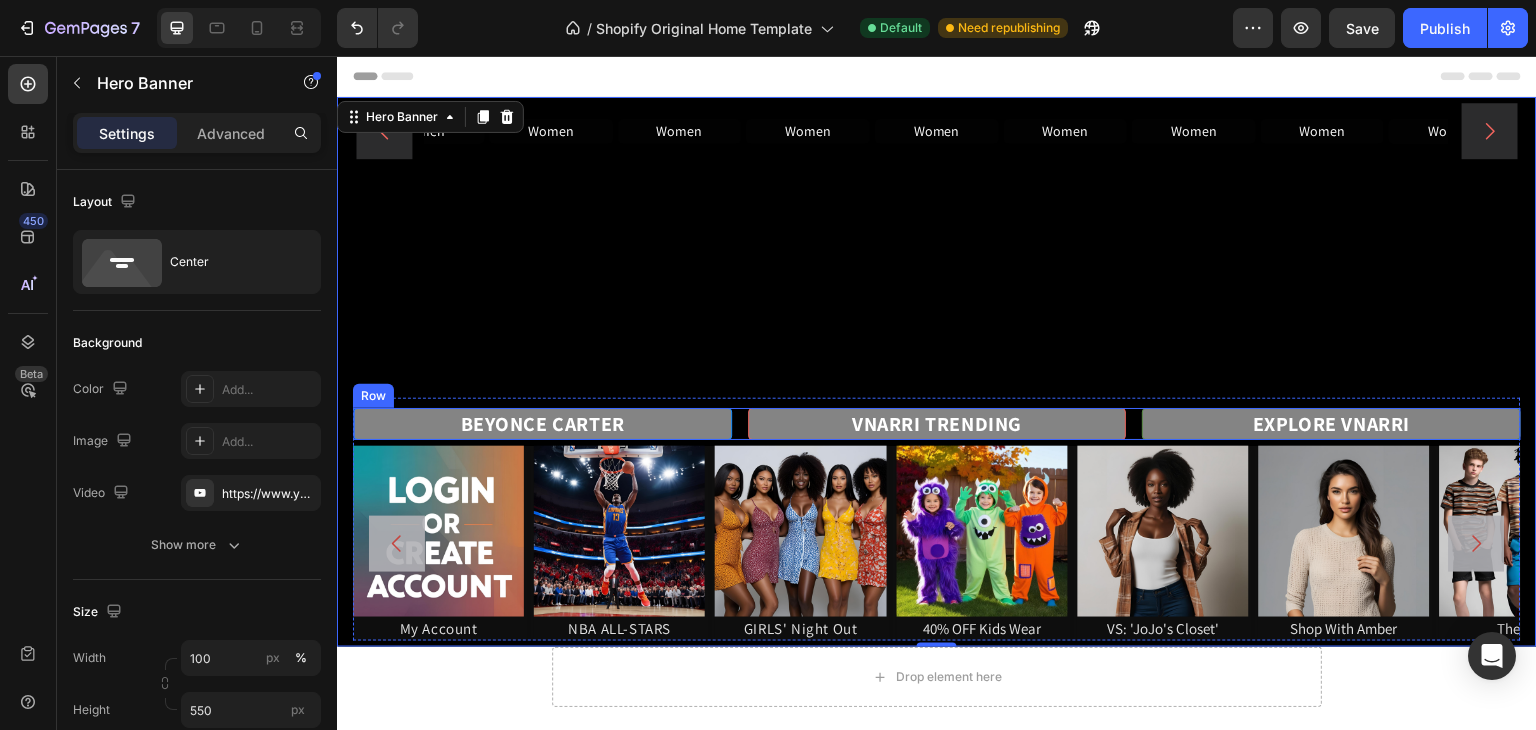 click on "[FIRST] [LAST] Heading VNARRI TRENDING Heading EXPLORE VNARRI Heading Row" at bounding box center (937, 424) 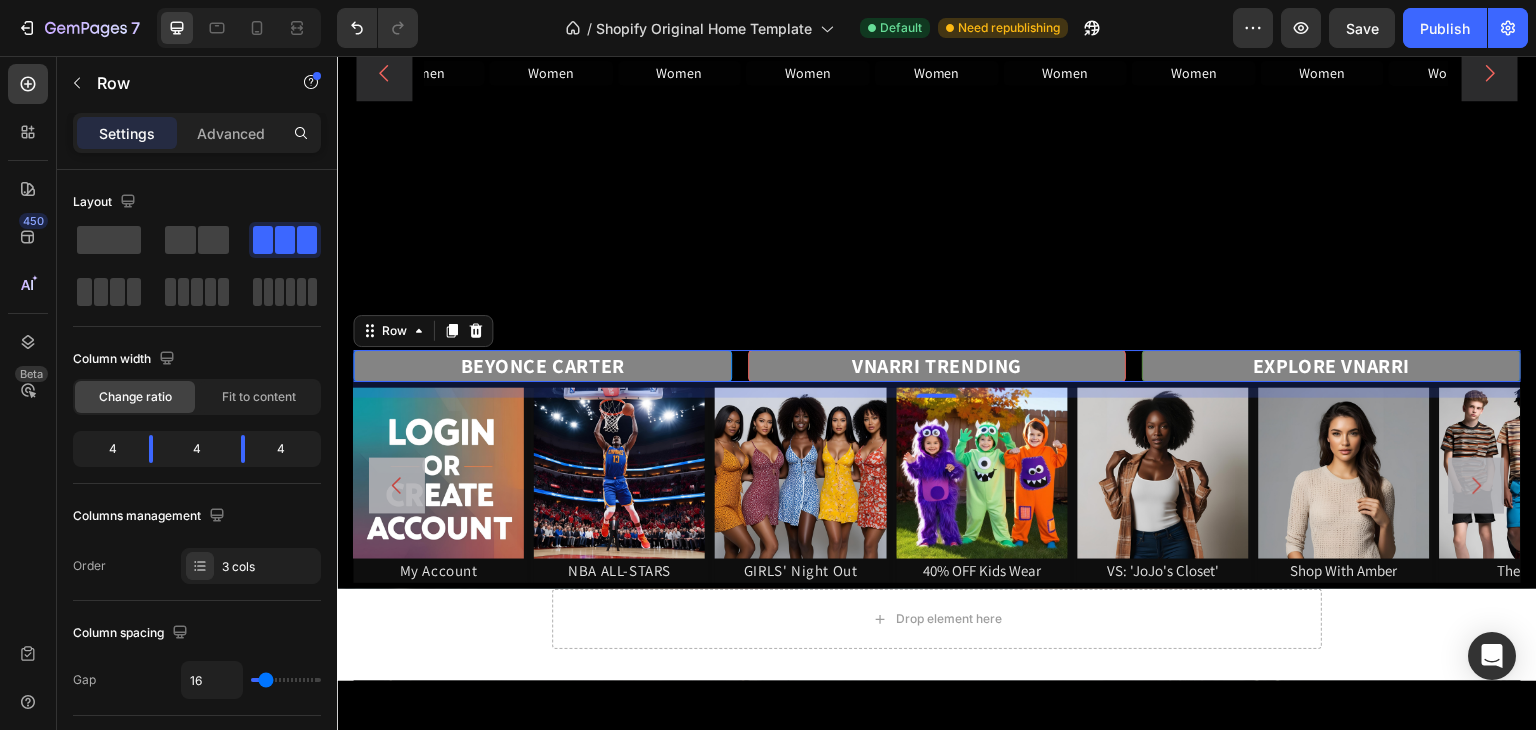 scroll, scrollTop: 77, scrollLeft: 0, axis: vertical 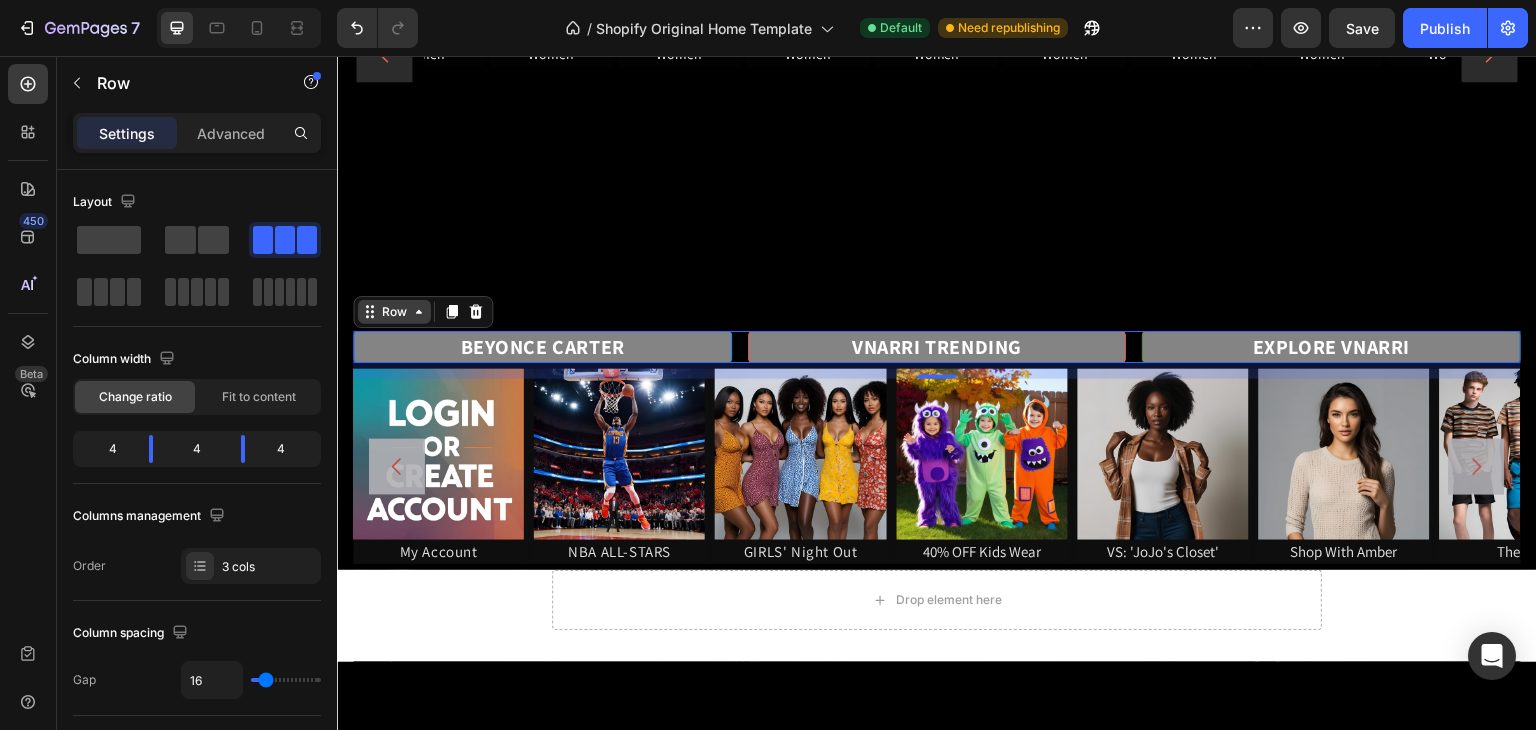 click on "Row" at bounding box center [394, 312] 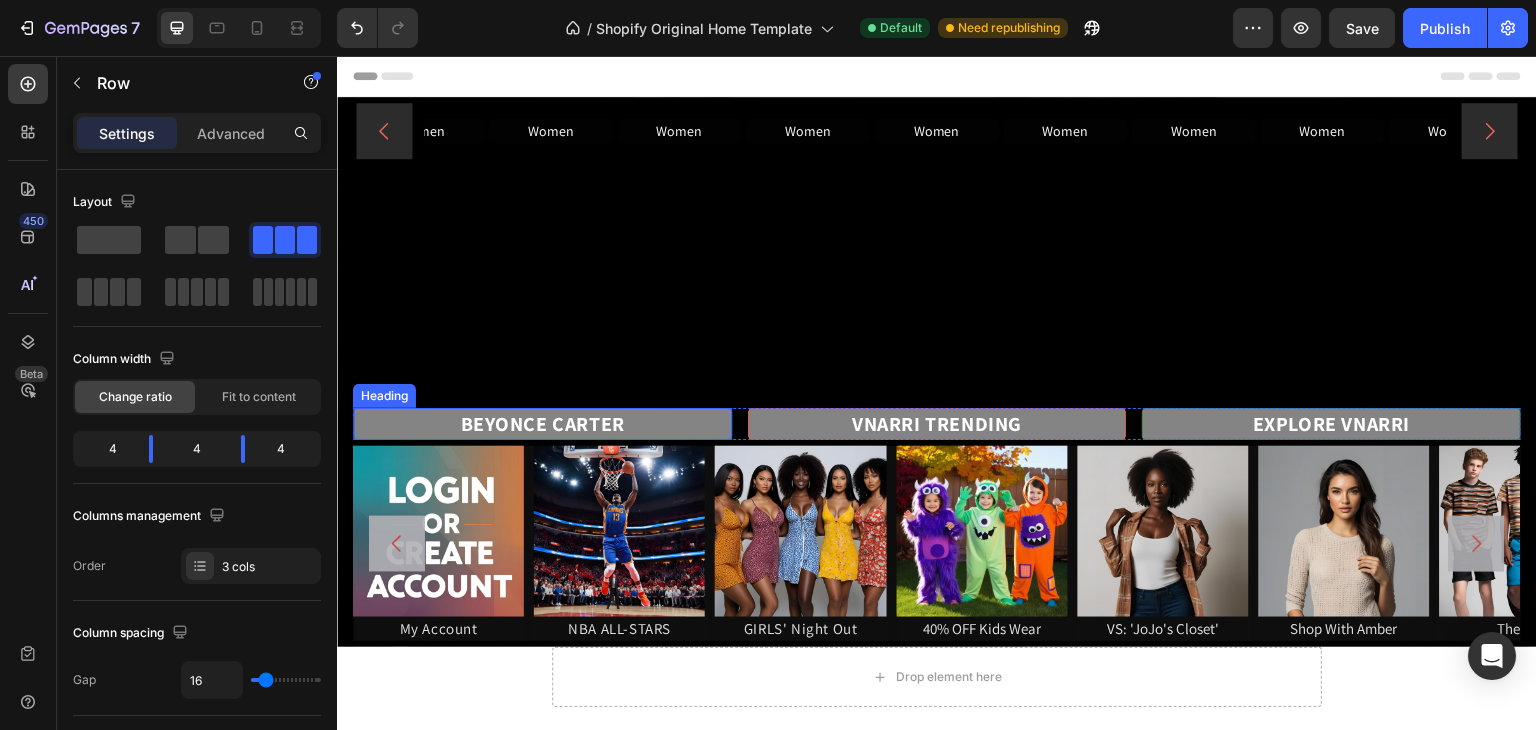 scroll, scrollTop: 181, scrollLeft: 0, axis: vertical 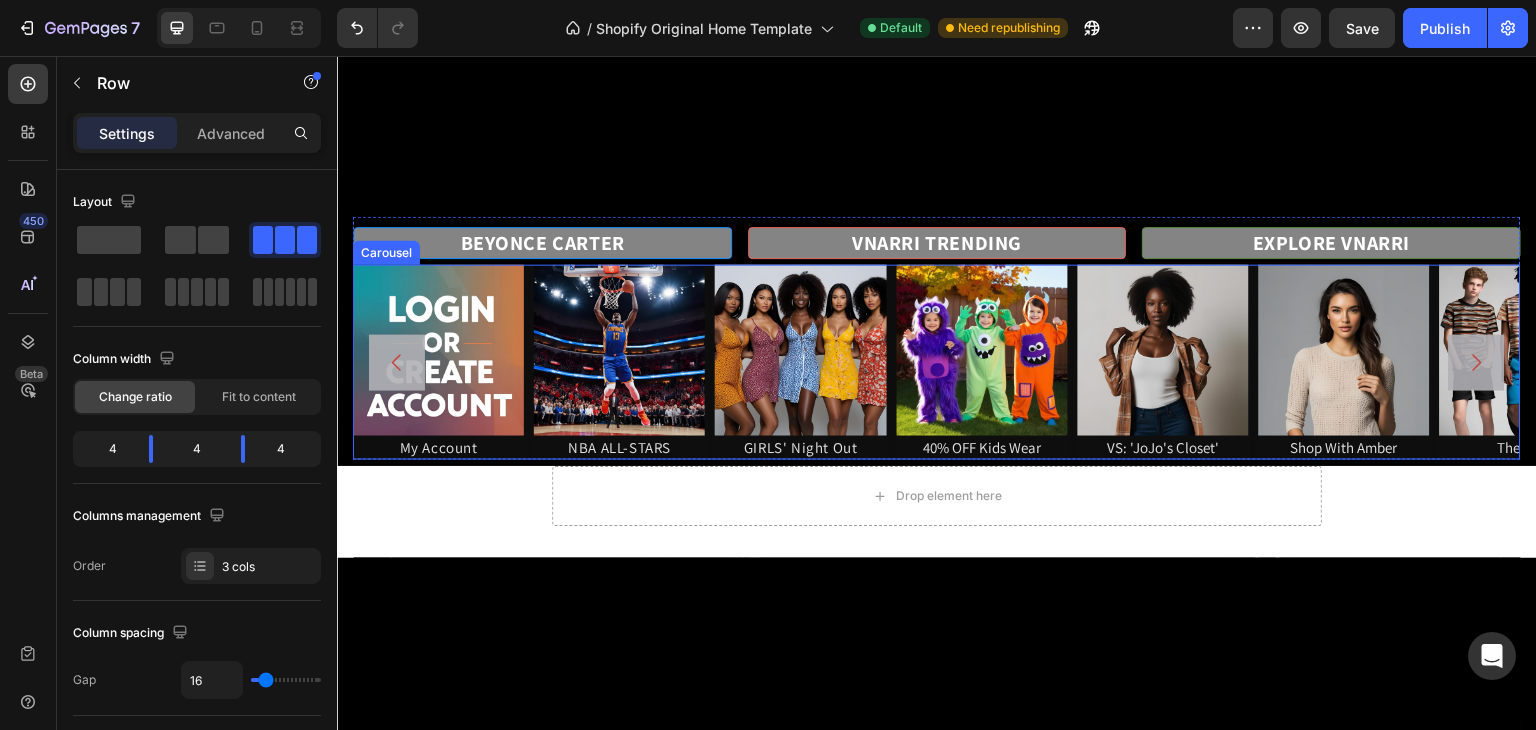 click on "Image  My Account Heading Image NBA ALL-STARS  Heading Image GIRLS' Night Out Heading Image 40% OFF Kids Wear Heading Image VS: 'JoJo's Closet'  Heading Image Shop With Amber Heading Image The Boyz Heading Image Image Image" at bounding box center (937, 362) 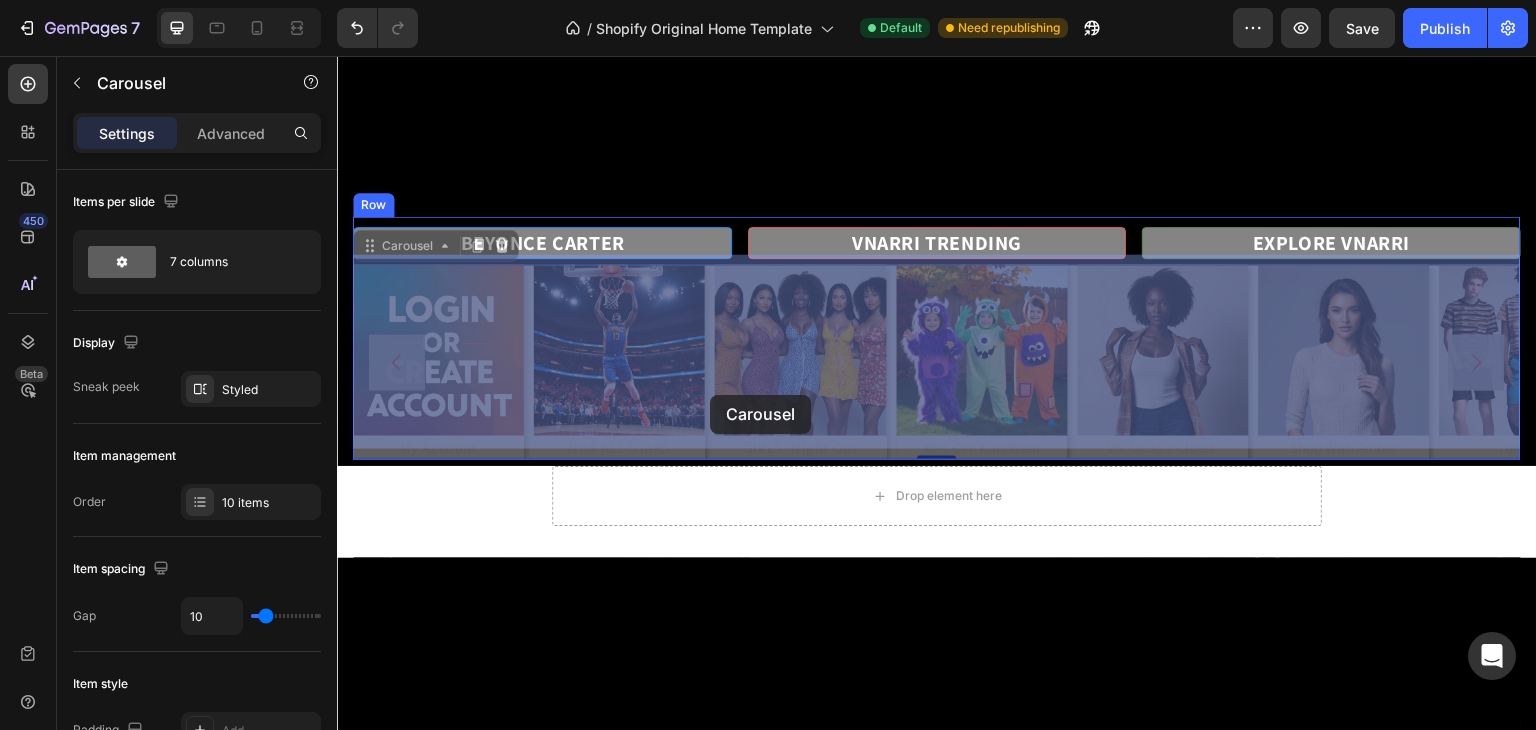 drag, startPoint x: 710, startPoint y: 412, endPoint x: 709, endPoint y: 395, distance: 17.029387 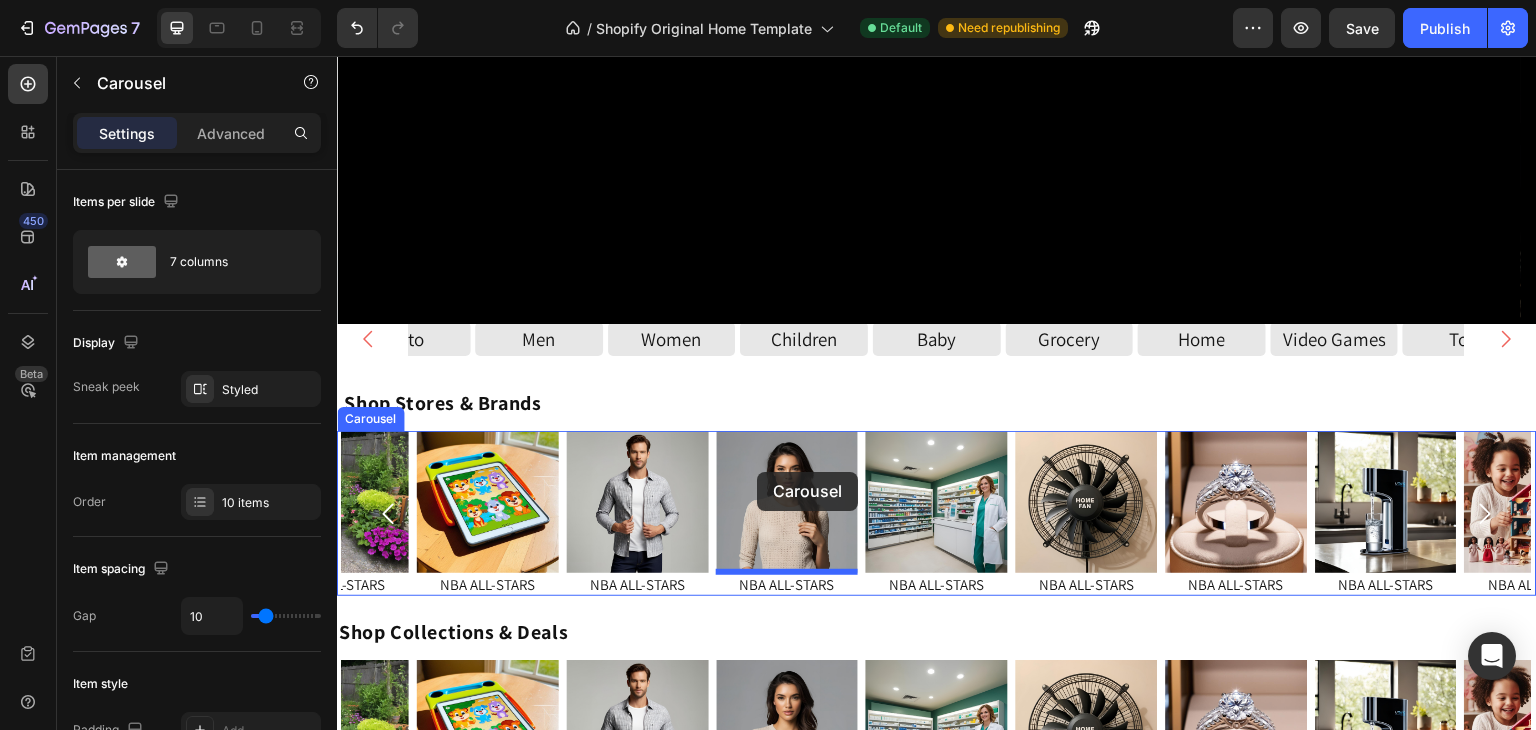 scroll, scrollTop: 1010, scrollLeft: 0, axis: vertical 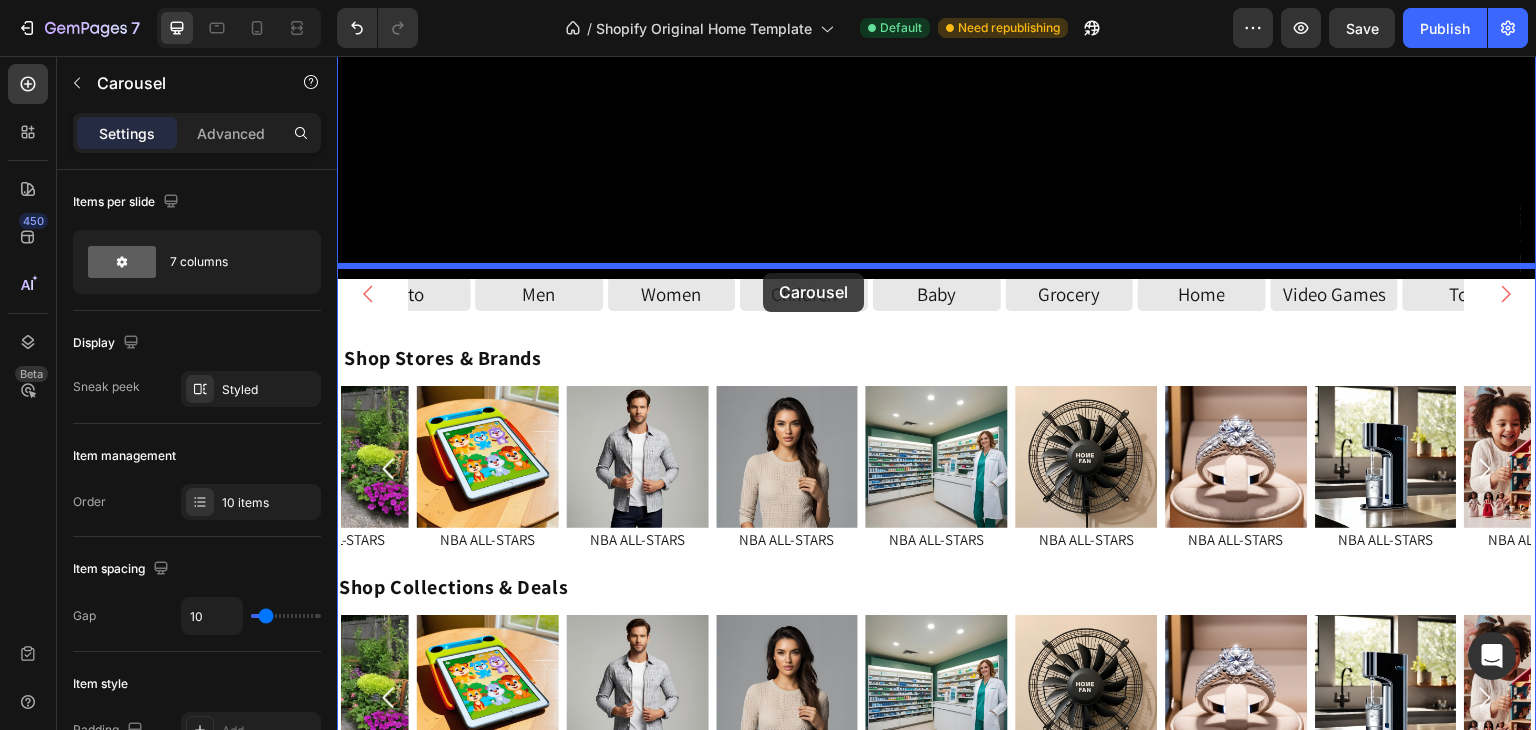 drag, startPoint x: 428, startPoint y: 243, endPoint x: 763, endPoint y: 273, distance: 336.3406 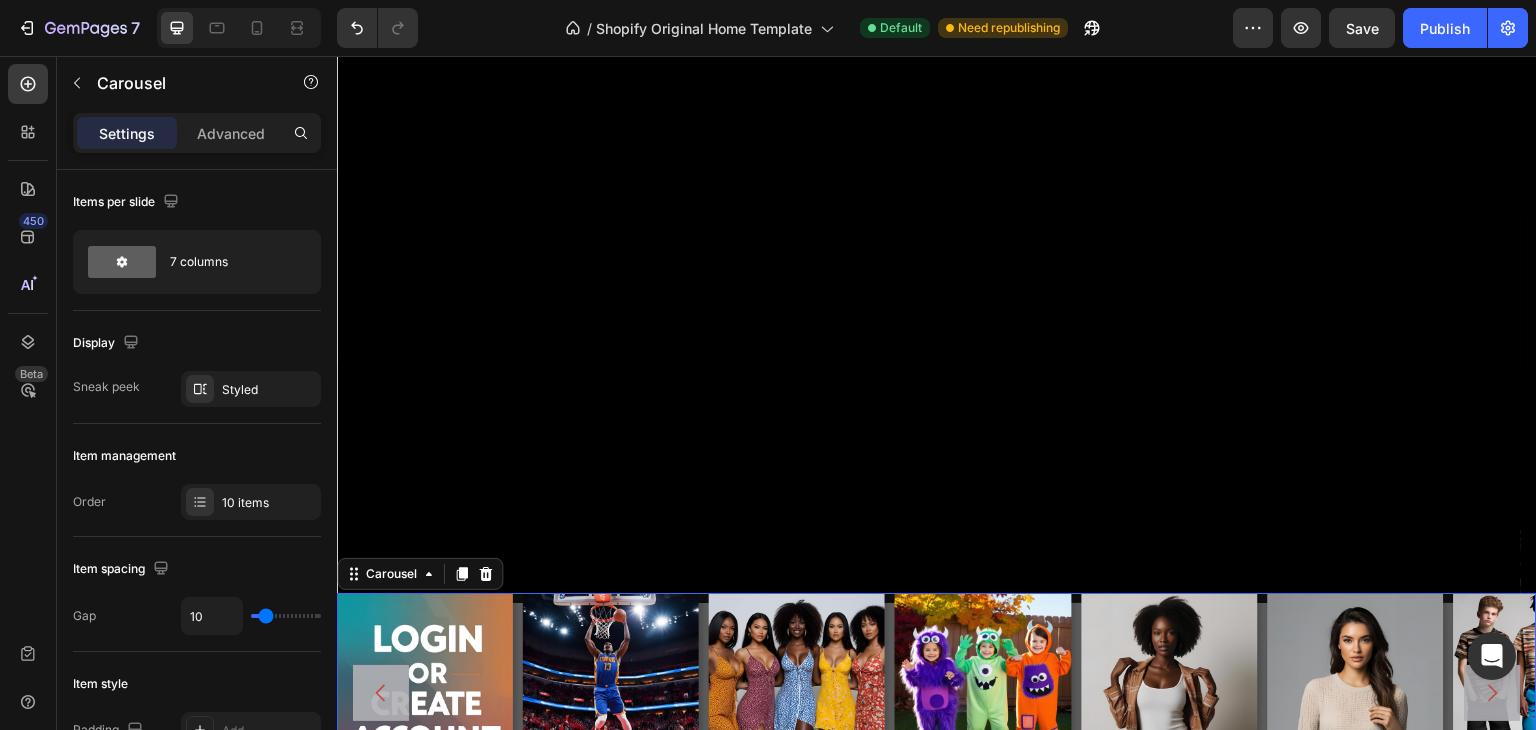 scroll, scrollTop: 0, scrollLeft: 0, axis: both 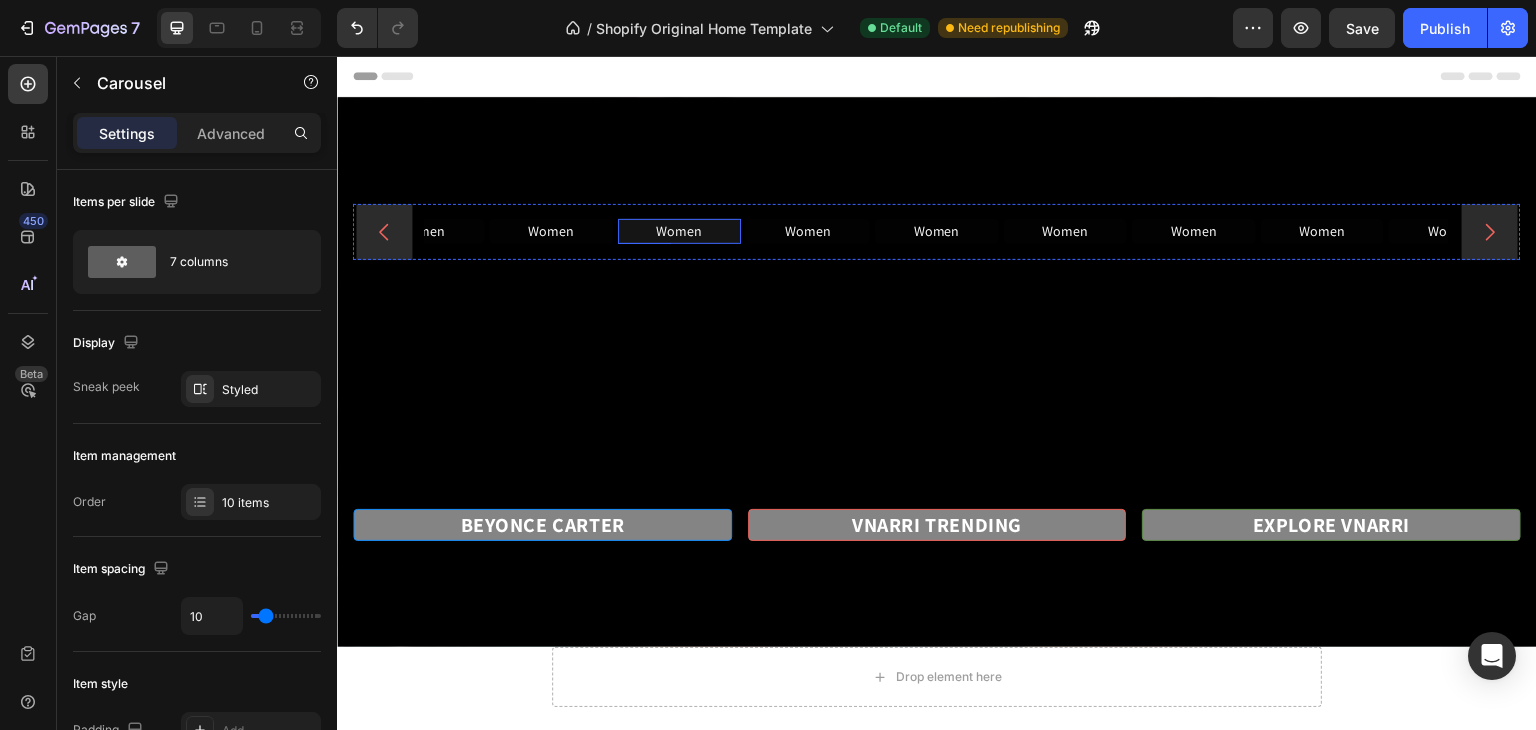 click on "Women" at bounding box center (680, 231) 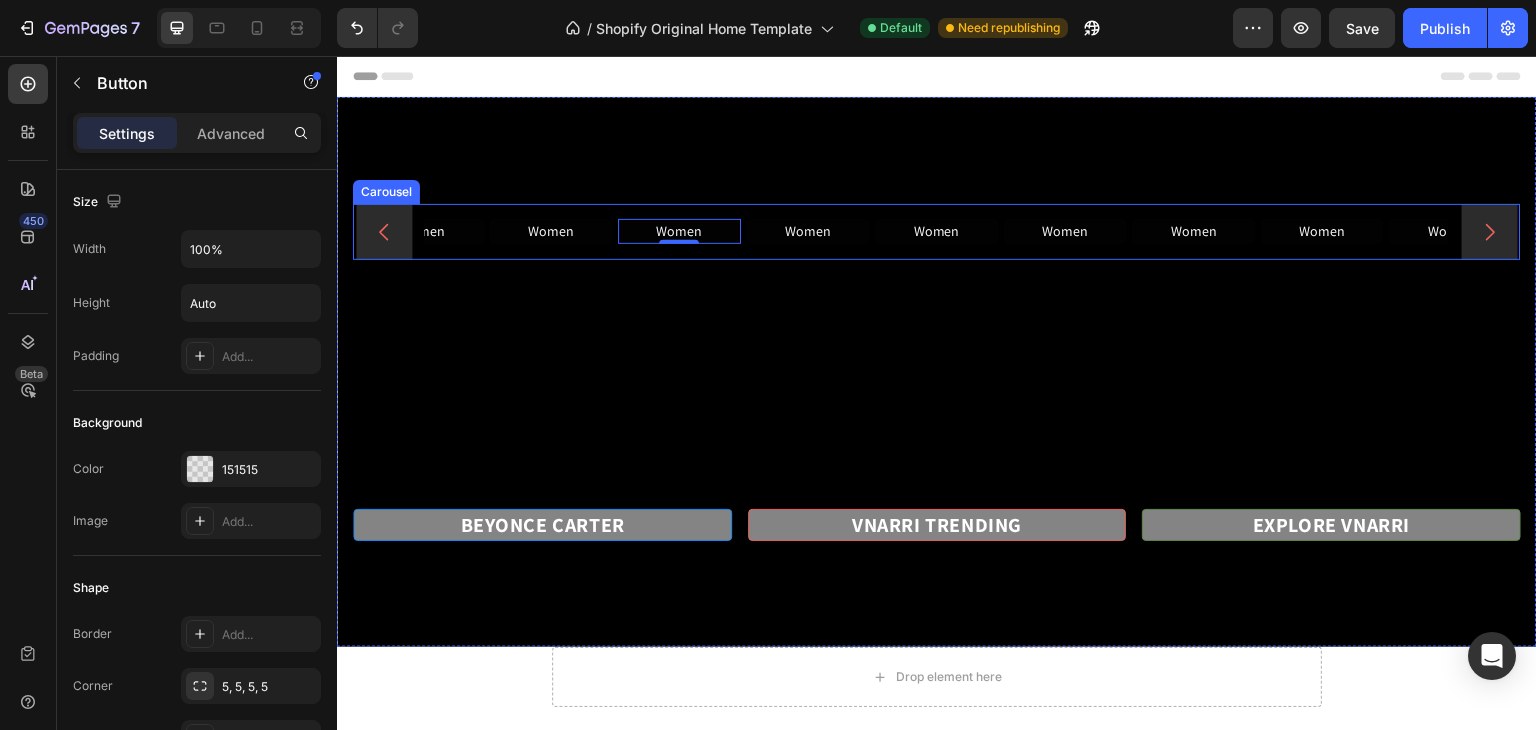 click on "Women Button Women Button   0 Women Button Women Button Women Button Women Button Women Button Women Button Women Button Women Button Women Button Women Button Women Button Women Button Women Button Women Button Women Button" at bounding box center (937, 232) 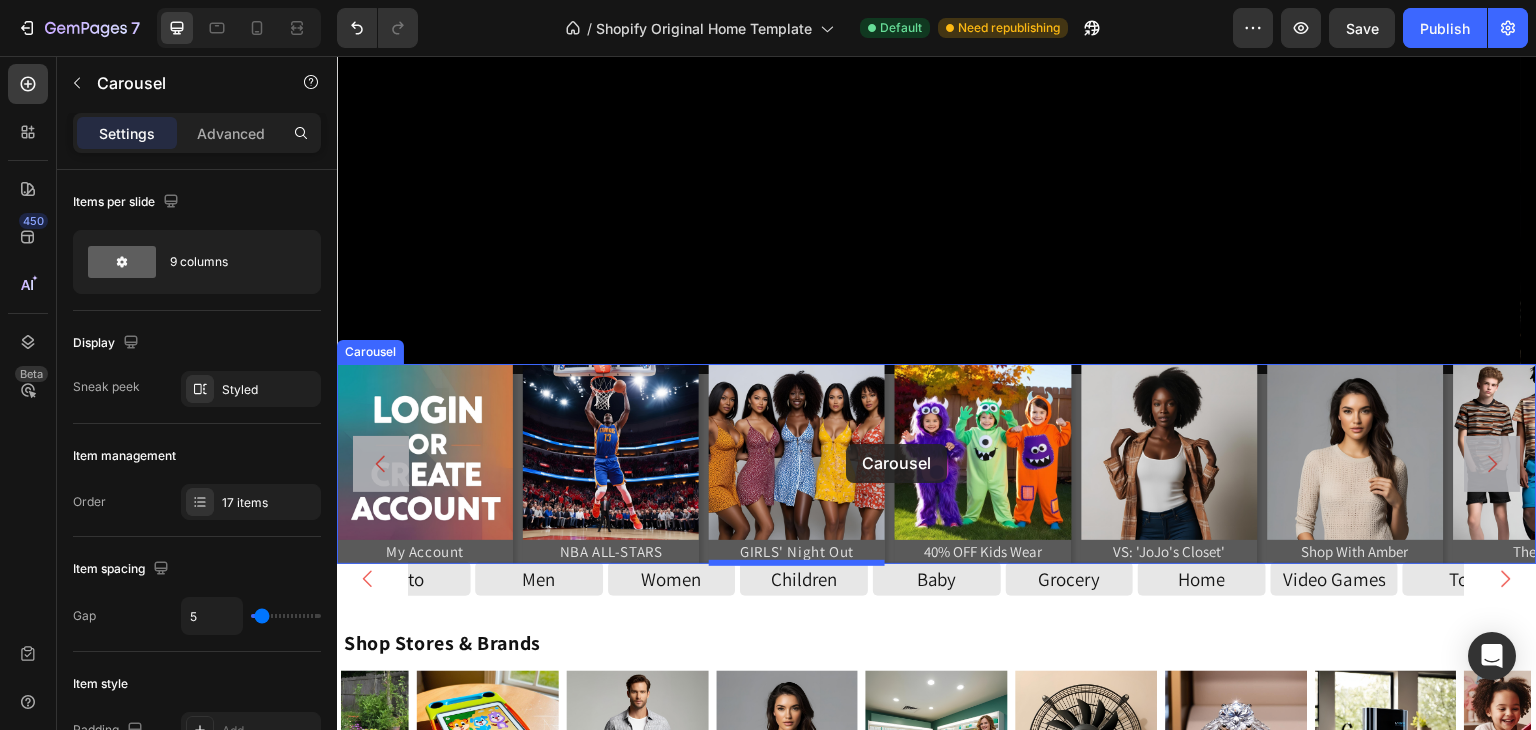 scroll, scrollTop: 959, scrollLeft: 0, axis: vertical 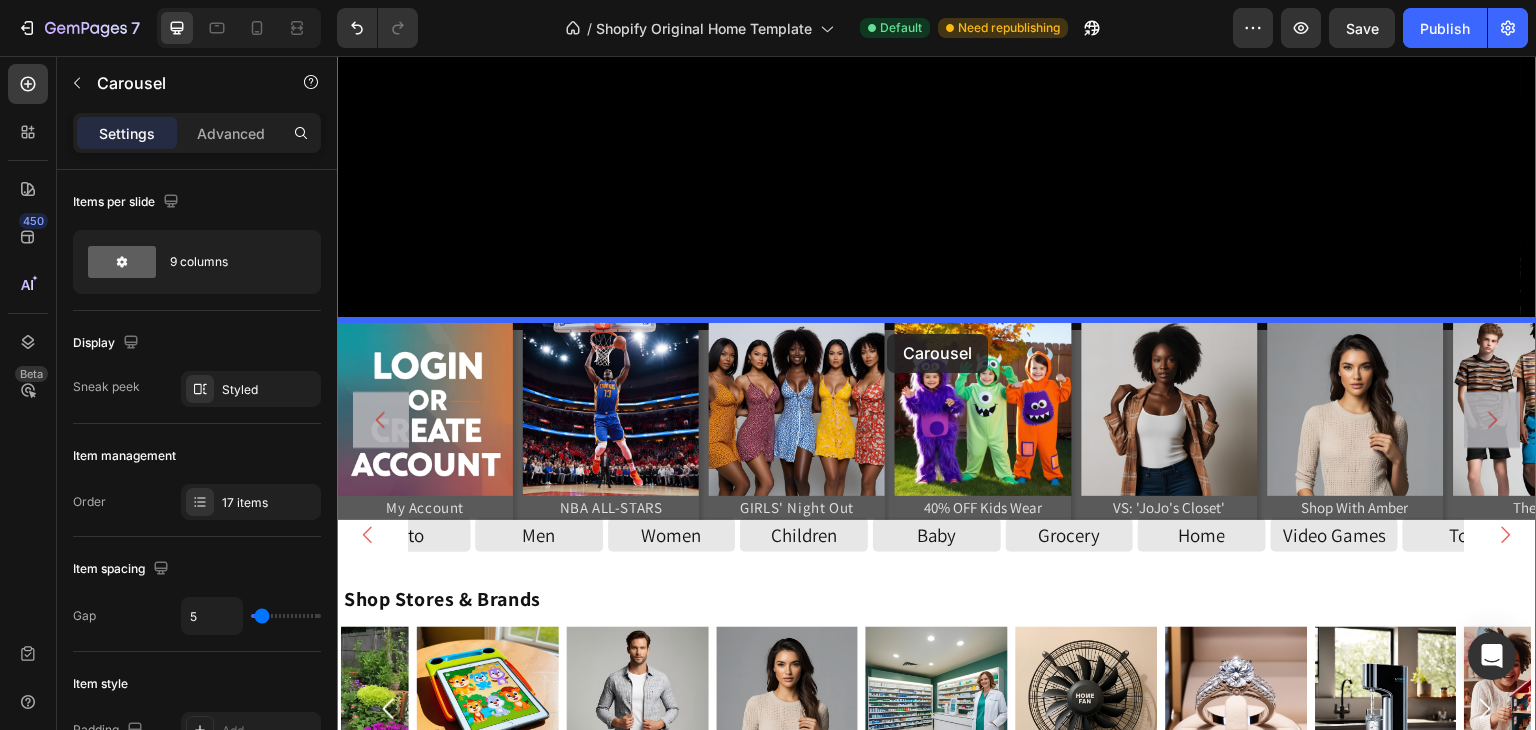 drag, startPoint x: 744, startPoint y: 250, endPoint x: 887, endPoint y: 334, distance: 165.84631 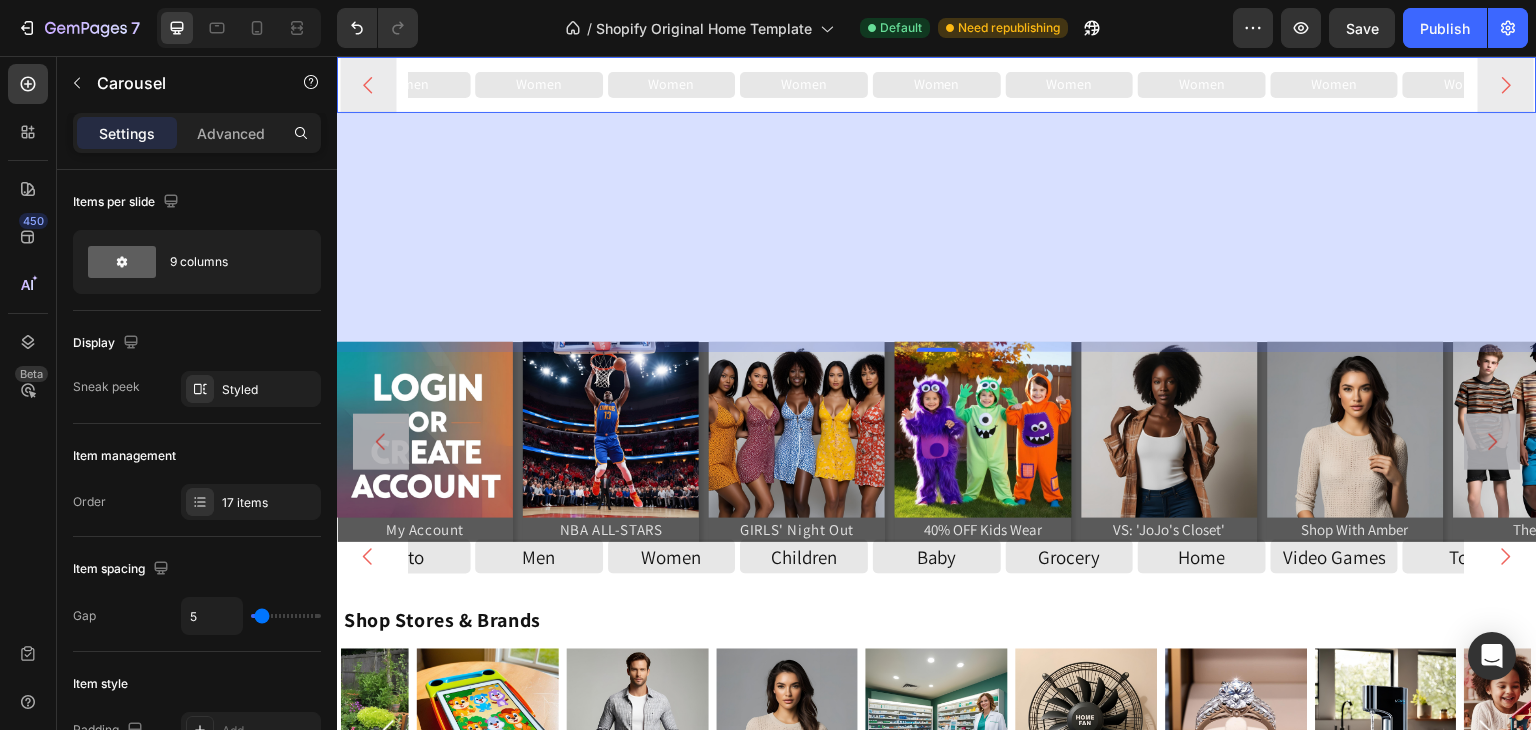 scroll, scrollTop: 1233, scrollLeft: 0, axis: vertical 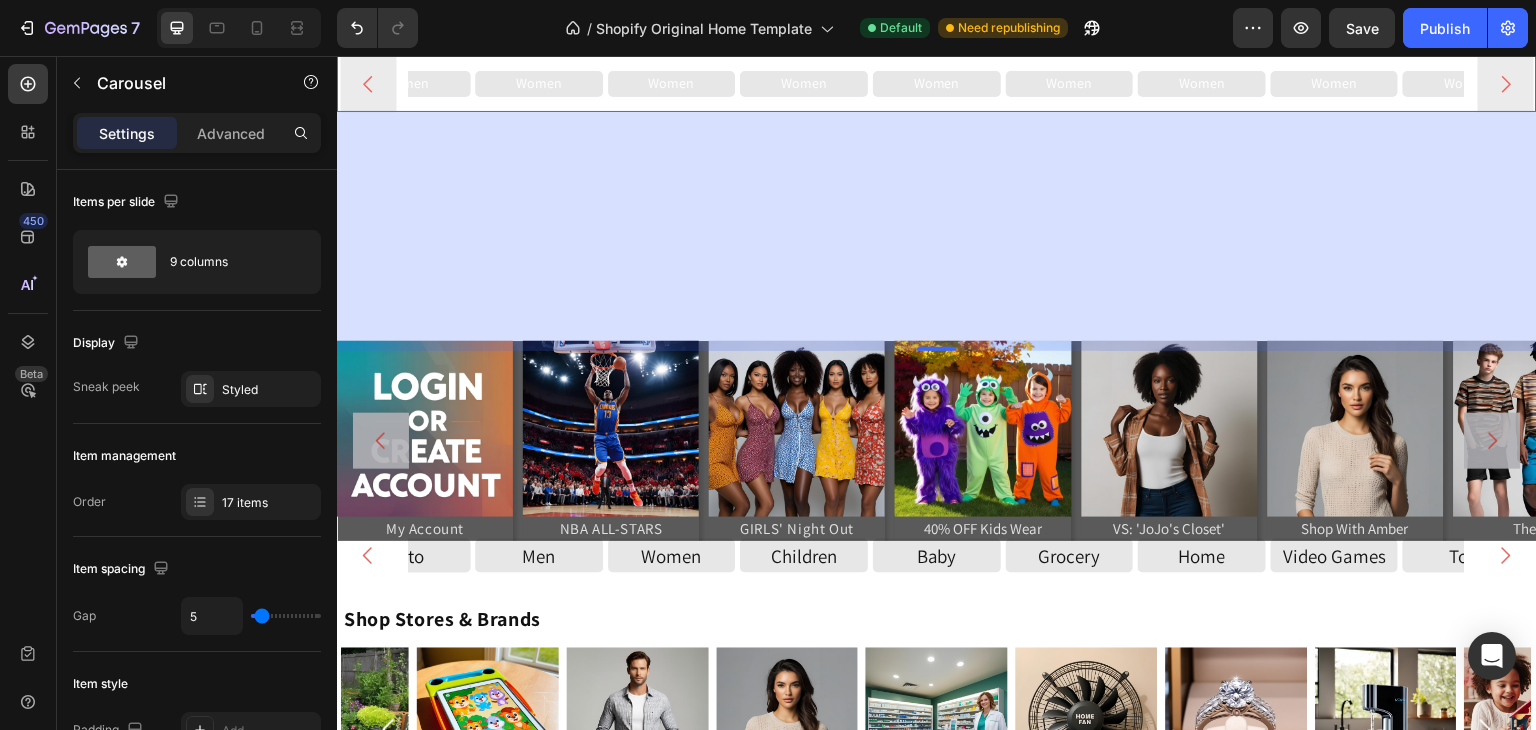 click on "239" at bounding box center [937, 231] 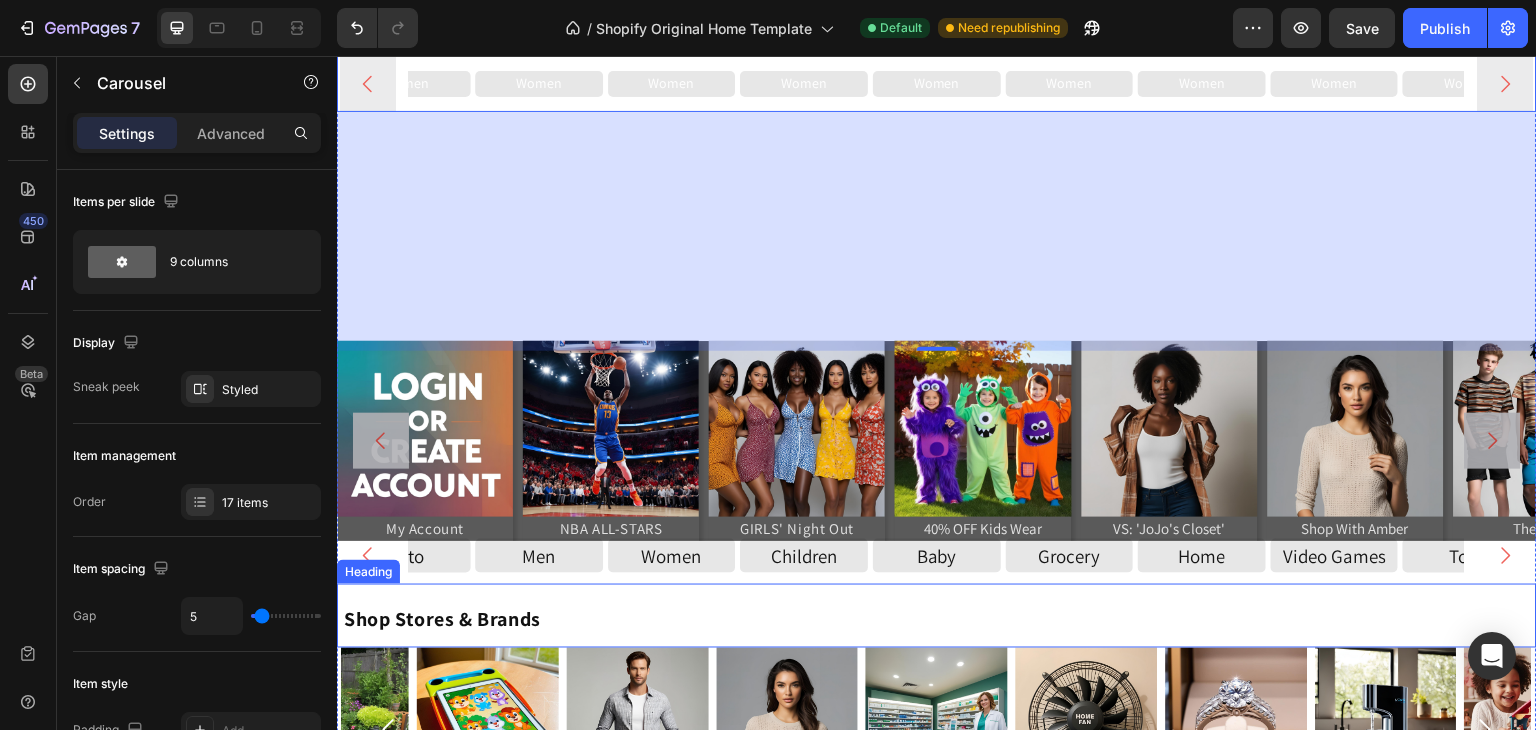 click on "Shop Stores & Brands" at bounding box center [939, 616] 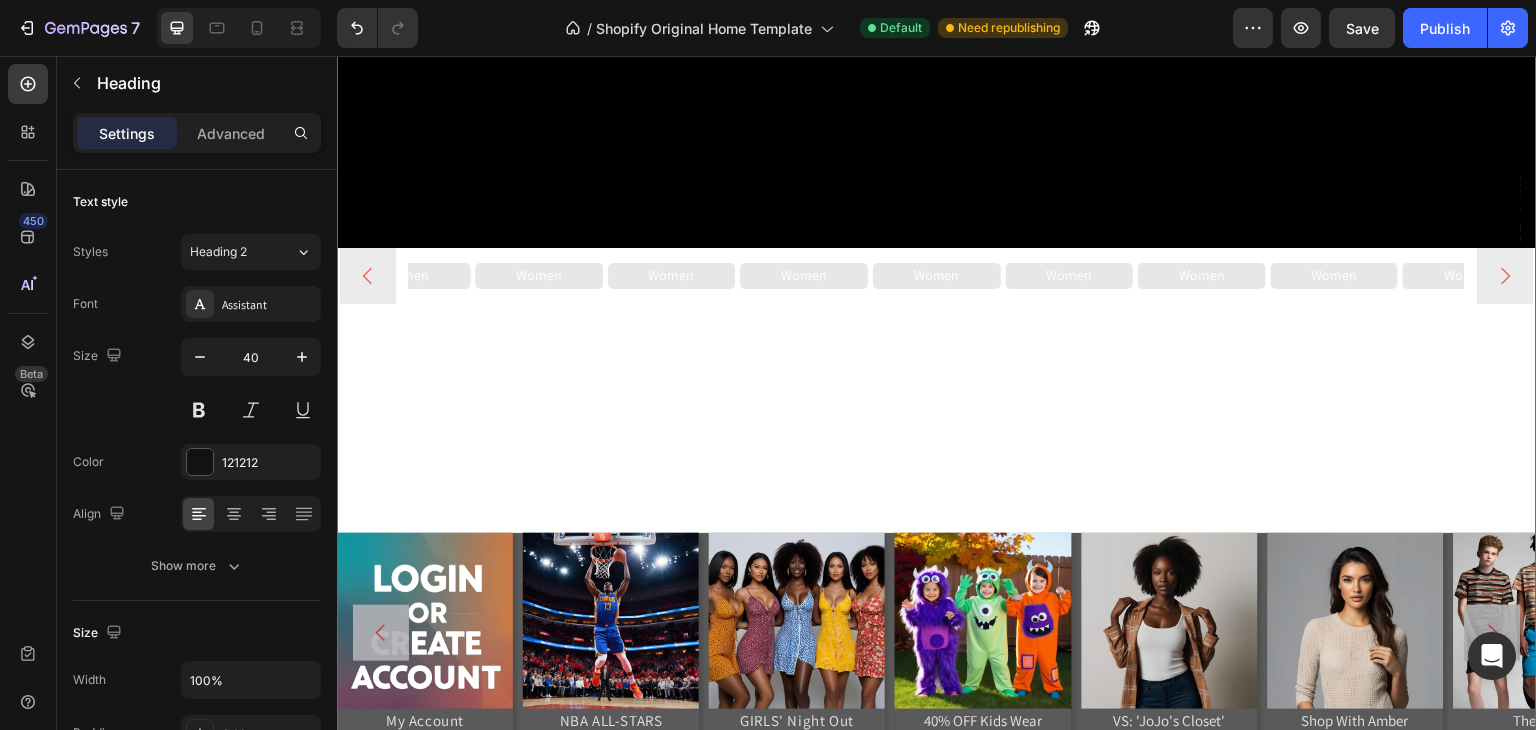 scroll, scrollTop: 1022, scrollLeft: 0, axis: vertical 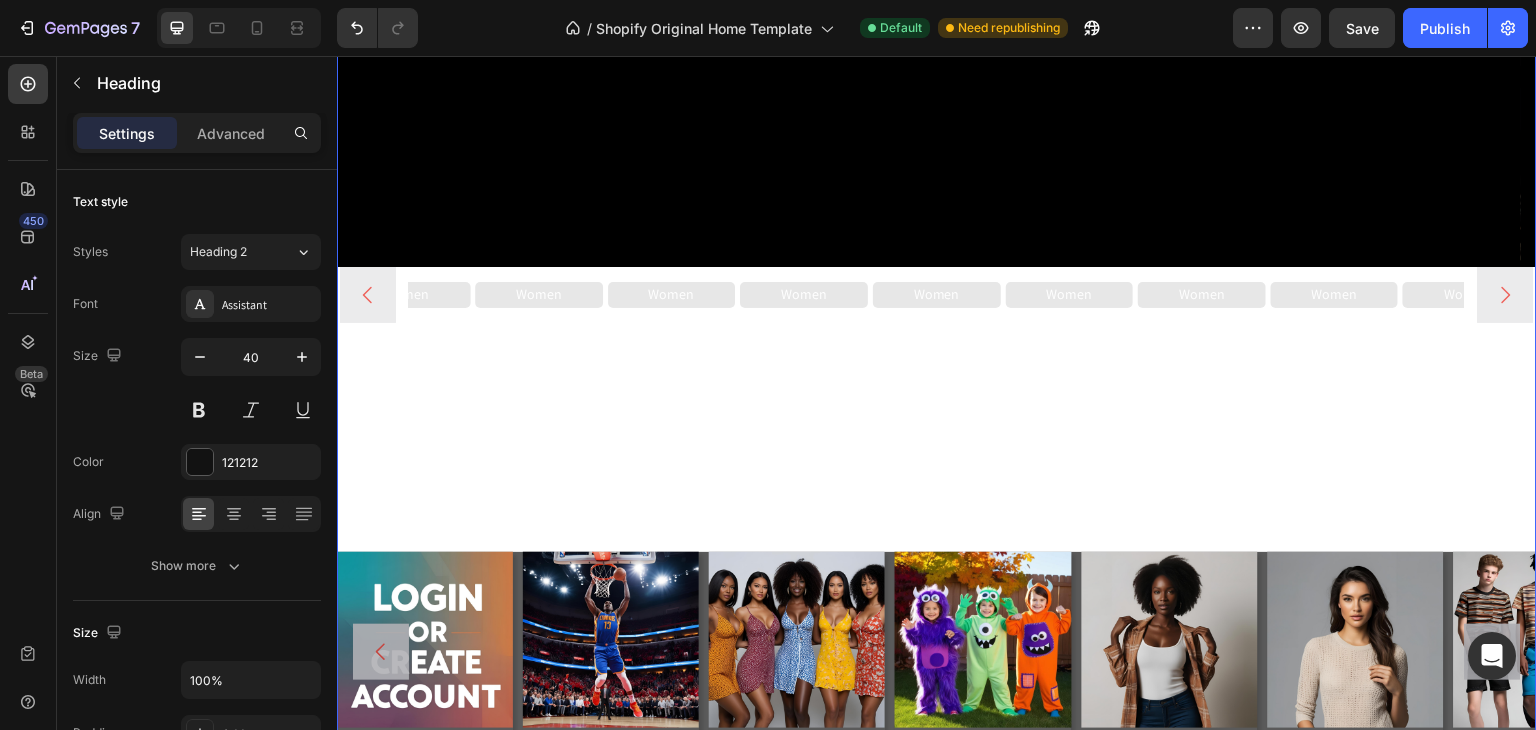 click on "Women Button Women Button Women Button Women Button Women Button Women Button Women Button Women Button Women Button Women Button Women Button Women Button Women Button Women Button Women Button Women Button Women Button
Carousel" at bounding box center [937, 414] 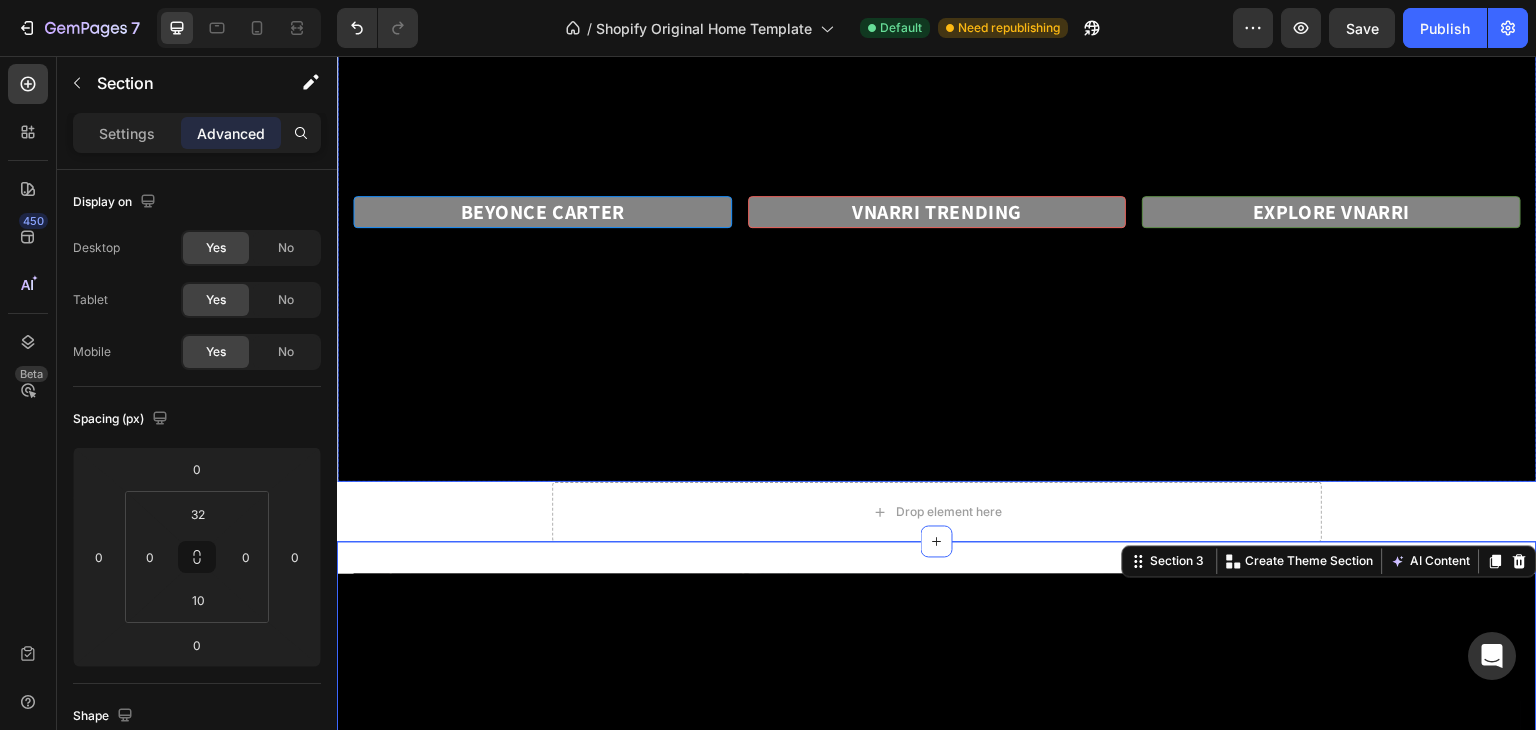 scroll, scrollTop: 163, scrollLeft: 0, axis: vertical 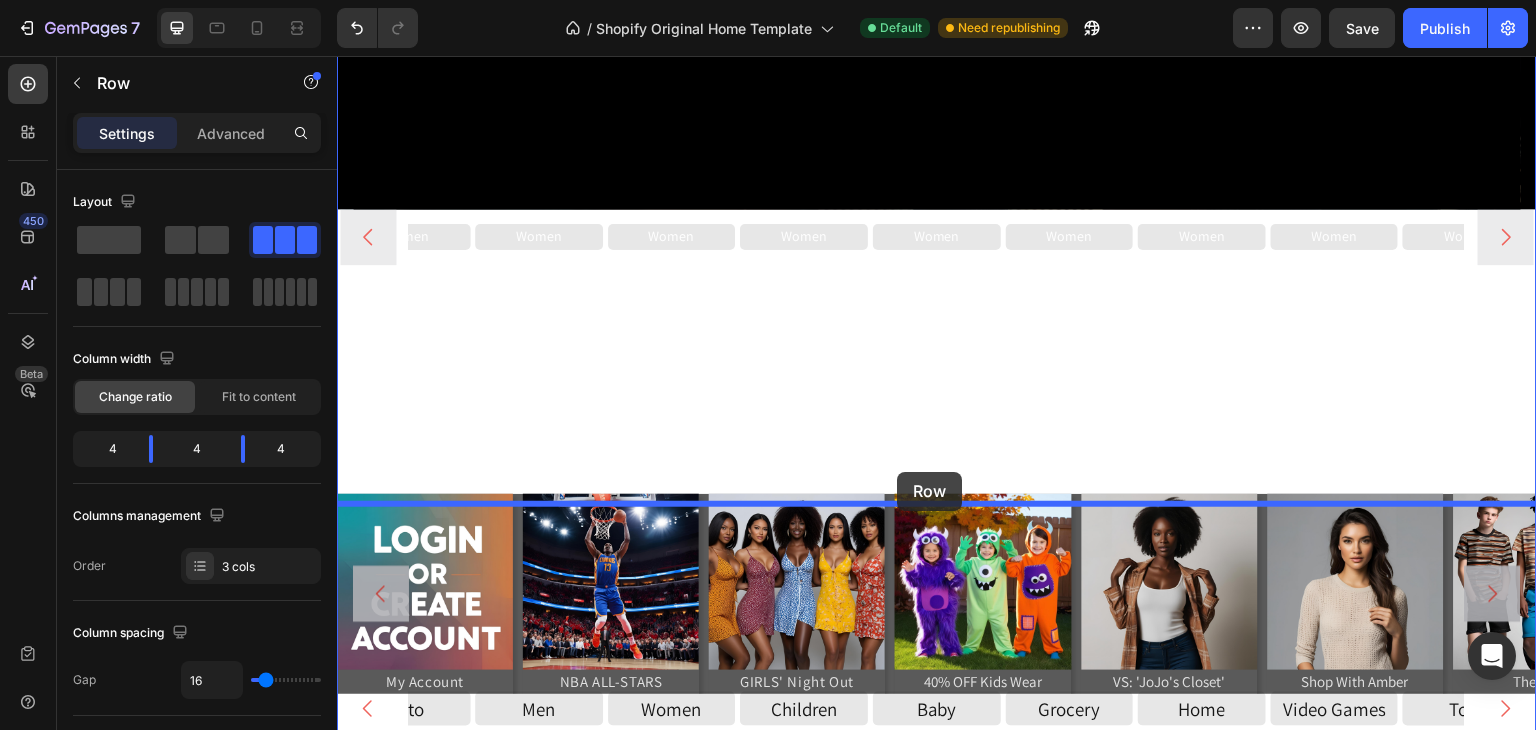 drag, startPoint x: 741, startPoint y: 207, endPoint x: 897, endPoint y: 472, distance: 307.50772 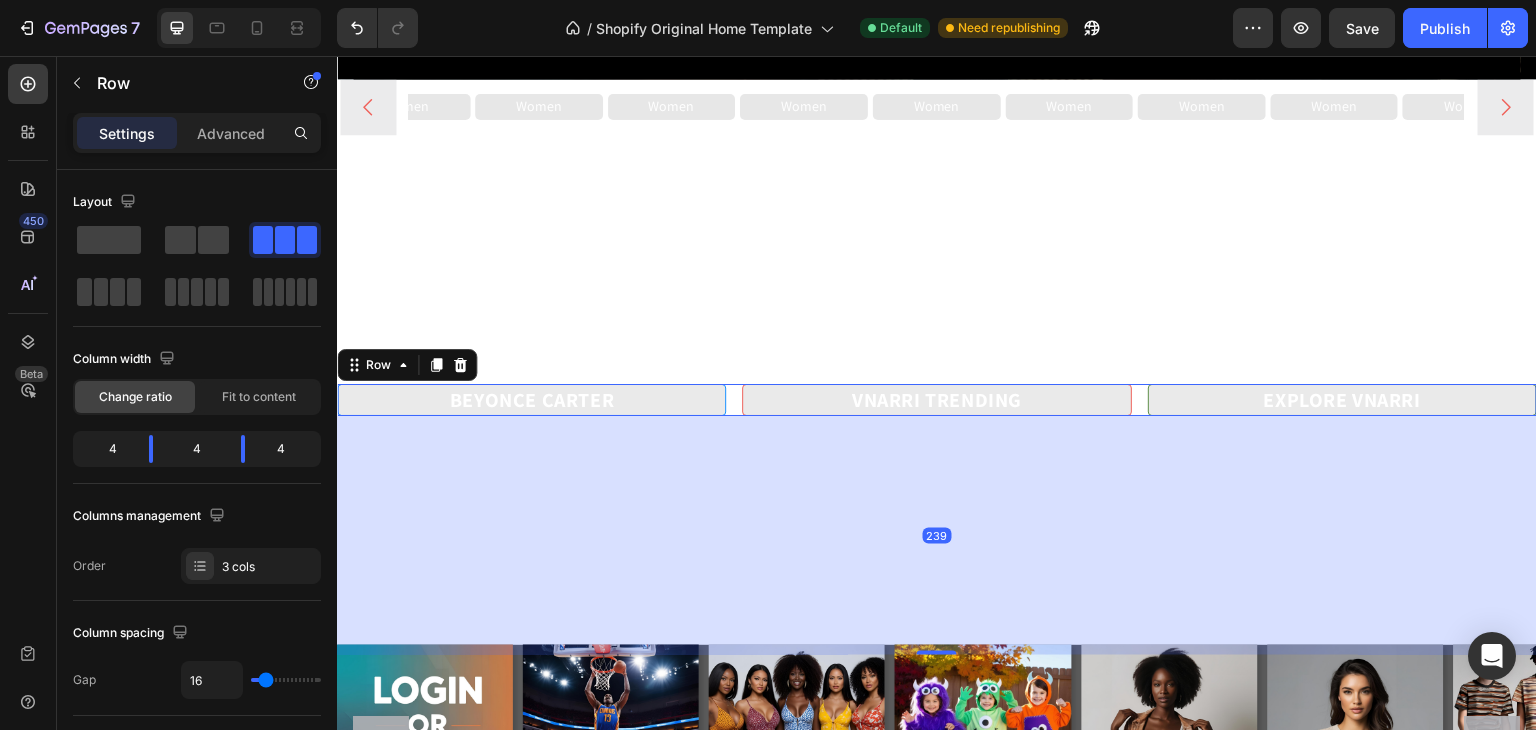 scroll, scrollTop: 1275, scrollLeft: 0, axis: vertical 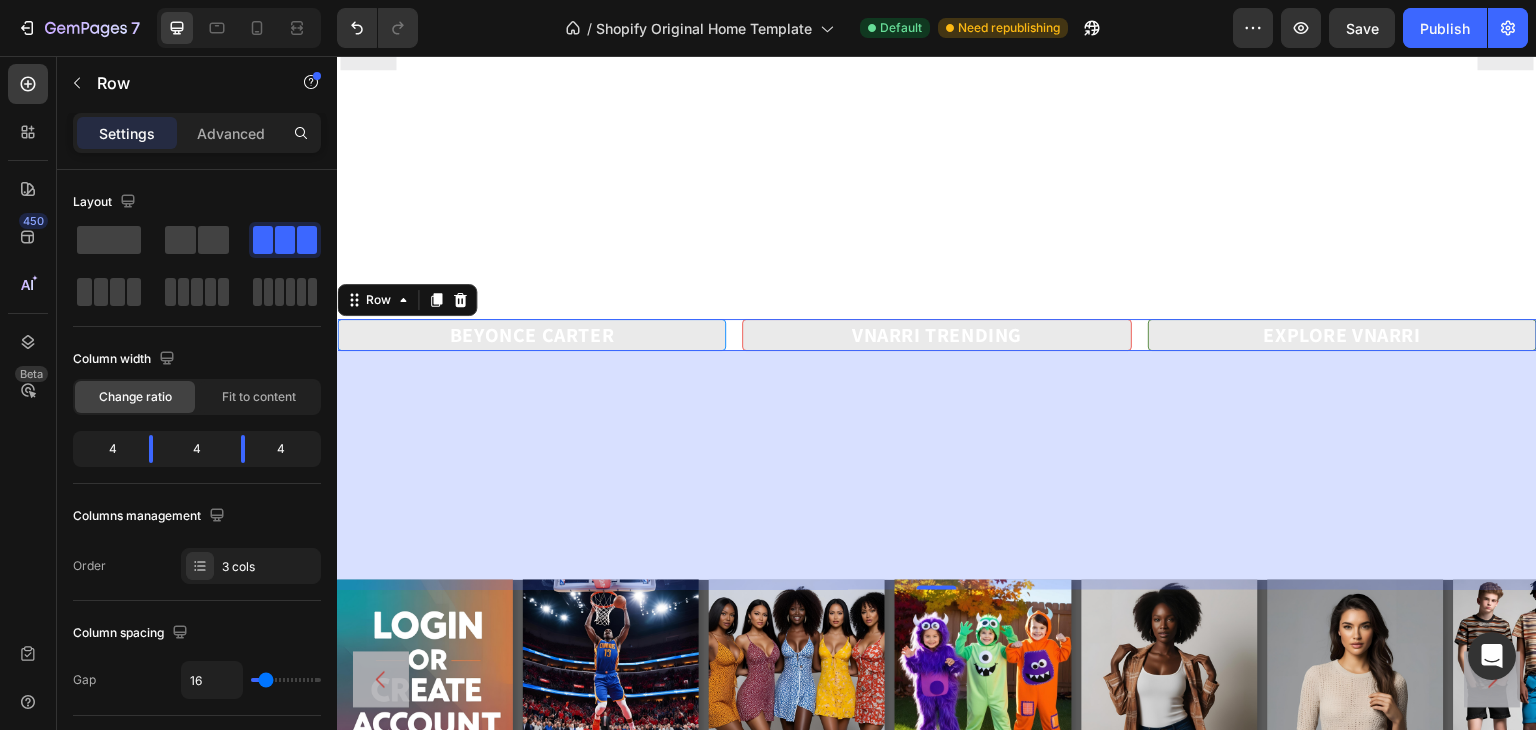 click on "239" at bounding box center [937, 470] 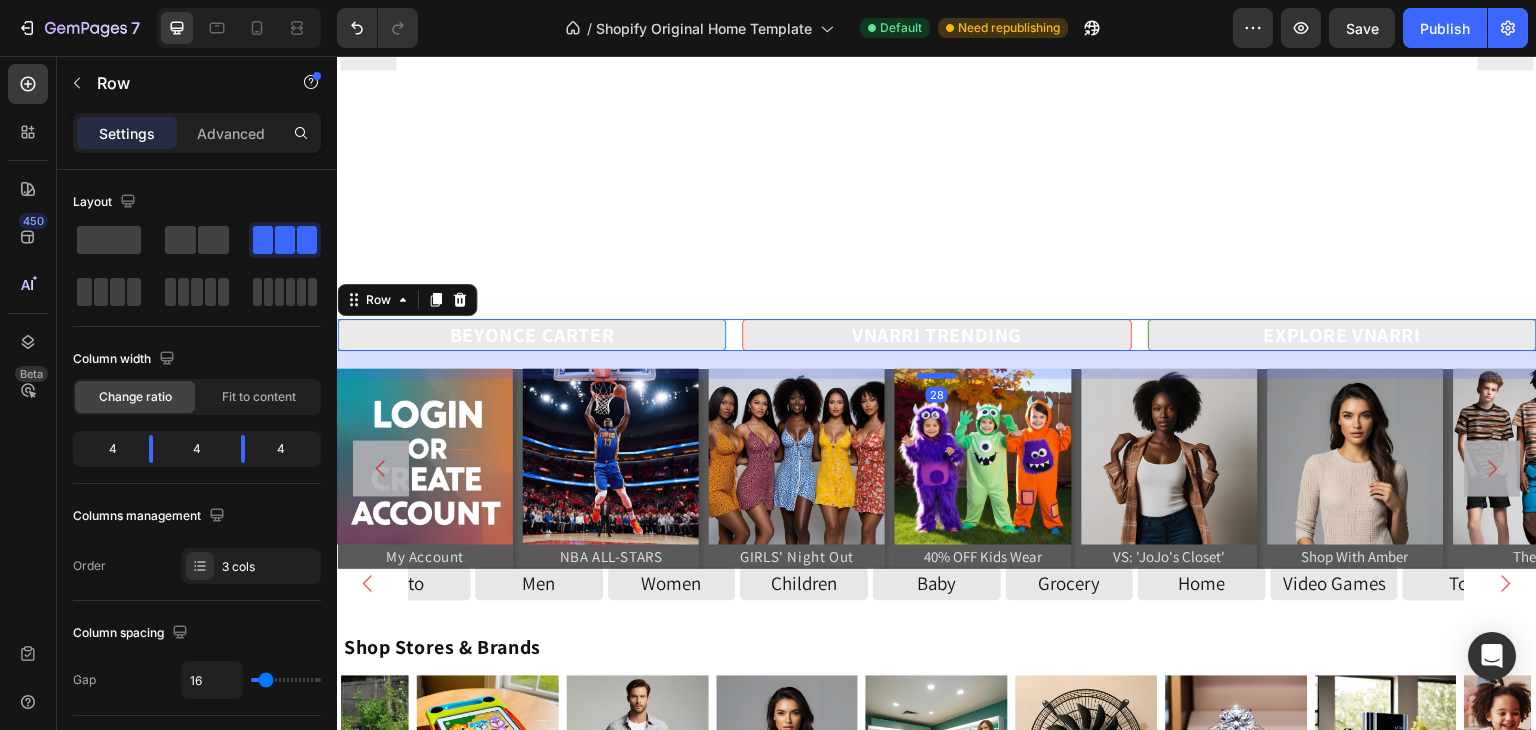 drag, startPoint x: 940, startPoint y: 585, endPoint x: 923, endPoint y: 374, distance: 211.68373 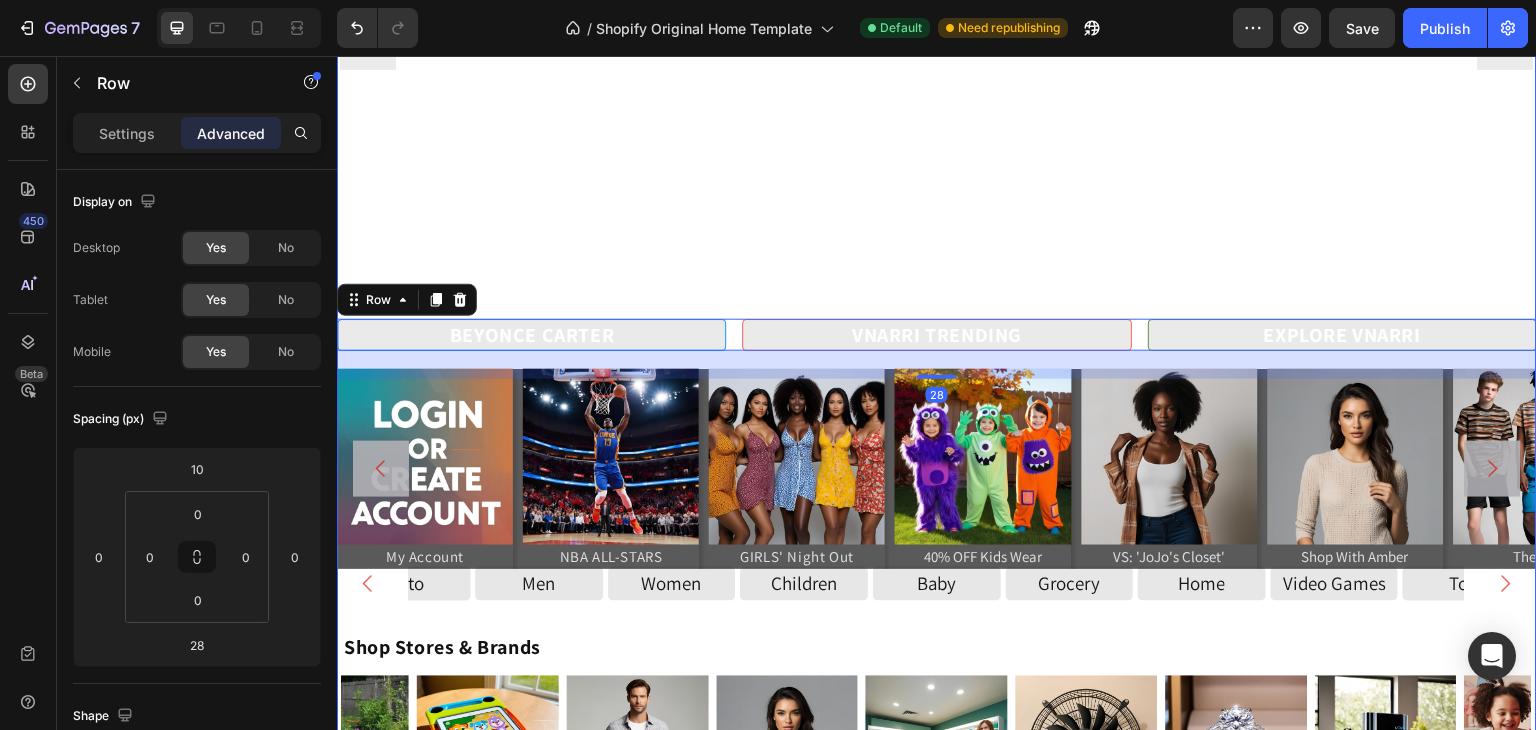 click on "Women Button Women Button Women Button Women Button Women Button Women Button Women Button Women Button Women Button Women Button Women Button Women Button Women Button Women Button Women Button Women Button Women Button
Carousel" at bounding box center [937, 161] 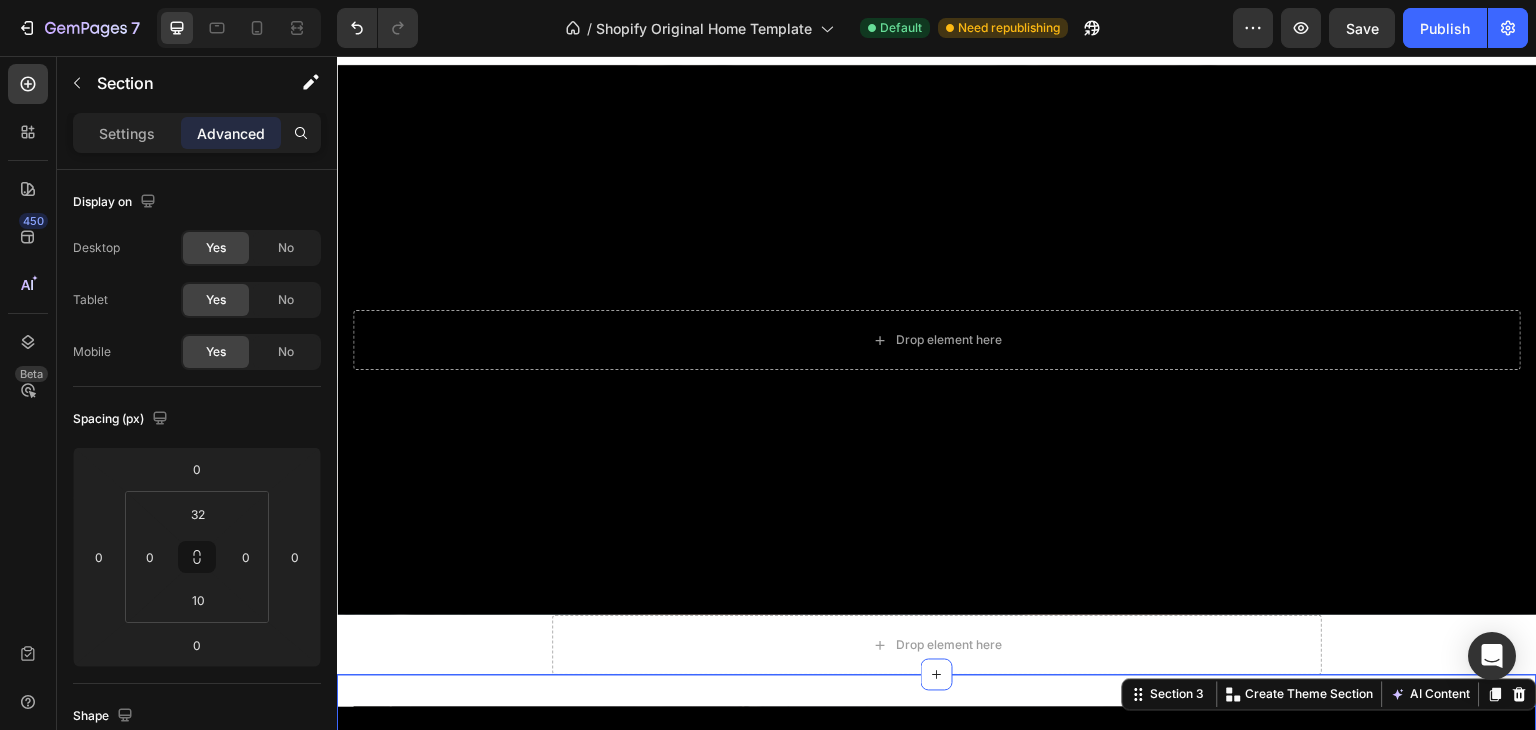 scroll, scrollTop: 0, scrollLeft: 0, axis: both 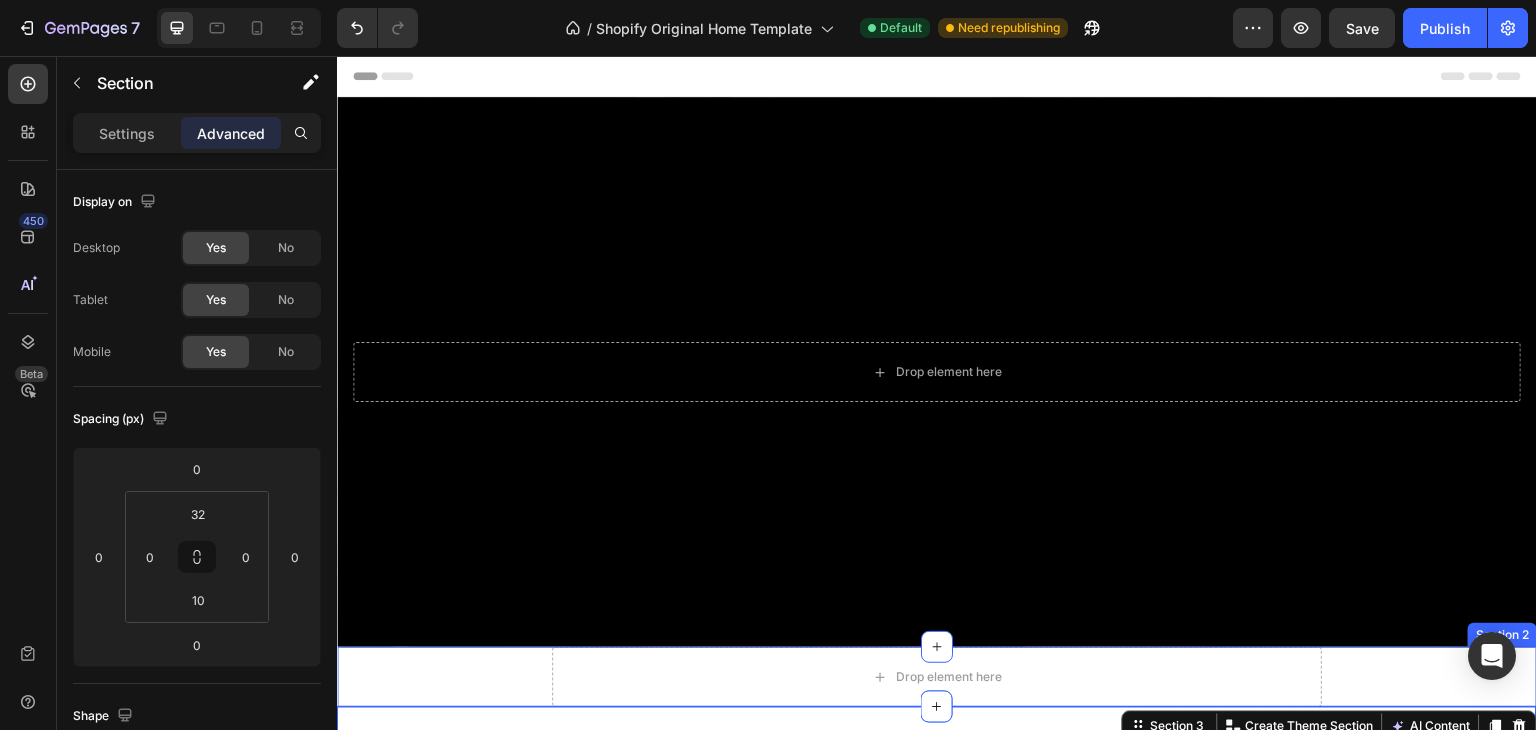 click on "Drop element here Row" at bounding box center [937, 677] 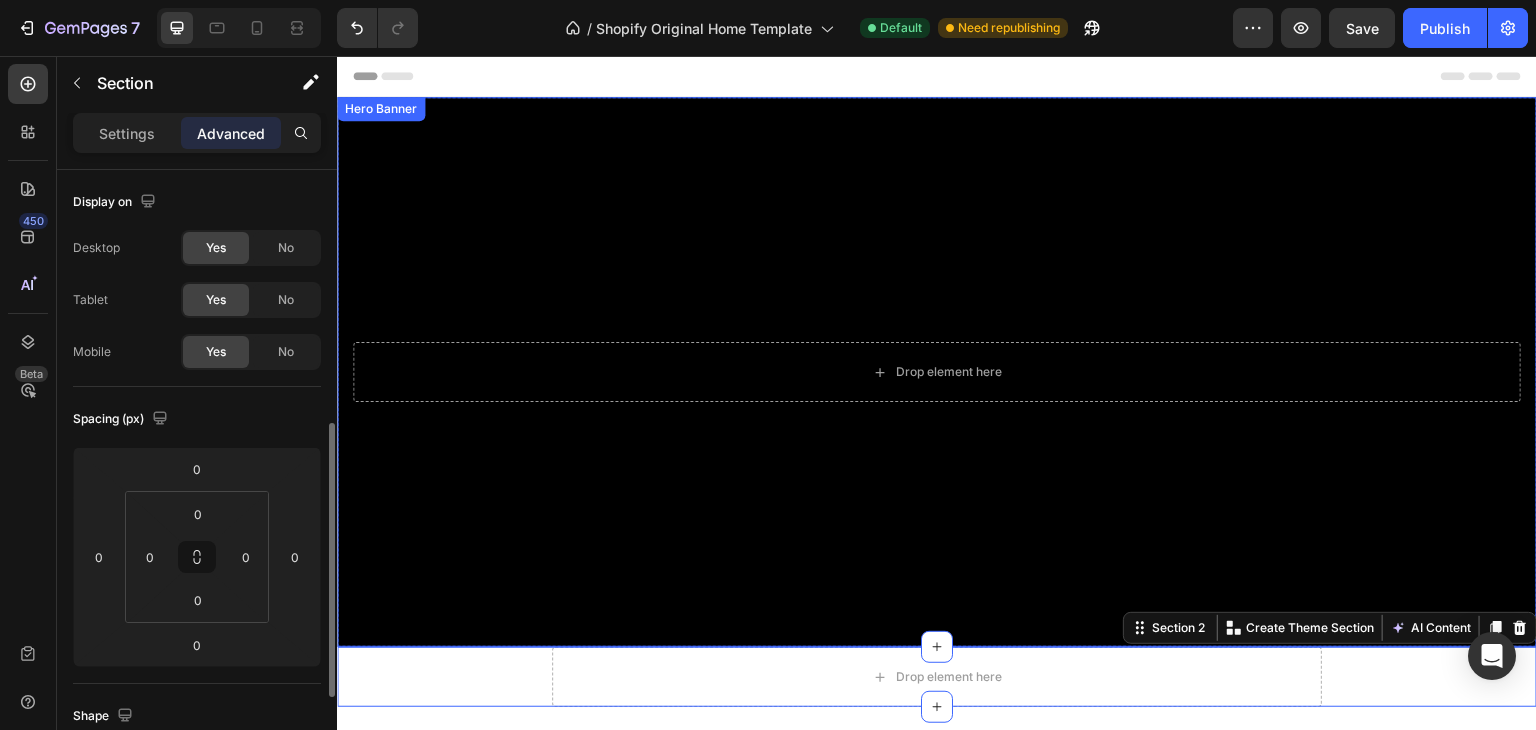 scroll, scrollTop: 175, scrollLeft: 0, axis: vertical 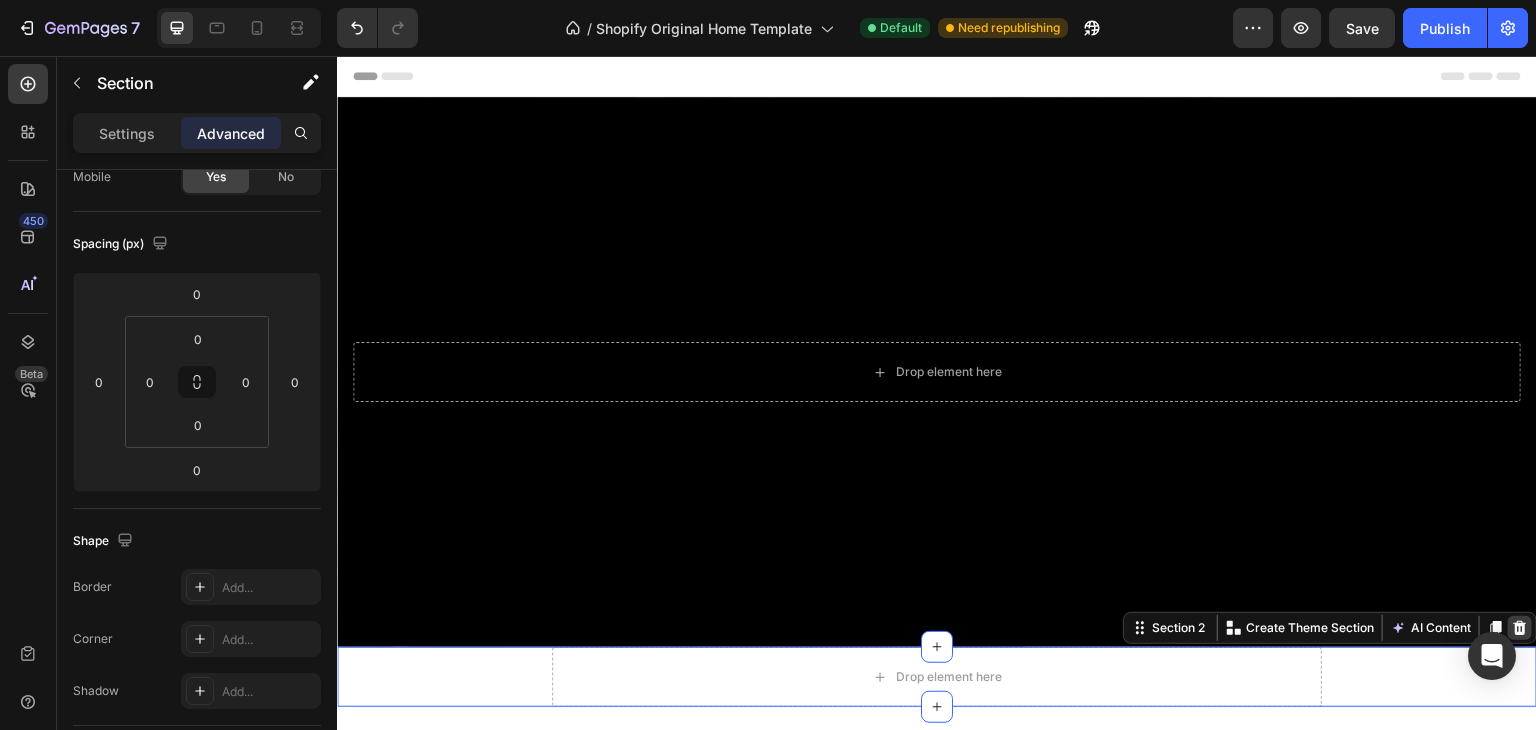 click 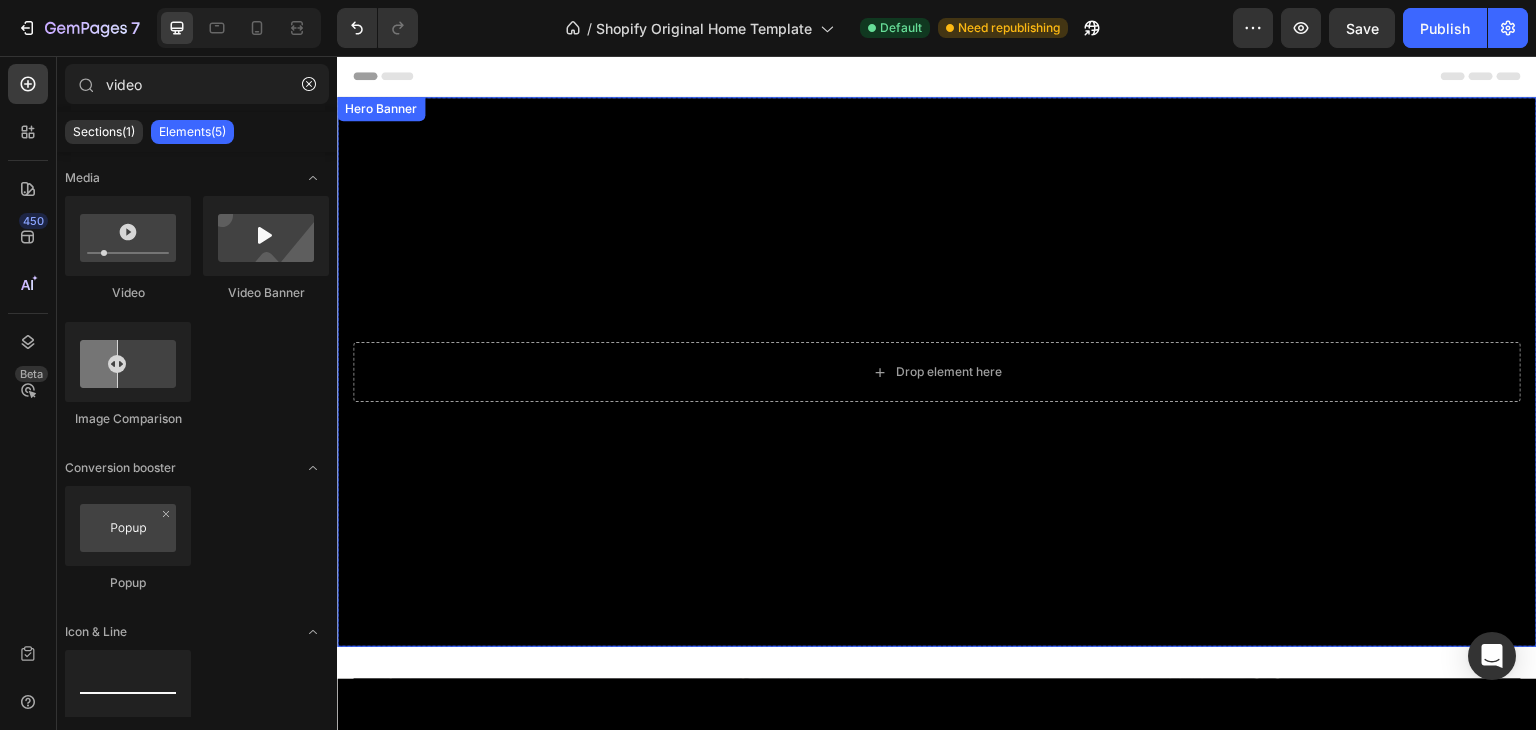click at bounding box center (937, 372) 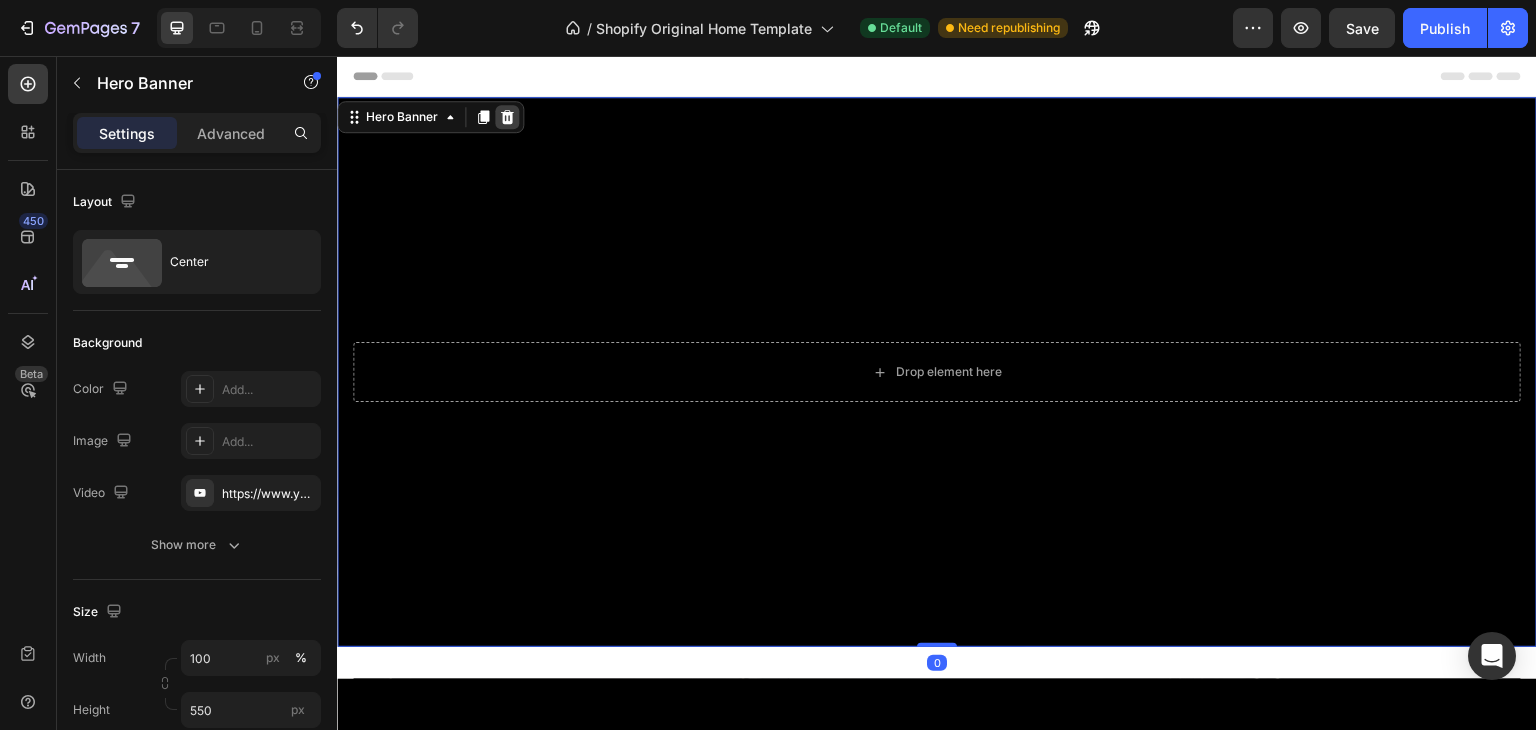 click 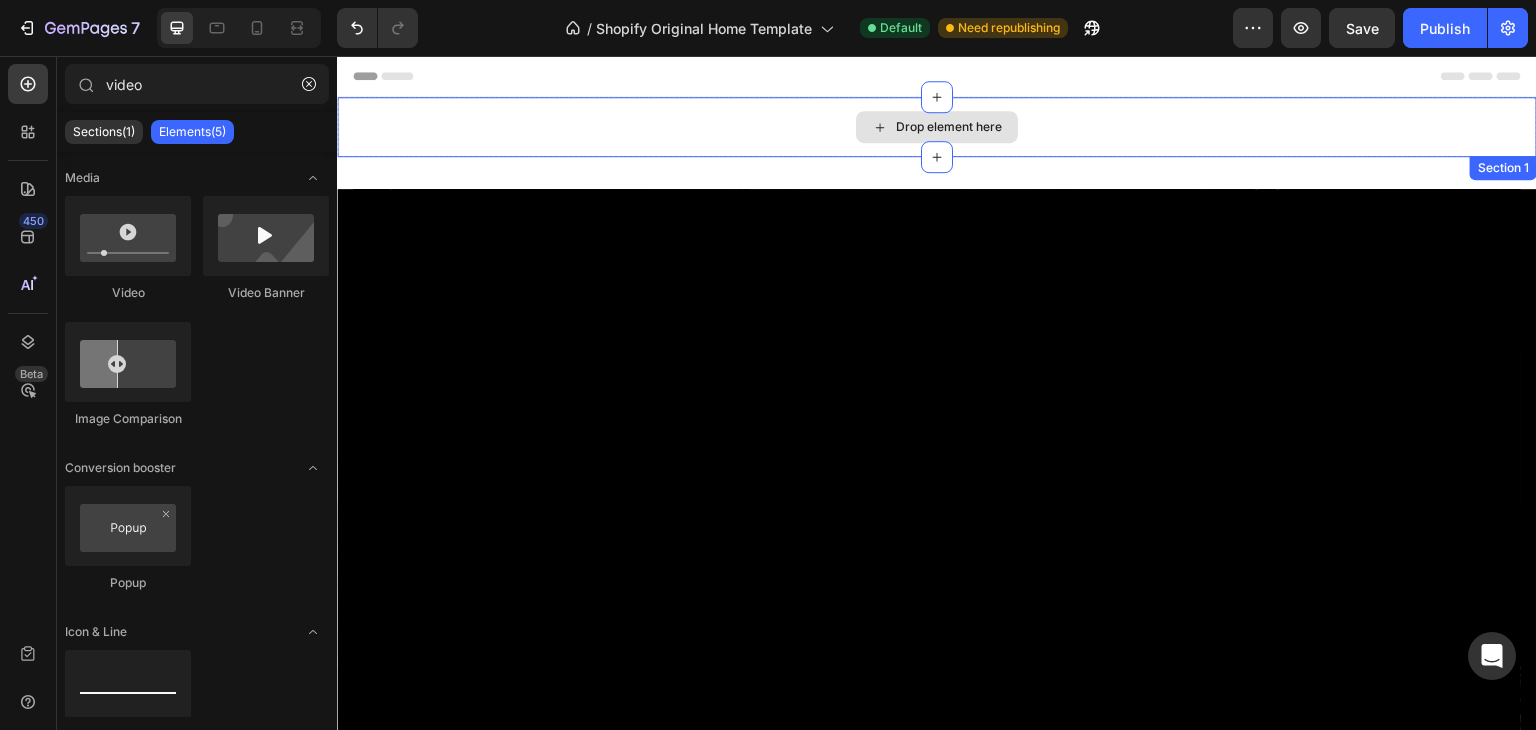 click on "Drop element here" at bounding box center [937, 127] 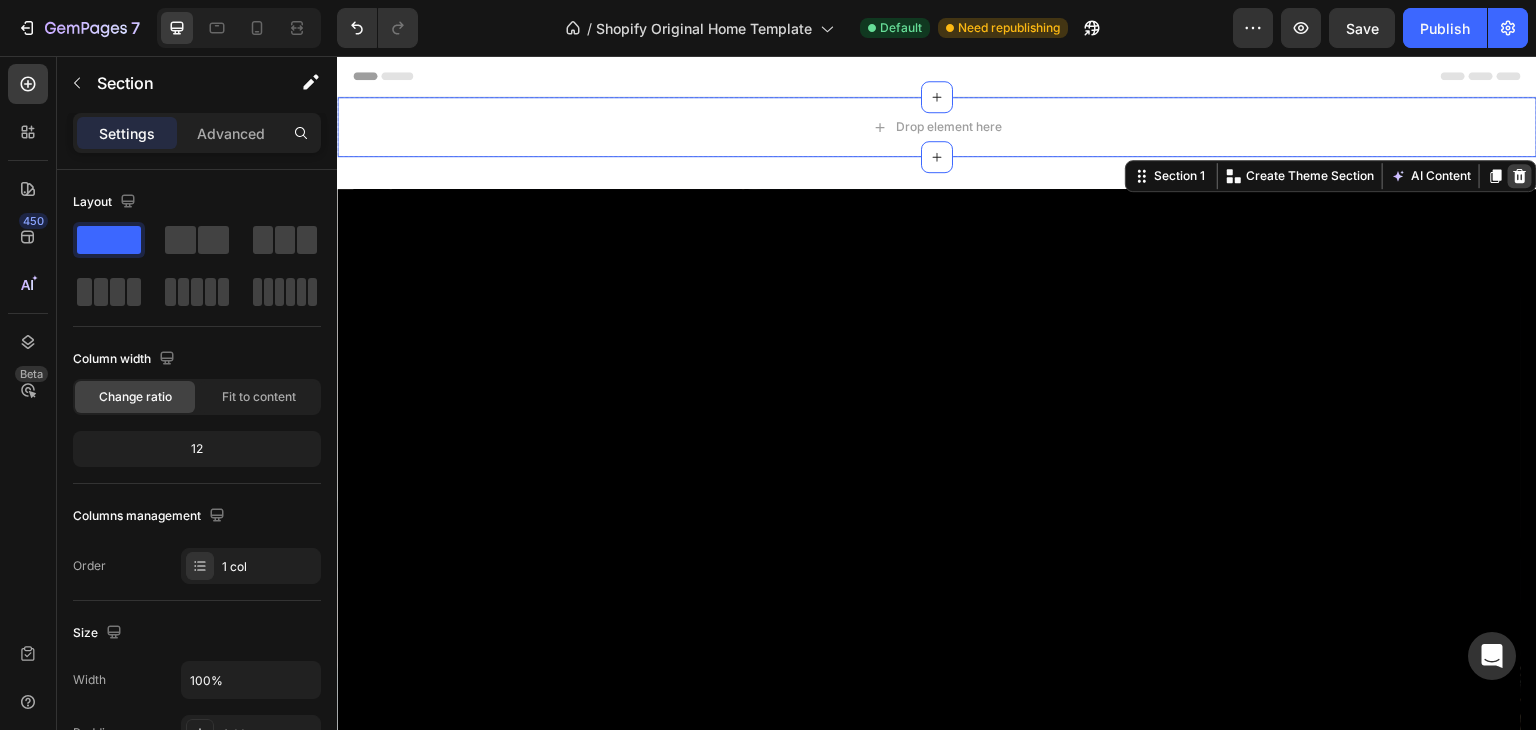 click 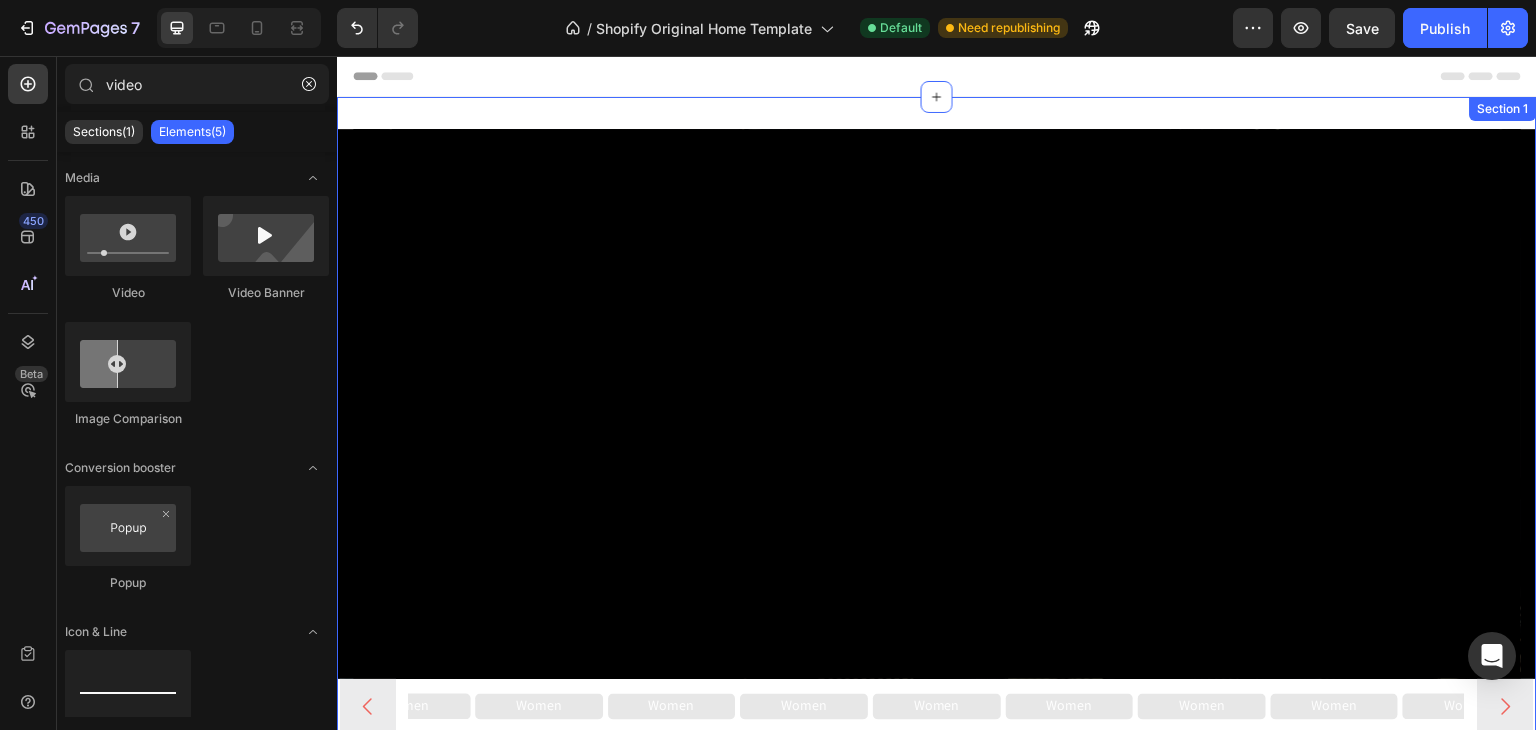 click on "Video Hero Banner
Women Button Women Button Women Button Women Button Women Button Women Button Women Button Women Button Women Button Women Button Women Button Women Button Women Button Women Button Women Button Women Button Women Button
Carousel BEYONCE CARTER  Heading VNARRI TRENDING Heading EXPLORE VNARRI  Heading Row
Image  My Account Heading Image NBA ALL-STARS  Heading Image GIRLS' Night Out Heading Image 40% OFF Kids Wear Heading Image VS: 'JoJo's Closet'  Heading Image Shop With Amber Heading Image The Boyz Heading Image Image Image
Carousel
Men Button Women Button Children Button Baby Button Grocery Button Home   Button Video Games Button Toys Button Women Button Women Button Women Button Women Button Women Button Women Button Women Button Women Button Auto Button
Carousel Shop Stores & Brands  Heading
Image NBA ALL-STARS  Heading Image NBA ALL-STARS  Heading Image NBA ALL-STARS  Heading Image" at bounding box center (937, 921) 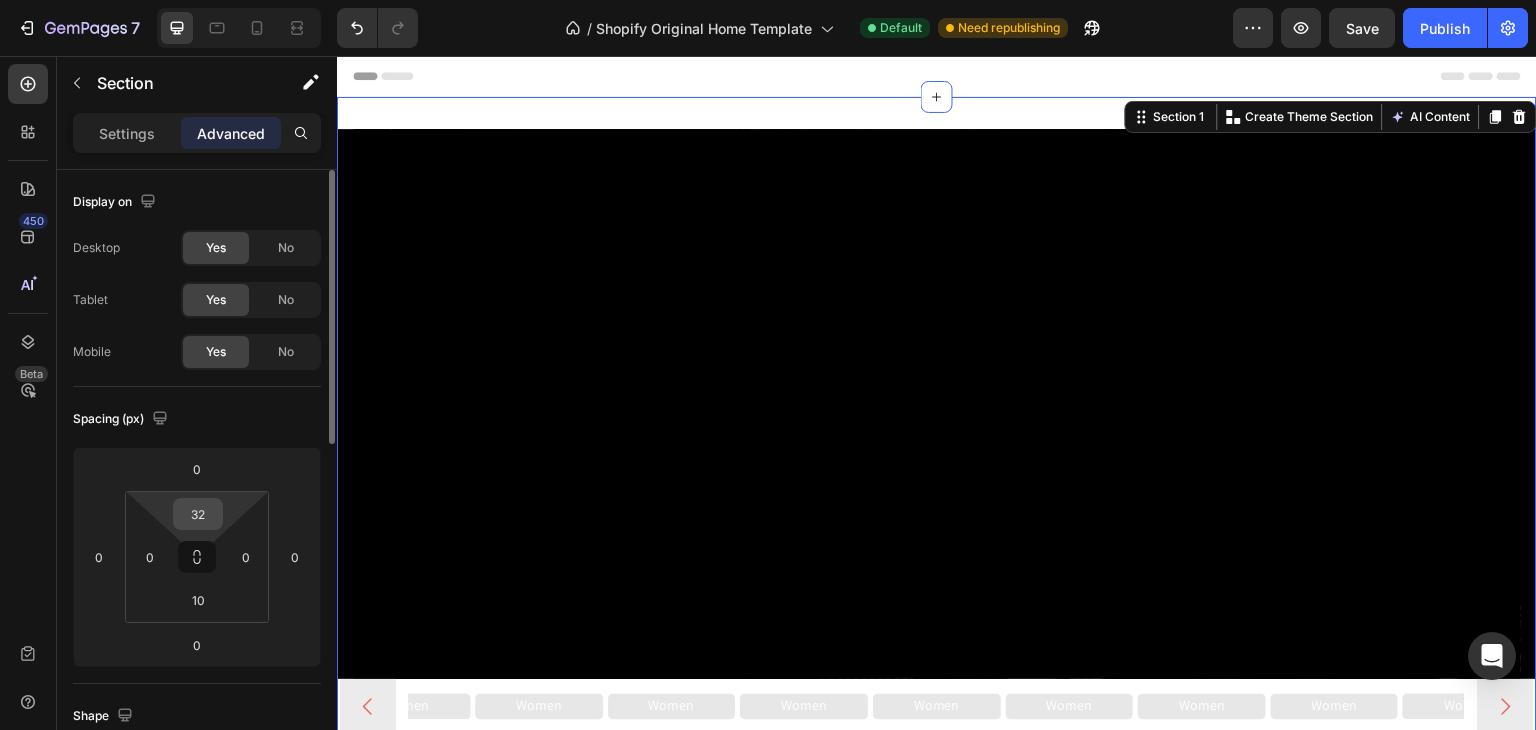 click on "32" at bounding box center (198, 514) 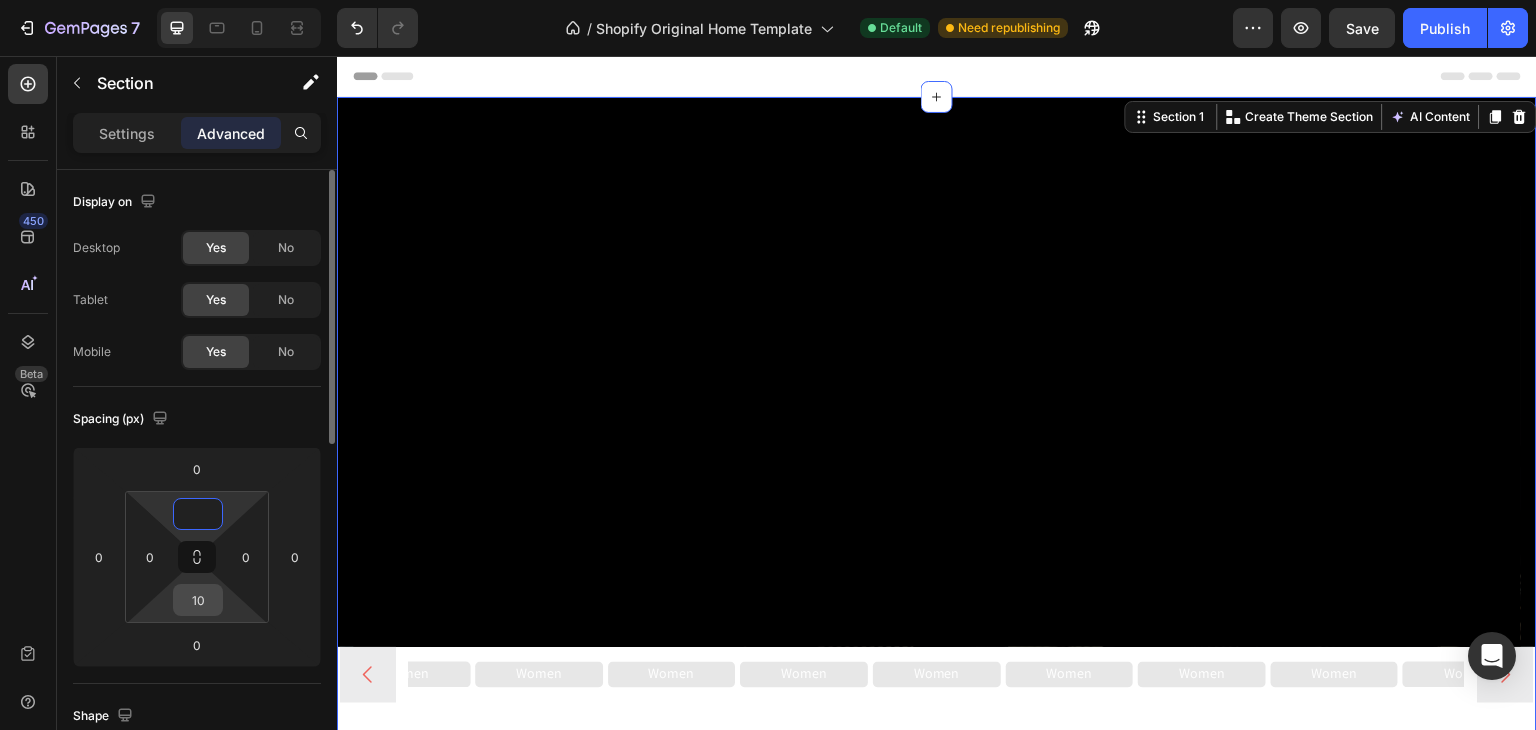 type on "0" 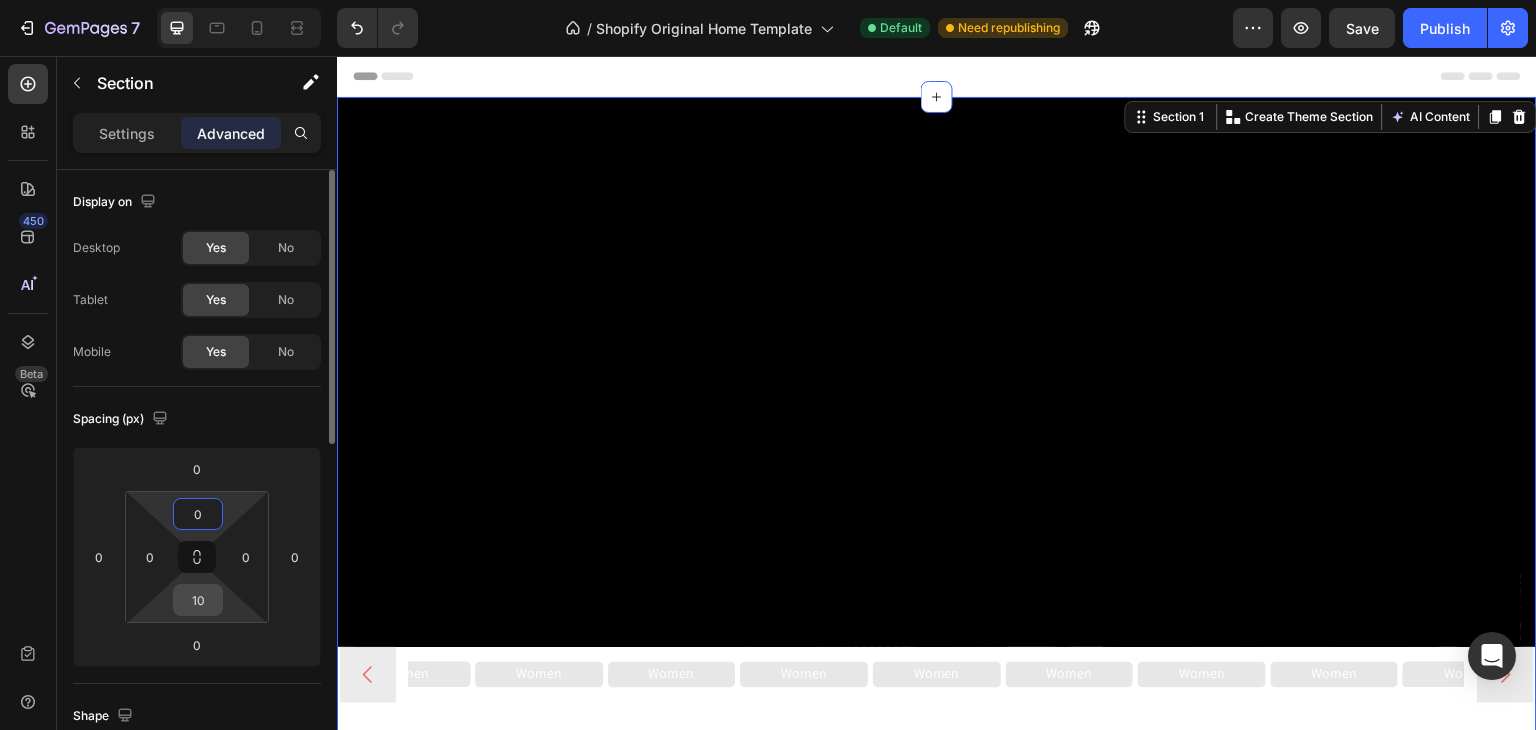 click on "10" at bounding box center (198, 600) 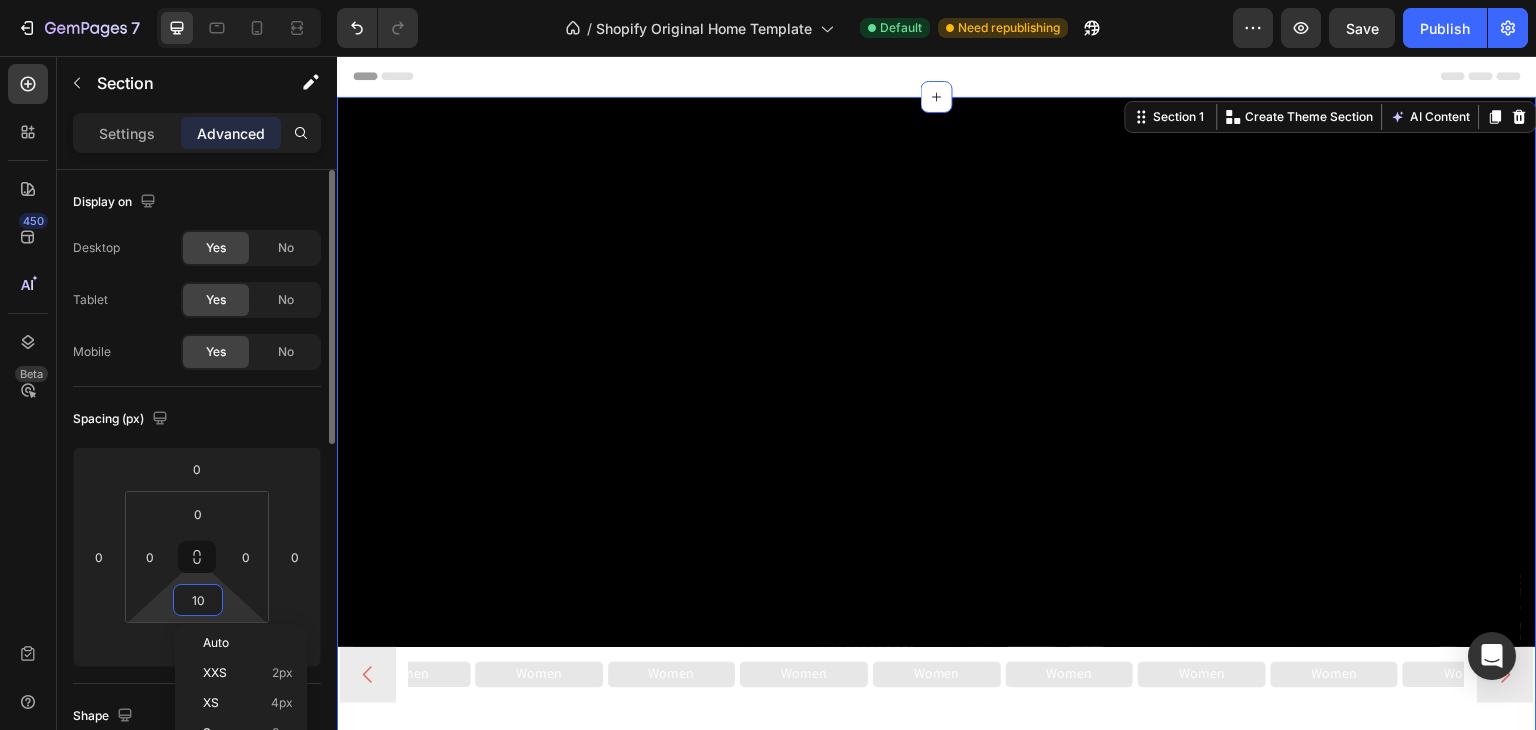 type 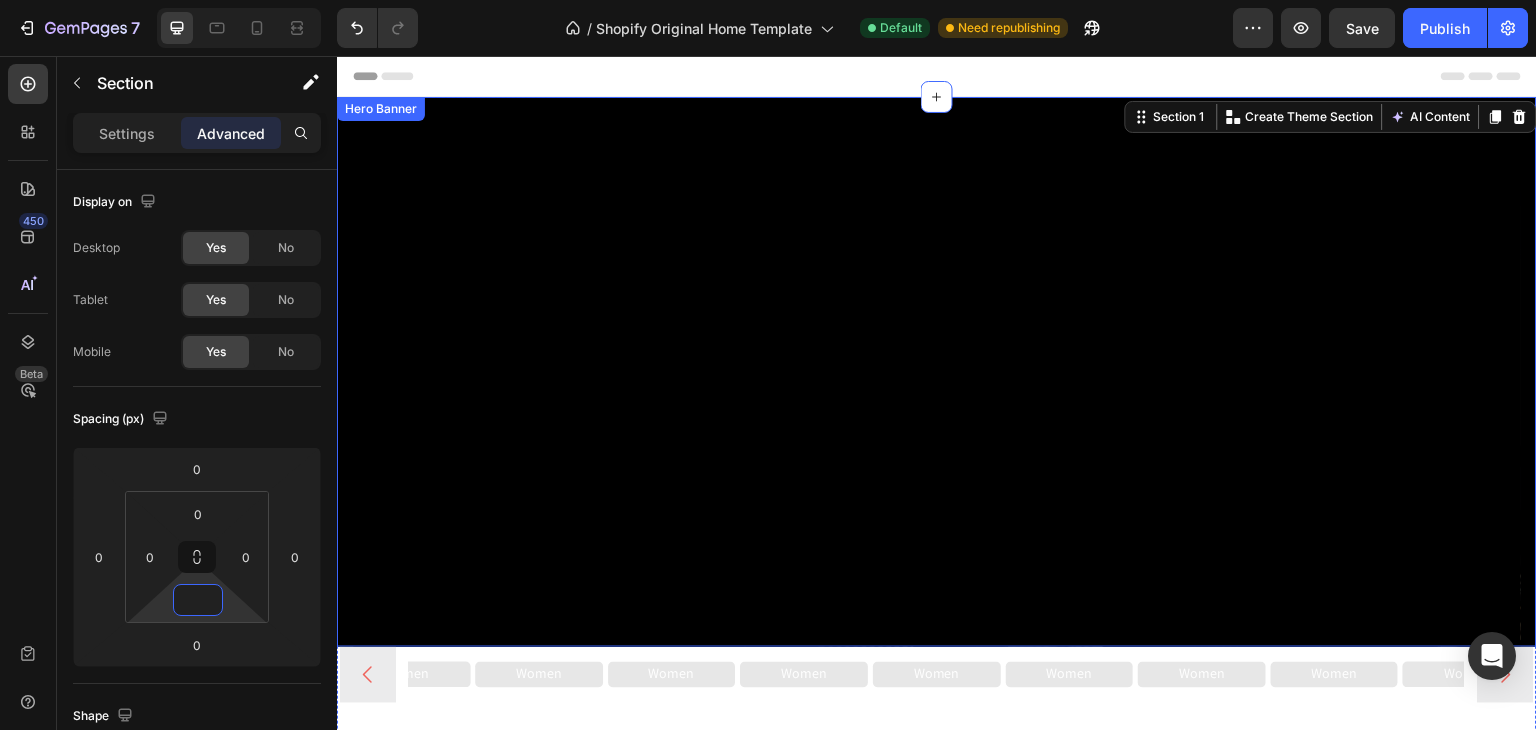 click on "Video" at bounding box center (937, 372) 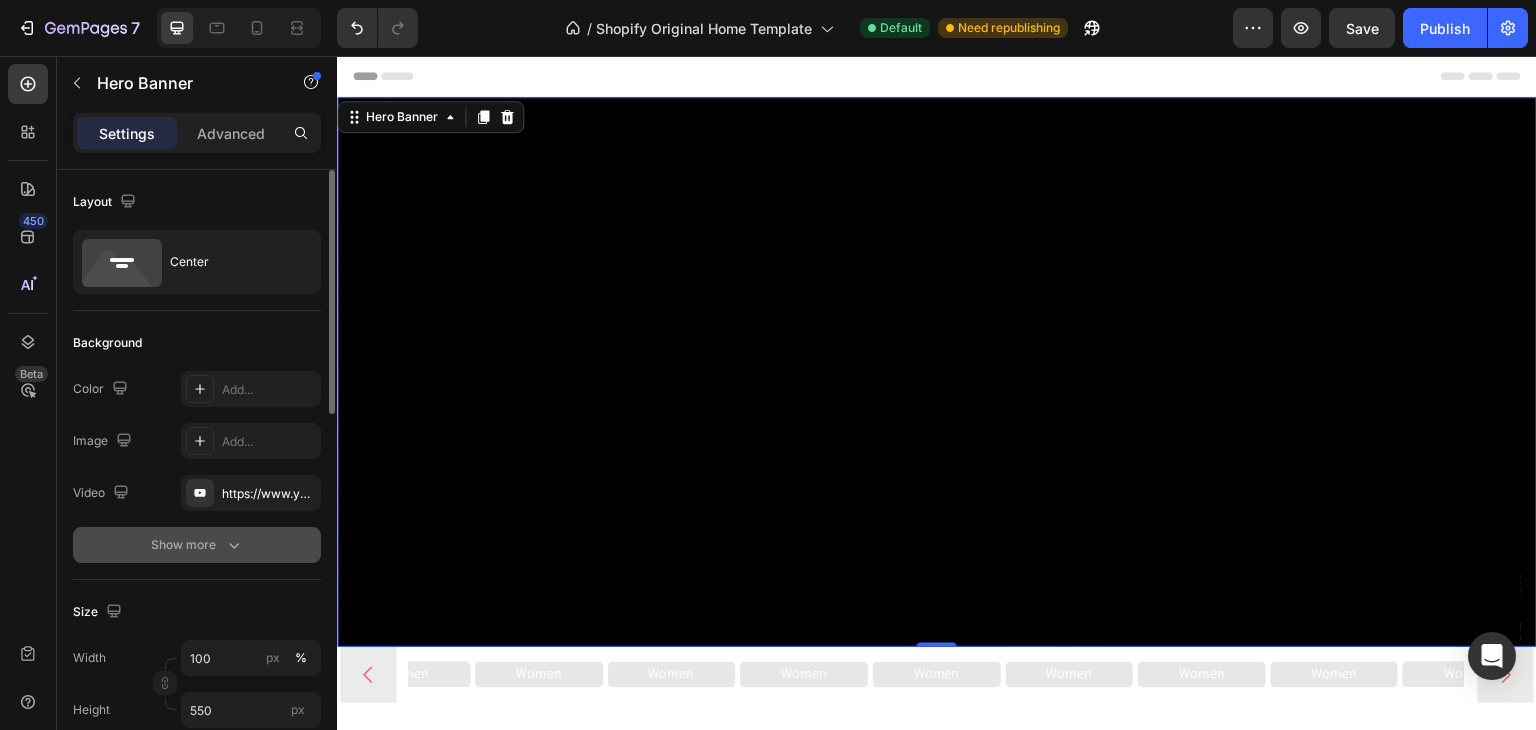 click on "Show more" at bounding box center (197, 545) 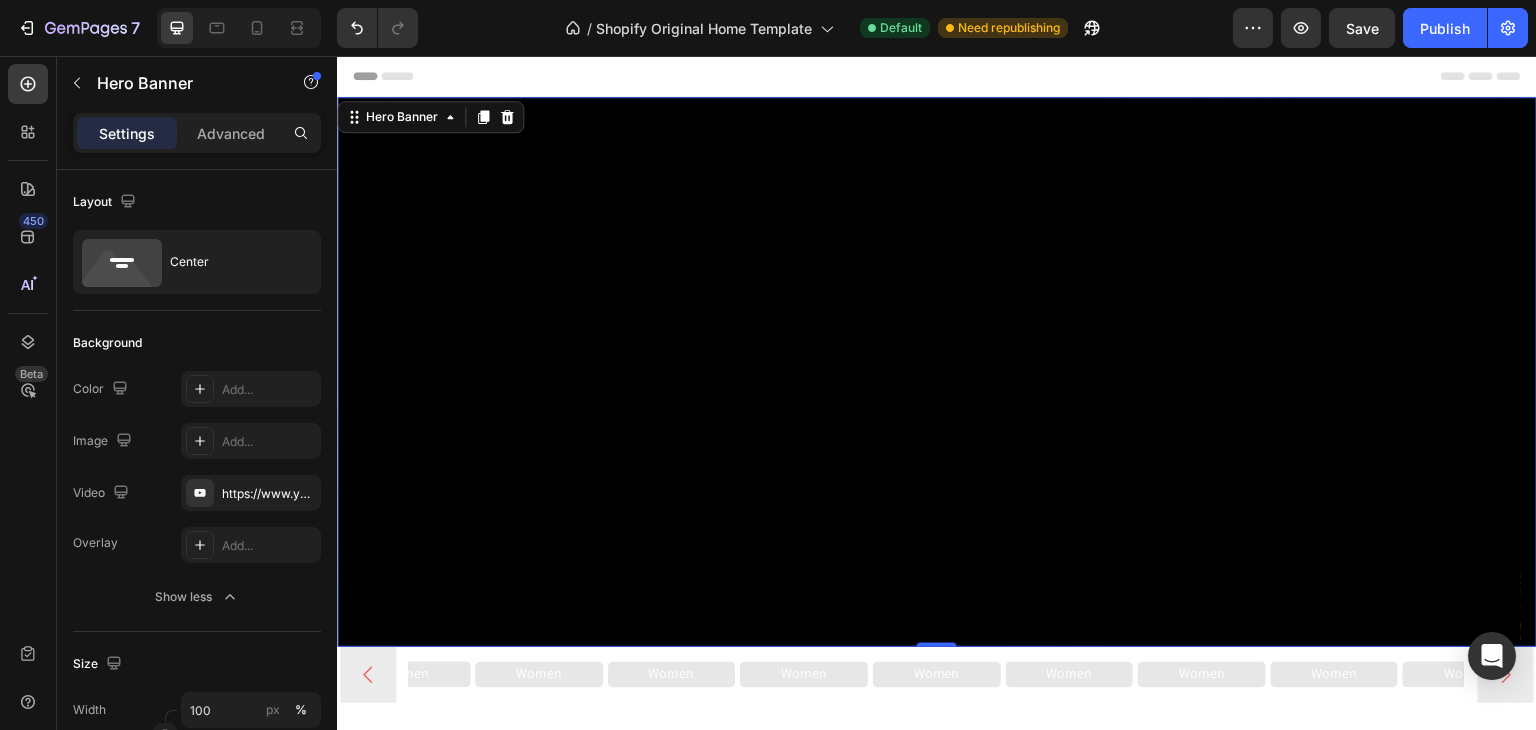 click on "Video" at bounding box center [937, 372] 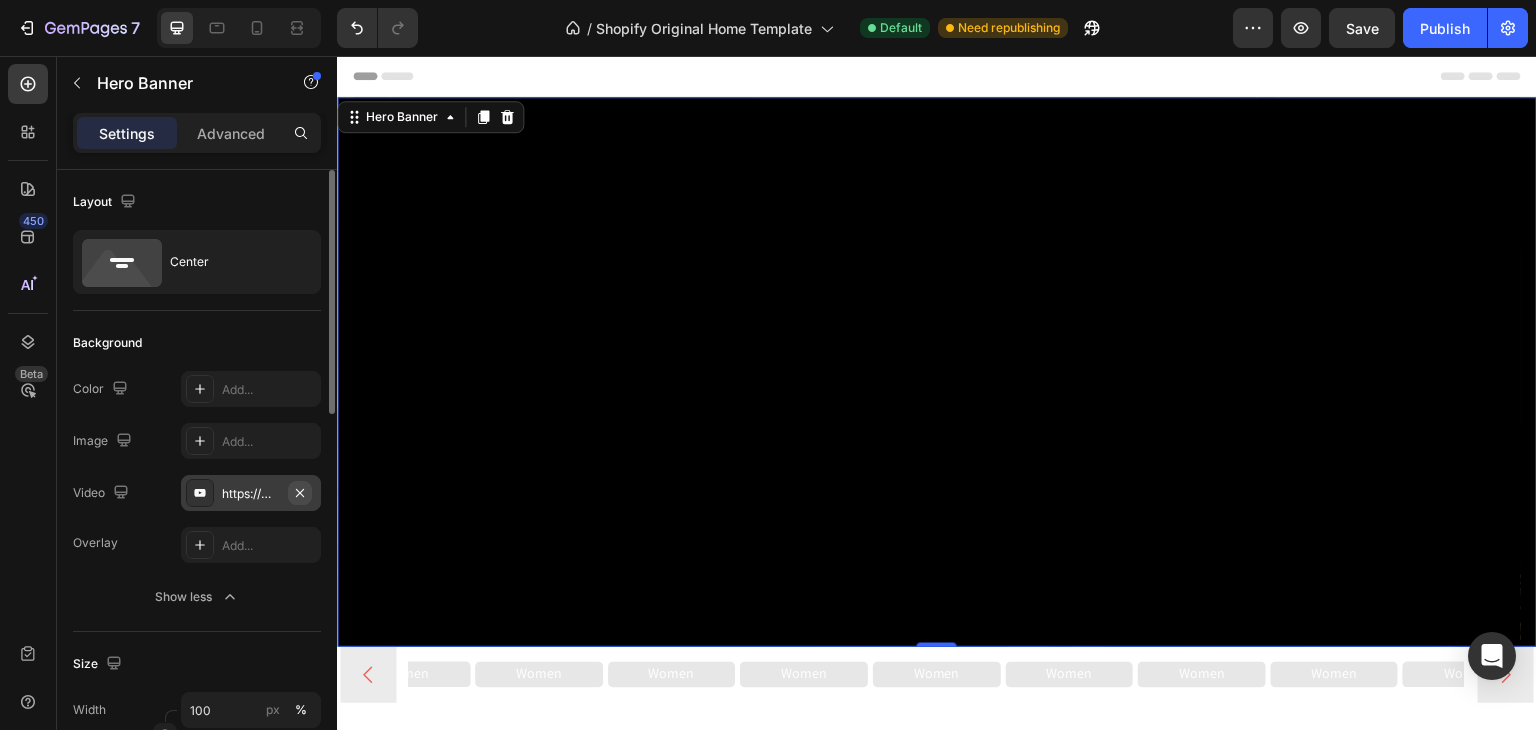 click 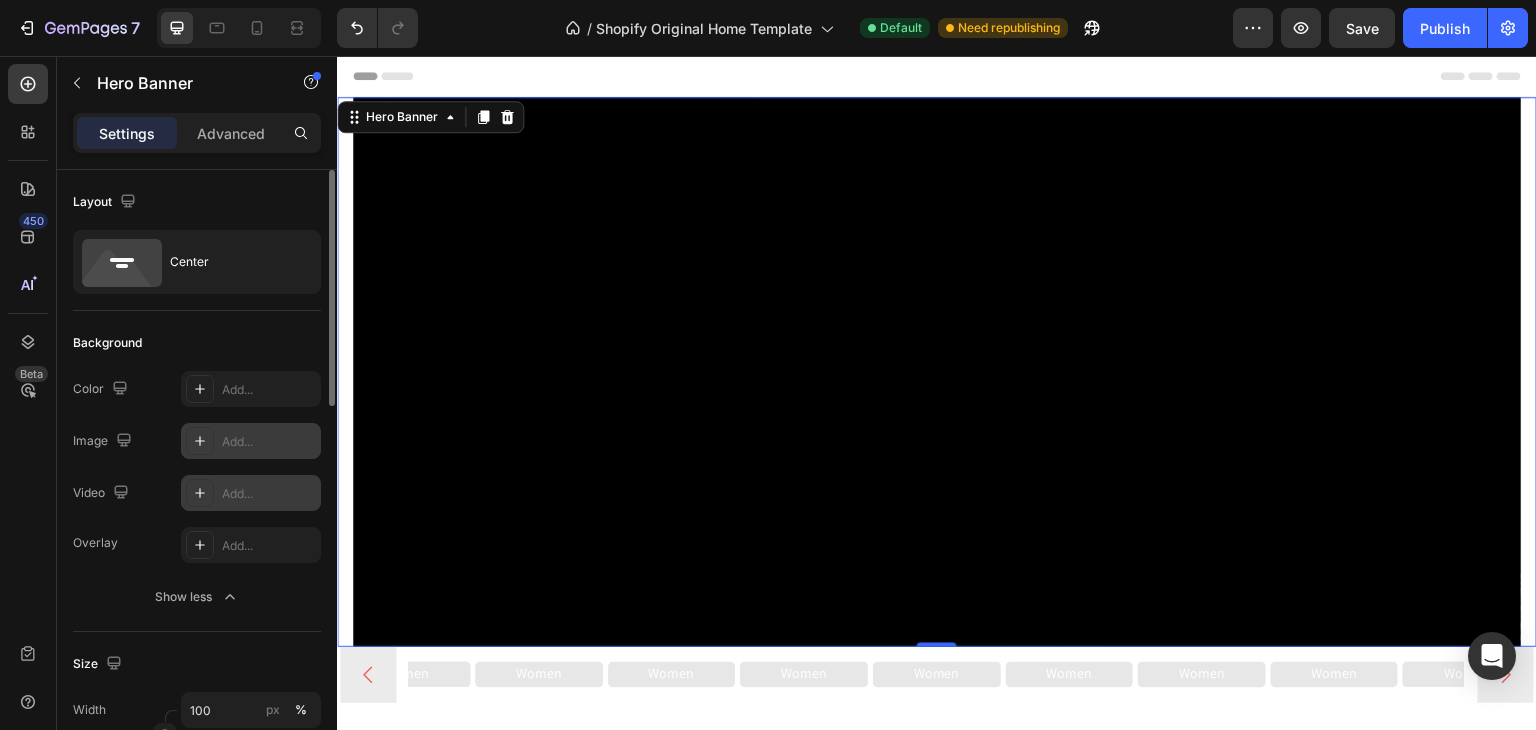 click on "Add..." at bounding box center [269, 442] 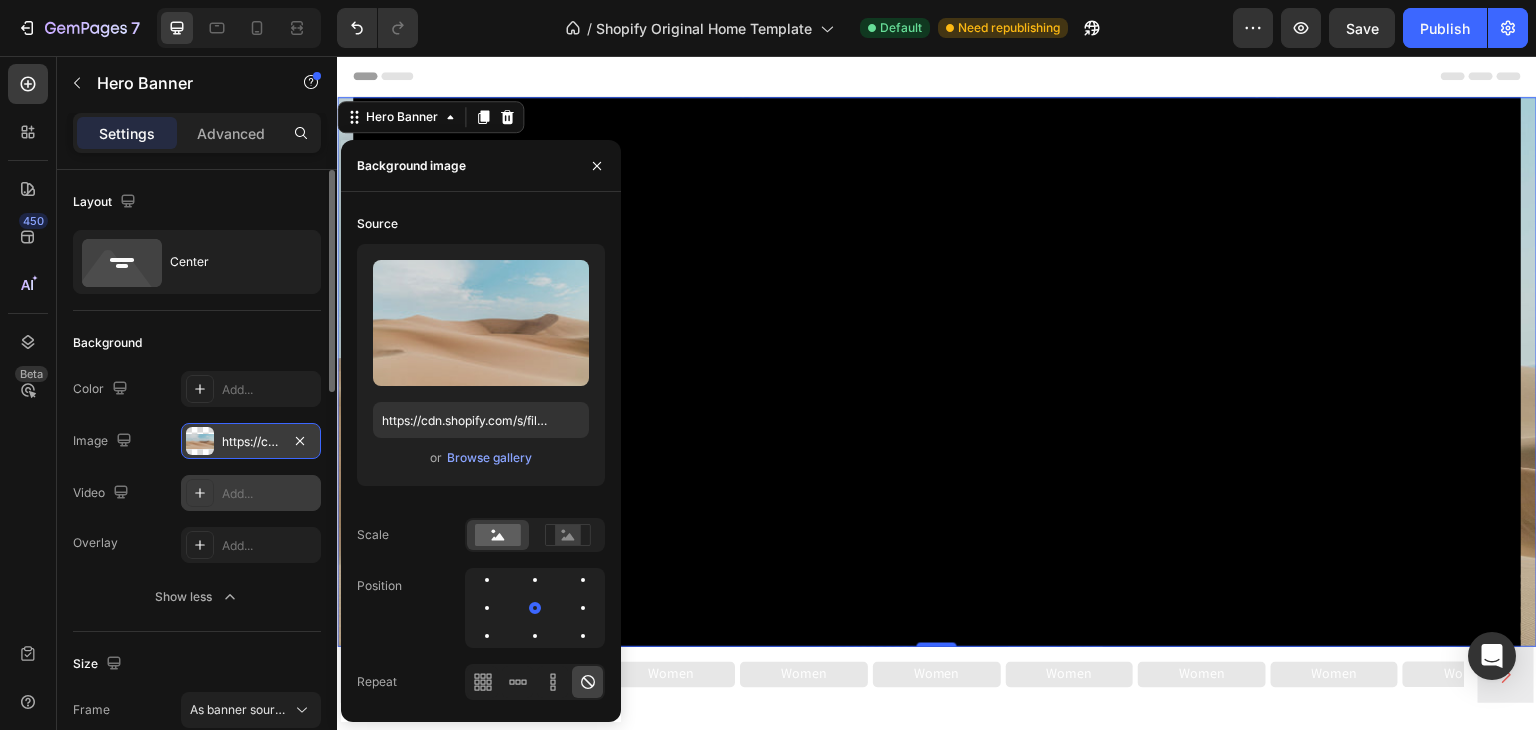 click on "Layout Center" 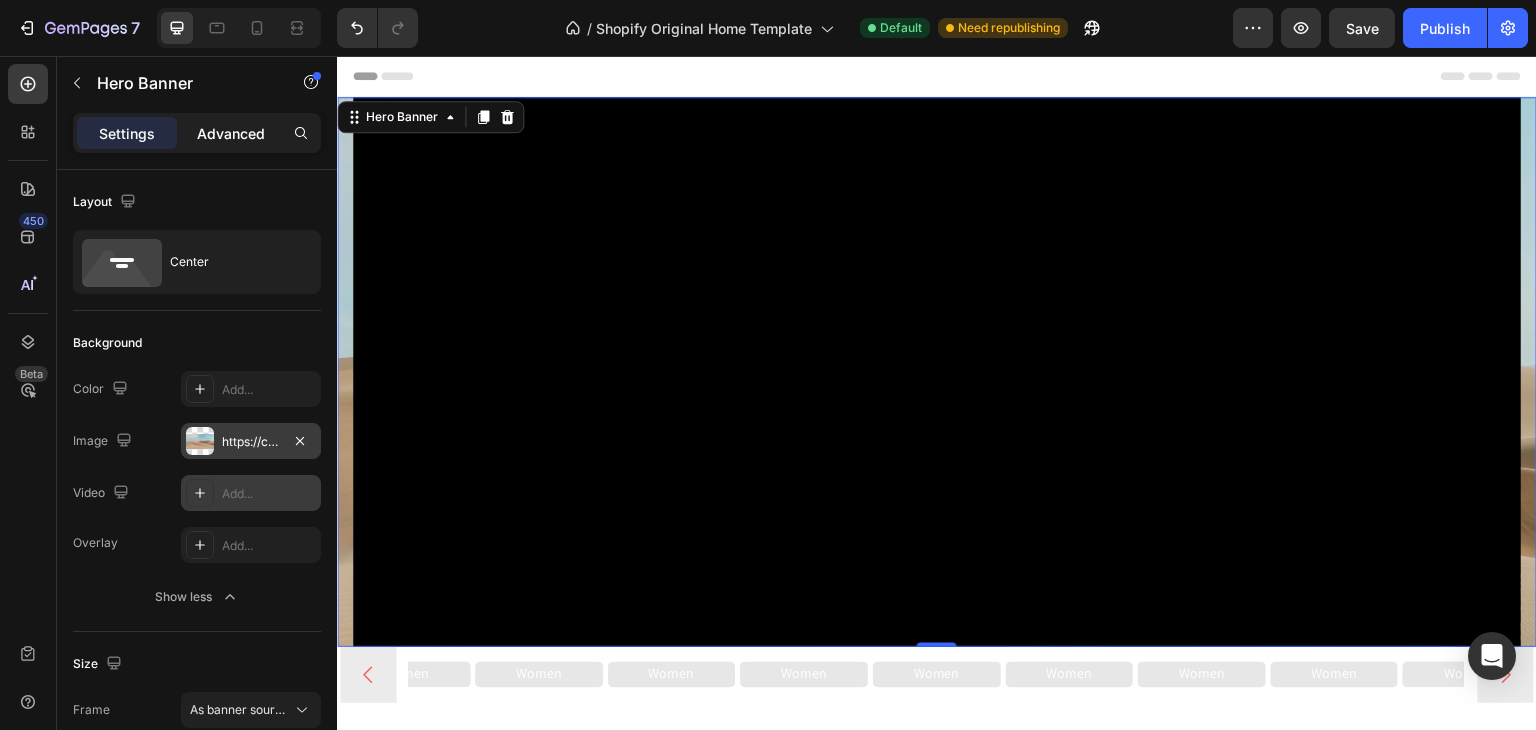 click on "Advanced" at bounding box center (231, 133) 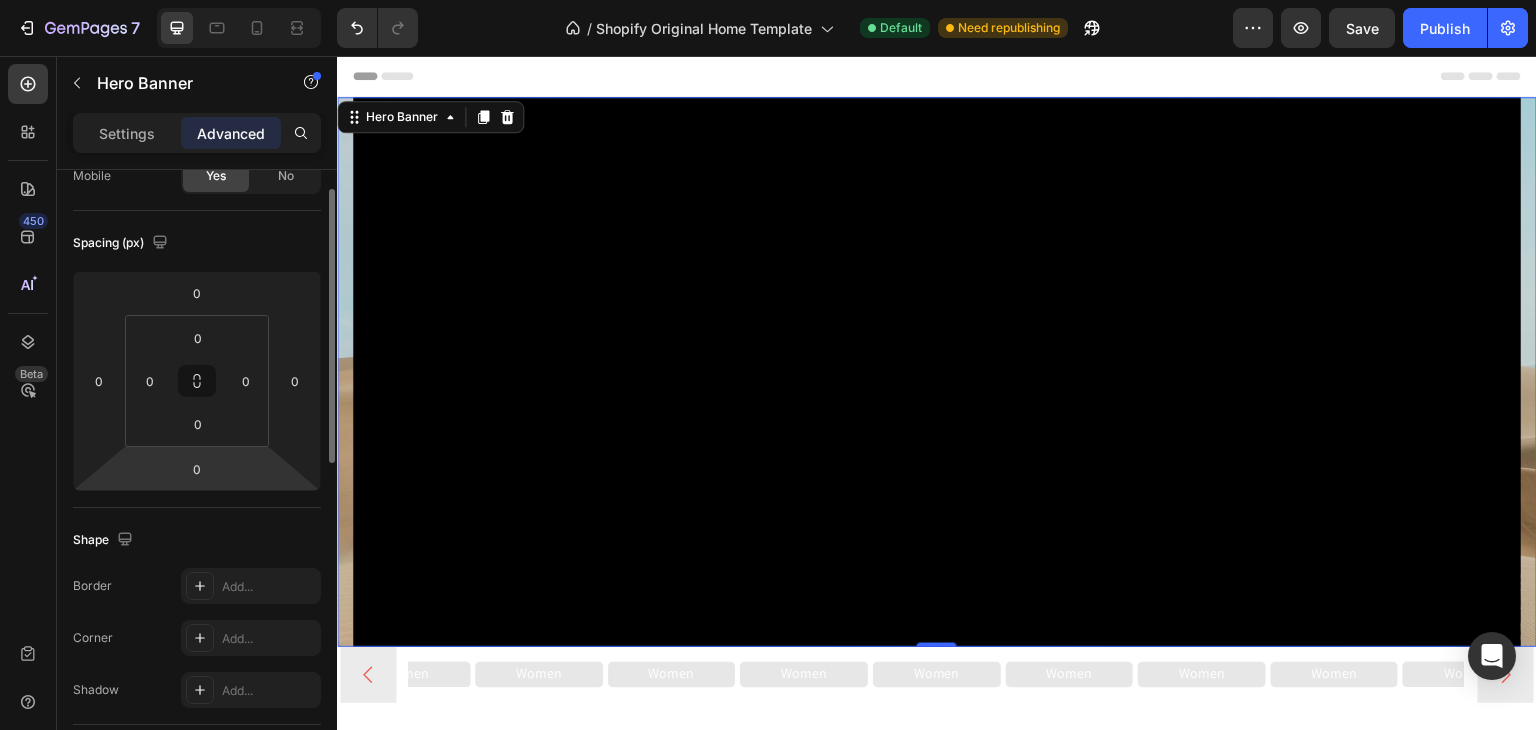 scroll, scrollTop: 121, scrollLeft: 0, axis: vertical 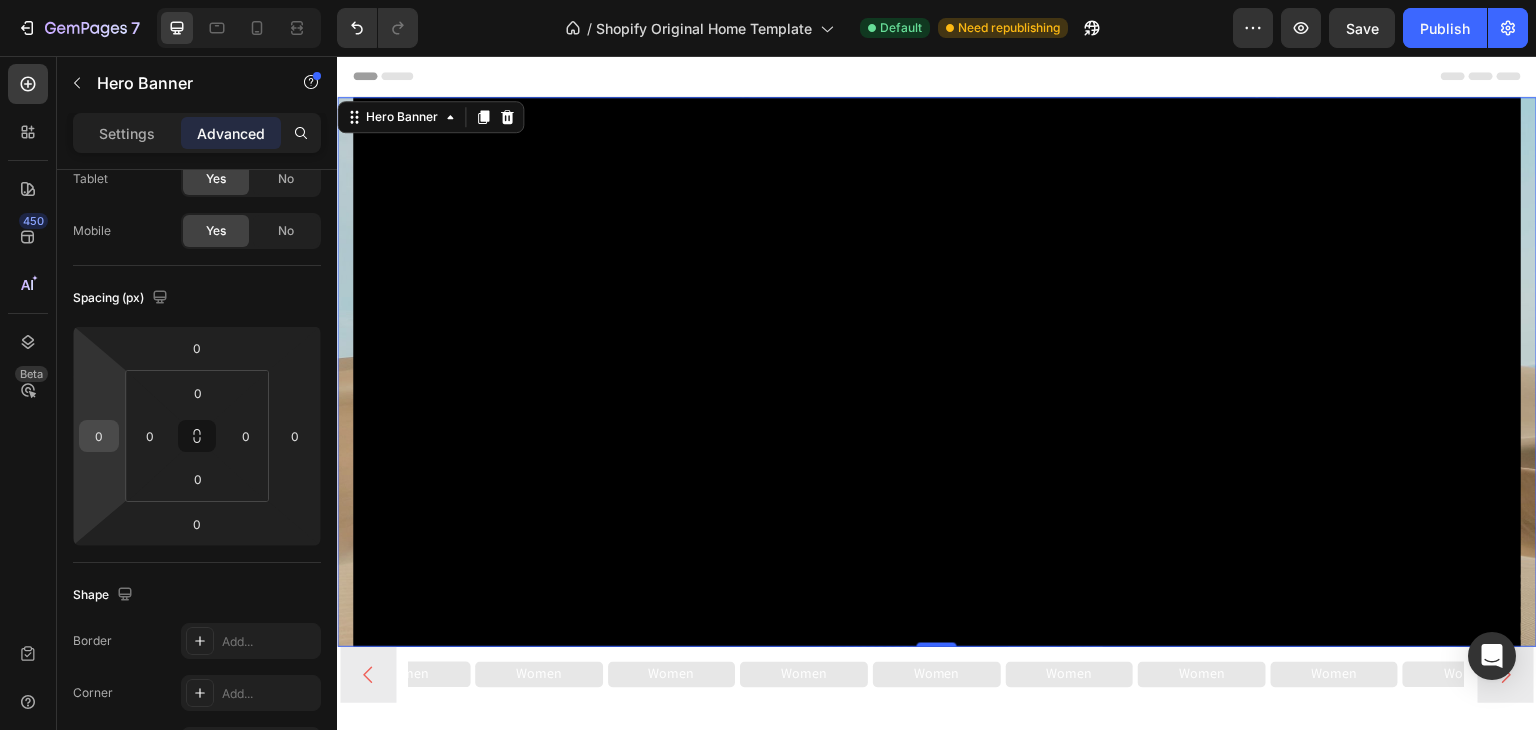 click on "0" at bounding box center (99, 436) 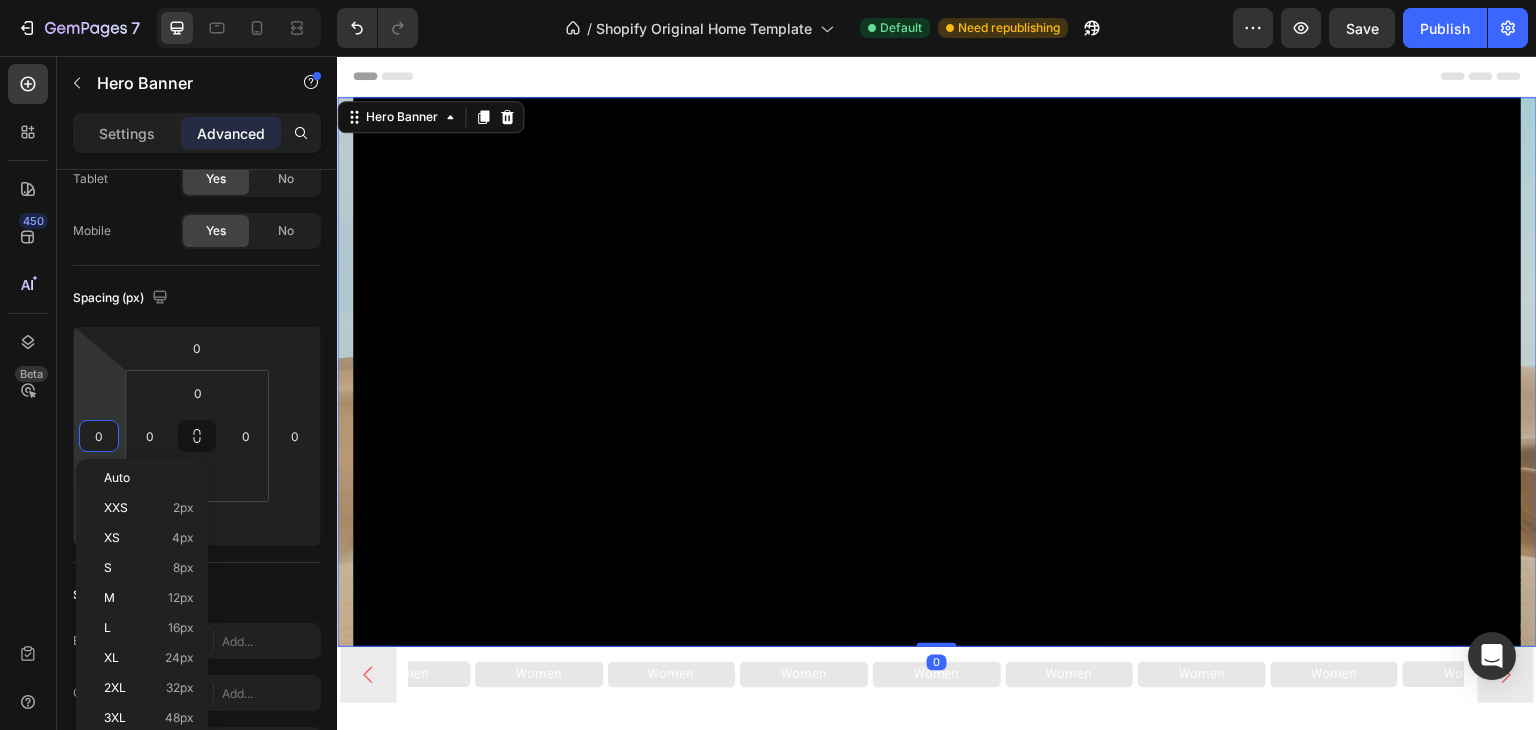 click on "0" at bounding box center (99, 436) 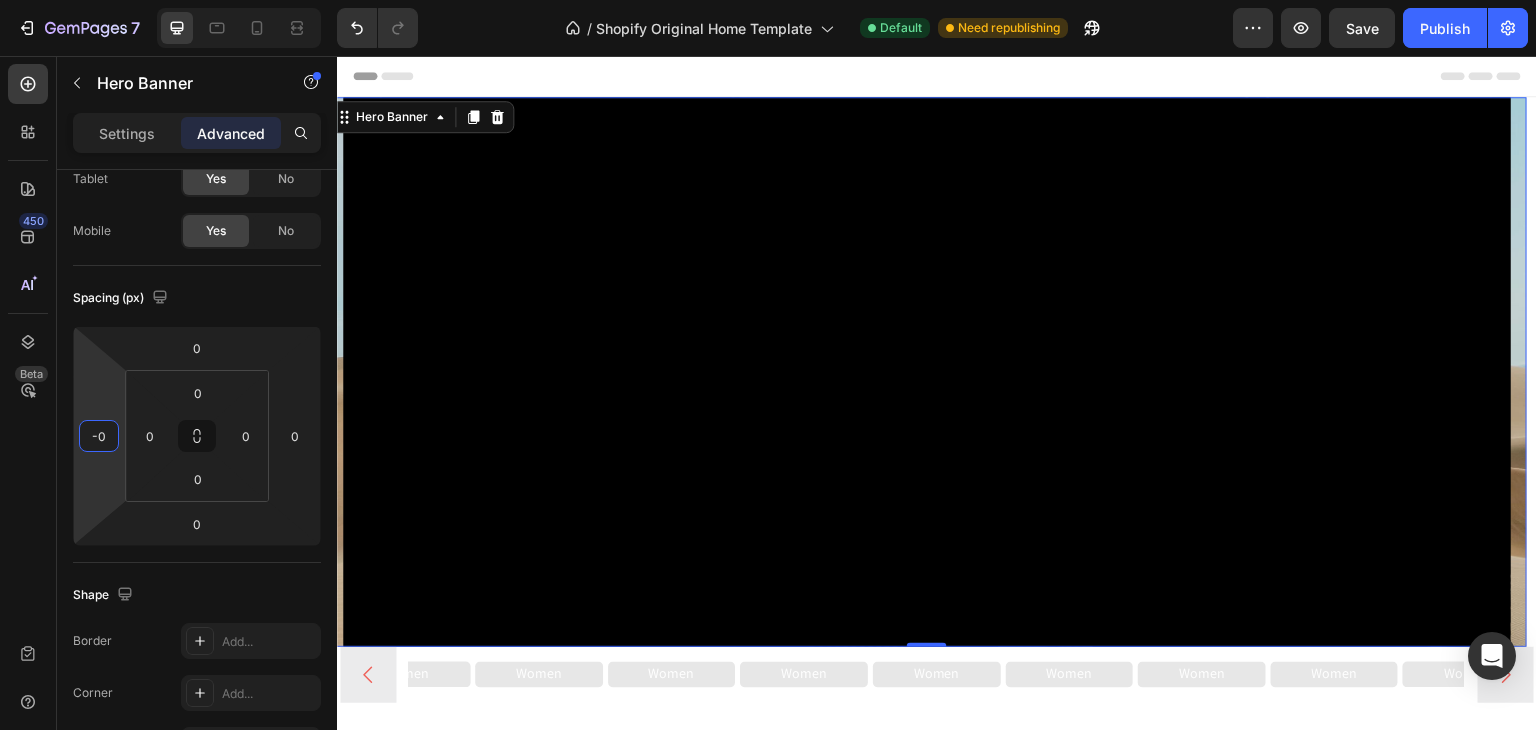 type on "0" 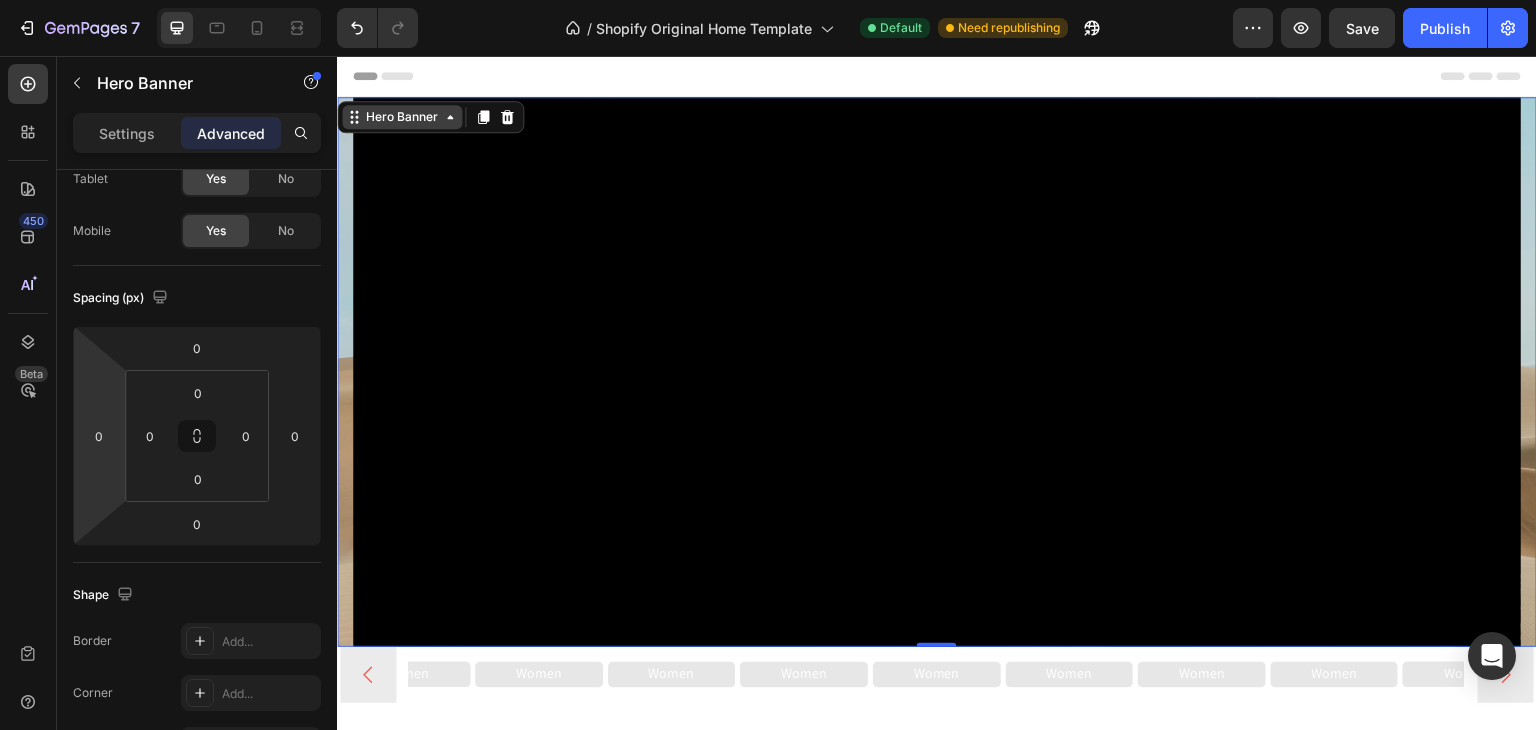 click 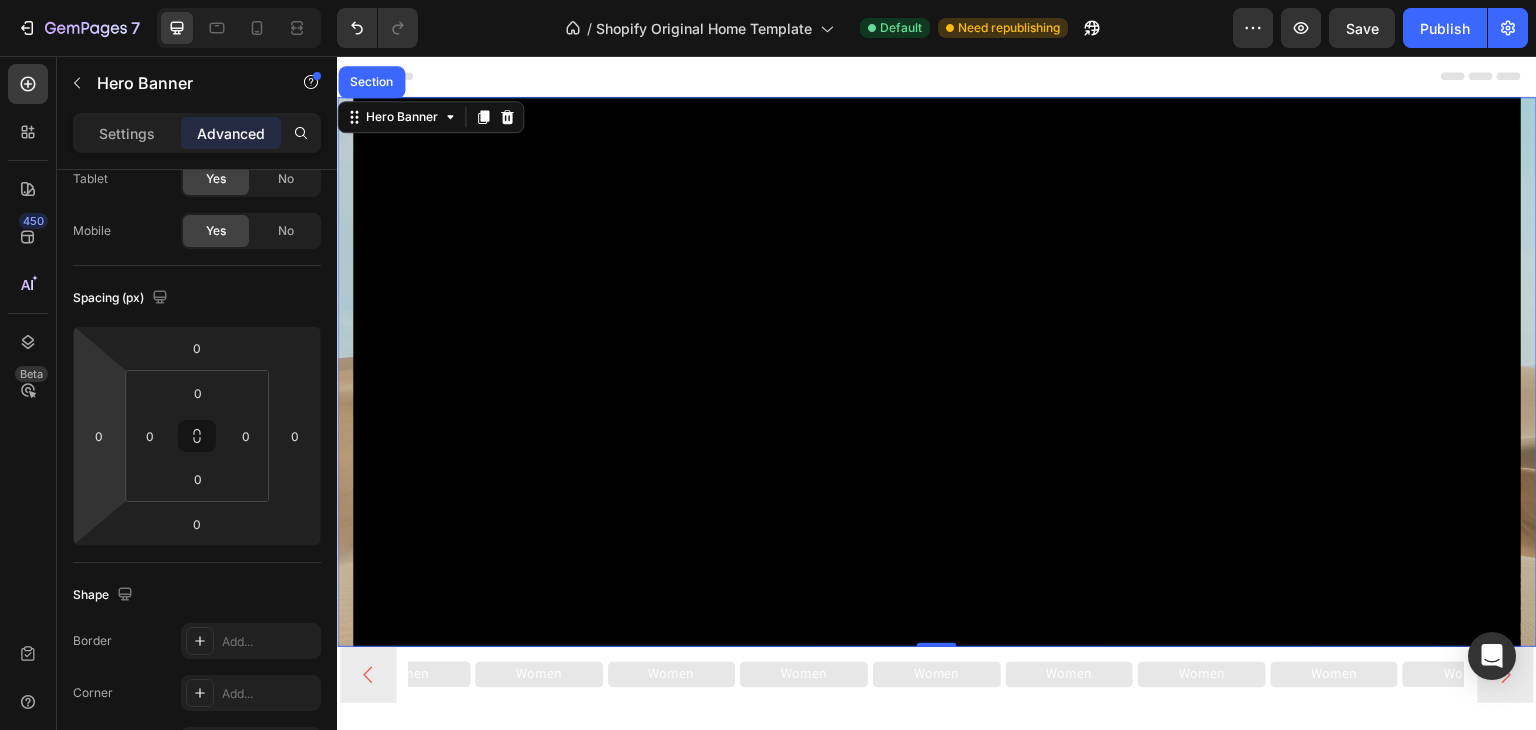 click on "Video" at bounding box center (937, 372) 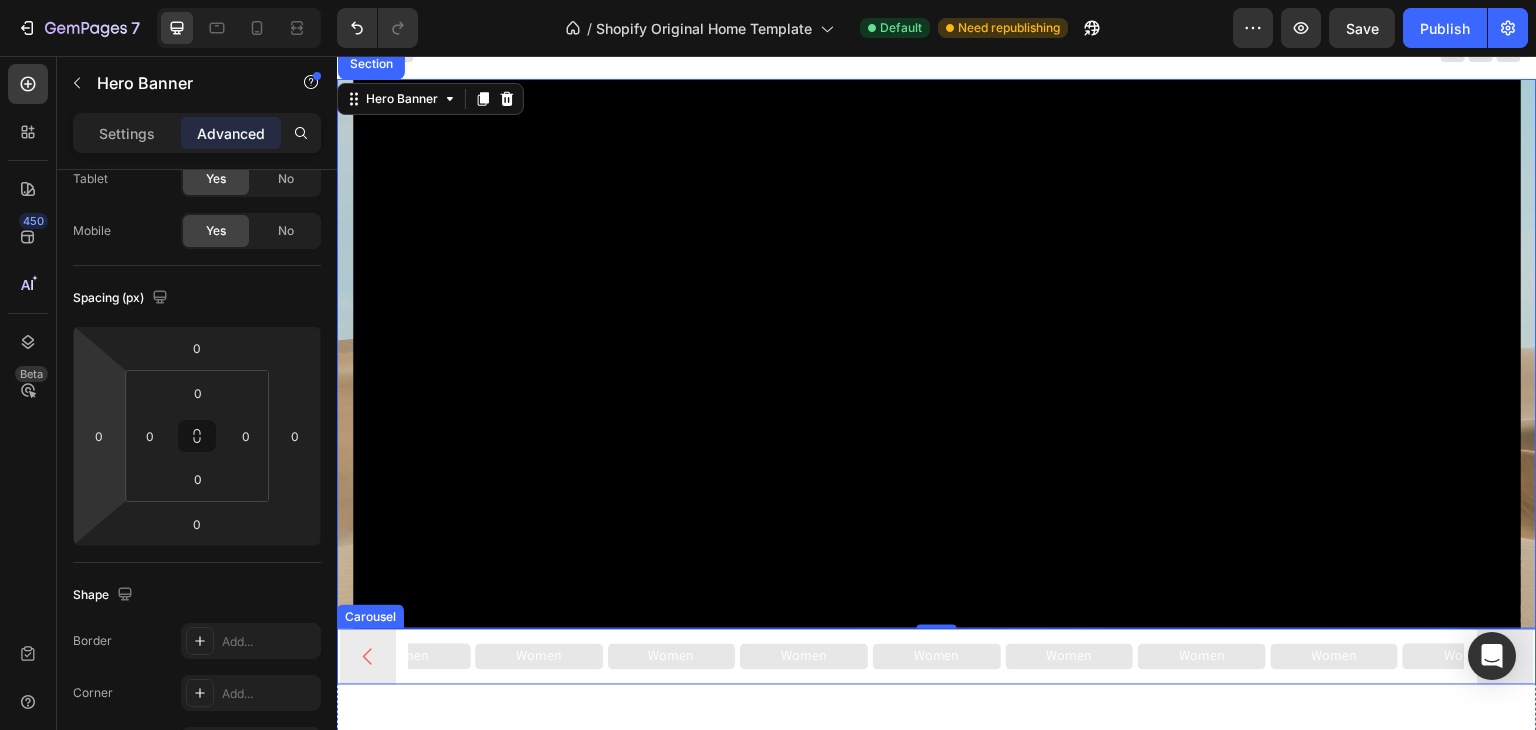 scroll, scrollTop: 0, scrollLeft: 0, axis: both 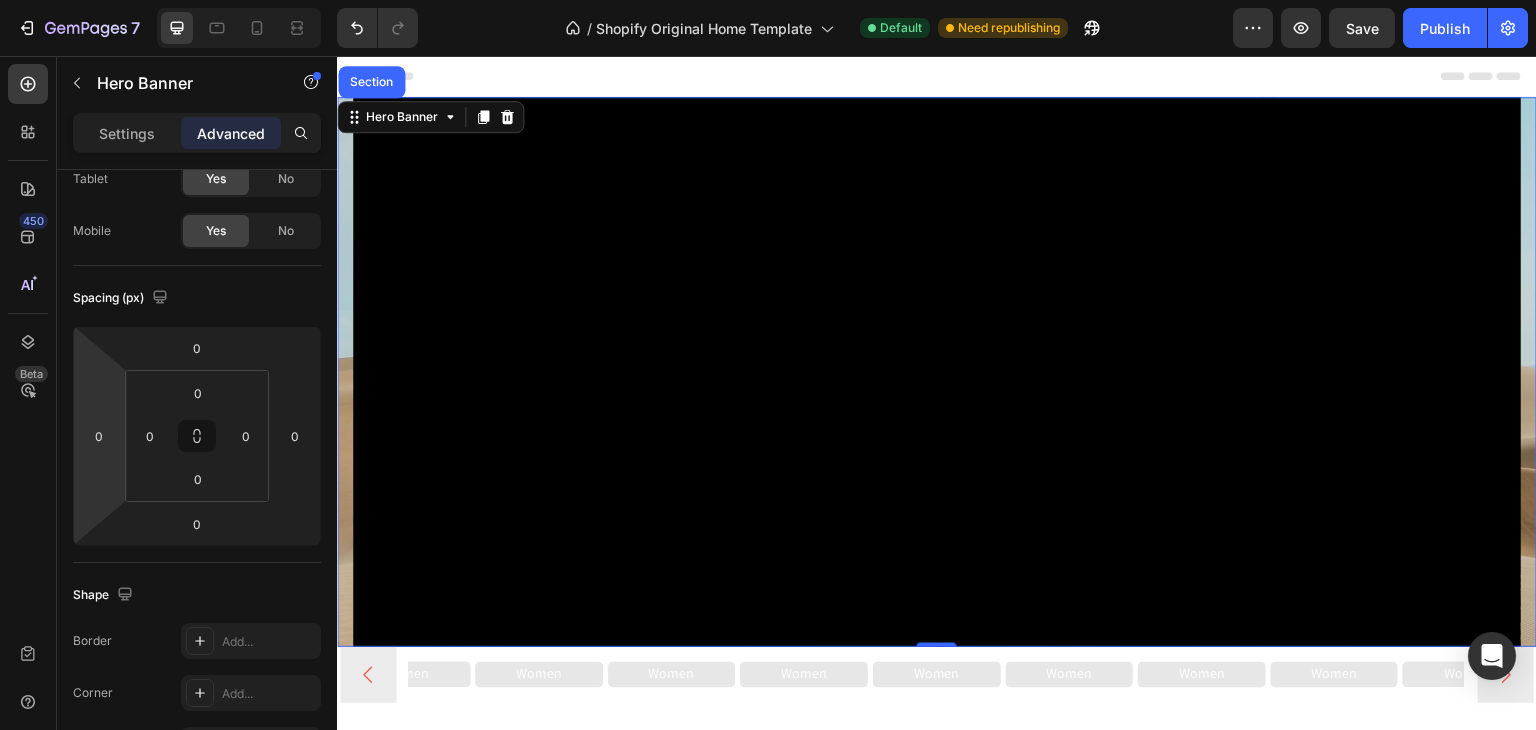 click on "Video" at bounding box center [937, 372] 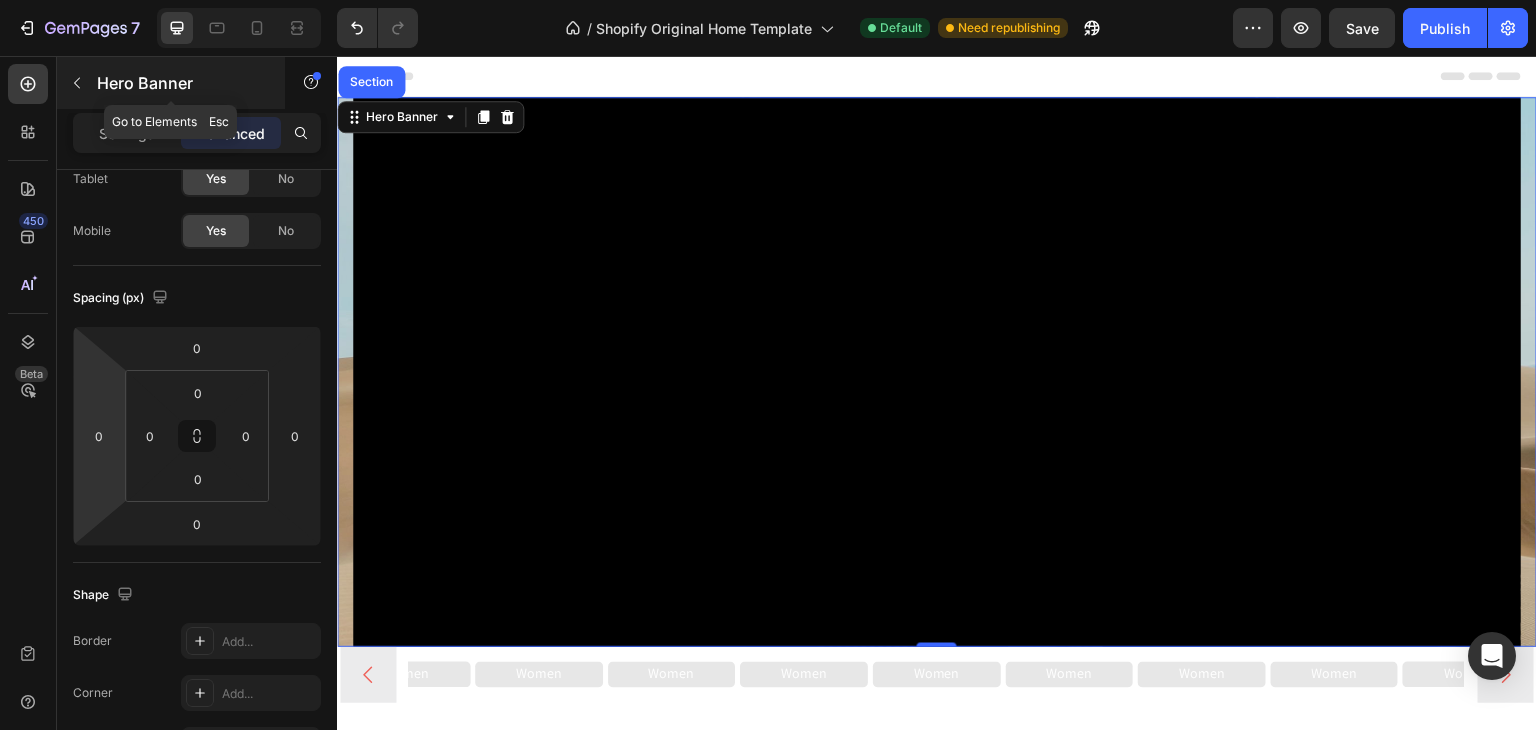 click 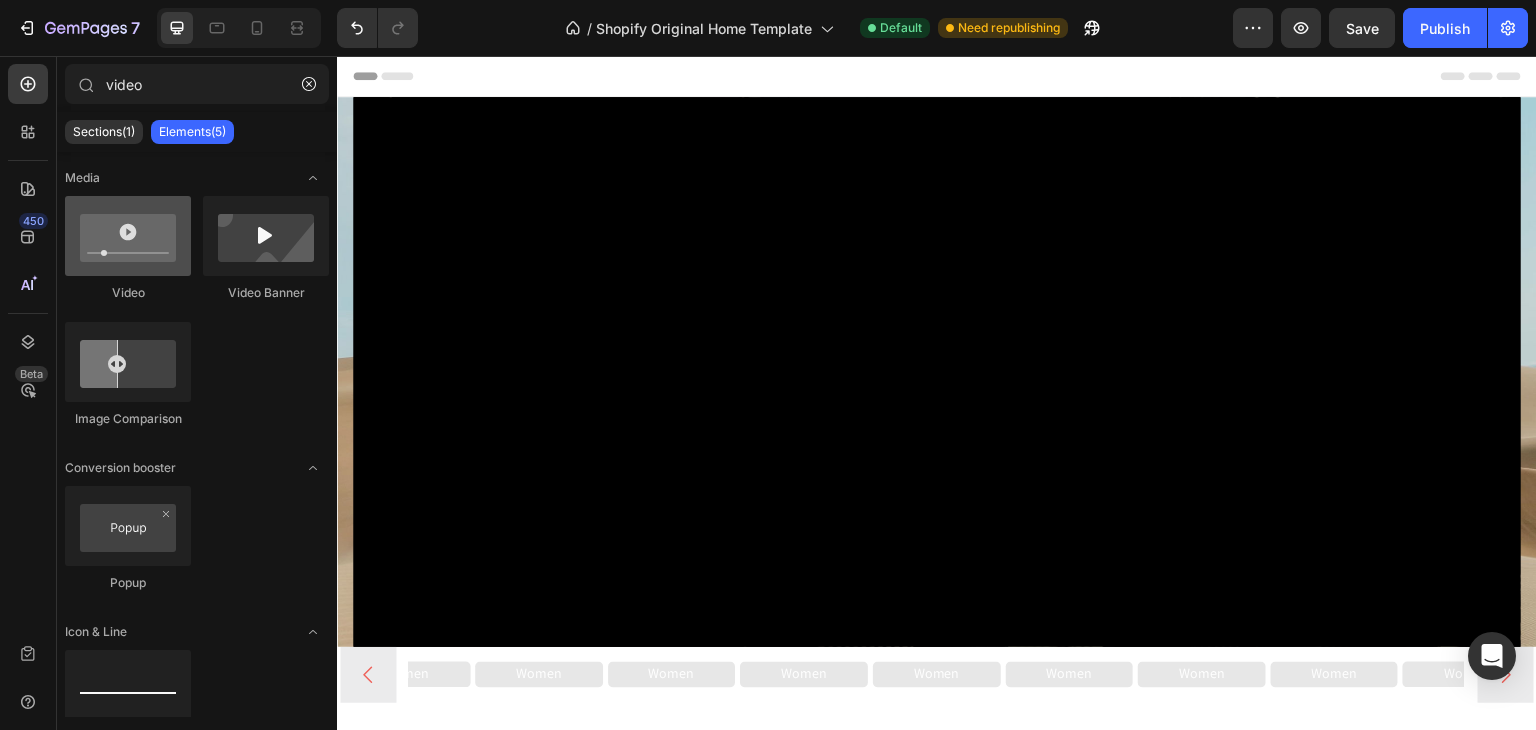 scroll, scrollTop: 81, scrollLeft: 0, axis: vertical 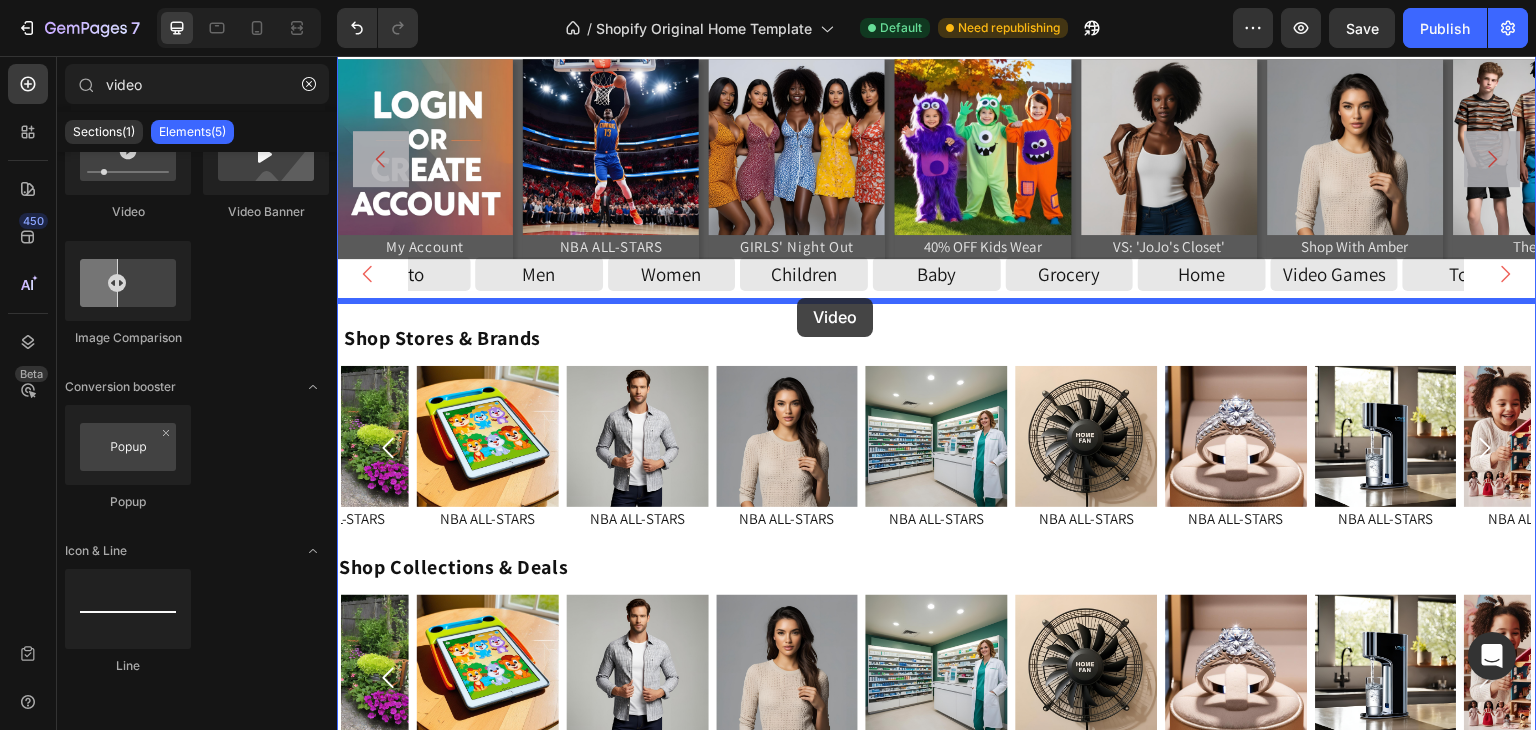 drag, startPoint x: 481, startPoint y: 235, endPoint x: 797, endPoint y: 298, distance: 322.21887 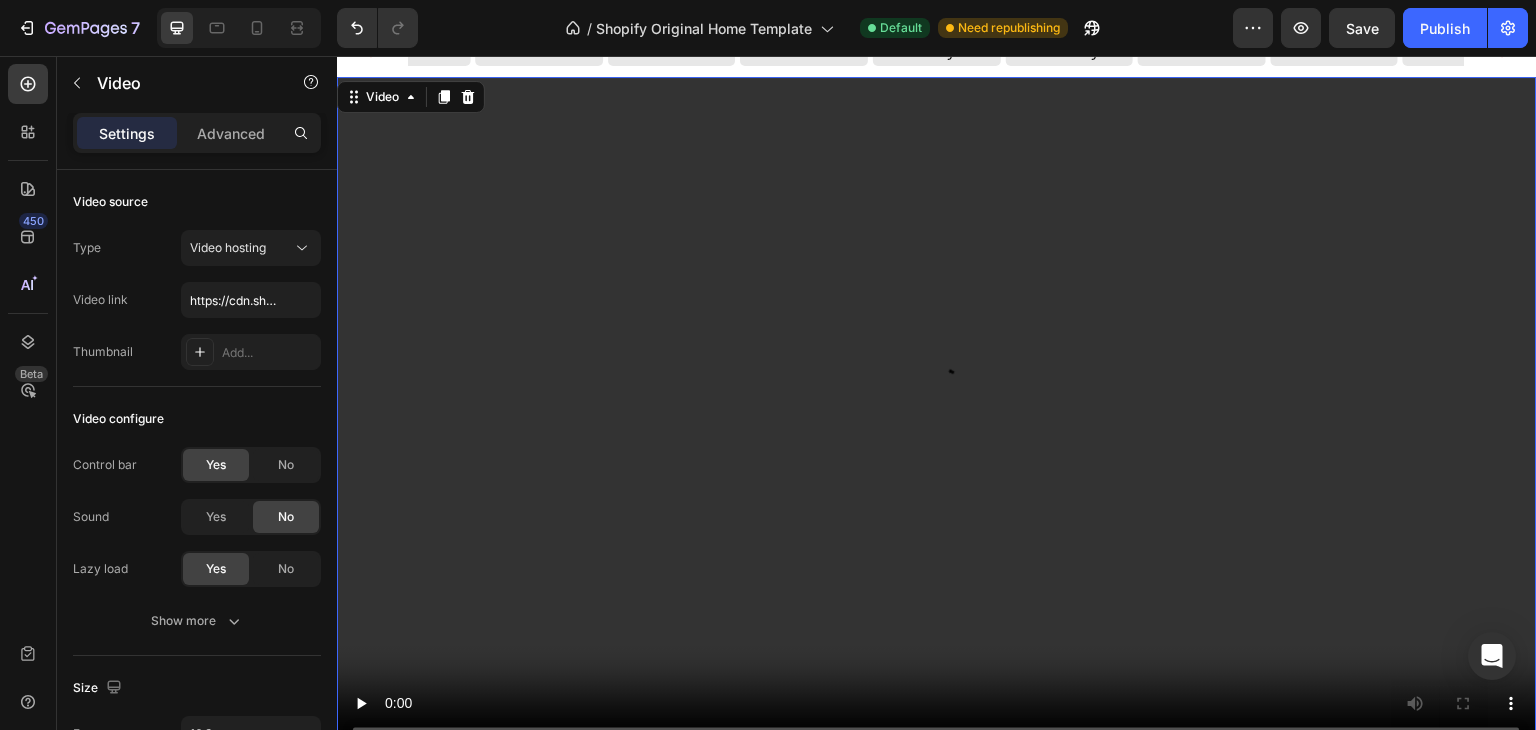 scroll, scrollTop: 1163, scrollLeft: 0, axis: vertical 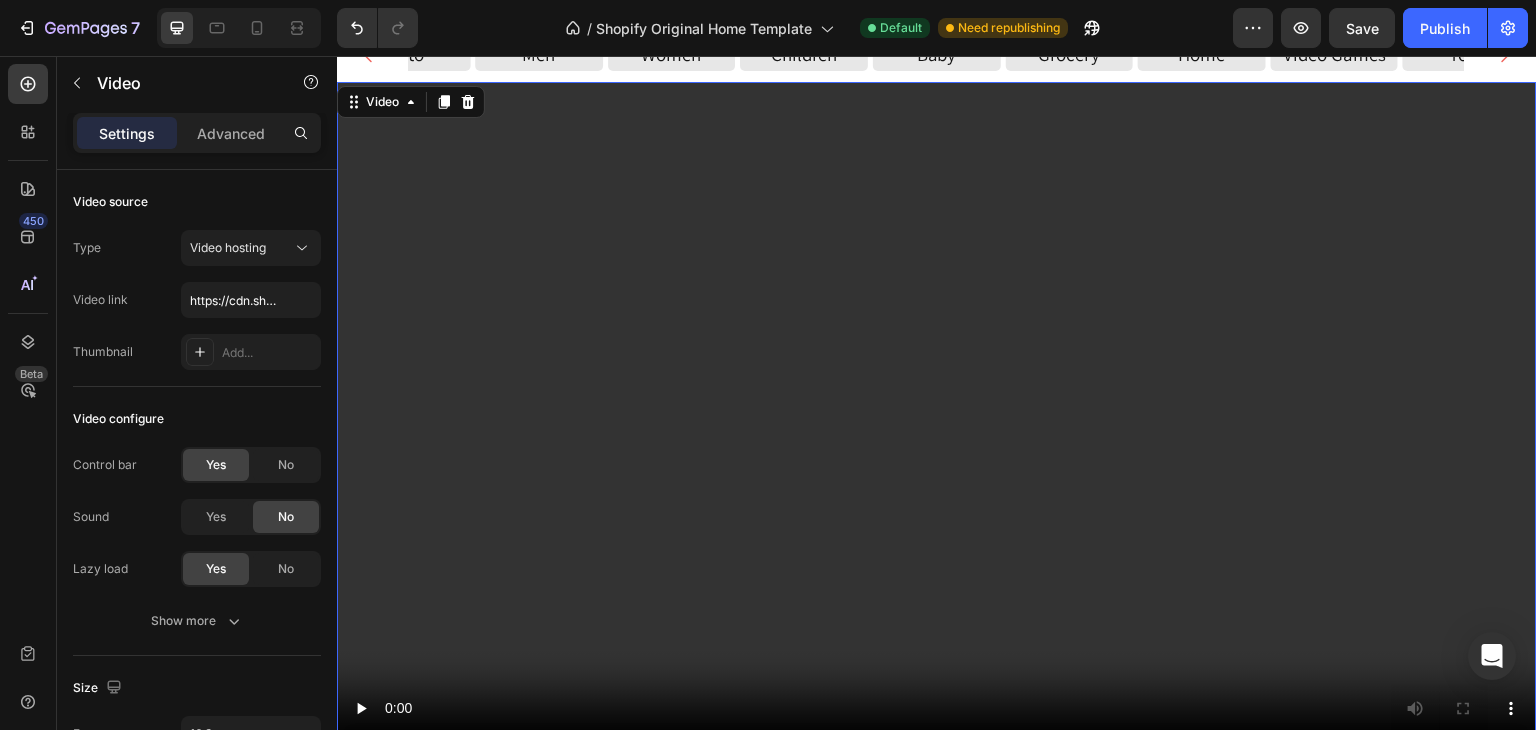 click at bounding box center [937, 419] 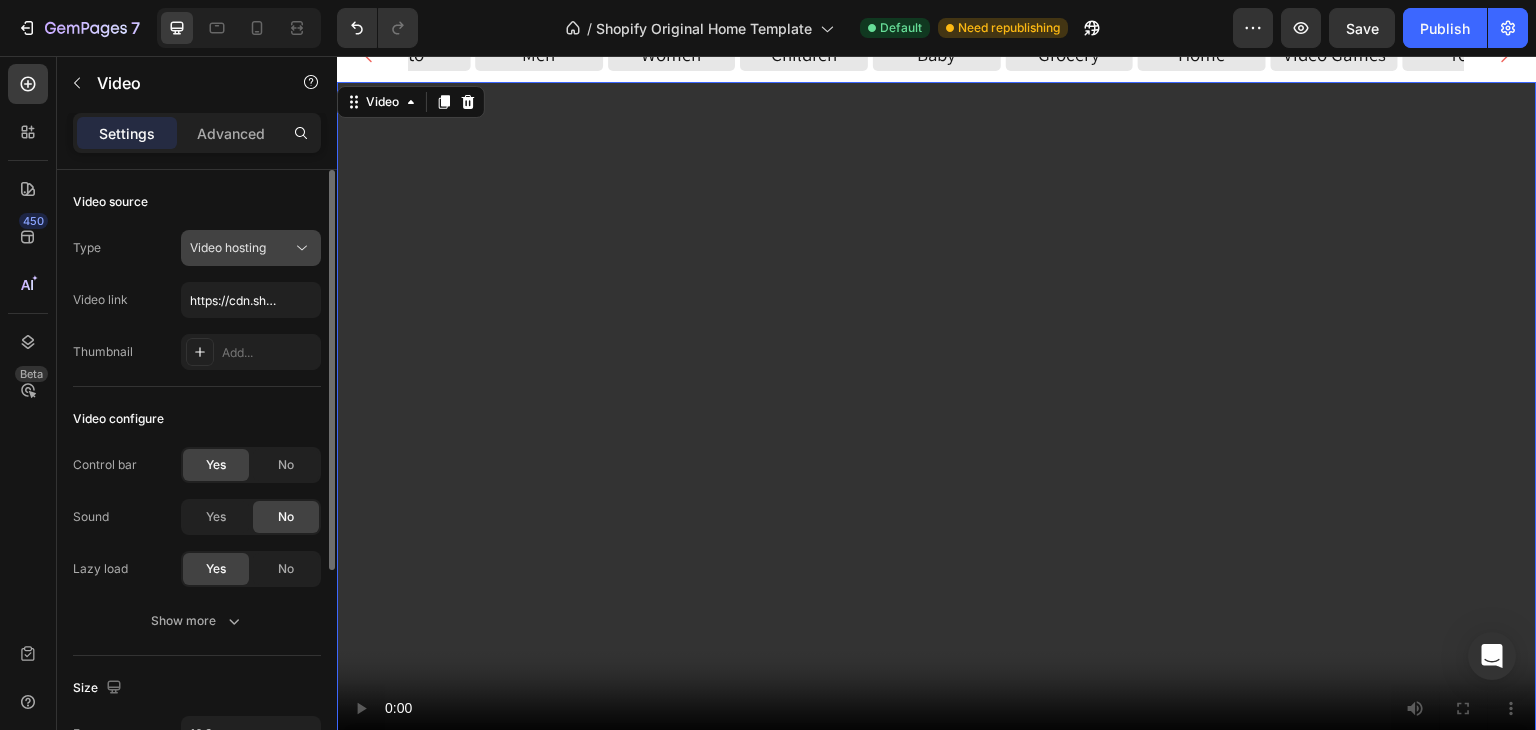 click on "Video hosting" at bounding box center (241, 248) 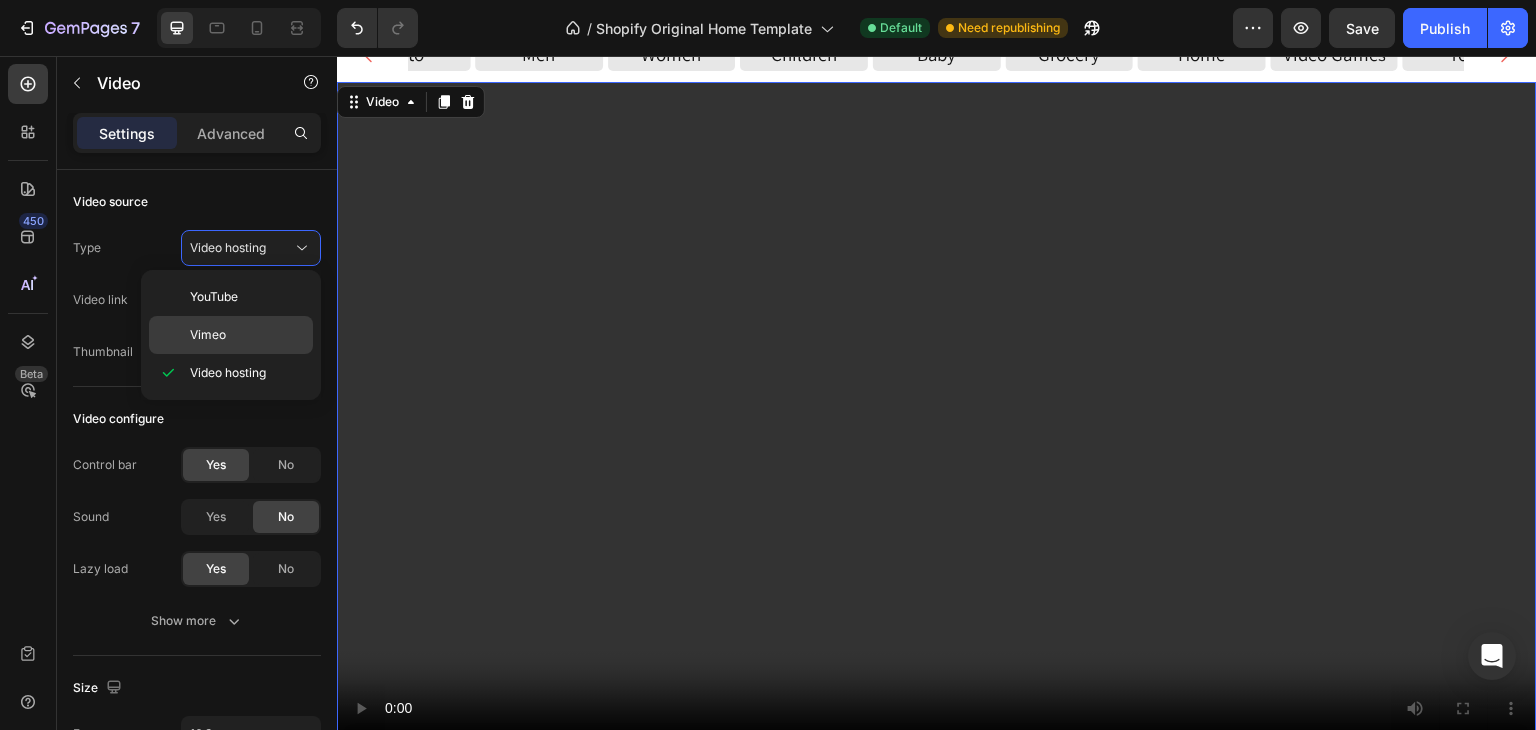 click on "Vimeo" 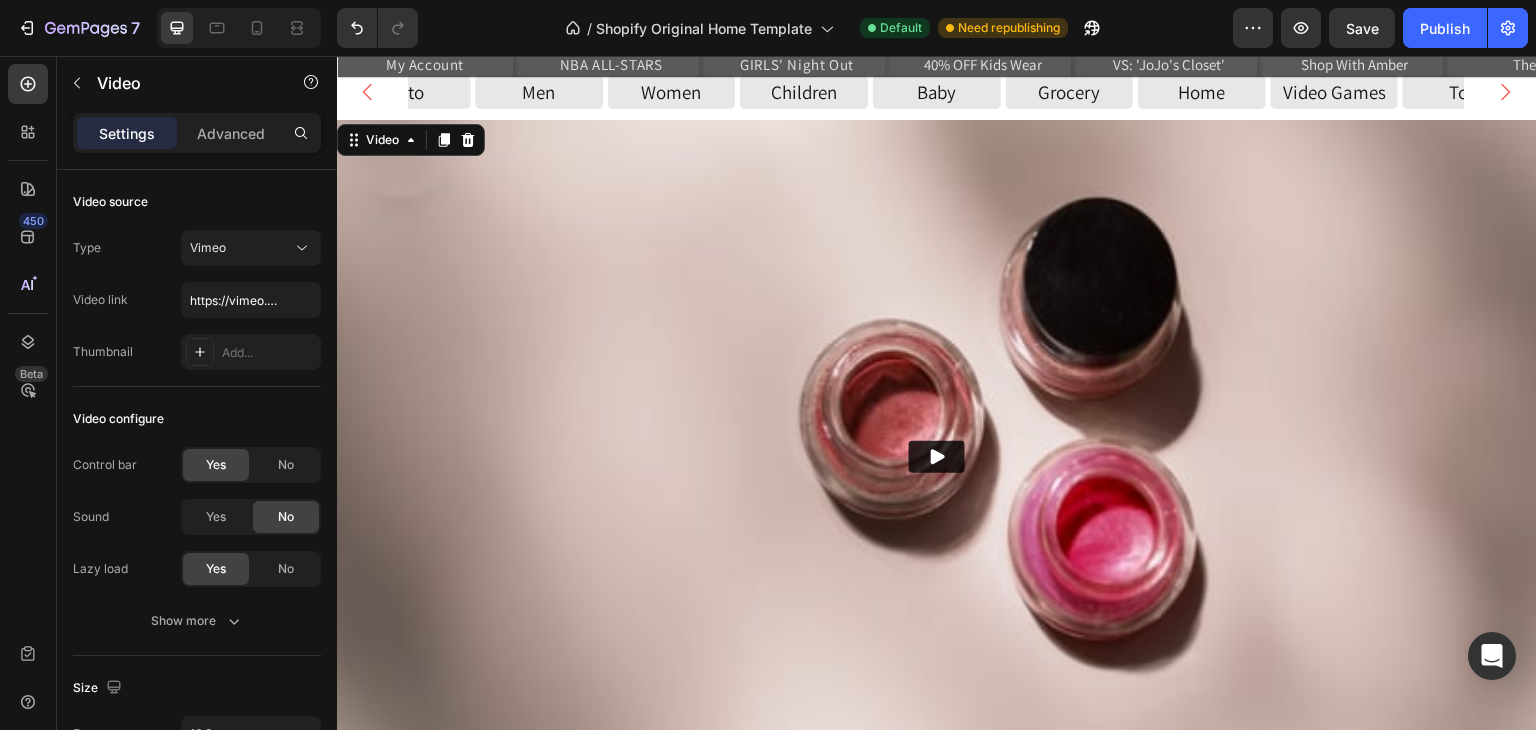 scroll, scrollTop: 1124, scrollLeft: 0, axis: vertical 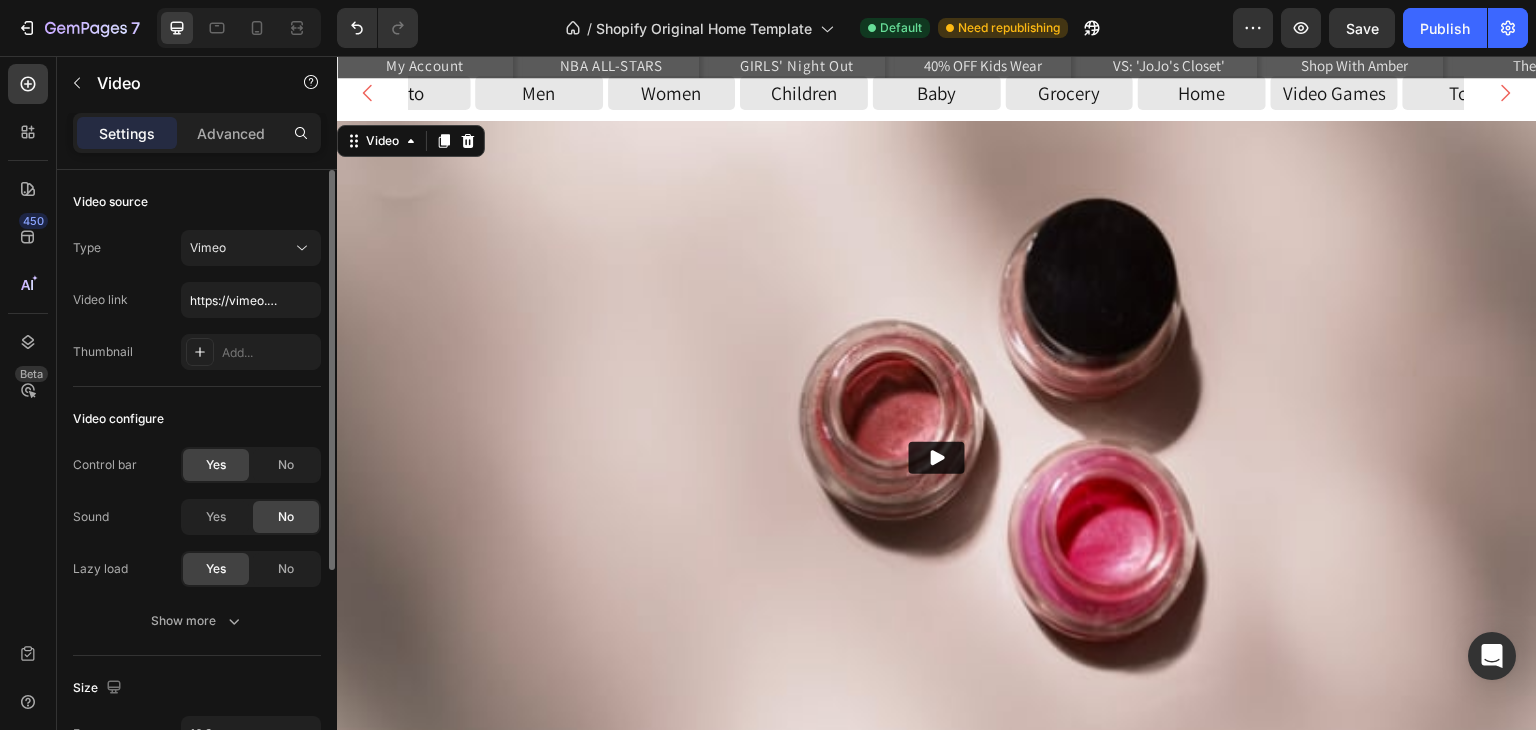 click on "Type Vimeo Video link https://vimeo.com/1095883398 Thumbnail Add..." at bounding box center [197, 300] 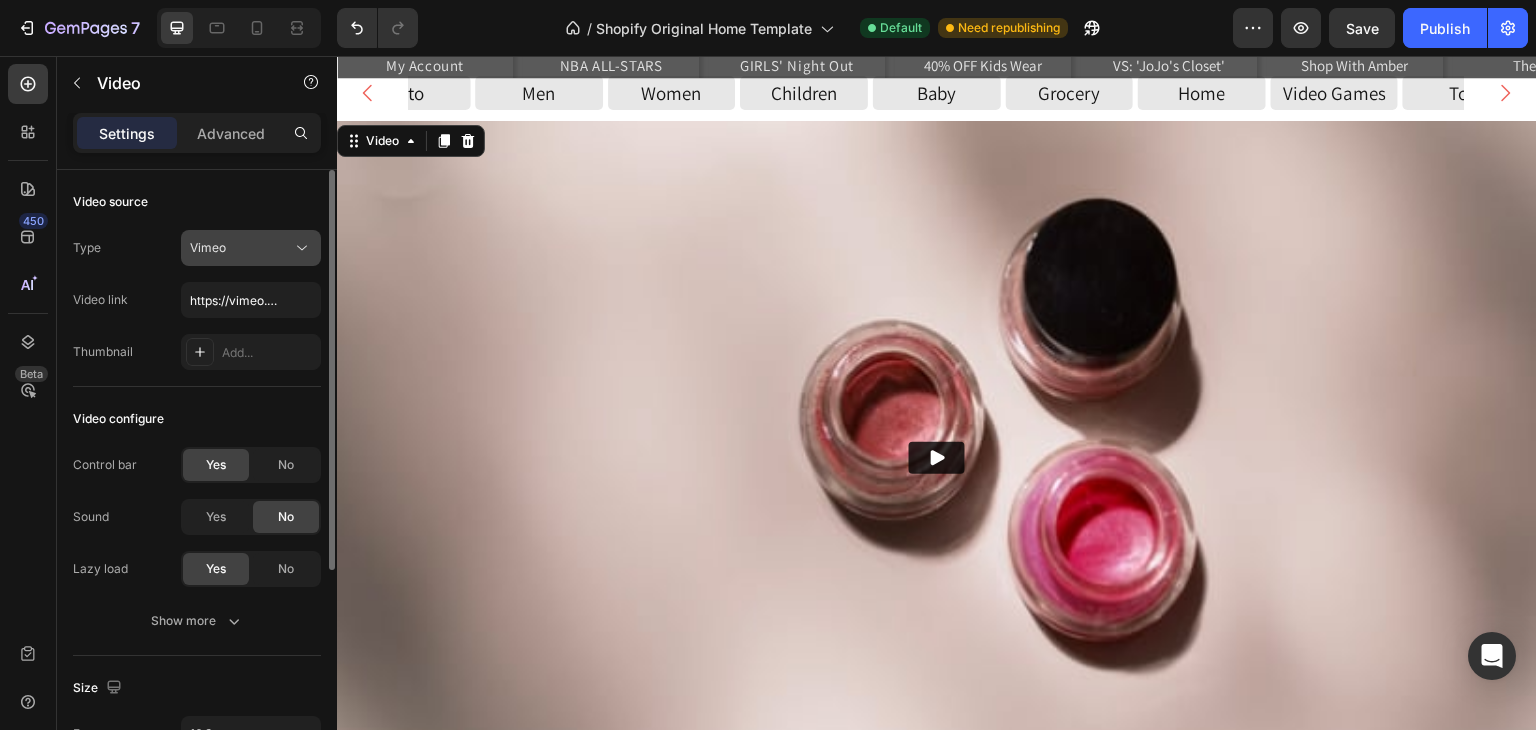 click on "Vimeo" 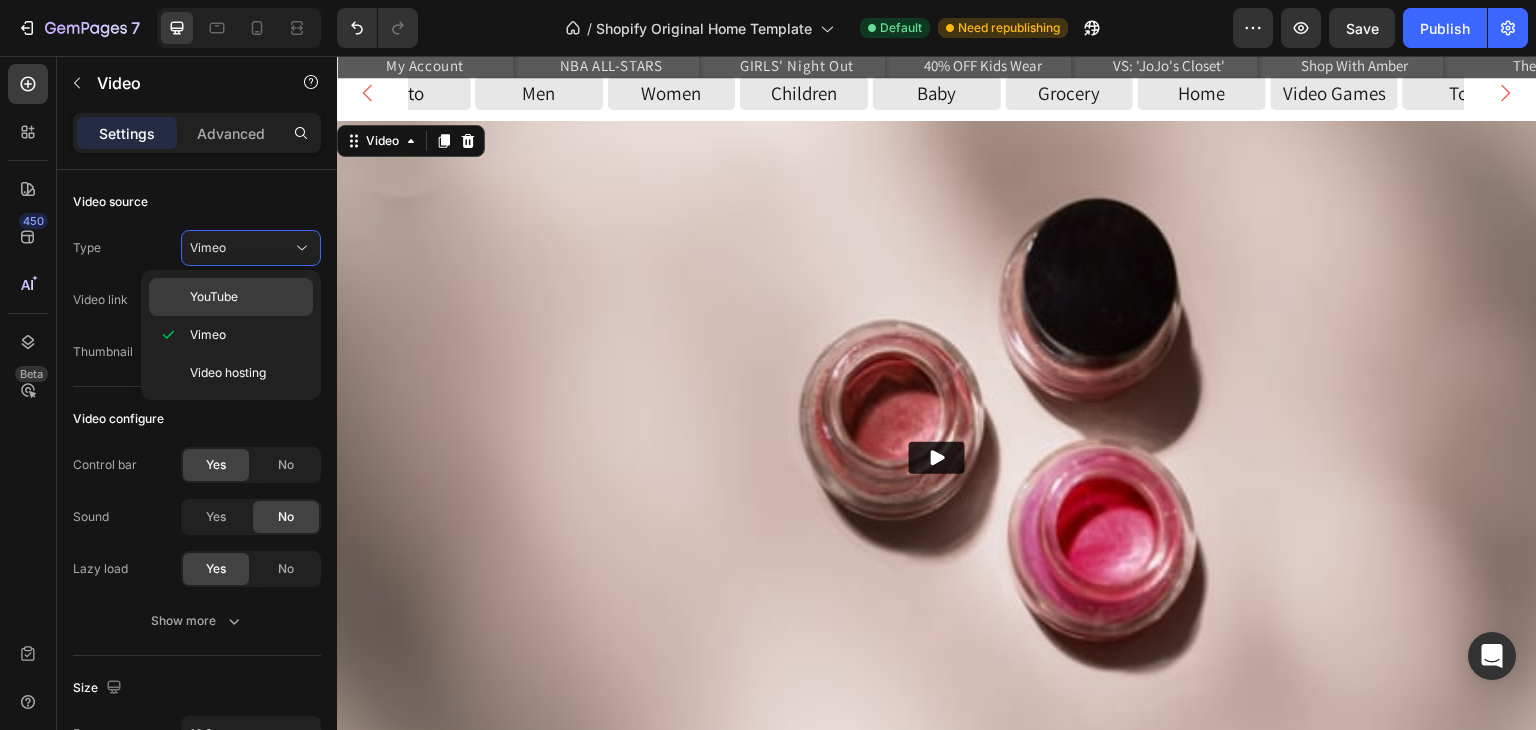 click on "YouTube" at bounding box center (247, 297) 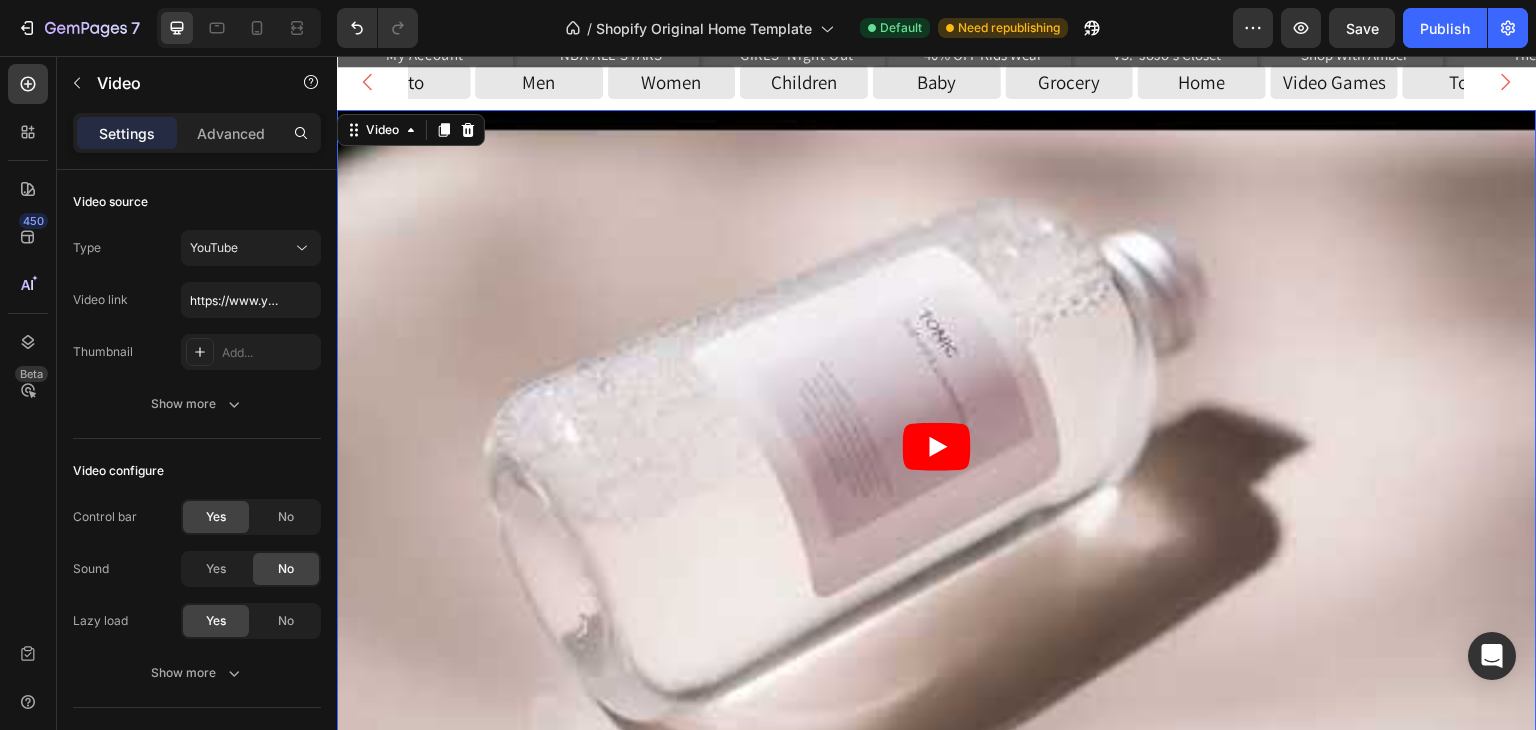 scroll, scrollTop: 1136, scrollLeft: 0, axis: vertical 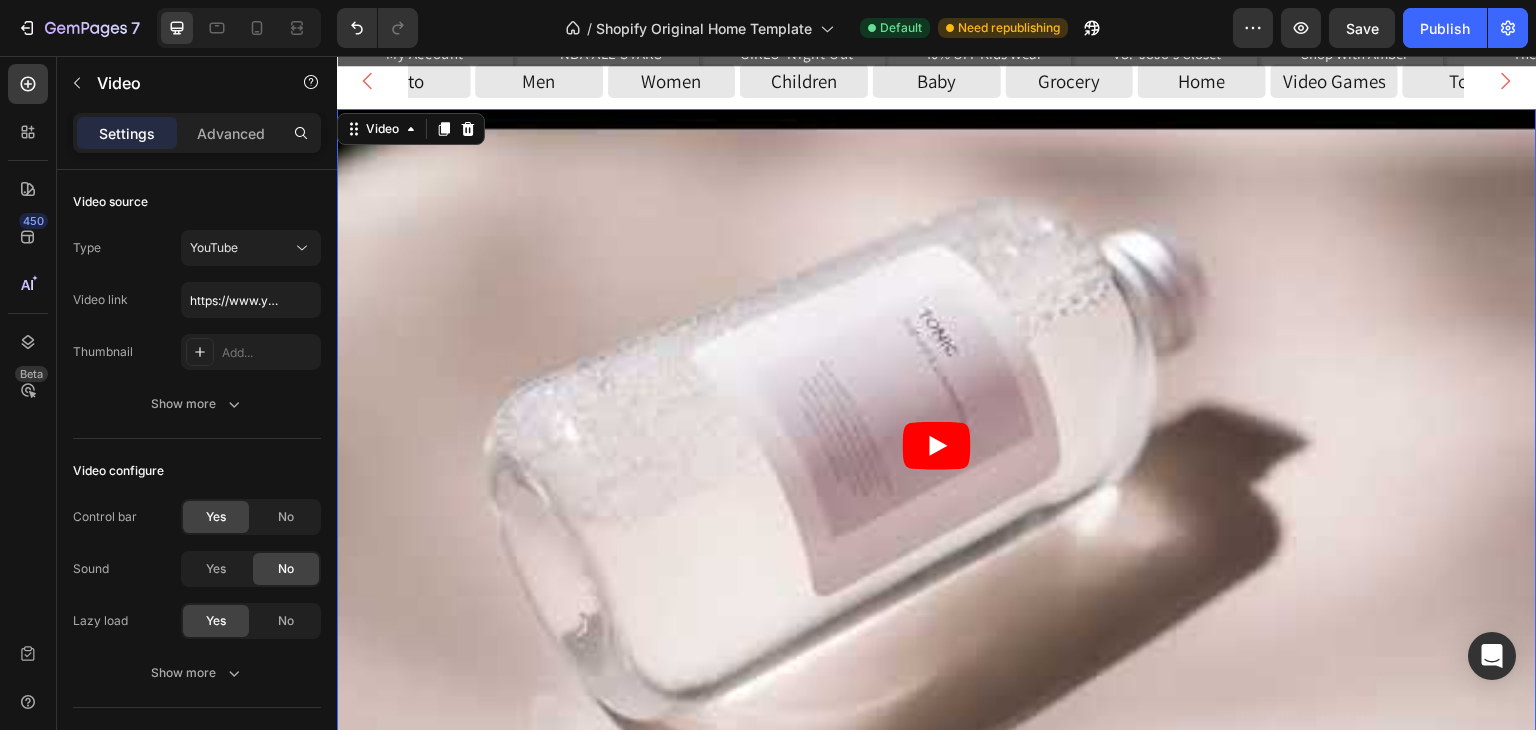 click 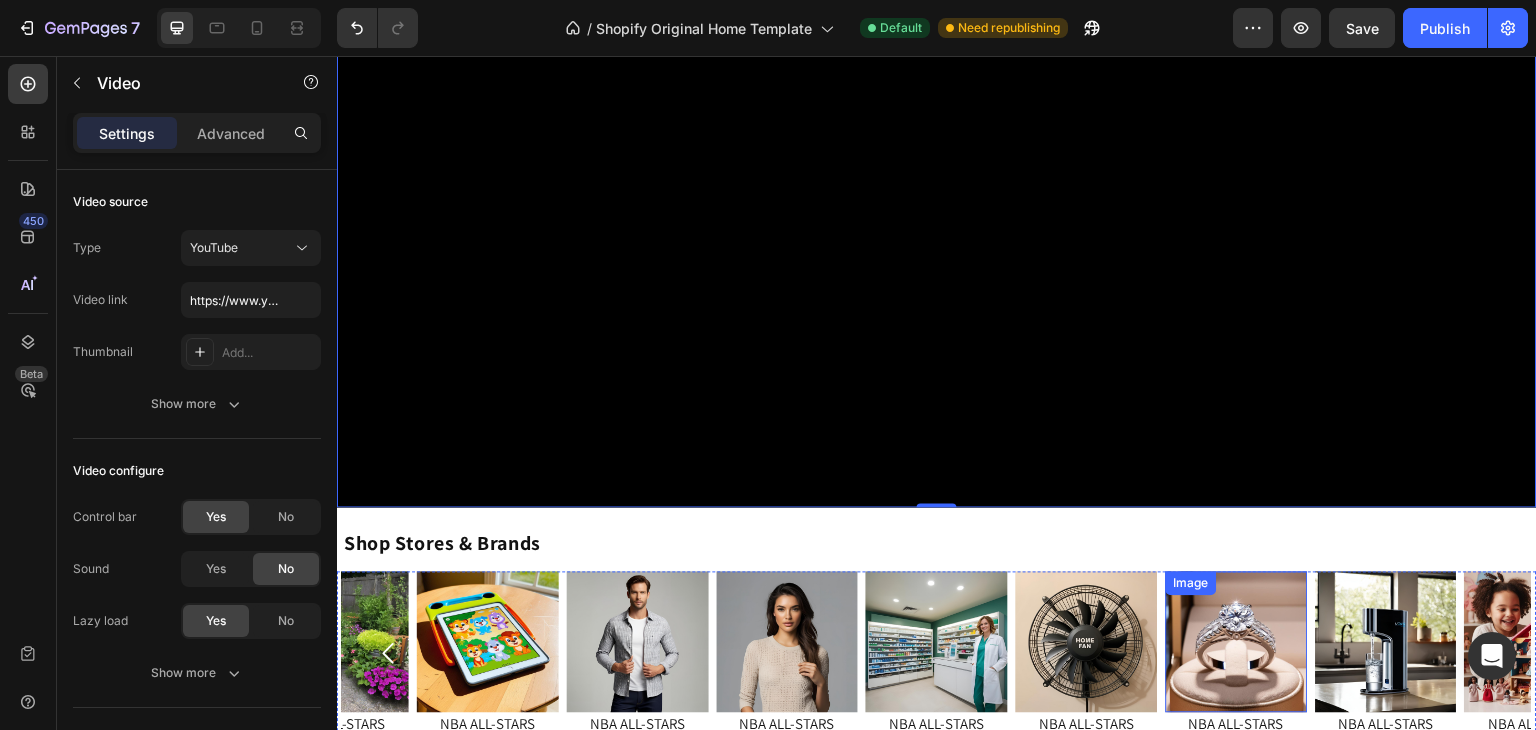 scroll, scrollTop: 1428, scrollLeft: 0, axis: vertical 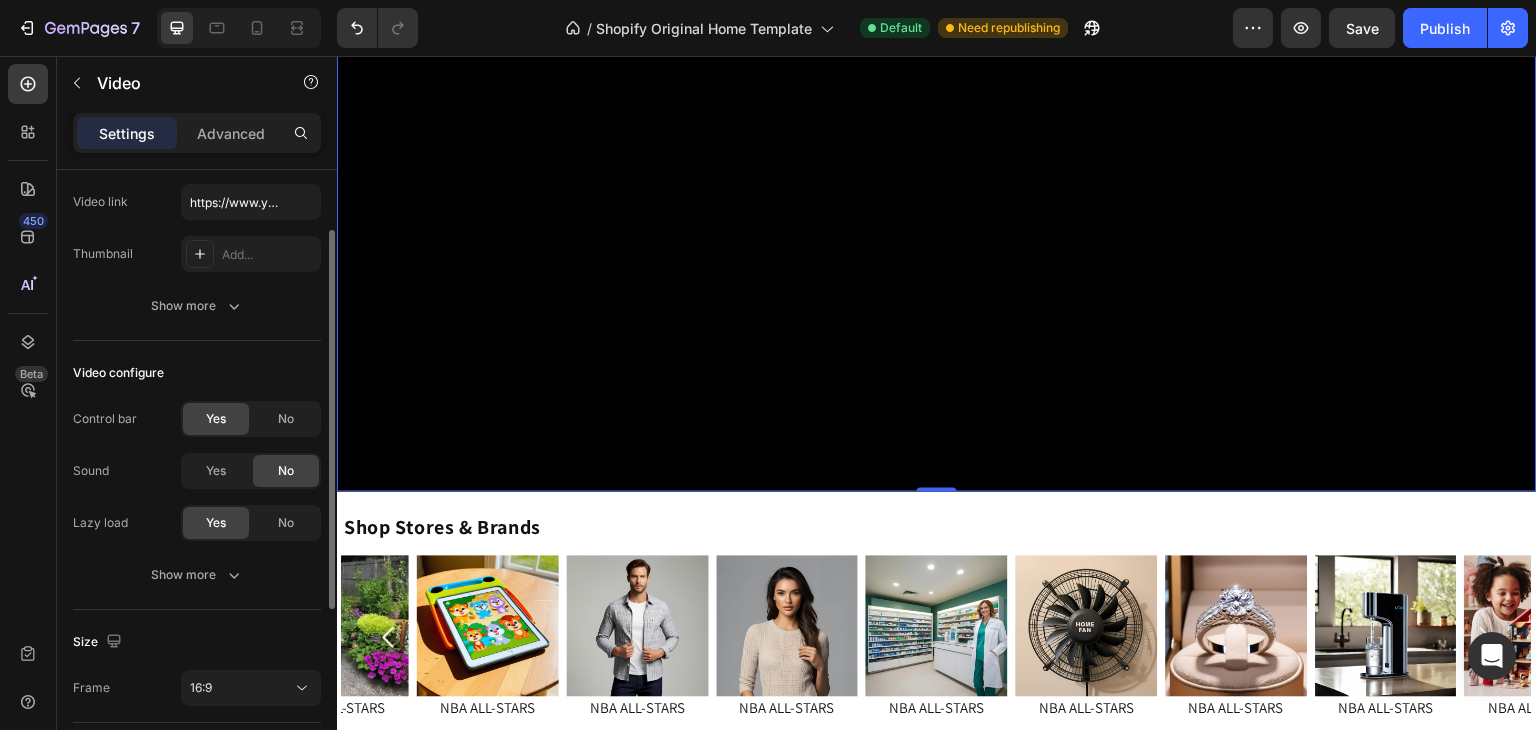 click on "Yes" 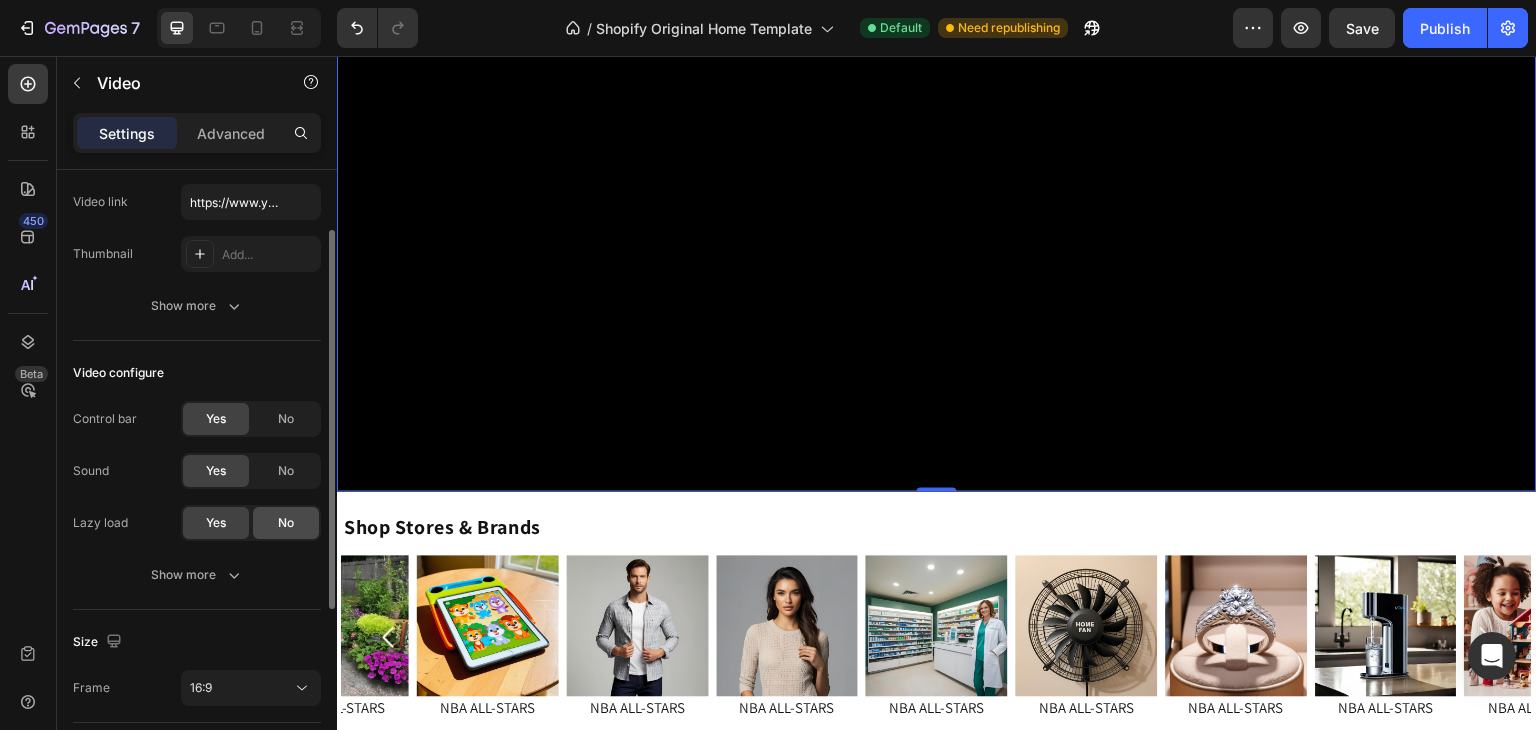 click on "No" 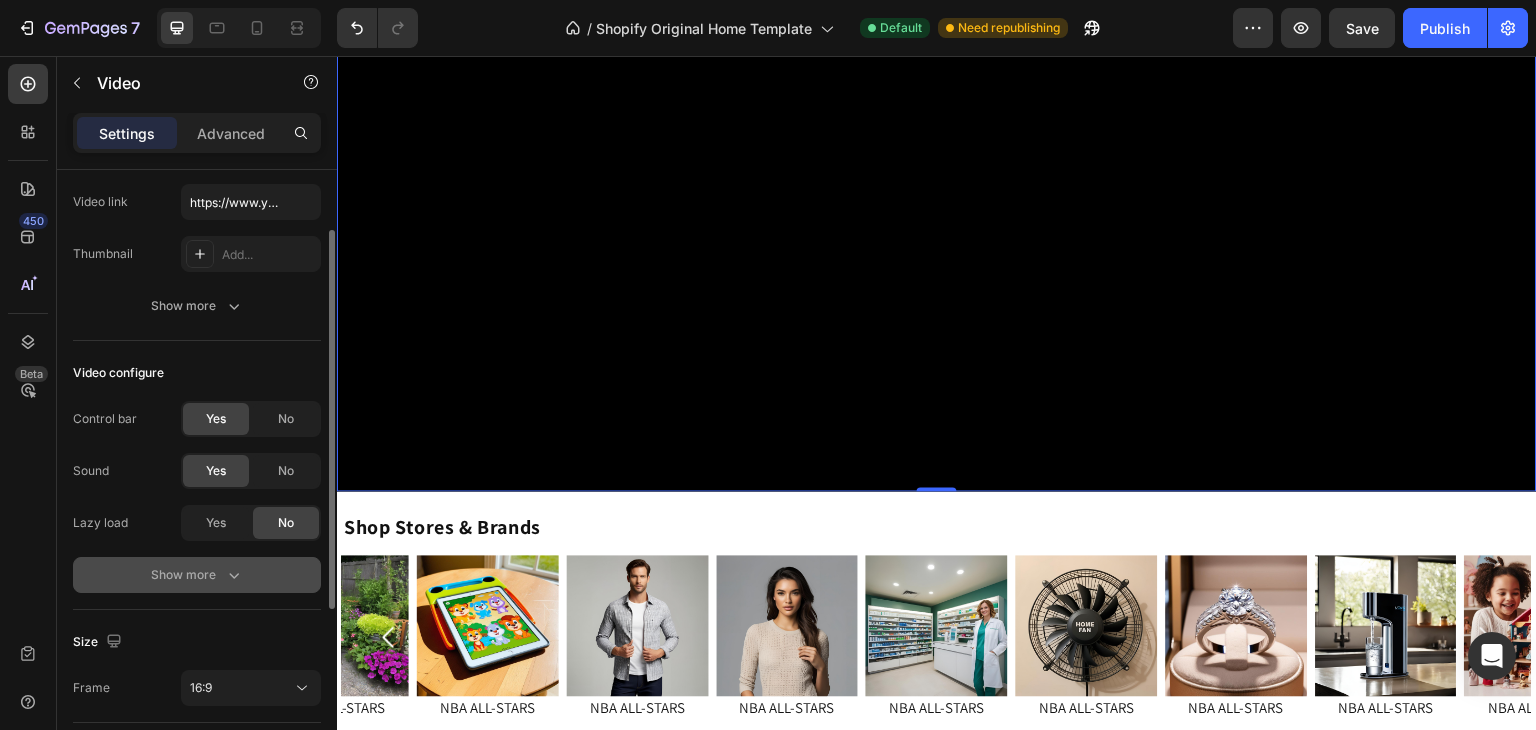 click on "Show more" at bounding box center [197, 575] 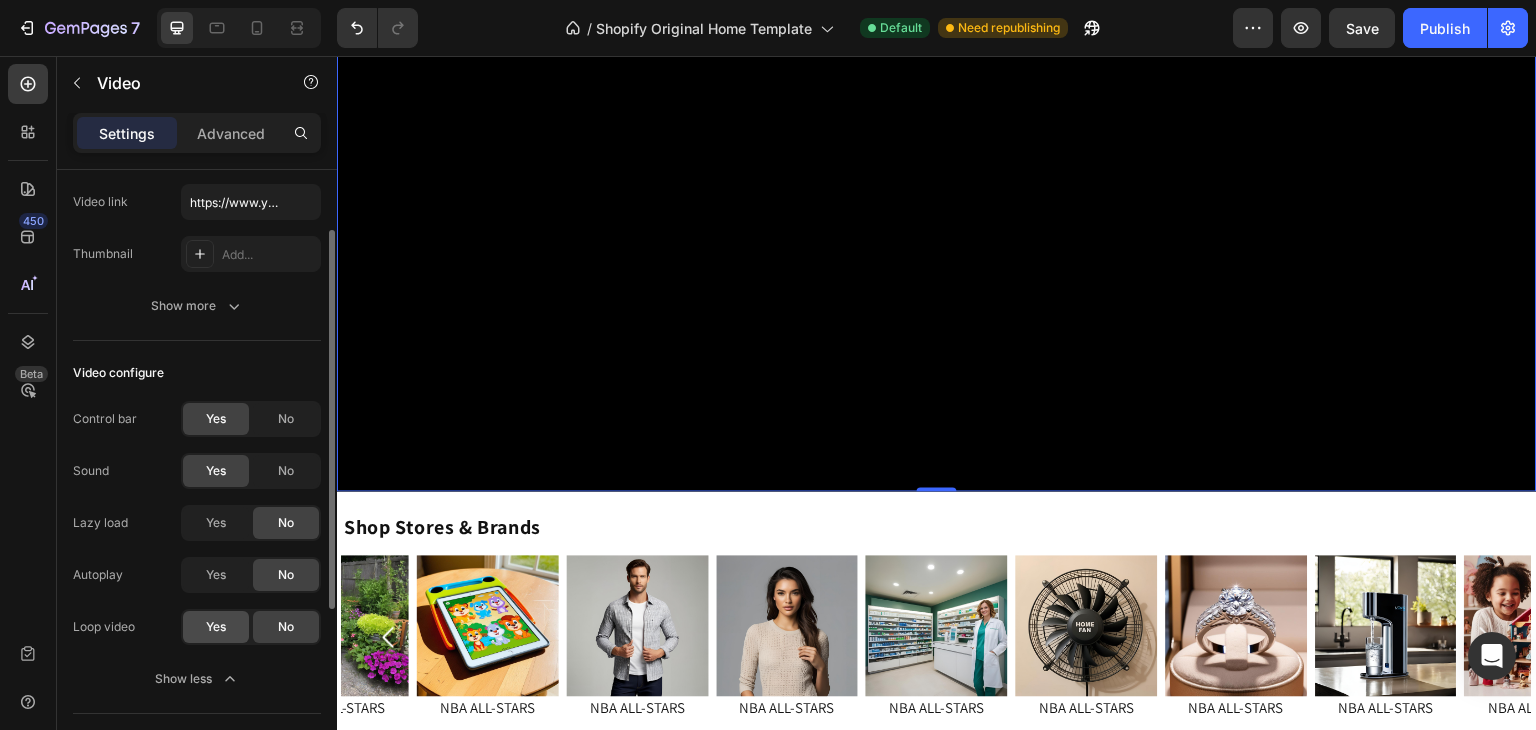 click on "Yes" 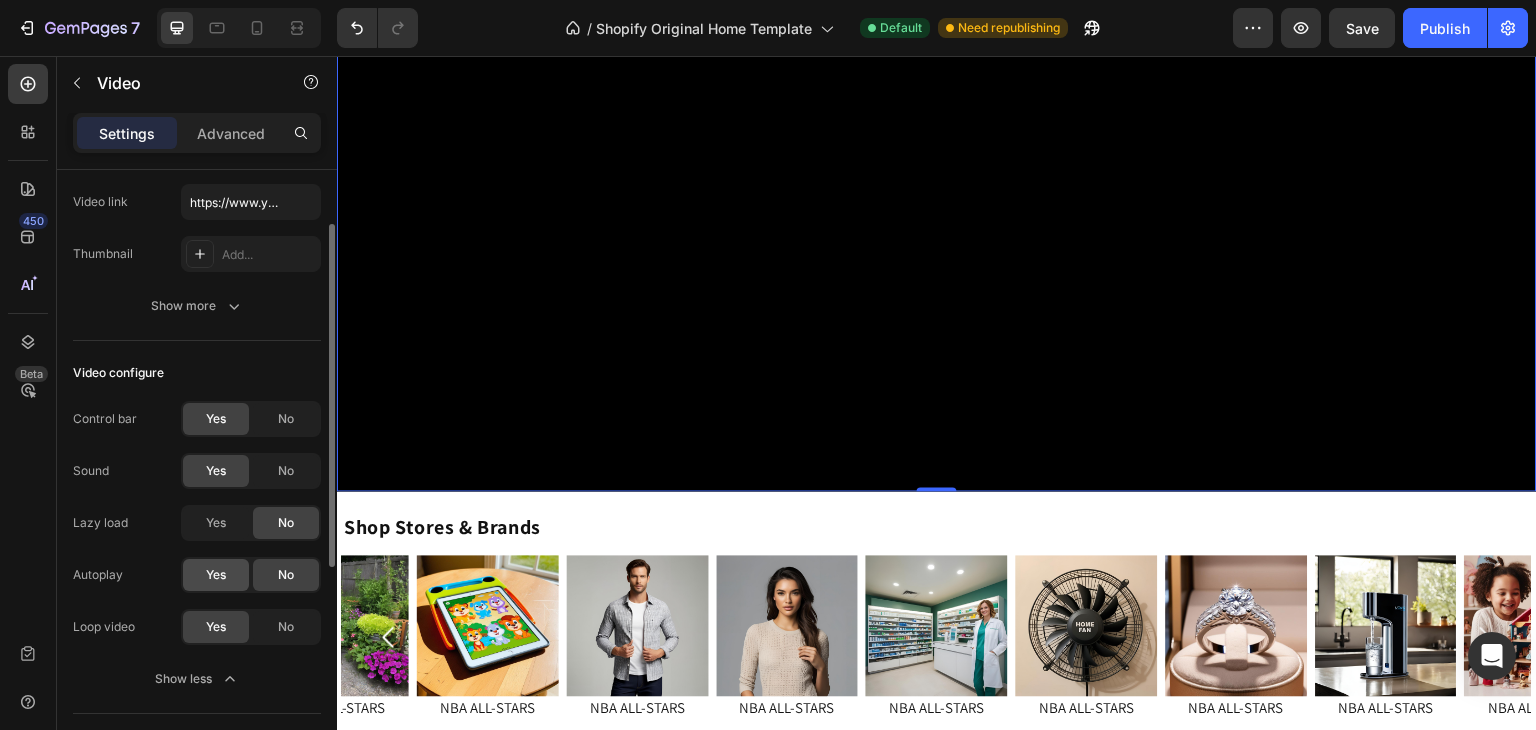 click on "Yes" 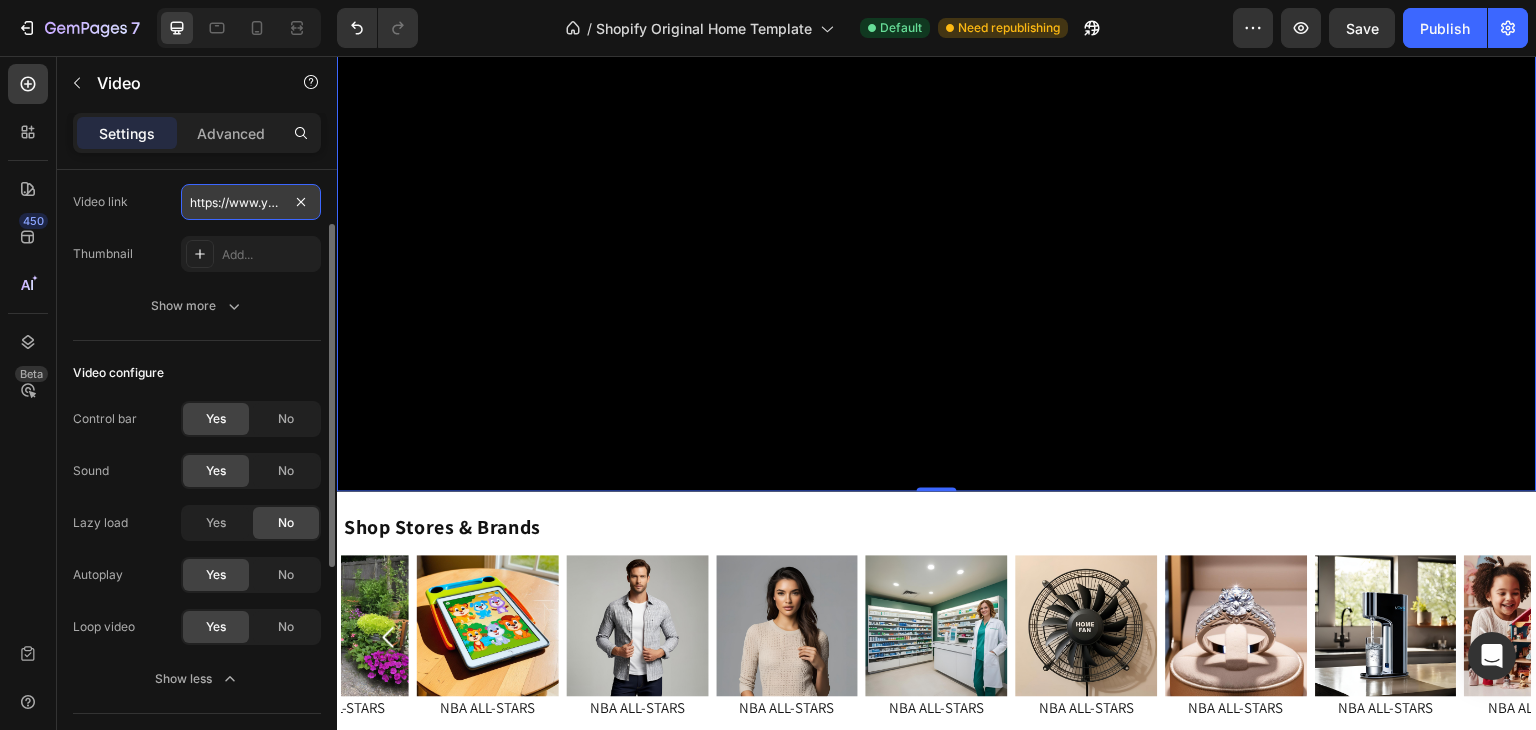 click on "https://www.youtube.com/watch?v=drIt4RH_kyQ" at bounding box center [251, 202] 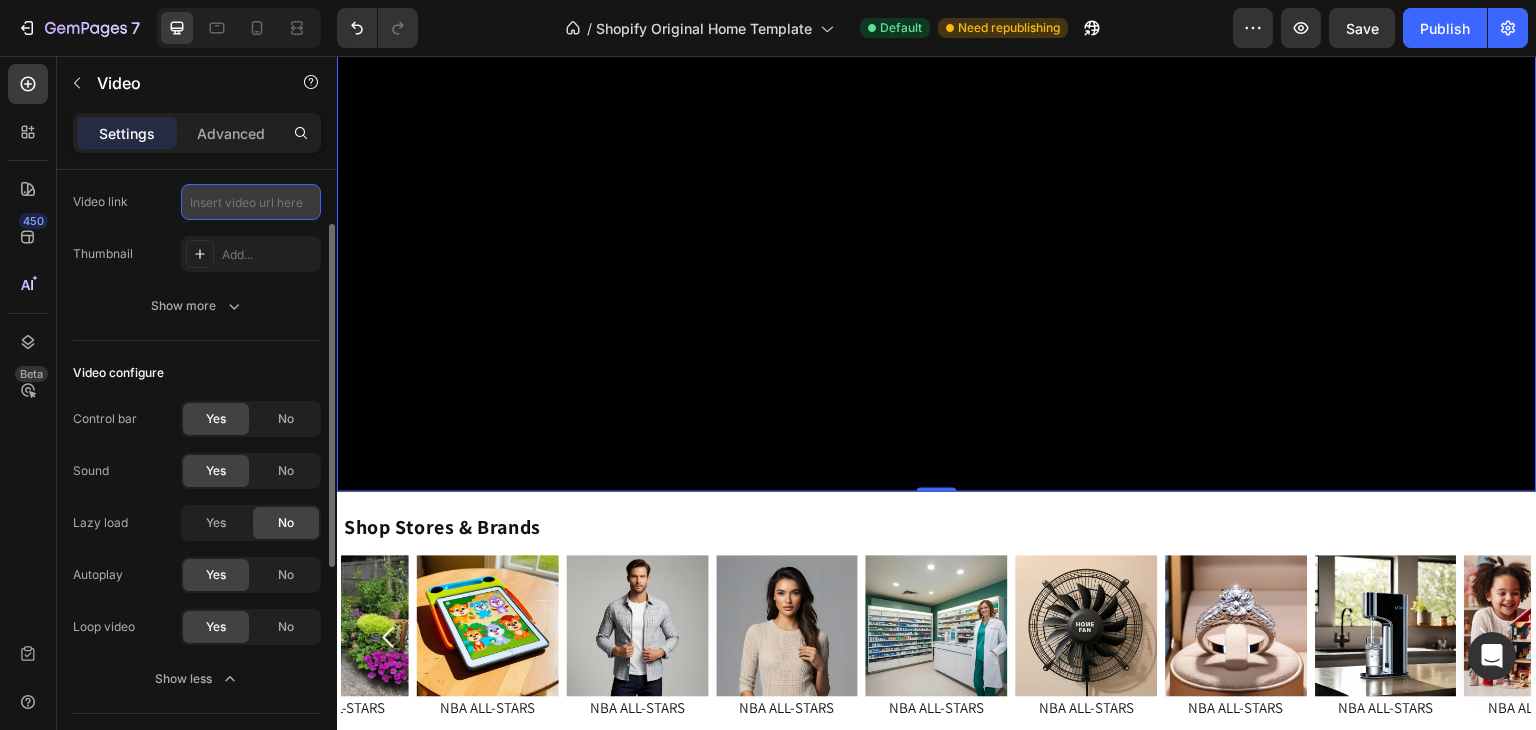 click at bounding box center [251, 202] 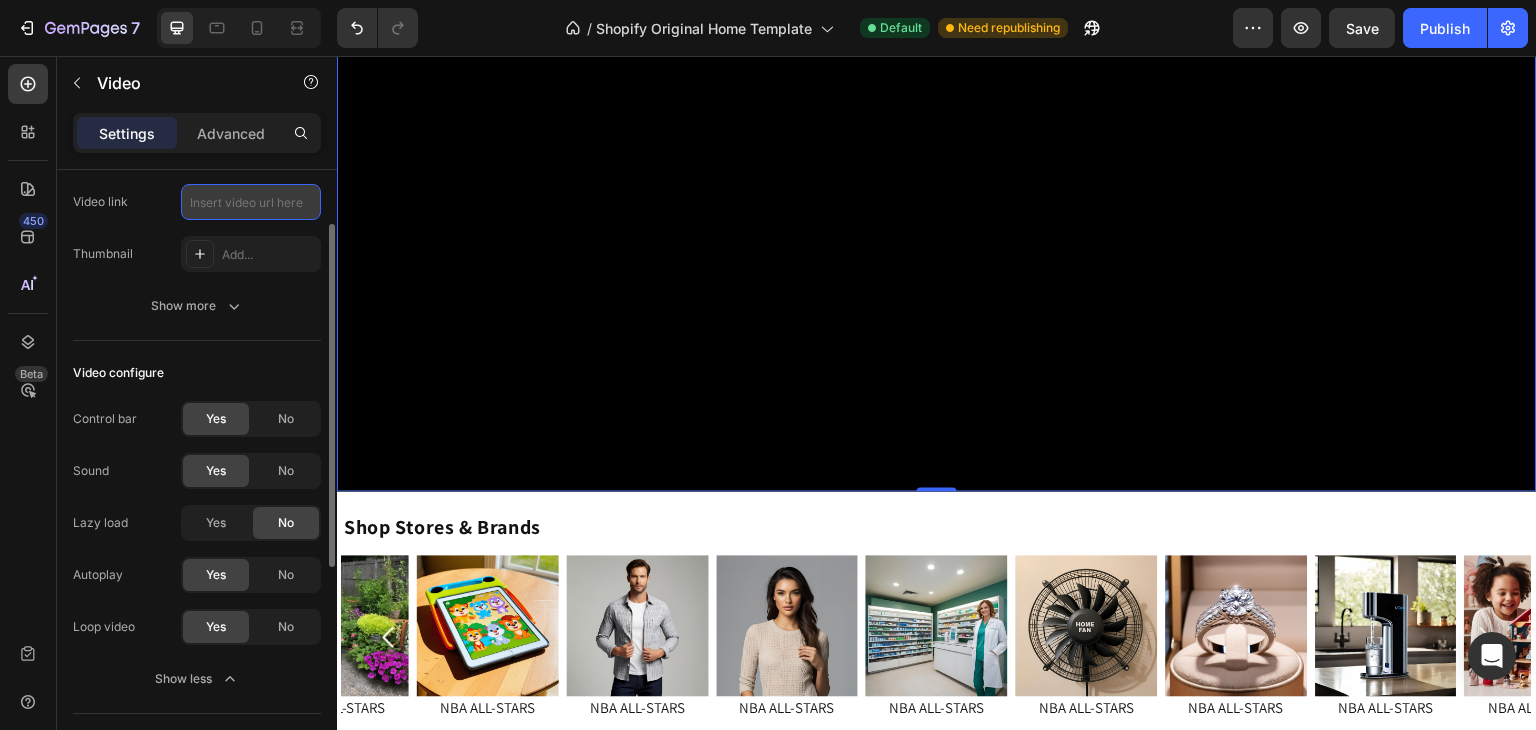 click at bounding box center (251, 202) 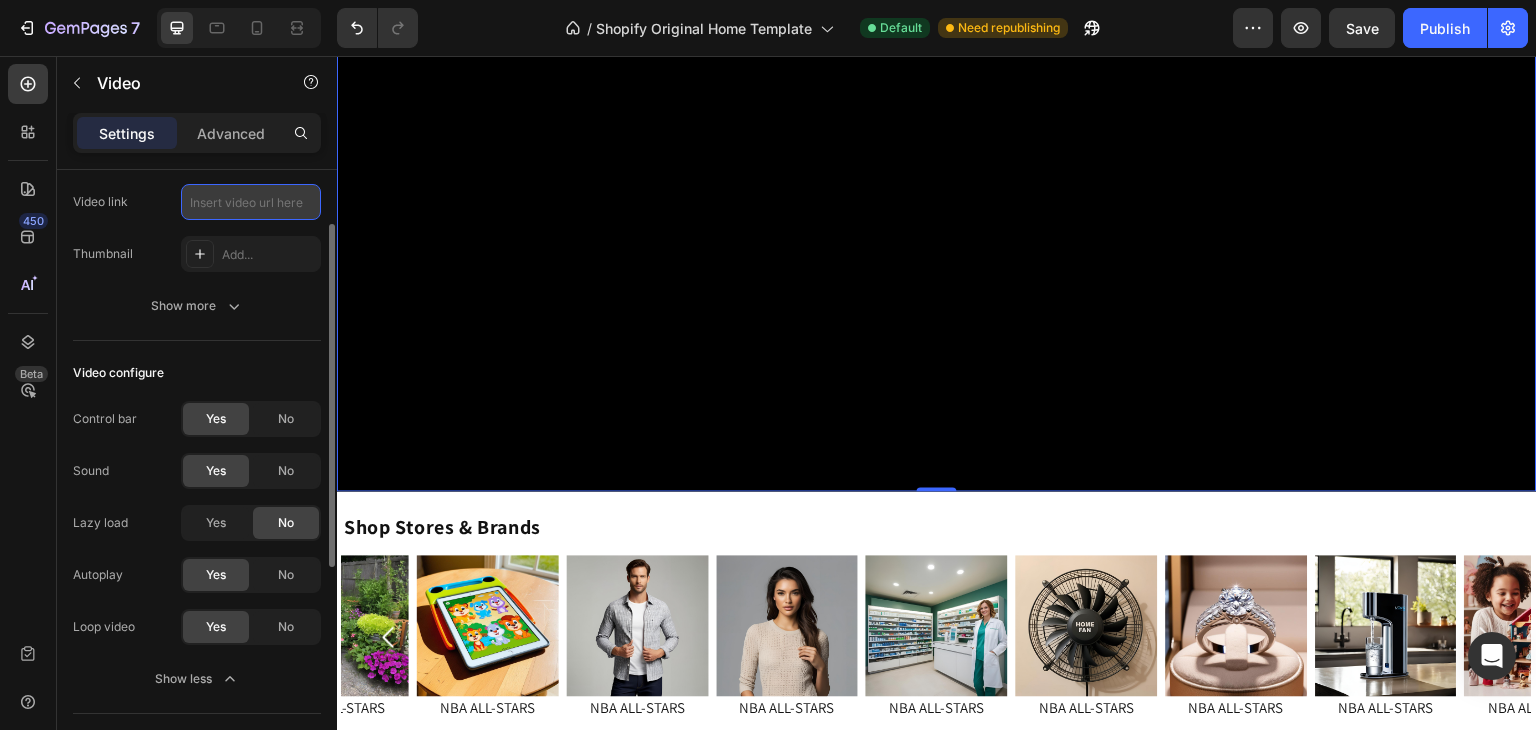 paste on "https://www.youtube.com/watch?v=LOO3FJo1c2w&list=RDLOO3FJo1c2w&start_radio=1" 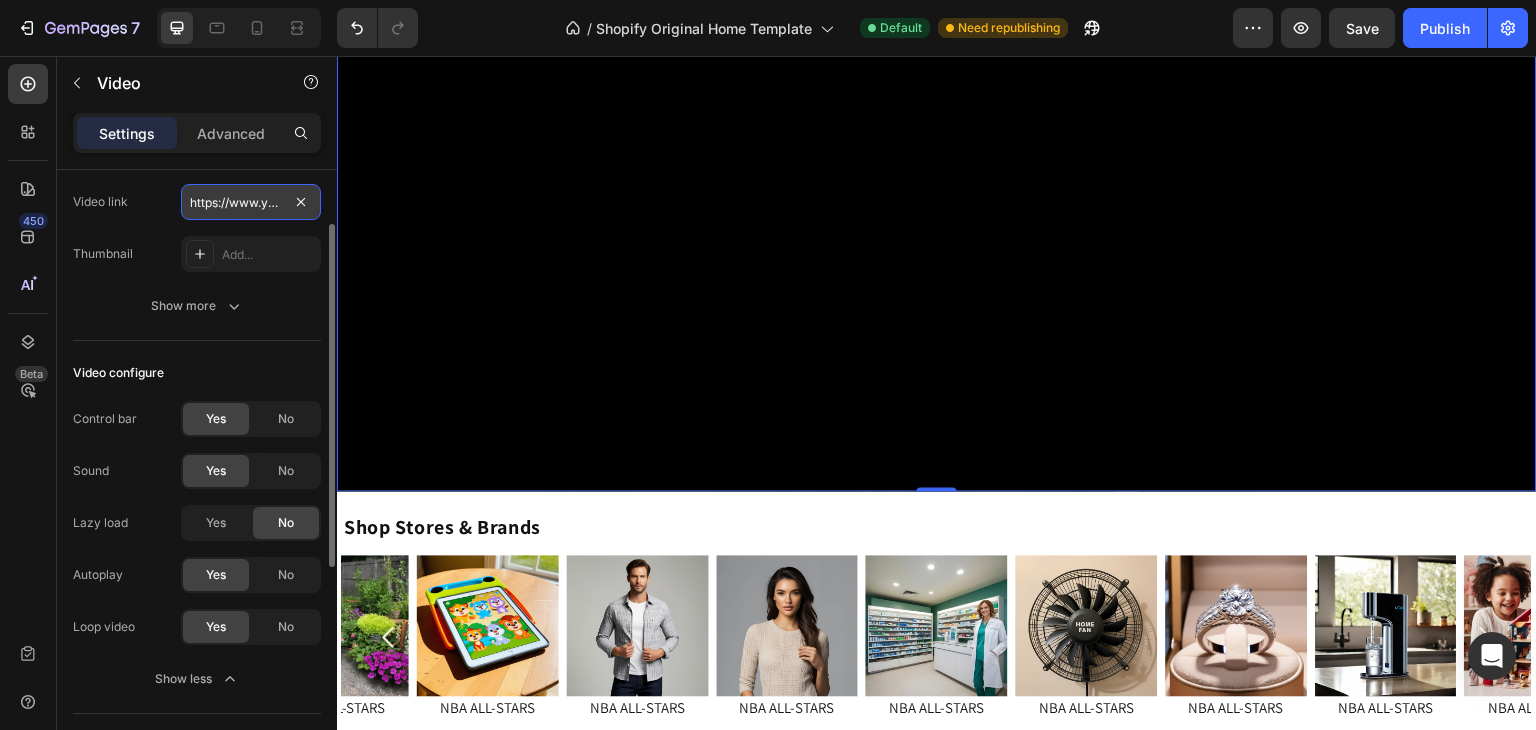 scroll, scrollTop: 0, scrollLeft: 404, axis: horizontal 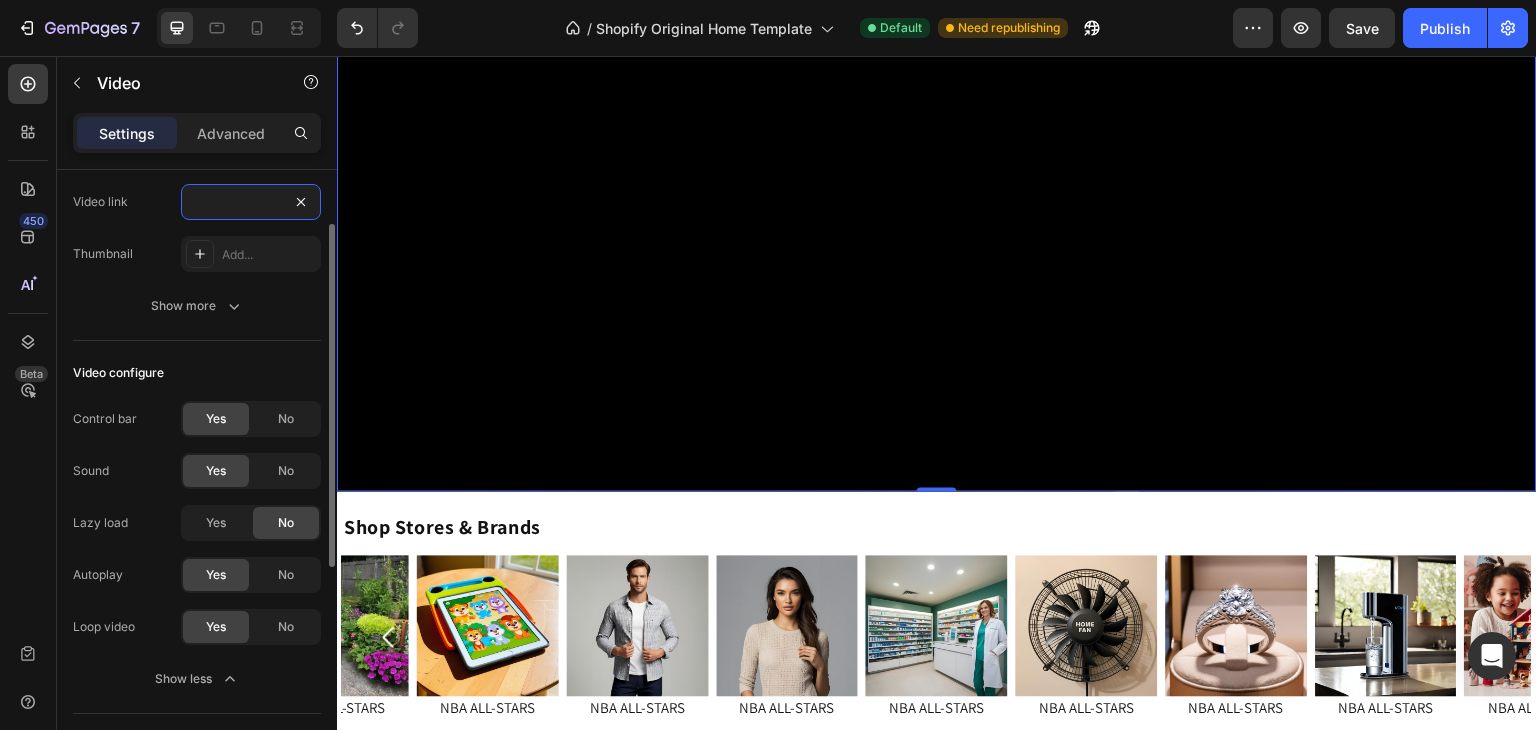 type on "https://www.youtube.com/watch?v=LOO3FJo1c2w&list=RDLOO3FJo1c2w&start_radio=1" 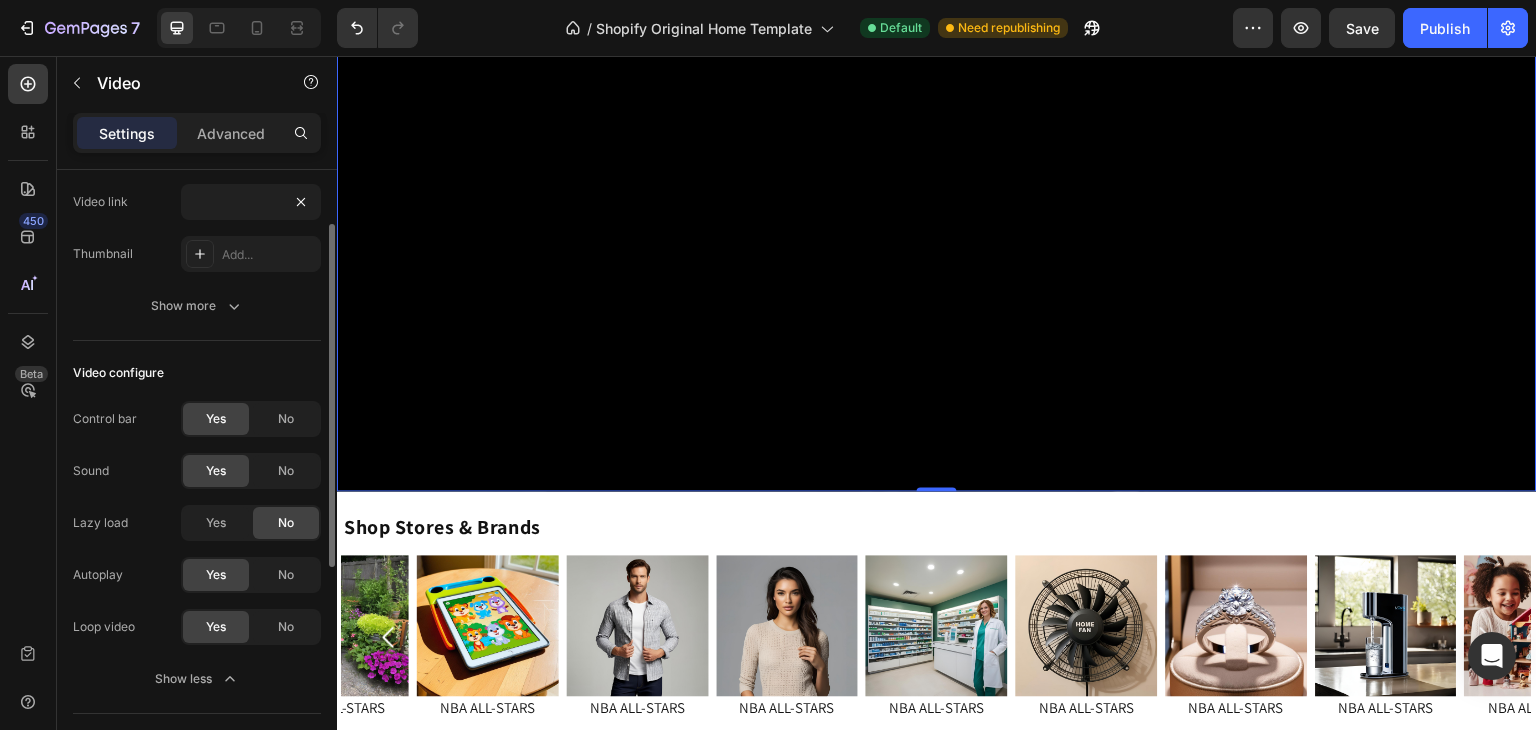 click on "Video link https://www.youtube.com/watch?v=LOO3FJo1c2w&list=RDLOO3FJo1c2w&start_radio=1" at bounding box center [197, 202] 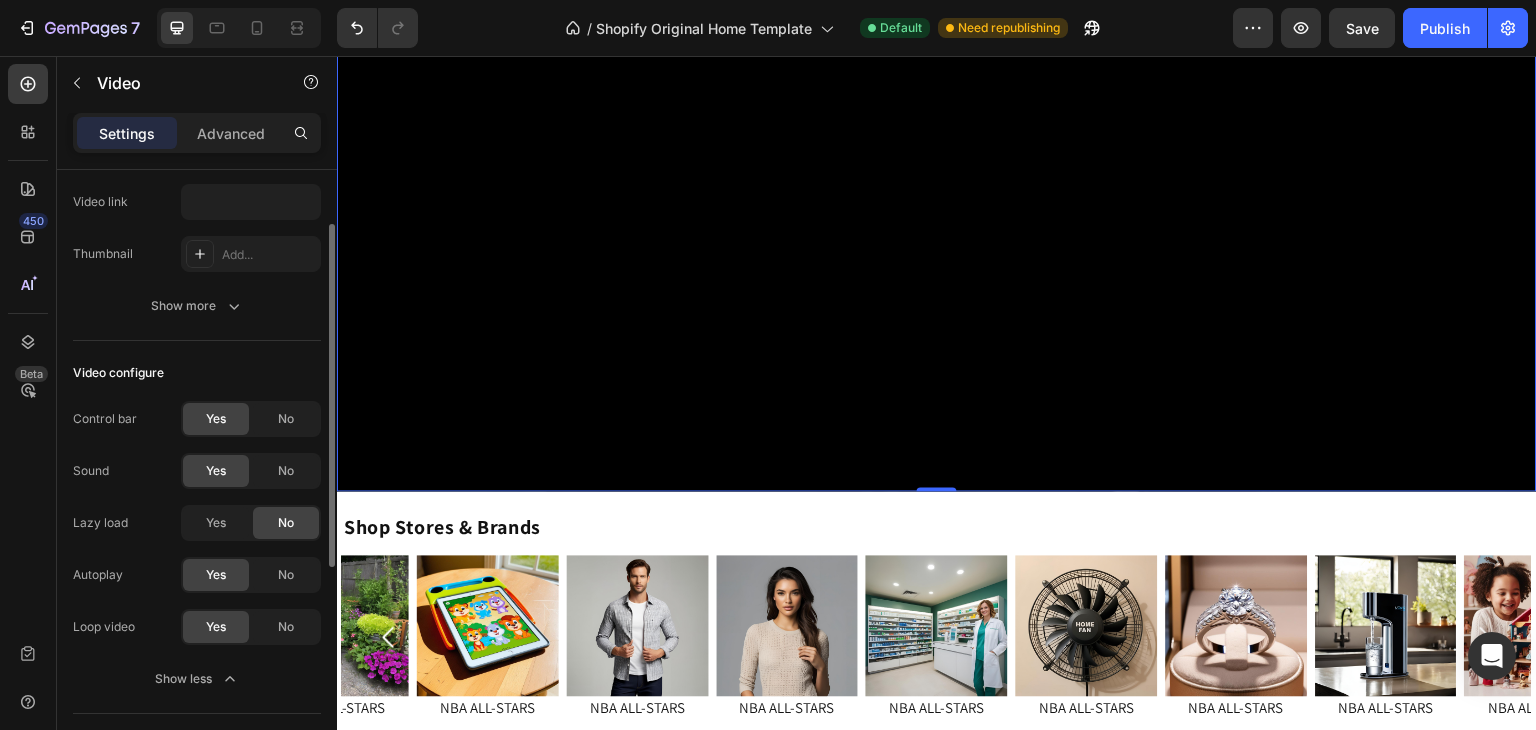 scroll, scrollTop: 0, scrollLeft: 0, axis: both 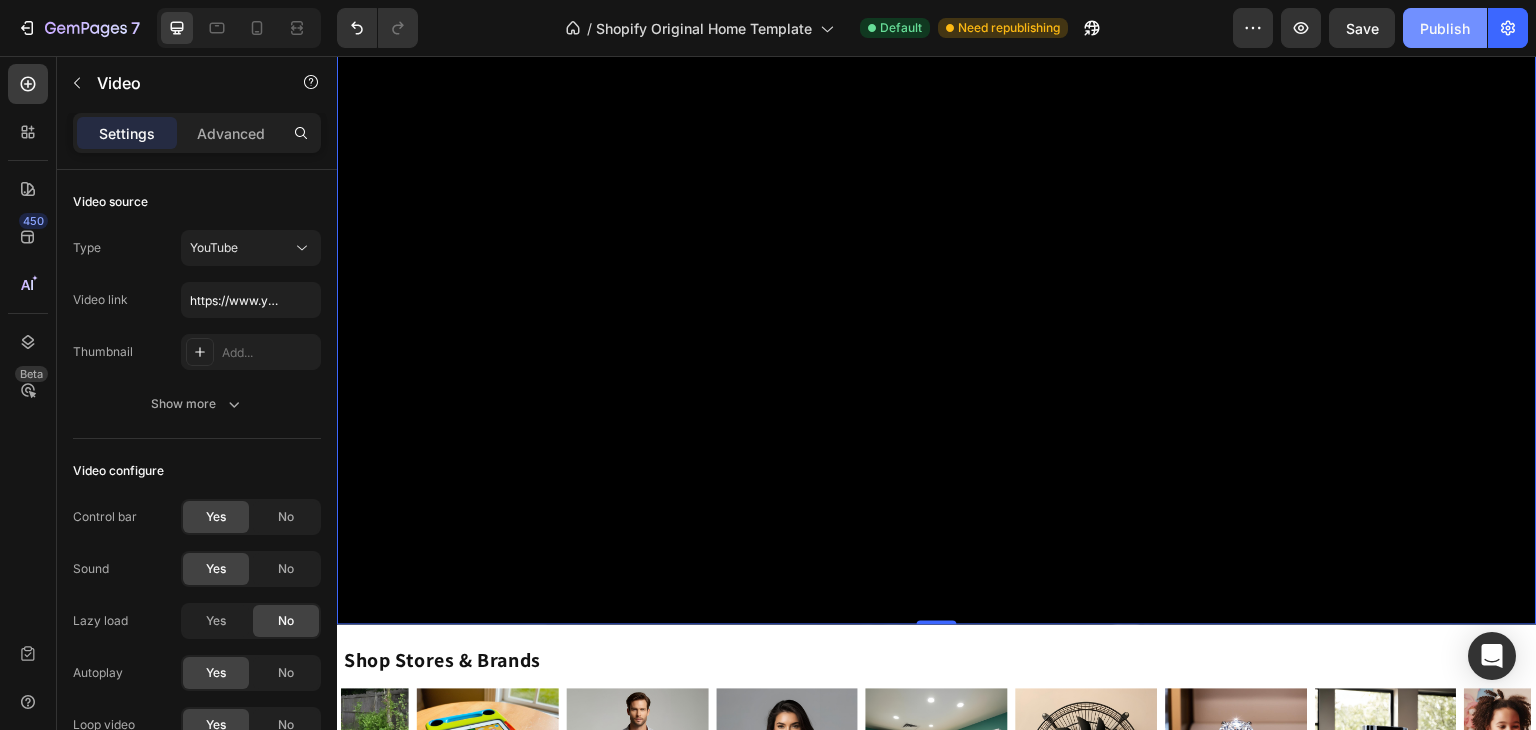 click on "Publish" at bounding box center (1445, 28) 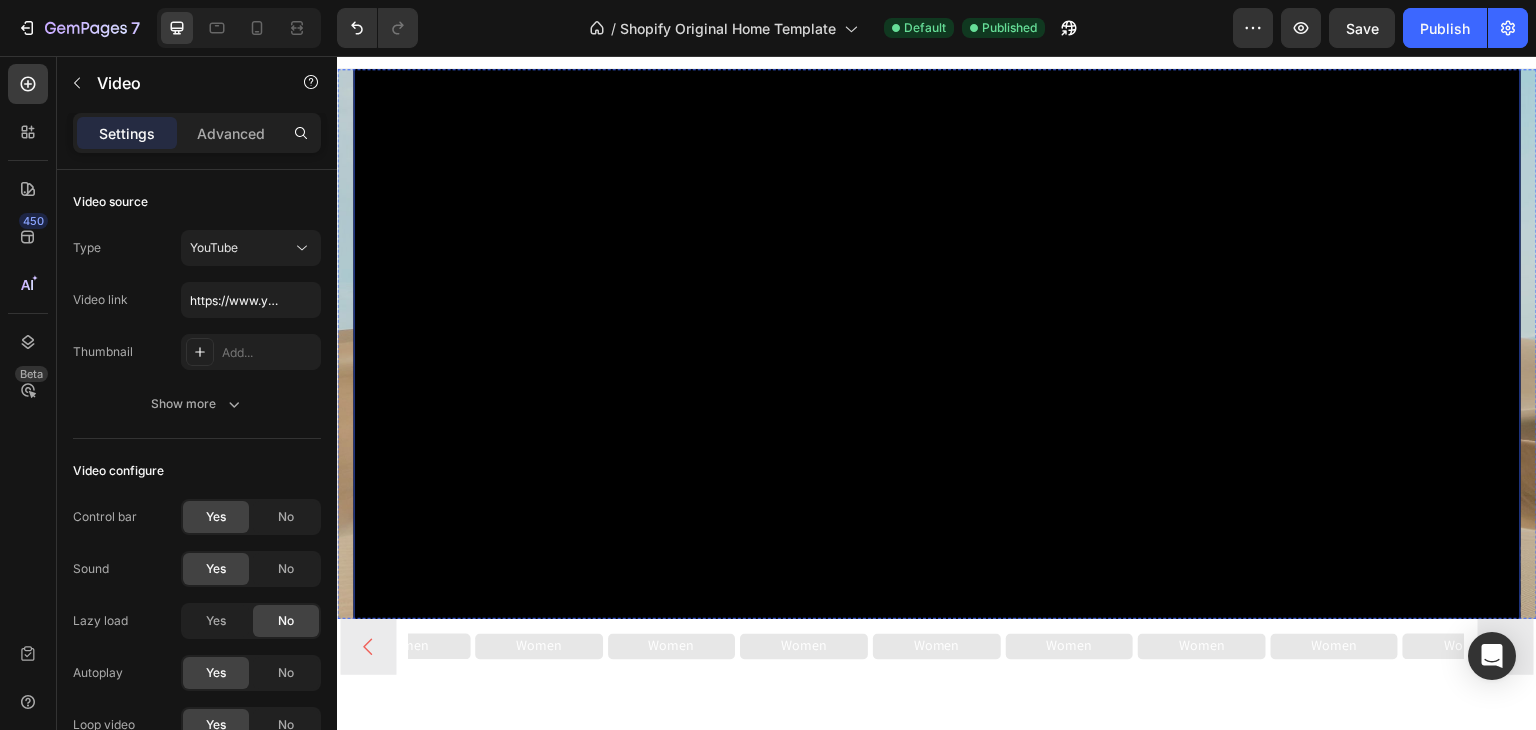 scroll, scrollTop: 0, scrollLeft: 0, axis: both 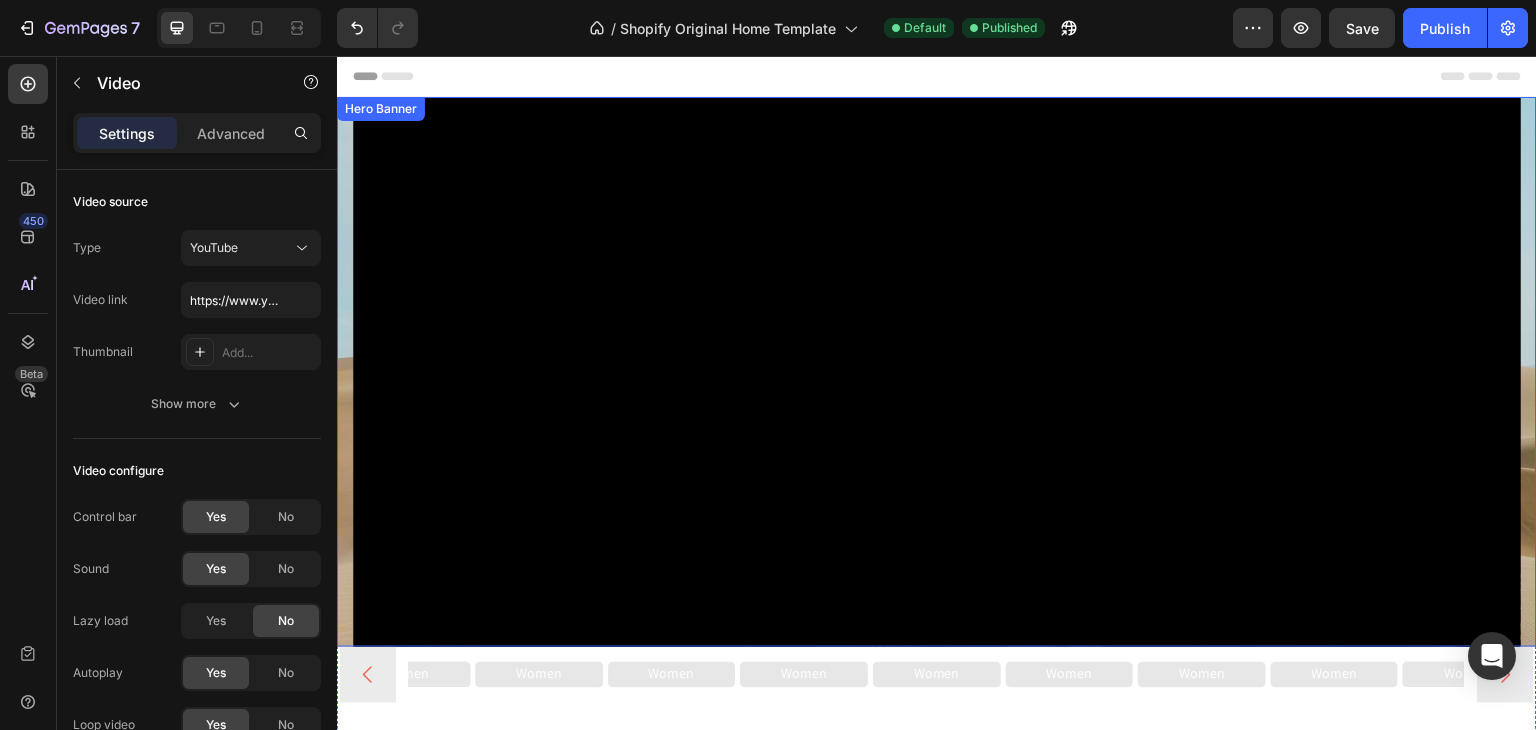 click on "Video" at bounding box center (937, 372) 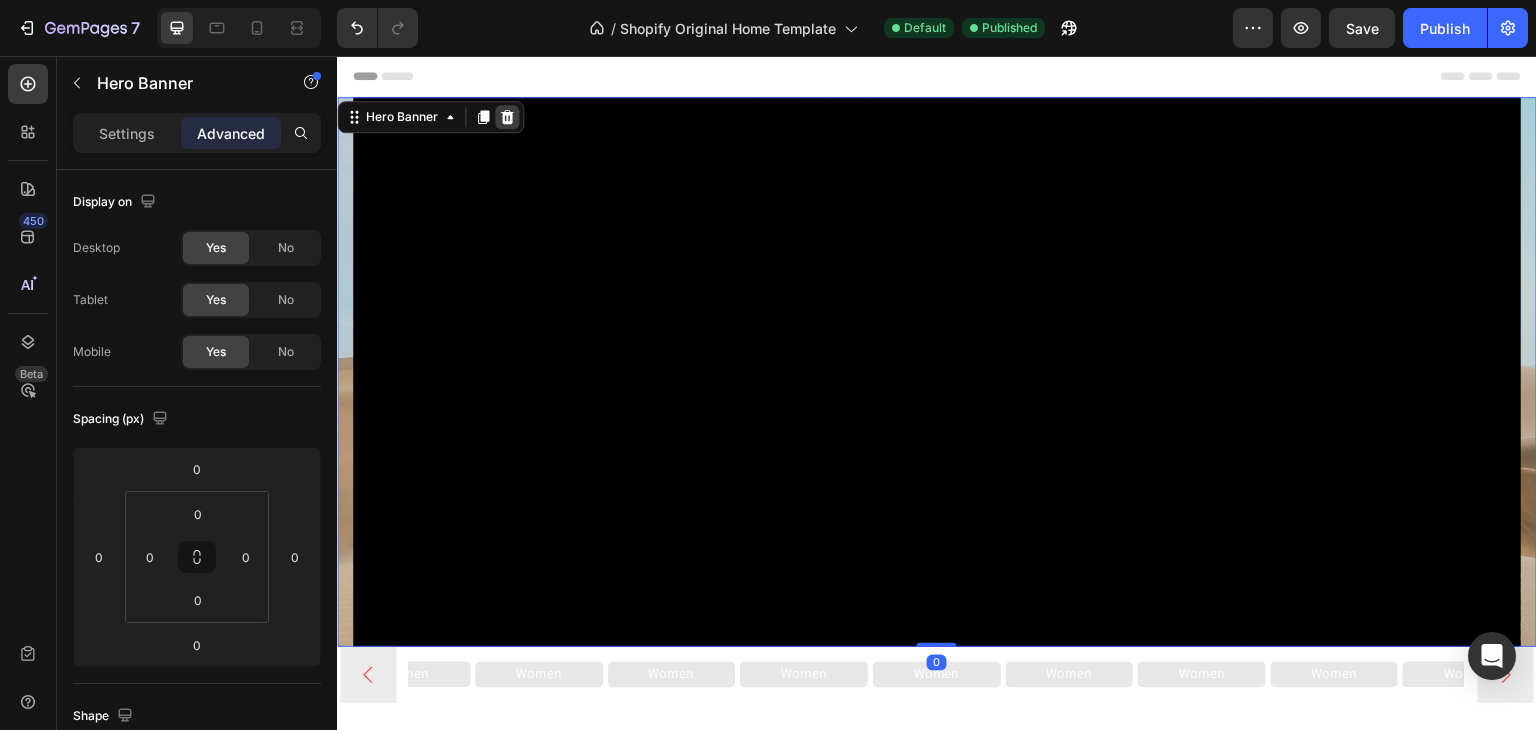 click at bounding box center [507, 117] 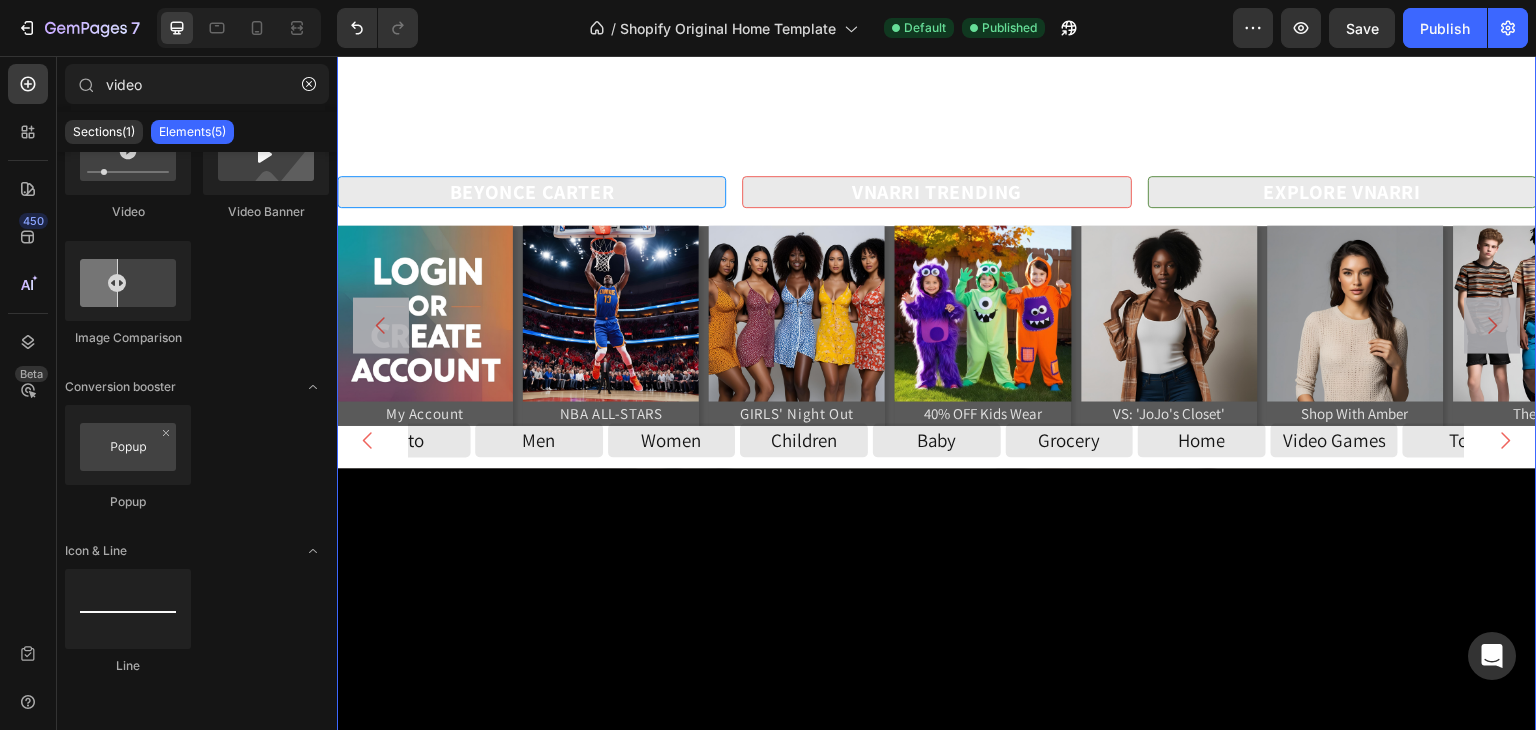 scroll, scrollTop: 643, scrollLeft: 0, axis: vertical 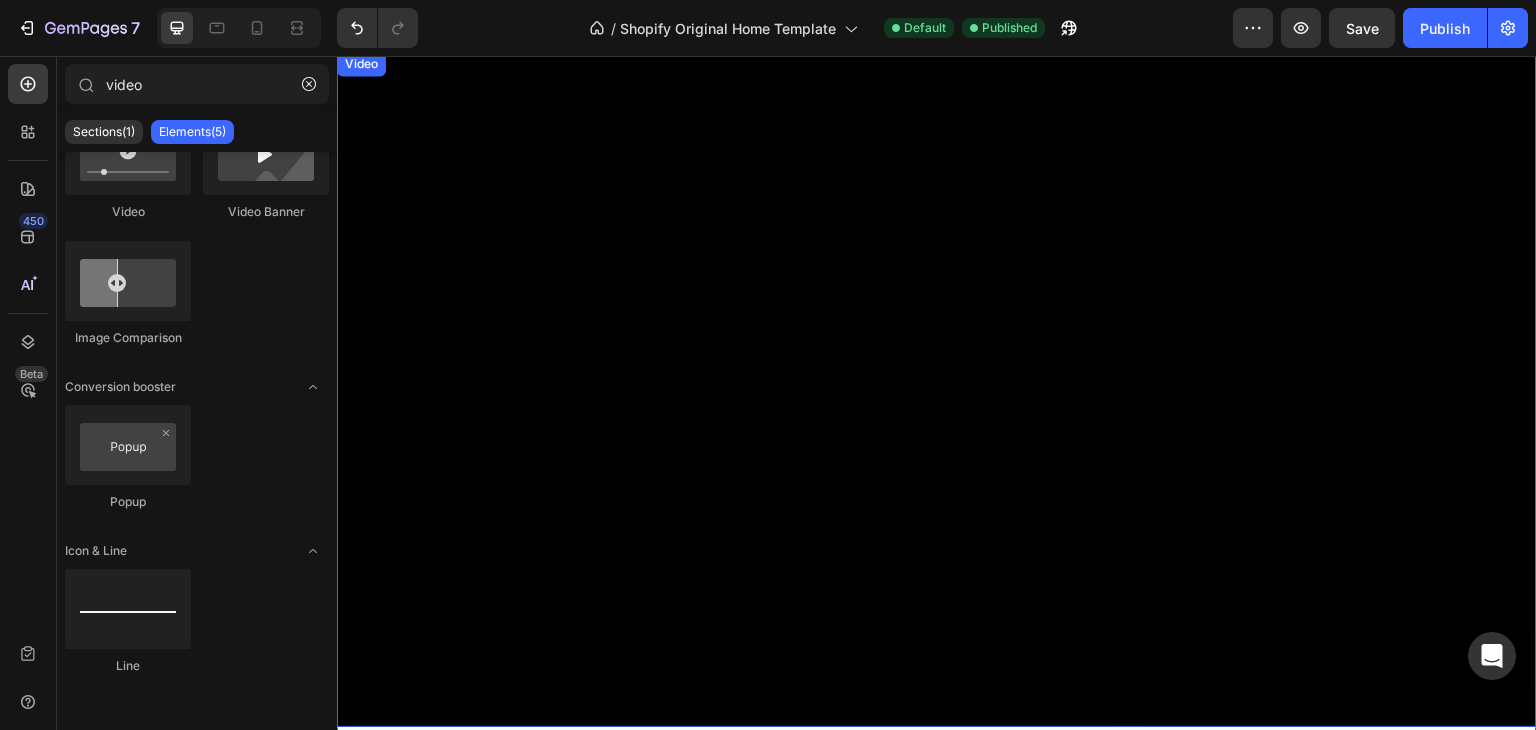 click on "Video" at bounding box center [361, 64] 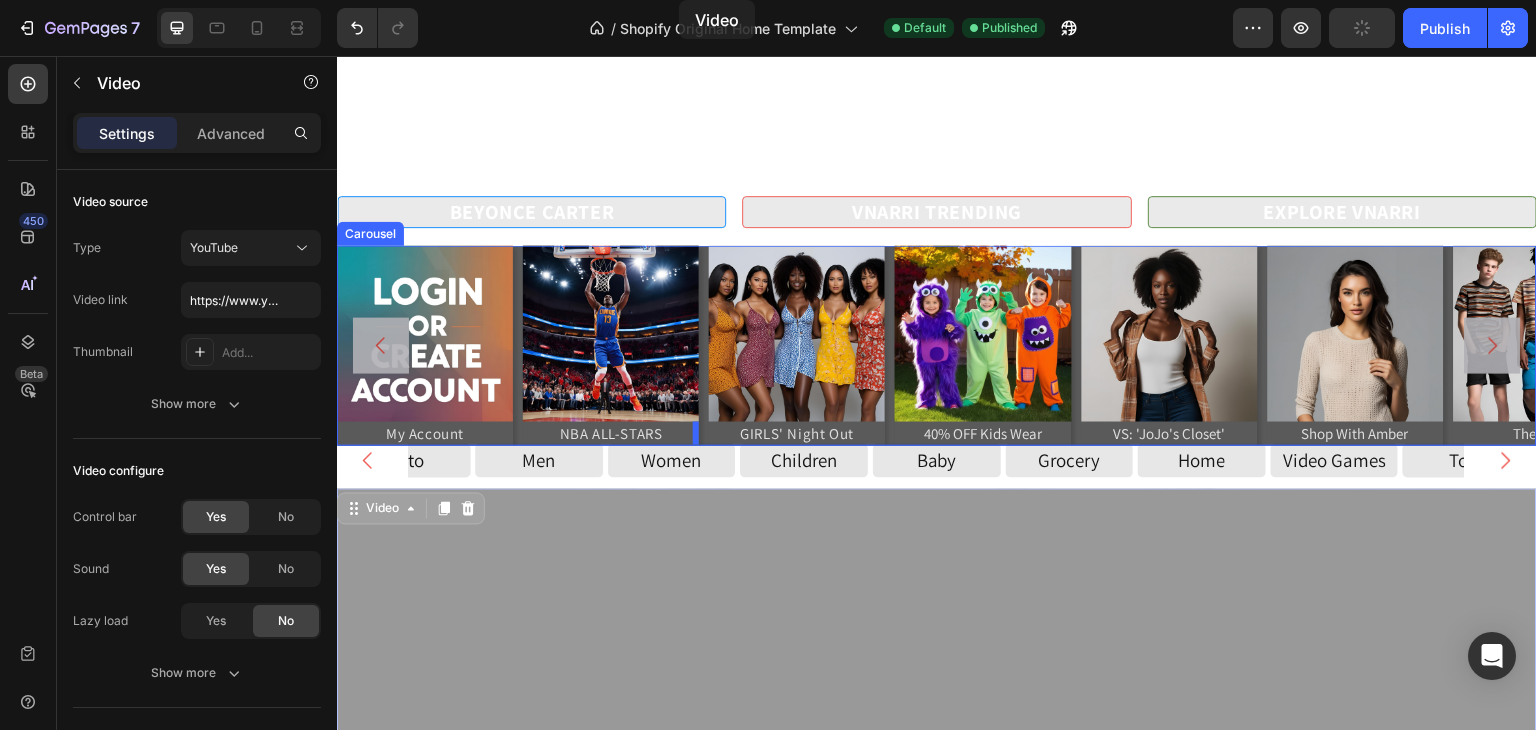 scroll, scrollTop: 0, scrollLeft: 0, axis: both 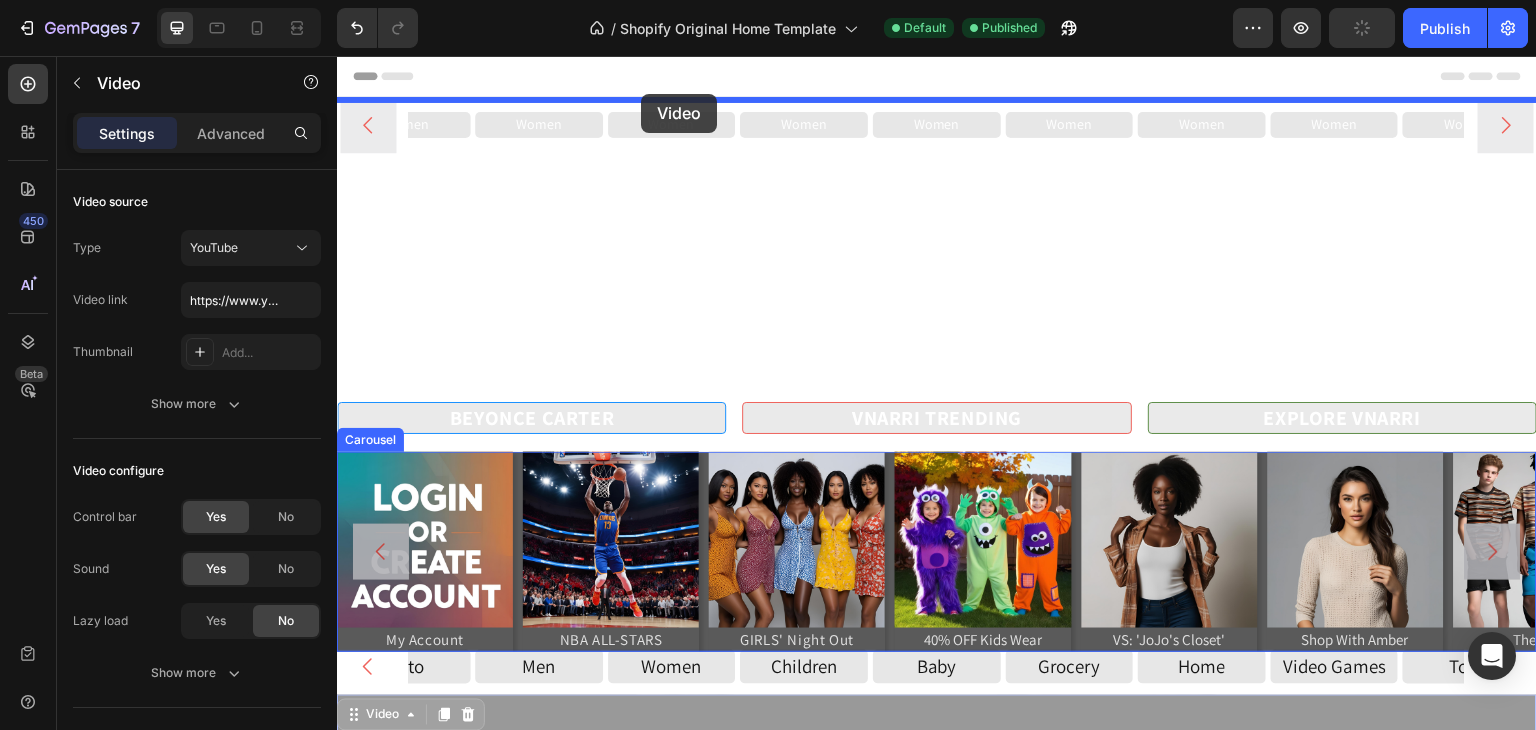 drag, startPoint x: 361, startPoint y: 71, endPoint x: 641, endPoint y: 94, distance: 280.94305 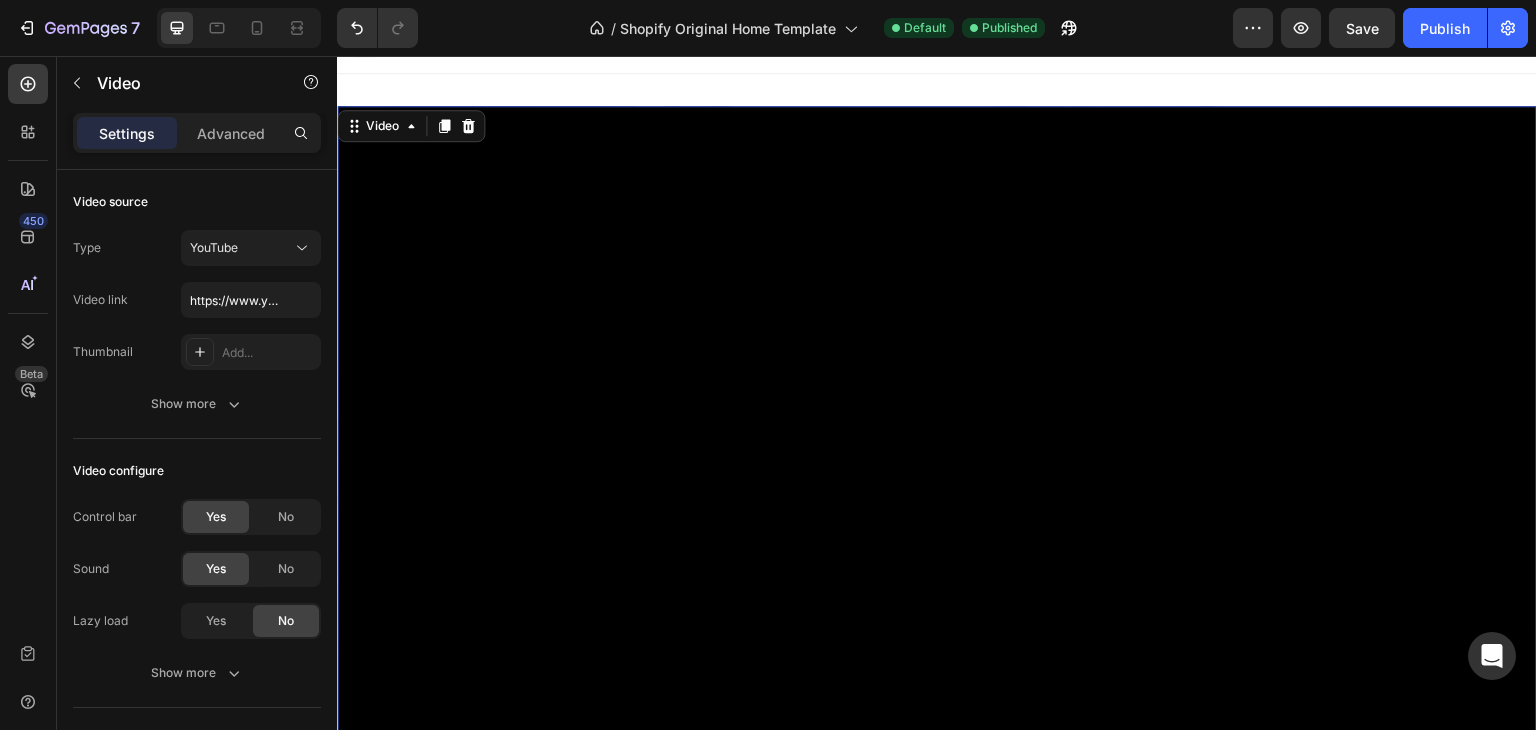 scroll, scrollTop: 114, scrollLeft: 0, axis: vertical 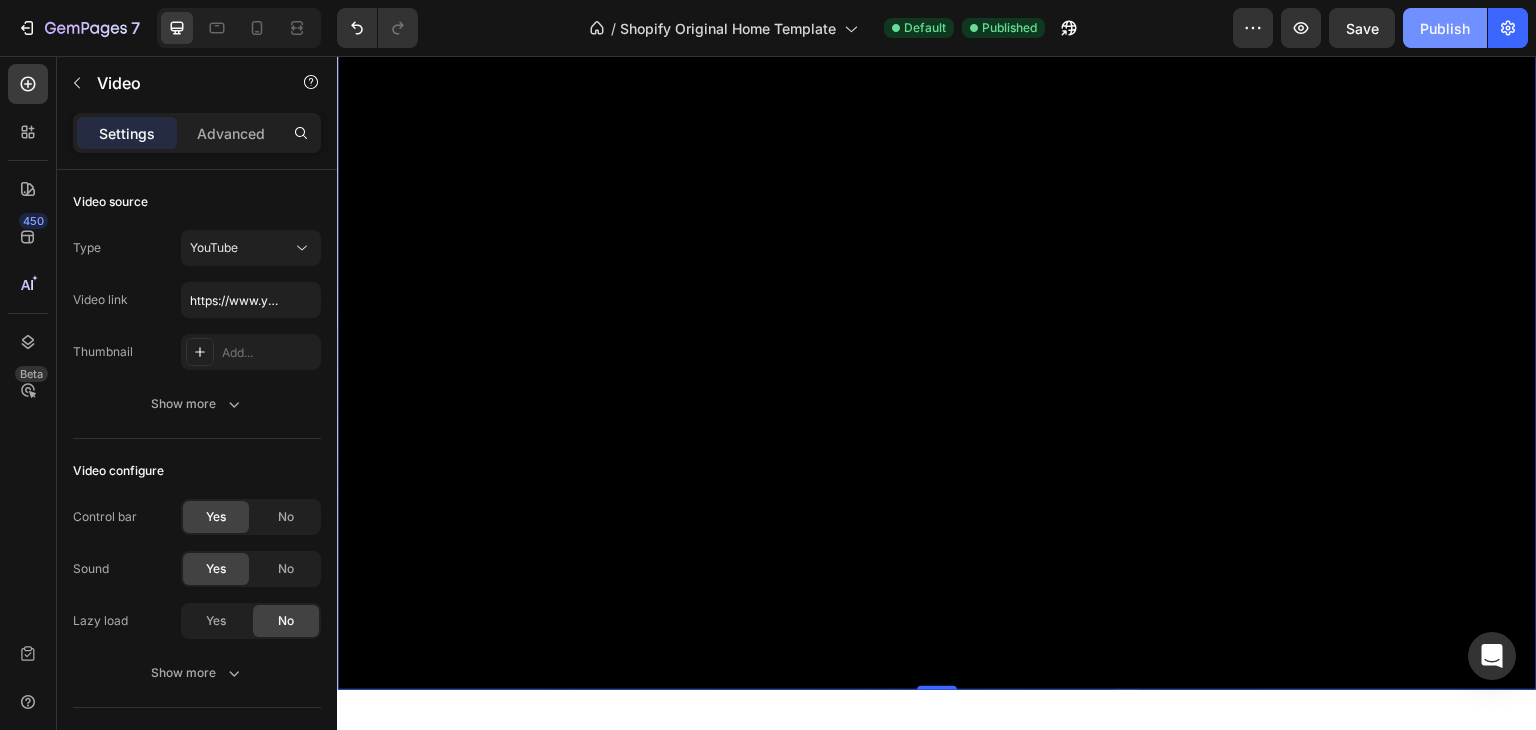 click on "Publish" at bounding box center [1445, 28] 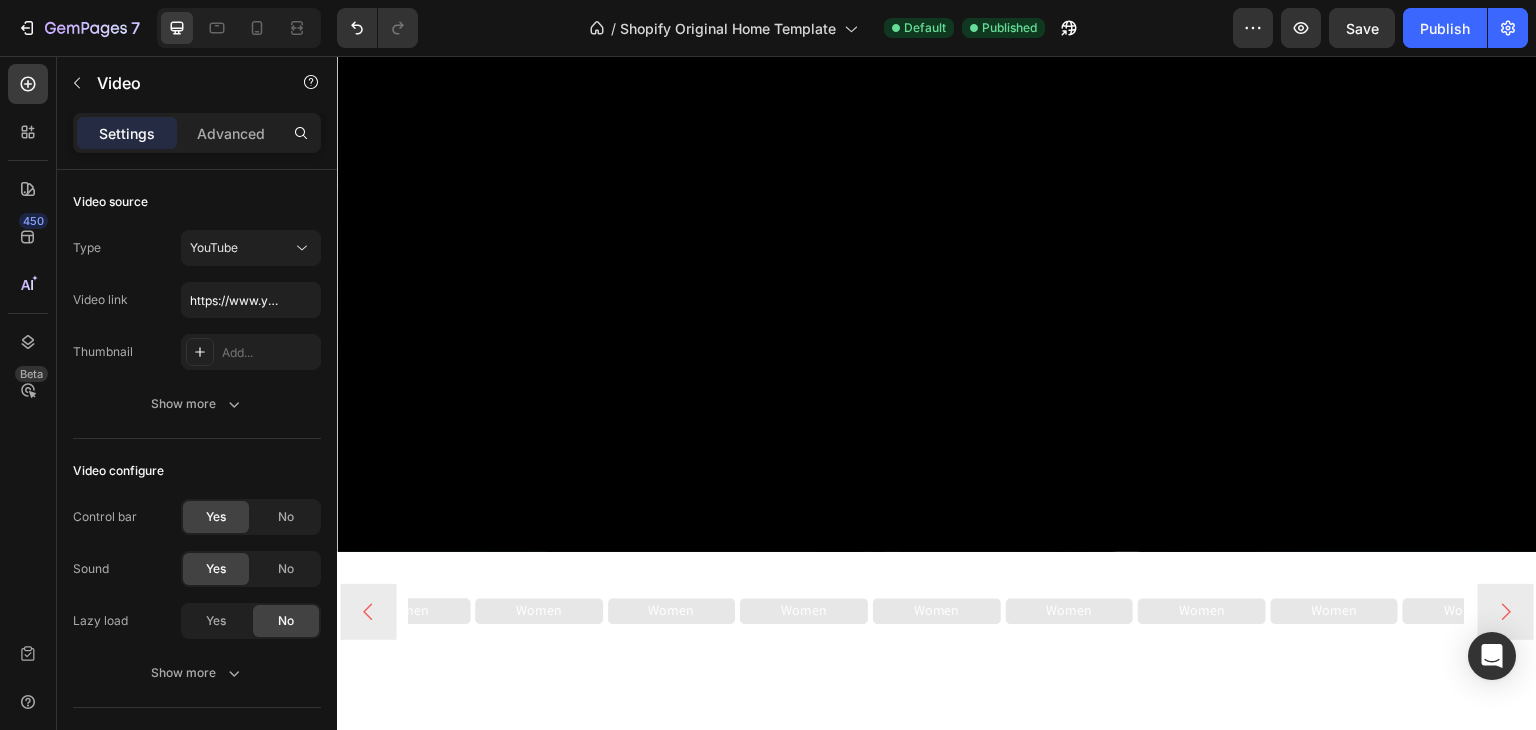 scroll, scrollTop: 156, scrollLeft: 0, axis: vertical 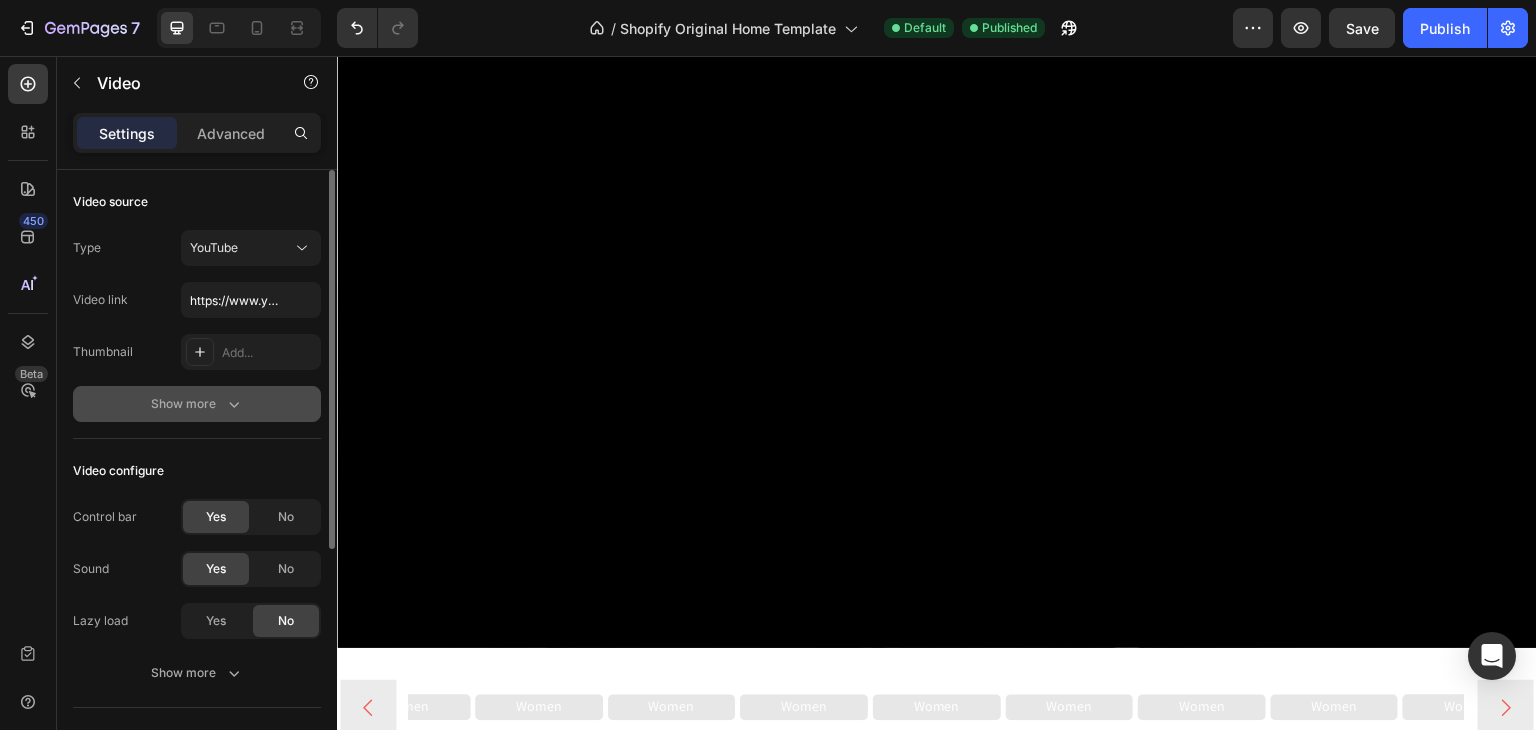 click on "Show more" at bounding box center [197, 404] 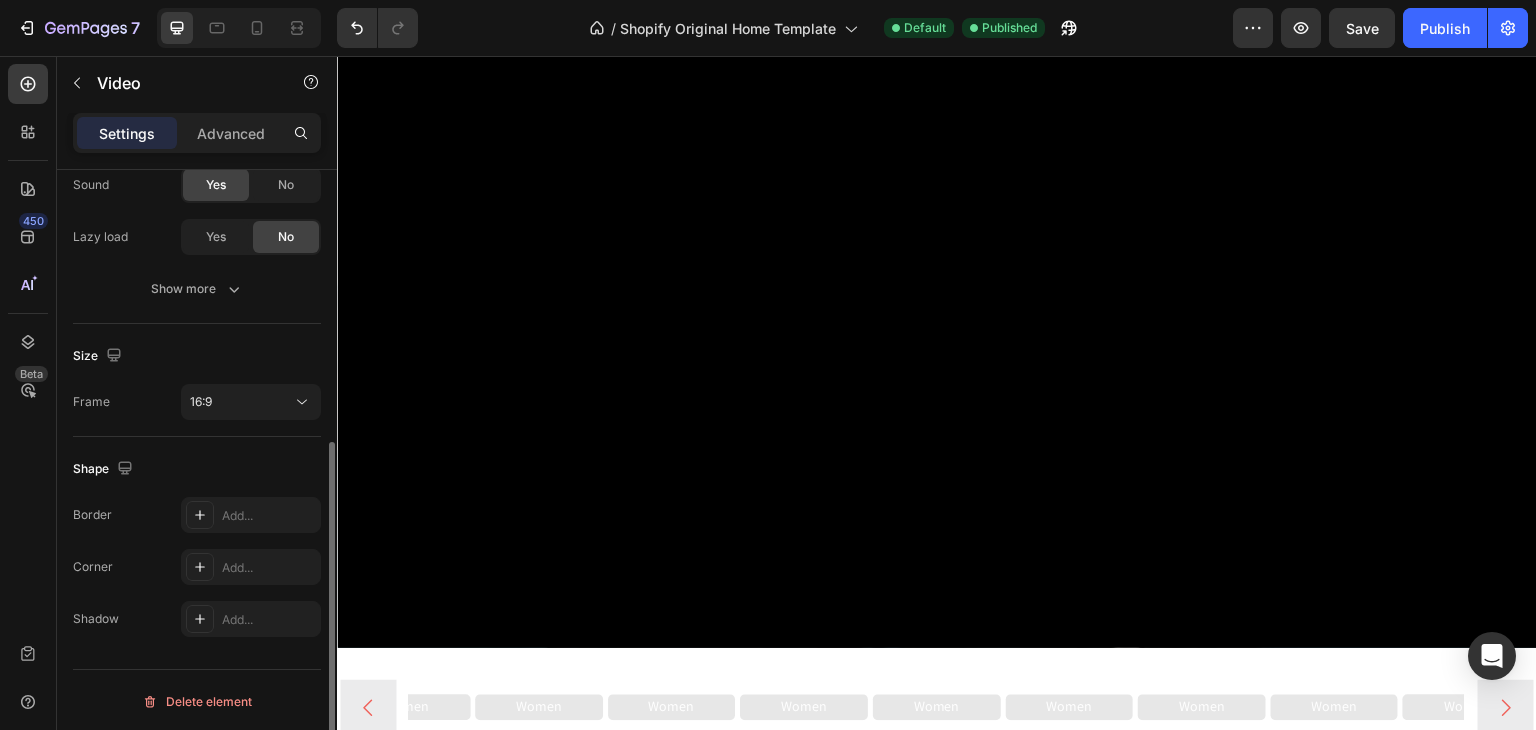 scroll, scrollTop: 490, scrollLeft: 0, axis: vertical 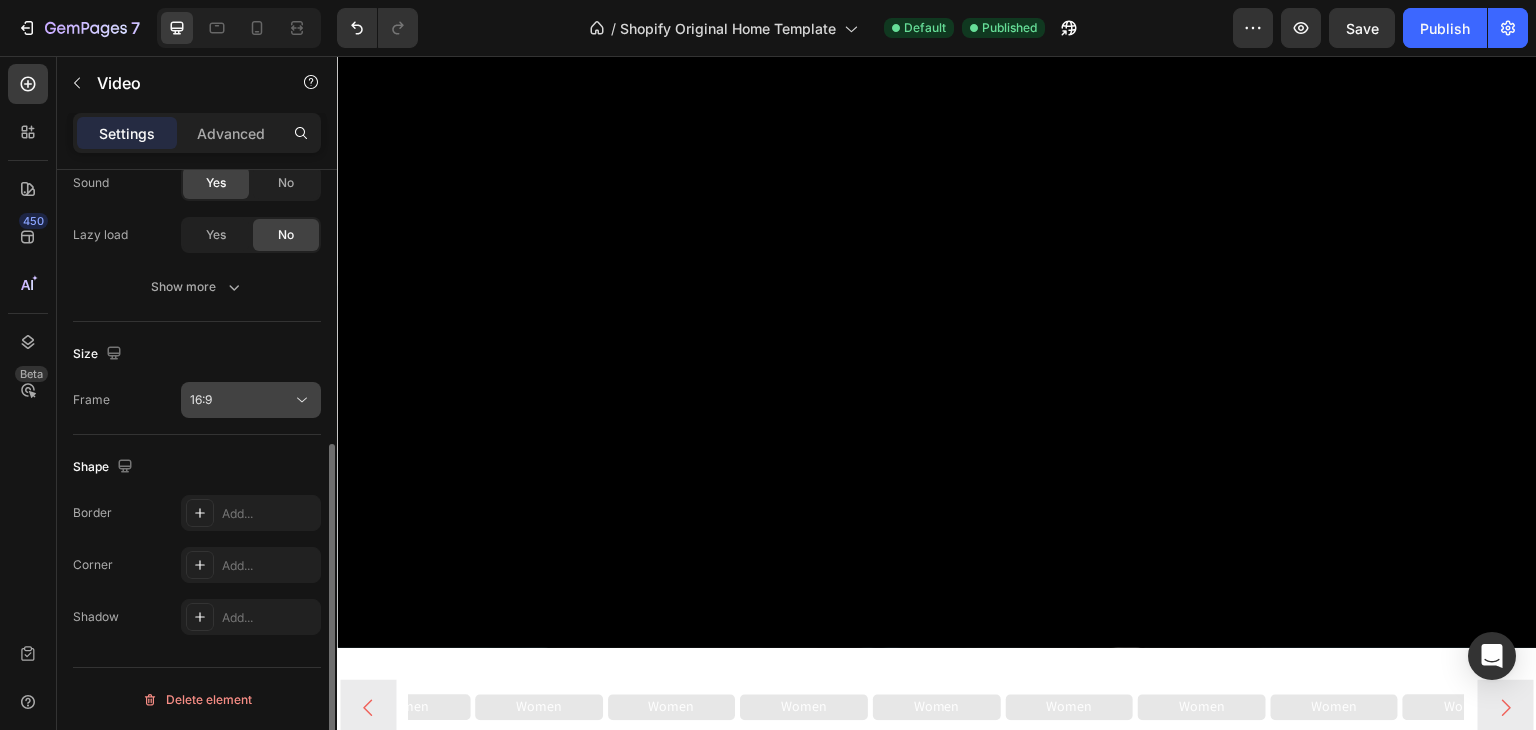 click on "16:9" 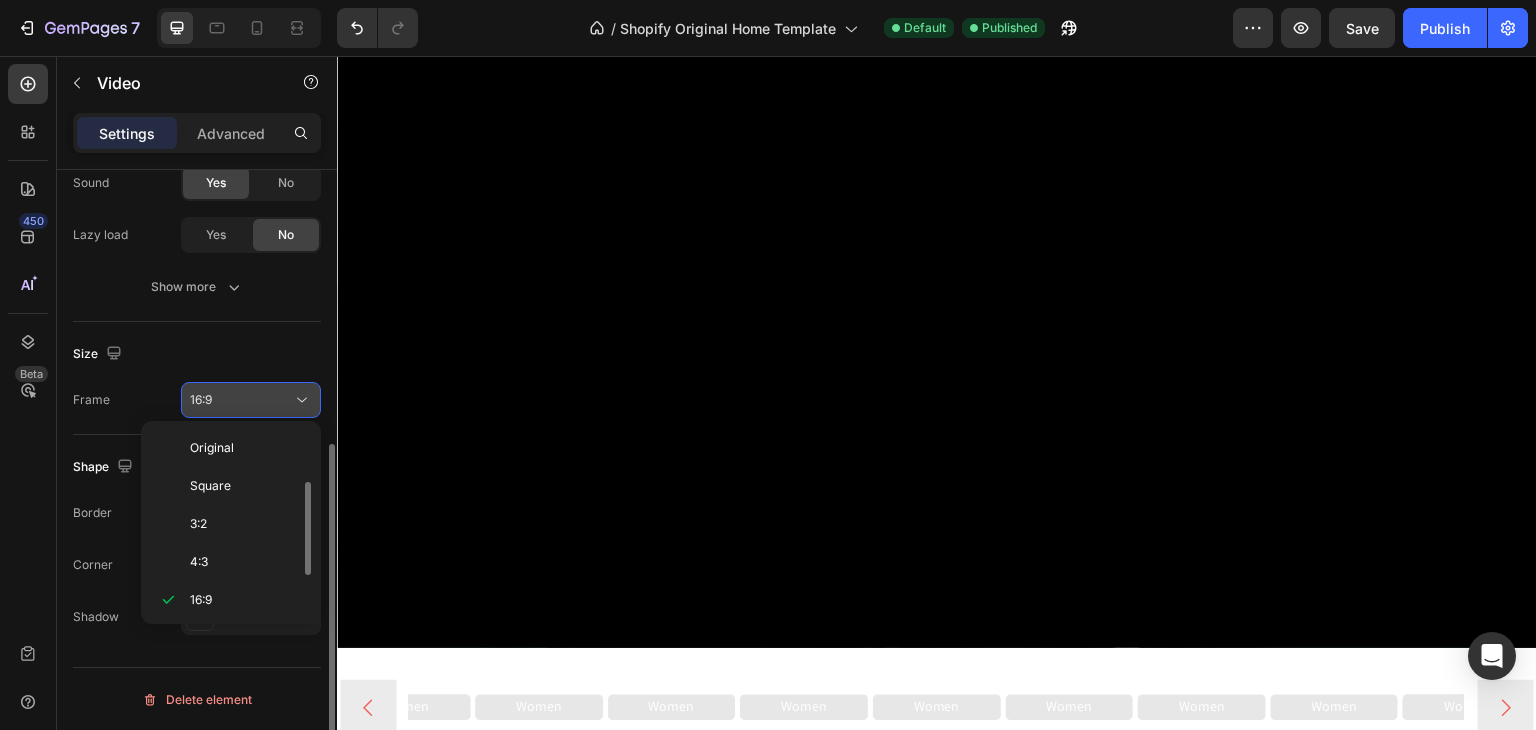 scroll, scrollTop: 36, scrollLeft: 0, axis: vertical 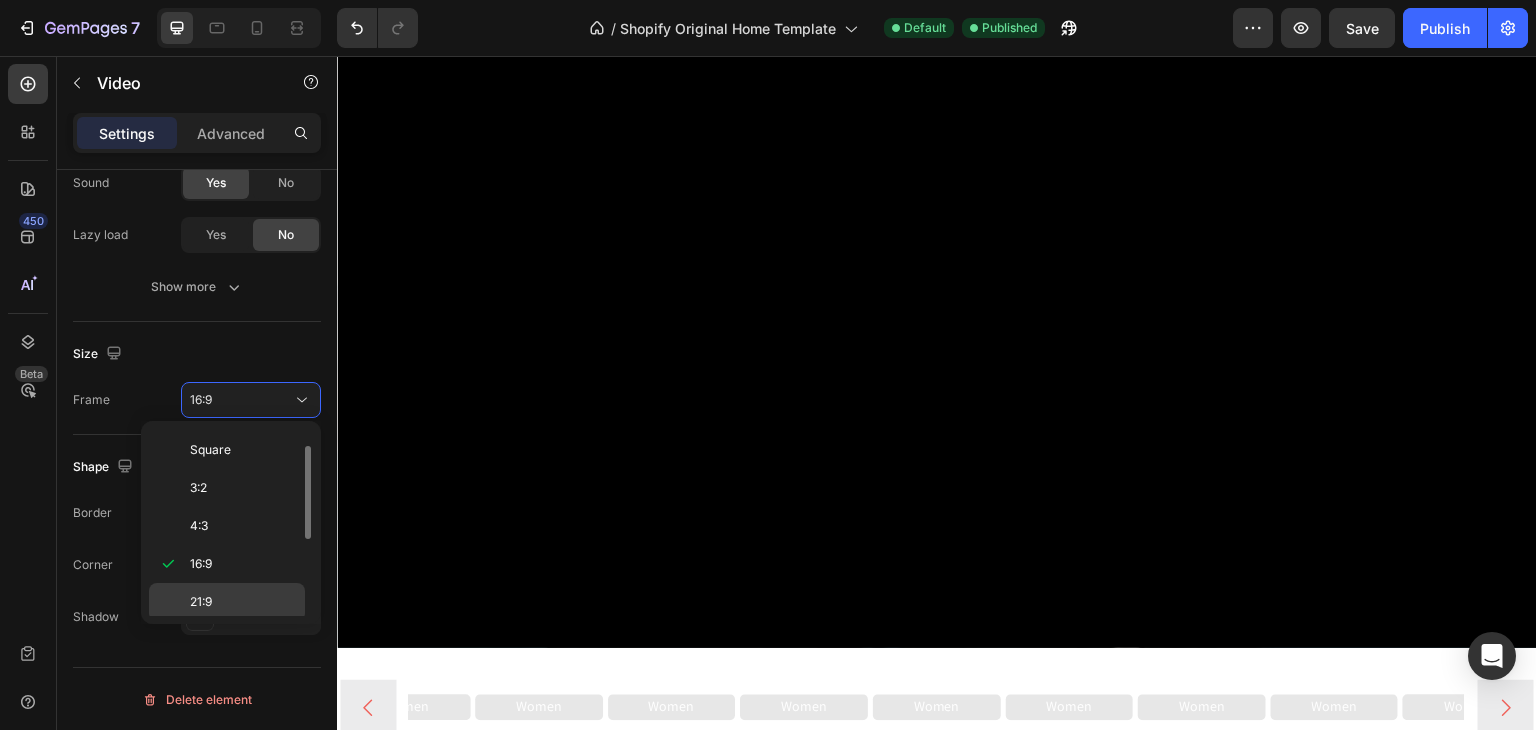 click on "21:9" at bounding box center [201, 602] 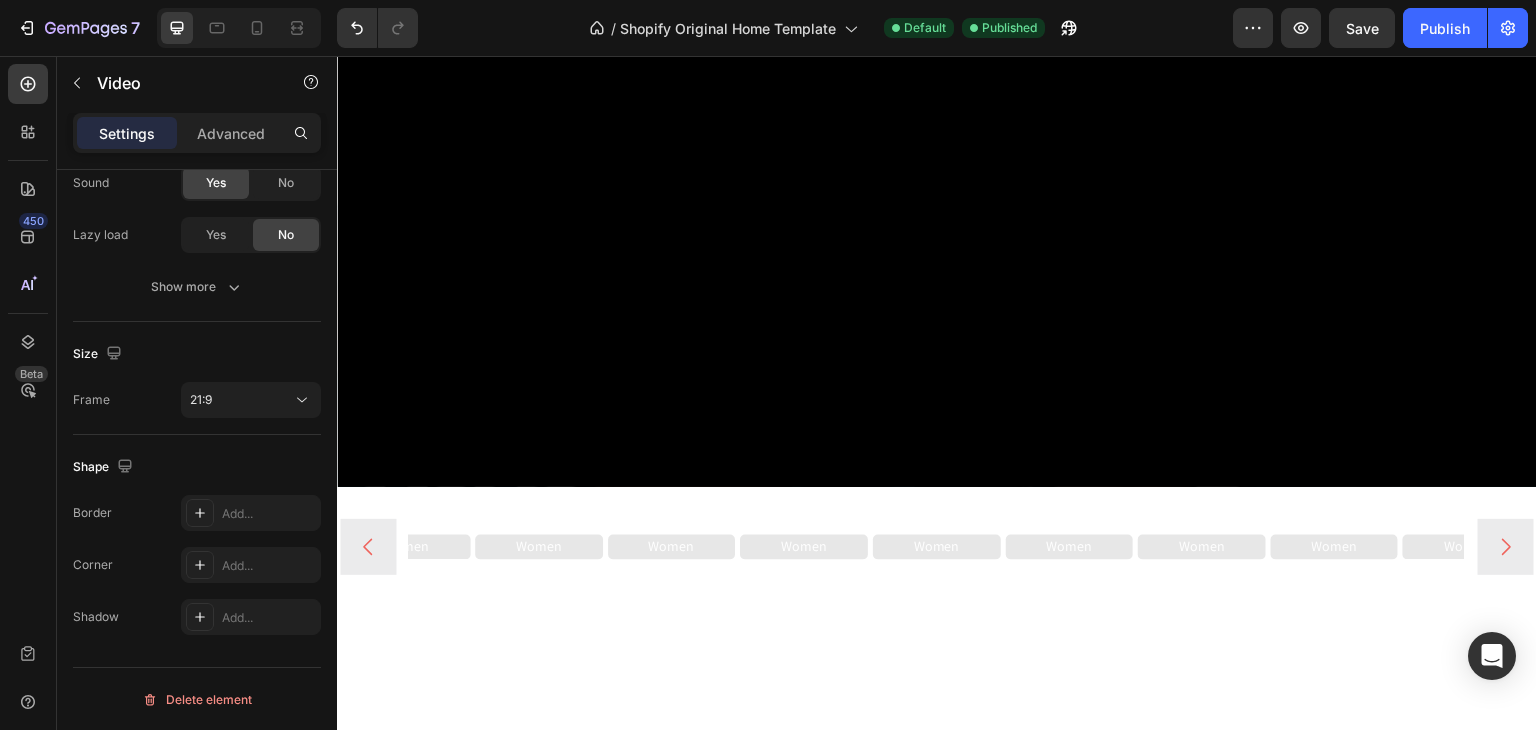 scroll, scrollTop: 0, scrollLeft: 0, axis: both 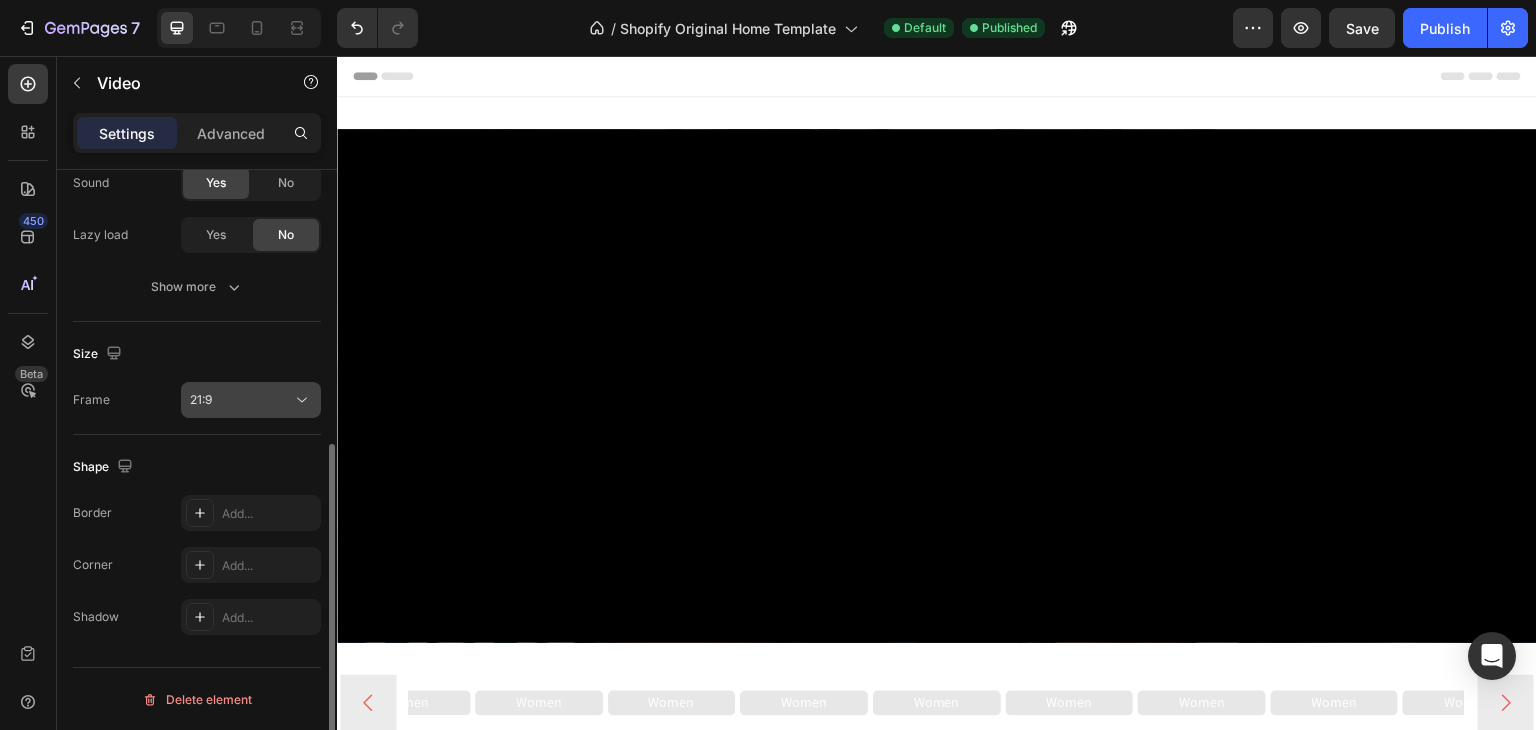 click on "21:9" 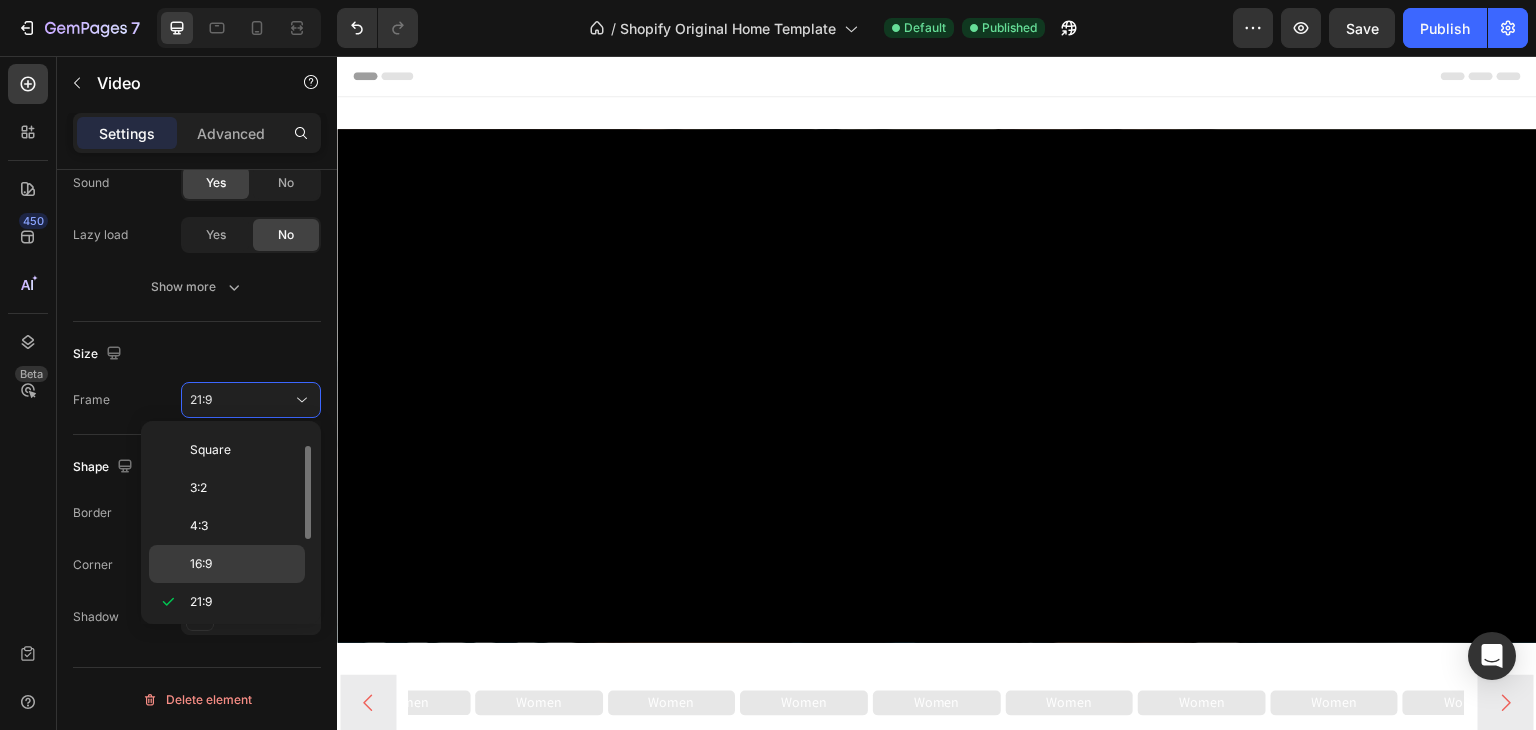 click on "16:9" at bounding box center (201, 564) 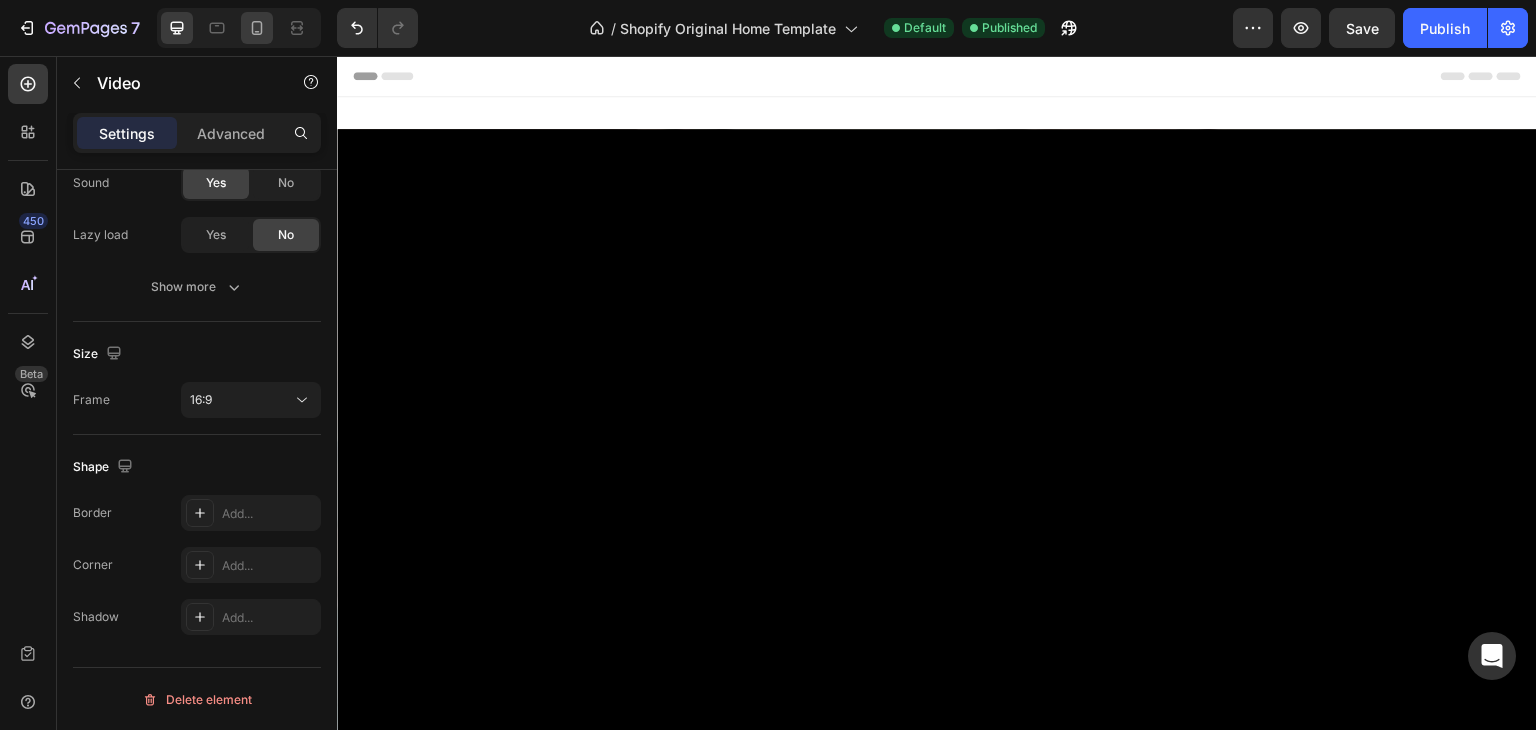 click 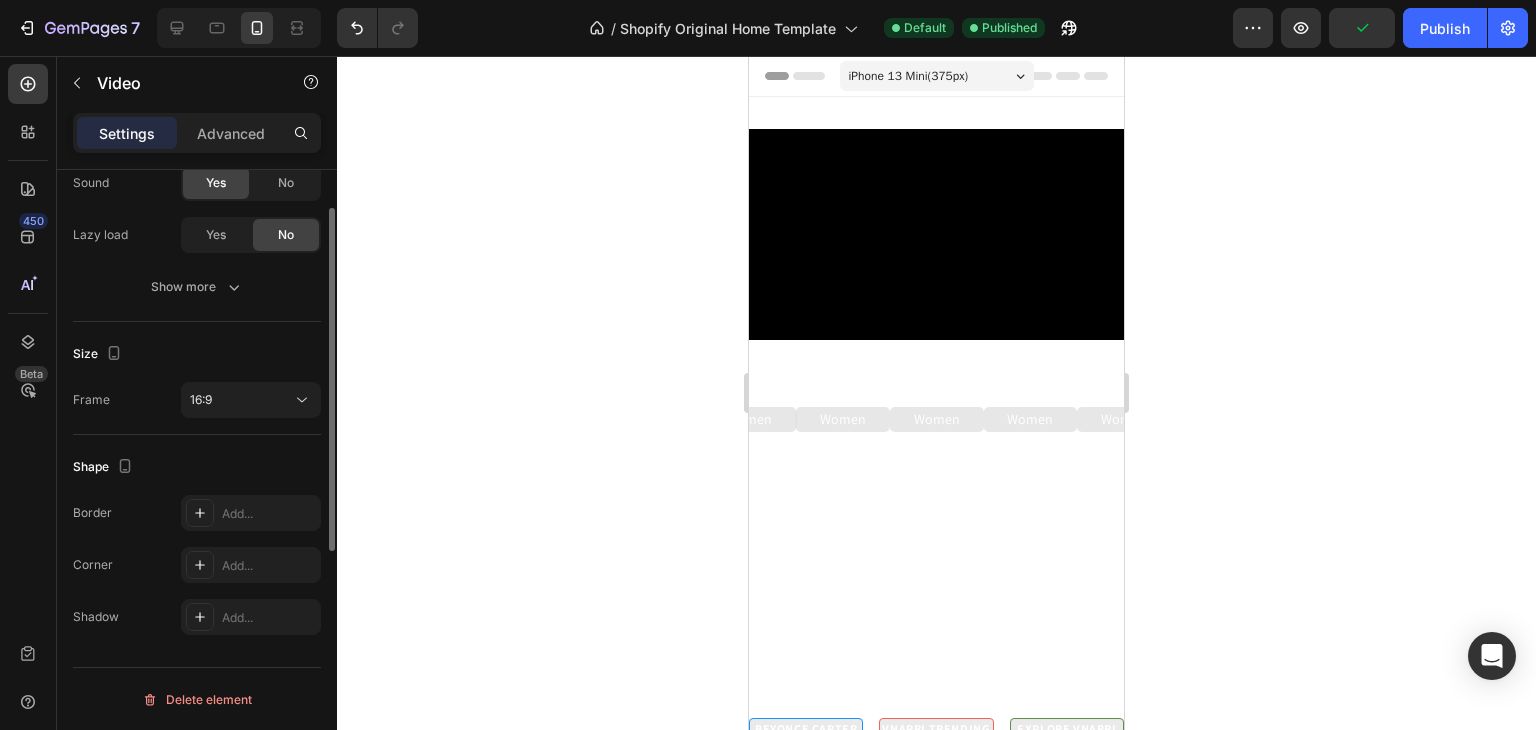 scroll, scrollTop: 339, scrollLeft: 0, axis: vertical 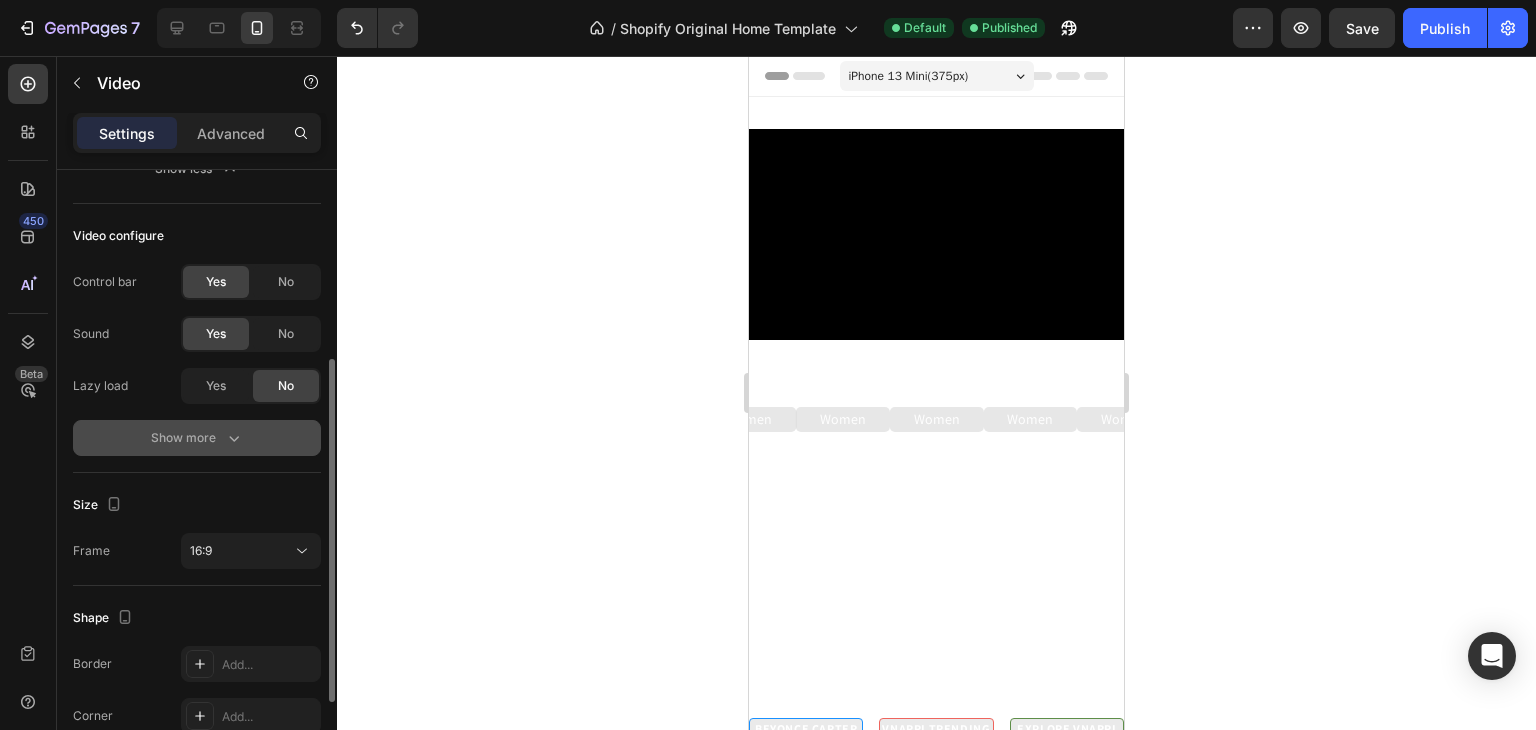 click on "Show more" at bounding box center (197, 438) 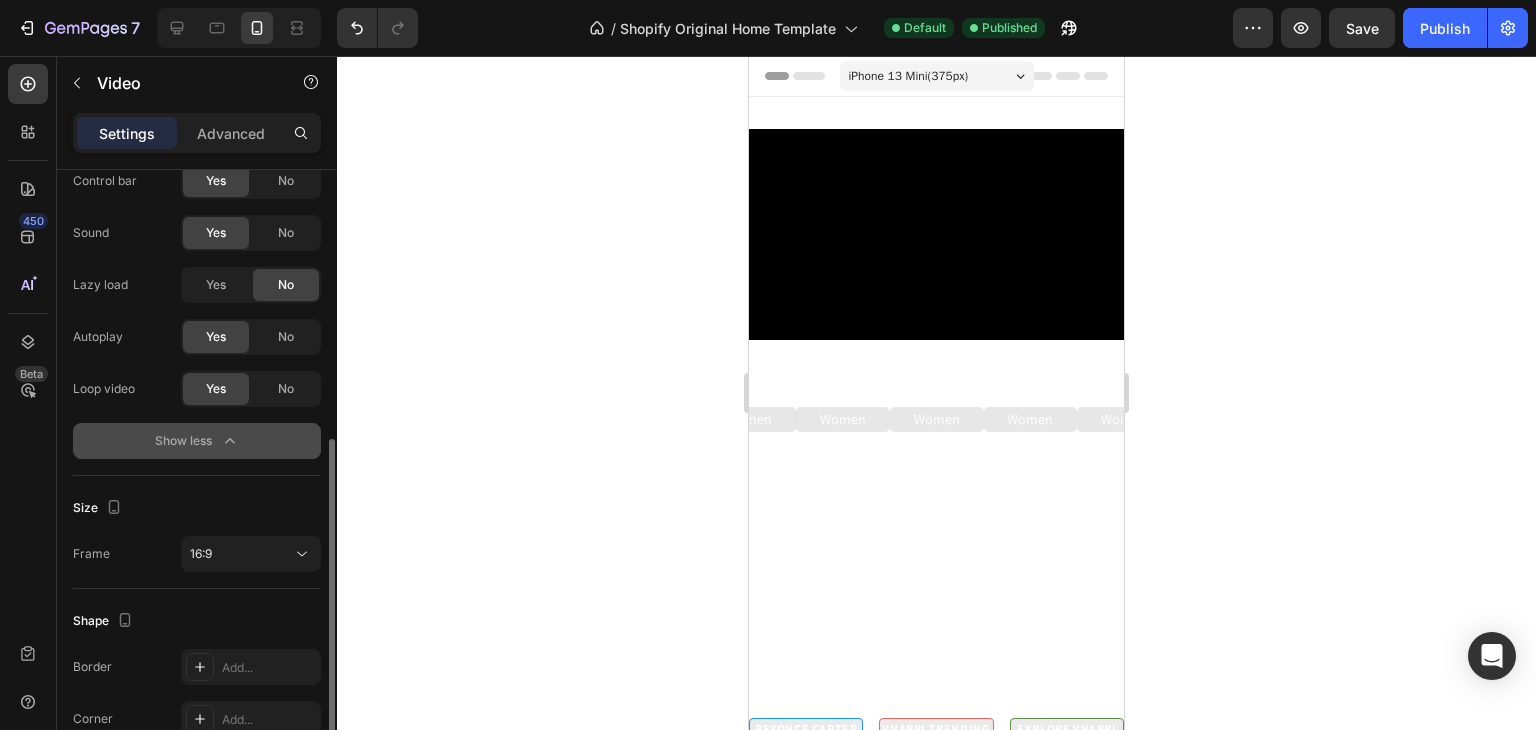 scroll, scrollTop: 496, scrollLeft: 0, axis: vertical 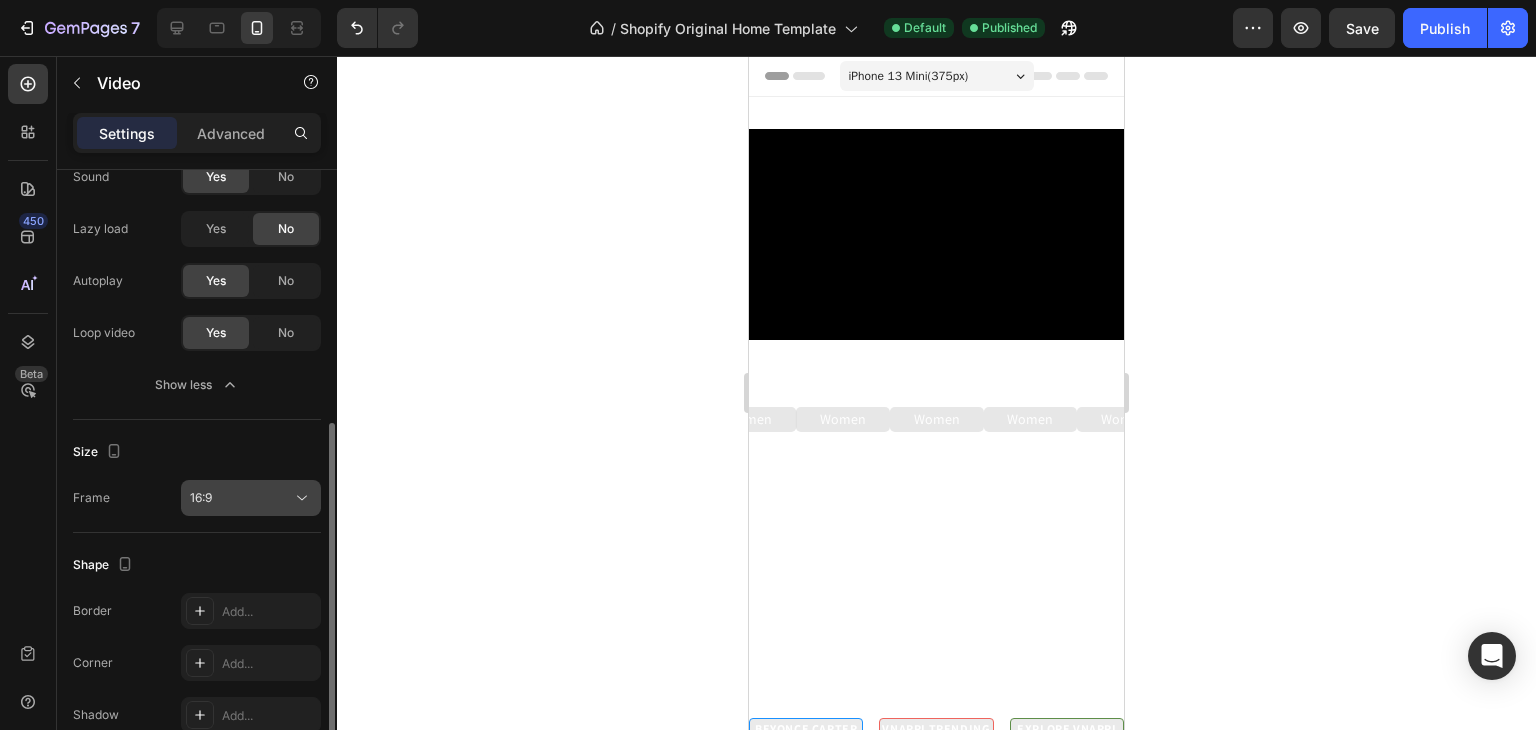 click on "16:9" 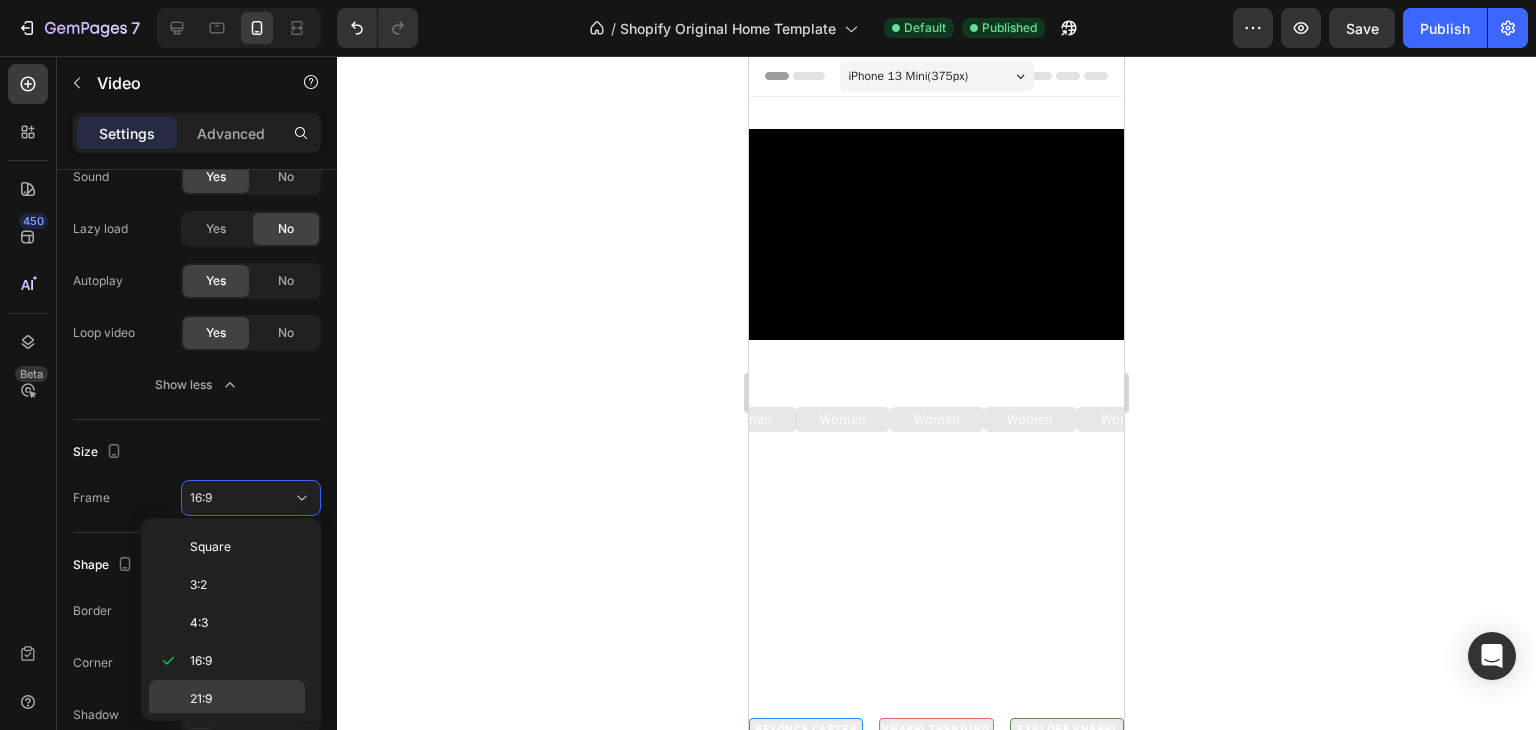 click on "21:9" at bounding box center [243, 699] 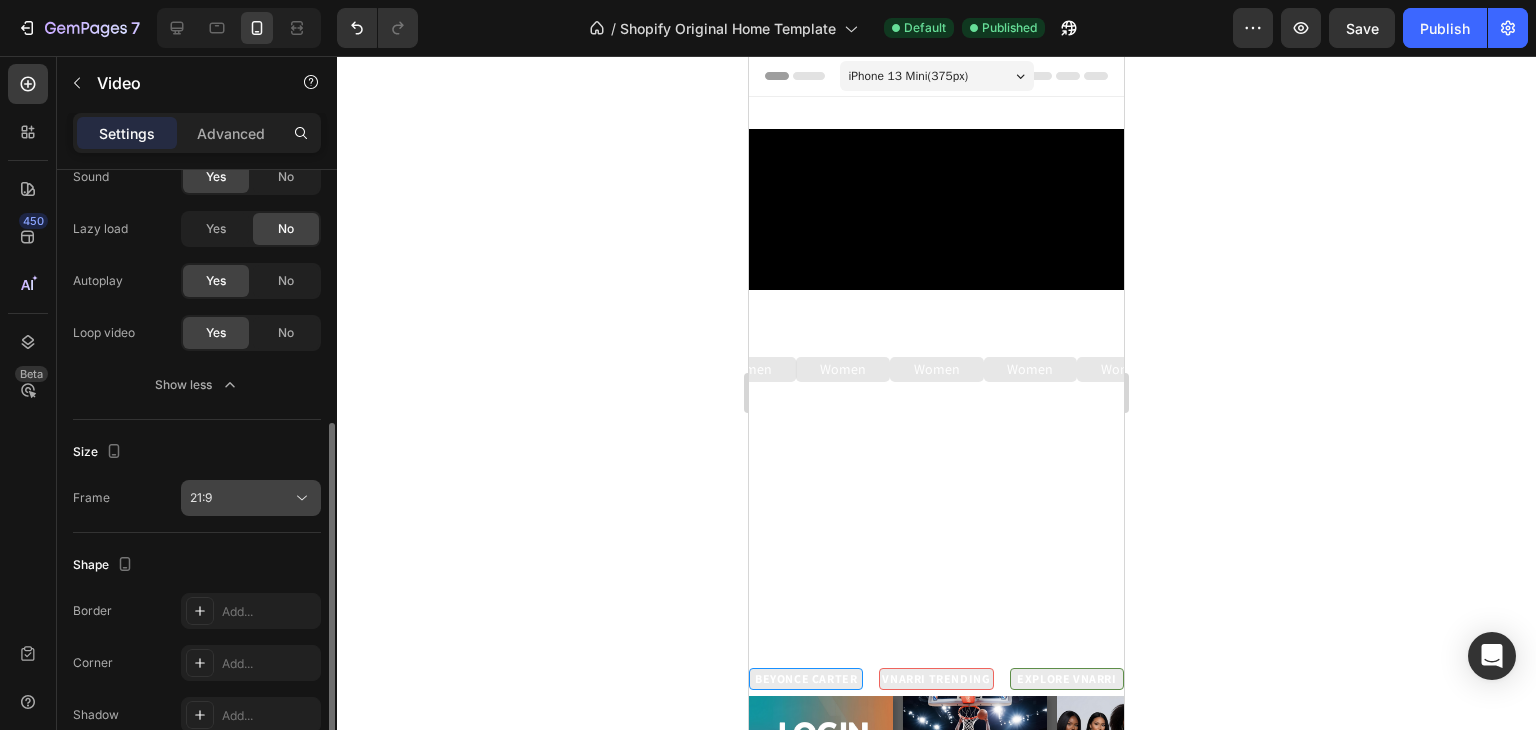 click on "21:9" 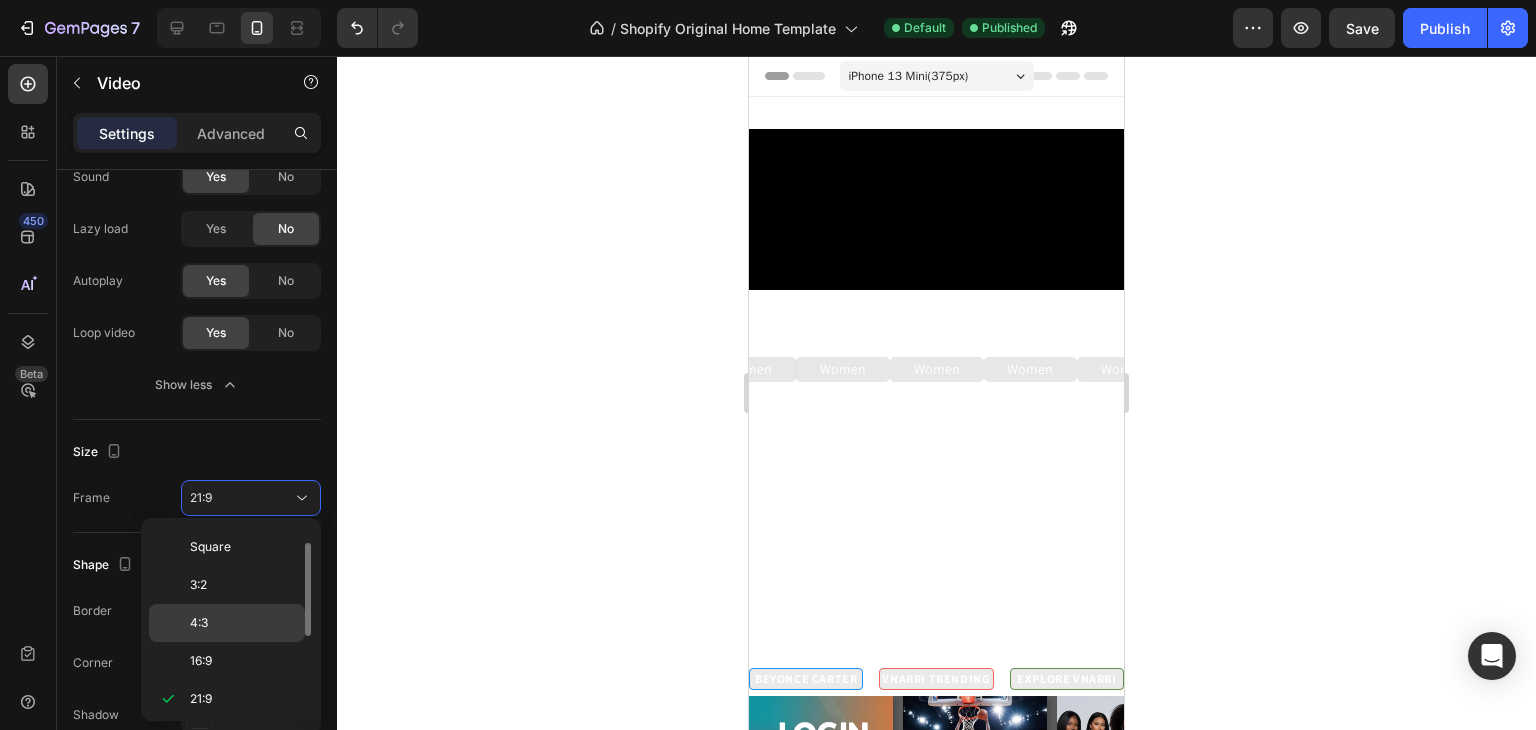 click on "4:3" at bounding box center [243, 623] 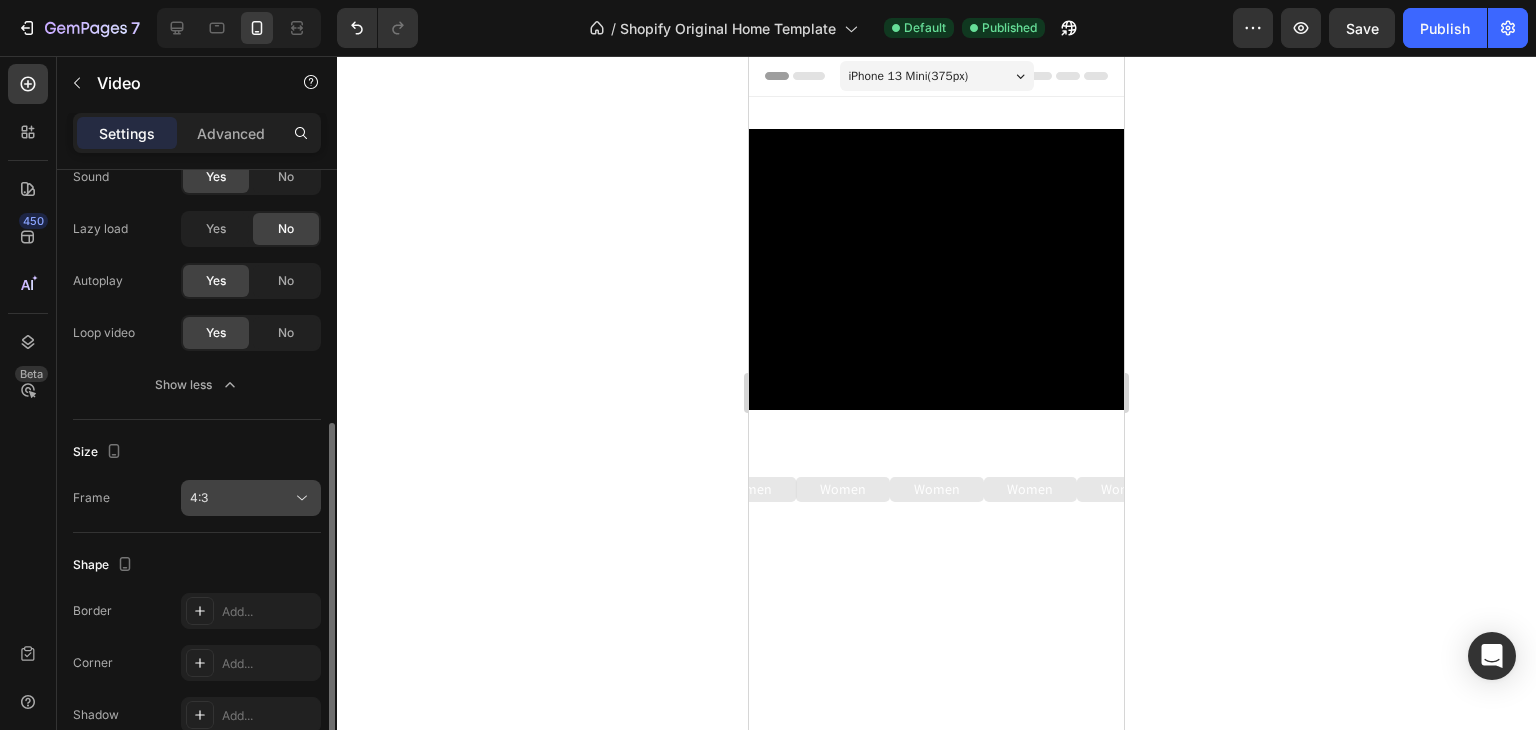 click on "4:3" at bounding box center [241, 498] 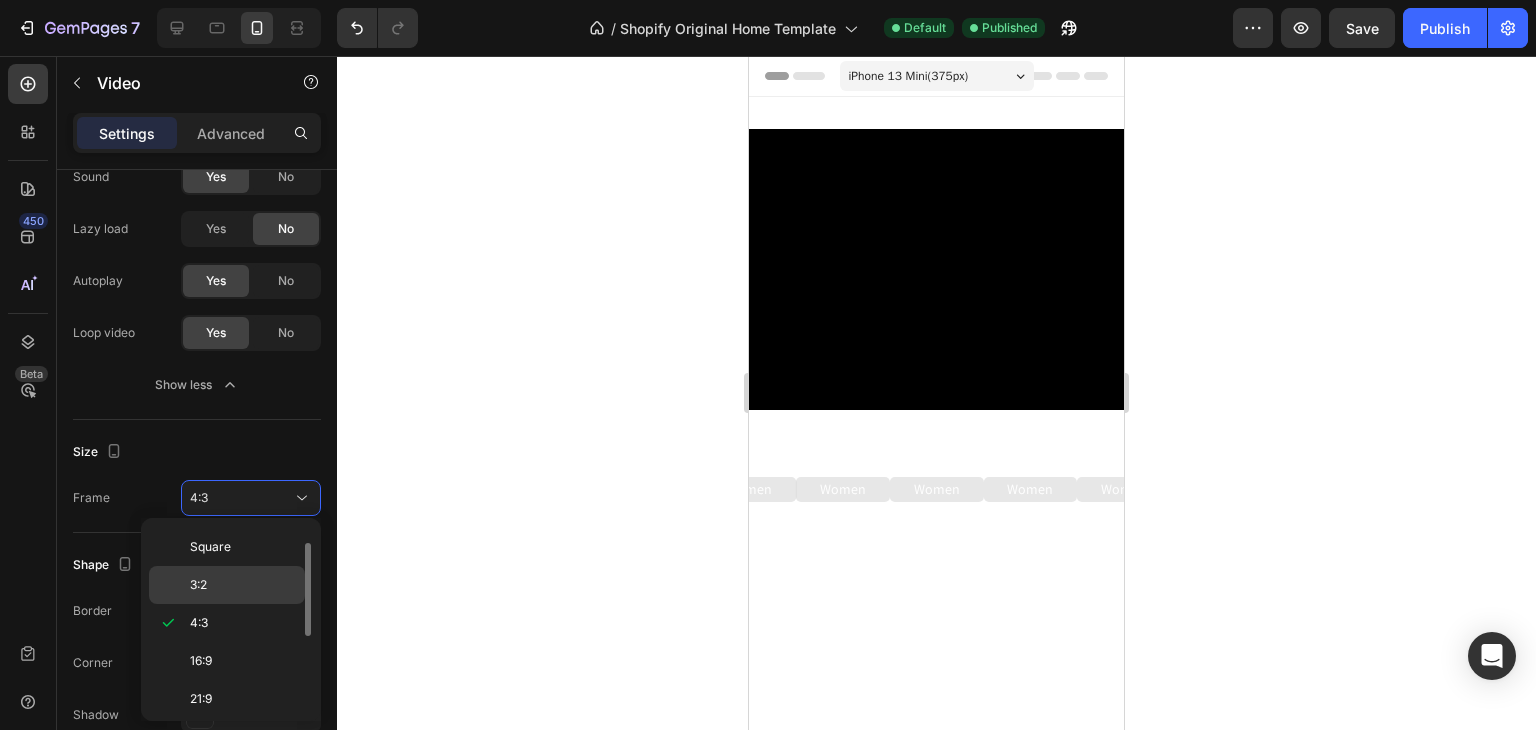 click on "3:2" at bounding box center [243, 585] 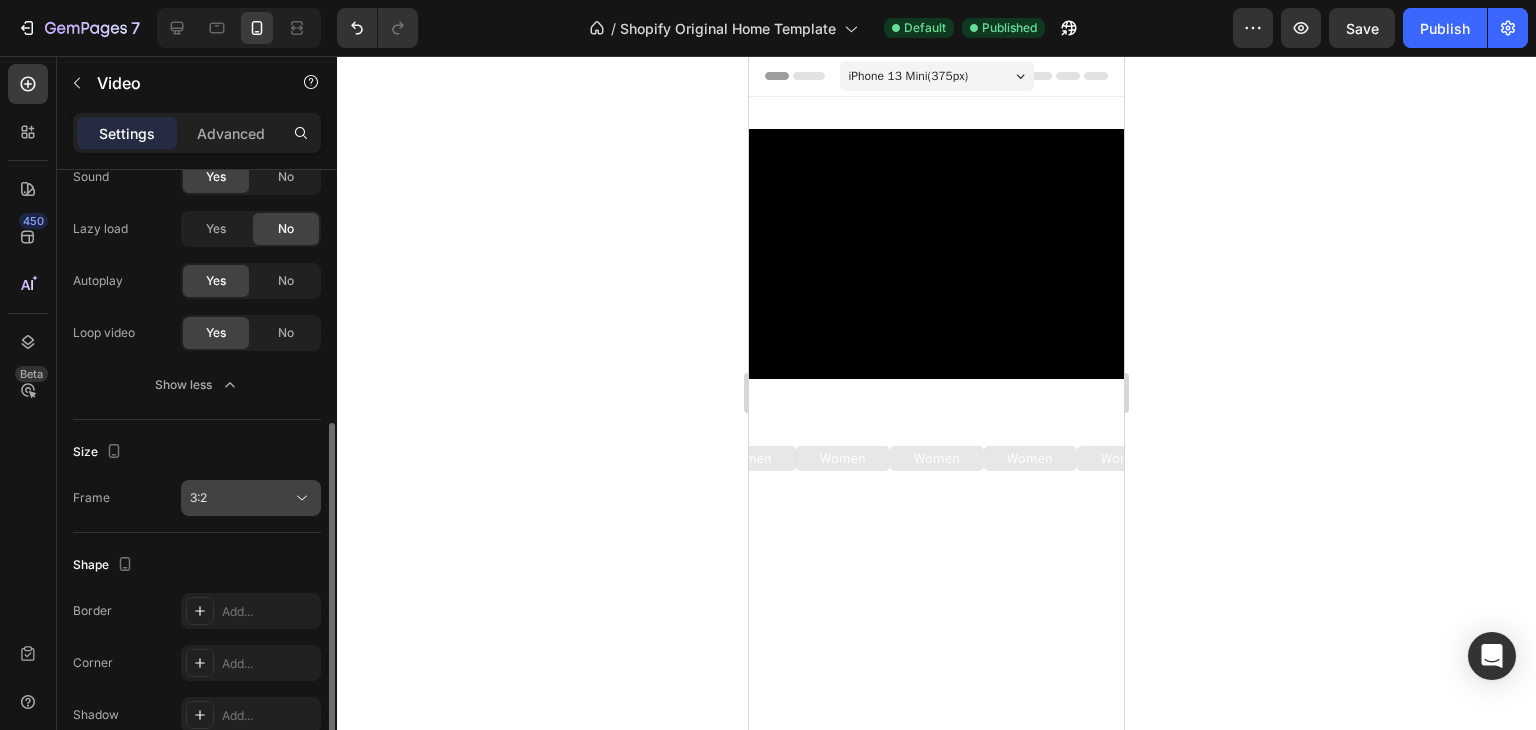 click on "3:2" at bounding box center [241, 498] 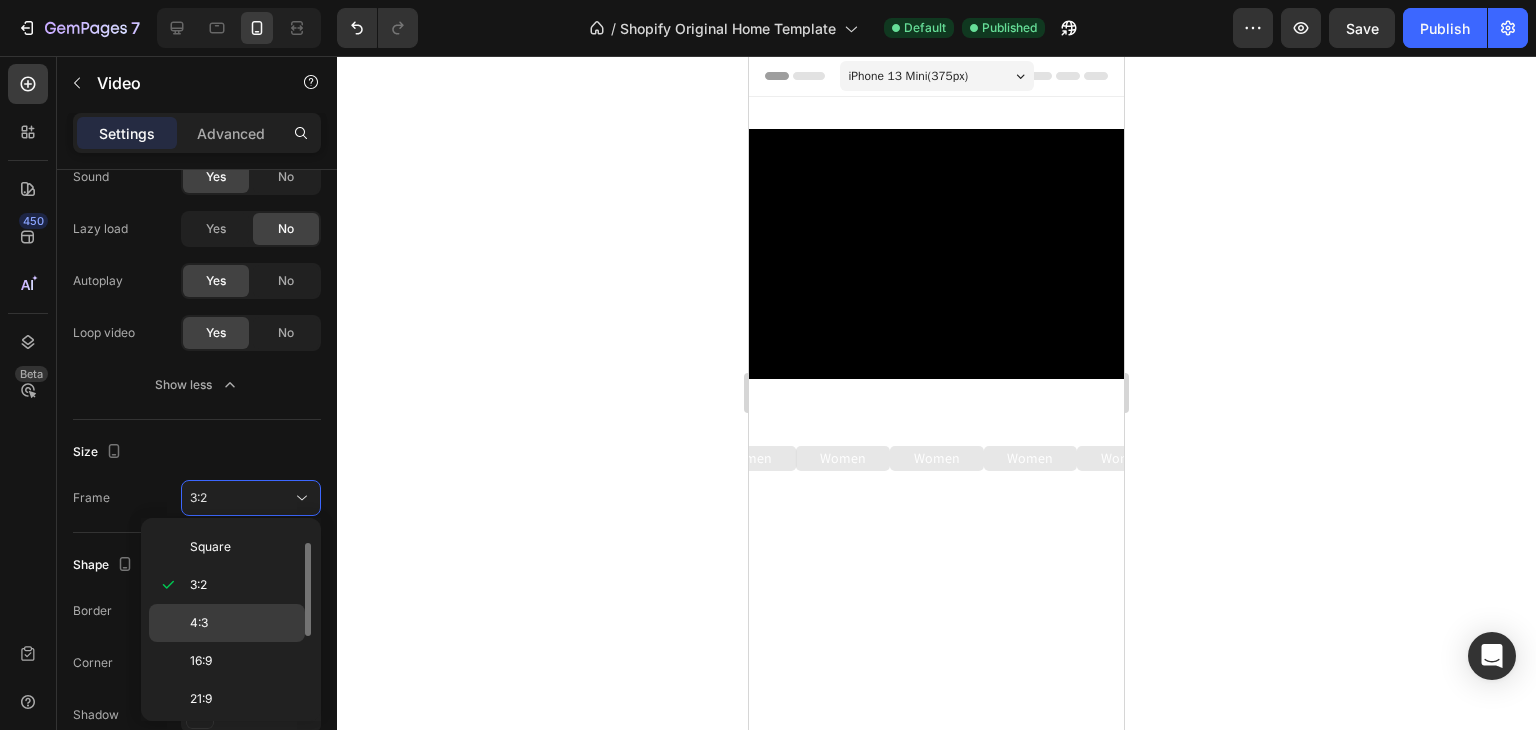 click on "4:3" 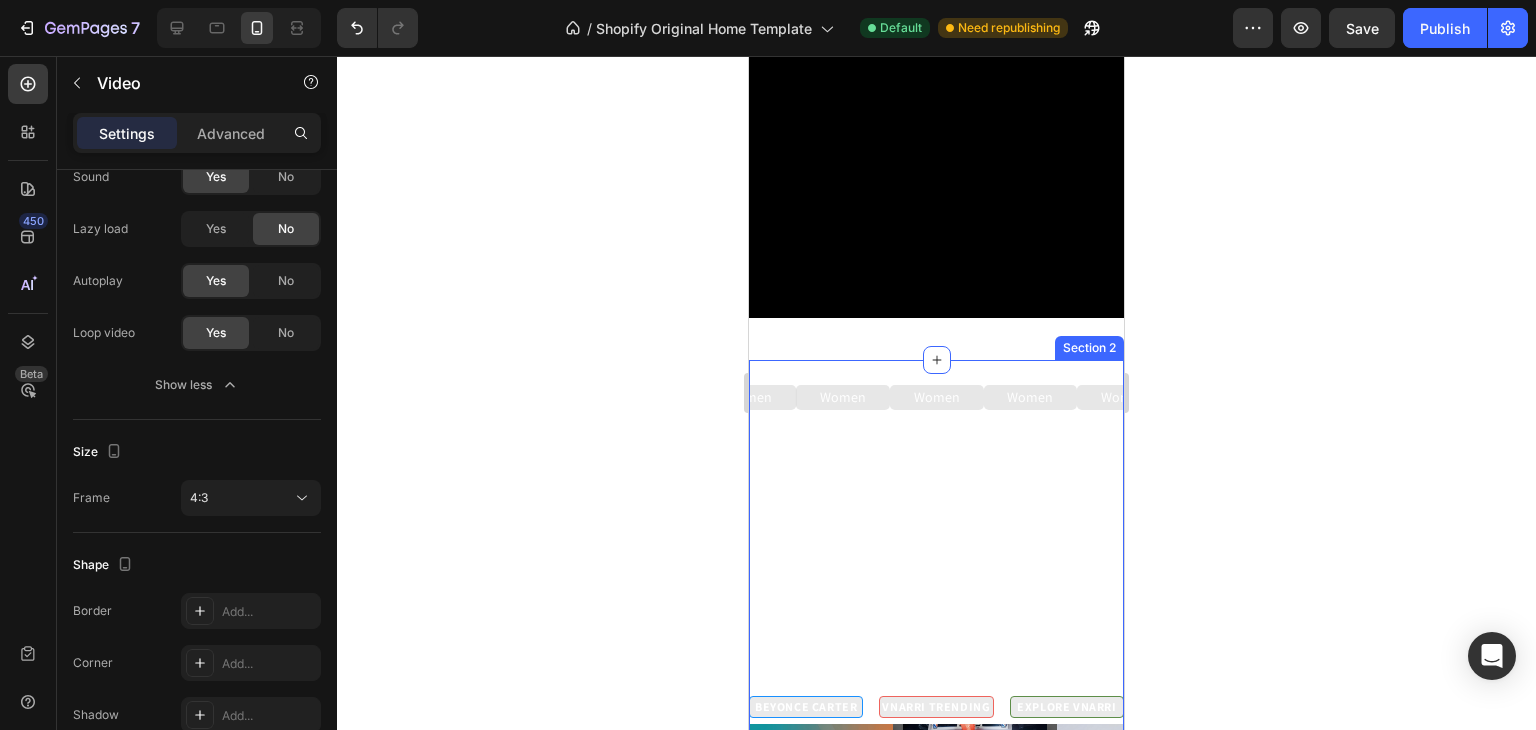 scroll, scrollTop: 106, scrollLeft: 0, axis: vertical 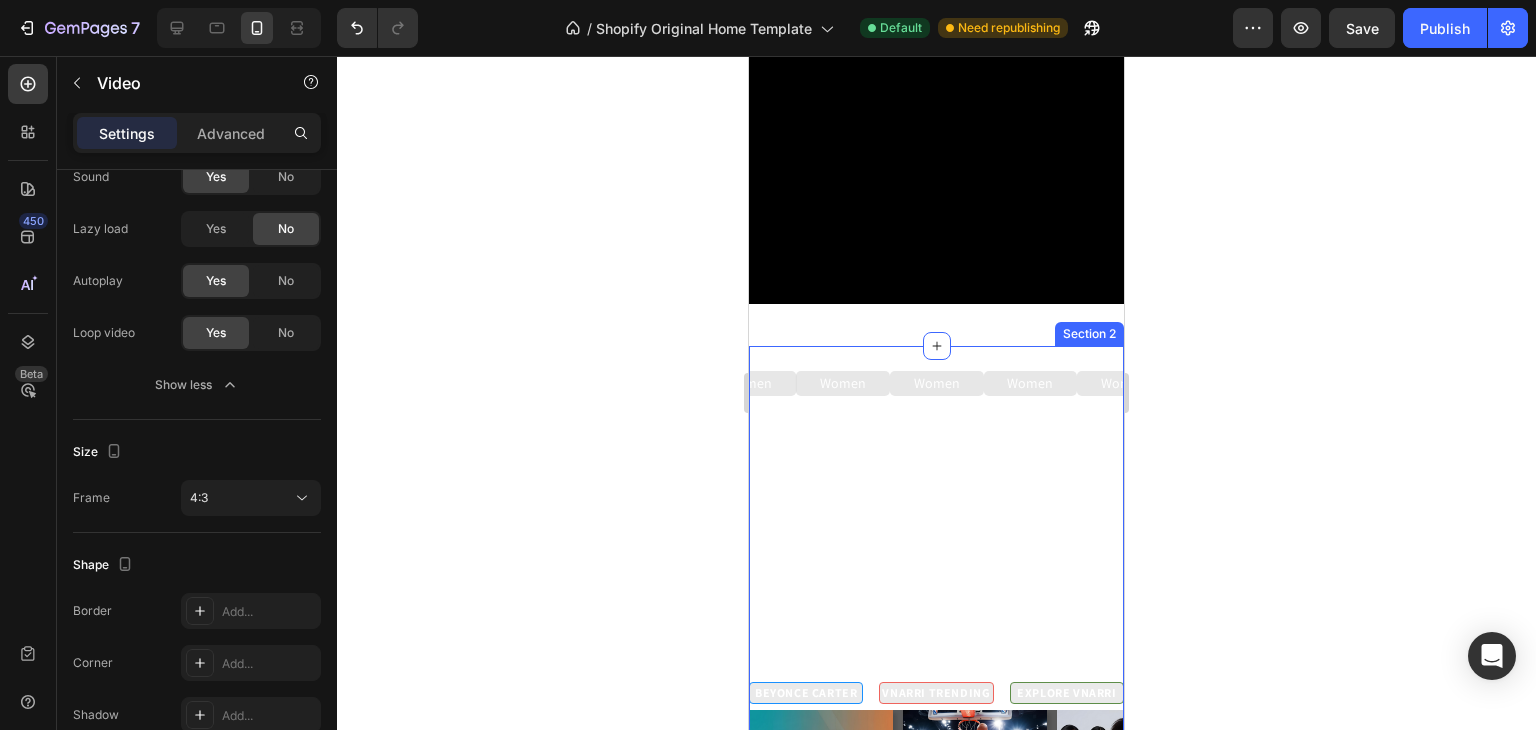 click on "Women Button Women Button Women Button Women Button Women Button Women Button Women Button Women Button Women Button Women Button Women Button Women Button Women Button Women Button Women Button Women Button Women Button Carousel BEYONCE CARTER  Heading VNARRI TRENDING Heading EXPLORE VNARRI  Heading Row Image  My Account Heading Image NBA ALL-STARS  Heading Image GIRLS' Night Out Heading Image 40% OFF Kids Wear Heading Image VS: 'JoJo's Closet'  Heading Image Shop With Amber Heading Image The Boyz Heading Image Image Image Carousel Men Button Women Button Children Button Baby Button Grocery Button Home   Button Video Games Button Toys Button Women Button Women Button Women Button Women Button Women Button Women Button Women Button Women Button Auto Button Carousel Shop Stores & Brands  Heading Image NBA ALL-STARS  Heading Image NBA ALL-STARS  Heading Image NBA ALL-STARS  Heading Image NBA ALL-STARS  Heading Image NBA ALL-STARS  Heading Image NBA ALL-STARS  Heading Image NBA ALL-STARS  Heading" at bounding box center (936, 828) 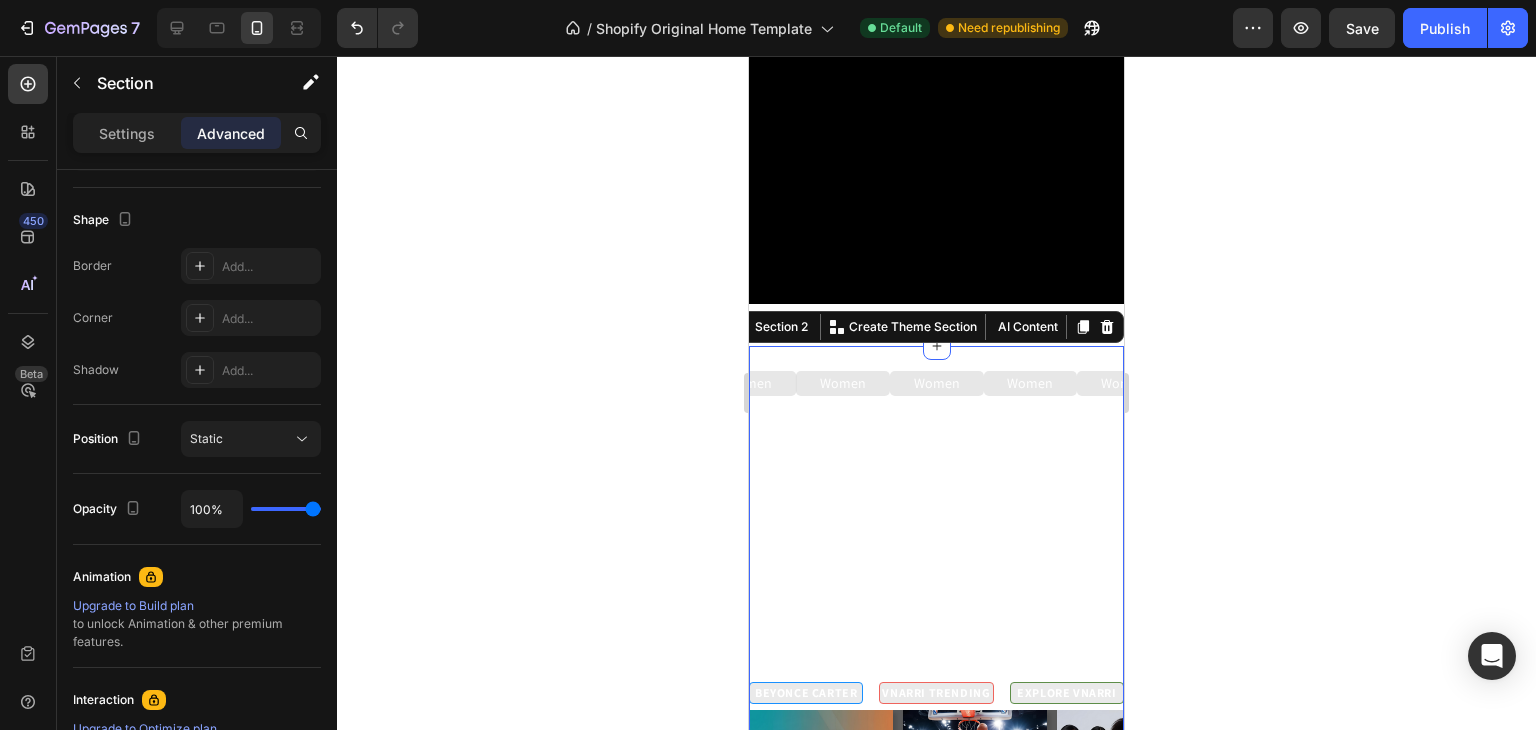 scroll, scrollTop: 0, scrollLeft: 0, axis: both 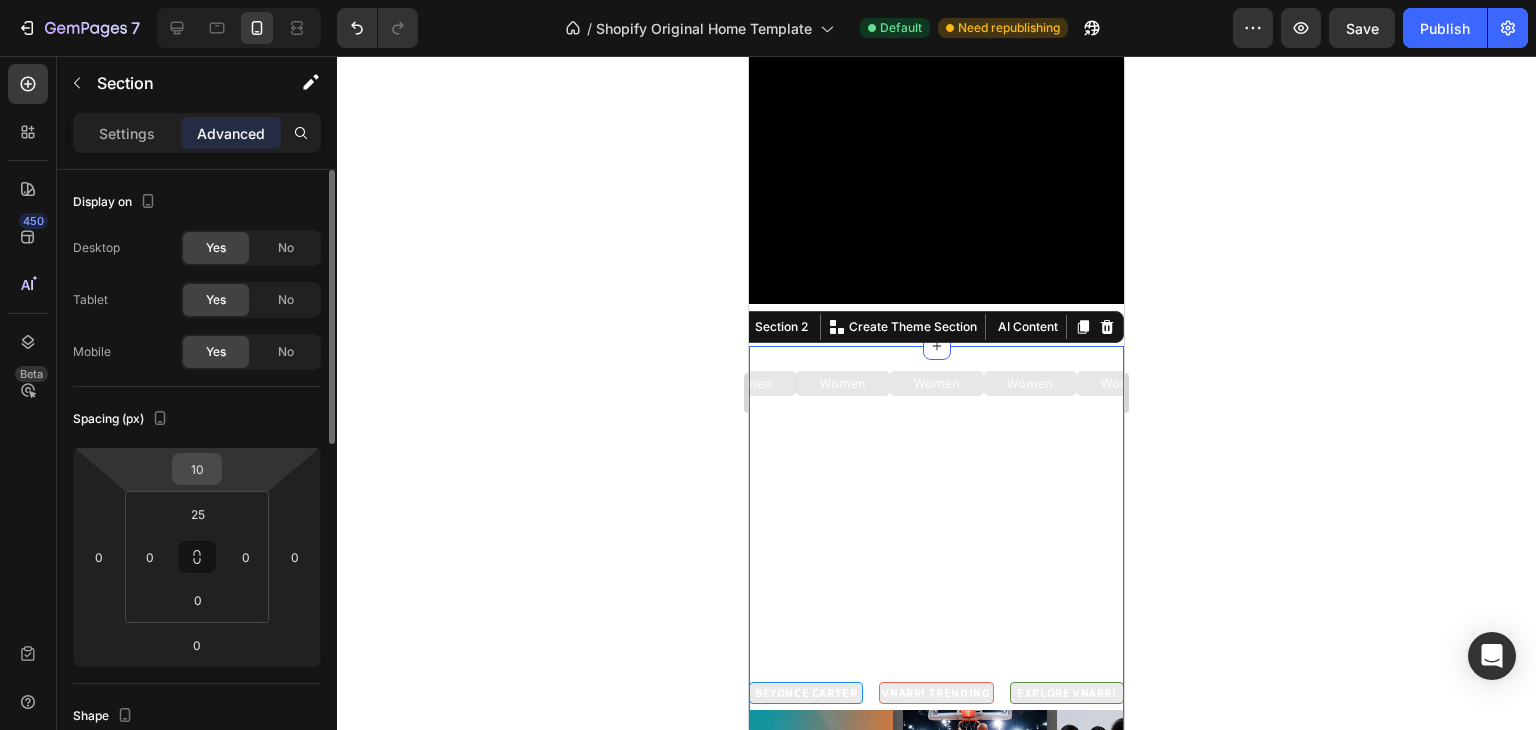 click on "10" at bounding box center [197, 469] 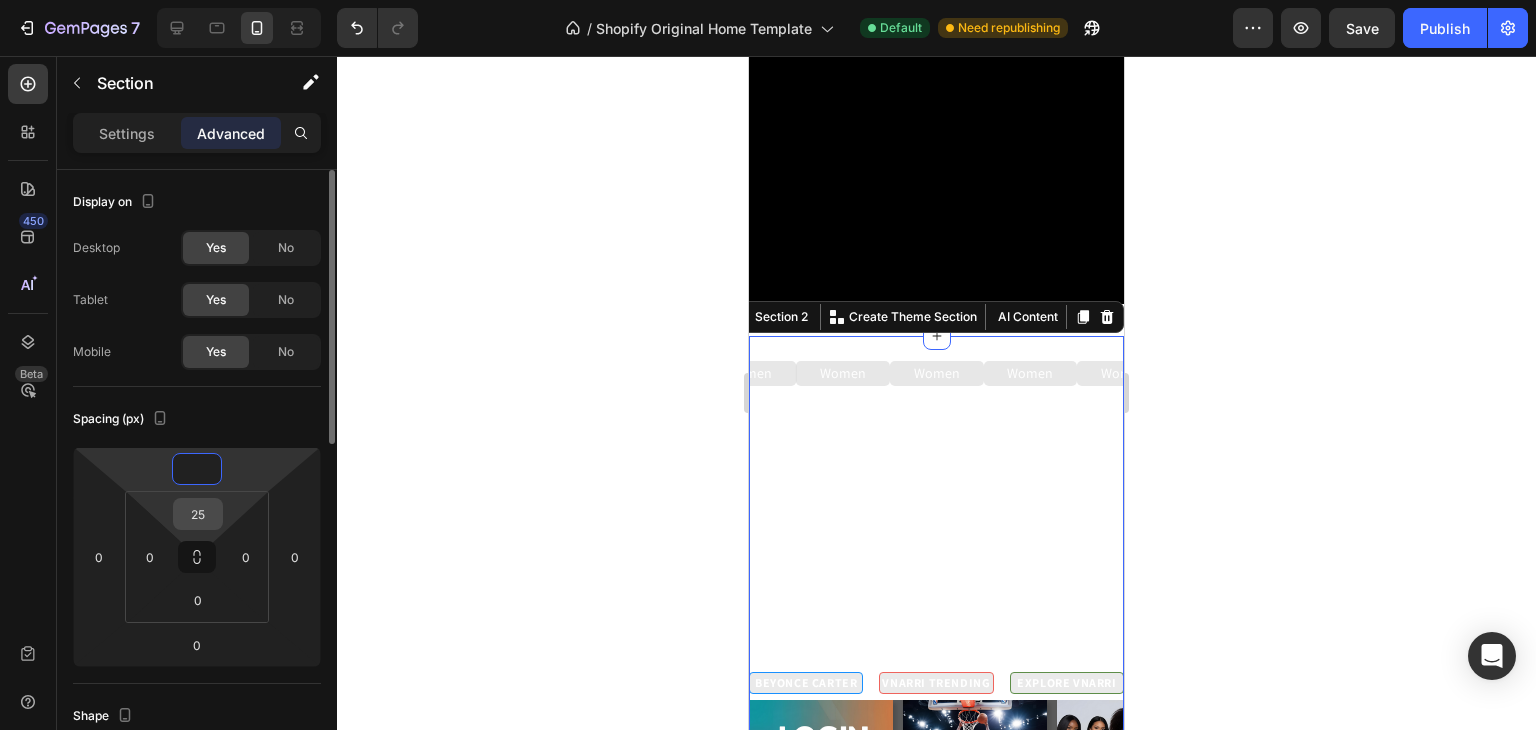 type on "0" 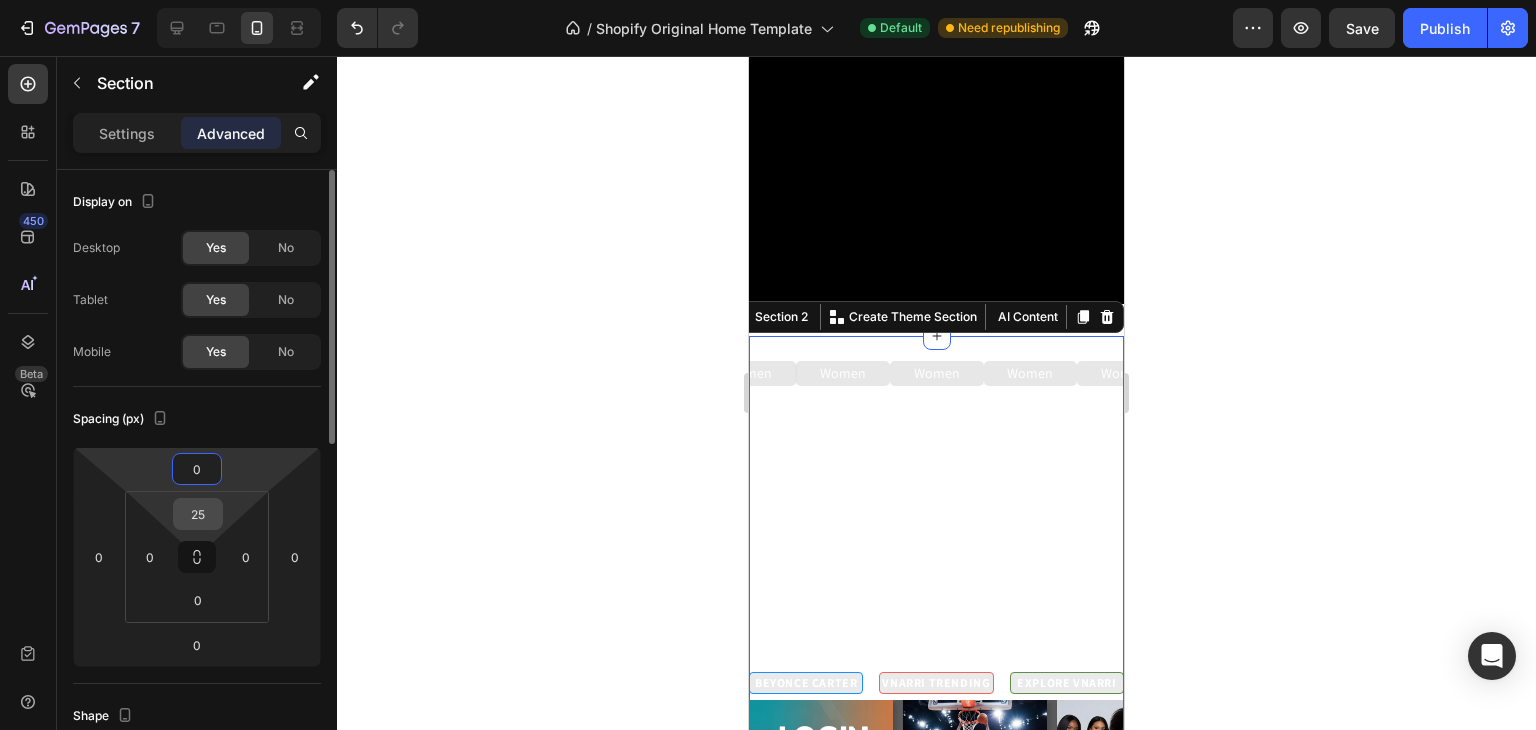 click on "25" at bounding box center [198, 514] 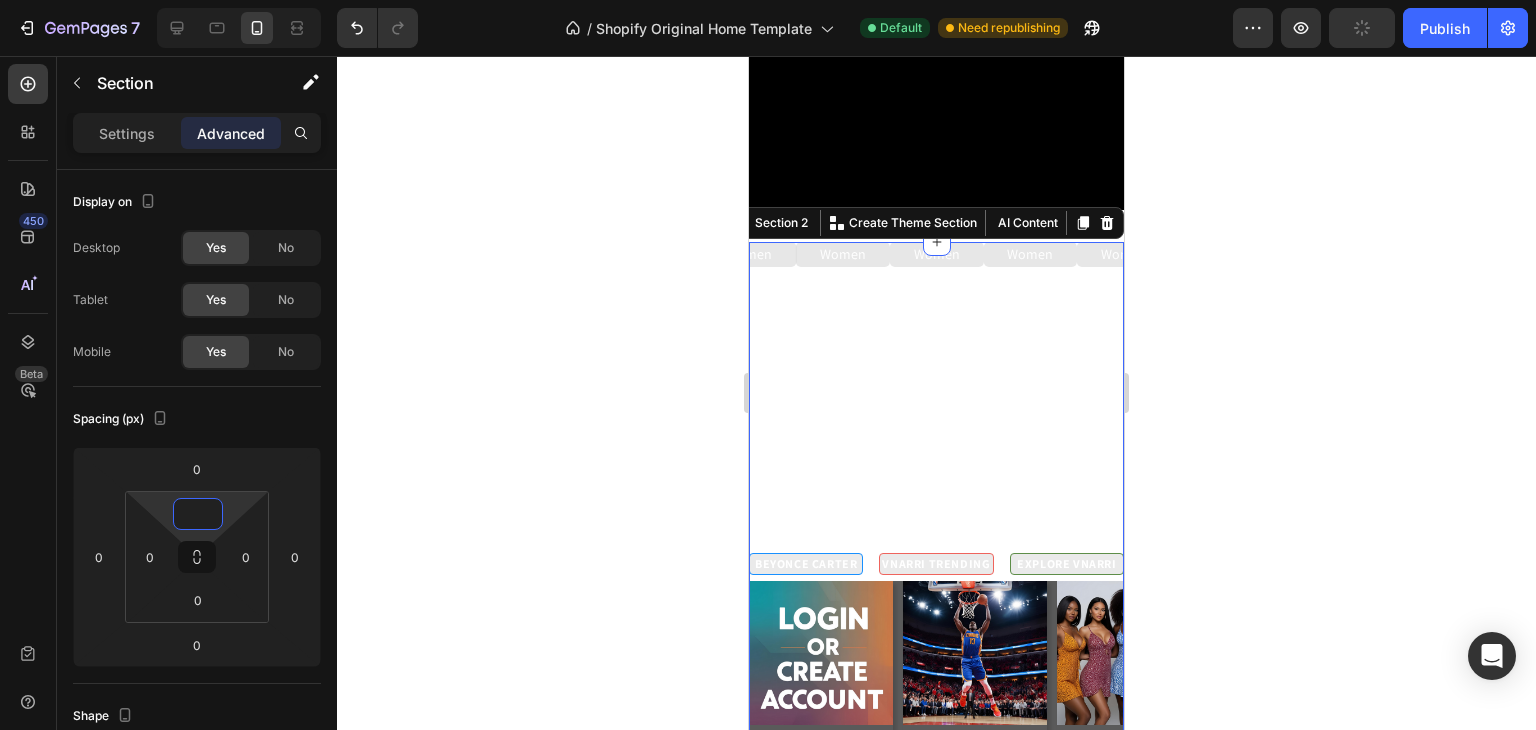 scroll, scrollTop: 215, scrollLeft: 0, axis: vertical 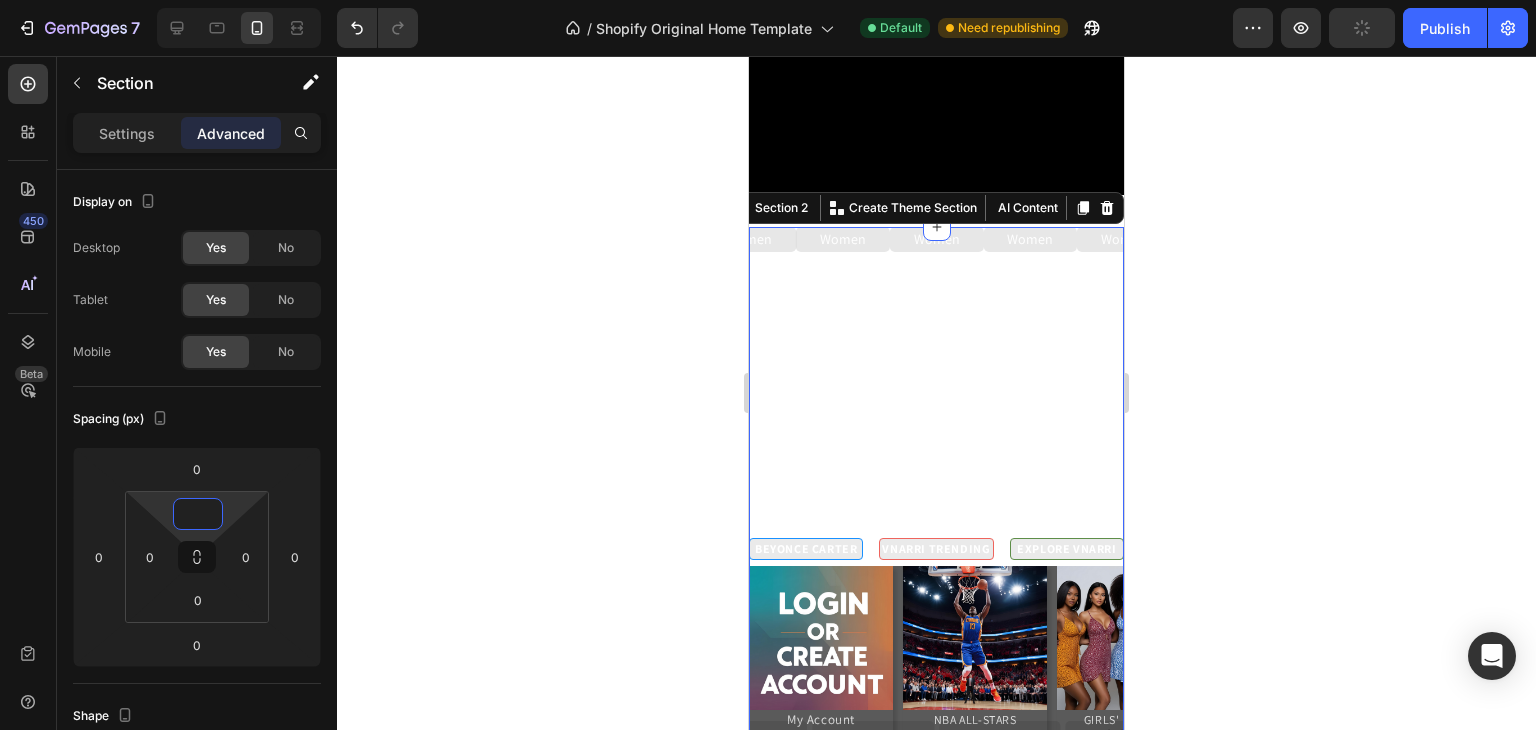 click on "Women Button Women Button Women Button Women Button Women Button Women Button Women Button Women Button Women Button Women Button Women Button Women Button Women Button Women Button Women Button Women Button Women Button Carousel" at bounding box center (936, 365) 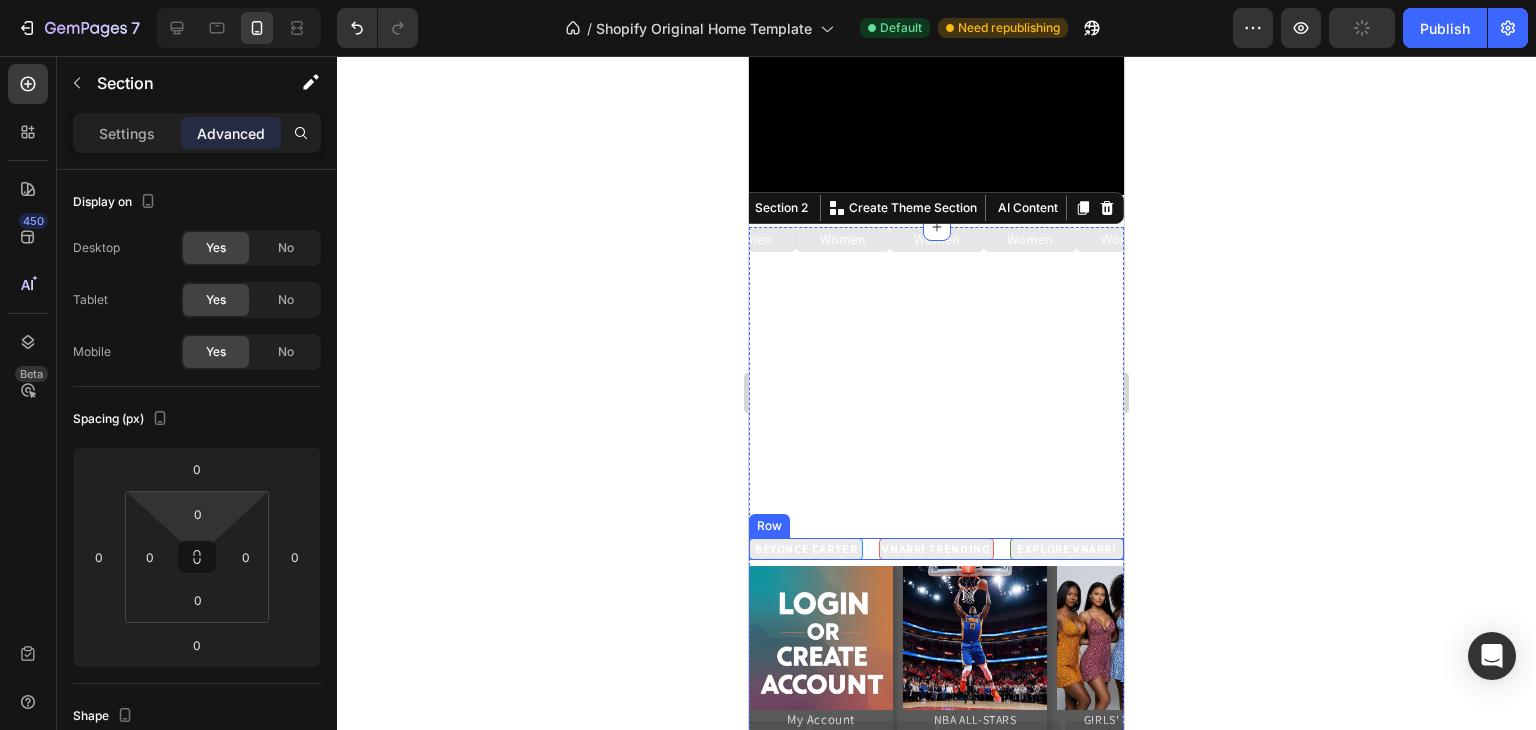 click on "[FIRST] [LAST] Heading VNARRI TRENDING Heading EXPLORE VNARRI Heading Row" at bounding box center [936, 549] 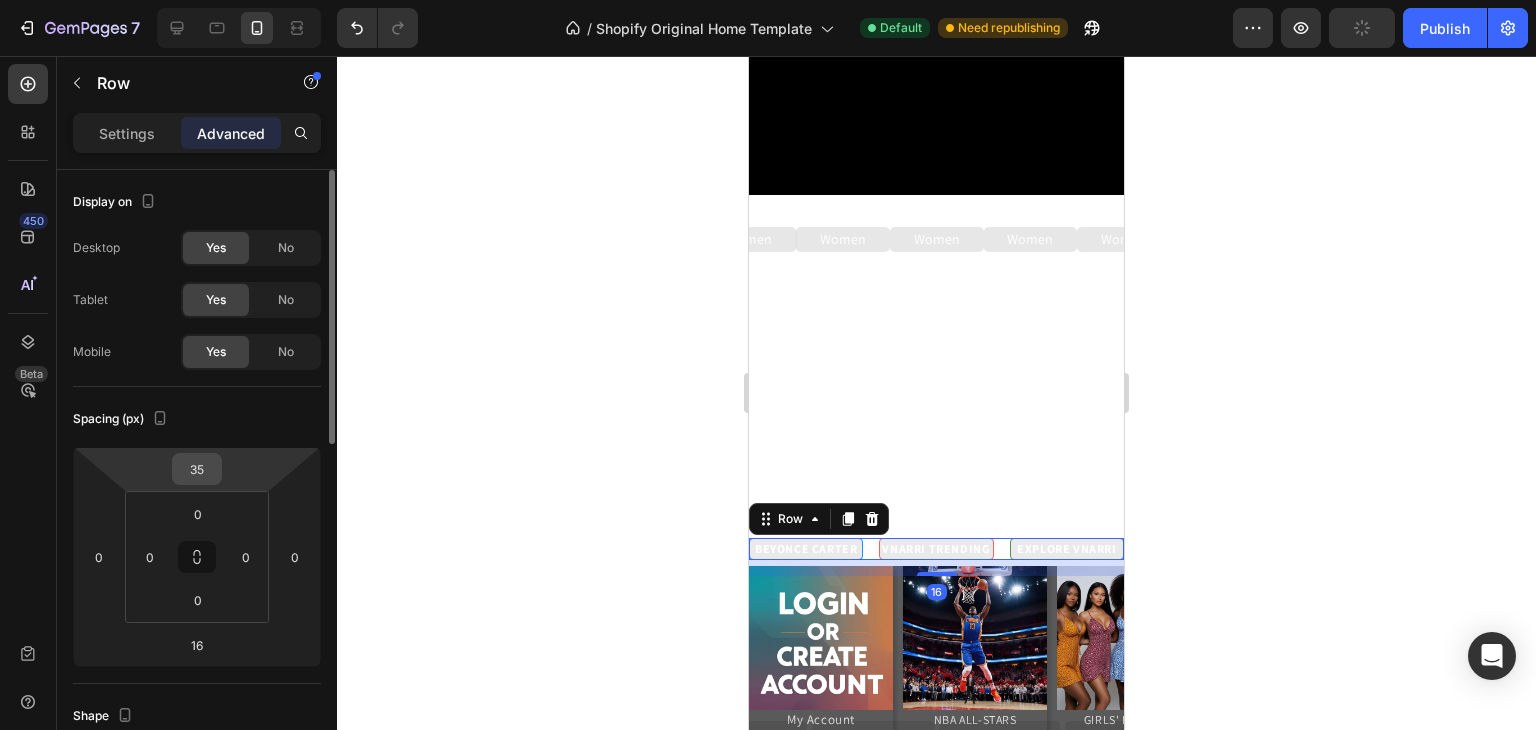 click on "35" at bounding box center (197, 469) 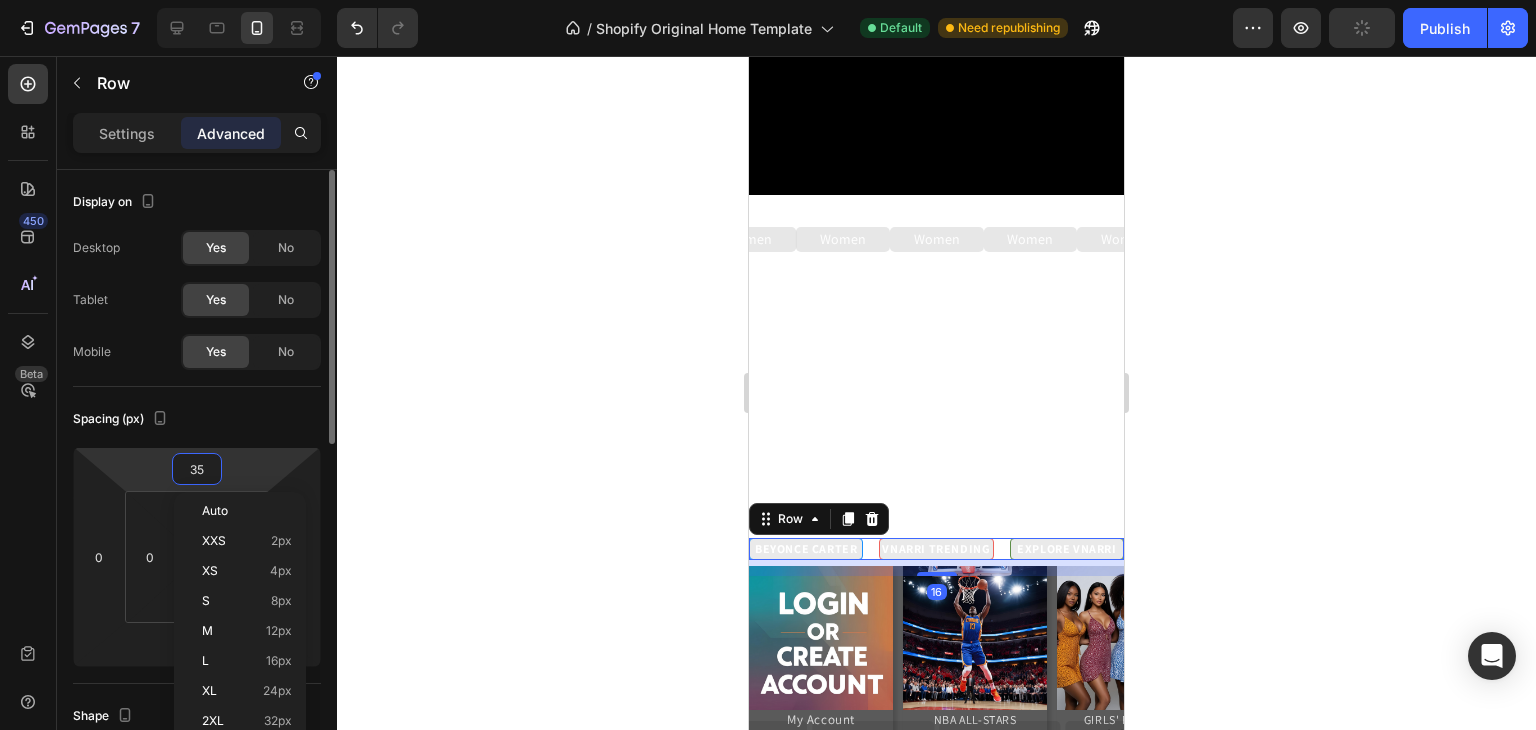 type 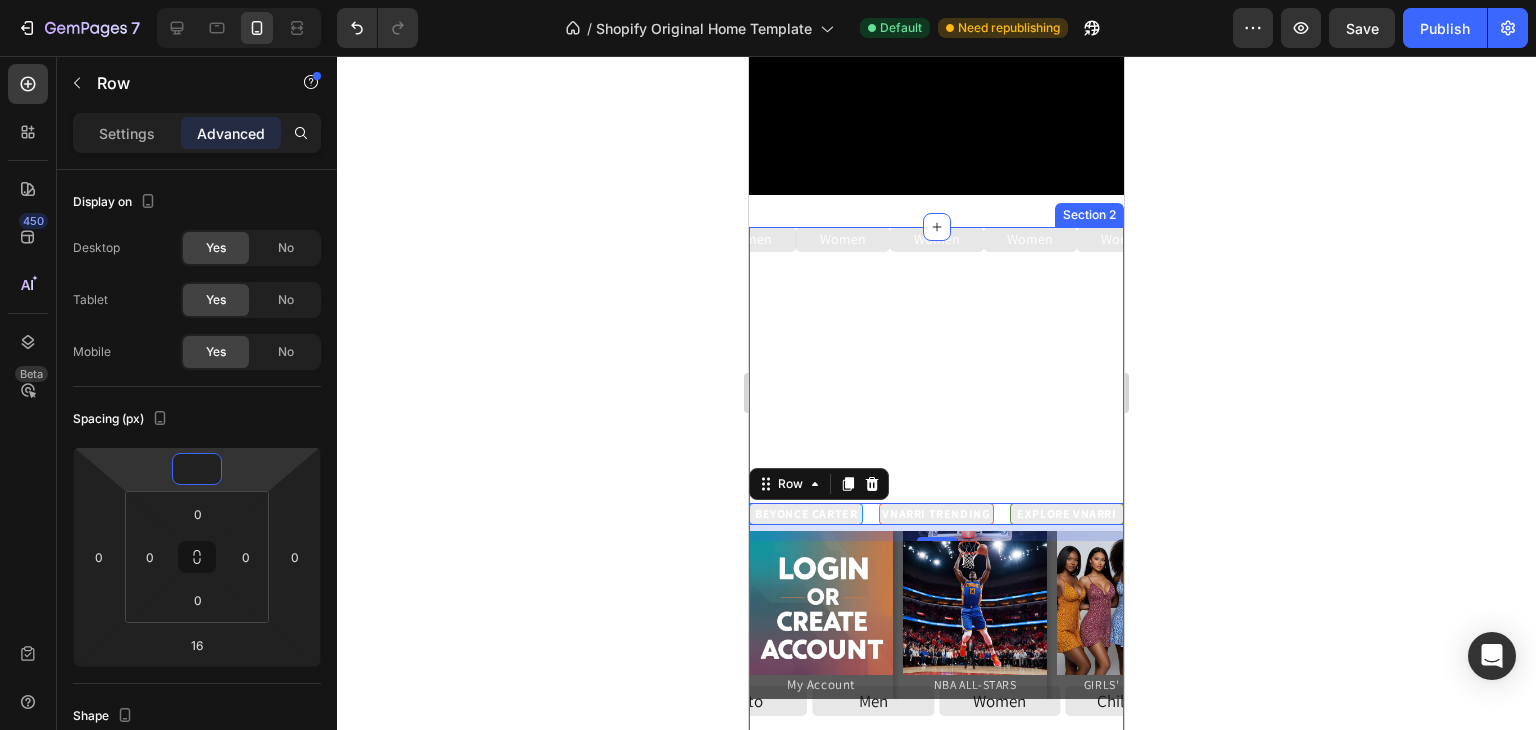 click on "Women Button Women Button Women Button Women Button Women Button Women Button Women Button Women Button Women Button Women Button Women Button Women Button Women Button Women Button Women Button Women Button Women Button Carousel" at bounding box center [936, 365] 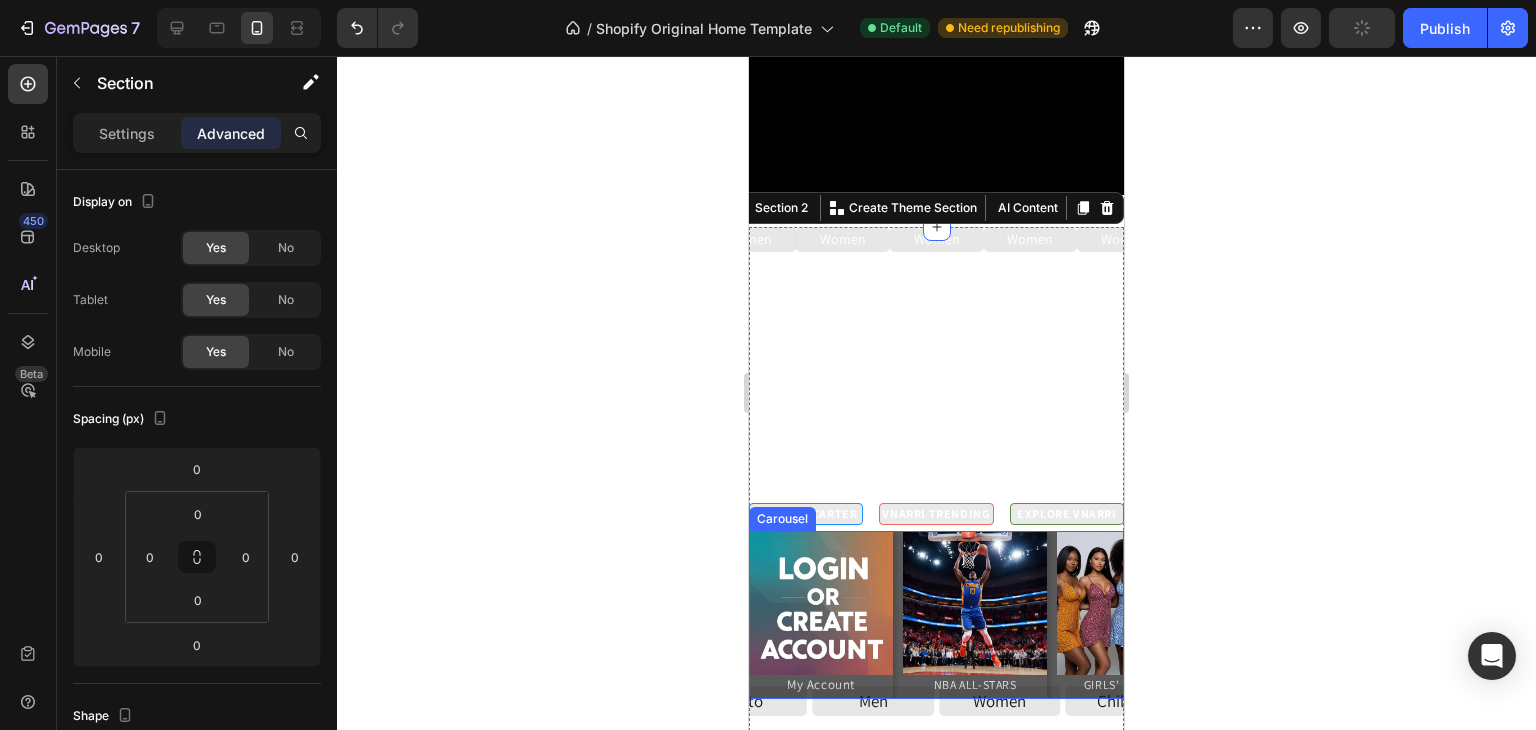 click on "Image  My Account Heading Image NBA ALL-STARS  Heading Image GIRLS' Night Out Heading Image 40% OFF Kids Wear Heading Image VS: 'JoJo's Closet'  Heading Image Shop With Amber Heading Image The Boyz Heading Image Image Image" at bounding box center [936, 615] 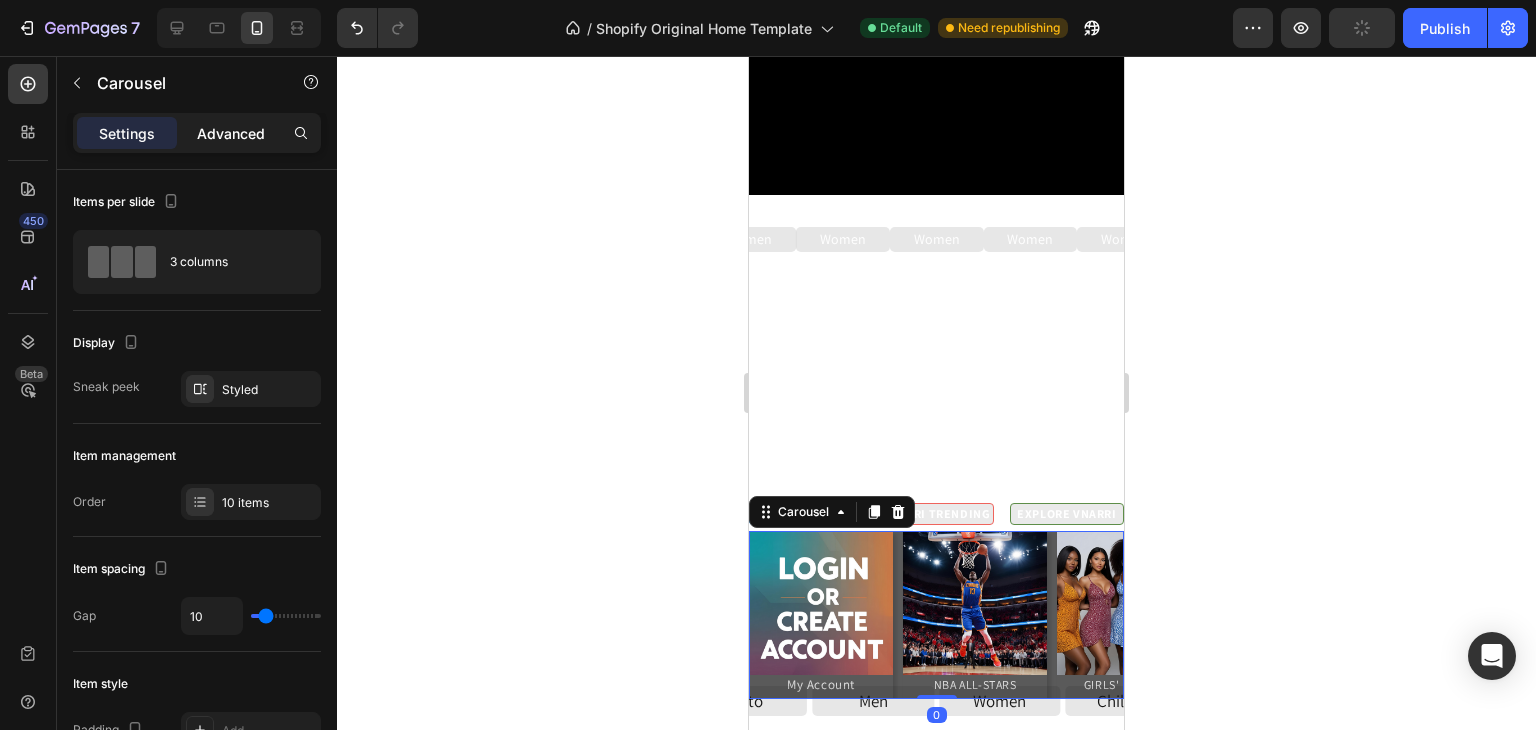 click on "Advanced" at bounding box center [231, 133] 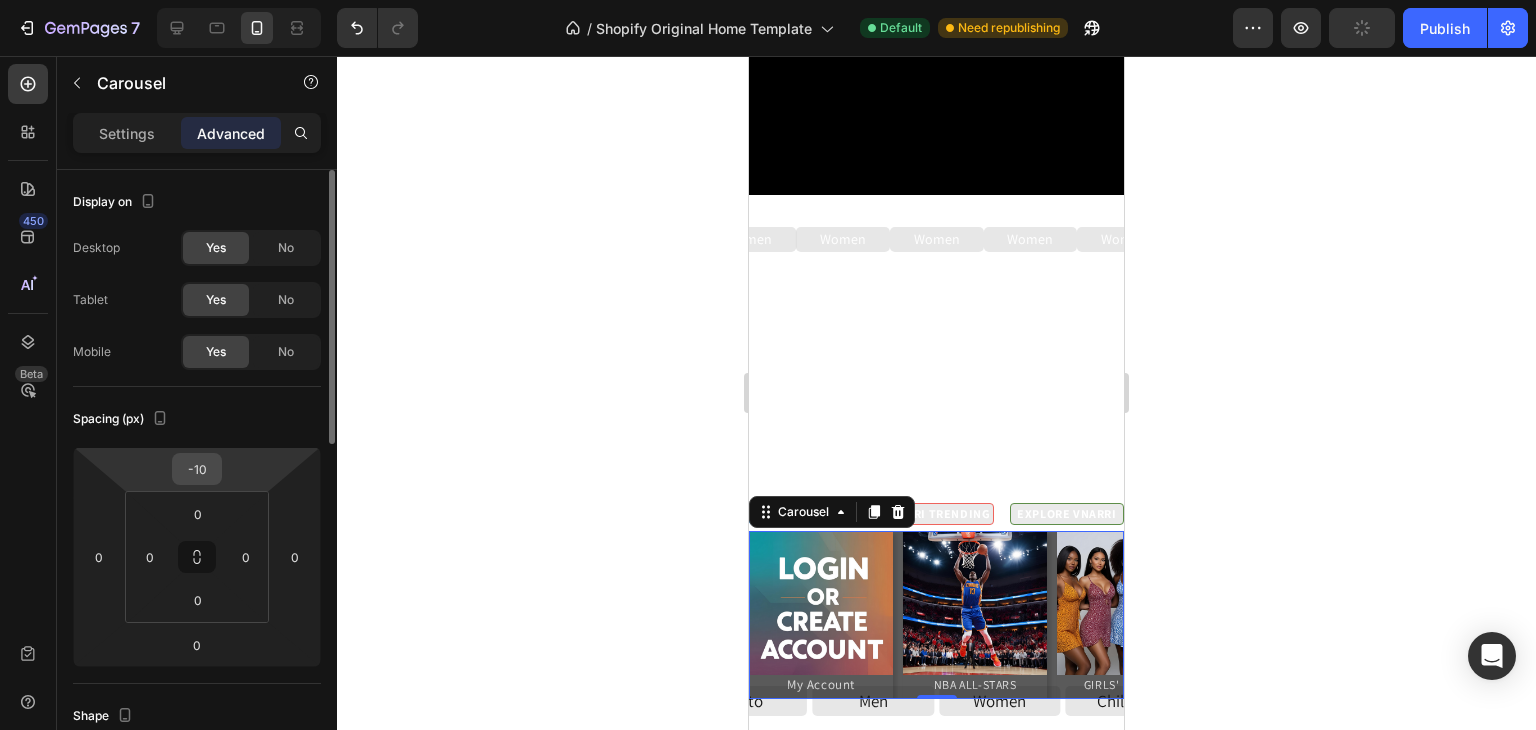 click on "-10" at bounding box center (197, 469) 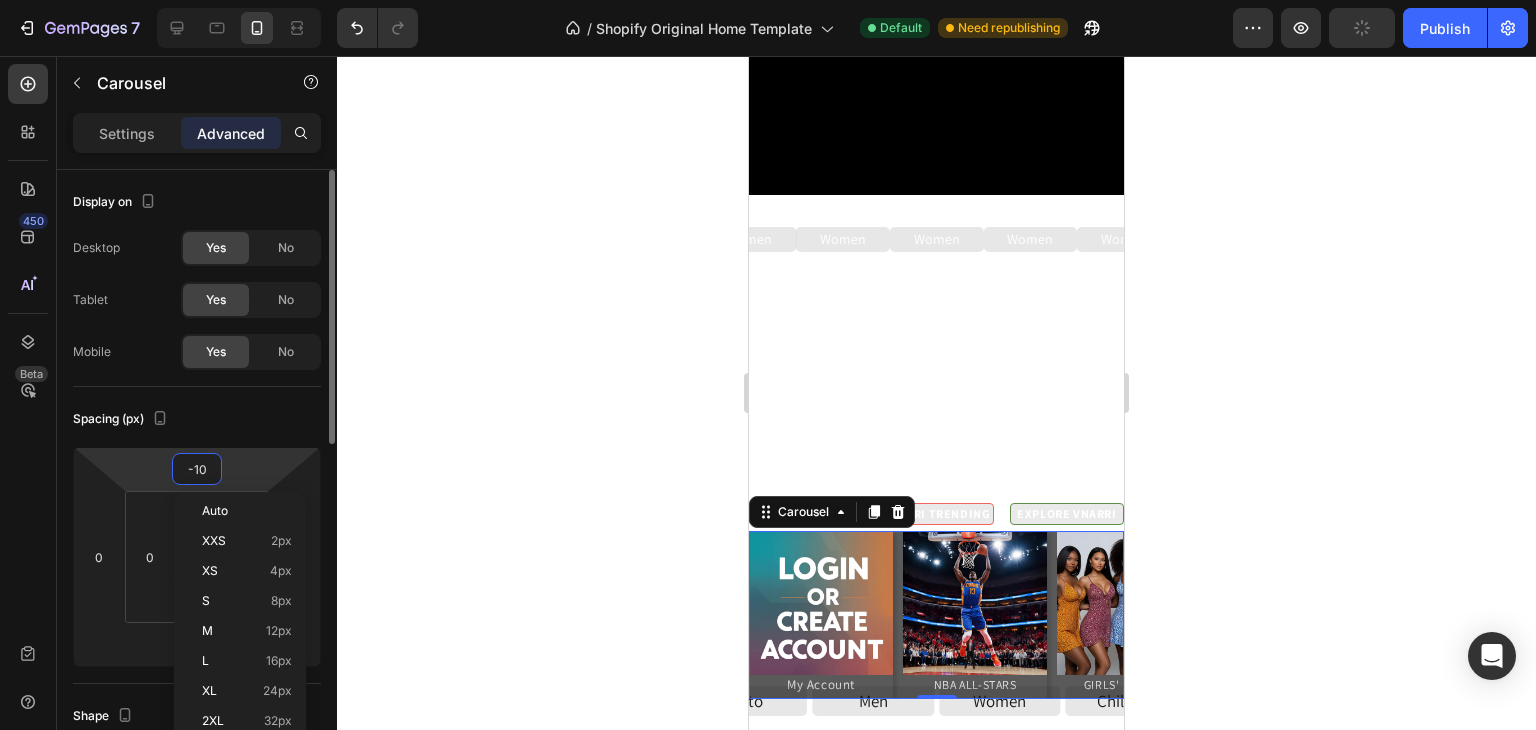 type 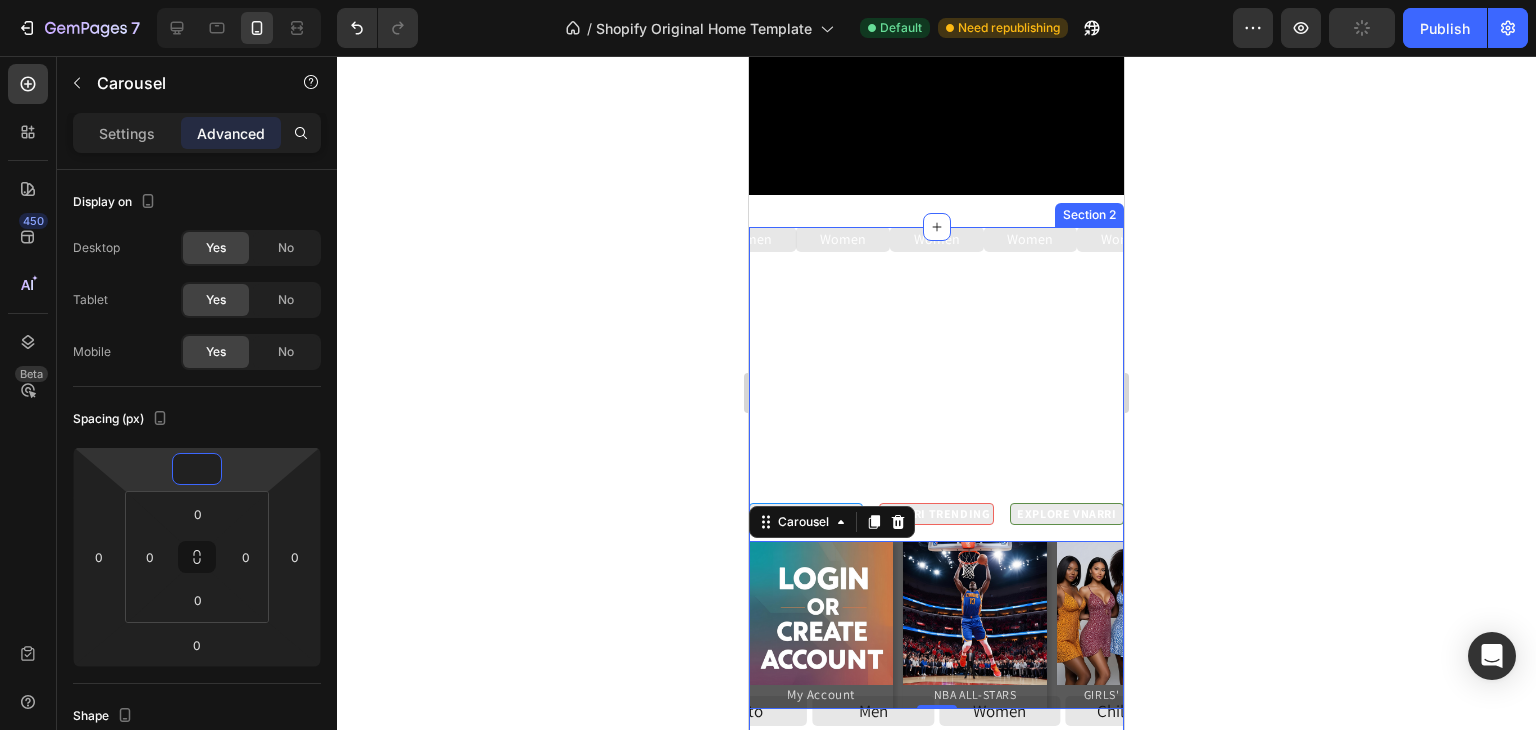 click on "Women Button Women Button Women Button Women Button Women Button Women Button Women Button Women Button Women Button Women Button Women Button Women Button Women Button Women Button Women Button Women Button Women Button Carousel" at bounding box center (936, 365) 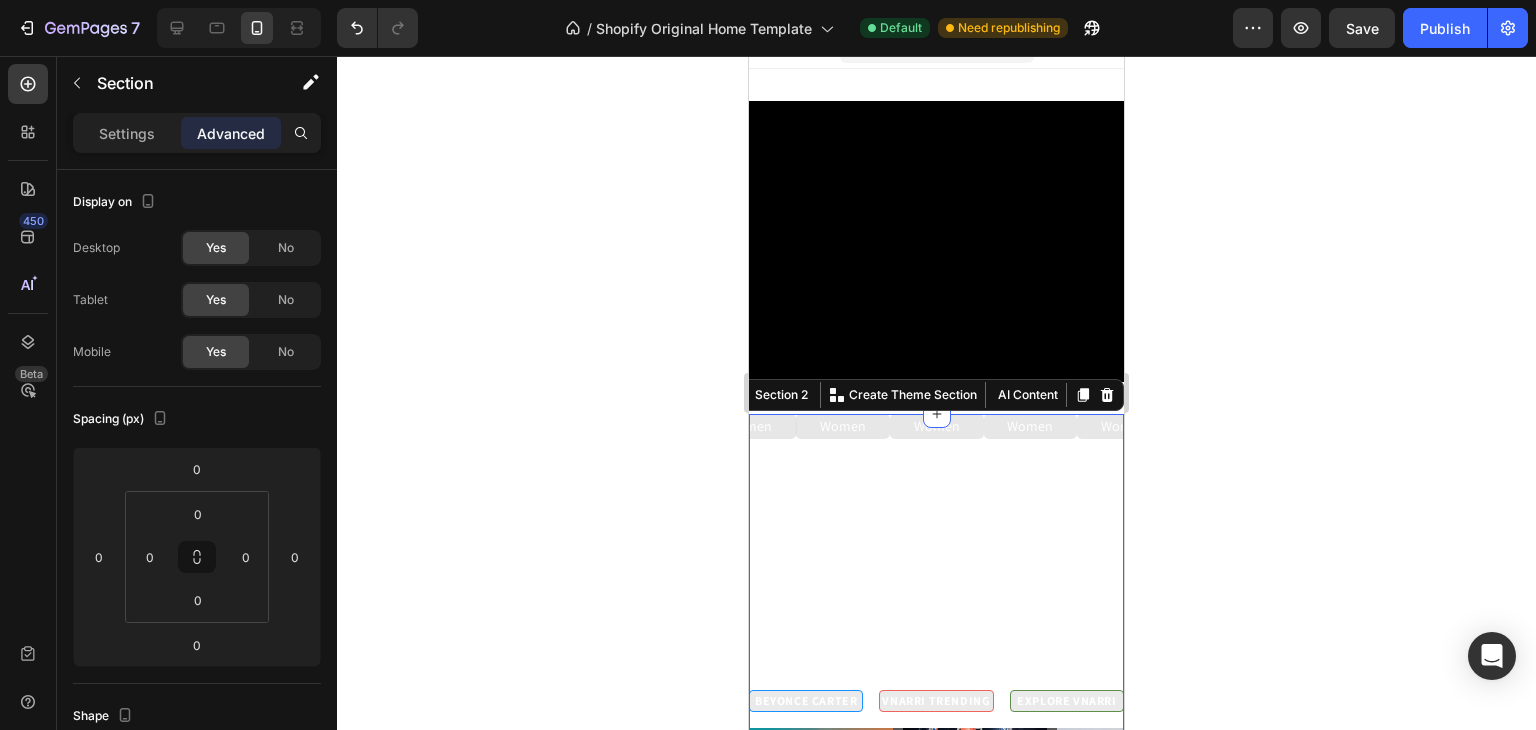 scroll, scrollTop: 24, scrollLeft: 0, axis: vertical 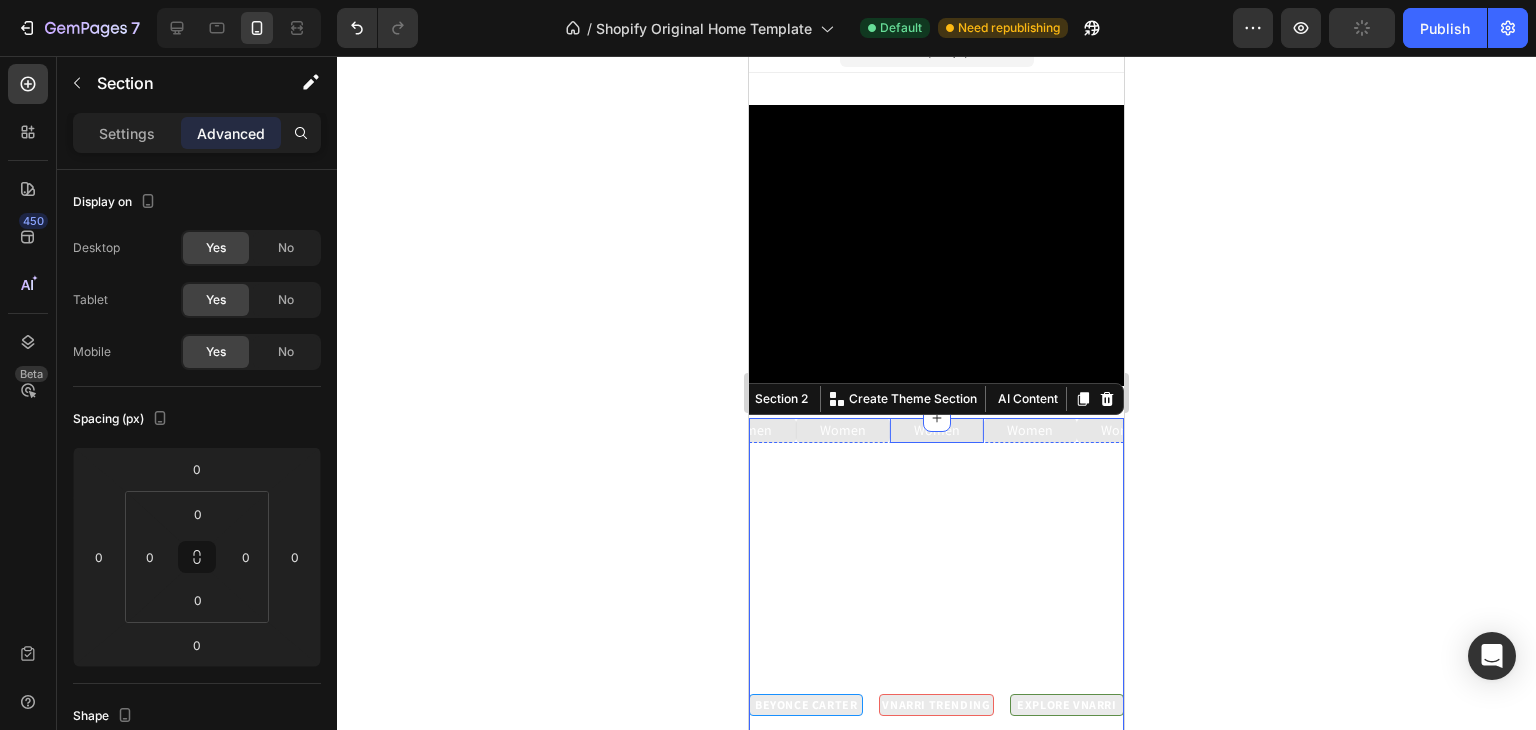 click on "Women Button" at bounding box center [937, 430] 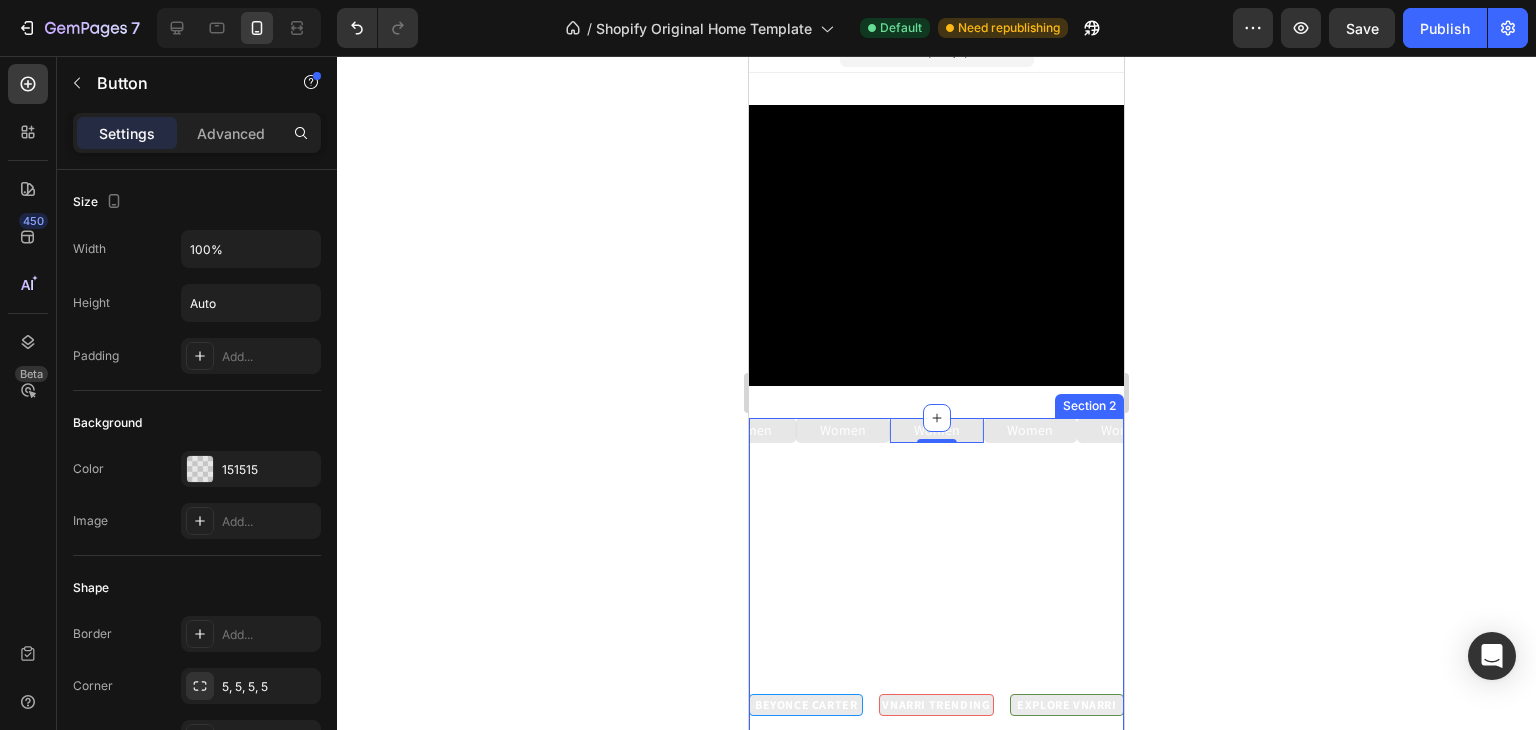 click on "Women Button Women Button   0 Women Button Women Button Women Button Women Button Women Button Women Button Women Button Women Button Women Button Women Button Women Button Women Button Women Button Women Button Women Button Carousel" at bounding box center [936, 556] 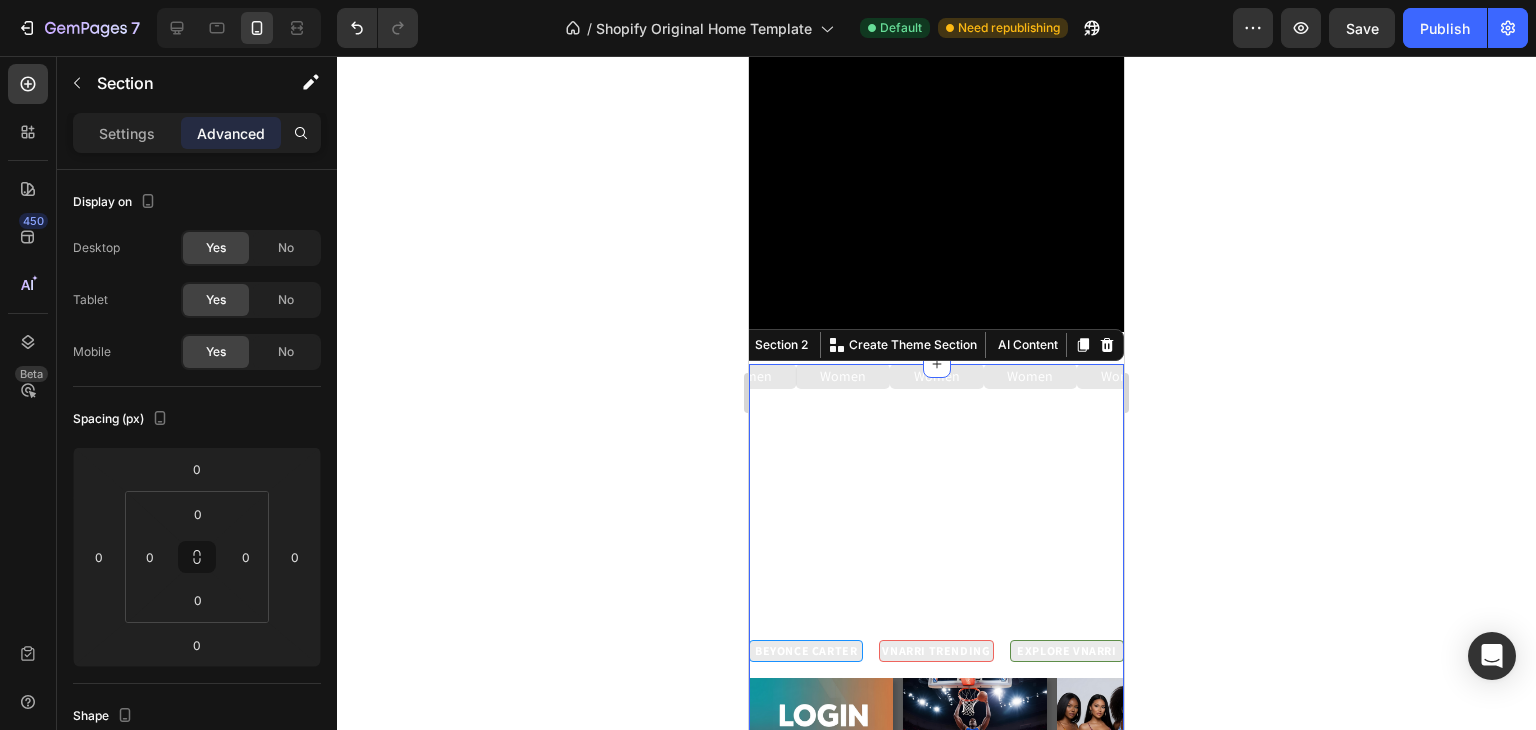 scroll, scrollTop: 86, scrollLeft: 0, axis: vertical 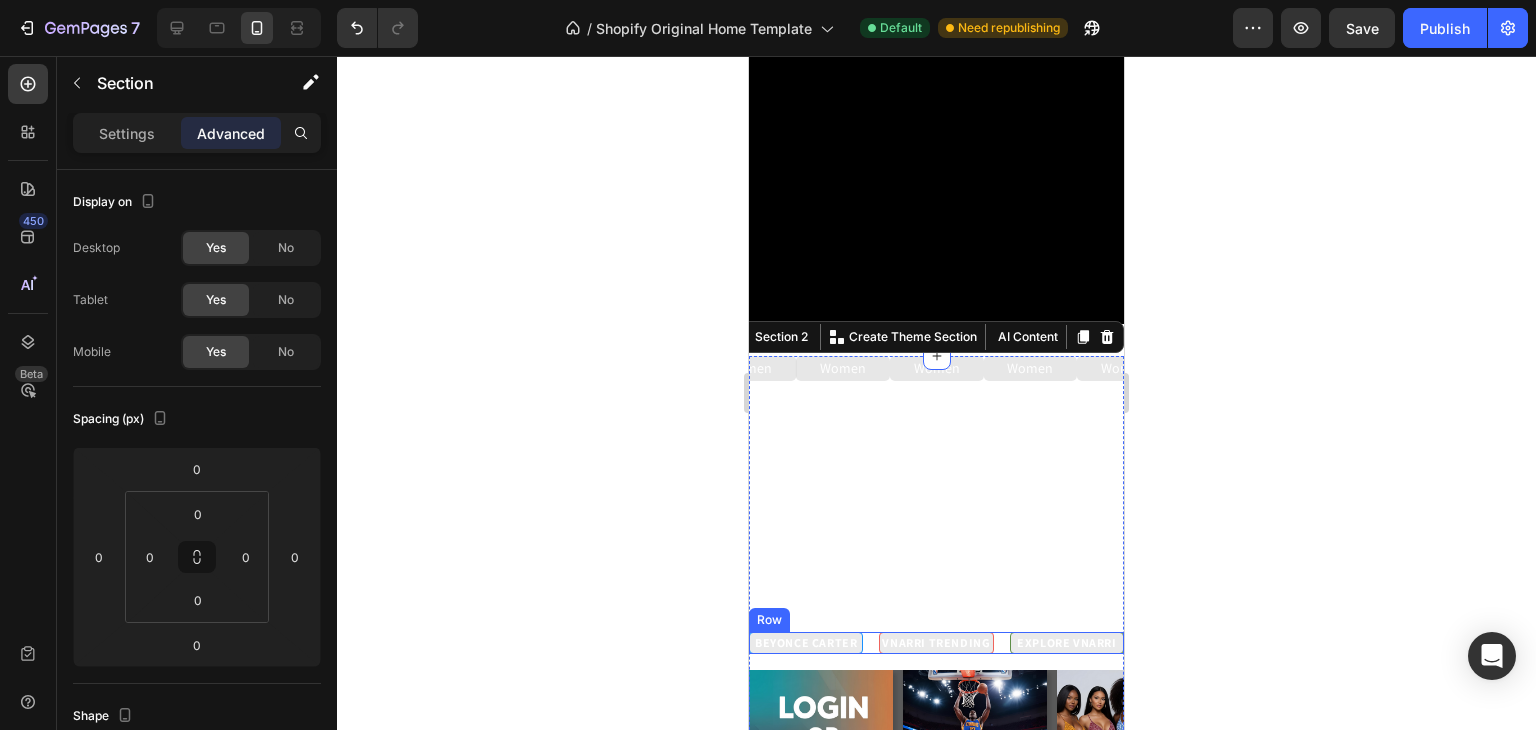 click on "[FIRST] [LAST] Heading VNARRI TRENDING Heading EXPLORE VNARRI Heading Row" at bounding box center [936, 643] 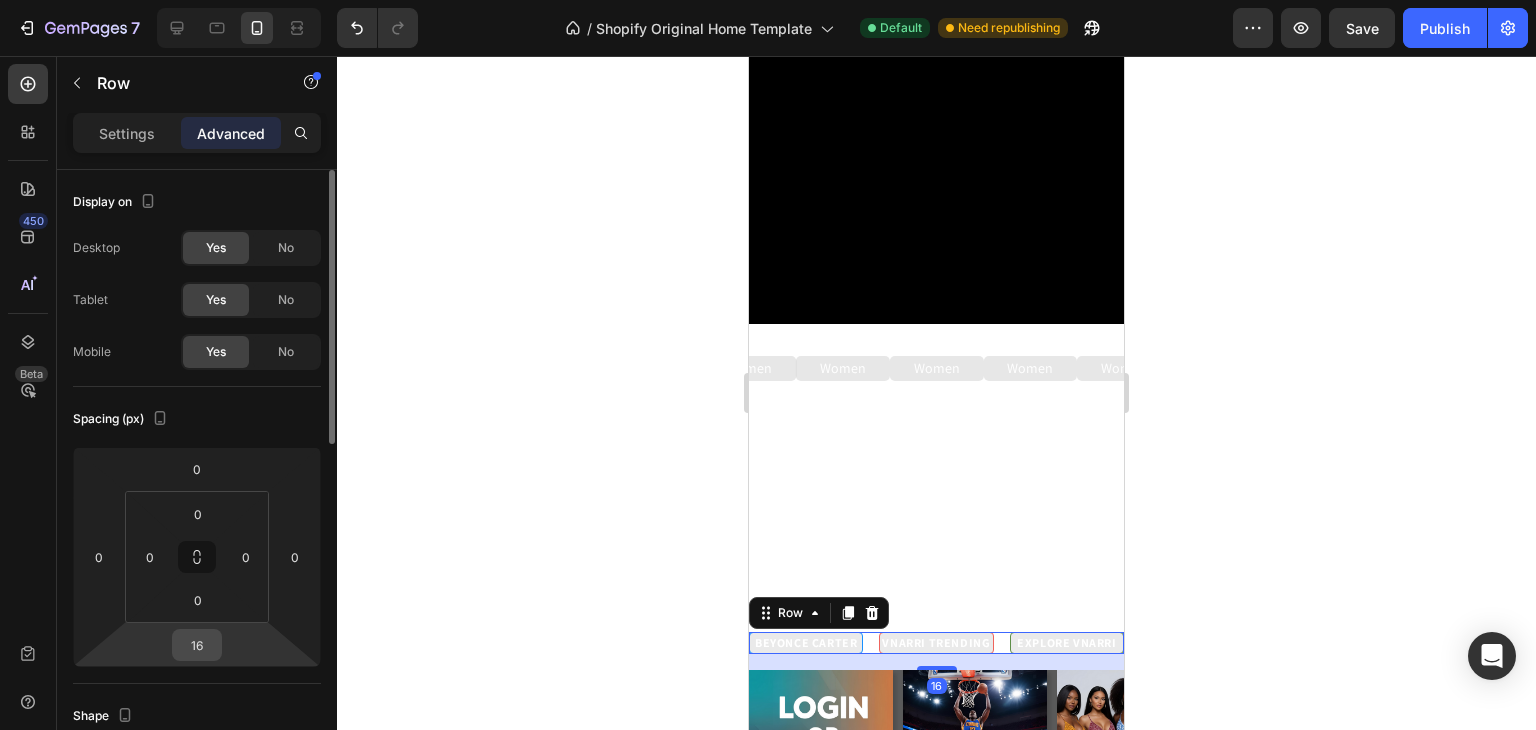 click on "16" at bounding box center [197, 645] 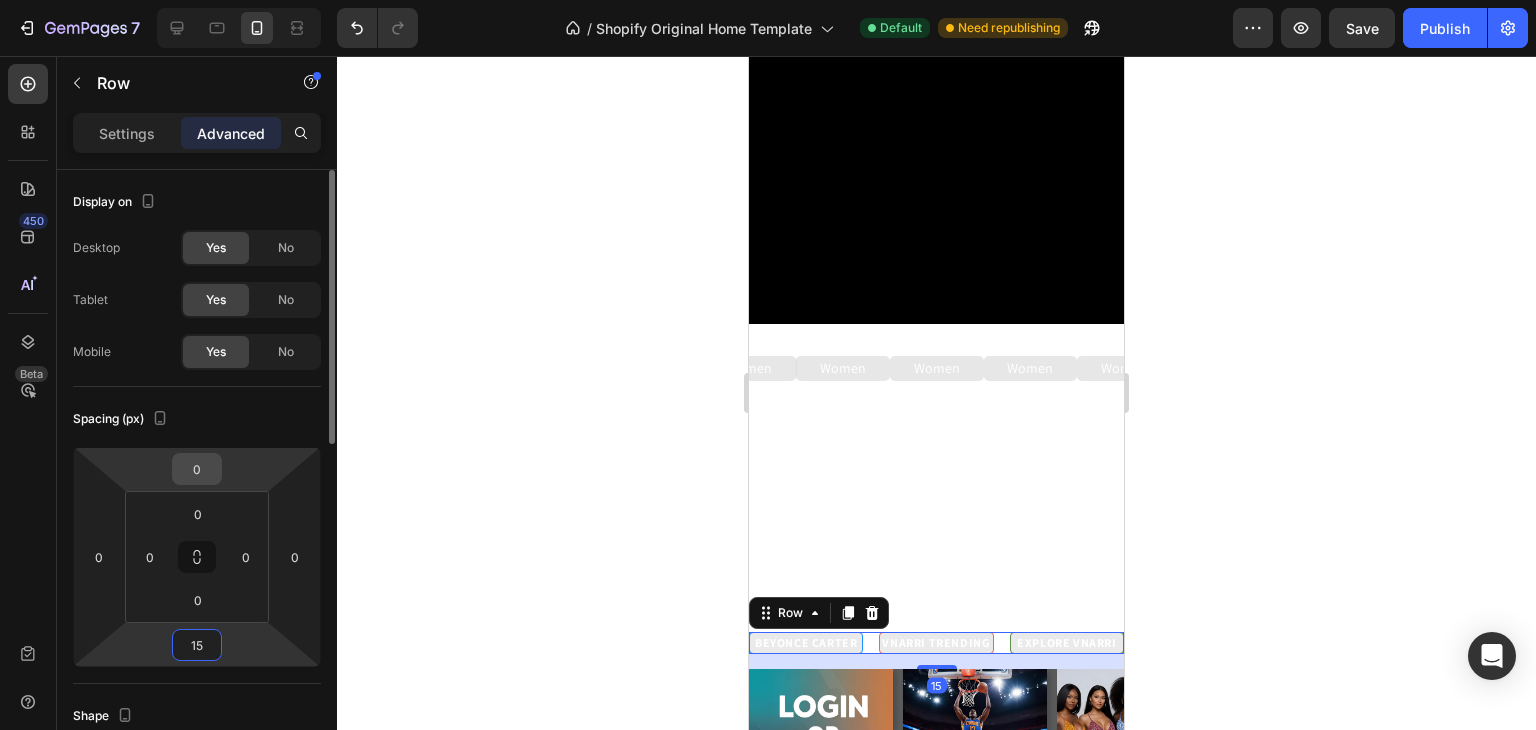 type on "15" 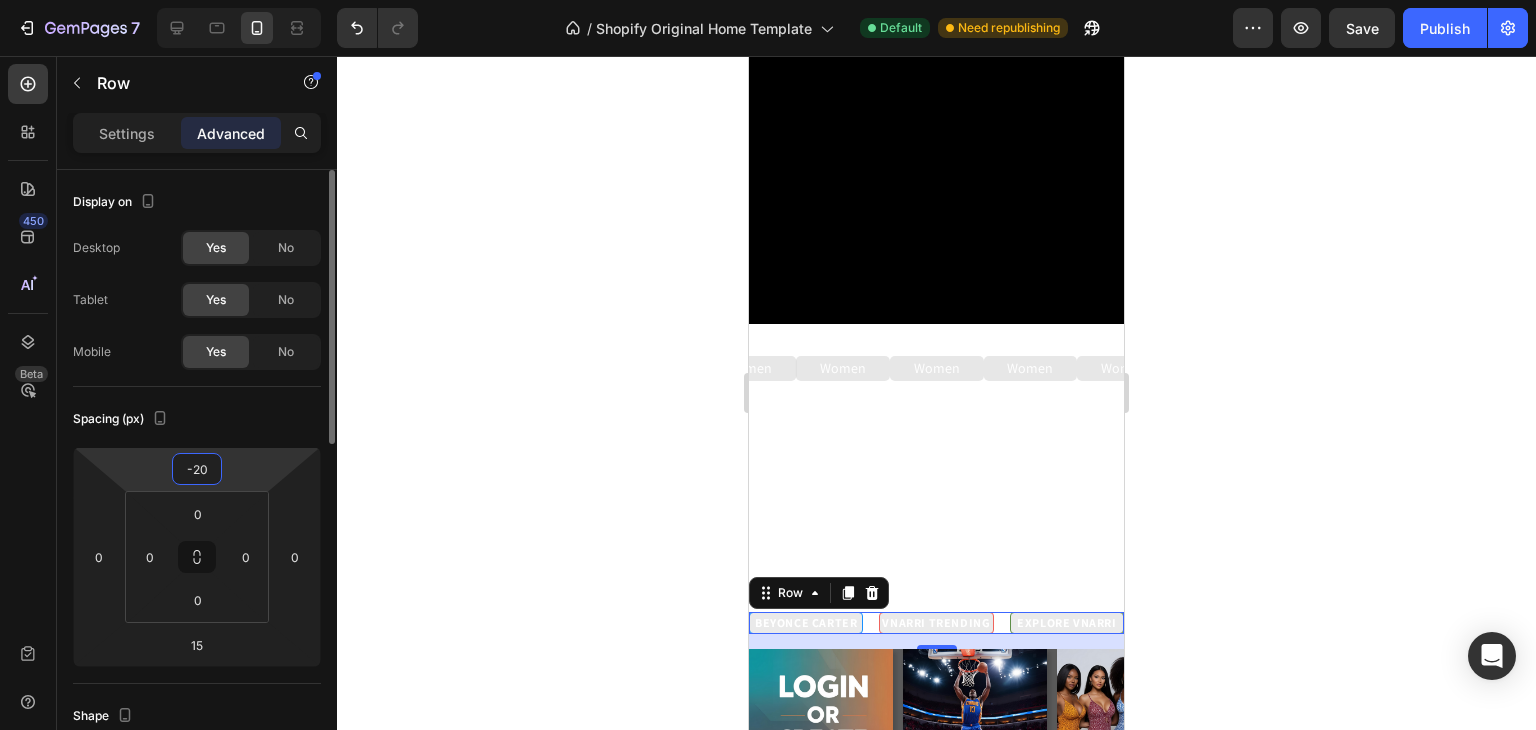type on "-2" 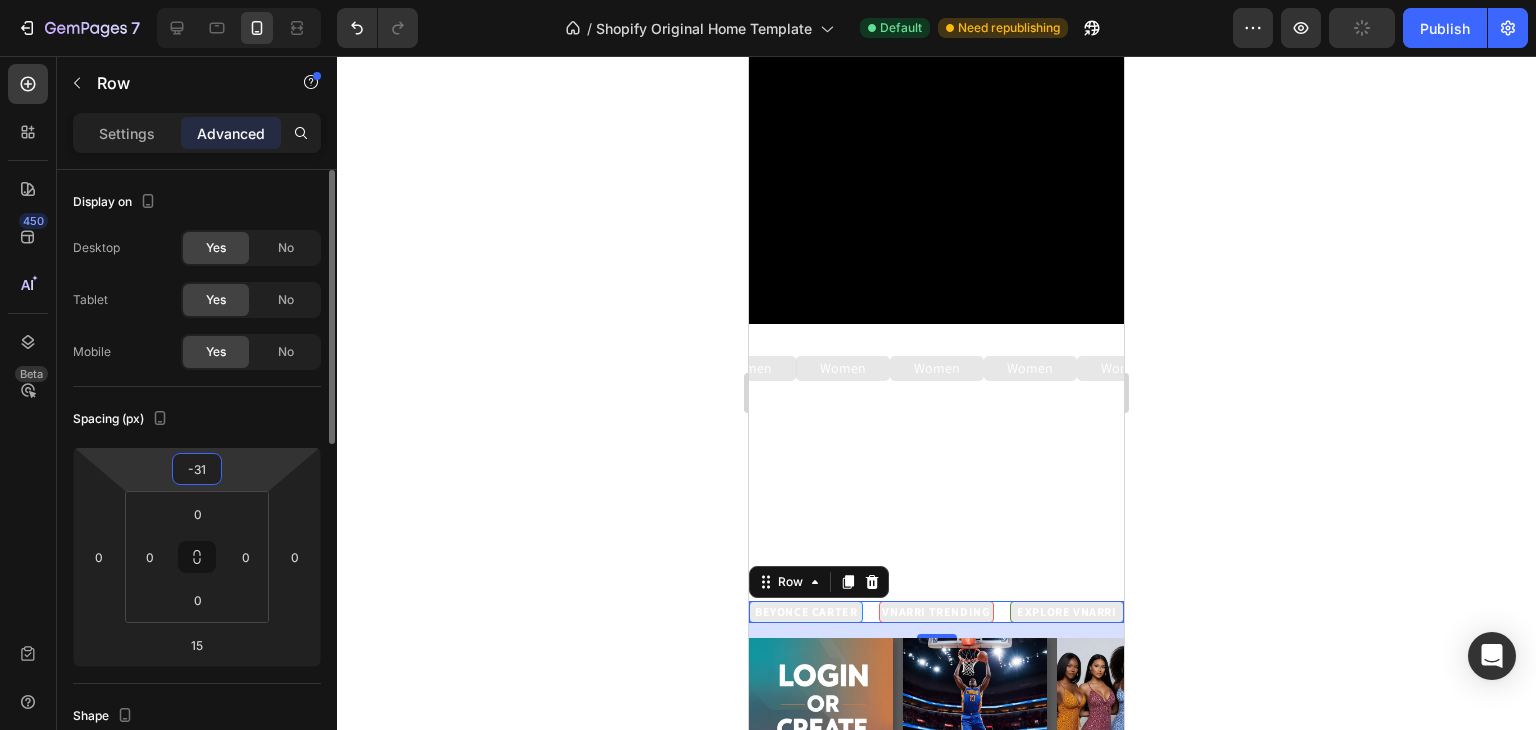 type on "-3" 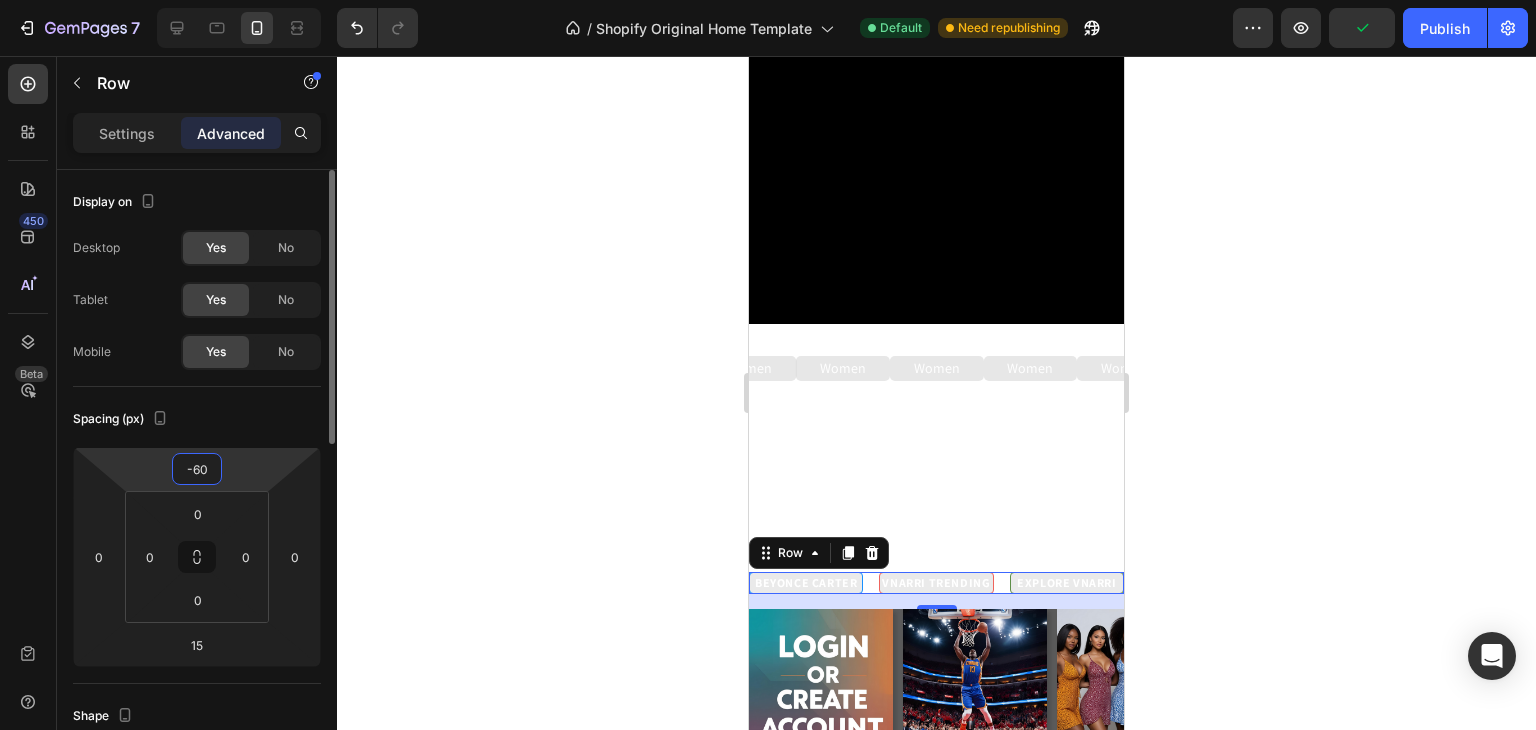type on "-6" 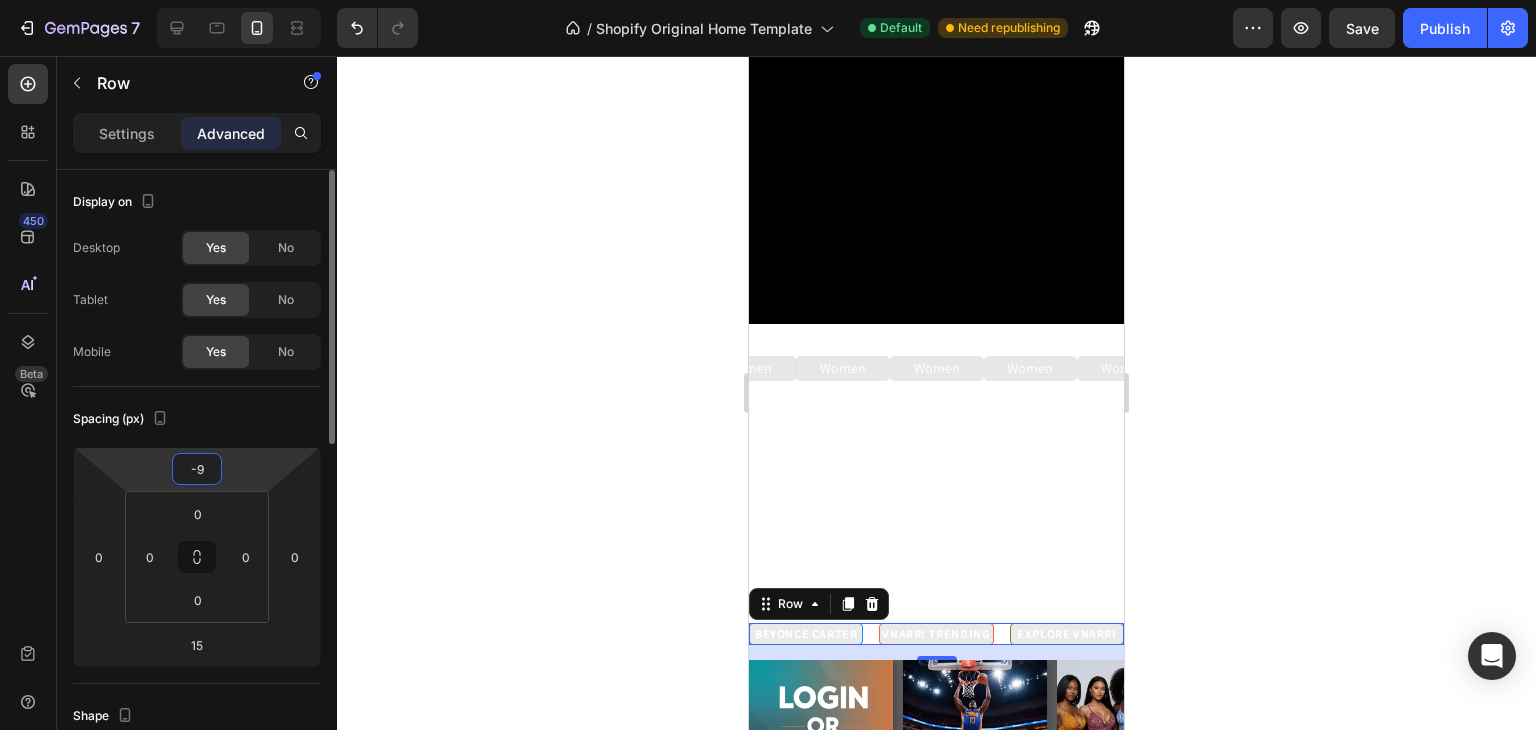 type on "-90" 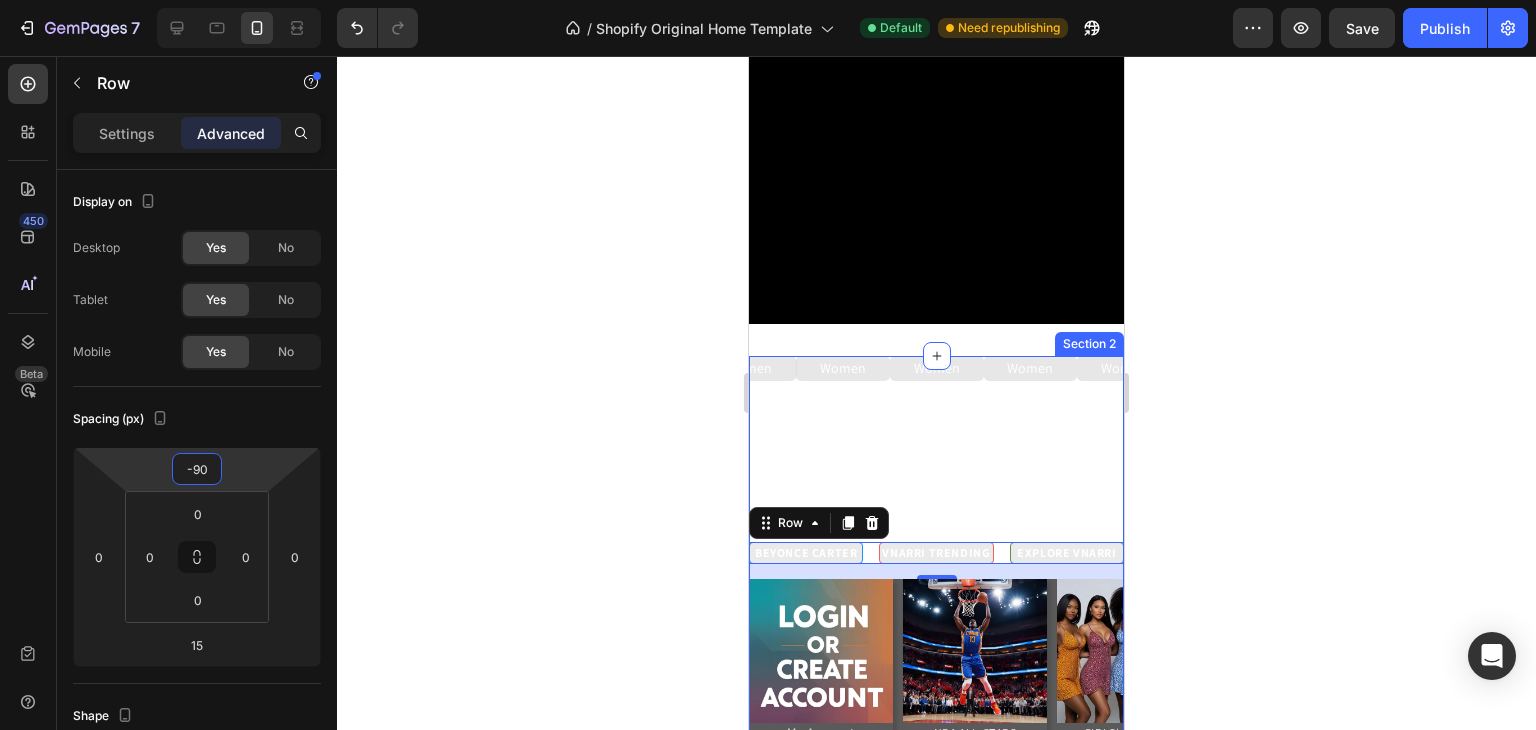 click on "Women Button Women Button Women Button Women Button Women Button Women Button Women Button Women Button Women Button Women Button Women Button Women Button Women Button Women Button Women Button Women Button Women Button Carousel" at bounding box center [936, 494] 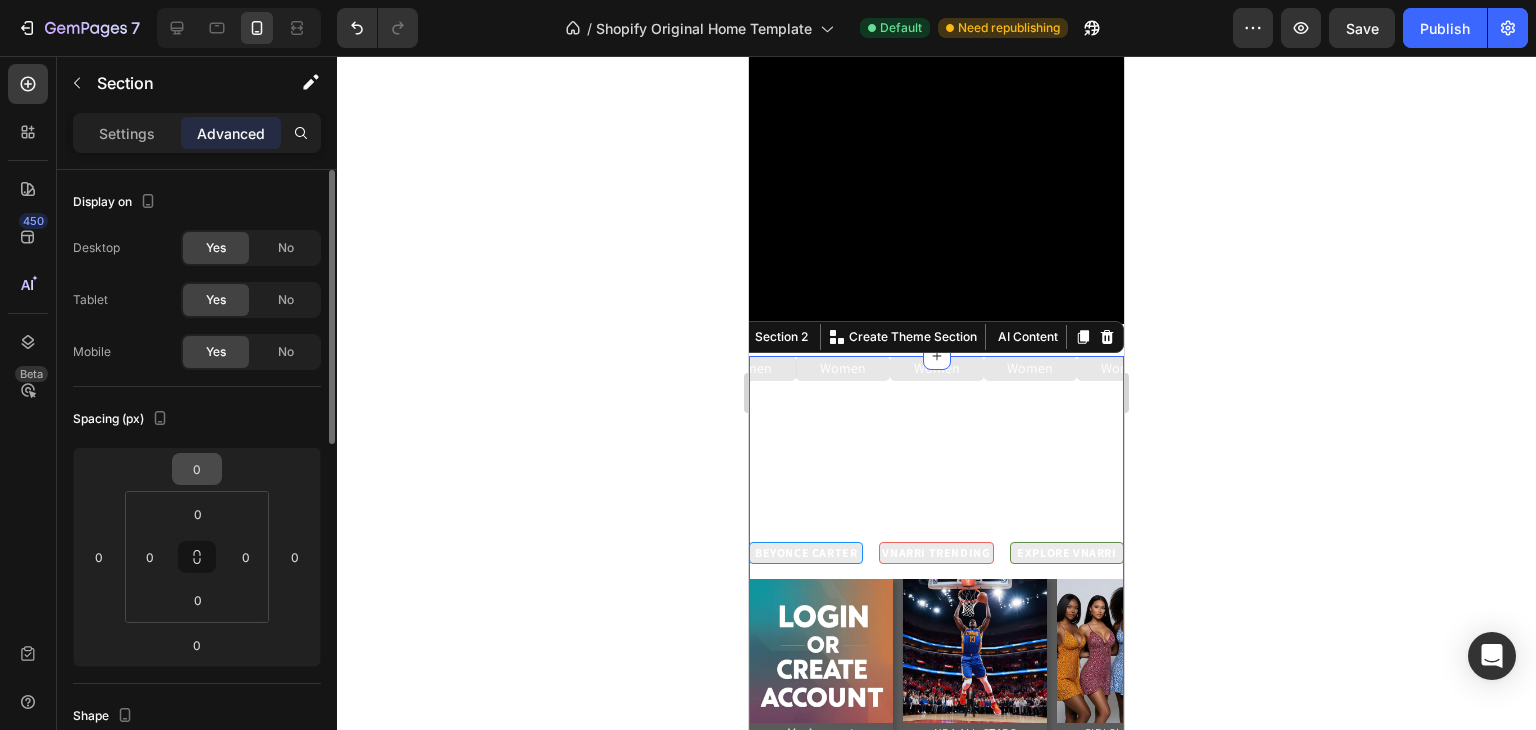 click on "0" at bounding box center [197, 469] 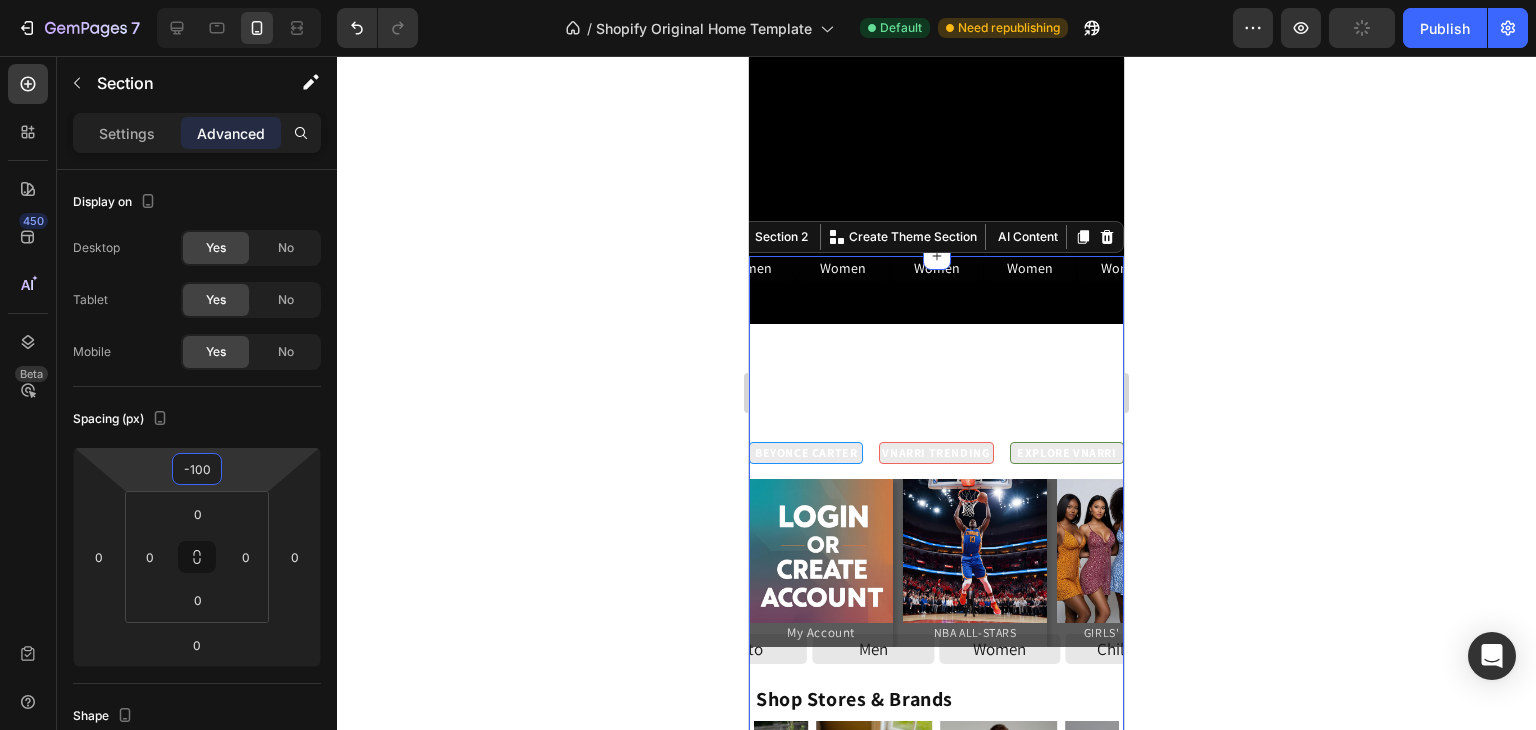 scroll, scrollTop: 0, scrollLeft: 0, axis: both 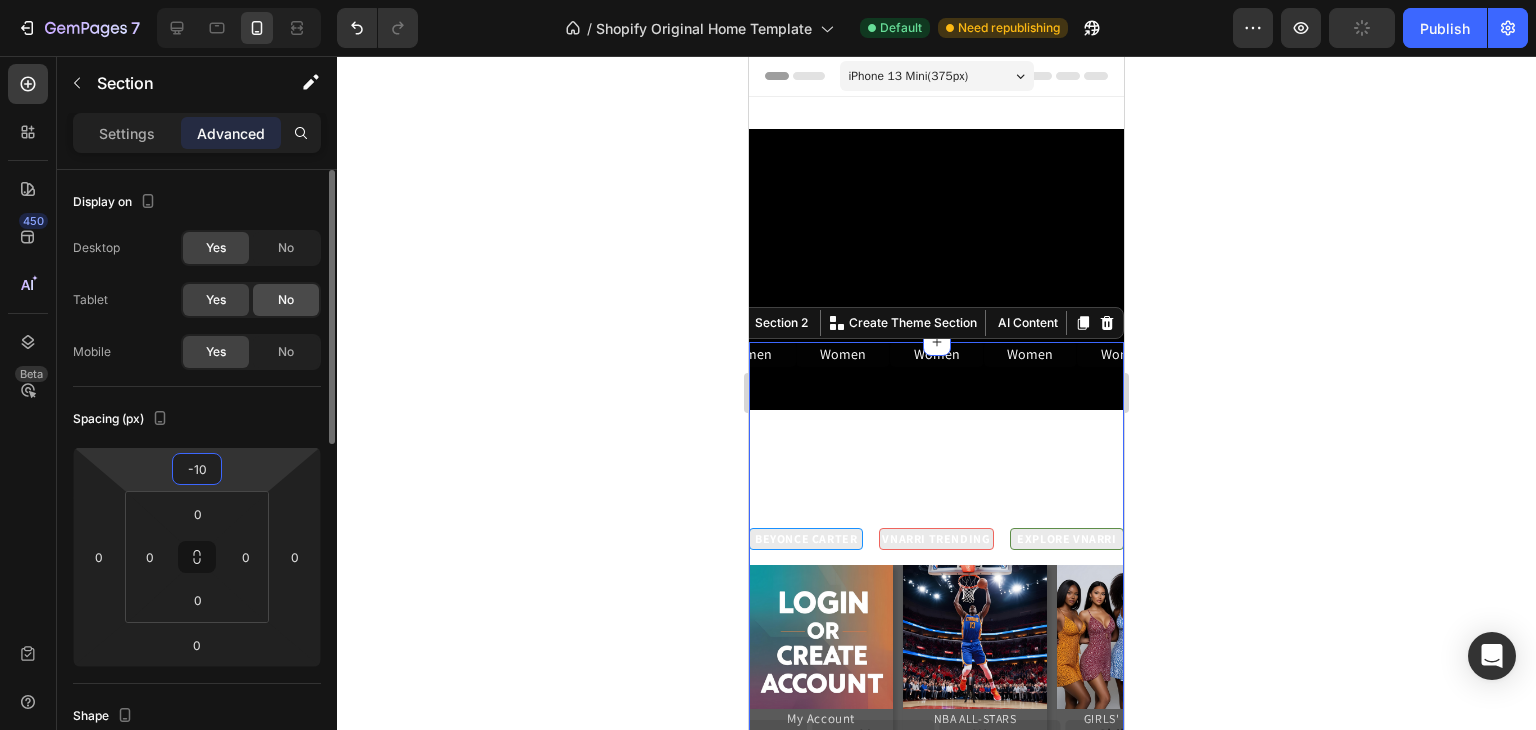 type on "-1" 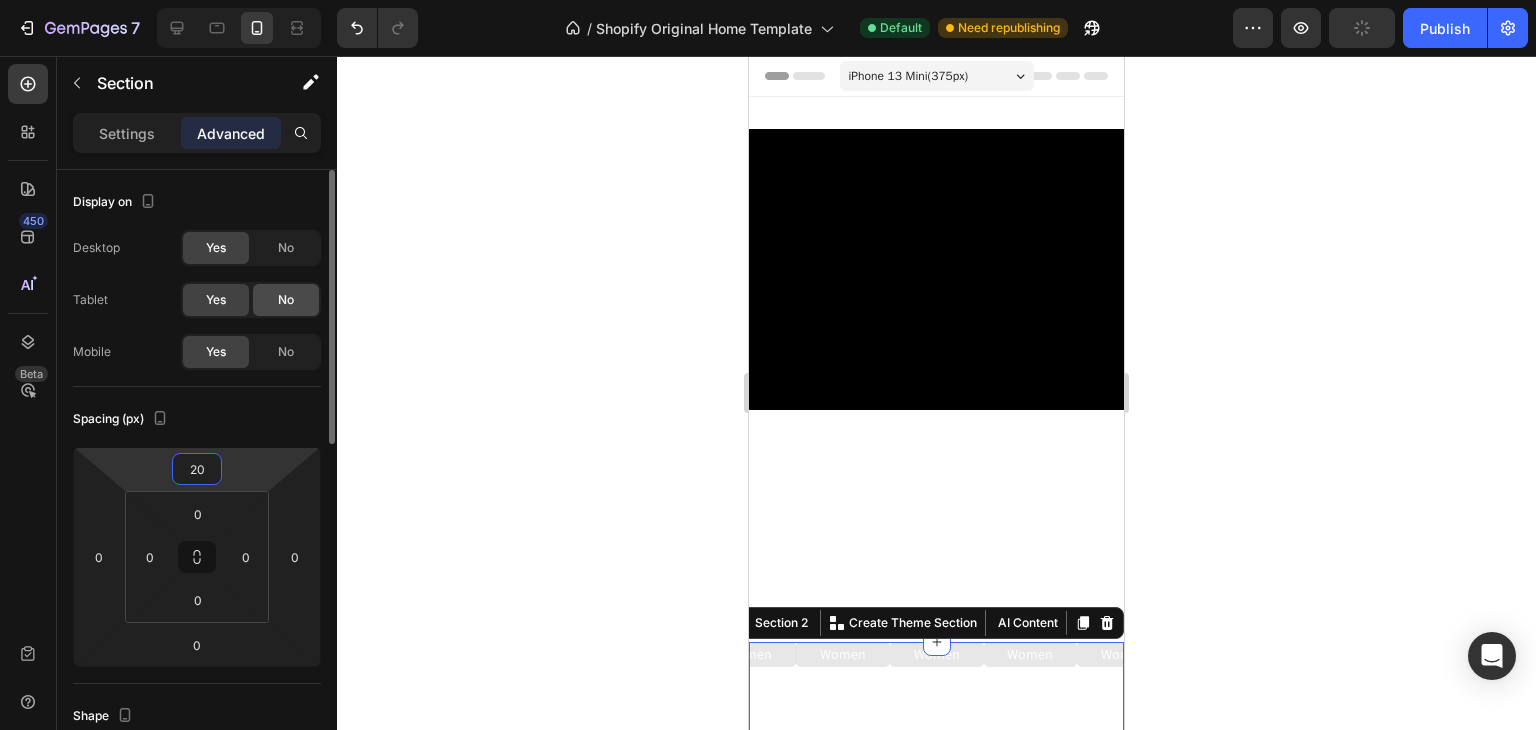 type on "2" 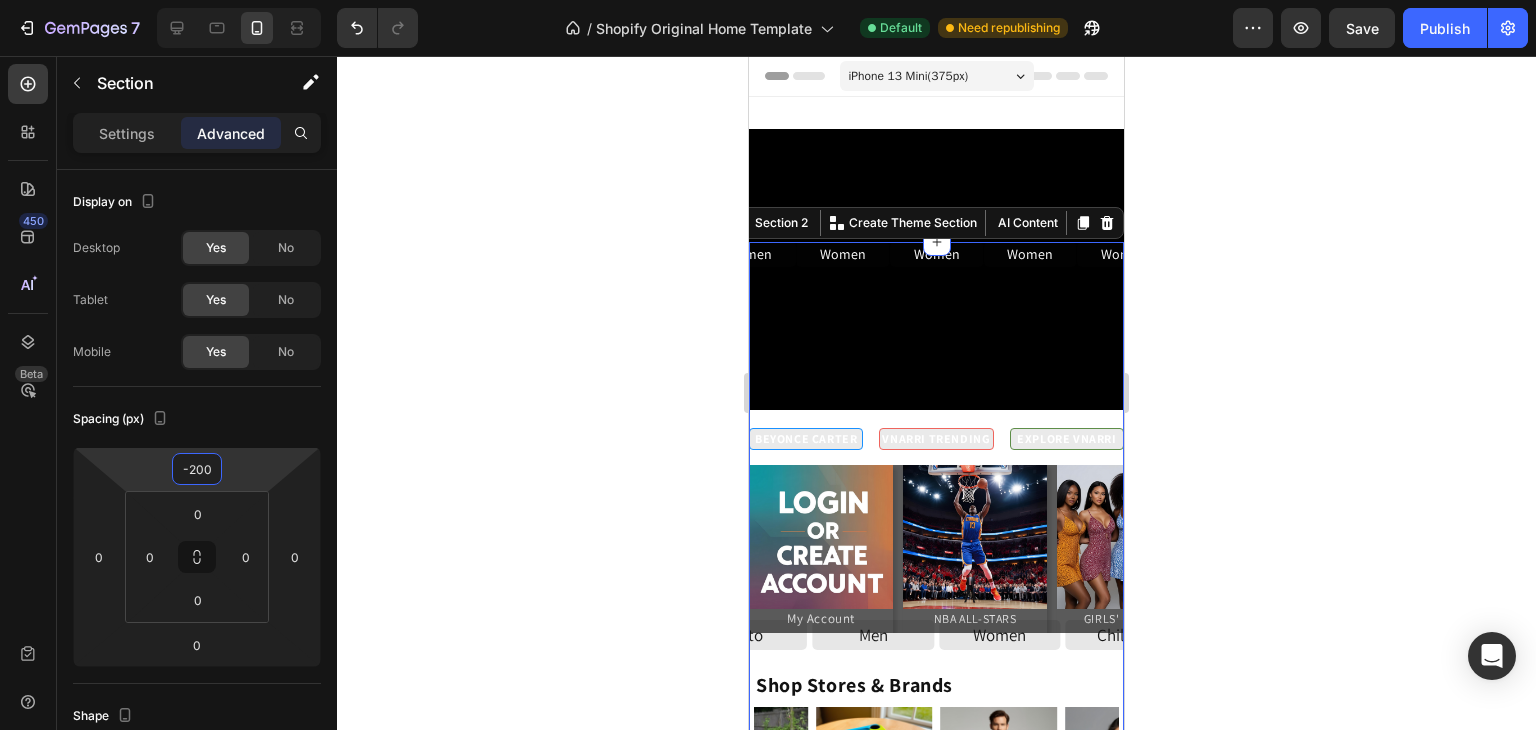 click on "450 Beta" at bounding box center [28, 393] 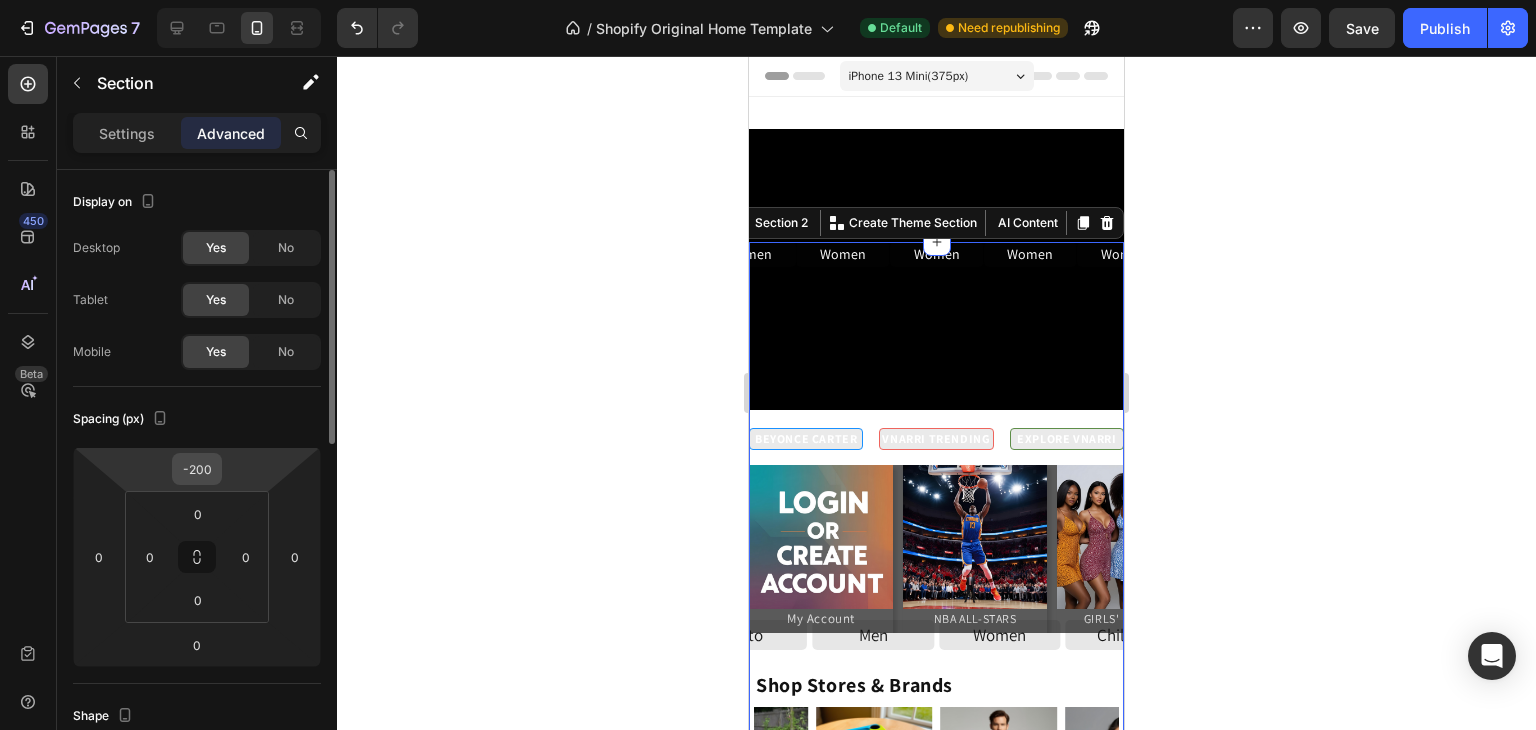 click on "-200" at bounding box center (197, 469) 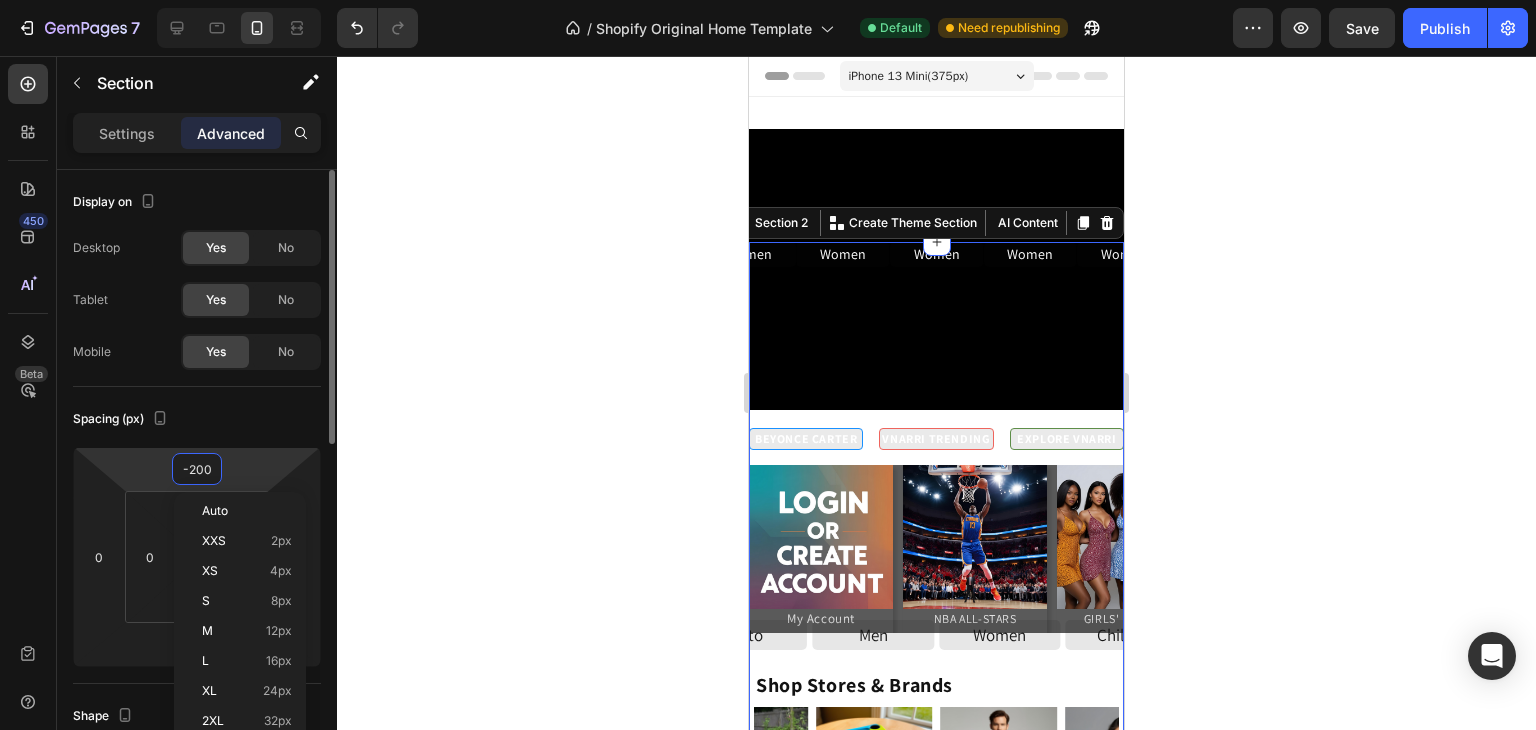 click on "-200" at bounding box center [197, 469] 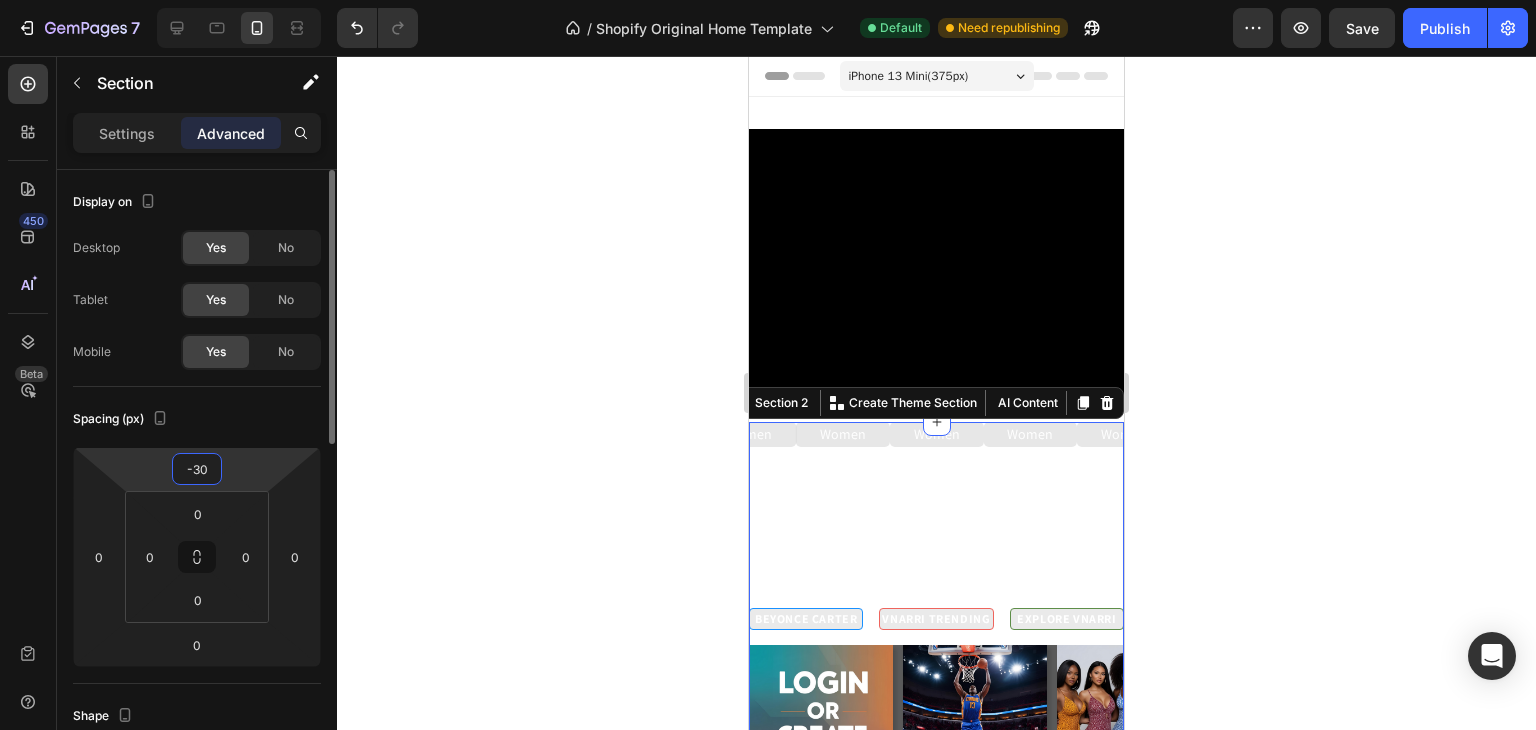 type on "-300" 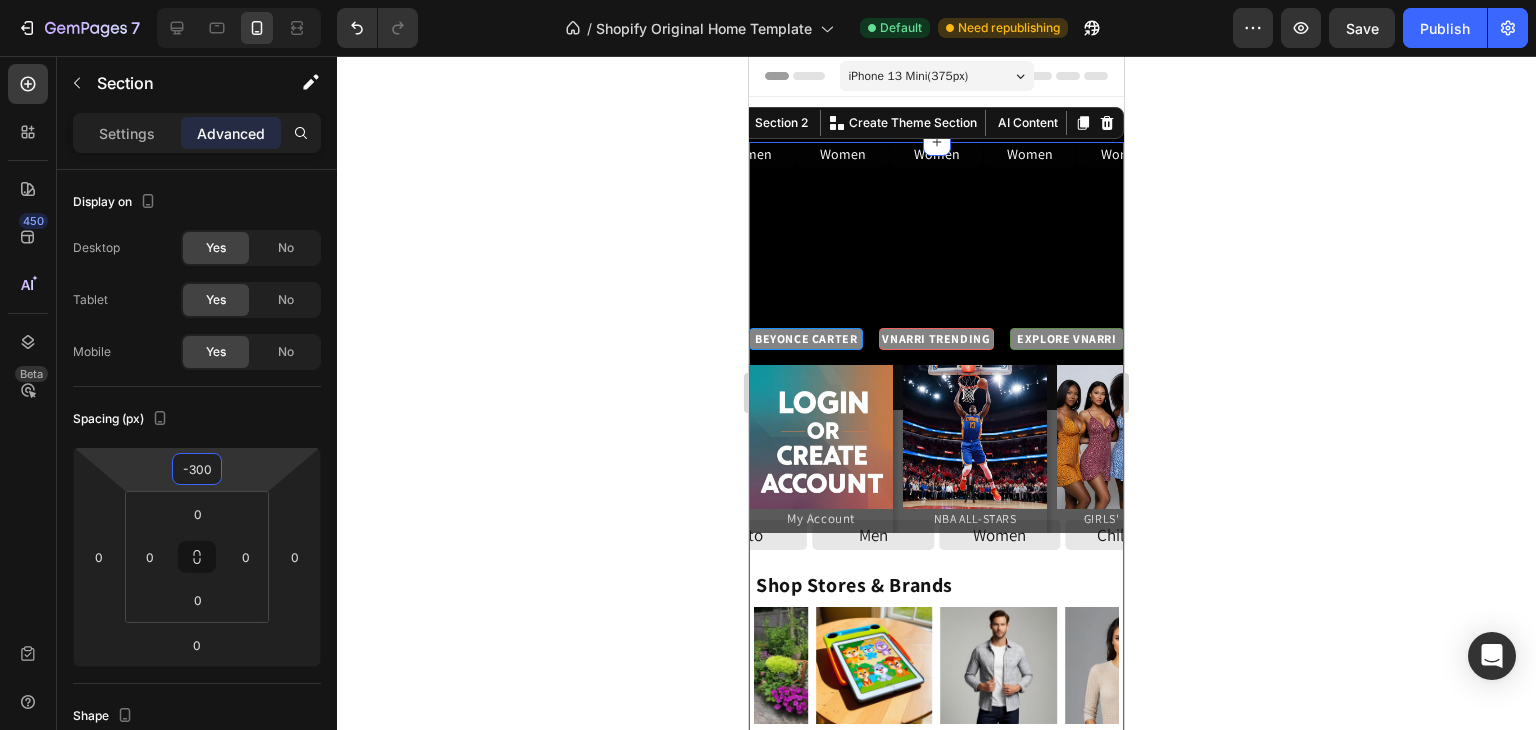 click 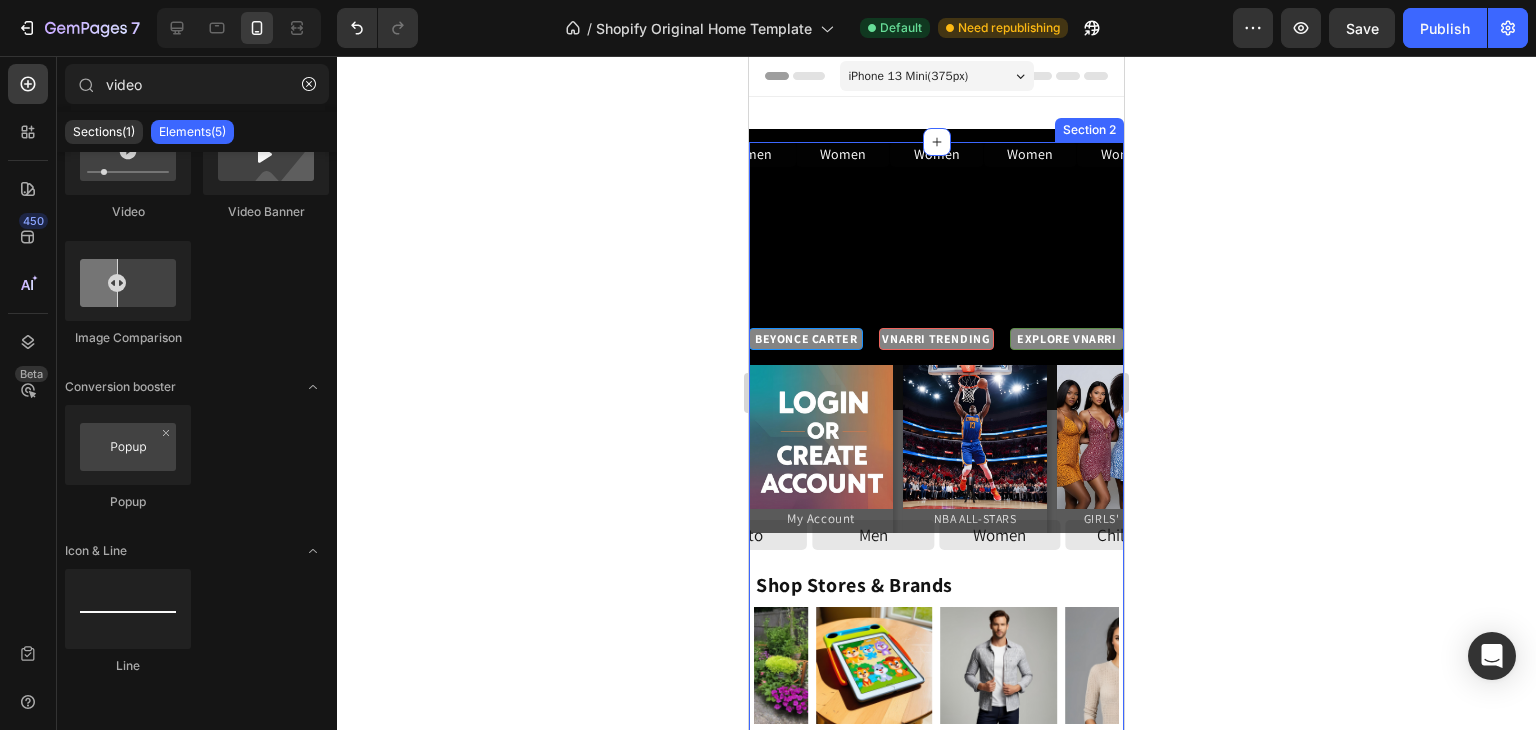 click on "Women Button Women Button Women Button Women Button Women Button Women Button Women Button Women Button Women Button Women Button Women Button Women Button Women Button Women Button Women Button Women Button Women Button Carousel" at bounding box center [936, 280] 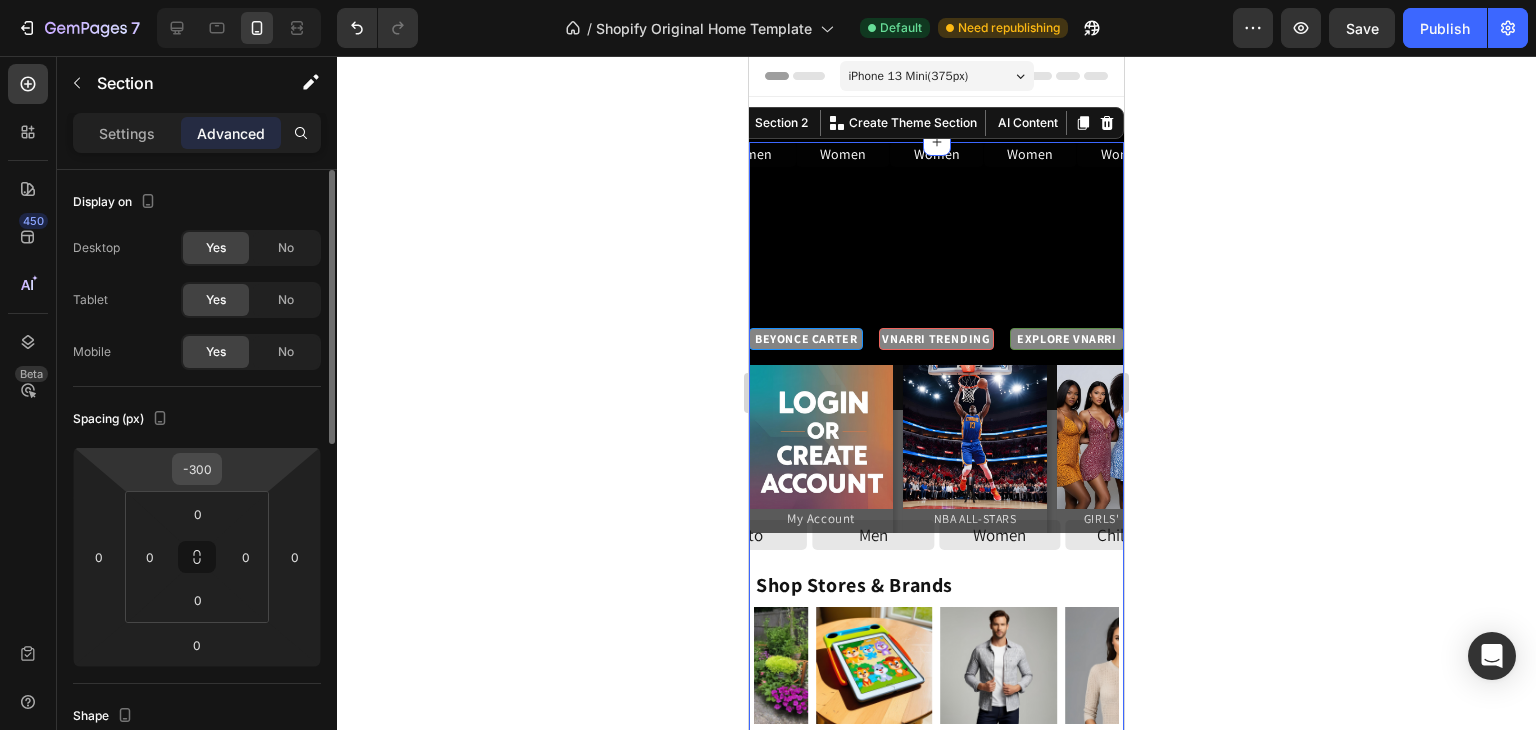 click on "-300" at bounding box center [197, 469] 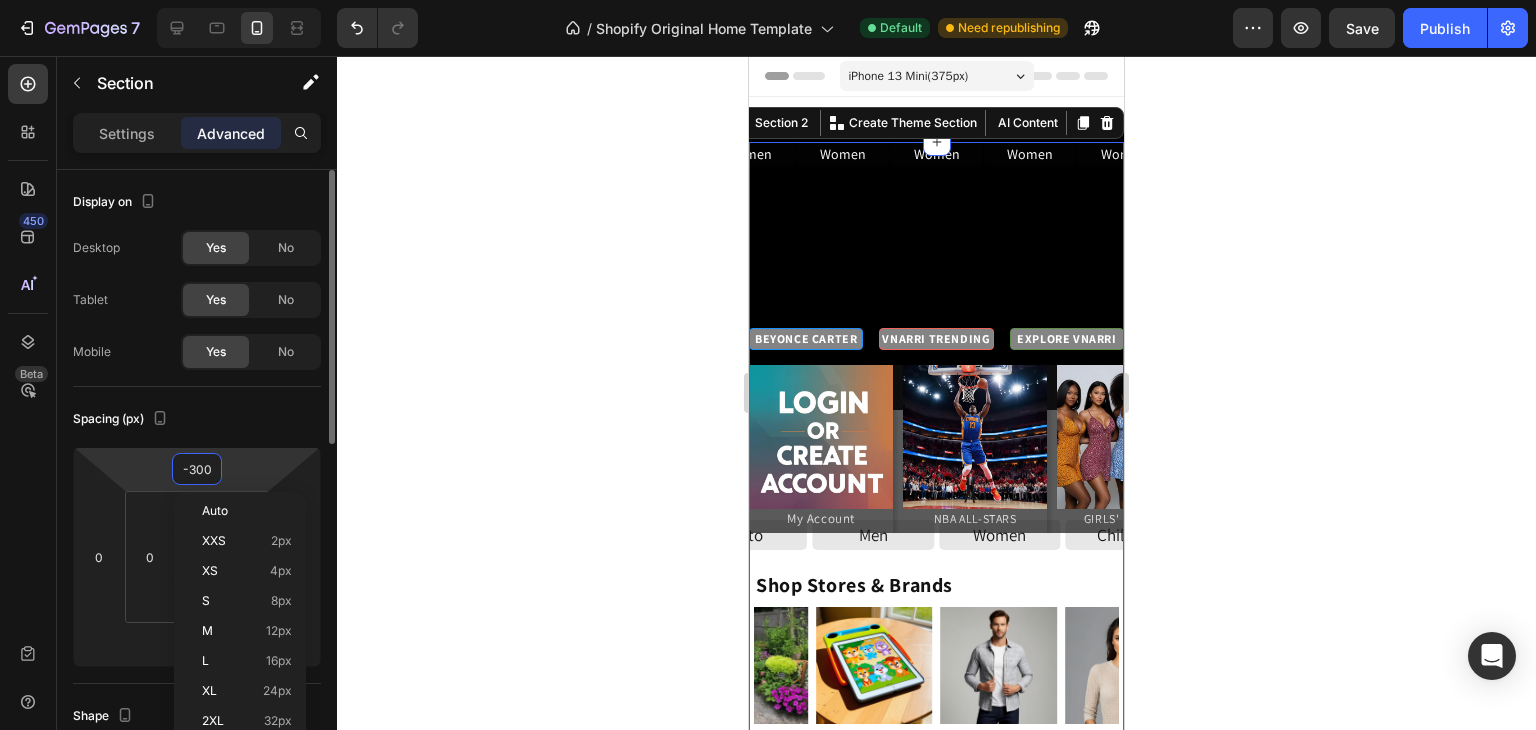 click on "-300" at bounding box center [197, 469] 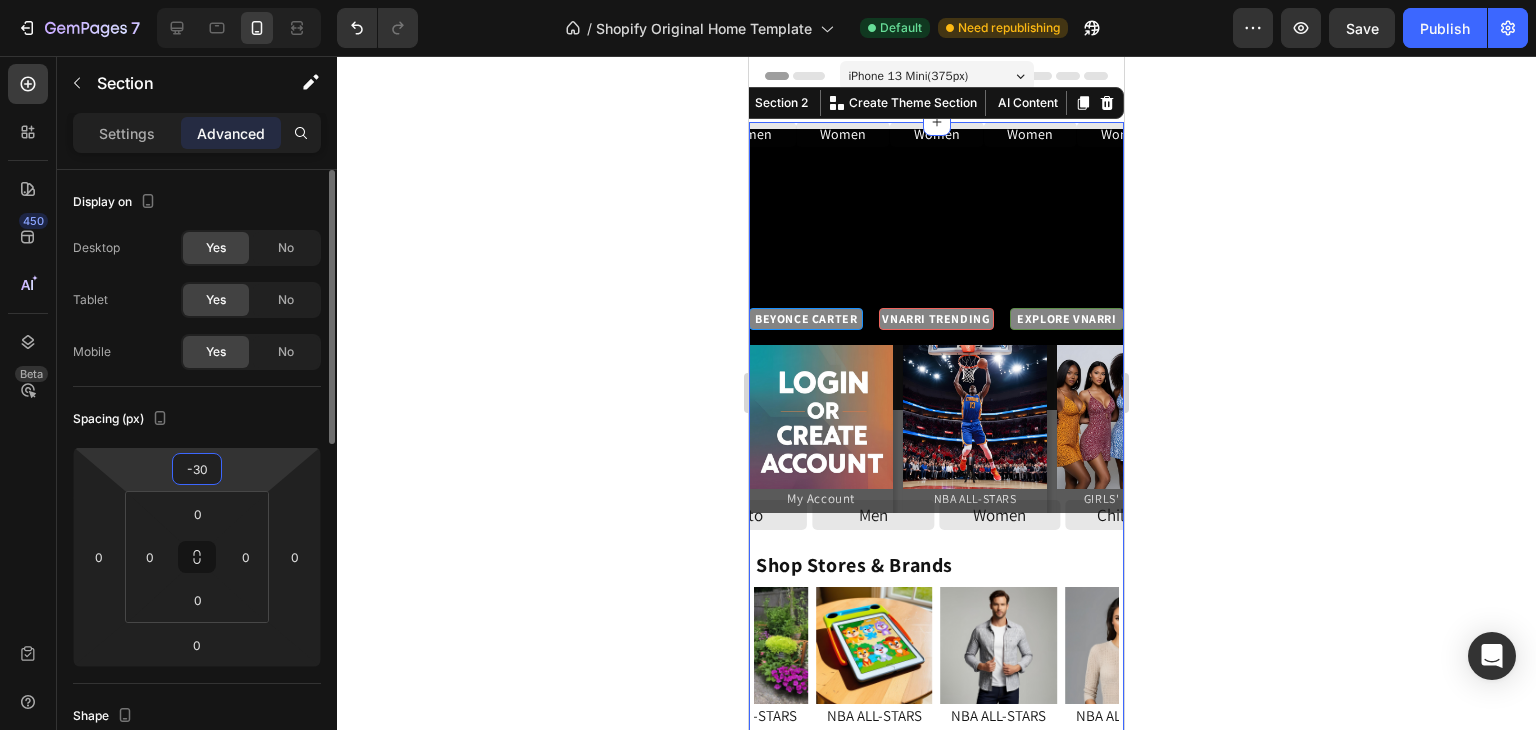 type on "-310" 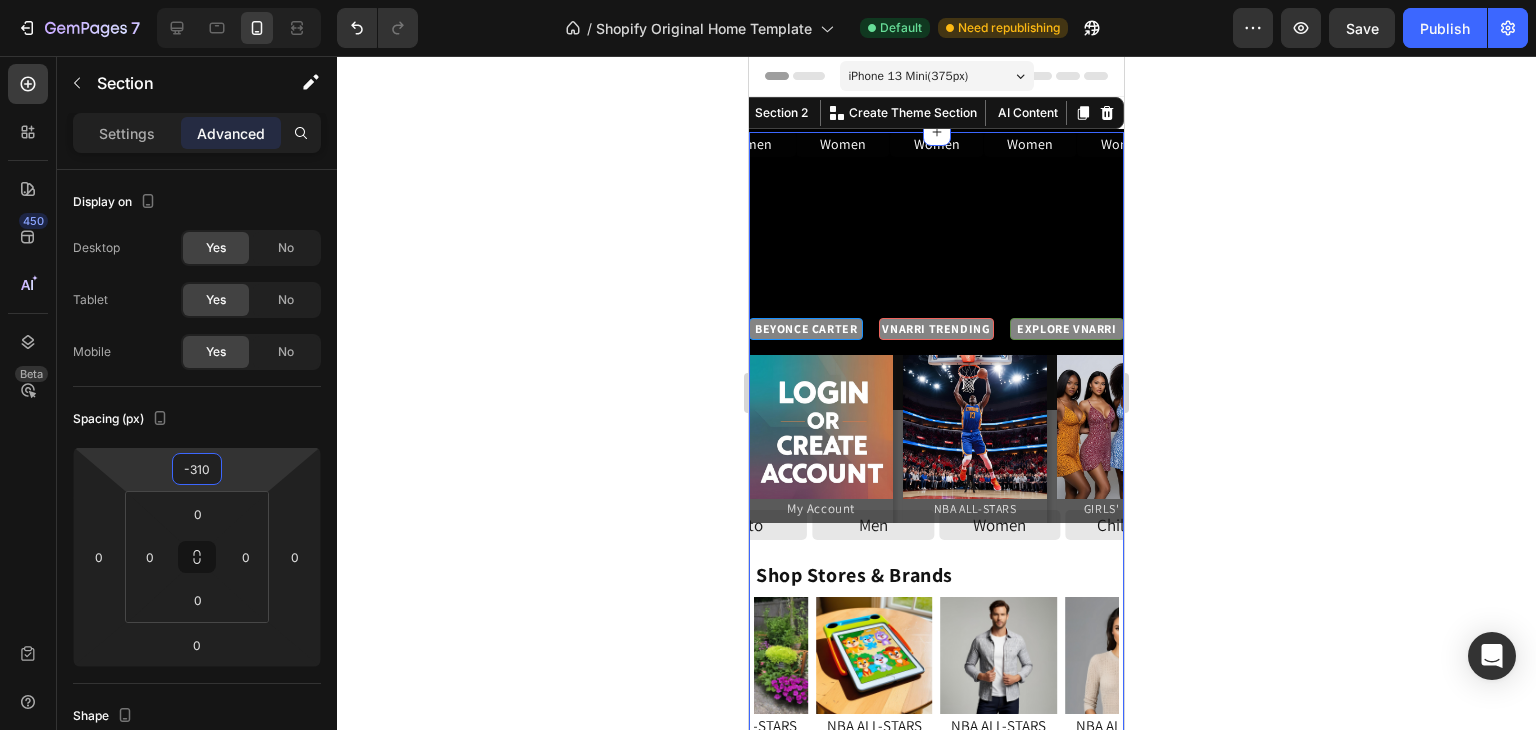 click 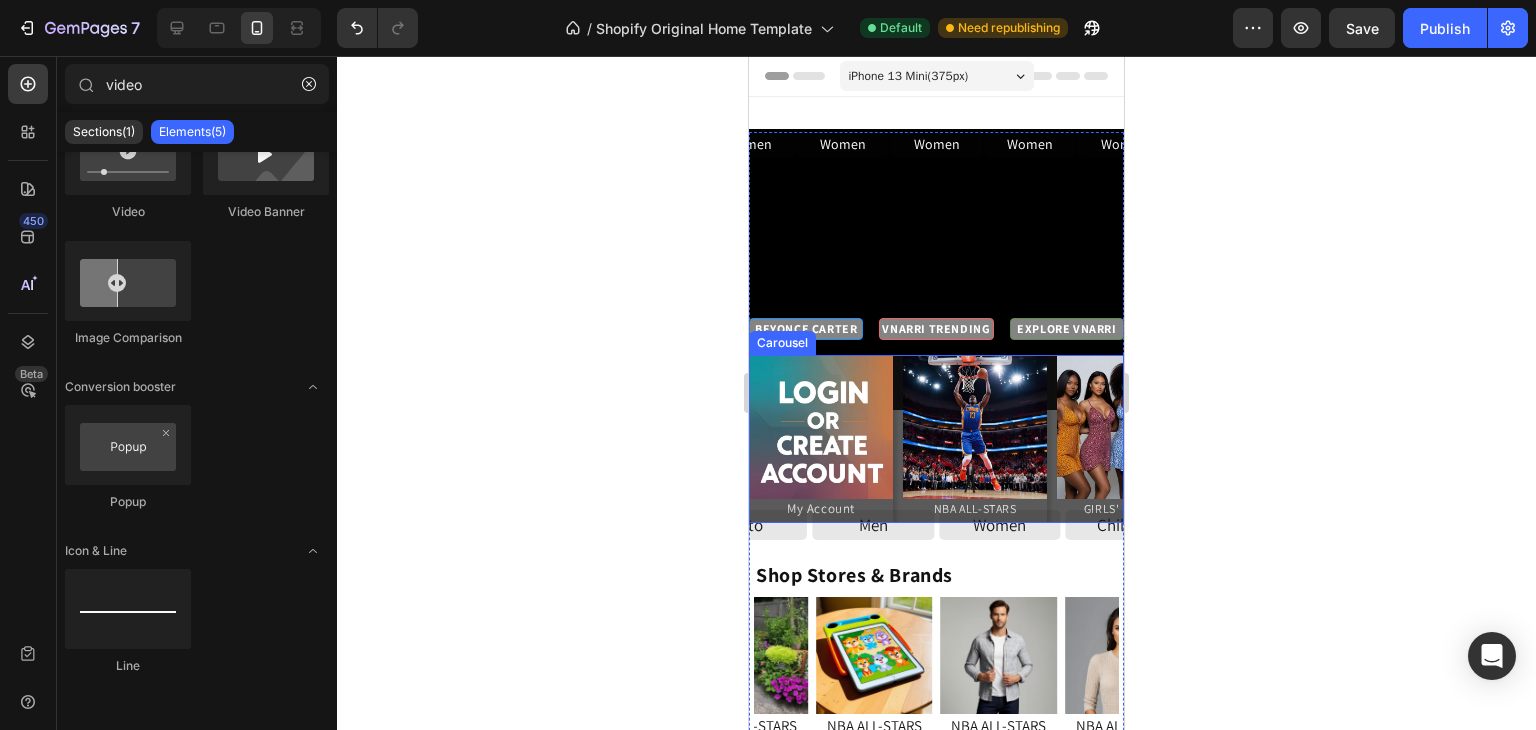 click on "Image  My Account Heading Image NBA ALL-STARS  Heading Image GIRLS' Night Out Heading Image 40% OFF Kids Wear Heading Image VS: 'JoJo's Closet'  Heading Image Shop With Amber Heading Image The Boyz Heading Image Image Image" at bounding box center (936, 439) 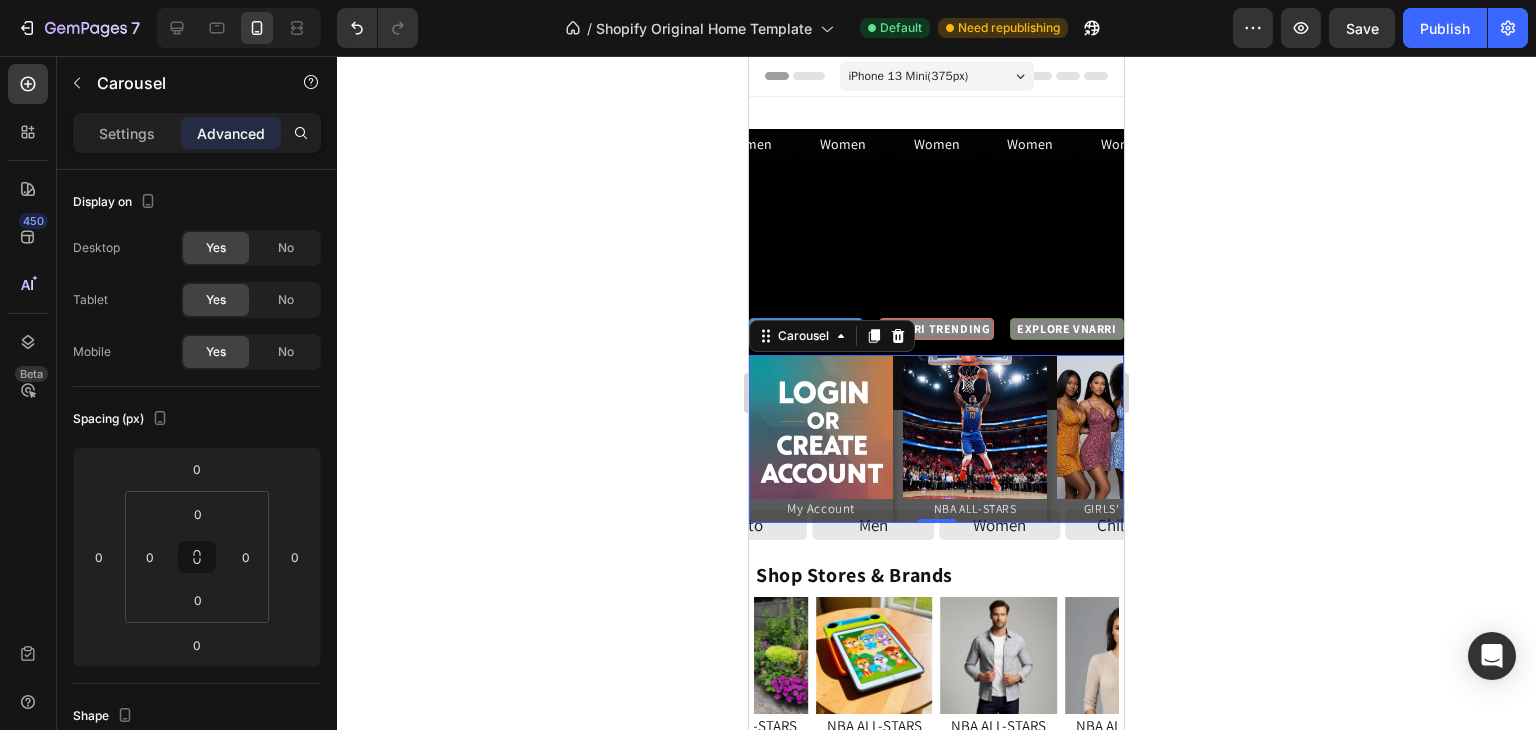 click on "Settings Advanced" at bounding box center (197, 133) 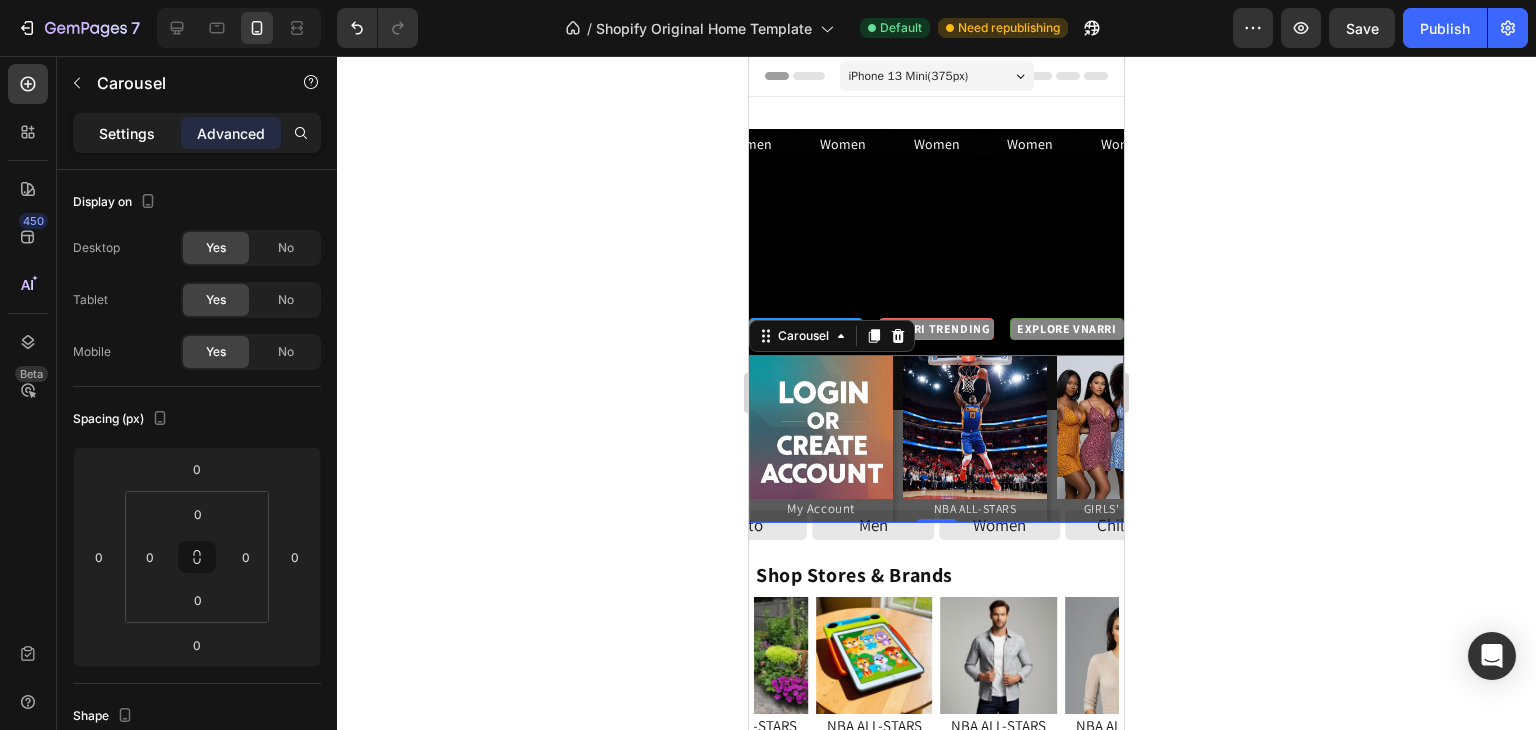 click on "Settings" 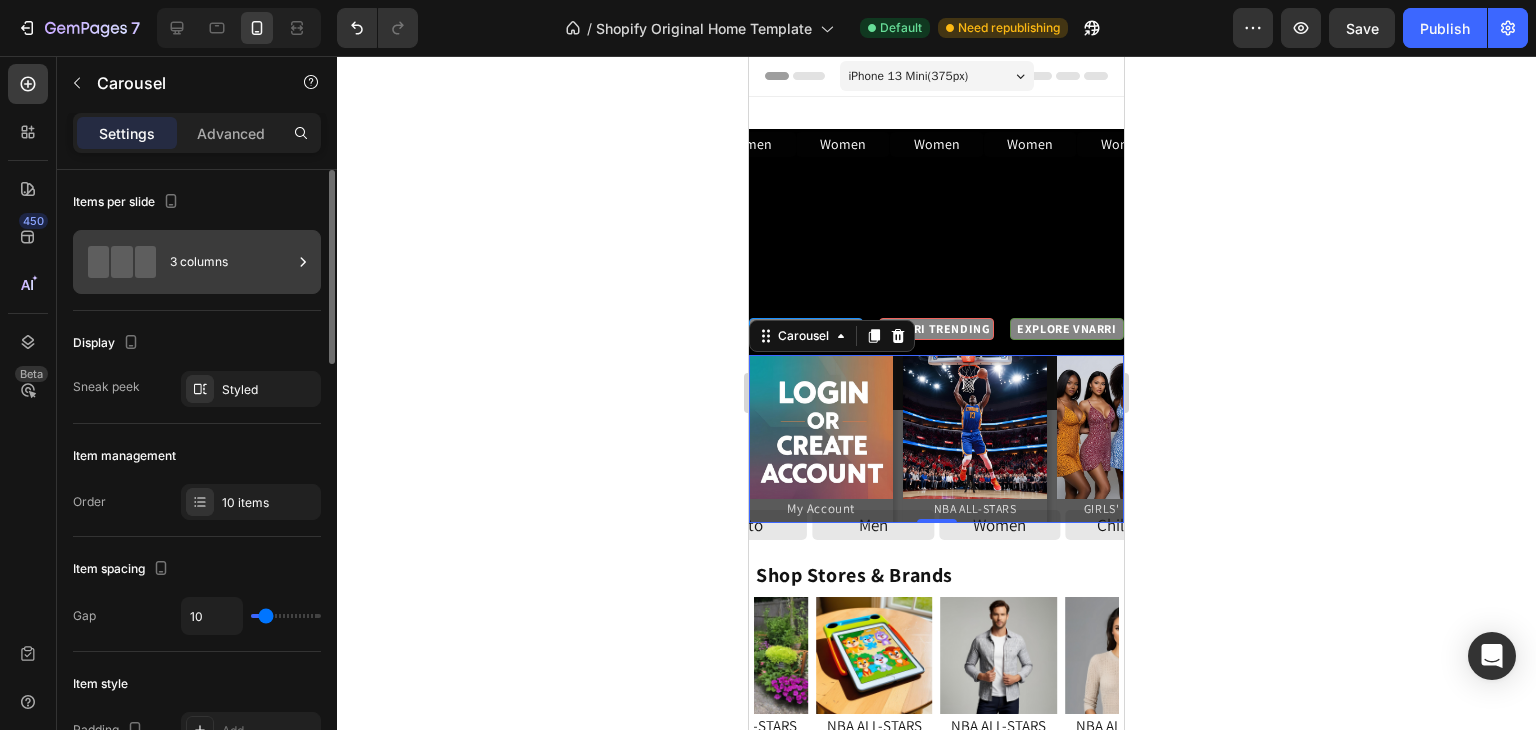 click on "3 columns" at bounding box center [197, 262] 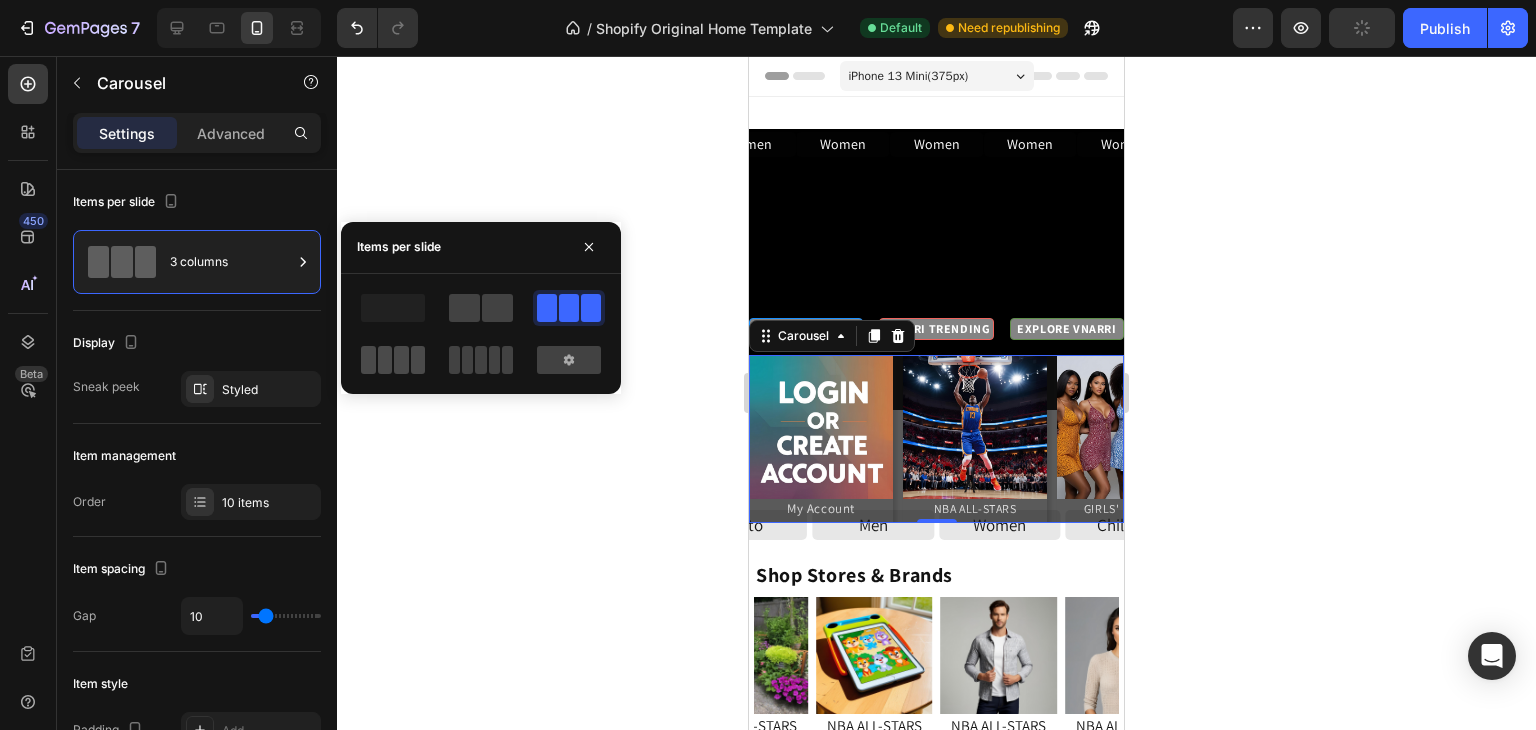click 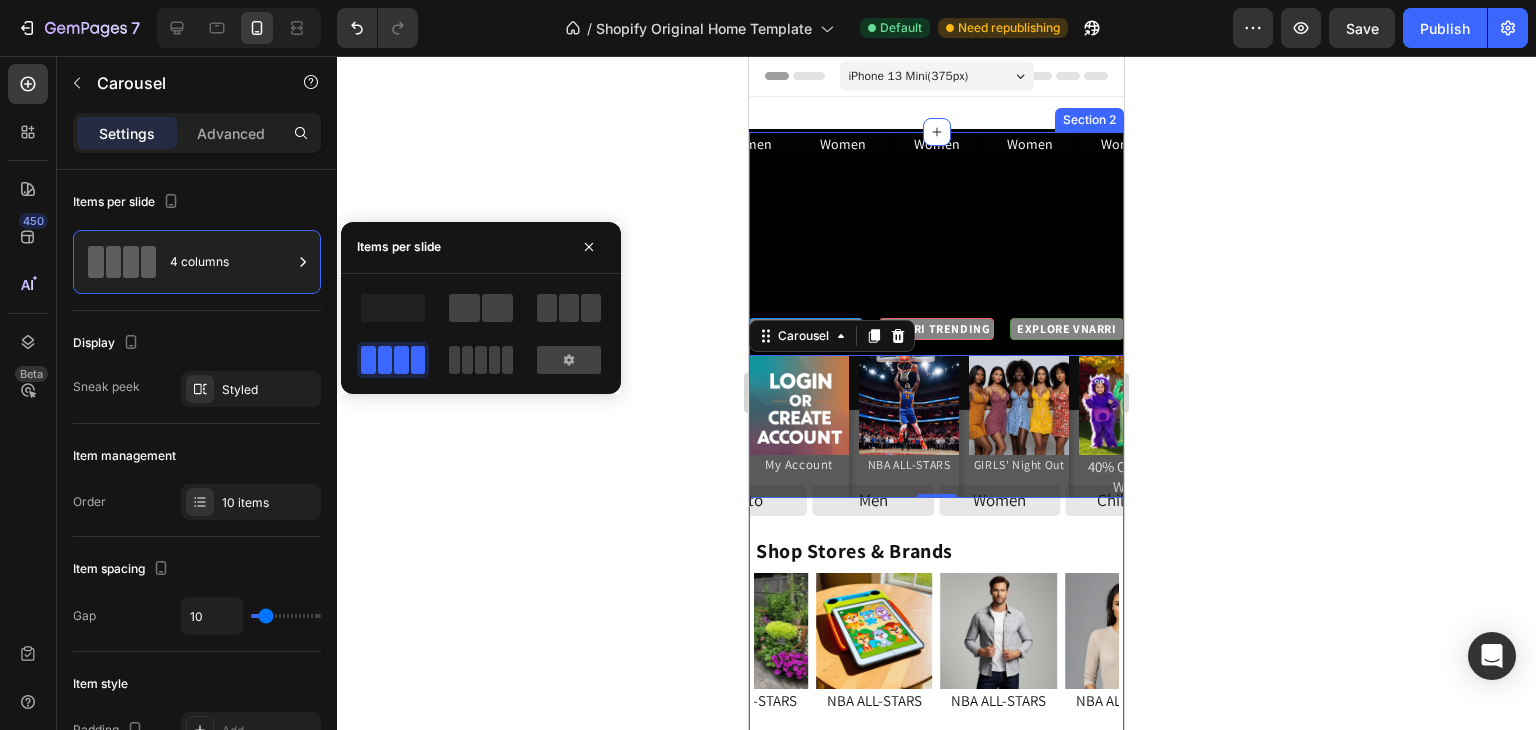 click on "Women Button Women Button Women Button Women Button Women Button Women Button Women Button Women Button Women Button Women Button Women Button Women Button Women Button Women Button Women Button Women Button Women Button Carousel" at bounding box center (936, 270) 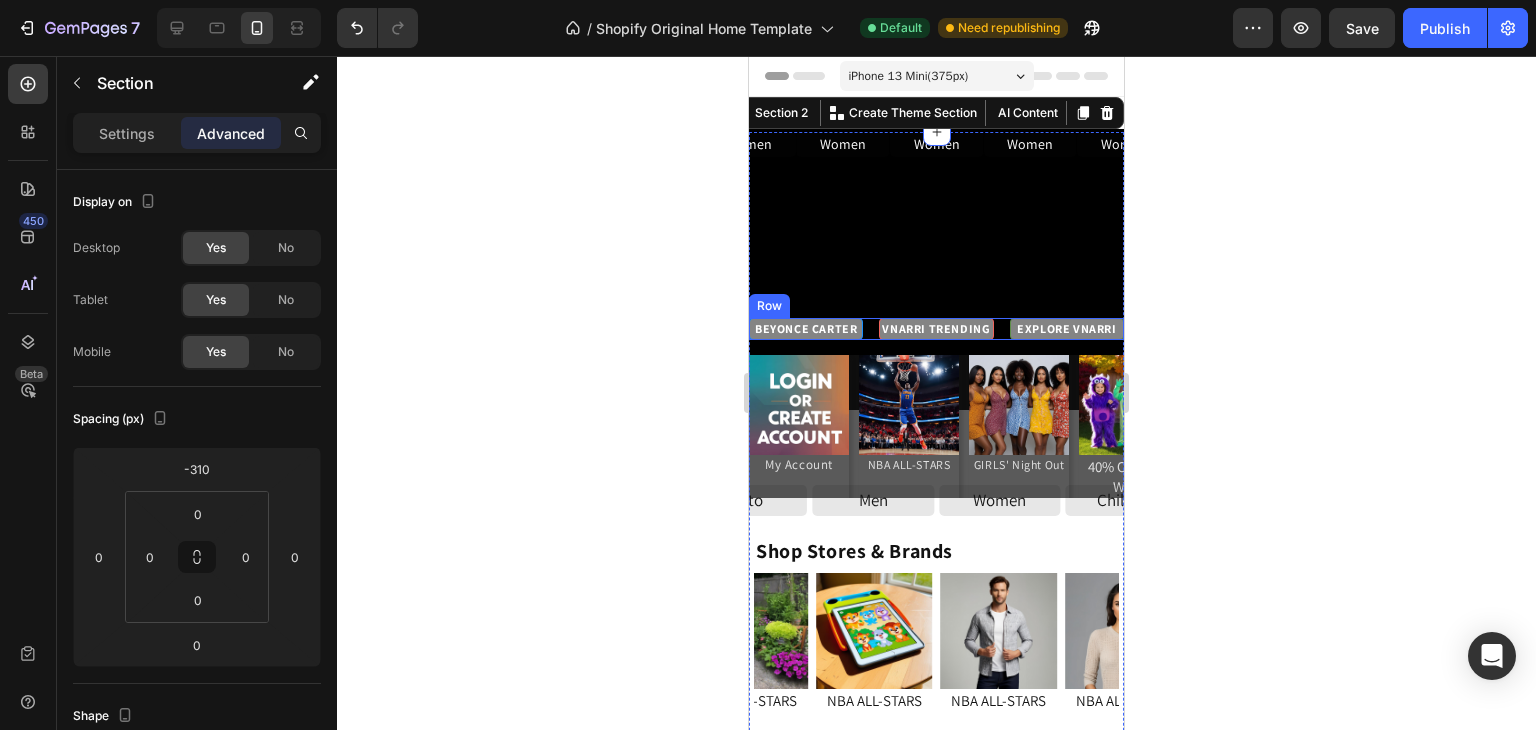 click on "[FIRST] [LAST] Heading VNARRI TRENDING Heading EXPLORE VNARRI Heading Row" at bounding box center (936, 329) 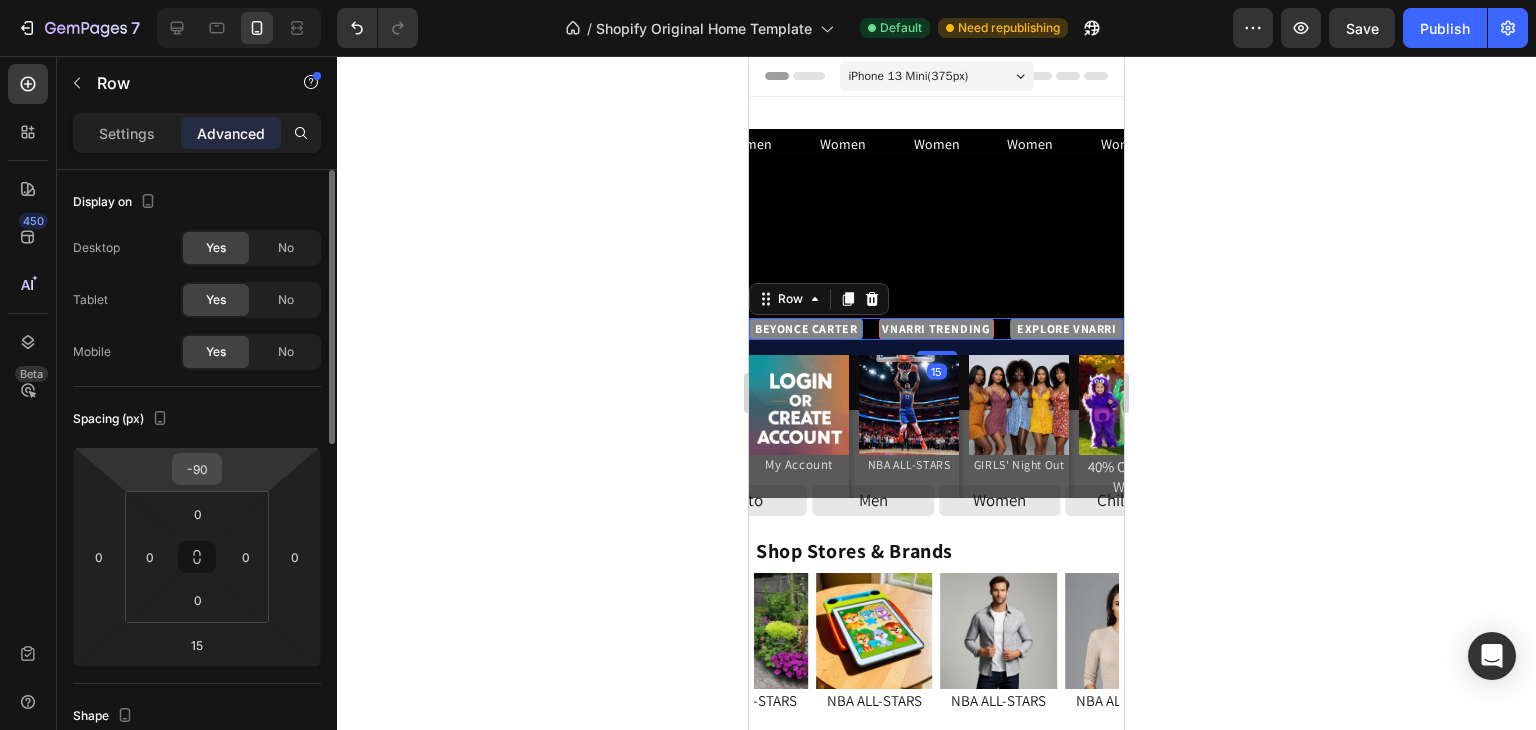 click on "-90" at bounding box center [197, 469] 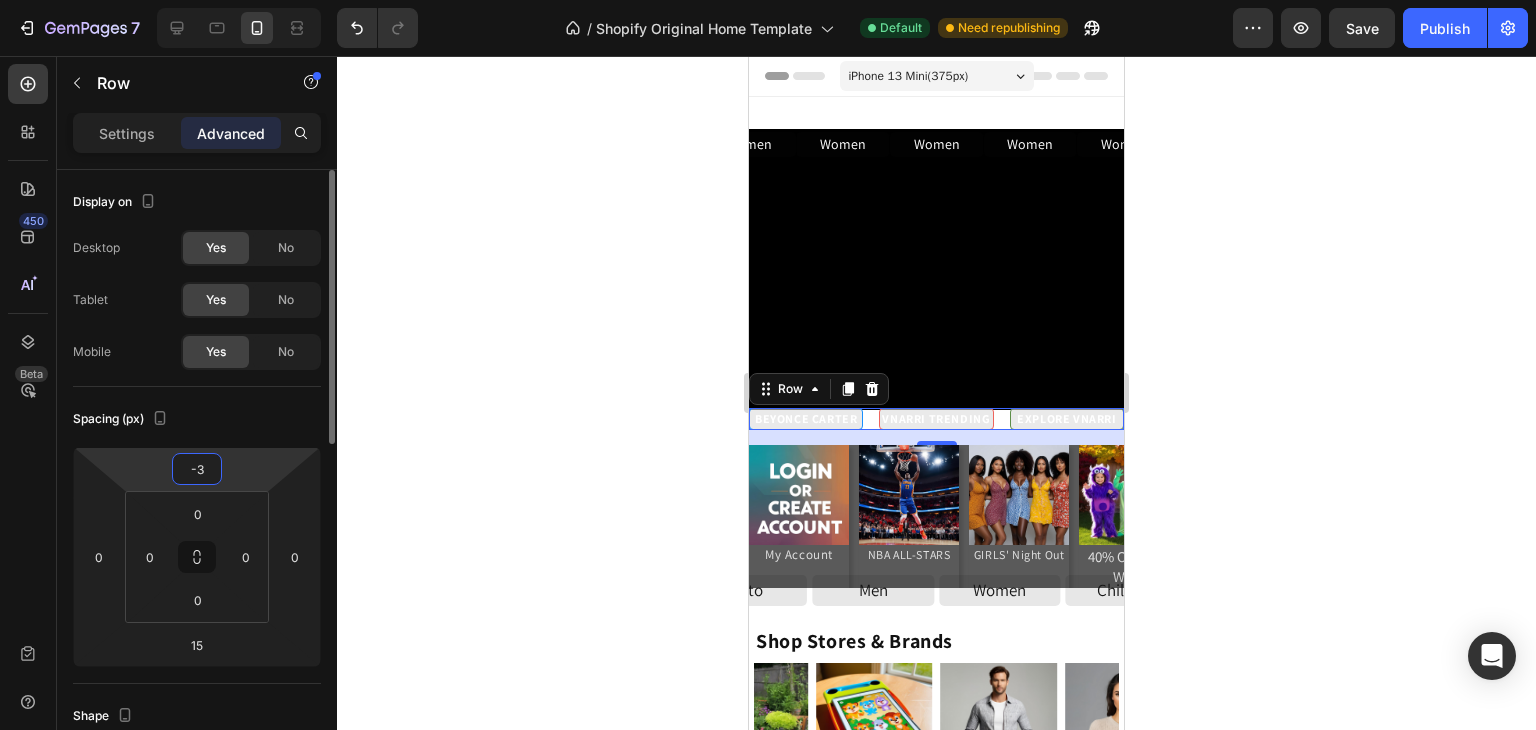 type on "-30" 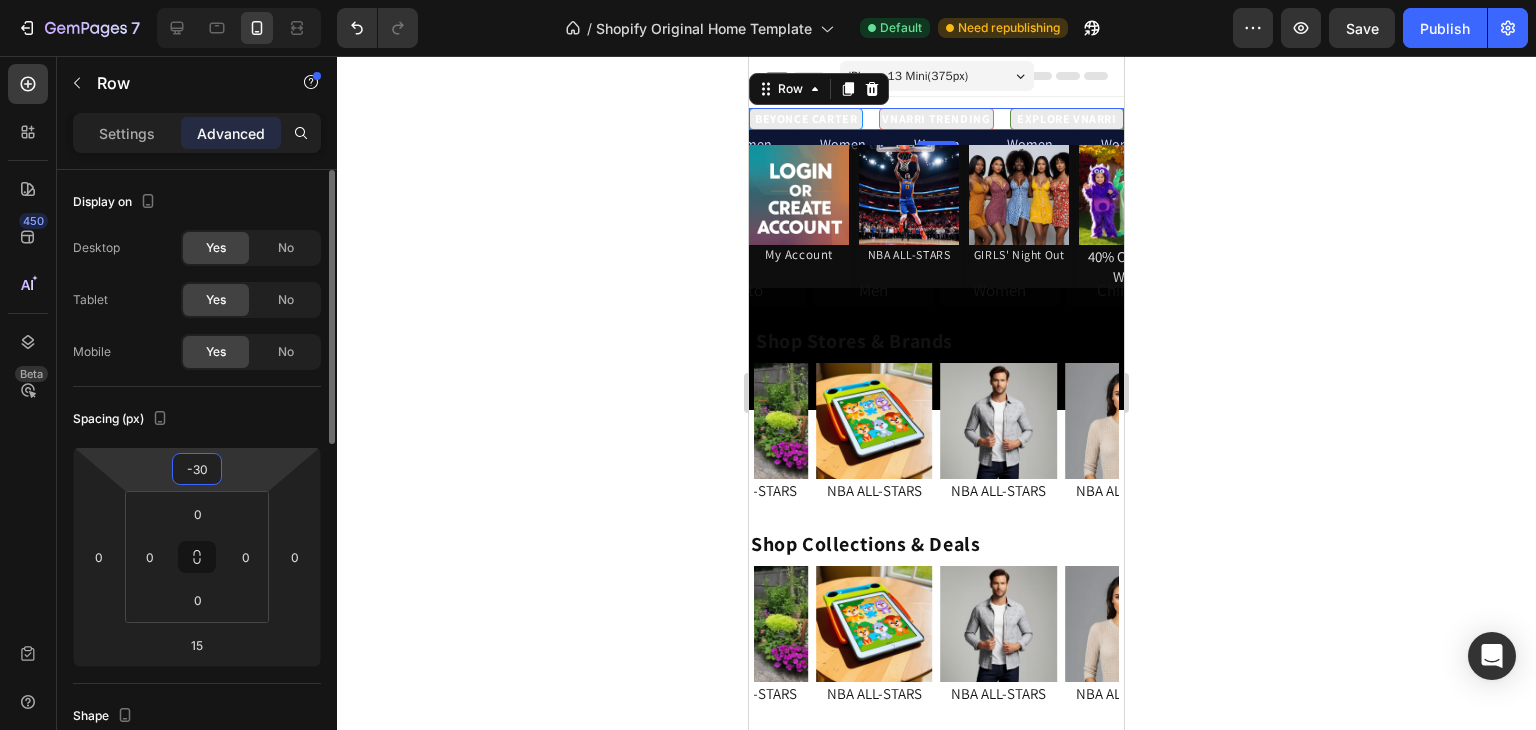 type on "-3" 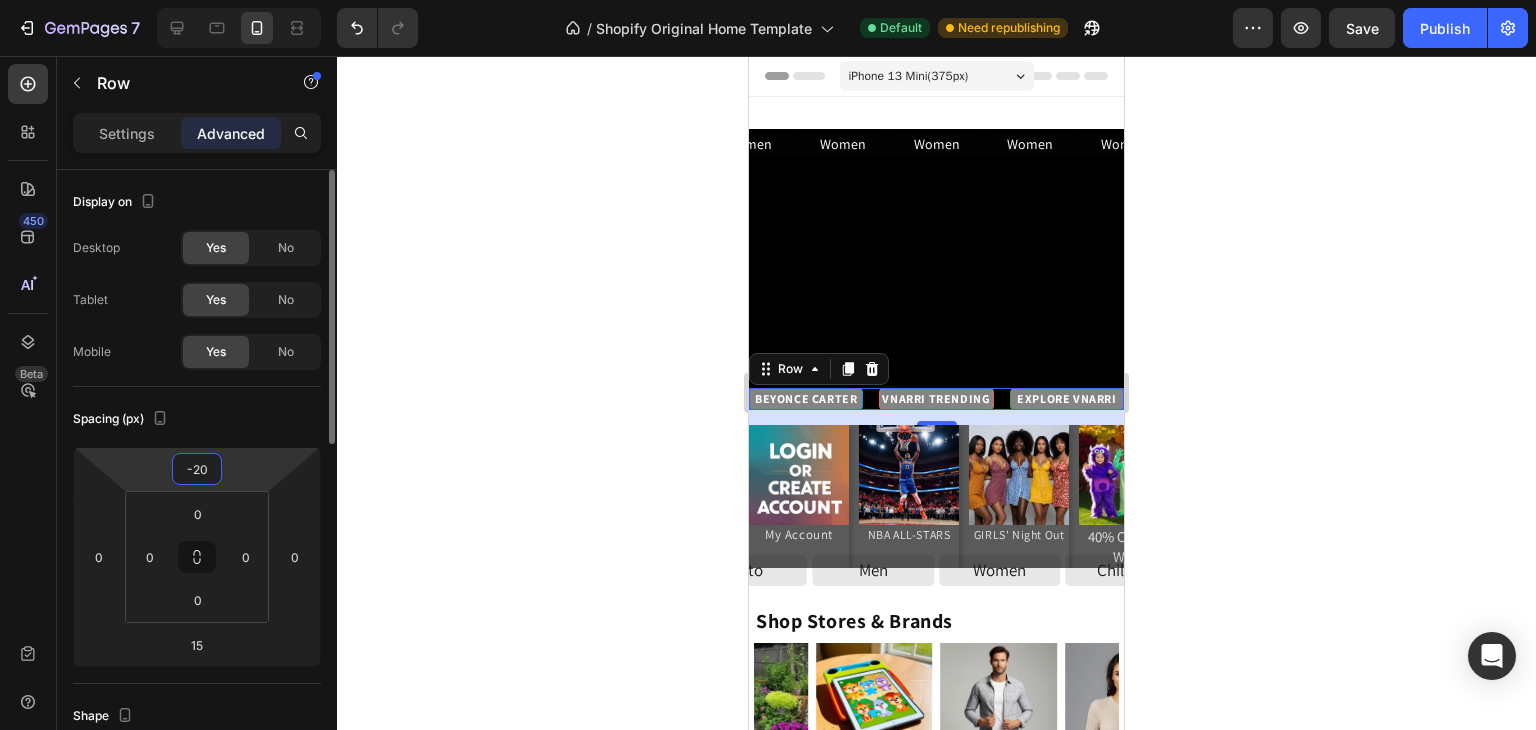 type on "-2" 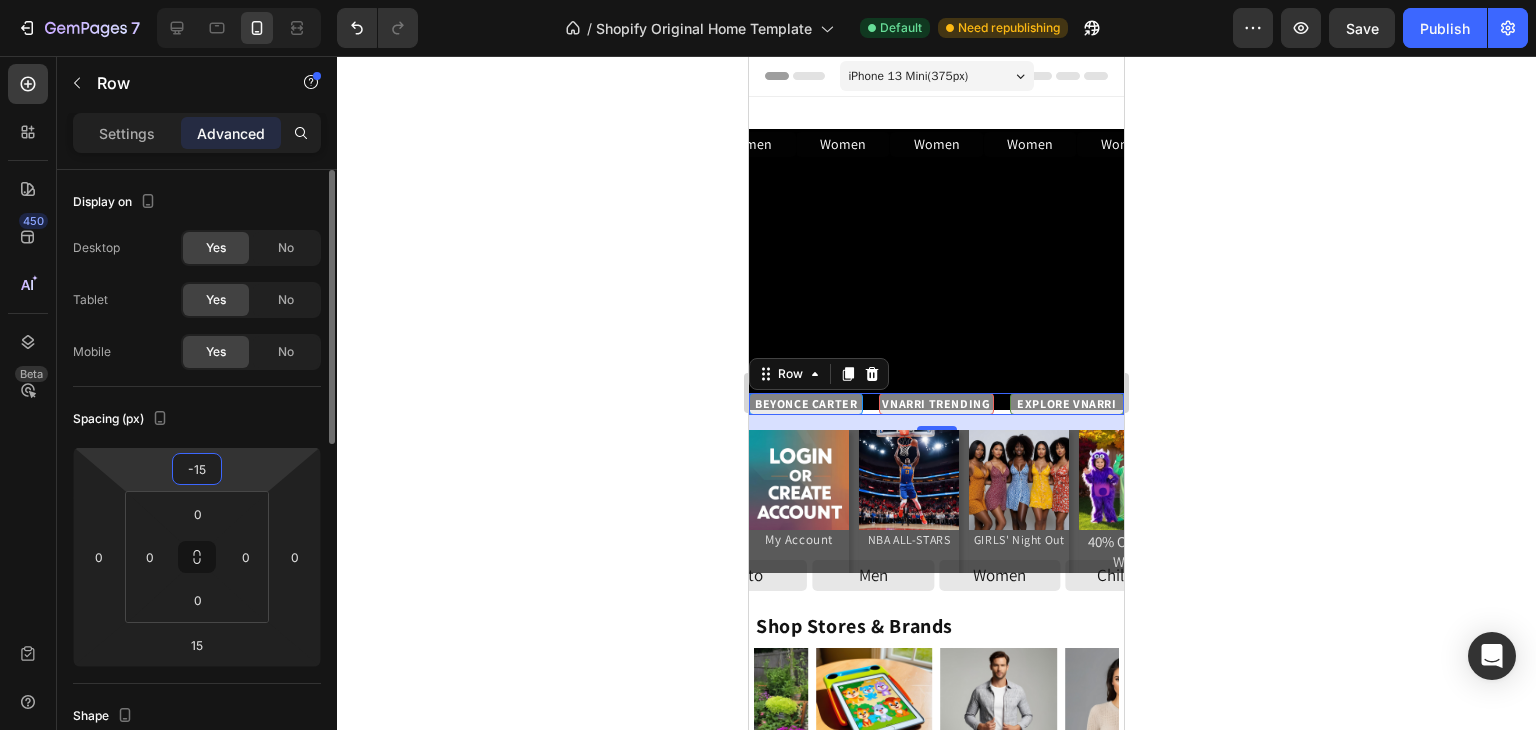 type on "-1" 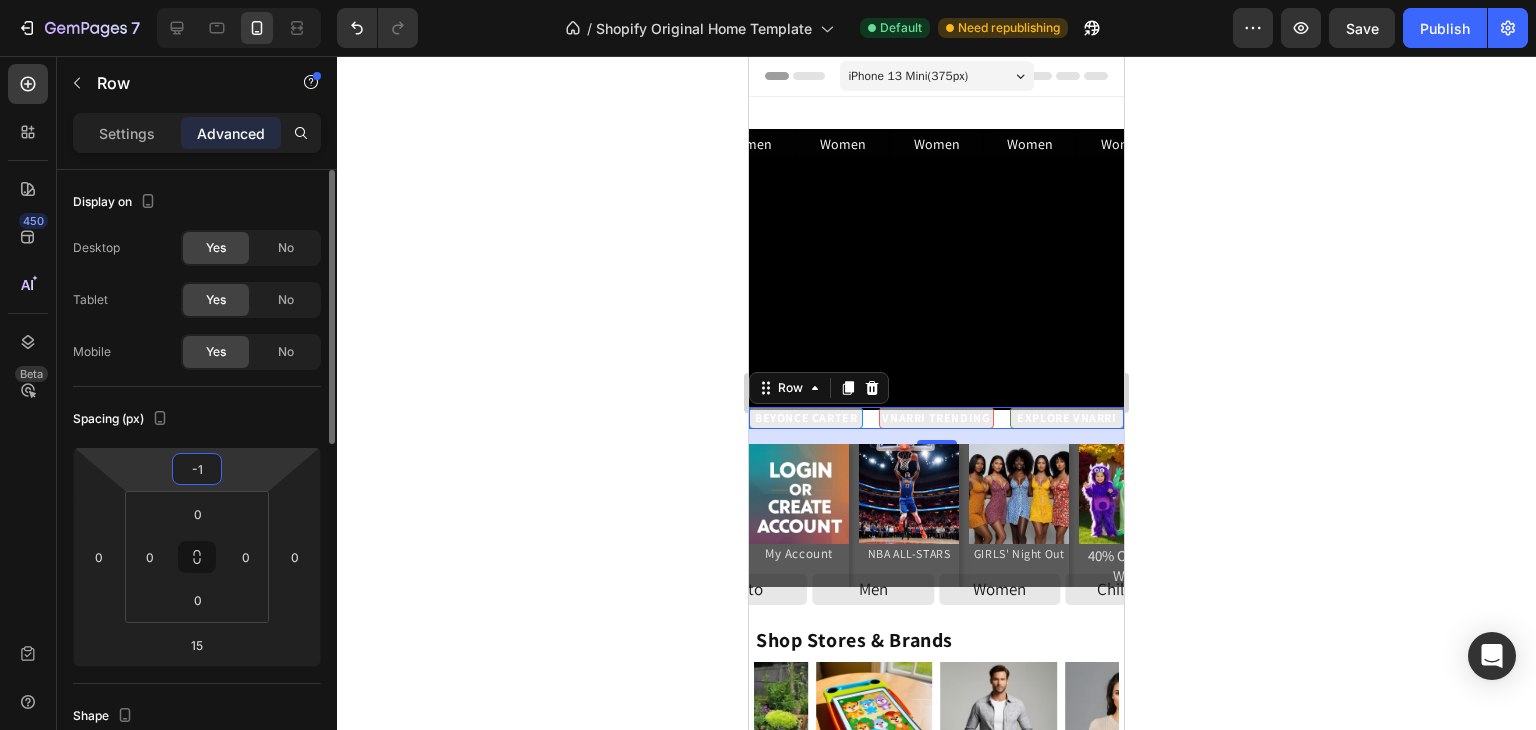 type 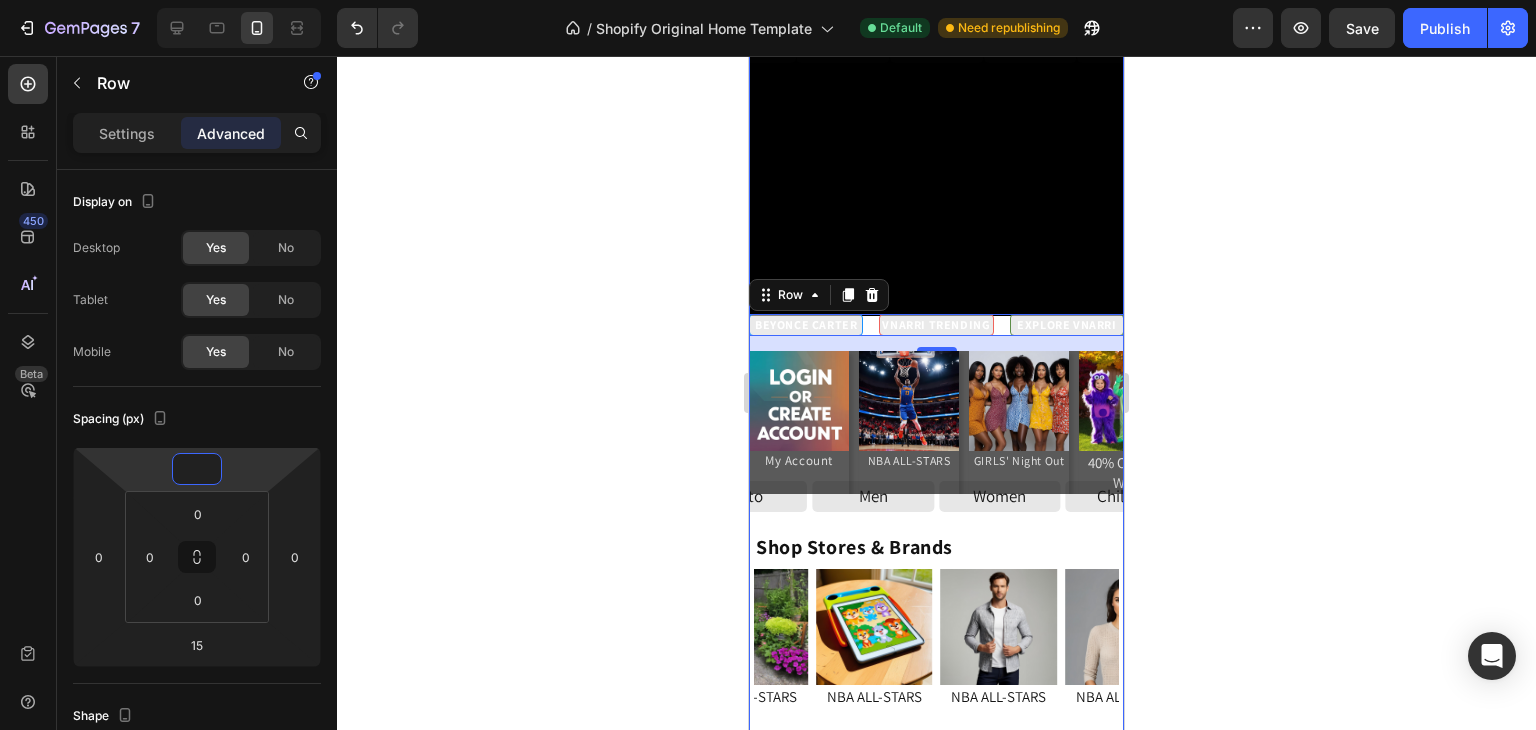 scroll, scrollTop: 92, scrollLeft: 0, axis: vertical 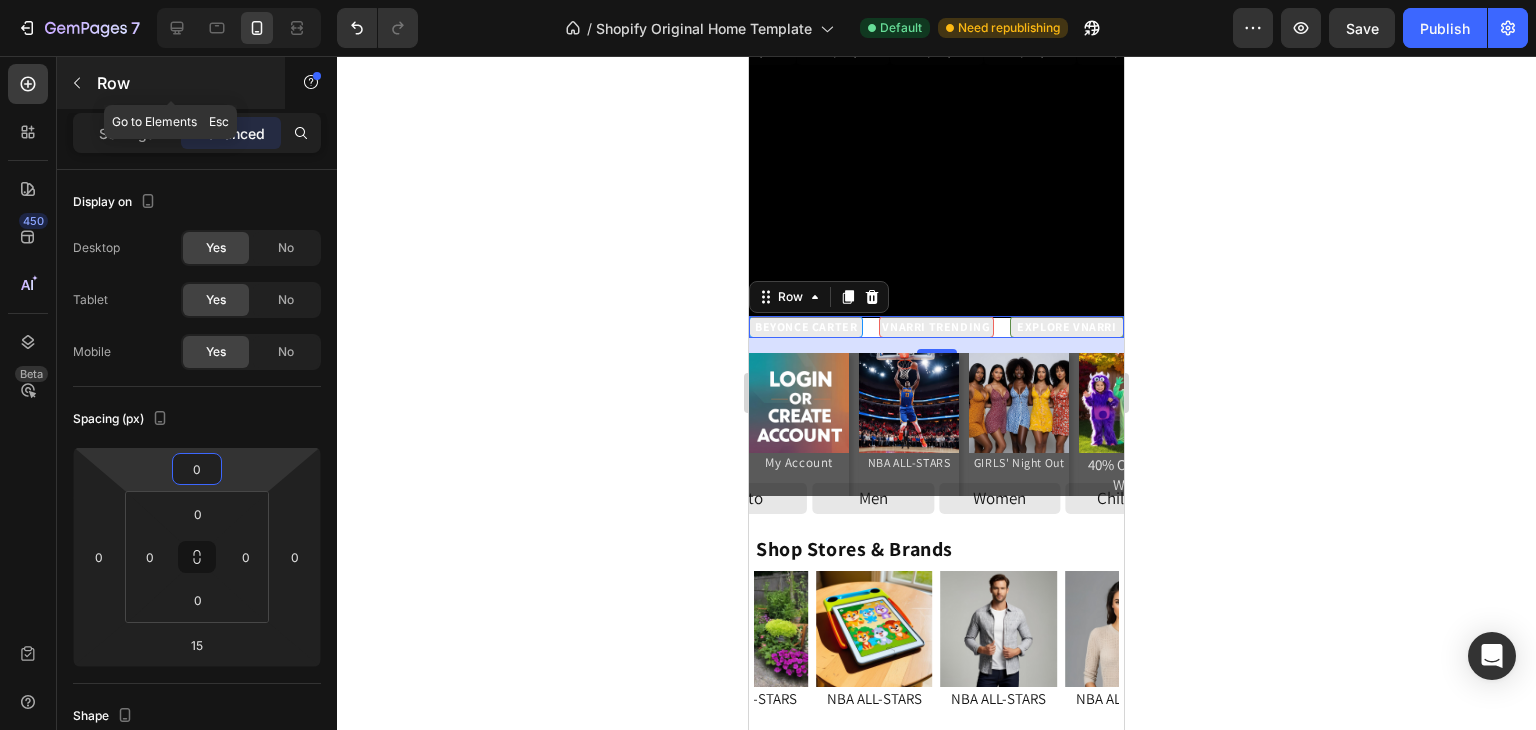 click at bounding box center (77, 83) 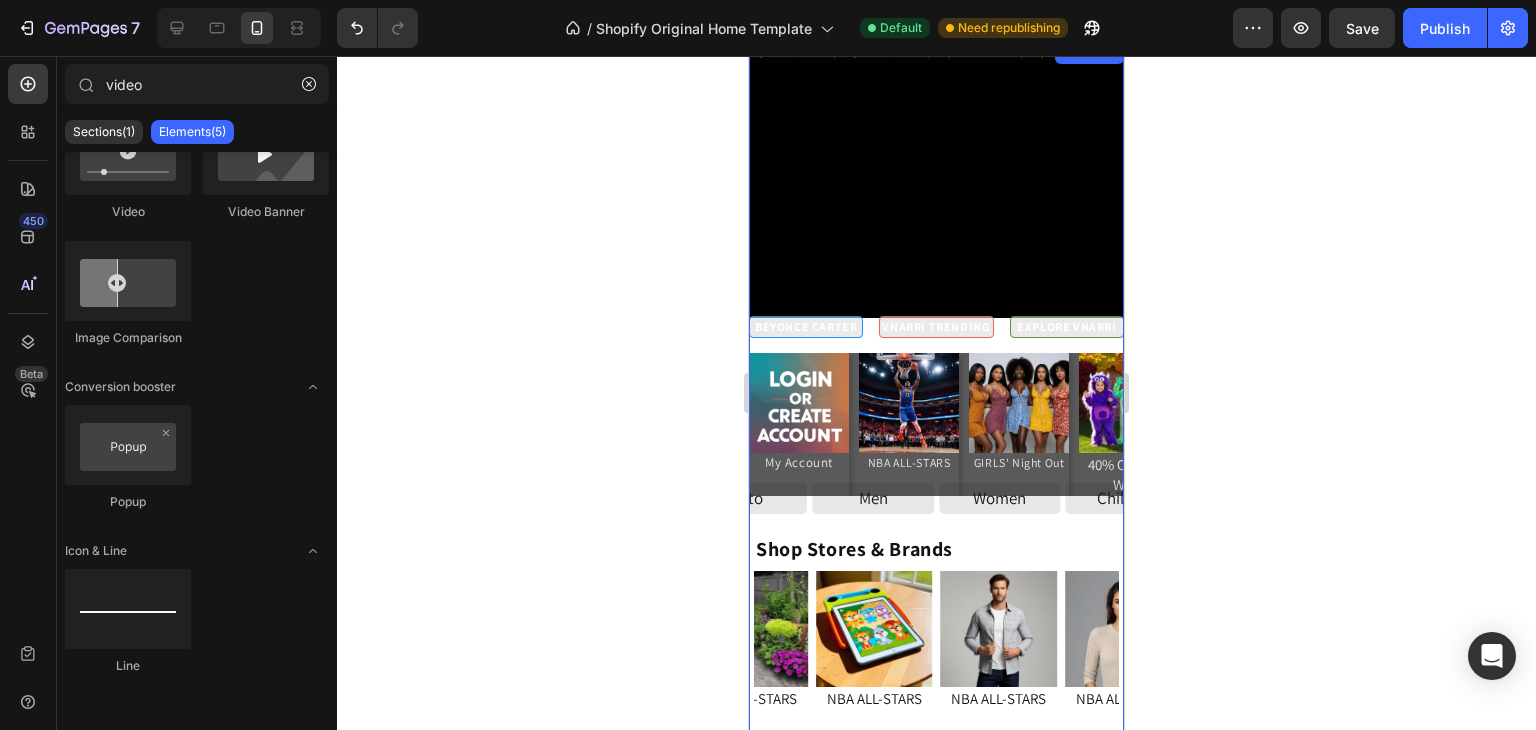 click on "Women Button Women Button Women Button Women Button Women Button Women Button Women Button Women Button Women Button Women Button Women Button Women Button Women Button Women Button Women Button Women Button Women Button Carousel" at bounding box center [936, 178] 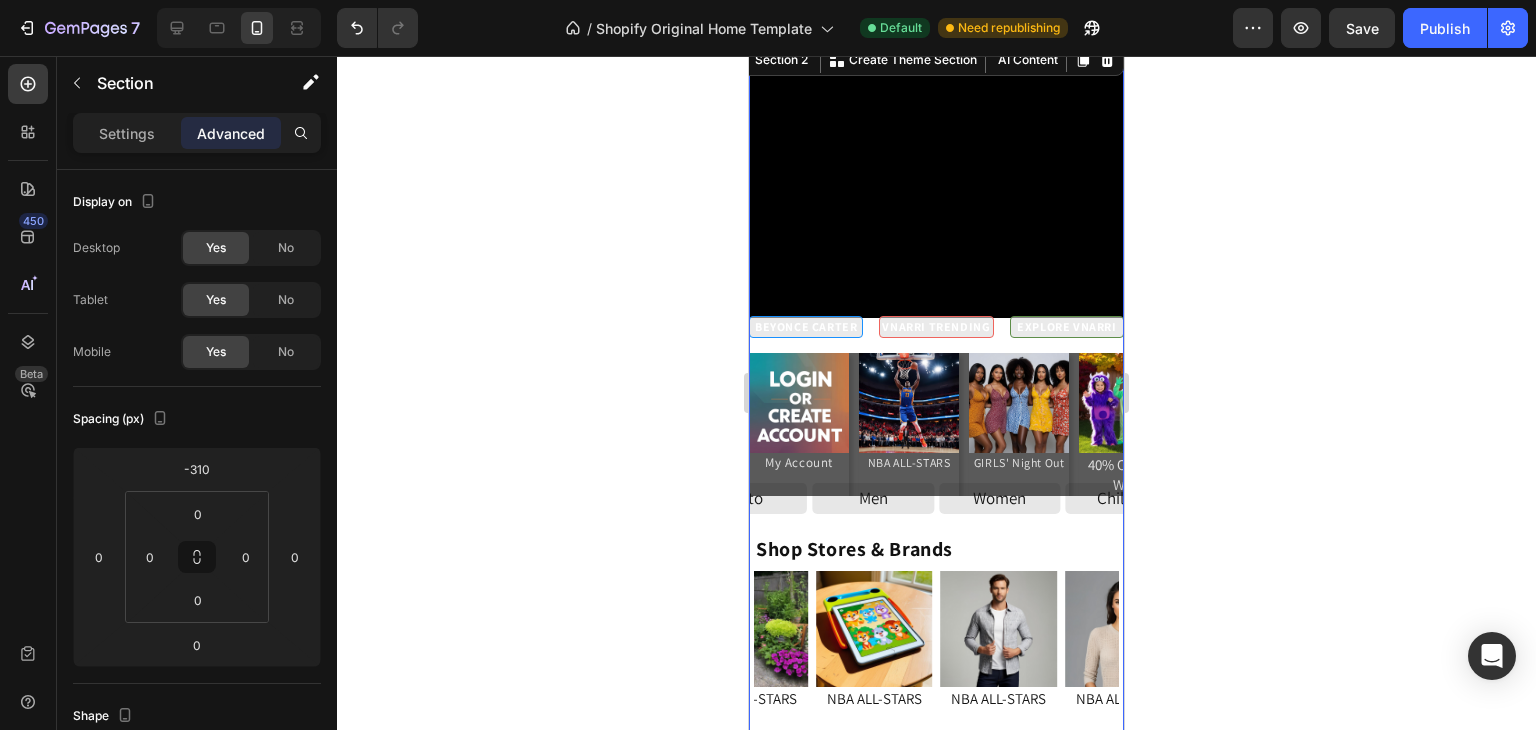scroll, scrollTop: 0, scrollLeft: 0, axis: both 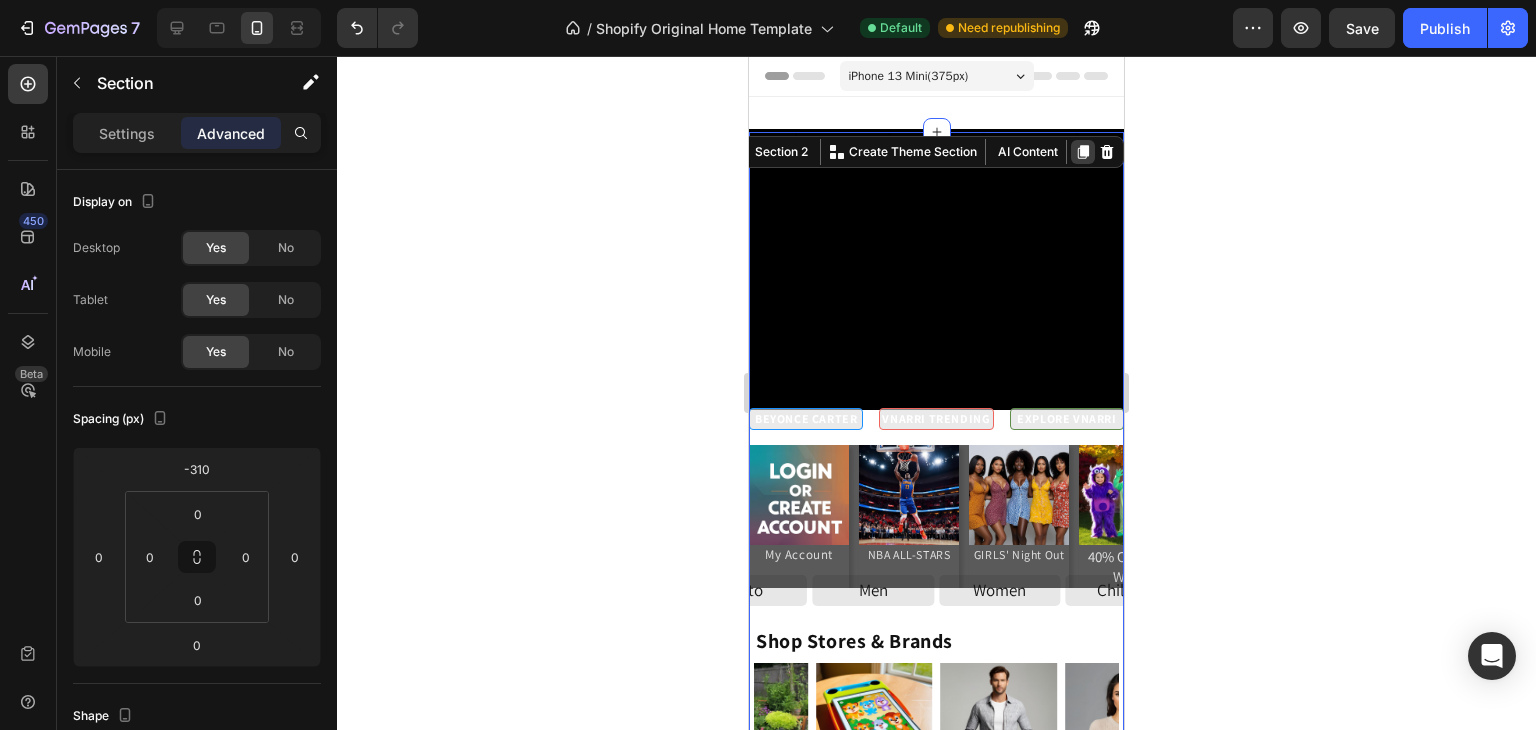 click 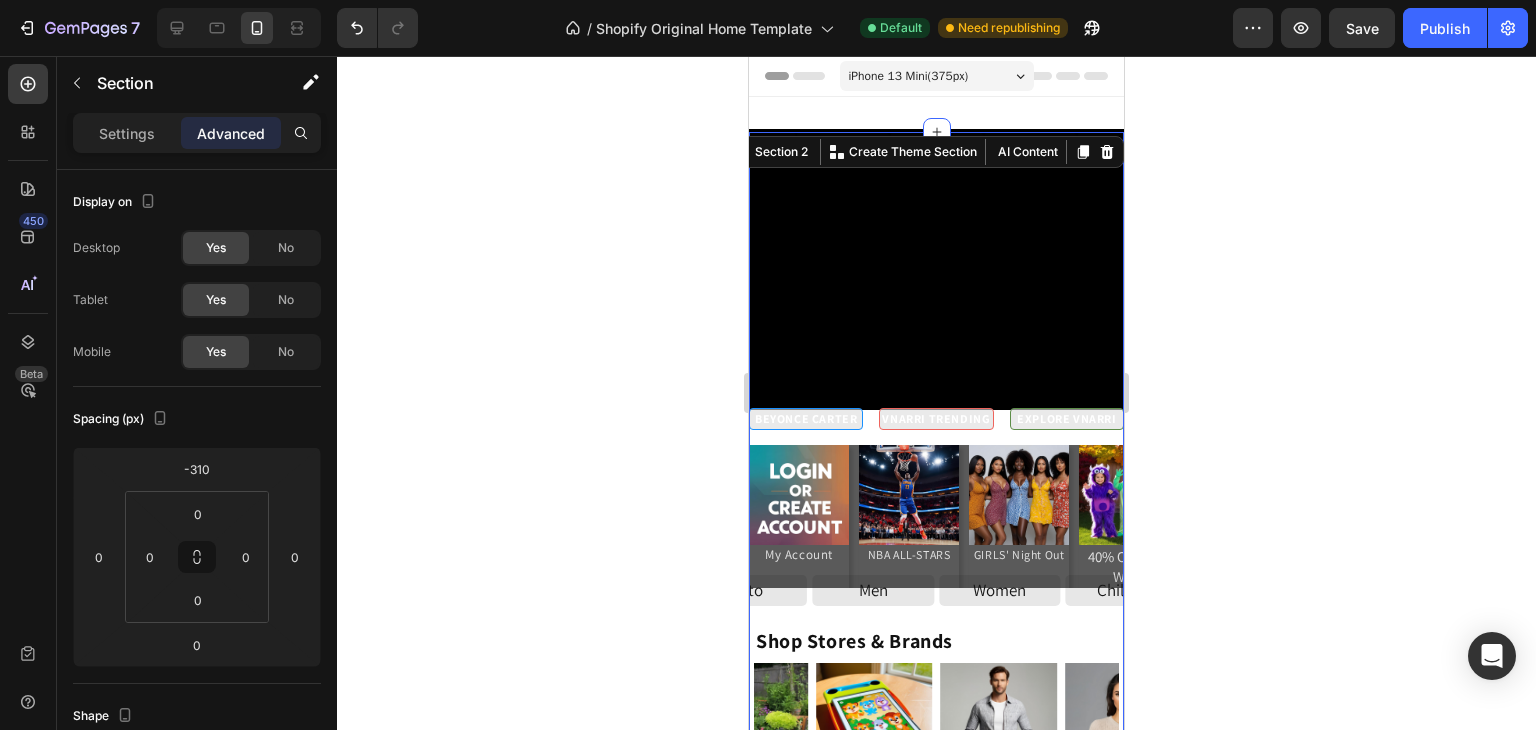 click on "Settings Advanced" at bounding box center (197, 133) 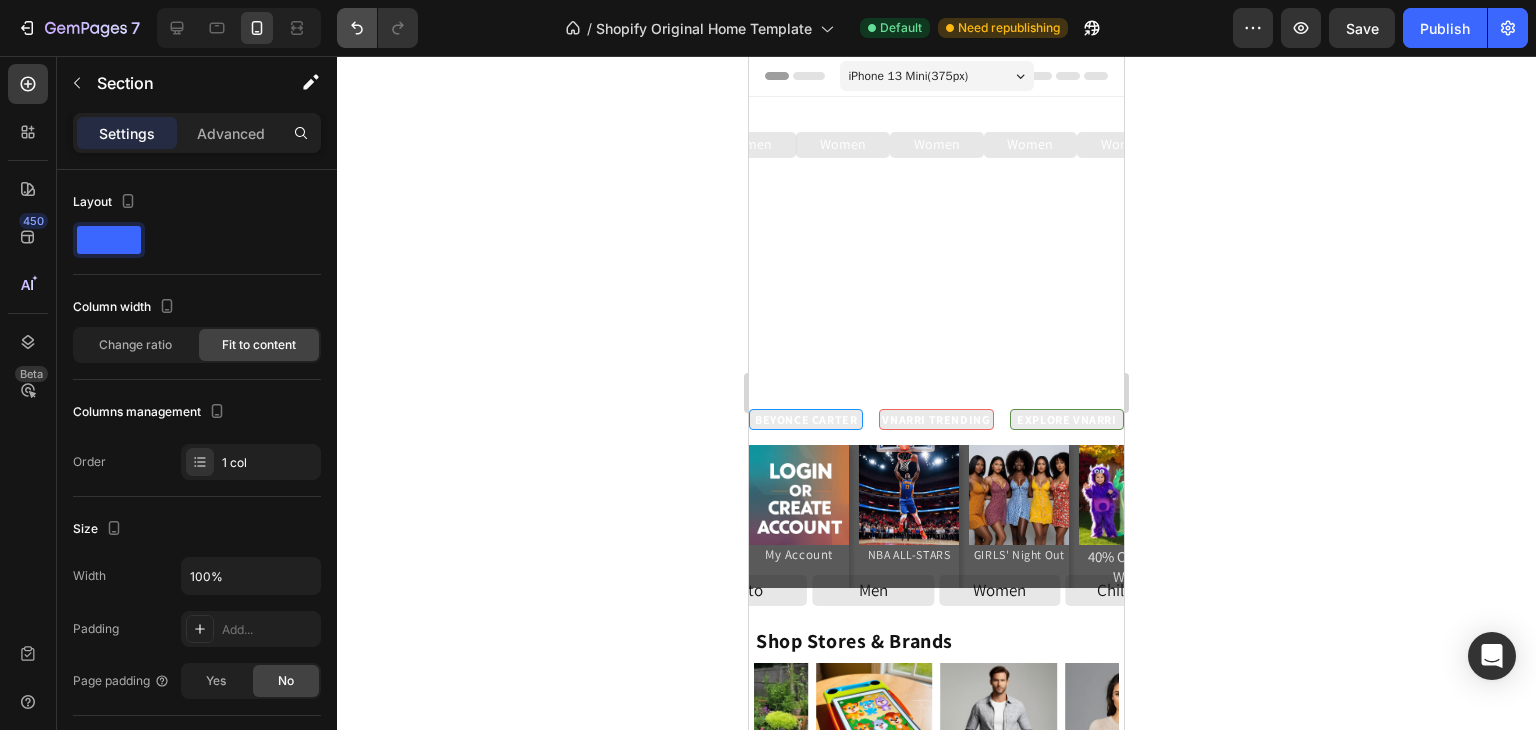 click 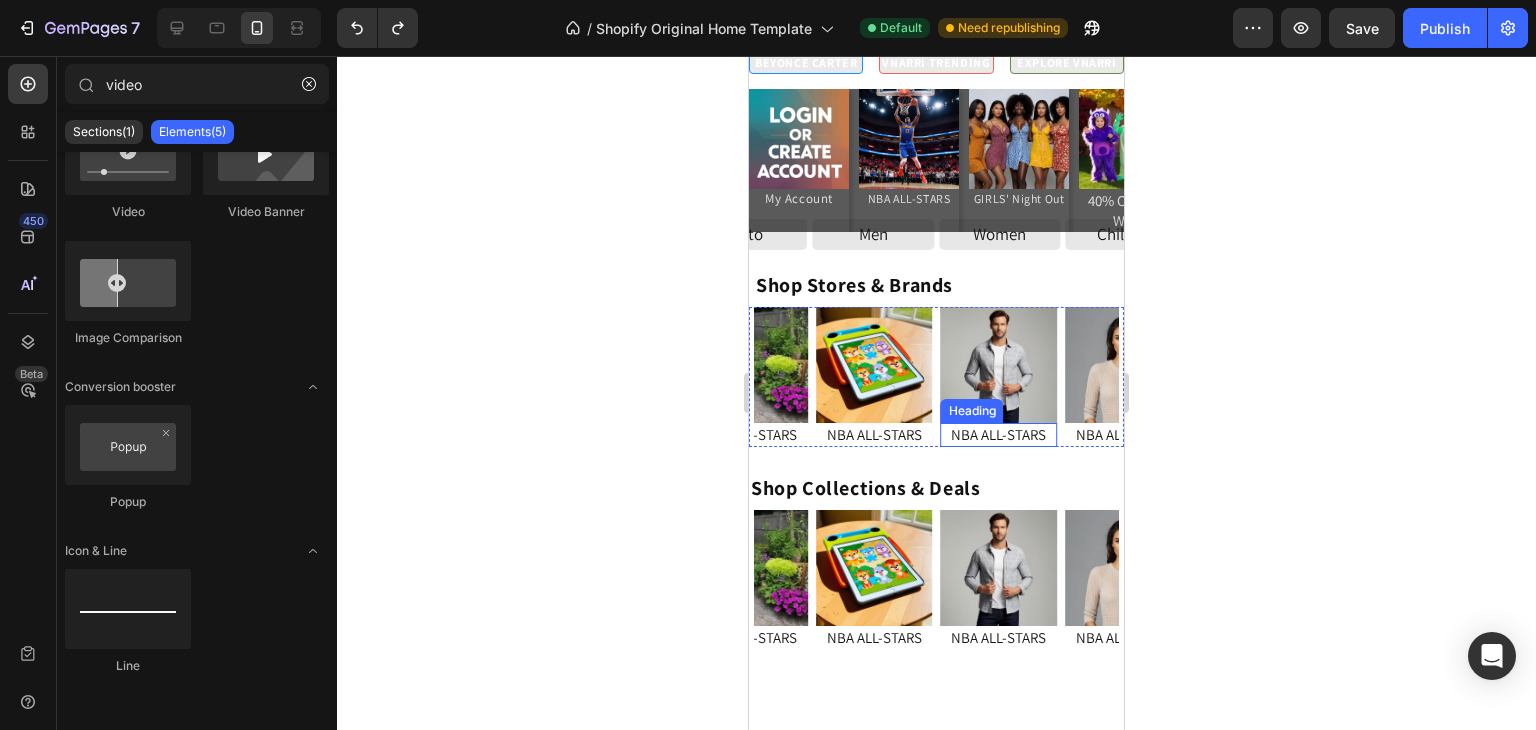 scroll, scrollTop: 0, scrollLeft: 0, axis: both 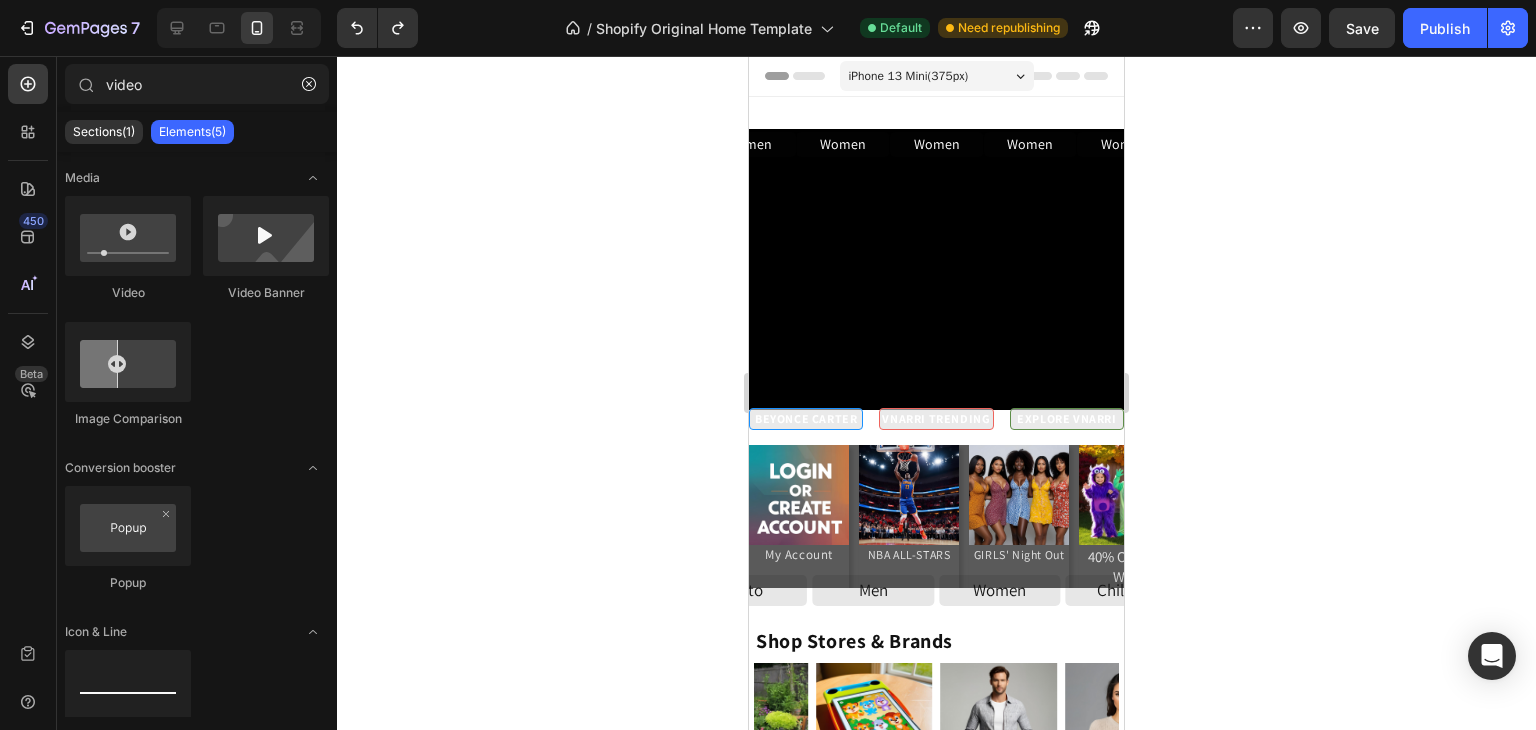click on "Elements(5)" at bounding box center (192, 132) 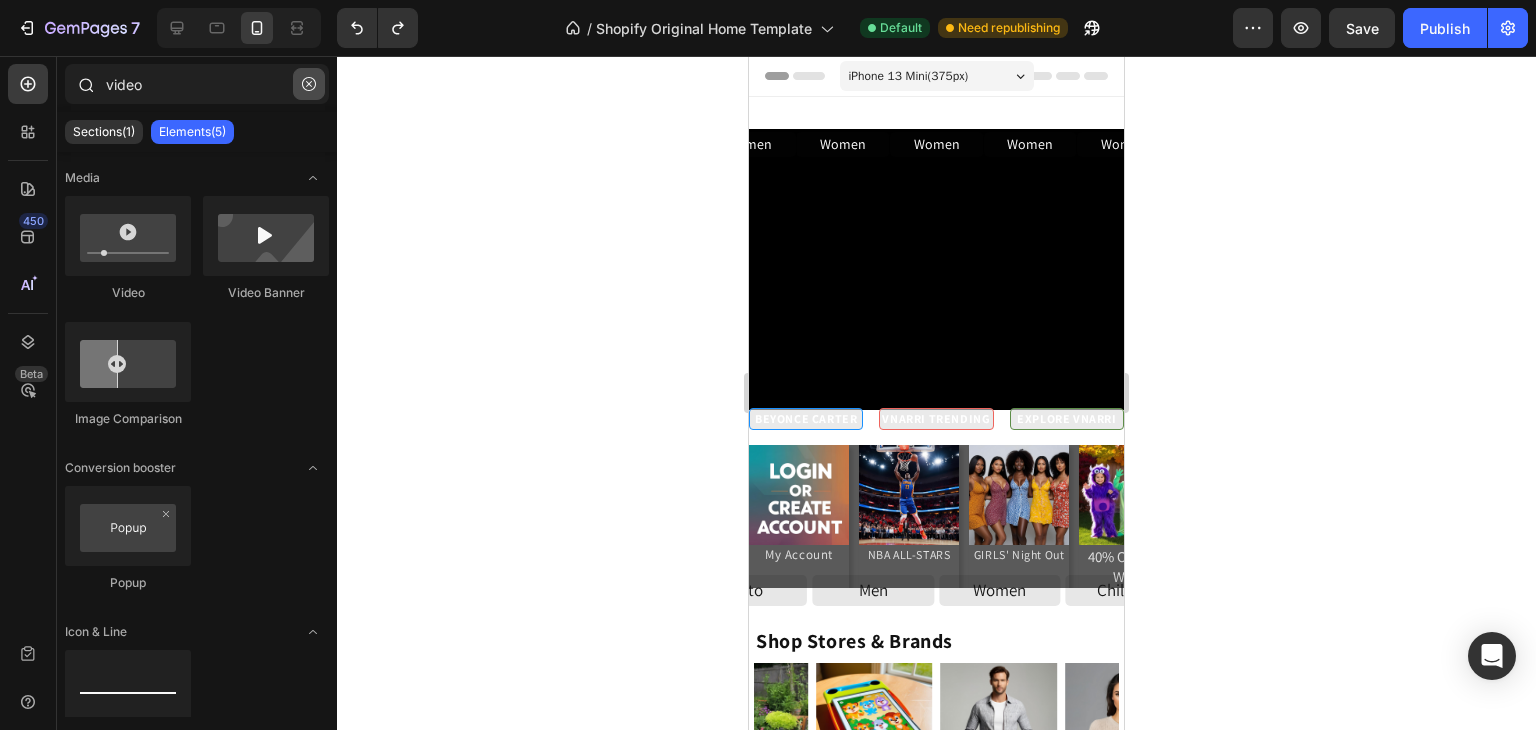click 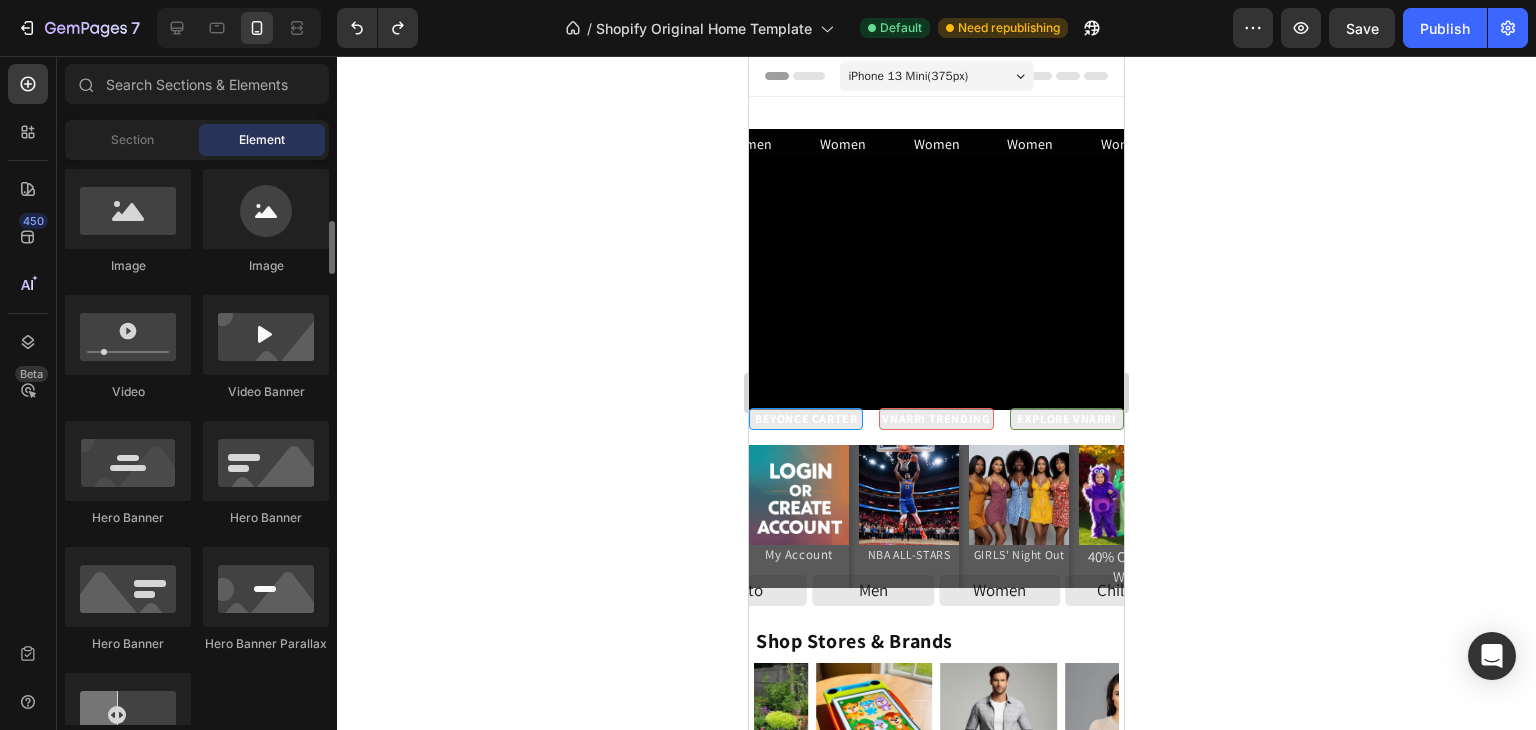 scroll, scrollTop: 650, scrollLeft: 0, axis: vertical 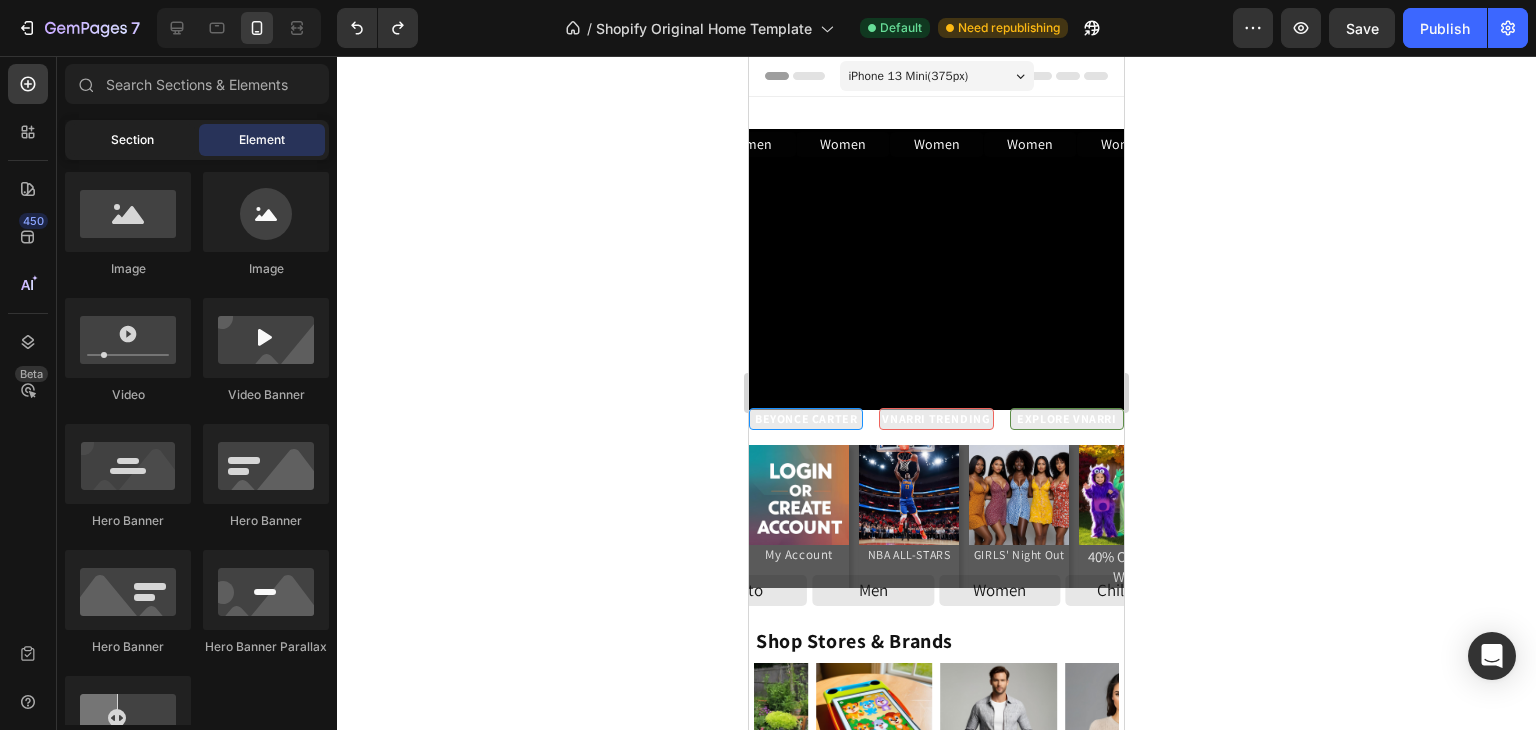 click on "Section" at bounding box center (132, 140) 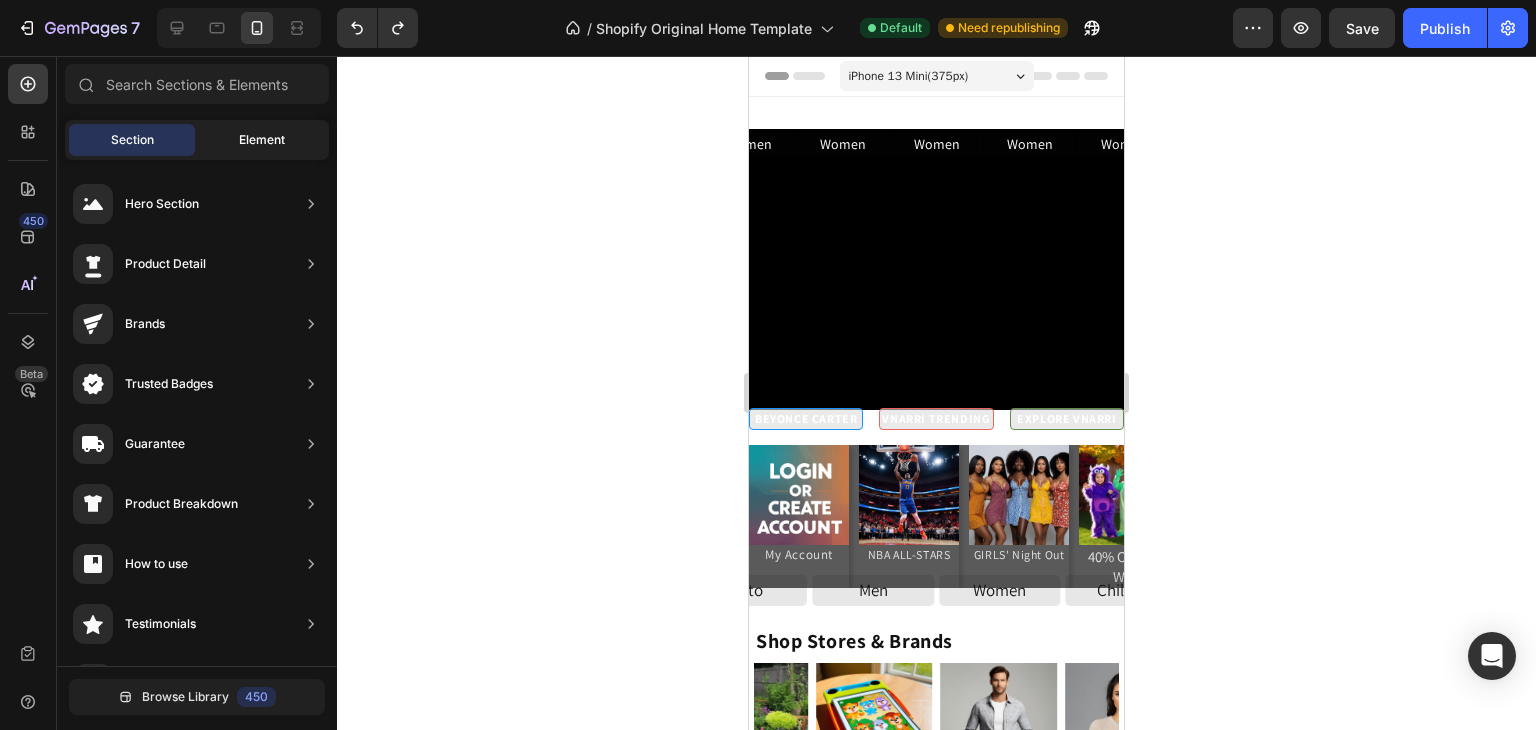 click on "Element" 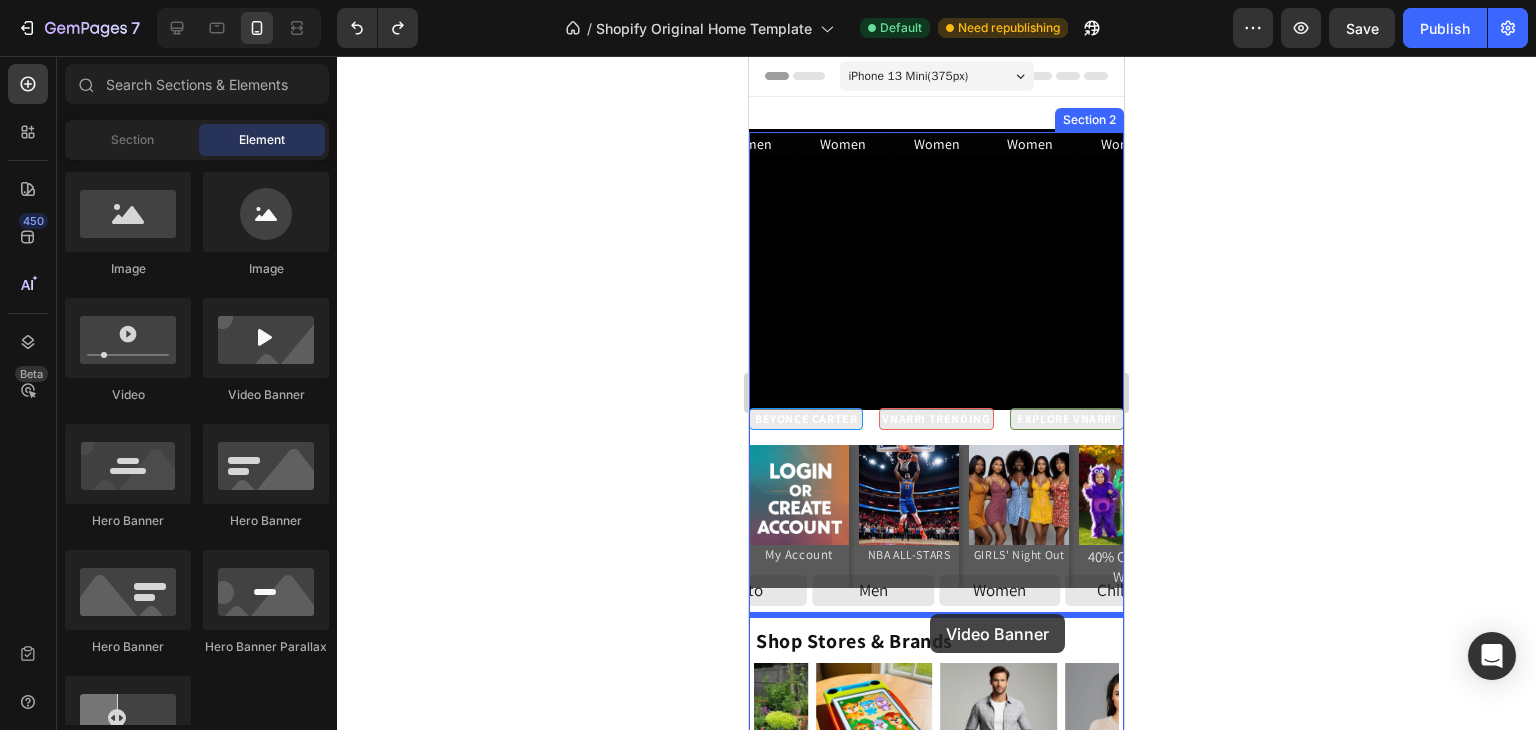 drag, startPoint x: 1009, startPoint y: 407, endPoint x: 930, endPoint y: 614, distance: 221.56264 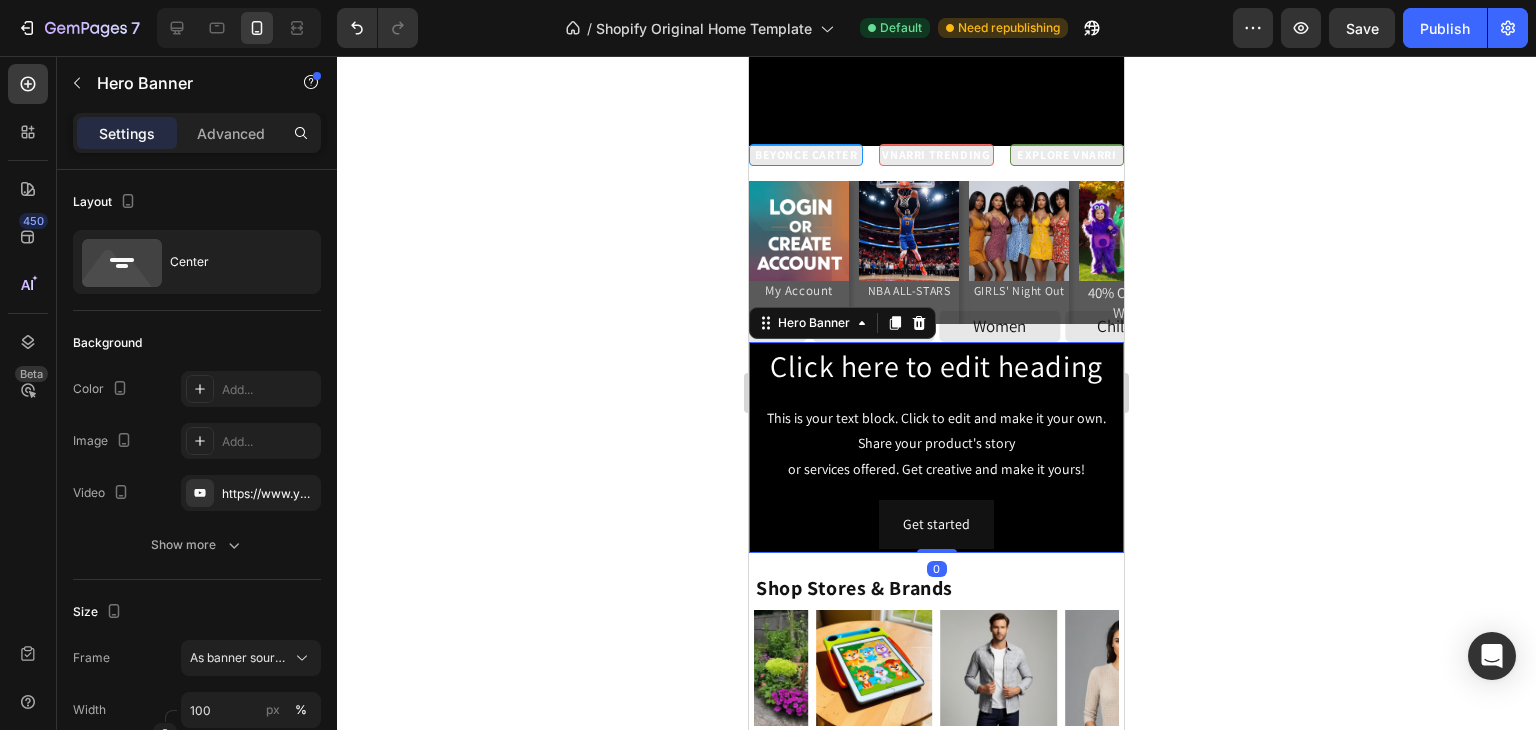 scroll, scrollTop: 188, scrollLeft: 0, axis: vertical 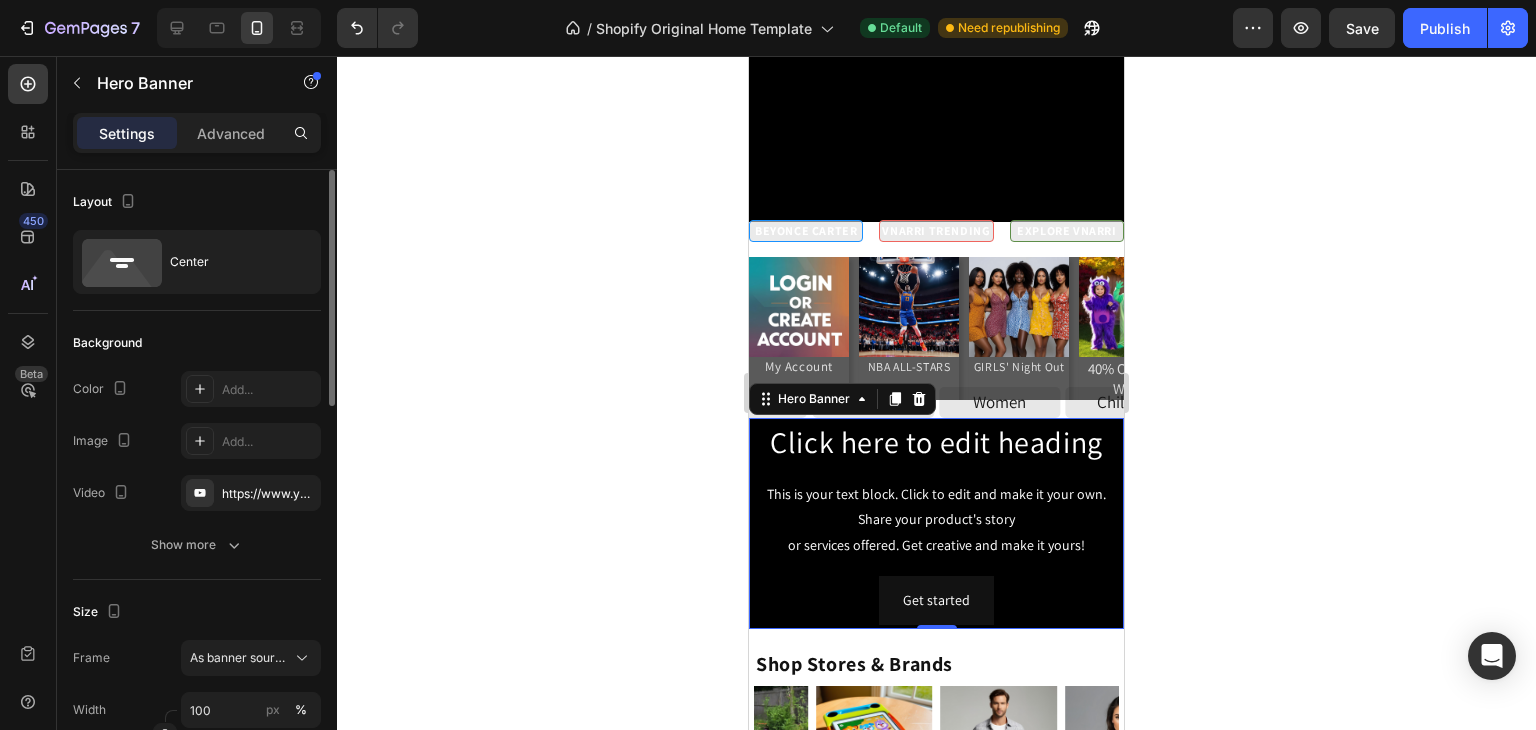 click on "The changes might be hidden by  the video. Color Add... Image Add... Video https://www.youtube.com/watch?v=drIt4RH_kyQ Show more" at bounding box center [197, 467] 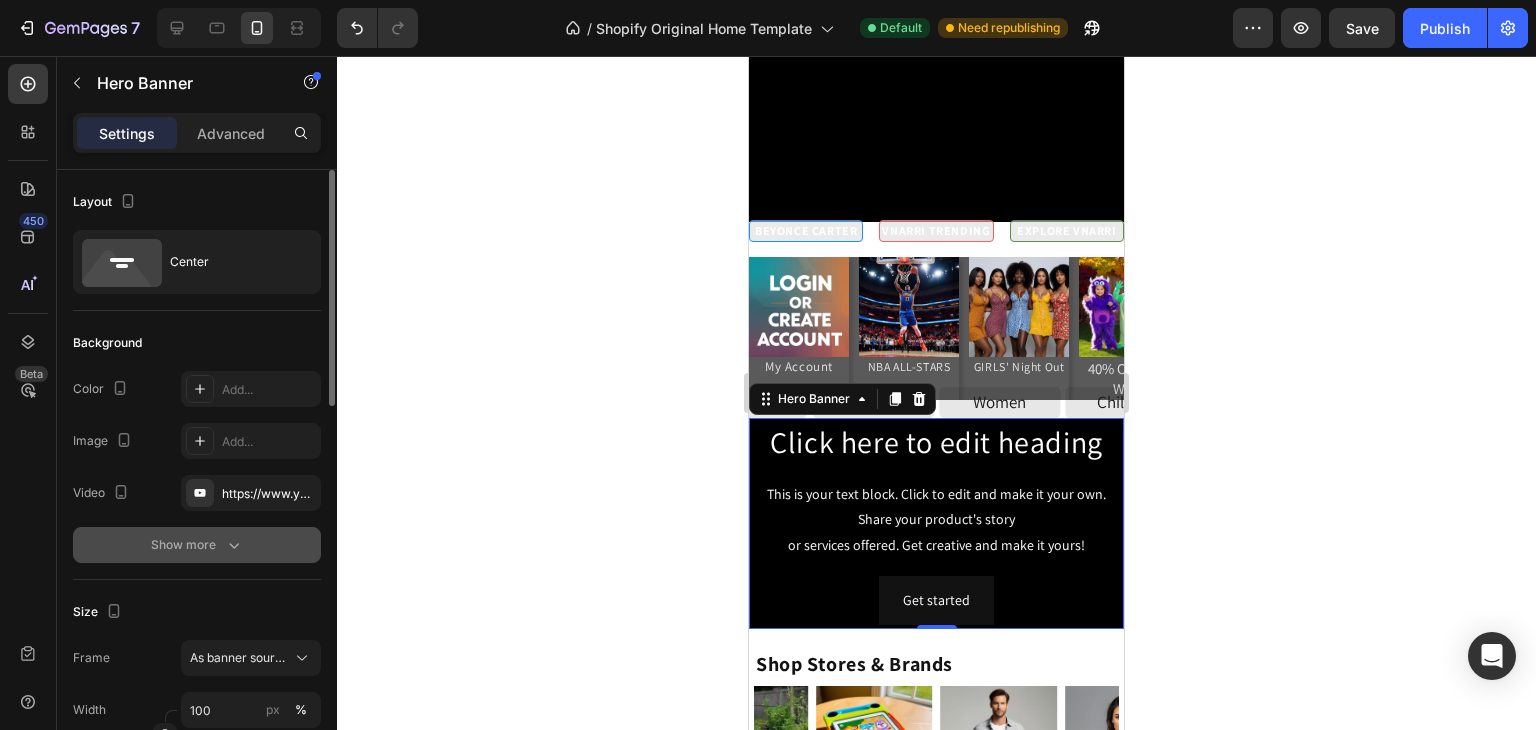 click on "Show more" at bounding box center [197, 545] 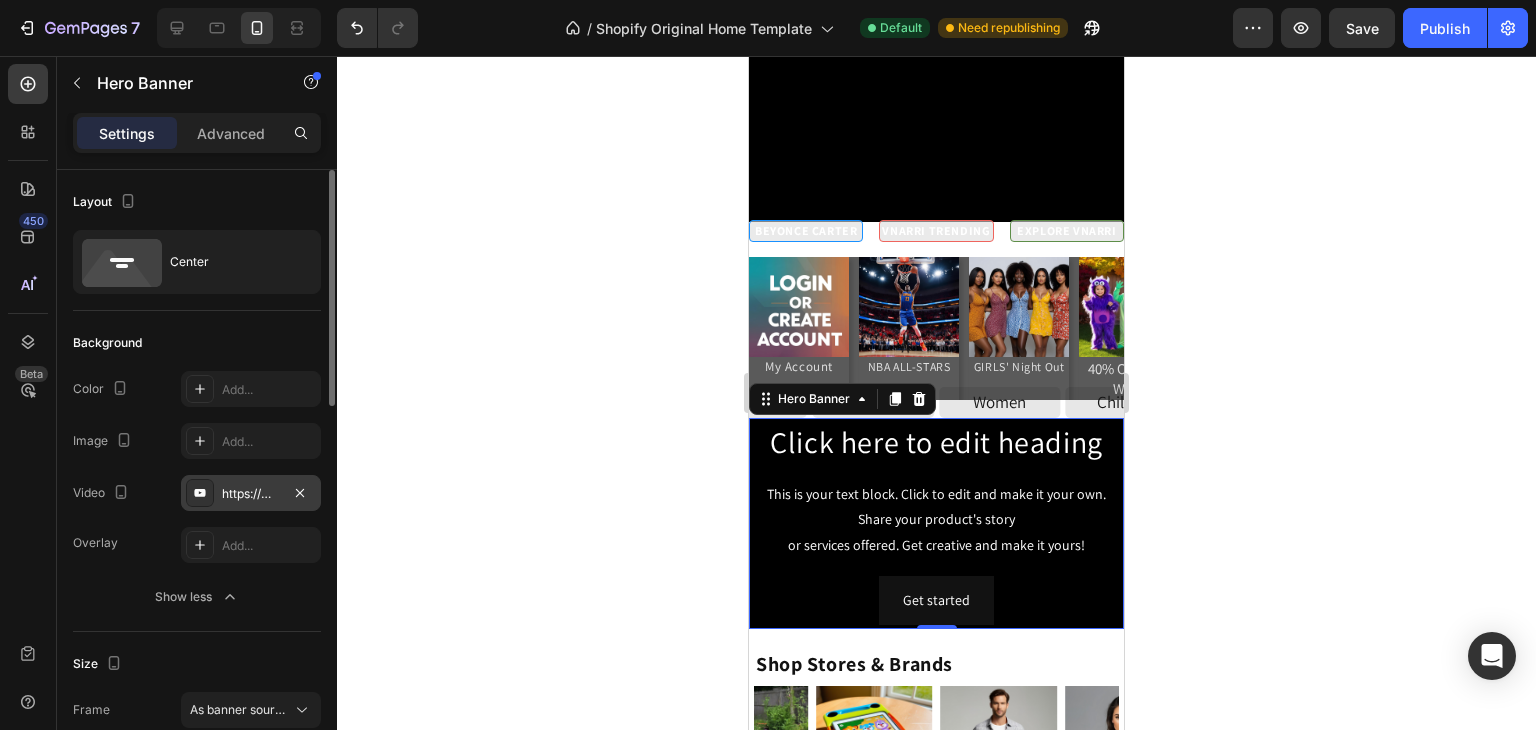 click on "https://www.youtube.com/watch?v=drIt4RH_kyQ" at bounding box center (251, 494) 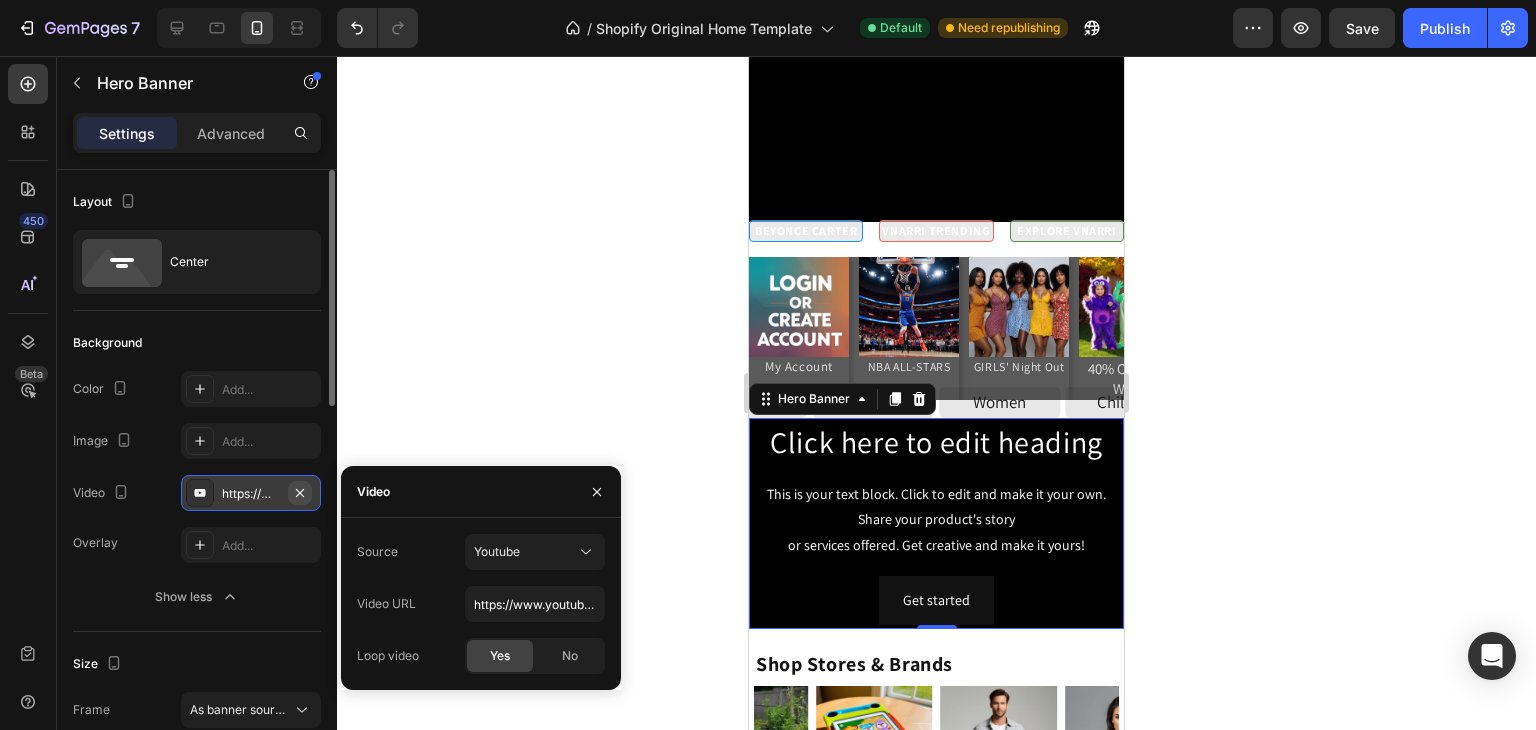 click 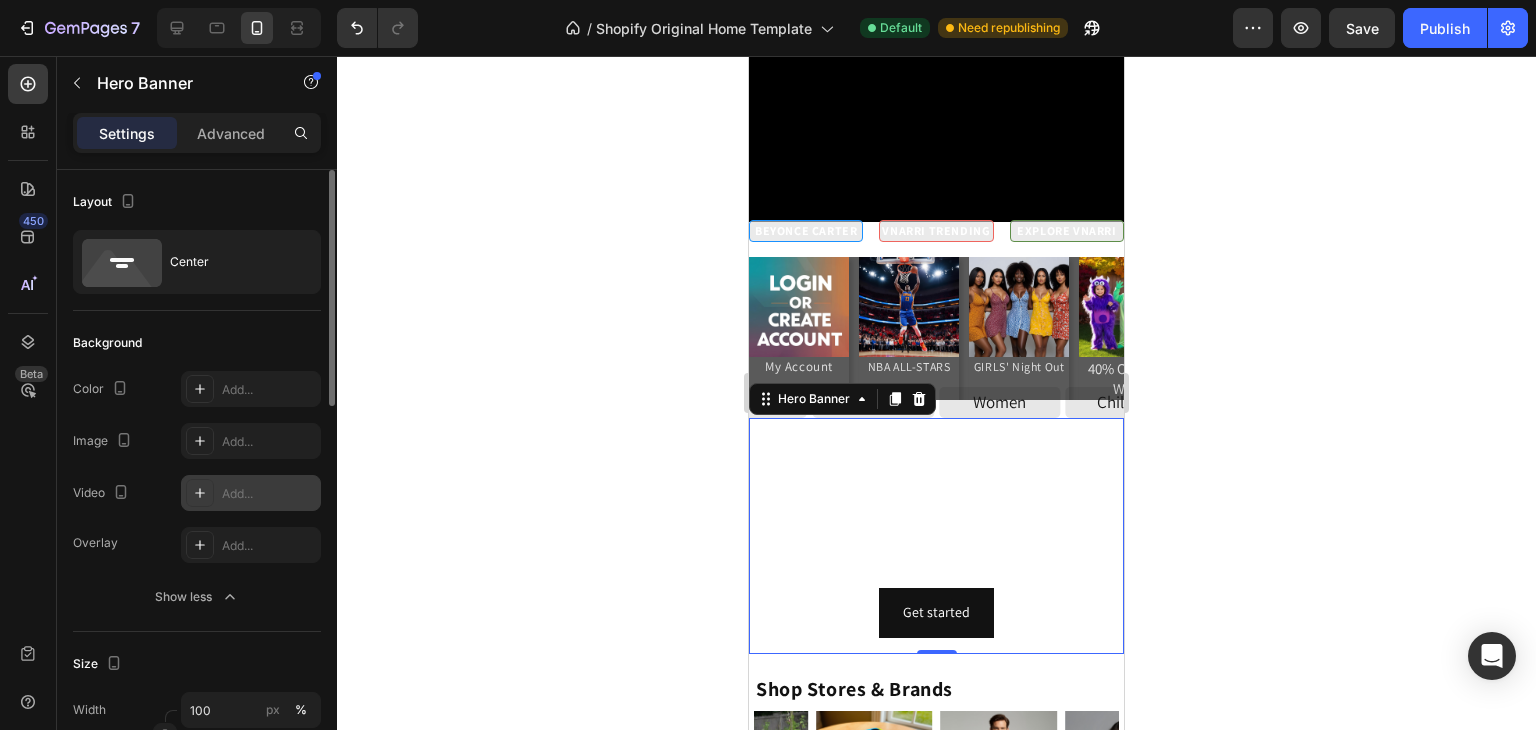 click on "Add..." at bounding box center (269, 494) 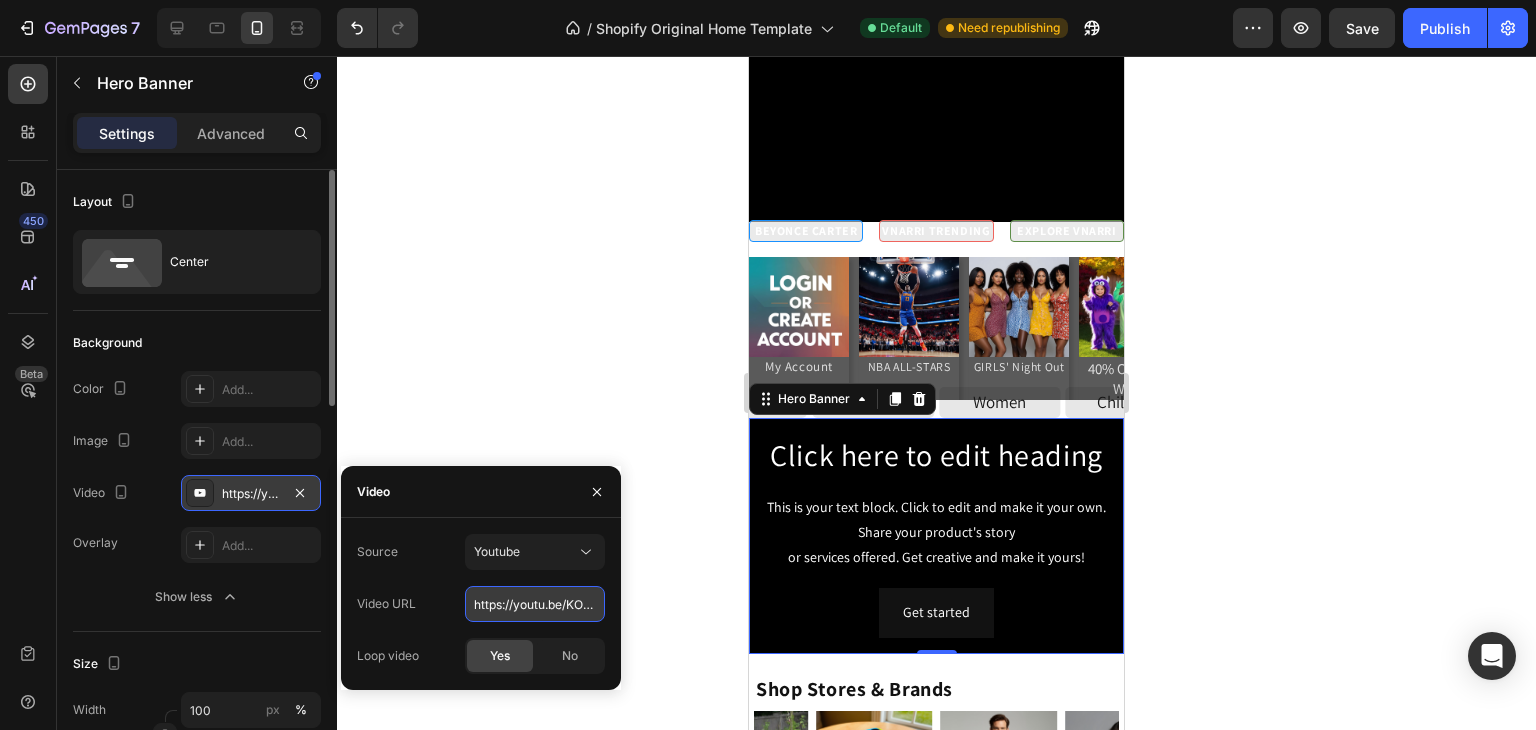 click on "https://youtu.be/KOxfzBp72uk" at bounding box center [535, 604] 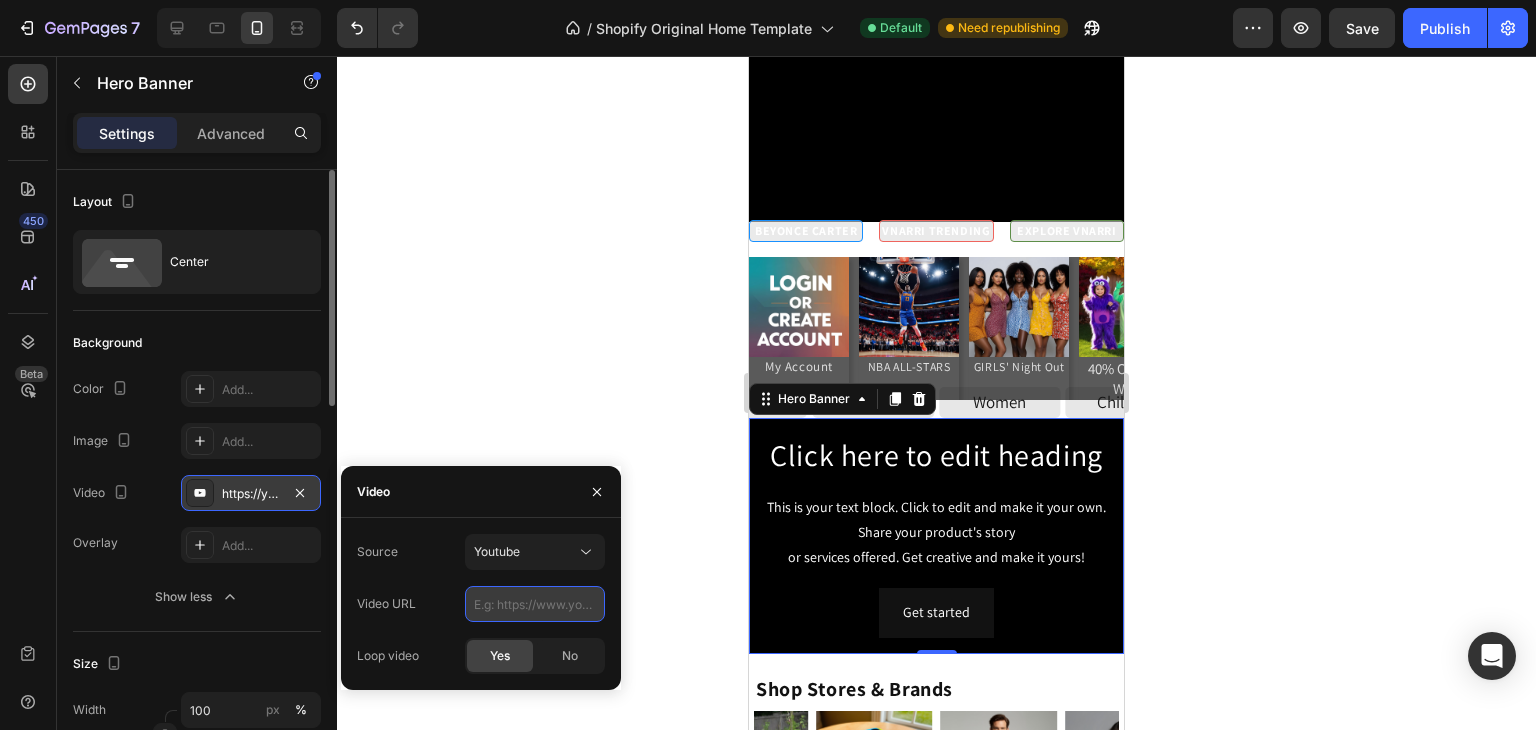 click at bounding box center (535, 604) 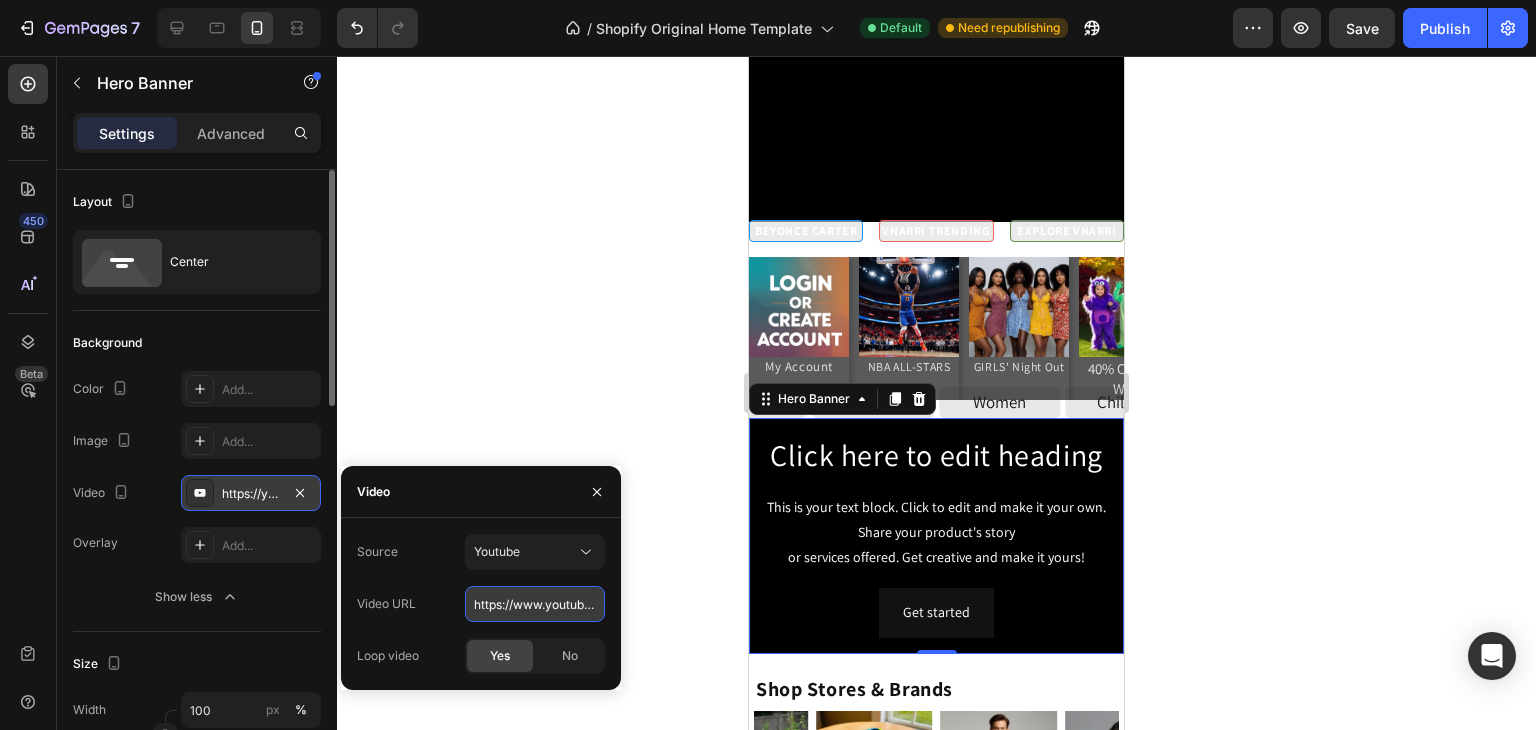 scroll, scrollTop: 0, scrollLeft: 372, axis: horizontal 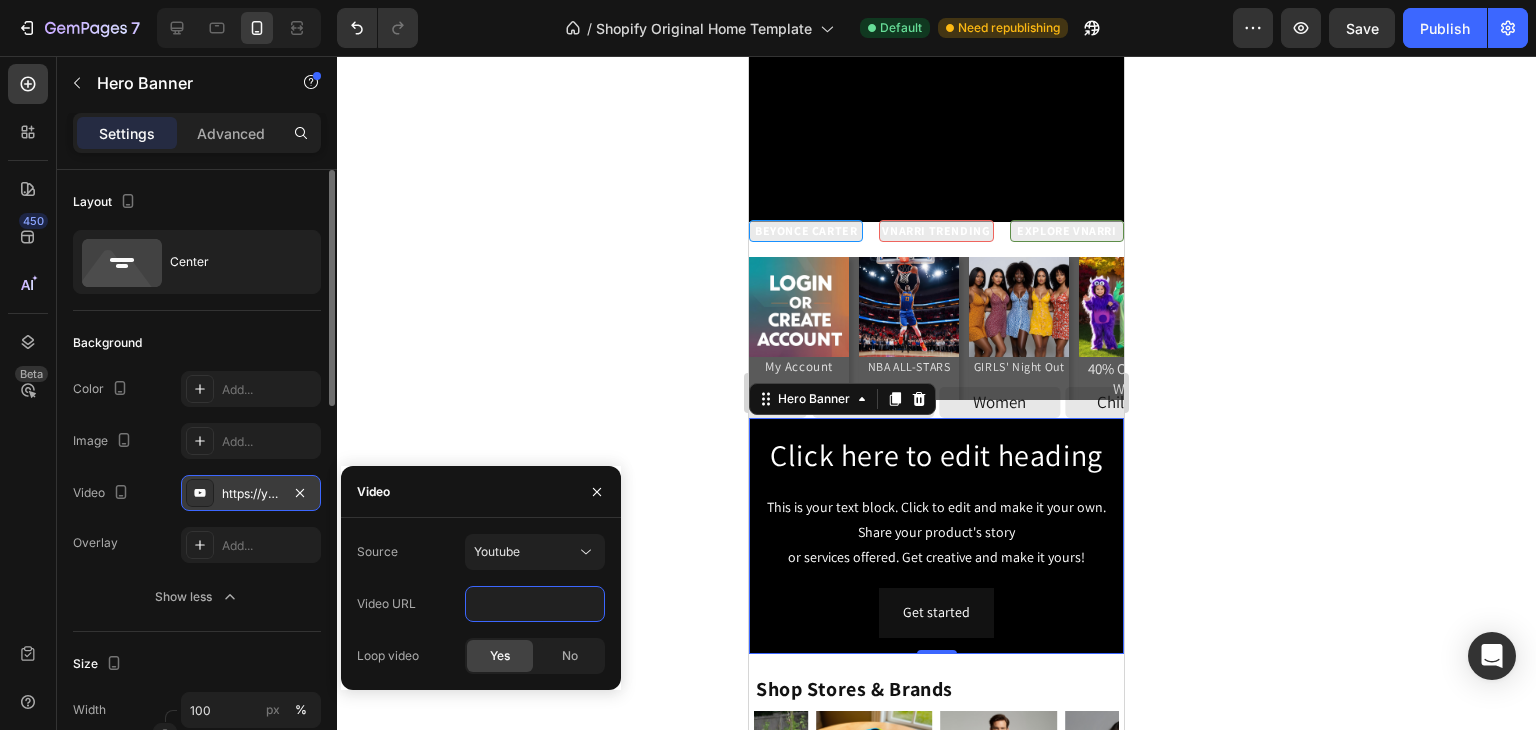 type on "https://www.youtube.com/watch?v=LOO3FJo1c2w&list=RDLOO3FJo1c2w&start_radio=1" 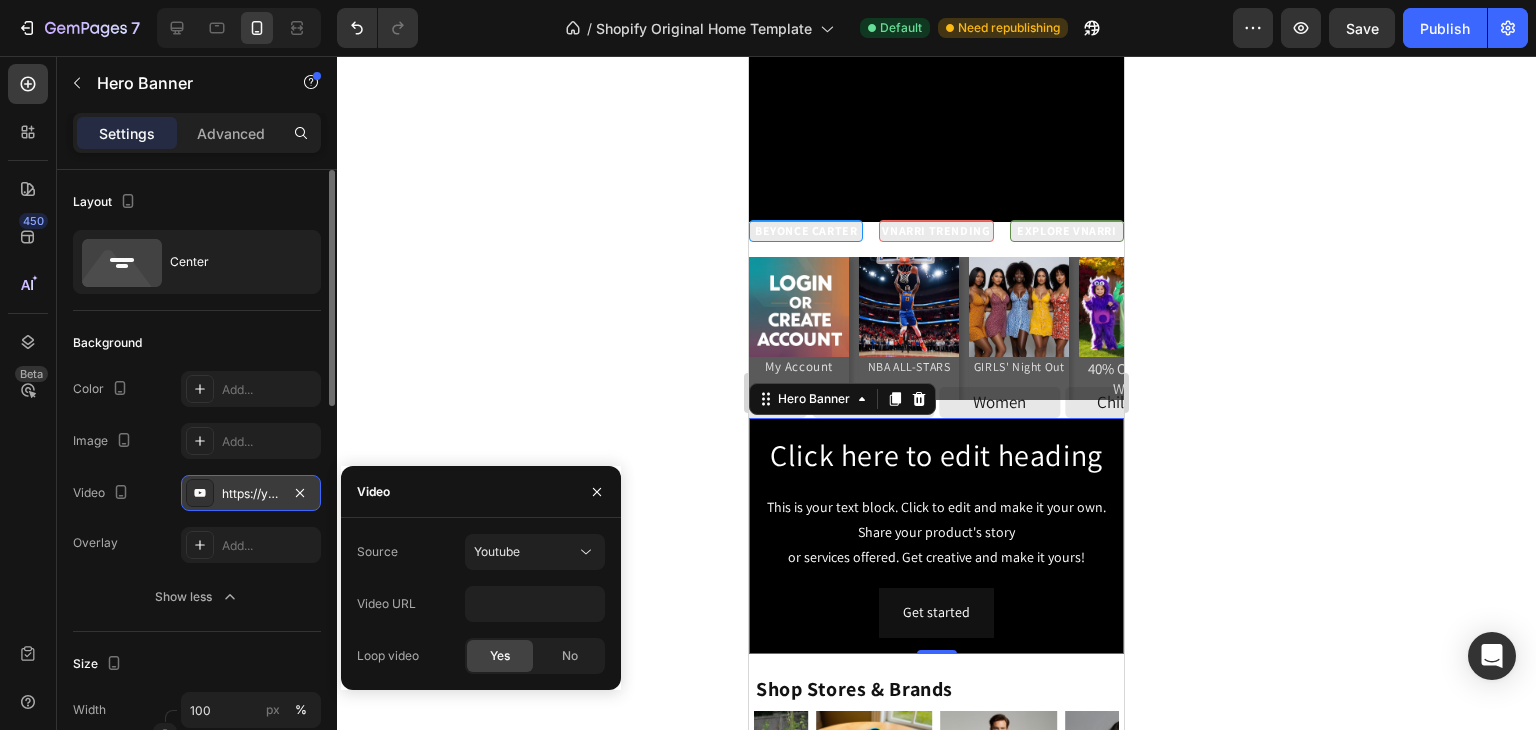 click on "Video" at bounding box center (481, 492) 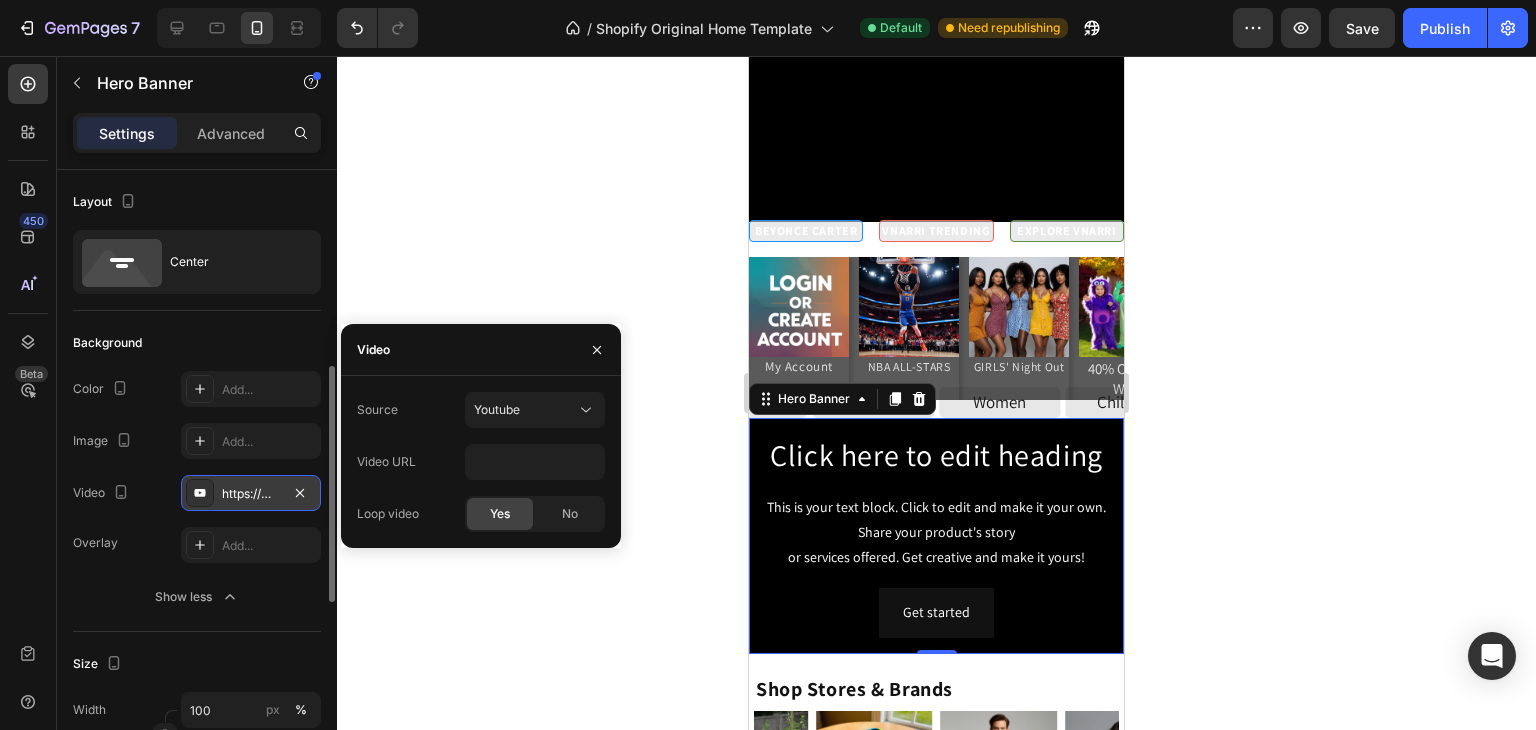 scroll, scrollTop: 0, scrollLeft: 0, axis: both 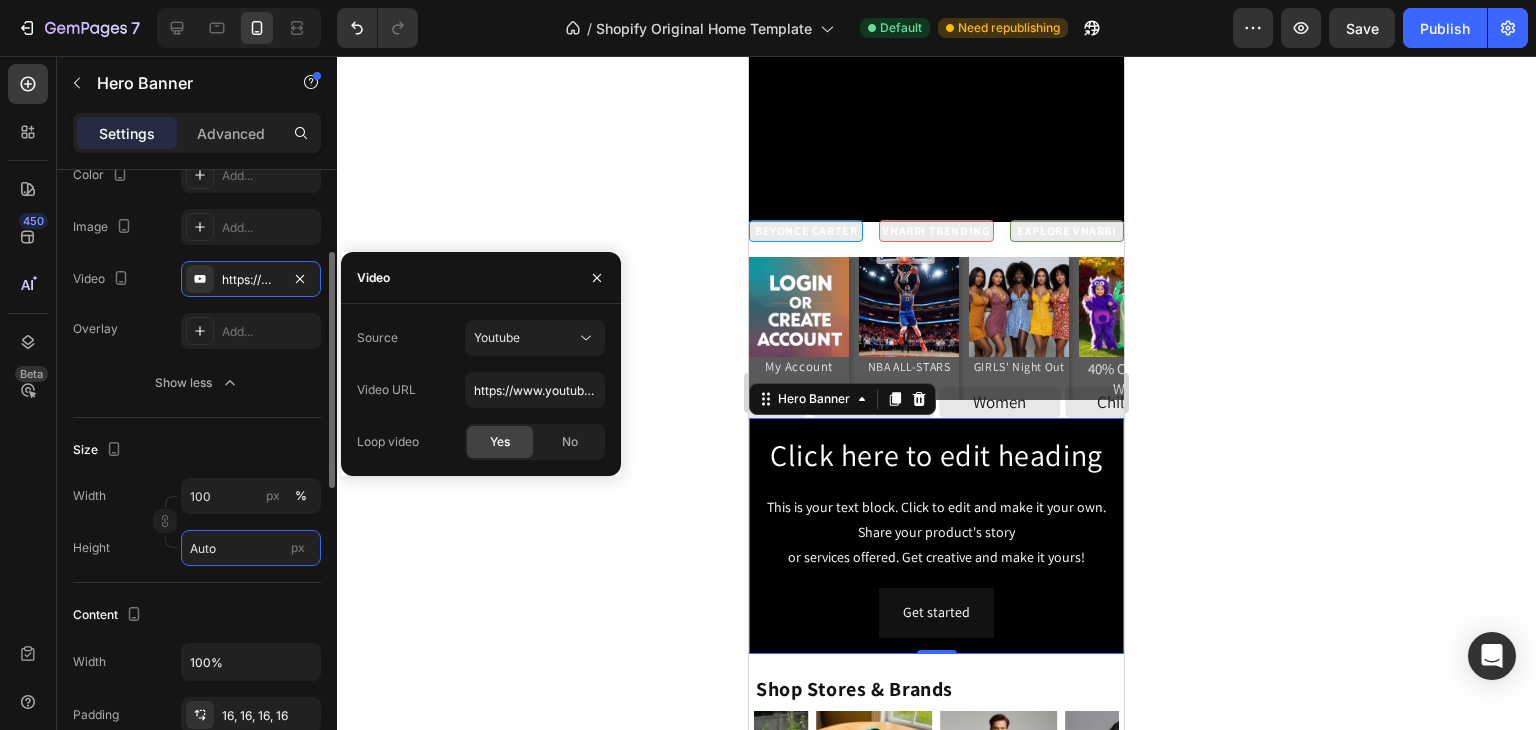 click on "Auto" at bounding box center (251, 548) 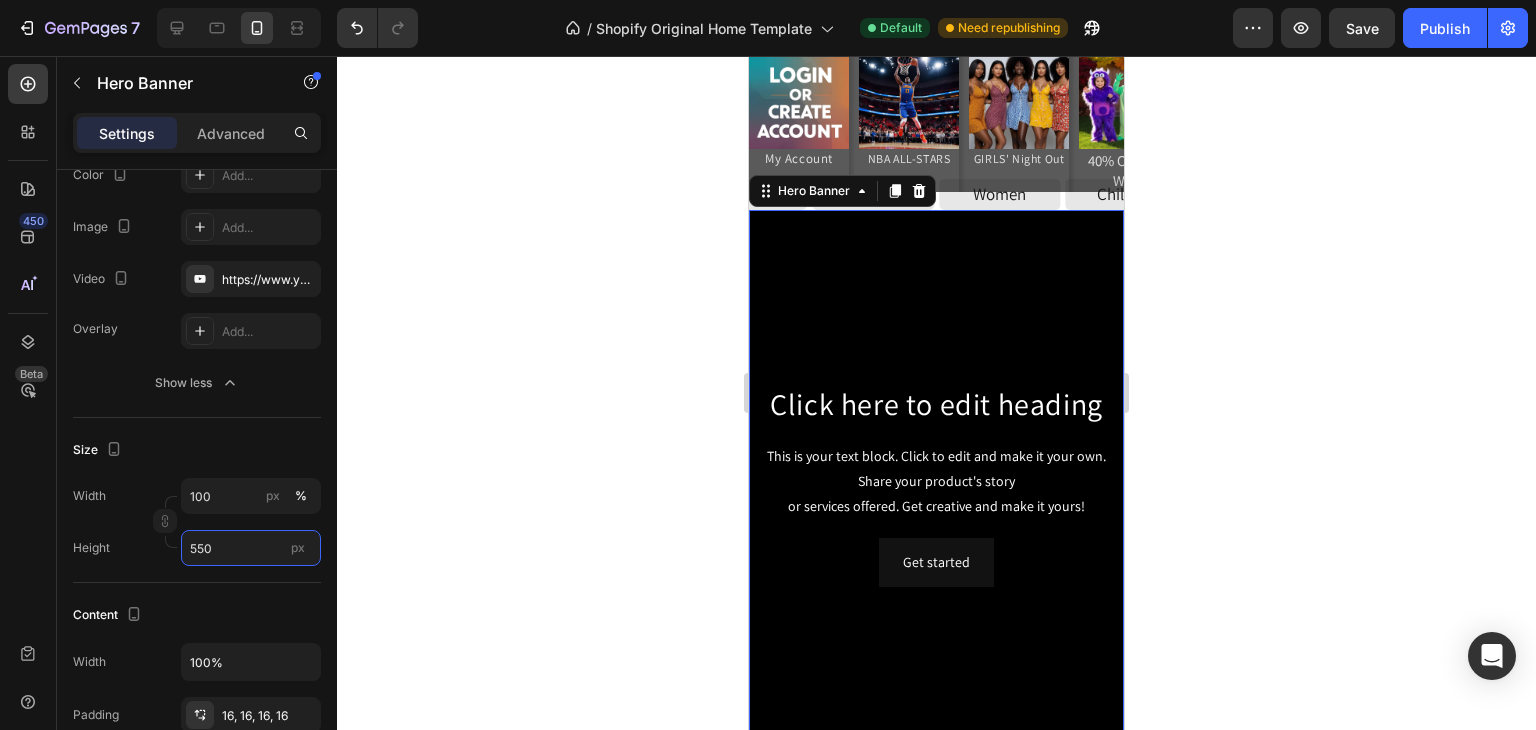 scroll, scrollTop: 400, scrollLeft: 0, axis: vertical 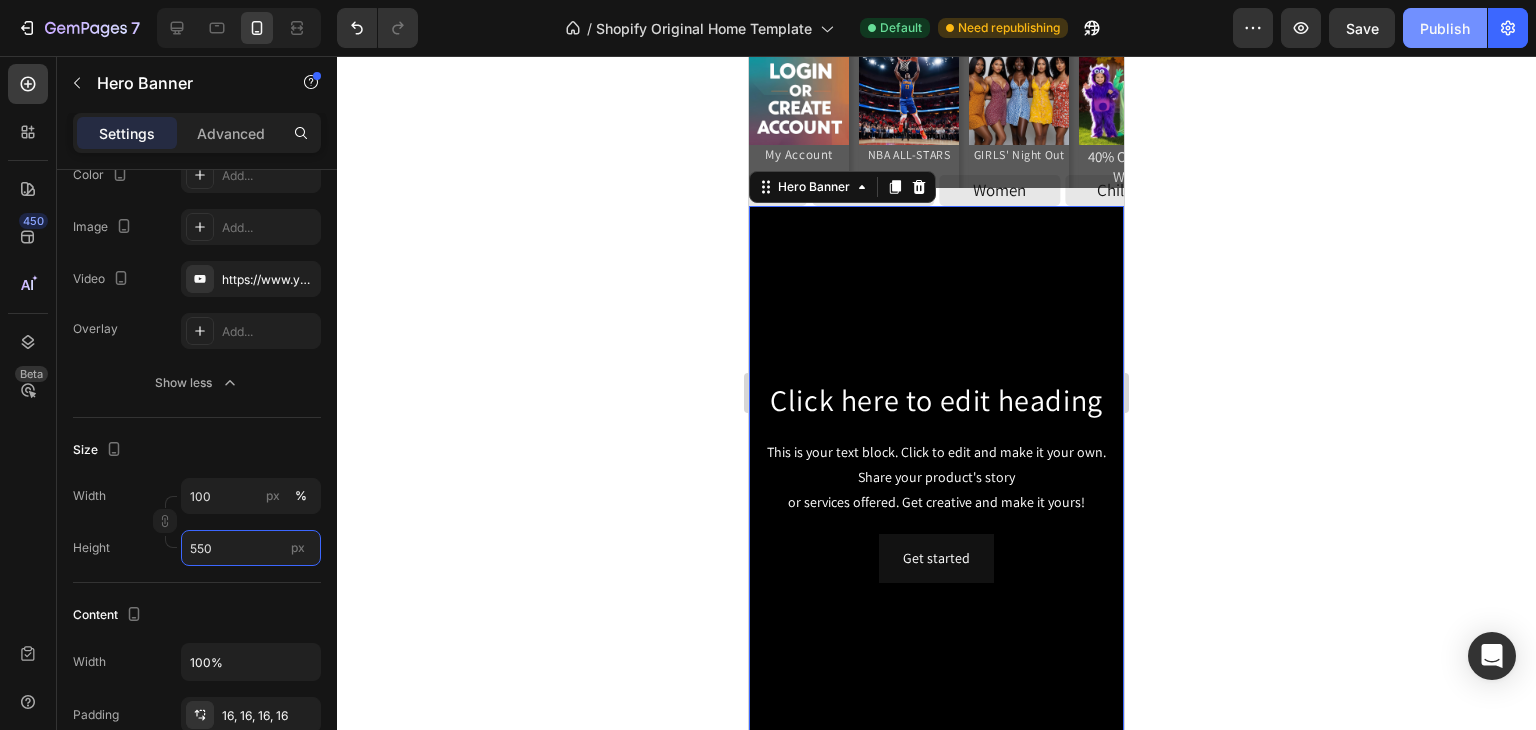 type on "550" 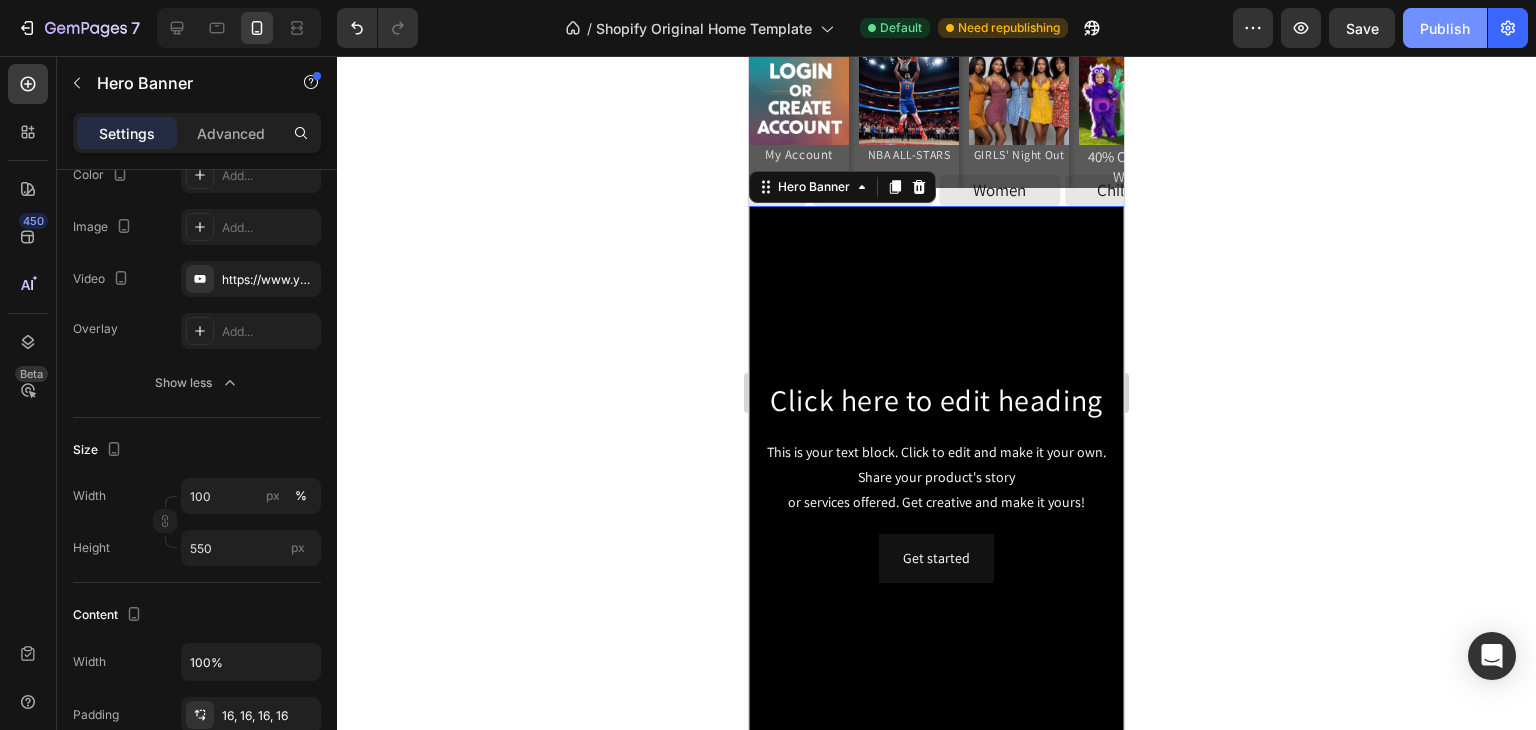 click on "Publish" at bounding box center (1445, 28) 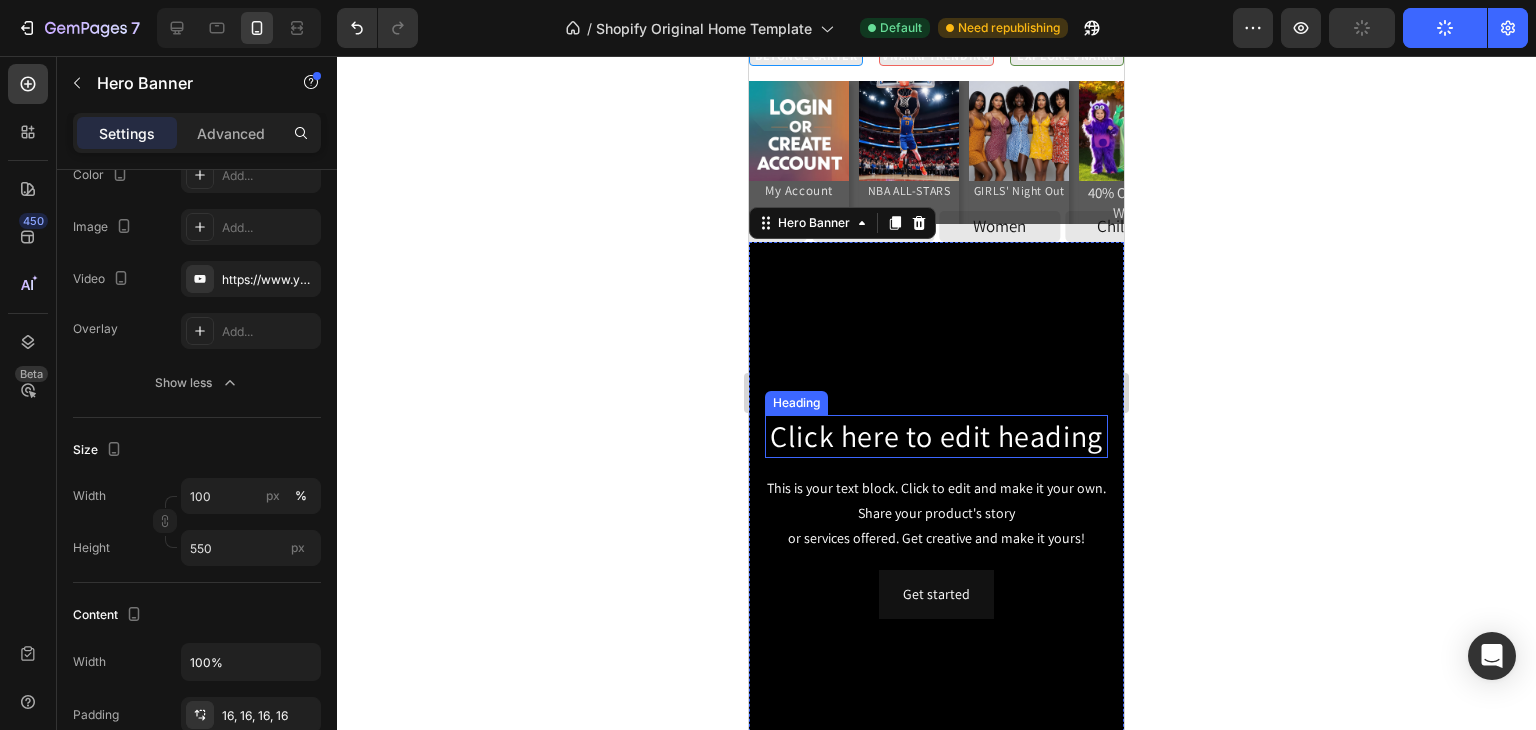 scroll, scrollTop: 408, scrollLeft: 0, axis: vertical 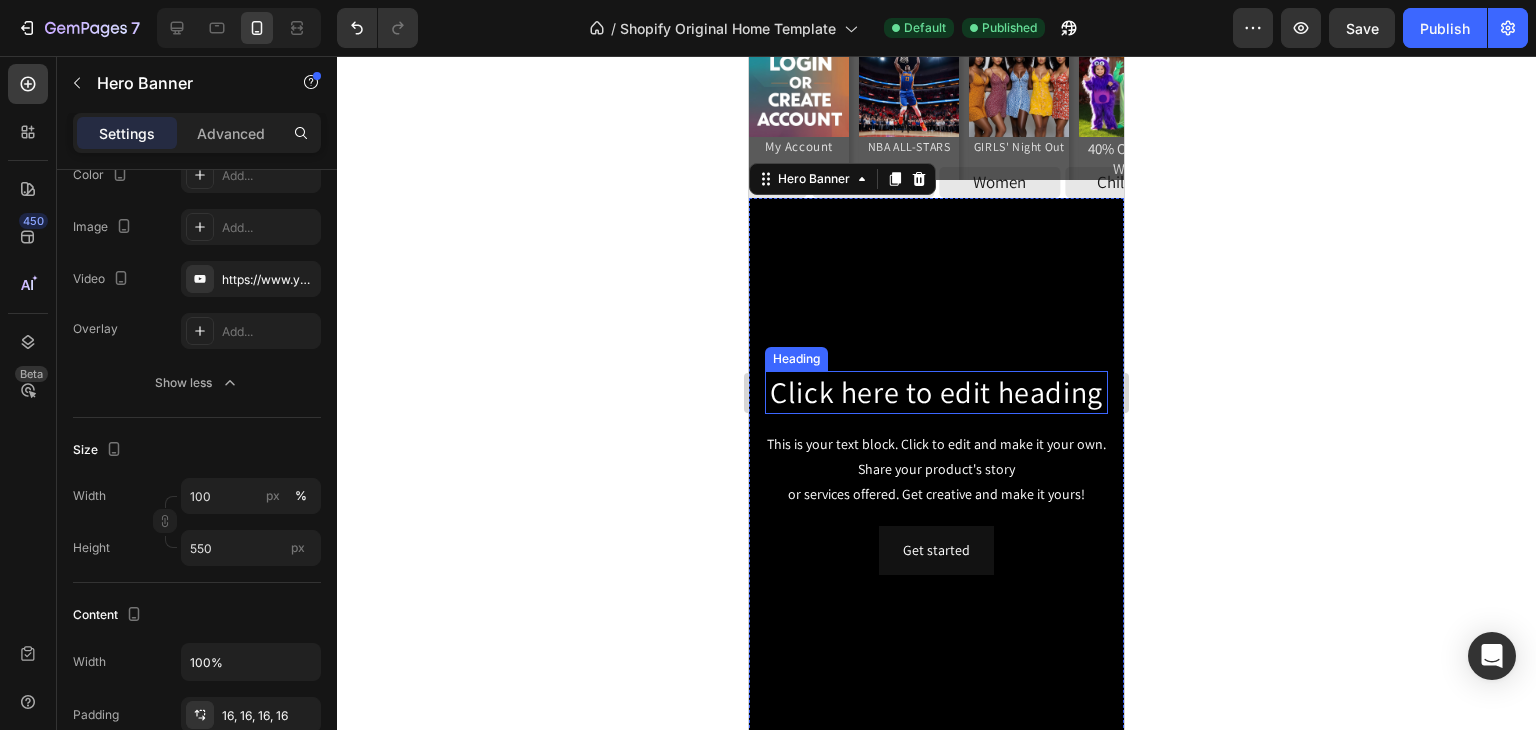 click on "Click here to edit heading" at bounding box center (936, 392) 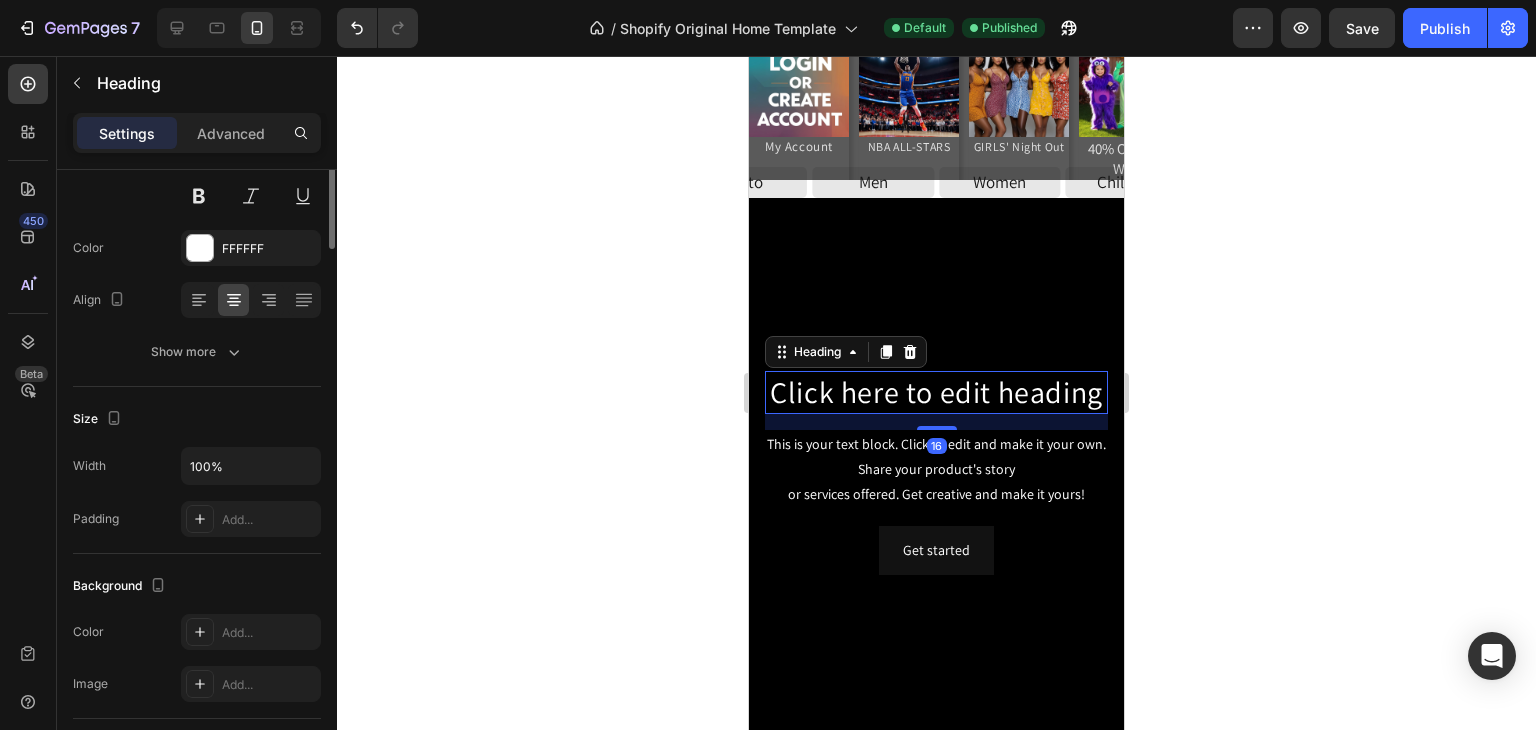 scroll, scrollTop: 0, scrollLeft: 0, axis: both 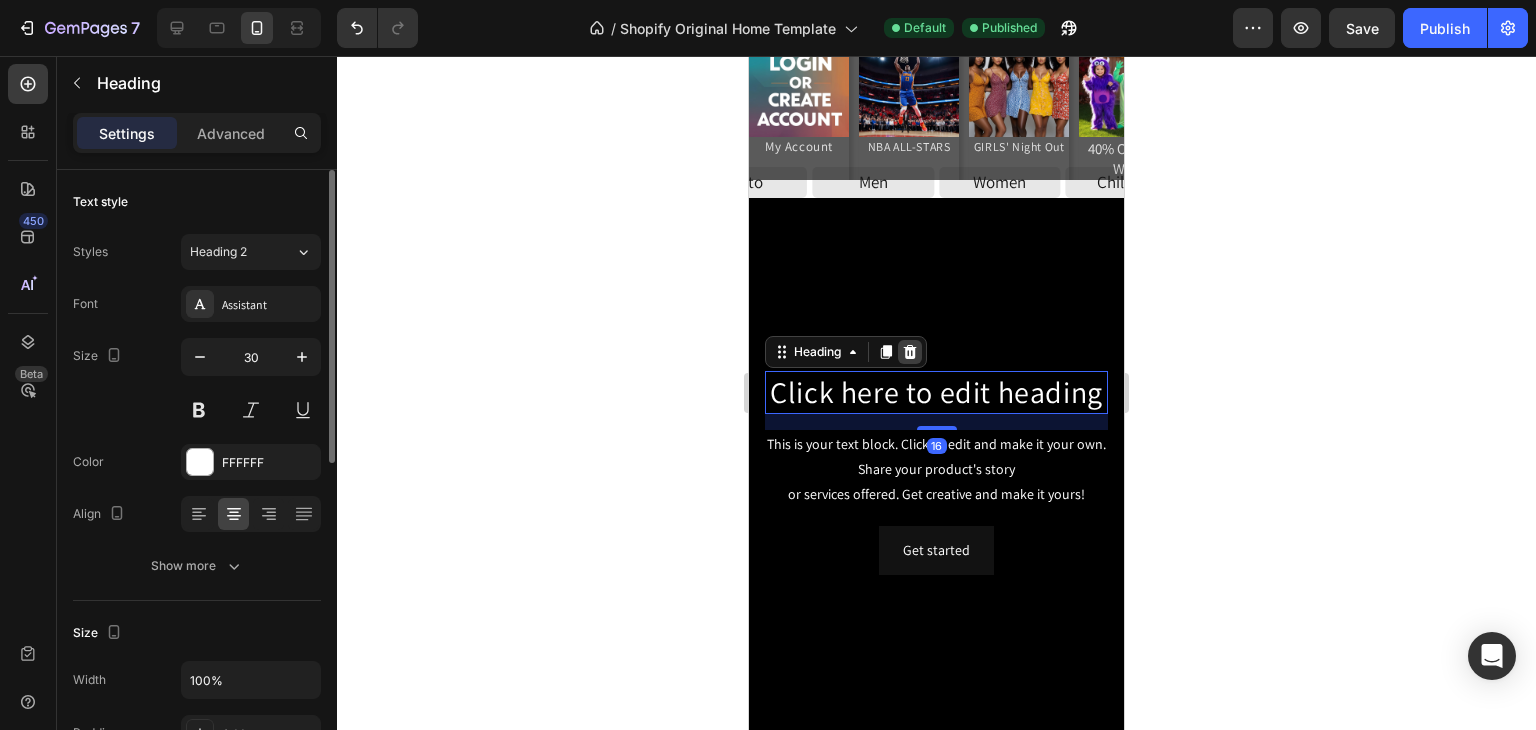 click 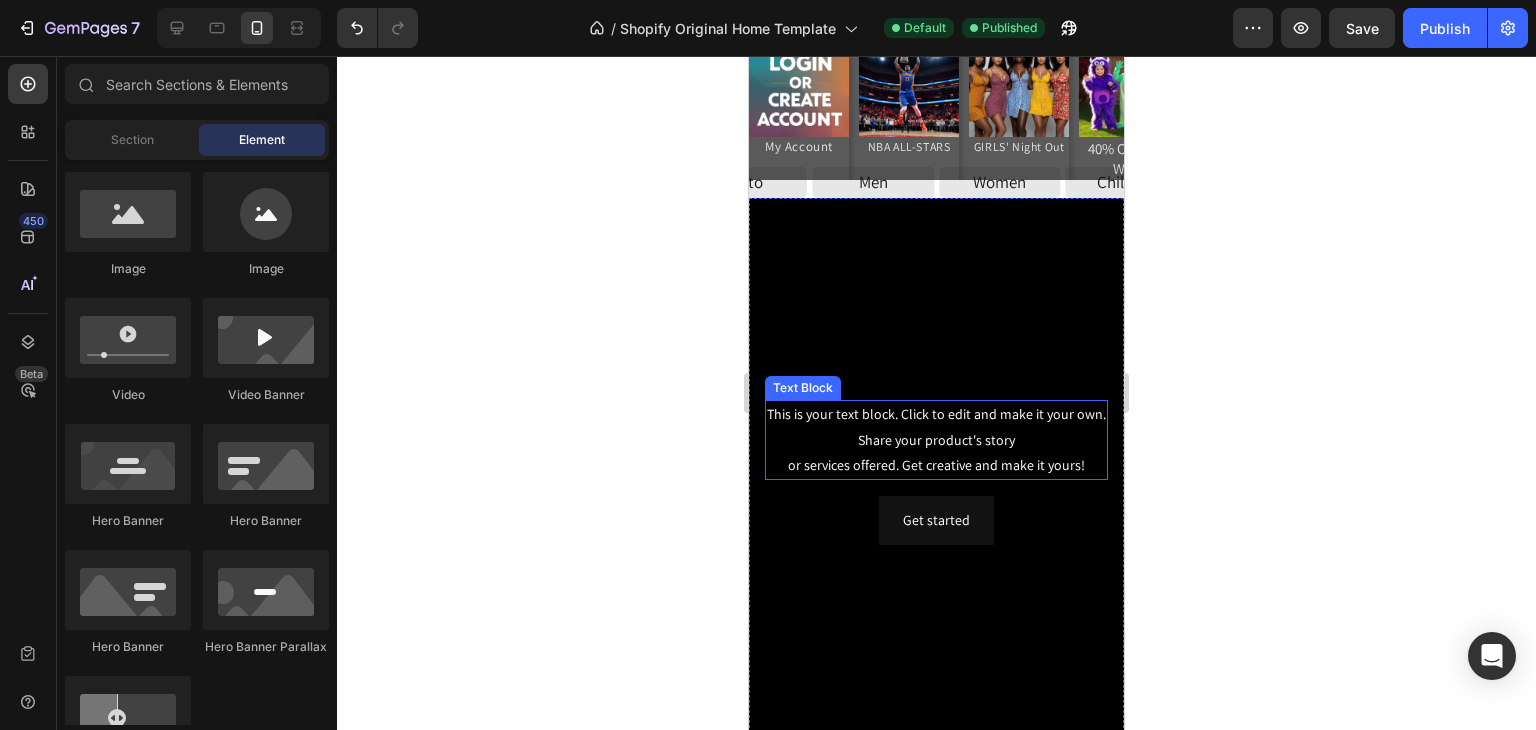 click on "This is your text block. Click to edit and make it your own. Share your product's story                   or services offered. Get creative and make it yours!" at bounding box center [936, 440] 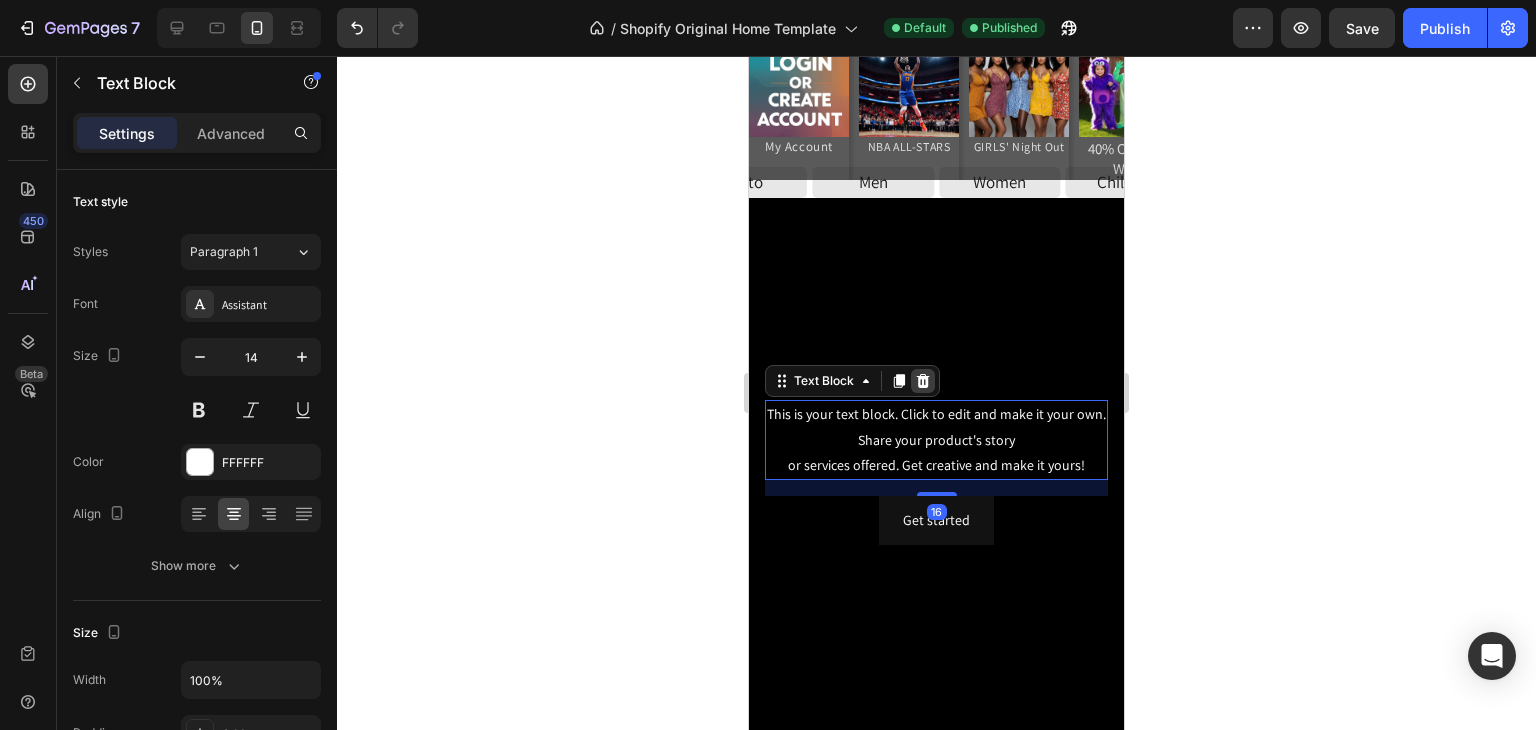 click 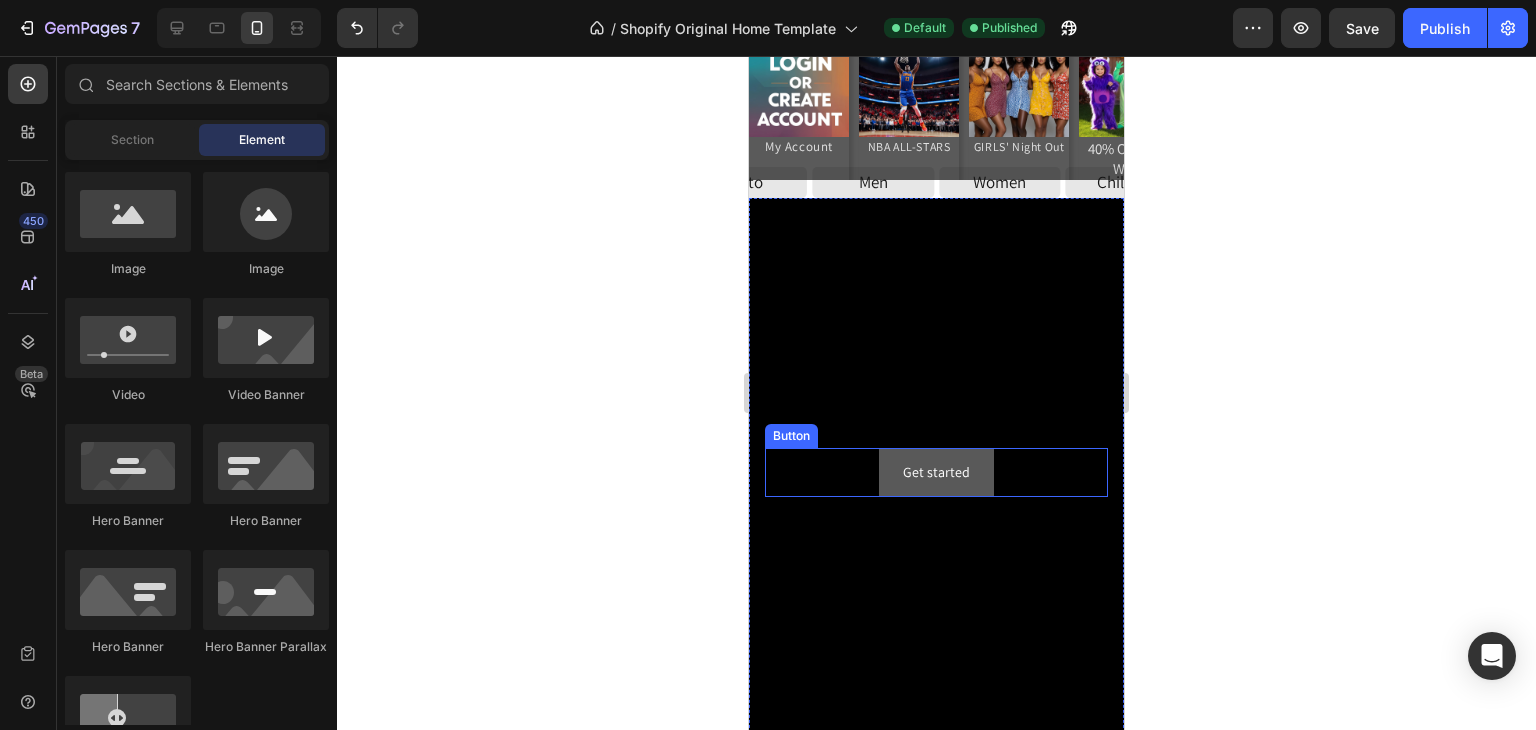 click on "Get started" at bounding box center [936, 472] 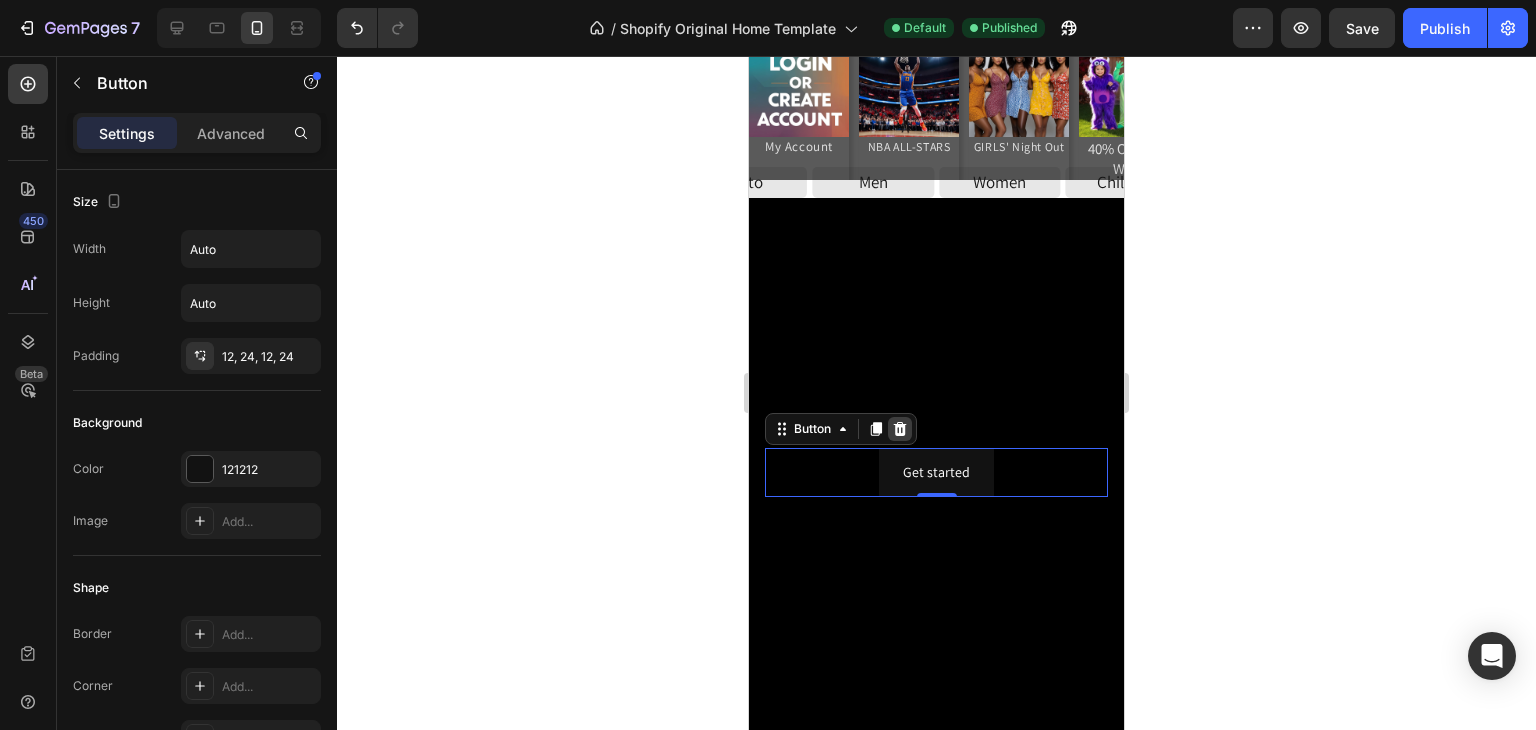 click 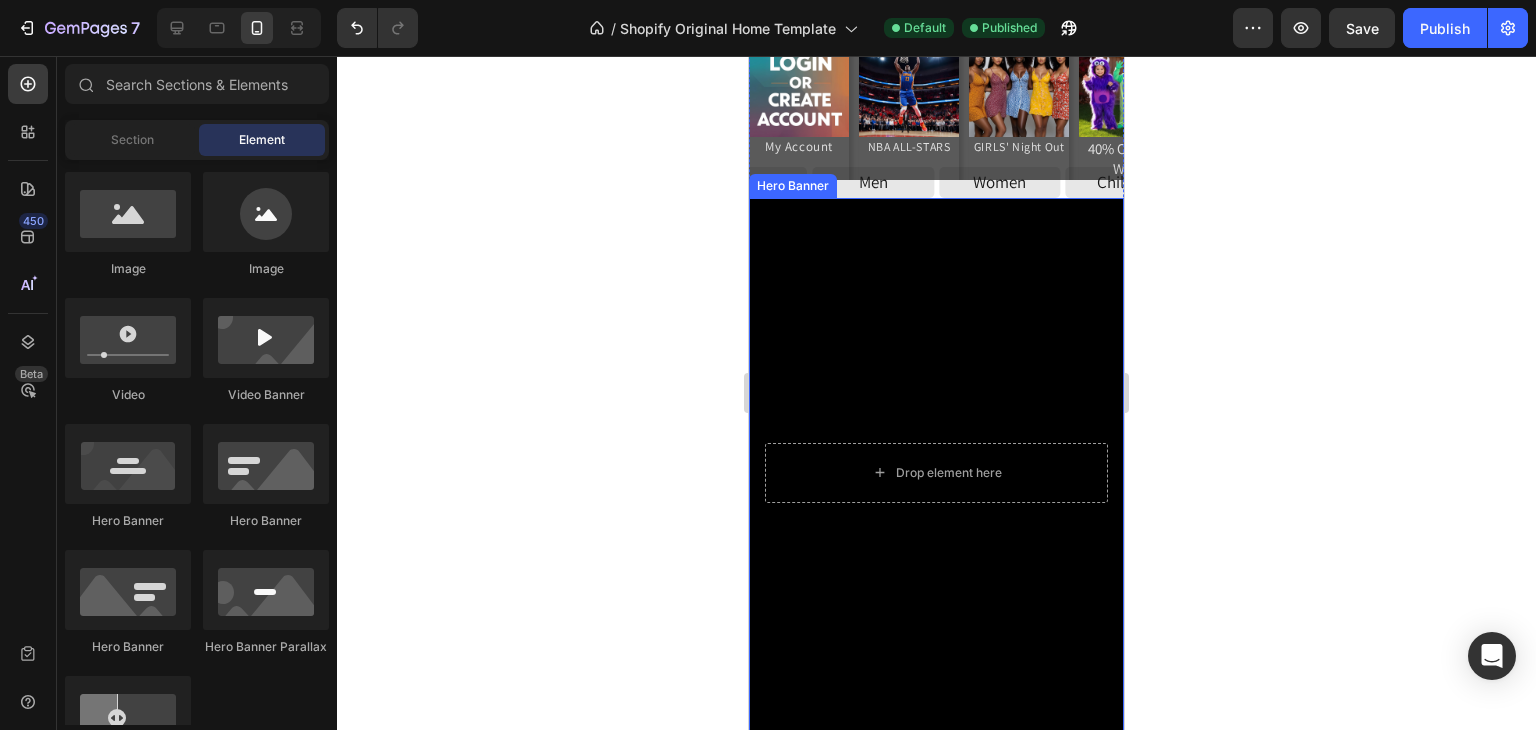 scroll, scrollTop: 0, scrollLeft: 0, axis: both 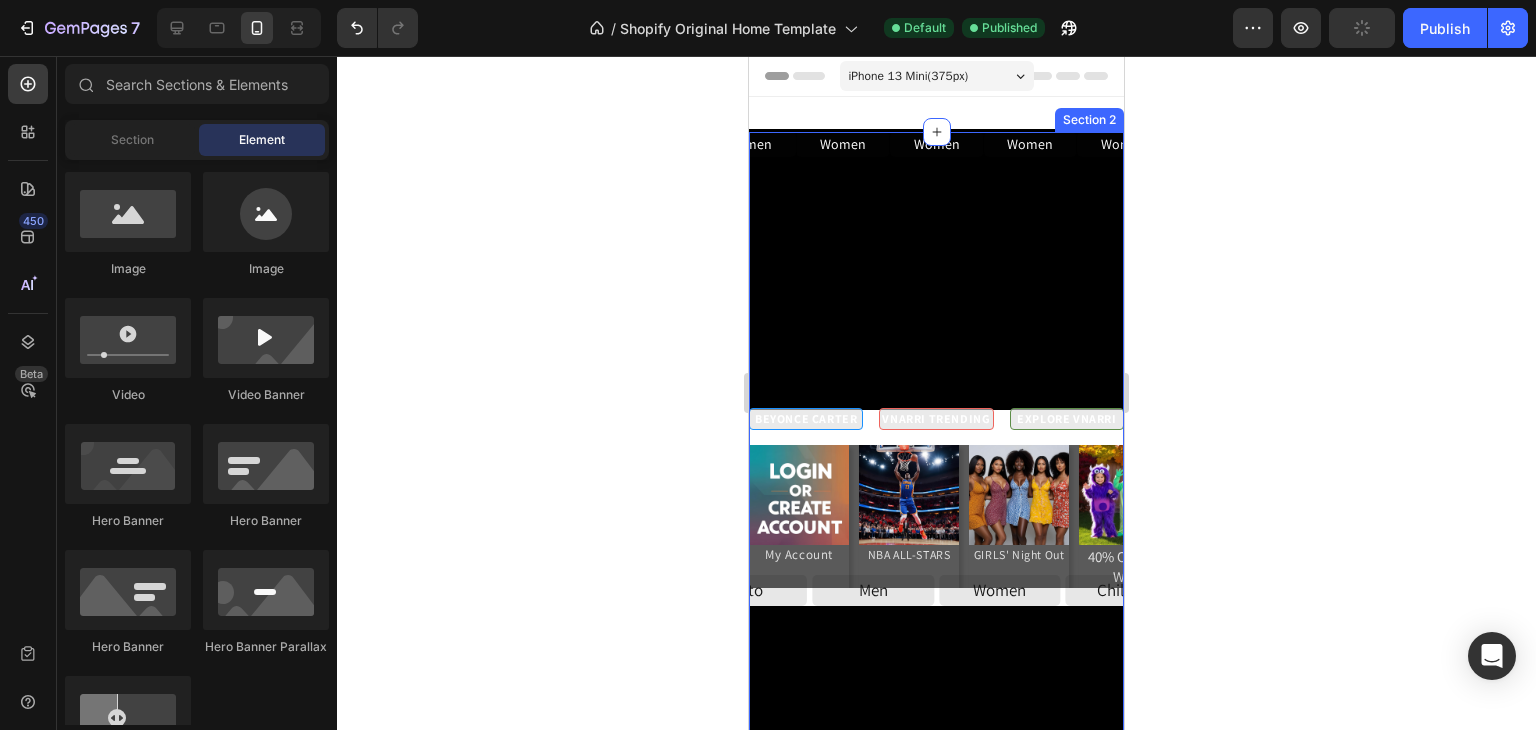 click on "Women Button Women Button Women Button Women Button Women Button Women Button Women Button Women Button Women Button Women Button Women Button Women Button Women Button Women Button Women Button Women Button Women Button Carousel" at bounding box center [936, 270] 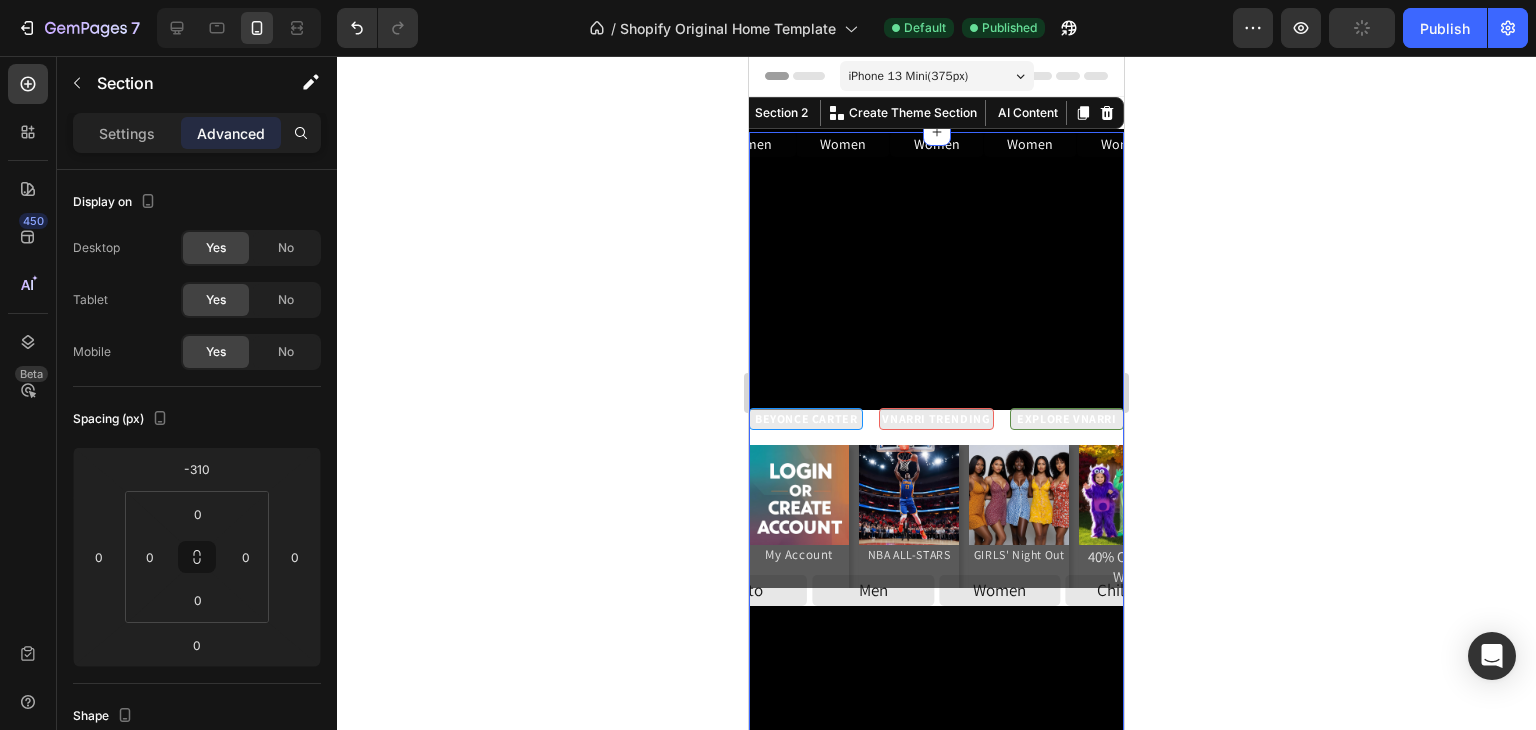 click on "Women Button Women Button Women Button Women Button Women Button Women Button Women Button Women Button Women Button Women Button Women Button Women Button Women Button Women Button Women Button Women Button Women Button Carousel" at bounding box center (936, 270) 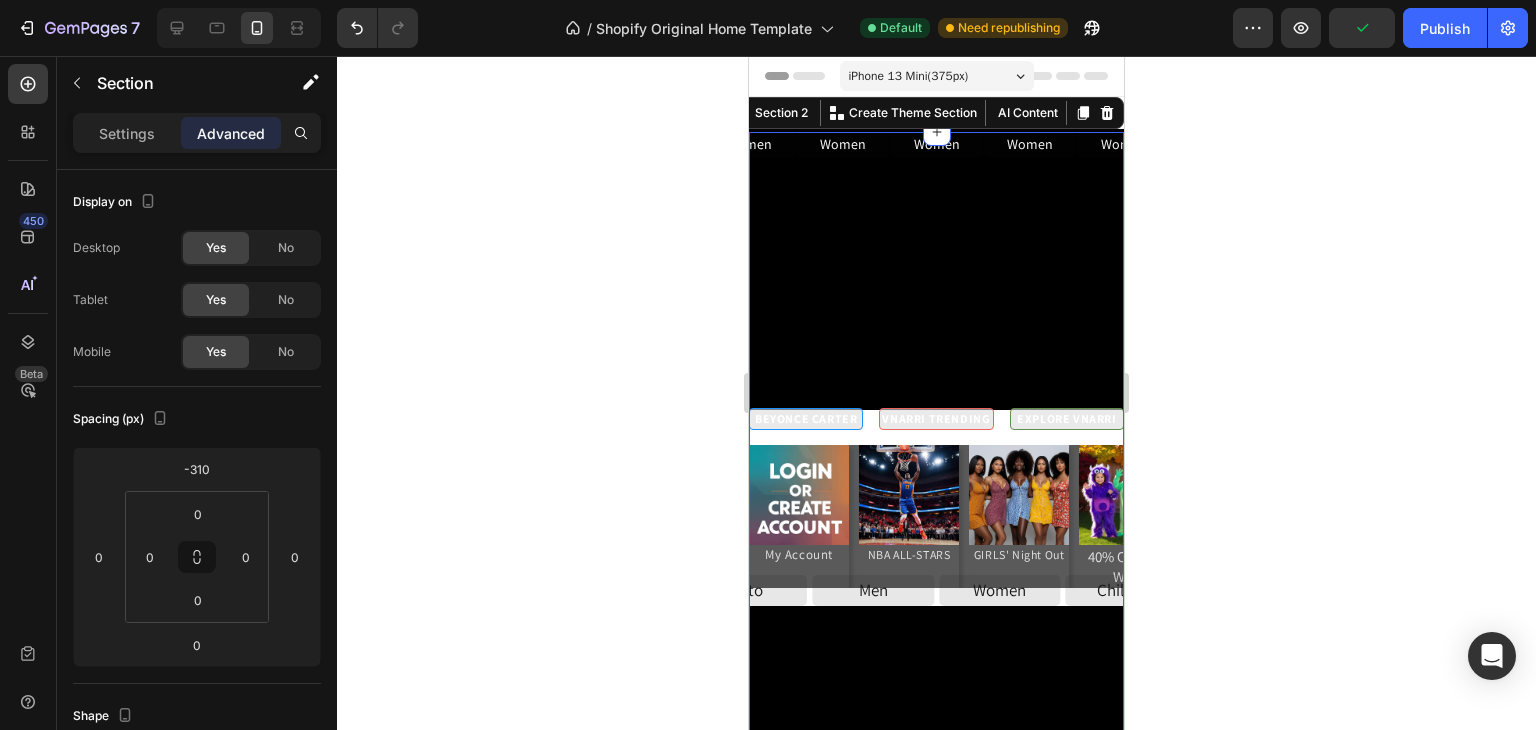 click on "Women Button Women Button Women Button Women Button Women Button Women Button Women Button Women Button Women Button Women Button Women Button Women Button Women Button Women Button Women Button Women Button Women Button Carousel" at bounding box center (936, 270) 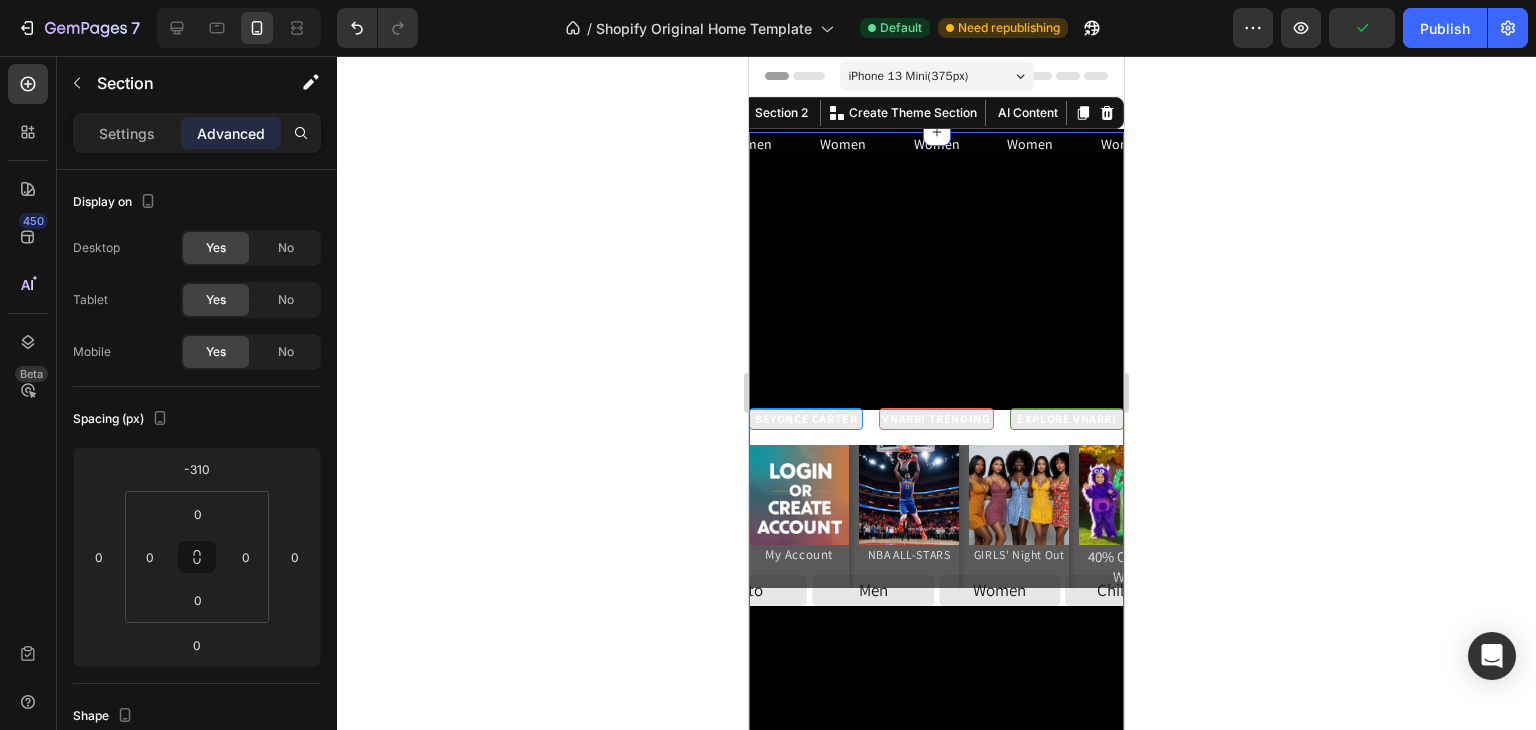 click on "Women Button Women Button Women Button Women Button Women Button Women Button Women Button Women Button Women Button Women Button Women Button Women Button Women Button Women Button Women Button Women Button Women Button Carousel" at bounding box center [936, 270] 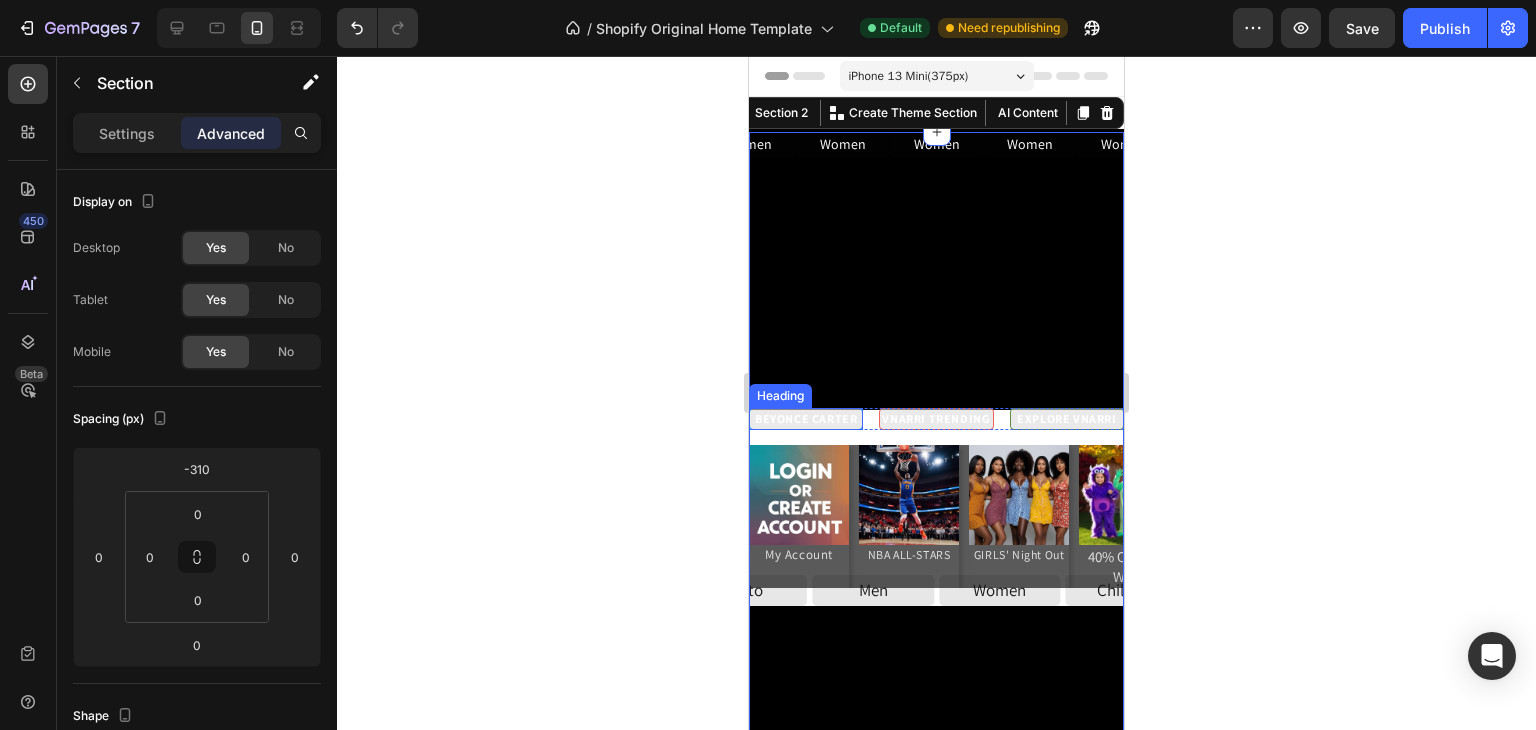 click on "[FIRST] [LAST]" at bounding box center (806, 419) 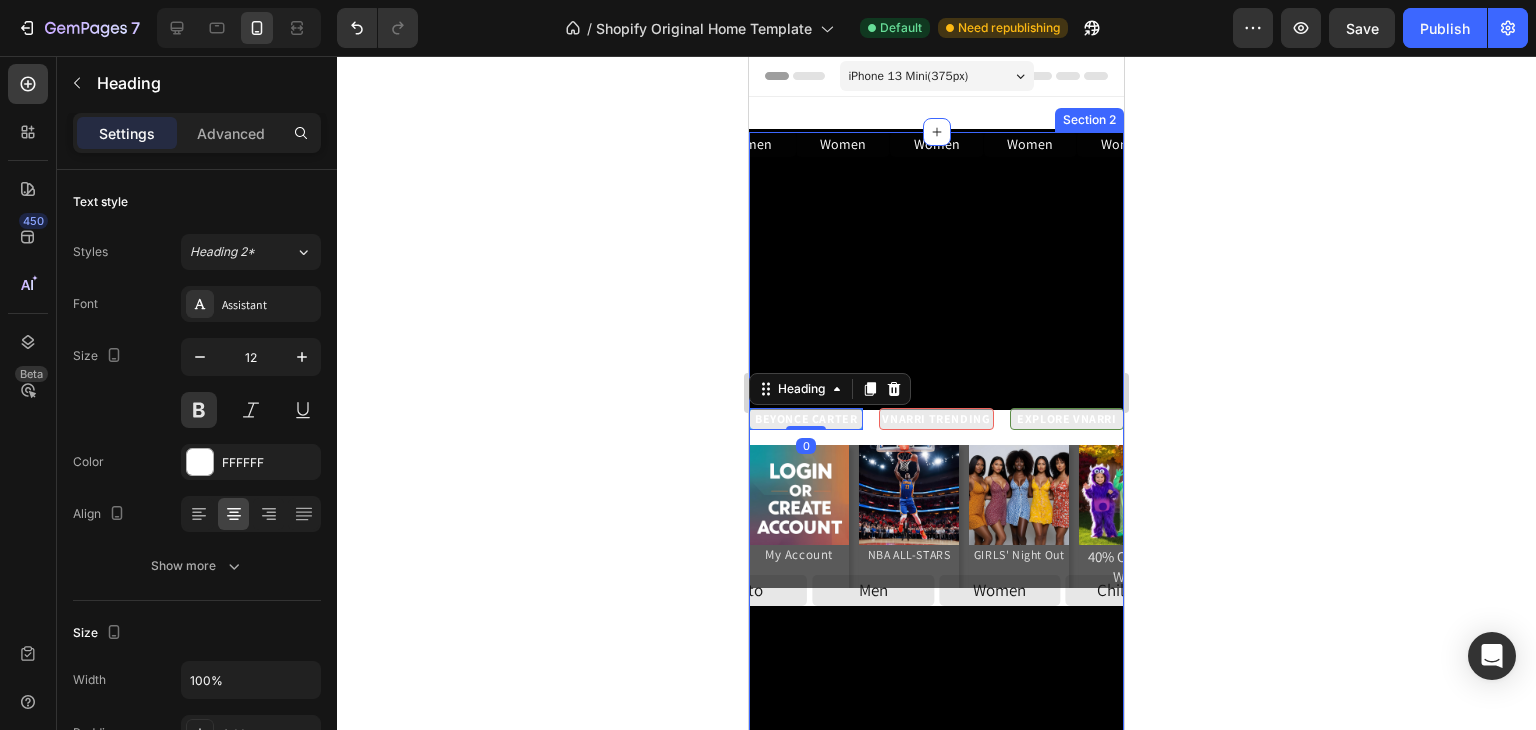 click on "Women Button Women Button Women Button Women Button Women Button Women Button Women Button Women Button Women Button Women Button Women Button Women Button Women Button Women Button Women Button Women Button Women Button Carousel" at bounding box center (936, 270) 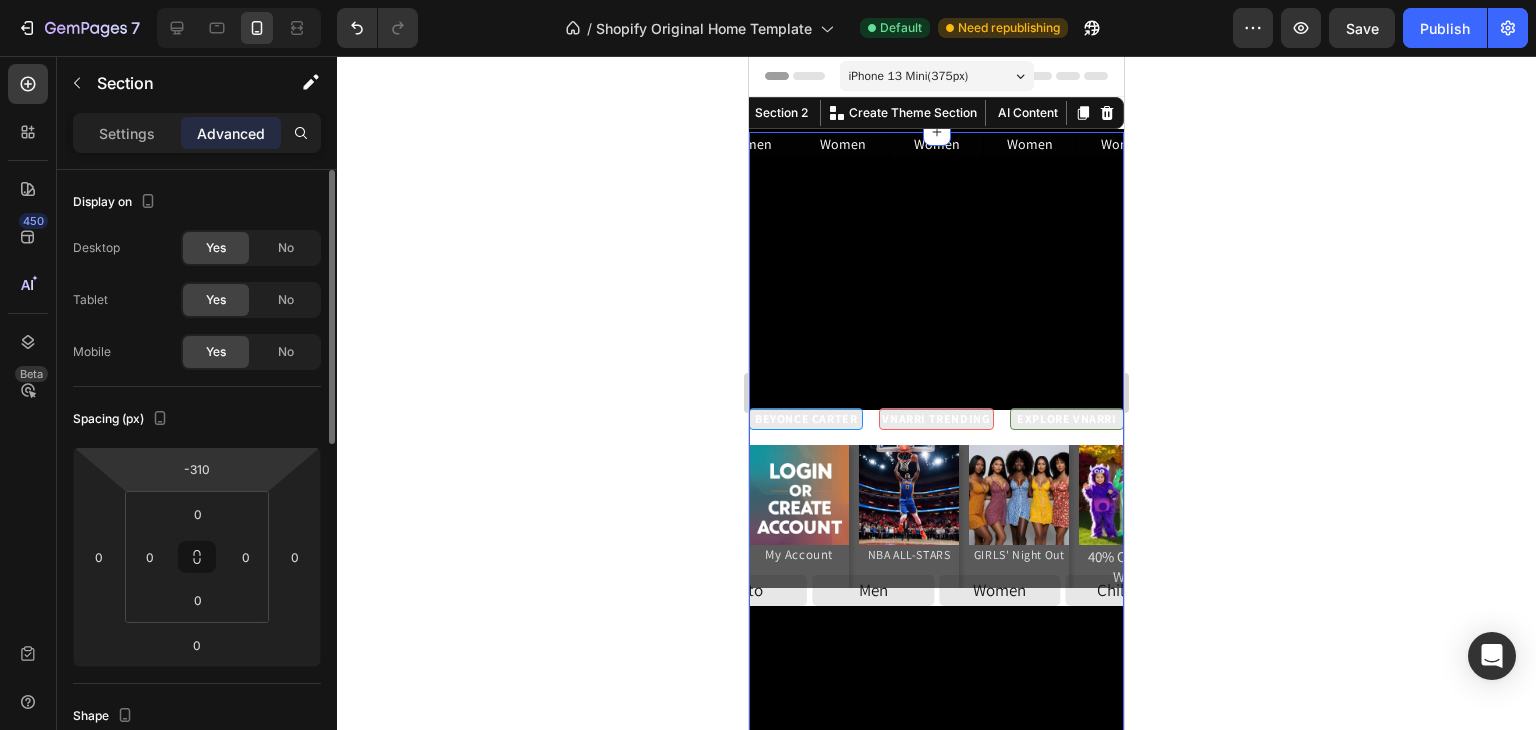 click on "7   /  Shopify Original Home Template Default Need republishing Preview  Save   Publish  450 Beta Sections(1) Elements(83) Section Element Hero Section Product Detail Brands Trusted Badges Guarantee Product Breakdown How to use Testimonials Compare Bundle FAQs Social Proof Brand Story Product List Collection Blog List Contact Sticky Add to Cart Custom Footer Browse Library 450 Layout
Row
Row
Row
Row Text
Heading
Text Block Button
Button
Button Media
Image
Image
Video" at bounding box center (768, 0) 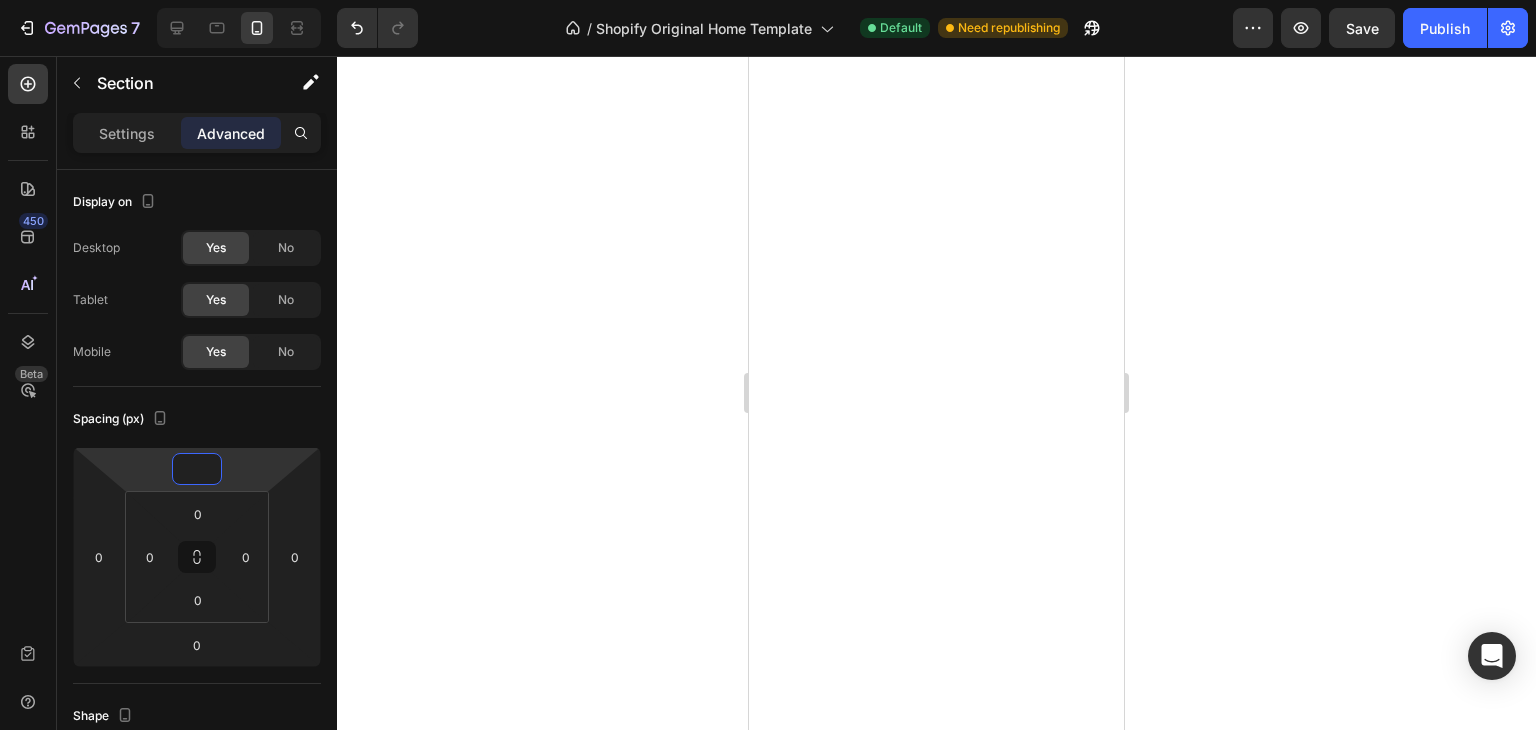 scroll, scrollTop: 0, scrollLeft: 0, axis: both 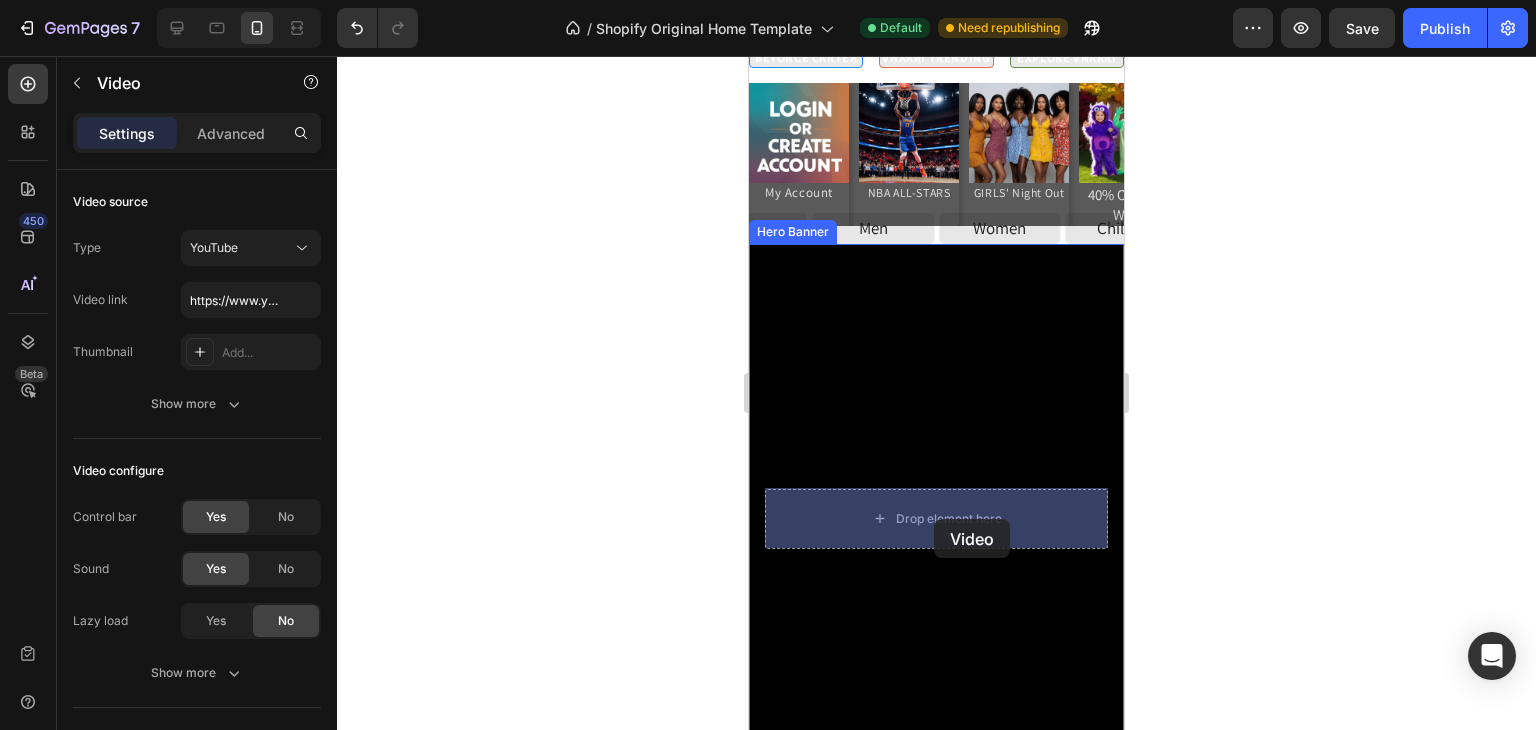 drag, startPoint x: 764, startPoint y: 135, endPoint x: 934, endPoint y: 519, distance: 419.9476 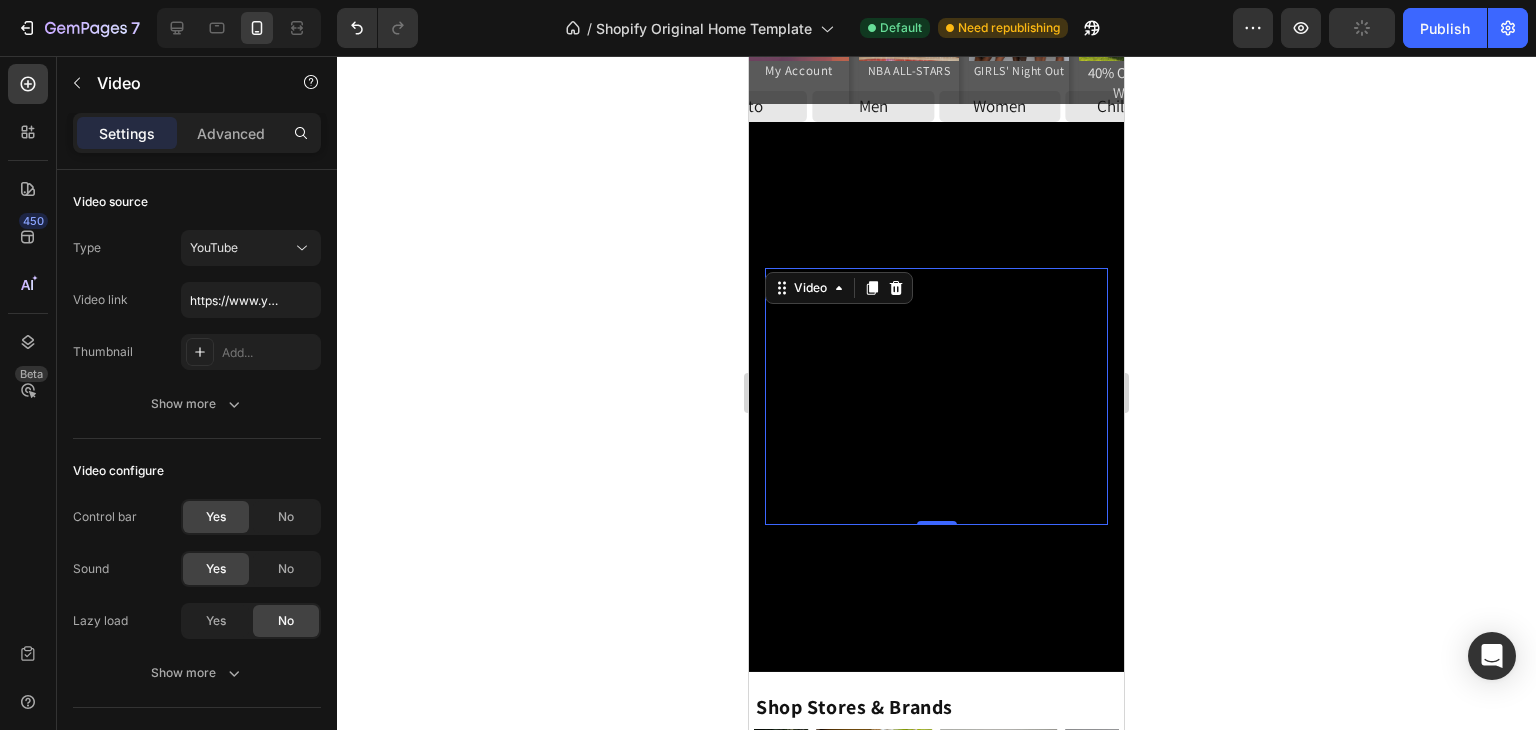scroll, scrollTop: 837, scrollLeft: 0, axis: vertical 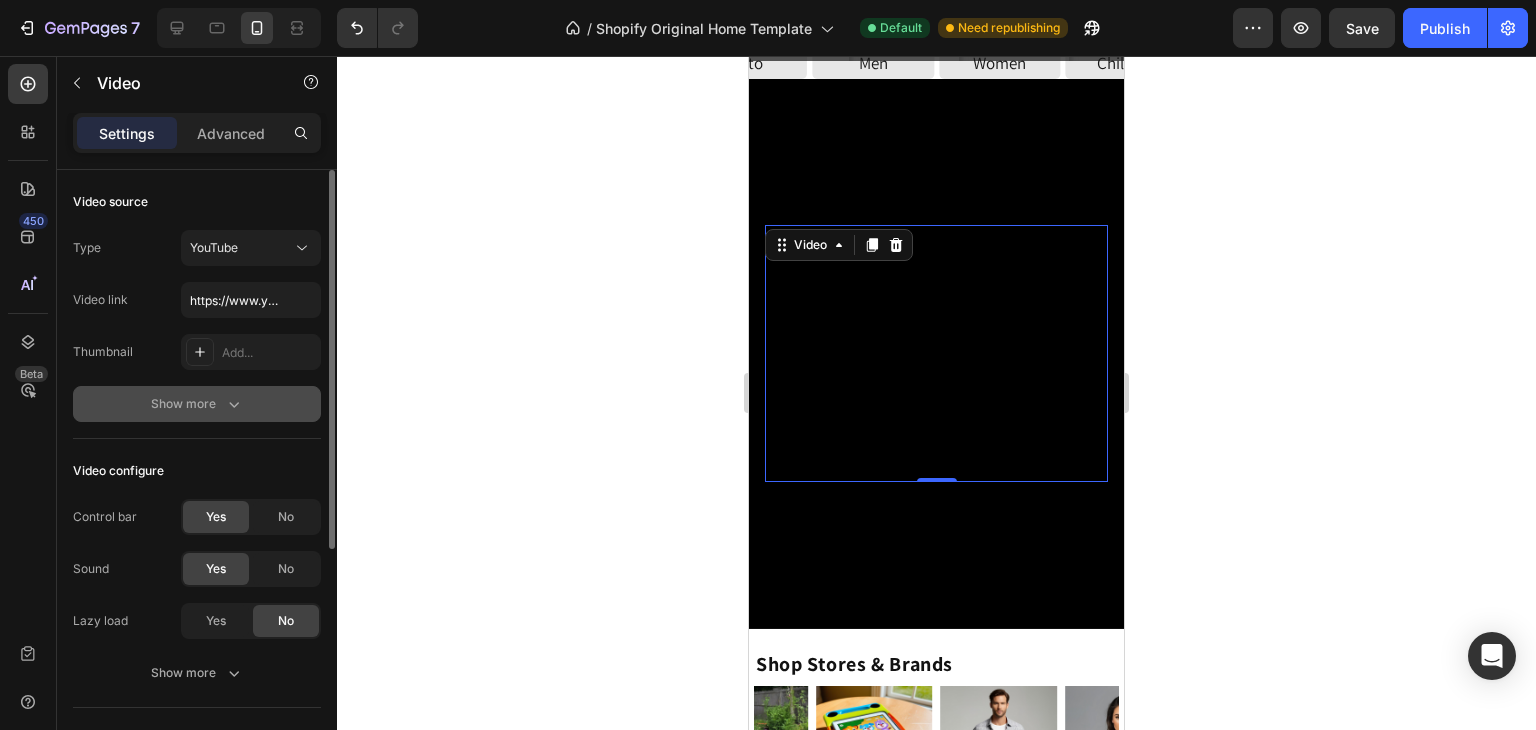click on "Show more" at bounding box center (197, 404) 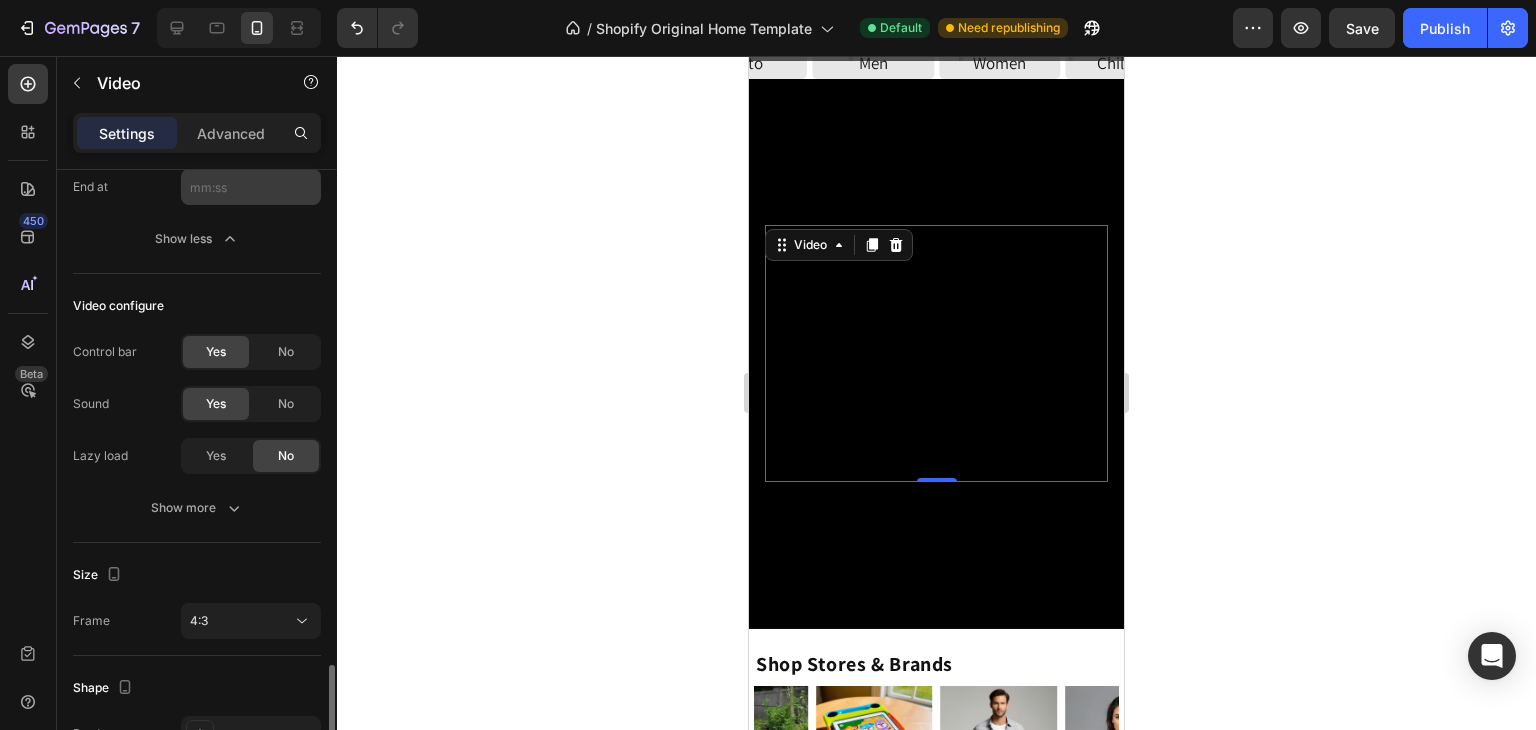 scroll, scrollTop: 490, scrollLeft: 0, axis: vertical 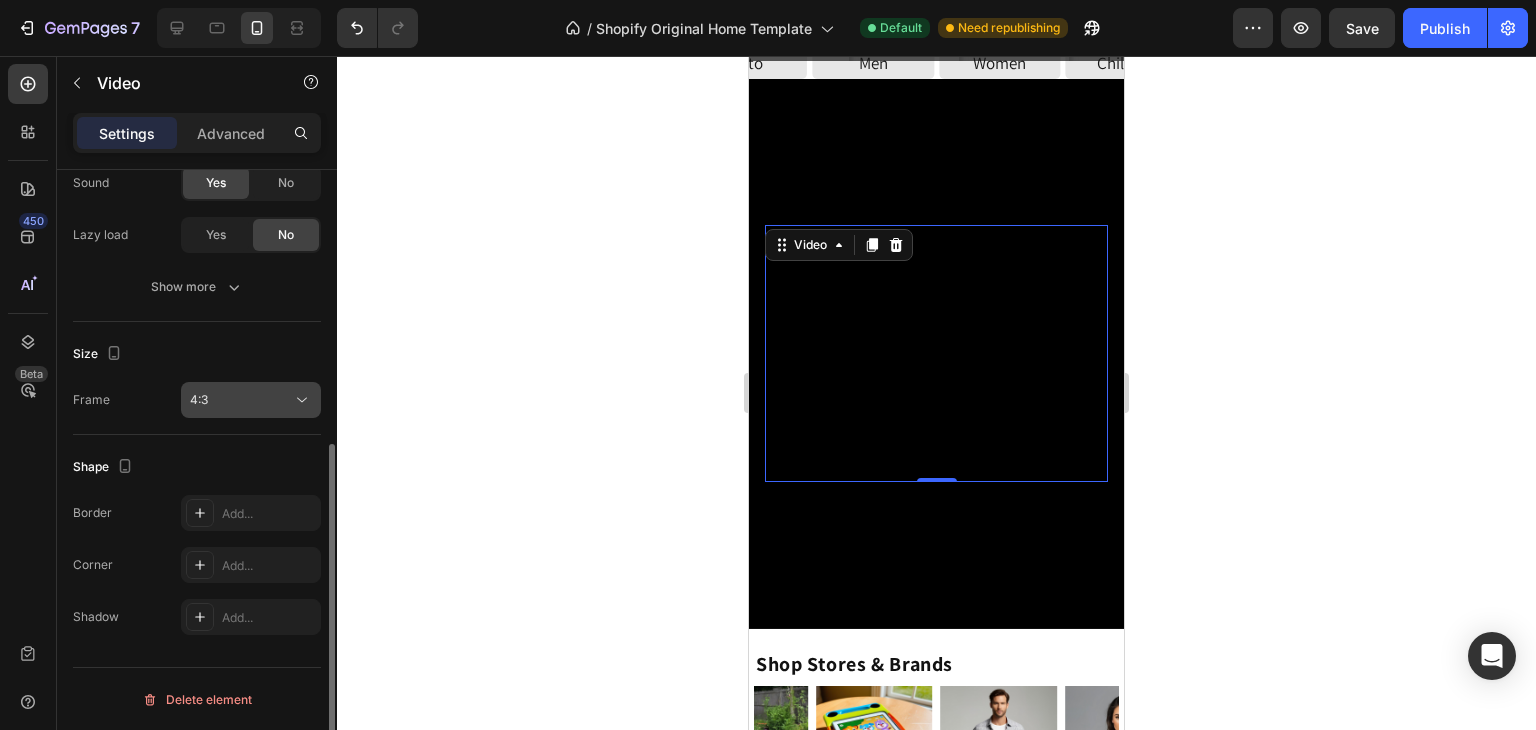 click on "4:3" at bounding box center (241, 400) 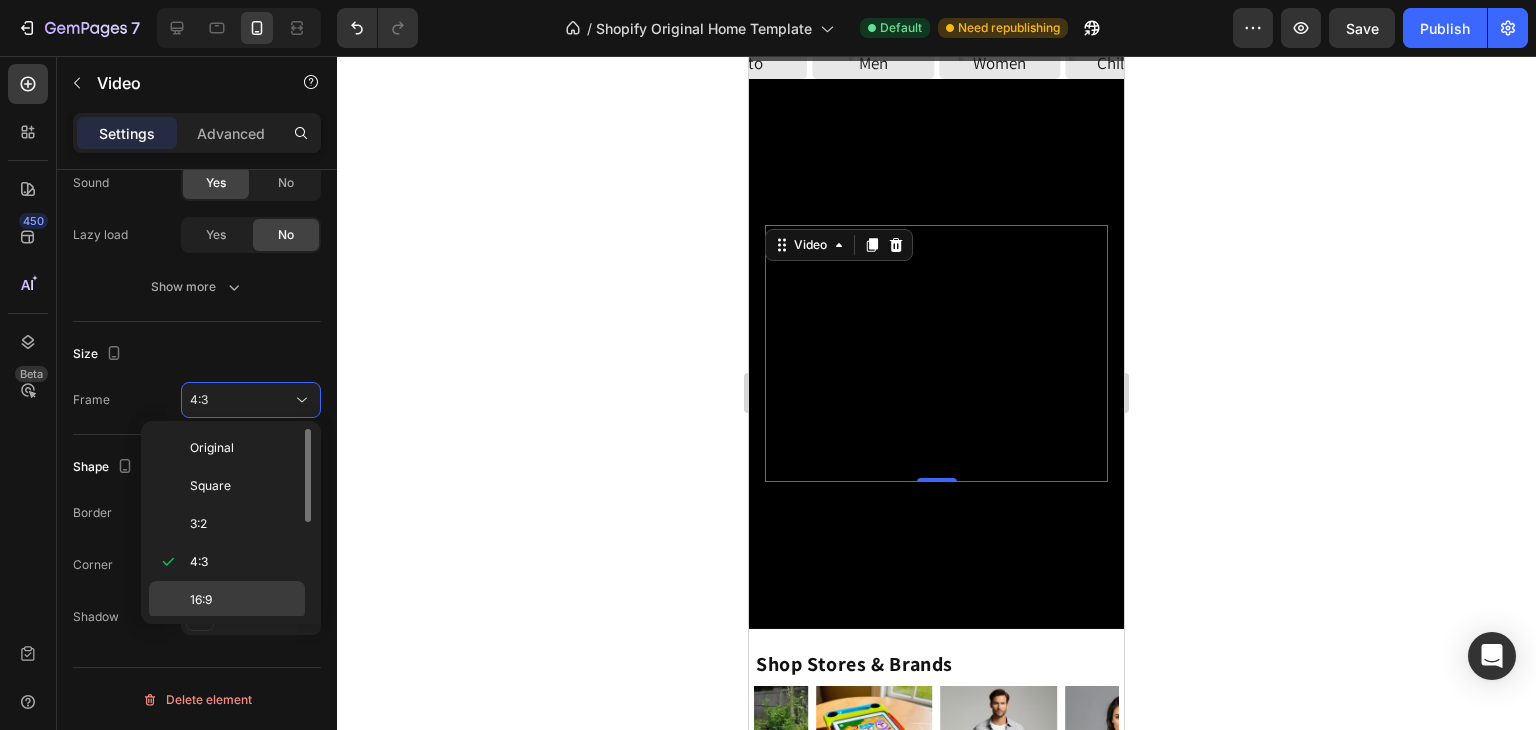 click on "16:9" at bounding box center [243, 600] 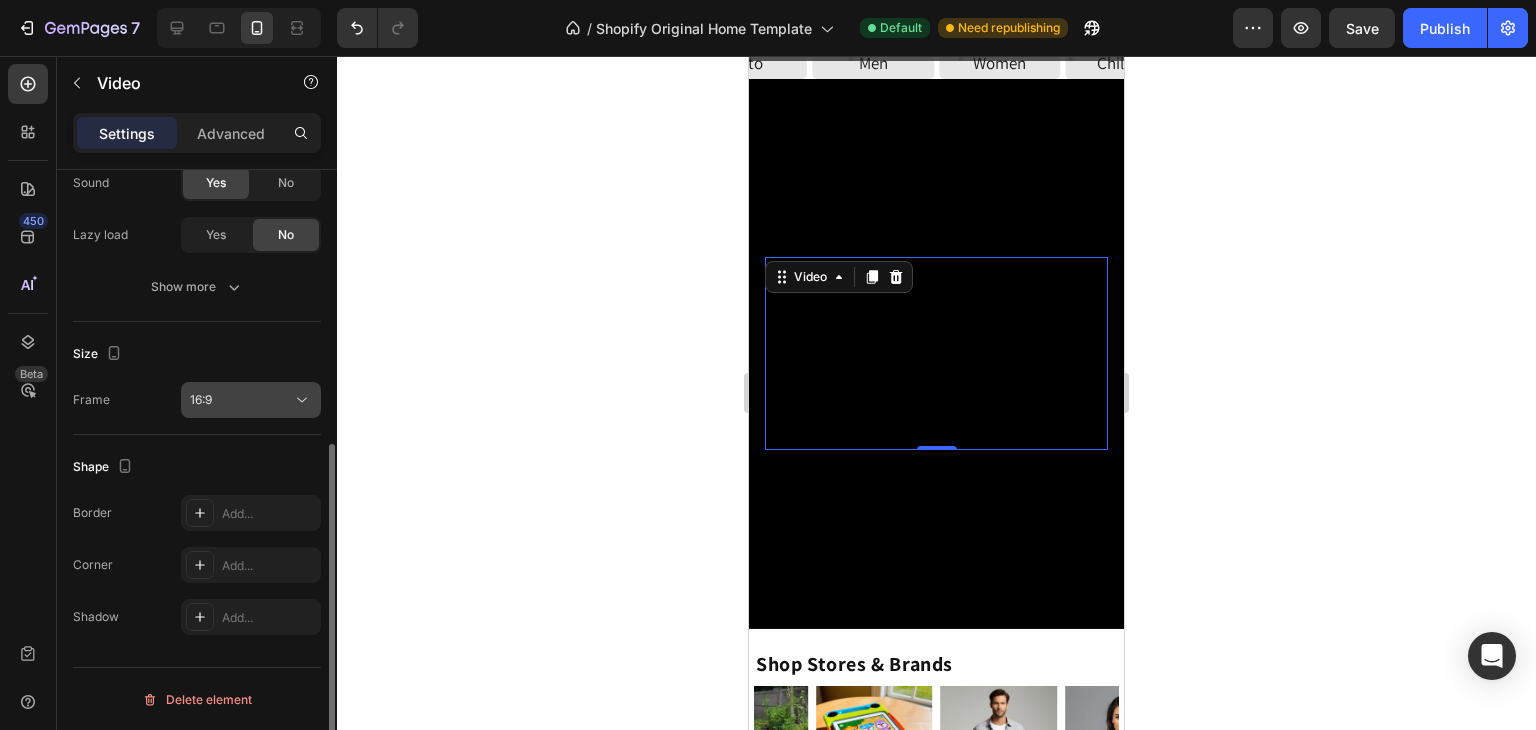 click on "16:9" at bounding box center (241, 400) 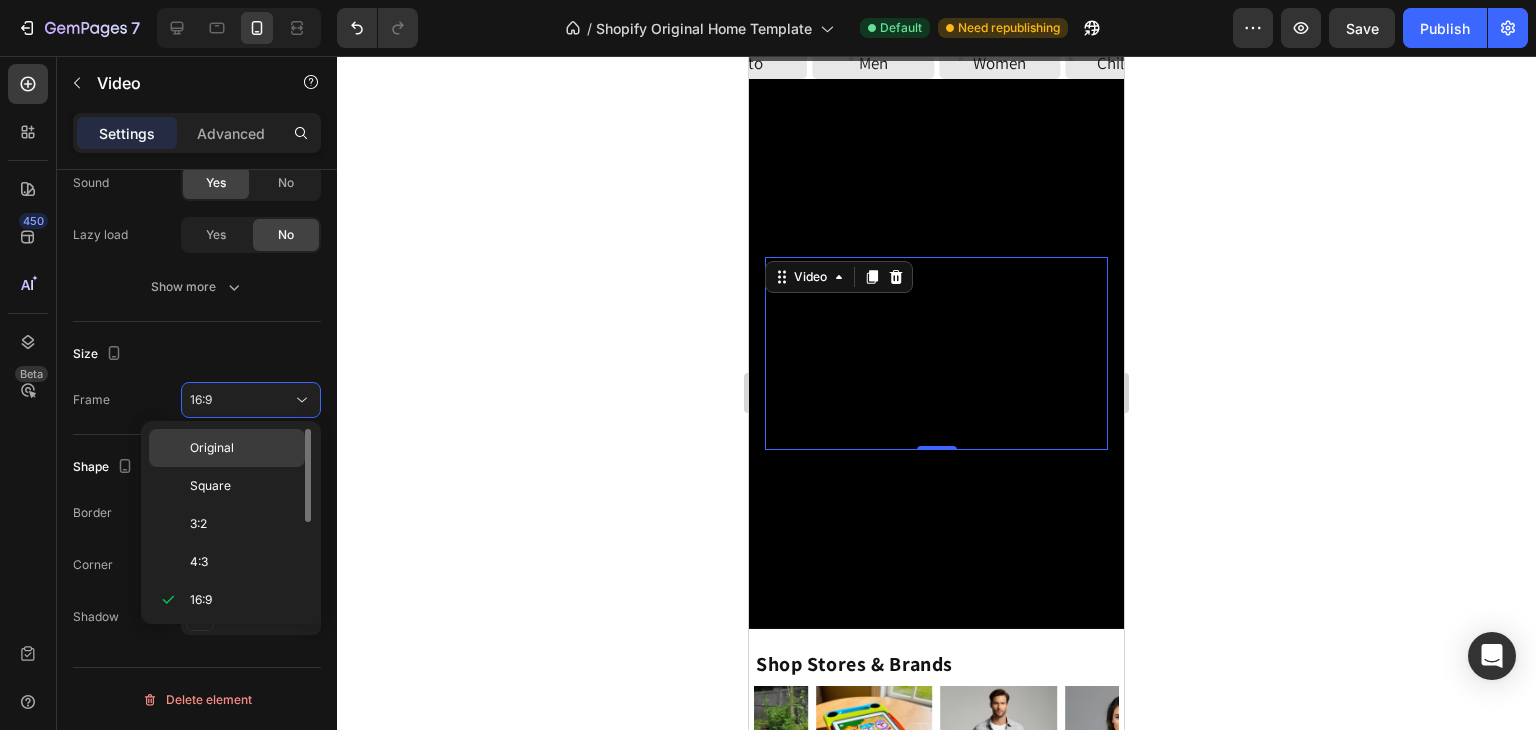 click on "Original" at bounding box center (243, 448) 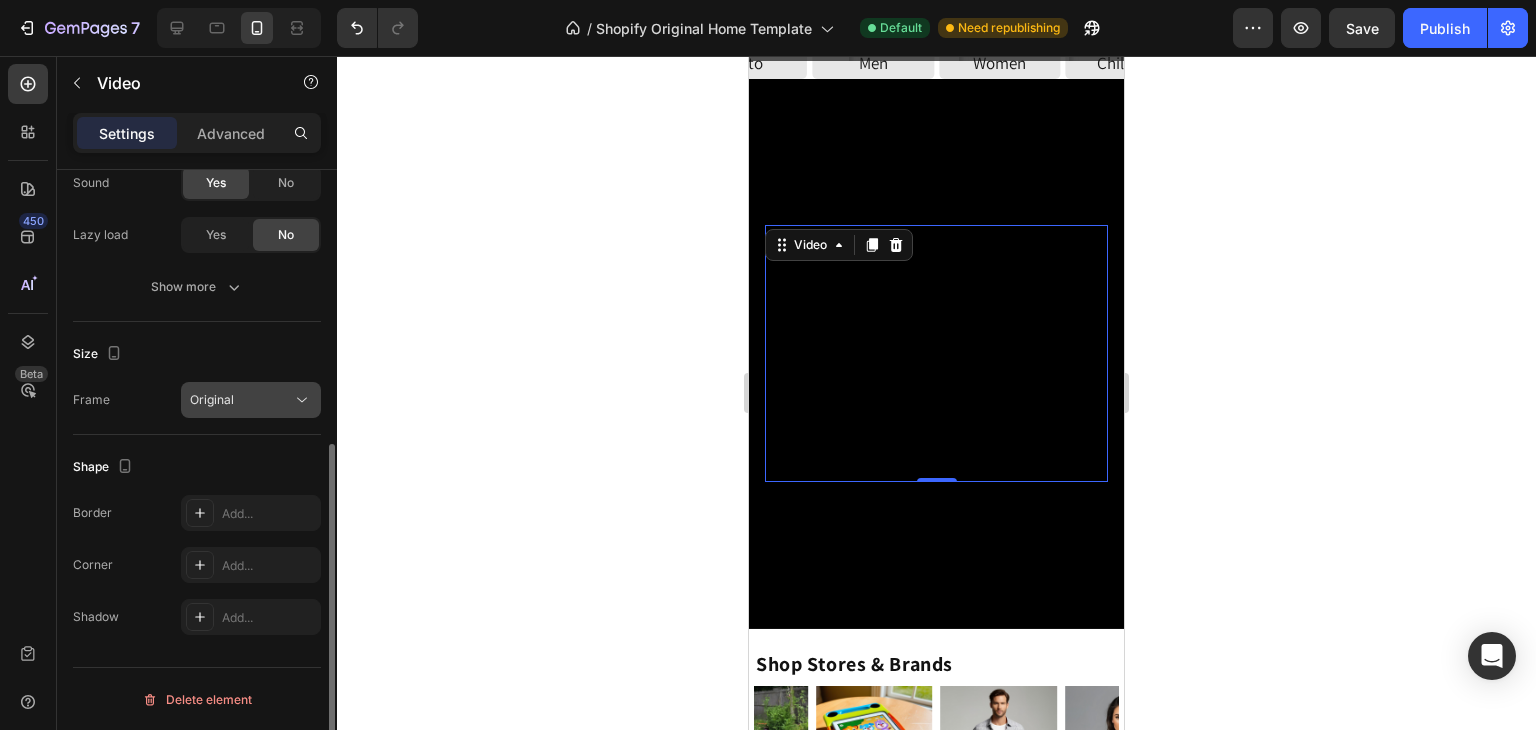 click on "Original" at bounding box center (241, 400) 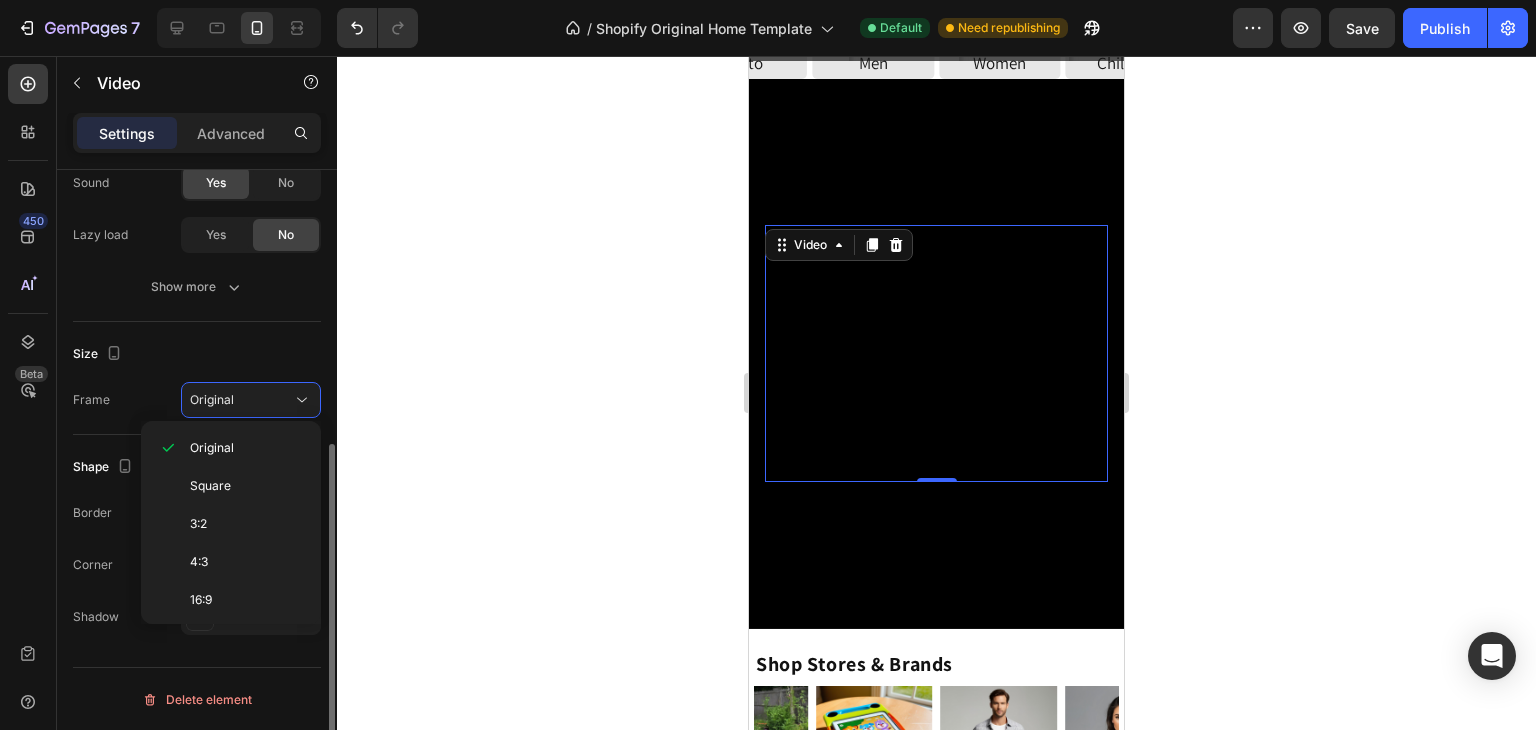 click on "Size Frame Original" 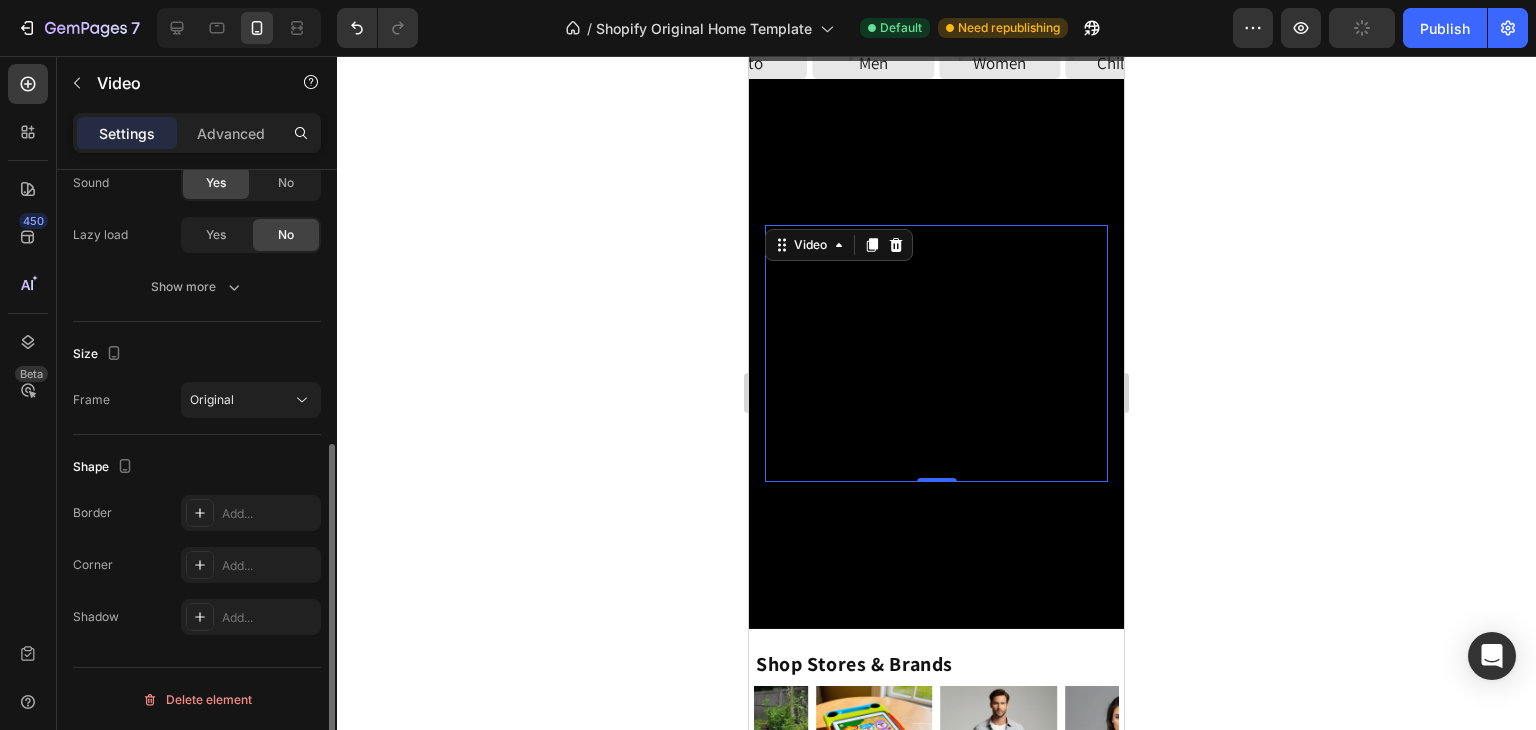 click on "Size Frame Original" 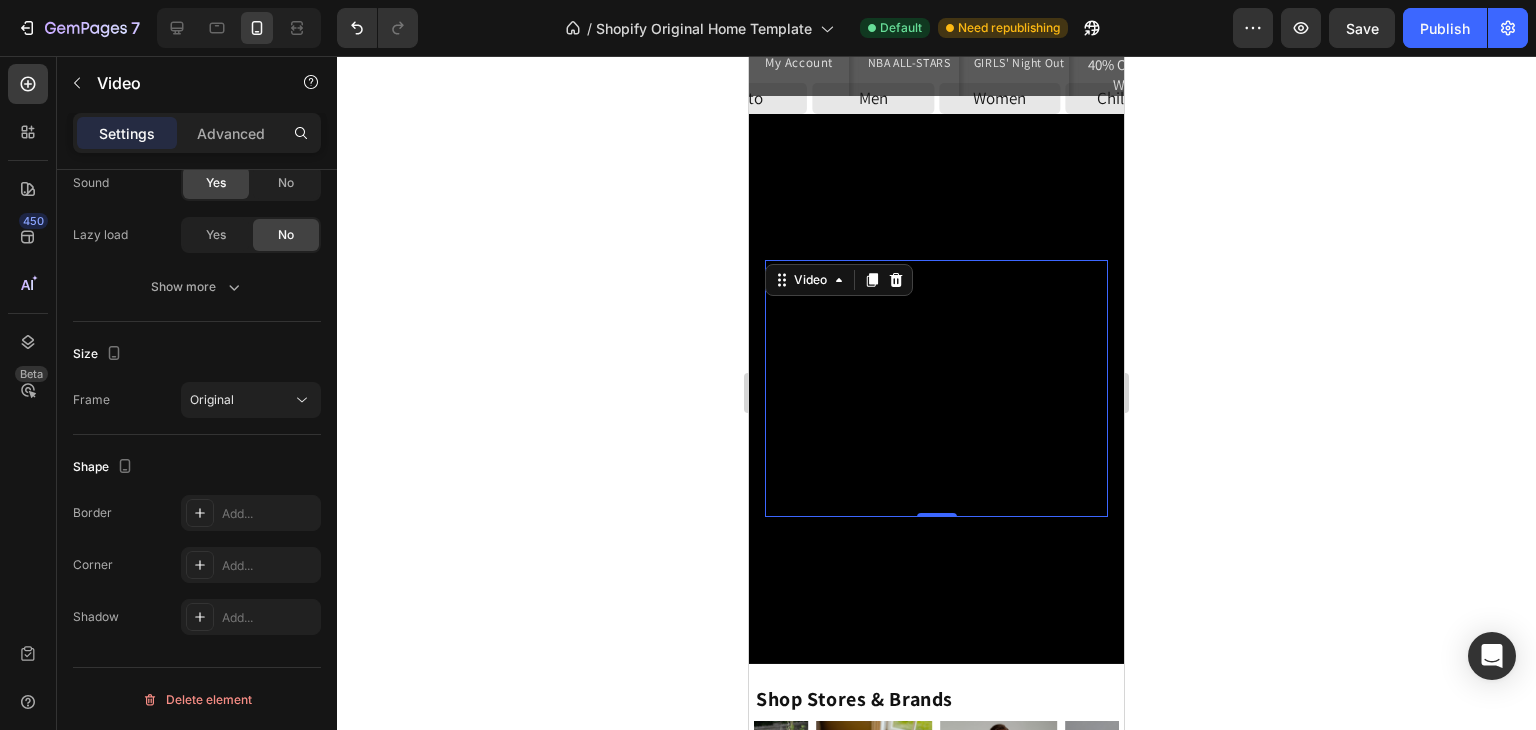scroll, scrollTop: 810, scrollLeft: 0, axis: vertical 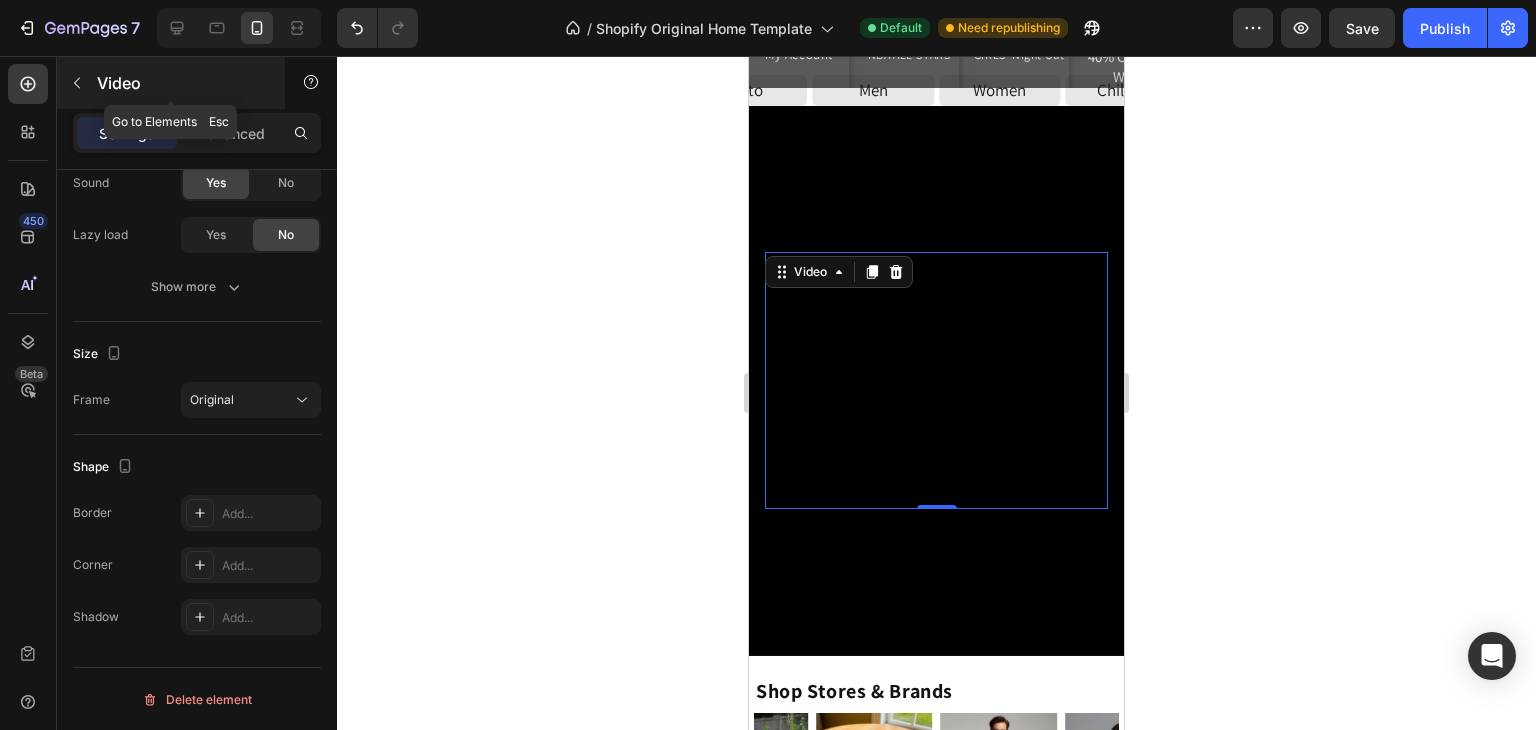click at bounding box center (77, 83) 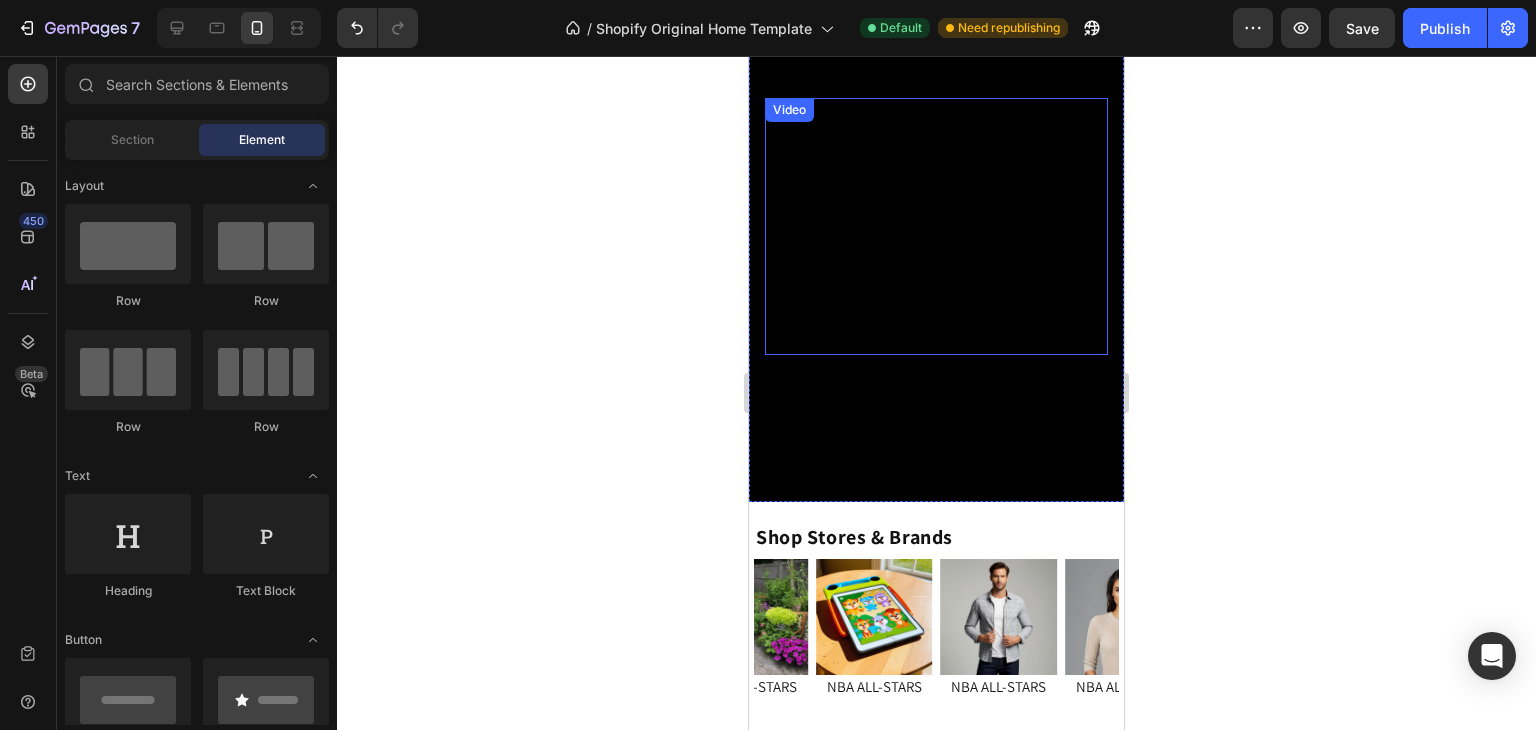 scroll, scrollTop: 1010, scrollLeft: 0, axis: vertical 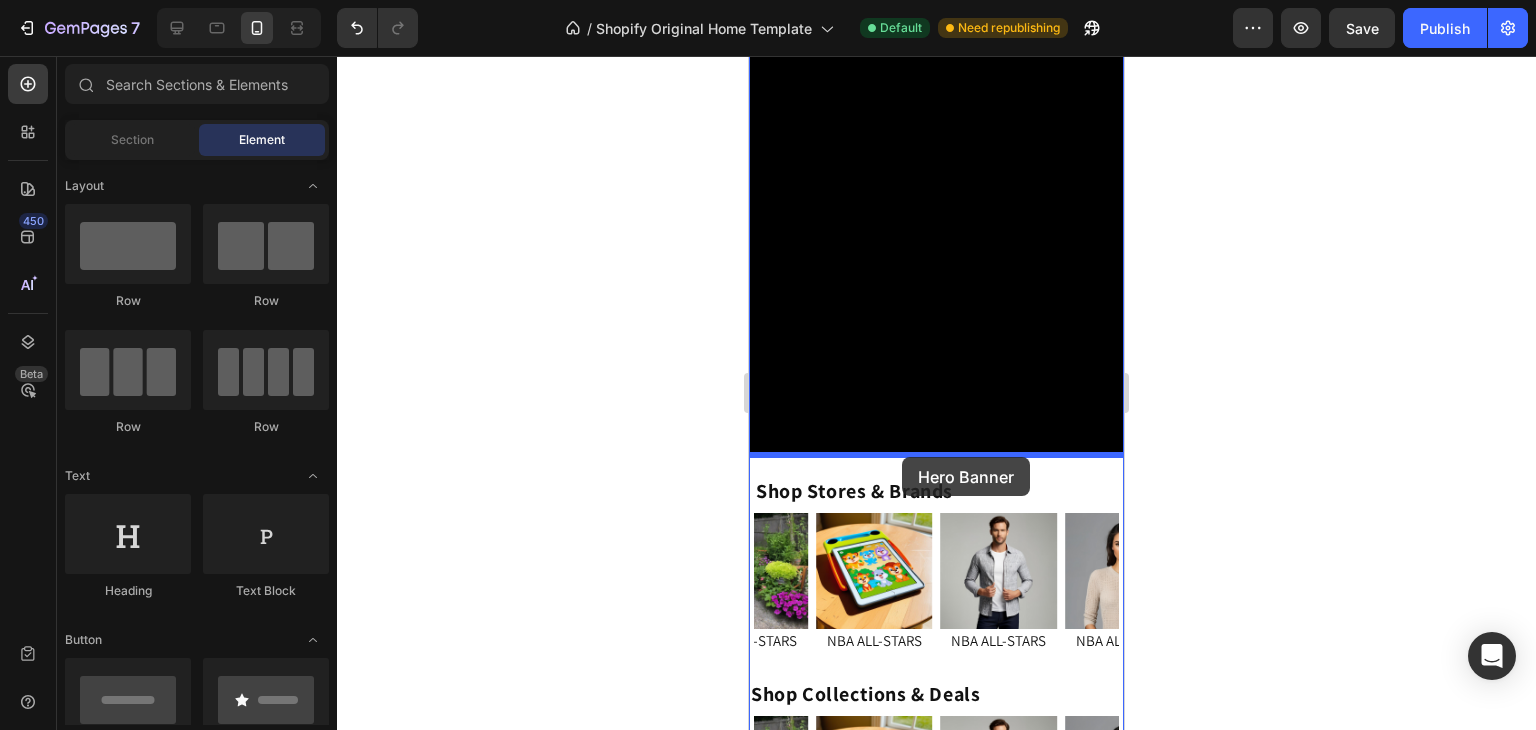 drag, startPoint x: 855, startPoint y: 517, endPoint x: 902, endPoint y: 457, distance: 76.2168 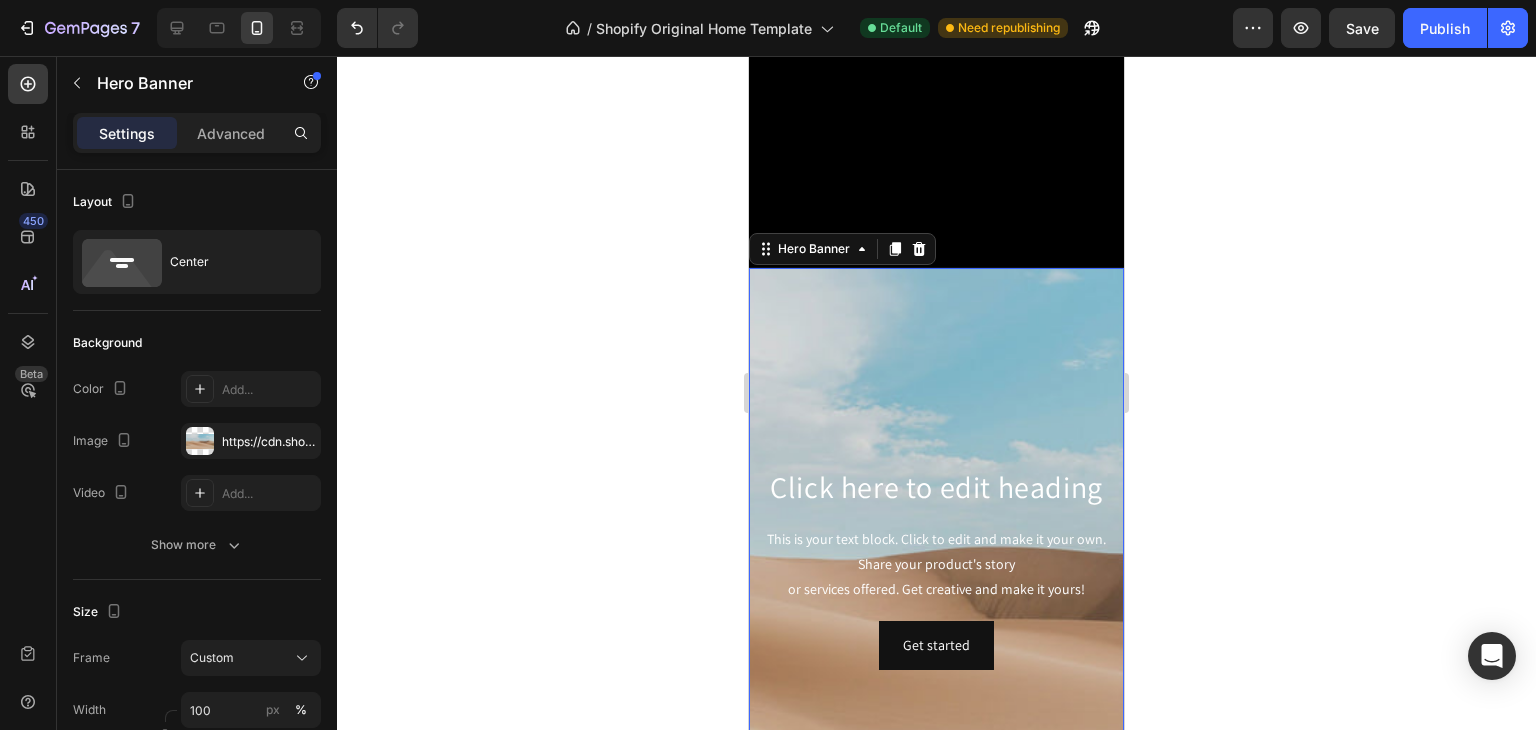 scroll, scrollTop: 1270, scrollLeft: 0, axis: vertical 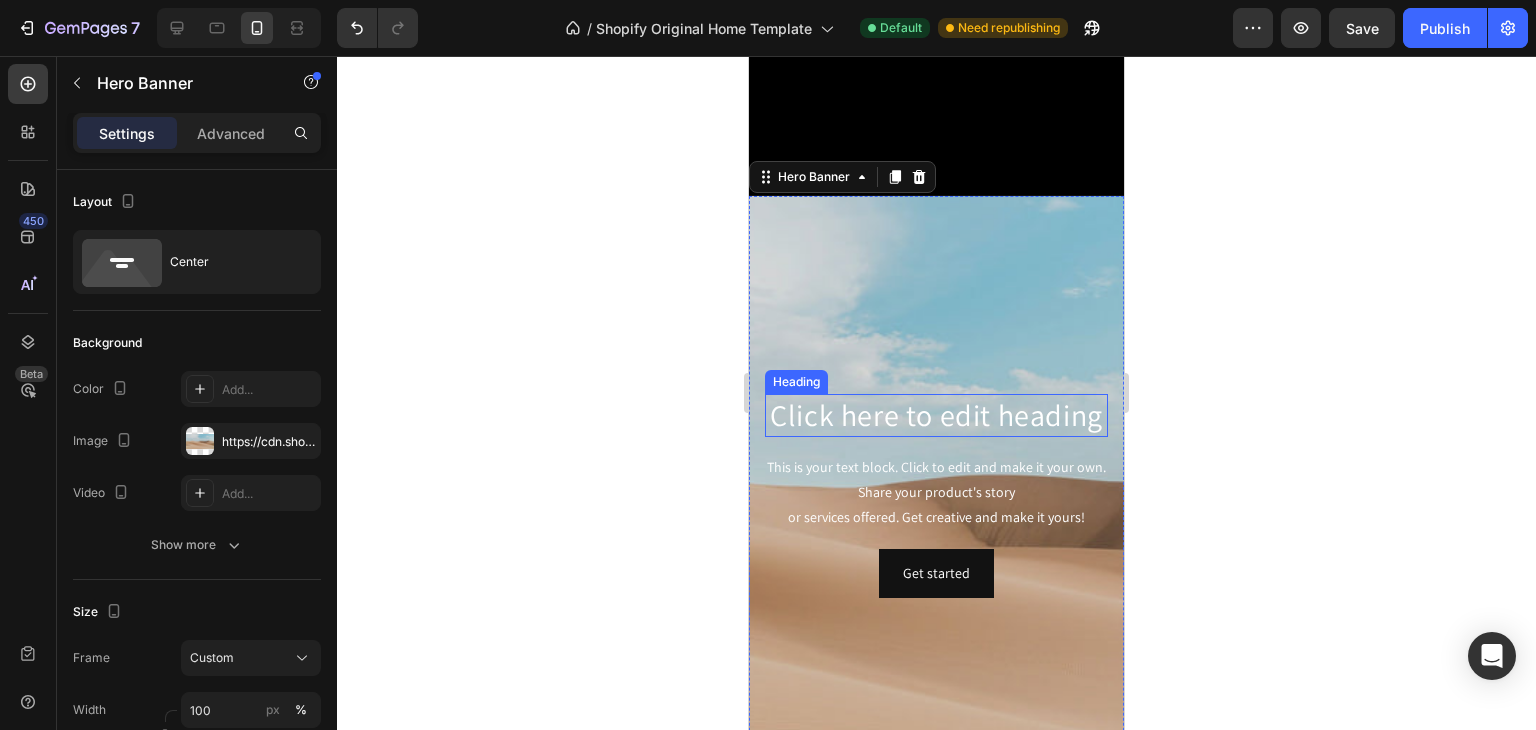 click on "Click here to edit heading" at bounding box center (936, 415) 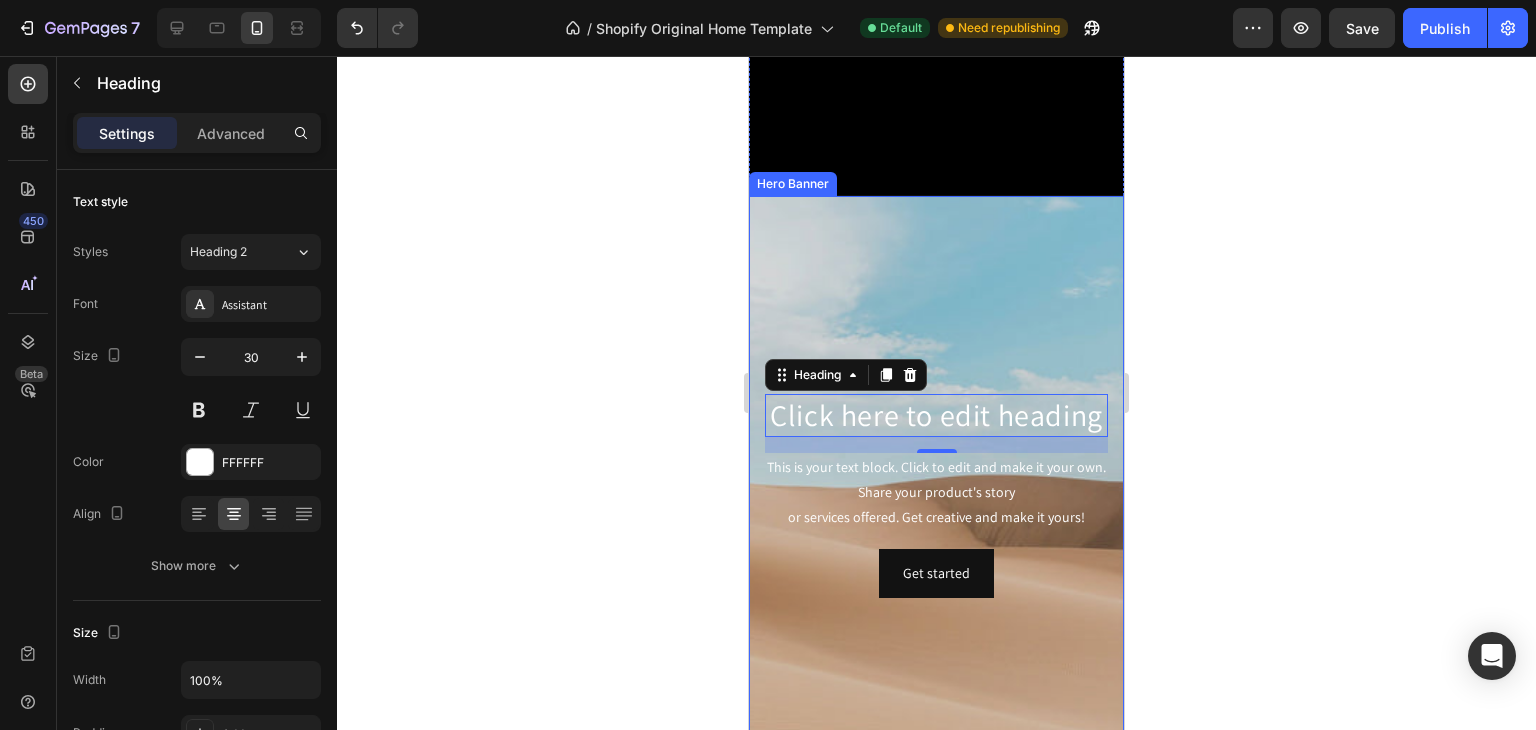 click at bounding box center (936, 496) 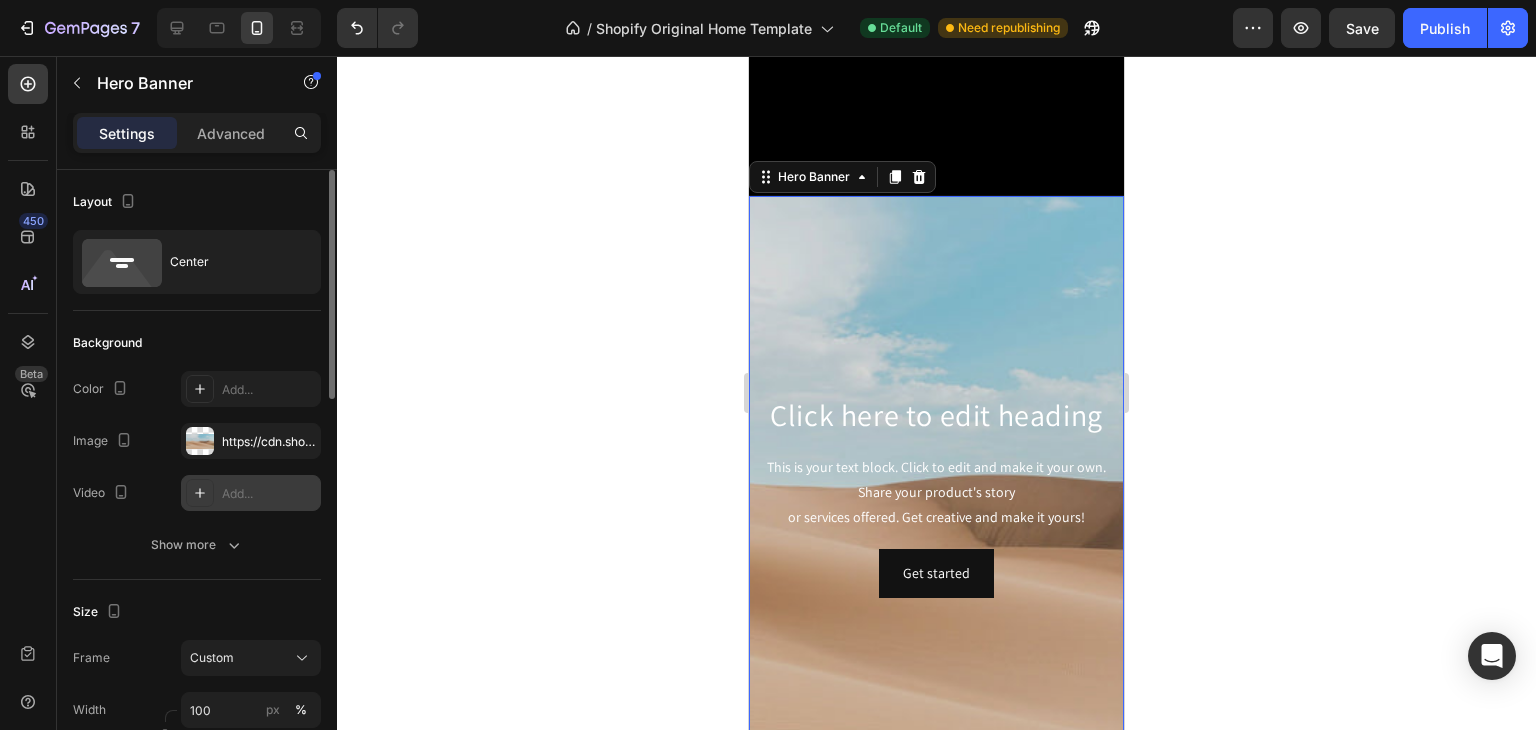 click on "Add..." at bounding box center [269, 494] 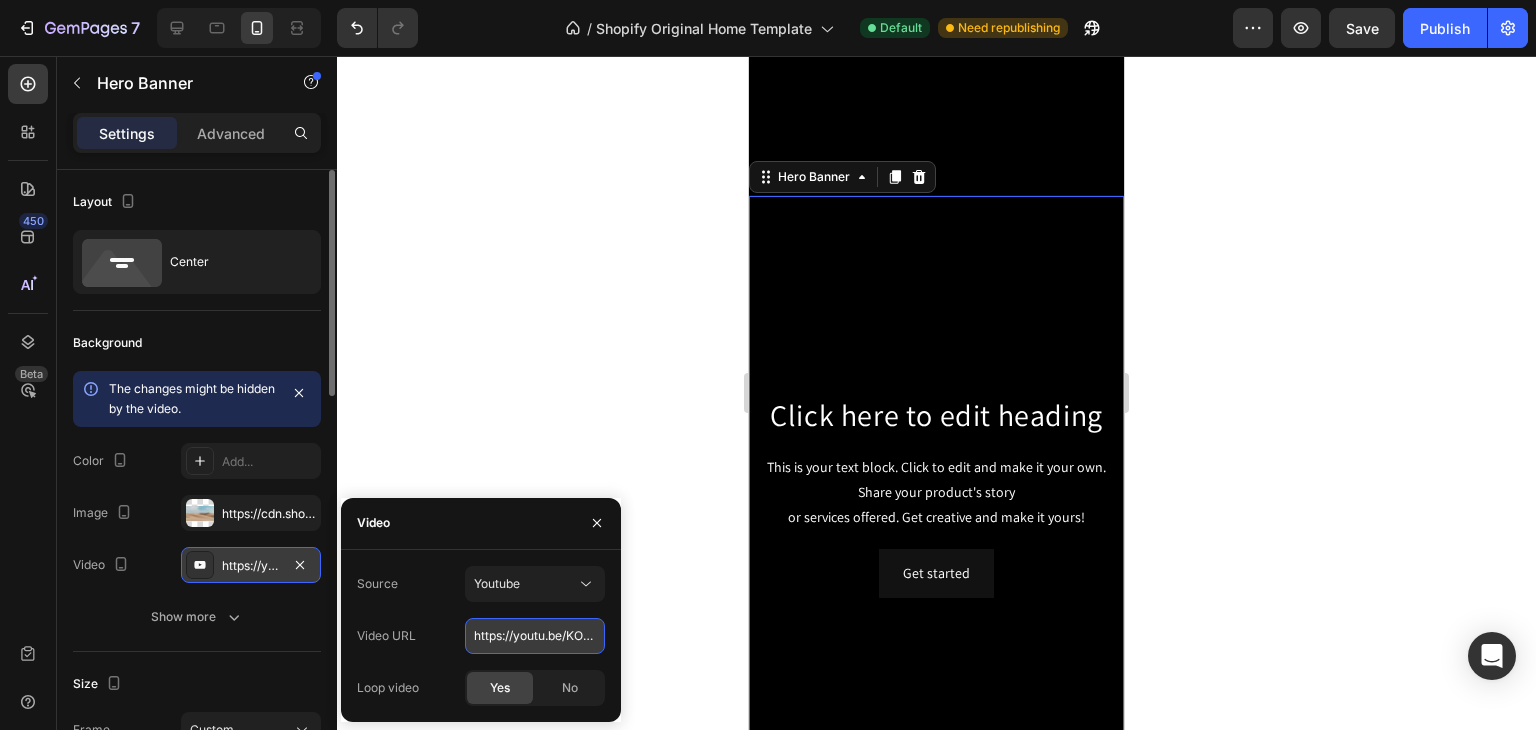 click on "https://youtu.be/KOxfzBp72uk" at bounding box center [535, 636] 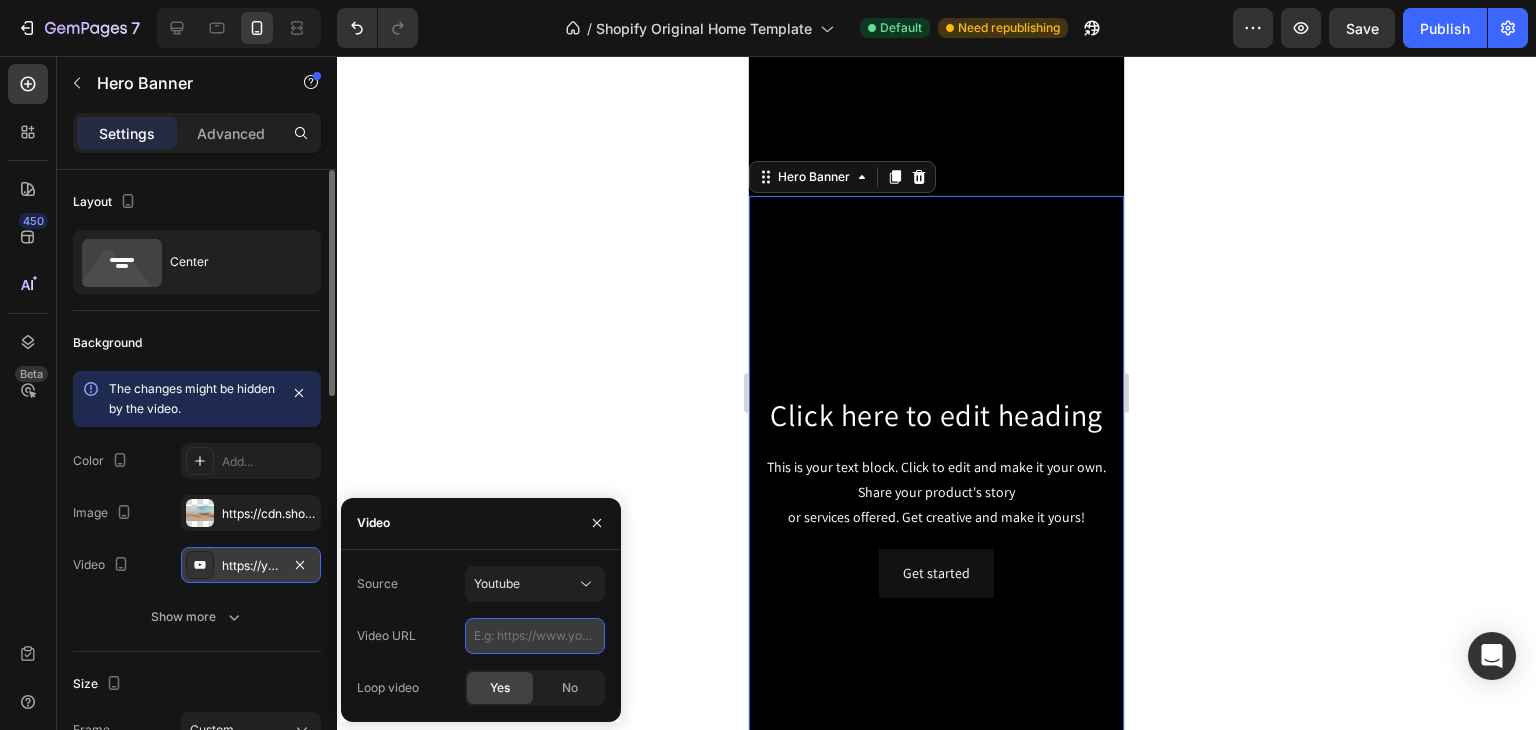 click at bounding box center (535, 636) 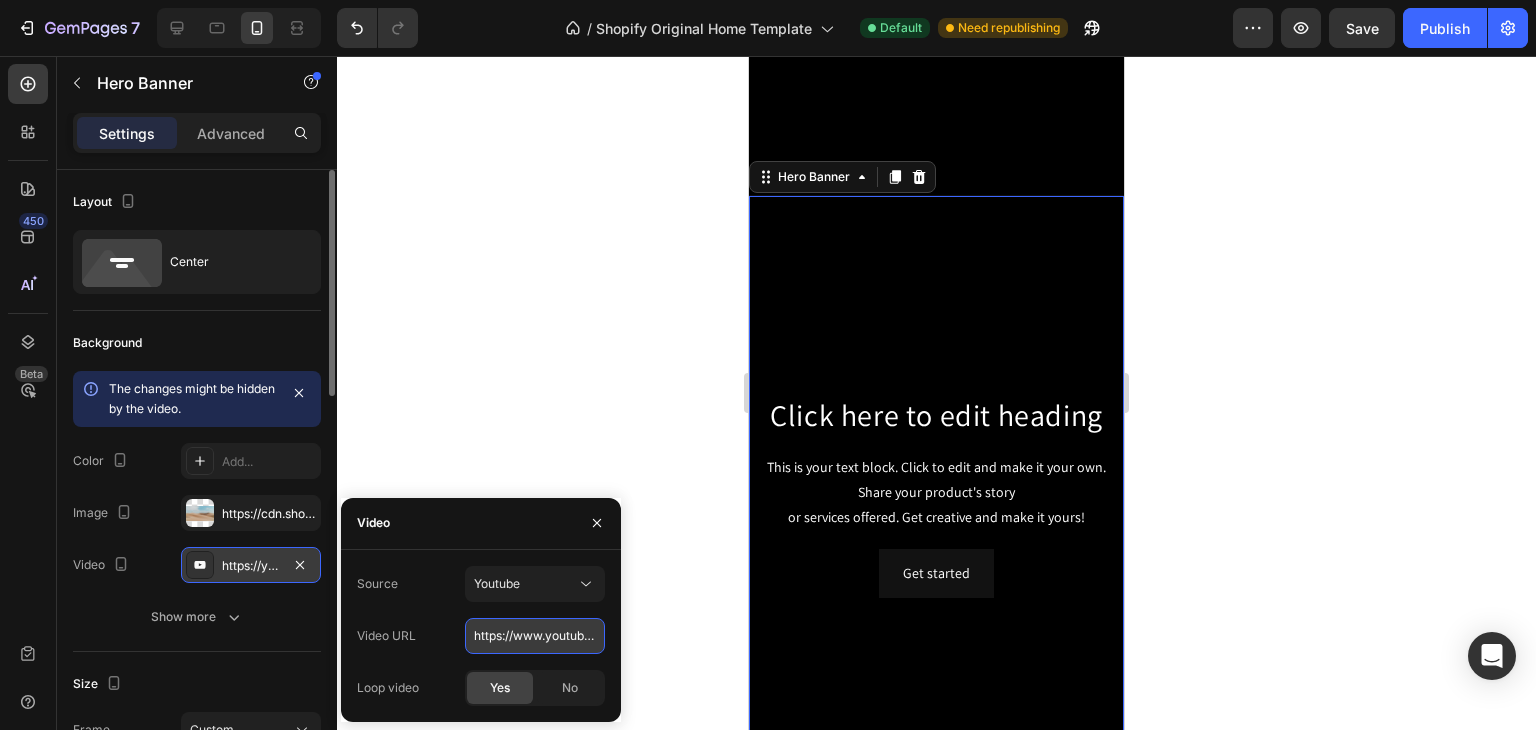 scroll, scrollTop: 0, scrollLeft: 372, axis: horizontal 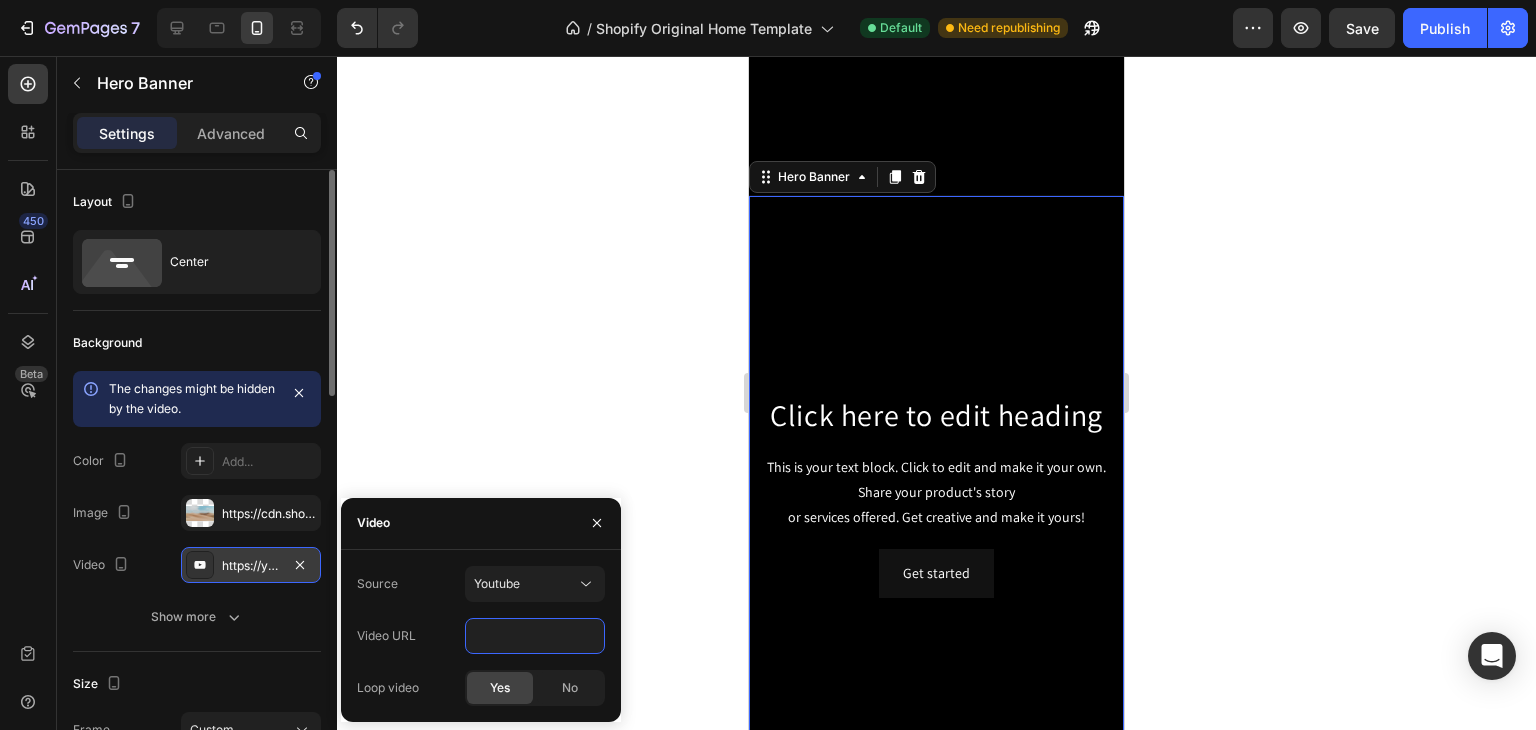 type on "https://www.youtube.com/watch?v=LOO3FJo1c2w&list=RDLOO3FJo1c2w&start_radio=1" 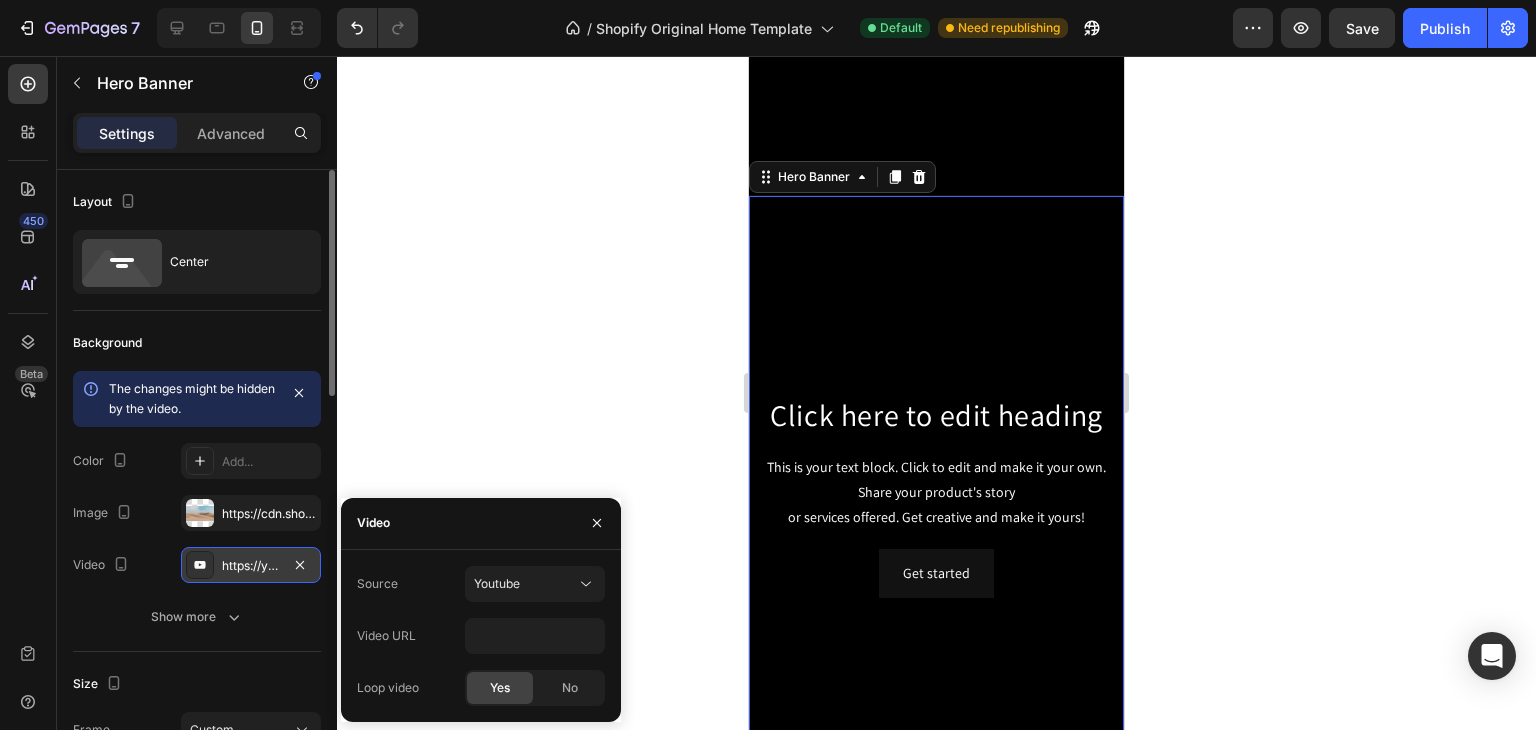 click on "Video" at bounding box center (481, 524) 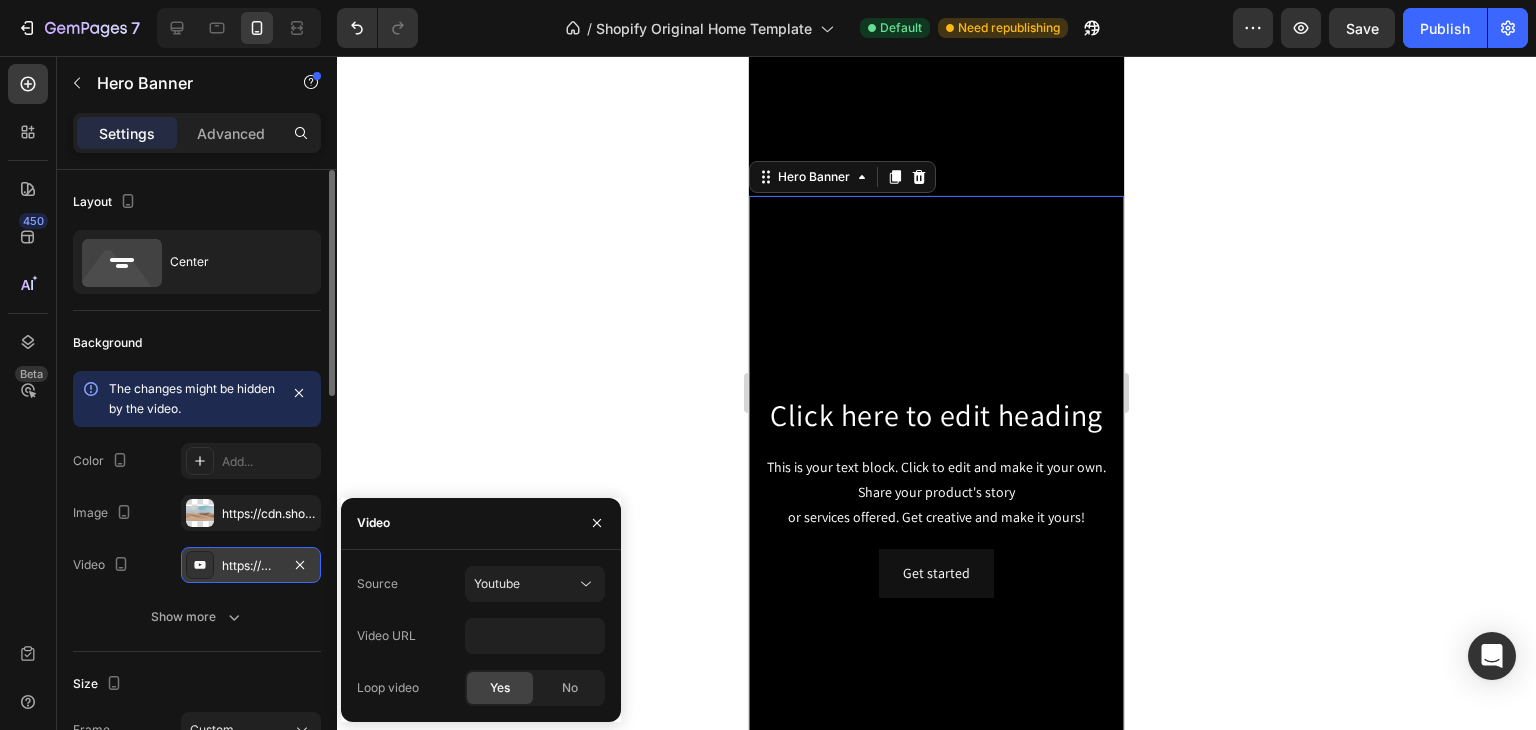 scroll, scrollTop: 0, scrollLeft: 0, axis: both 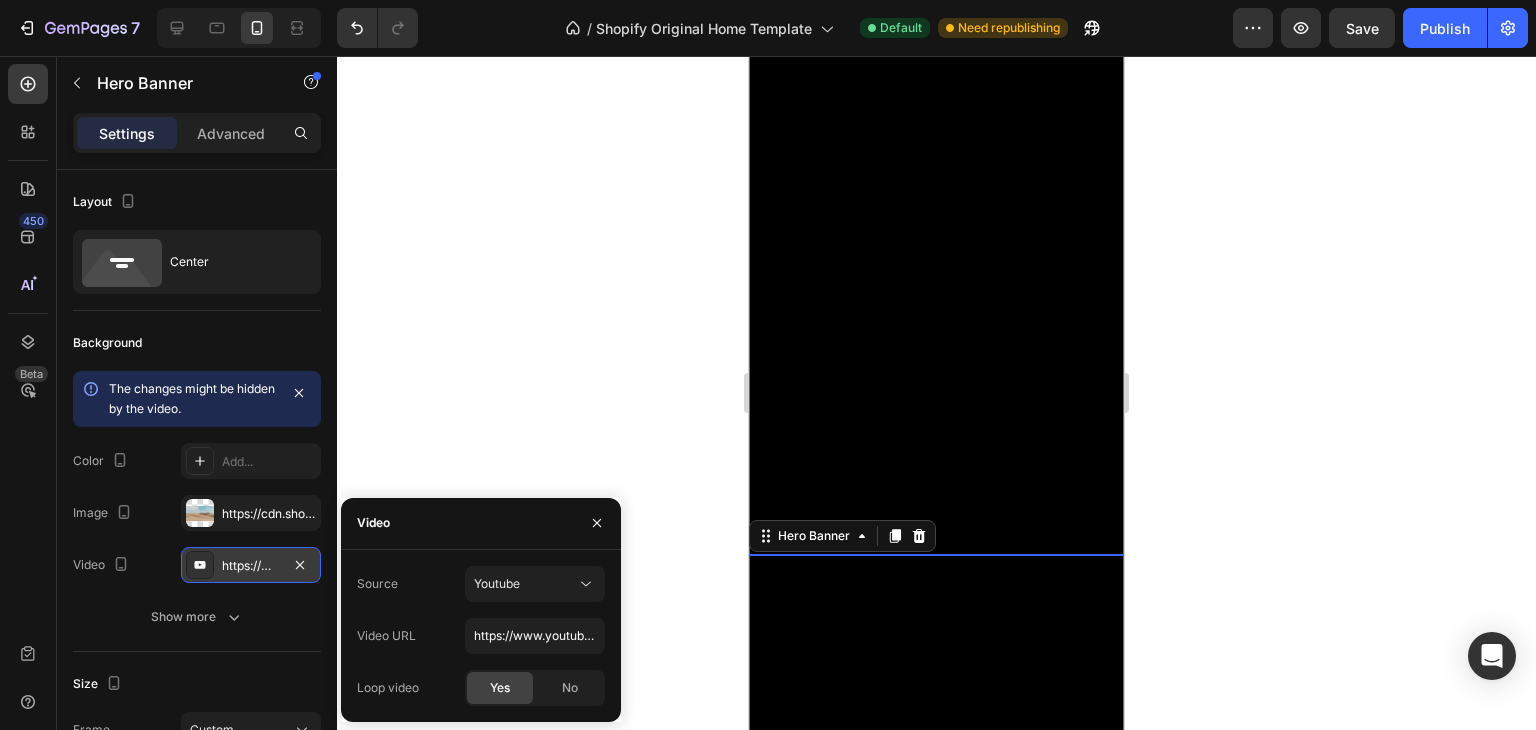 click at bounding box center [936, 280] 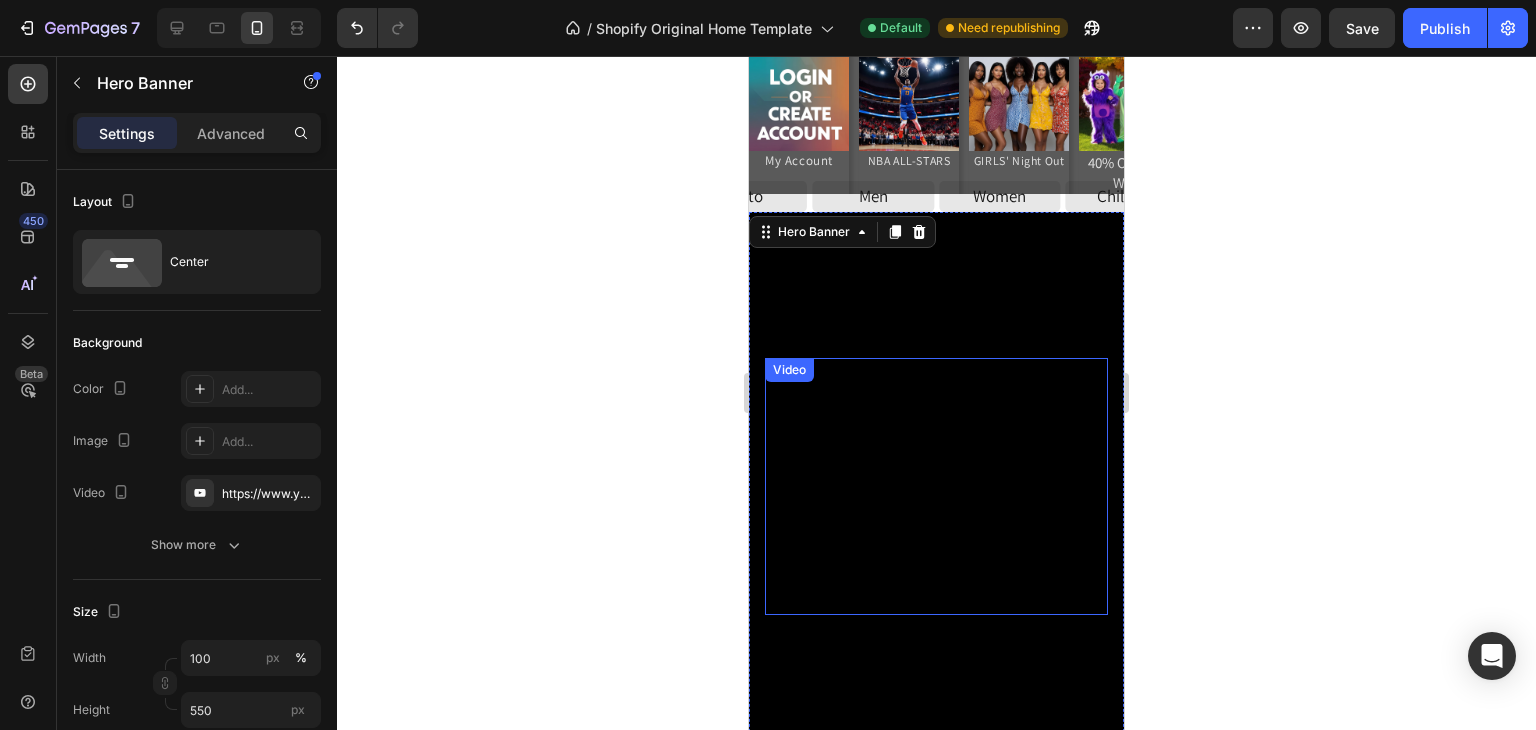 scroll, scrollTop: 697, scrollLeft: 0, axis: vertical 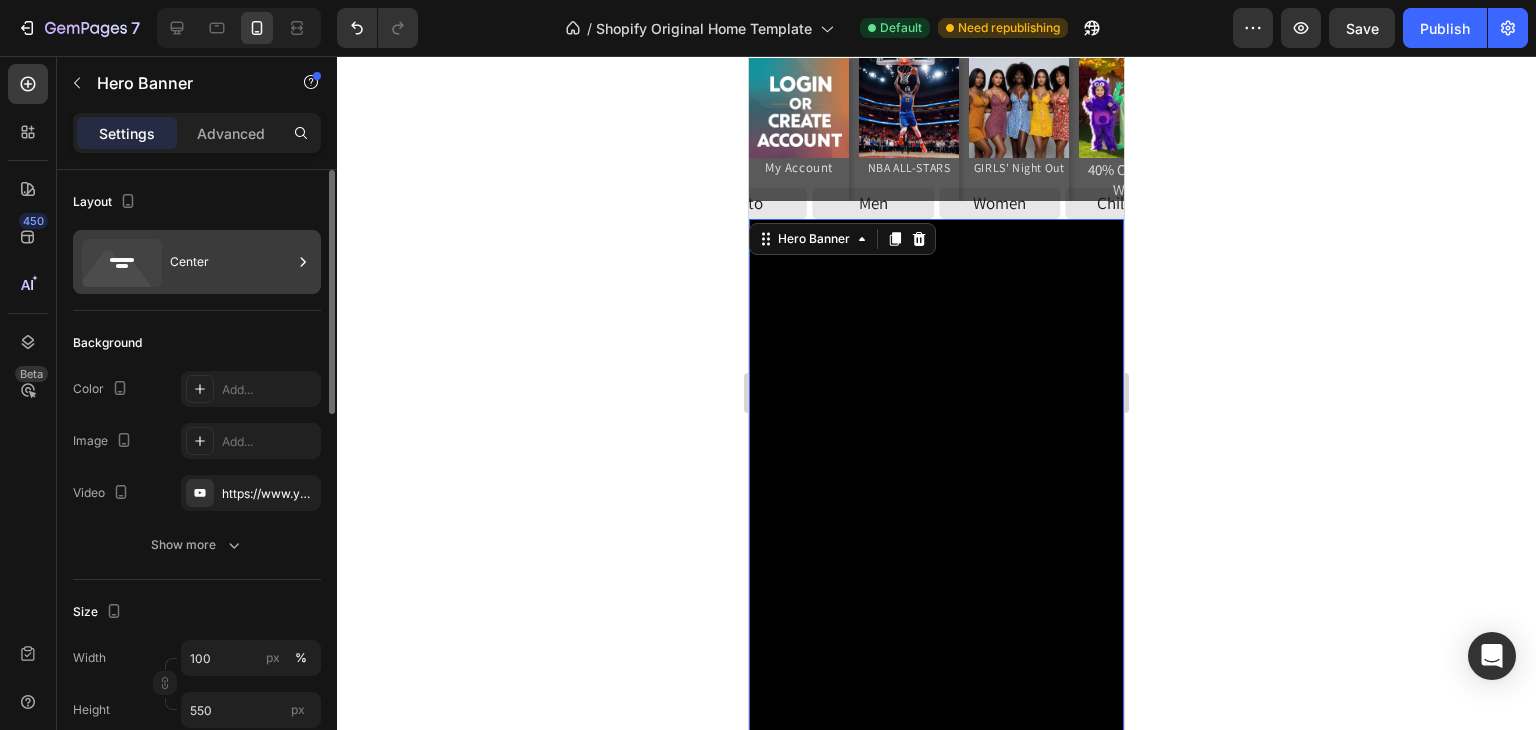 click on "Center" at bounding box center (231, 262) 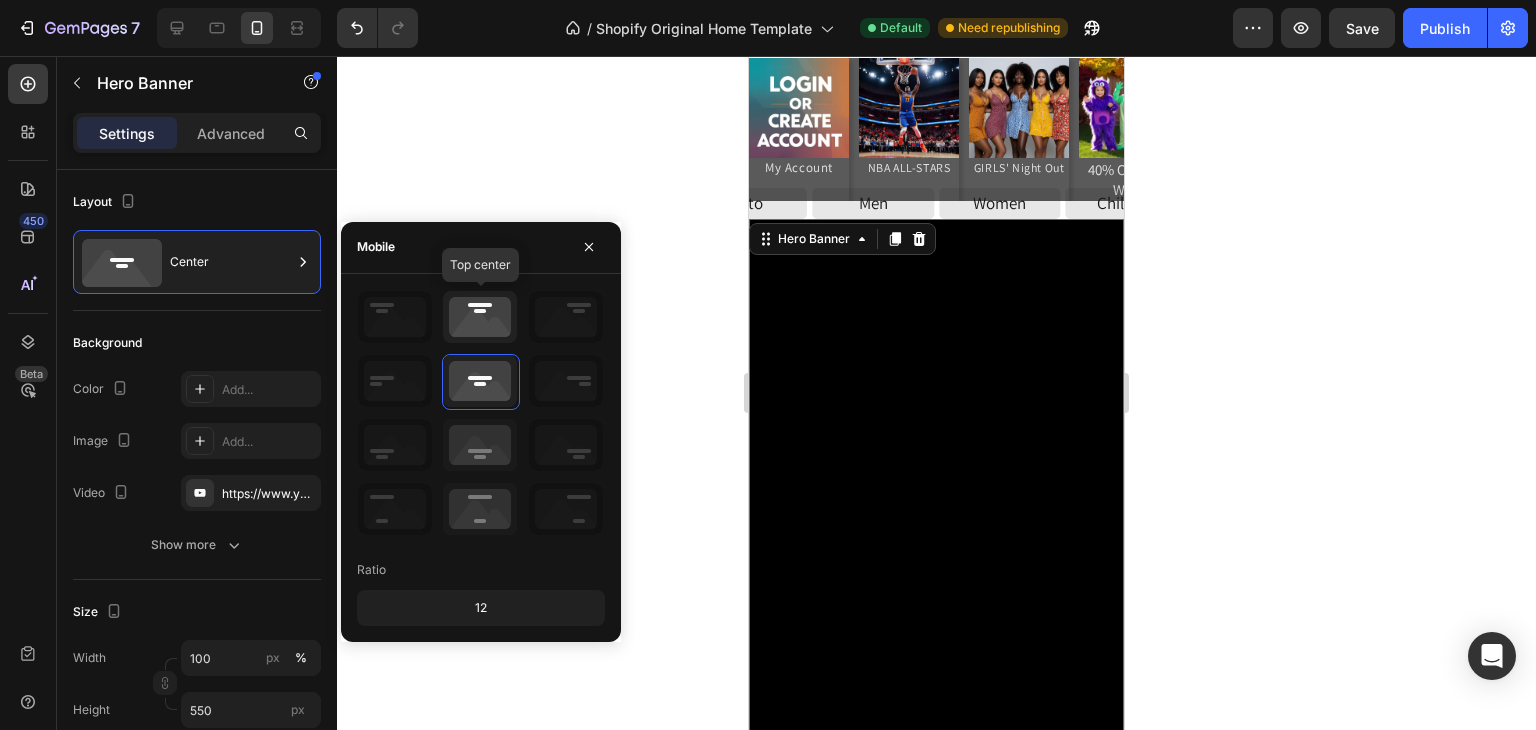 click 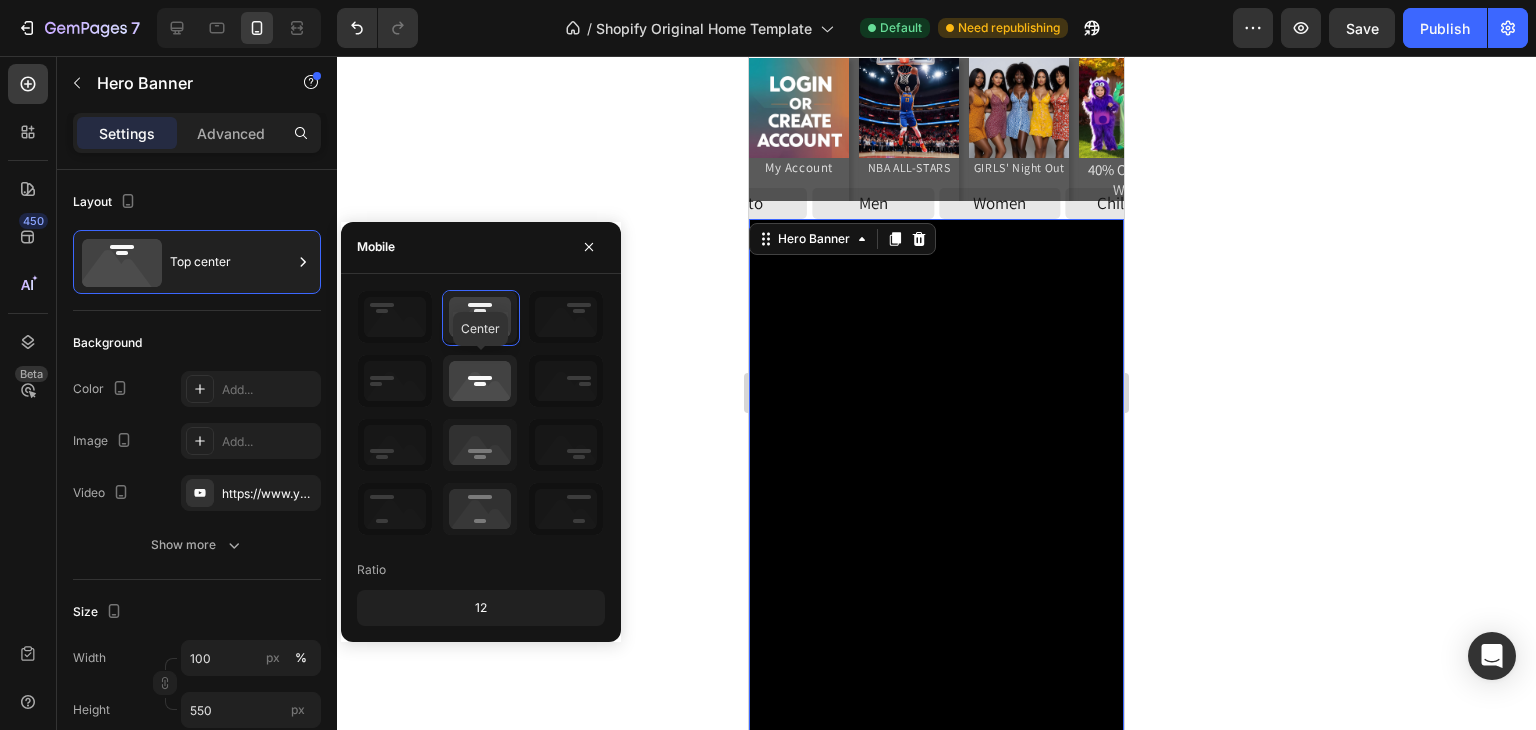 click 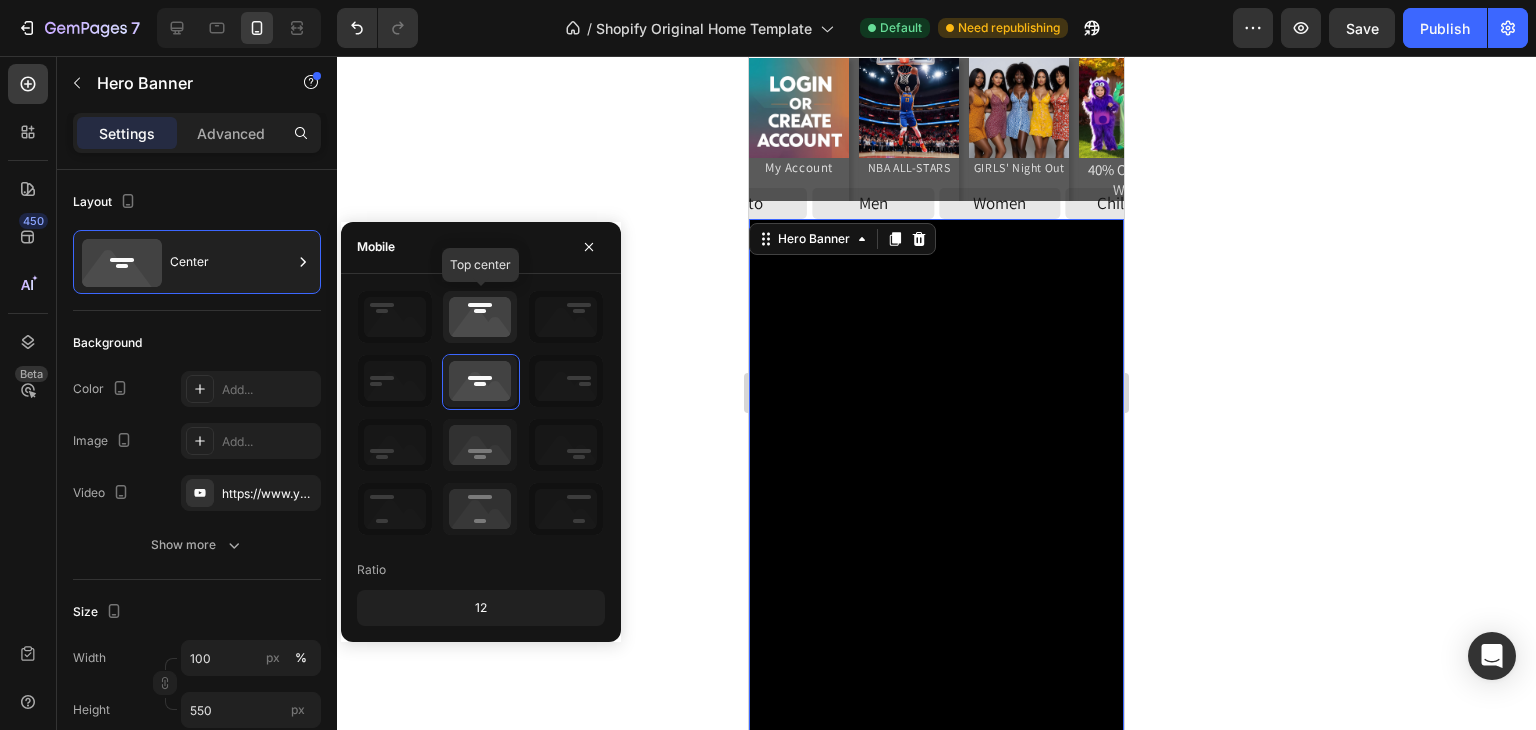 click 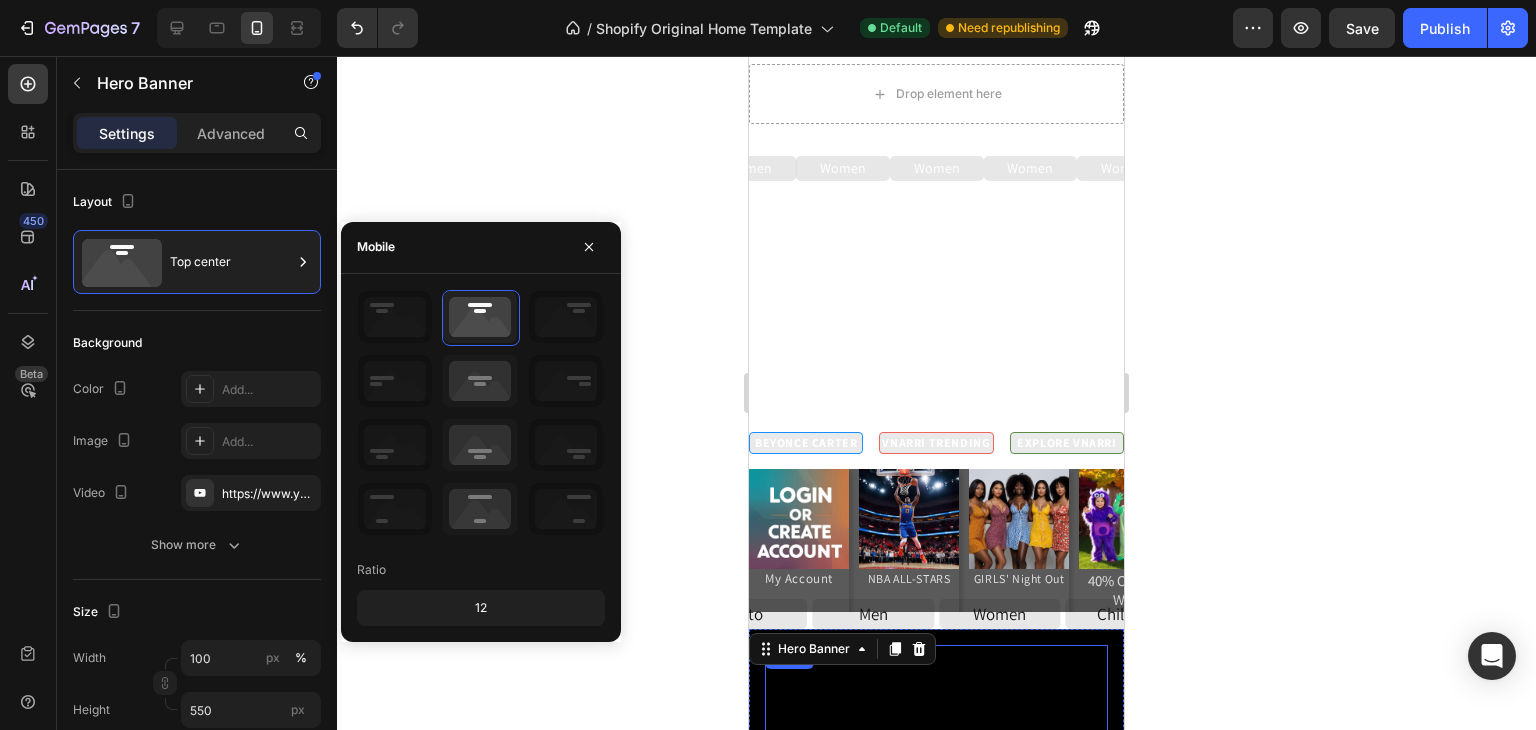 scroll, scrollTop: 72, scrollLeft: 0, axis: vertical 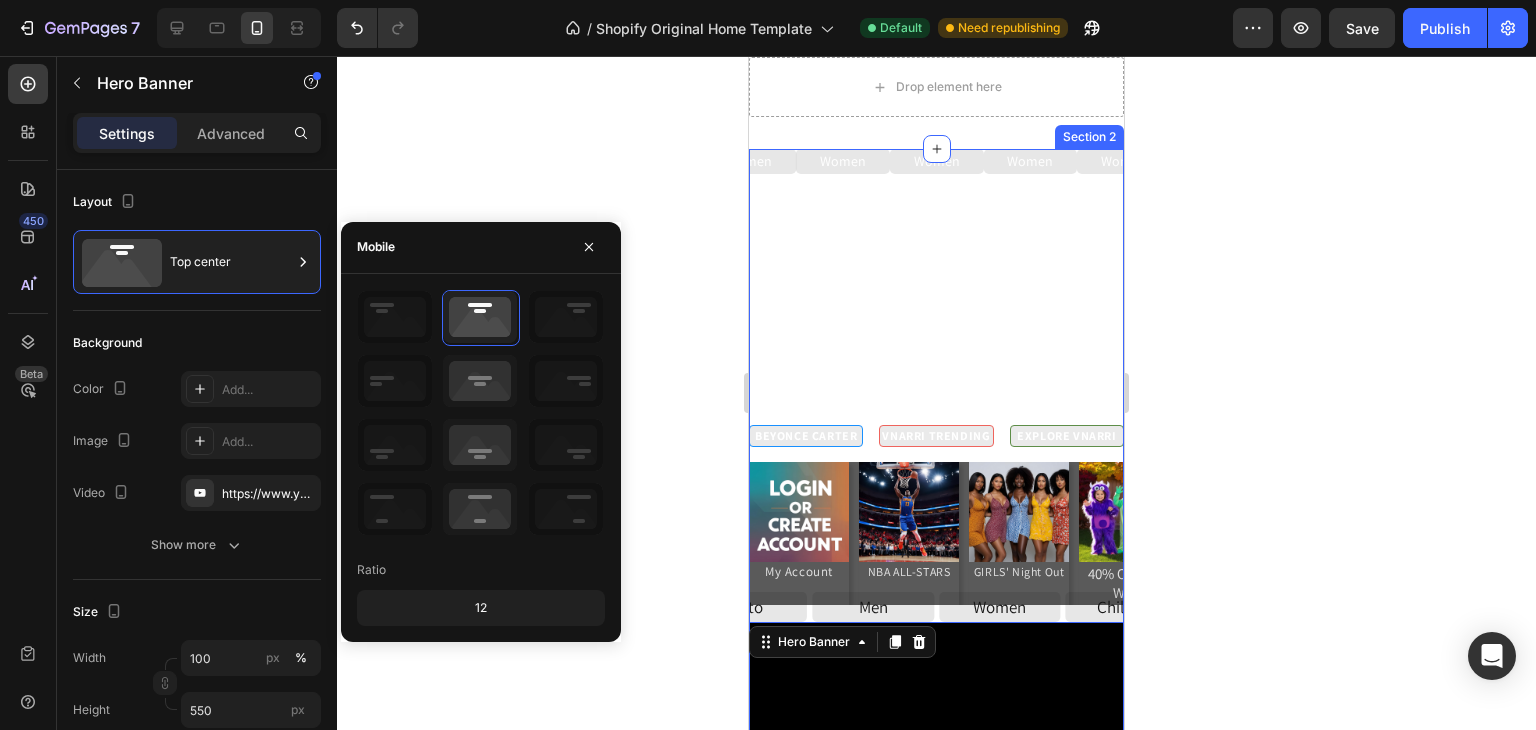 click on "Women Button Women Button Women Button Women Button Women Button Women Button Women Button Women Button Women Button Women Button Women Button Women Button Women Button Women Button Women Button Women Button Women Button Carousel" at bounding box center [936, 287] 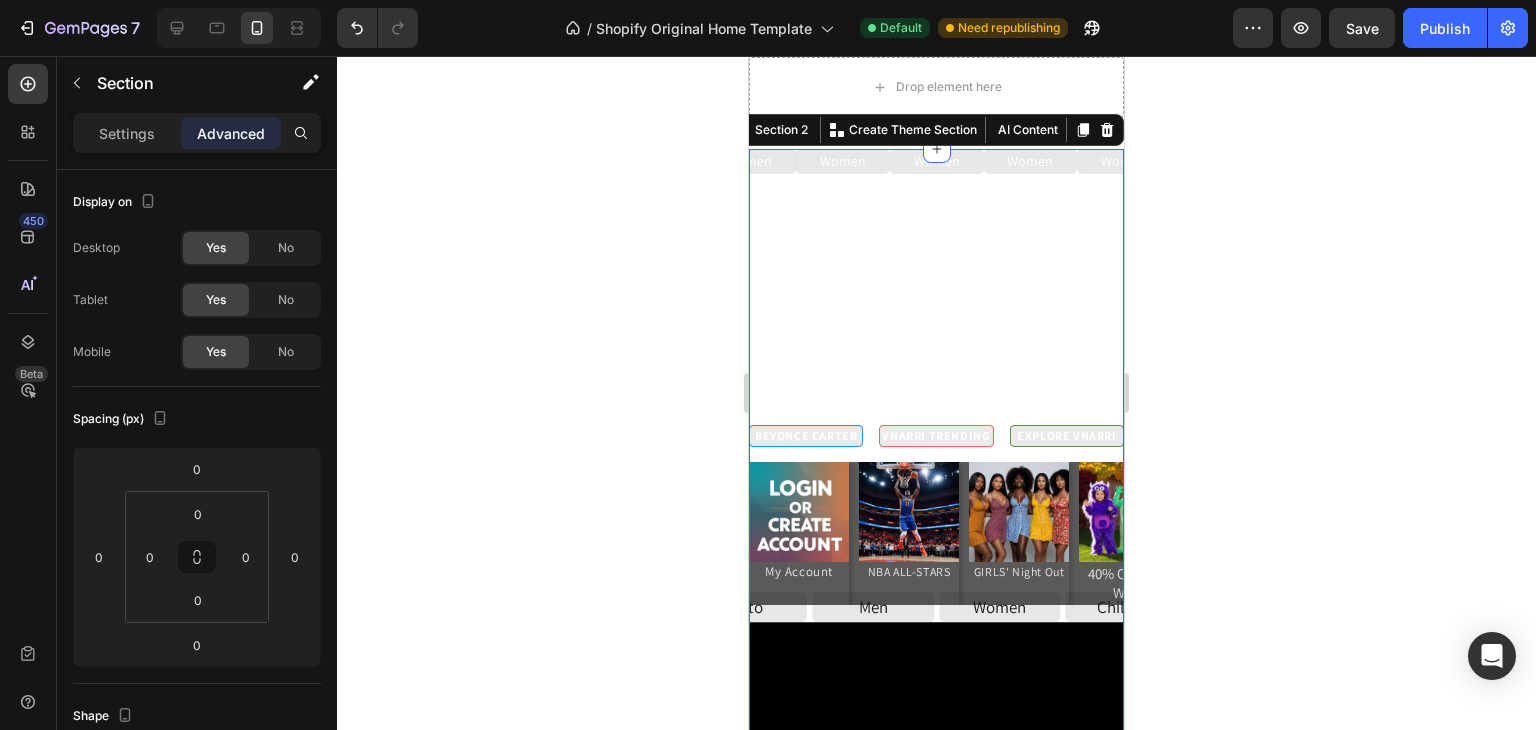 scroll, scrollTop: 0, scrollLeft: 0, axis: both 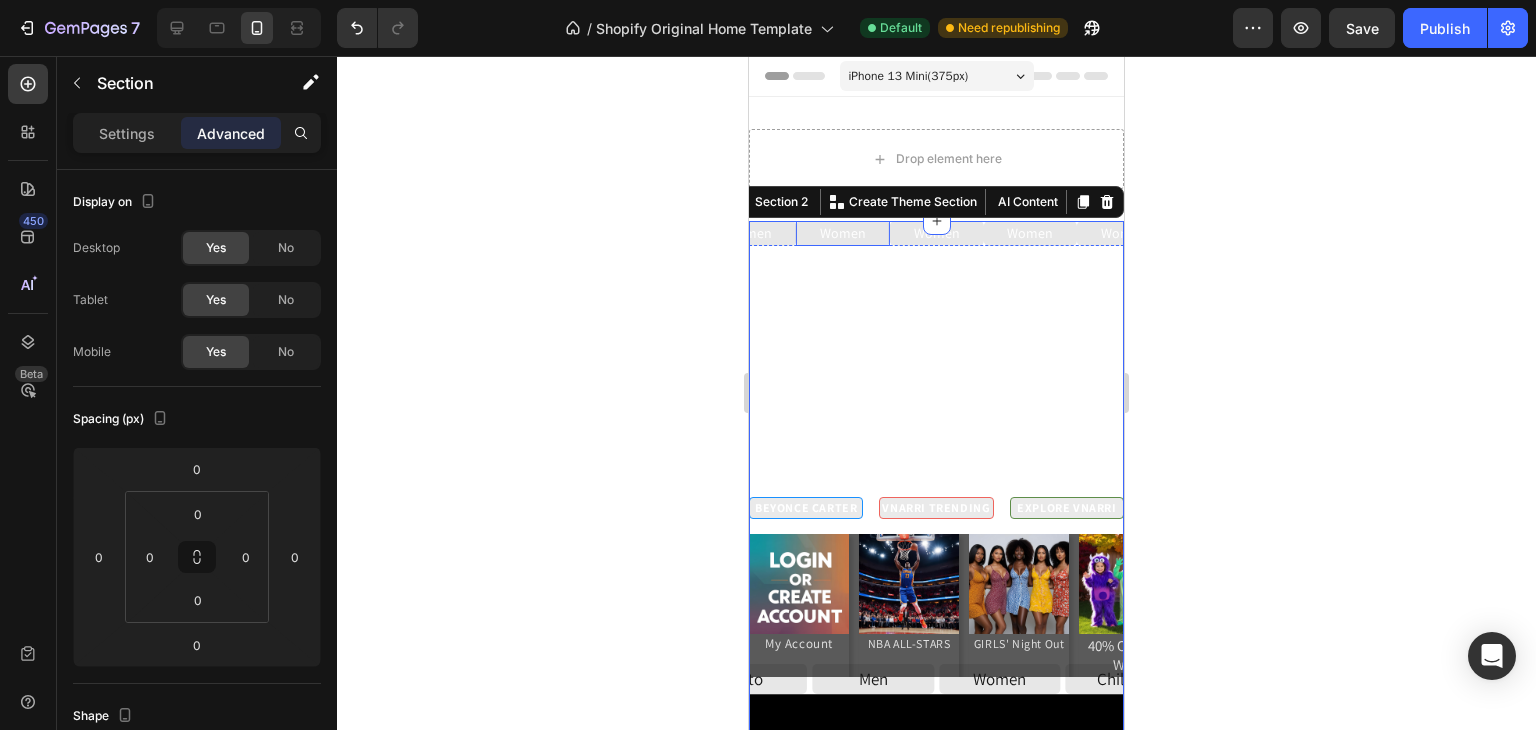 click on "Women Button" at bounding box center [843, 233] 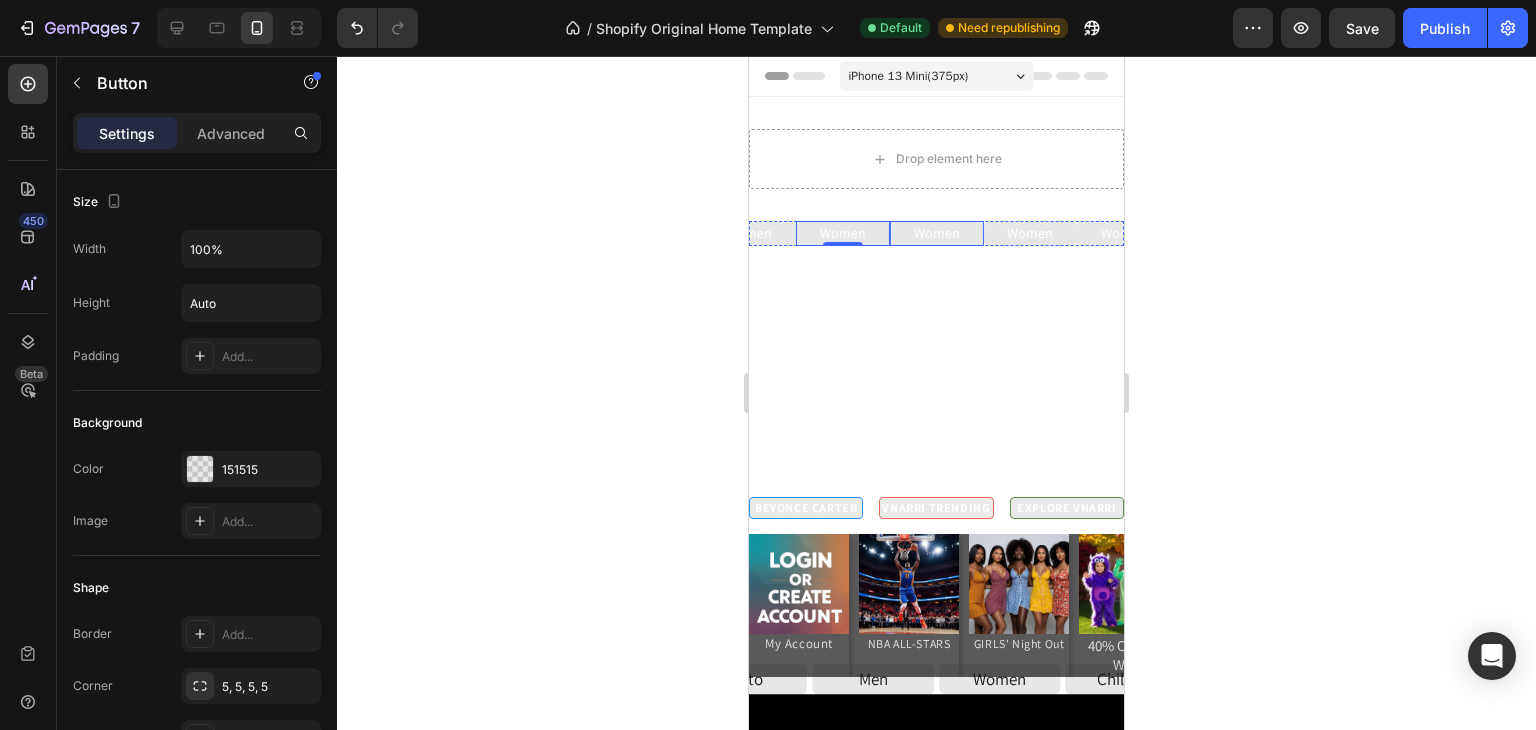 click on "Women Button" at bounding box center [937, 233] 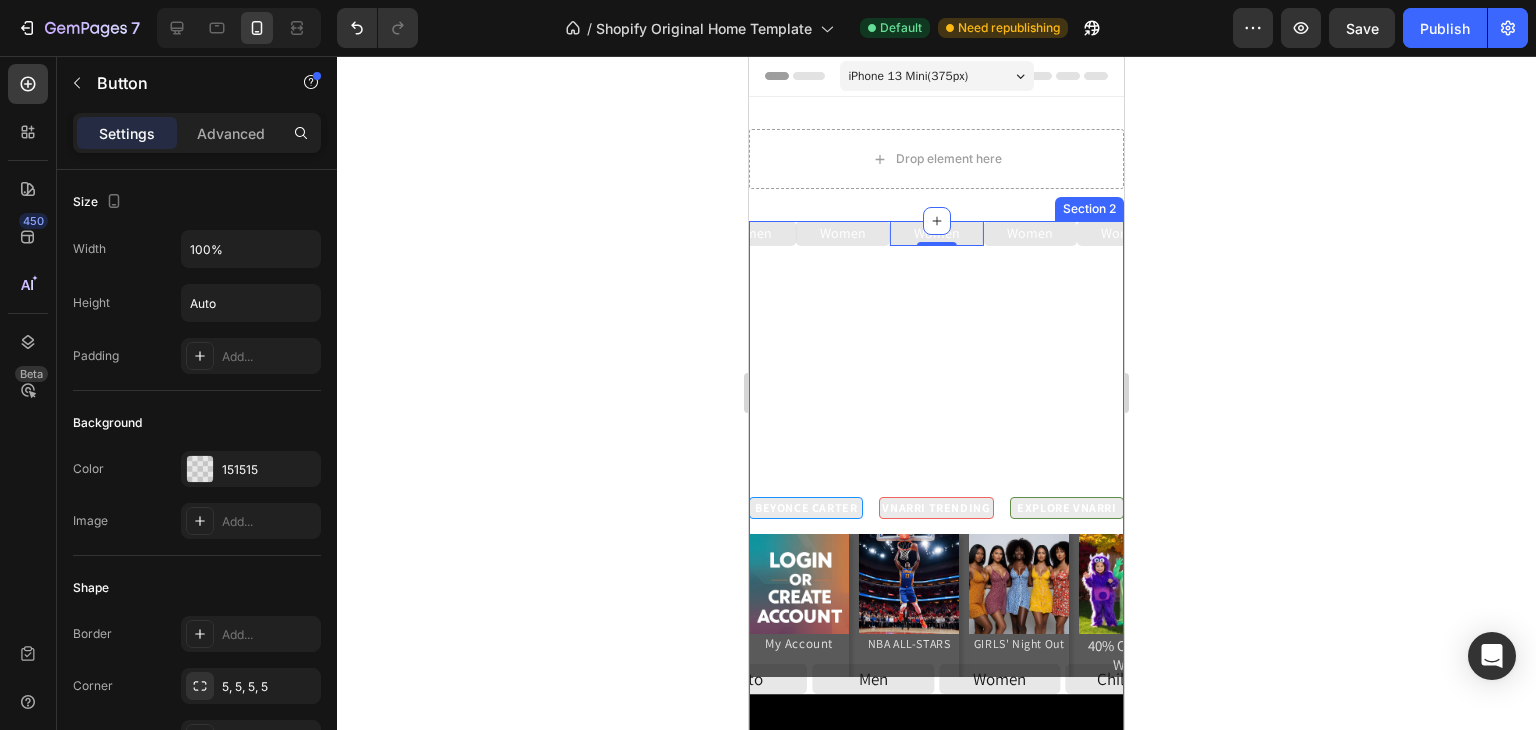 click on "Women Button Women Button   0 Women Button Women Button Women Button Women Button Women Button Women Button Women Button Women Button Women Button Women Button Women Button Women Button Women Button Women Button Women Button Carousel" at bounding box center (936, 359) 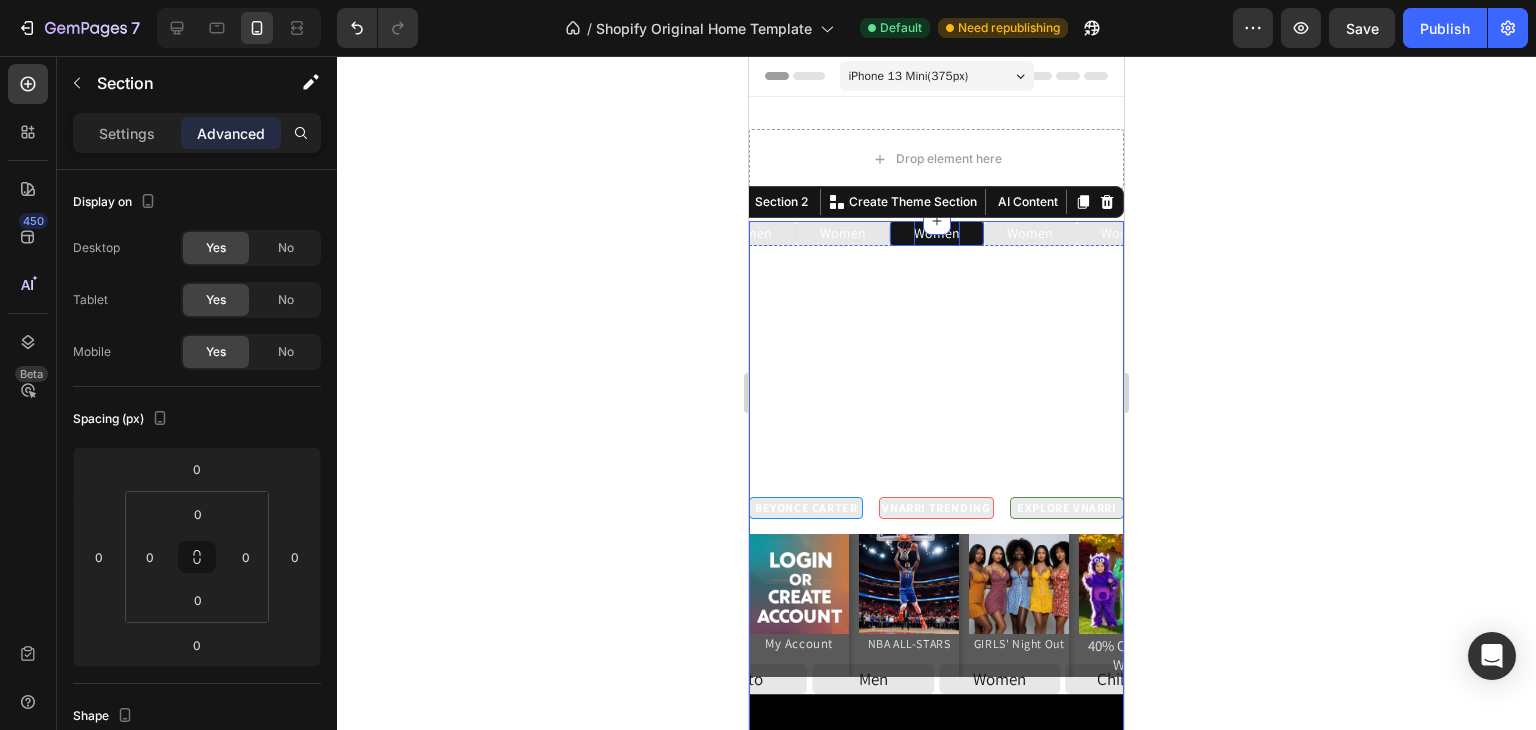 click on "Women" at bounding box center [937, 233] 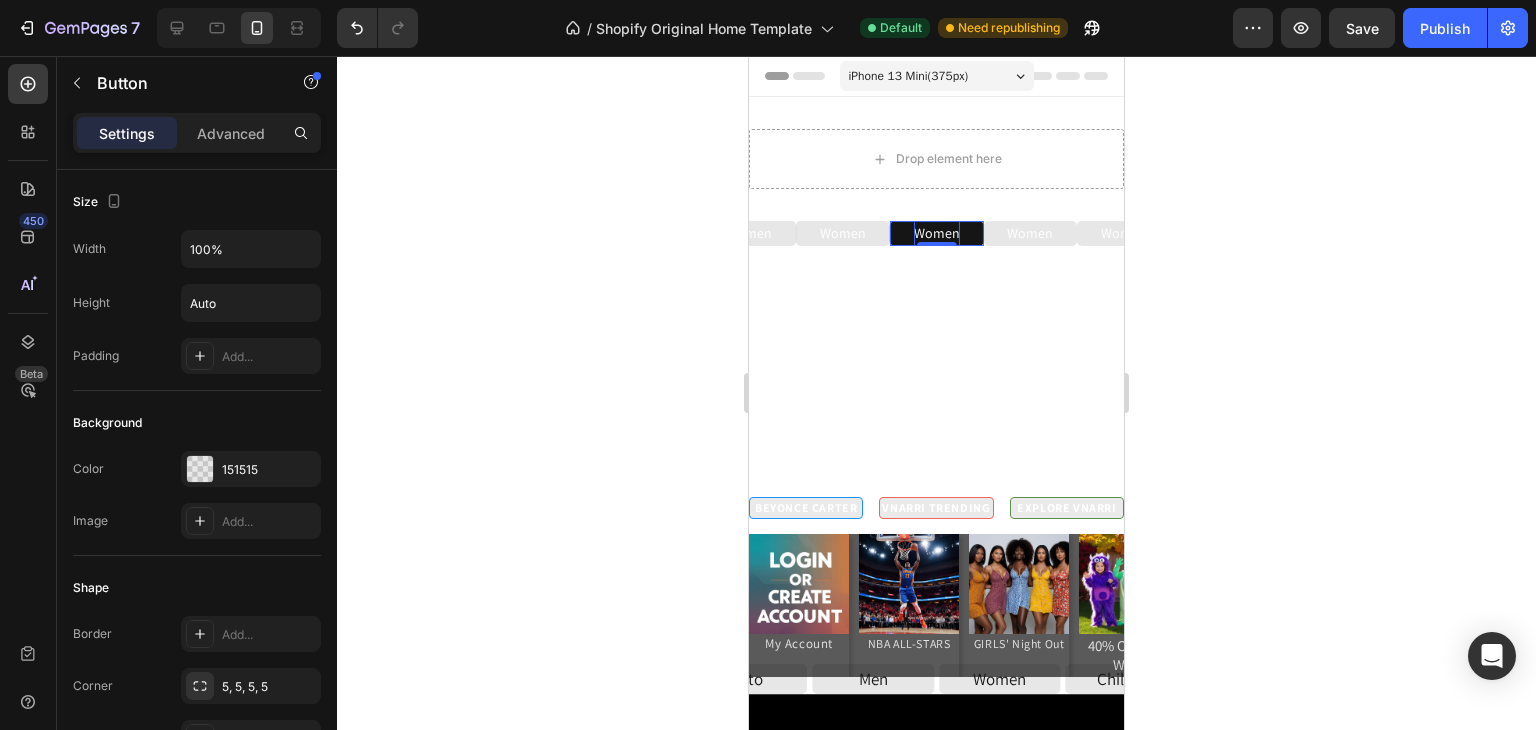 click on "Women" at bounding box center [937, 233] 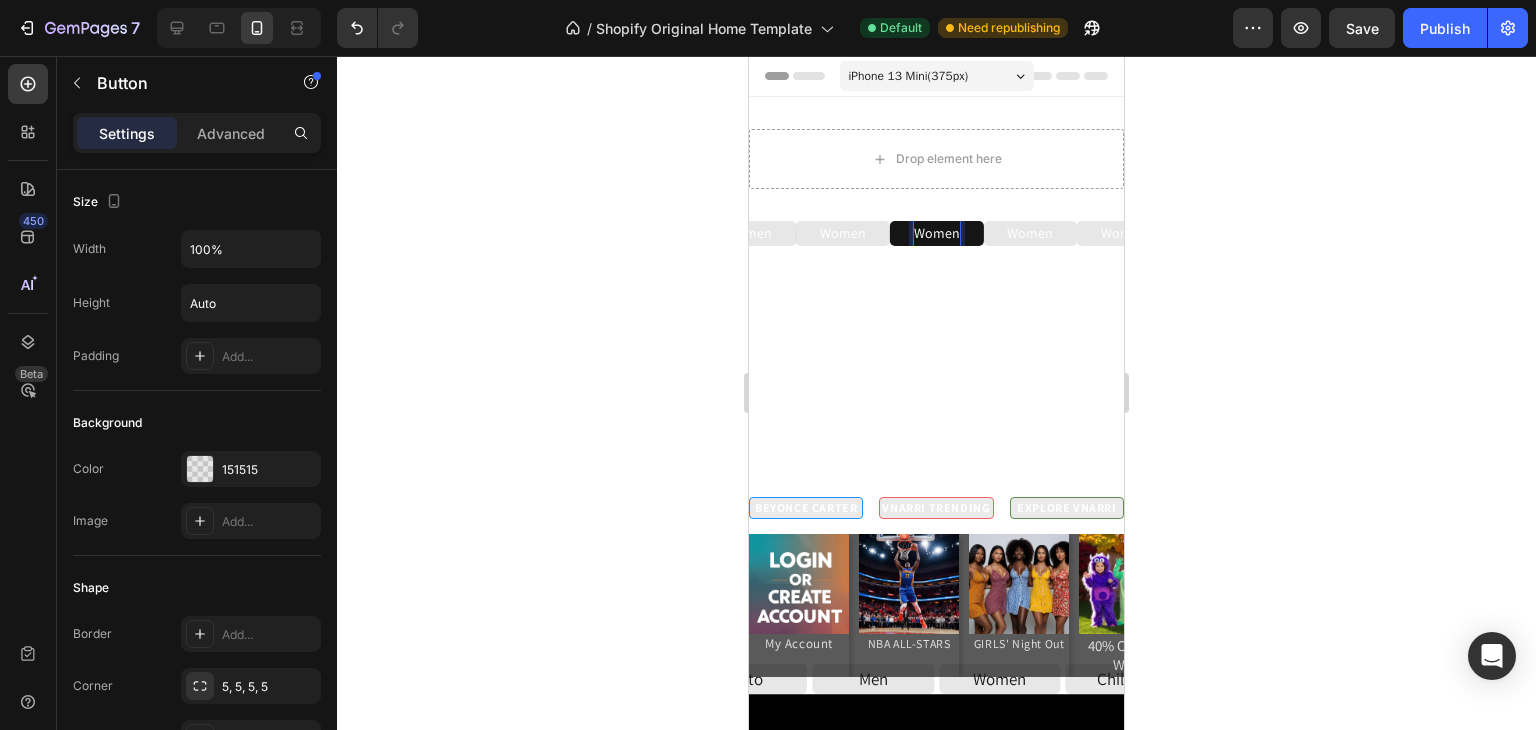 click on "Women" at bounding box center (937, 233) 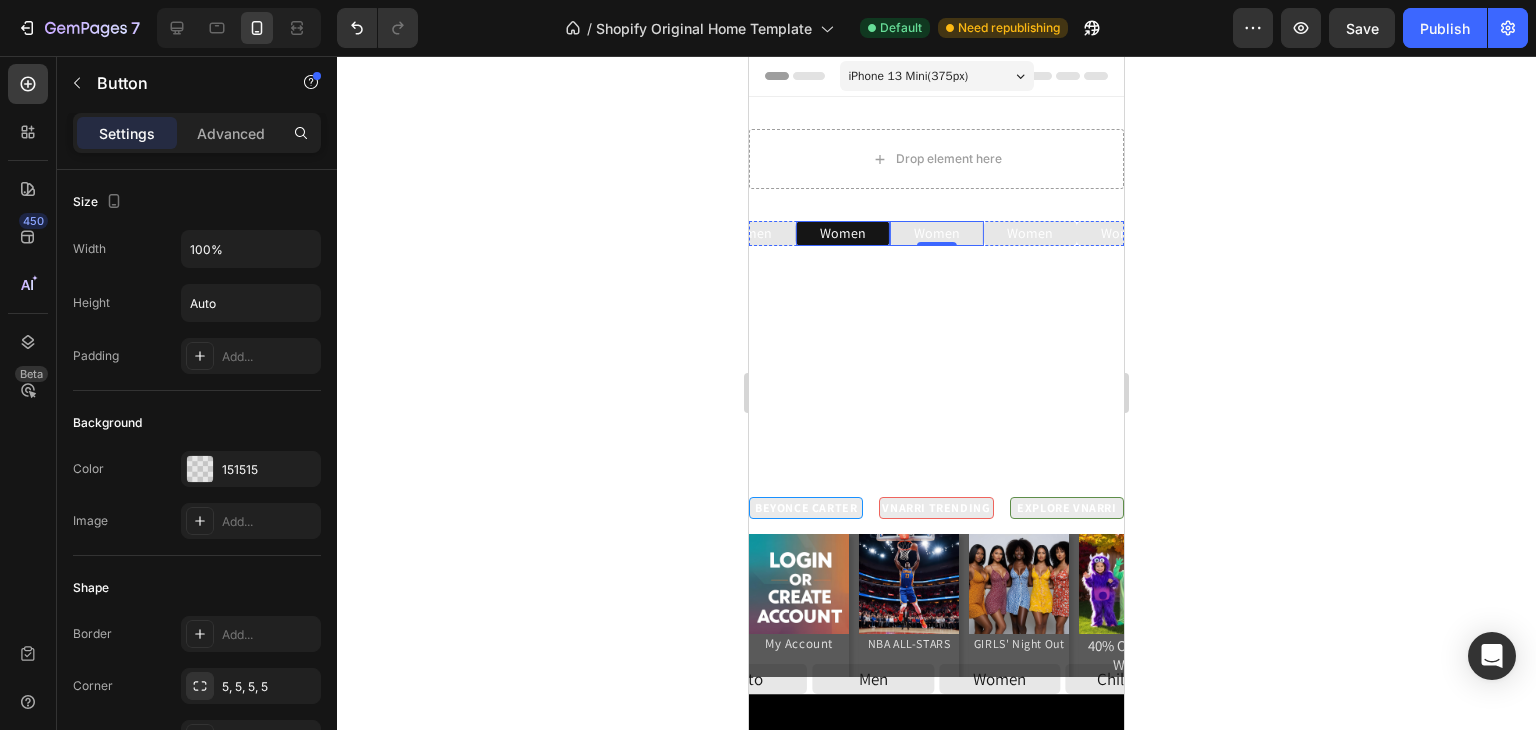 click on "Women" at bounding box center (843, 233) 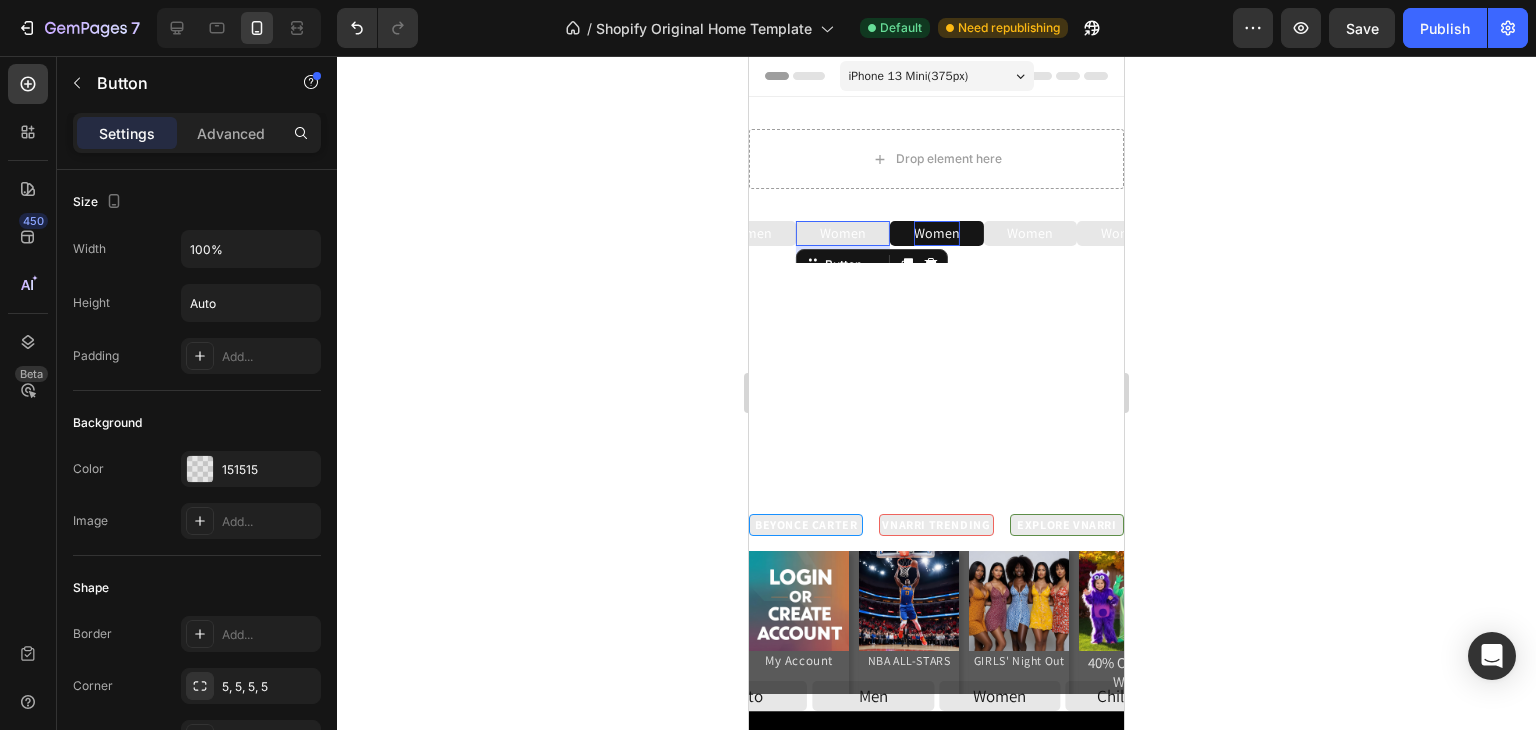 drag, startPoint x: 851, startPoint y: 244, endPoint x: 932, endPoint y: 240, distance: 81.09871 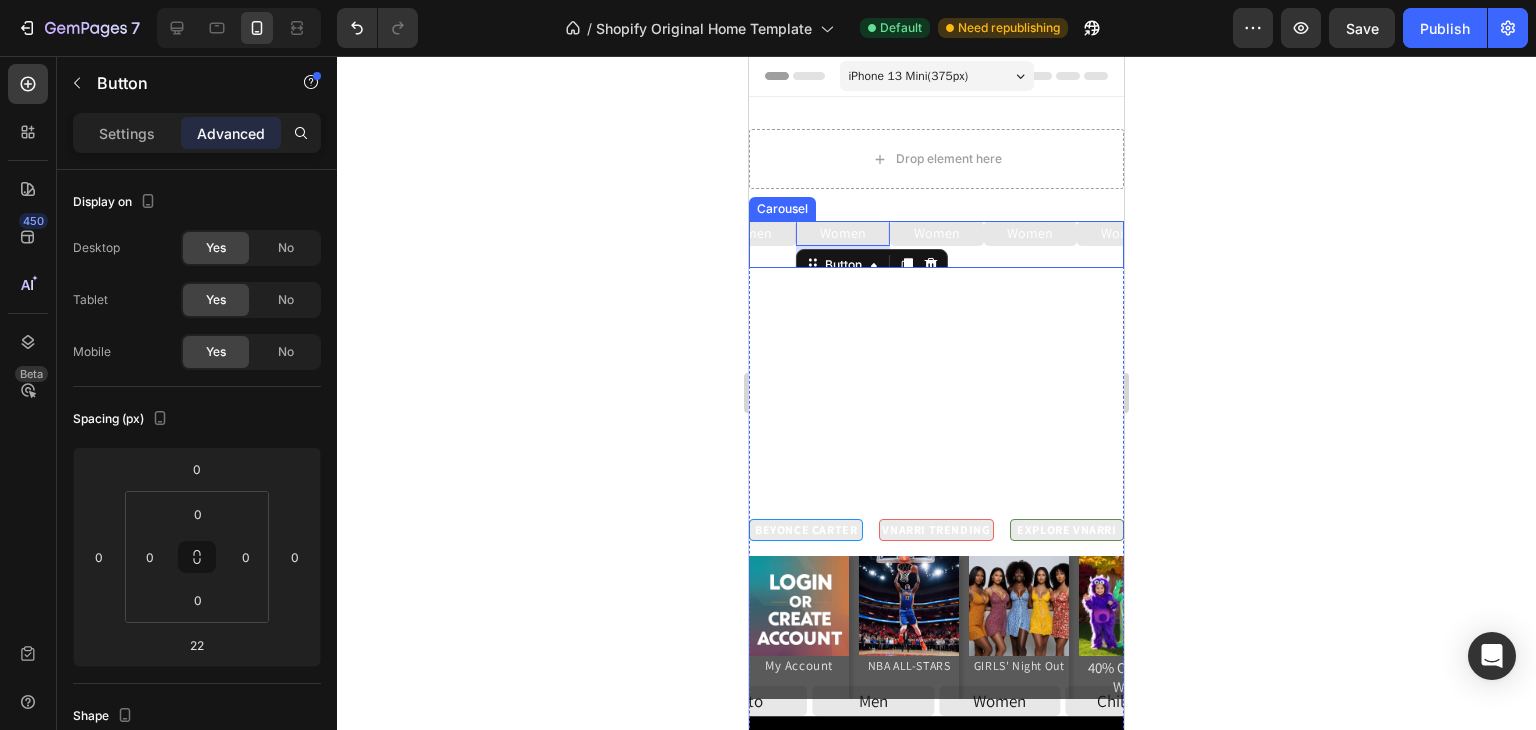 click on "Women Button" at bounding box center (937, 244) 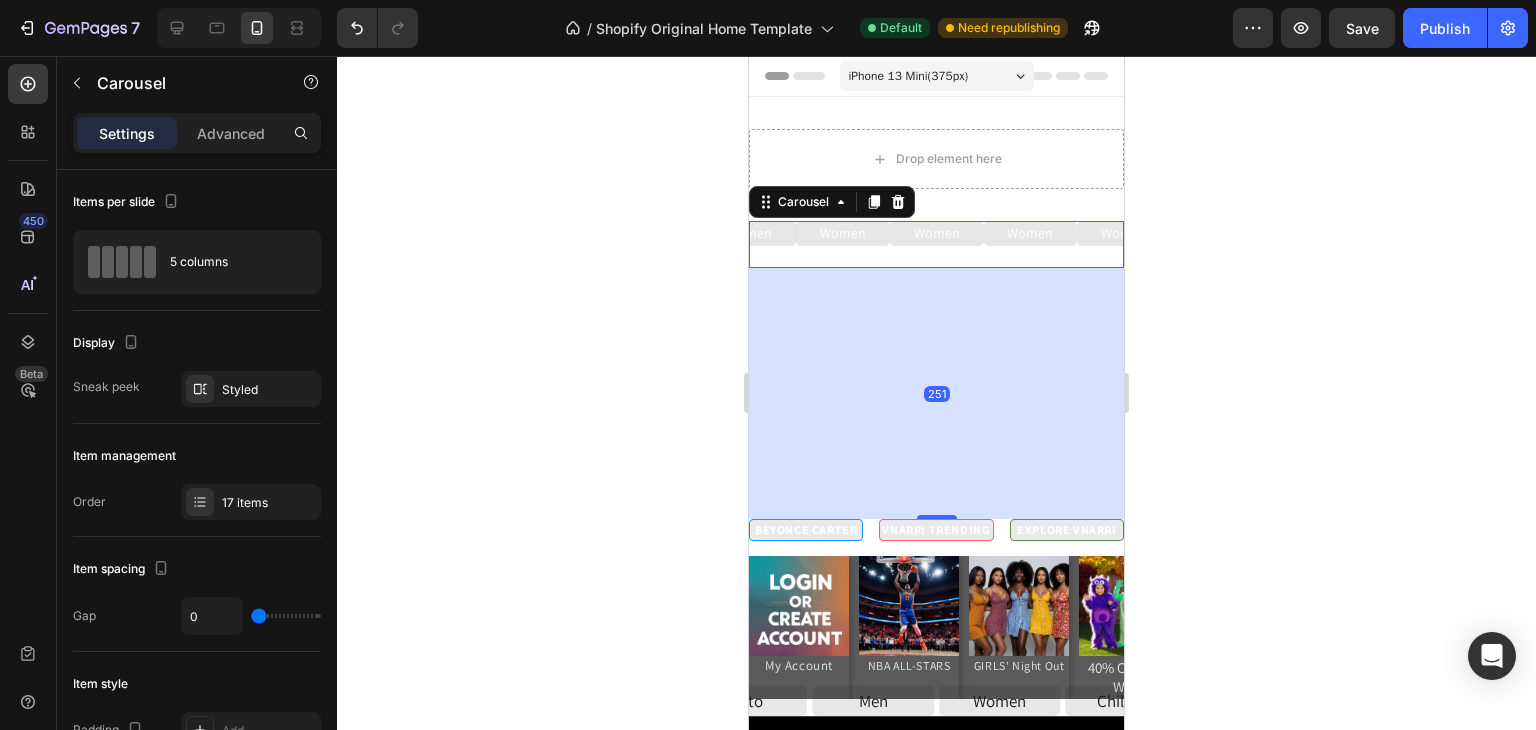 drag, startPoint x: 956, startPoint y: 256, endPoint x: 1070, endPoint y: 215, distance: 121.14867 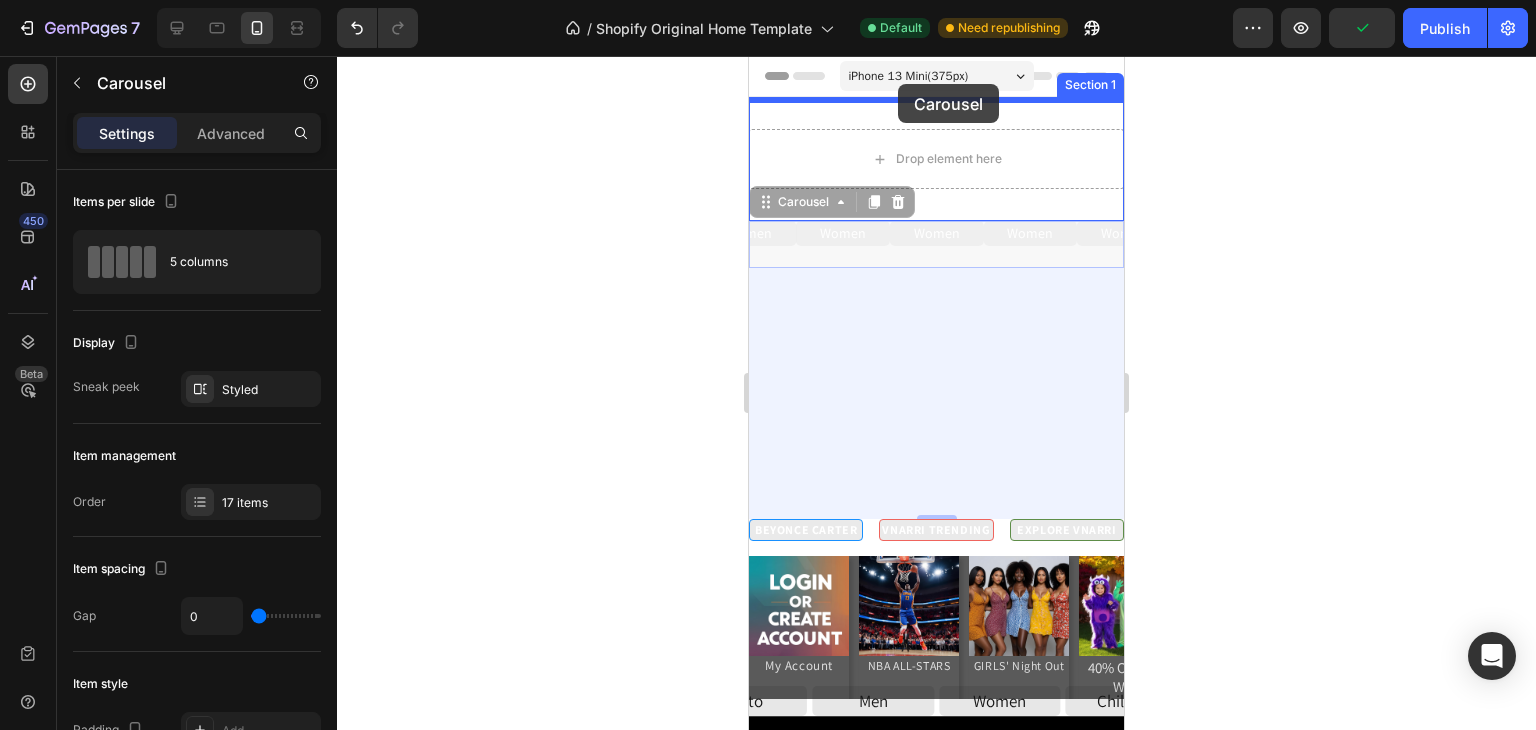 drag, startPoint x: 814, startPoint y: 196, endPoint x: 898, endPoint y: 84, distance: 140 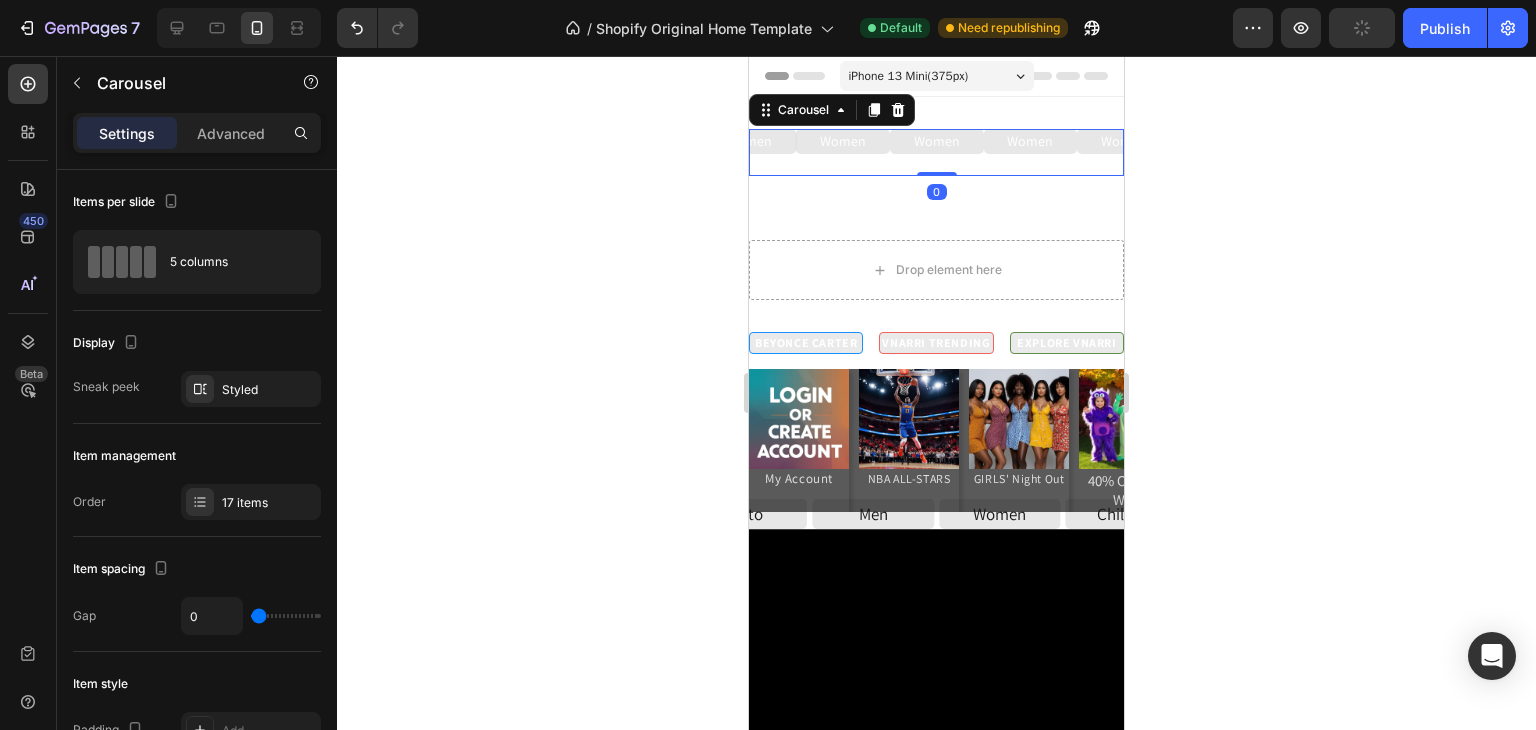 drag, startPoint x: 933, startPoint y: 425, endPoint x: 909, endPoint y: 159, distance: 267.0805 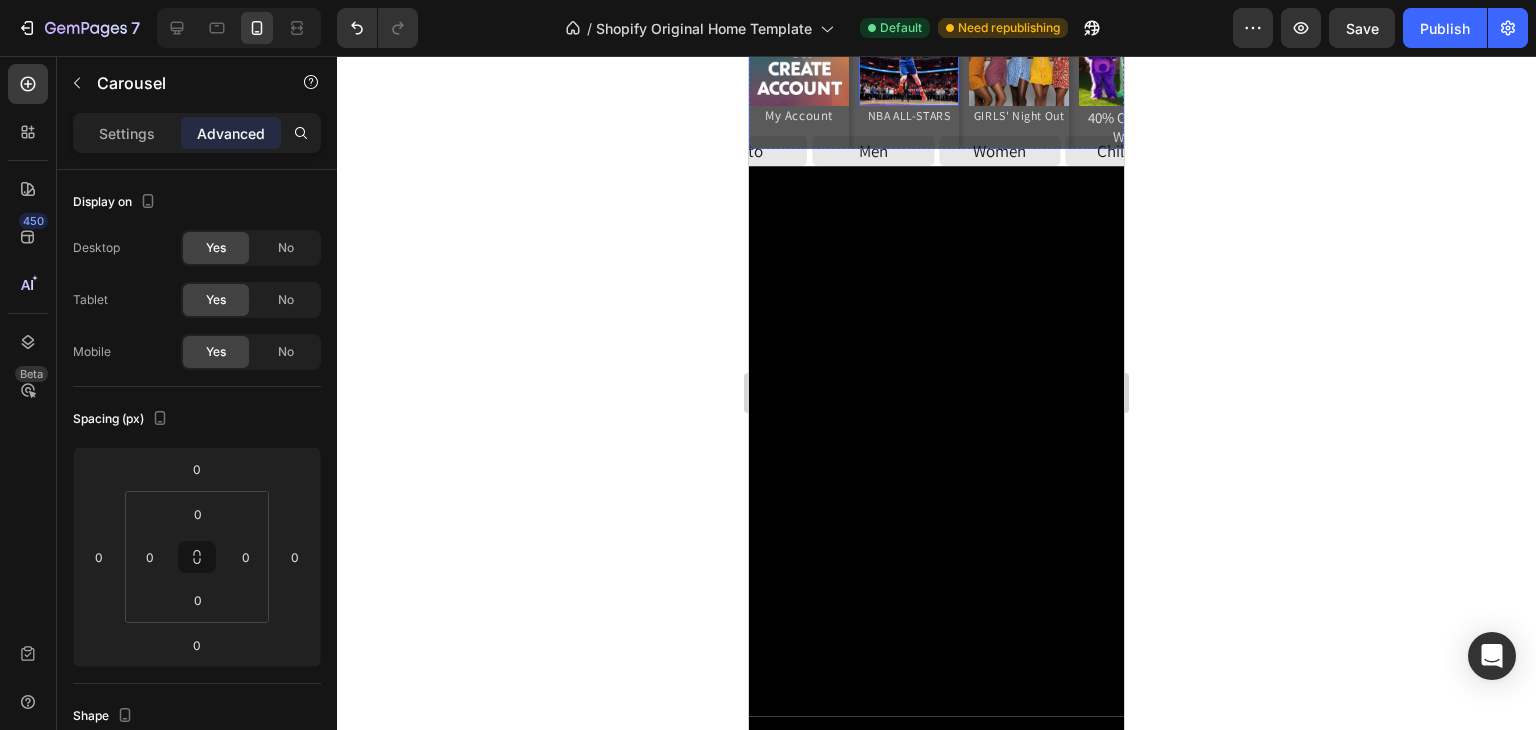 scroll, scrollTop: 203, scrollLeft: 0, axis: vertical 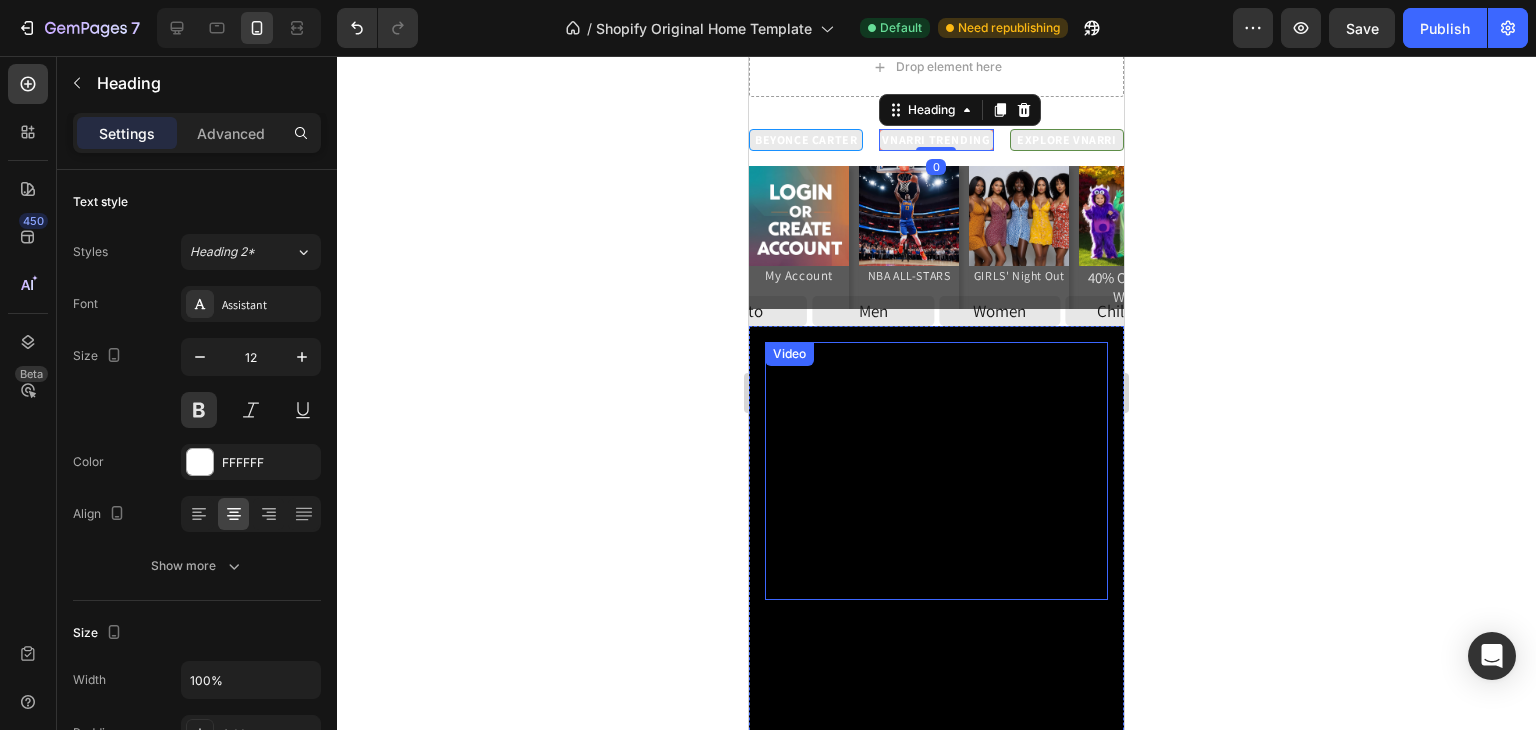 click on "Video" at bounding box center [789, 354] 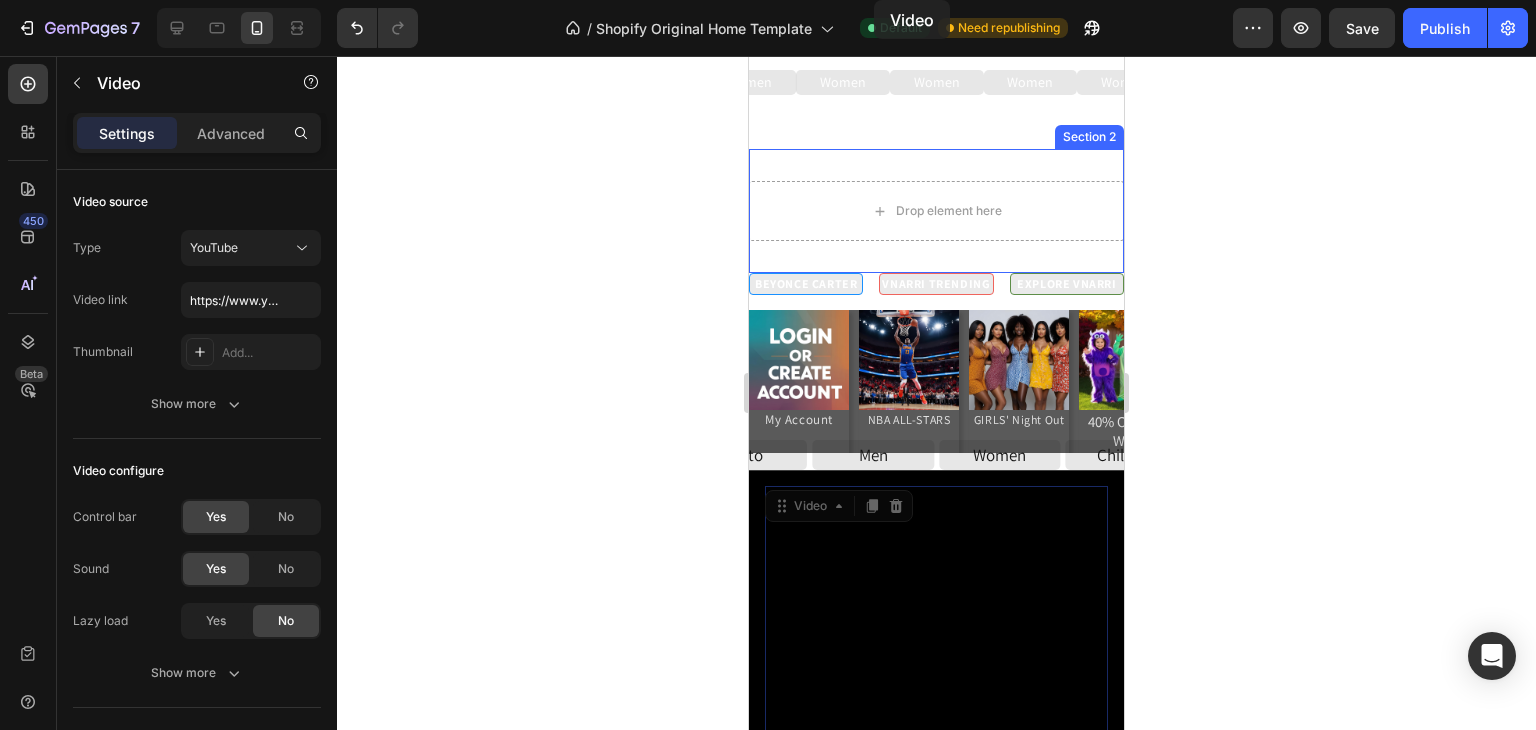 scroll, scrollTop: 0, scrollLeft: 0, axis: both 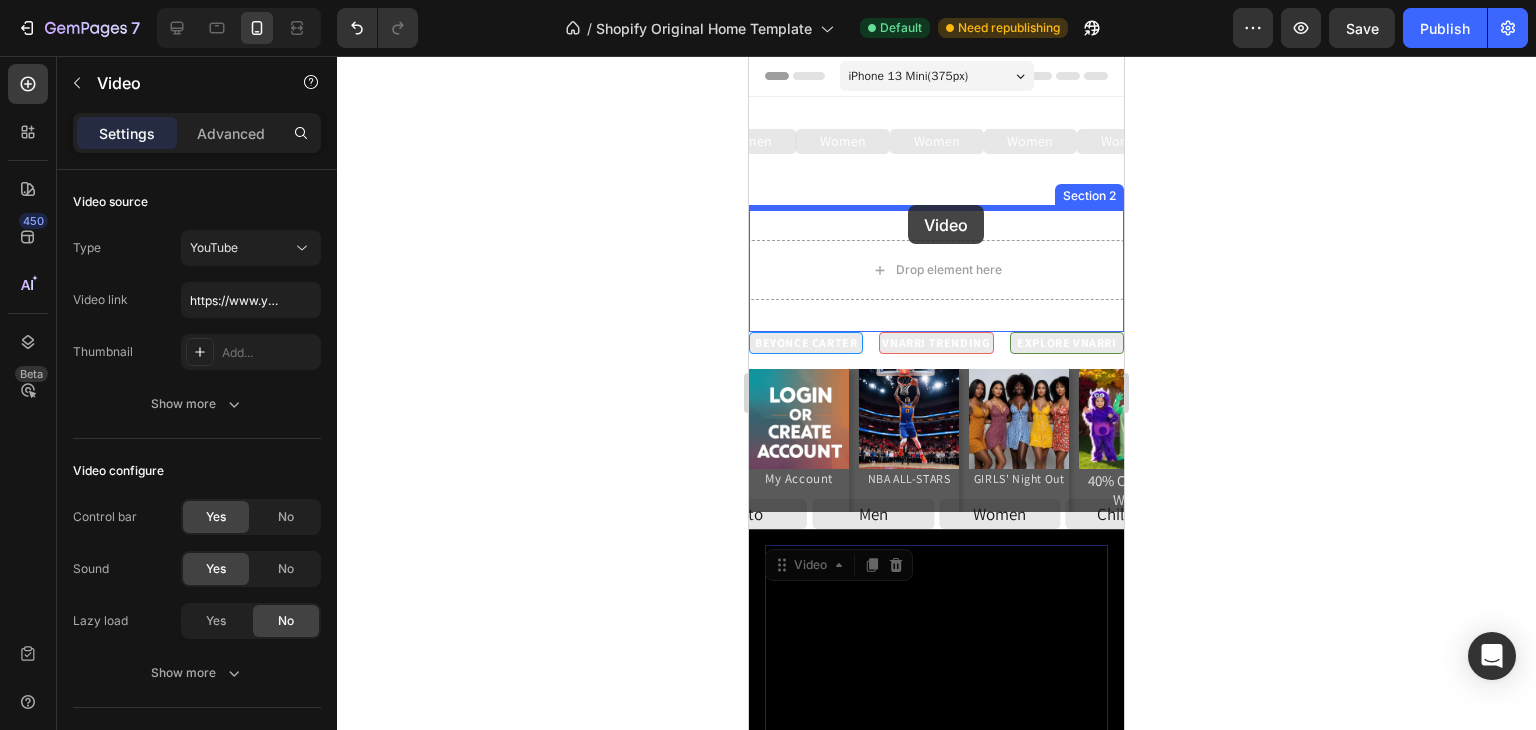 drag, startPoint x: 787, startPoint y: 355, endPoint x: 908, endPoint y: 205, distance: 192.72 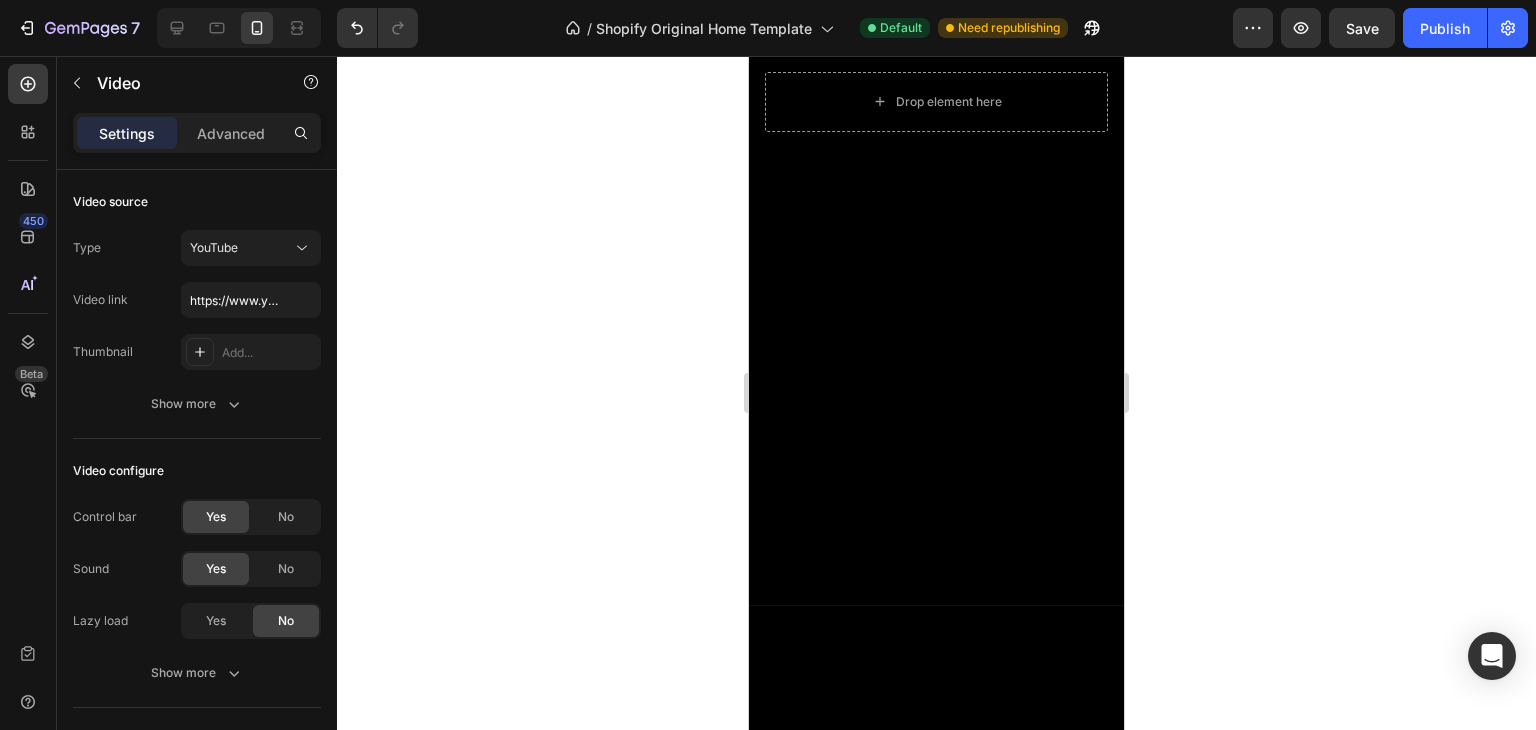 scroll, scrollTop: 0, scrollLeft: 0, axis: both 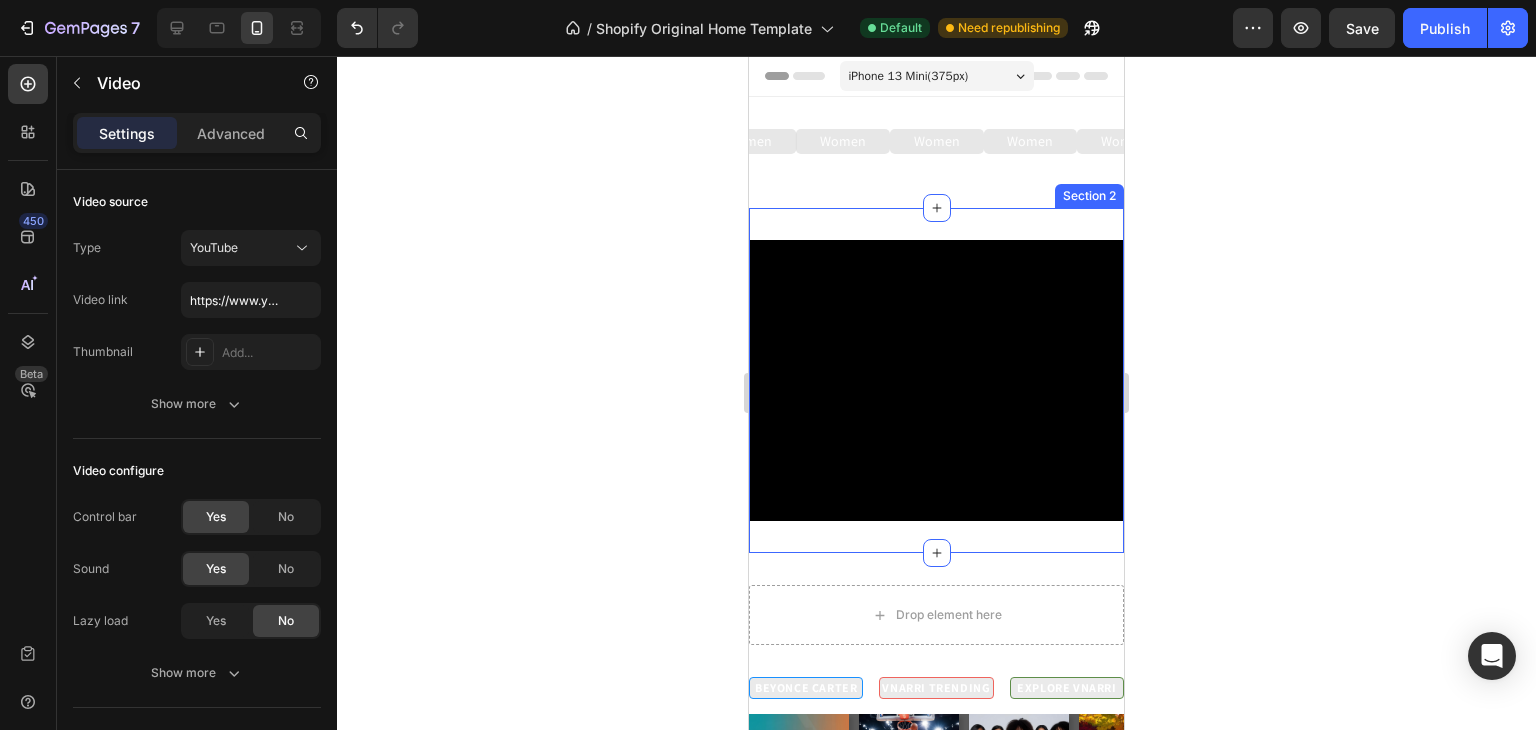 click on "Video Section 2" at bounding box center [936, 380] 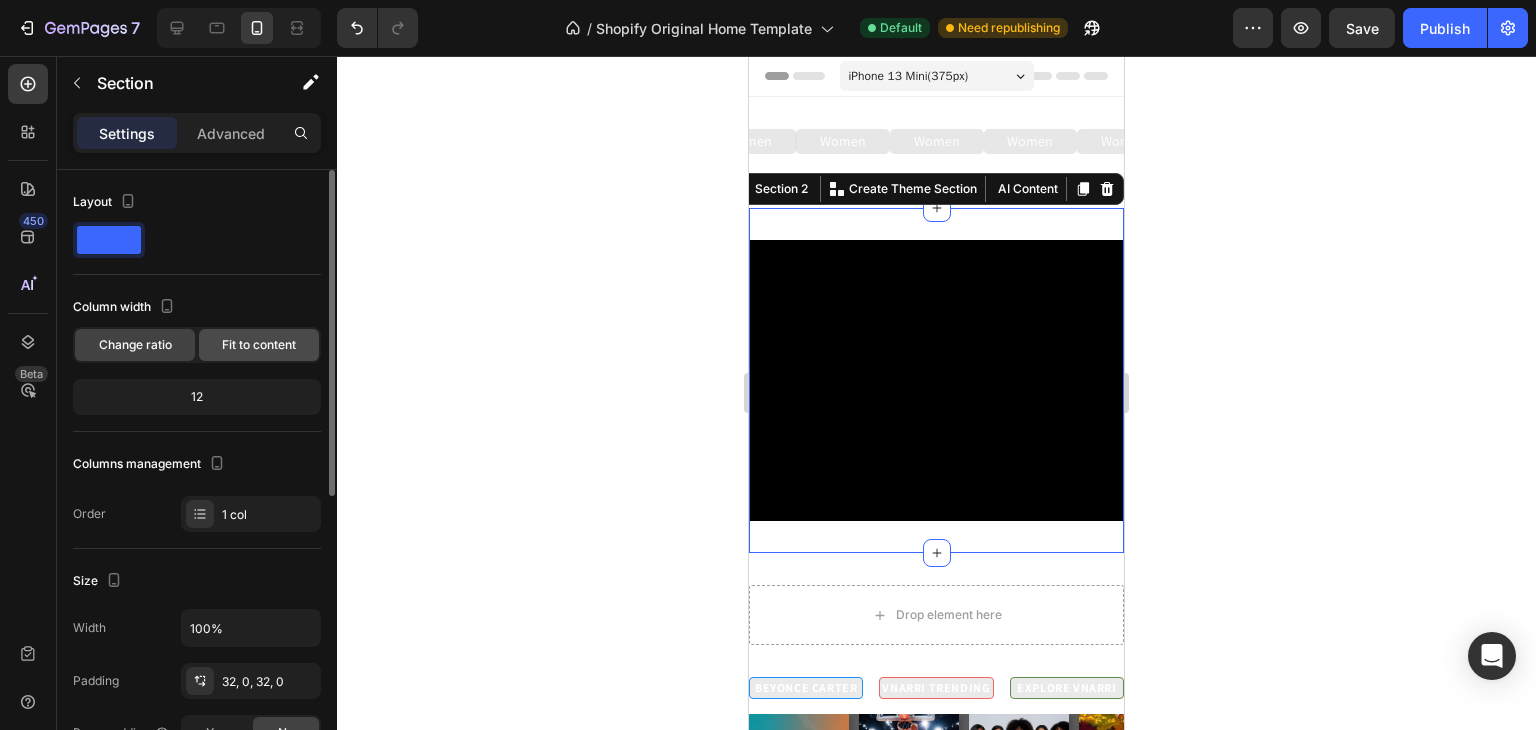 click on "Fit to content" 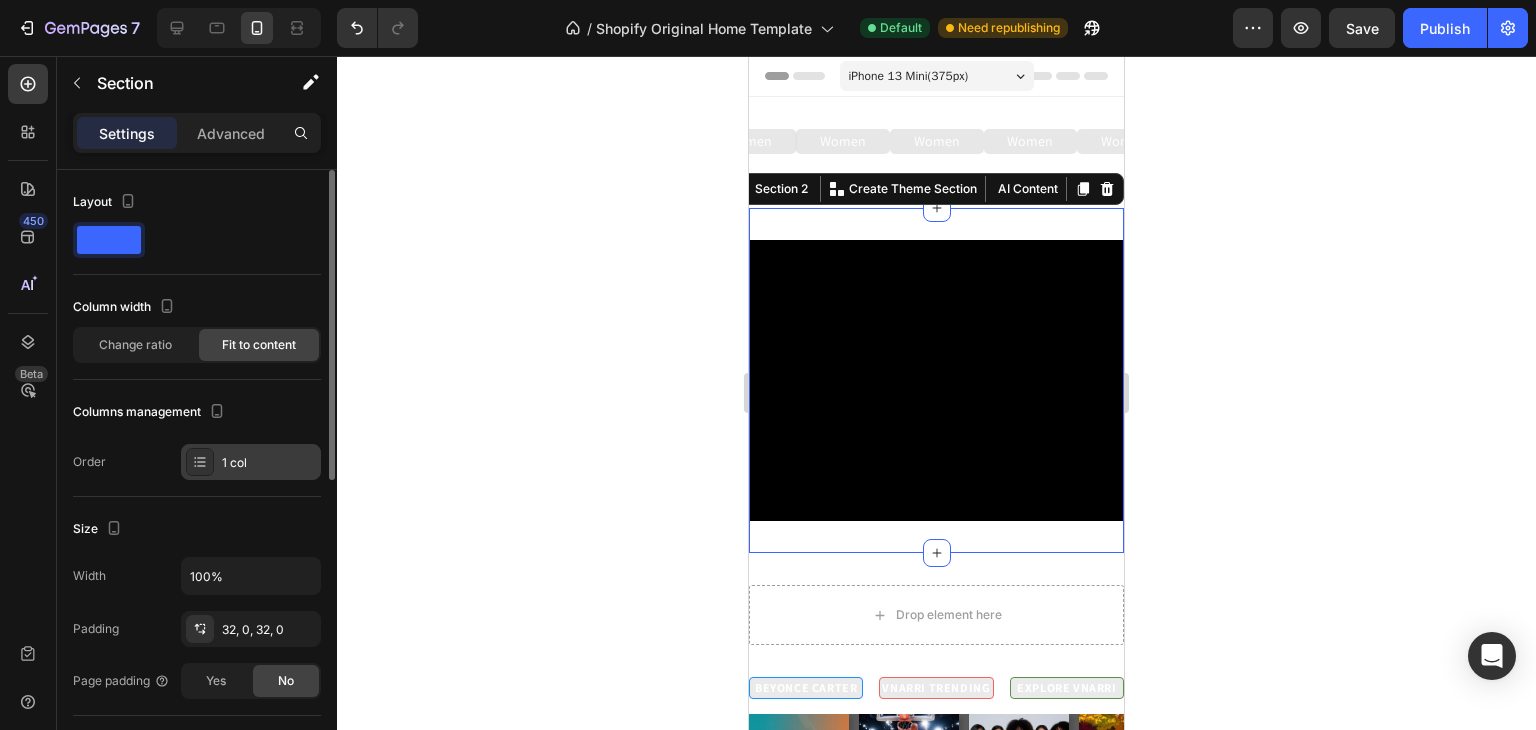 click at bounding box center (200, 462) 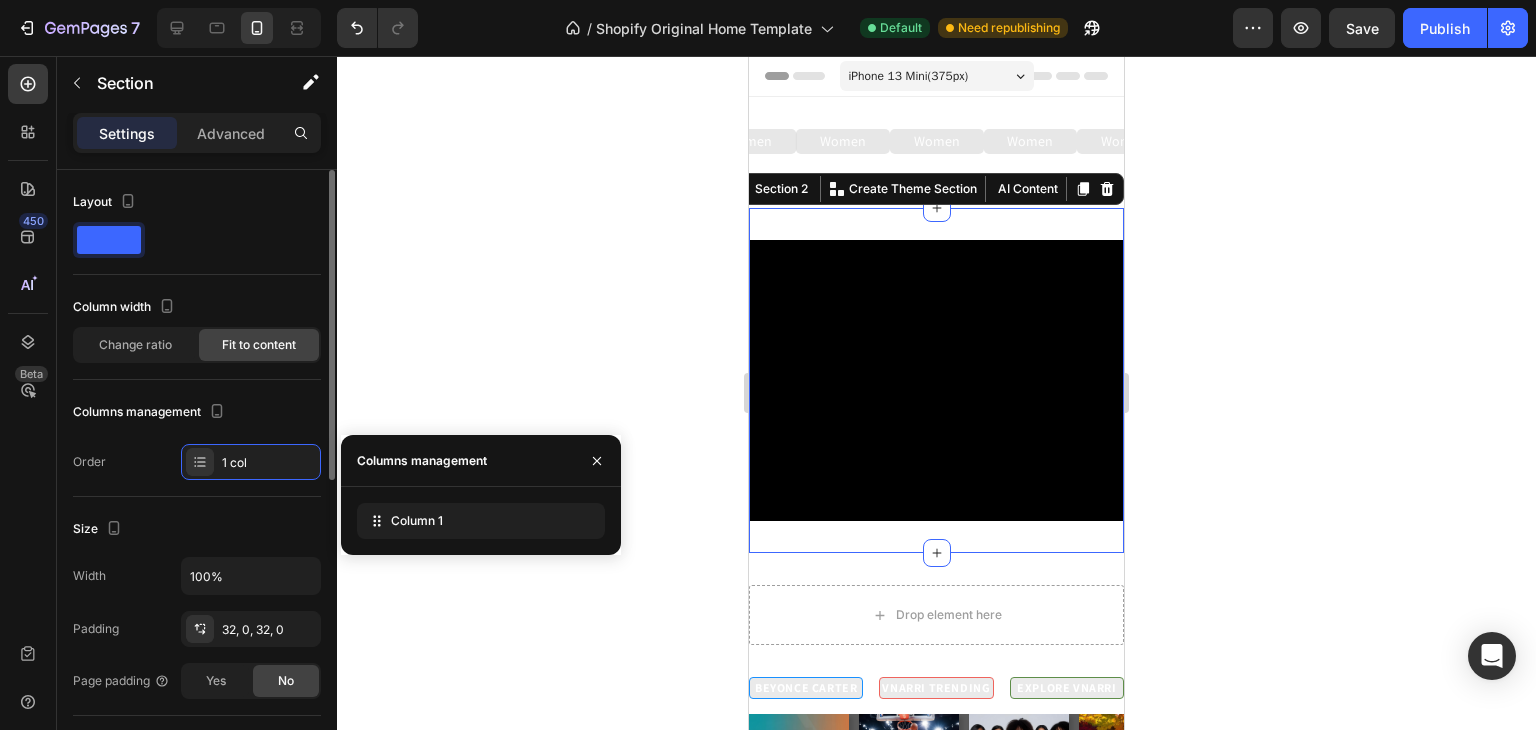 click on "Column width" at bounding box center [197, 307] 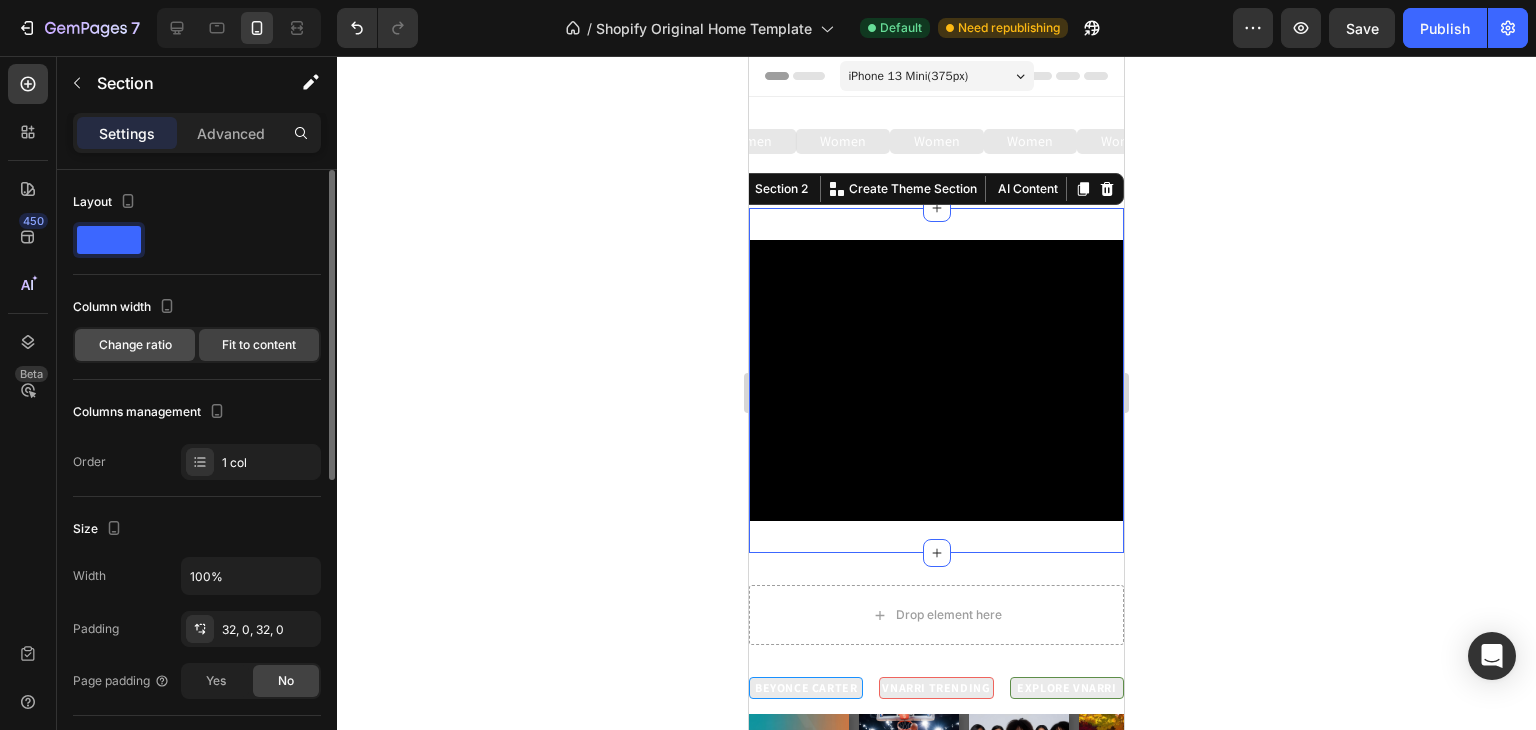 click on "Change ratio" 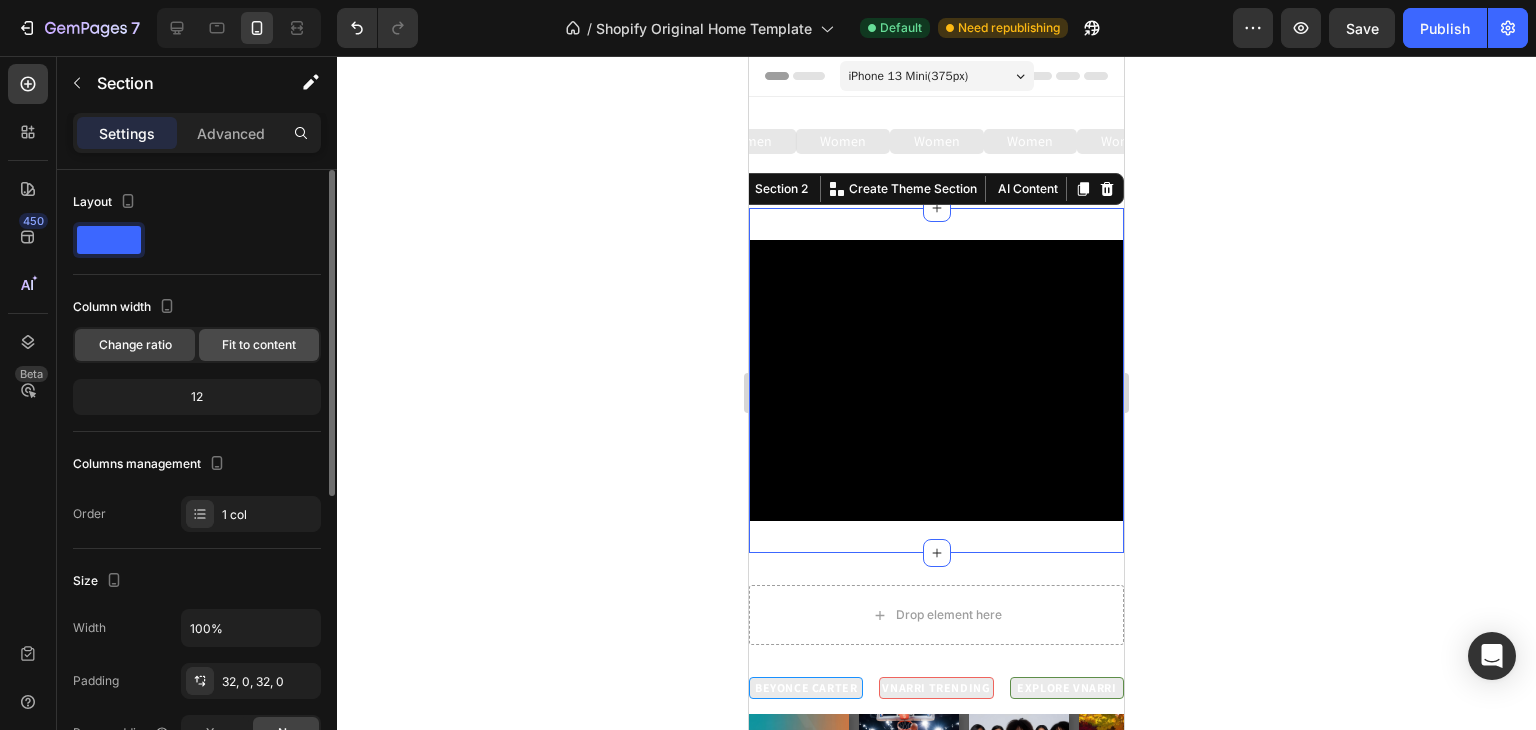 click on "Fit to content" 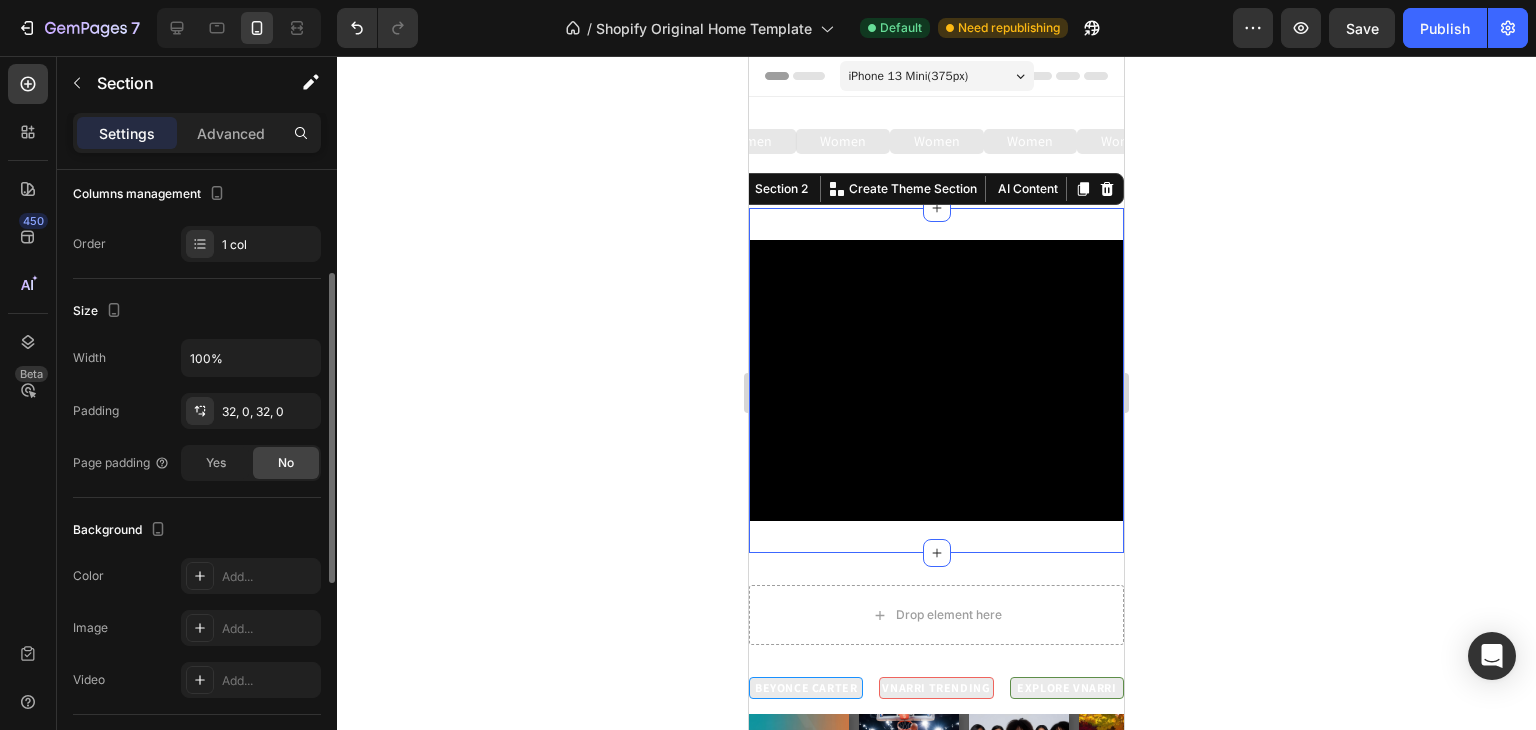 scroll, scrollTop: 204, scrollLeft: 0, axis: vertical 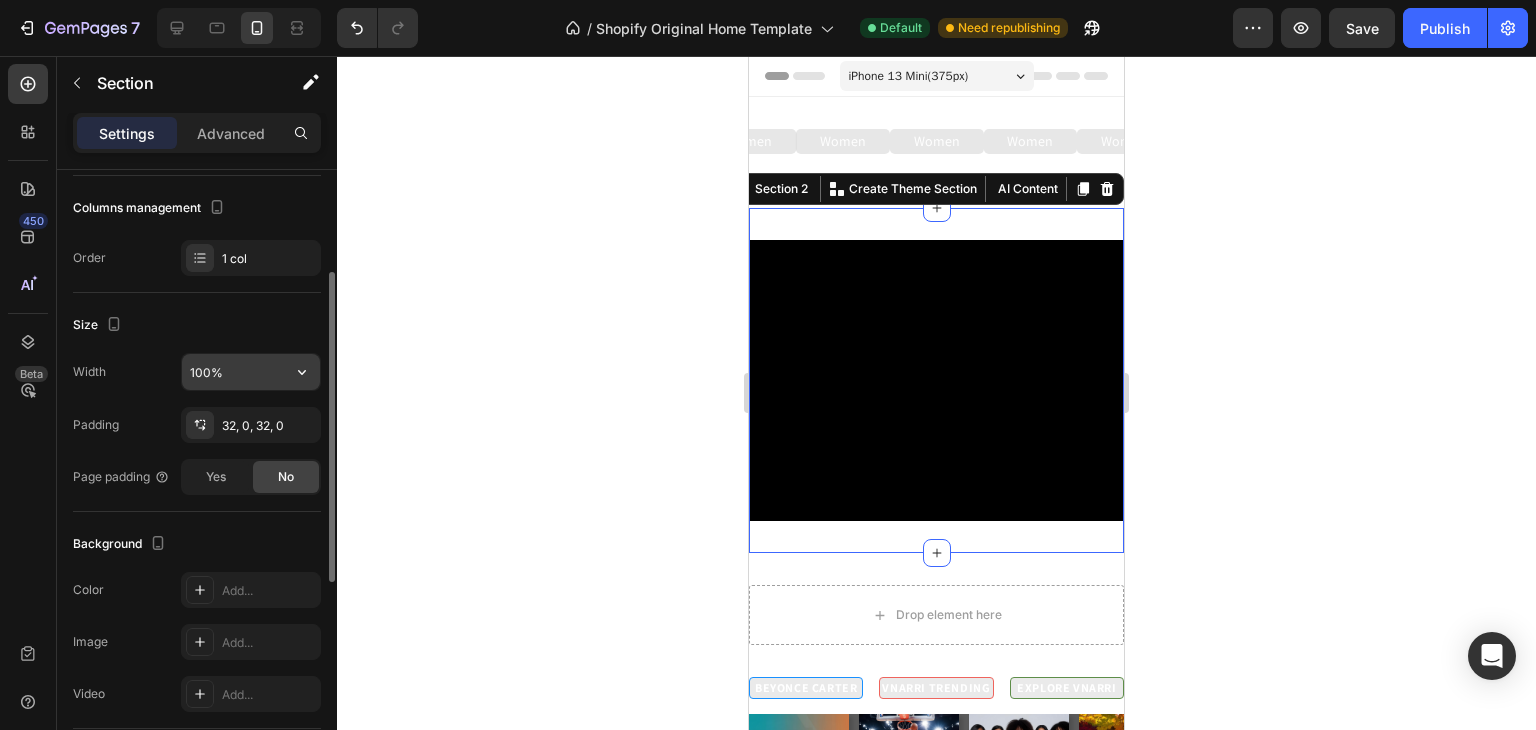 click on "100%" at bounding box center [251, 372] 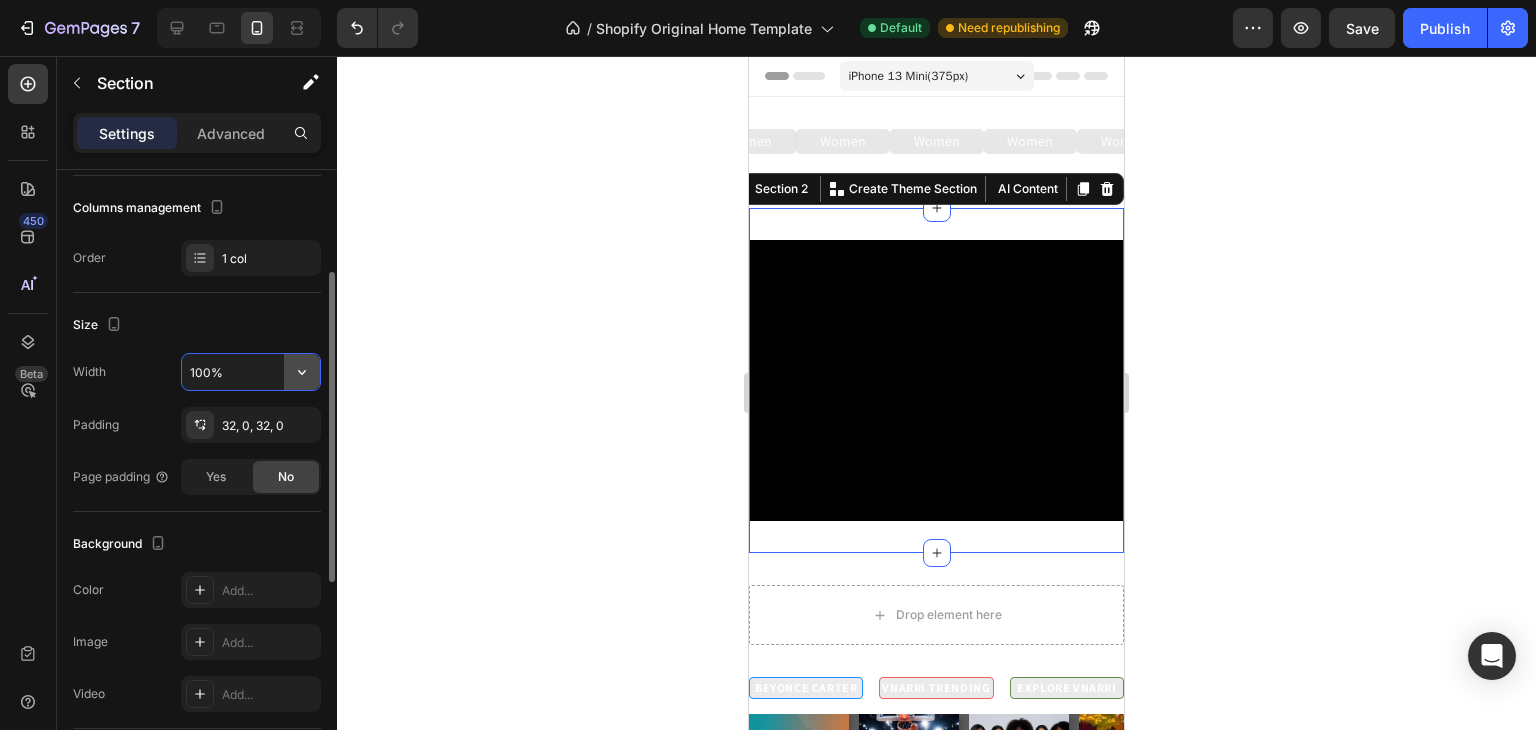 click 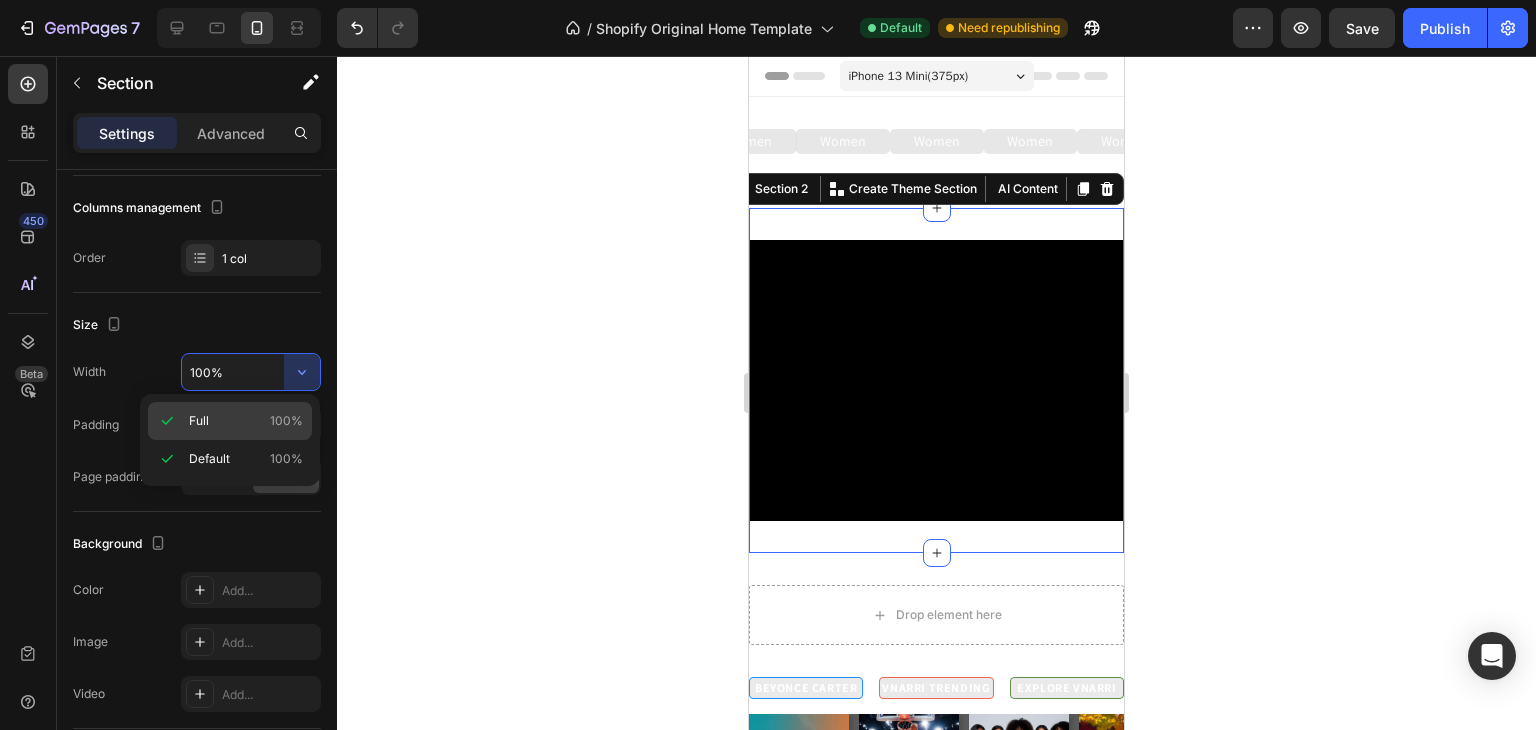 click on "Full 100%" 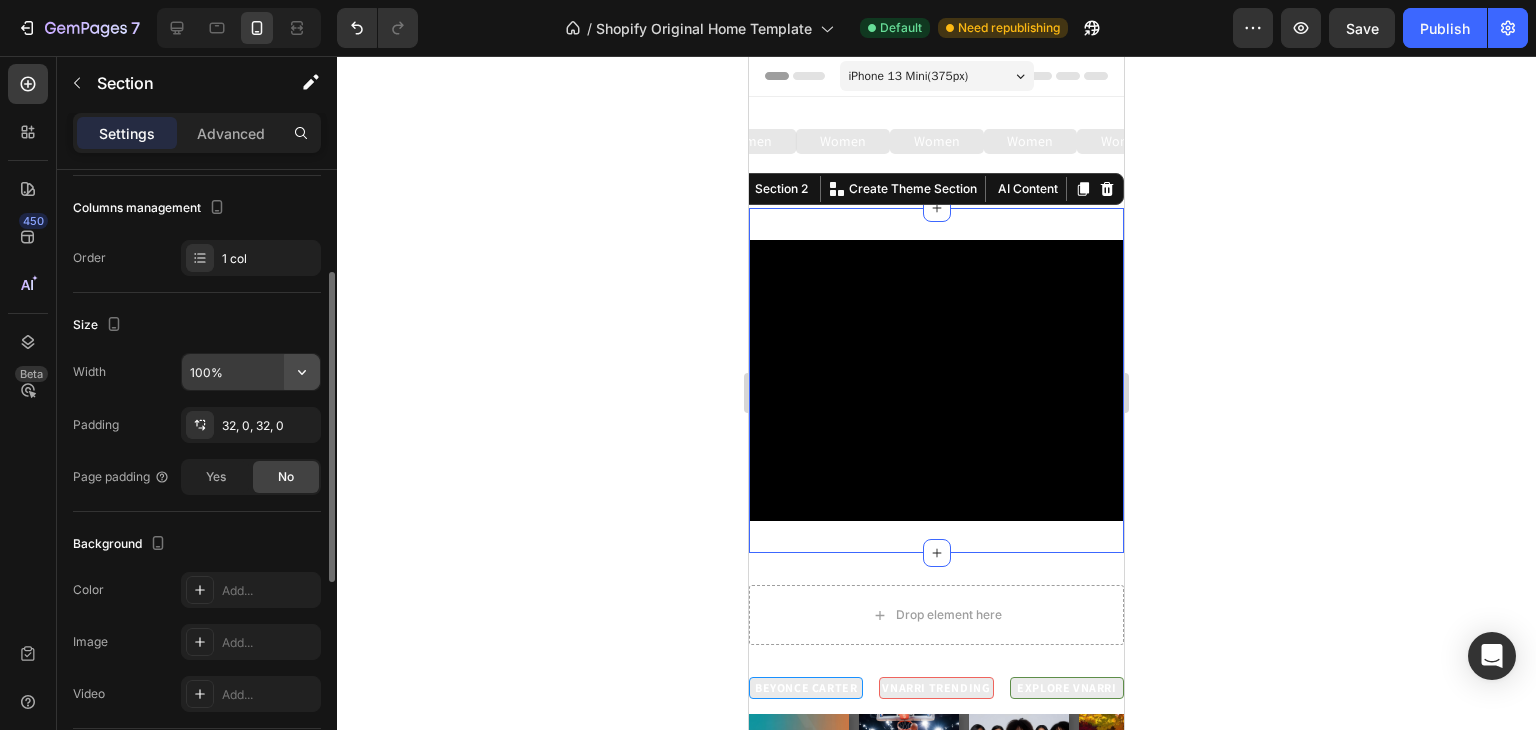 click 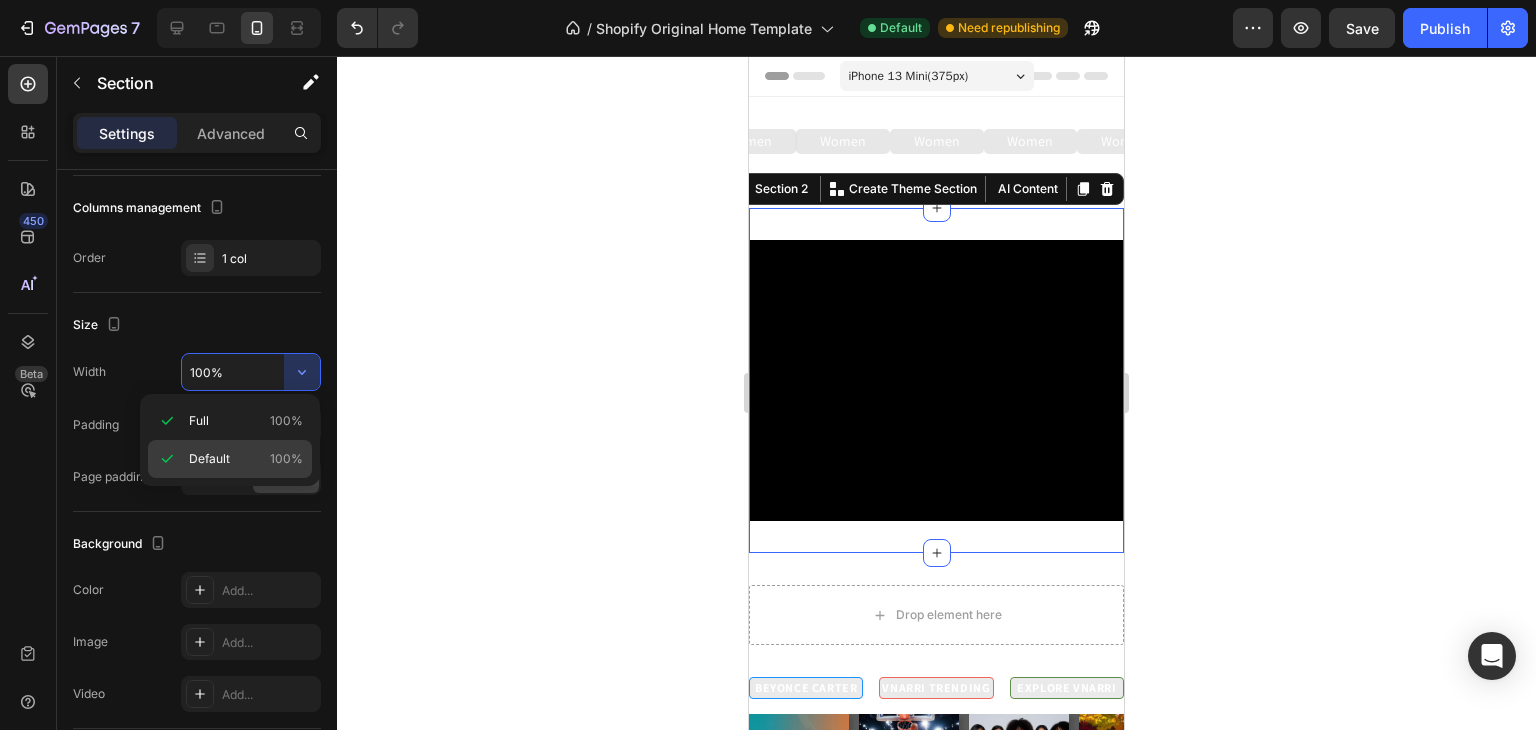 click on "100%" at bounding box center [286, 459] 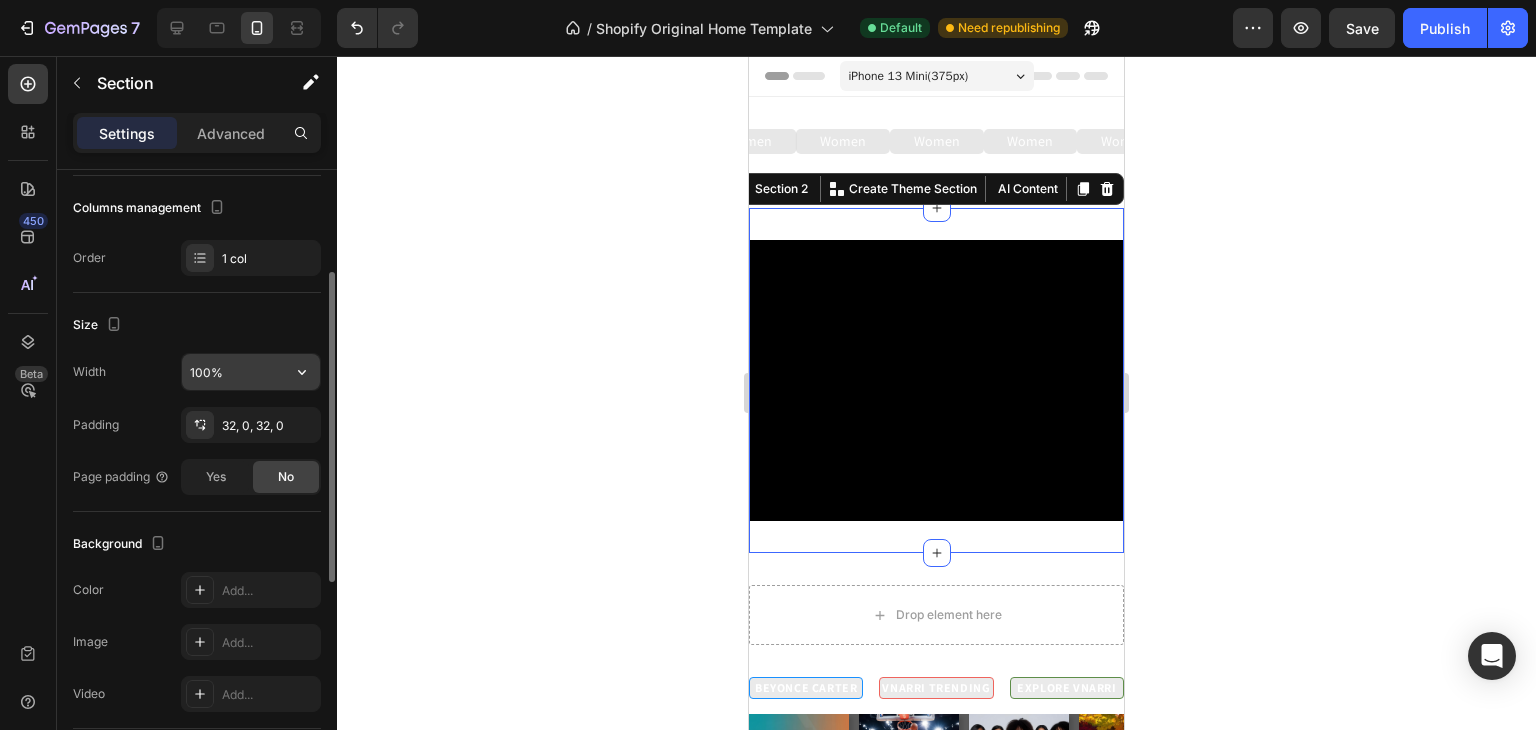 click 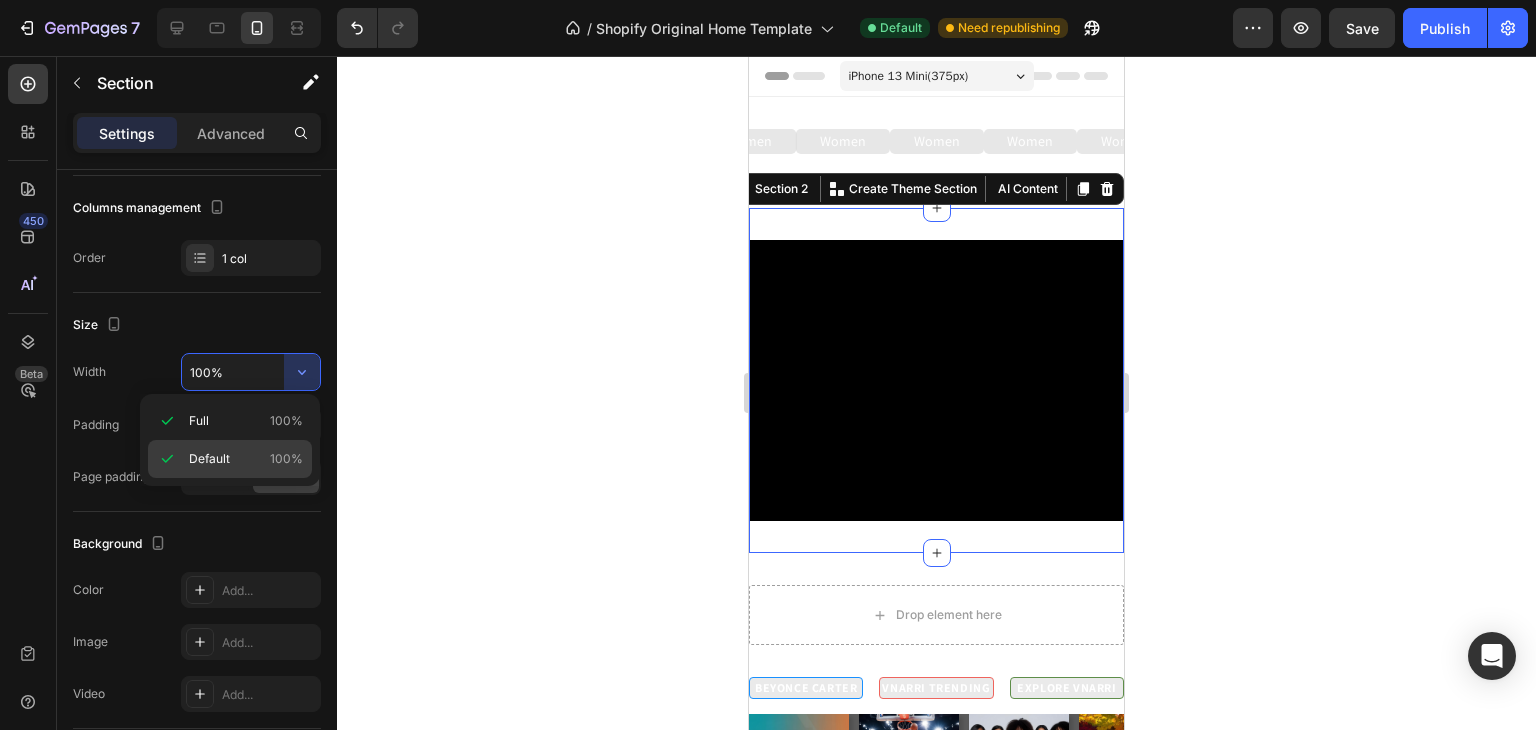 click 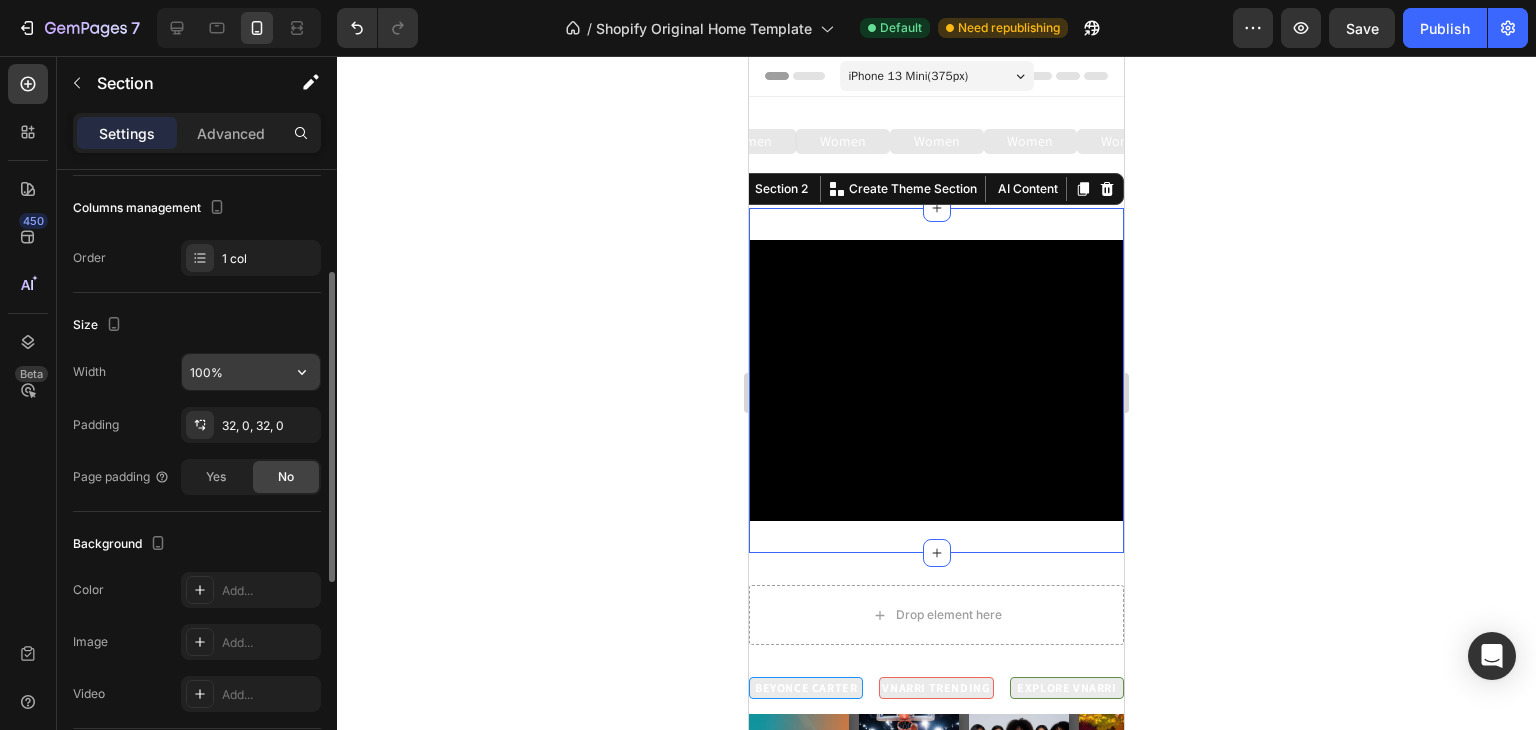 click on "100%" at bounding box center [251, 372] 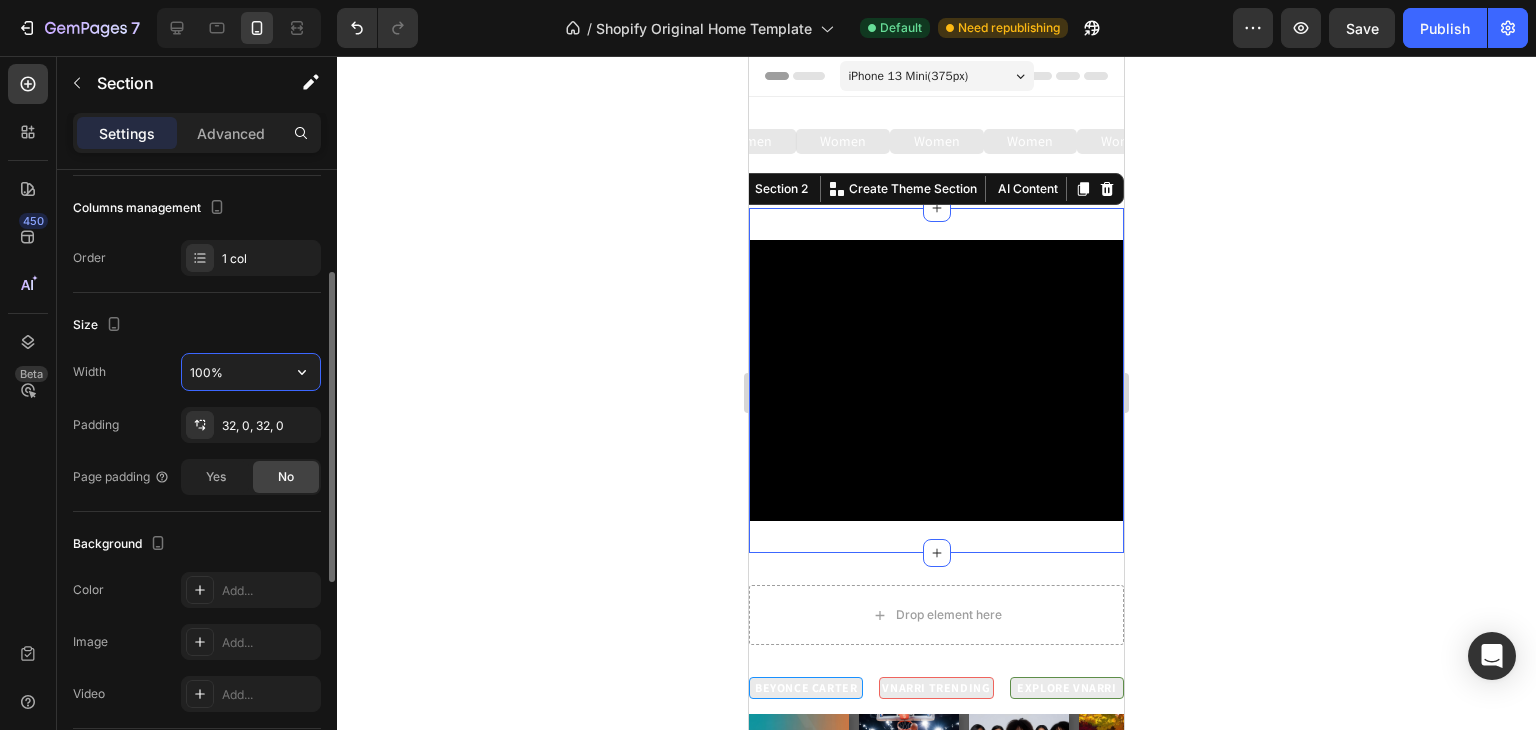 click on "100%" at bounding box center [251, 372] 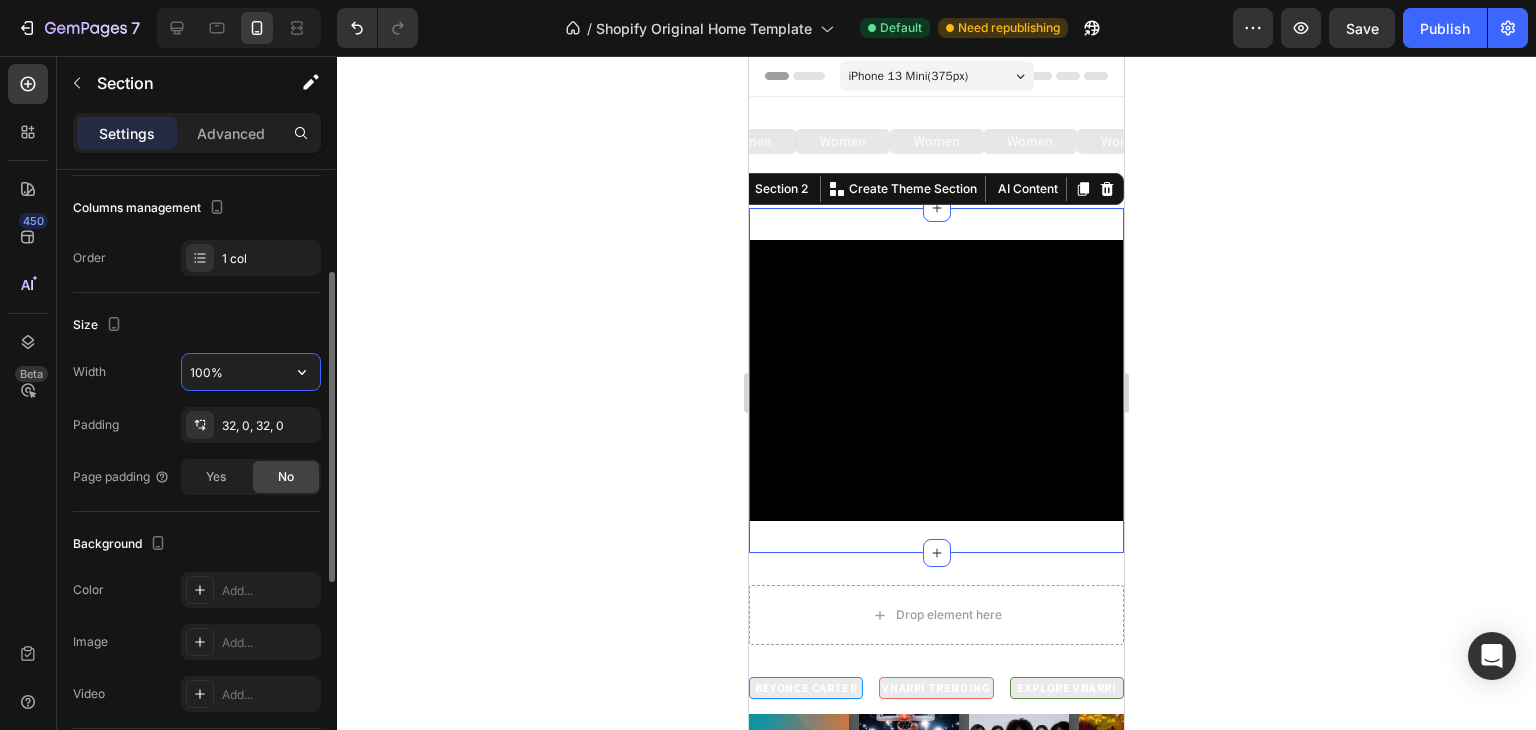 click on "100%" at bounding box center (251, 372) 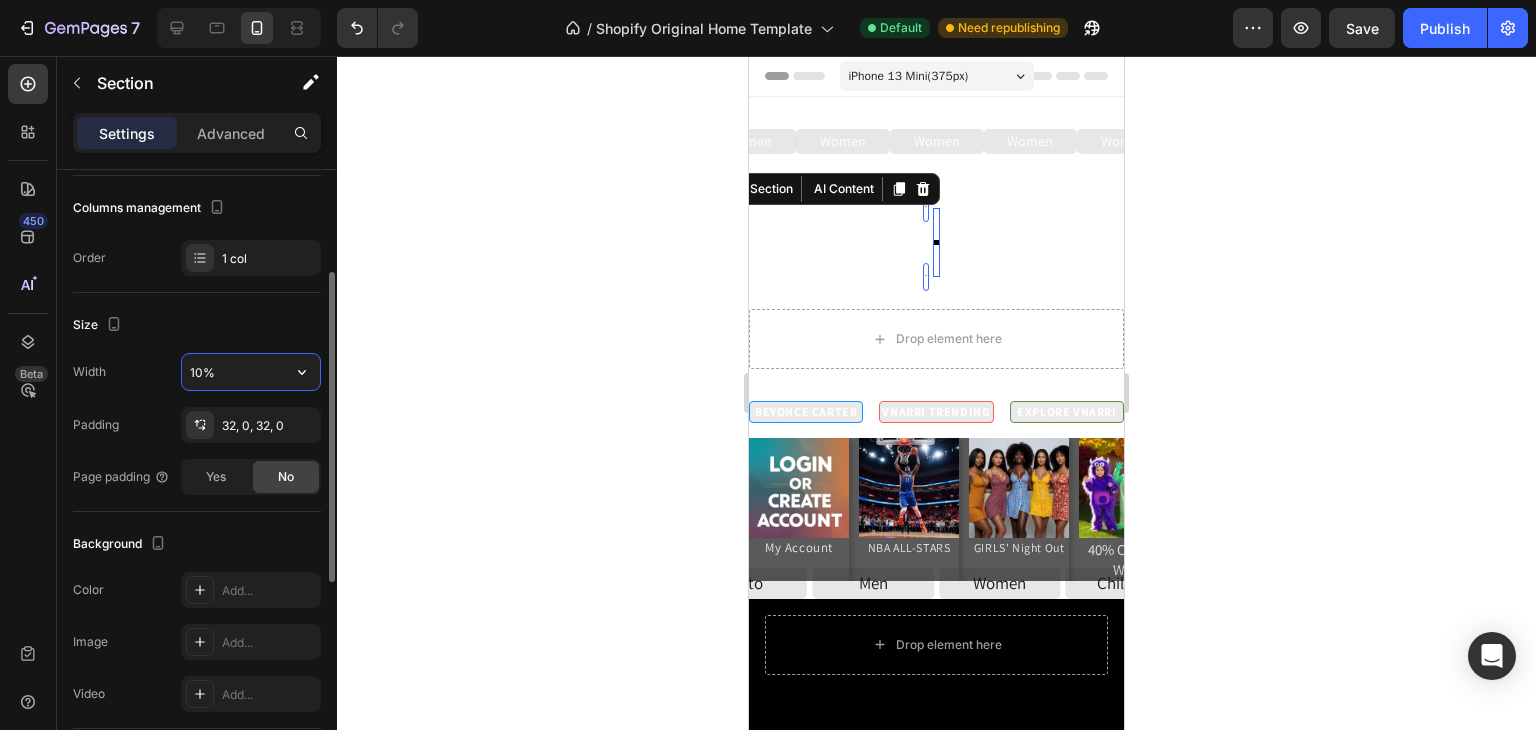 type on "100%" 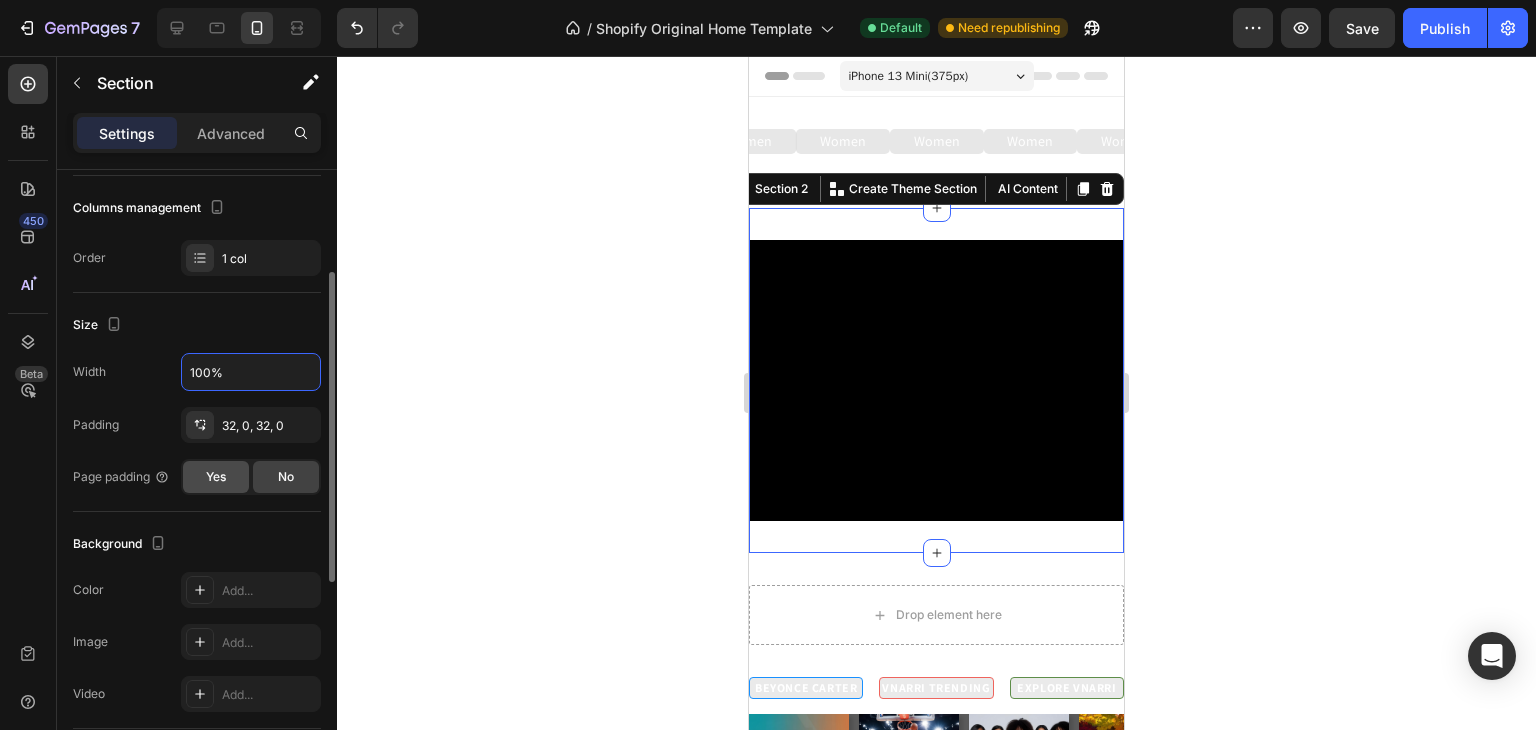click on "Yes" 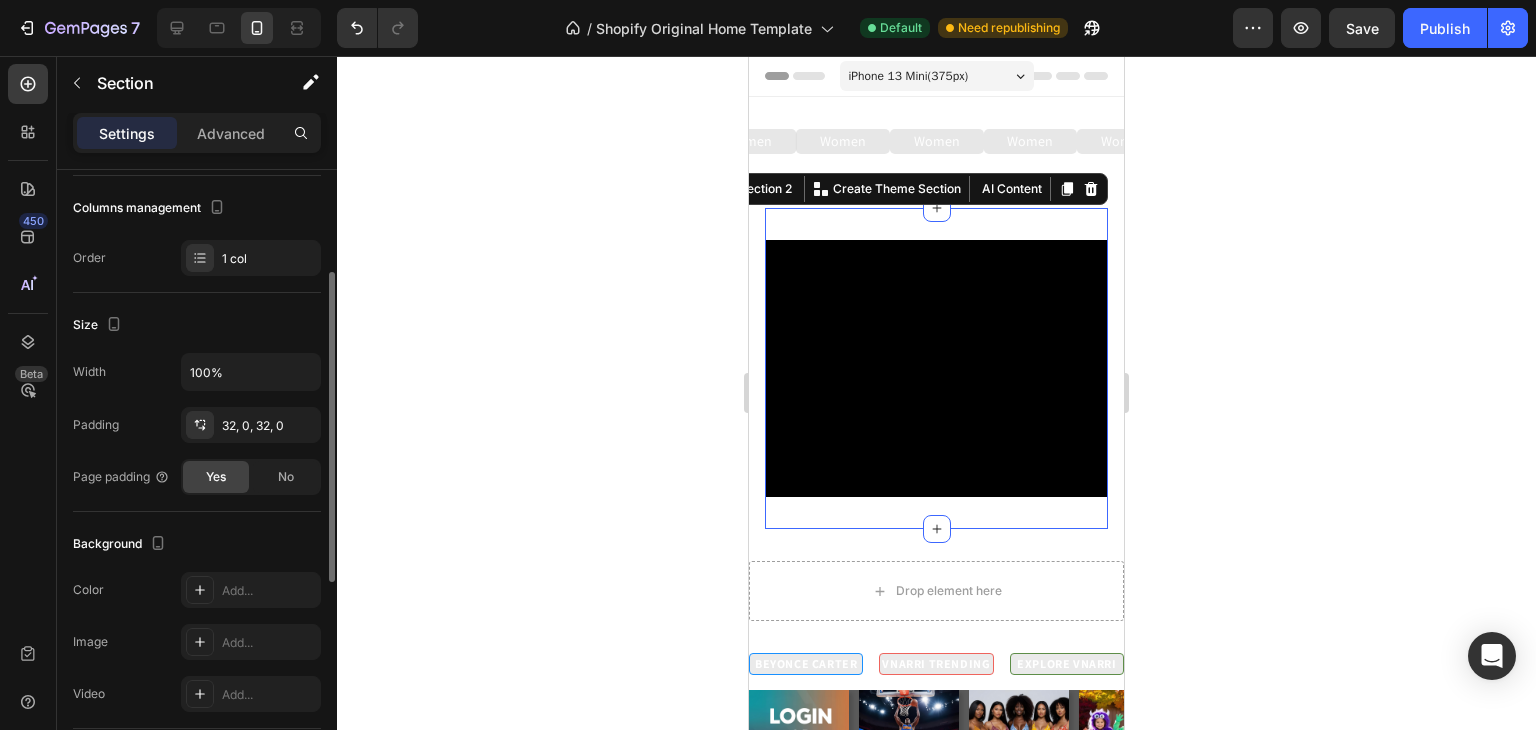 click on "Yes" 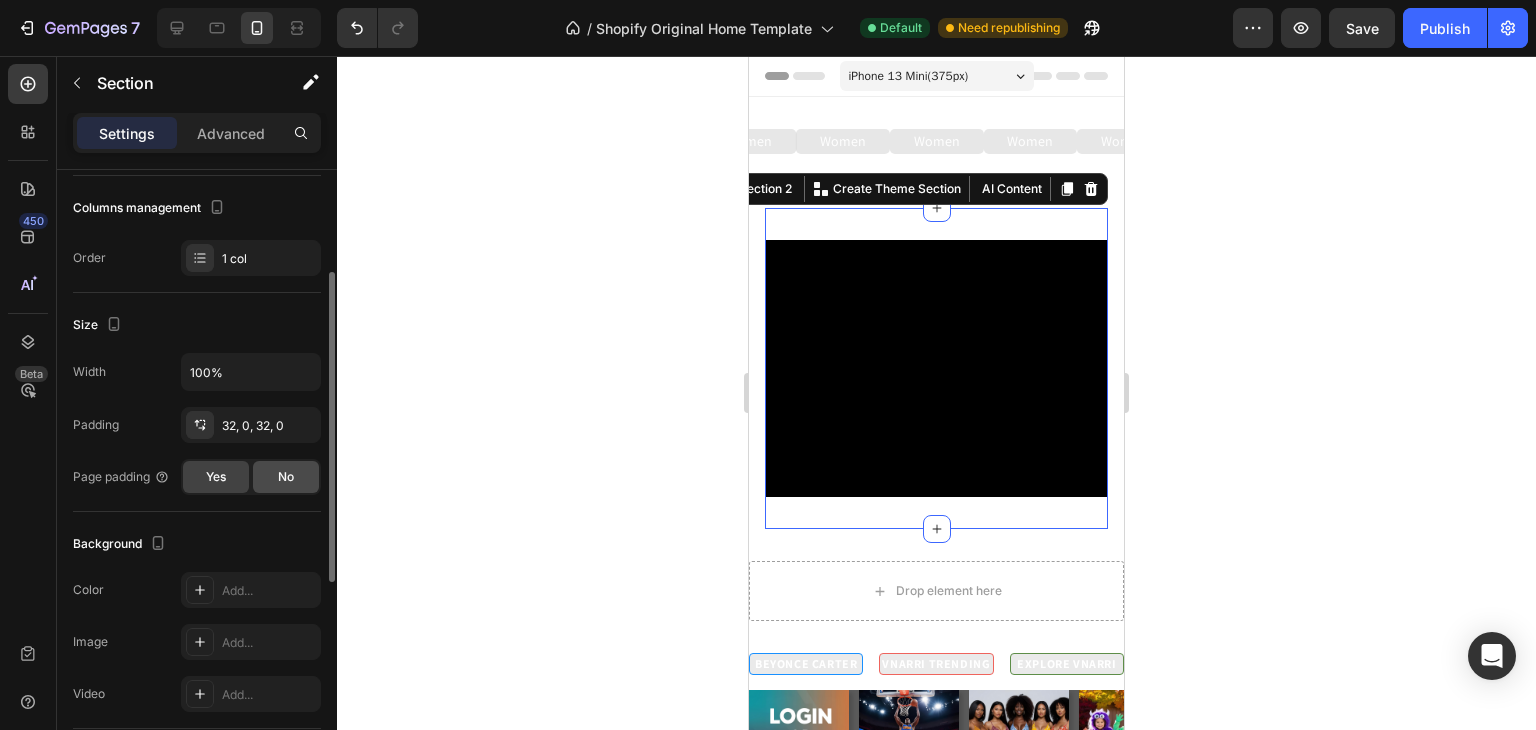 click on "No" 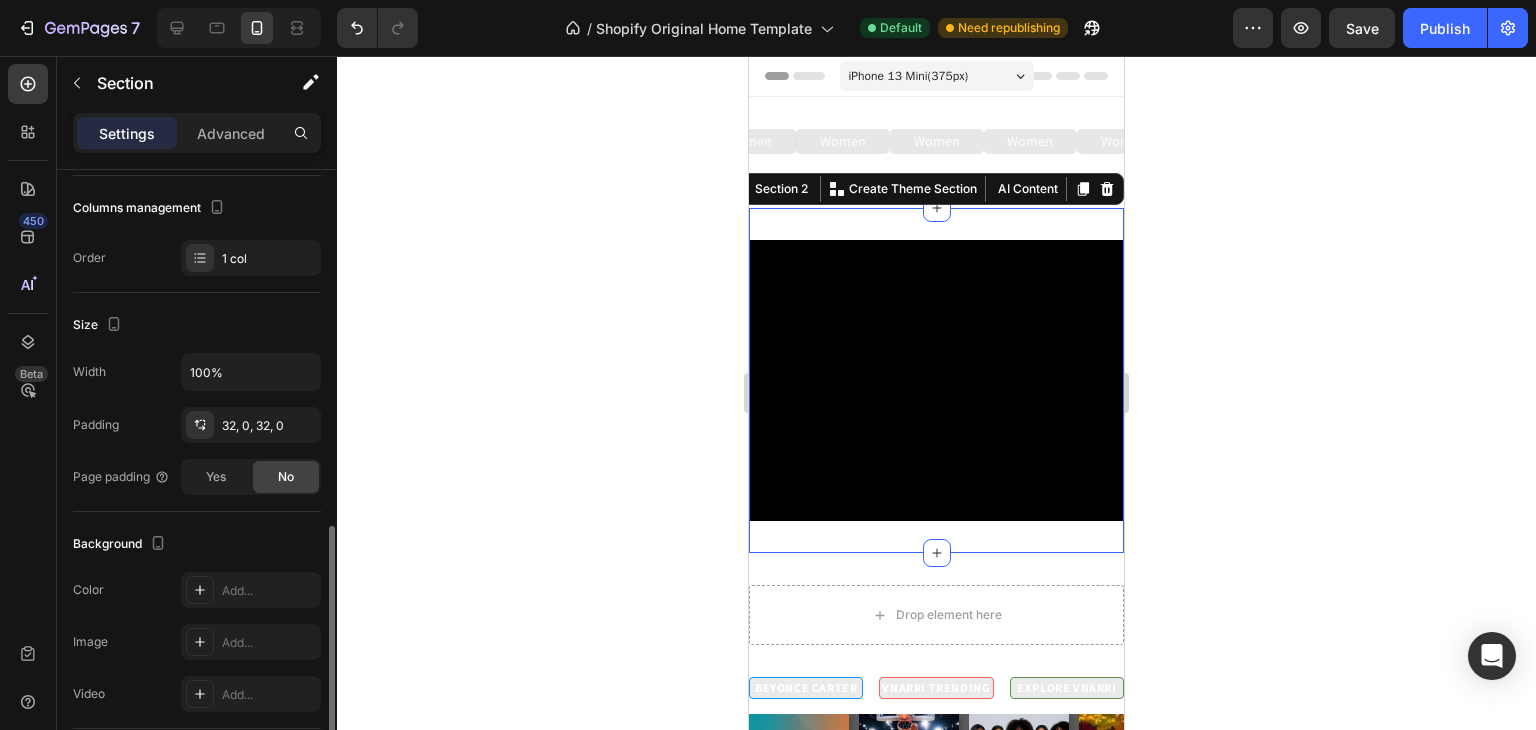 scroll, scrollTop: 375, scrollLeft: 0, axis: vertical 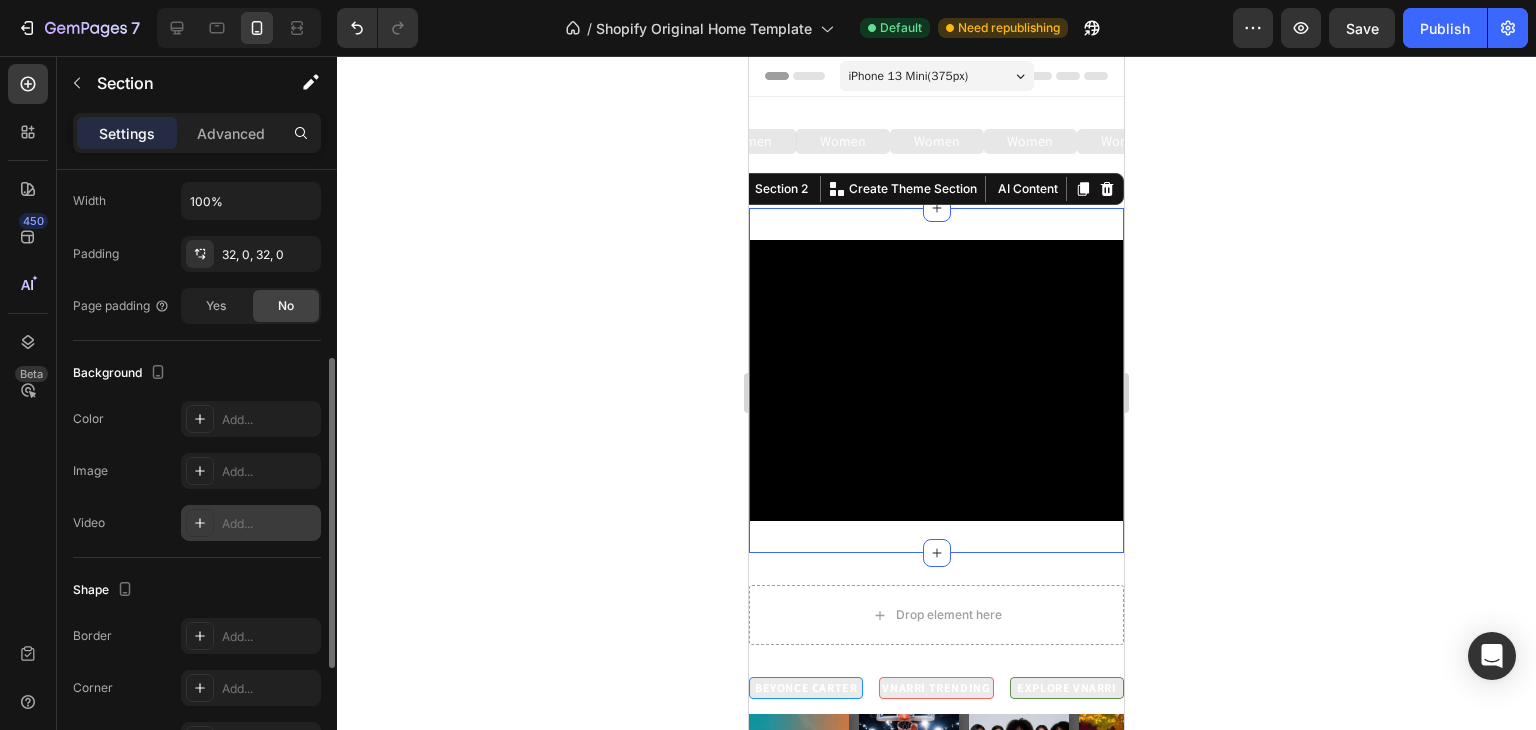 click on "Add..." at bounding box center [269, 524] 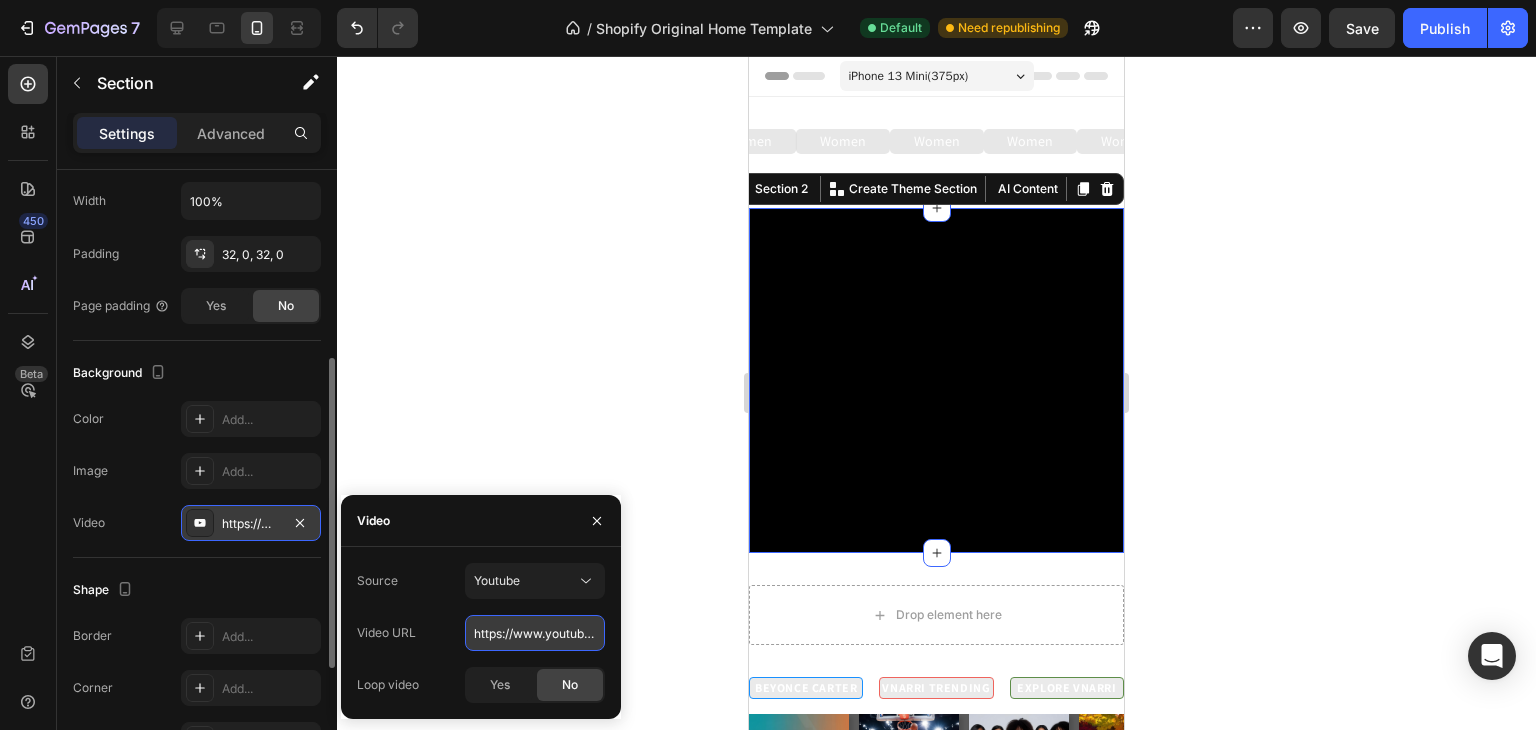 click on "https://www.youtube.com/watch?v=drIt4RH_kyQ" at bounding box center (535, 633) 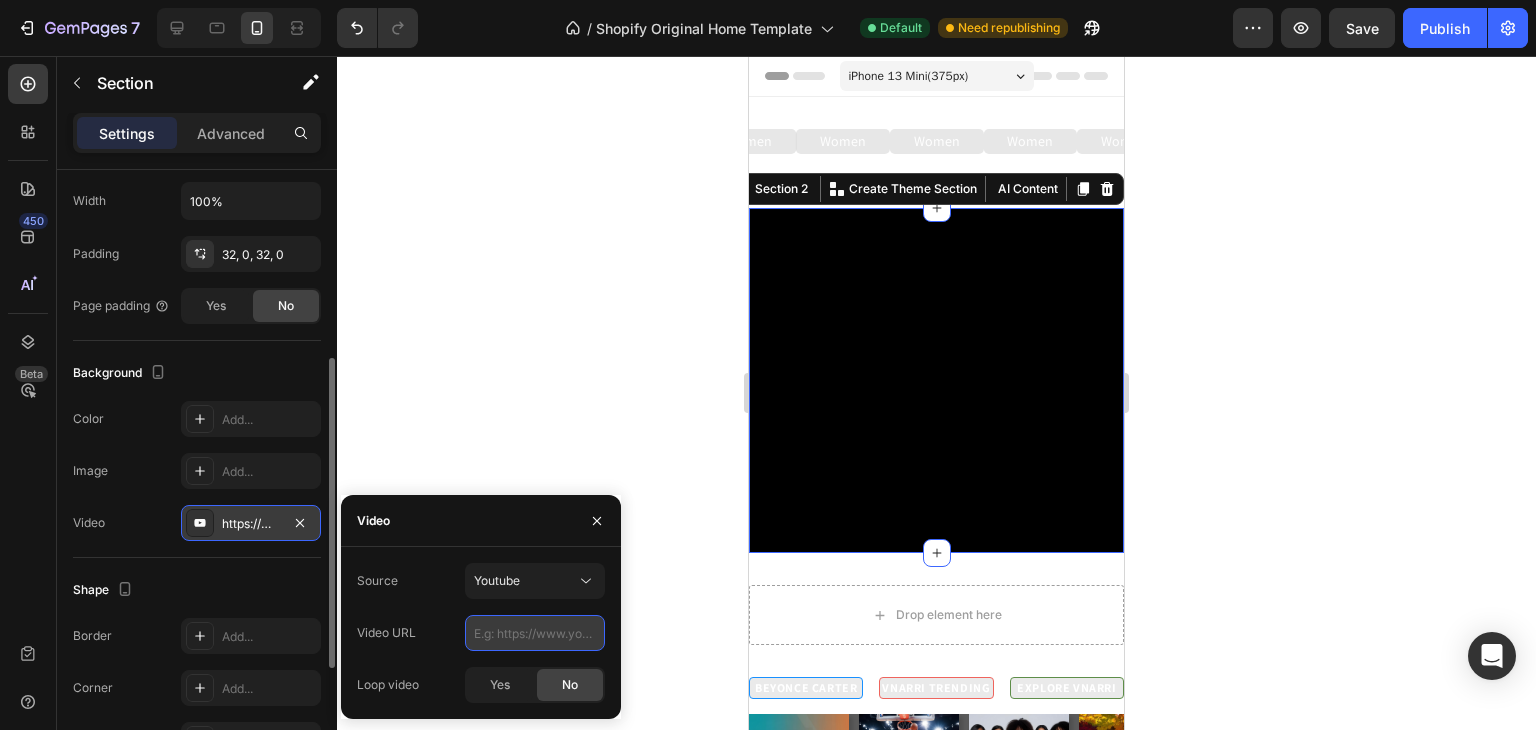 click at bounding box center [535, 633] 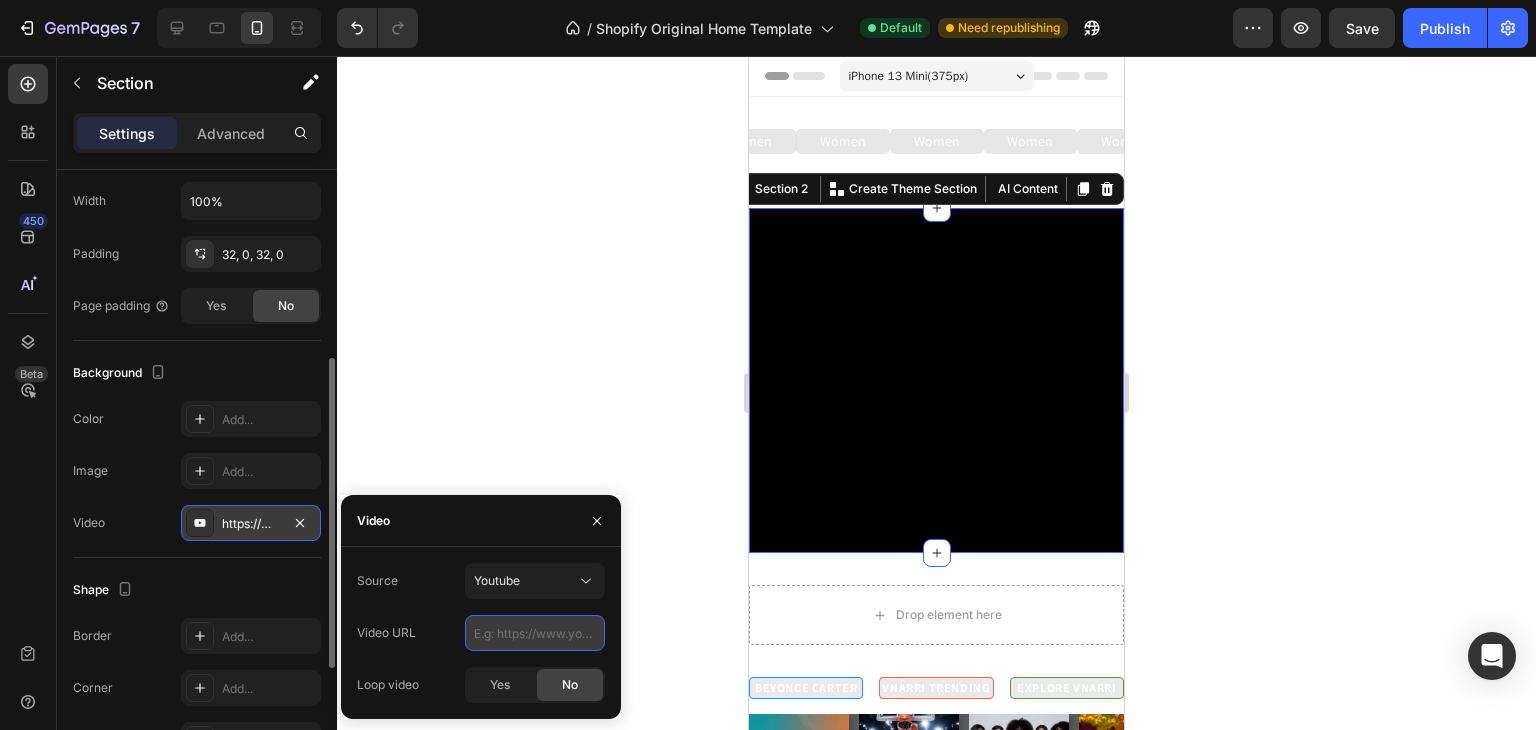 paste on "https://www.youtube.com/watch?v=LOO3FJo1c2w&list=RDLOO3FJo1c2w&start_radio=1" 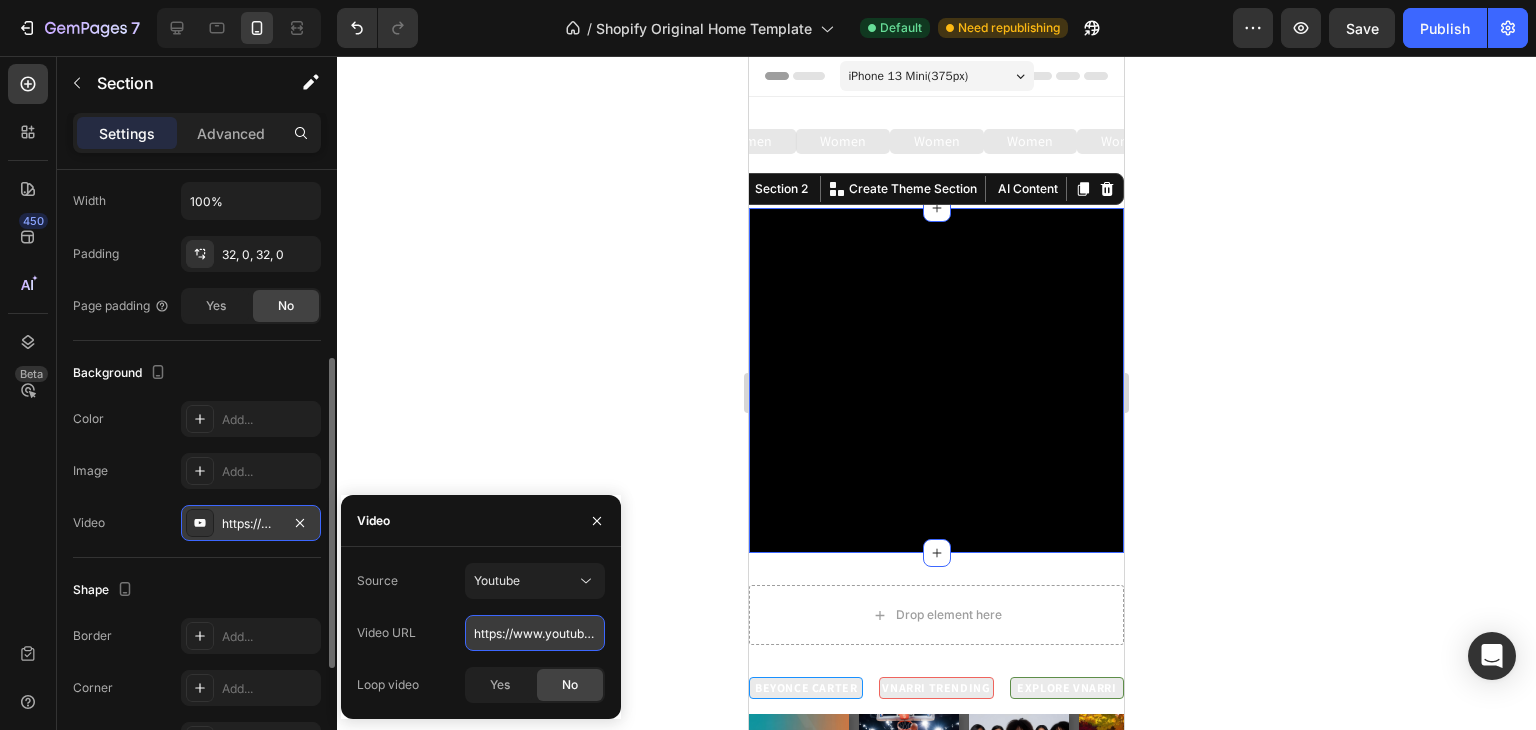 scroll, scrollTop: 0, scrollLeft: 372, axis: horizontal 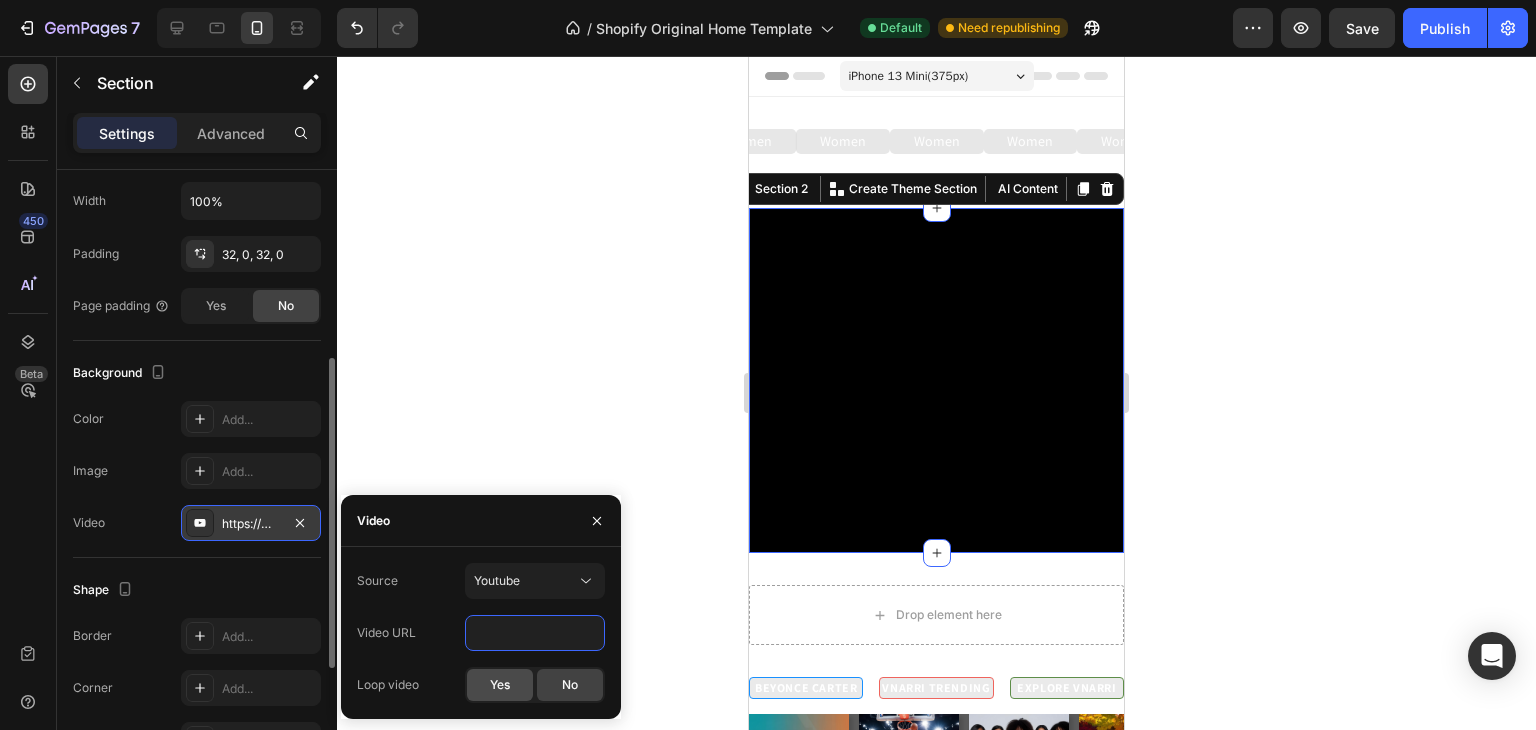 type on "https://www.youtube.com/watch?v=LOO3FJo1c2w&list=RDLOO3FJo1c2w&start_radio=1" 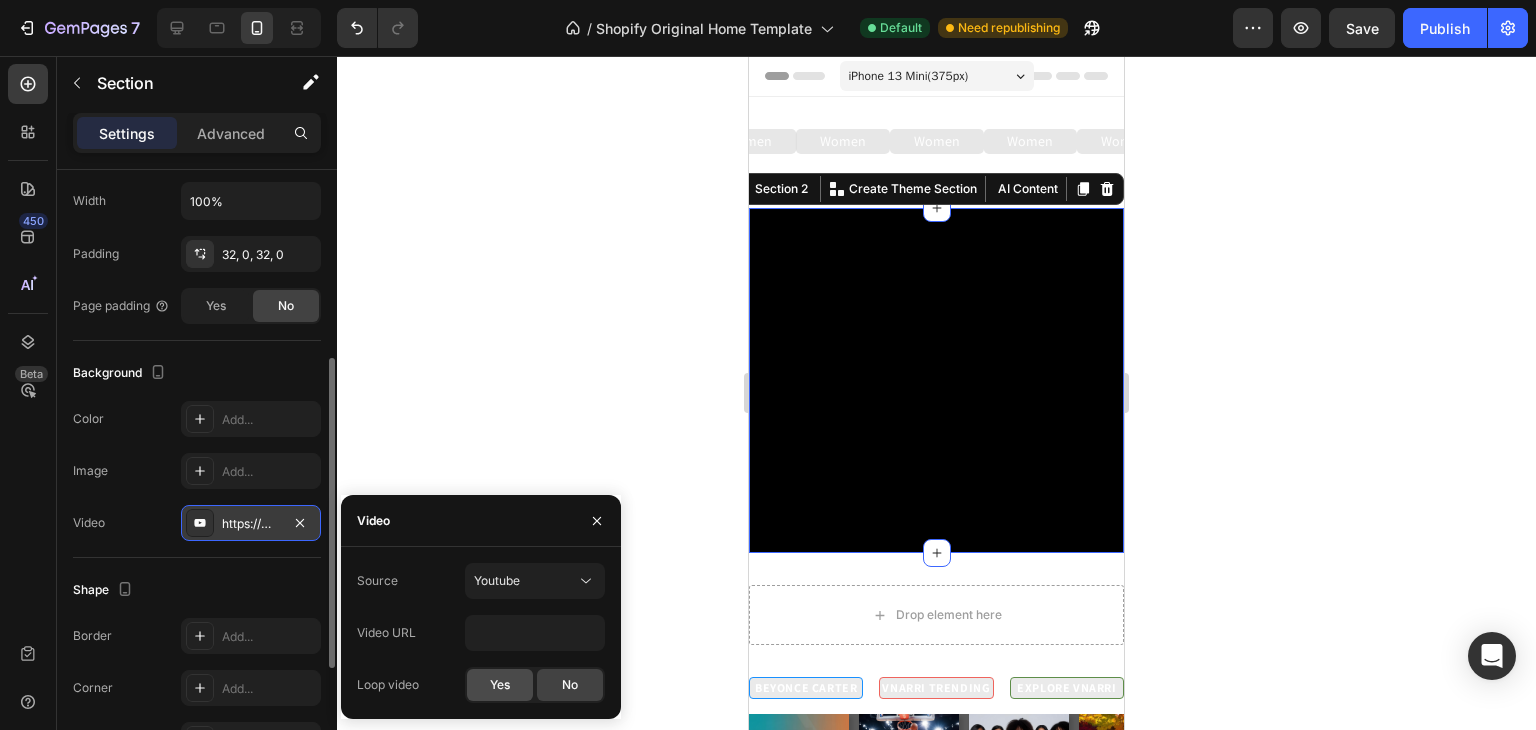 click on "Yes" 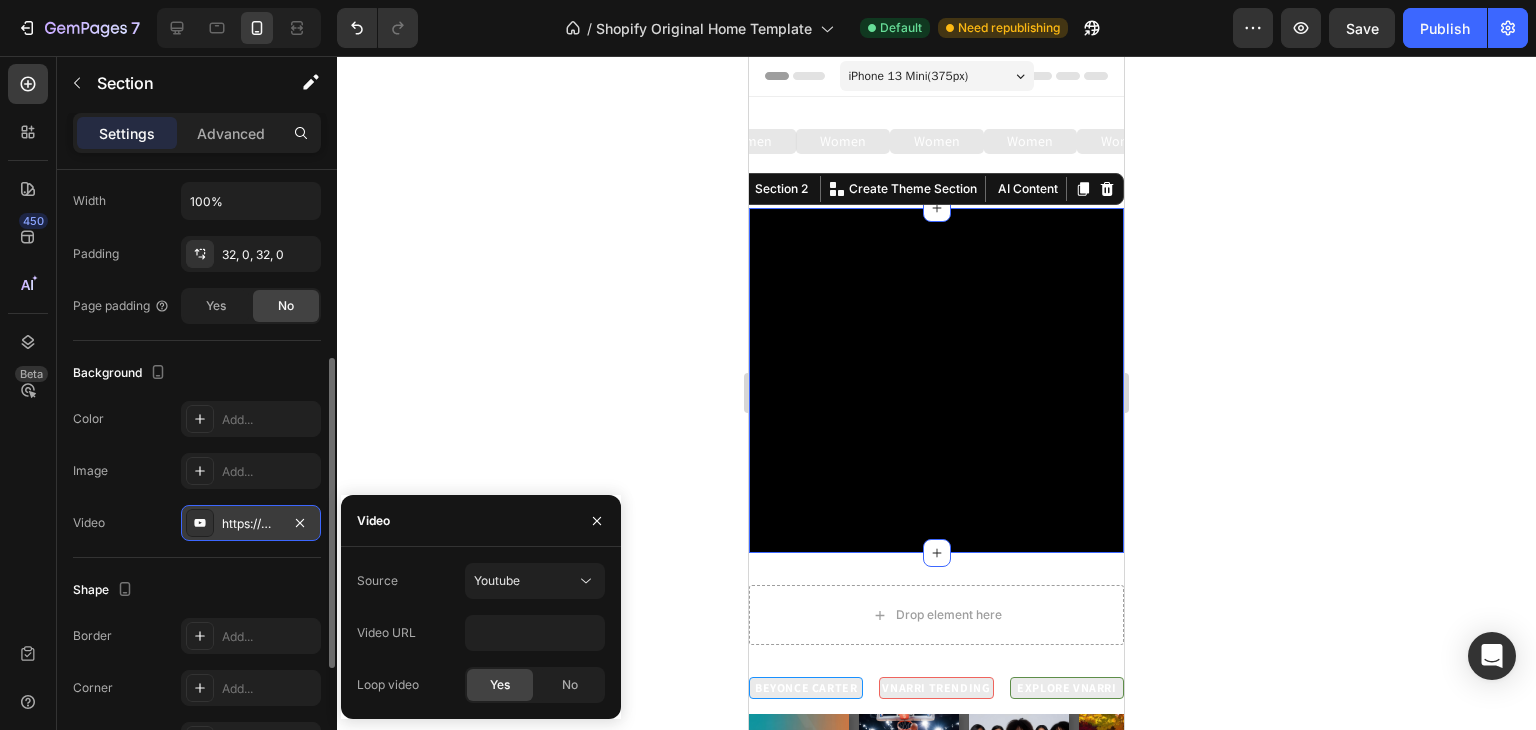 scroll, scrollTop: 0, scrollLeft: 0, axis: both 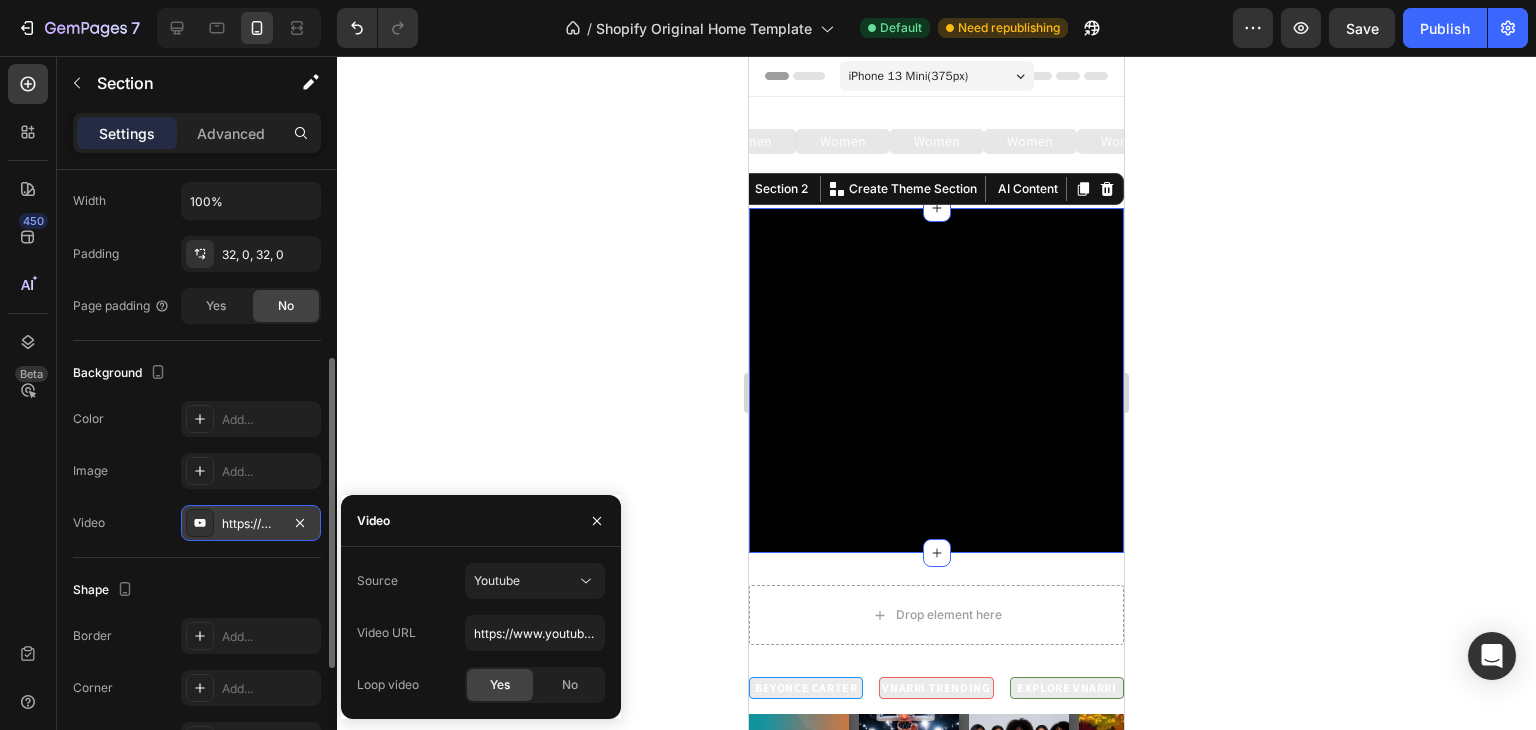 click on "Background The changes might be hidden by  the video. Color Add... Image Add... Video https://www.youtube.com/watch?v=LOO3FJo1c2w&list=RDLOO3FJo1c2w&start_radio=1" 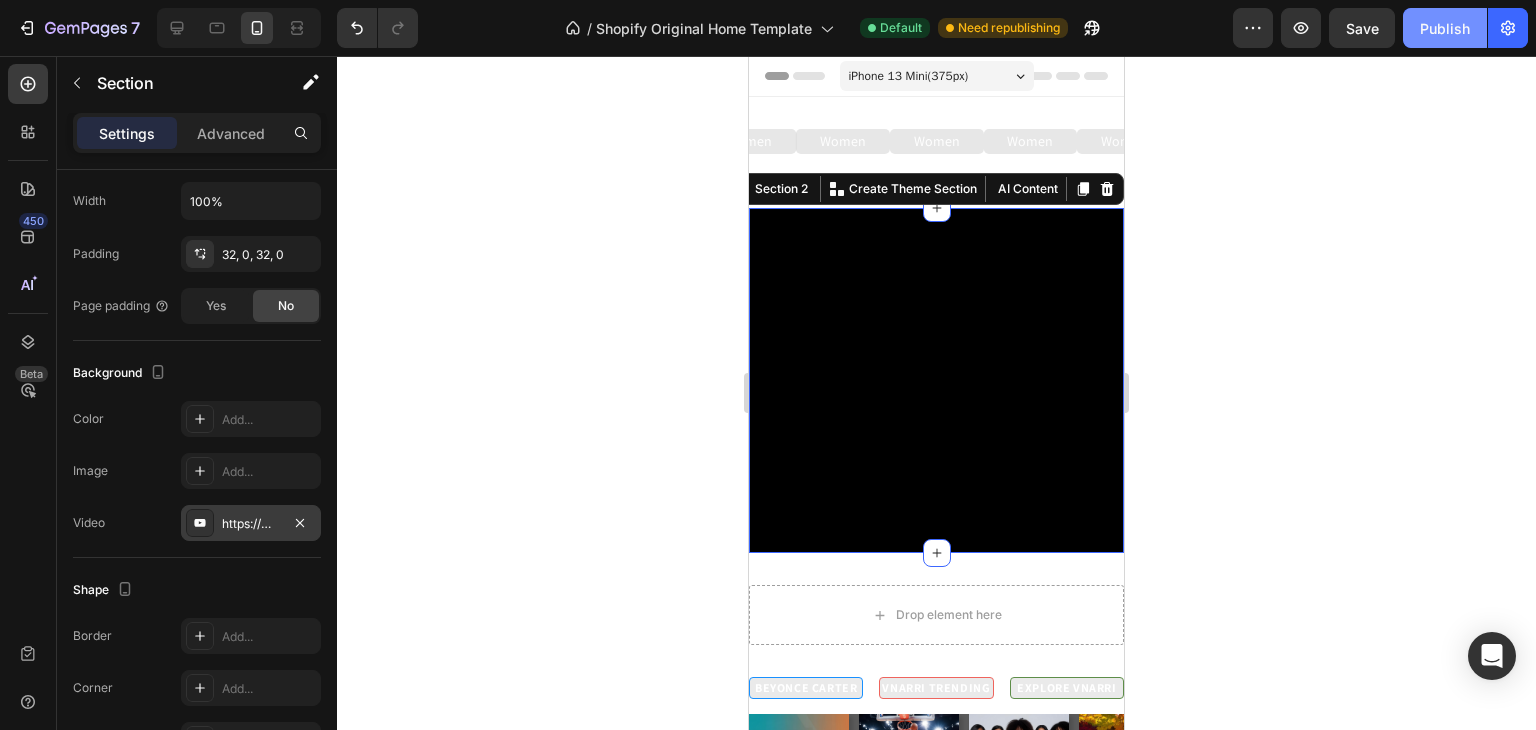 click on "Publish" at bounding box center (1445, 28) 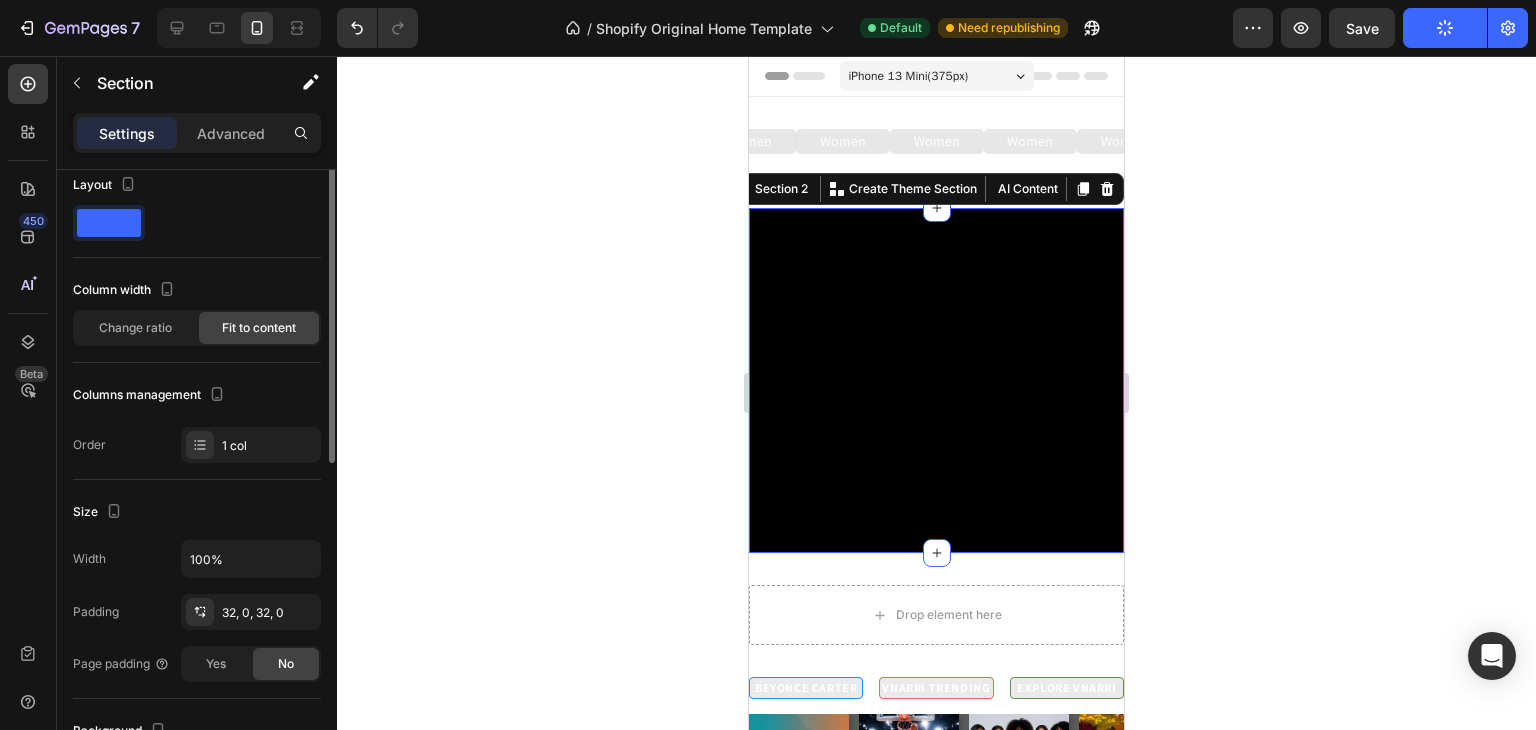scroll, scrollTop: 0, scrollLeft: 0, axis: both 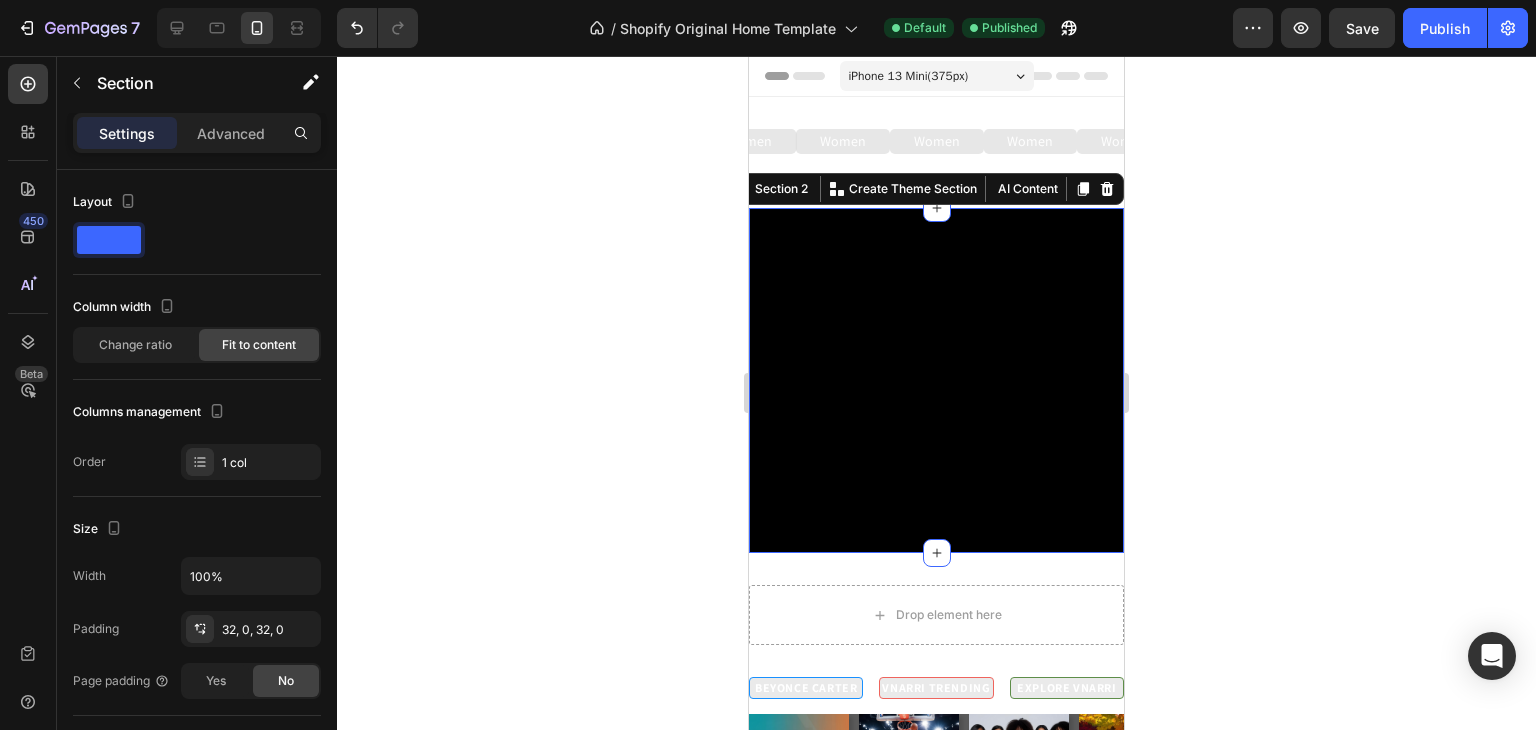 click on "Beta" 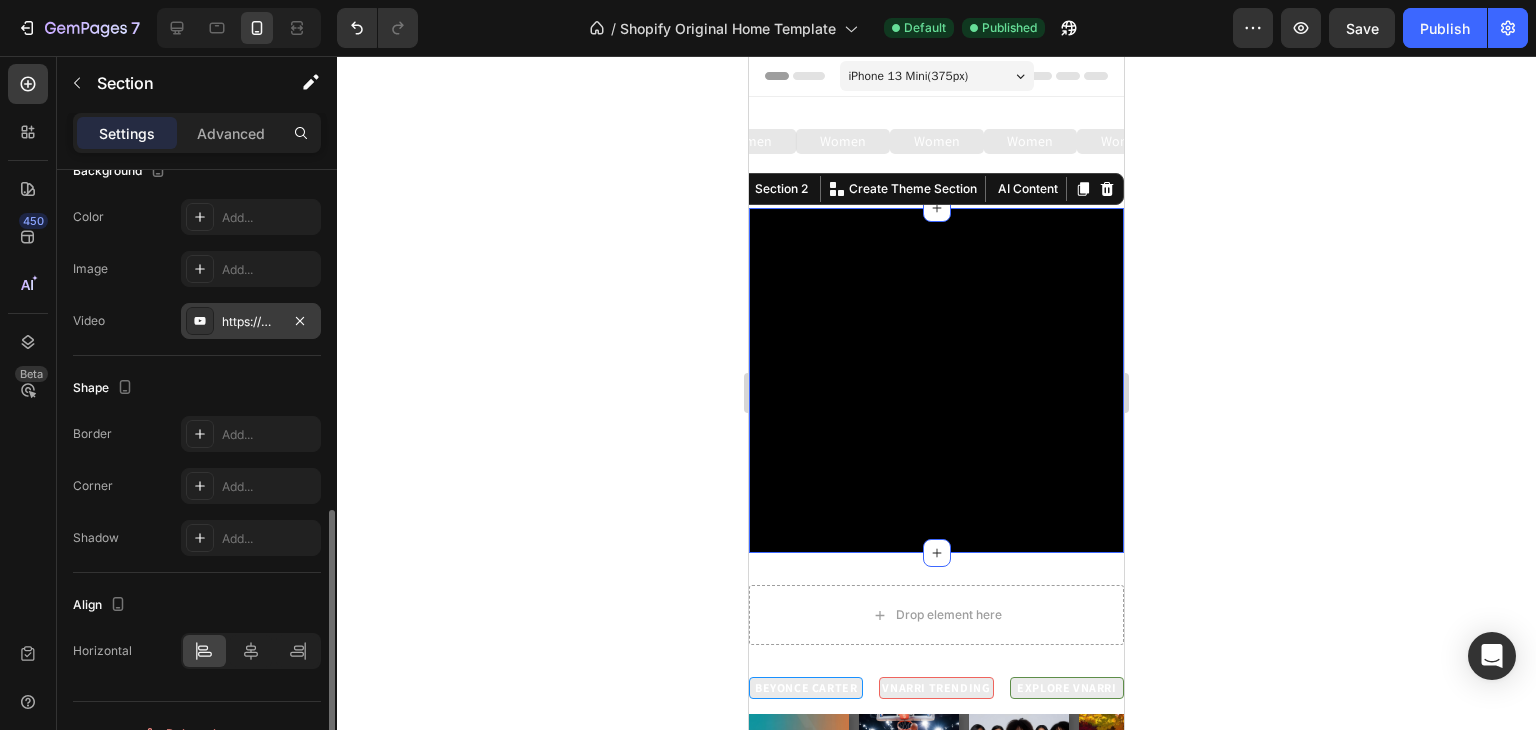 scroll, scrollTop: 610, scrollLeft: 0, axis: vertical 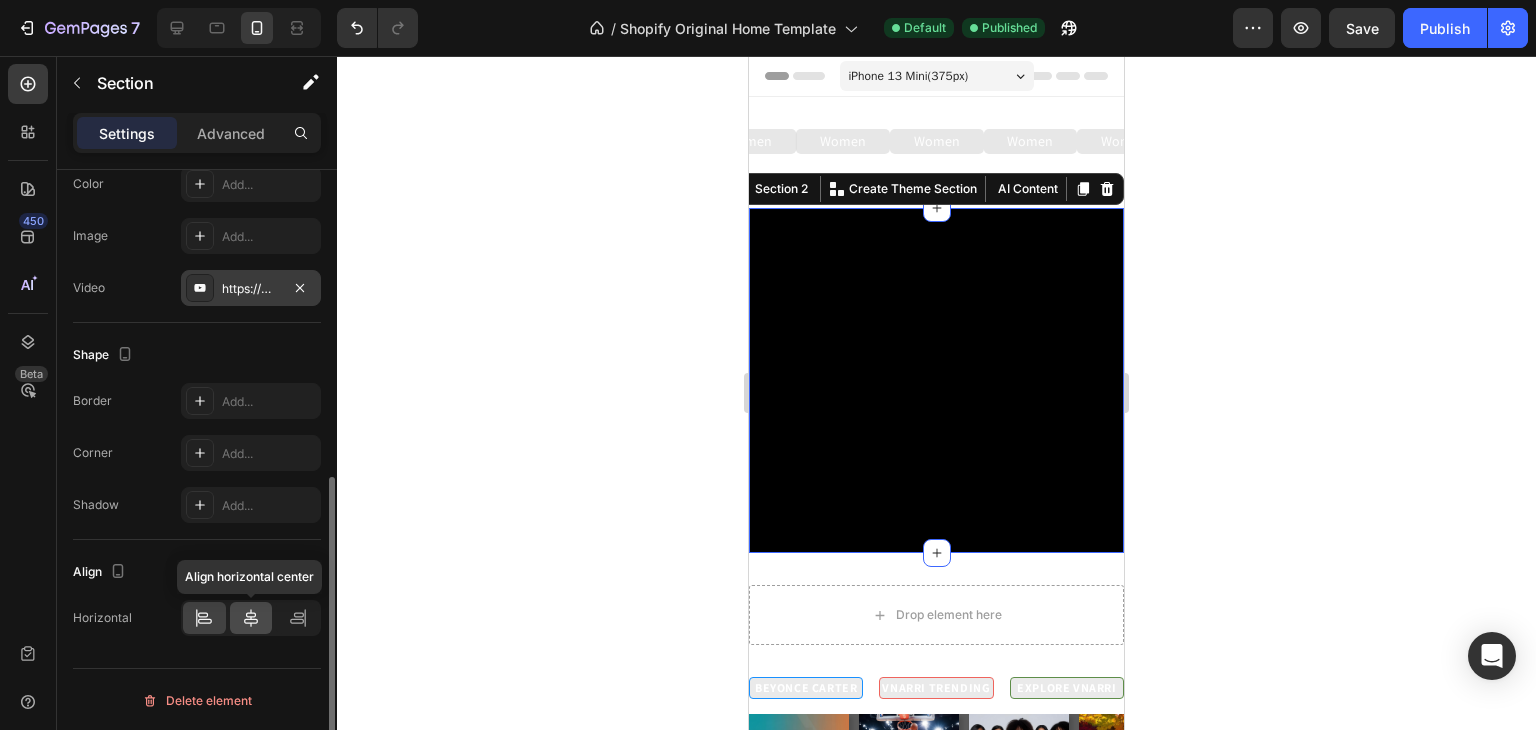 click 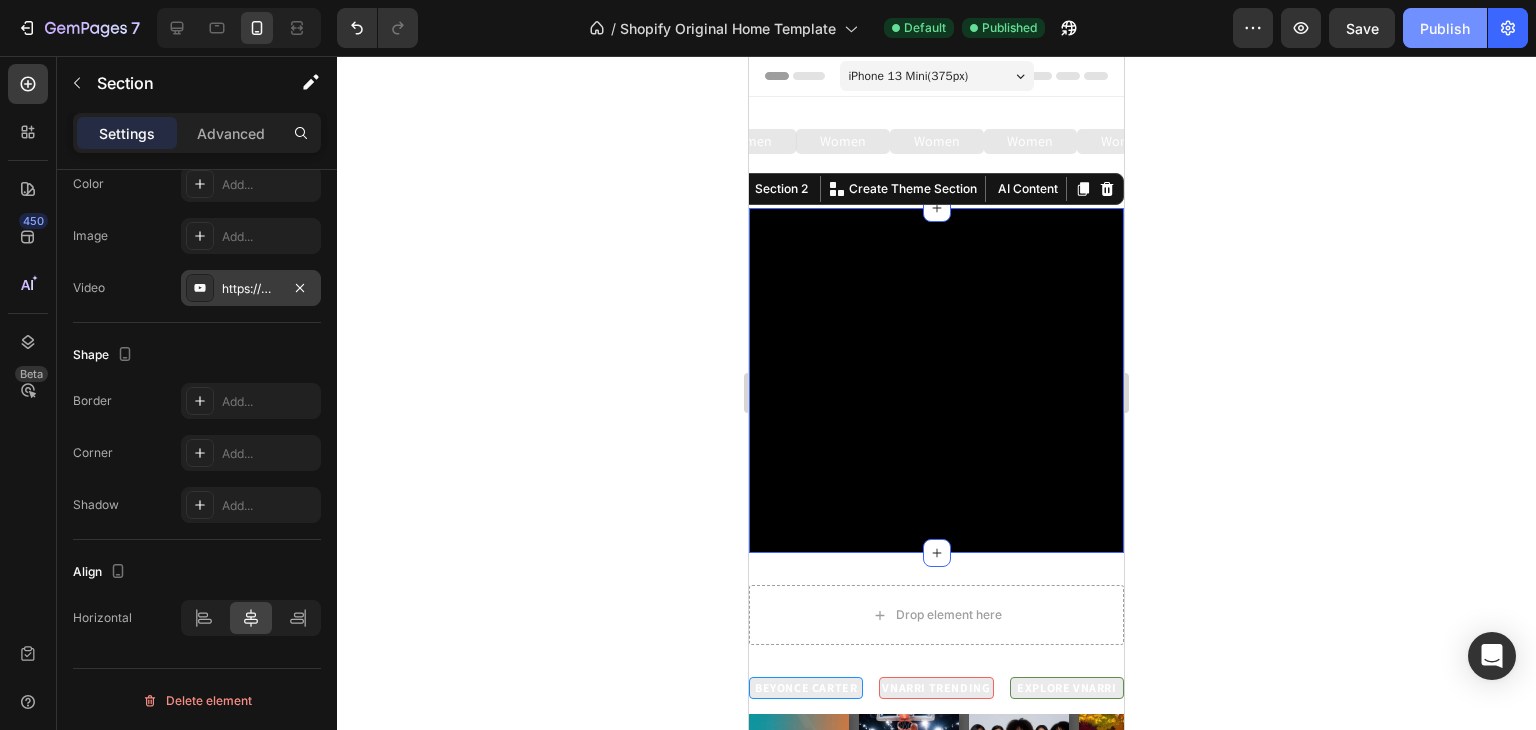 click on "Publish" 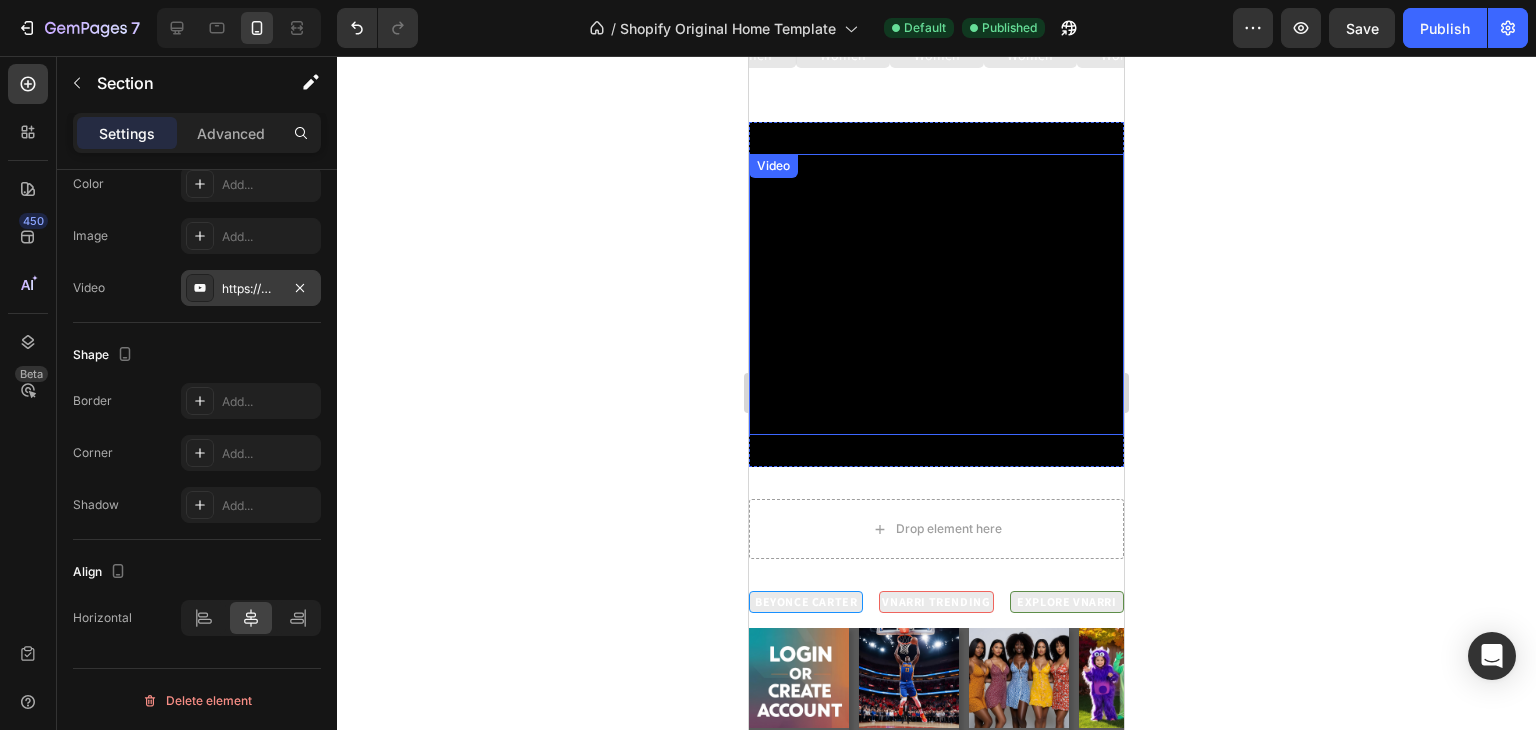 scroll, scrollTop: 9, scrollLeft: 0, axis: vertical 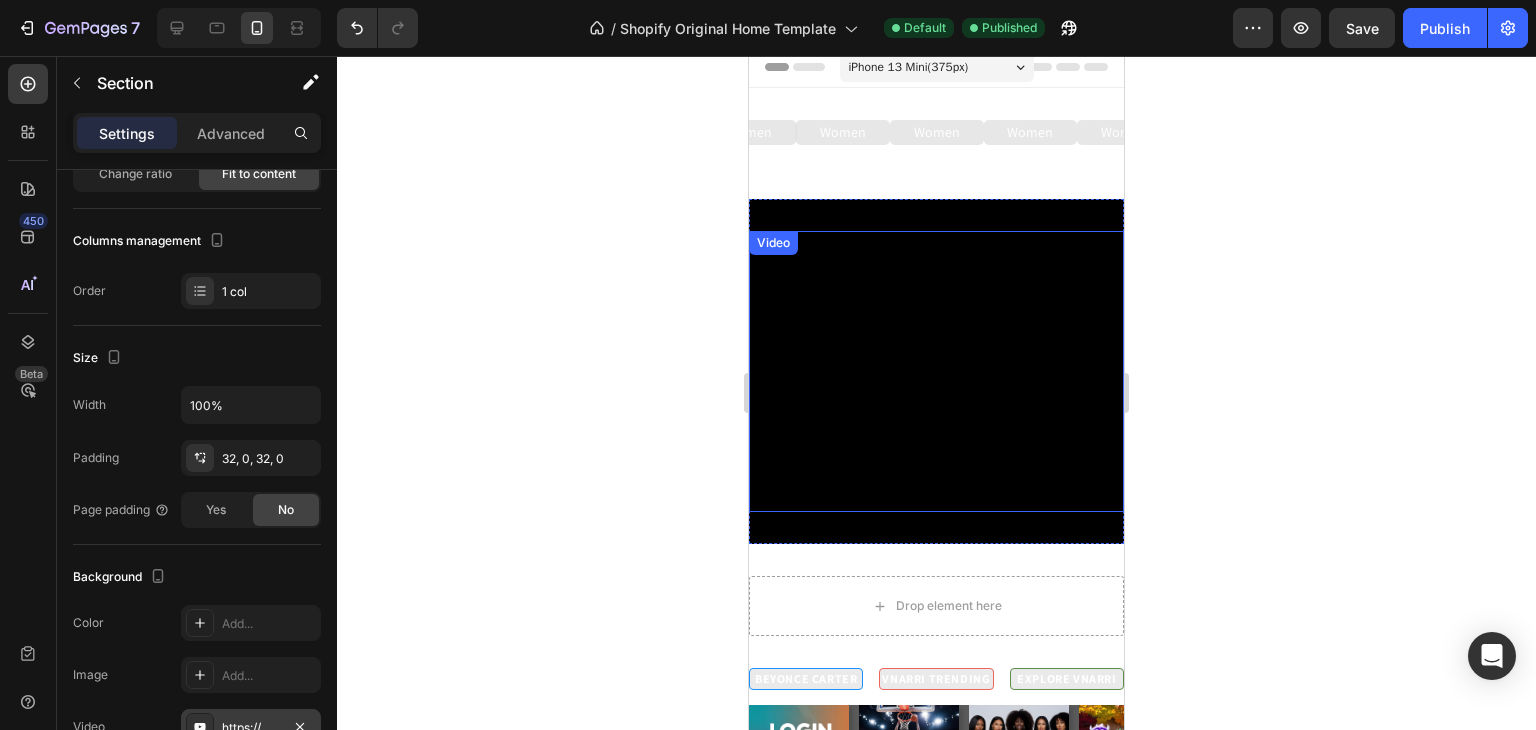 click on "Video" at bounding box center [773, 243] 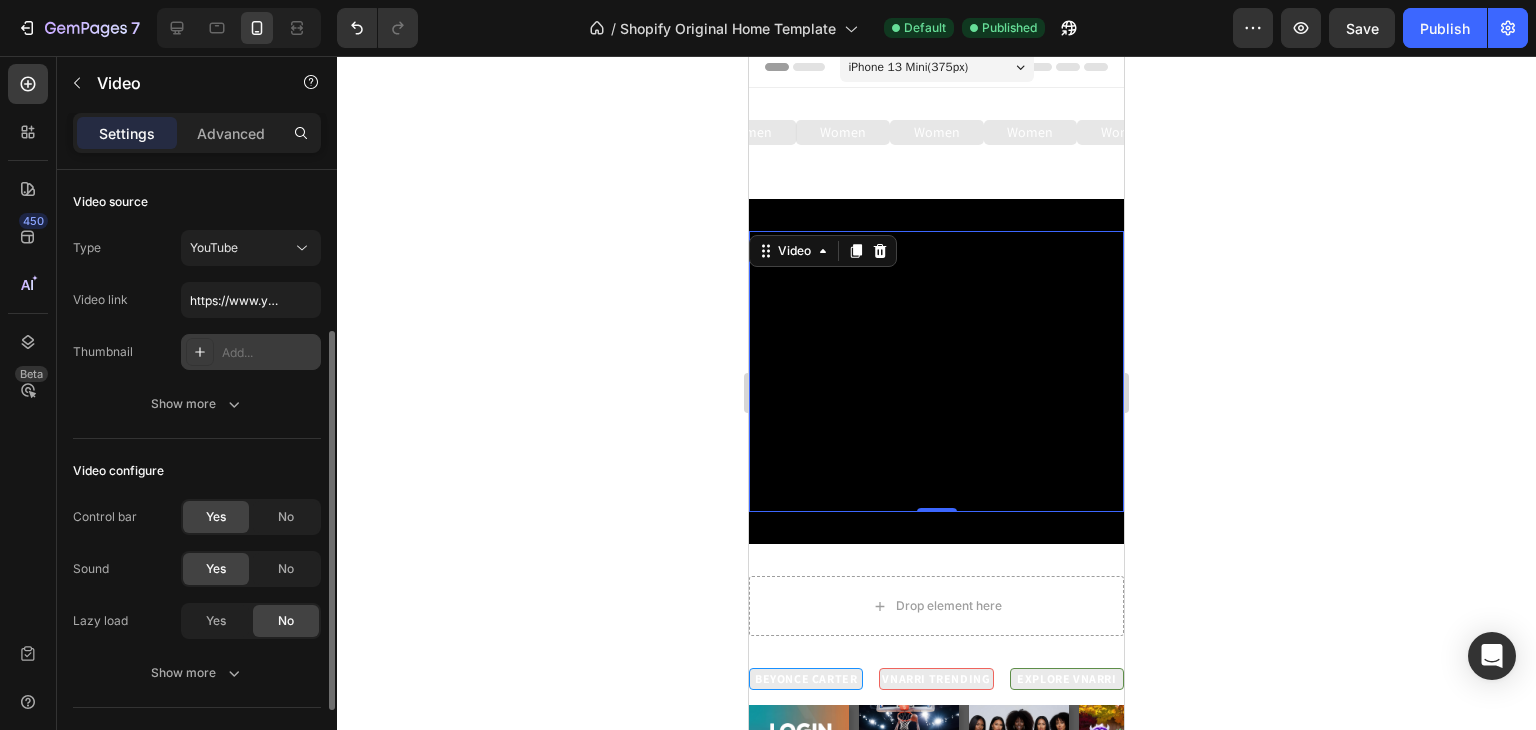 scroll, scrollTop: 110, scrollLeft: 0, axis: vertical 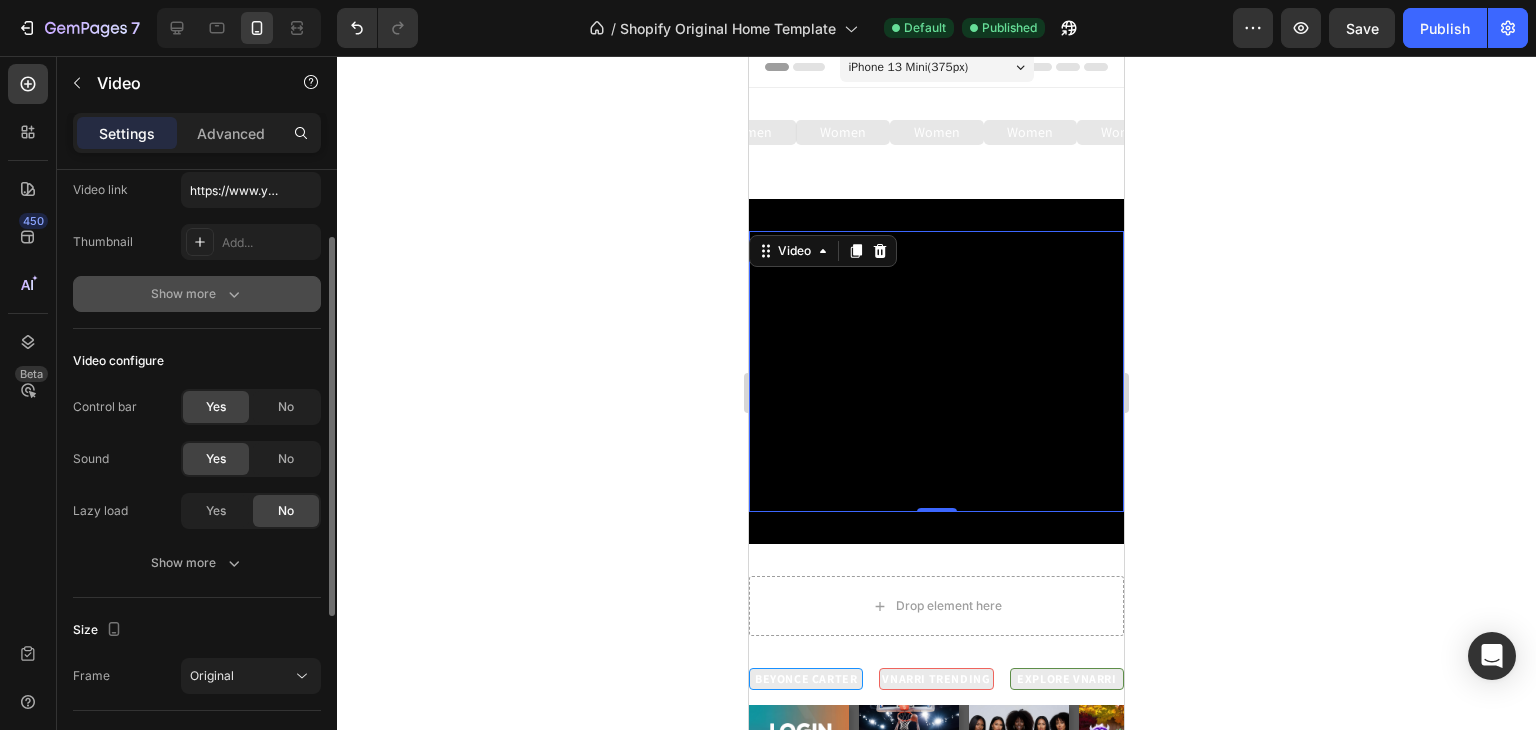 click on "Show more" at bounding box center [197, 294] 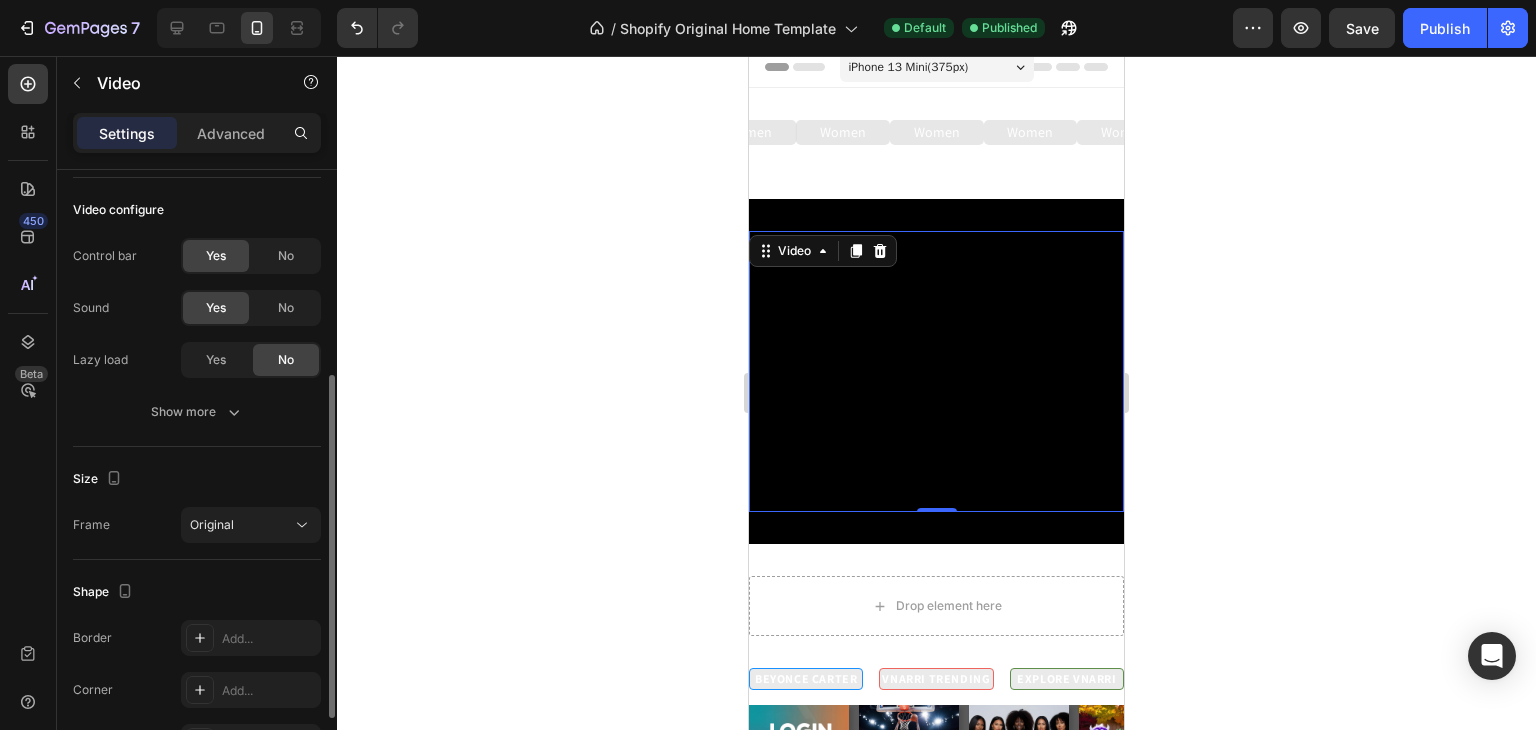 scroll, scrollTop: 366, scrollLeft: 0, axis: vertical 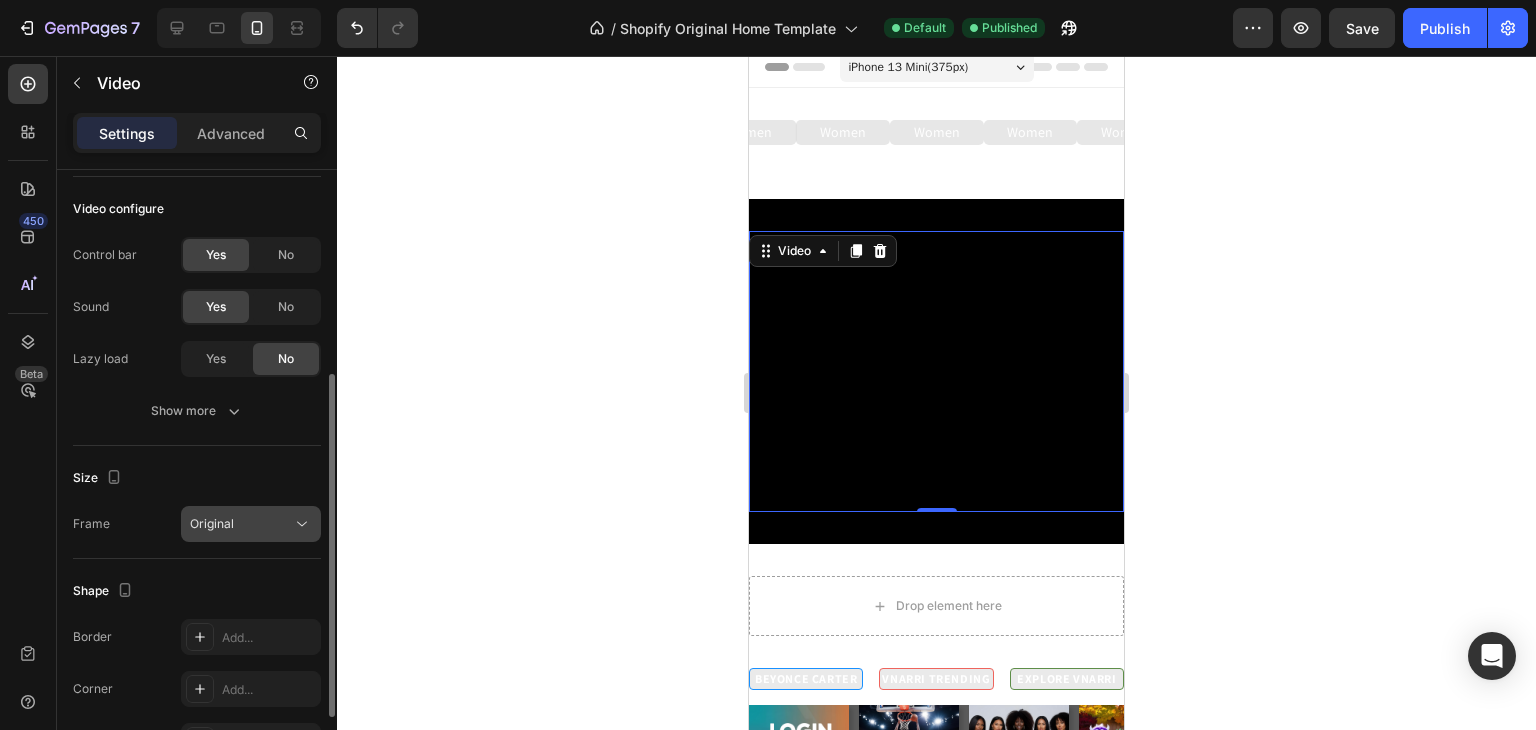click on "Original" 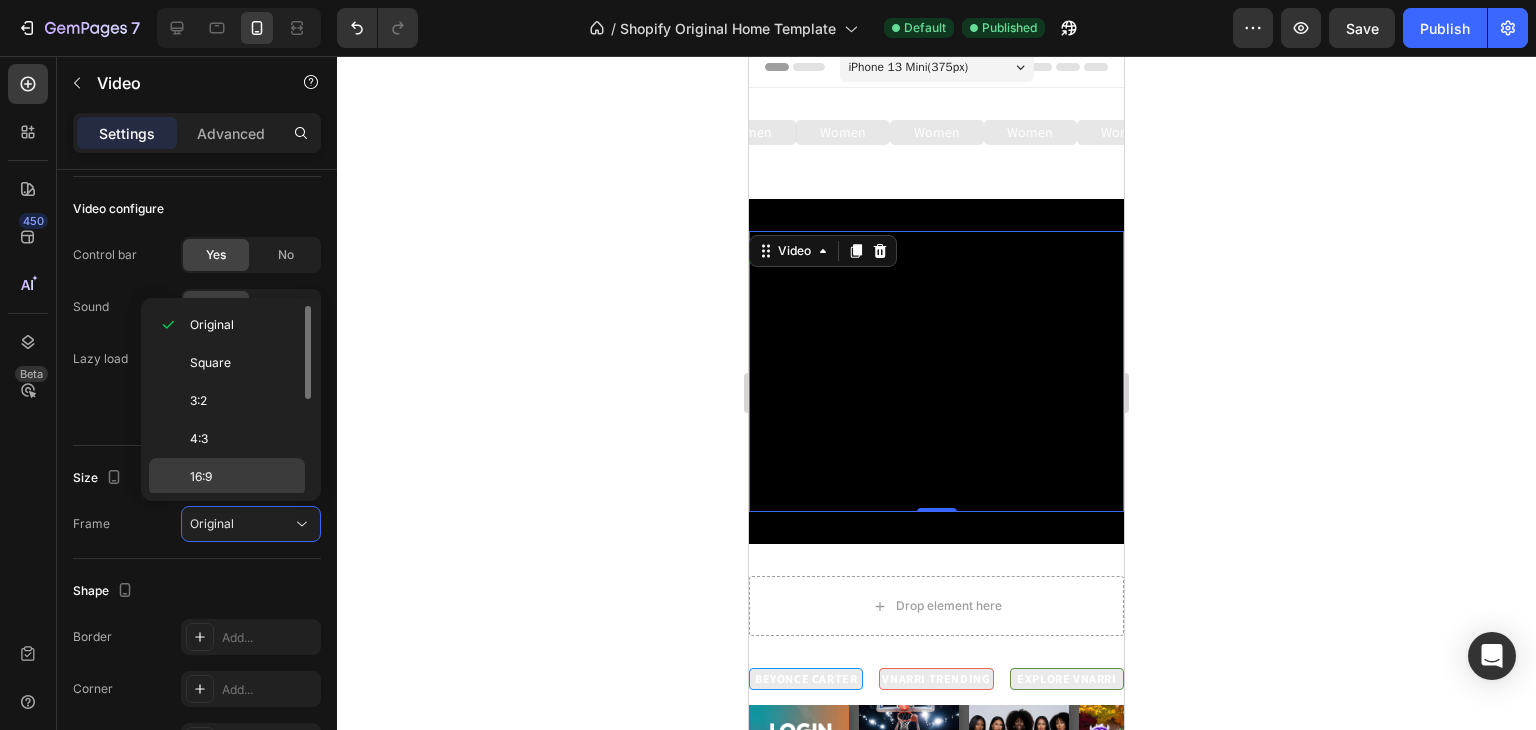 click on "16:9" 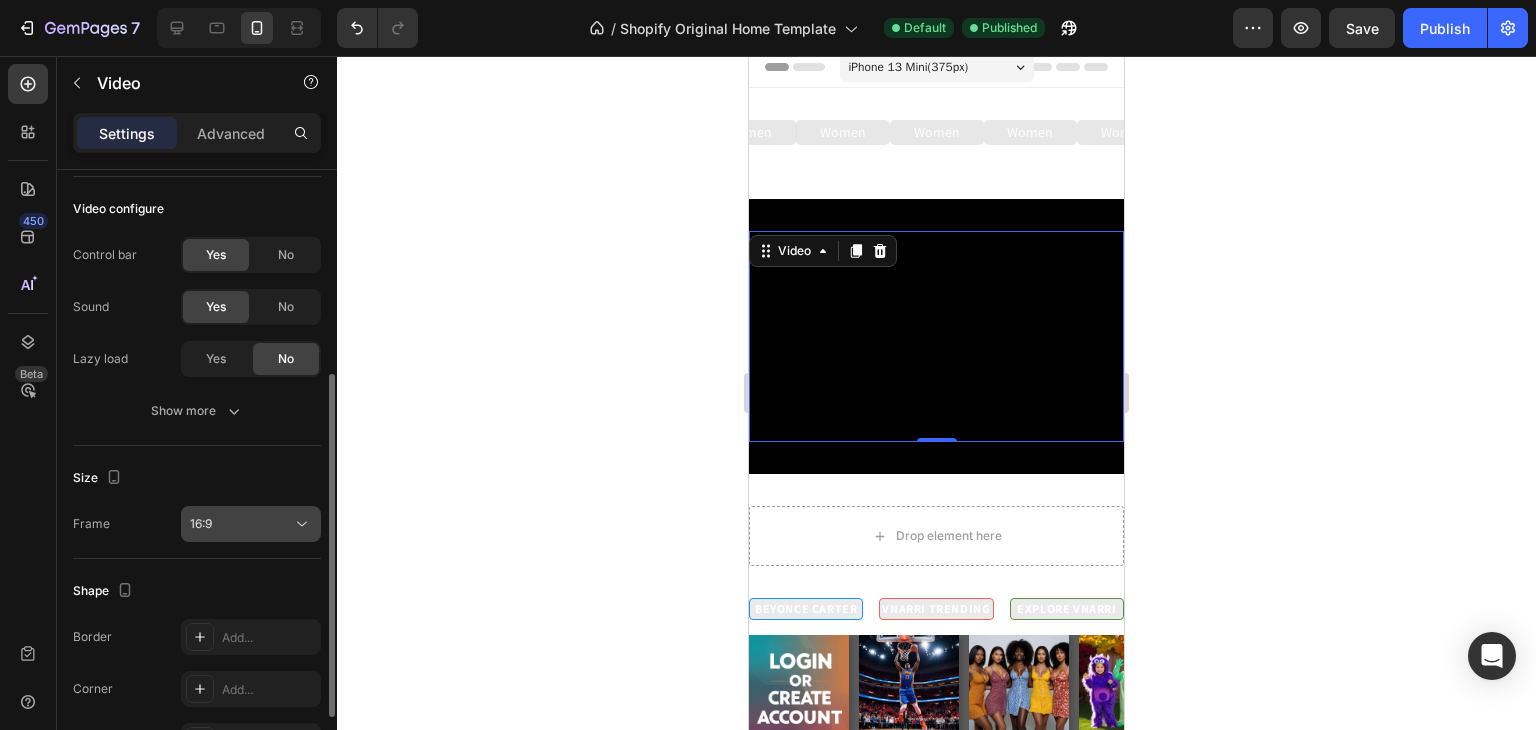 click on "16:9" at bounding box center [241, 524] 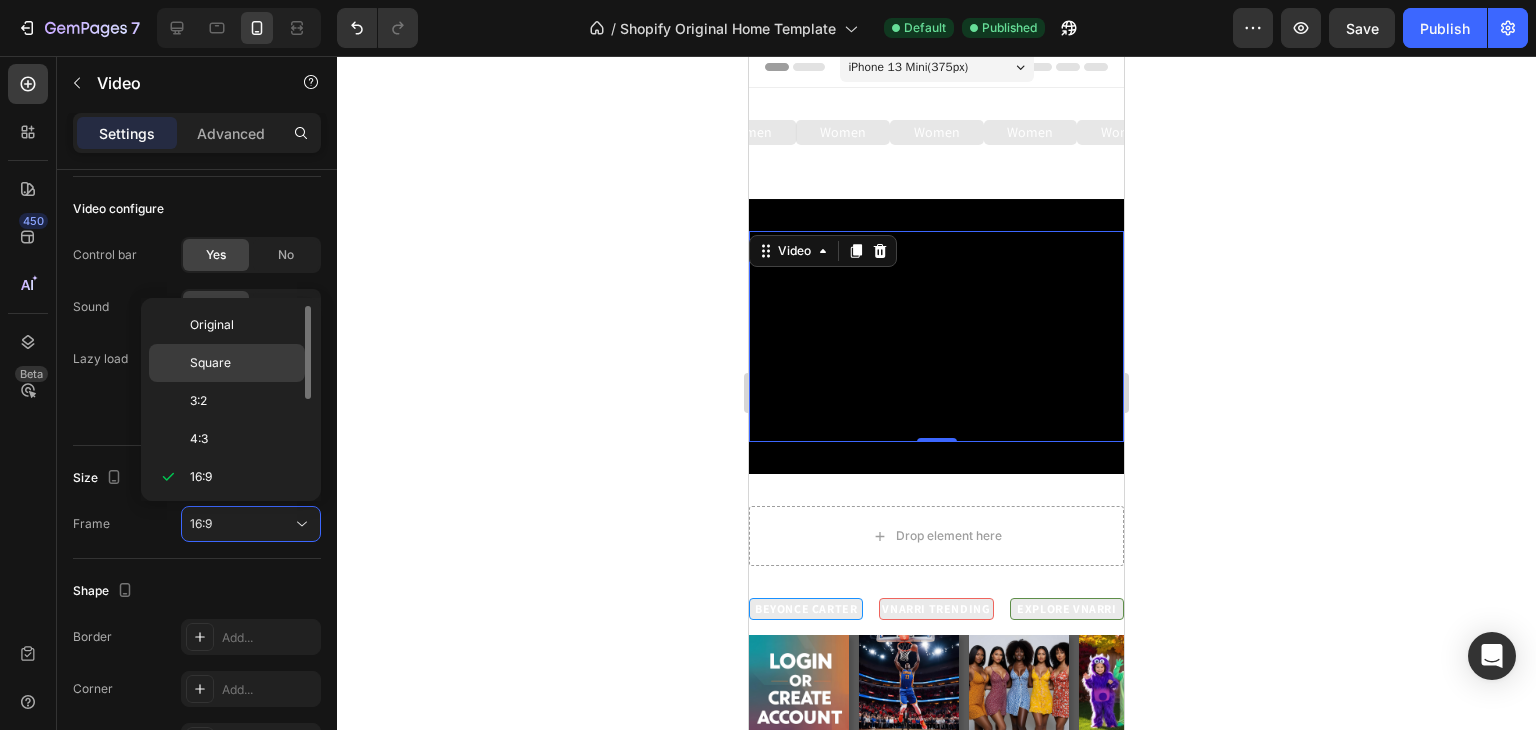 click on "Square" at bounding box center [210, 363] 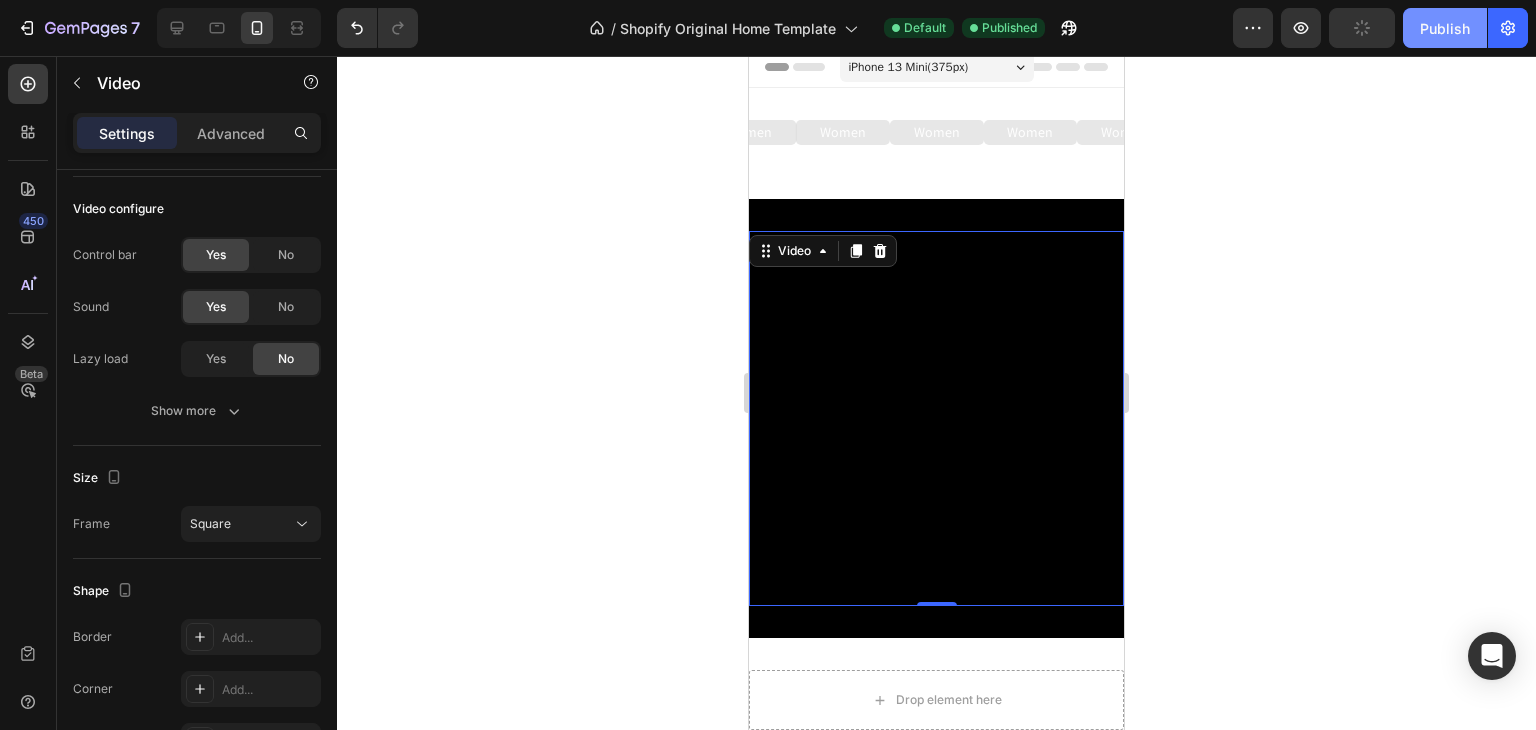 click on "Publish" 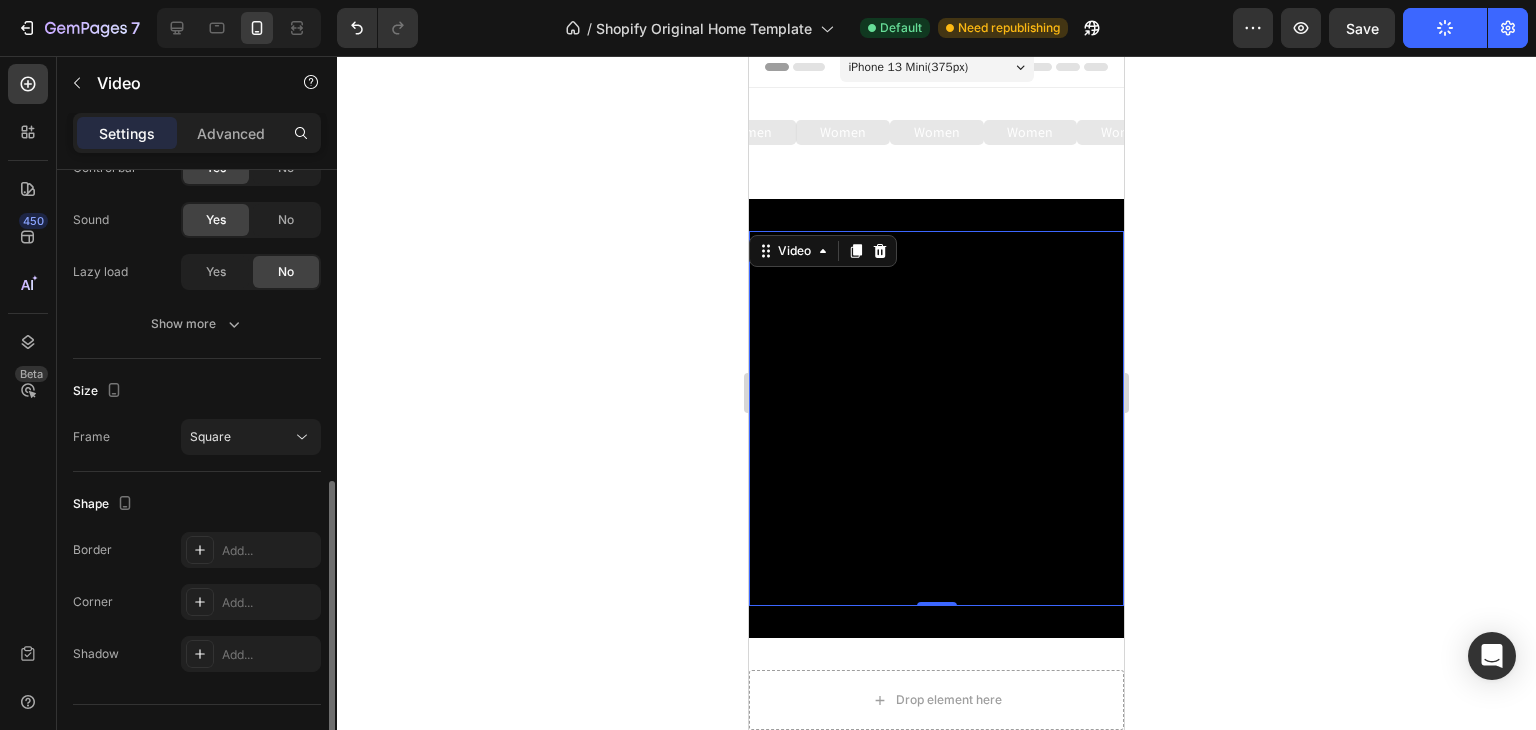 scroll, scrollTop: 490, scrollLeft: 0, axis: vertical 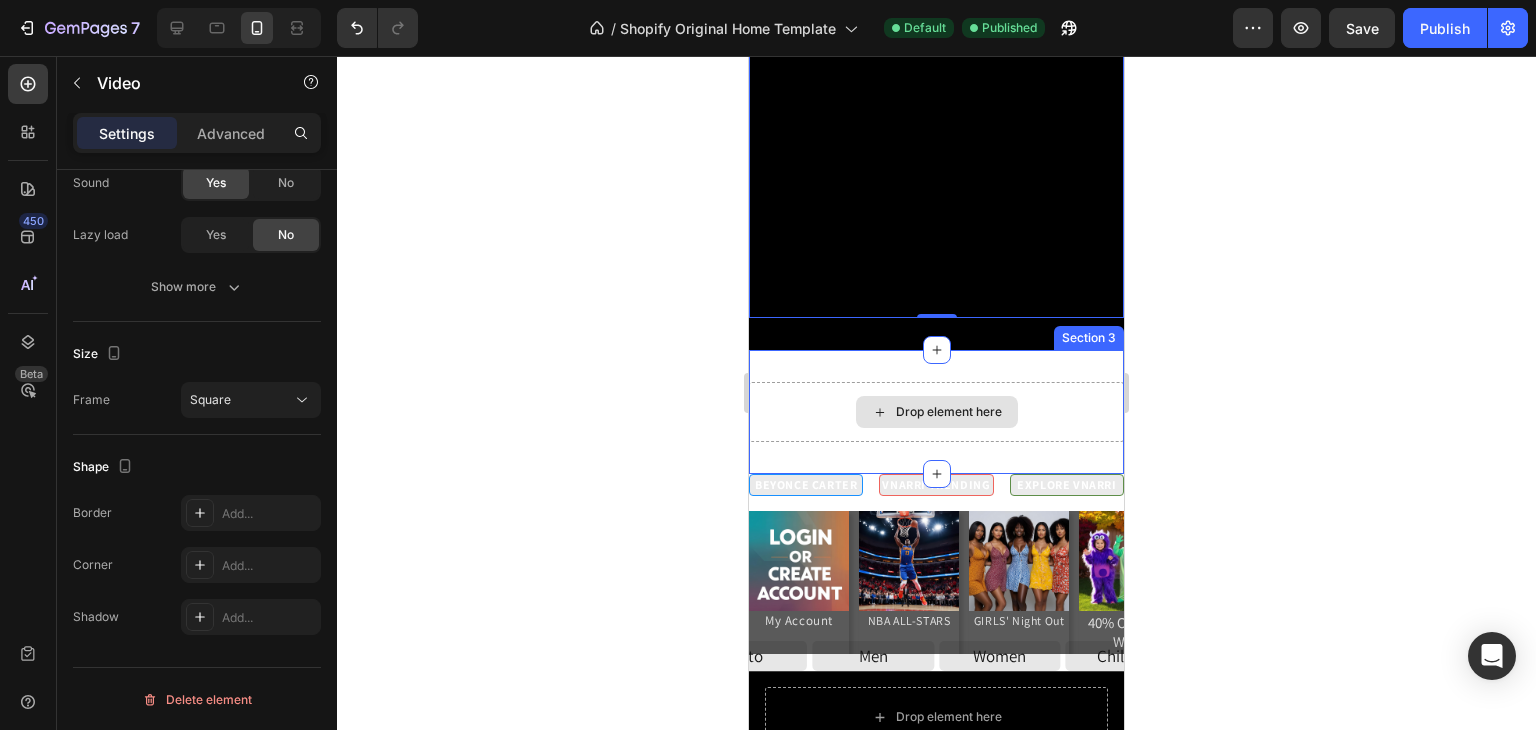 click on "Drop element here" at bounding box center (937, 412) 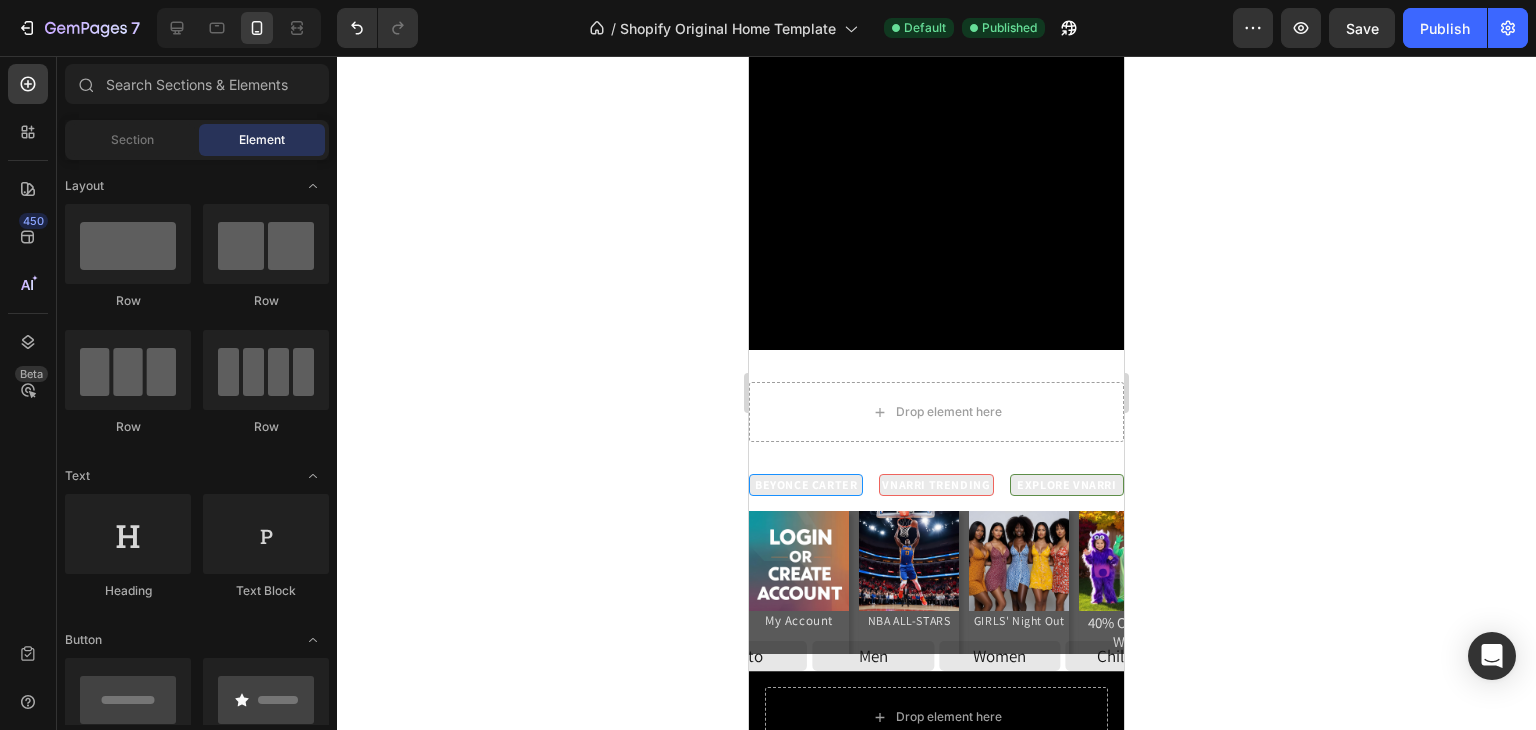 scroll, scrollTop: 2296, scrollLeft: 0, axis: vertical 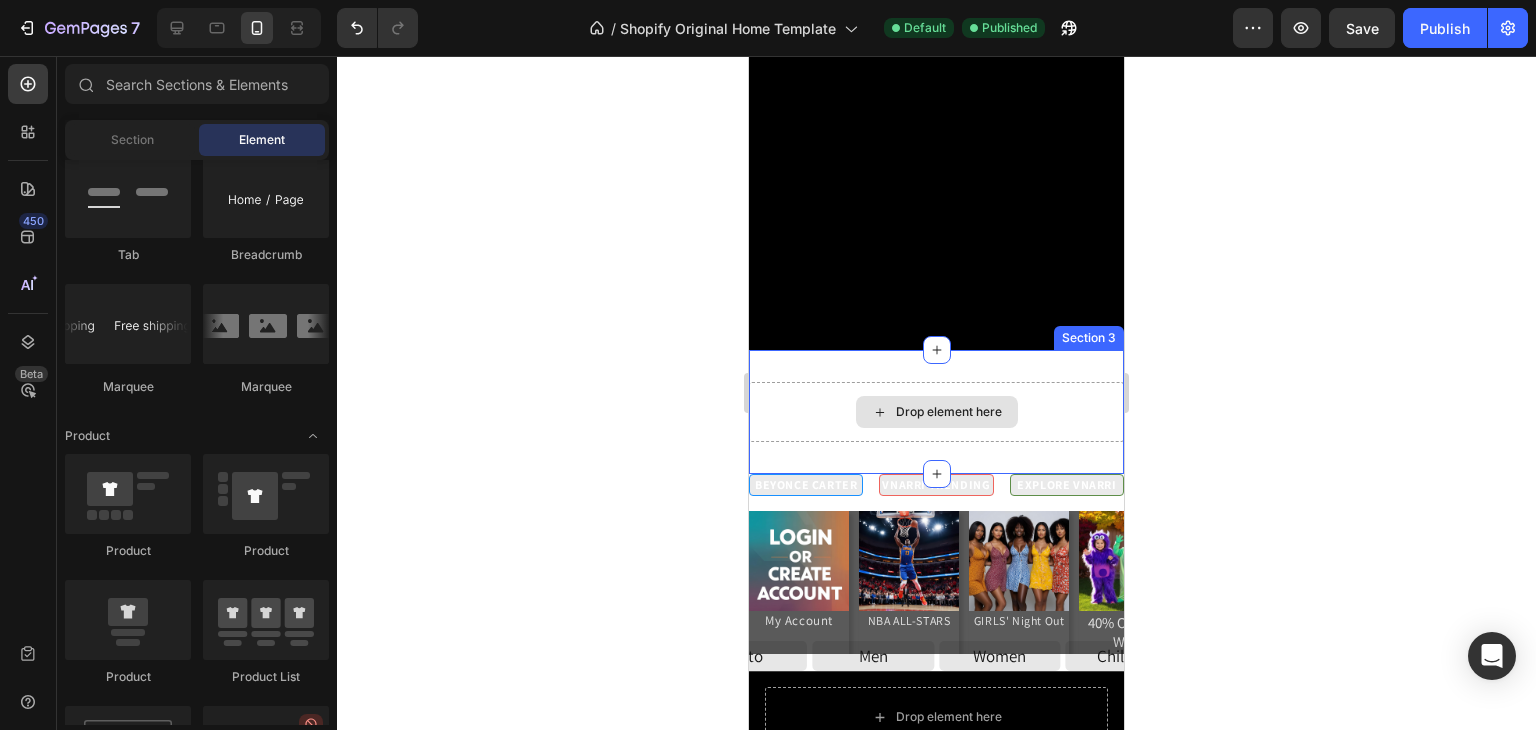 click on "Drop element here" at bounding box center [936, 412] 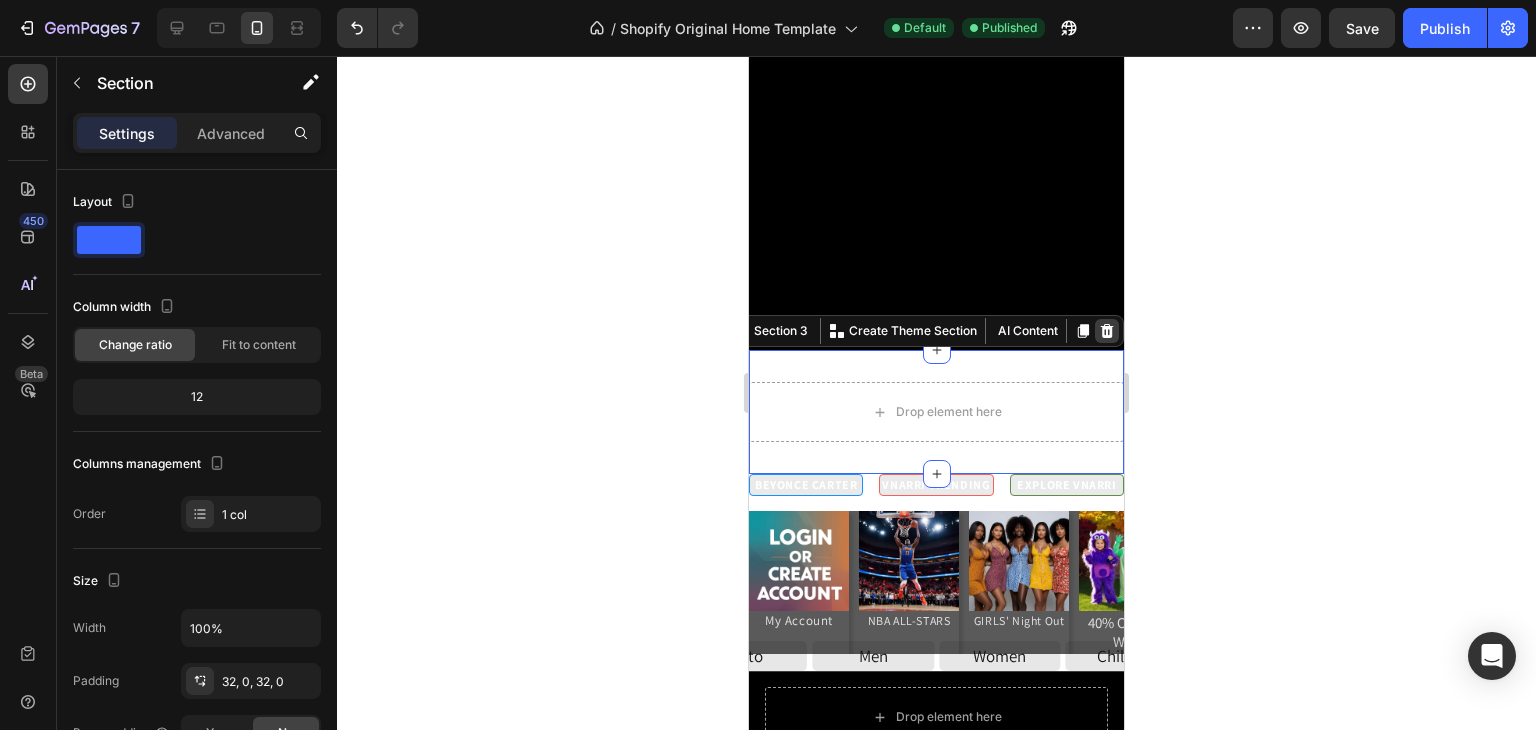 click 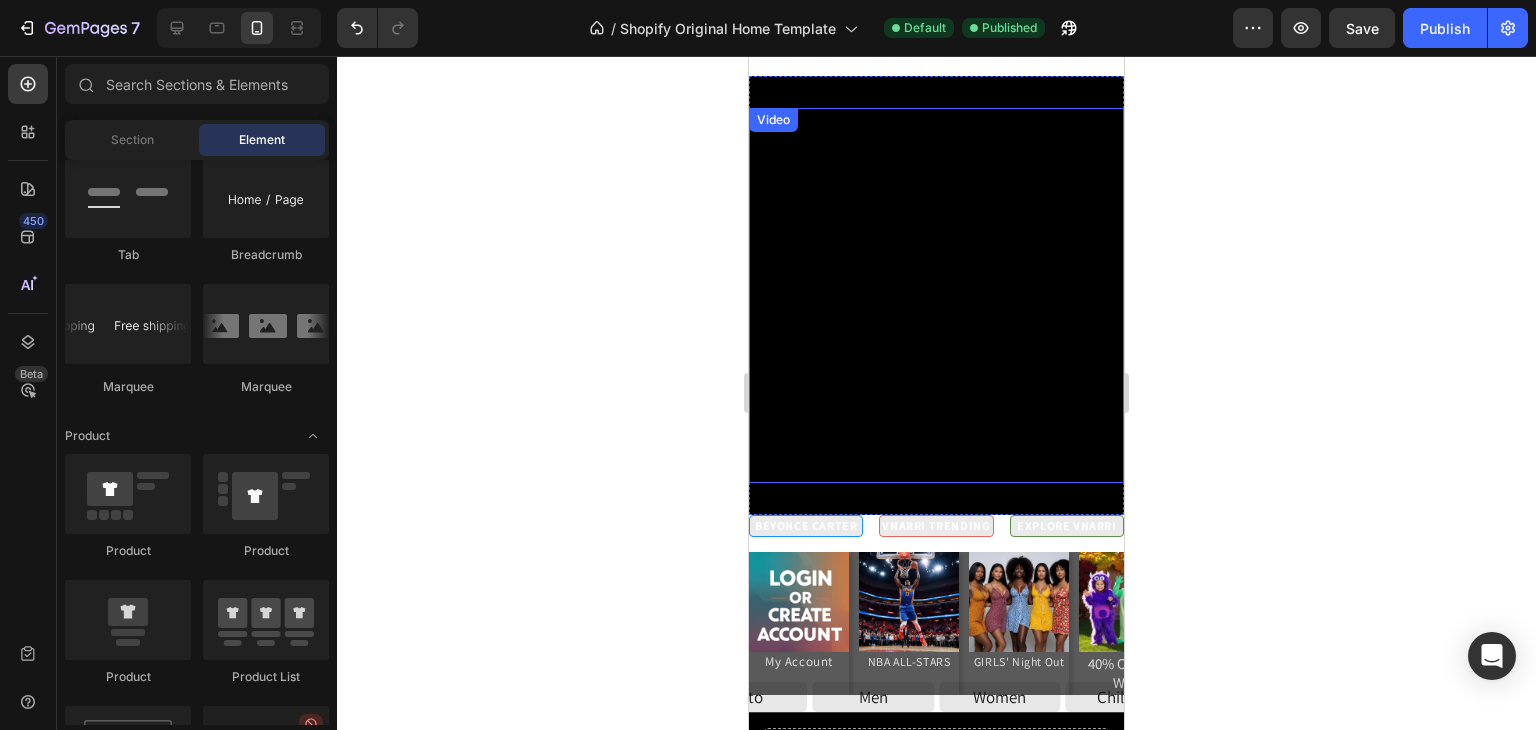 scroll, scrollTop: 0, scrollLeft: 0, axis: both 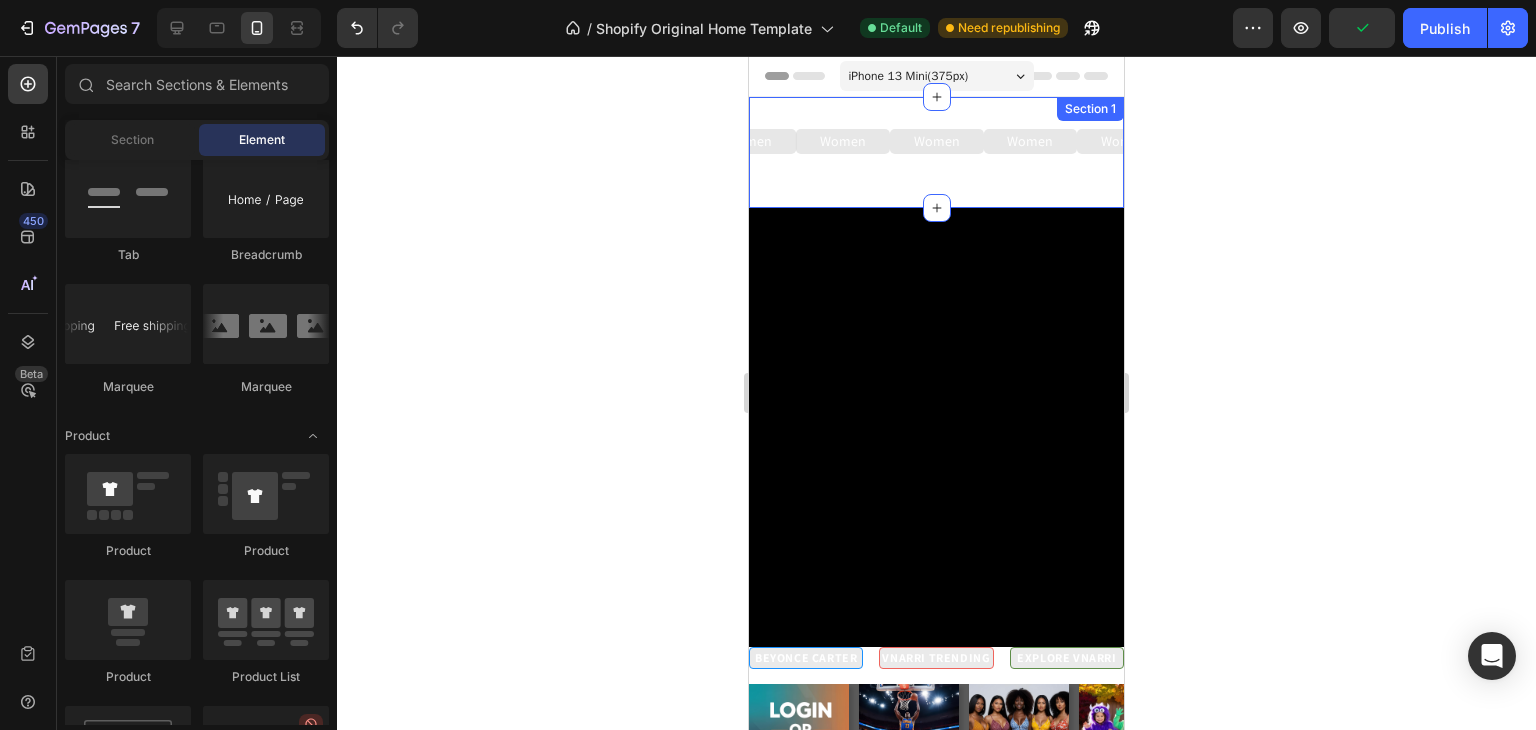 click on "Women Button Women Button Women Button Women Button Women Button Women Button Women Button Women Button Women Button Women Button Women Button Women Button Women Button Women Button Women Button Women Button Women Button Carousel Section 1" at bounding box center [936, 152] 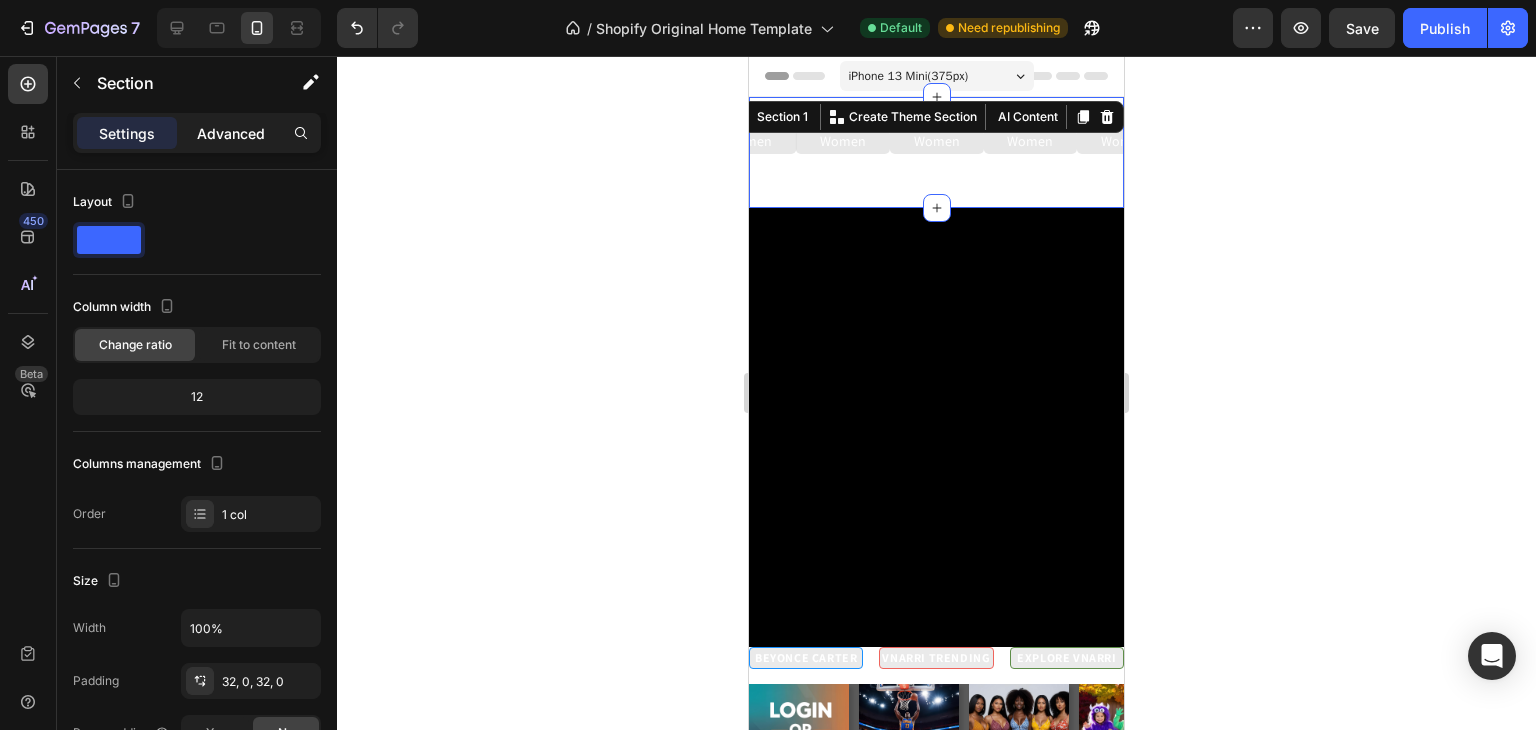 click on "Advanced" at bounding box center [231, 133] 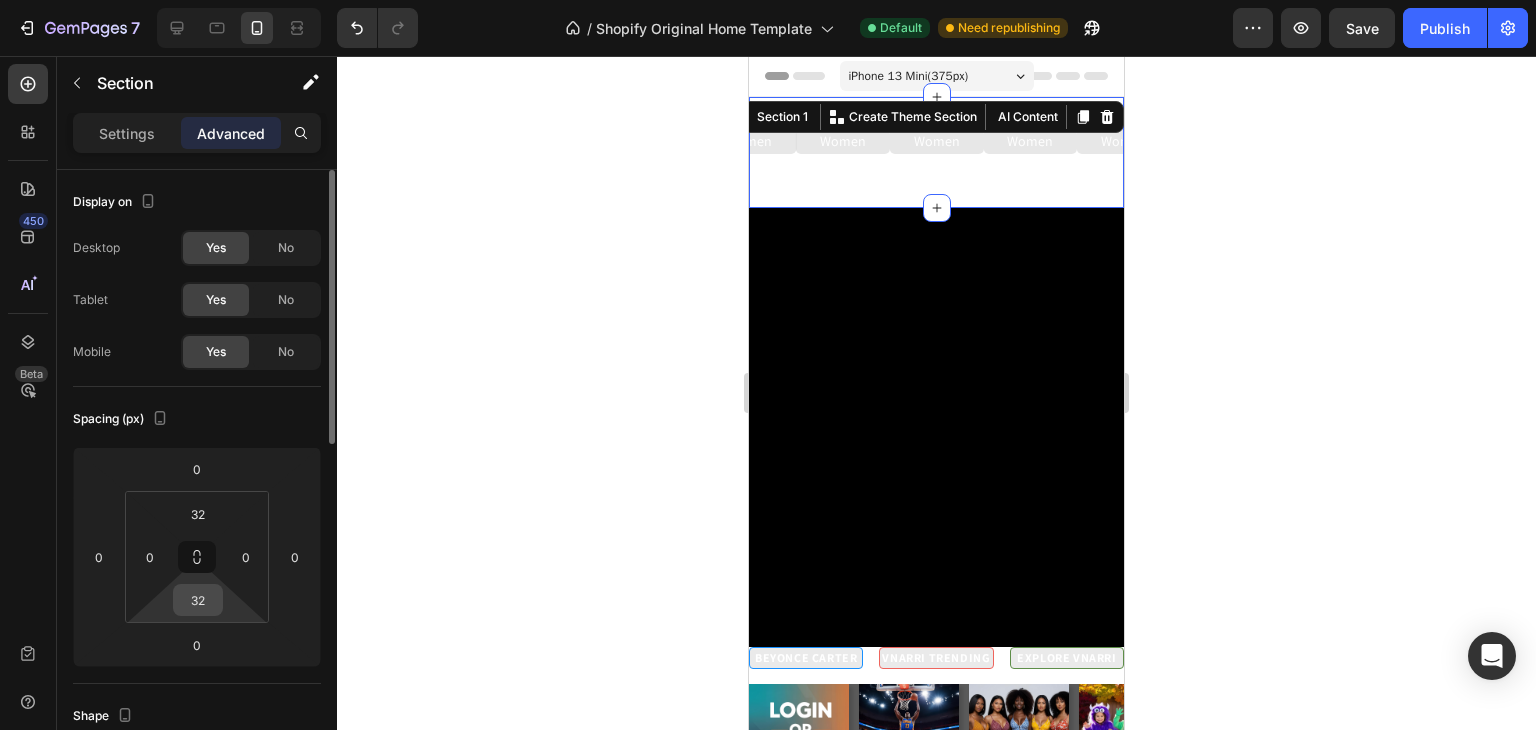 click on "32" at bounding box center [198, 600] 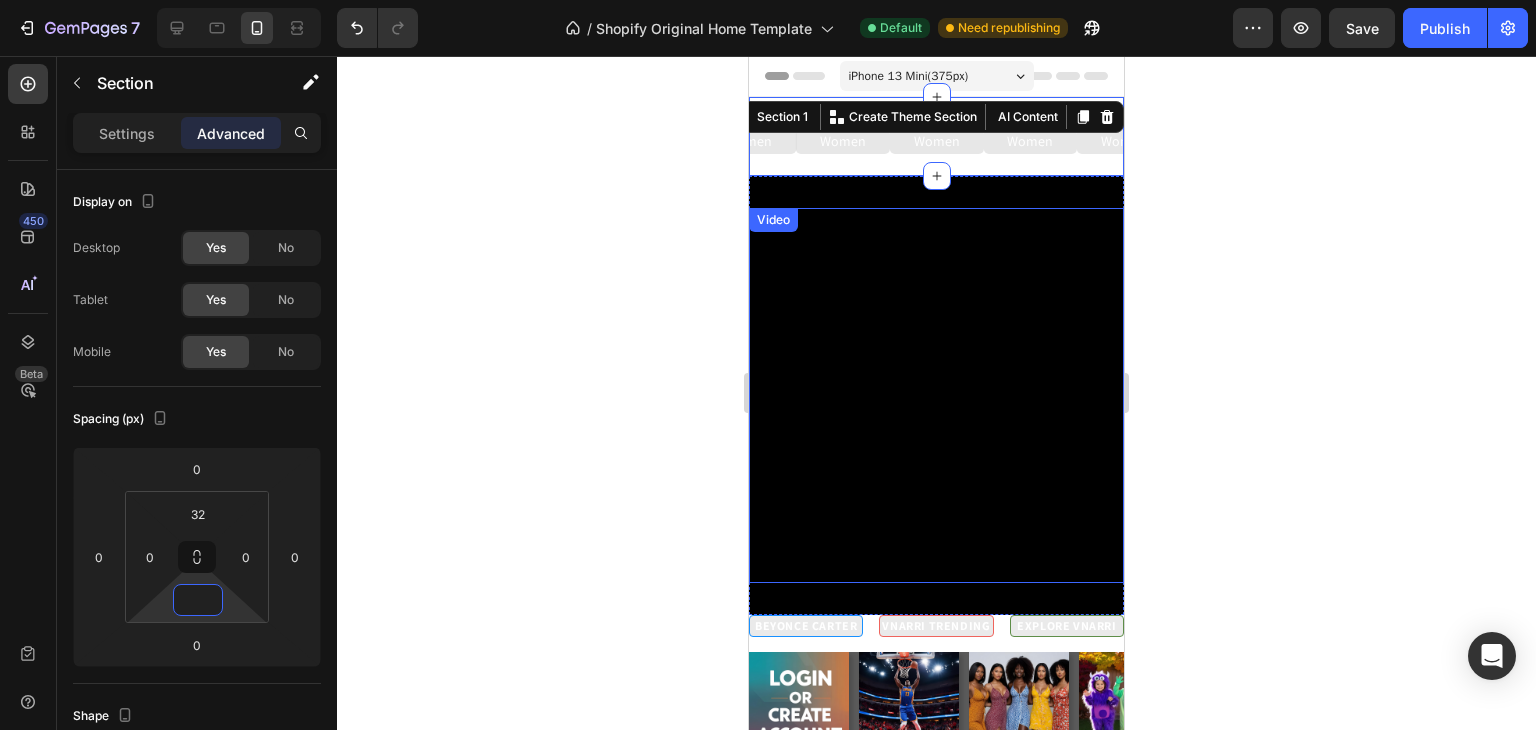 type on "0" 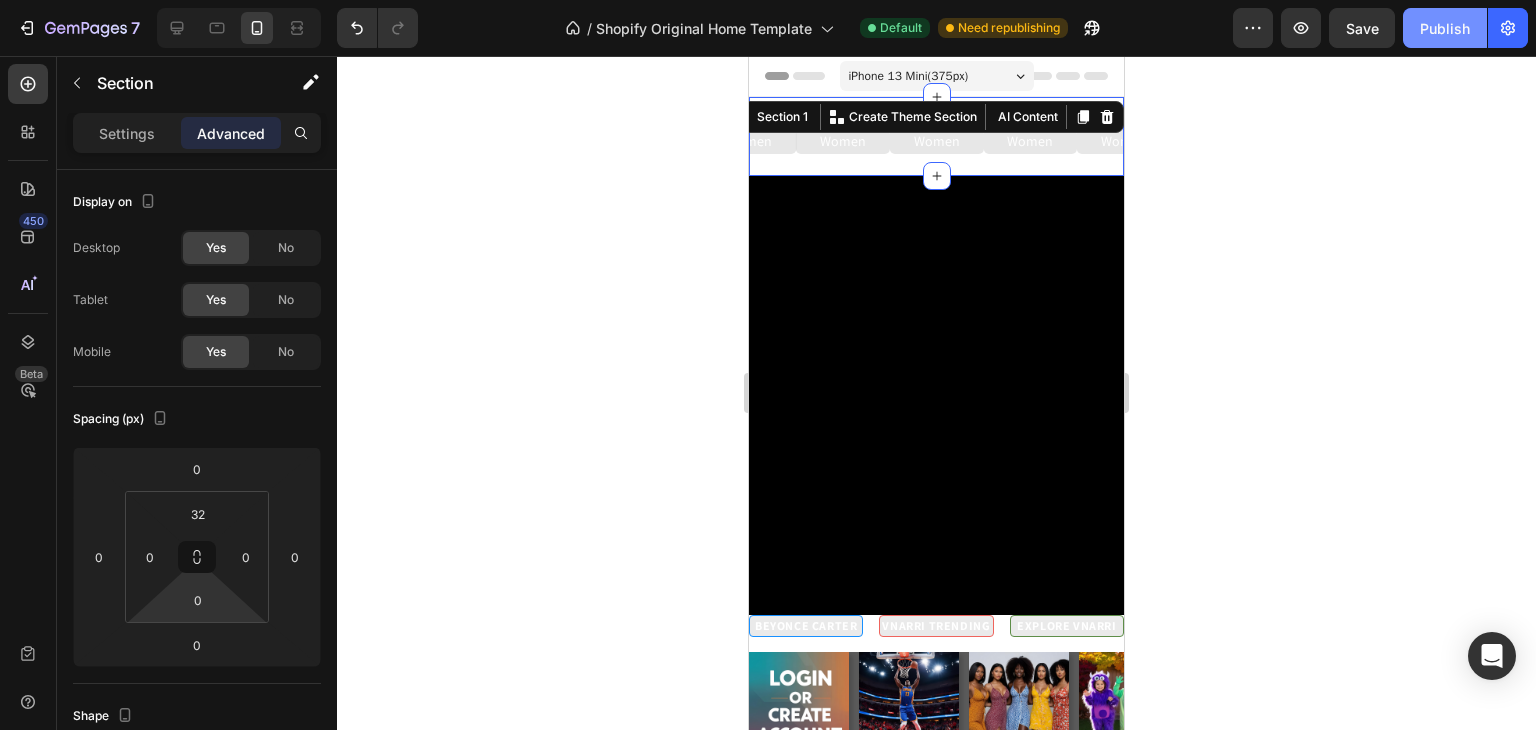 click on "Publish" at bounding box center [1445, 28] 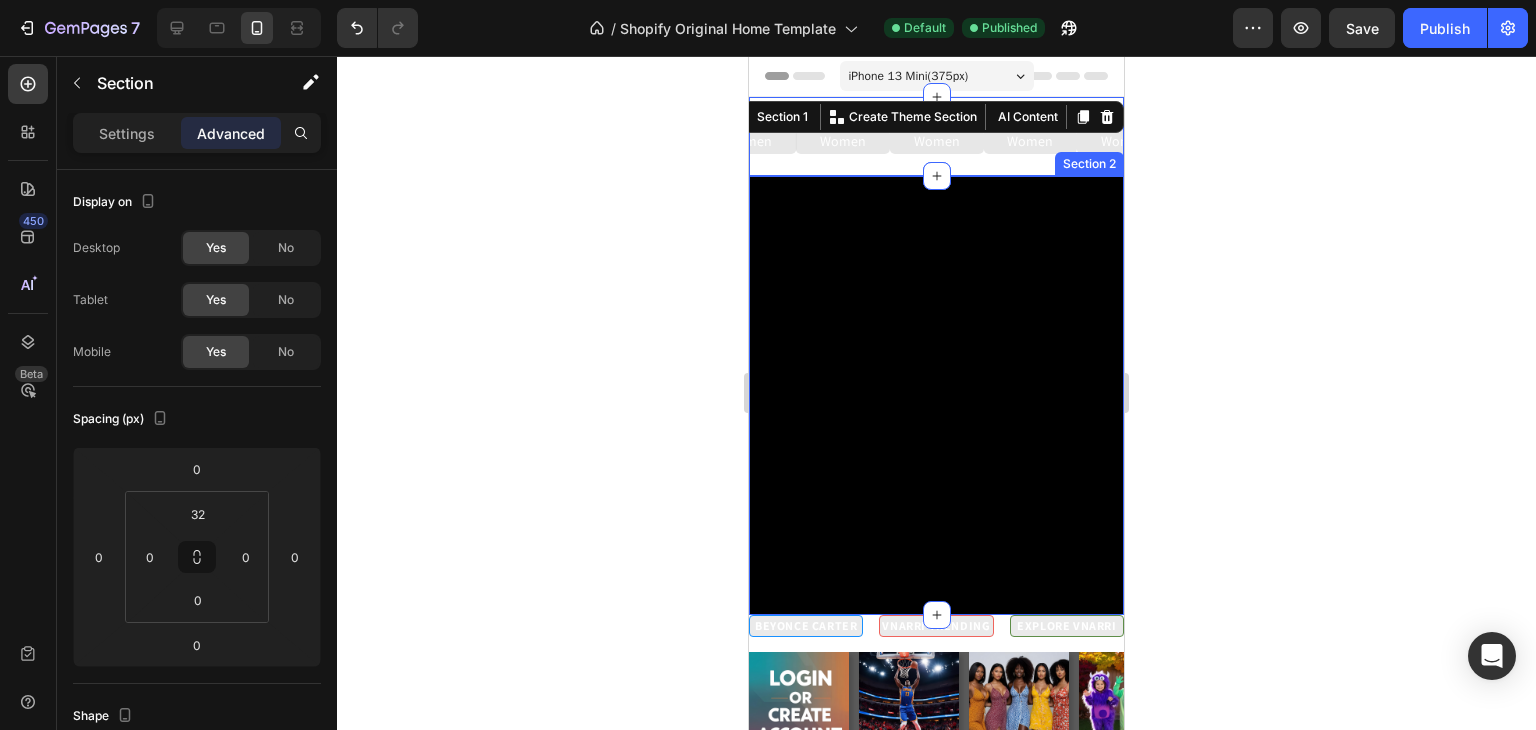 click at bounding box center (936, 395) 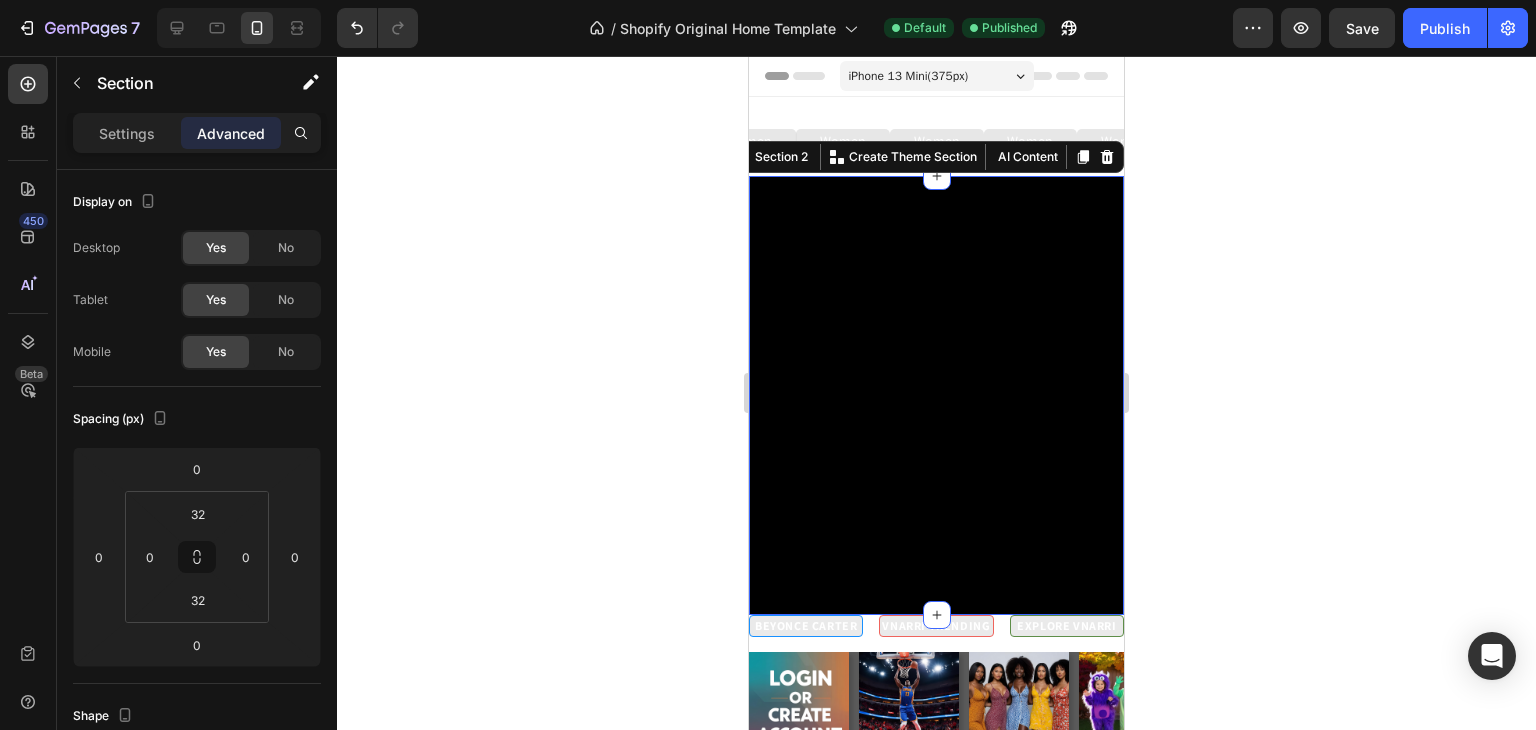 scroll, scrollTop: 490, scrollLeft: 0, axis: vertical 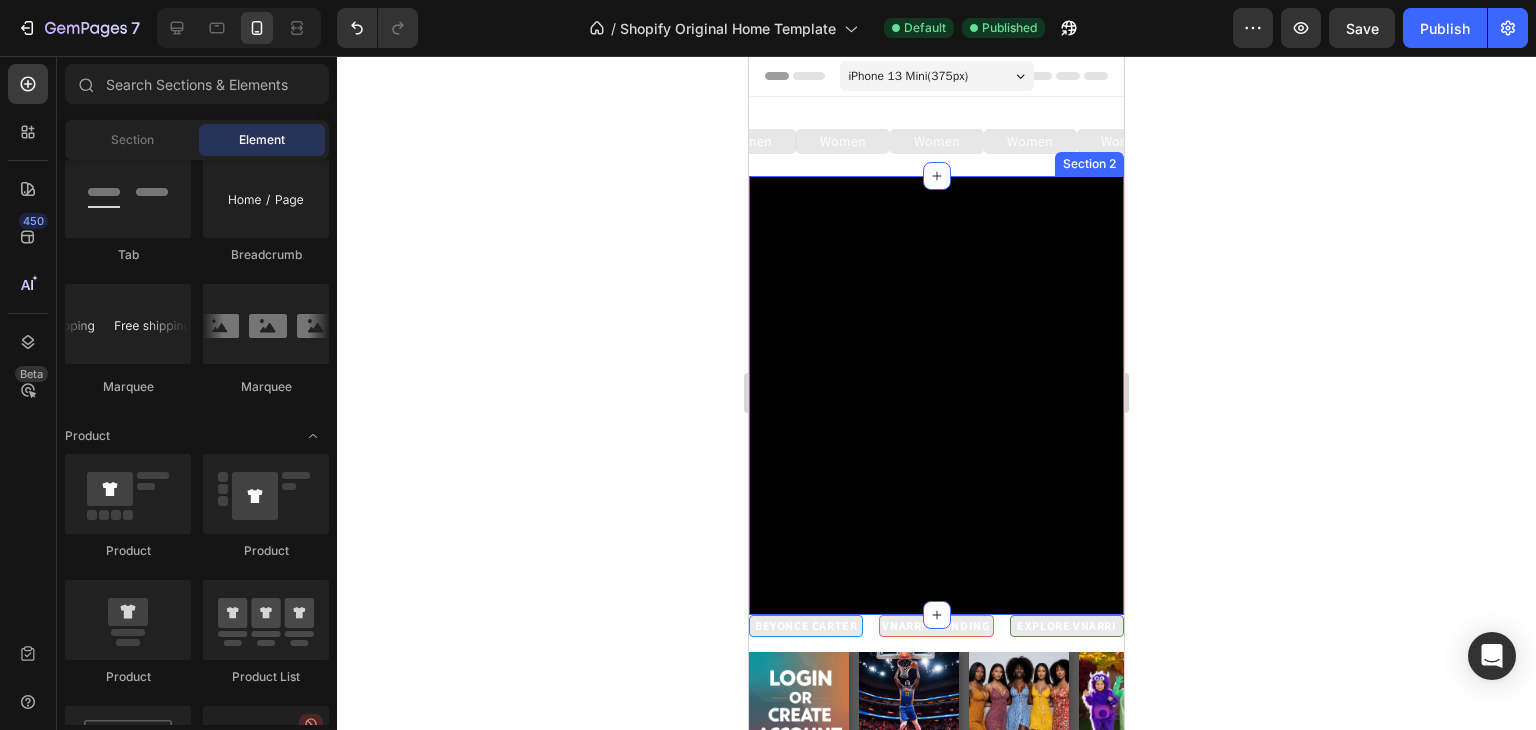 click at bounding box center (936, 395) 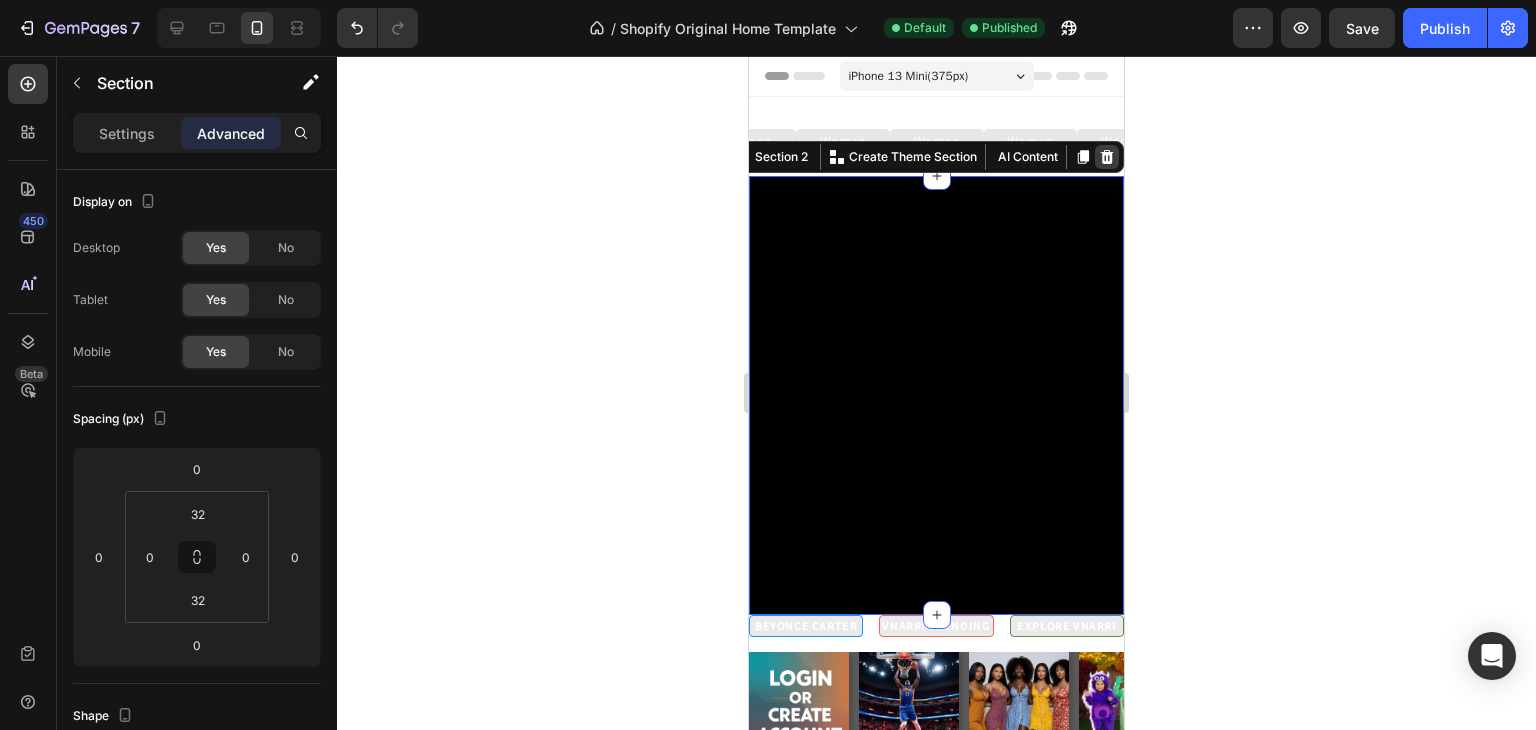 click 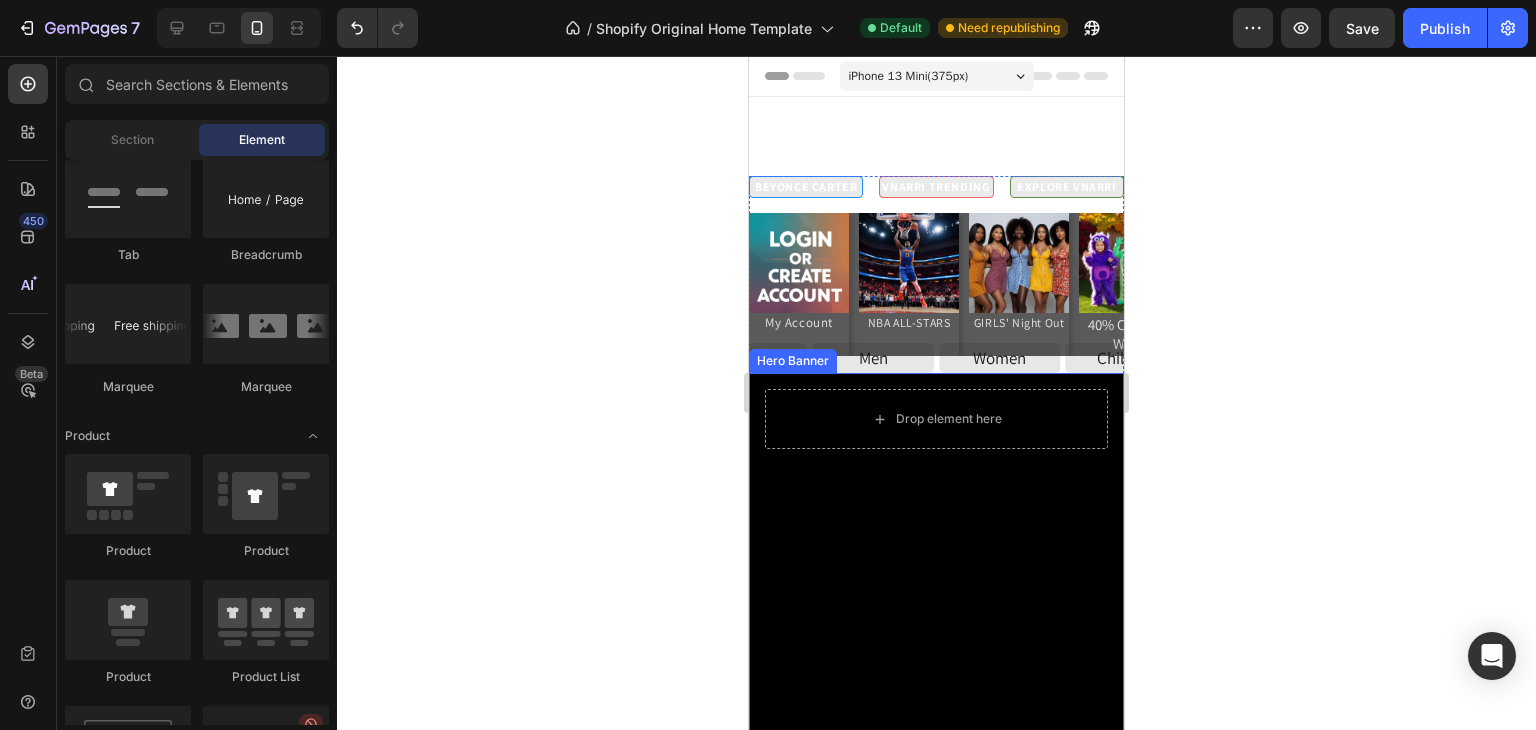scroll, scrollTop: 627, scrollLeft: 0, axis: vertical 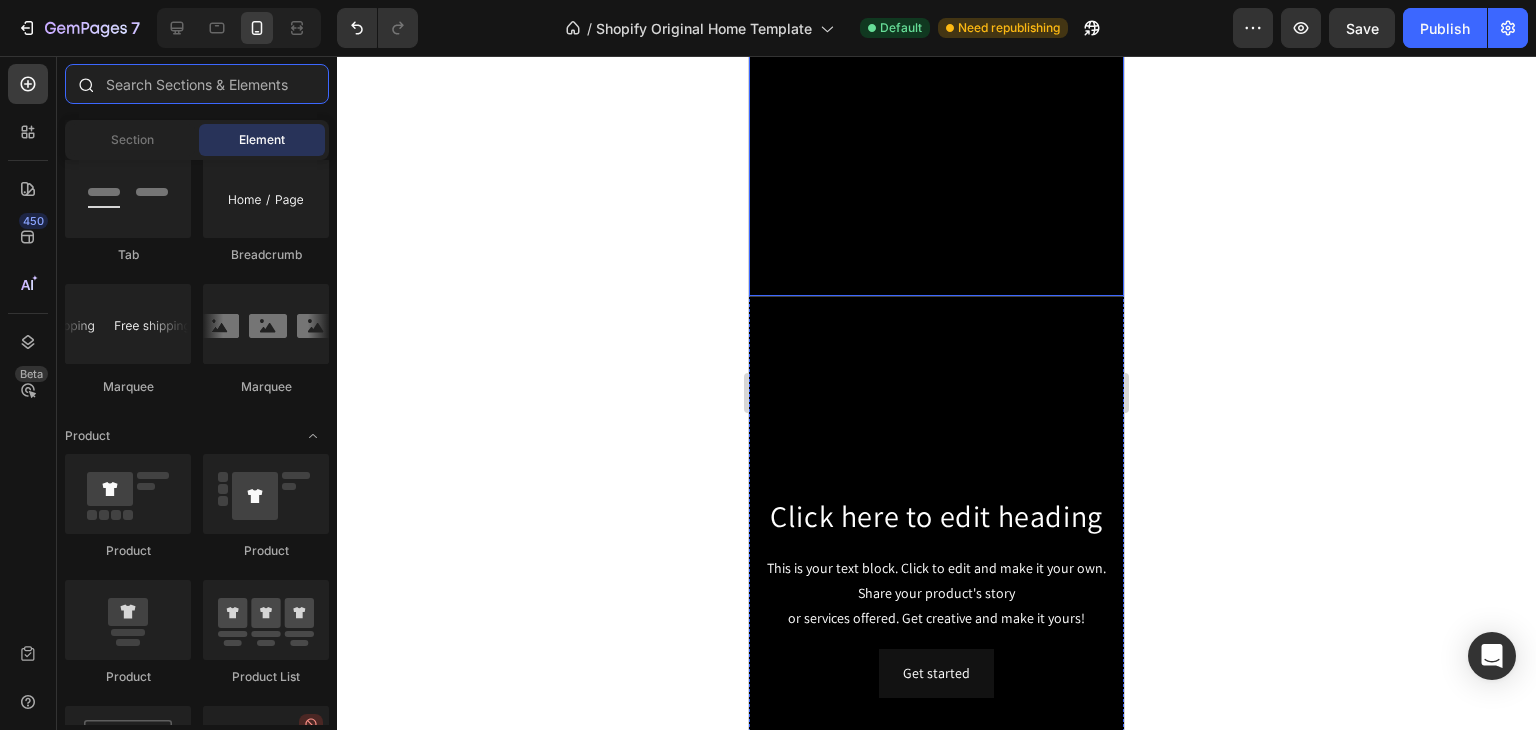click at bounding box center [197, 84] 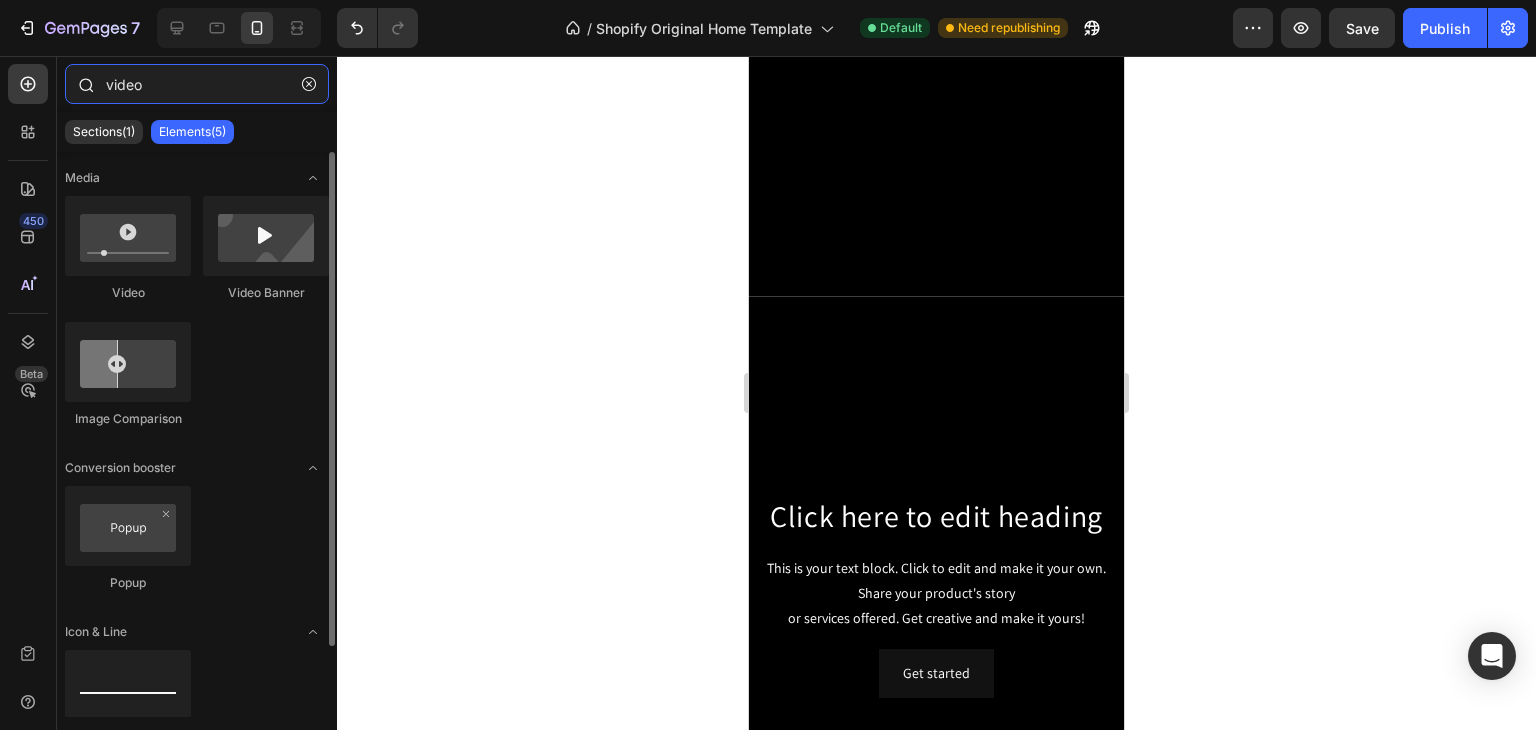 scroll, scrollTop: 0, scrollLeft: 0, axis: both 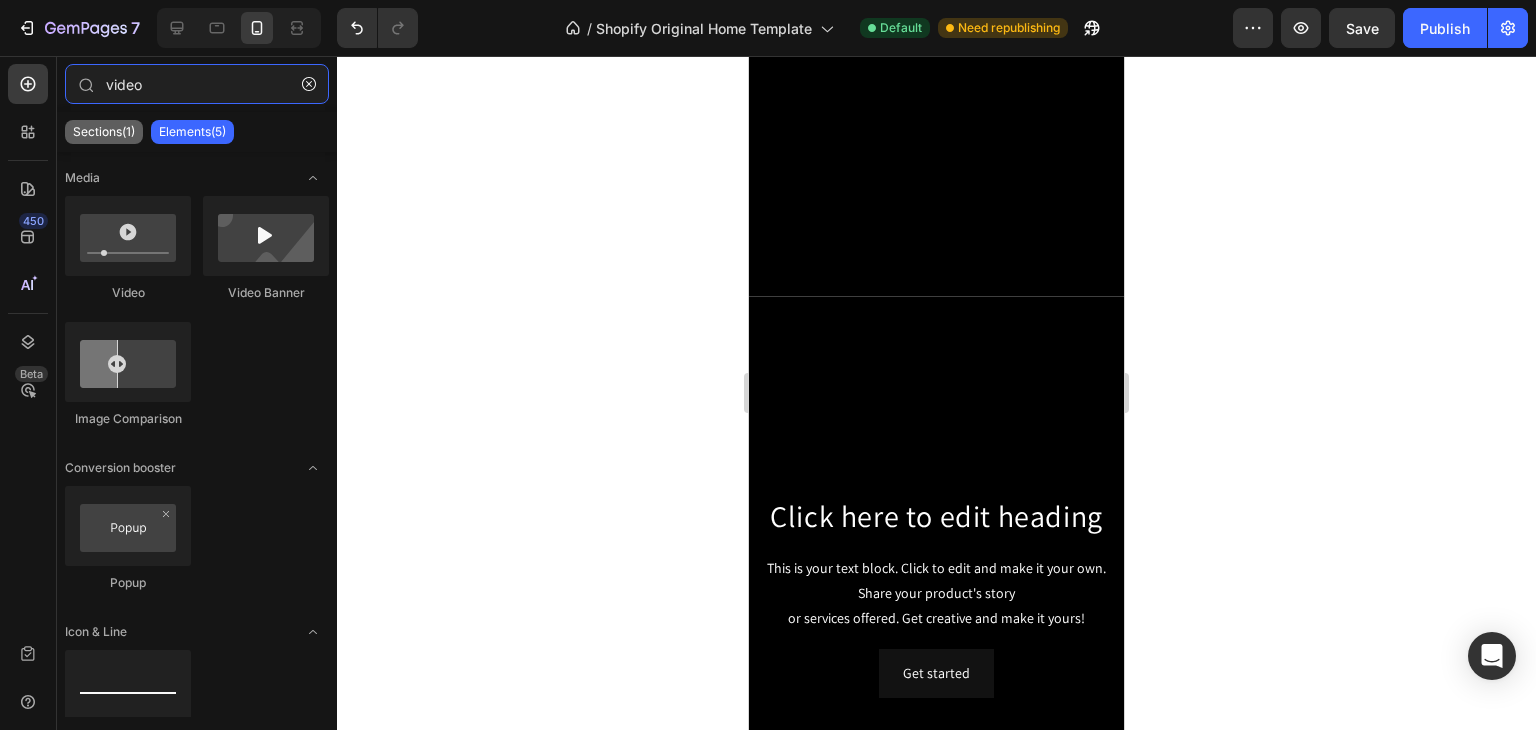 type on "video" 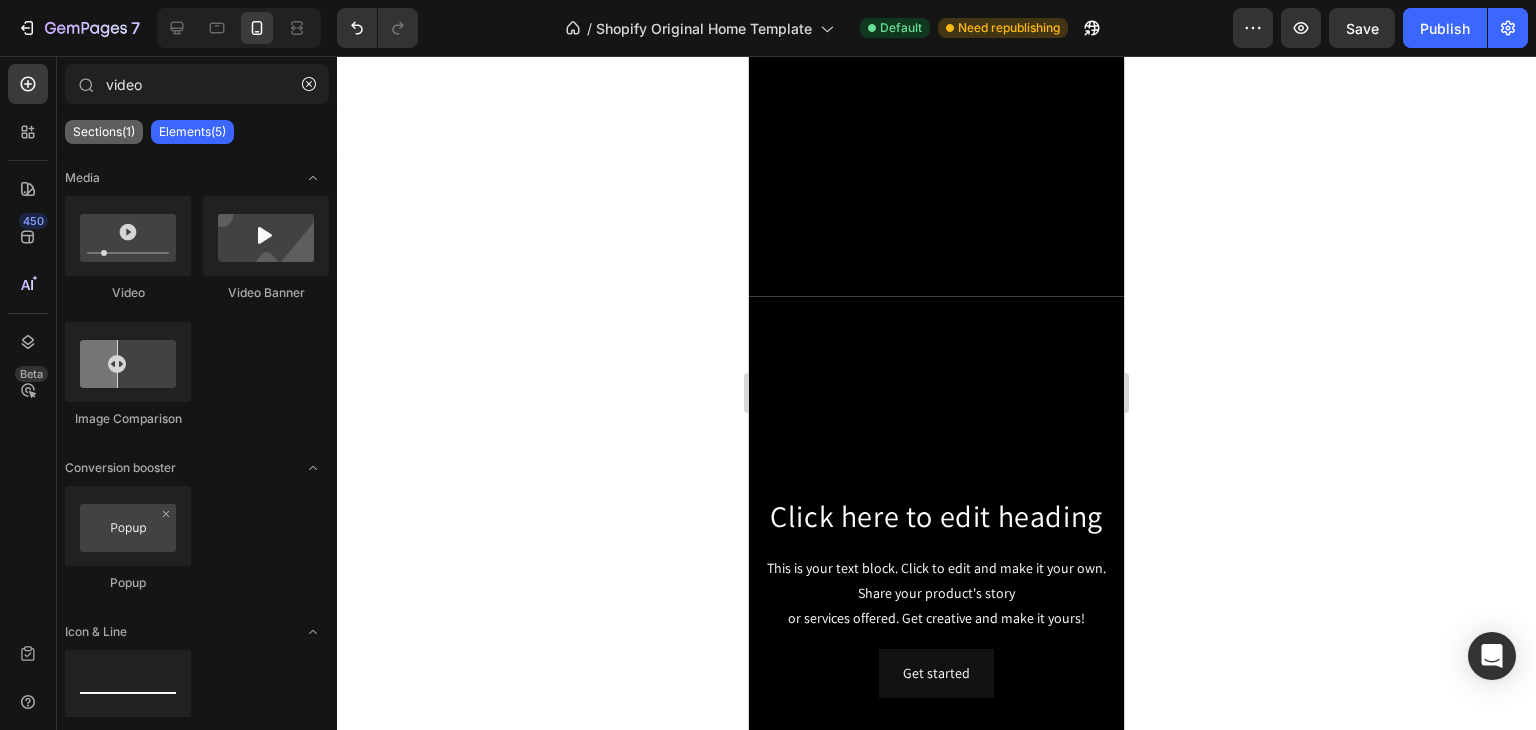 click on "Sections(1)" at bounding box center (104, 132) 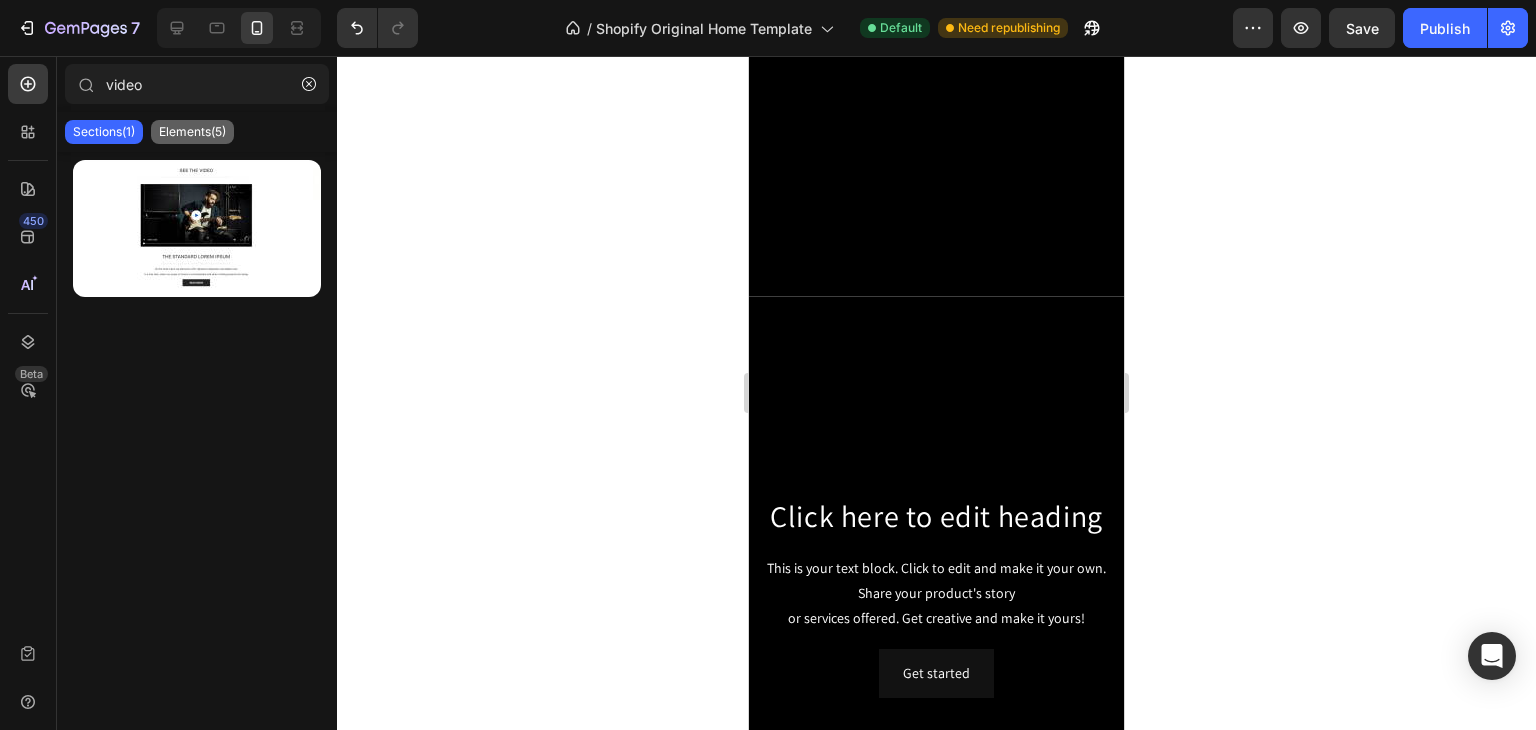 click on "Elements(5)" at bounding box center [192, 132] 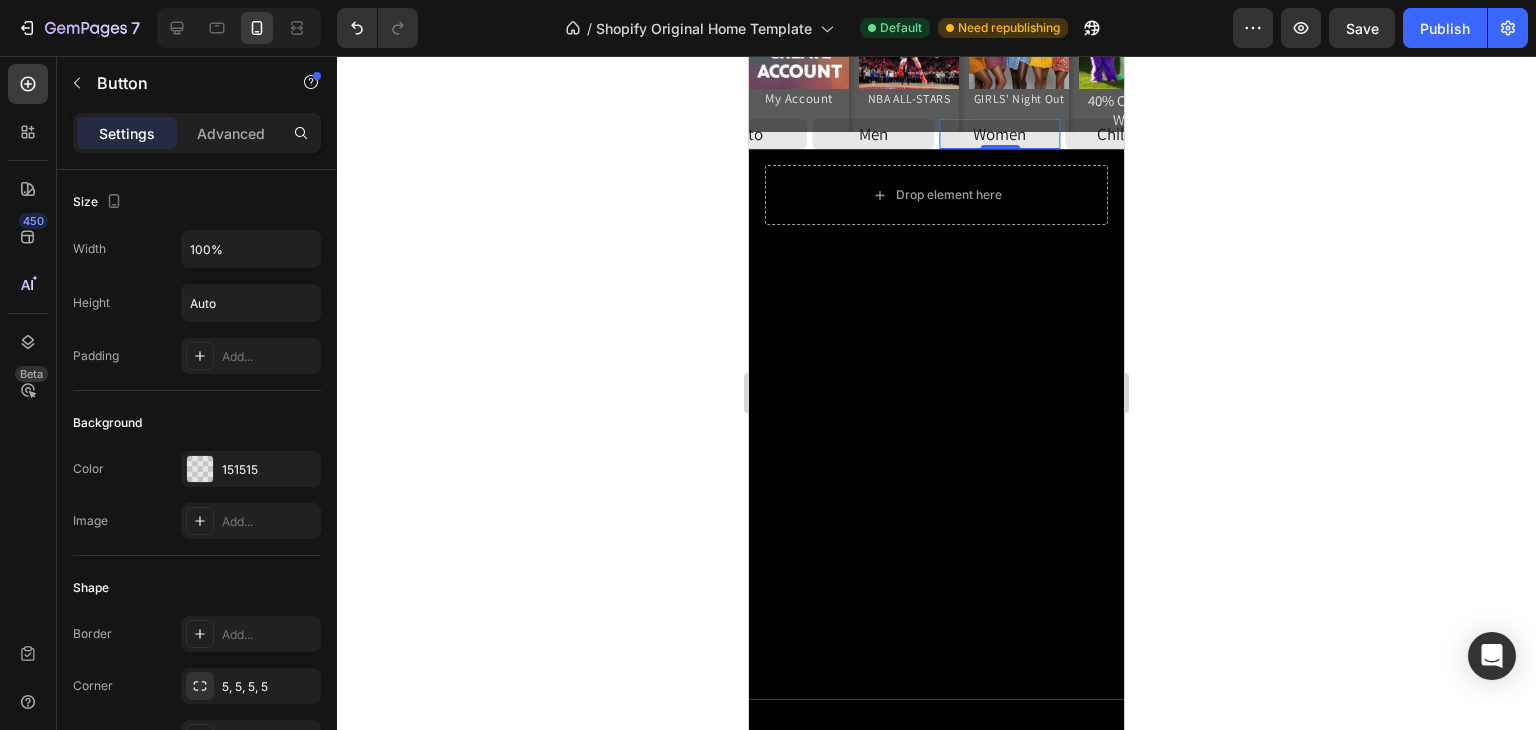 scroll, scrollTop: 0, scrollLeft: 0, axis: both 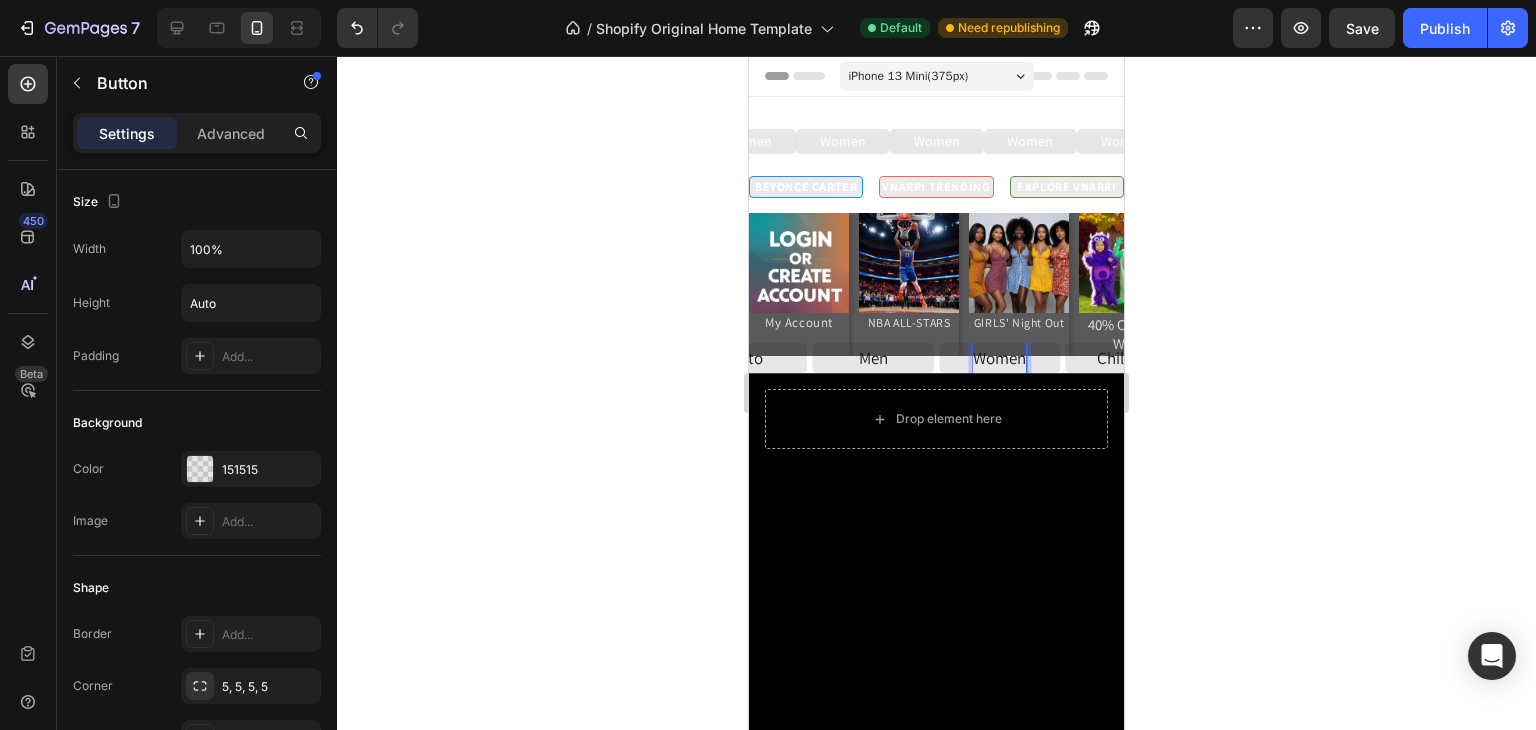 click 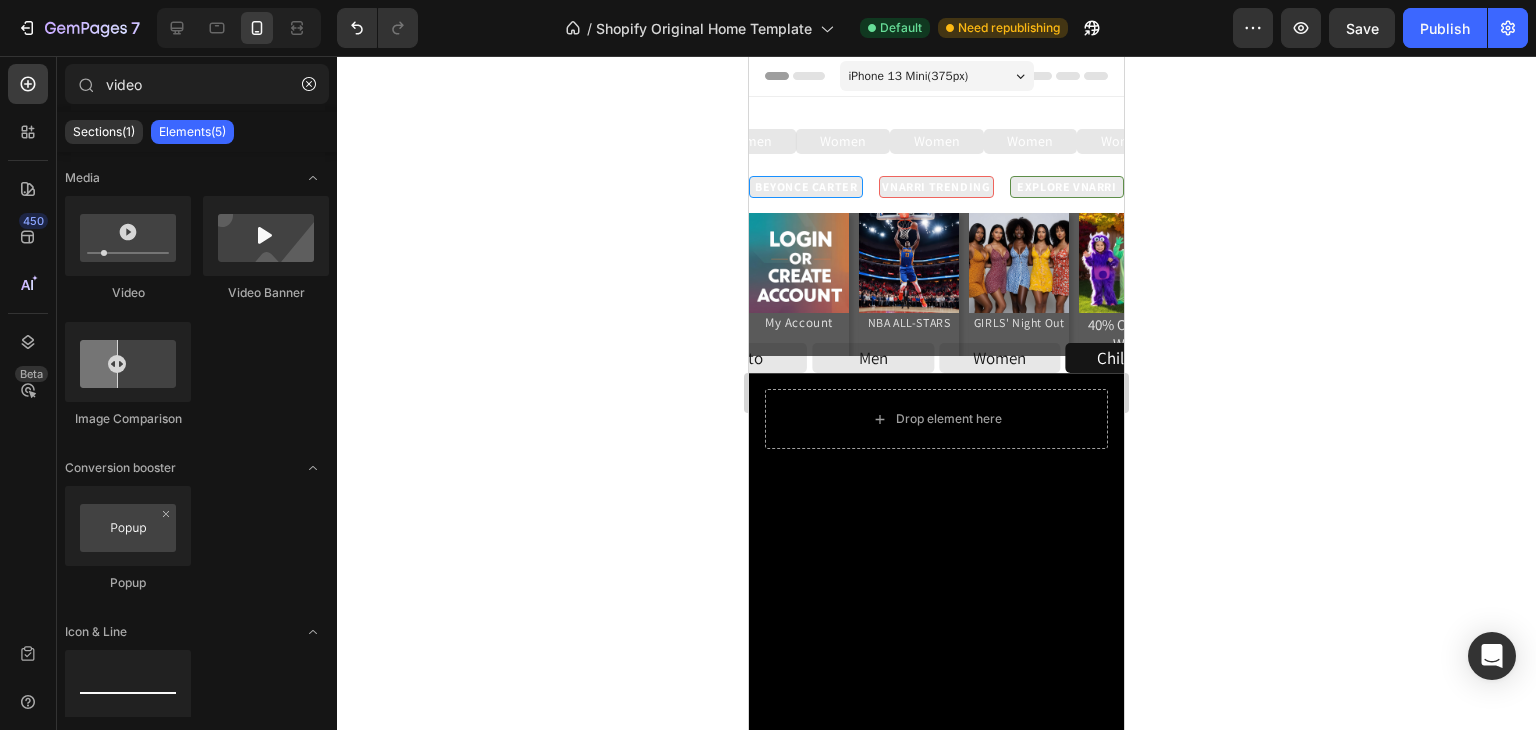 click on "Children" at bounding box center [1127, 358] 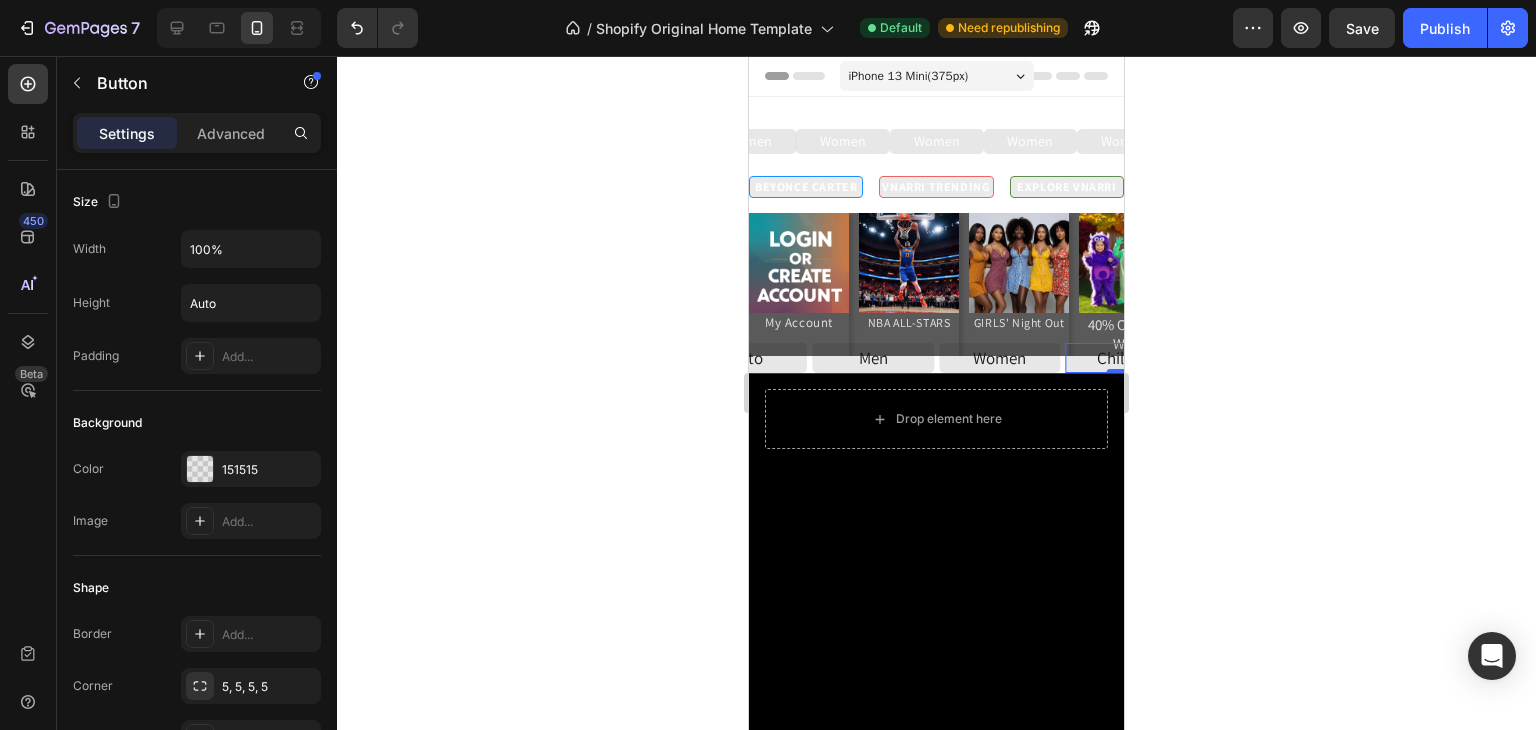 click on "GIRLS' Night Out" at bounding box center [1019, 323] 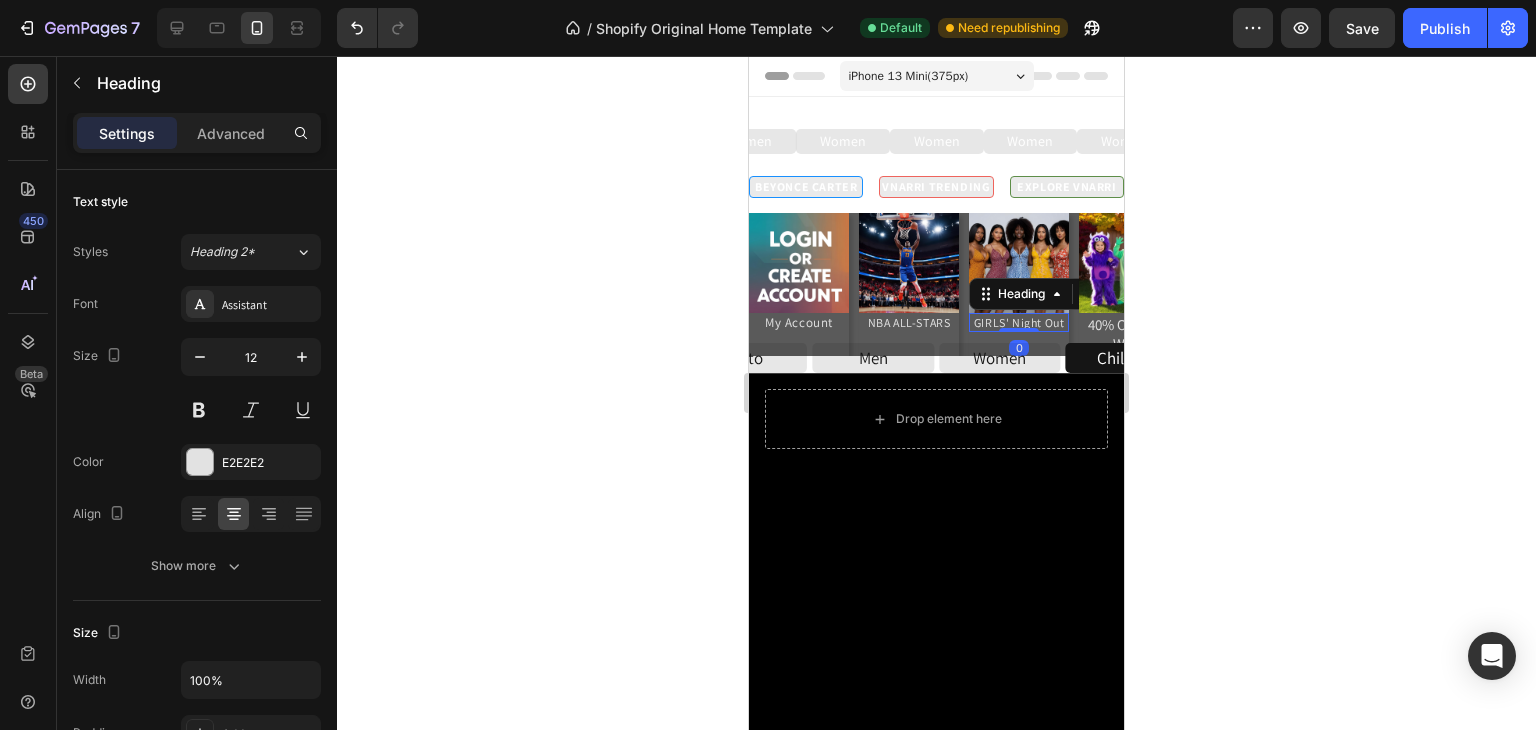 click on "Children" at bounding box center (1127, 358) 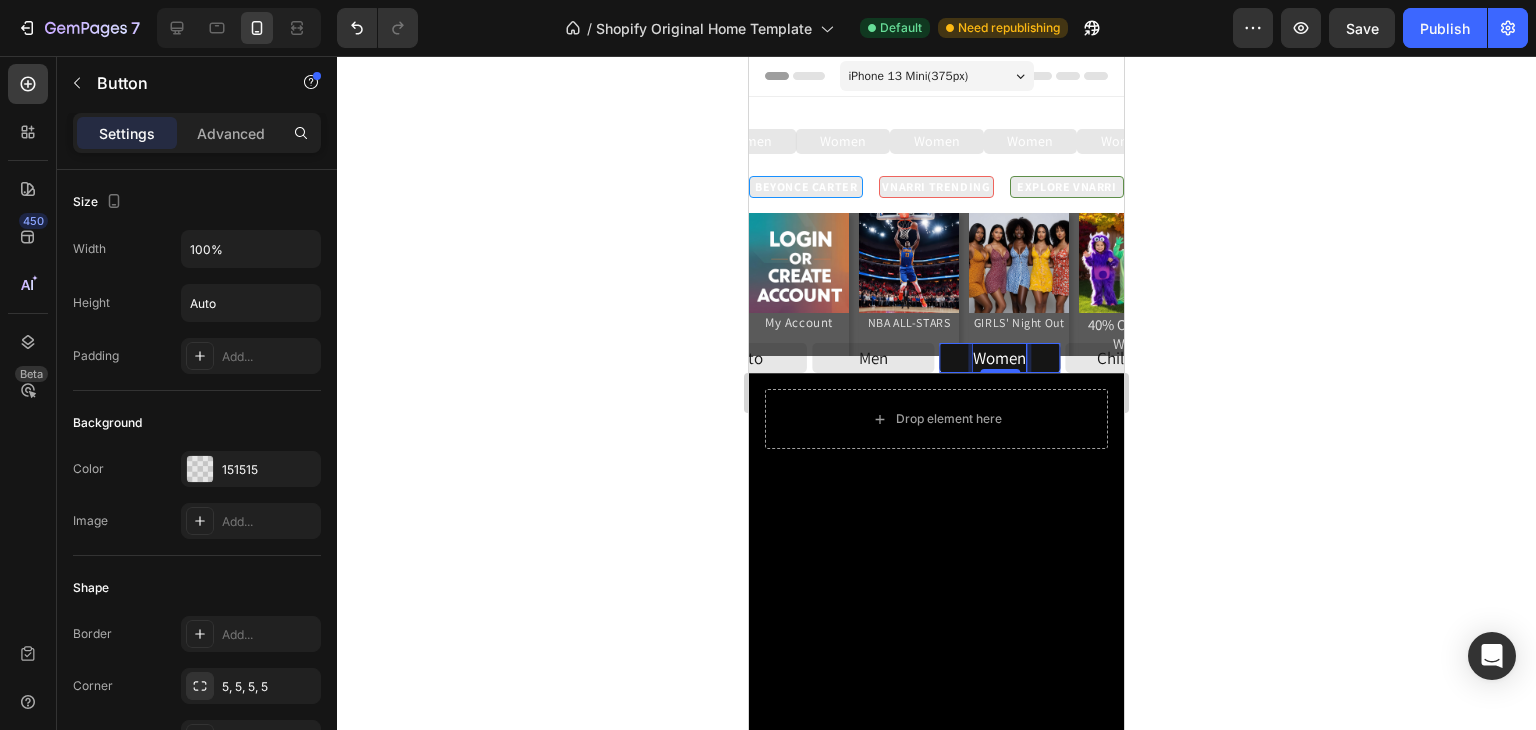 scroll, scrollTop: 490, scrollLeft: 0, axis: vertical 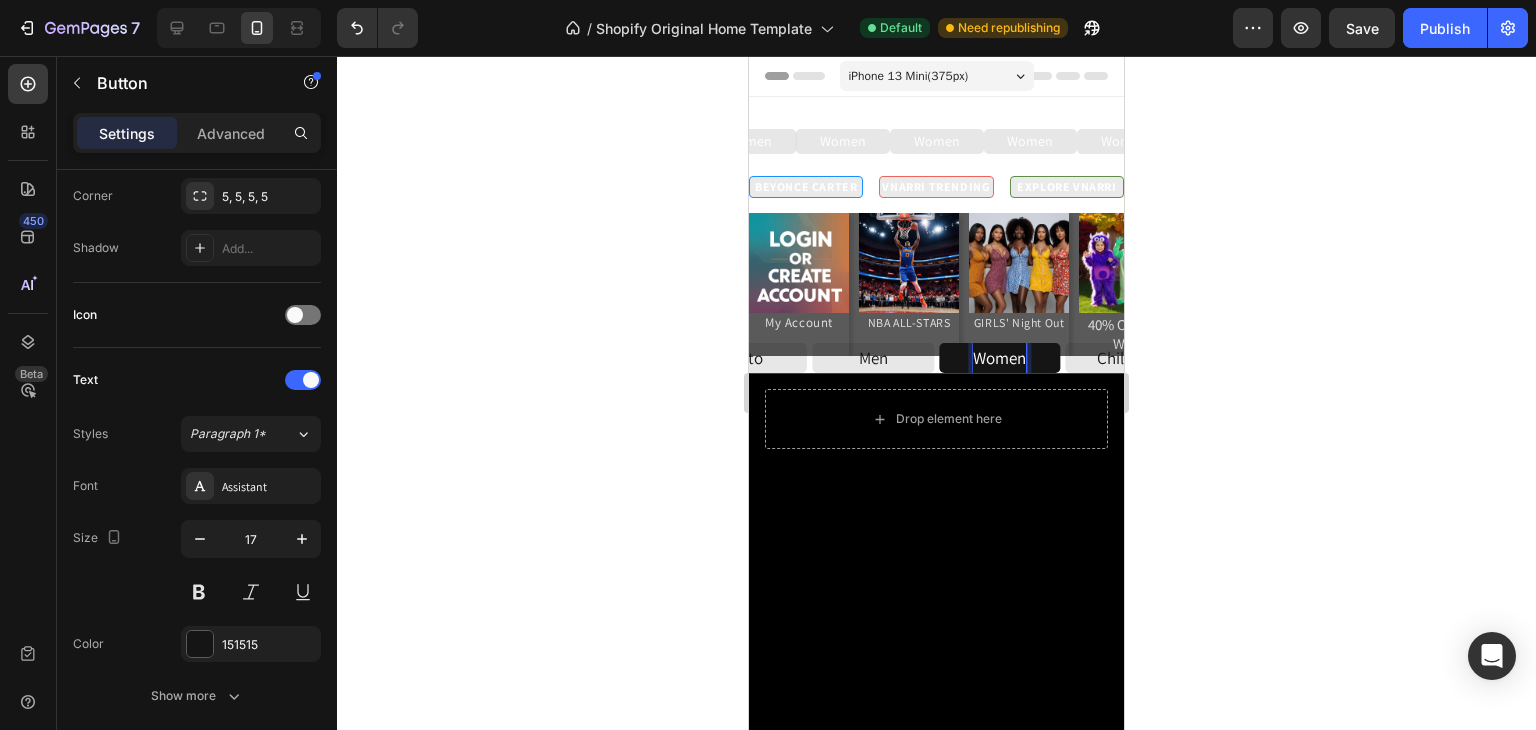 click on "NBA ALL-STARS" at bounding box center [909, 323] 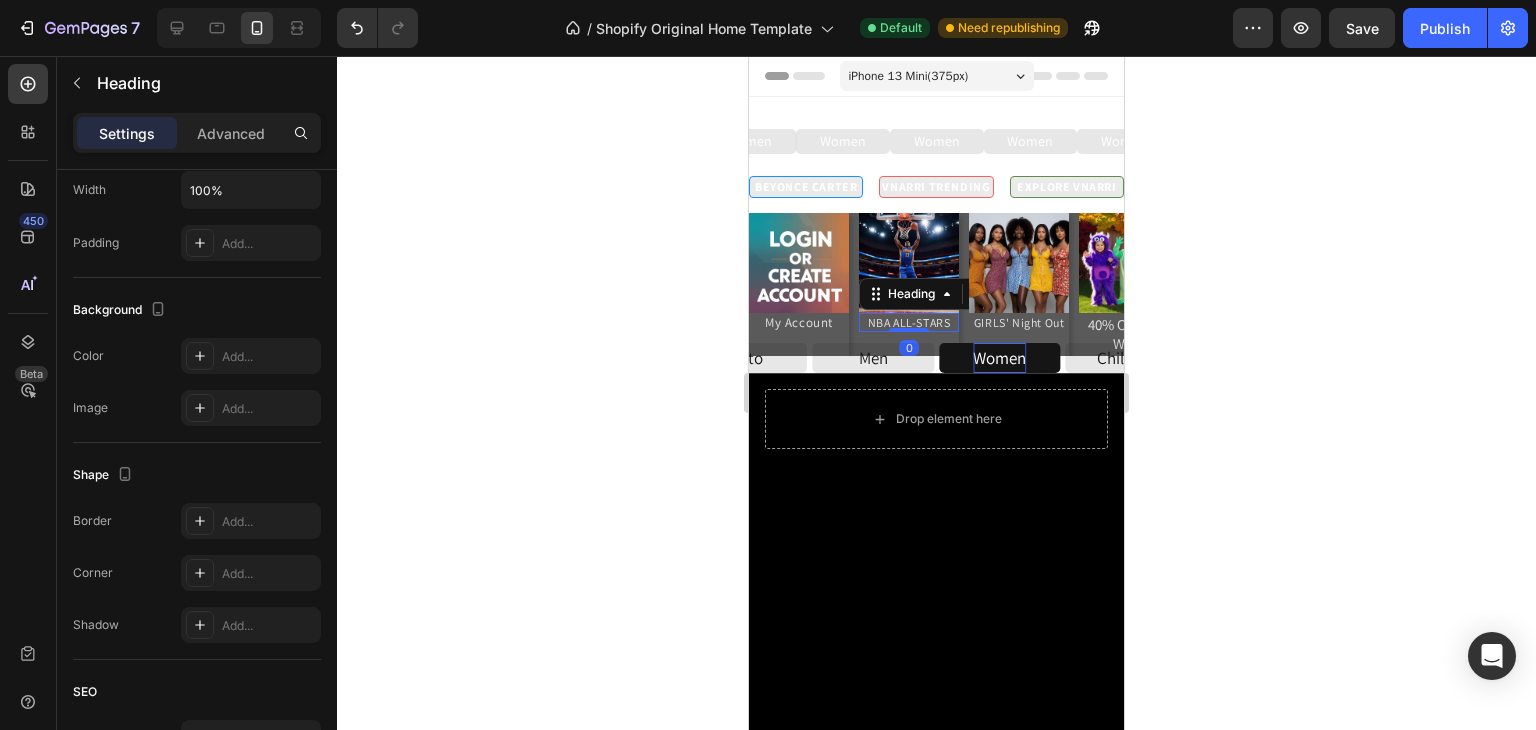 scroll, scrollTop: 0, scrollLeft: 0, axis: both 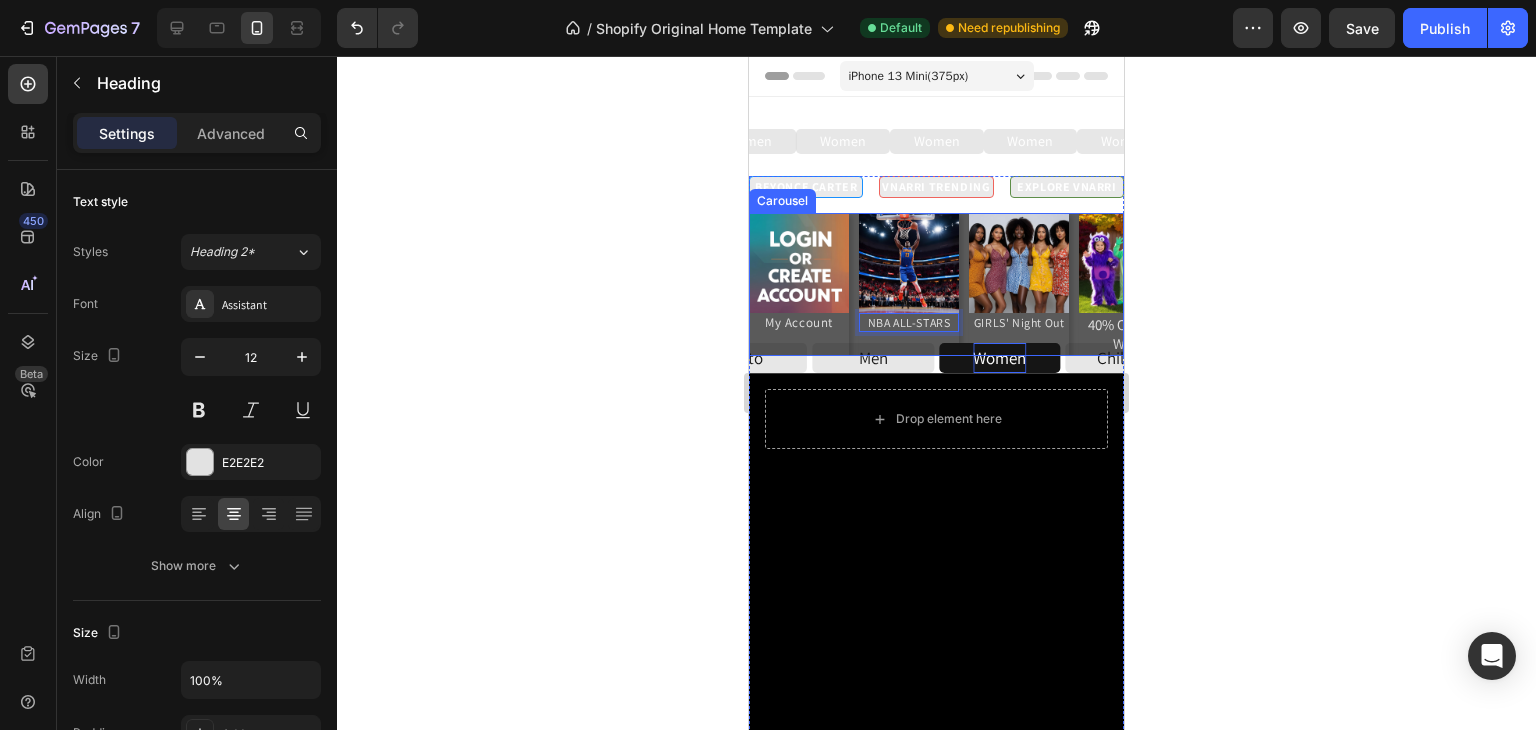 click on "Image  My Account Heading Image NBA ALL-STARS  Heading   0 Image GIRLS' Night Out Heading Image 40% OFF Kids Wear Heading Image VS: 'JoJo's Closet'  Heading Image Shop With Amber Heading Image The Boyz Heading Image Image Image" at bounding box center (936, 284) 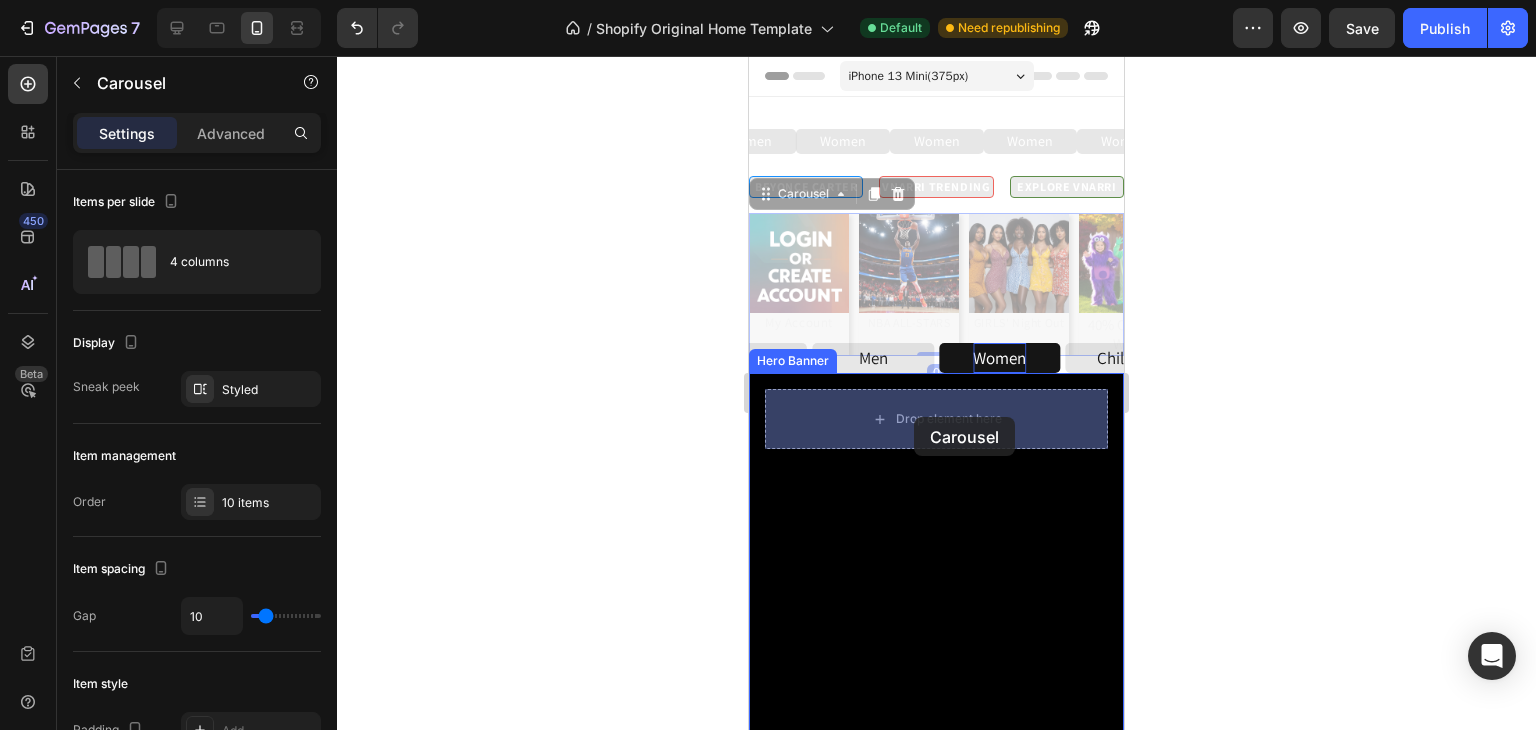 drag, startPoint x: 965, startPoint y: 268, endPoint x: 914, endPoint y: 417, distance: 157.48651 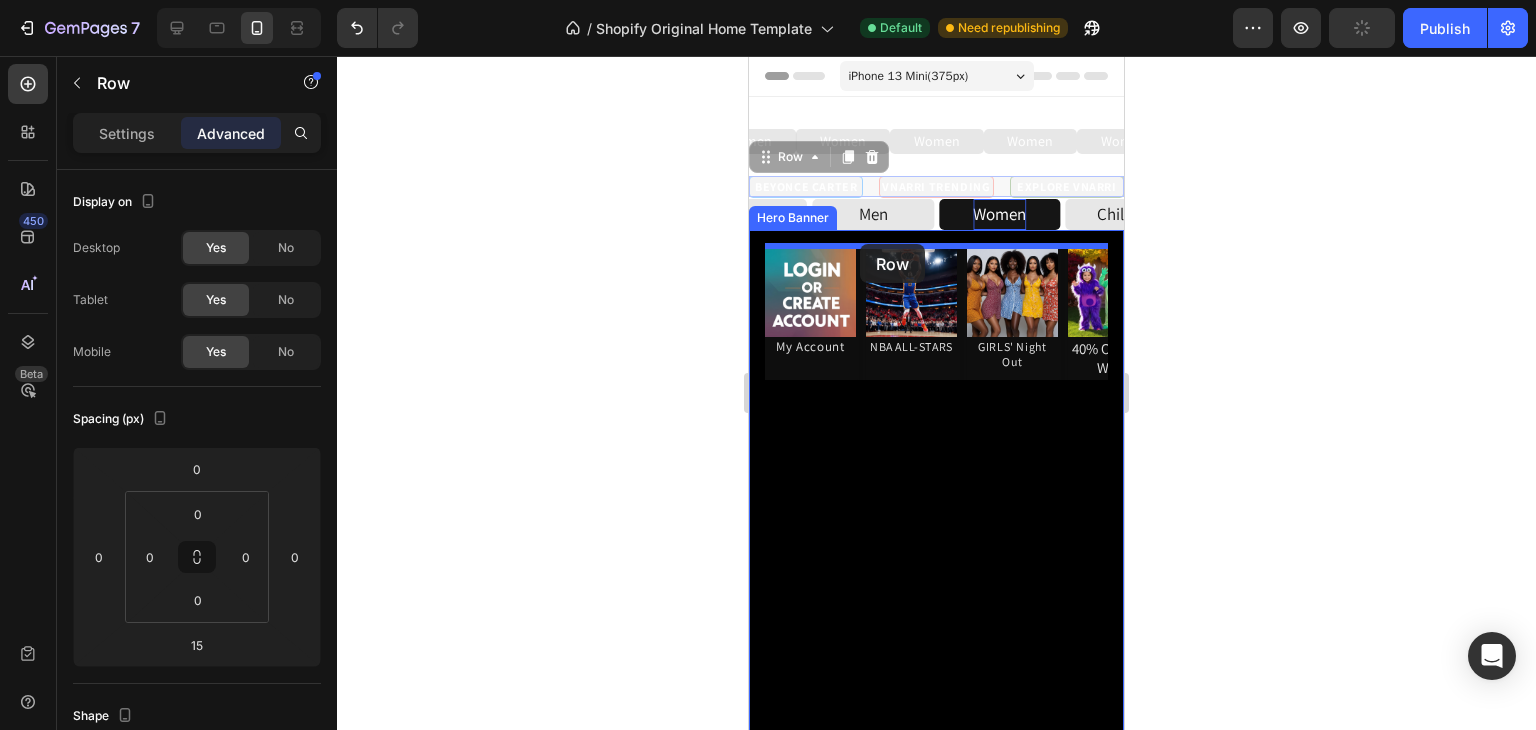drag, startPoint x: 874, startPoint y: 184, endPoint x: 860, endPoint y: 244, distance: 61.611687 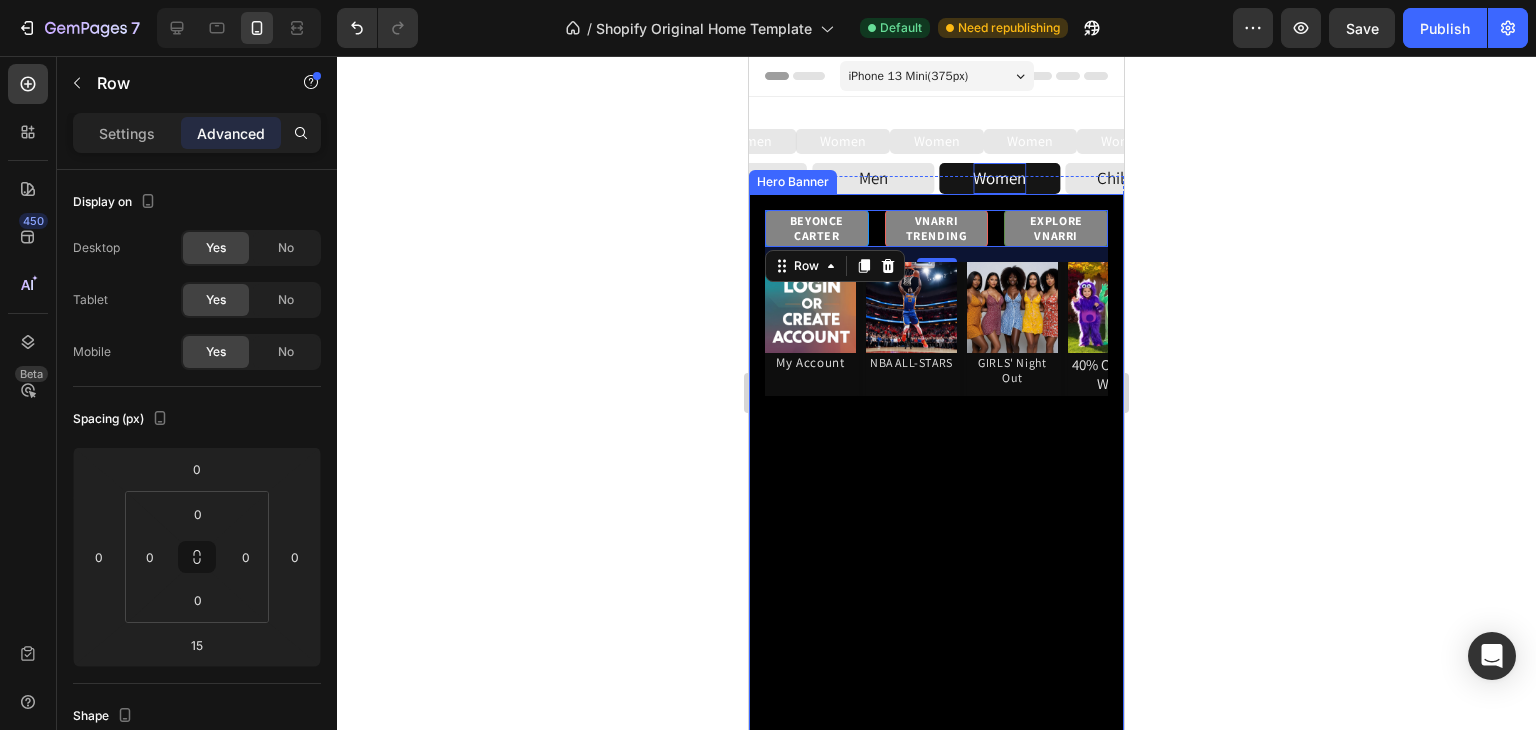 click on "BEYONCE CARTER  Heading VNARRI TRENDING Heading EXPLORE VNARRI  Heading Row   15 Image  My Account Heading Image NBA ALL-STARS  Heading Image GIRLS' Night Out Heading Image 40% OFF Kids Wear Heading Image VS: 'JoJo's Closet'  Heading Image Shop With Amber Heading Image The Boyz Heading Image Image Image Carousel" at bounding box center [936, 303] 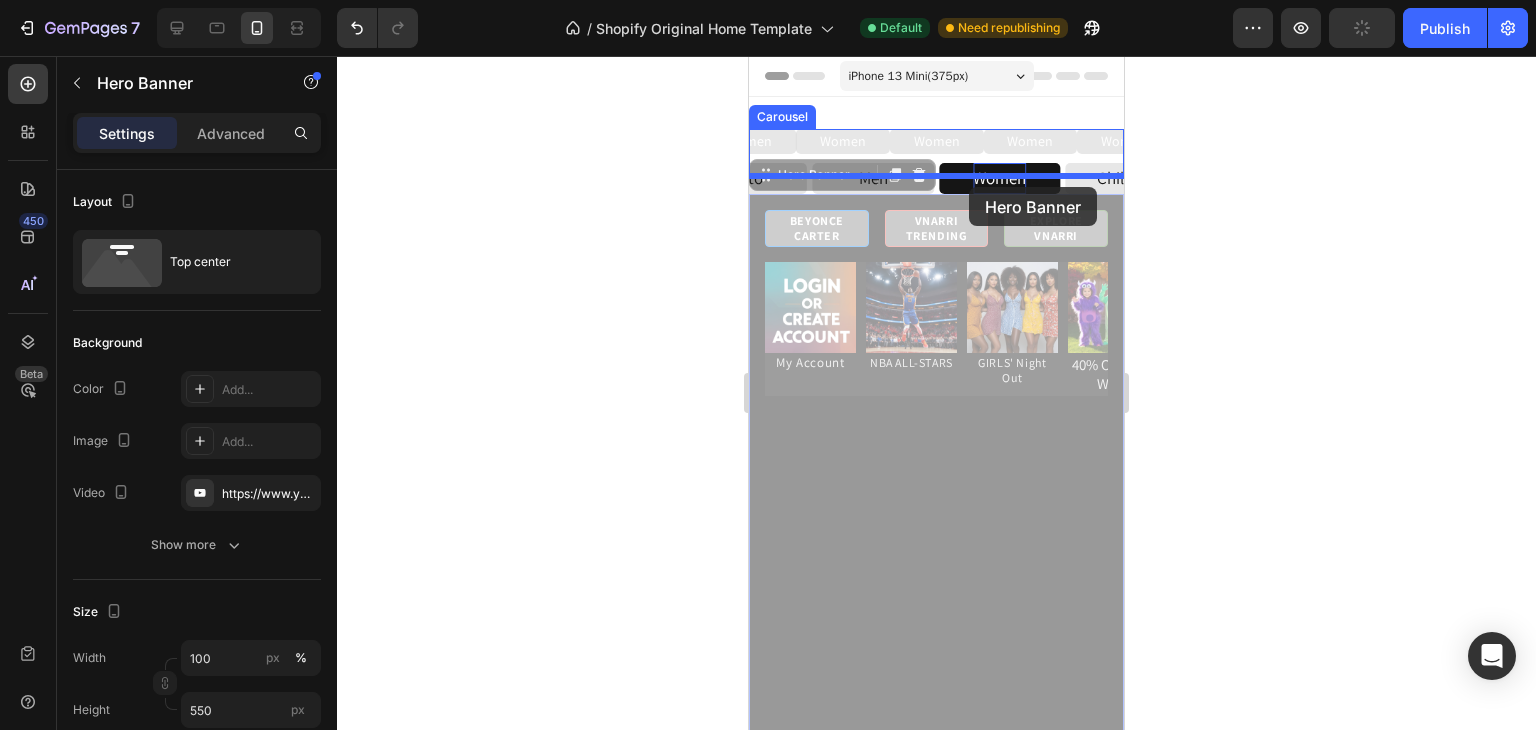 drag, startPoint x: 787, startPoint y: 175, endPoint x: 968, endPoint y: 171, distance: 181.04419 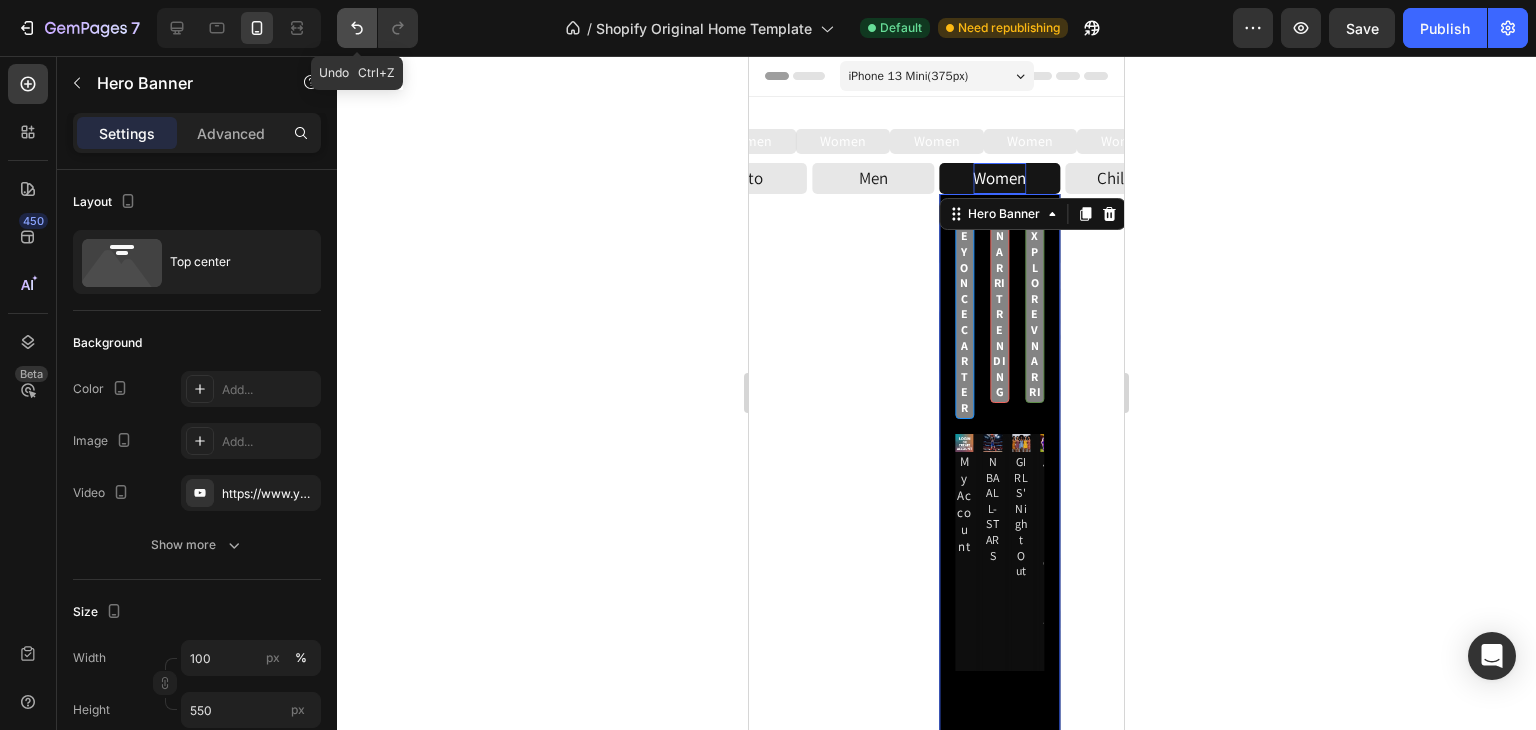 click 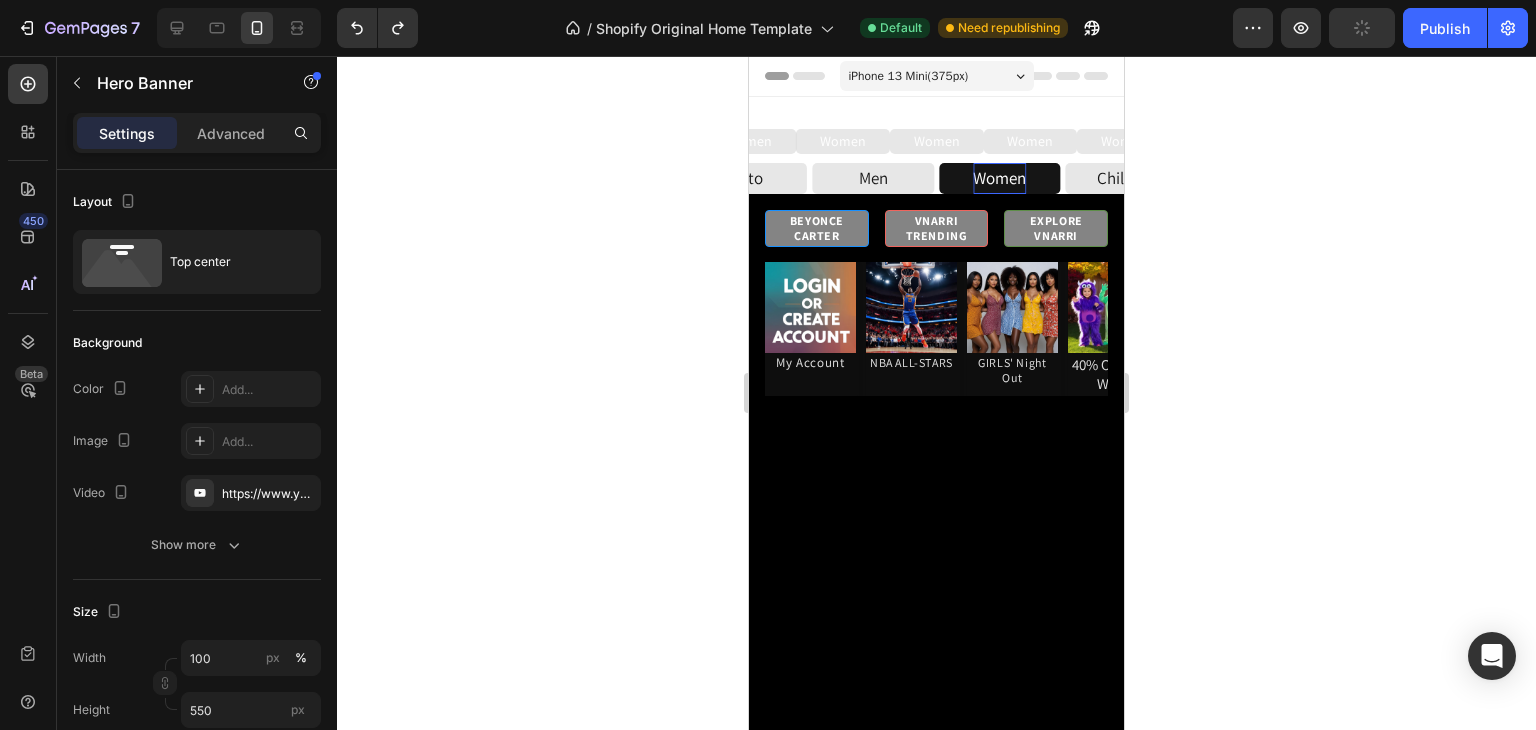click at bounding box center [936, 469] 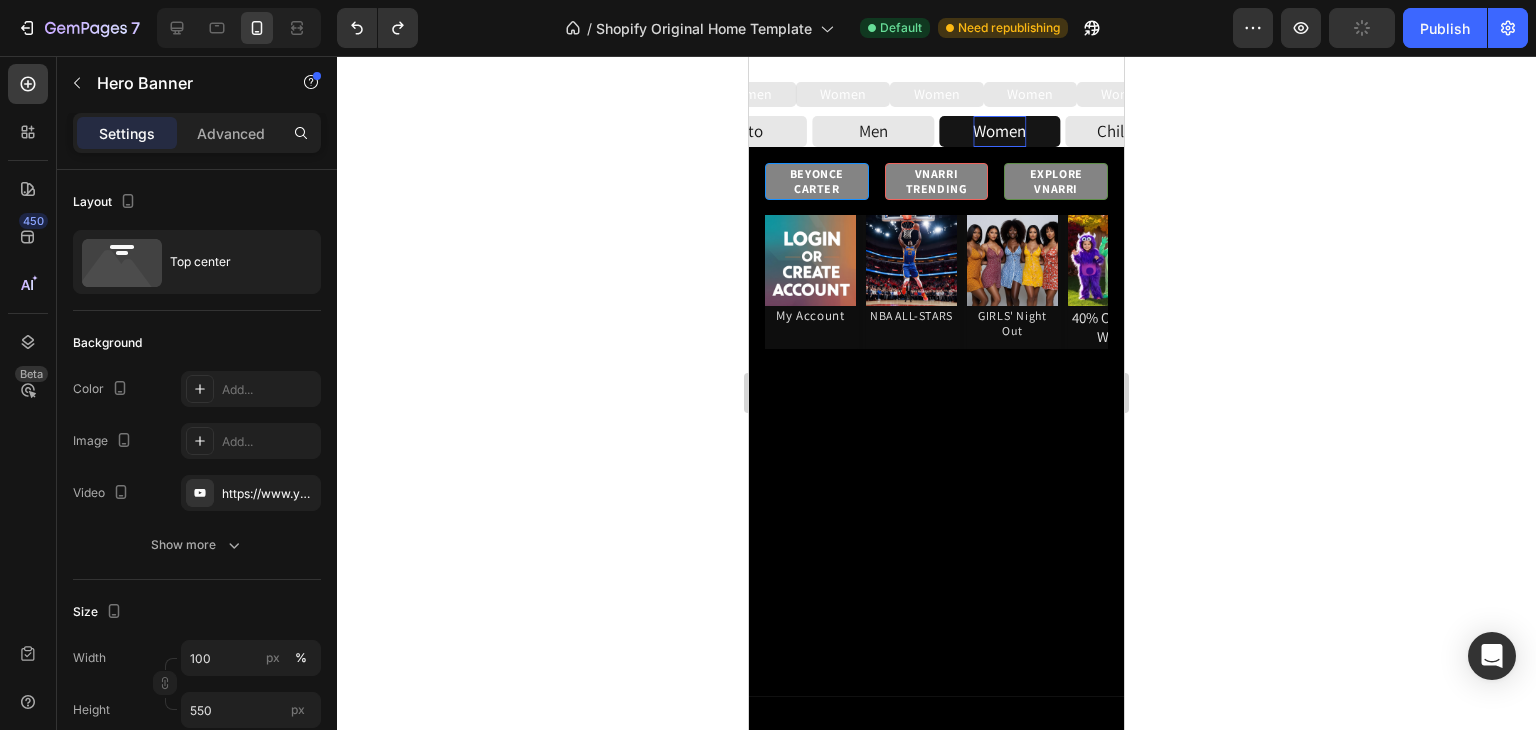 scroll, scrollTop: 0, scrollLeft: 0, axis: both 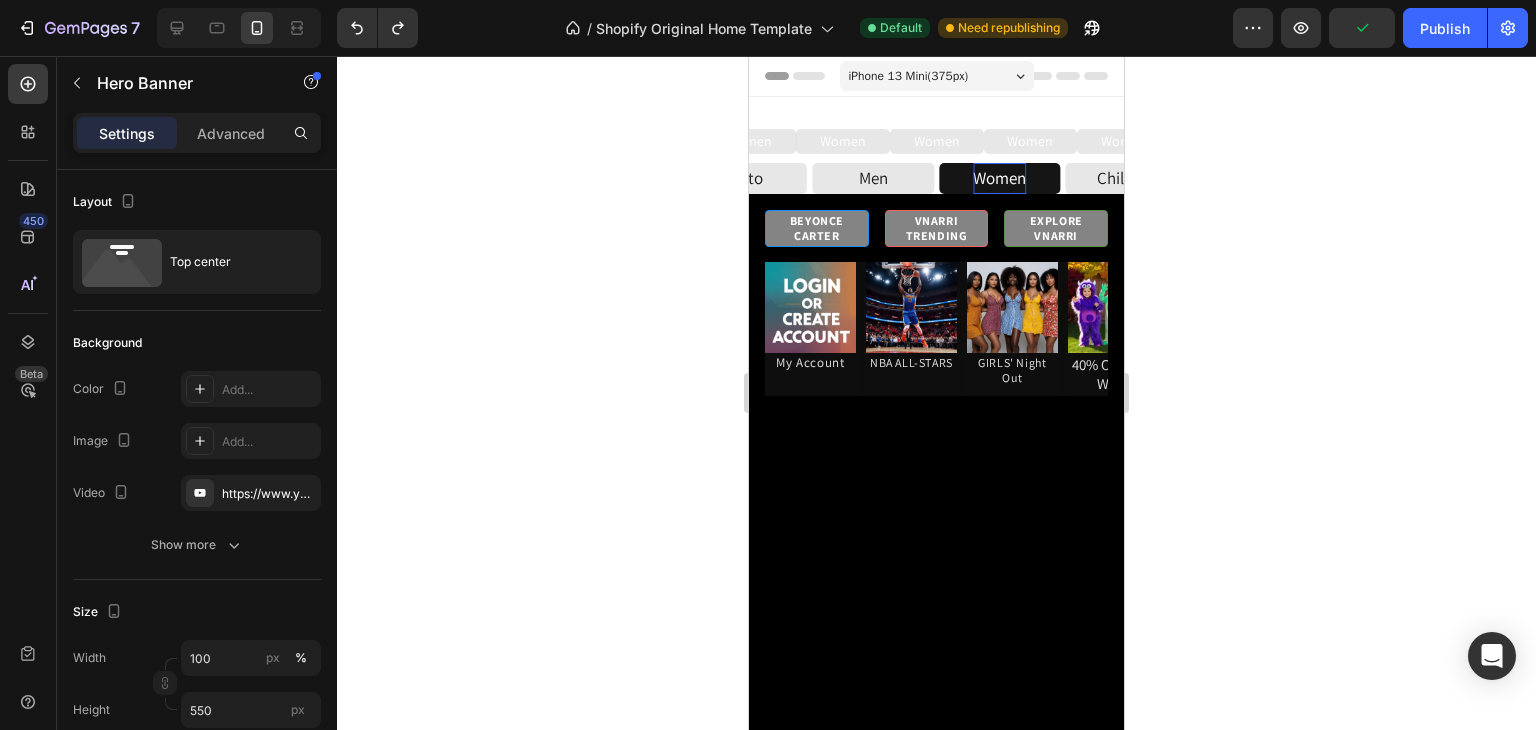 click on "[FIRST] [LAST] Heading VNARRI TRENDING Heading EXPLORE VNARRI Heading Row Image My Account Heading Image NBA ALL-STARS Heading Image GIRLS' Night Out Heading Image 40% OFF Kids Wear Heading Image VS: '[NAME]' Heading Image Shop With [NAME] Heading Image The Boyz Heading Image Image Image Carousel" at bounding box center (936, 303) 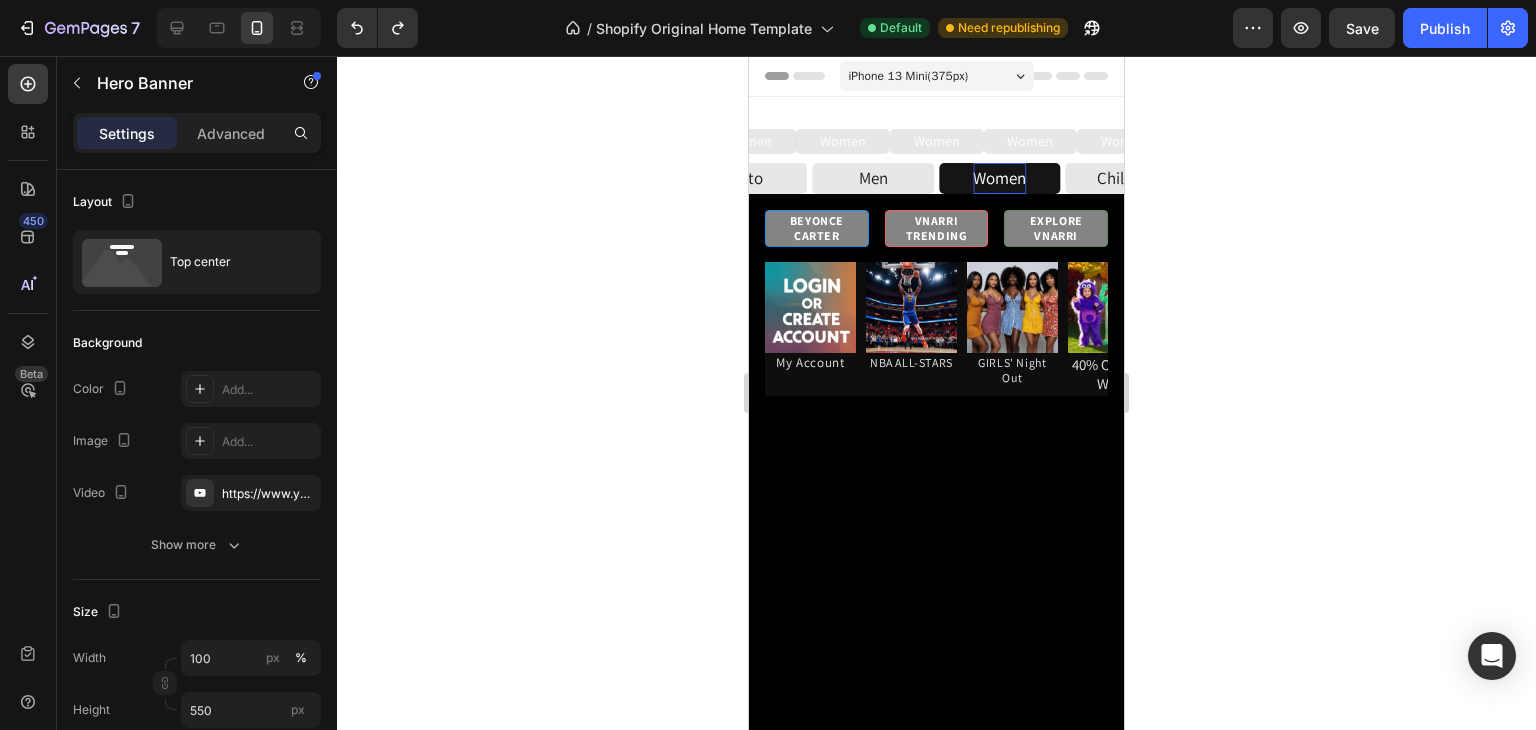 click at bounding box center (936, 469) 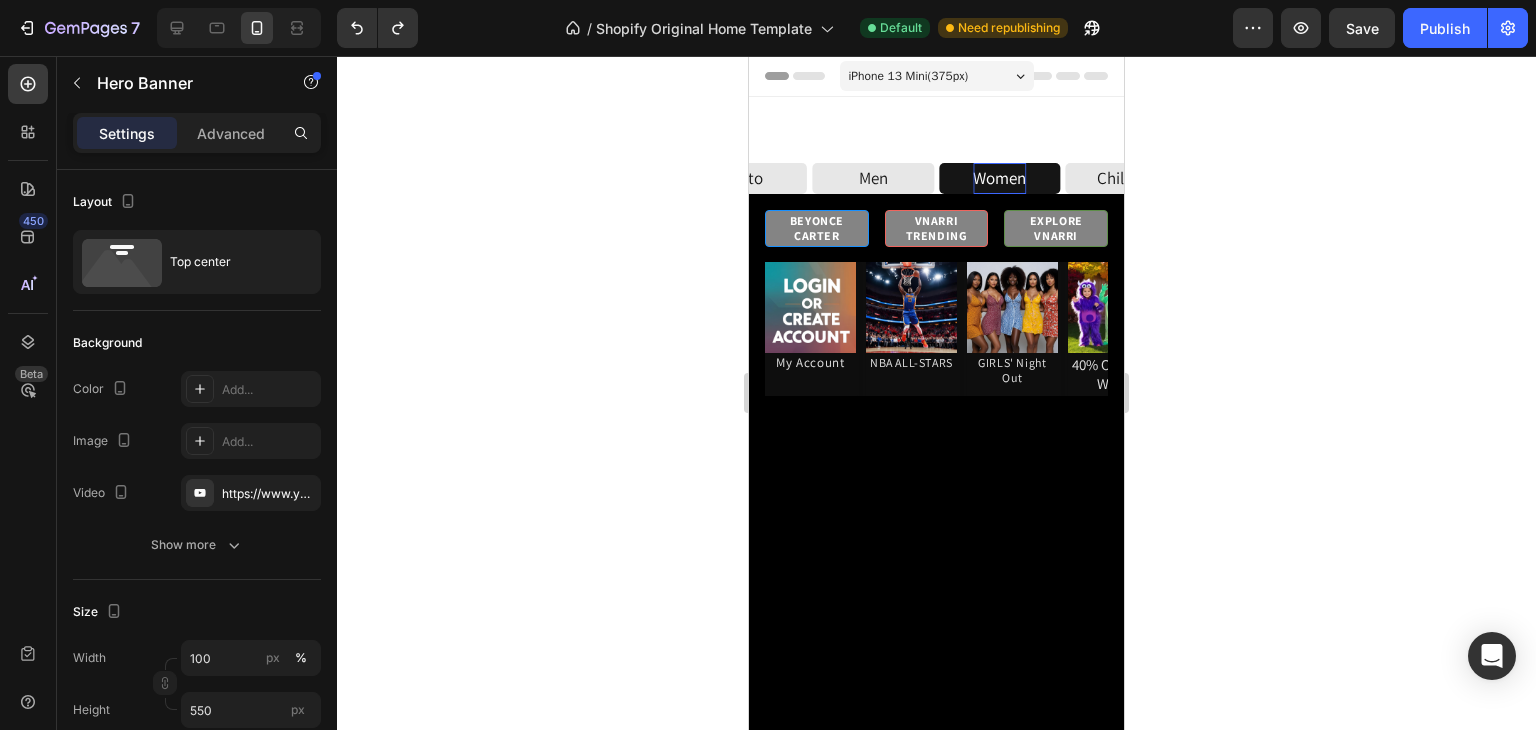 scroll, scrollTop: 432, scrollLeft: 0, axis: vertical 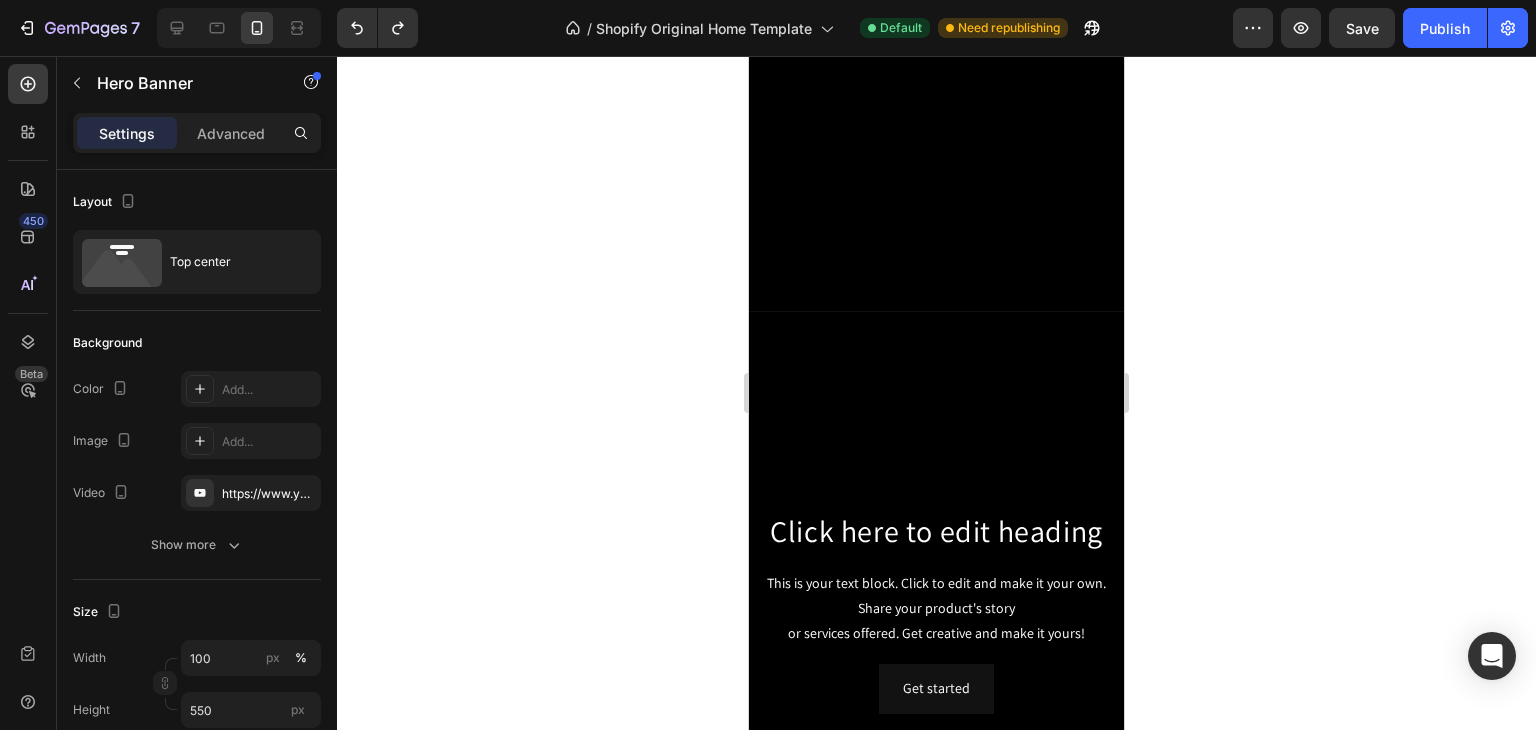 click at bounding box center [936, 37] 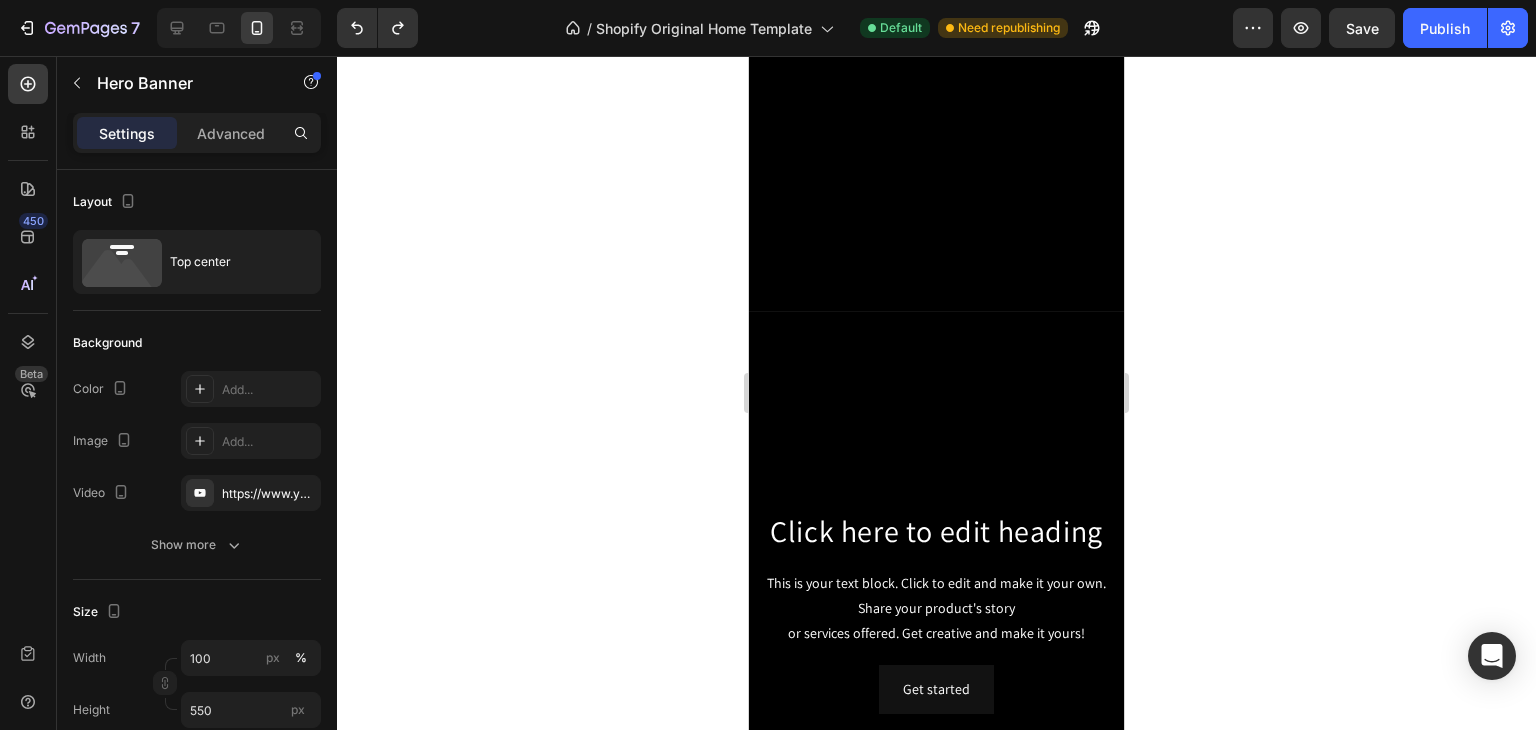 click at bounding box center (936, 37) 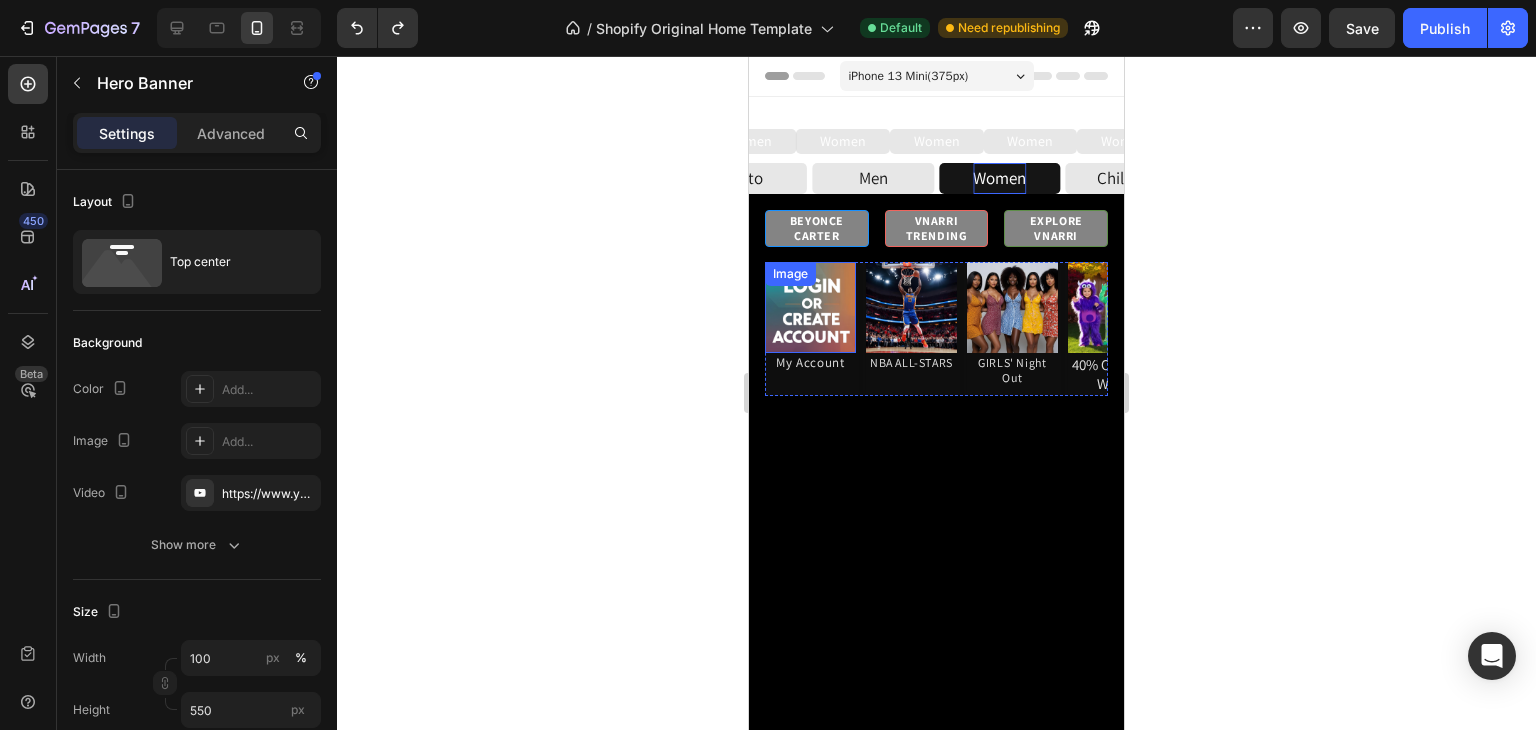 click at bounding box center [810, 307] 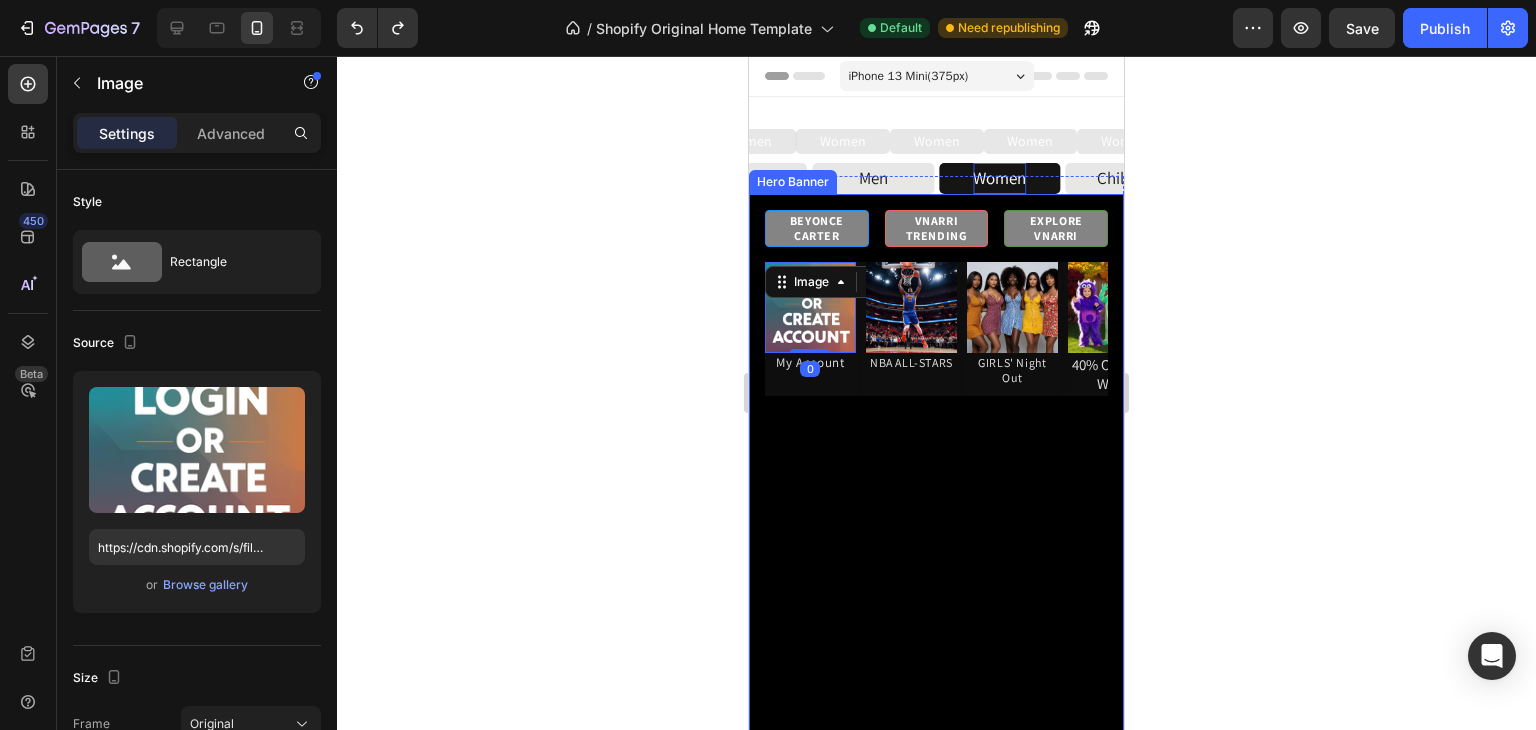 click at bounding box center (936, 469) 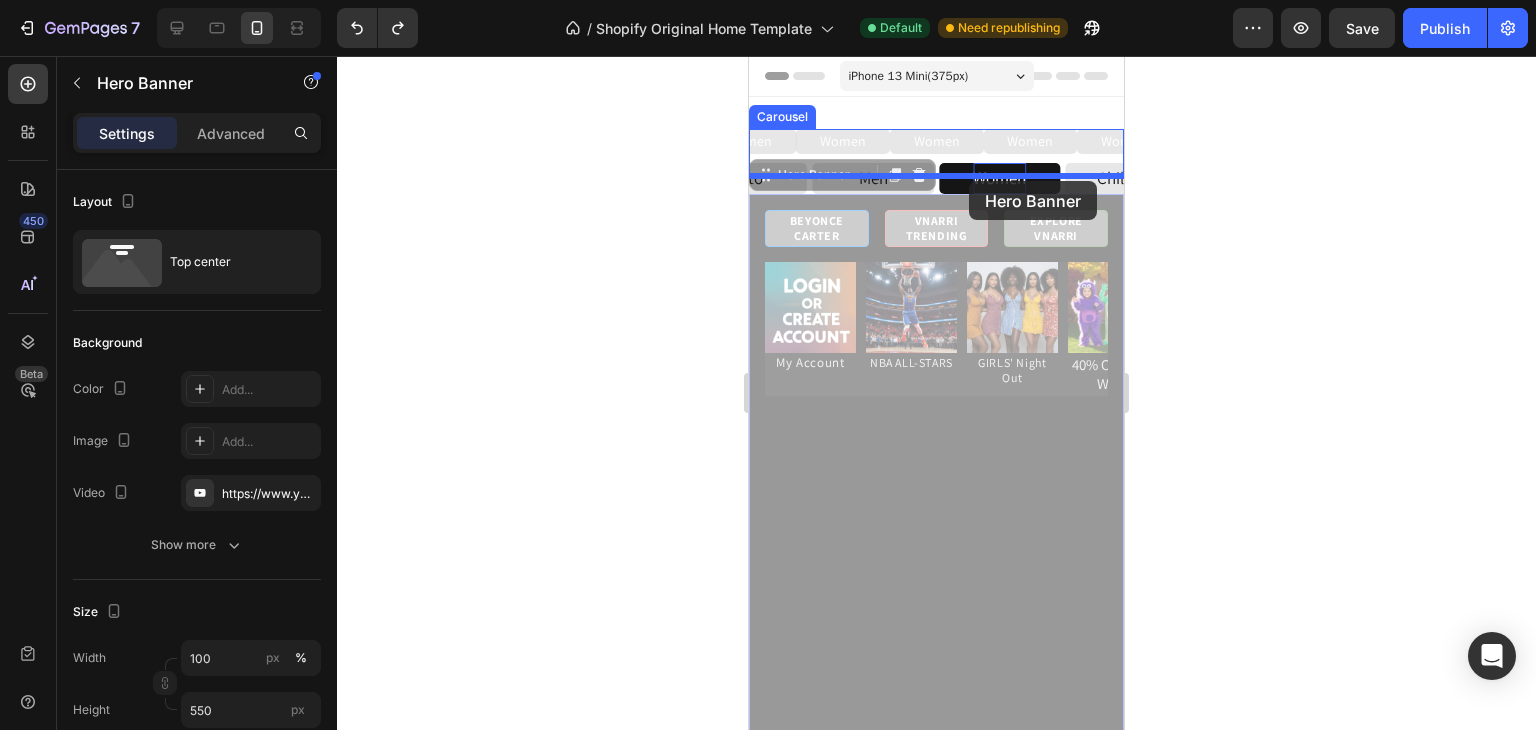drag, startPoint x: 791, startPoint y: 176, endPoint x: 969, endPoint y: 181, distance: 178.0702 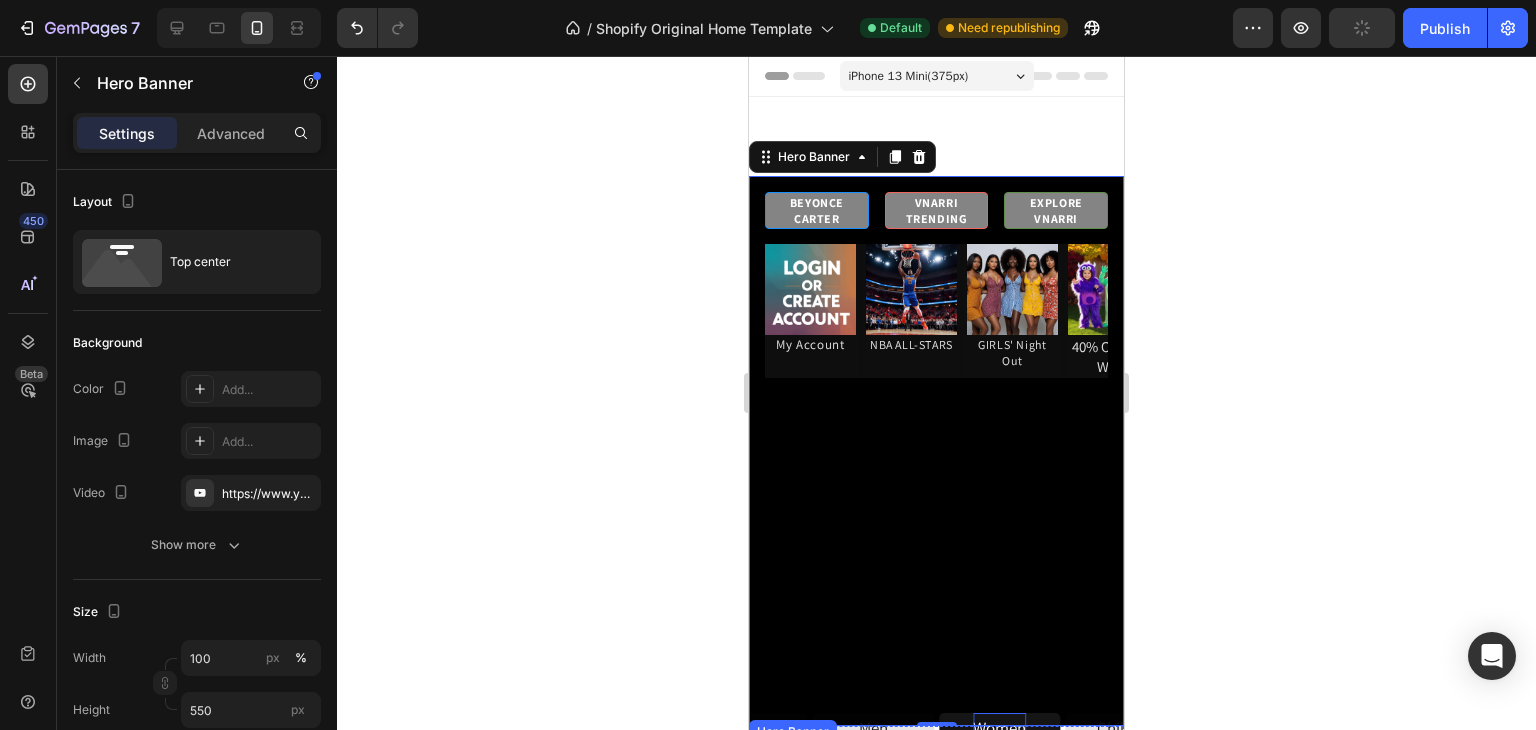 scroll, scrollTop: 304, scrollLeft: 0, axis: vertical 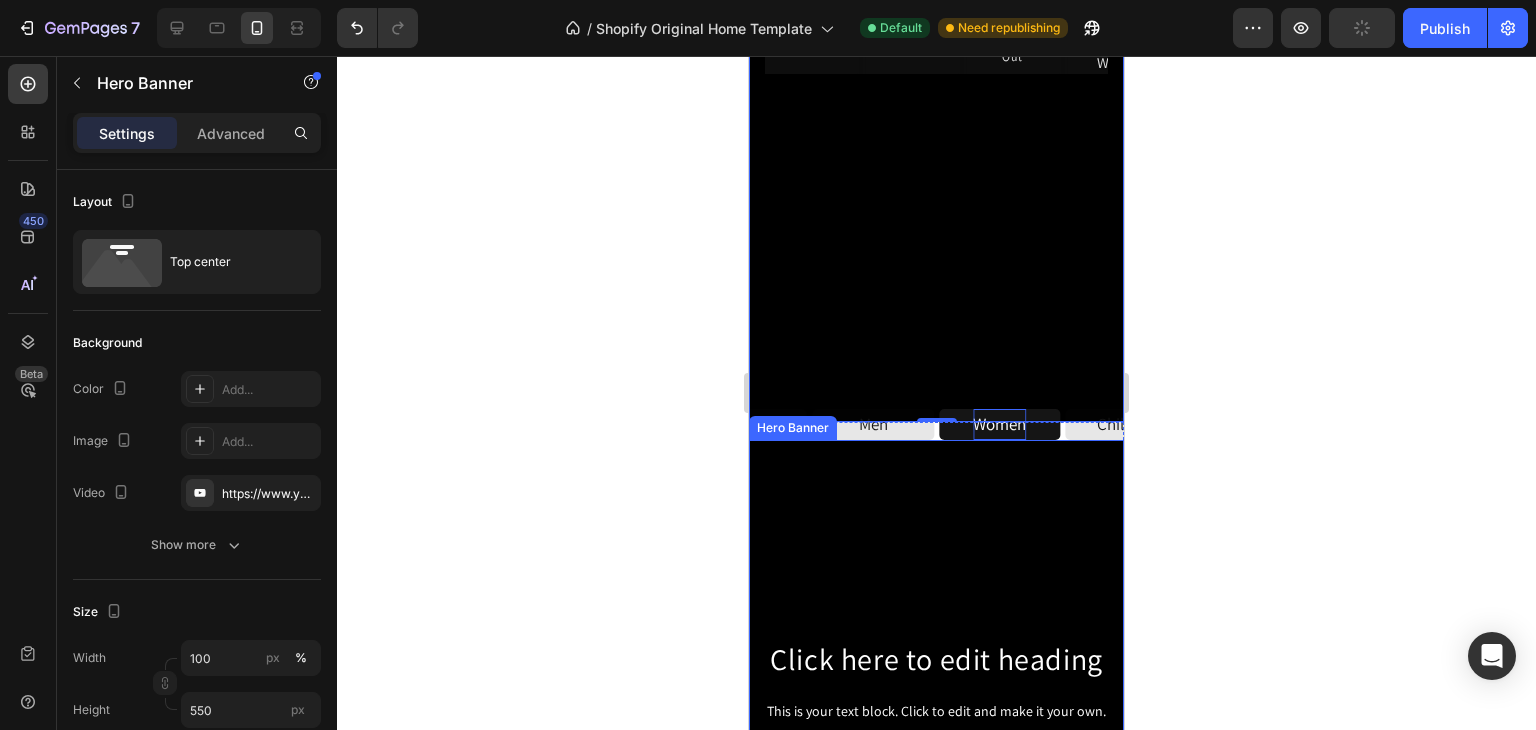 click at bounding box center (936, 740) 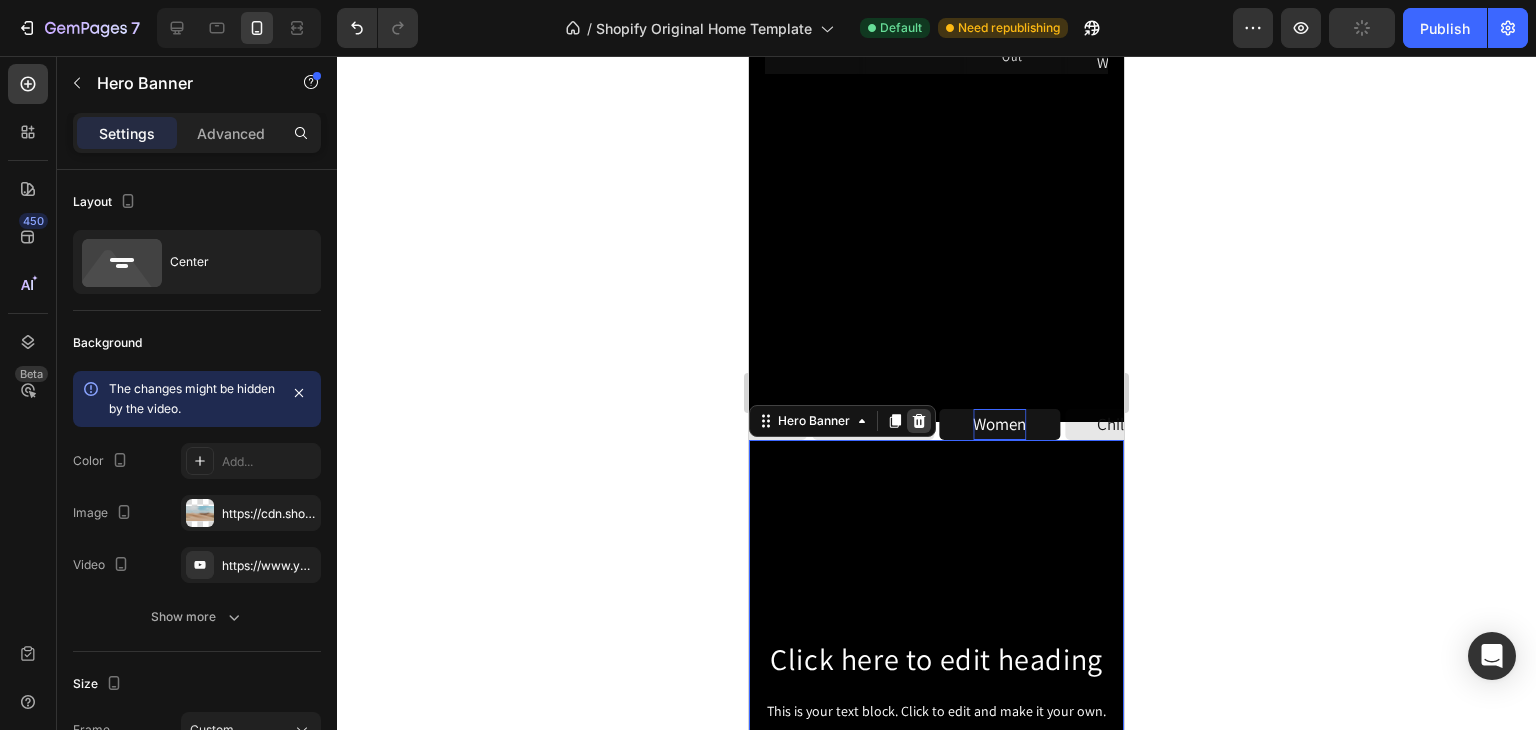 click 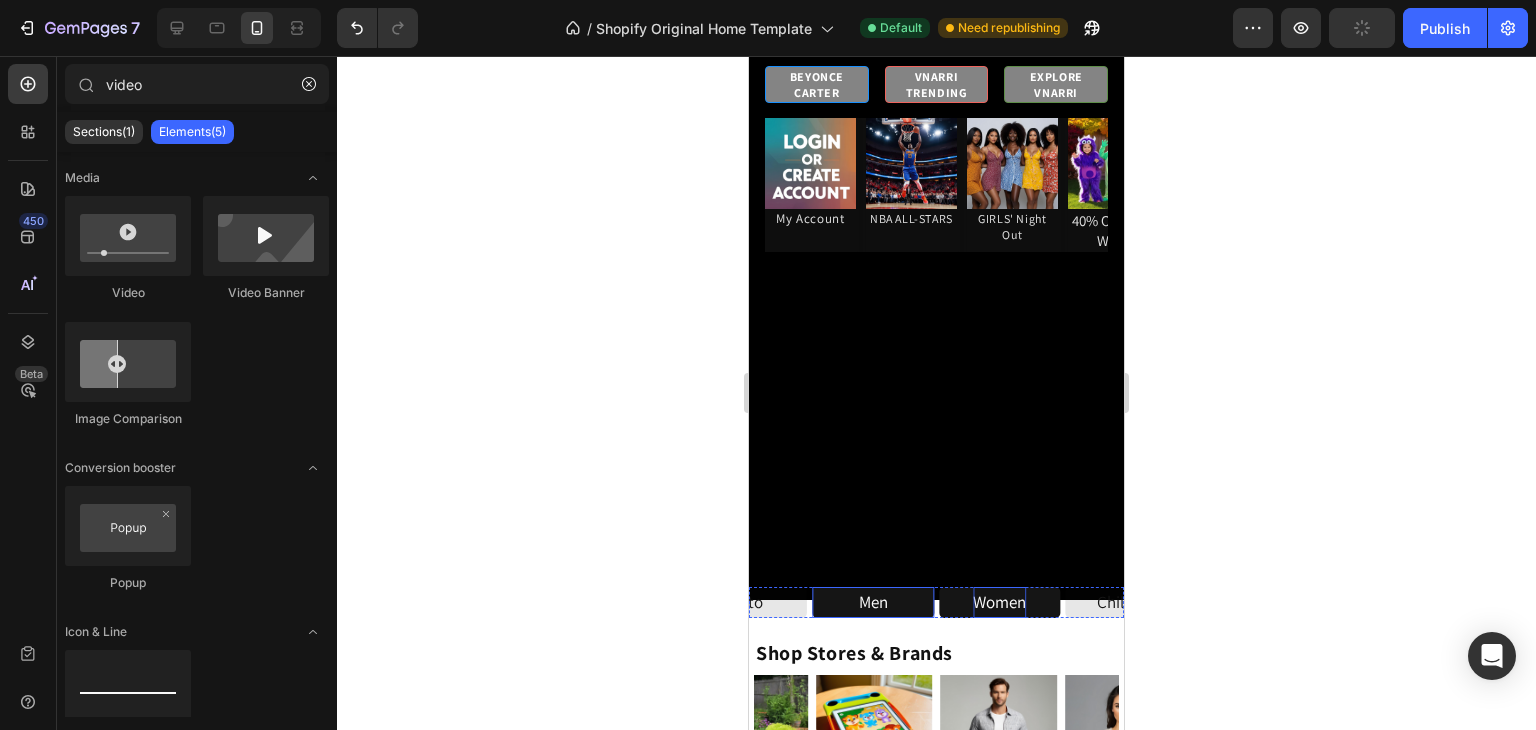scroll, scrollTop: 109, scrollLeft: 0, axis: vertical 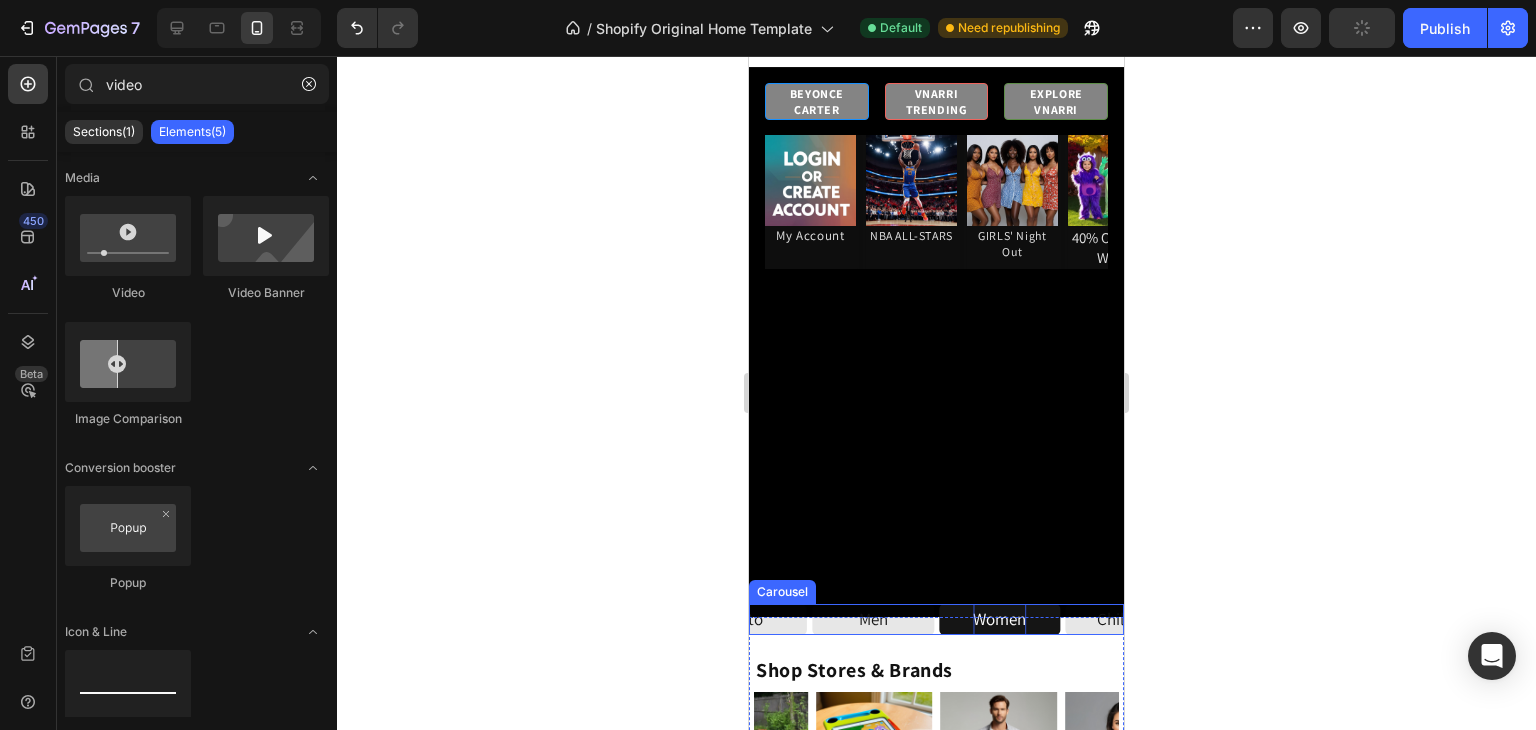 click on "Men Button Women Button Children Button Baby Button Grocery Button Home   Button Video Games Button Toys Button Women Button Women Button Women Button Women Button Women Button Women Button Women Button Women Button Auto Button" at bounding box center (936, 619) 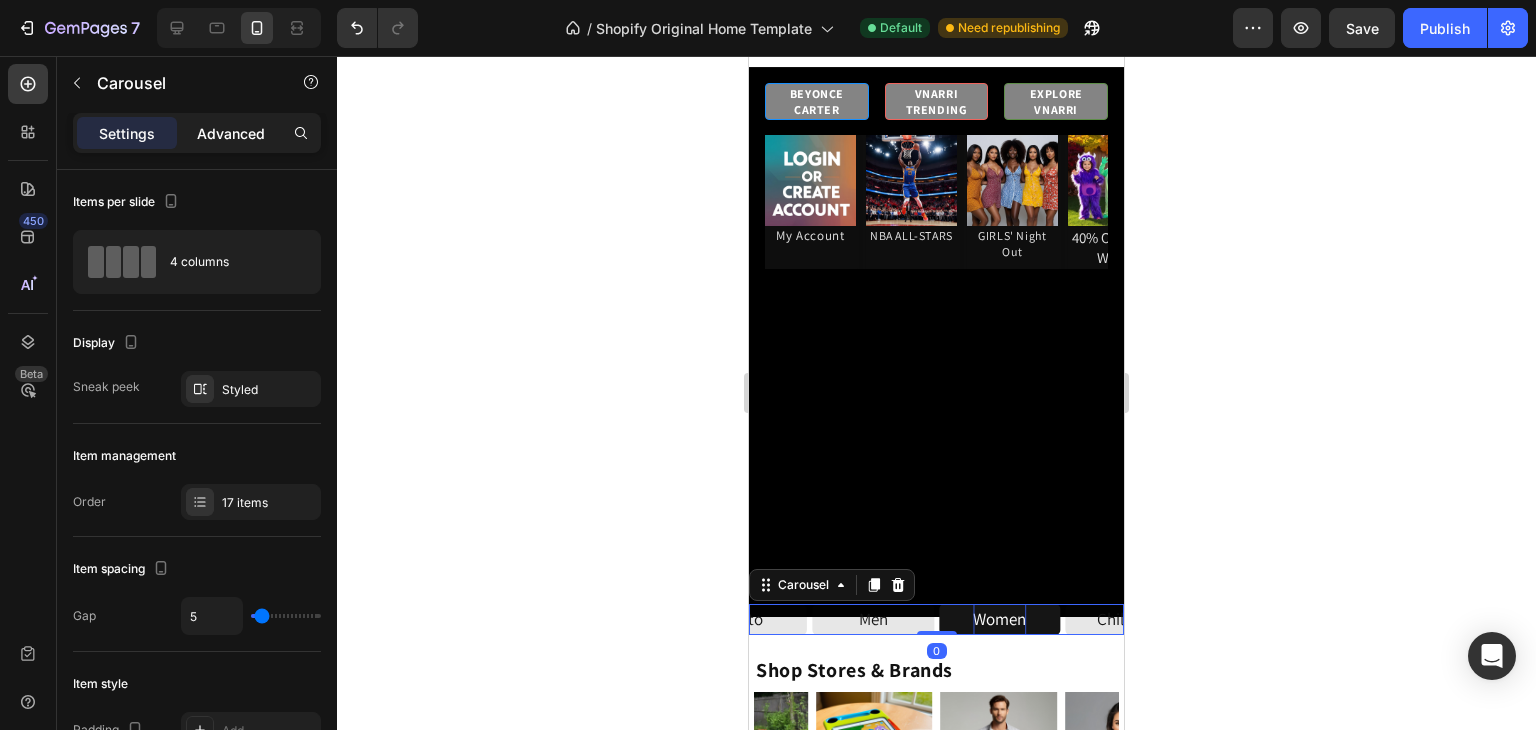 click on "Advanced" at bounding box center (231, 133) 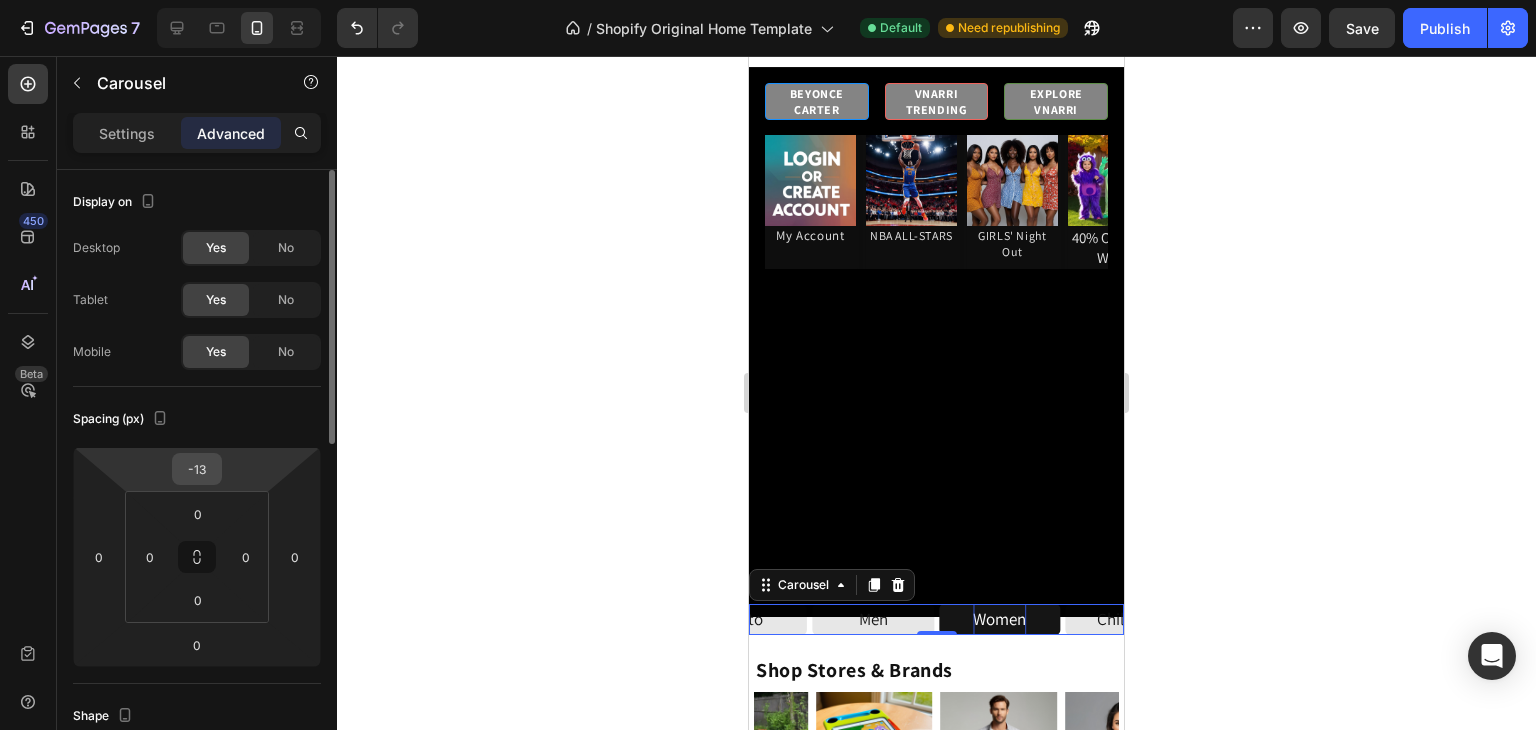 click on "-13" at bounding box center (197, 469) 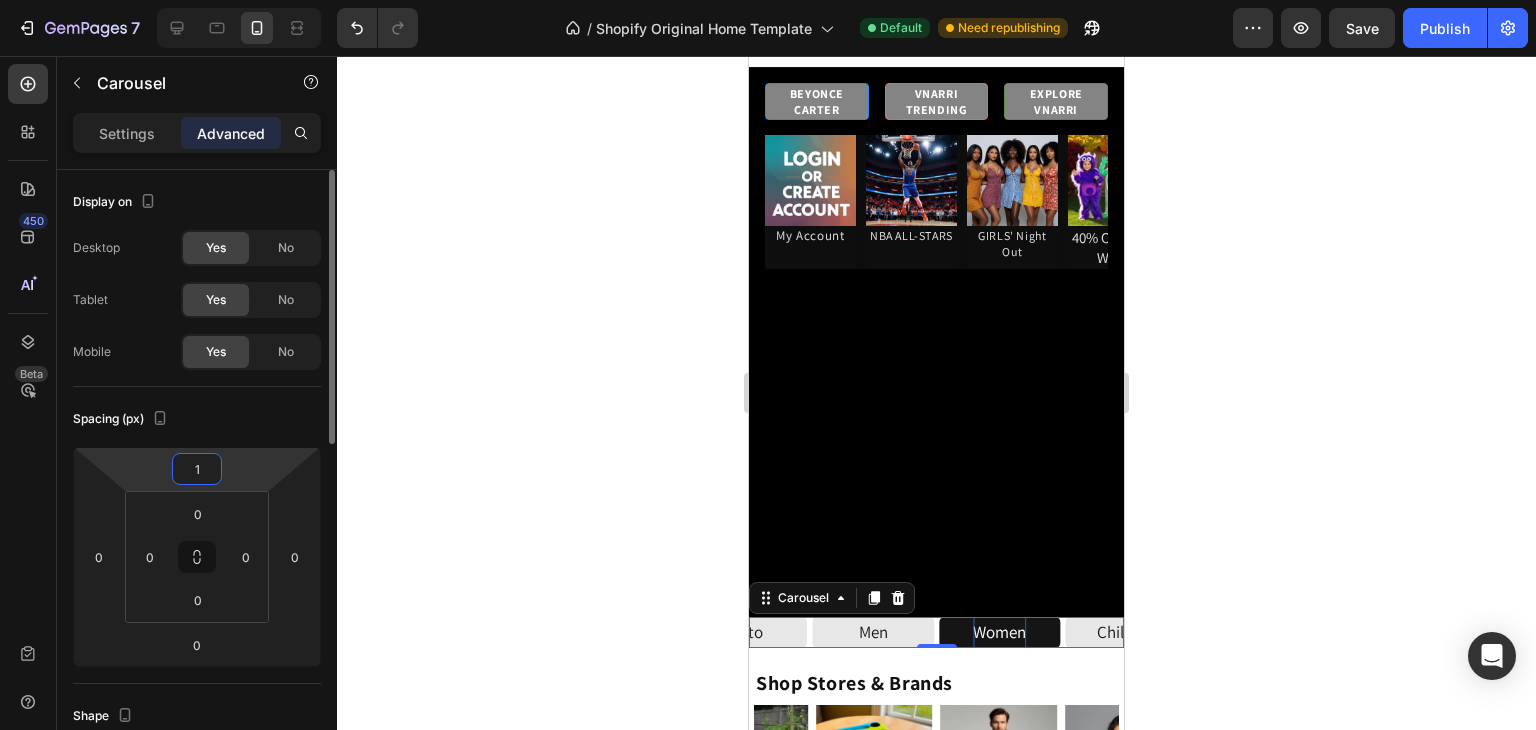 type on "10" 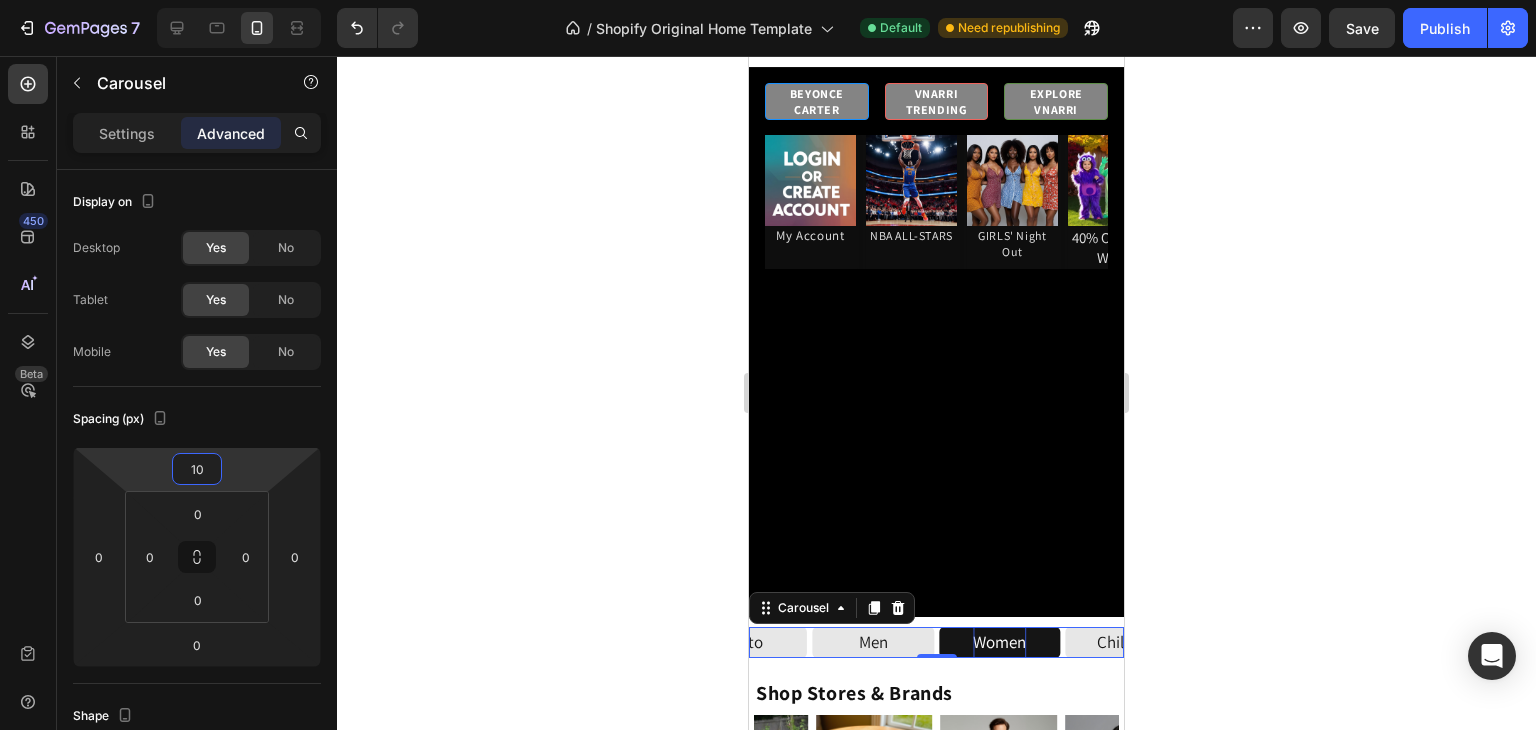 click 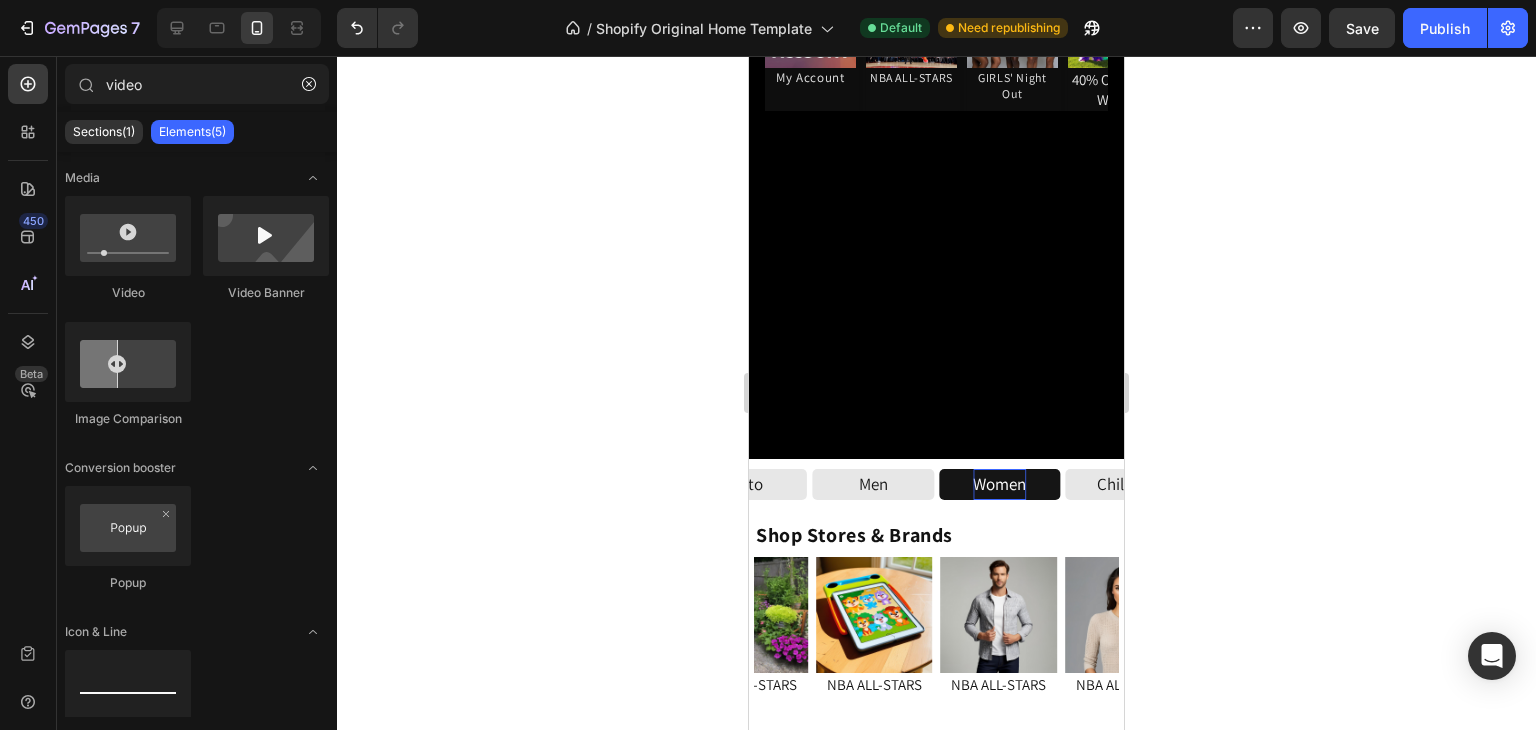 scroll, scrollTop: 0, scrollLeft: 0, axis: both 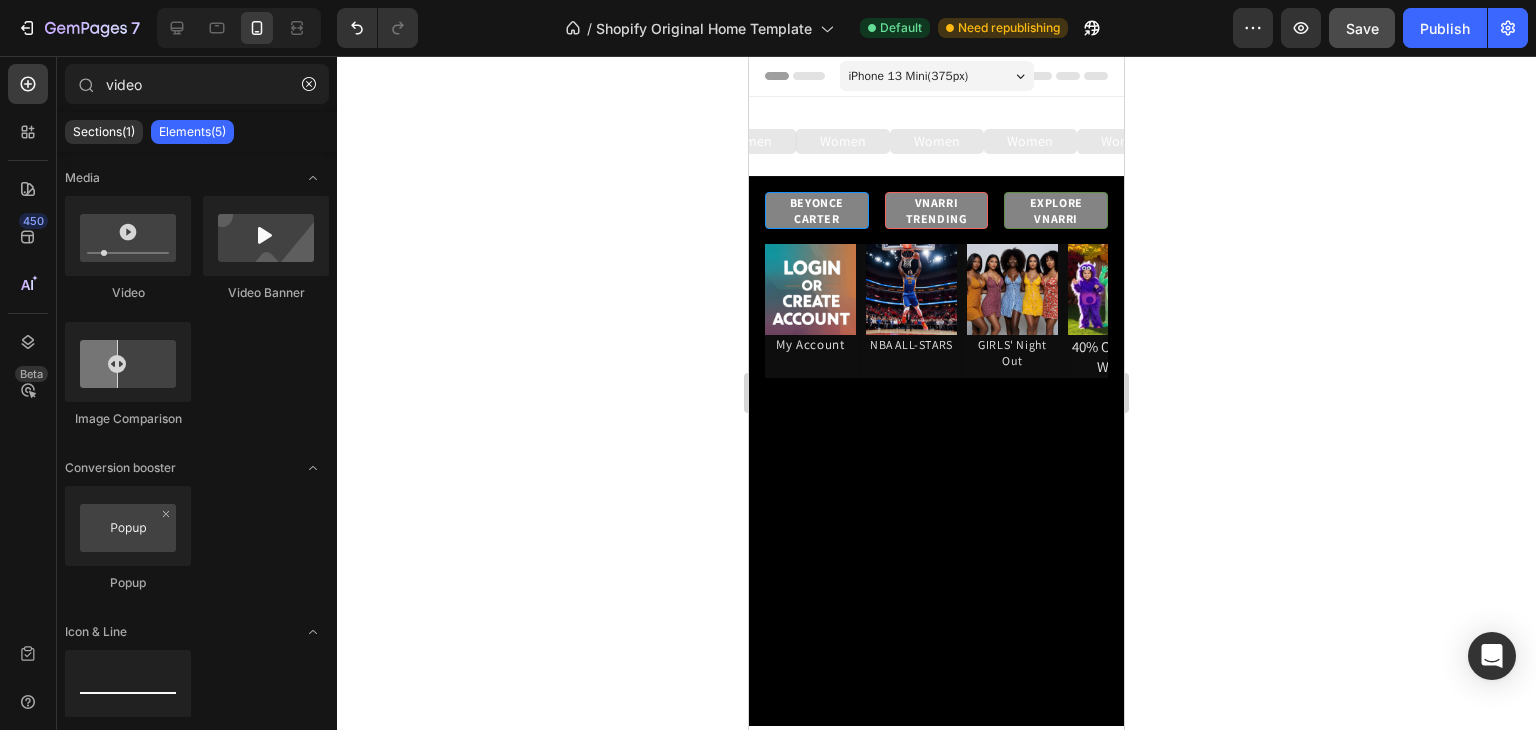 click on "Save" 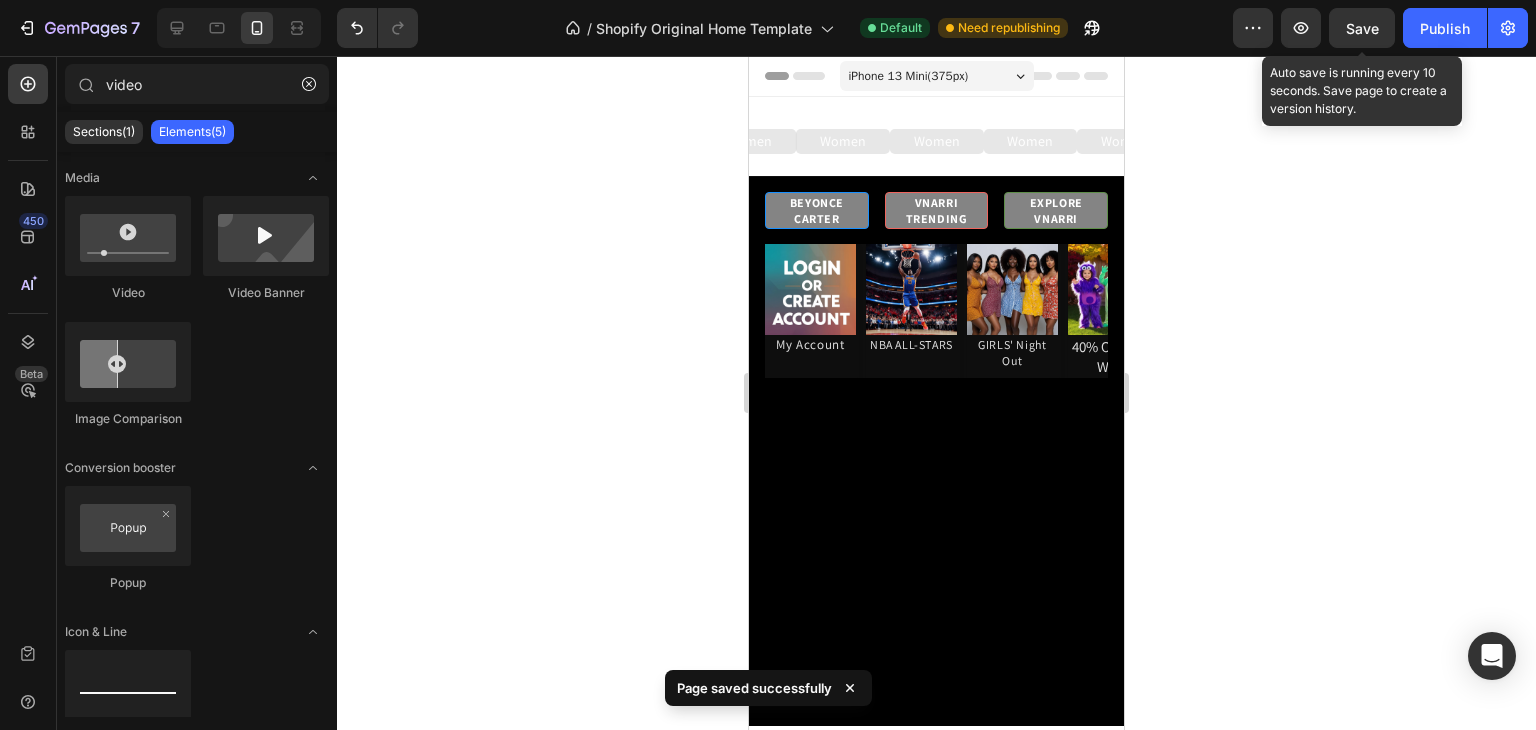 click 